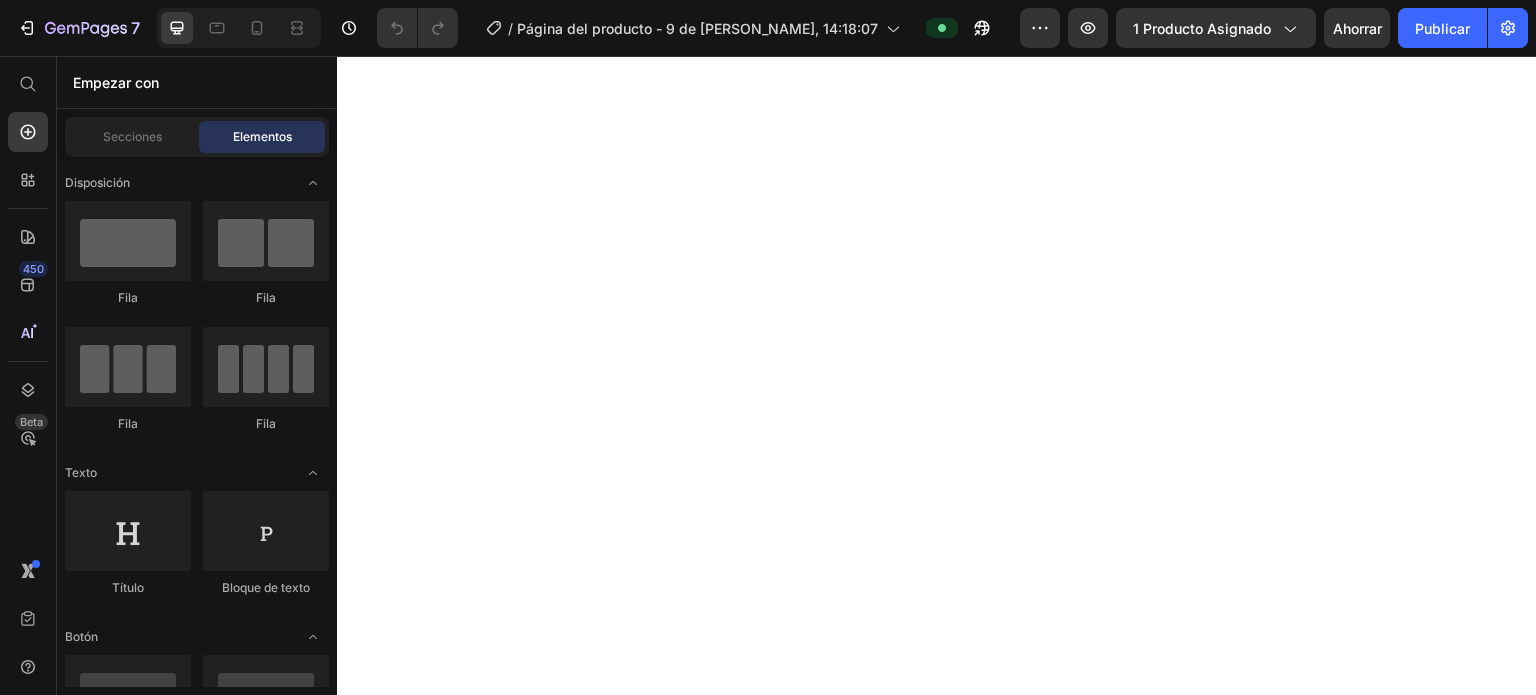 scroll, scrollTop: 0, scrollLeft: 0, axis: both 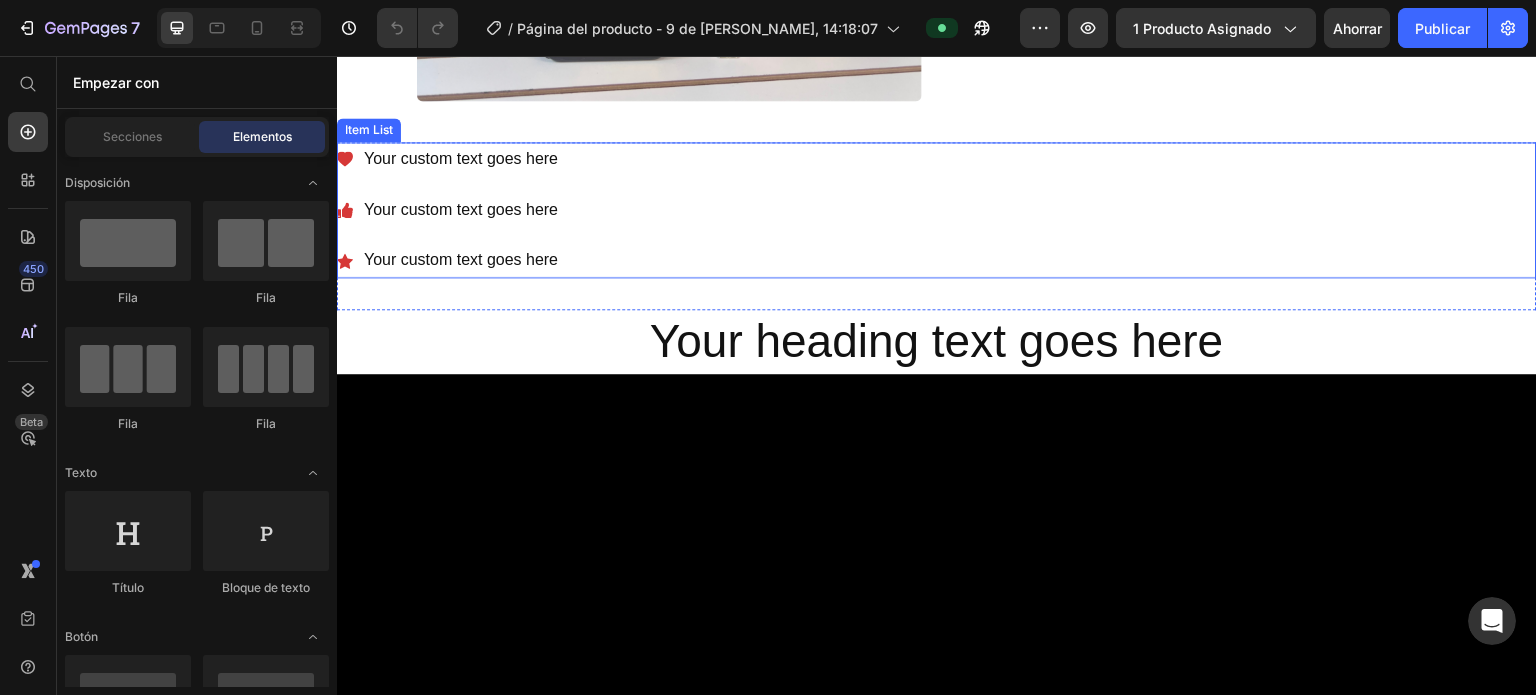 click on "Your custom text goes here Your custom text goes here Your custom text goes here" at bounding box center [937, 210] 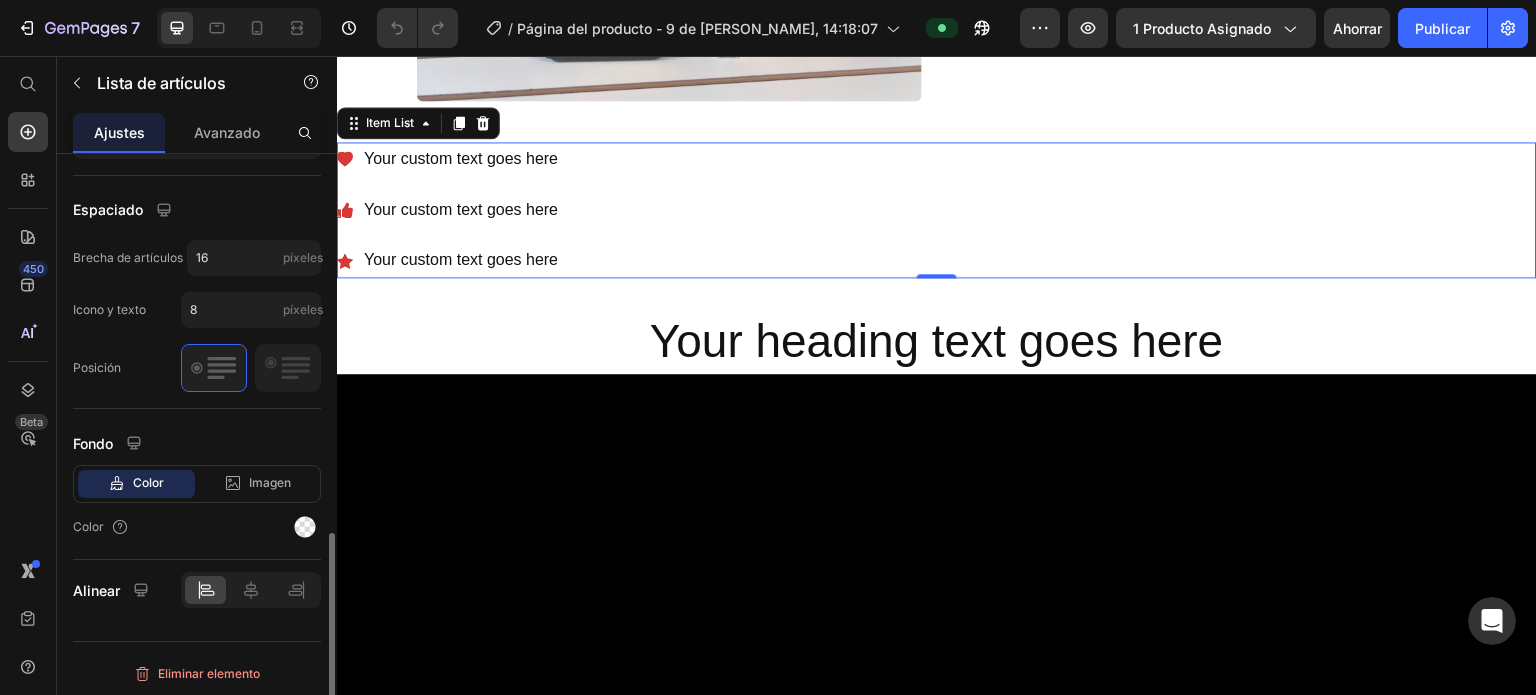 scroll, scrollTop: 938, scrollLeft: 0, axis: vertical 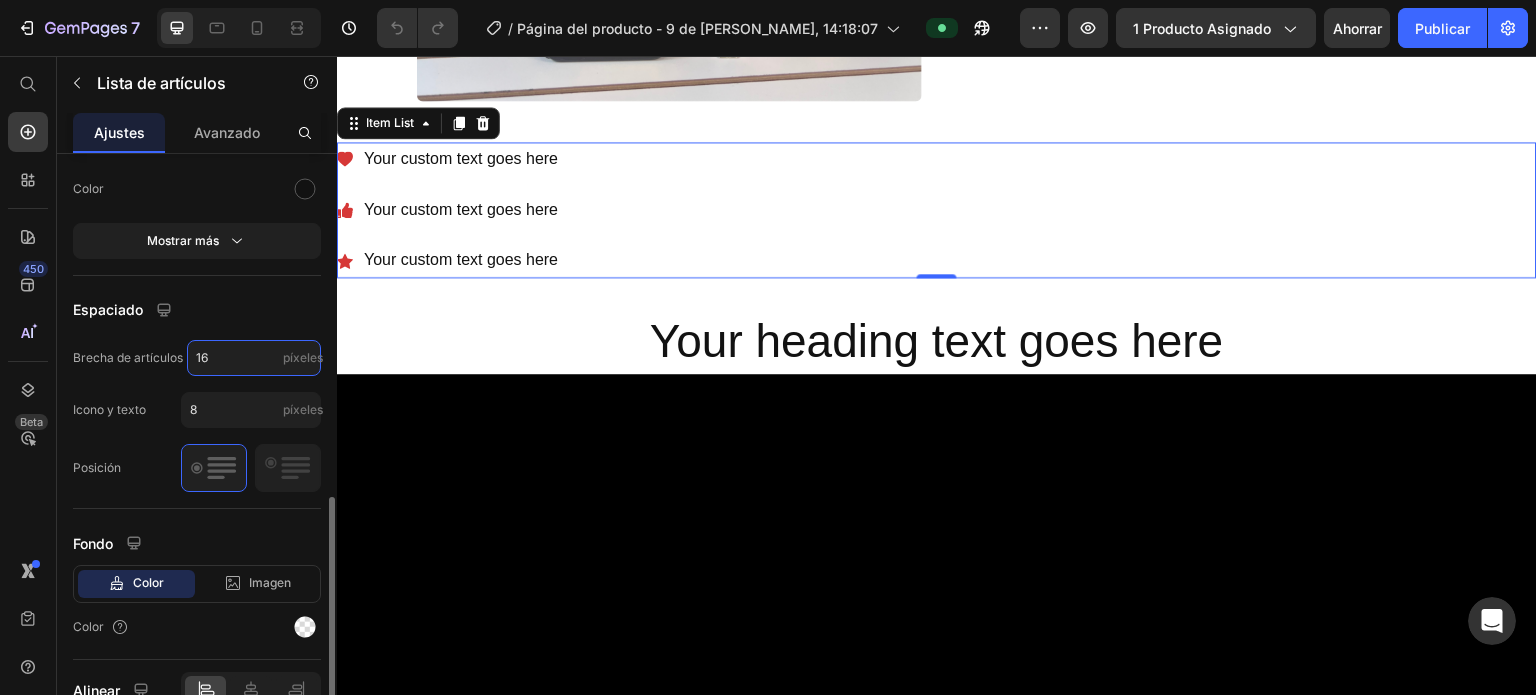 click on "16" at bounding box center [254, 358] 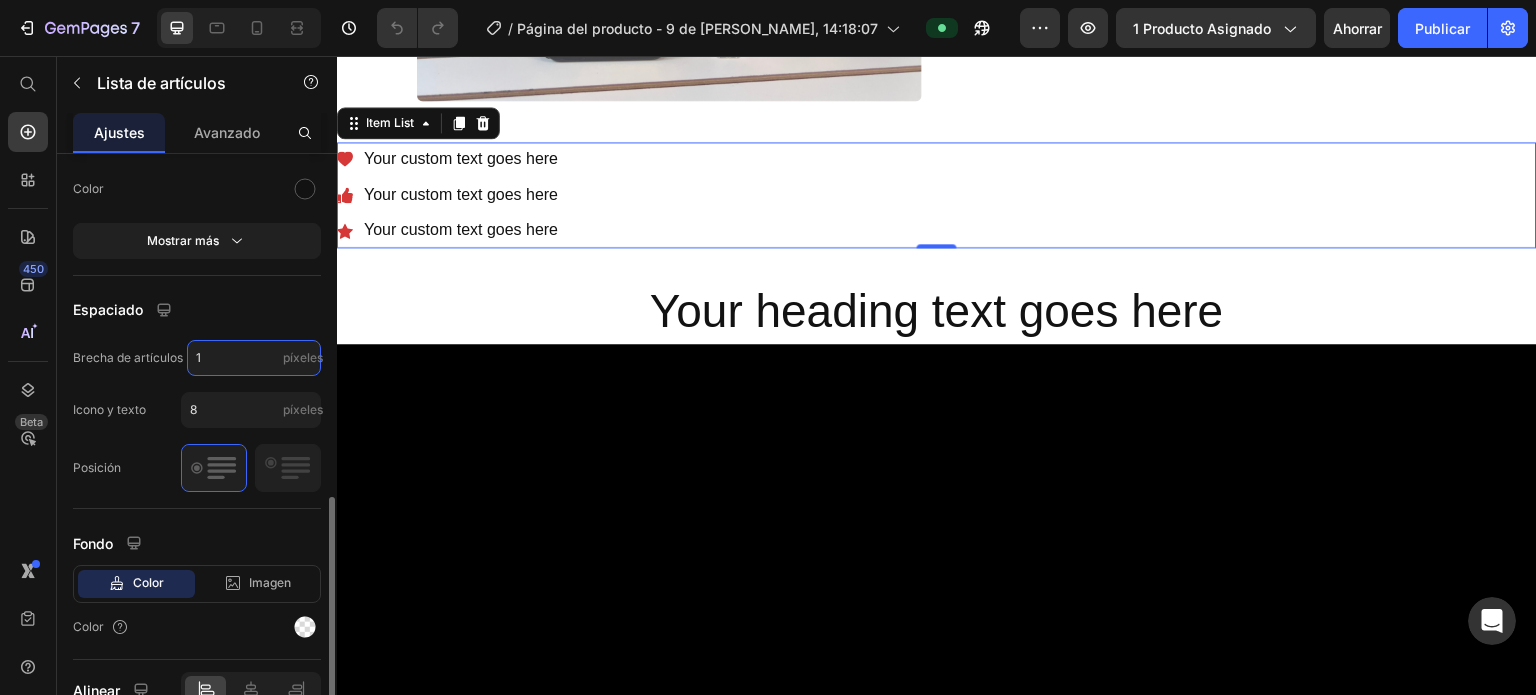 type on "15" 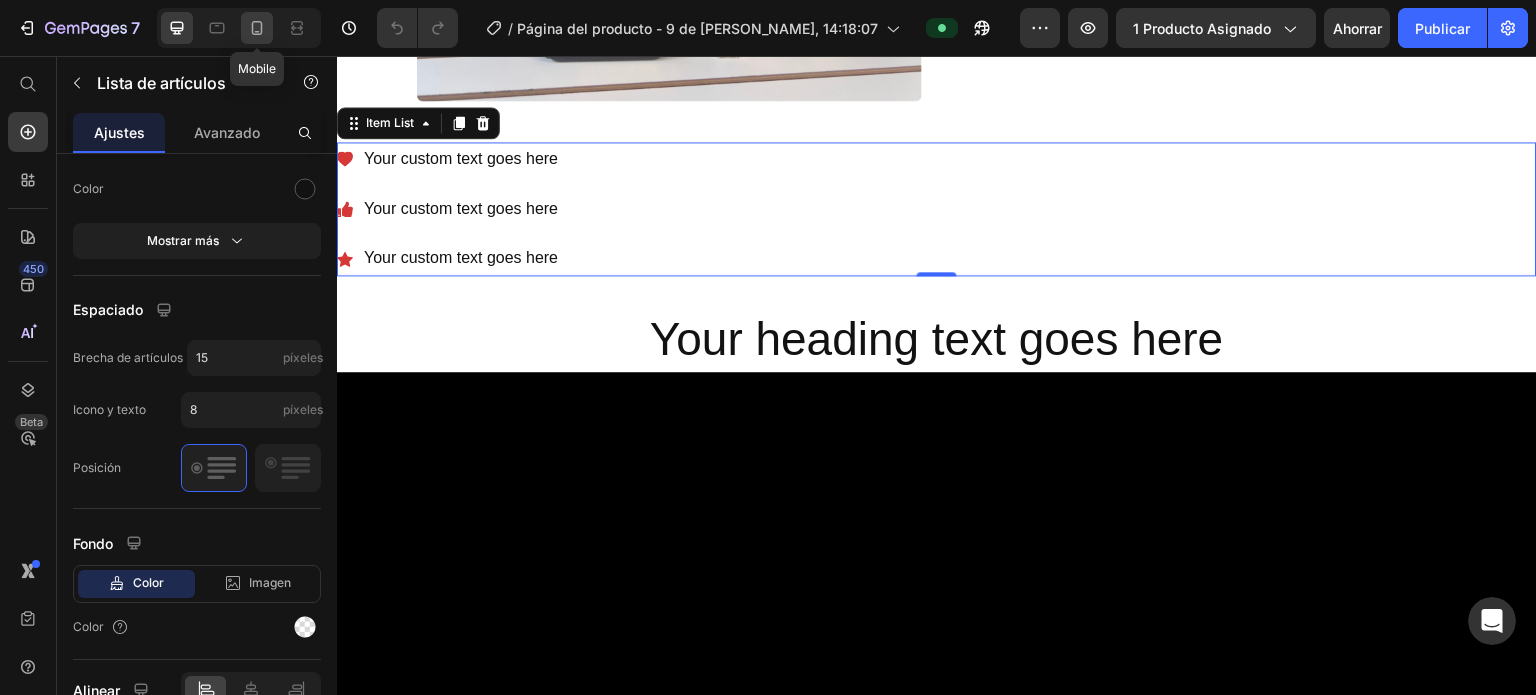 click 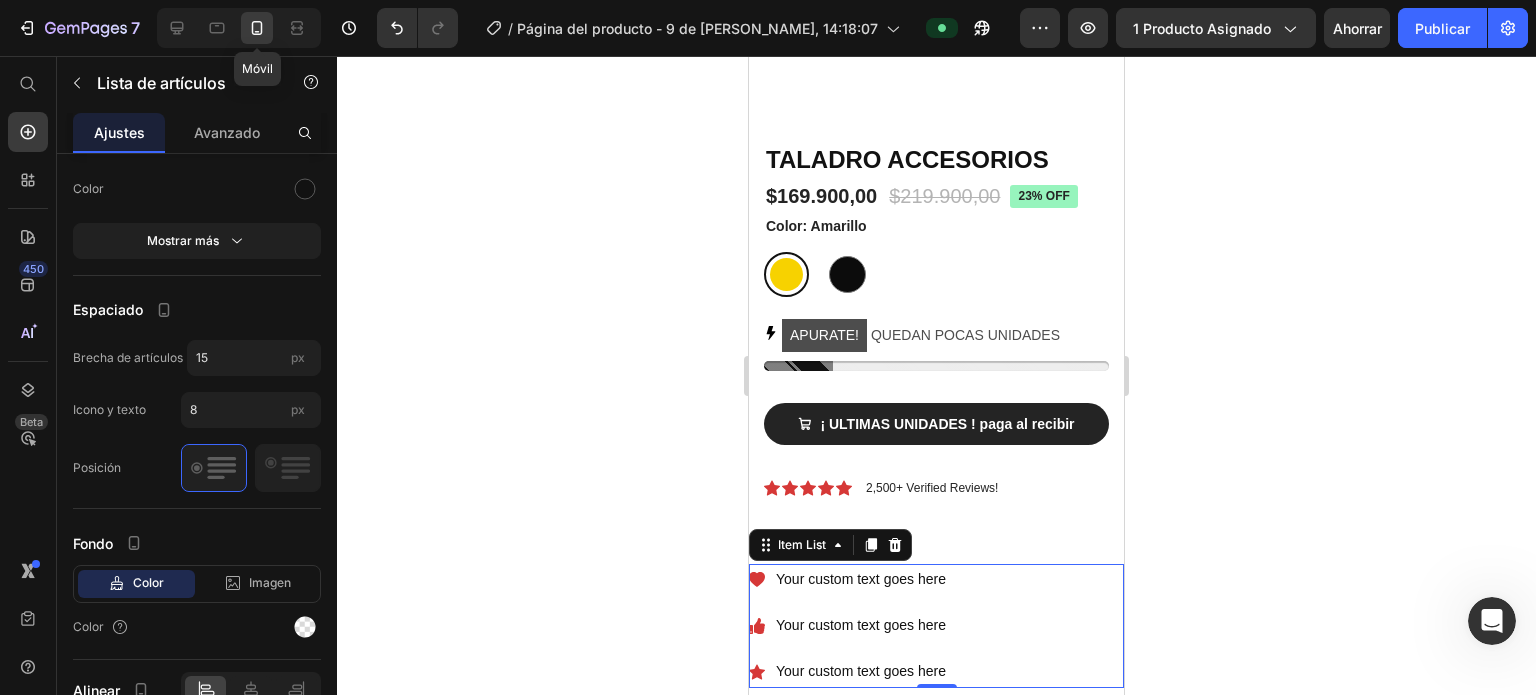 type on "14" 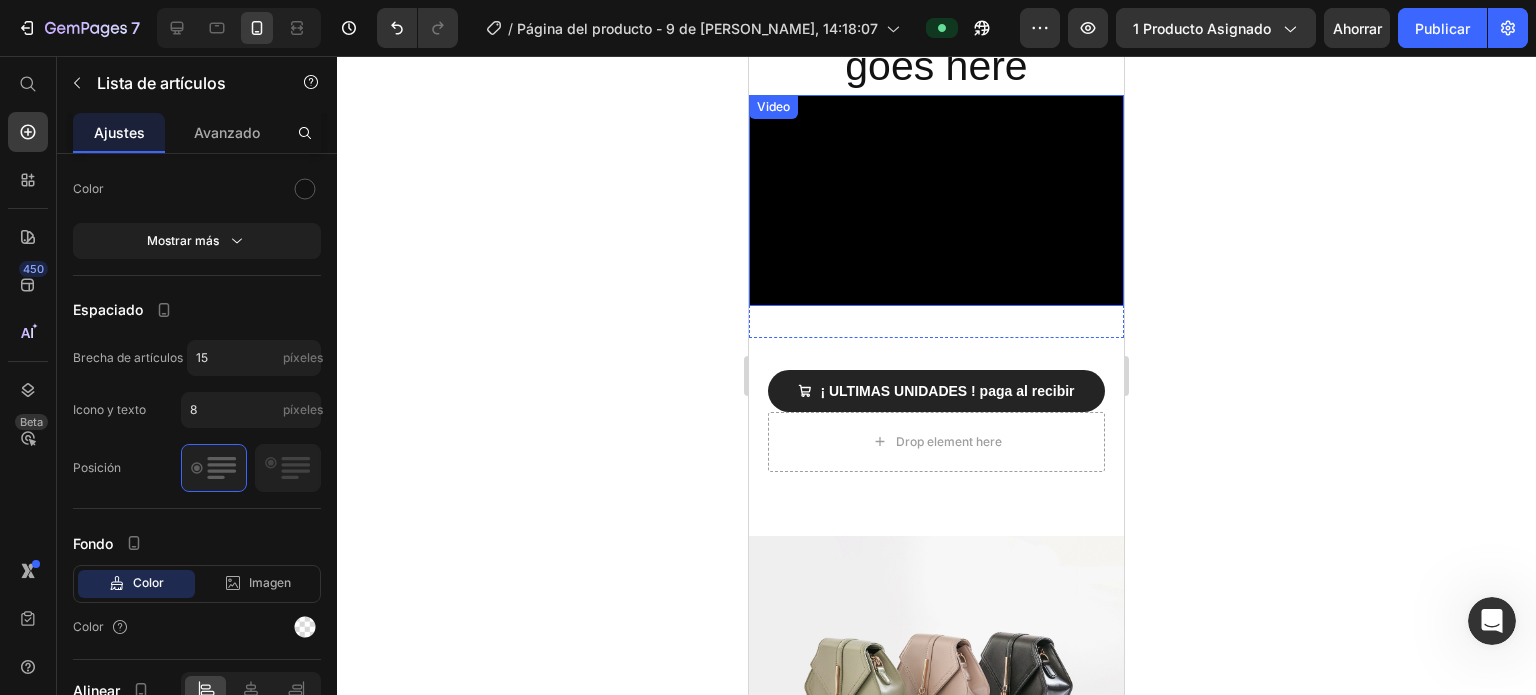 scroll, scrollTop: 743, scrollLeft: 0, axis: vertical 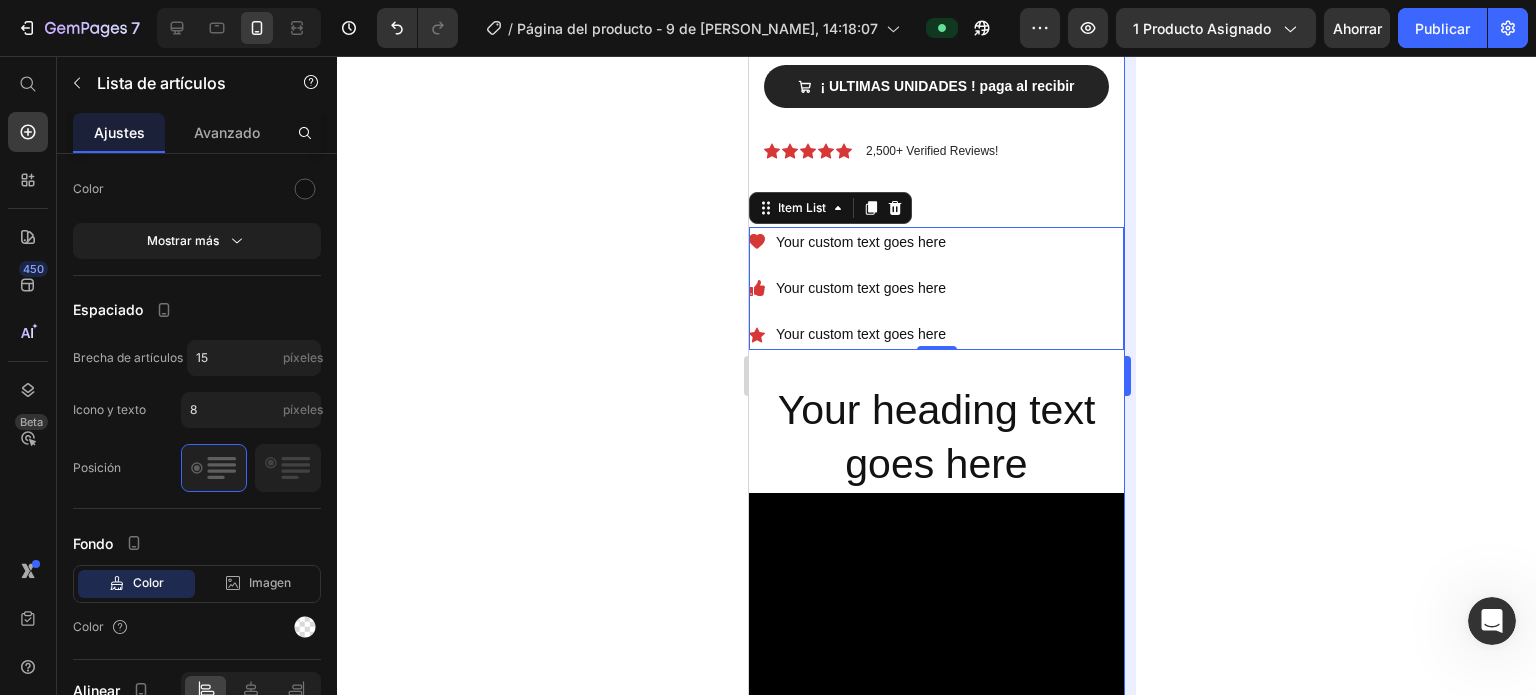 click 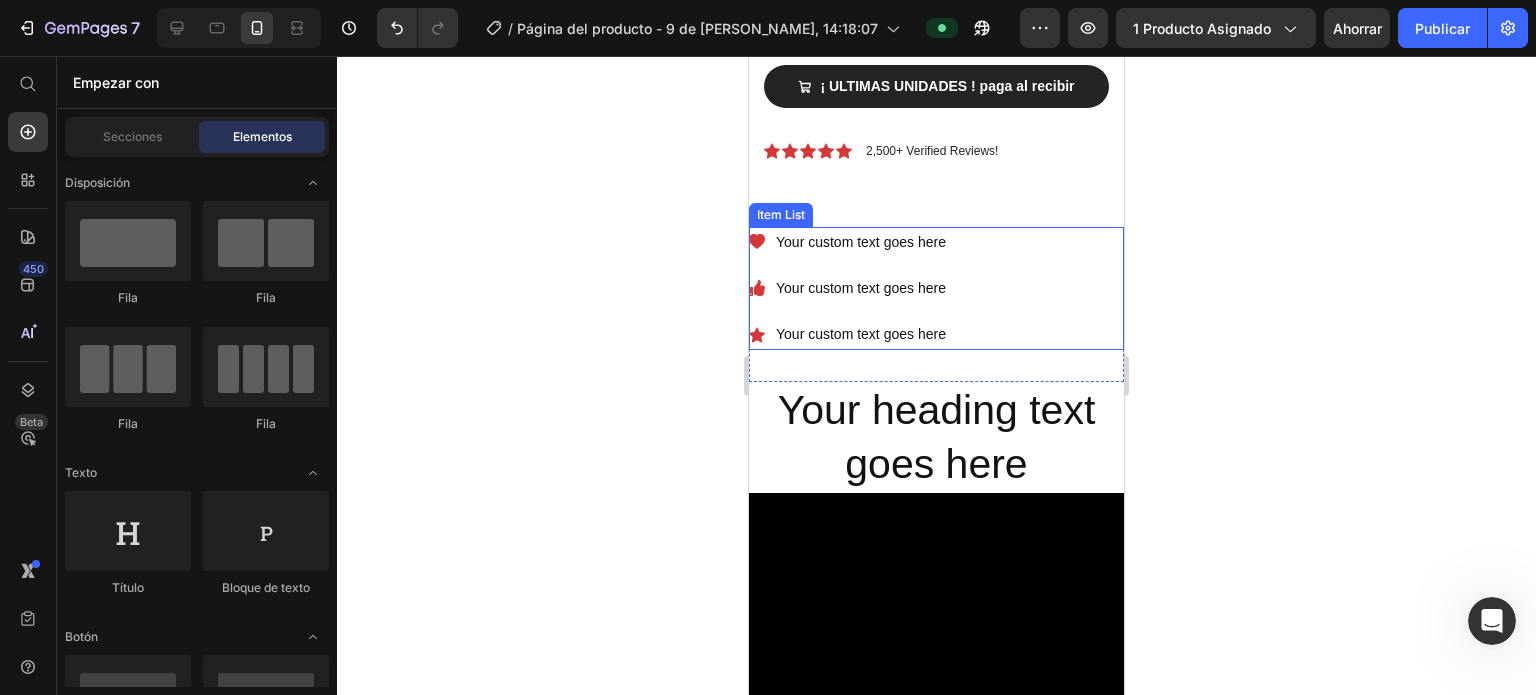 click on "Your custom text goes here Your custom text goes here Your custom text goes here" at bounding box center (849, 289) 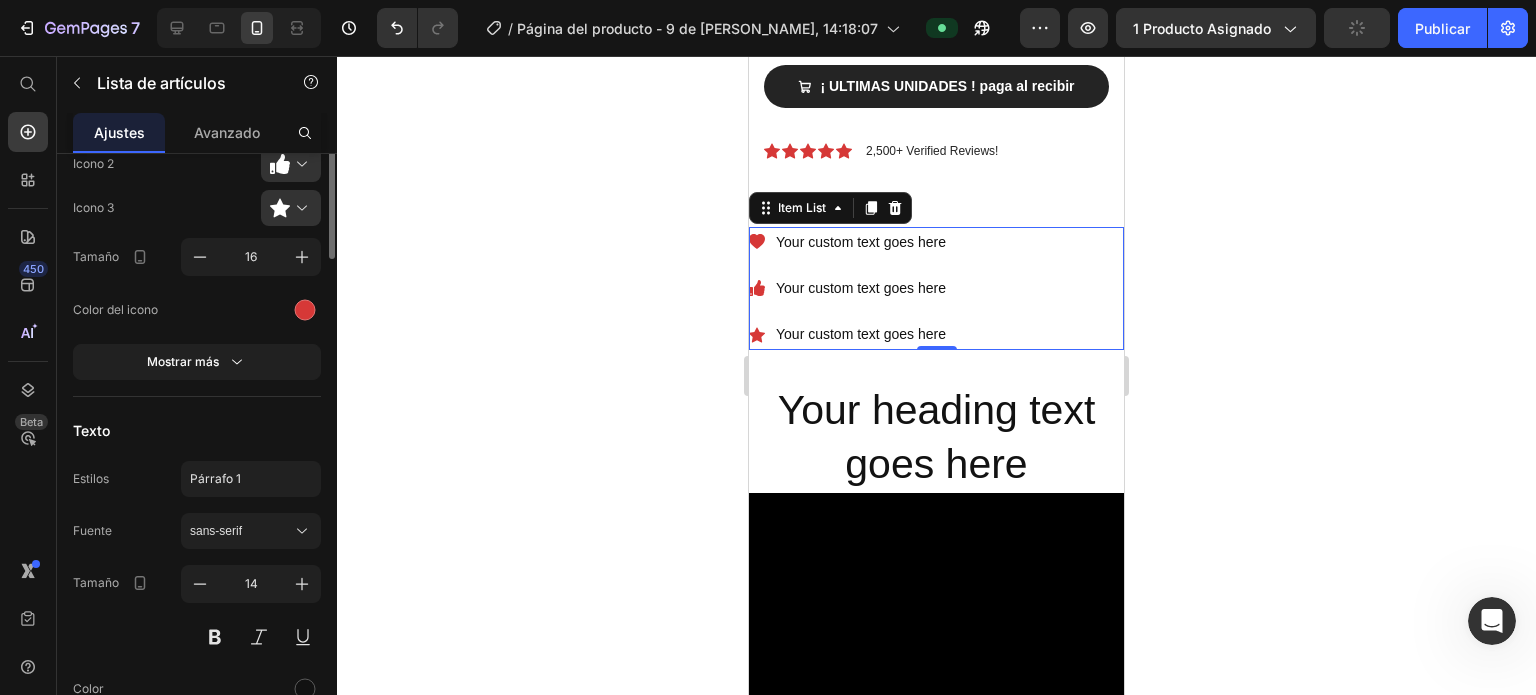 scroll, scrollTop: 238, scrollLeft: 0, axis: vertical 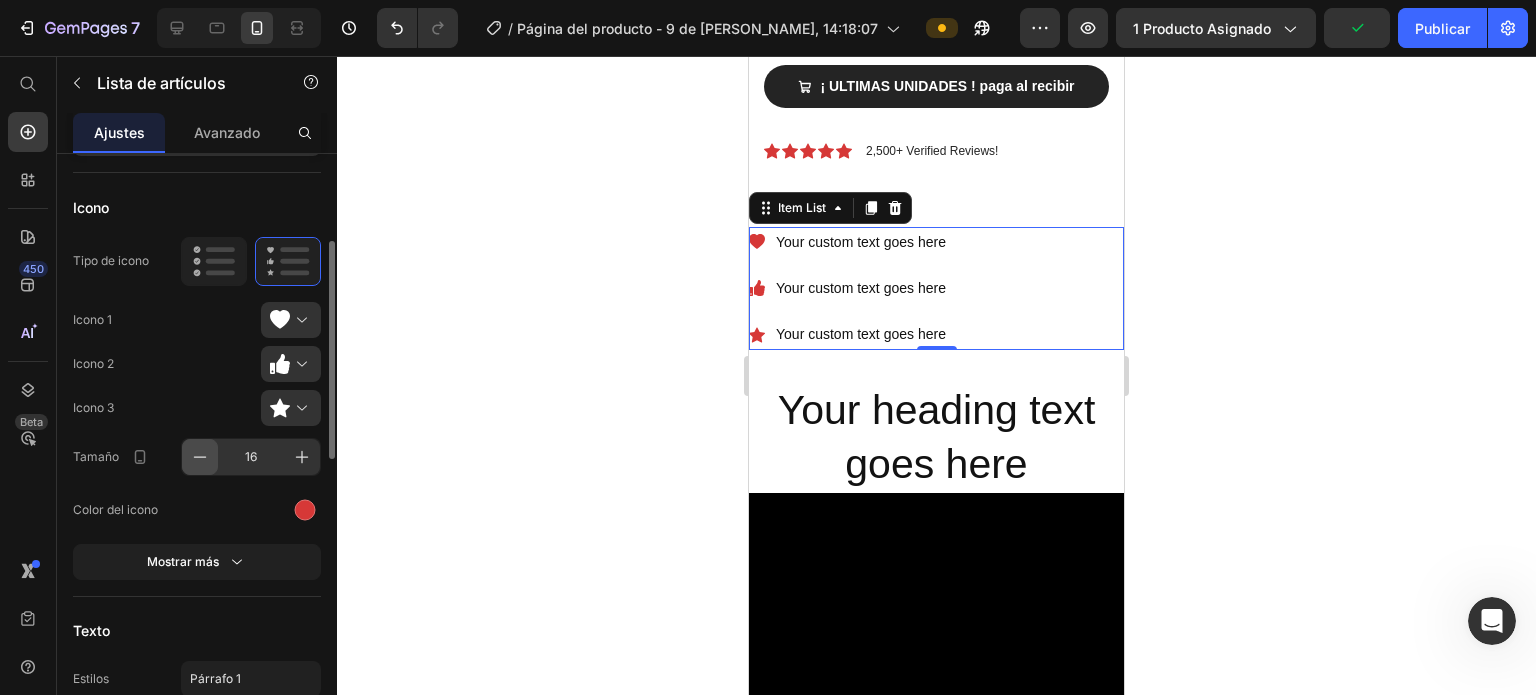 click 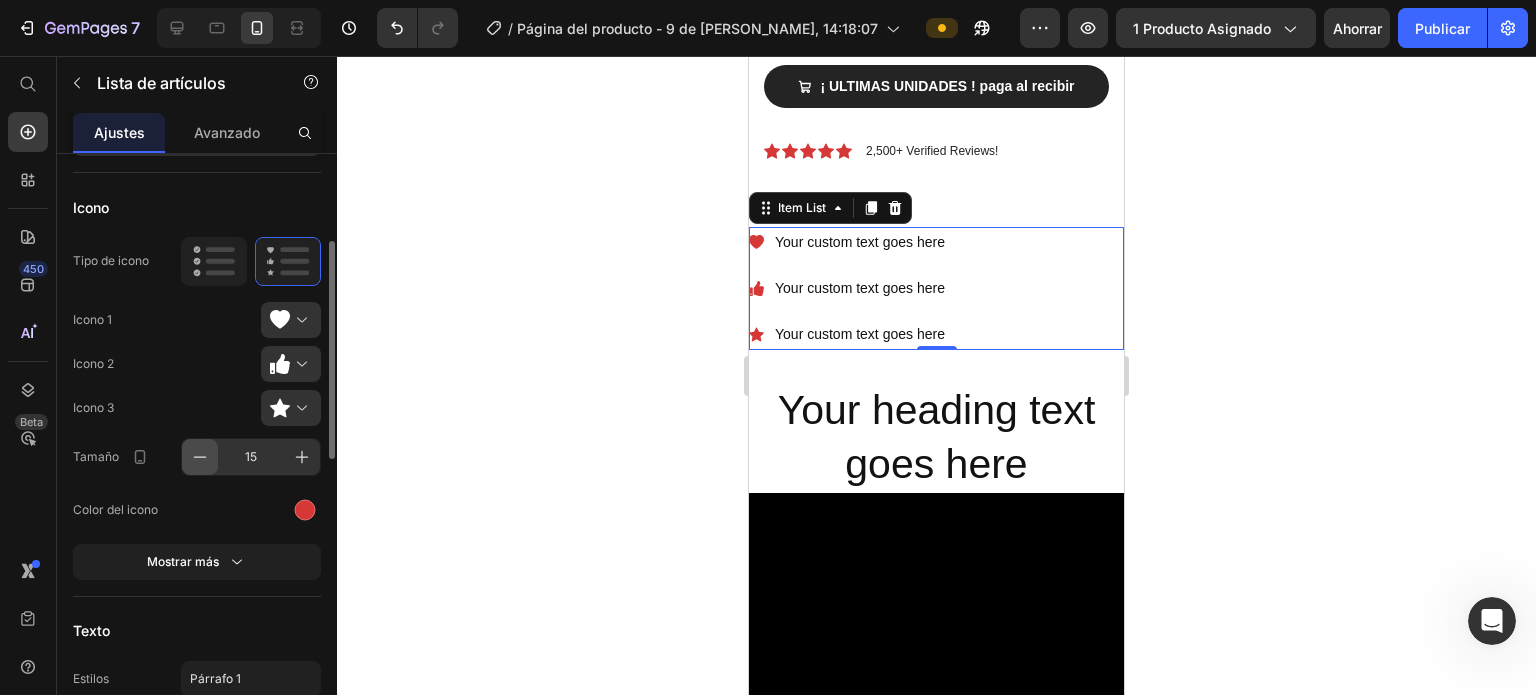 click 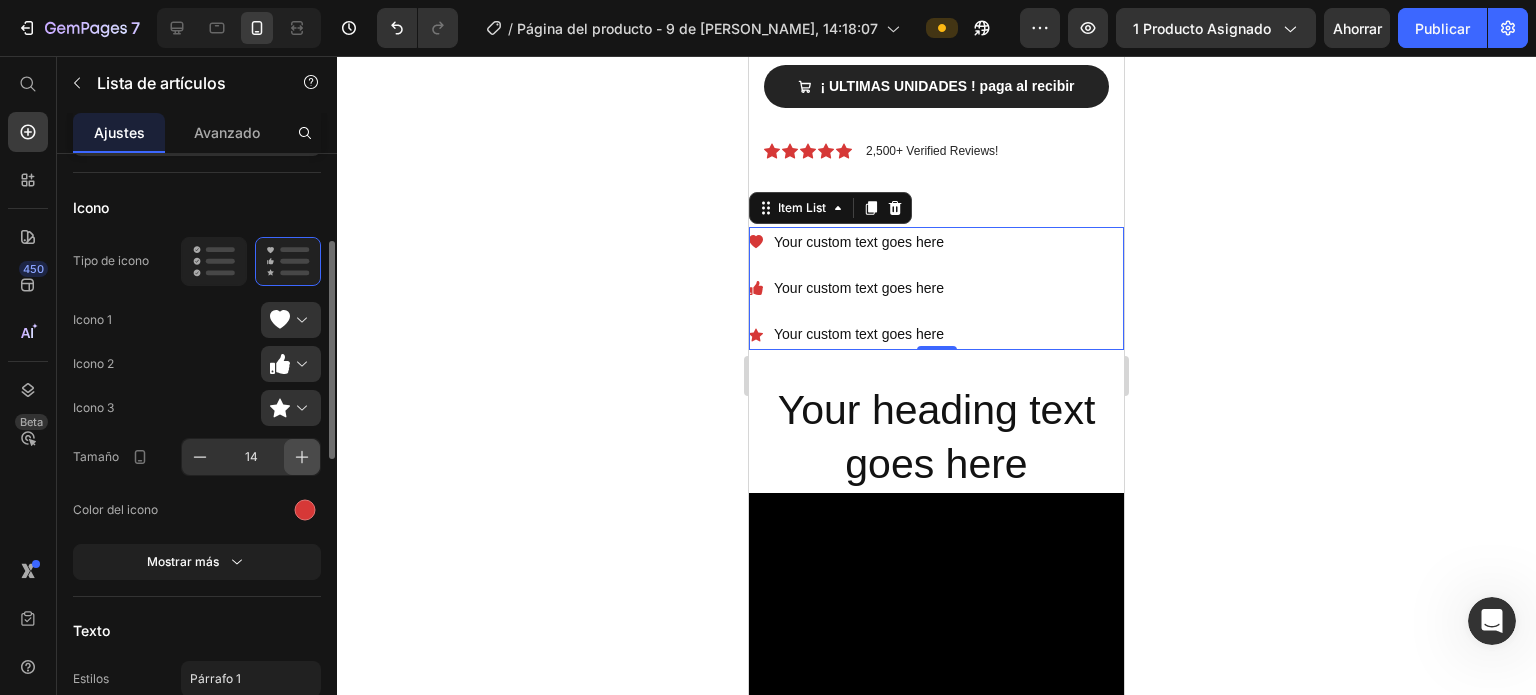 click 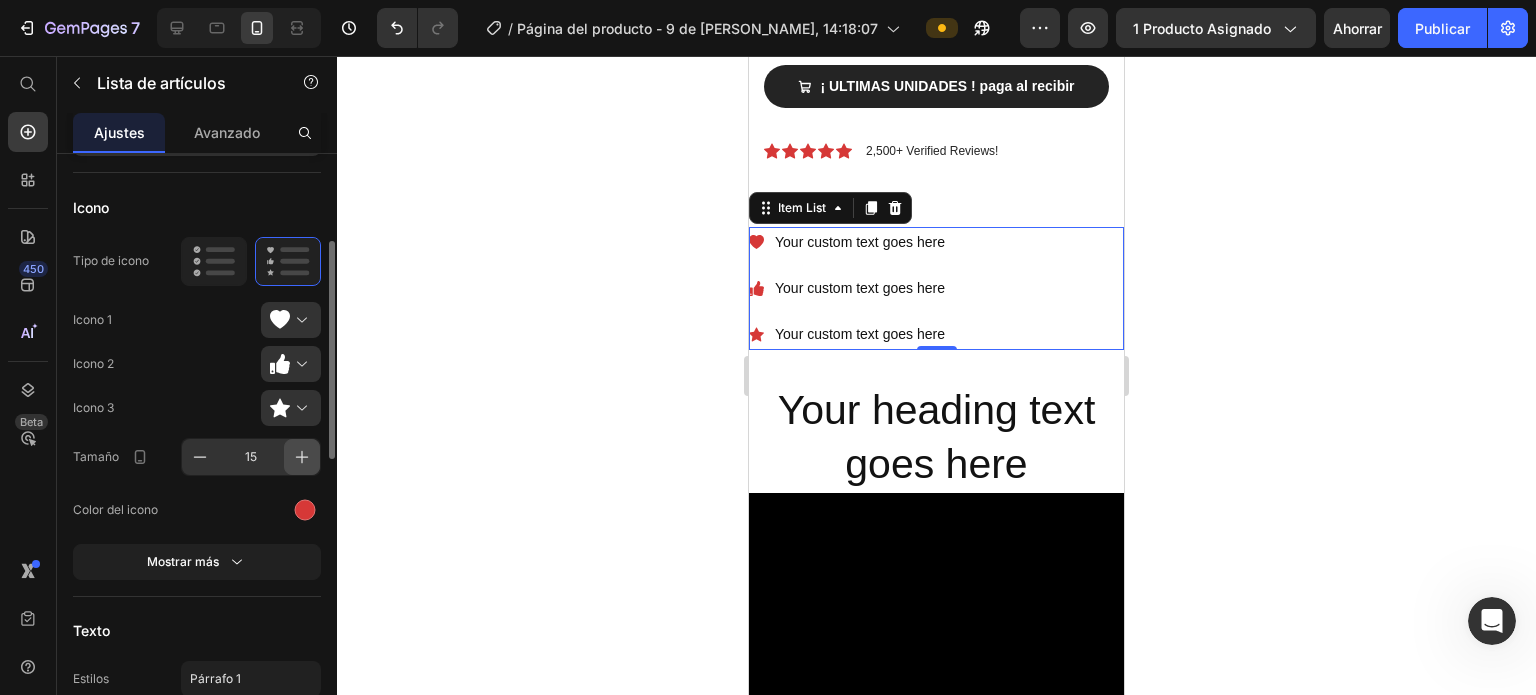 click 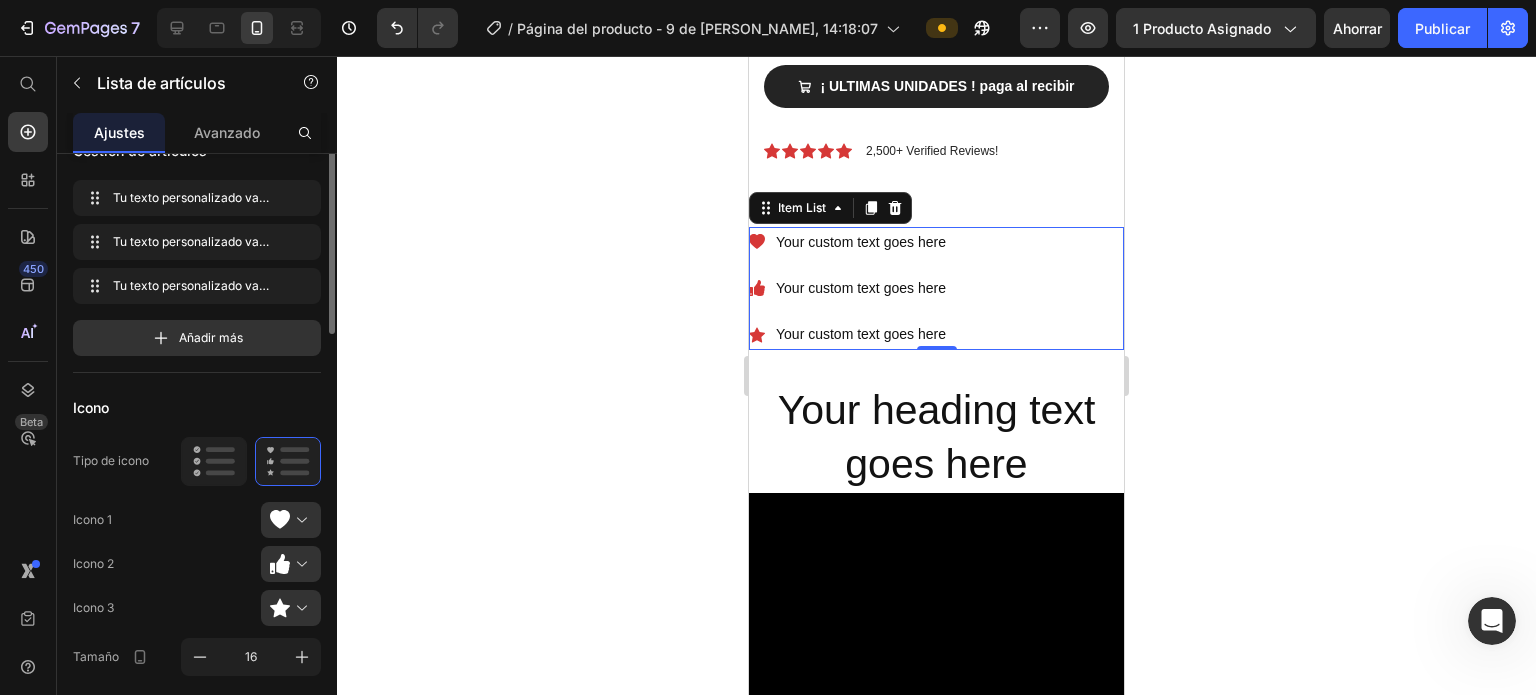 scroll, scrollTop: 0, scrollLeft: 0, axis: both 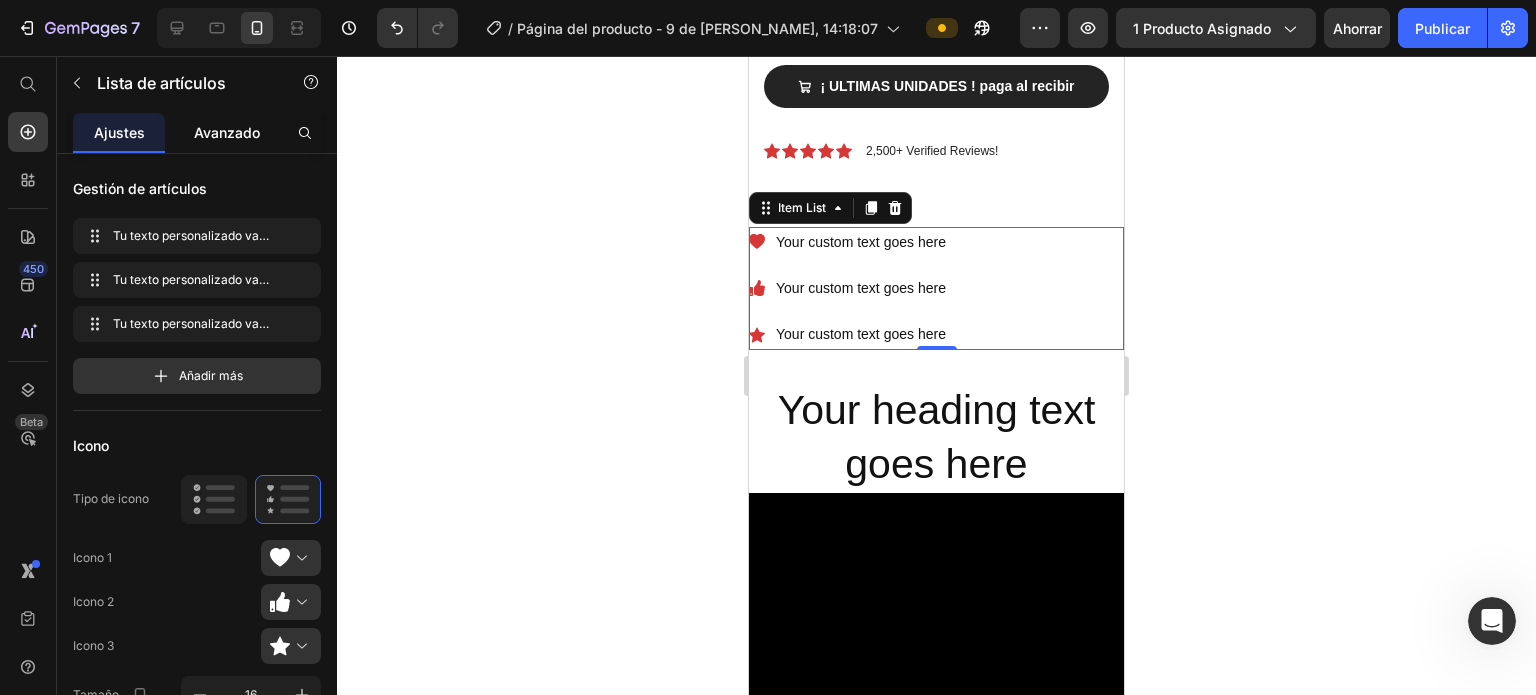 click on "Avanzado" at bounding box center [227, 132] 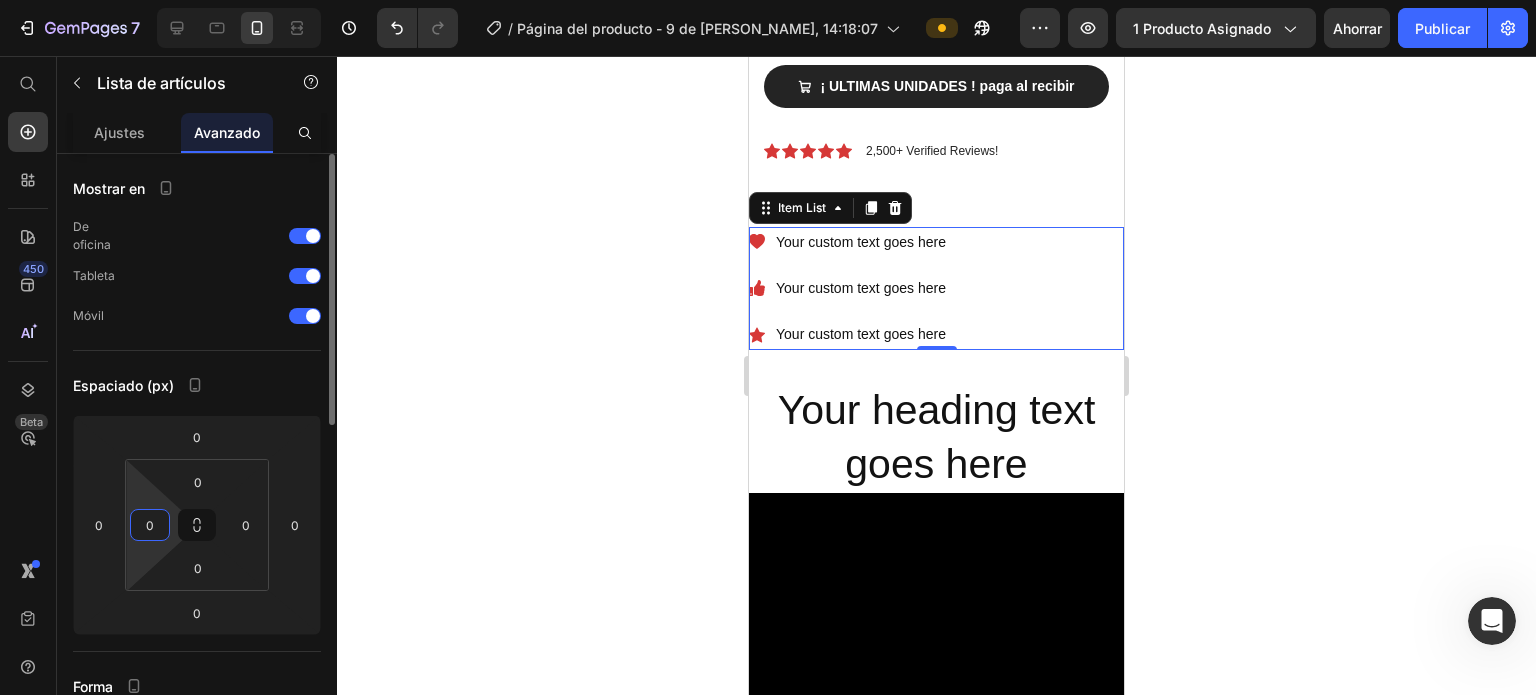 click on "0" at bounding box center [150, 525] 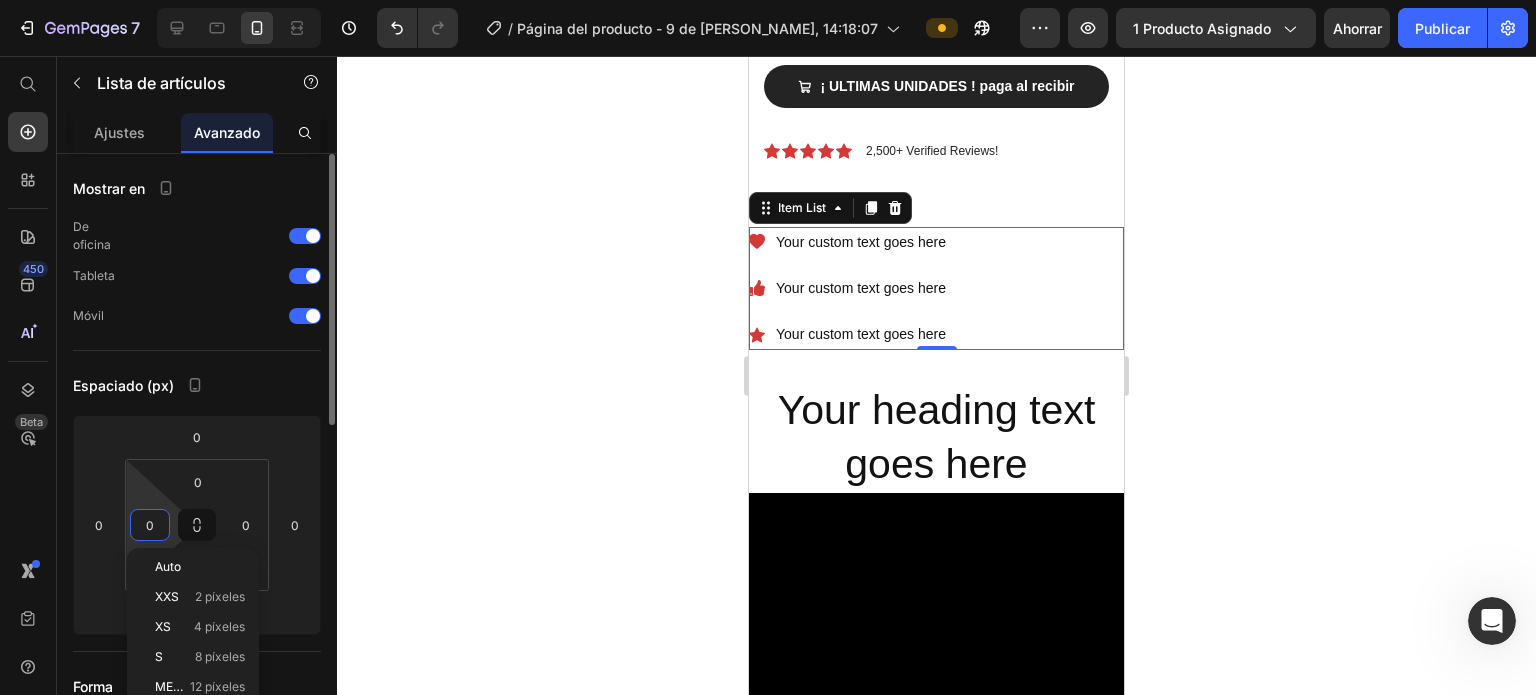 type on "5" 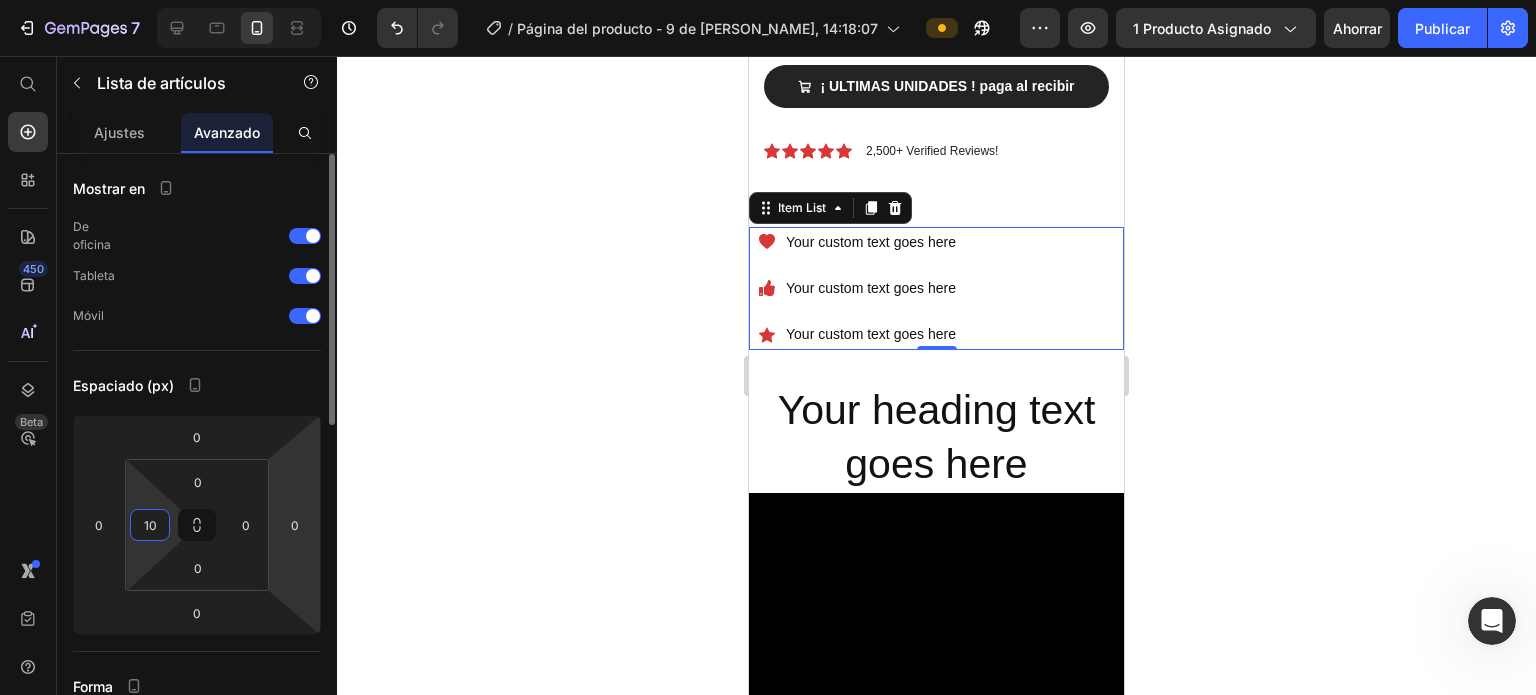 type on "10" 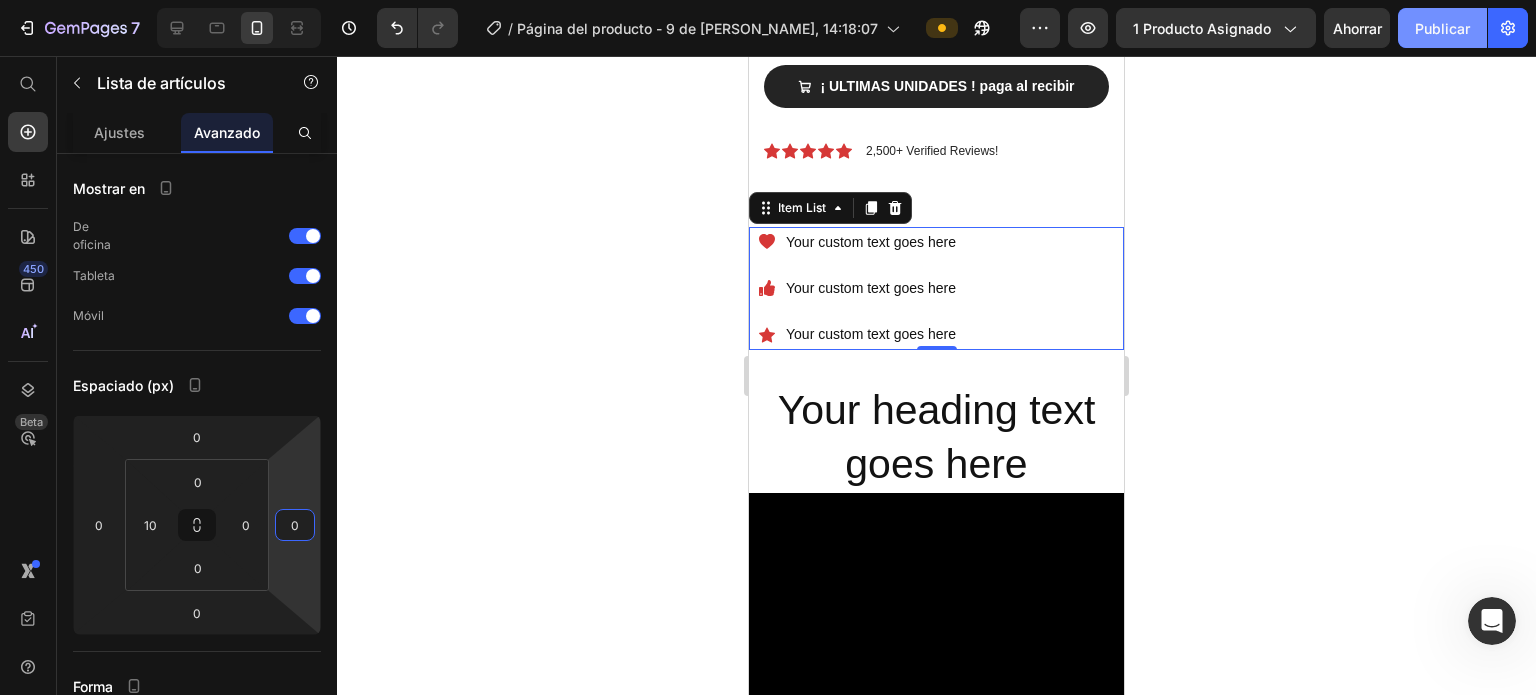 click on "Publicar" at bounding box center (1442, 28) 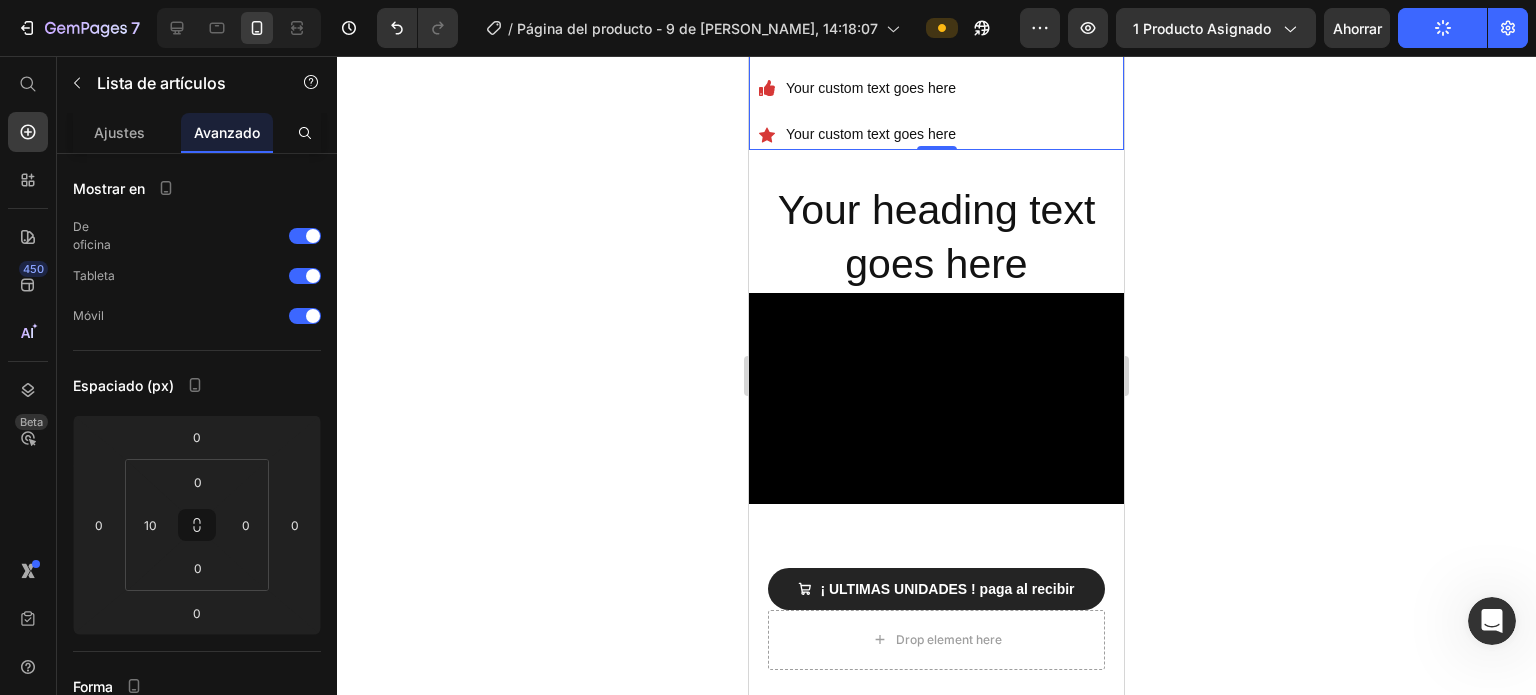 scroll, scrollTop: 1343, scrollLeft: 0, axis: vertical 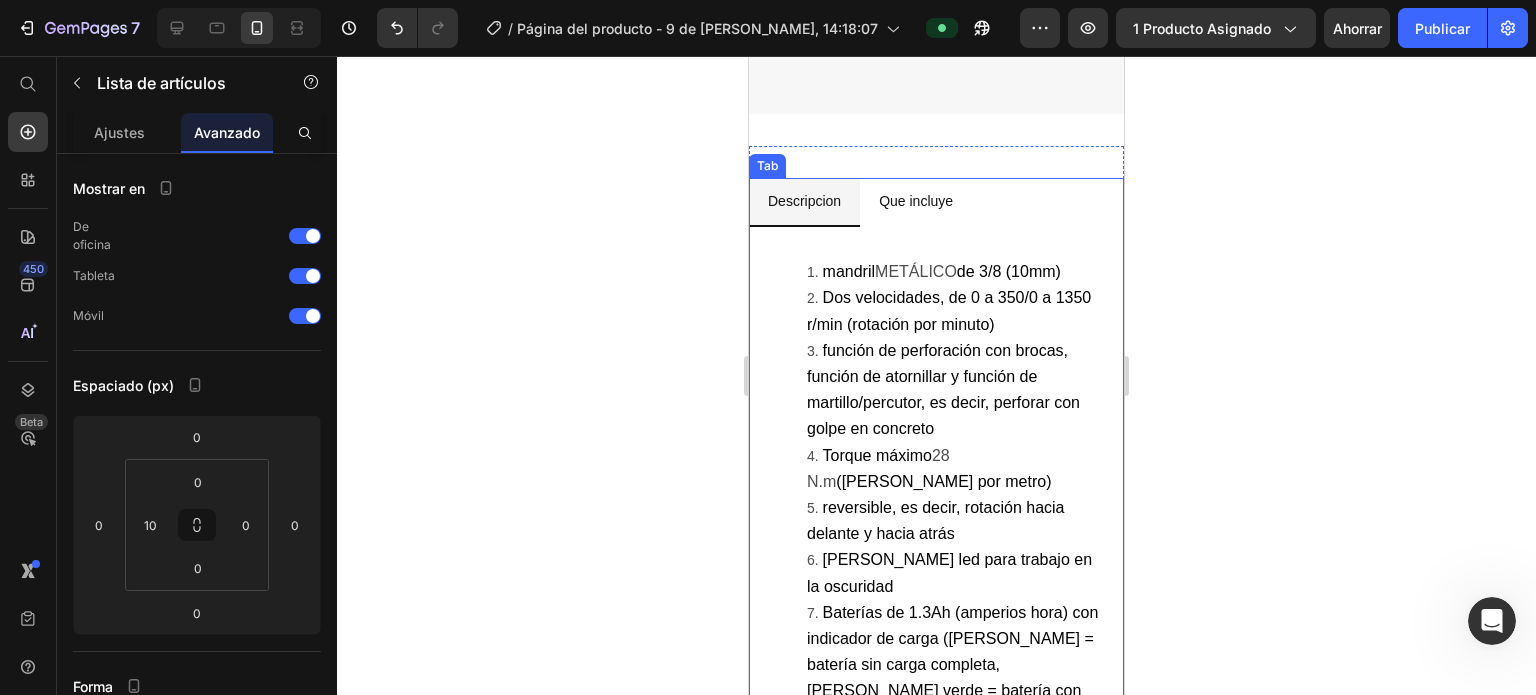 click on "Que incluye" at bounding box center [916, 201] 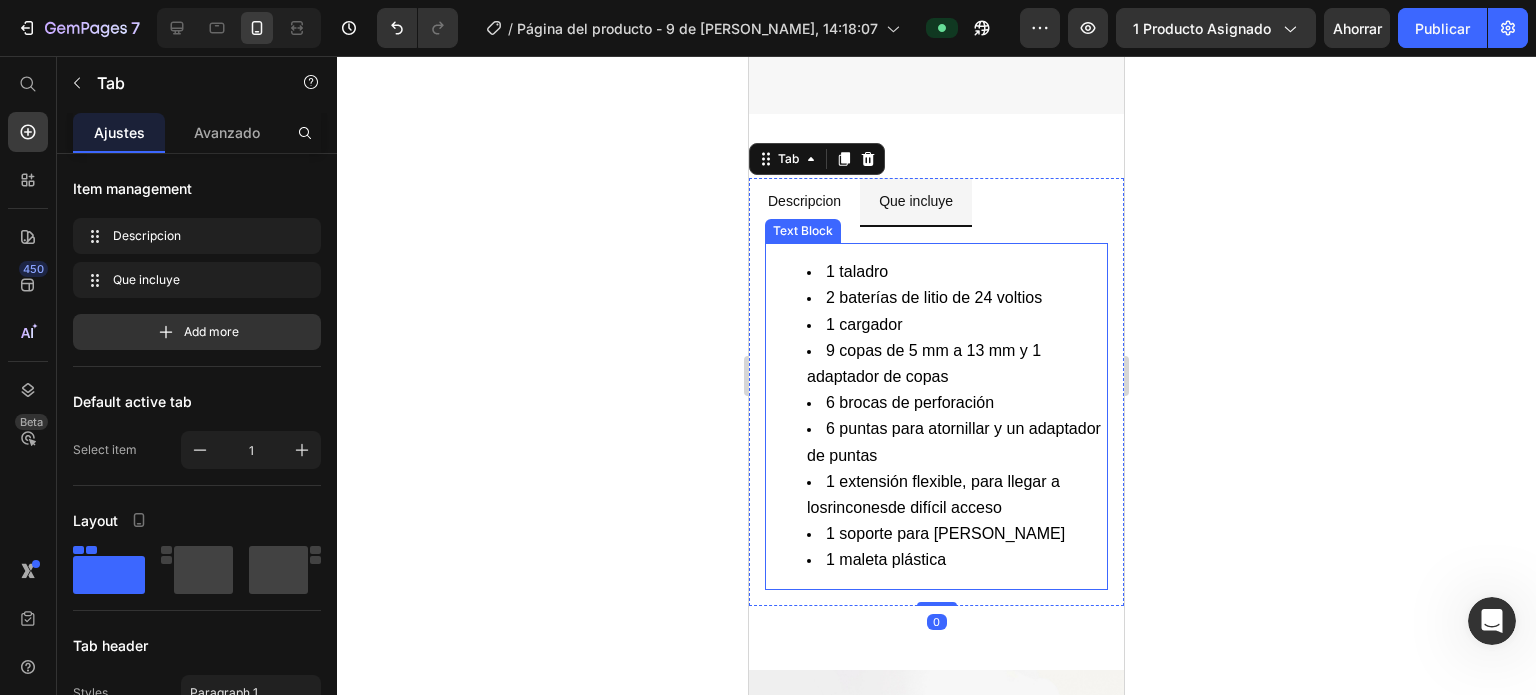 click on "1 taladro" at bounding box center (956, 272) 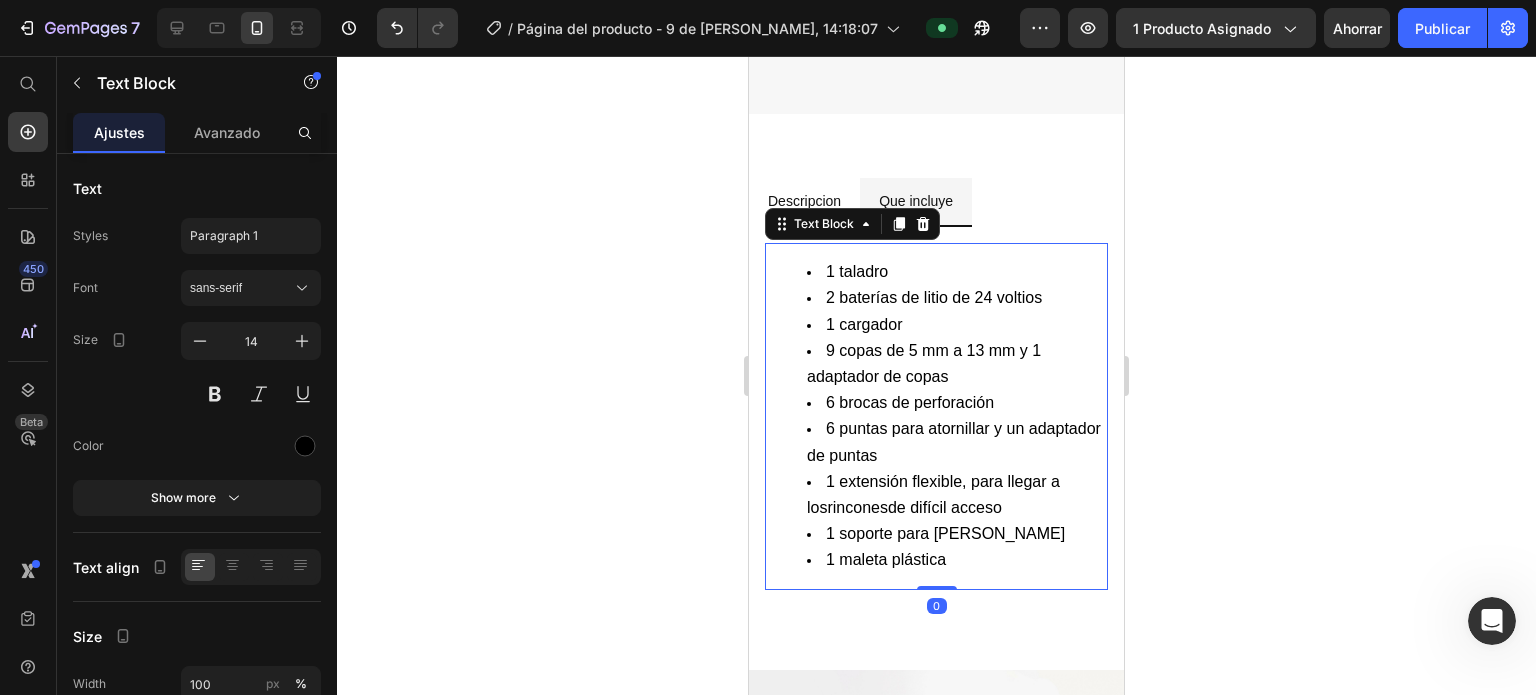 click on "1 taladro" at bounding box center [857, 271] 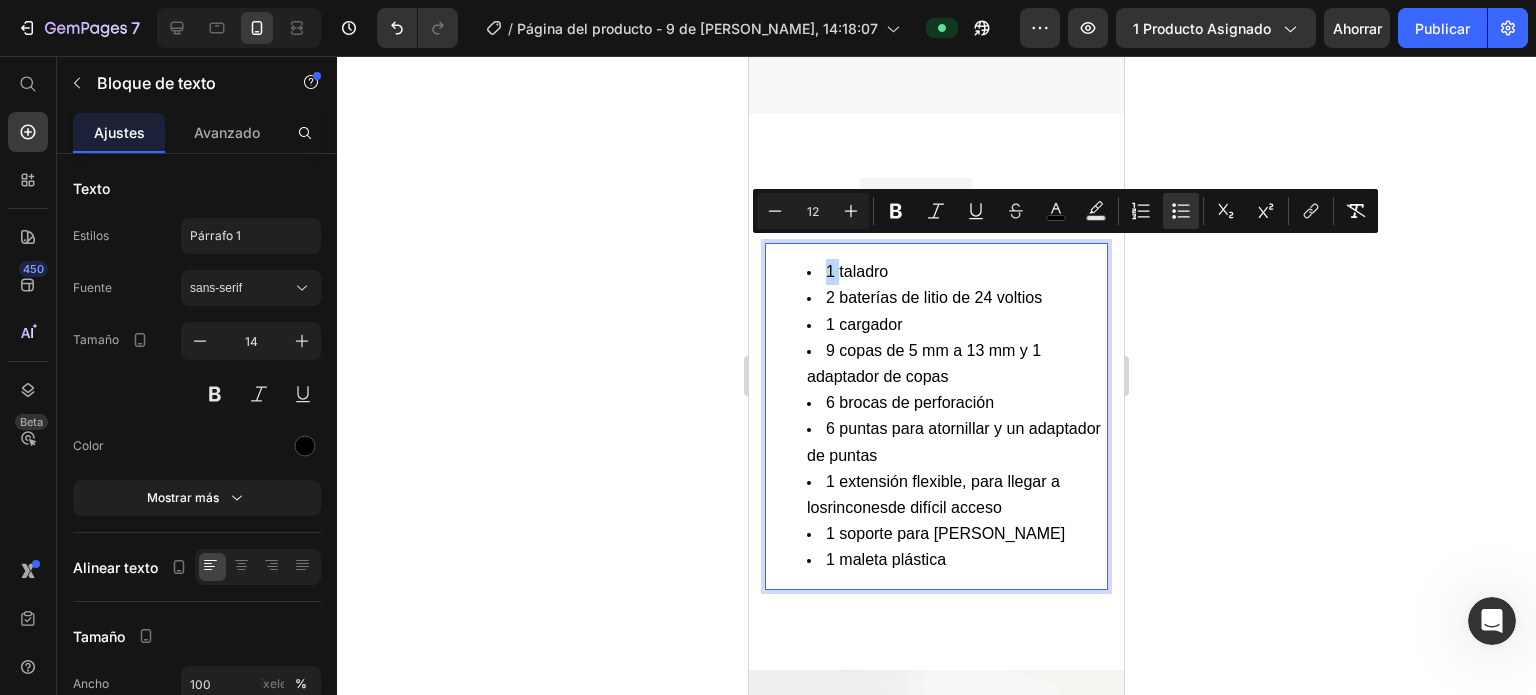 click on "1 taladro" at bounding box center [857, 271] 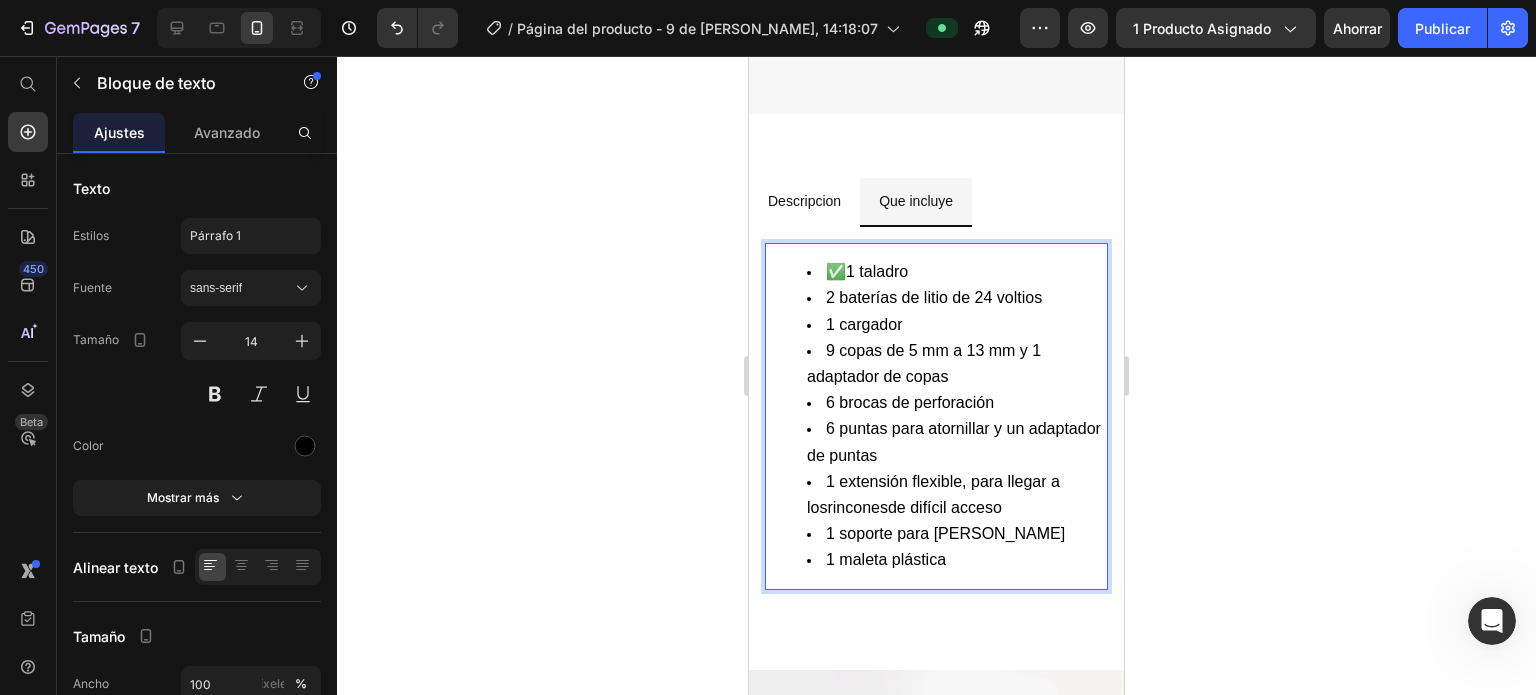 click on "2 baterías de litio de 24 voltios" at bounding box center [956, 298] 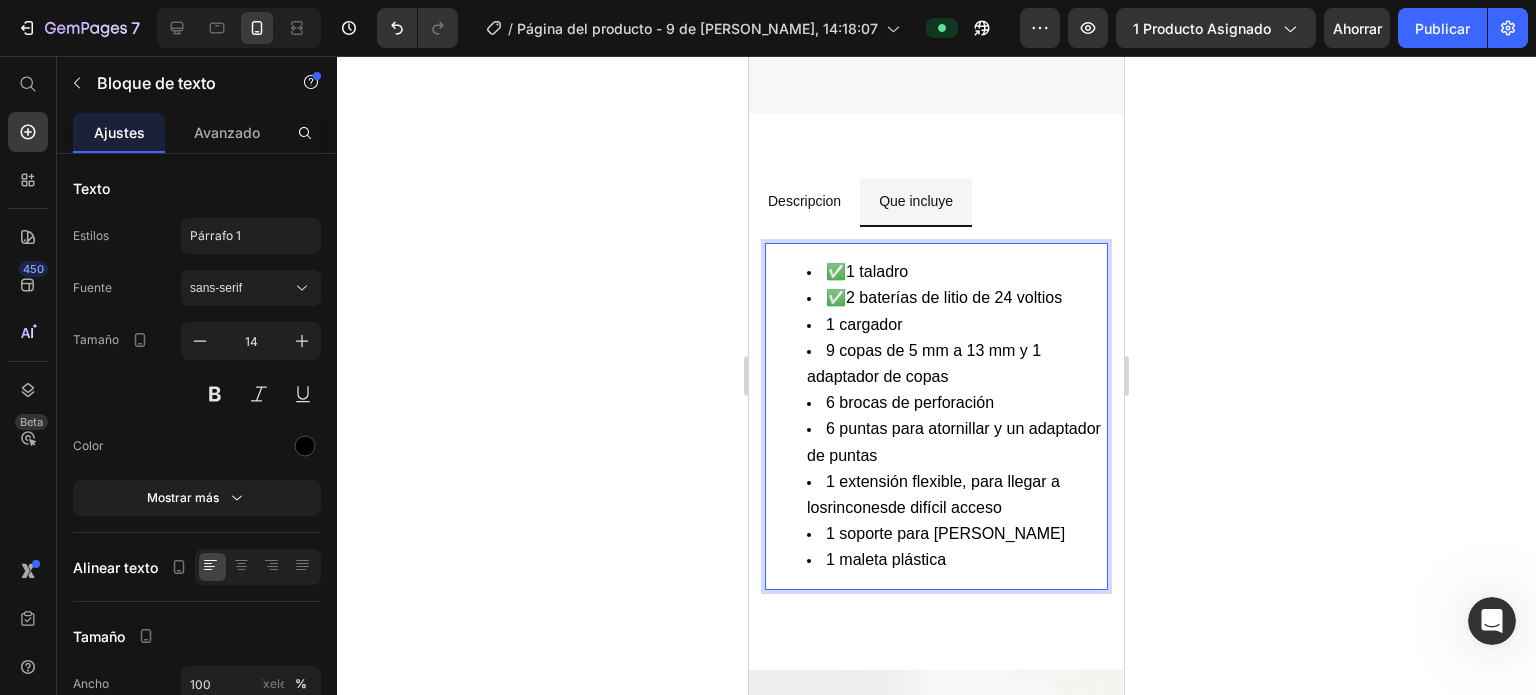 click on "1 cargador" at bounding box center [956, 325] 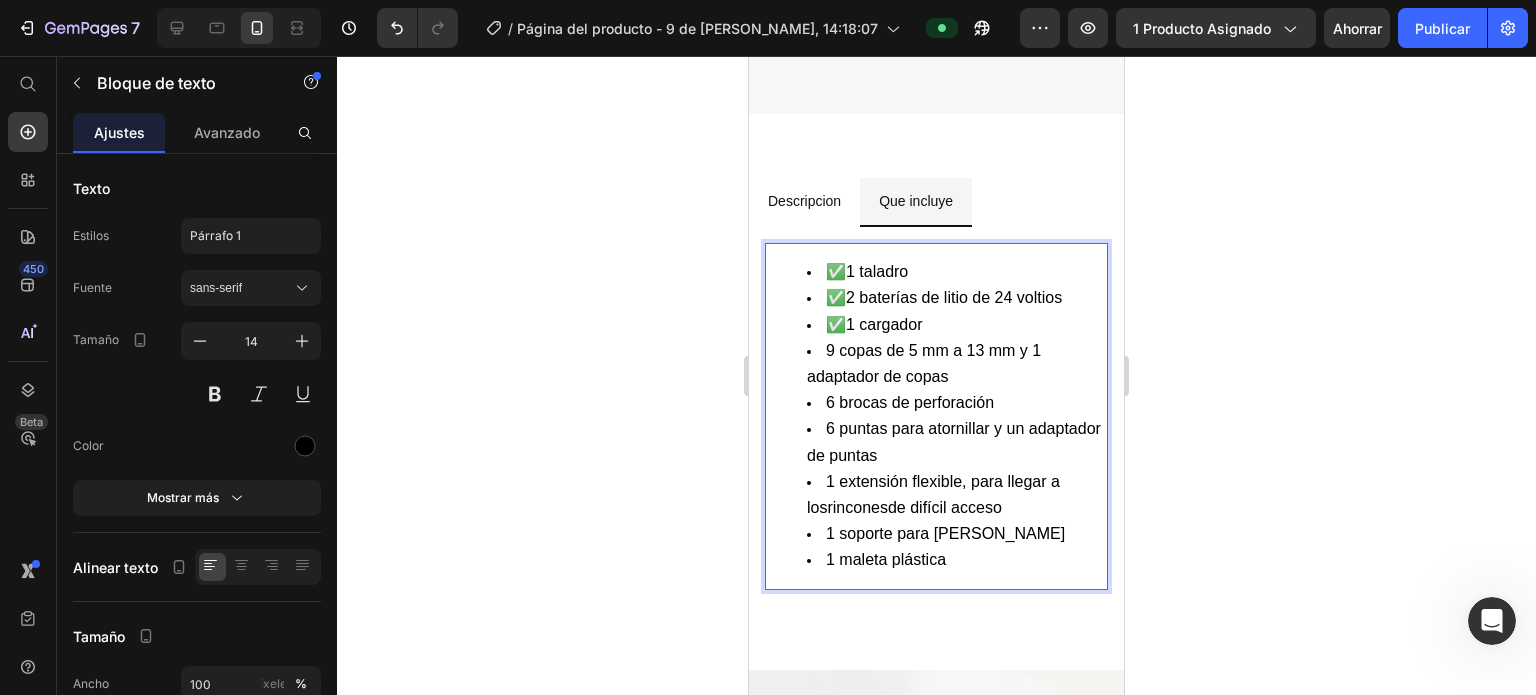 click on "9 copas de 5 mm a 13 mm y 1 adaptador de copas" at bounding box center (956, 364) 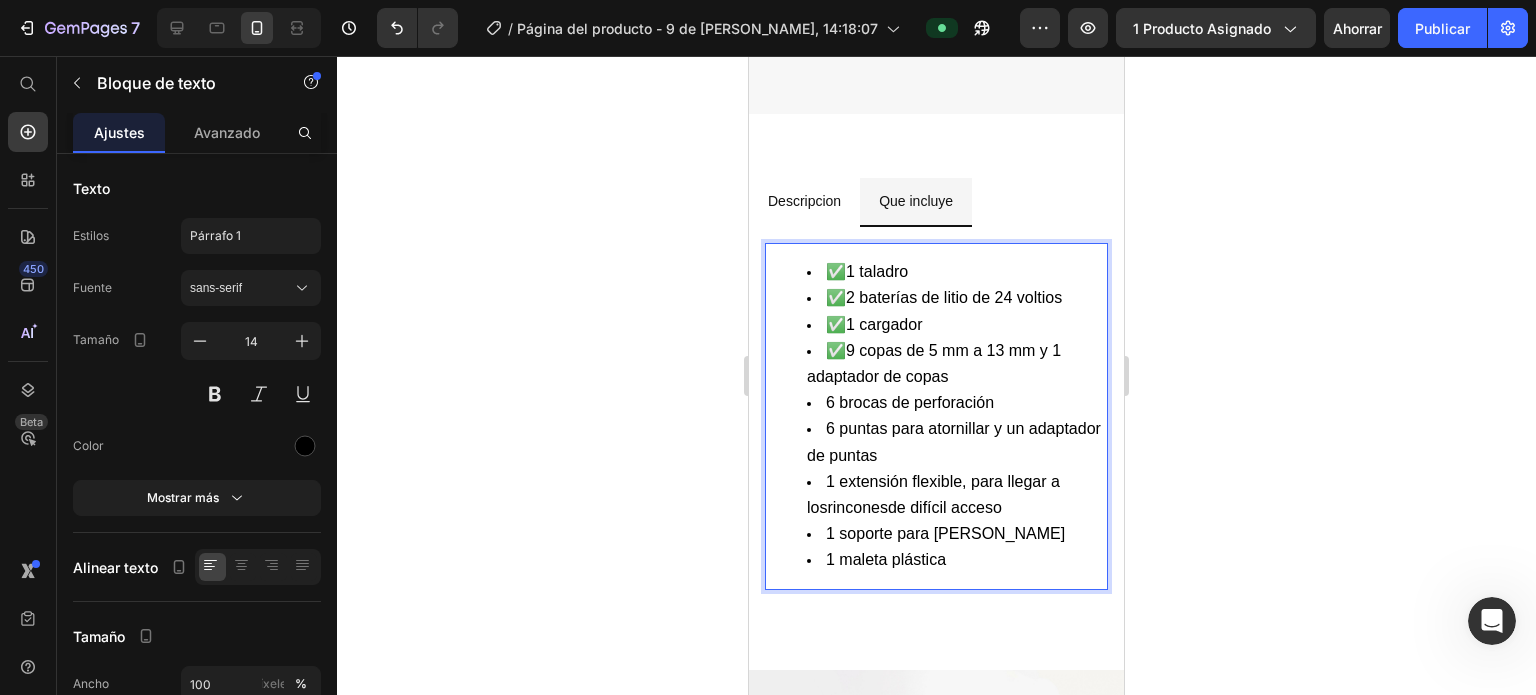 click on "6 brocas de perforación" at bounding box center [910, 402] 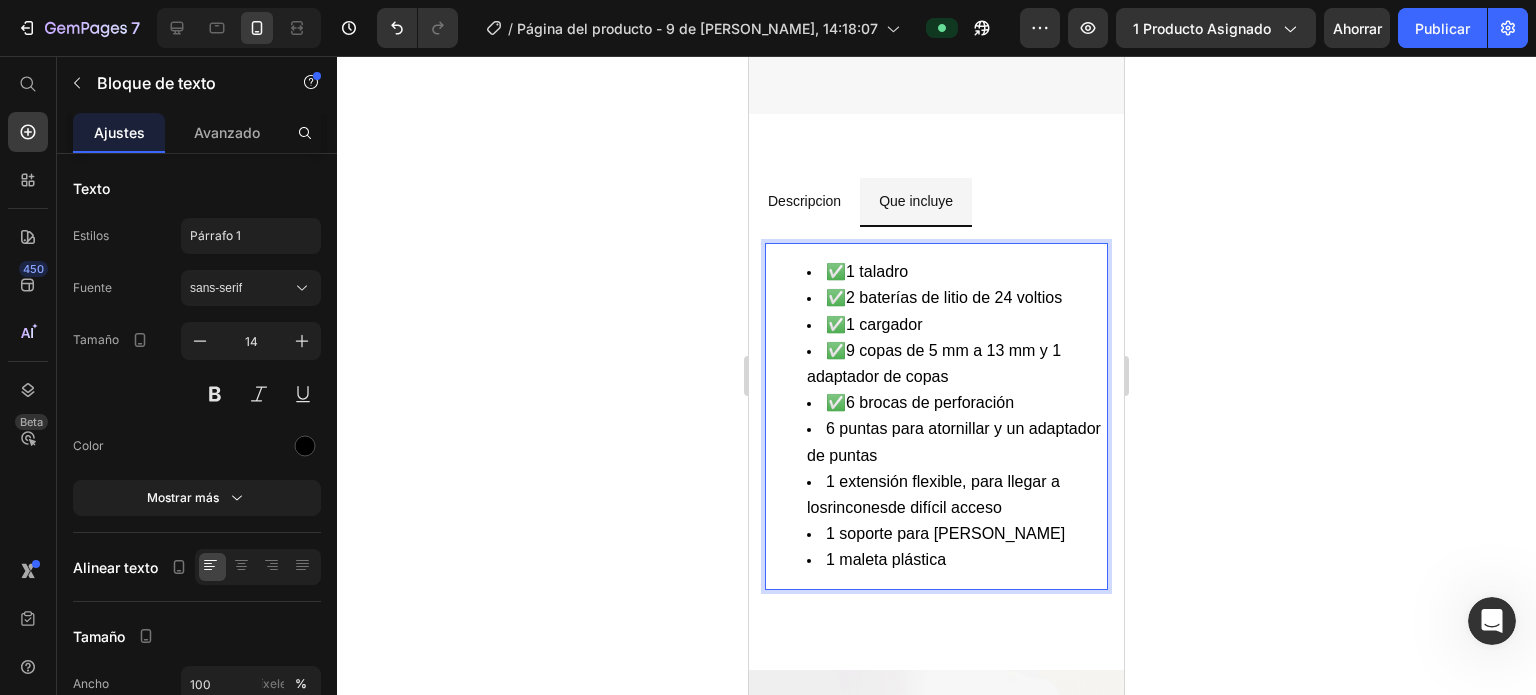click on "6 puntas para atornillar y un adaptador de puntas" at bounding box center [956, 442] 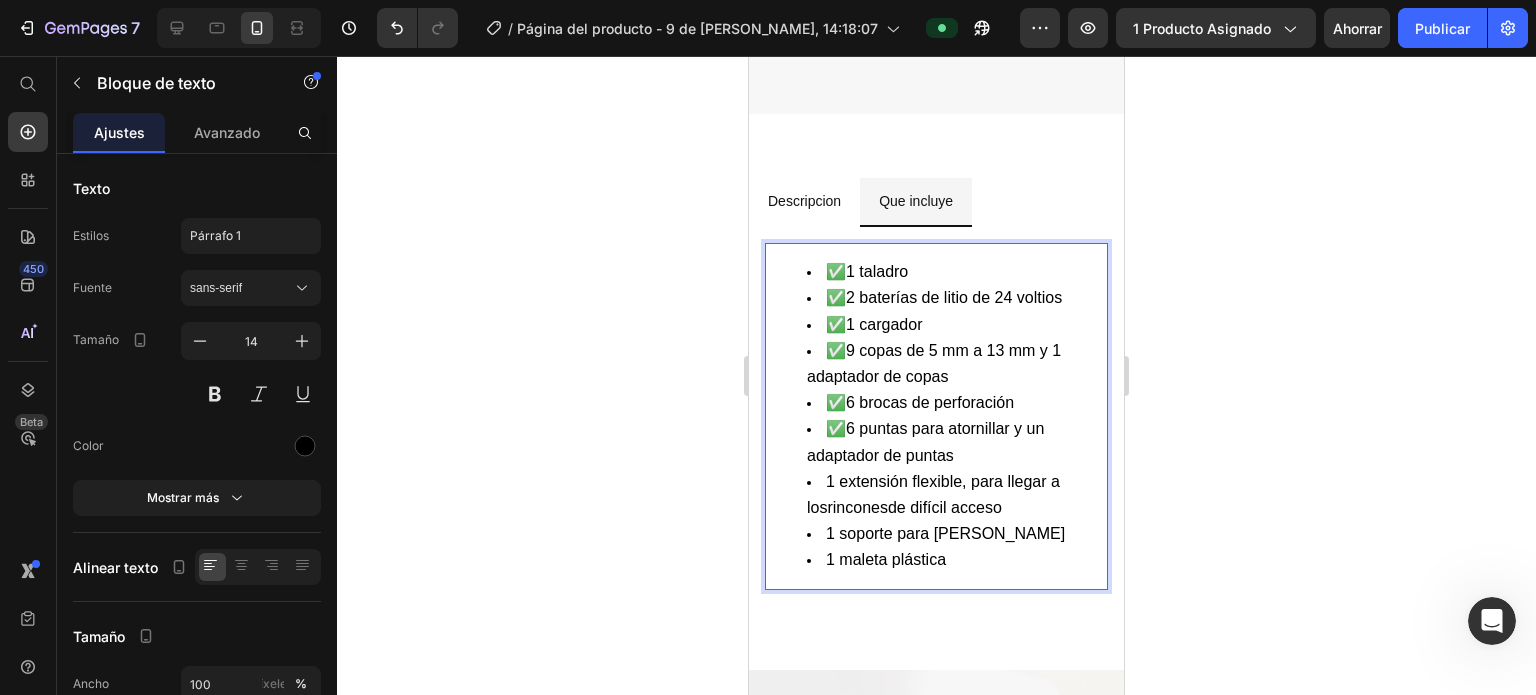 click on "1 extensión flexible, para llegar a los  [PERSON_NAME]  de difícil acceso" at bounding box center [956, 495] 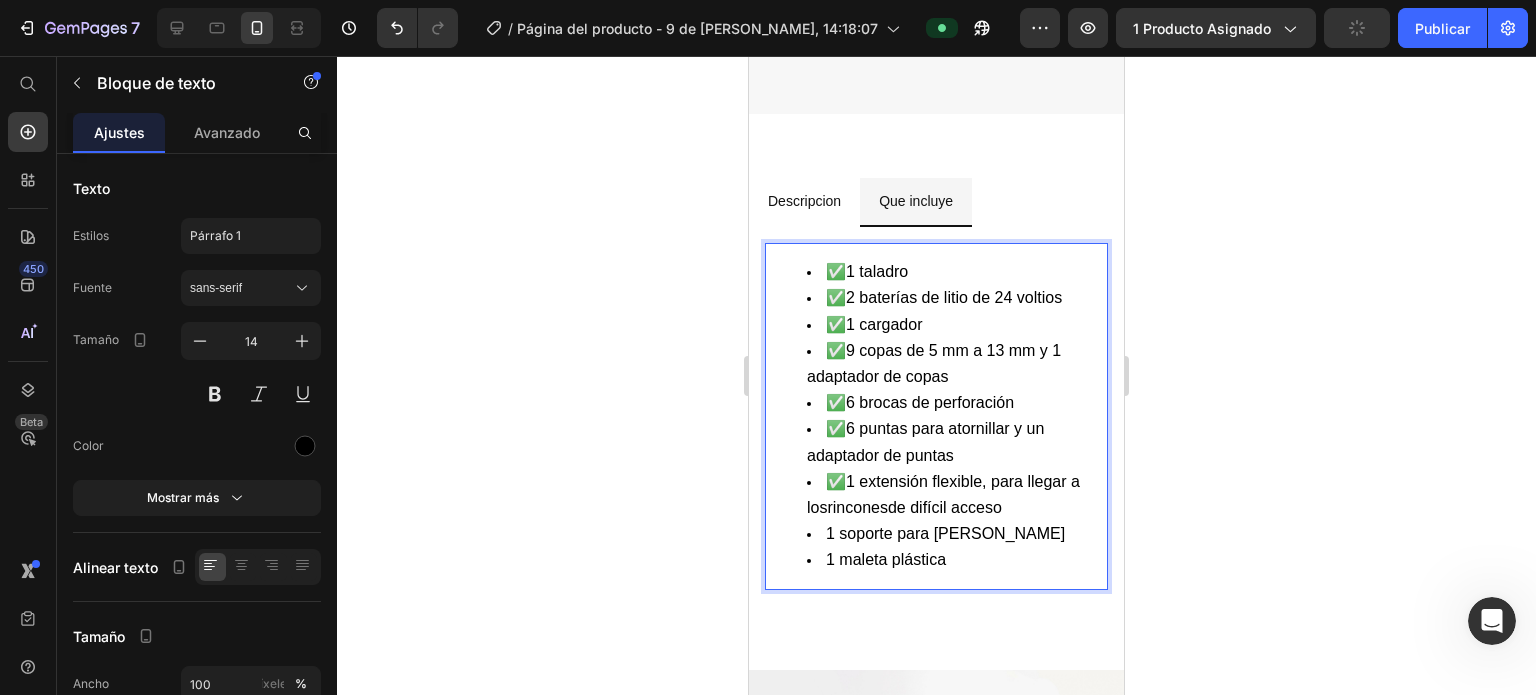 click on "✅1 extensión flexible, para llegar a los  [PERSON_NAME]  de difícil acceso" at bounding box center (956, 495) 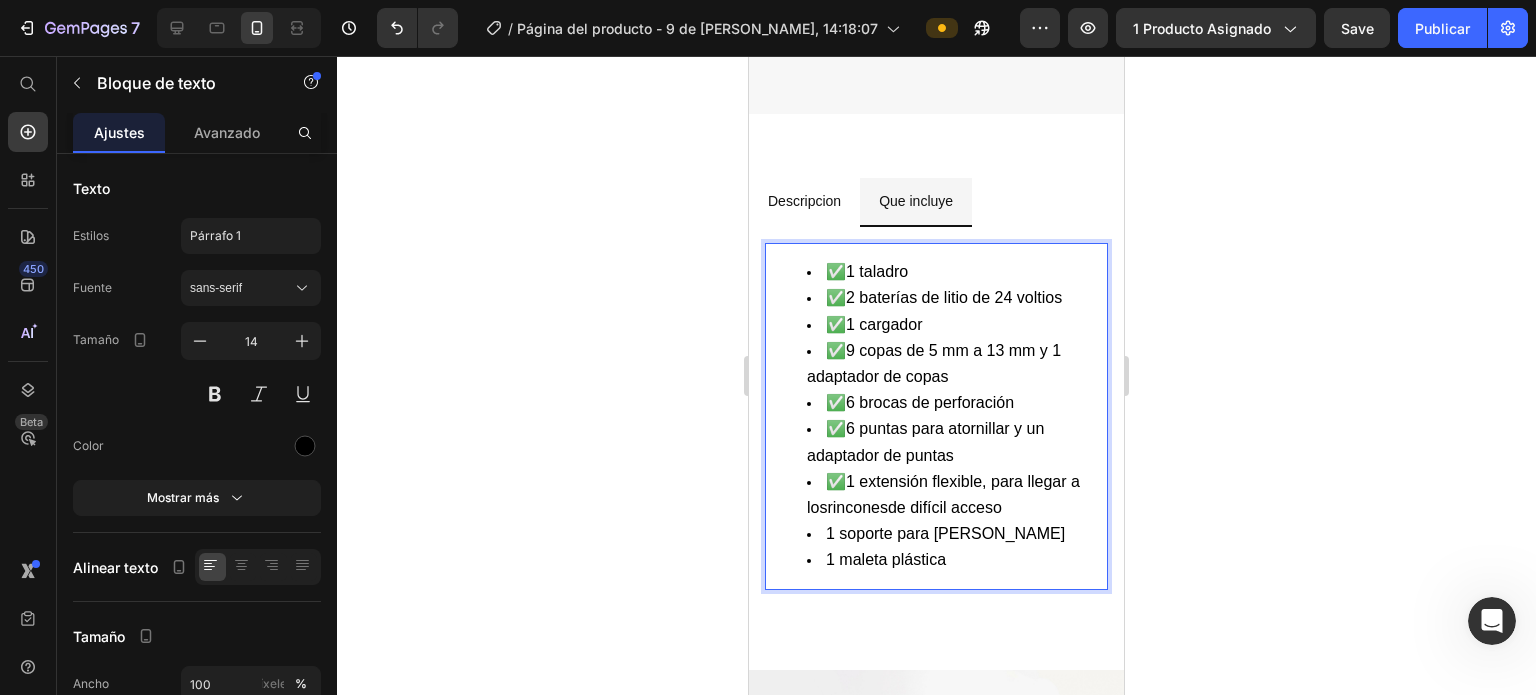 click on "1 soporte para [PERSON_NAME]" at bounding box center (956, 534) 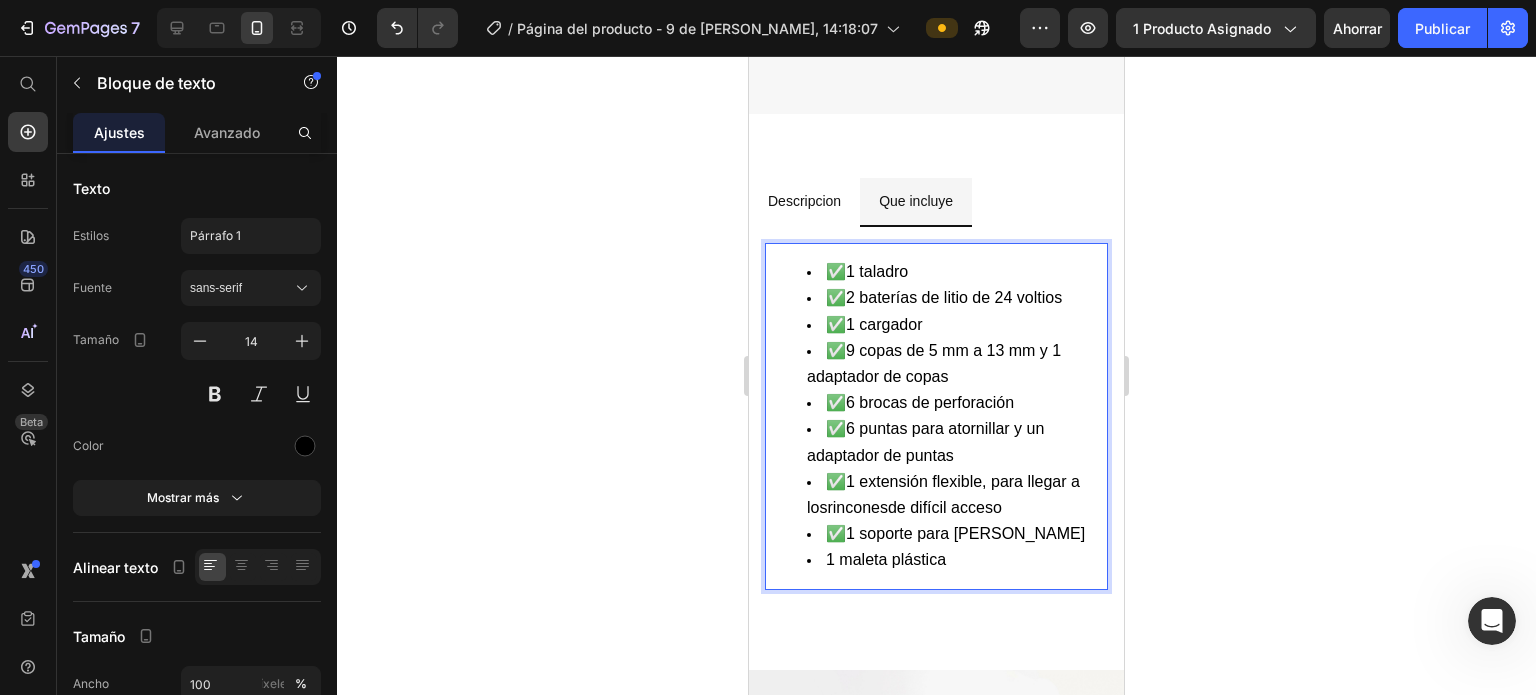 click on "1 maleta plástica" at bounding box center [956, 560] 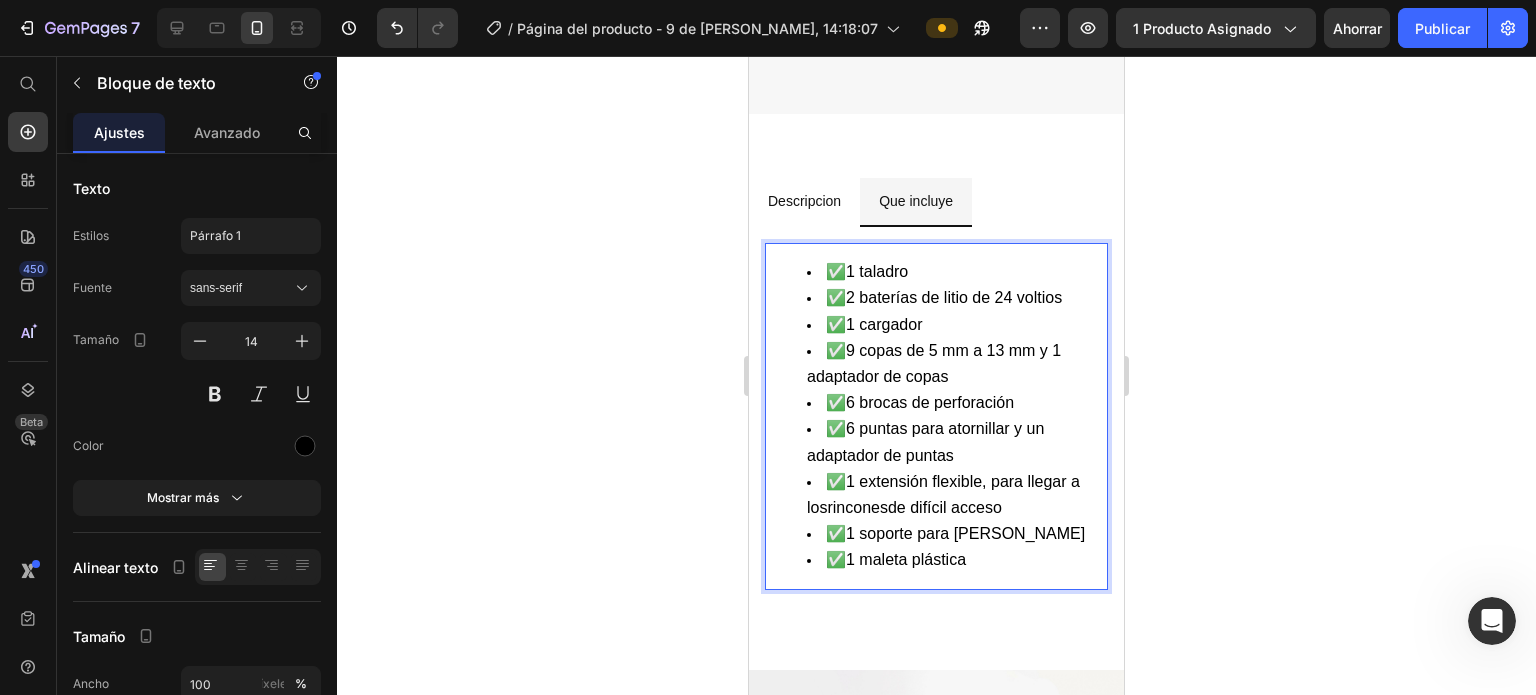click on "✅1 taladro" at bounding box center (956, 272) 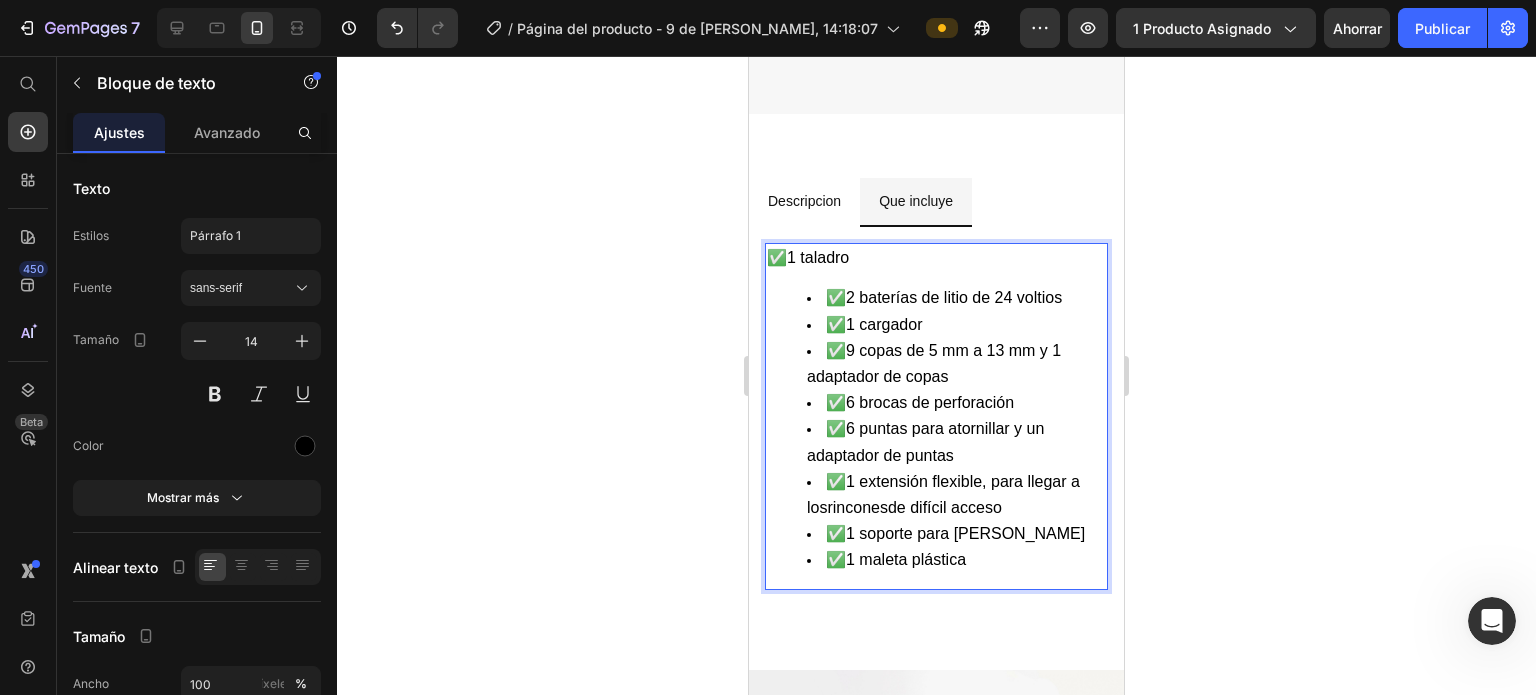 click on "✅2 baterías de litio de 24 voltios" at bounding box center (956, 298) 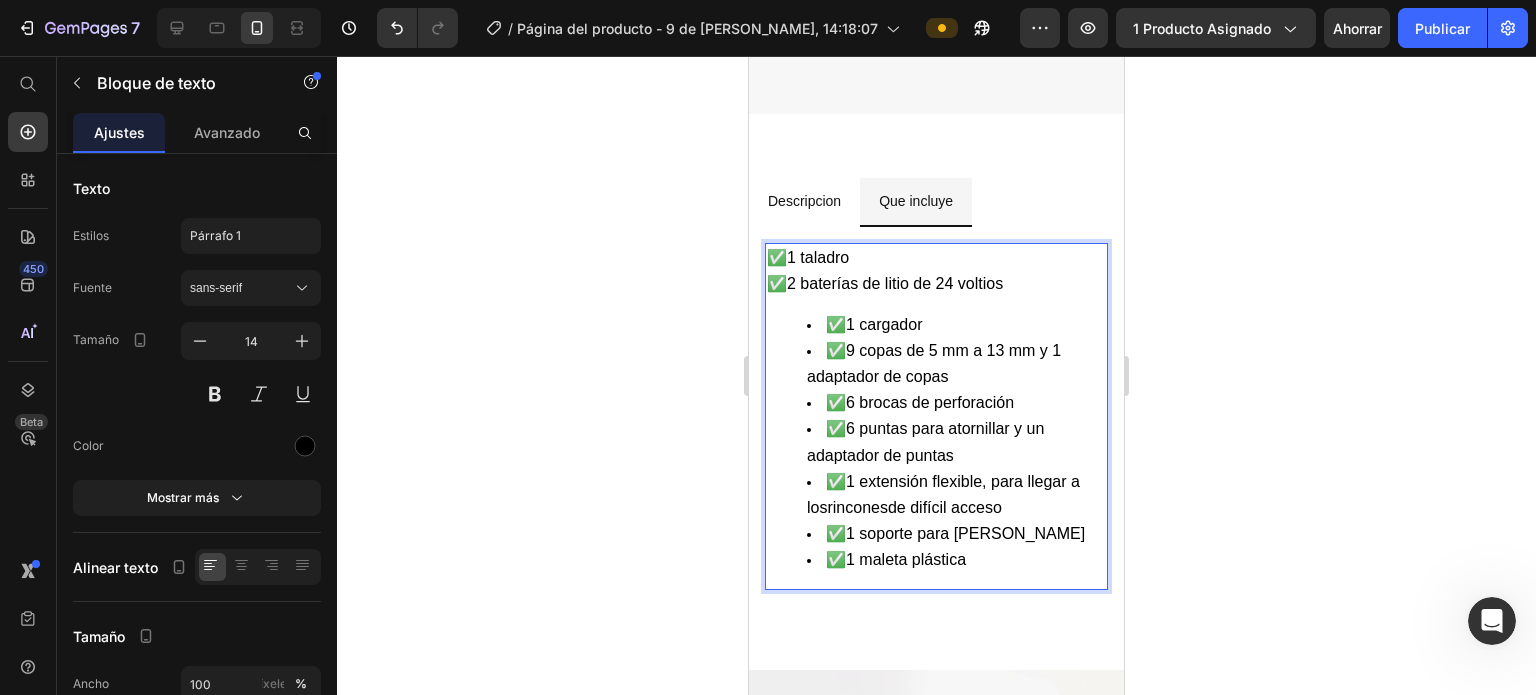 click on "✅1 cargador" at bounding box center [956, 325] 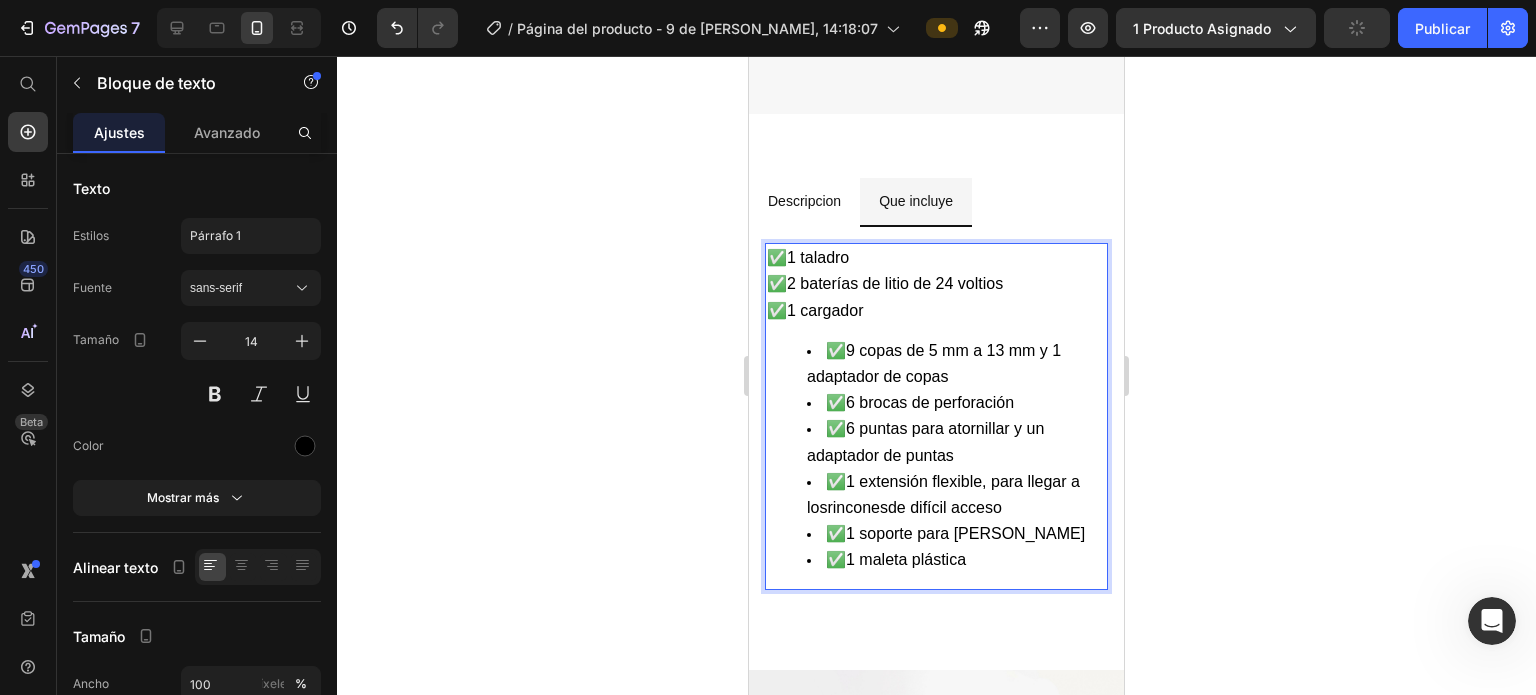 click on "✅9 copas de 5 mm a 13 mm y 1 adaptador de copas" at bounding box center [956, 364] 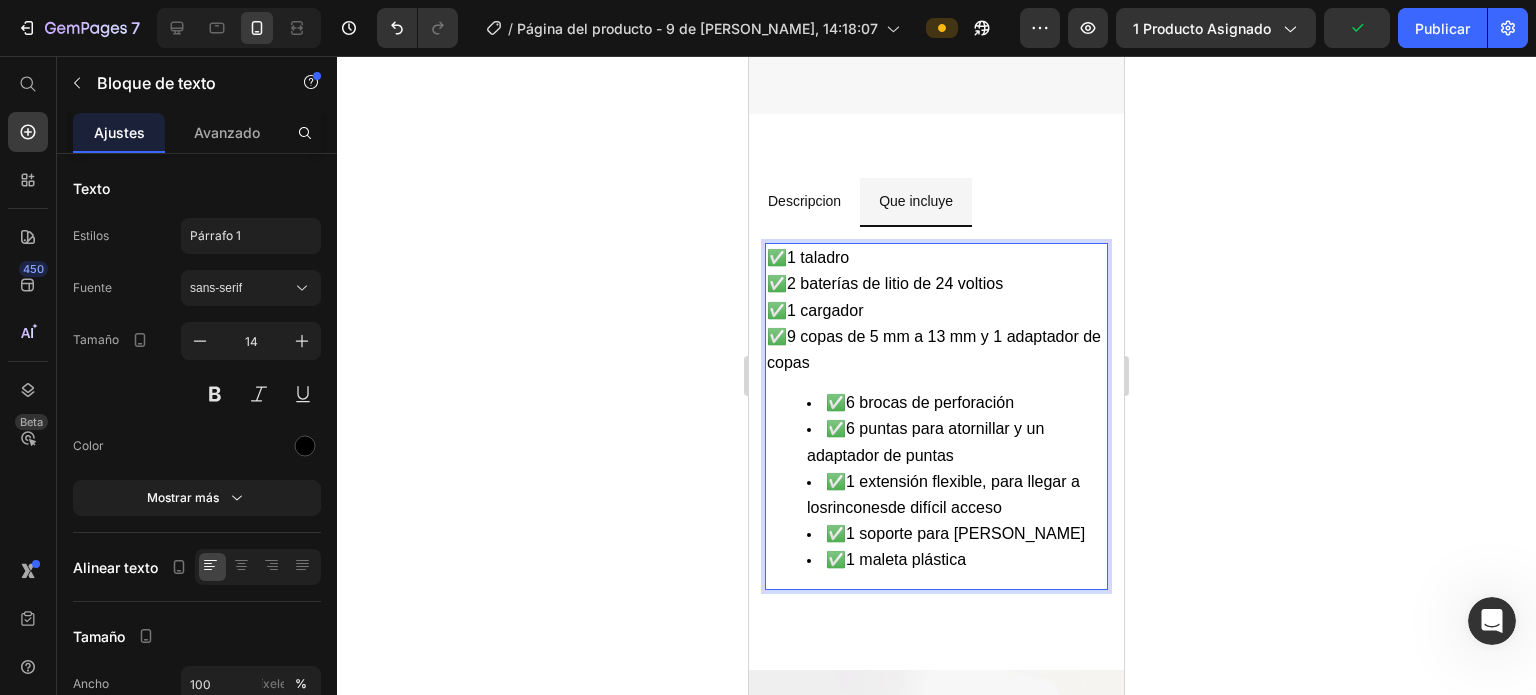 click on "✅6 brocas de perforación" at bounding box center [956, 403] 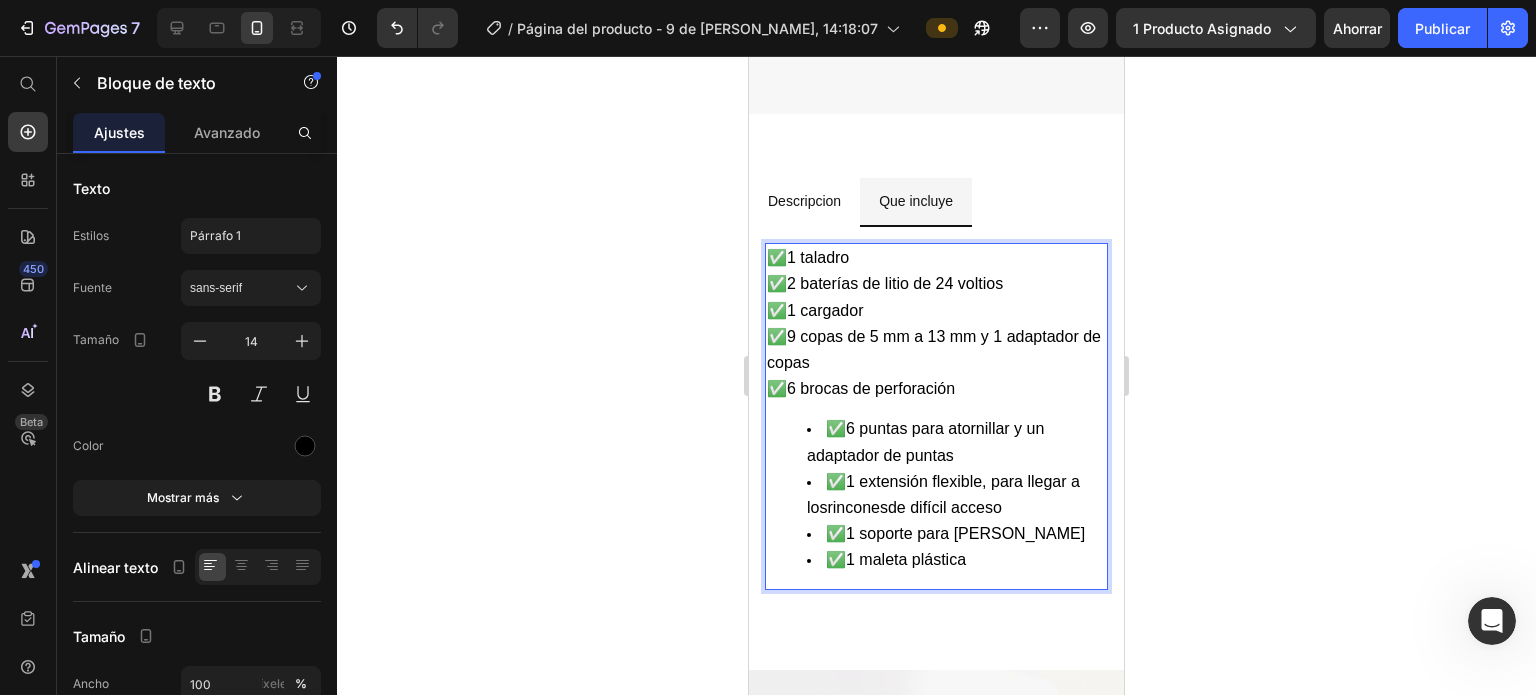 click on "✅6 puntas para atornillar y un adaptador de puntas" at bounding box center [956, 442] 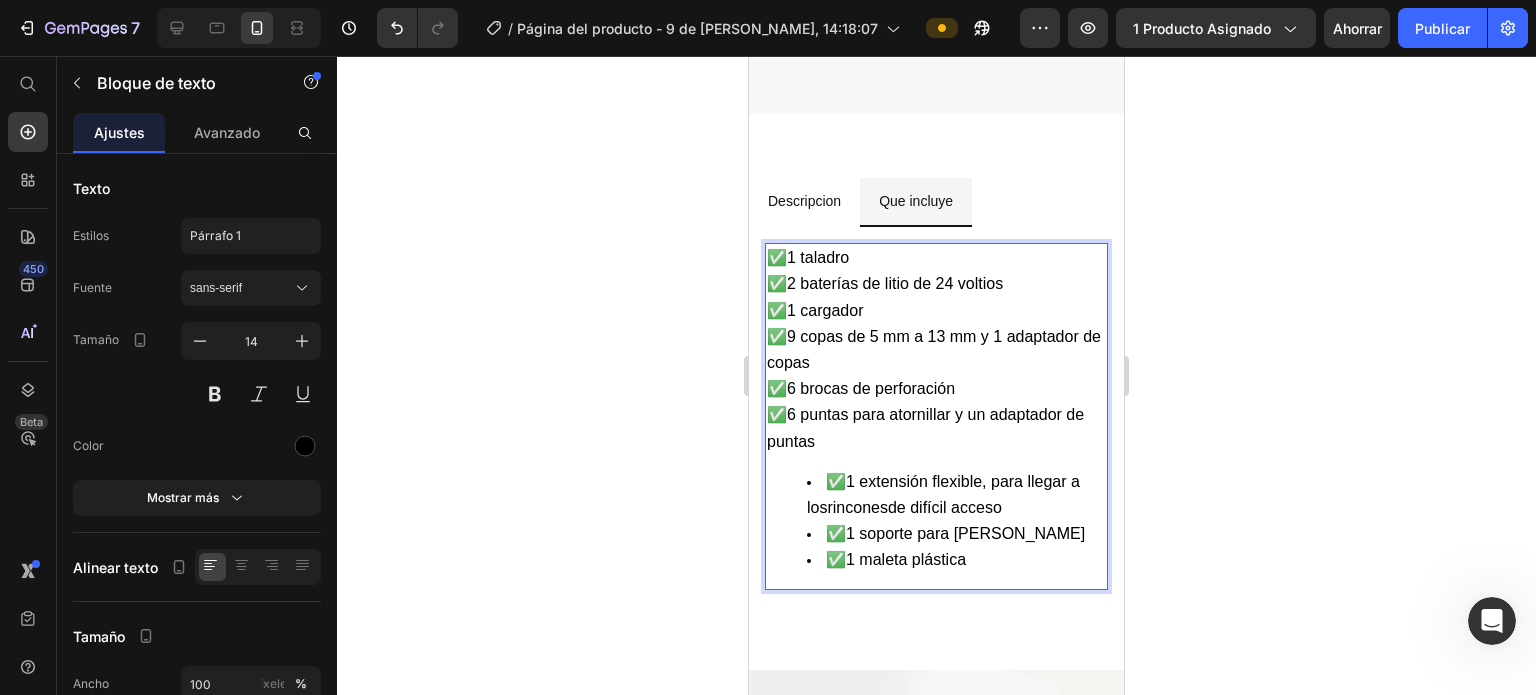 click on "✅1 extensión flexible, para llegar a los  [PERSON_NAME]  de difícil acceso" at bounding box center [956, 495] 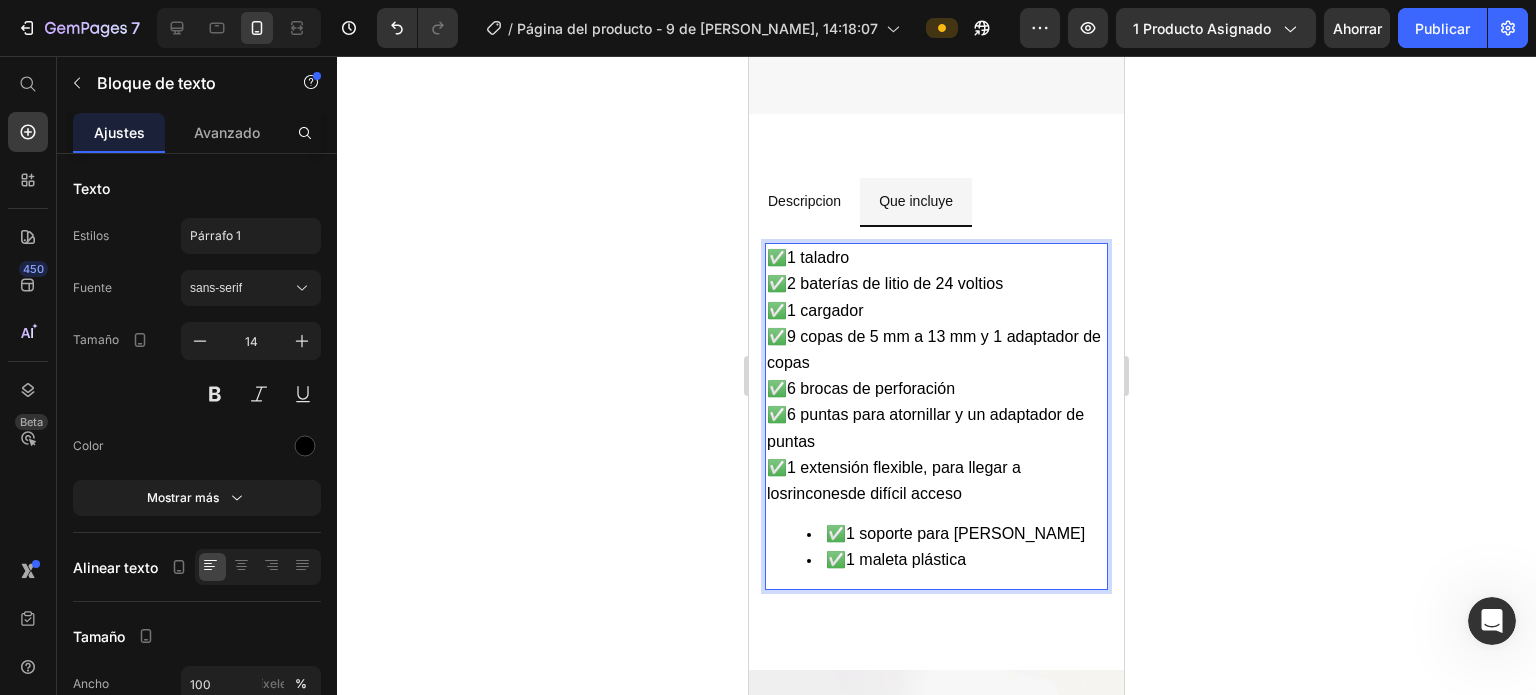 click on "✅1 soporte para [PERSON_NAME]" at bounding box center [956, 534] 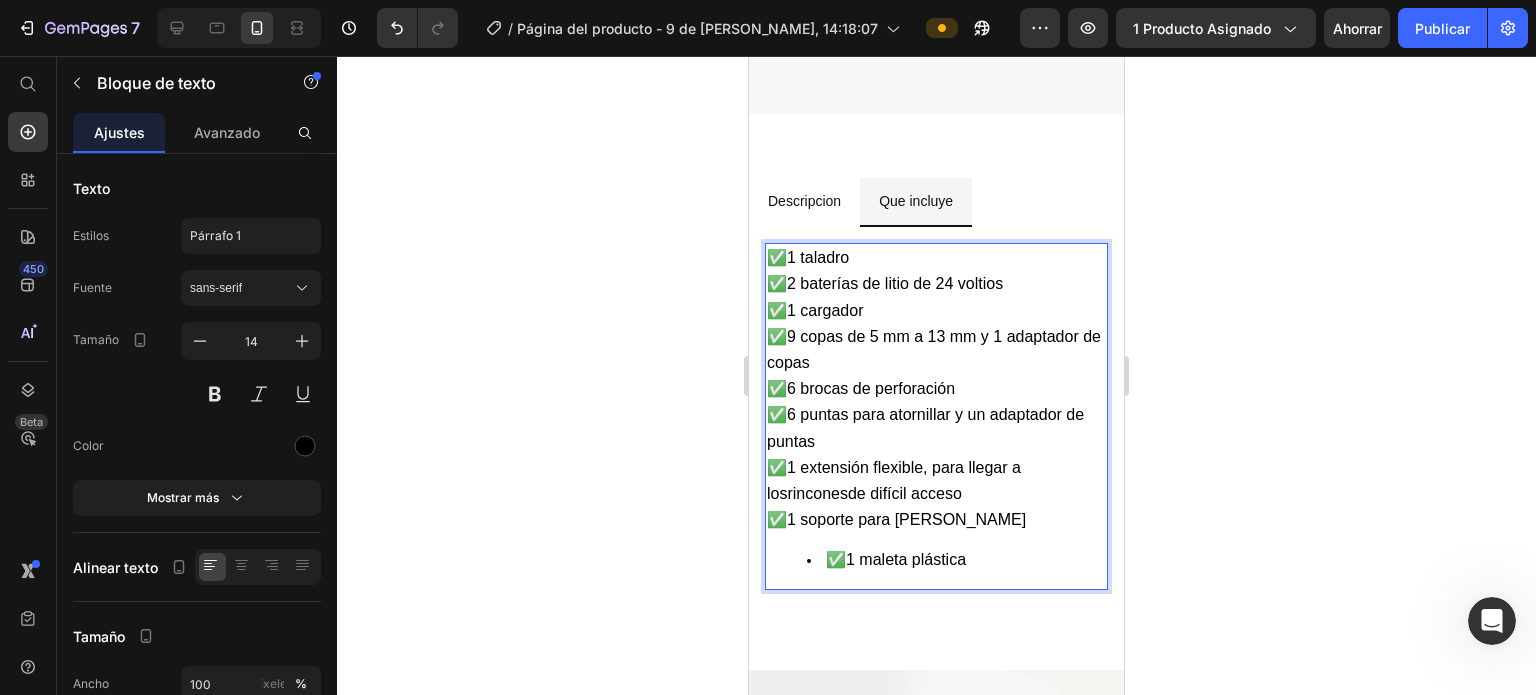 click on "✅1 maleta plástica" at bounding box center (956, 560) 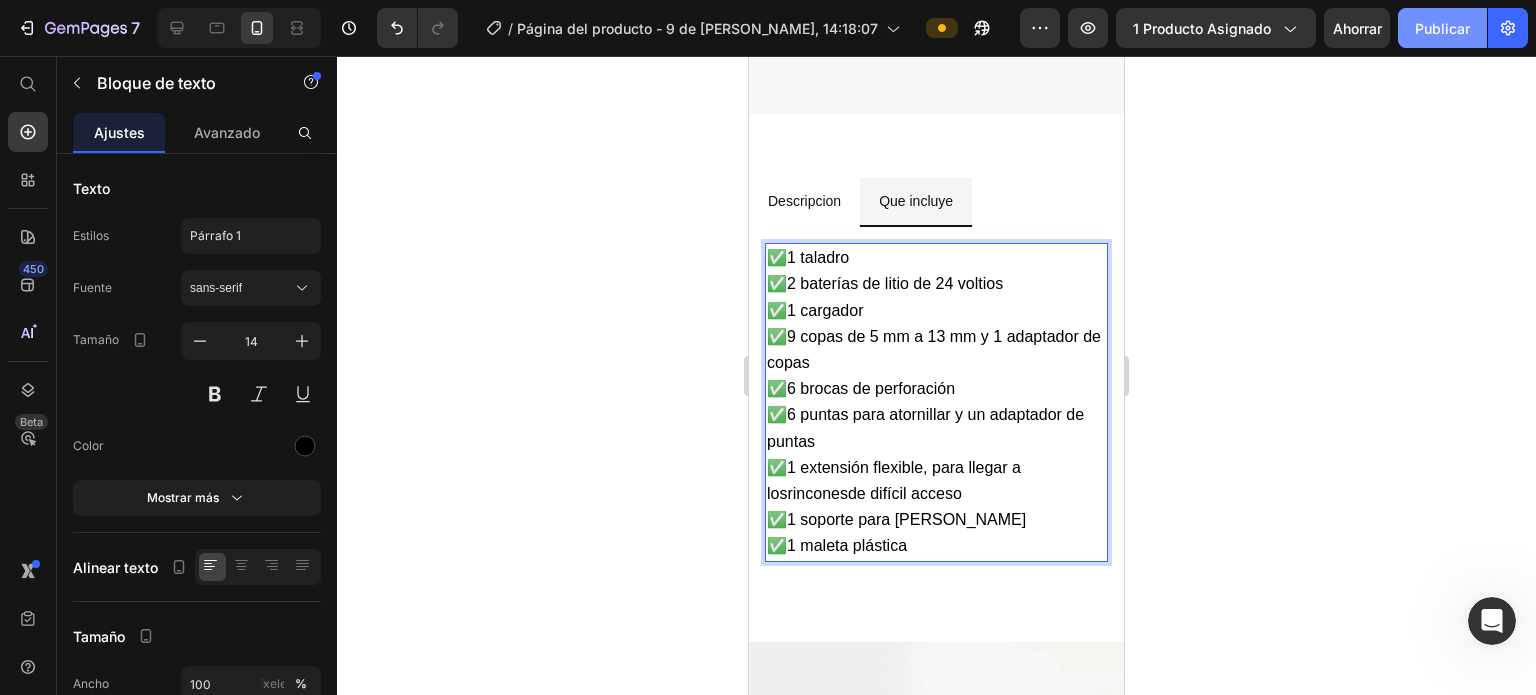 click on "Publicar" 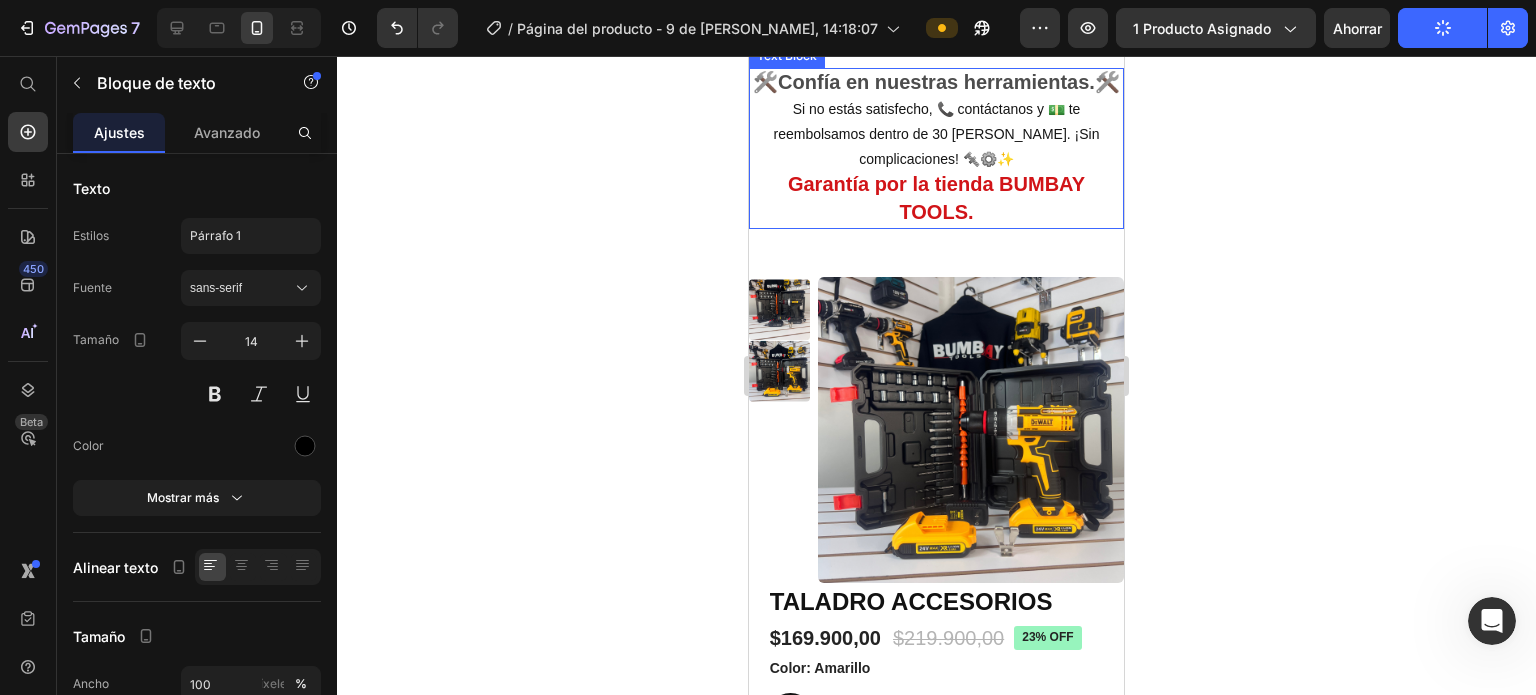 scroll, scrollTop: 5743, scrollLeft: 0, axis: vertical 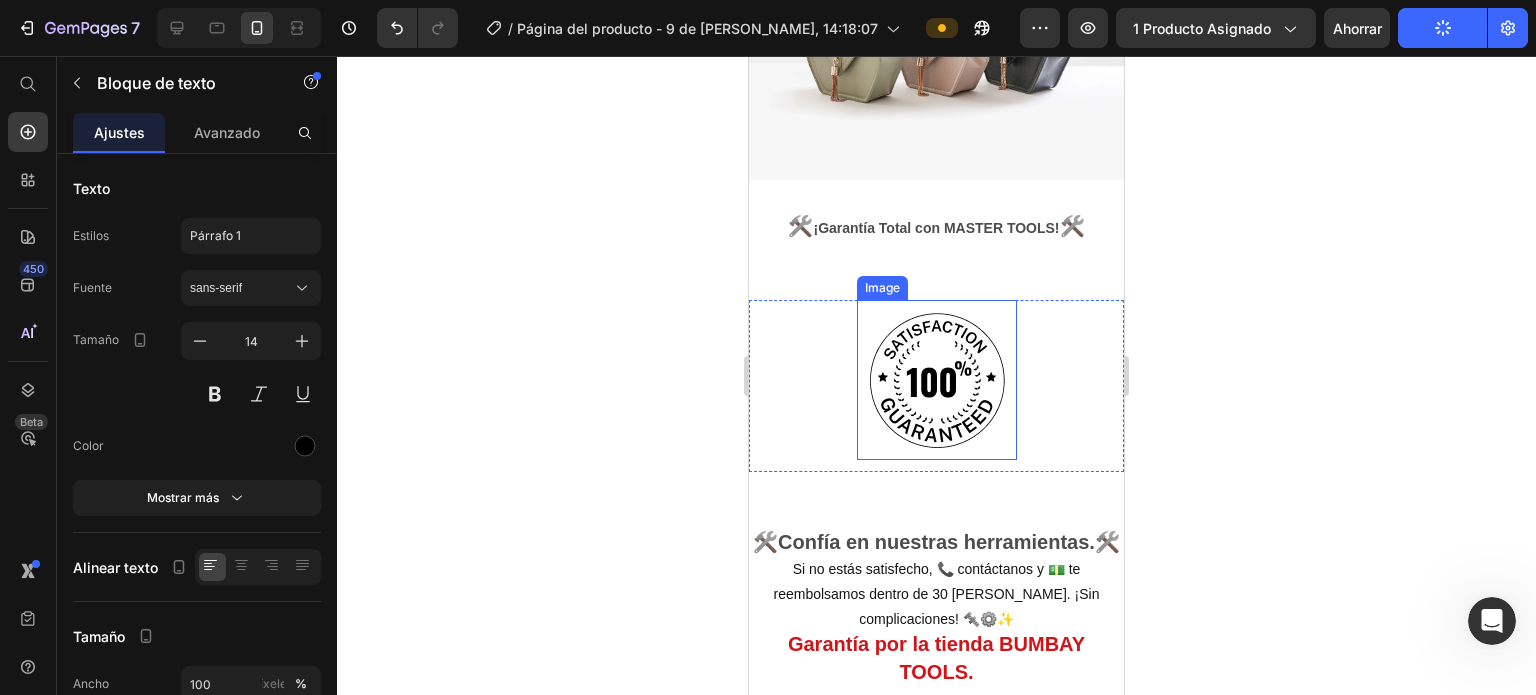click at bounding box center [937, 380] 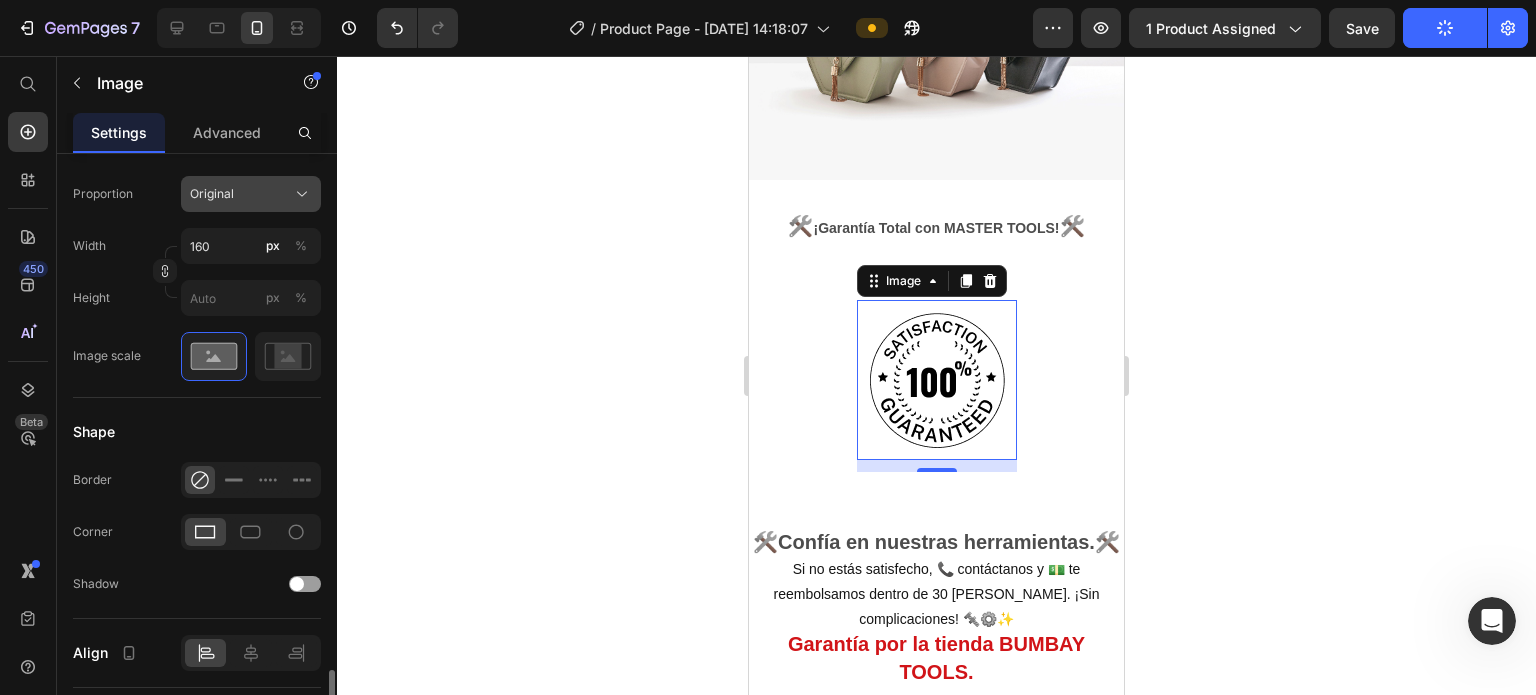 scroll, scrollTop: 900, scrollLeft: 0, axis: vertical 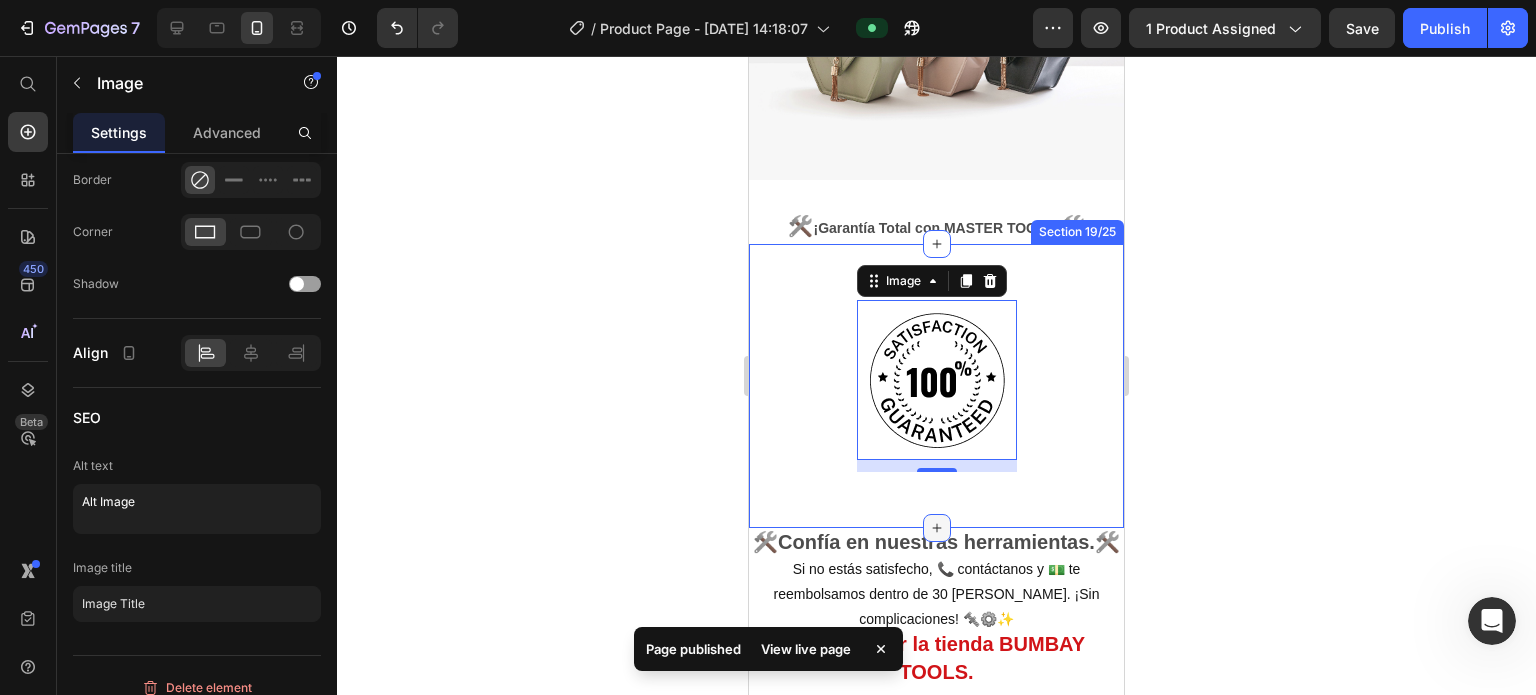 click at bounding box center [937, 528] 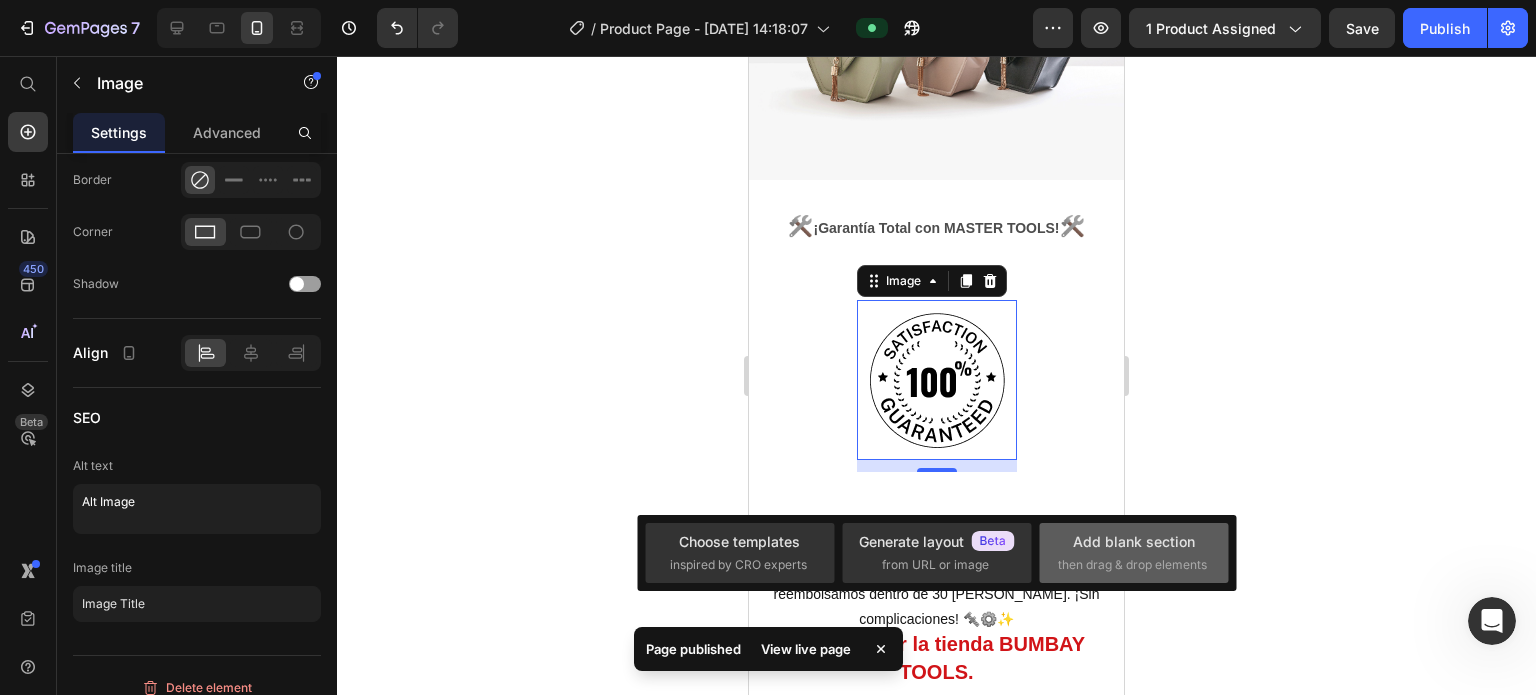 drag, startPoint x: 1078, startPoint y: 545, endPoint x: 103, endPoint y: 87, distance: 1077.2135 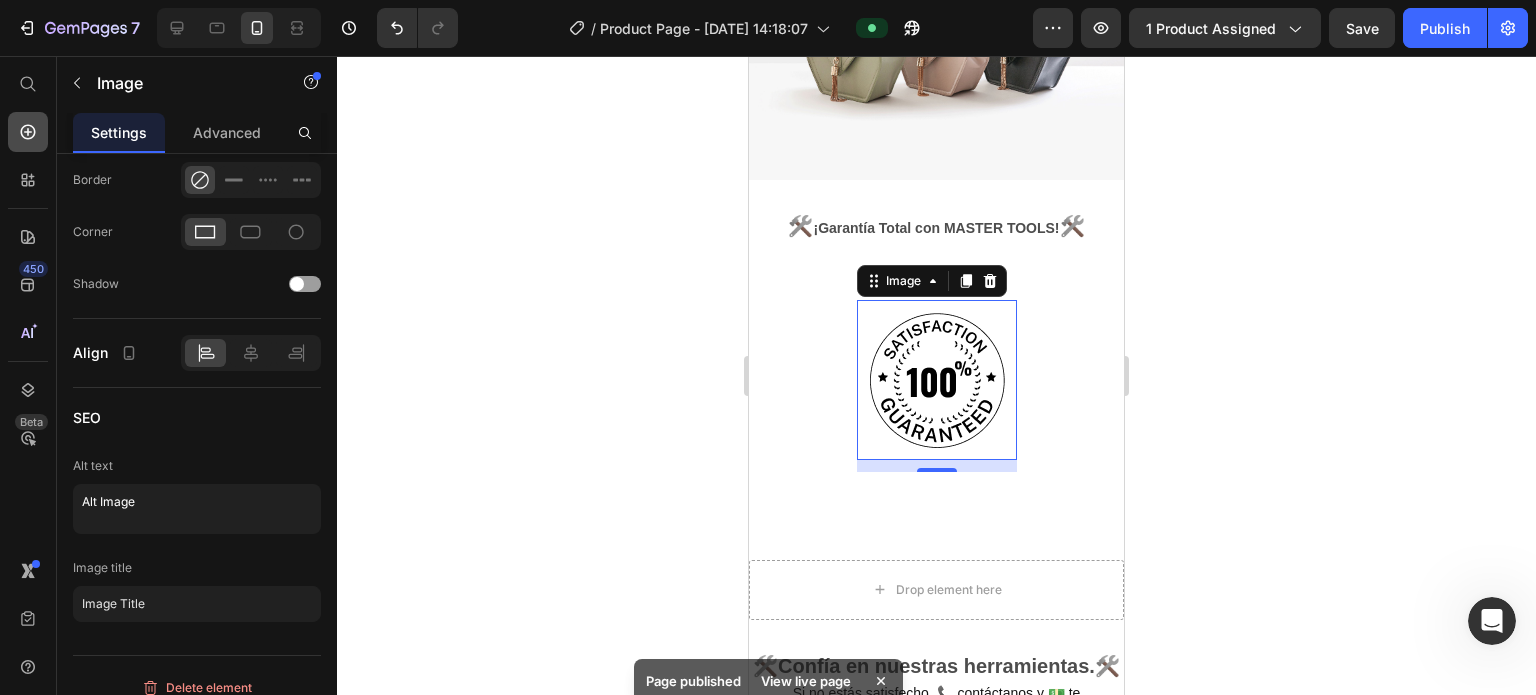 click 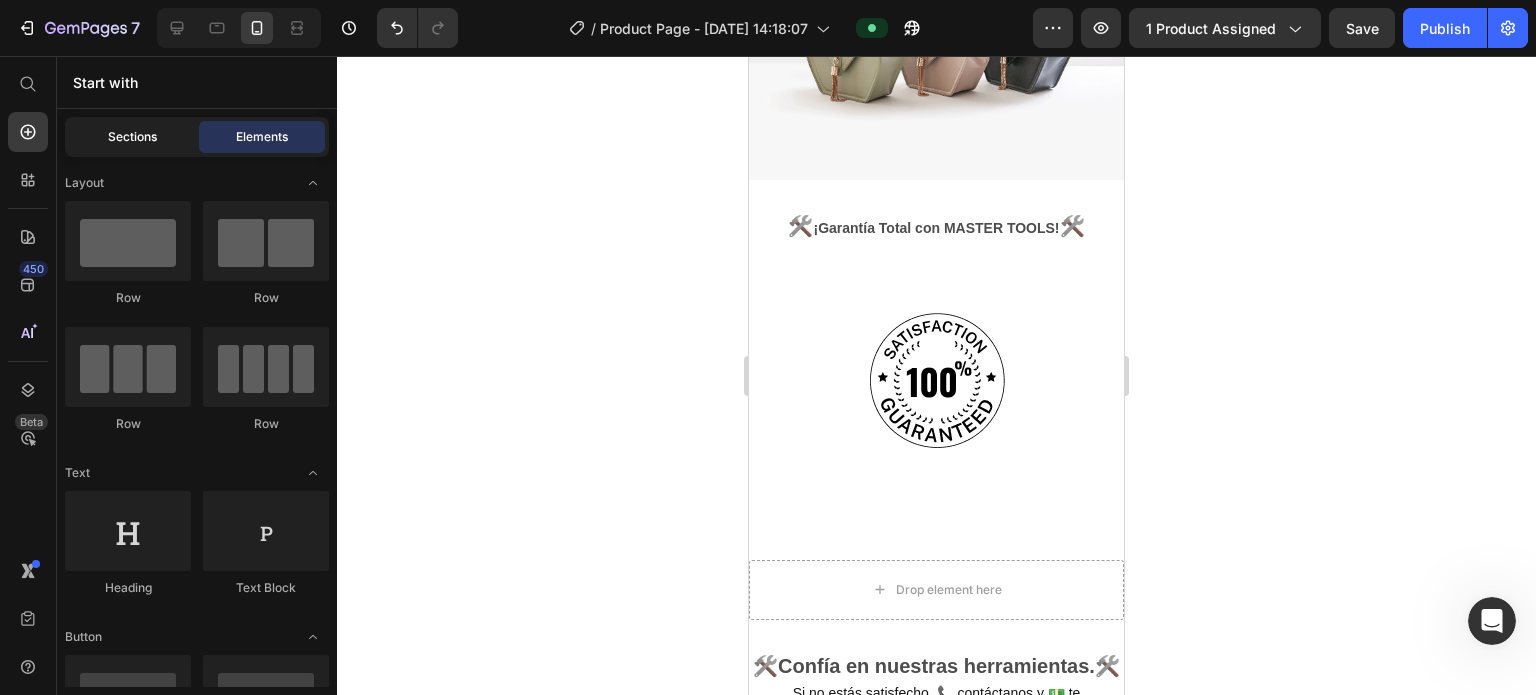 click on "Sections" at bounding box center (132, 137) 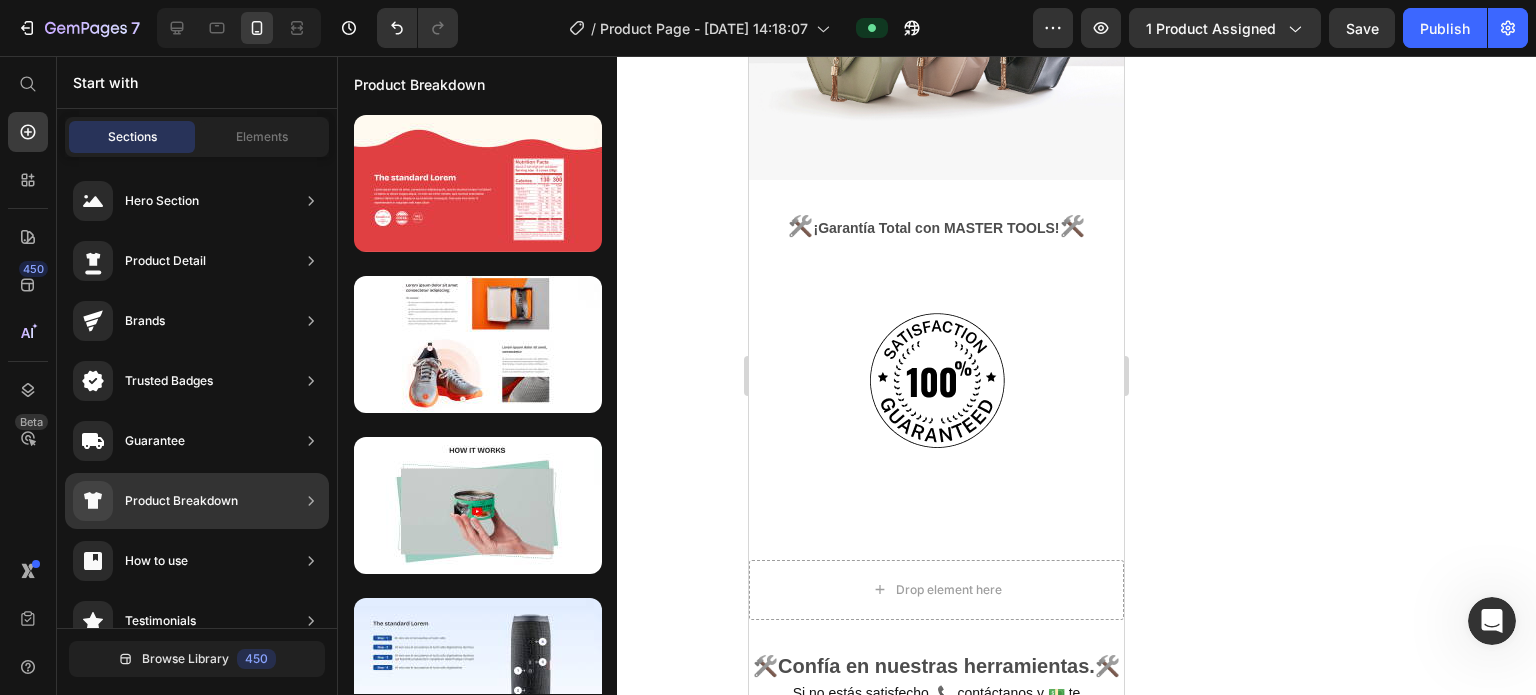scroll, scrollTop: 100, scrollLeft: 0, axis: vertical 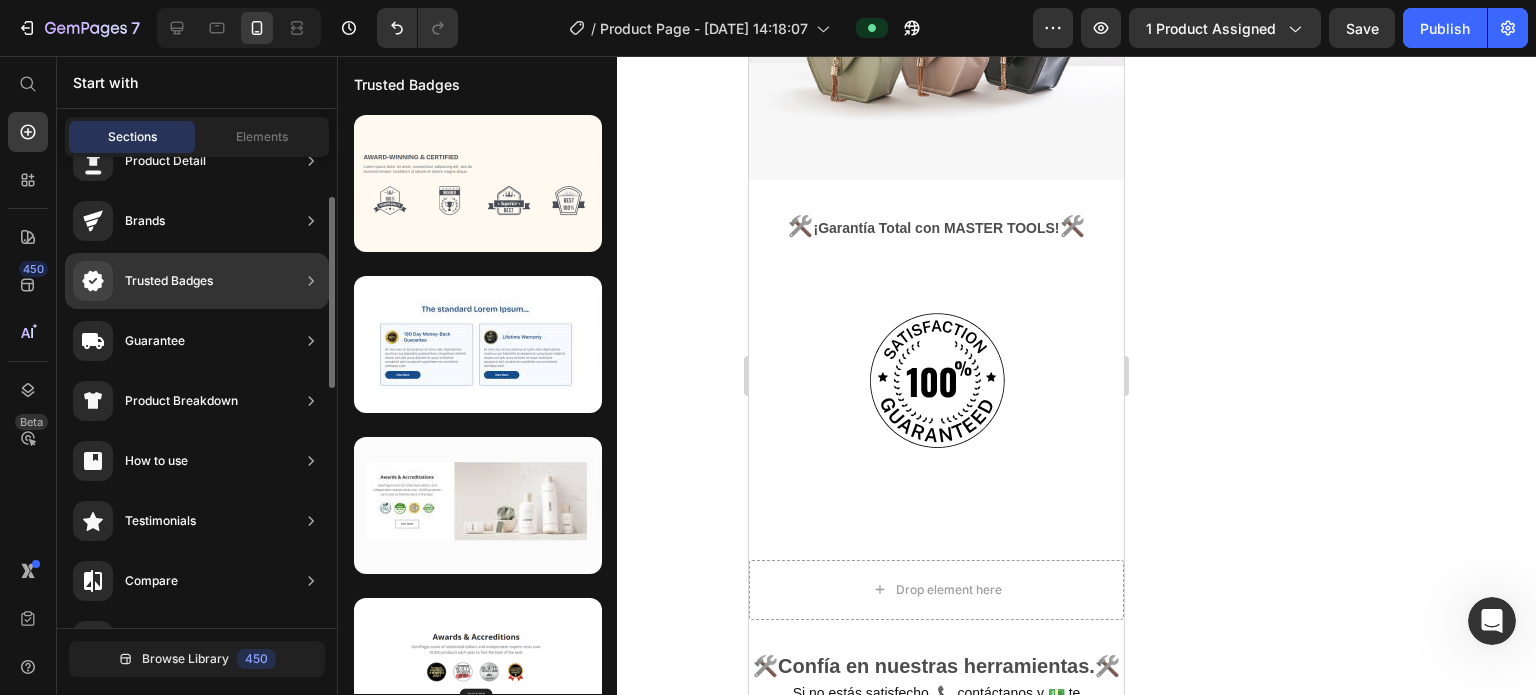 click on "Trusted Badges" 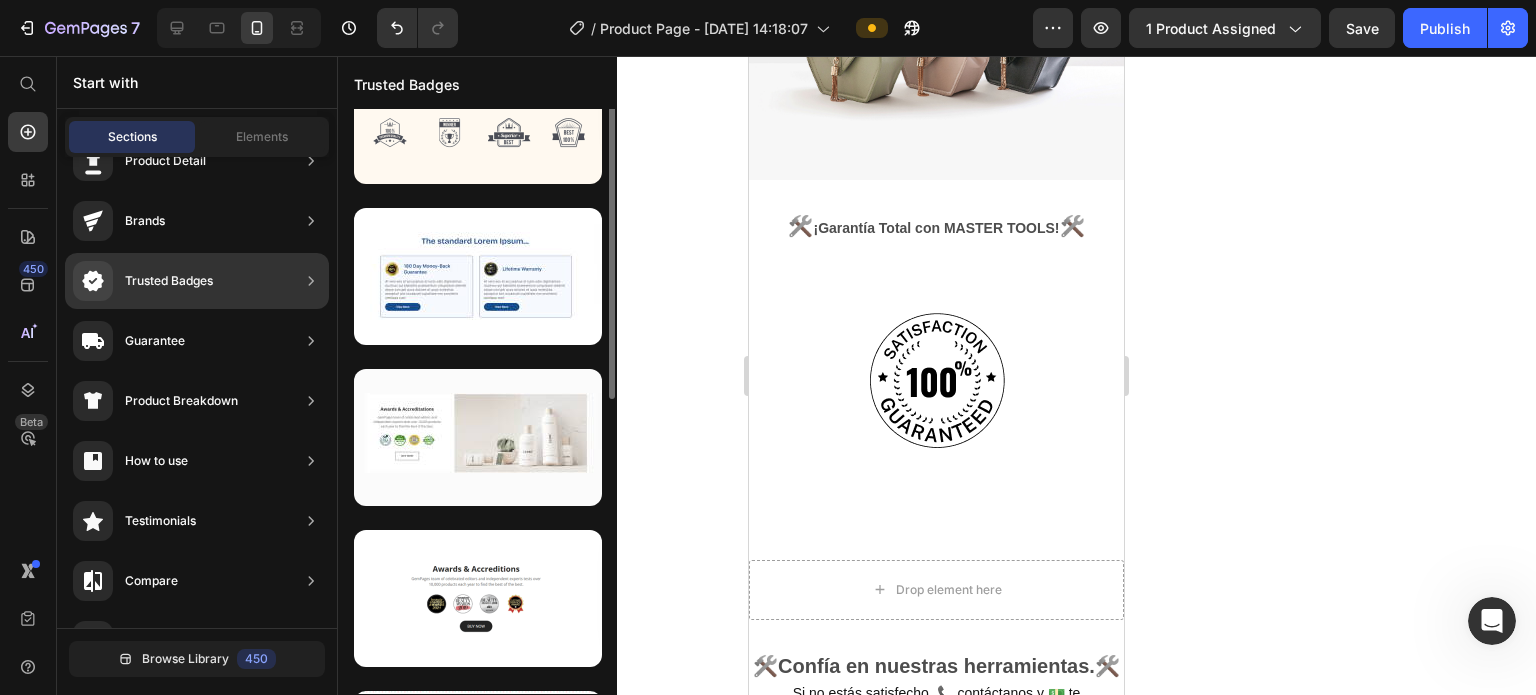 scroll, scrollTop: 0, scrollLeft: 0, axis: both 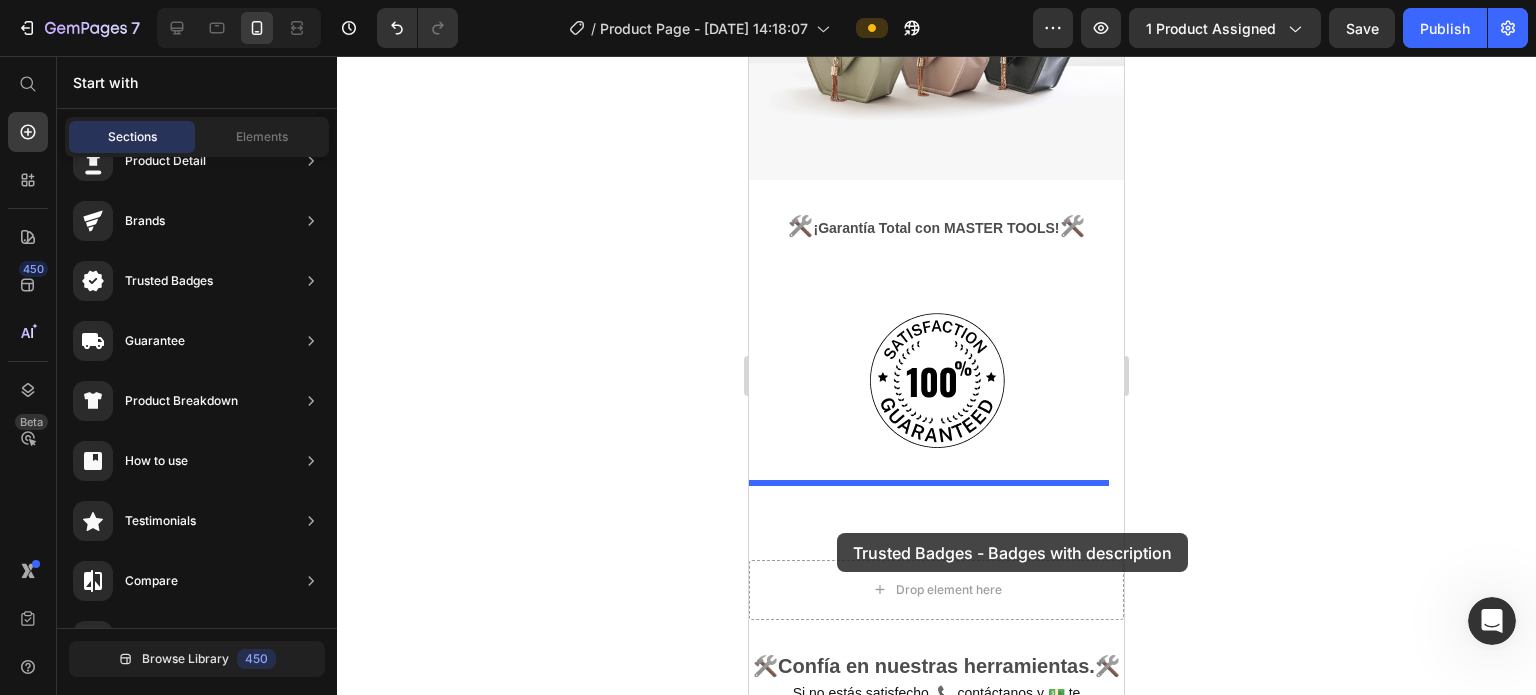 drag, startPoint x: 1203, startPoint y: 406, endPoint x: 837, endPoint y: 533, distance: 387.40805 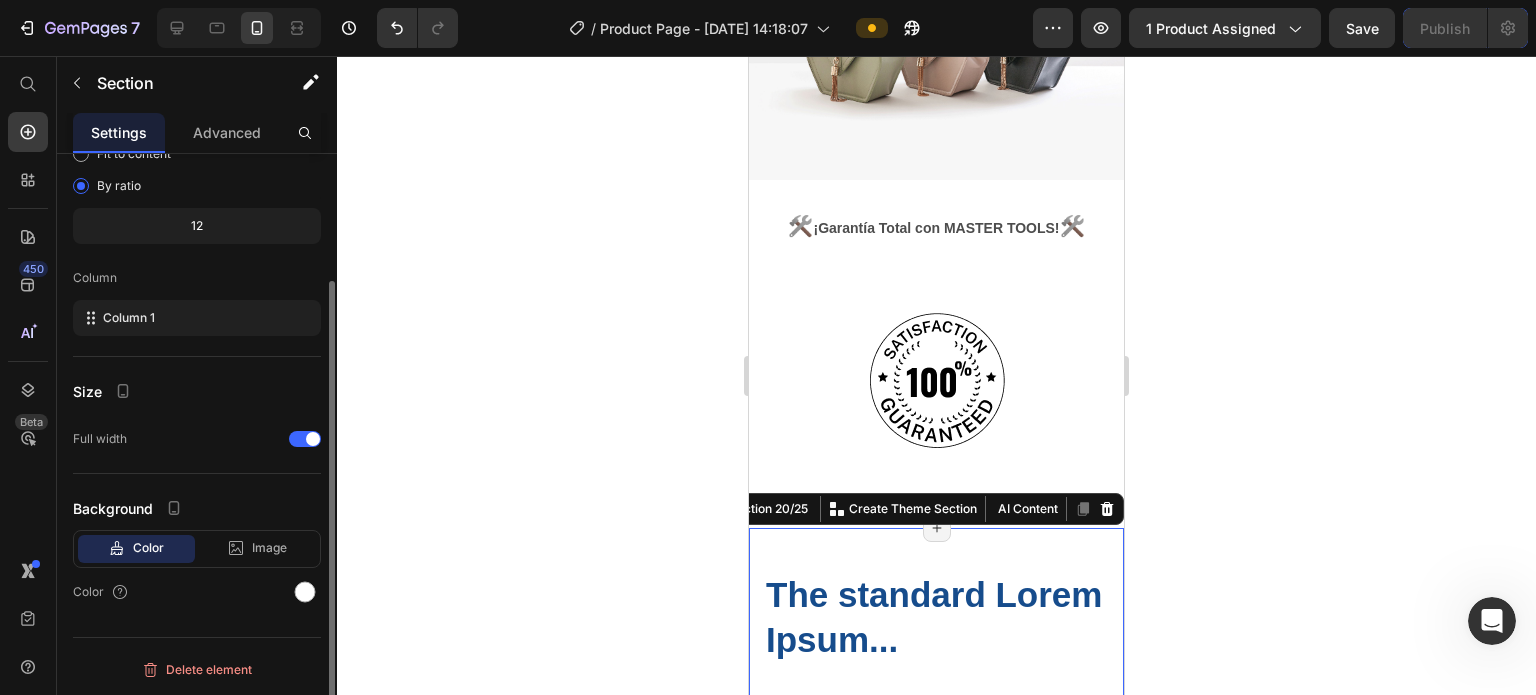scroll, scrollTop: 6015, scrollLeft: 0, axis: vertical 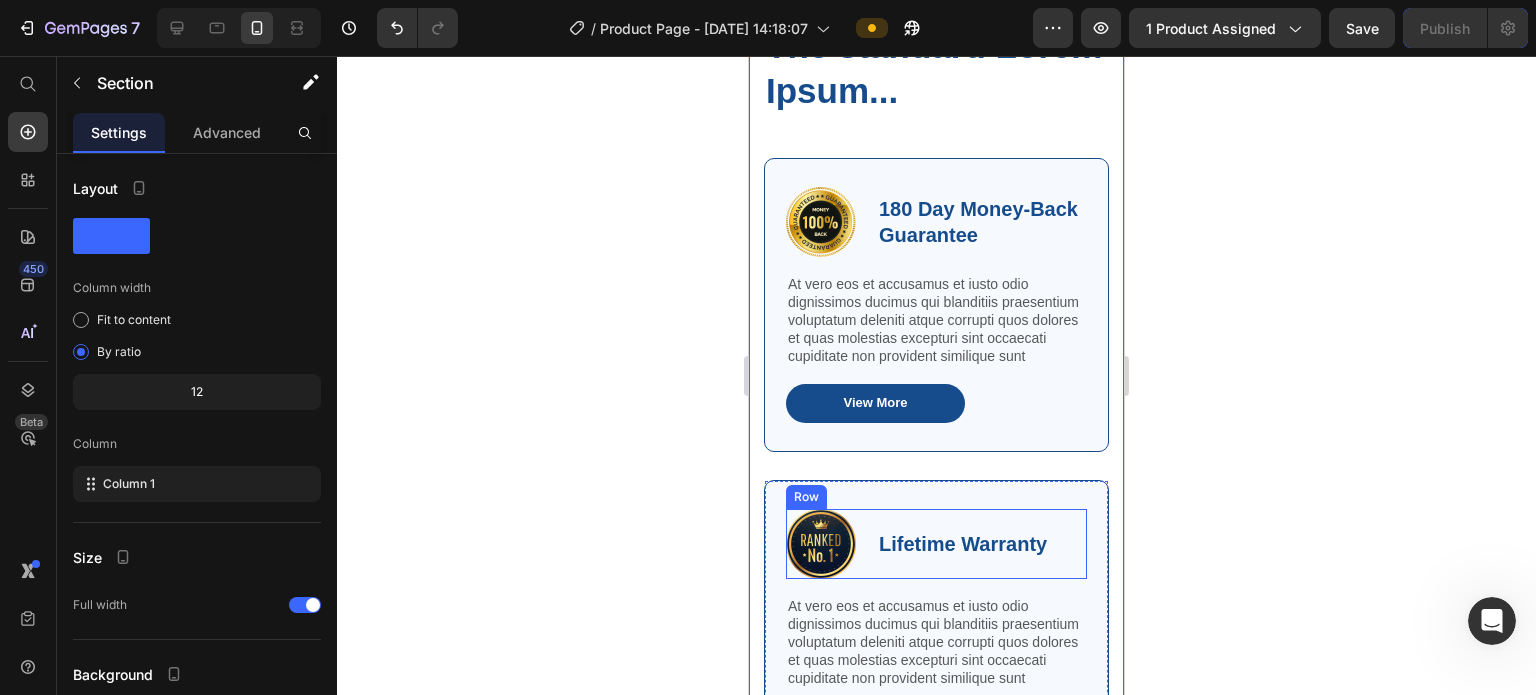 click on "Lifetime Warranty Text Block" at bounding box center [963, 544] 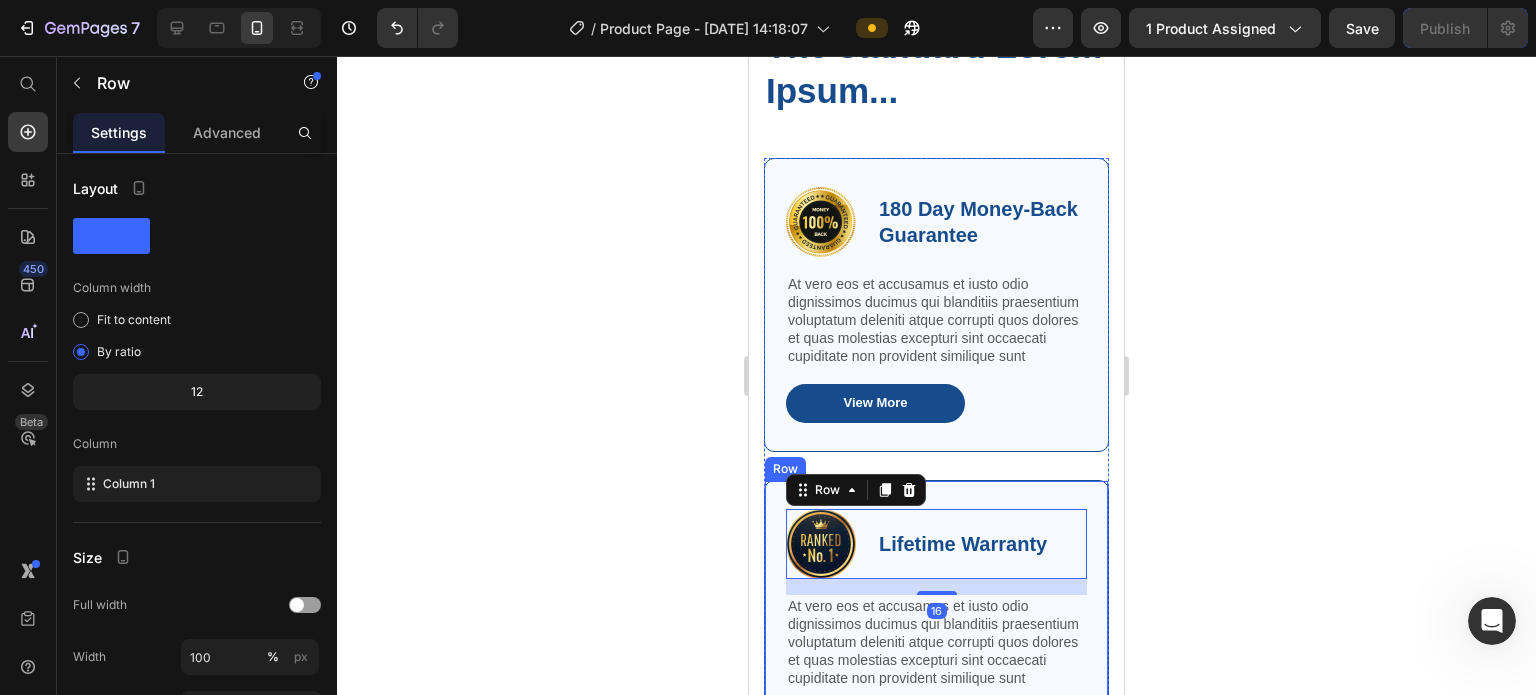 click on "Image Lifetime Warranty Text Block Row   16 At vero eos et accusamus et iusto odio dignissimos ducimus qui blanditiis praesentium voluptatum deleniti atque corrupti quos [PERSON_NAME] et quas molestias excepturi sint occaecati cupiditate non provident similique sunt Text Block View More Button Row" at bounding box center [936, 627] 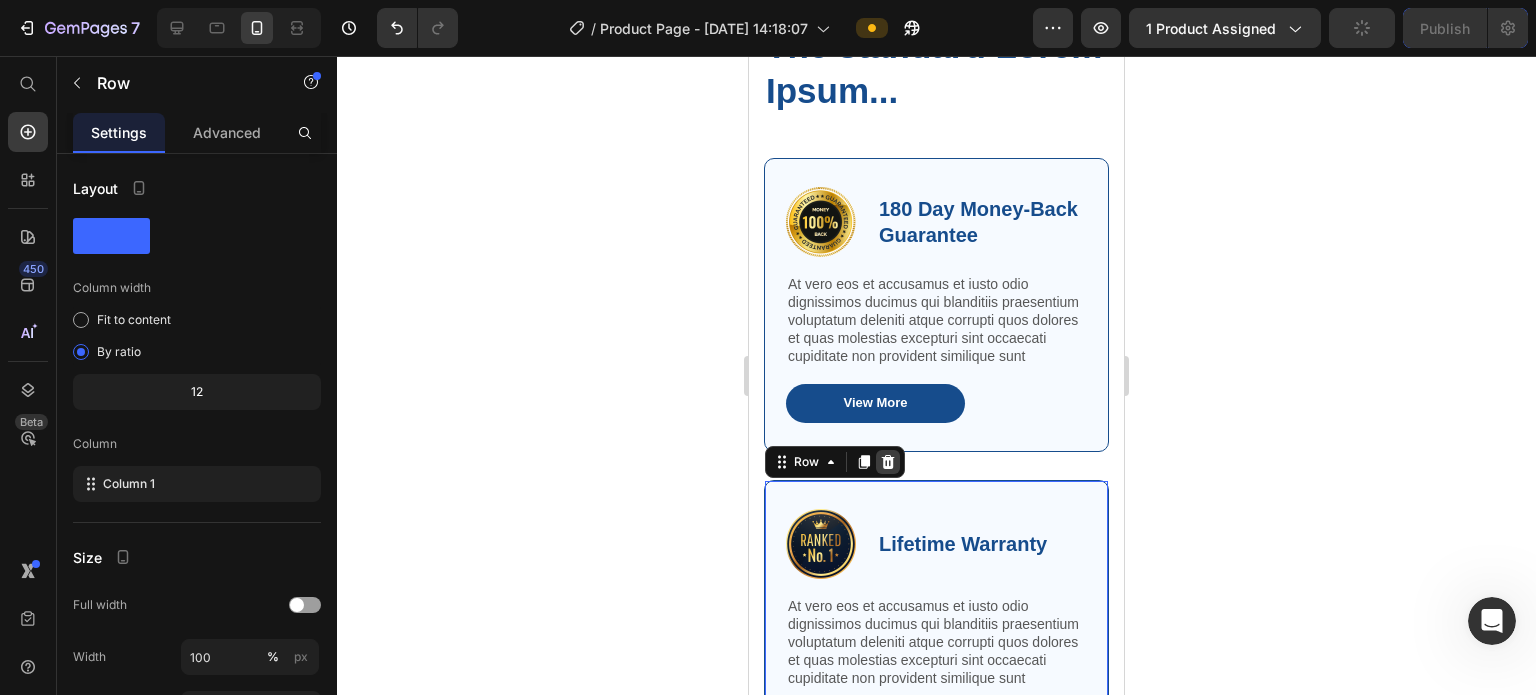 click 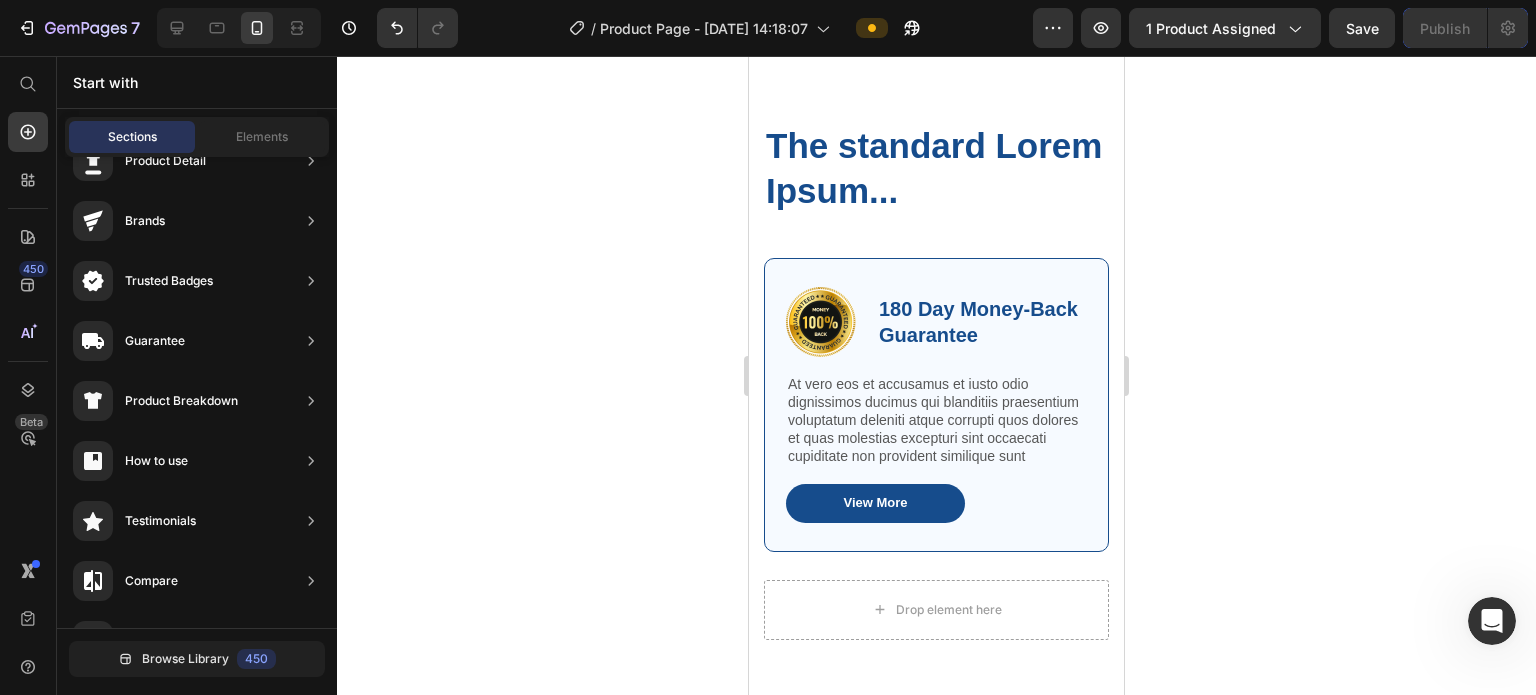 scroll, scrollTop: 6092, scrollLeft: 0, axis: vertical 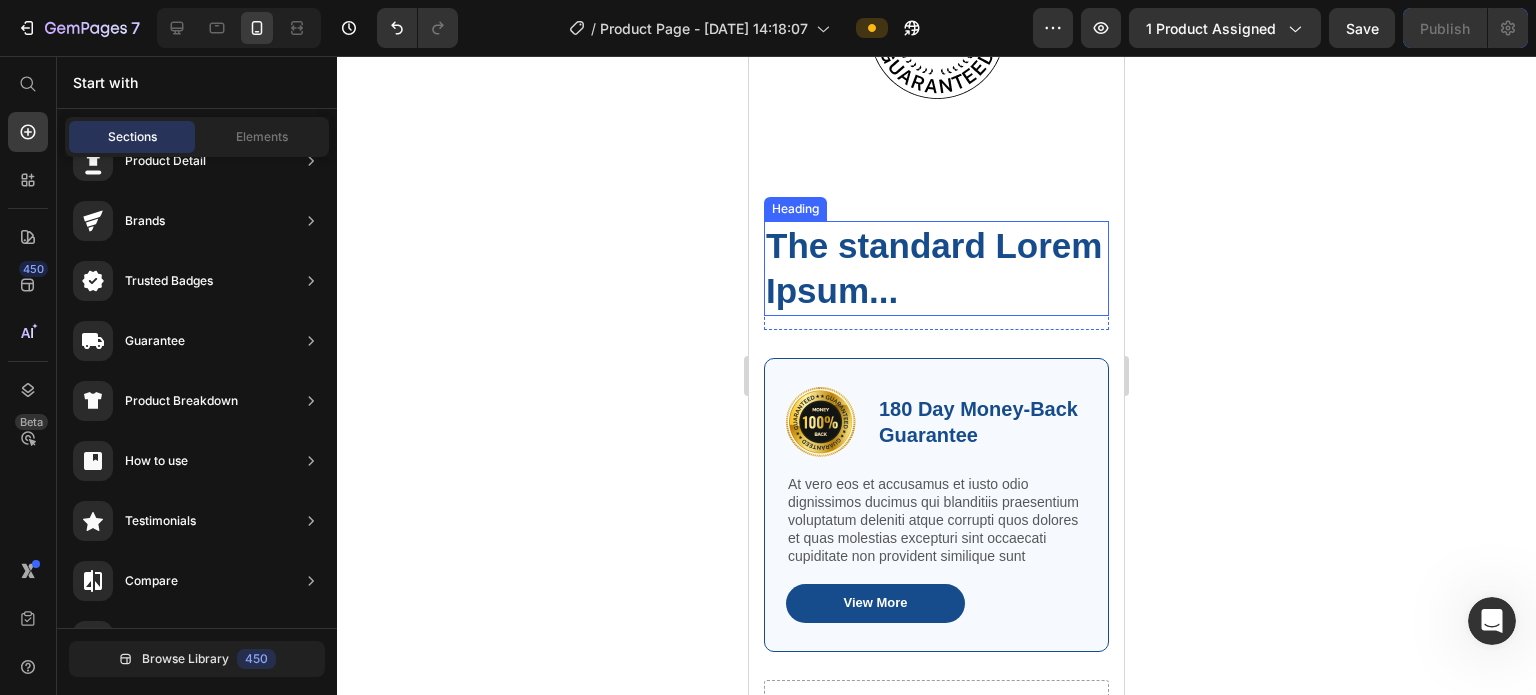 click on "The standard Lorem Ipsum..." at bounding box center (936, 268) 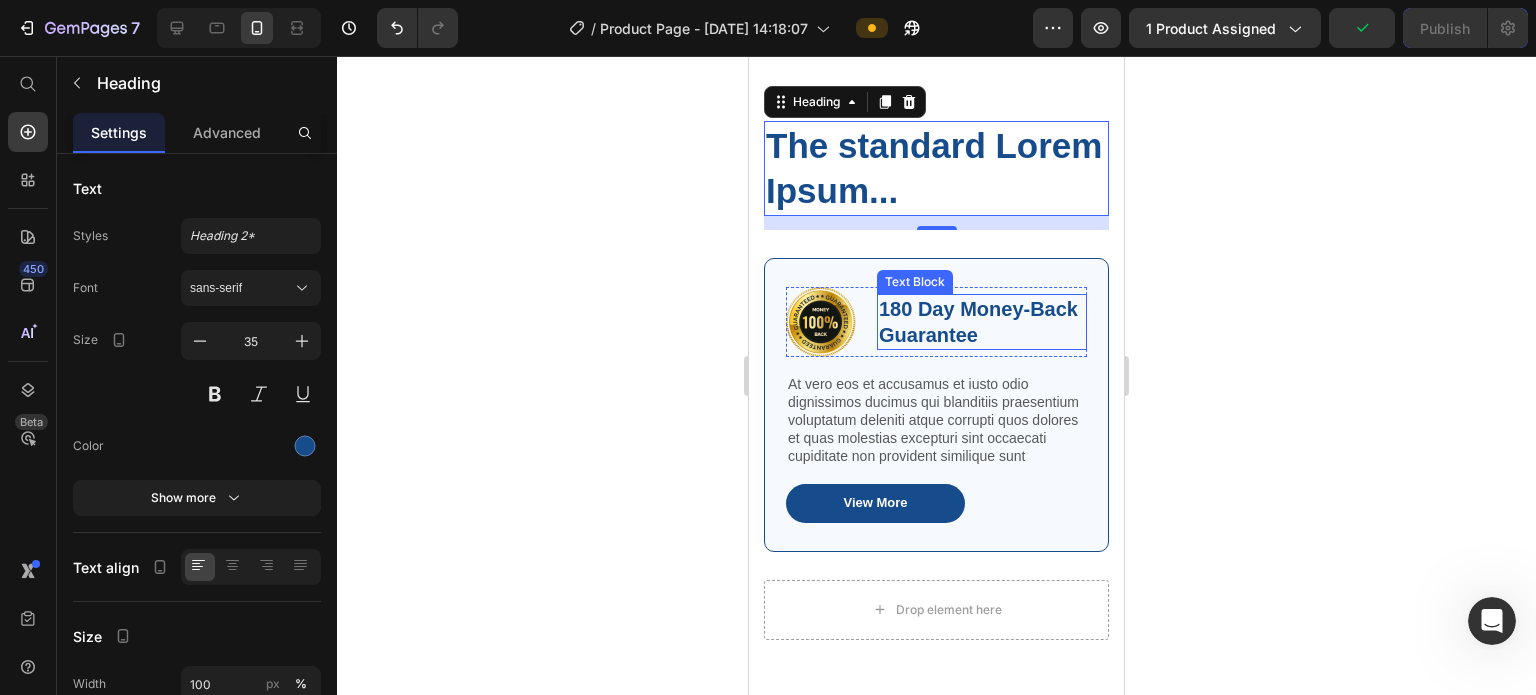 scroll, scrollTop: 5992, scrollLeft: 0, axis: vertical 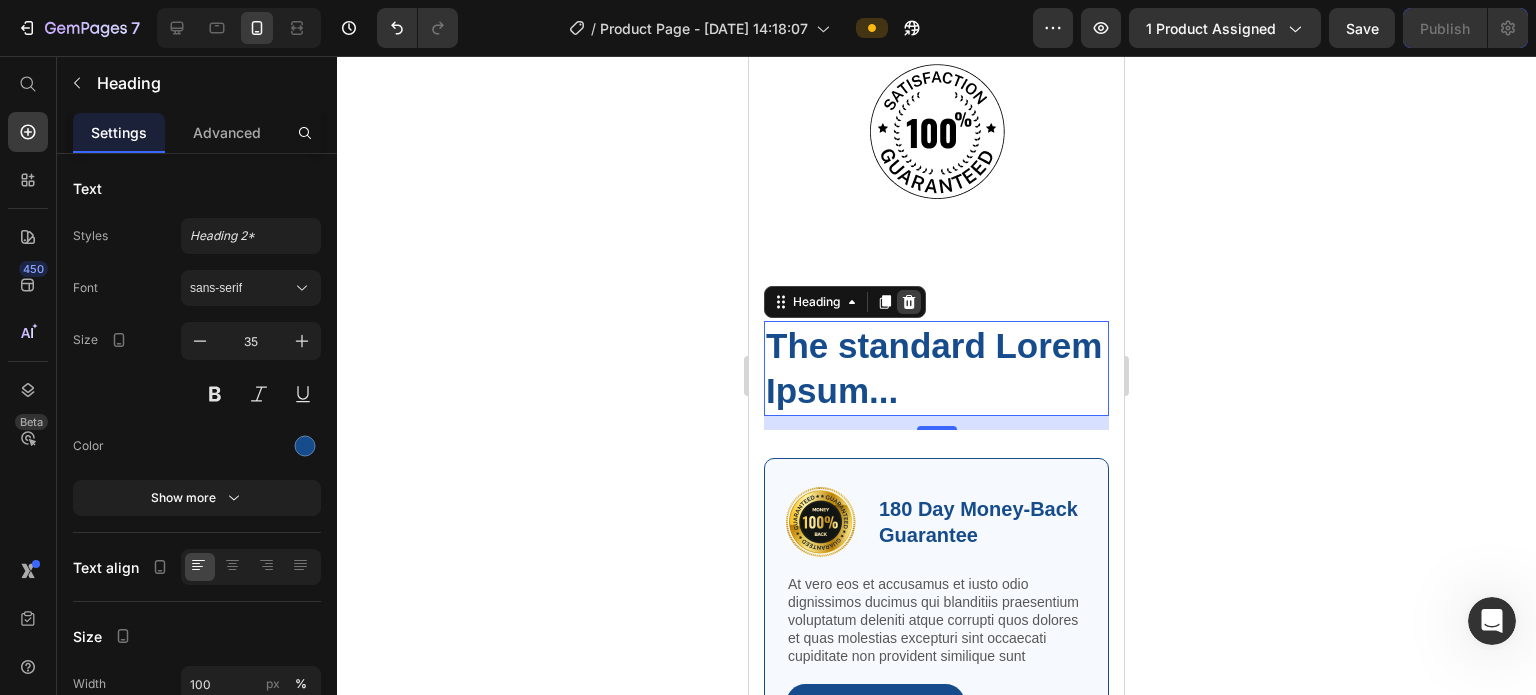 click 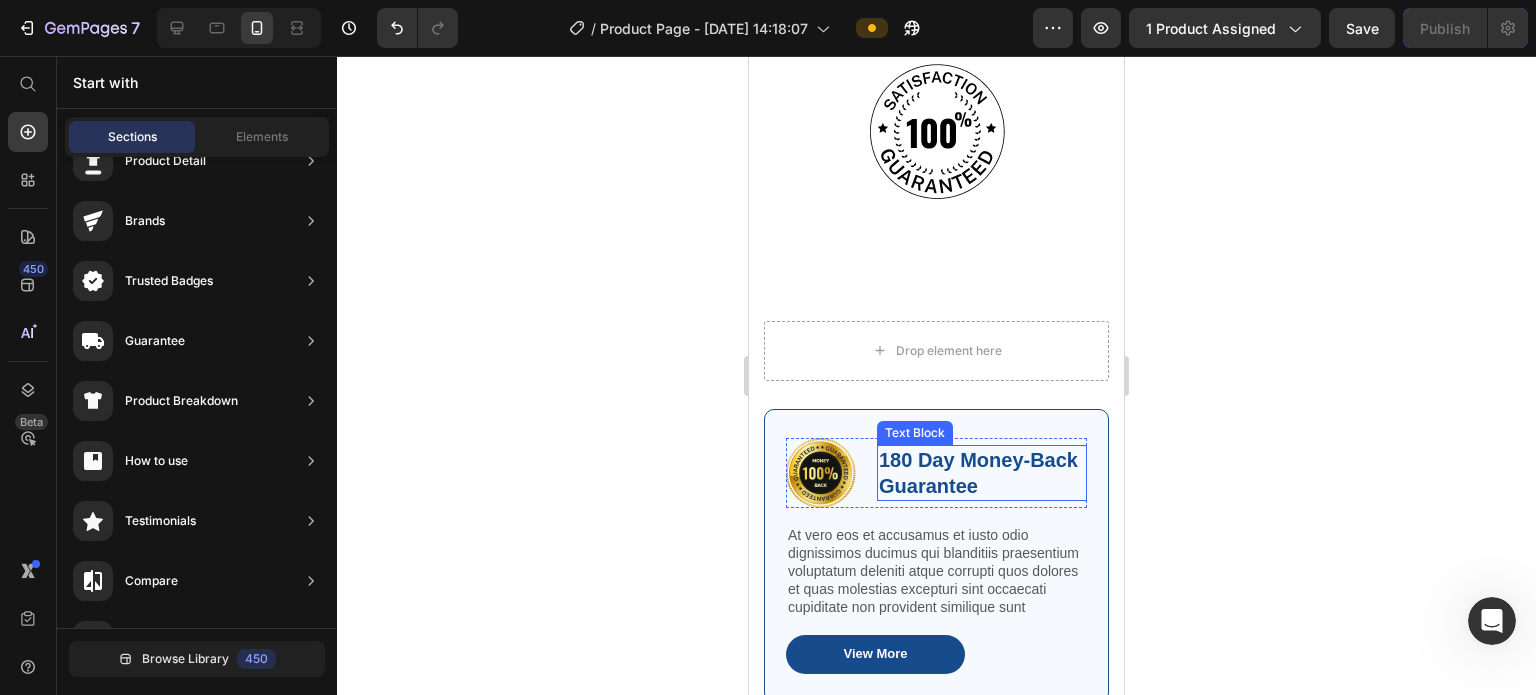 scroll, scrollTop: 6192, scrollLeft: 0, axis: vertical 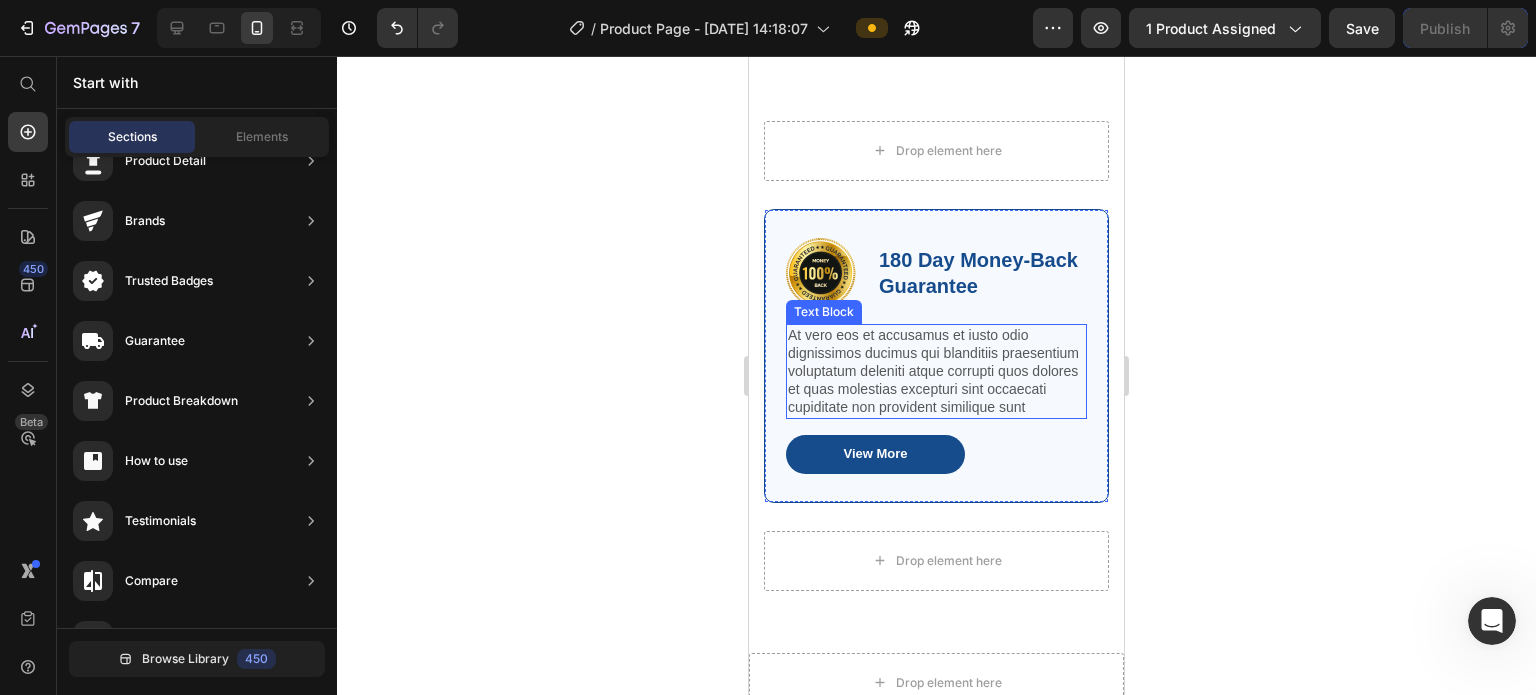 click on "At vero eos et accusamus et iusto odio dignissimos ducimus qui blanditiis praesentium voluptatum deleniti atque corrupti quos dolores et quas molestias excepturi sint occaecati cupiditate non provident similique sunt" at bounding box center (936, 371) 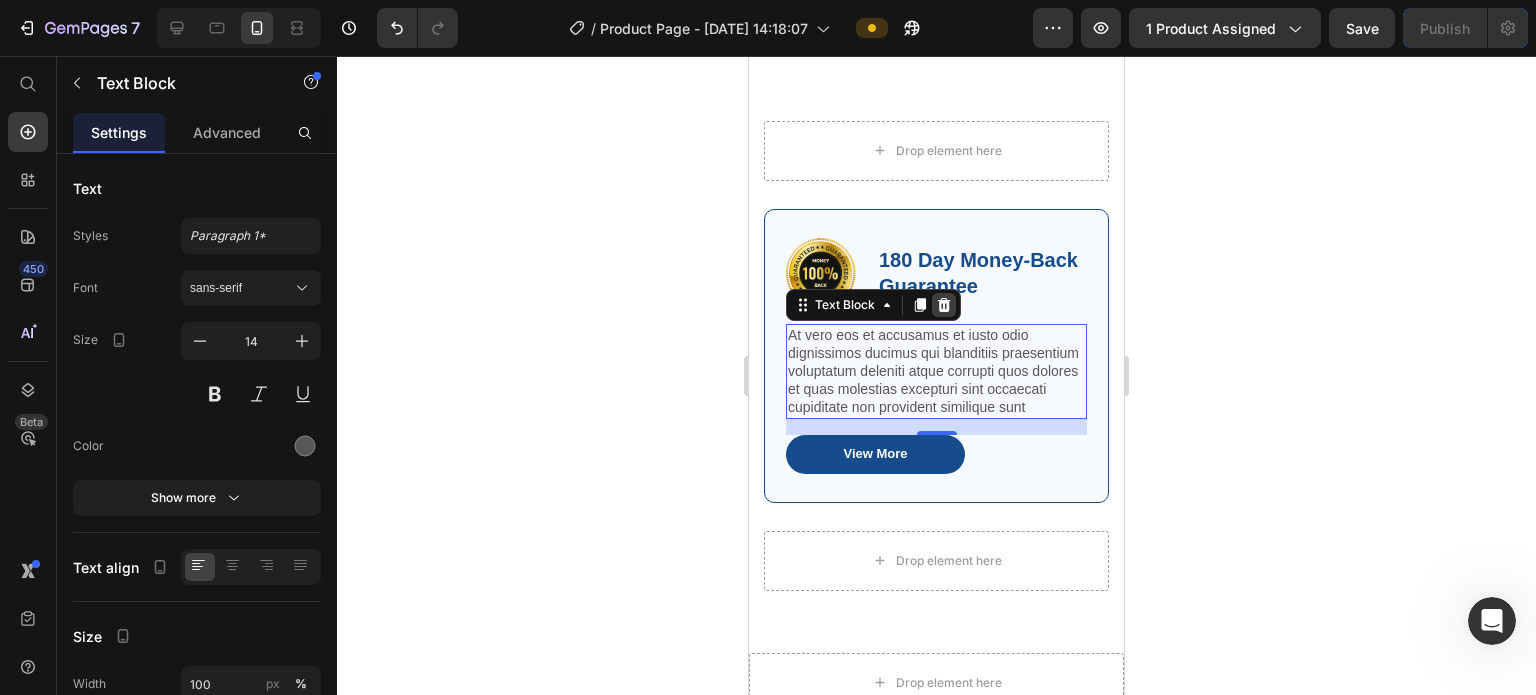 click 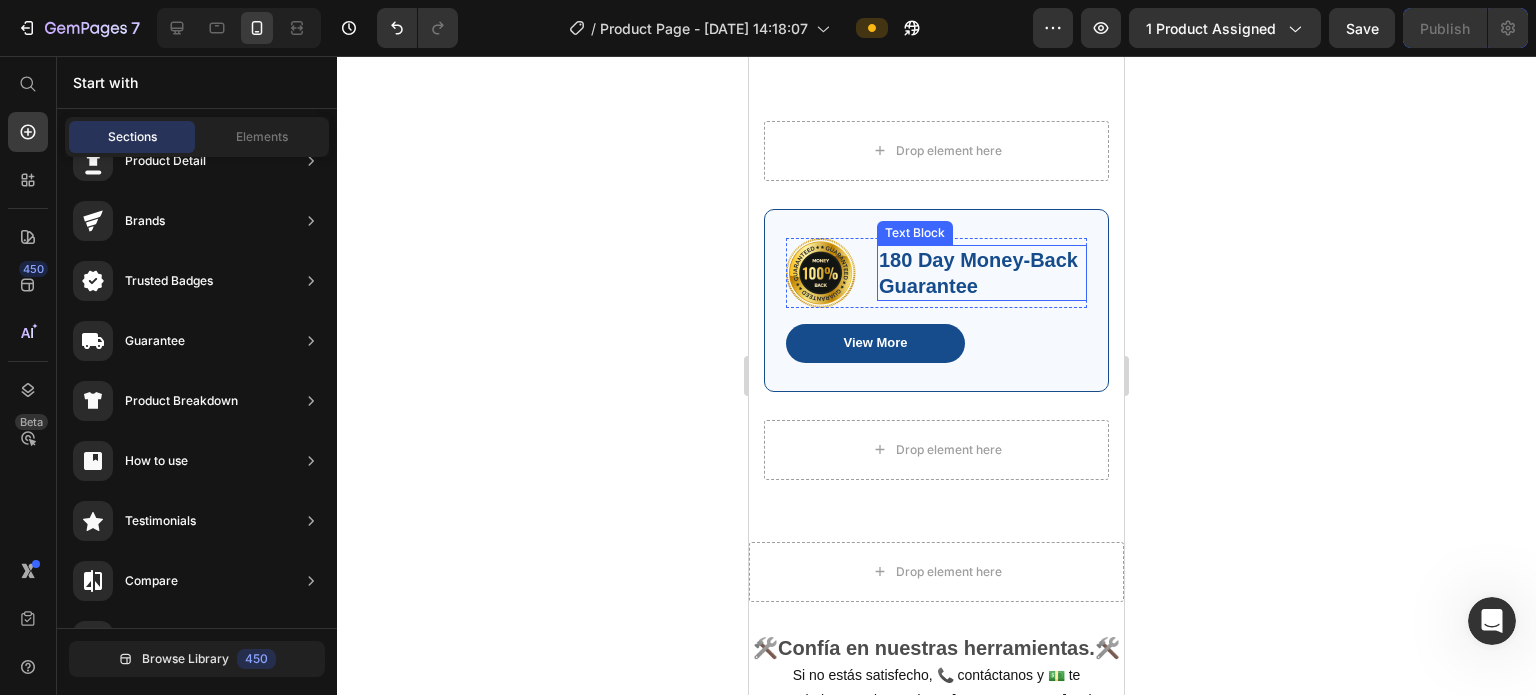 click on "180 Day Money-Back Guarantee" at bounding box center [982, 273] 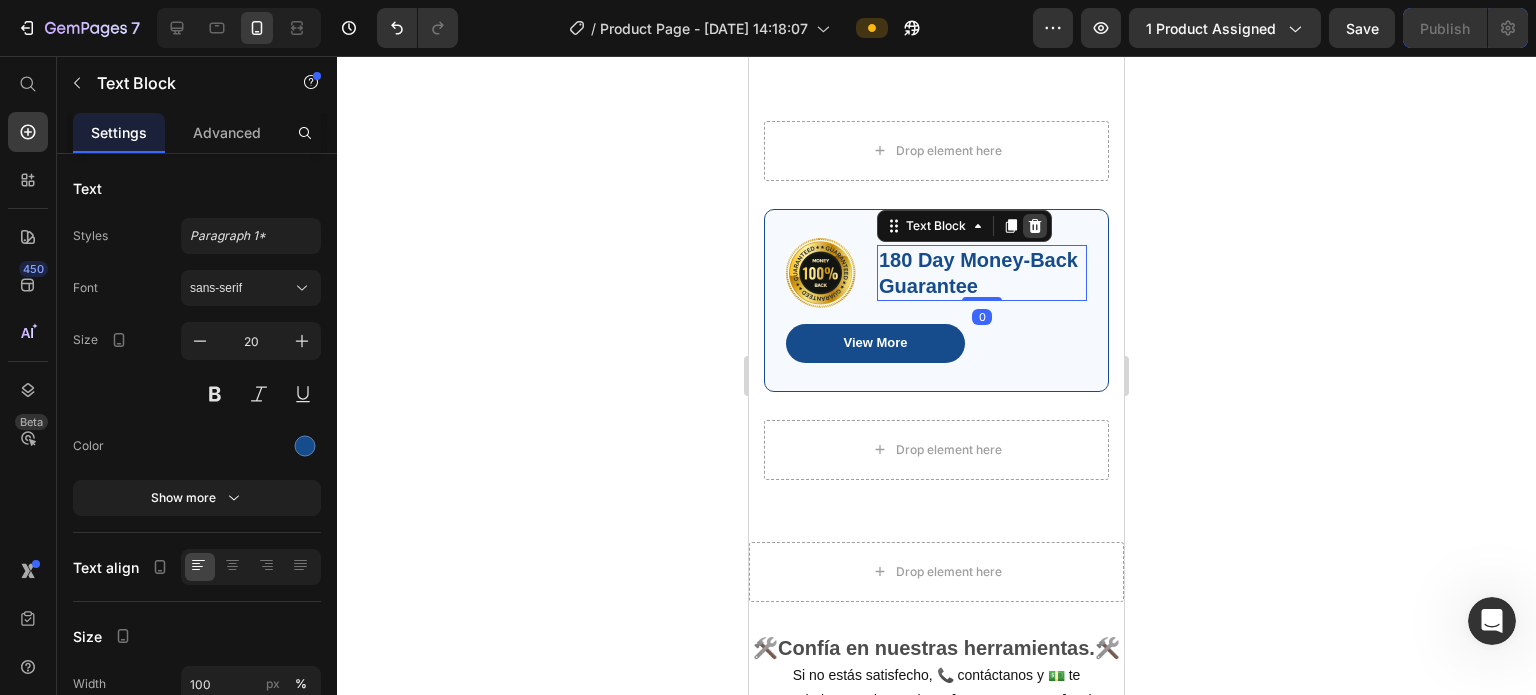 click 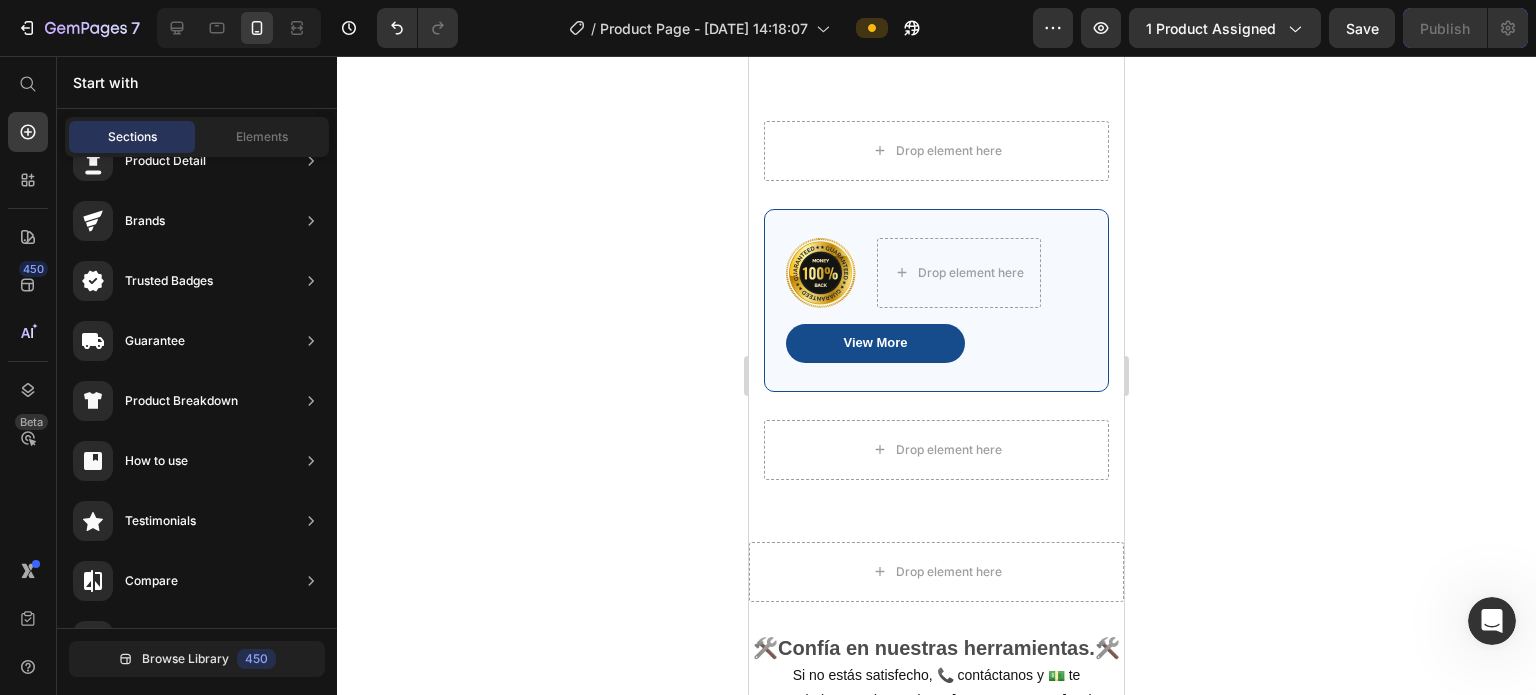 click on "View More Button" at bounding box center (936, 343) 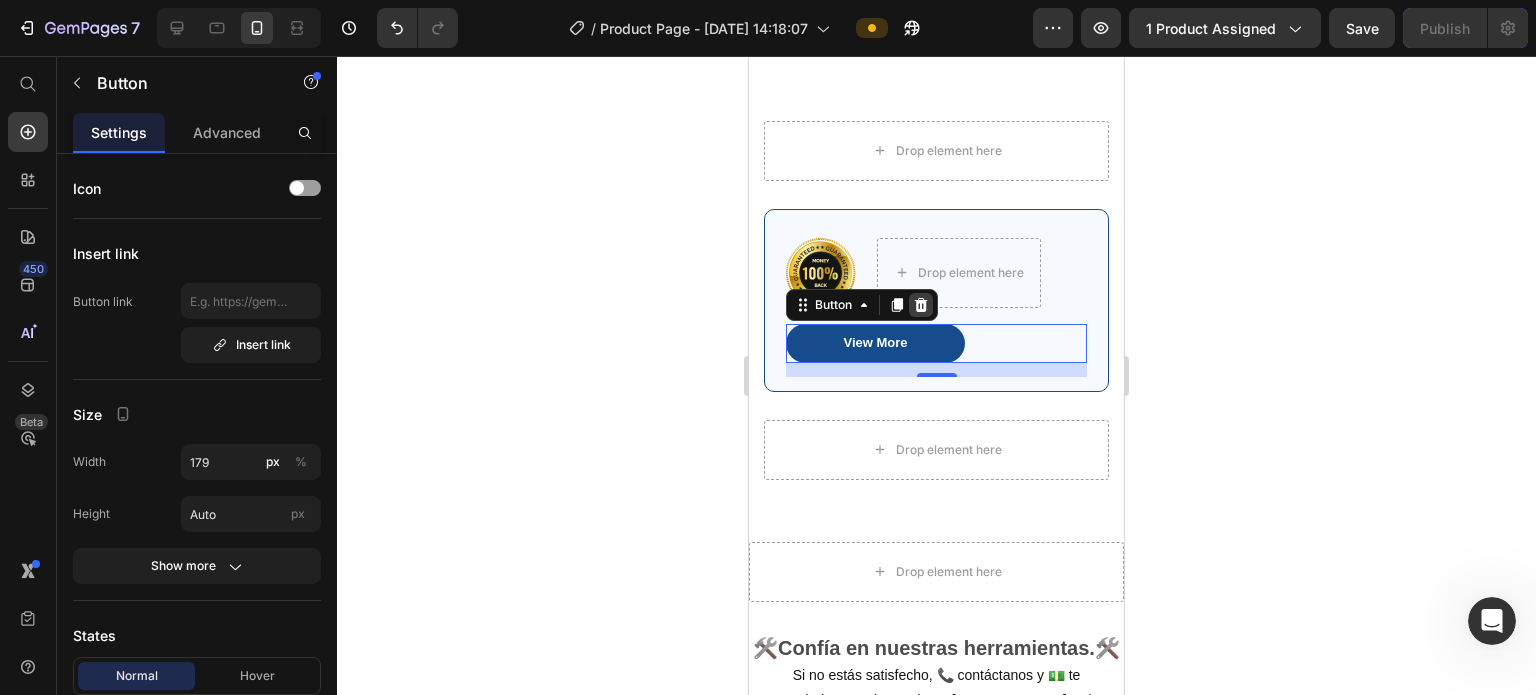 click 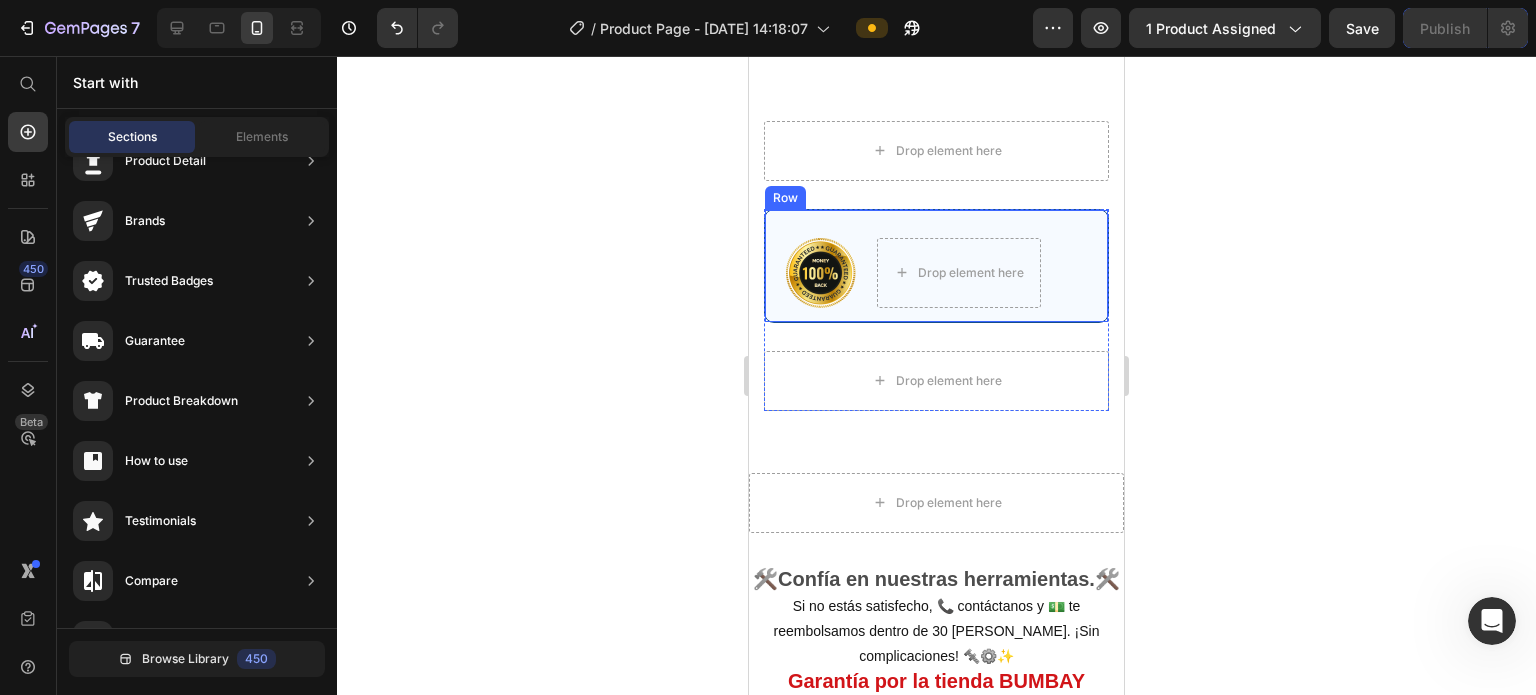 click on "Image
Drop element here Row Row" at bounding box center (936, 266) 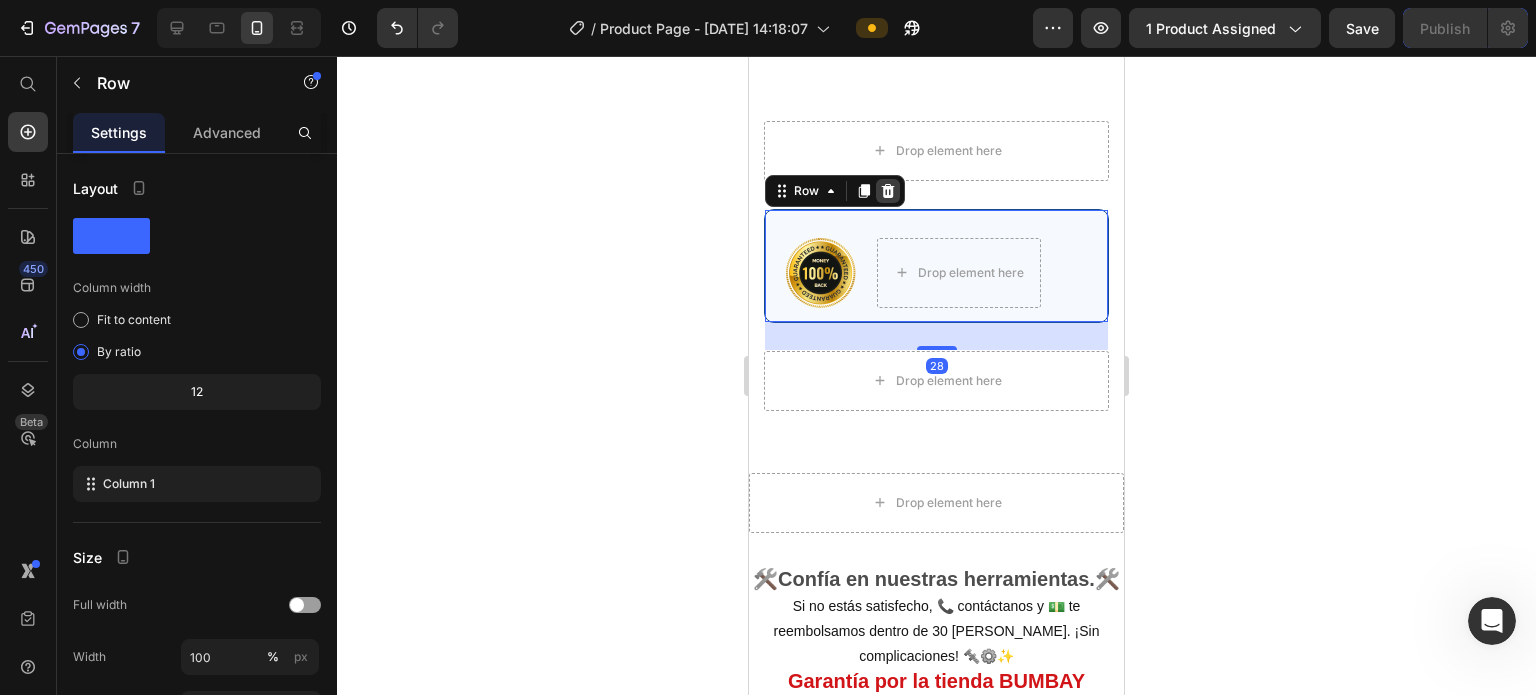 click 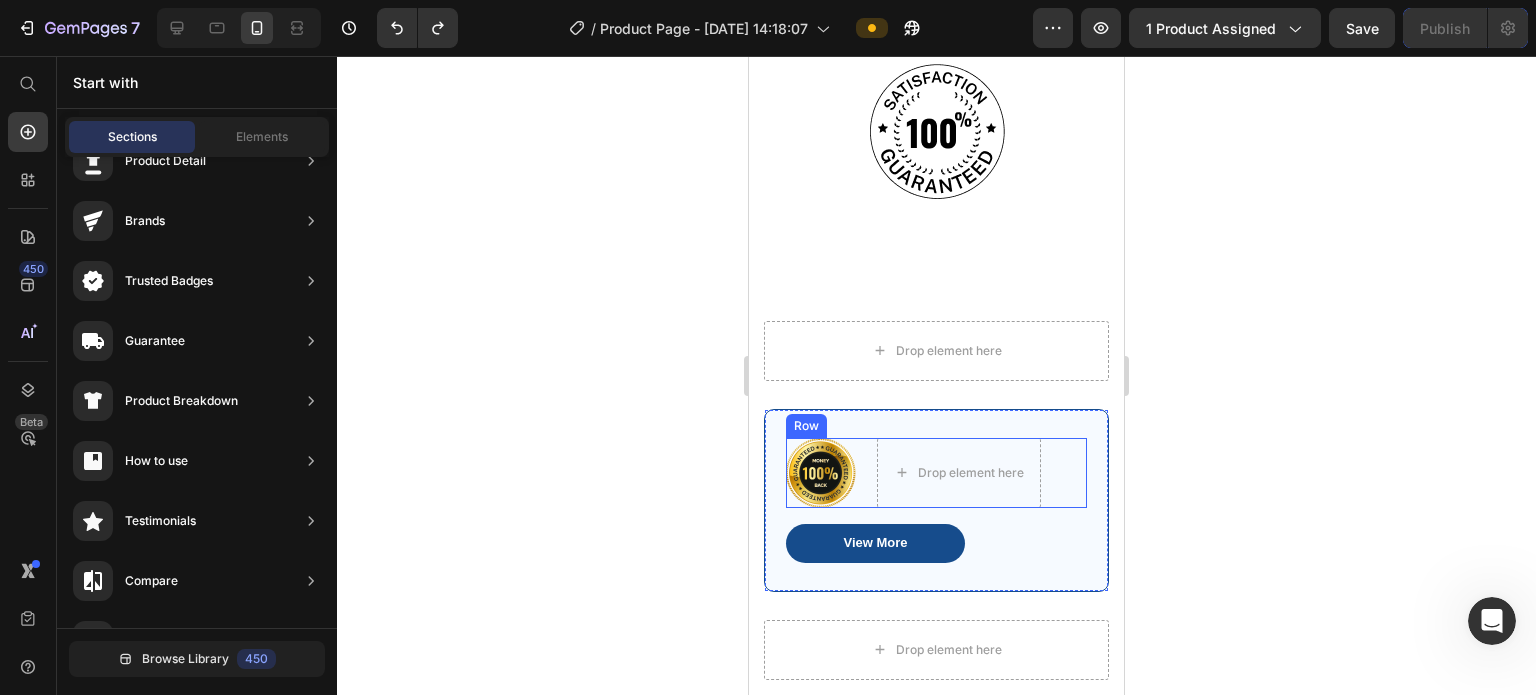 scroll, scrollTop: 6092, scrollLeft: 0, axis: vertical 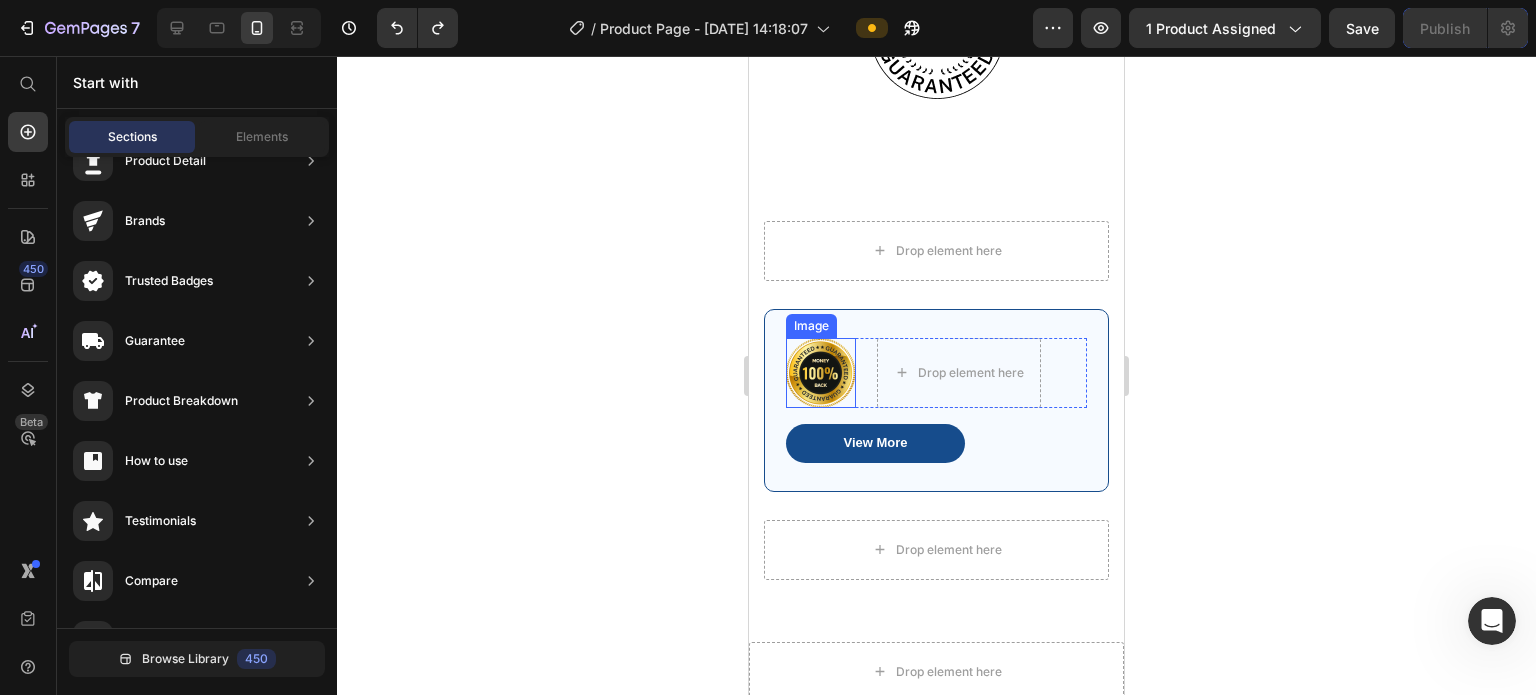 click at bounding box center [821, 373] 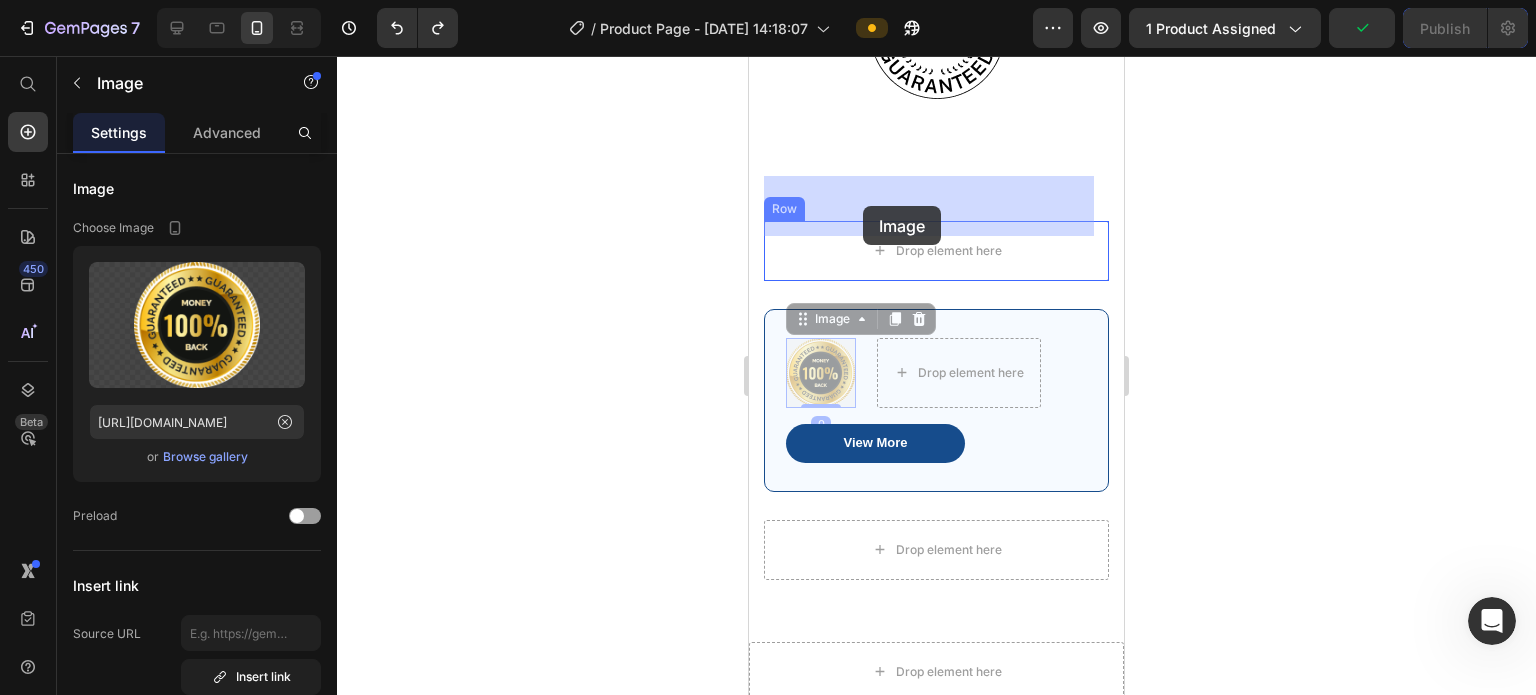 drag, startPoint x: 833, startPoint y: 330, endPoint x: 863, endPoint y: 207, distance: 126.60569 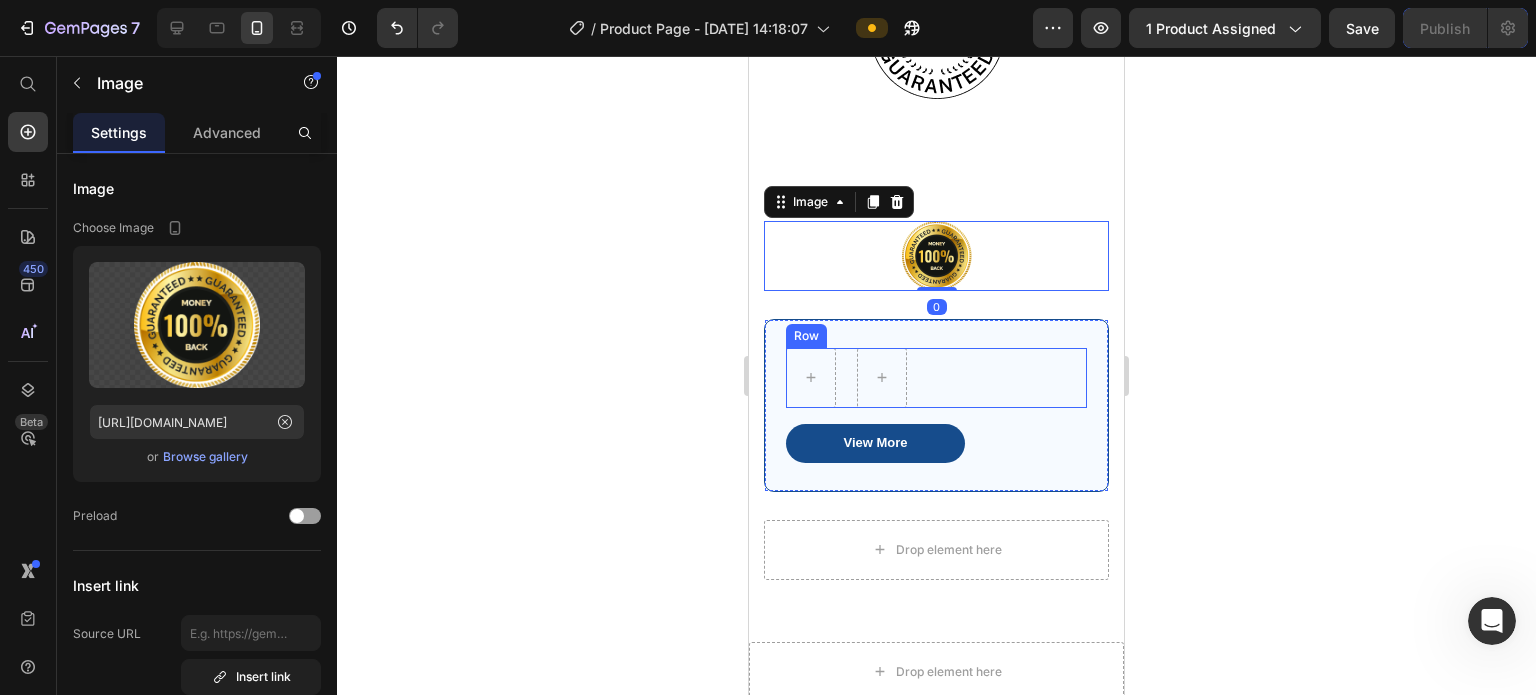 click on "Row" at bounding box center (936, 378) 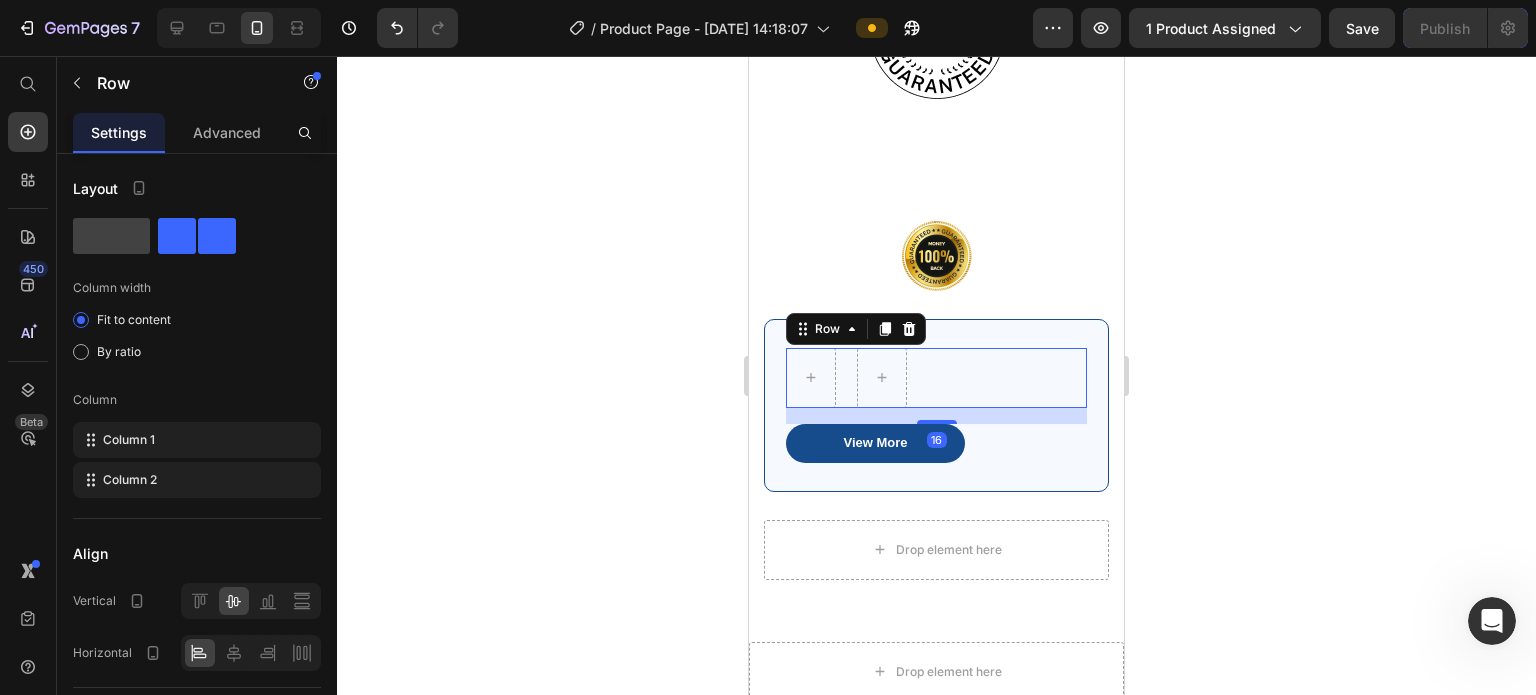 click on "Row   16 View More Button Row" at bounding box center [936, 405] 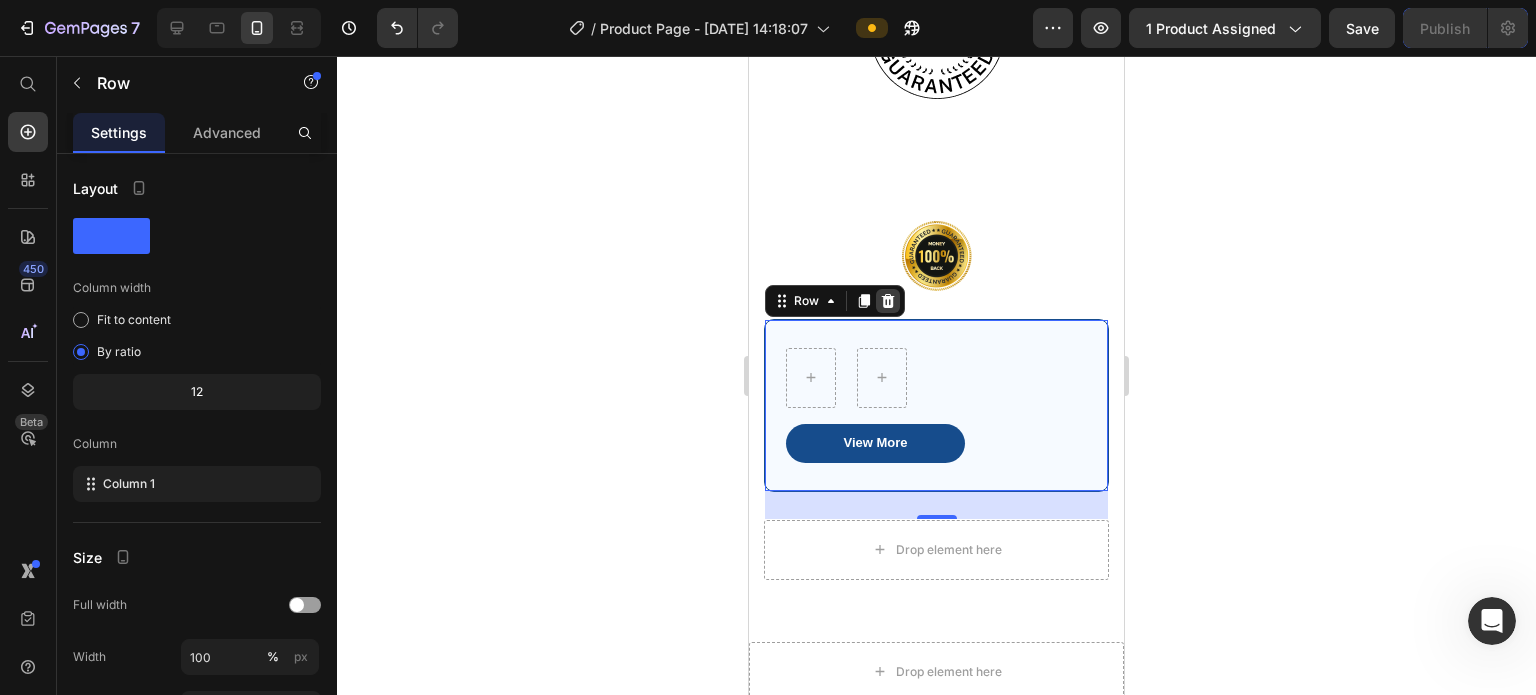 click 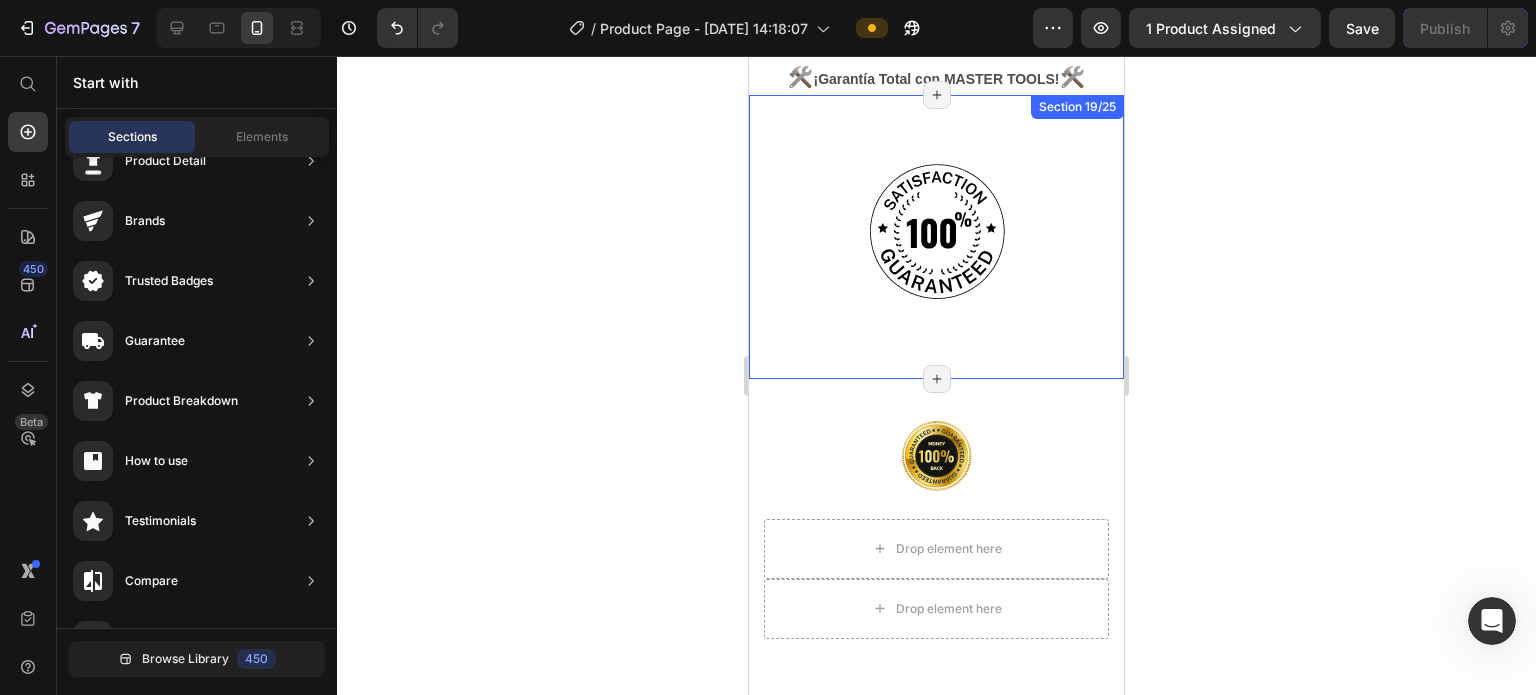 scroll, scrollTop: 6092, scrollLeft: 0, axis: vertical 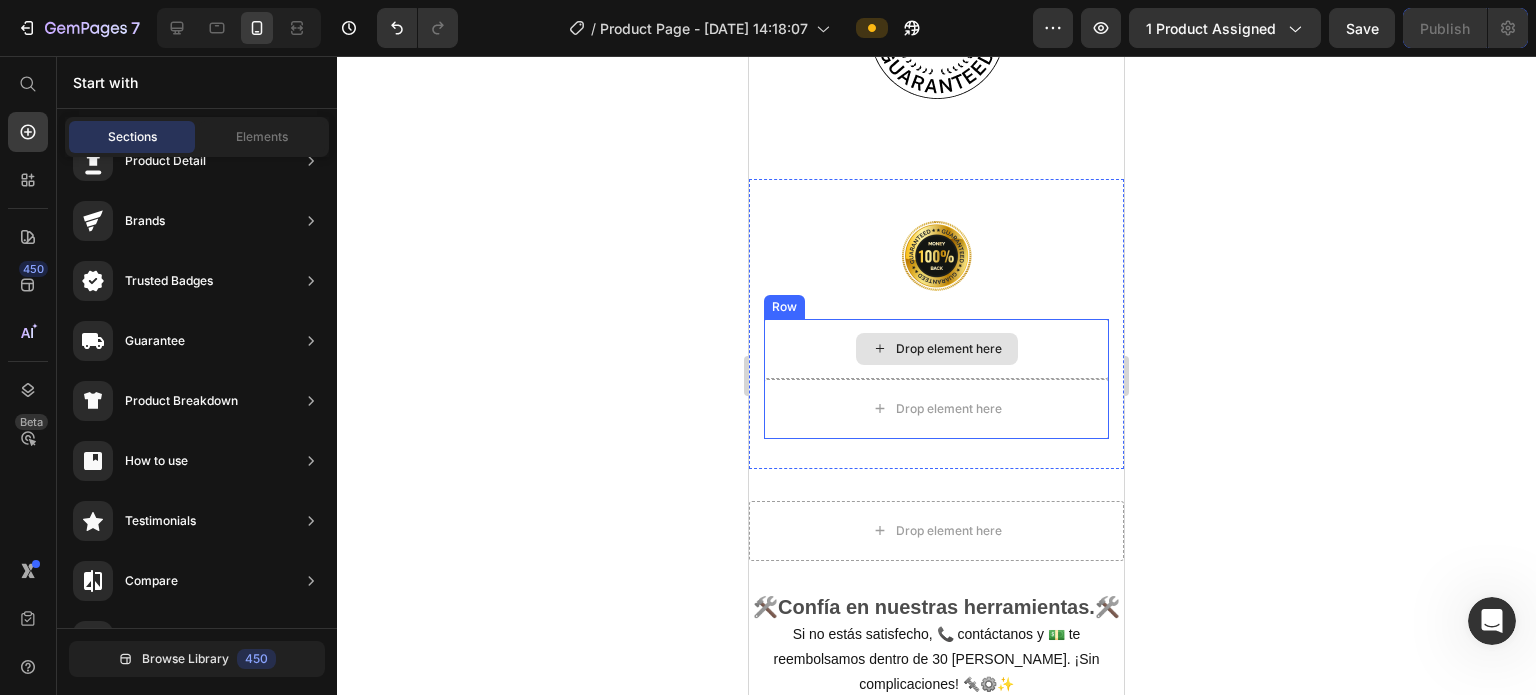 click on "Drop element here" at bounding box center [949, 349] 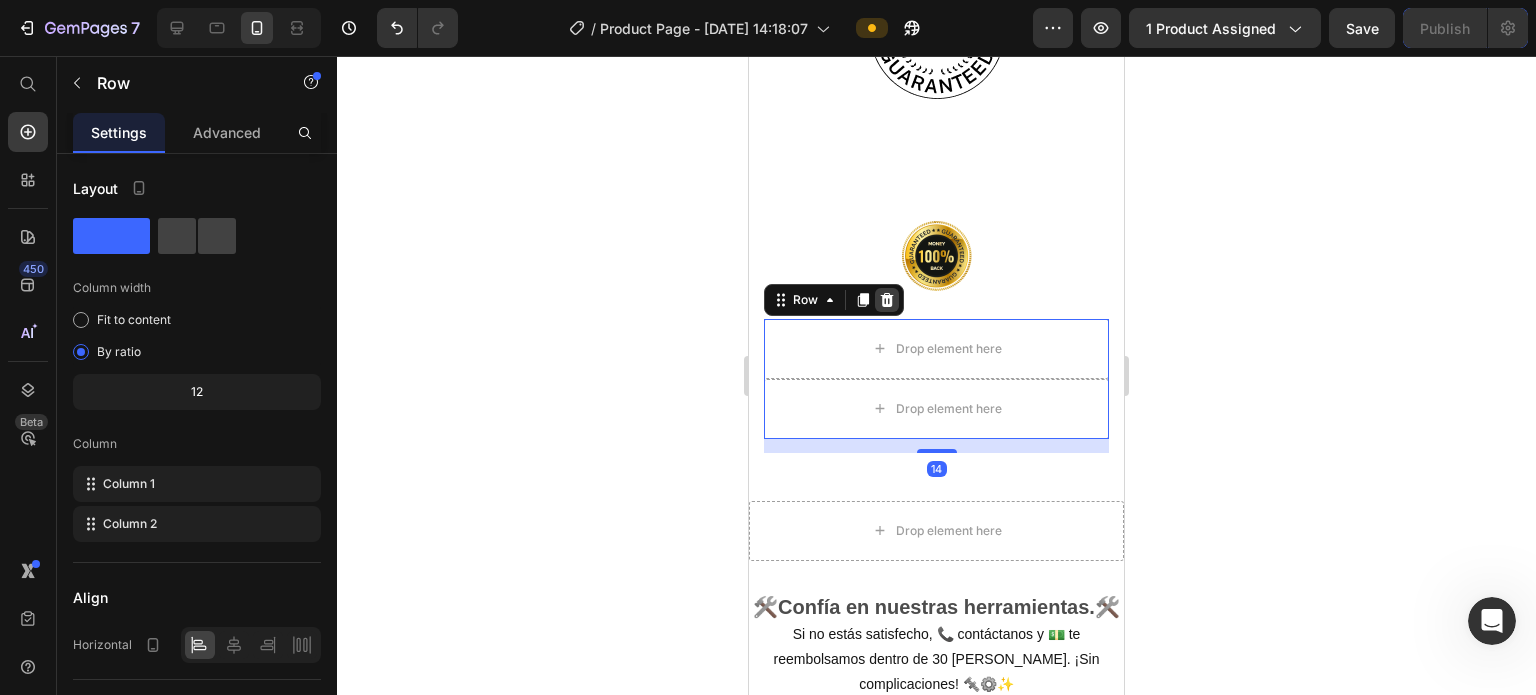 click 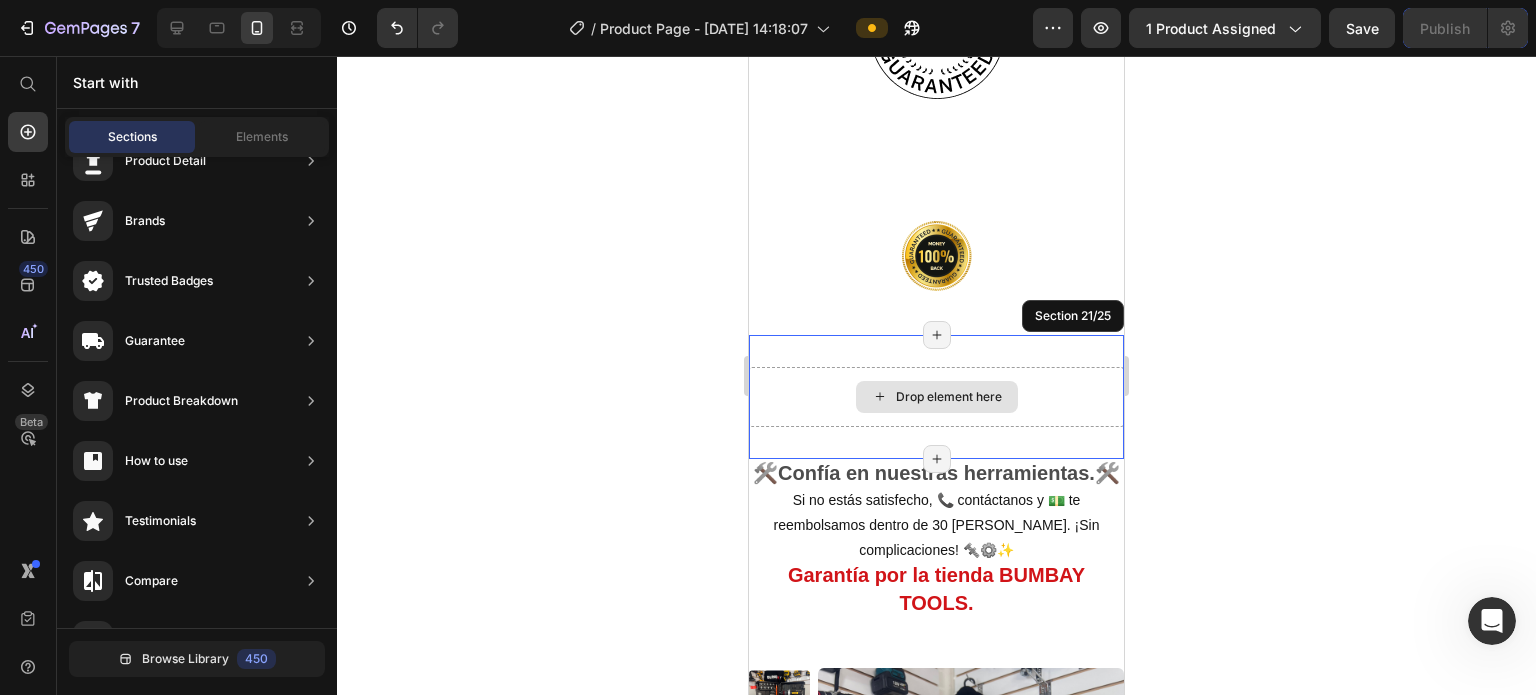 click on "Drop element here" at bounding box center (936, 397) 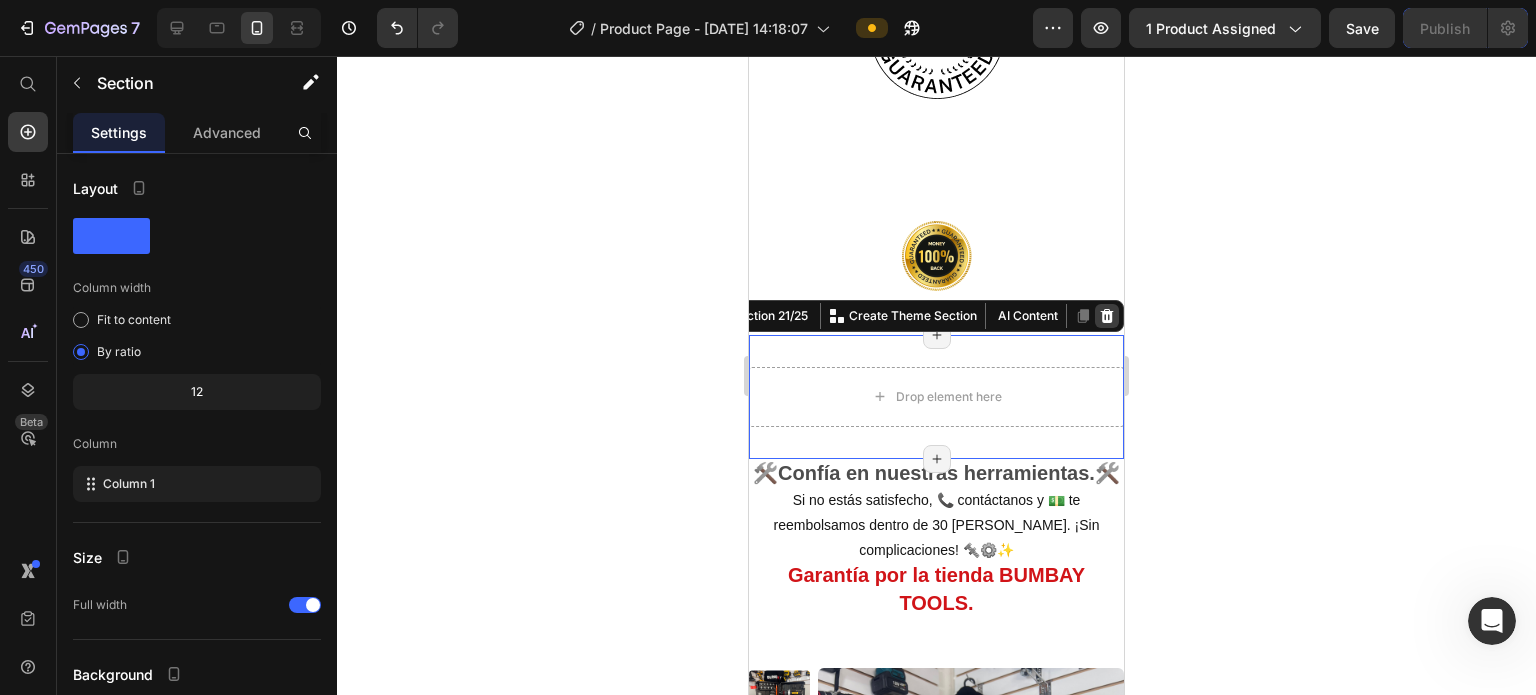 click at bounding box center (1107, 316) 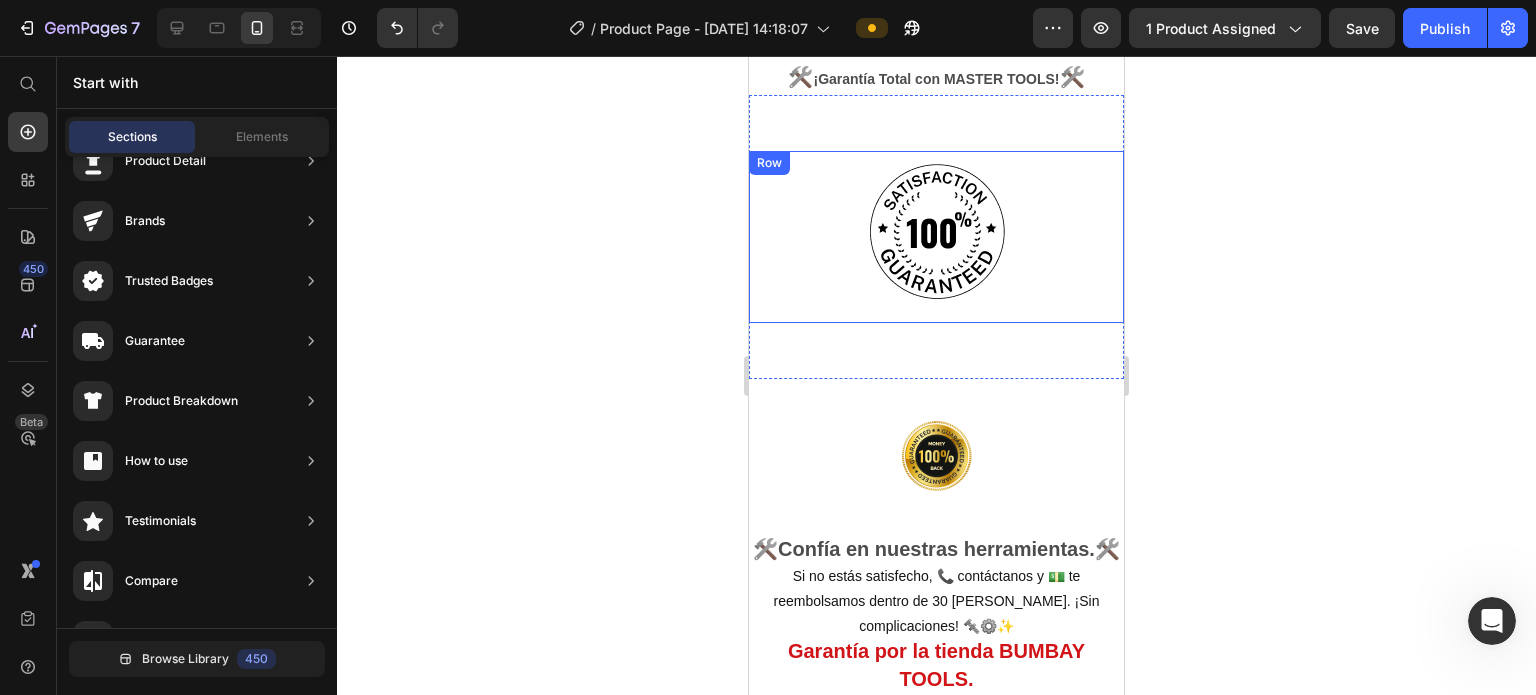 scroll, scrollTop: 5692, scrollLeft: 0, axis: vertical 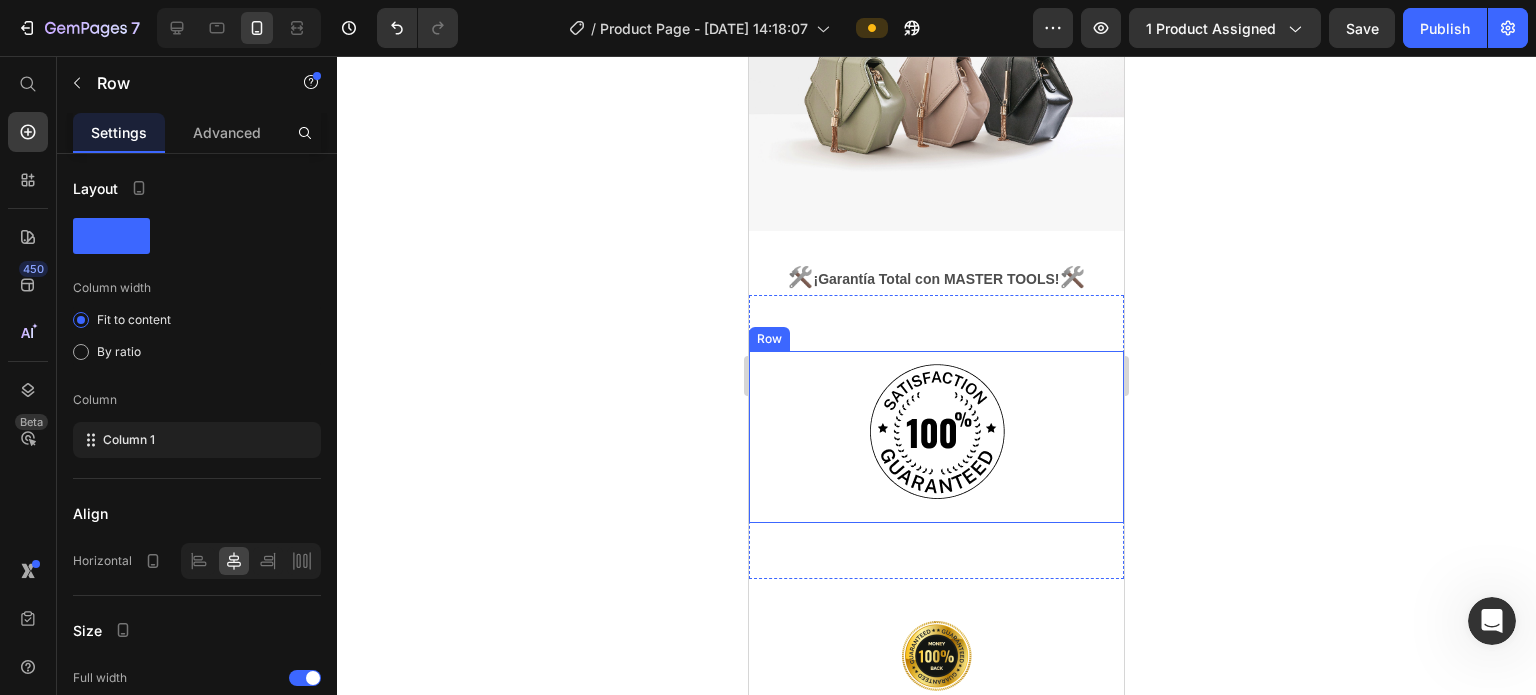 click on "Image Row" at bounding box center (936, 437) 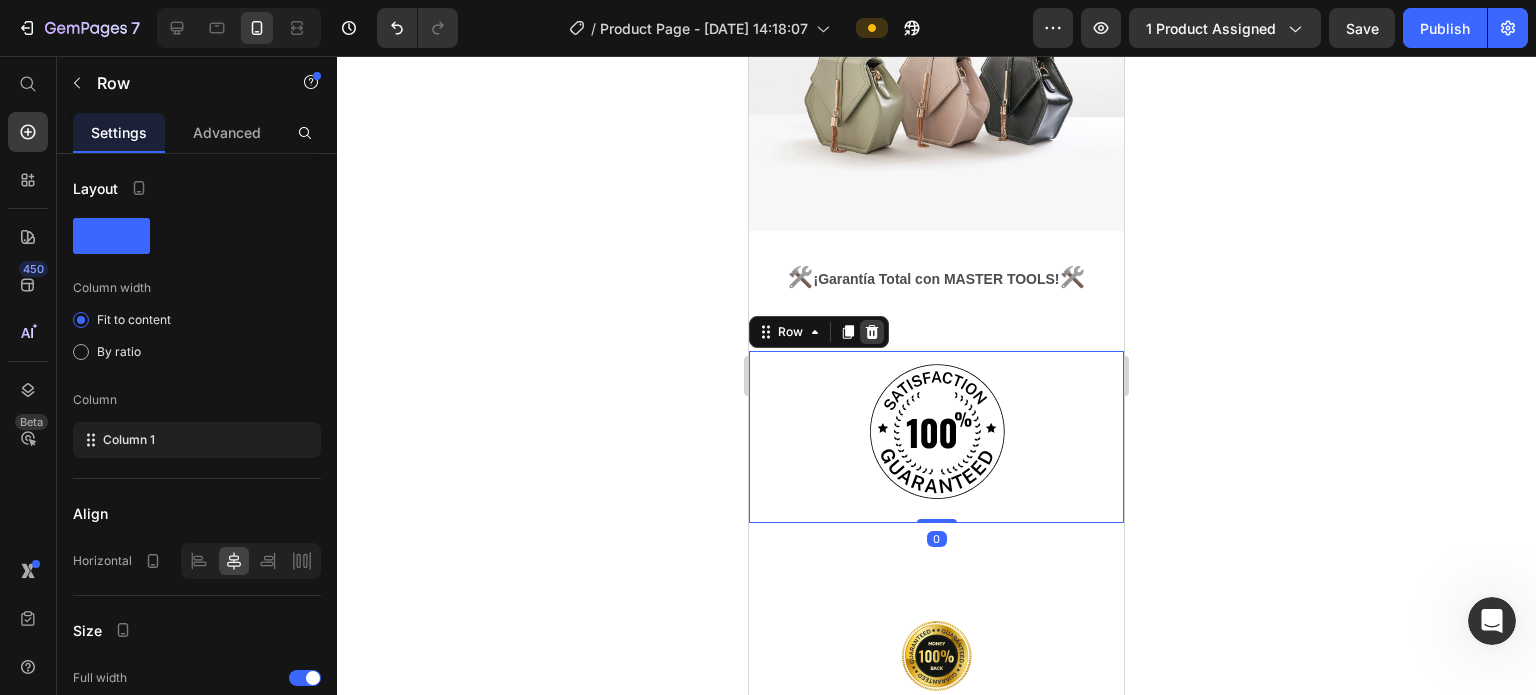 click 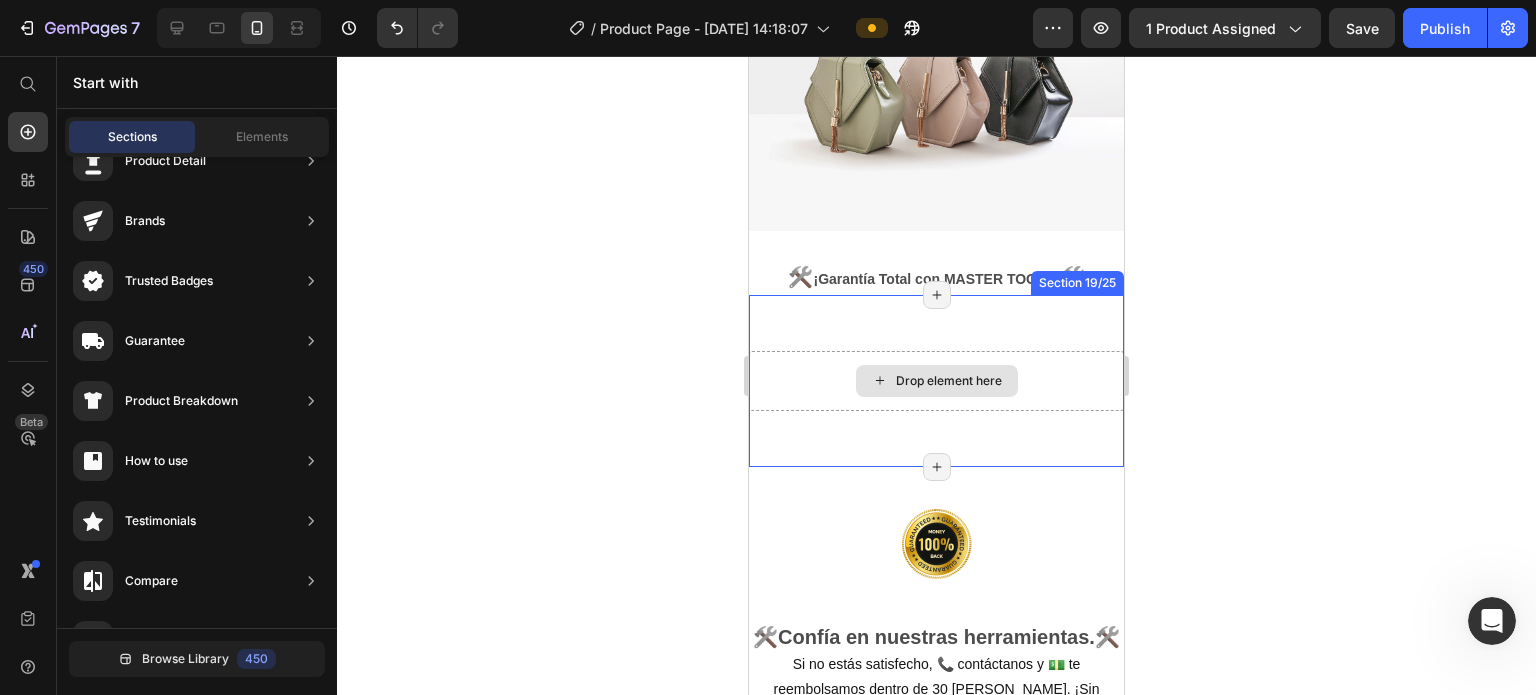 click on "Drop element here" at bounding box center (936, 381) 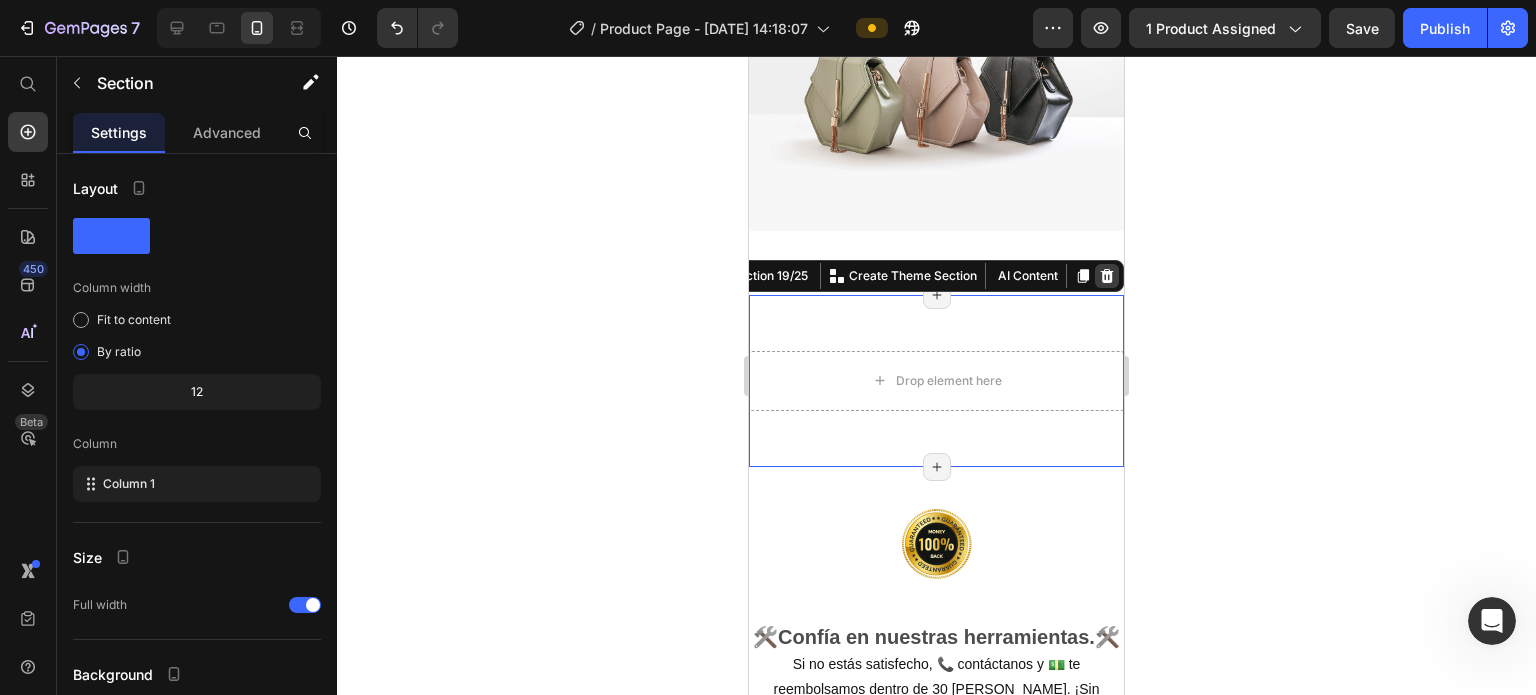 click 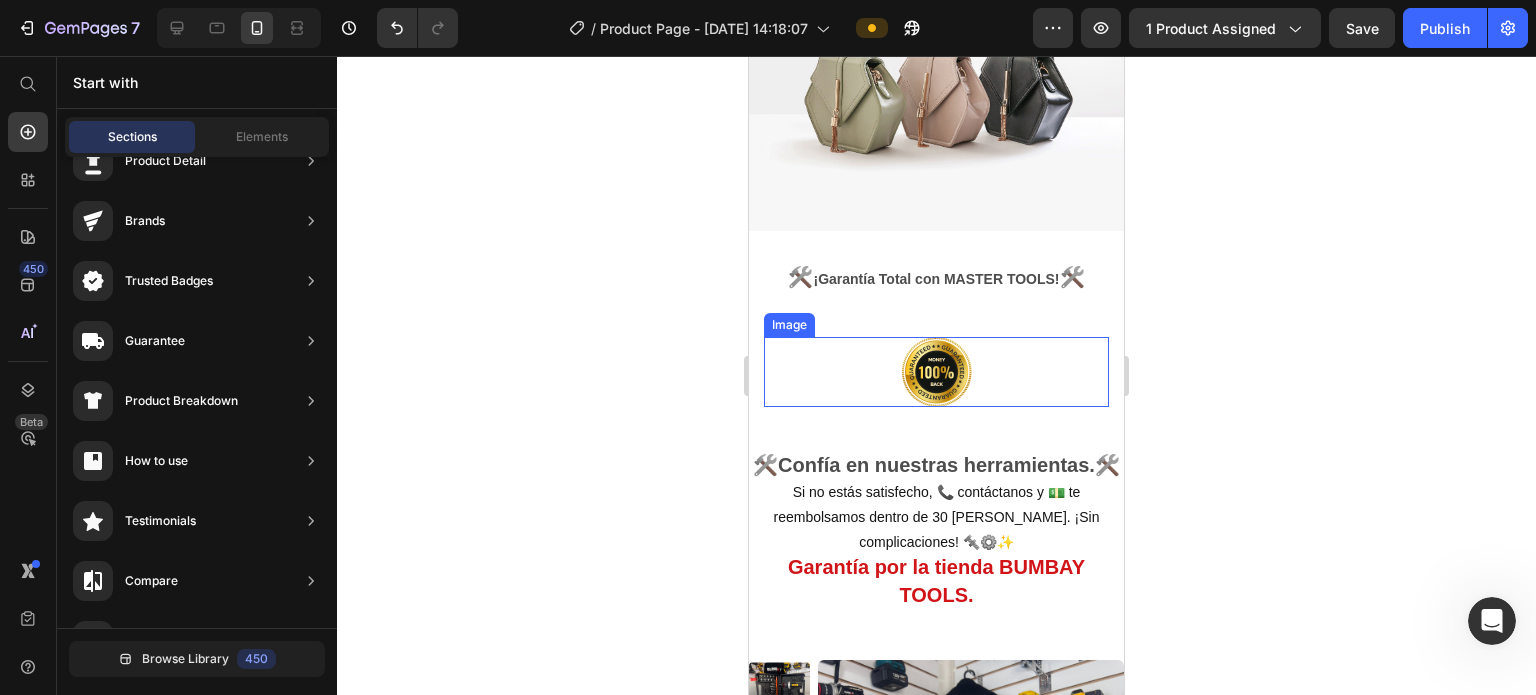 click at bounding box center (936, 372) 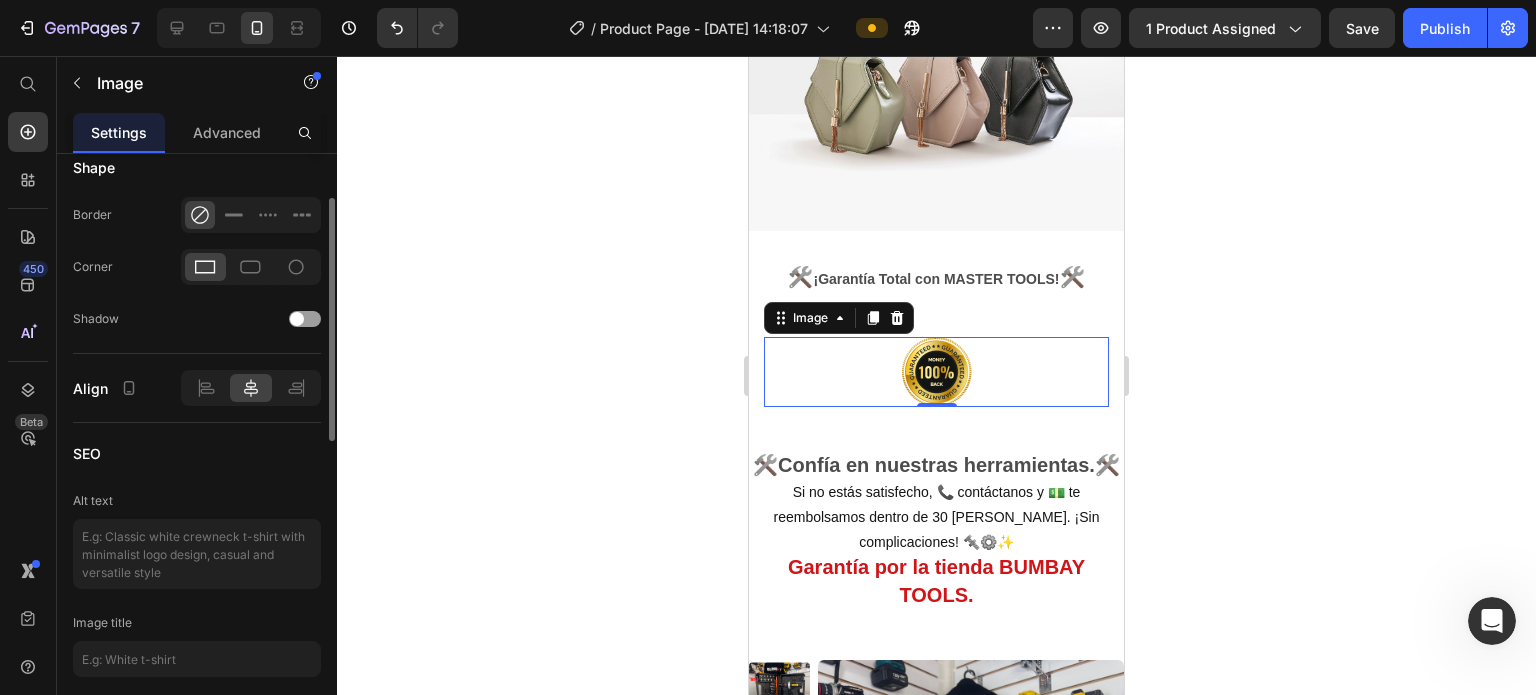 scroll, scrollTop: 500, scrollLeft: 0, axis: vertical 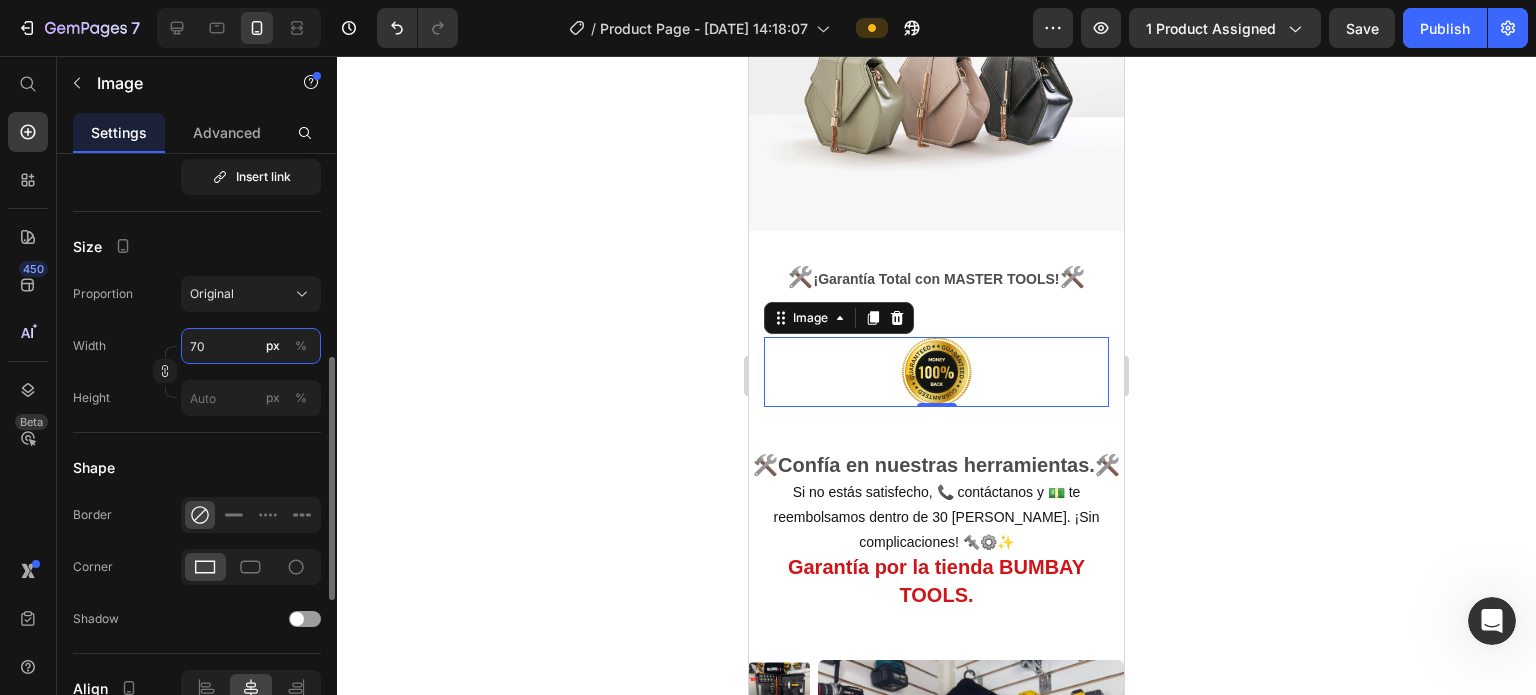 click on "70" at bounding box center [251, 346] 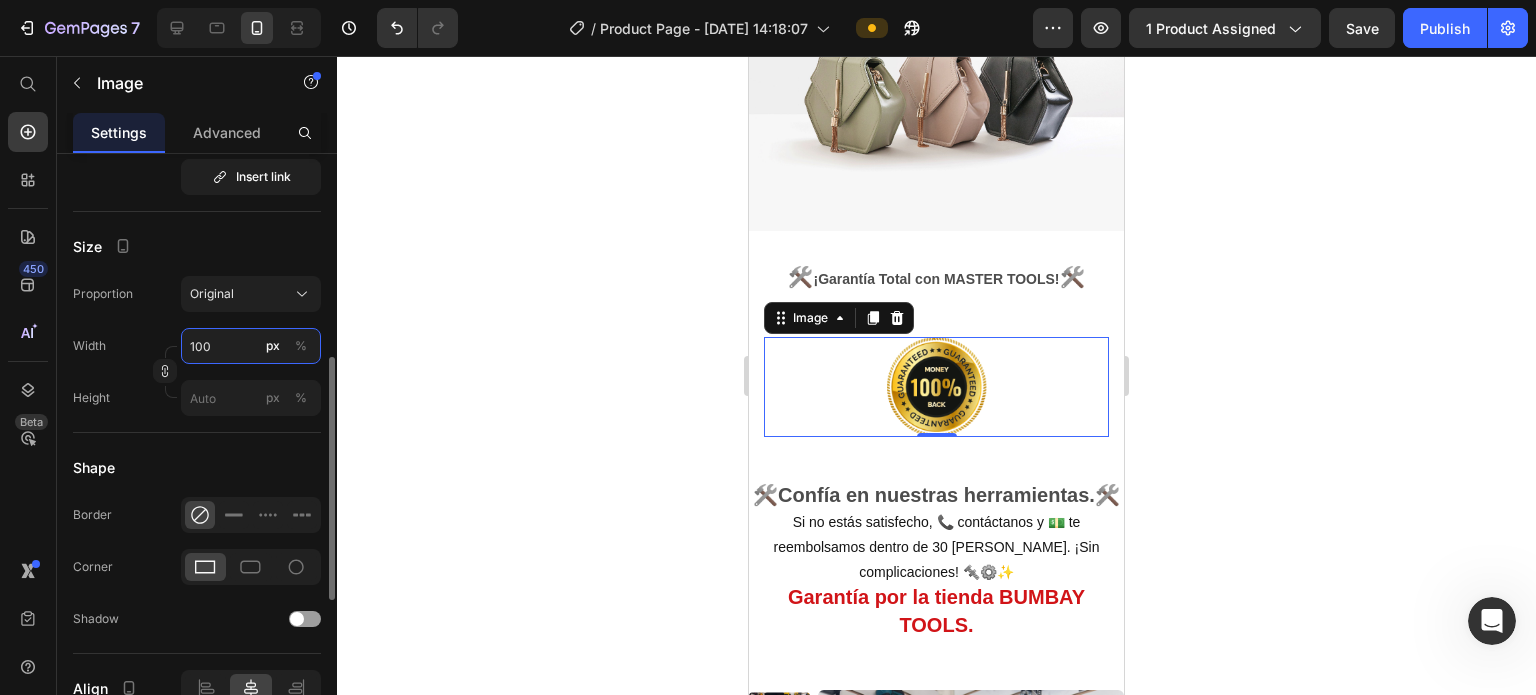 click on "100" at bounding box center [251, 346] 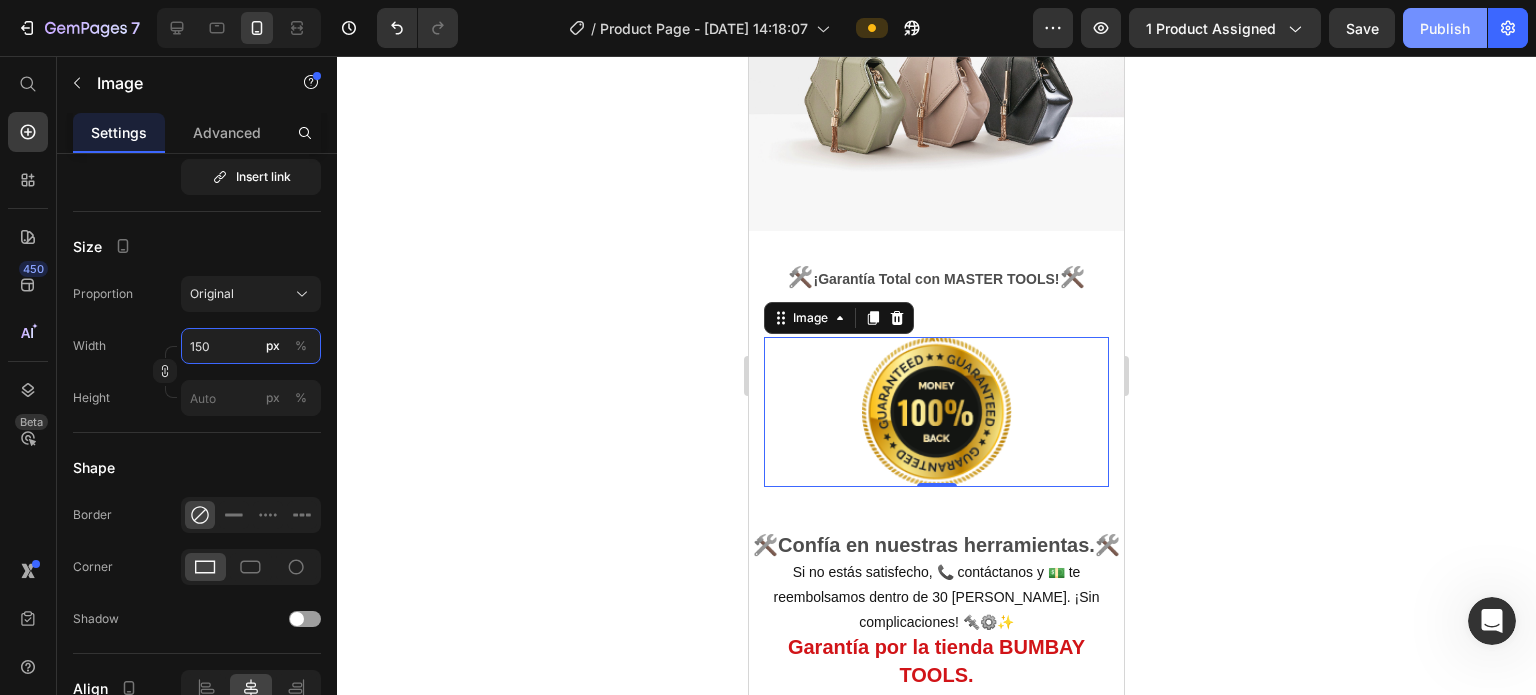 type on "150" 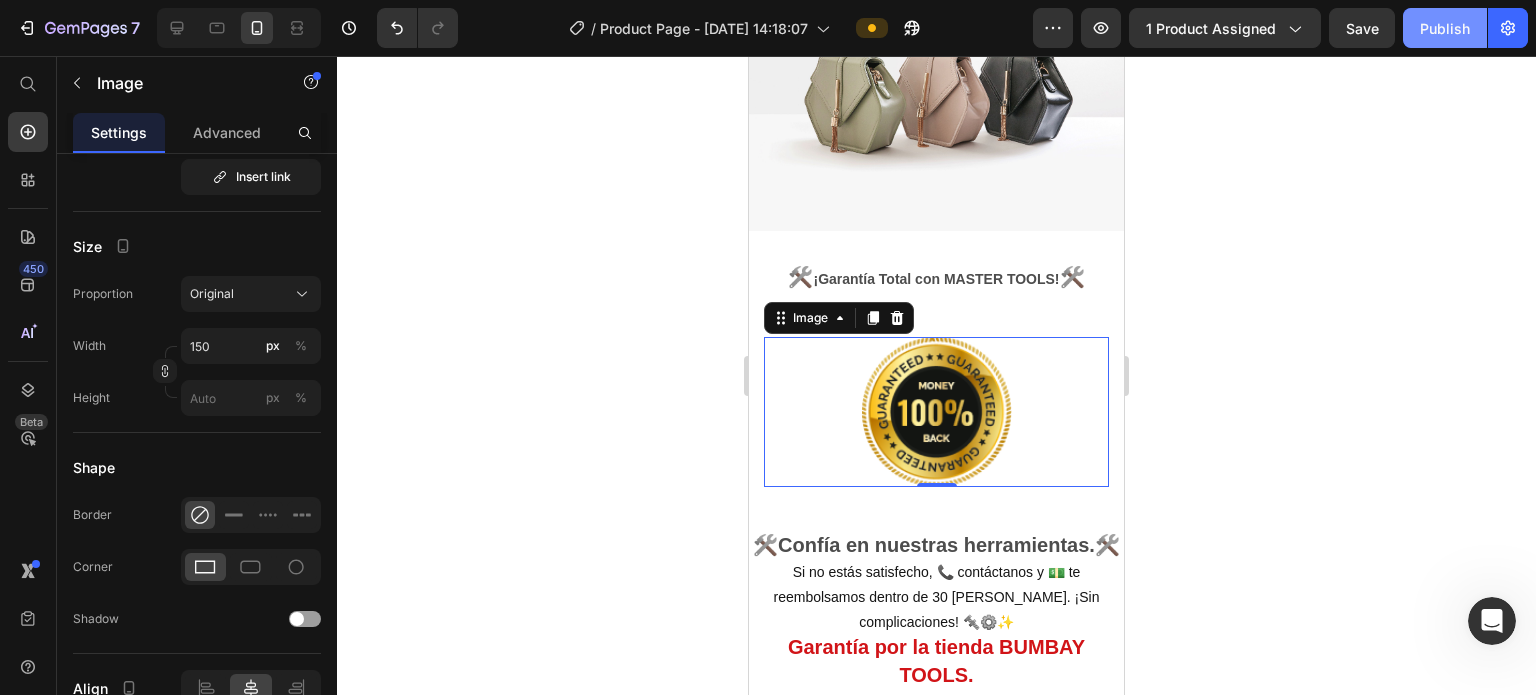 click on "Publish" at bounding box center [1445, 28] 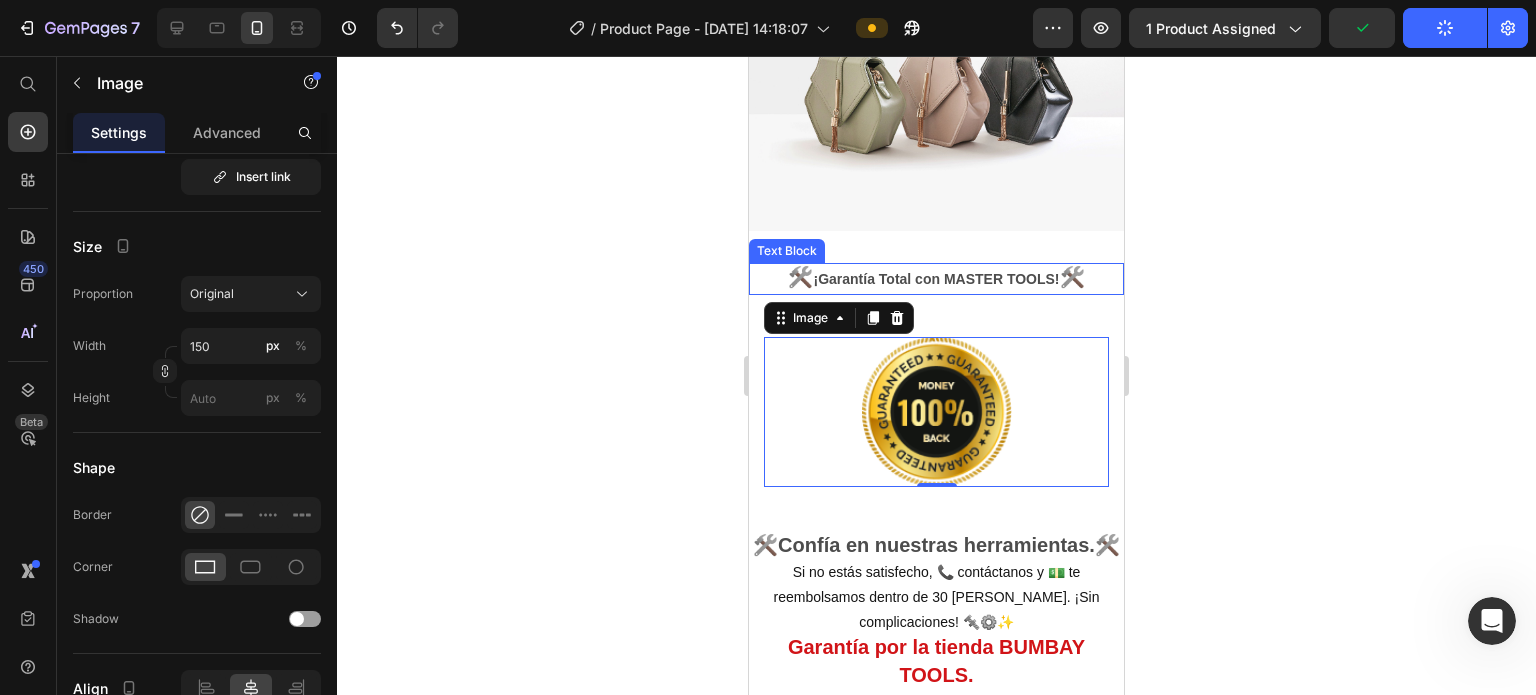 click on "🛠️  ¡Garantía Total con MASTER TOOLS!  🛠️" at bounding box center (936, 278) 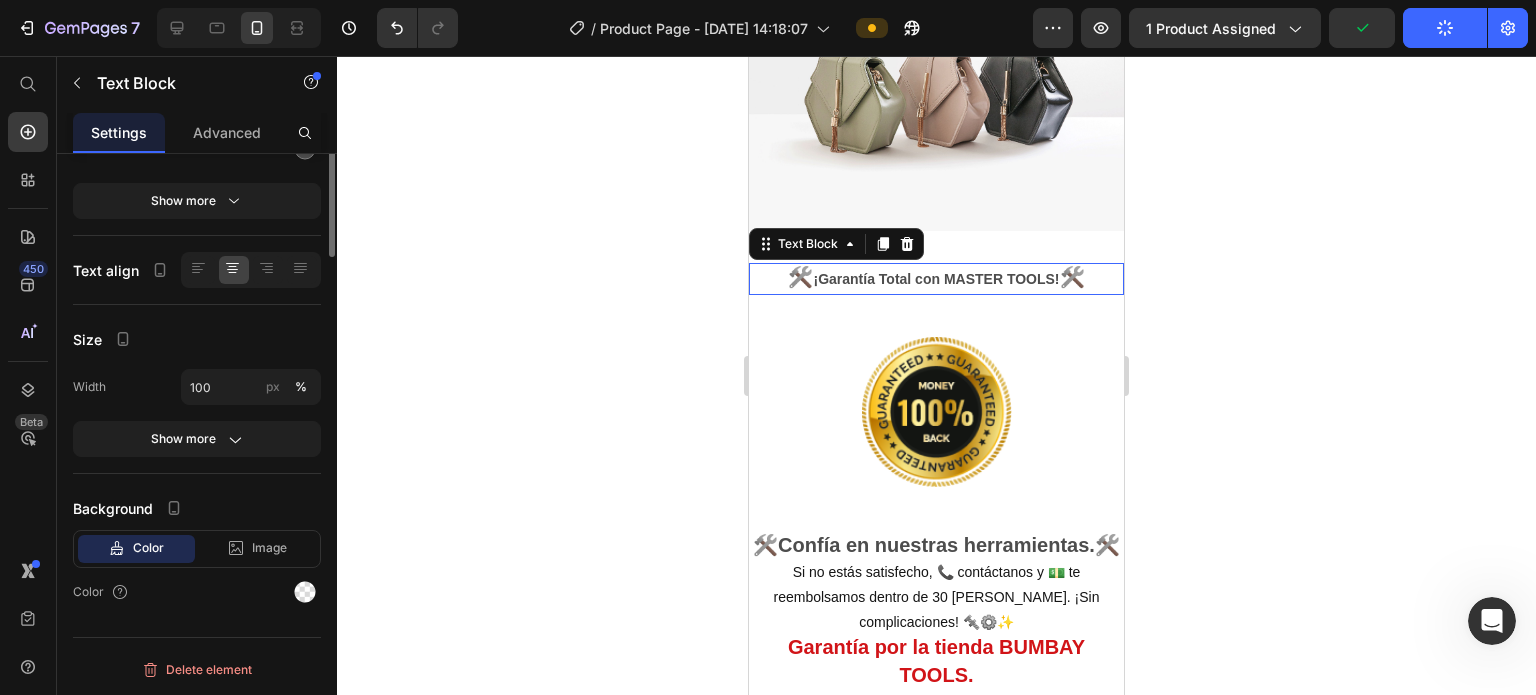 scroll, scrollTop: 0, scrollLeft: 0, axis: both 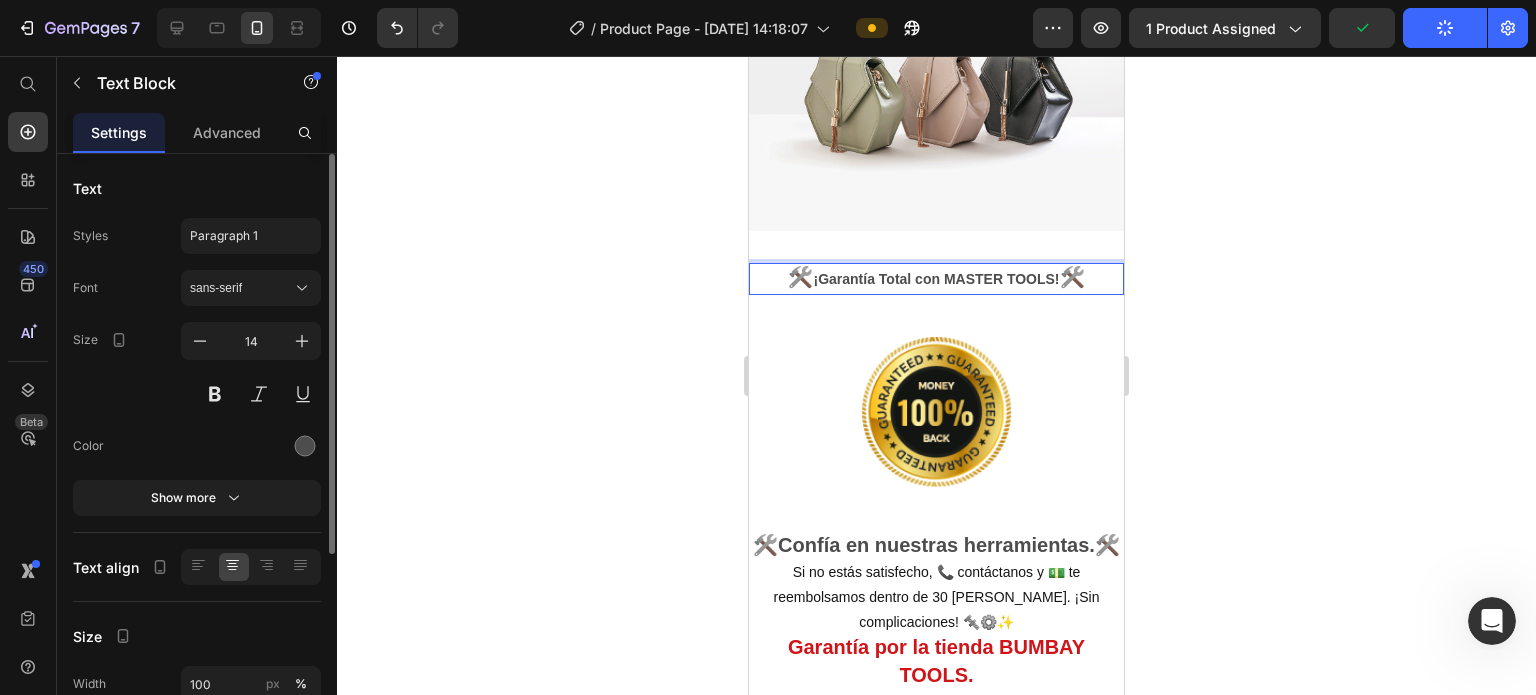 click on "¡Garantía Total con MASTER TOOLS!" at bounding box center [936, 279] 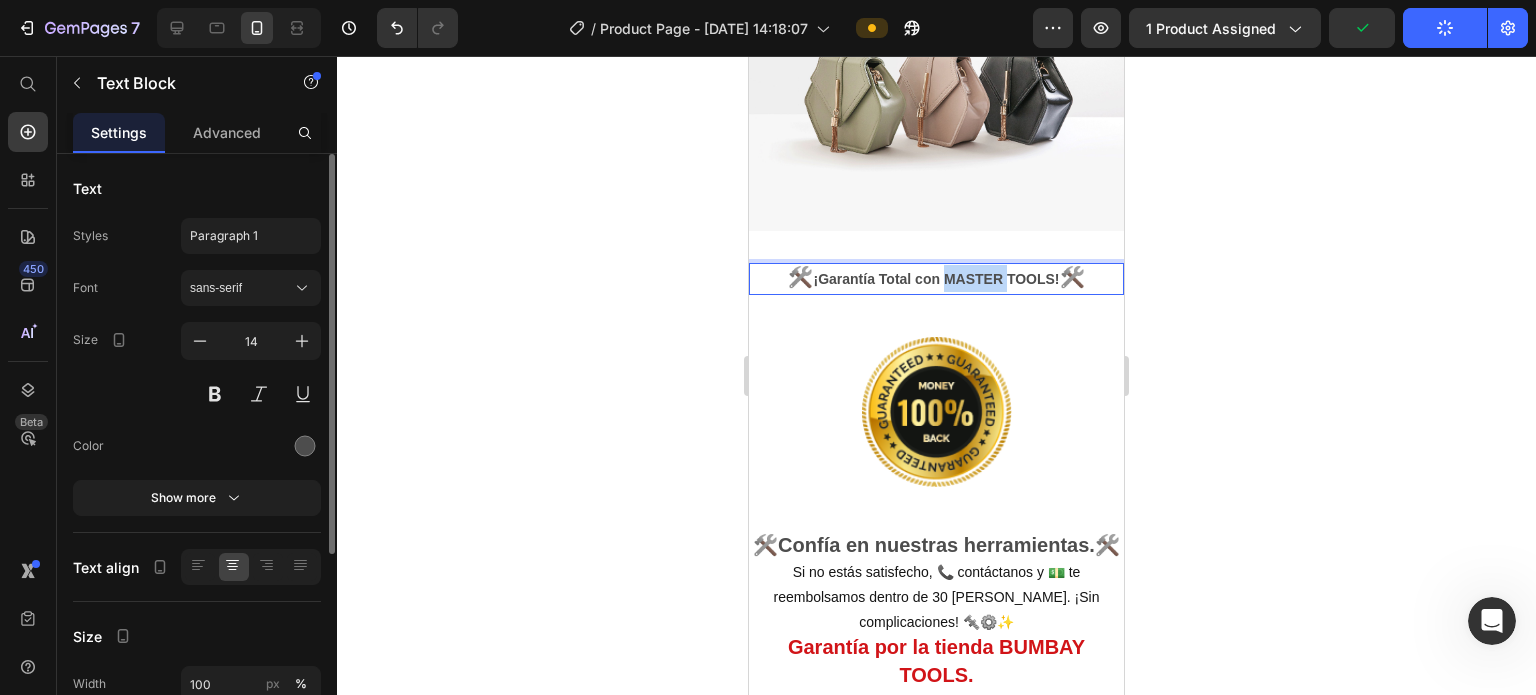click on "¡Garantía Total con MASTER TOOLS!" at bounding box center (936, 279) 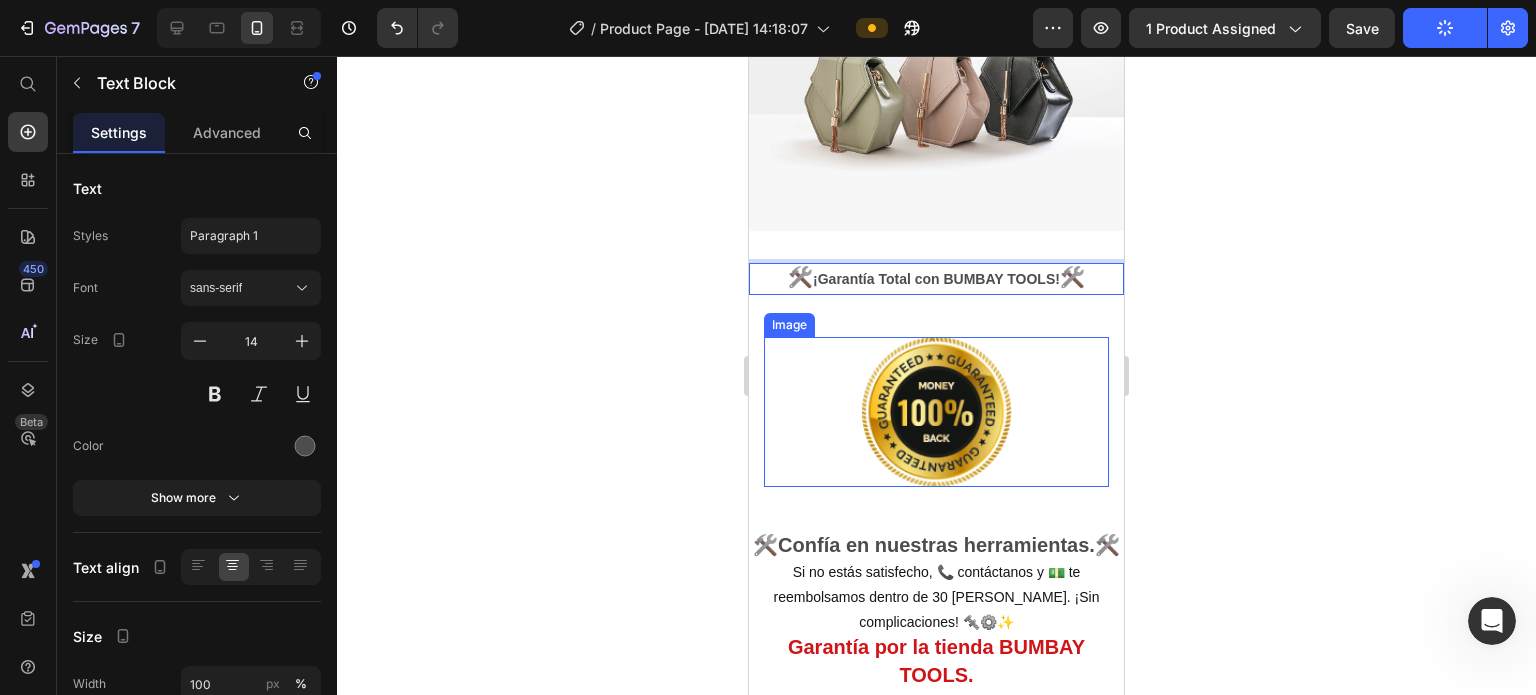 scroll, scrollTop: 5792, scrollLeft: 0, axis: vertical 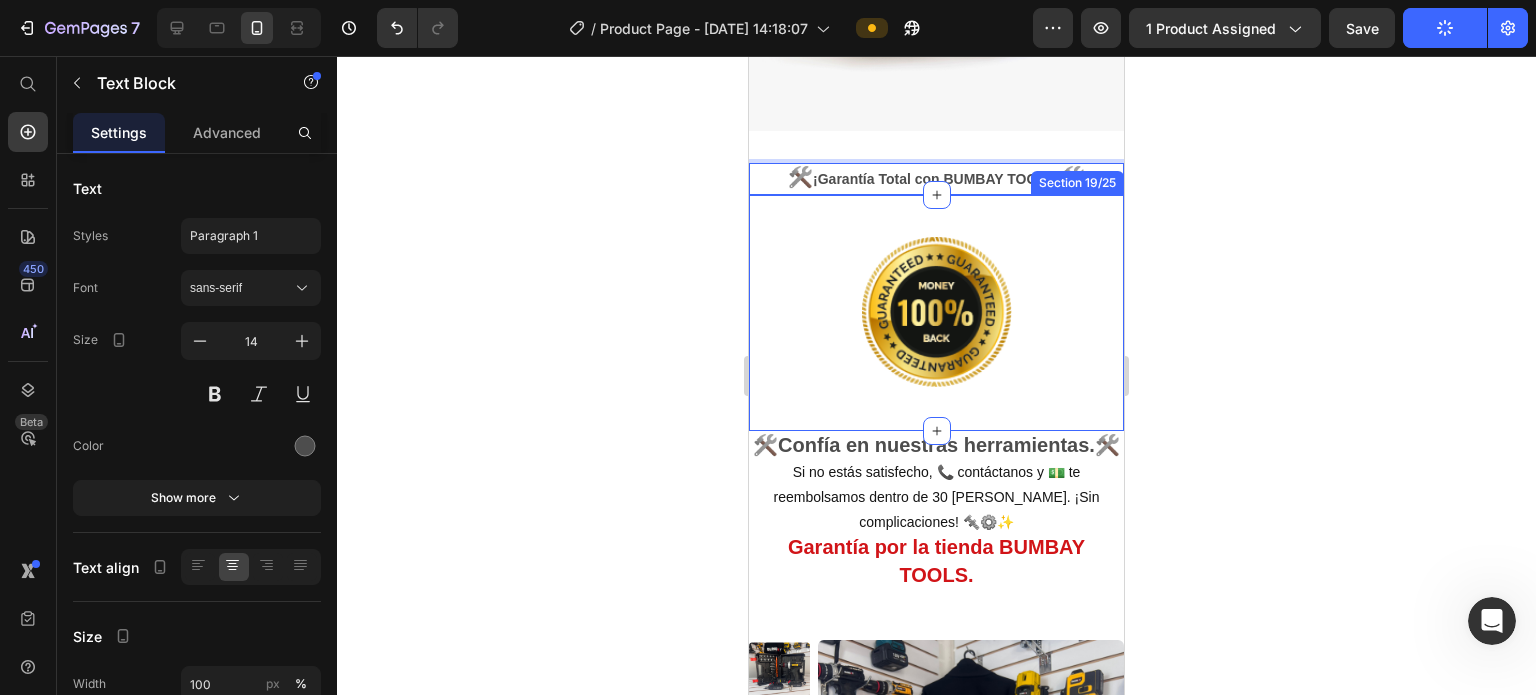 click on "Image Row Section 19/25" at bounding box center [936, 313] 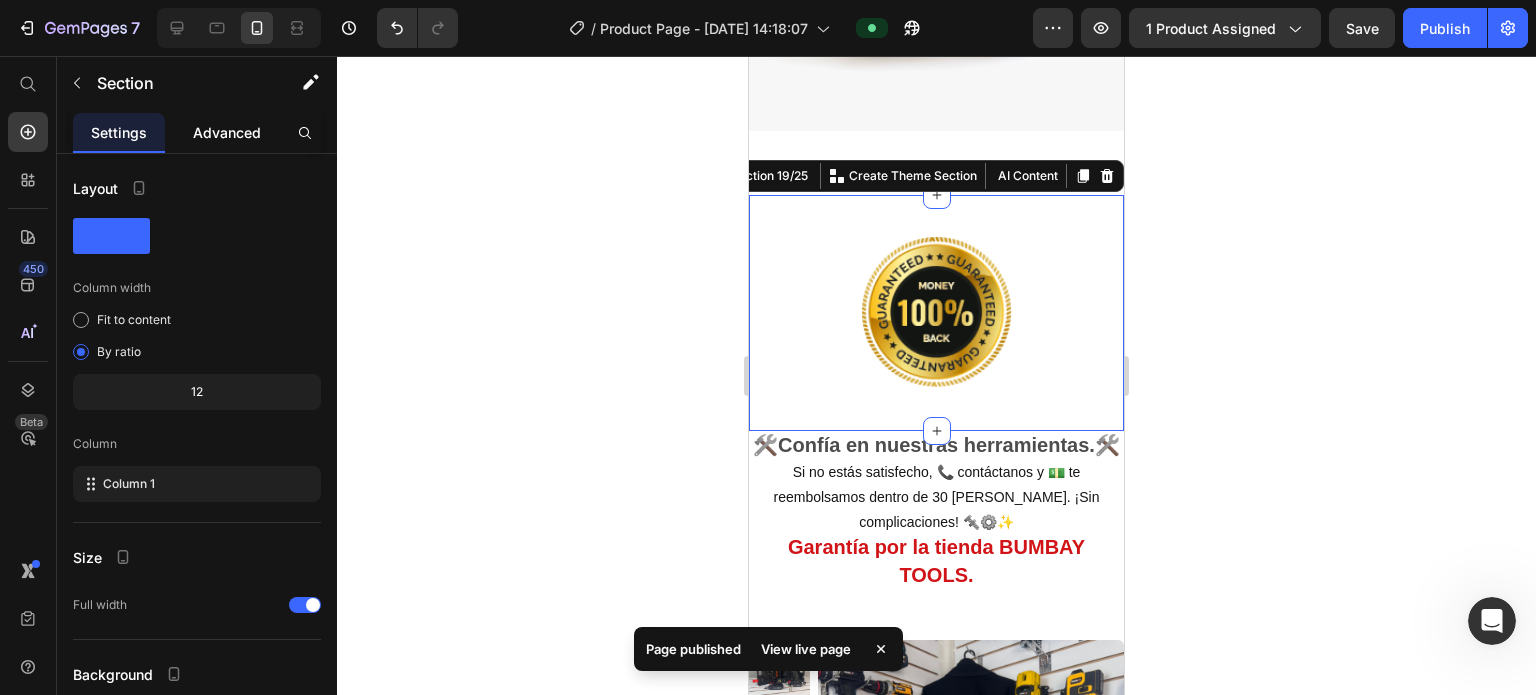 click on "Advanced" at bounding box center (227, 132) 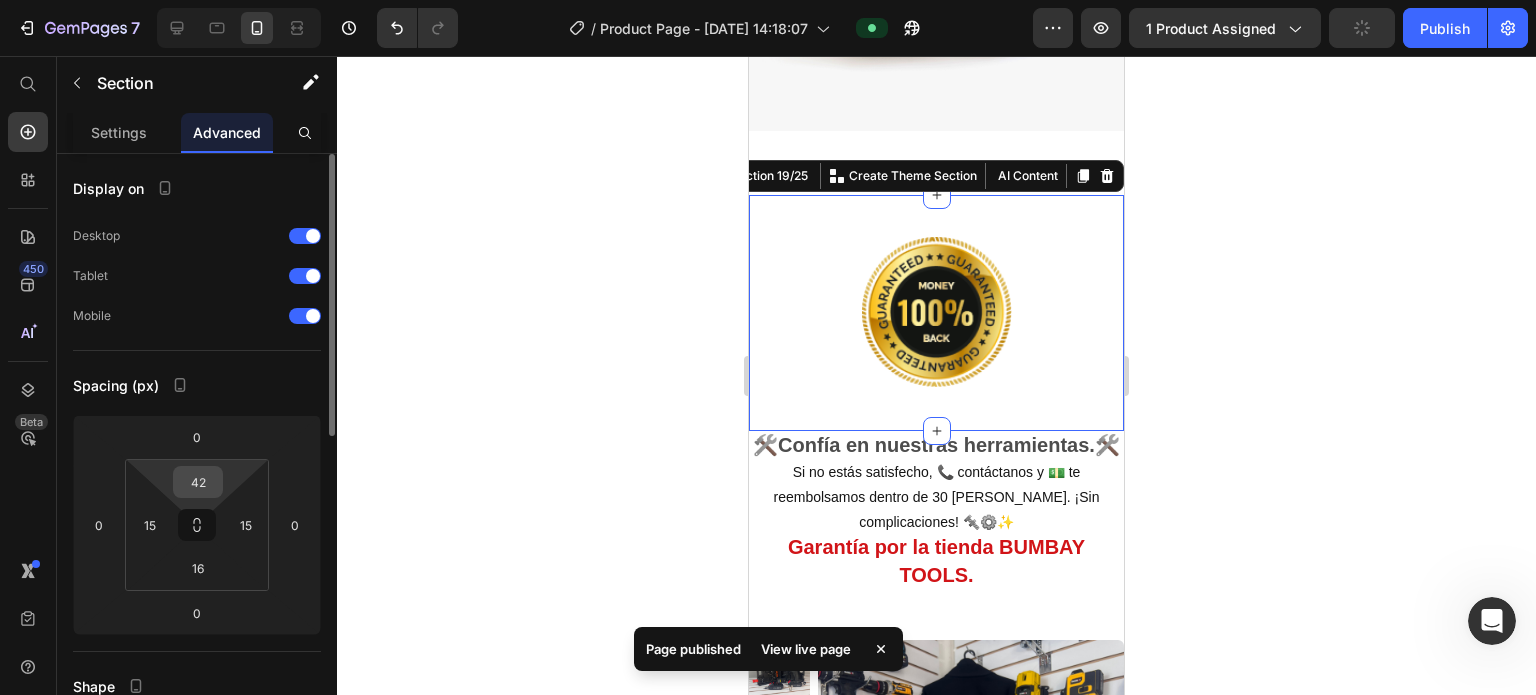 click on "42" at bounding box center [198, 482] 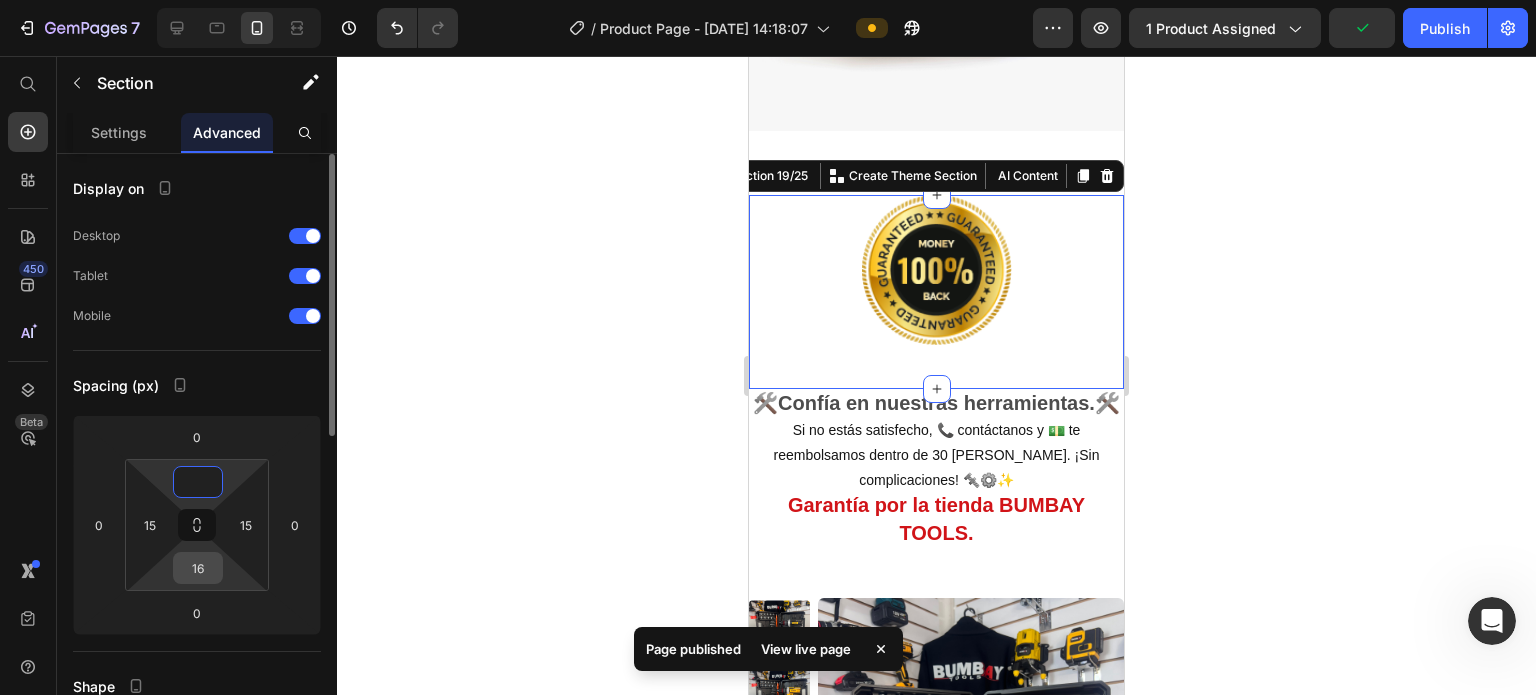 type on "0" 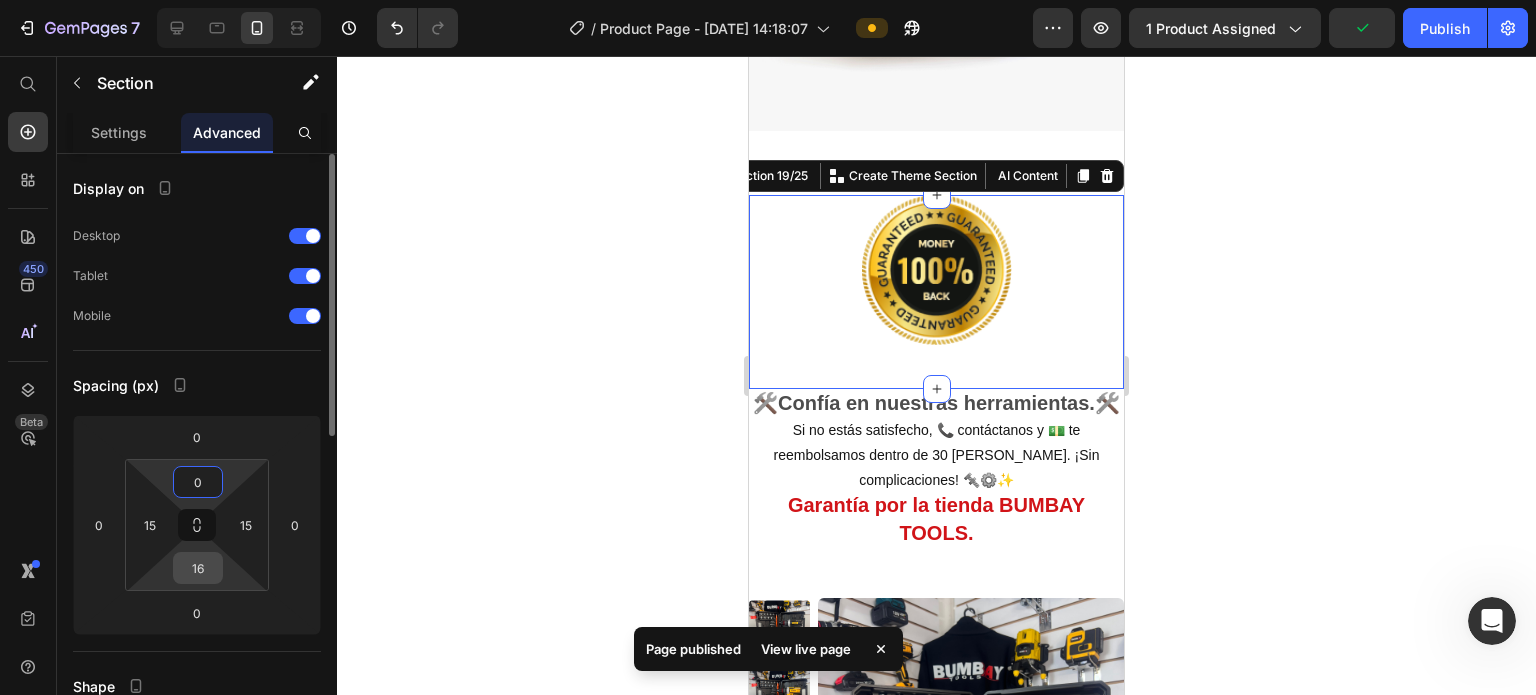 click on "16" at bounding box center (198, 568) 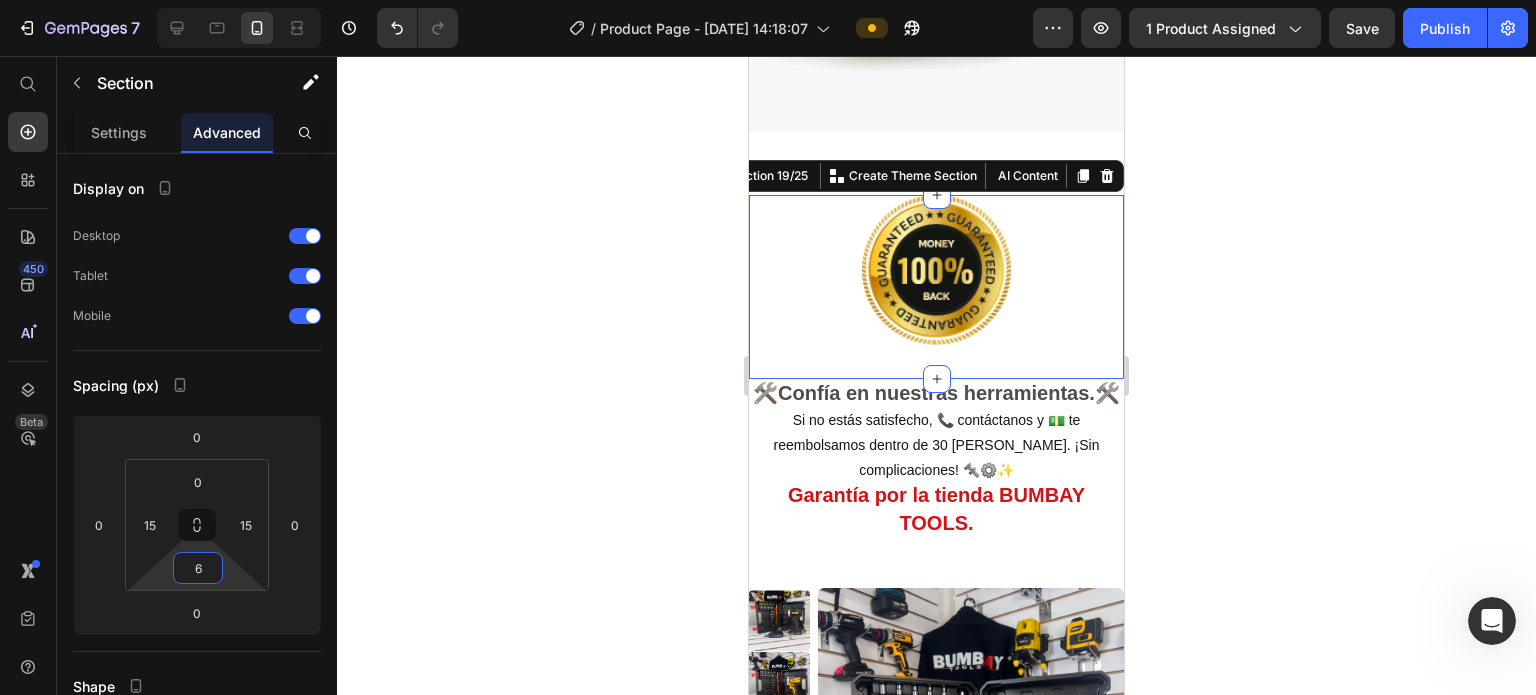 type 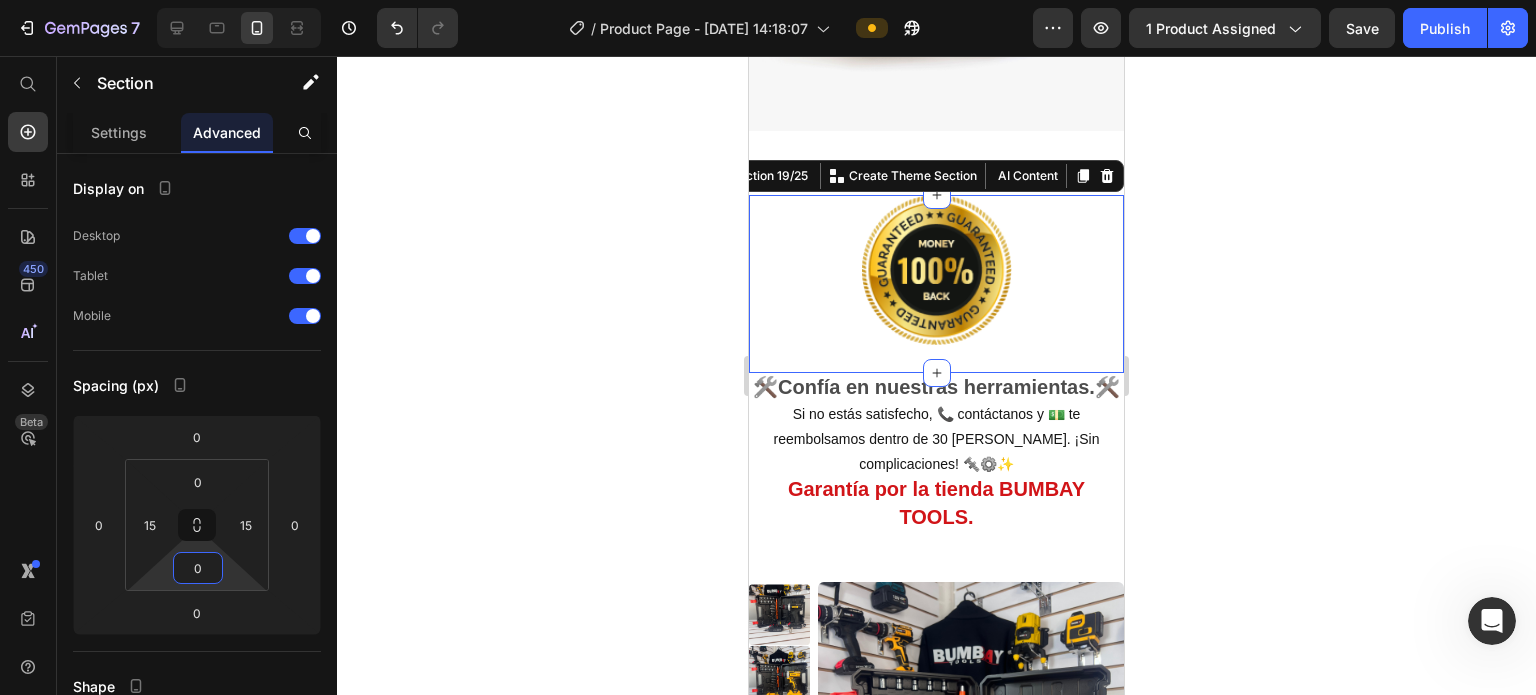 click 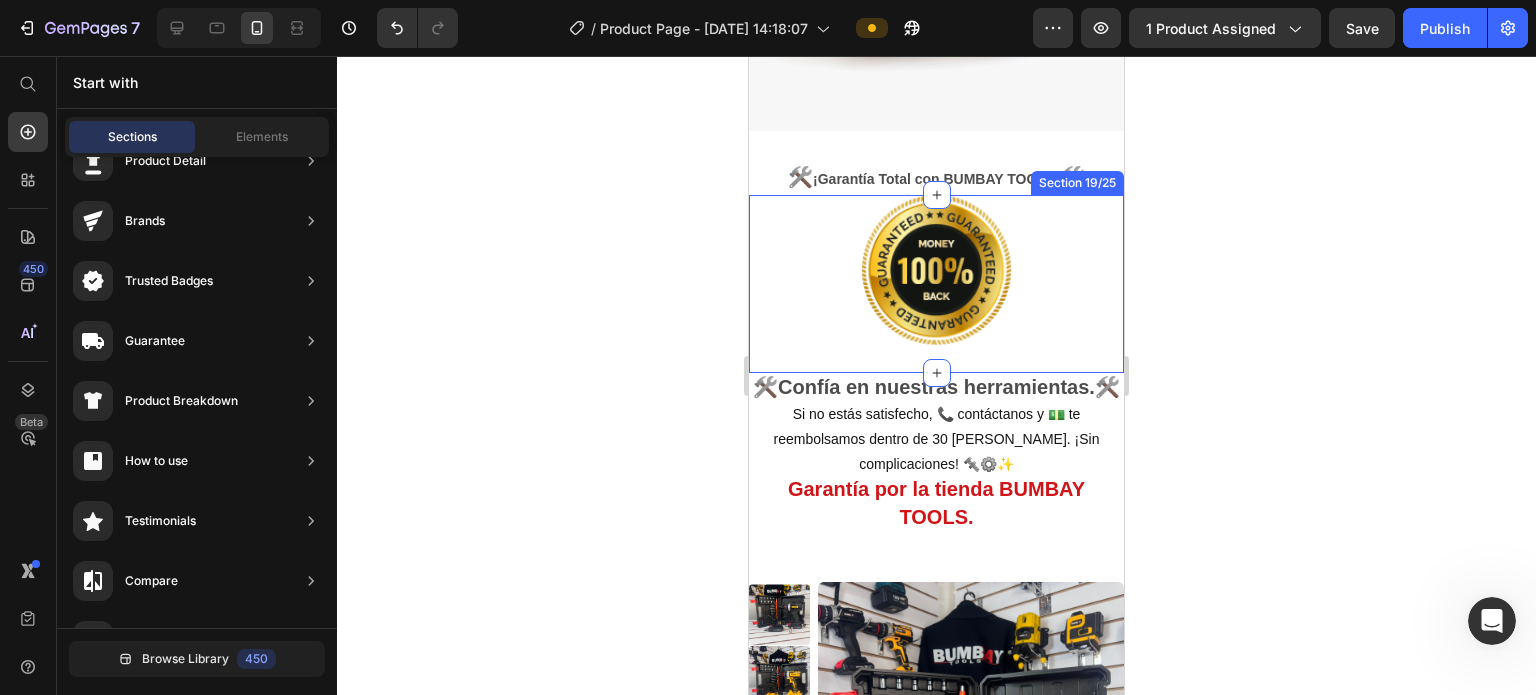 click at bounding box center [936, 270] 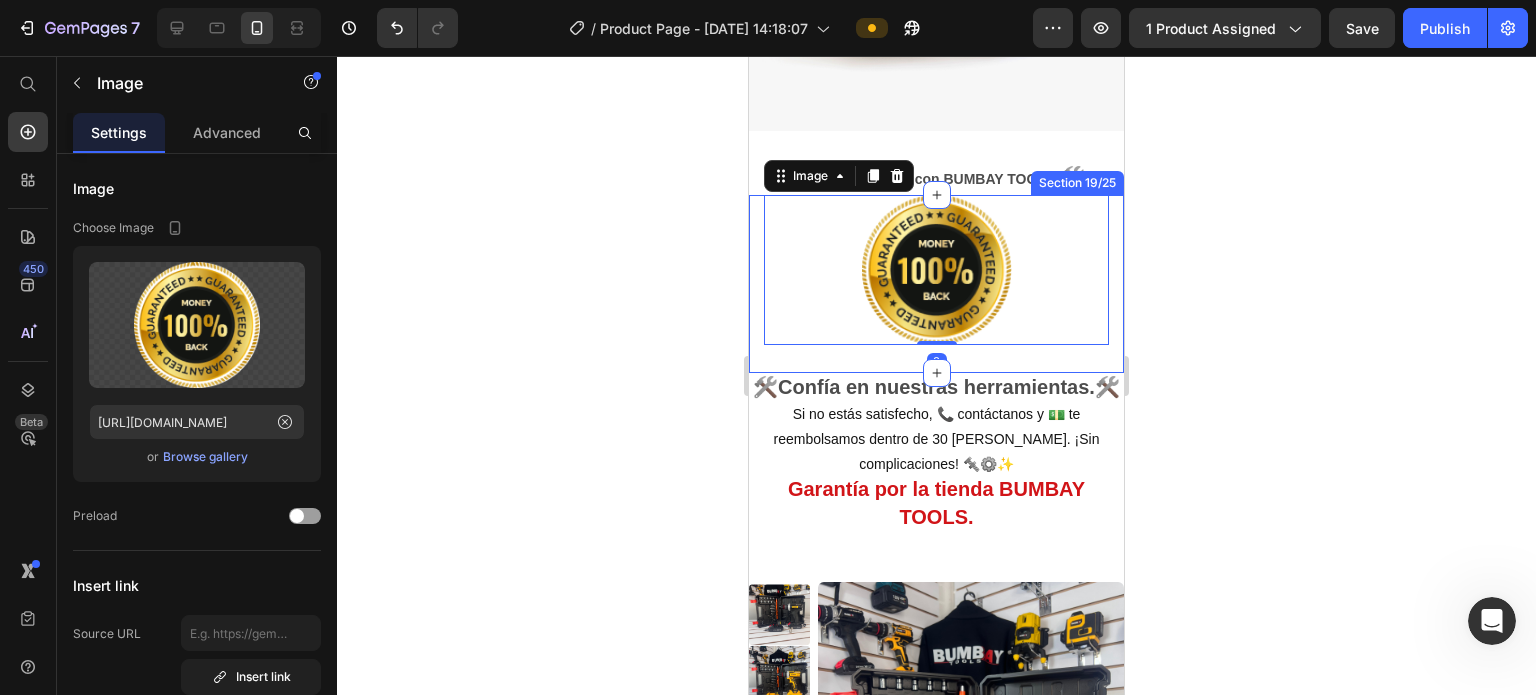 click on "Image   0 Row" at bounding box center (936, 284) 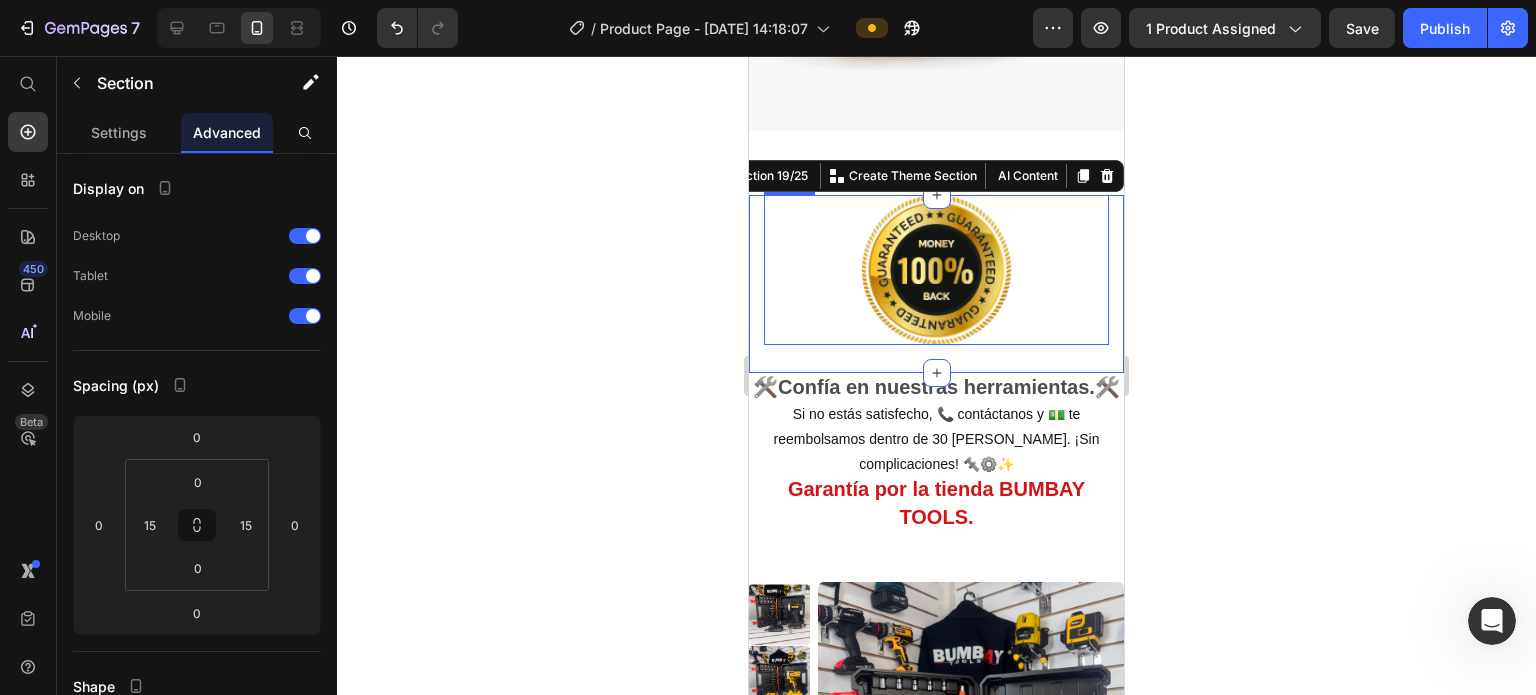 click at bounding box center (936, 270) 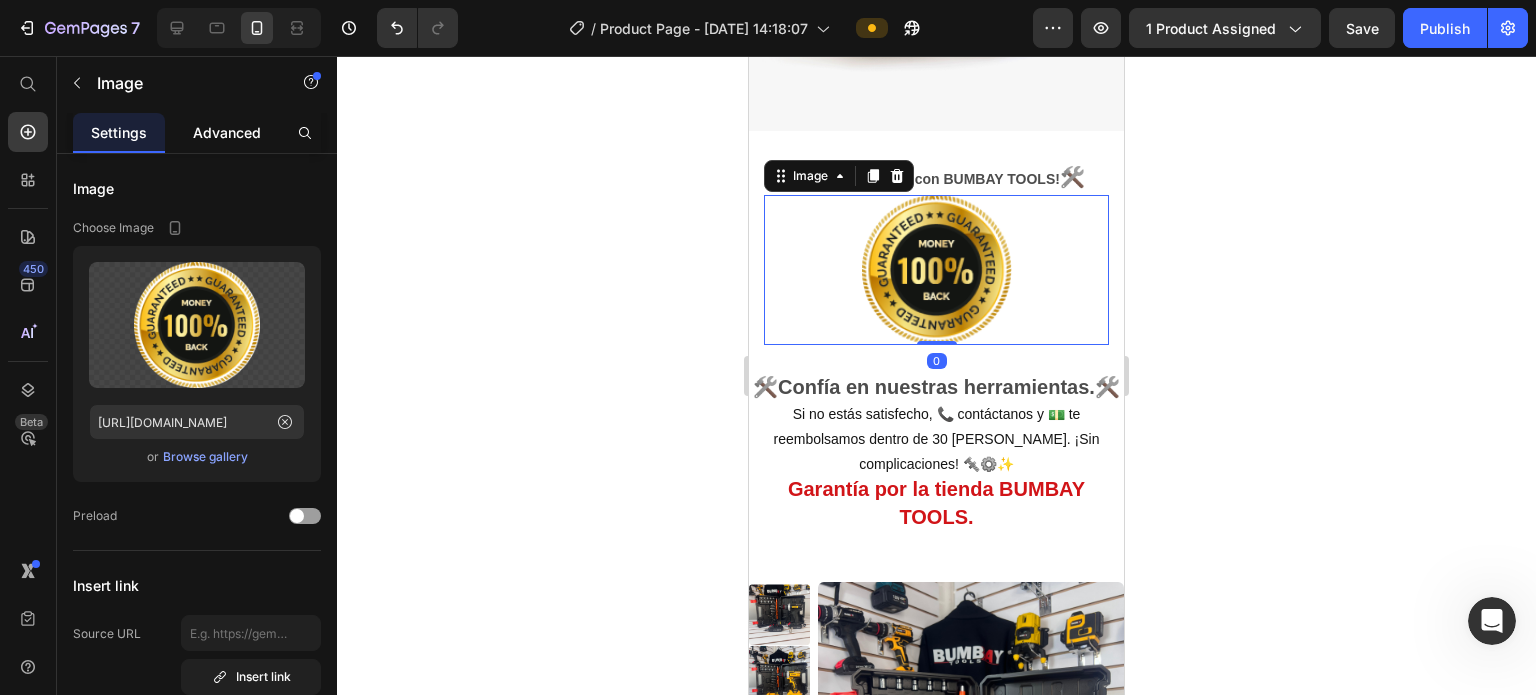 click on "Advanced" 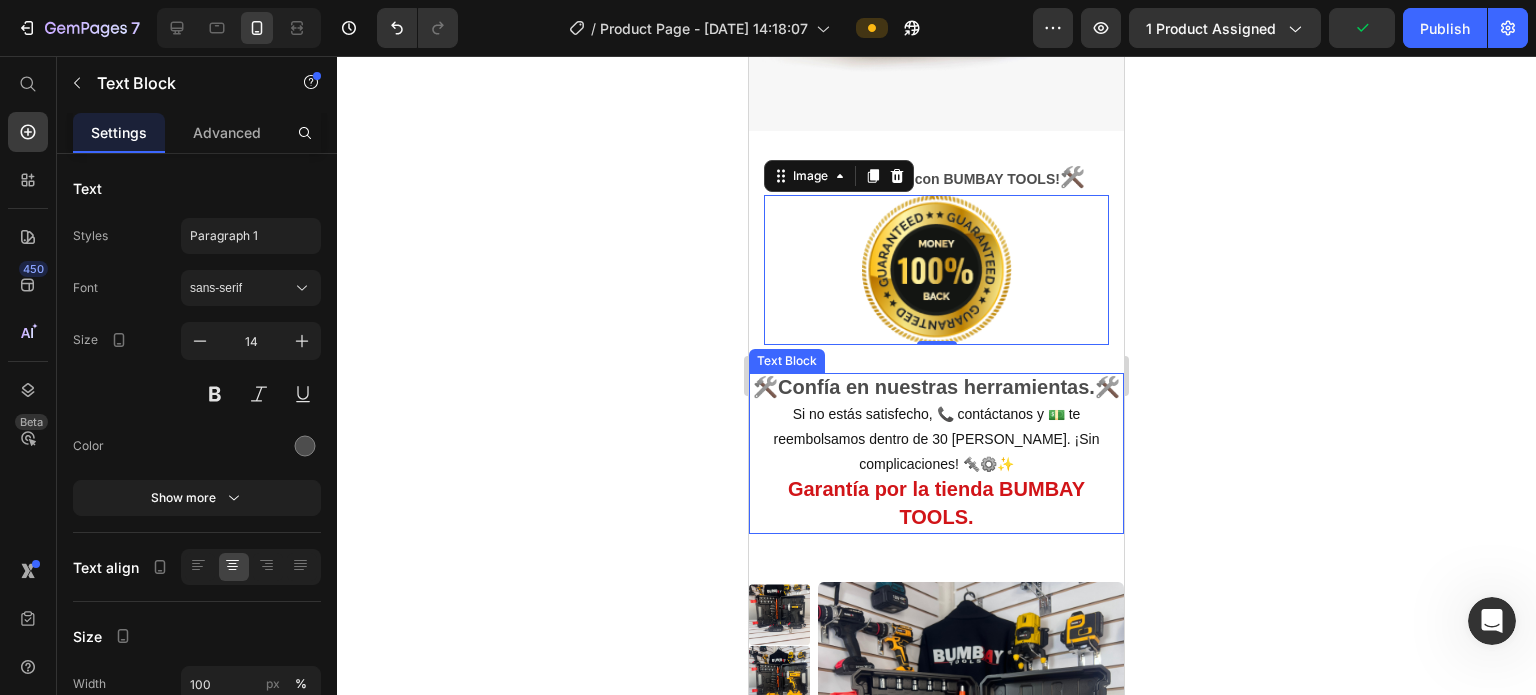 click on "Confía en nuestras herramientas." at bounding box center (936, 387) 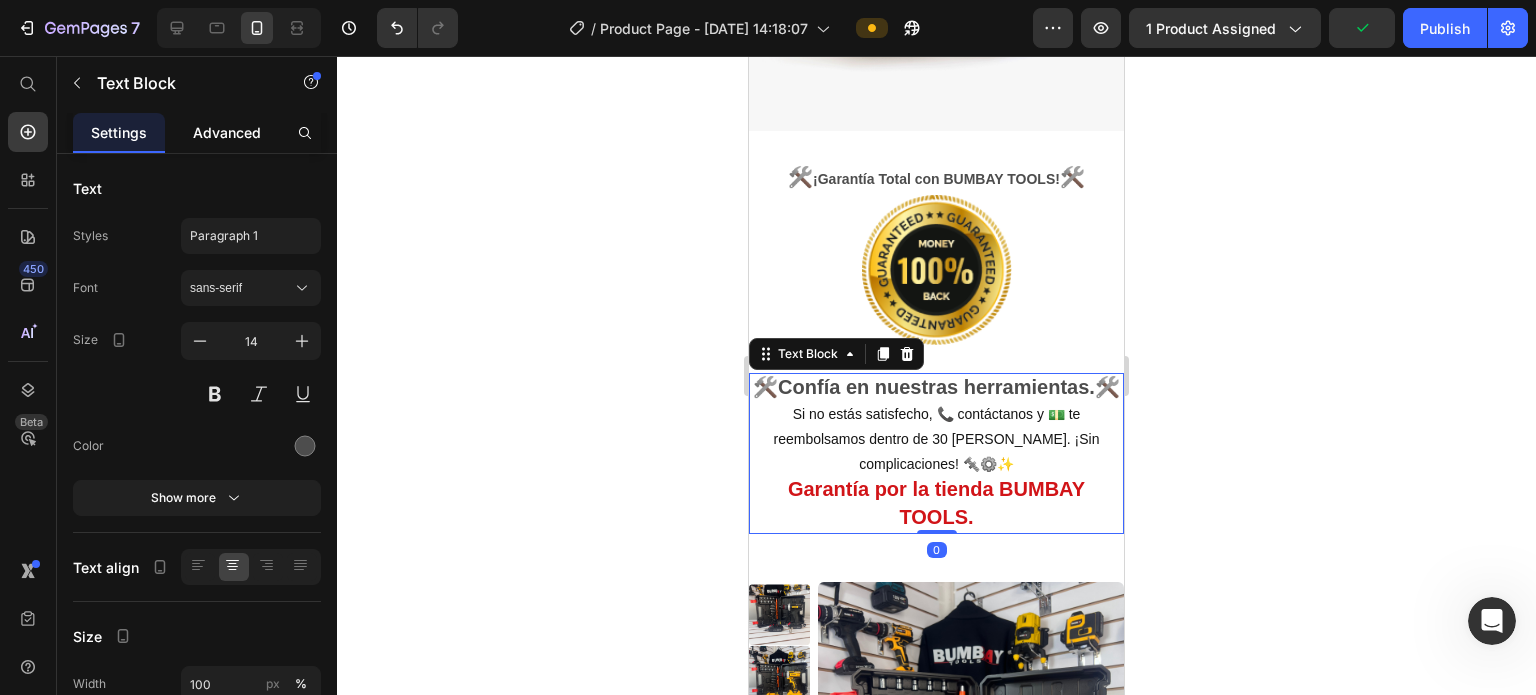 click on "Advanced" 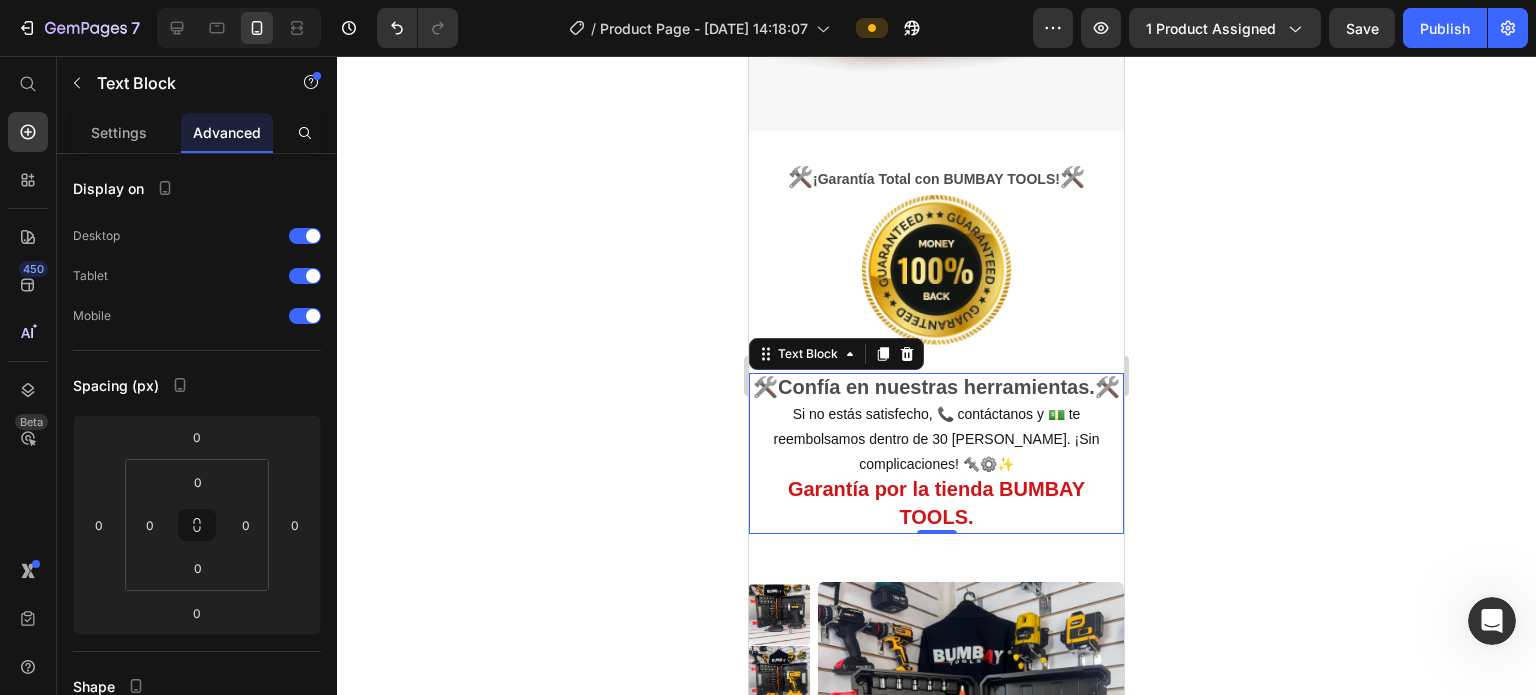 click 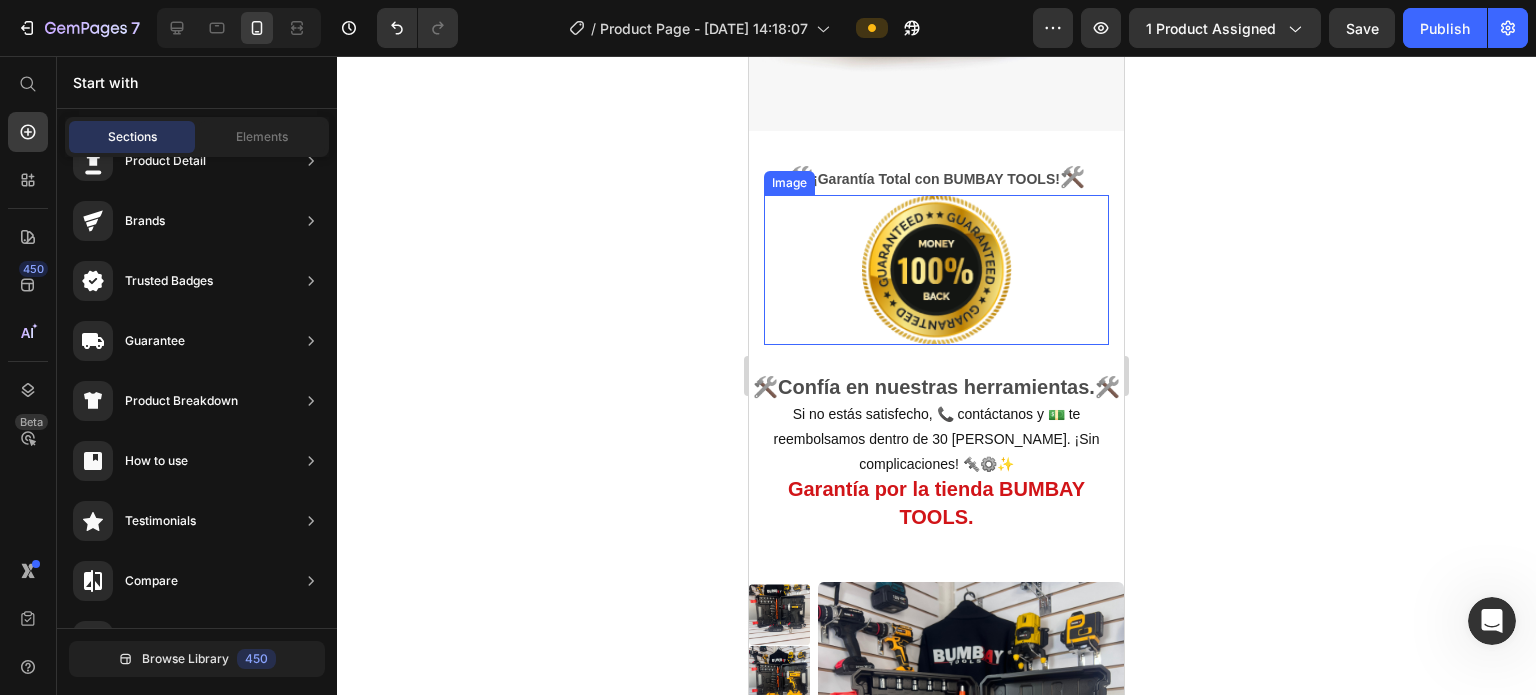 click at bounding box center [936, 270] 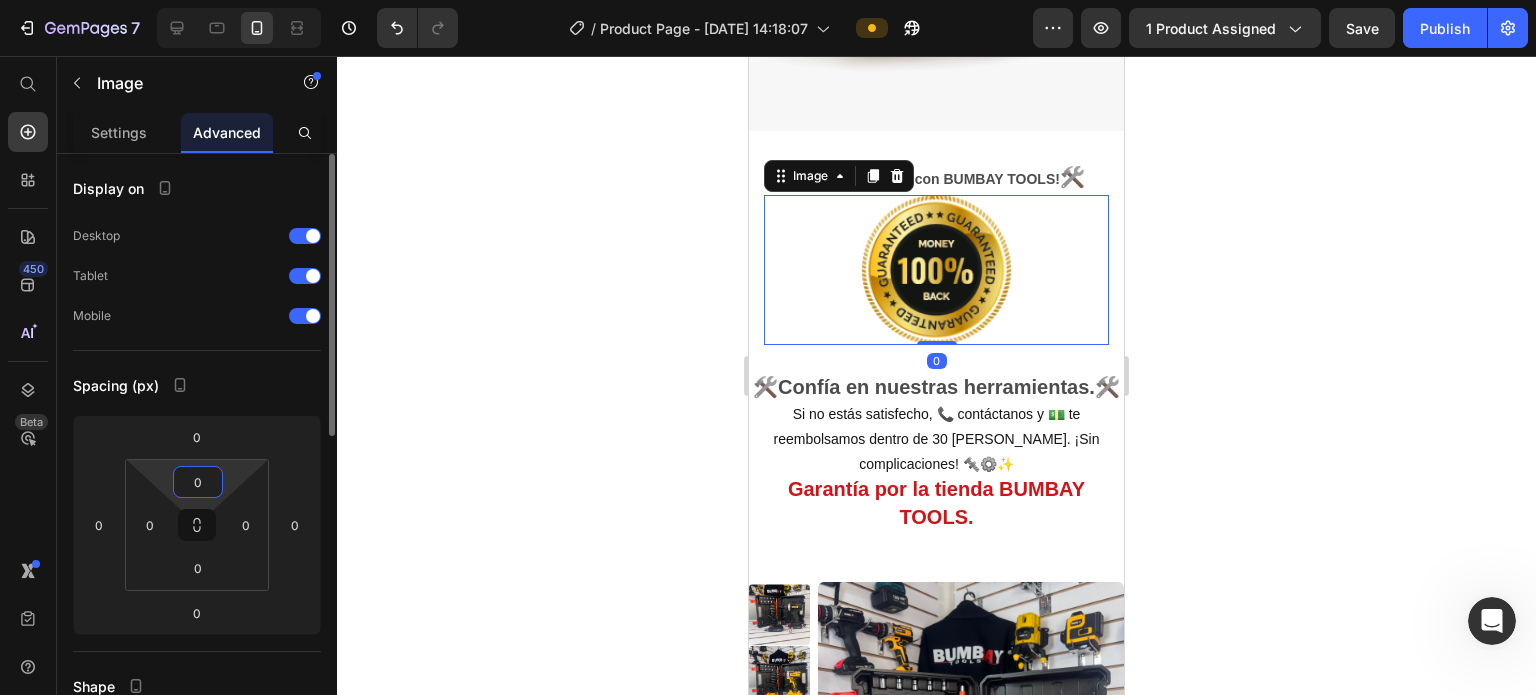 click on "0" at bounding box center [198, 482] 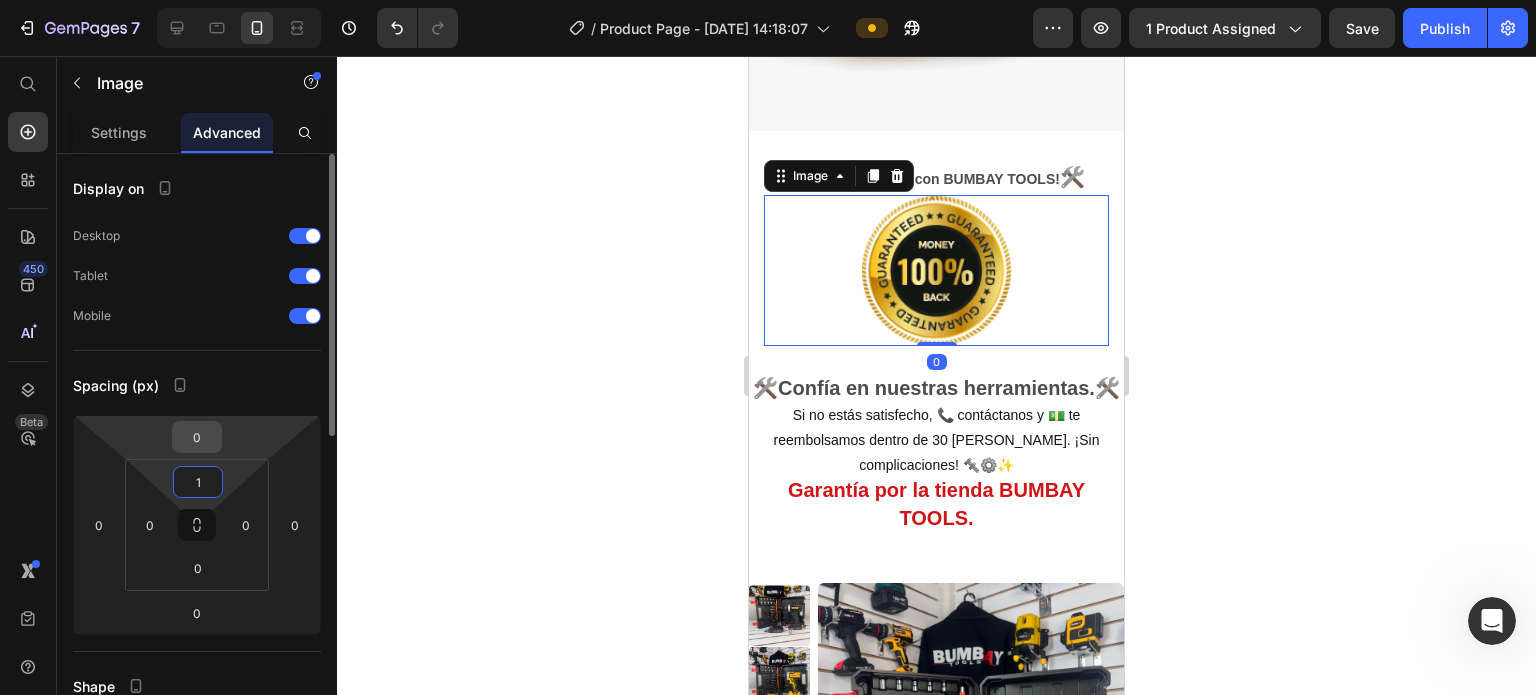 type on "10" 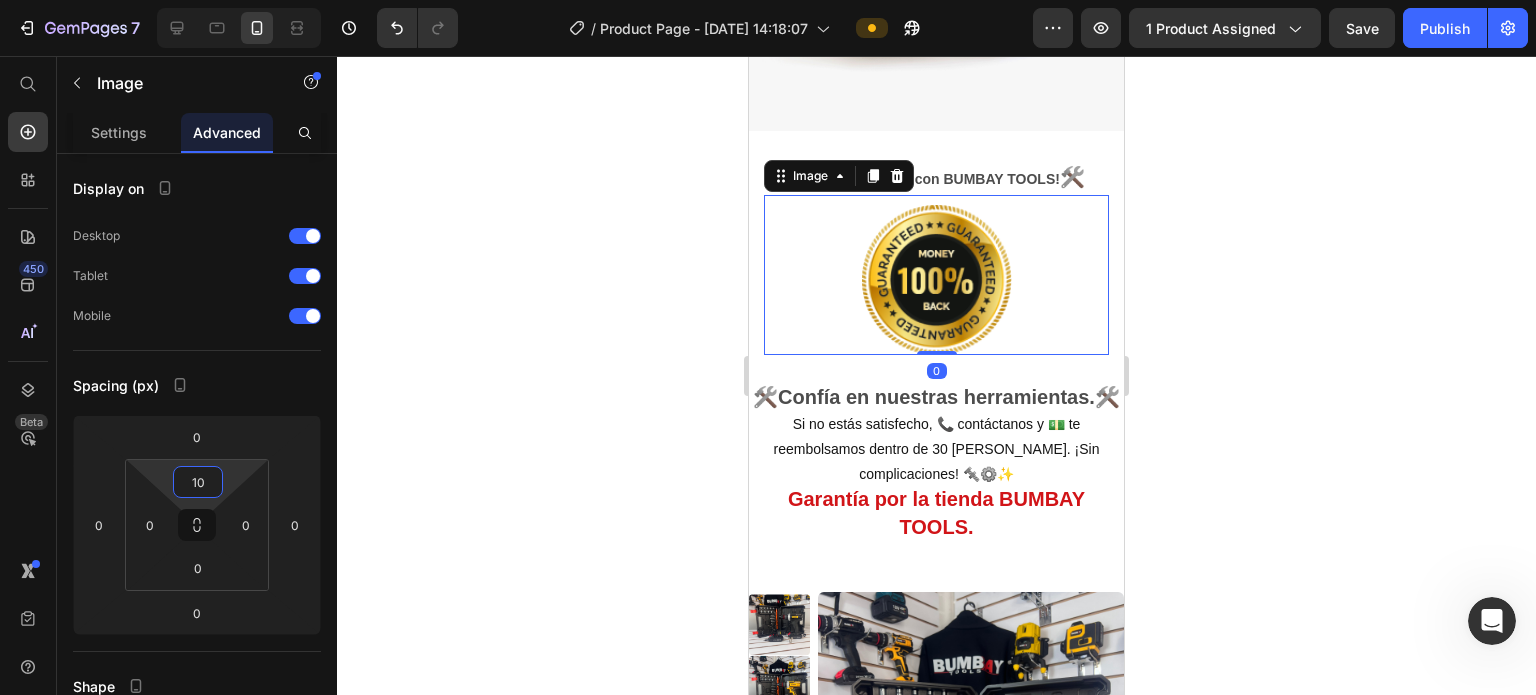 click 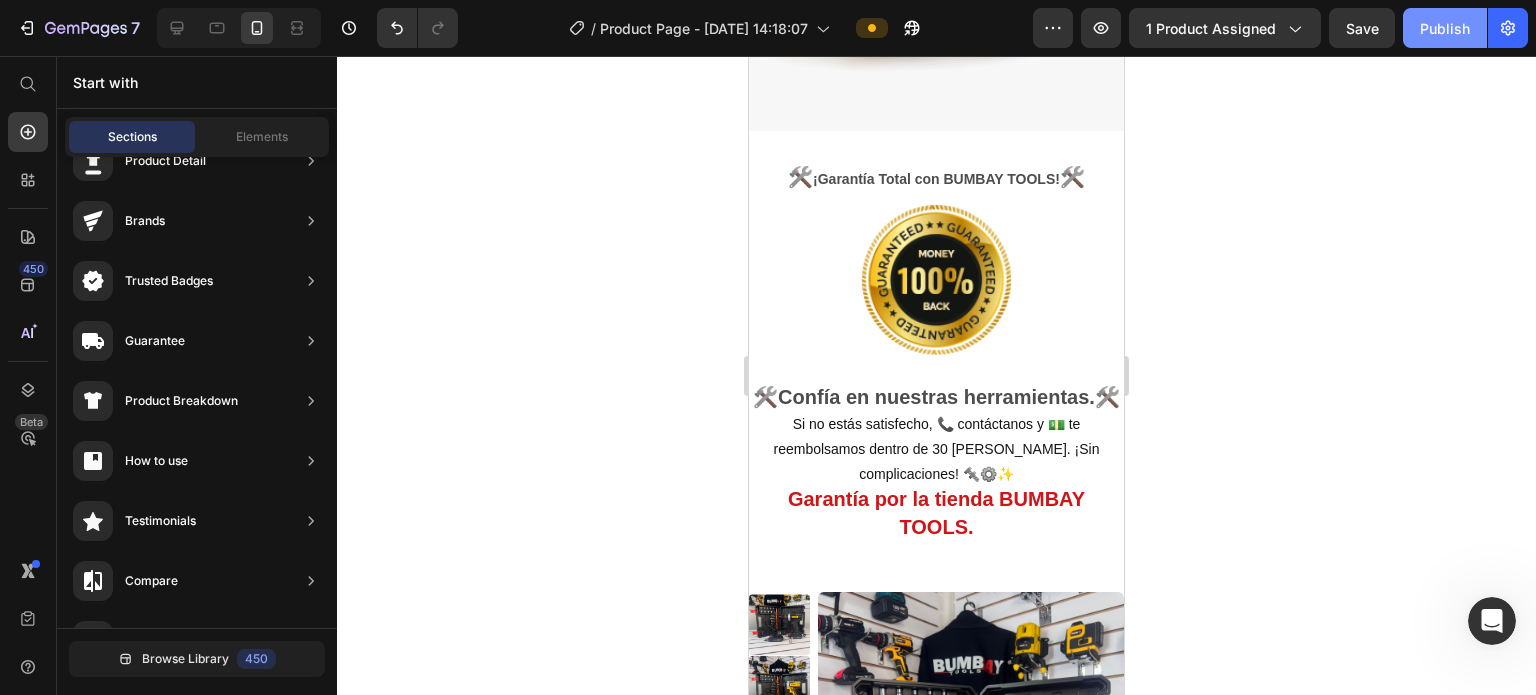 click on "Publish" at bounding box center (1445, 28) 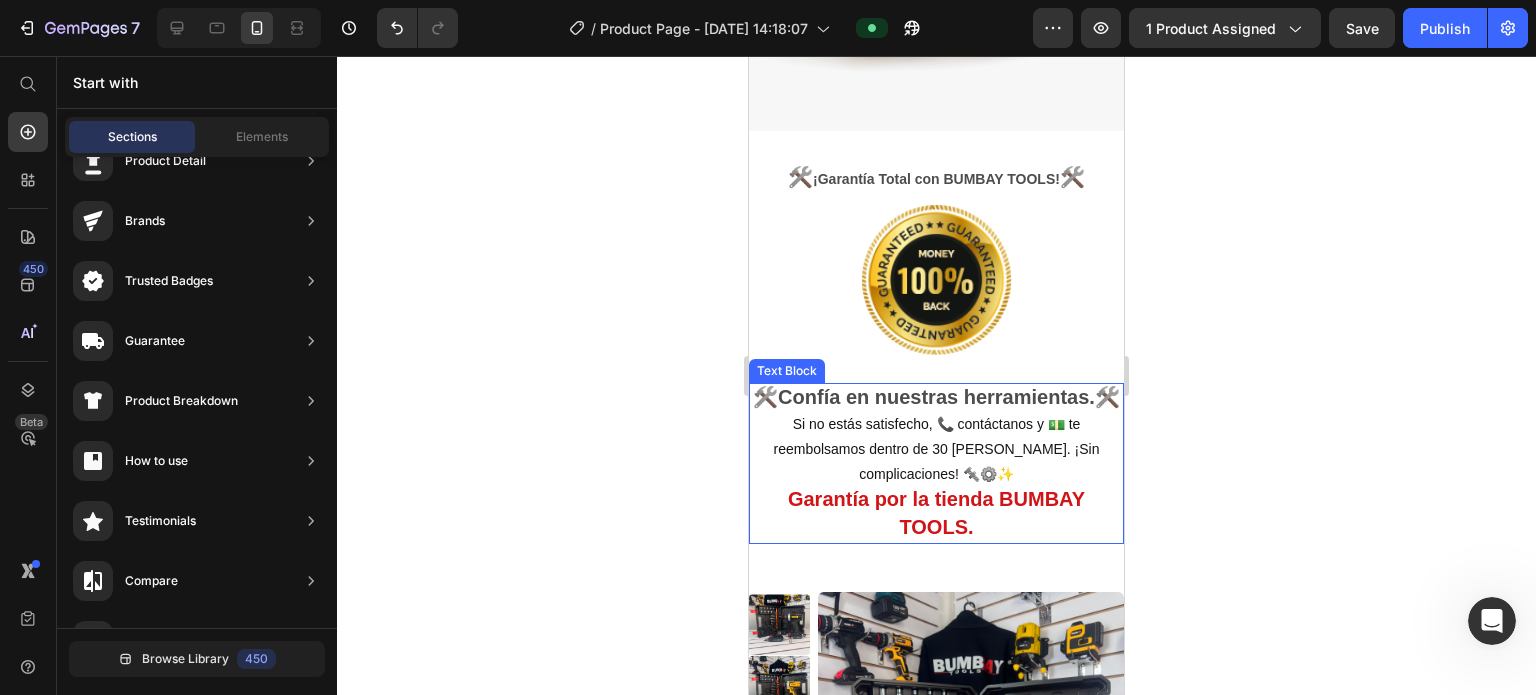 click on "reembolsamos dentro de 30 [PERSON_NAME]. ¡Sin complicaciones! 🔩⚙️✨" at bounding box center [936, 461] 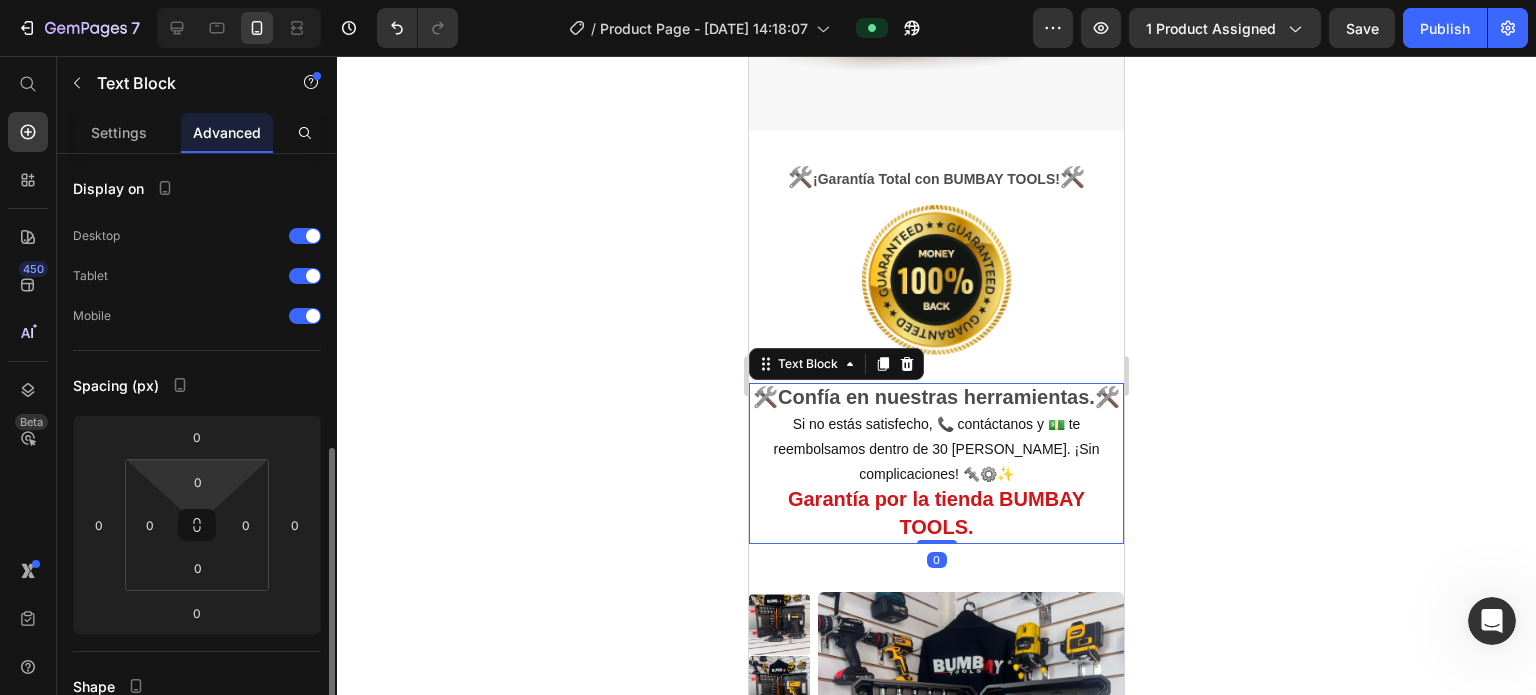 scroll, scrollTop: 200, scrollLeft: 0, axis: vertical 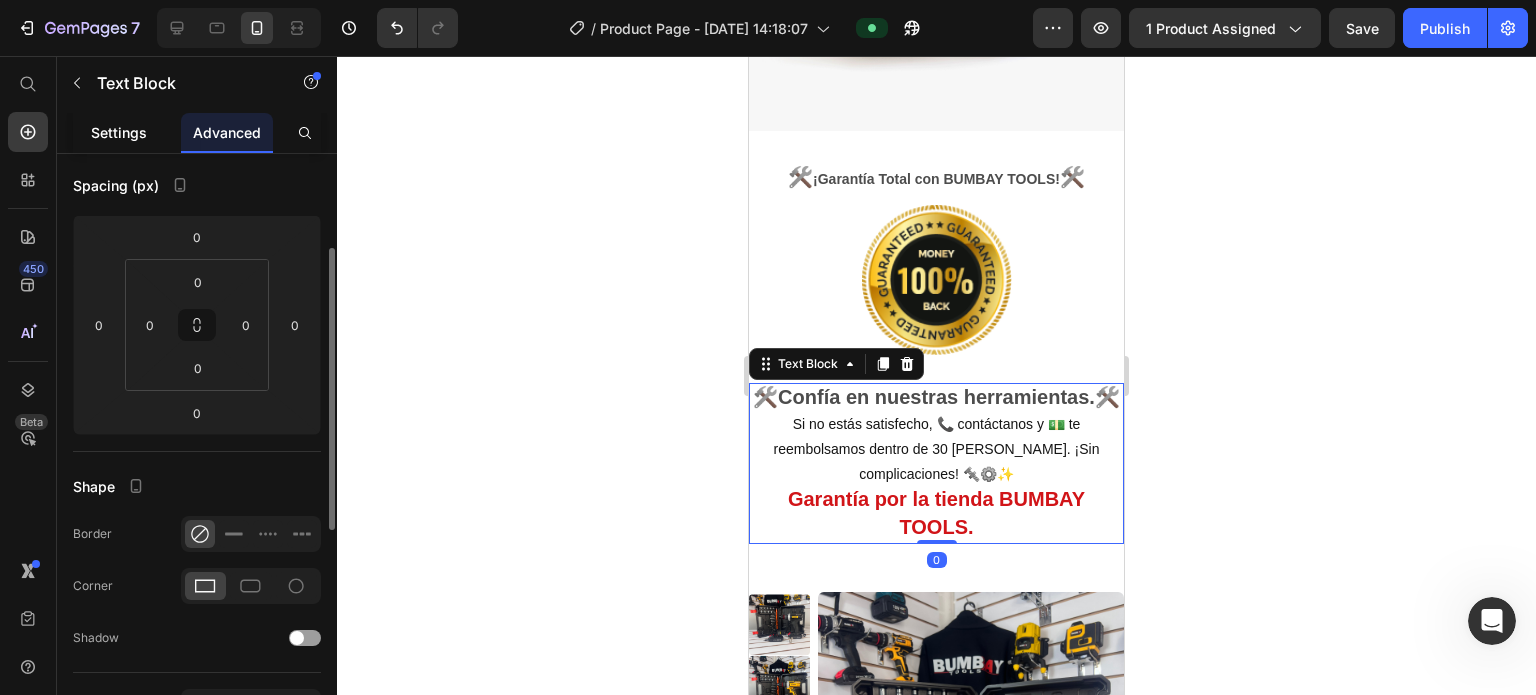 click on "Settings" at bounding box center (119, 132) 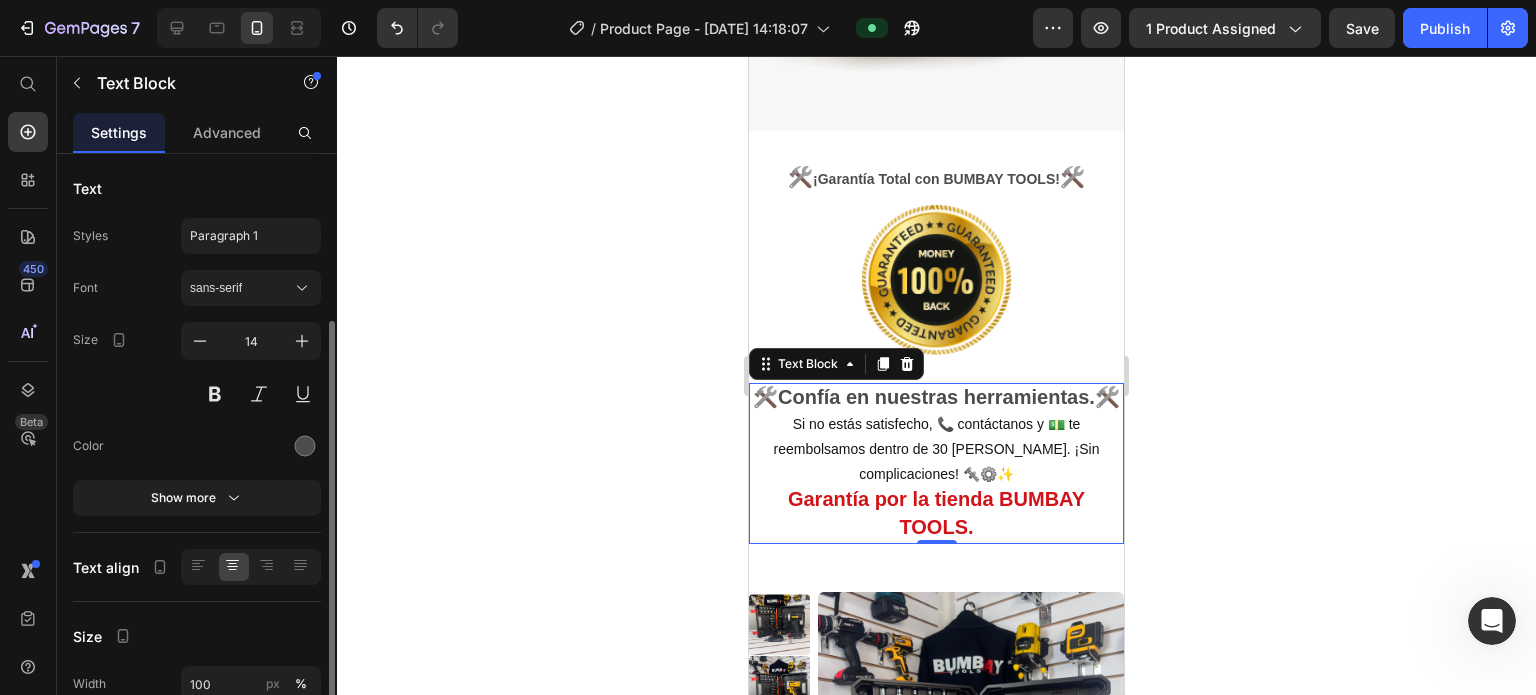 scroll, scrollTop: 200, scrollLeft: 0, axis: vertical 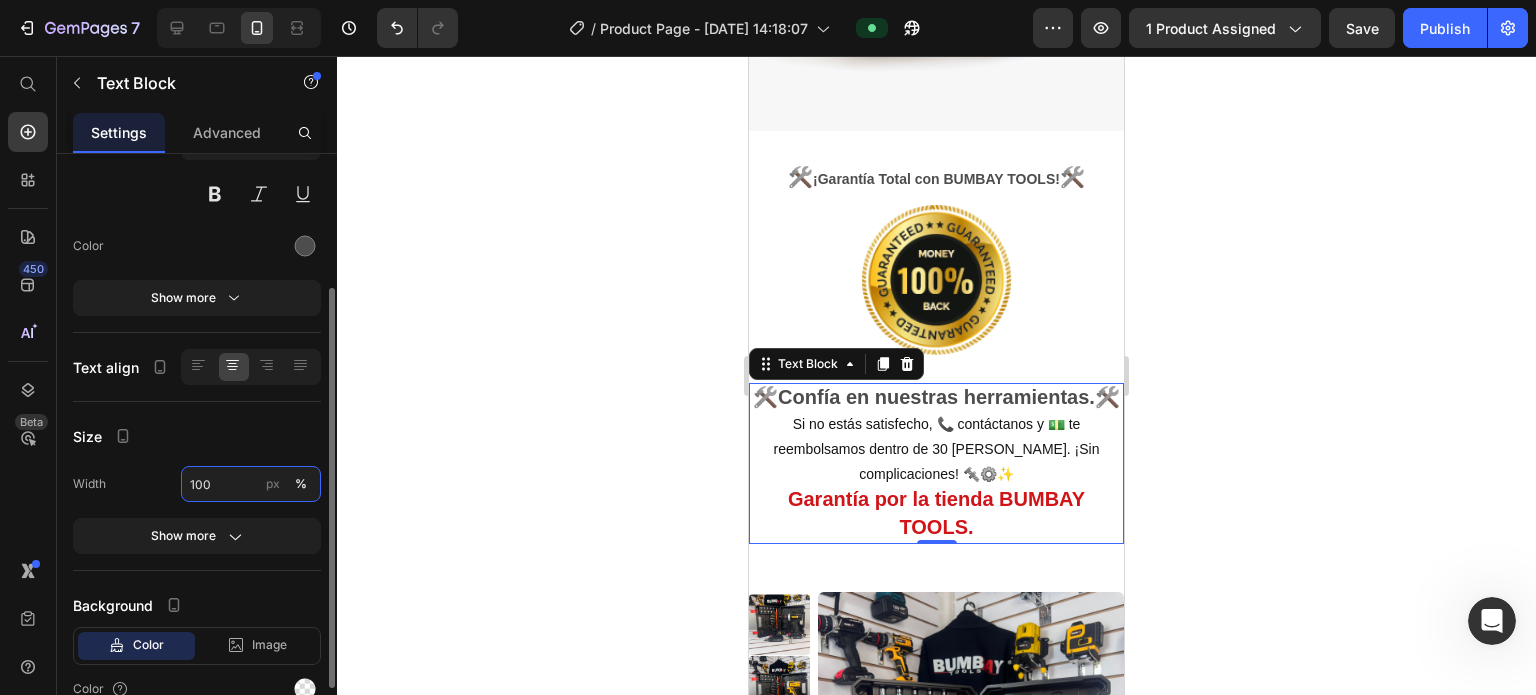 click on "100" at bounding box center (251, 484) 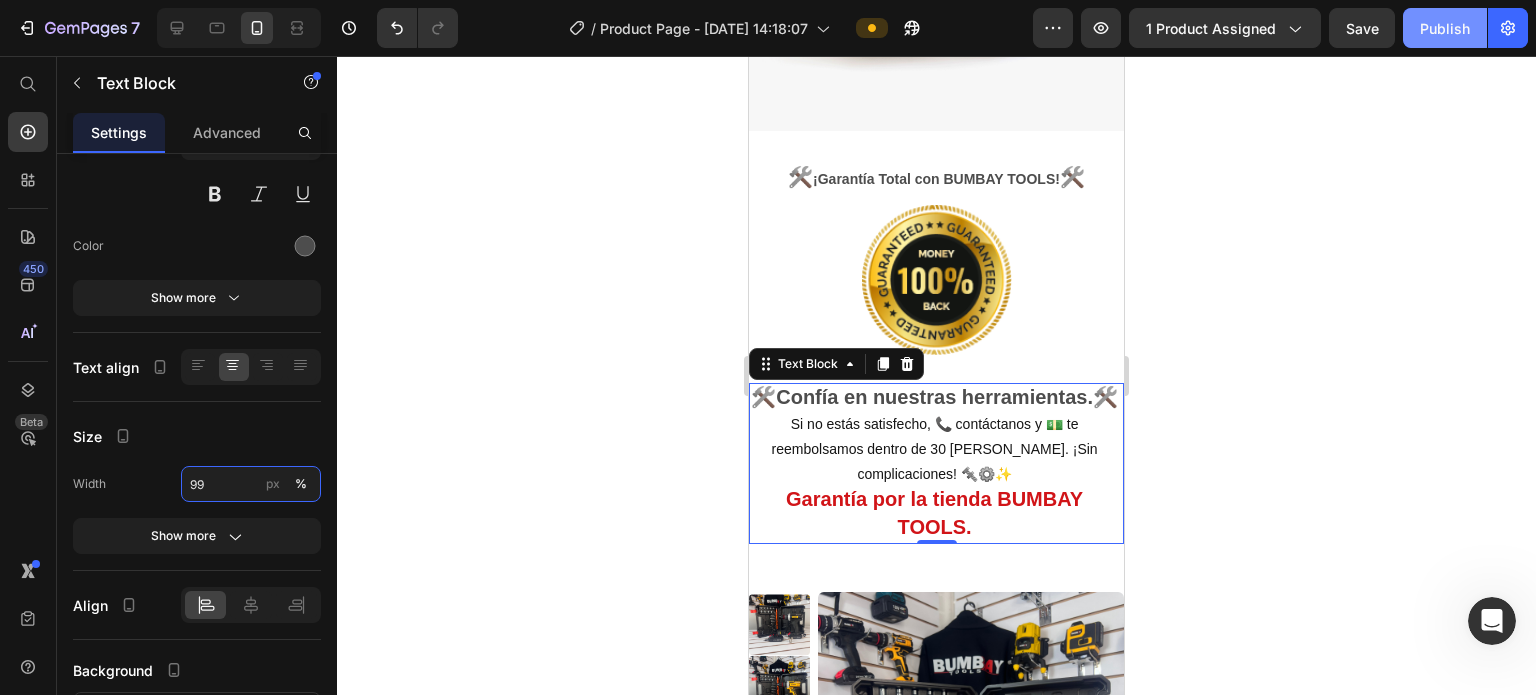 type on "99" 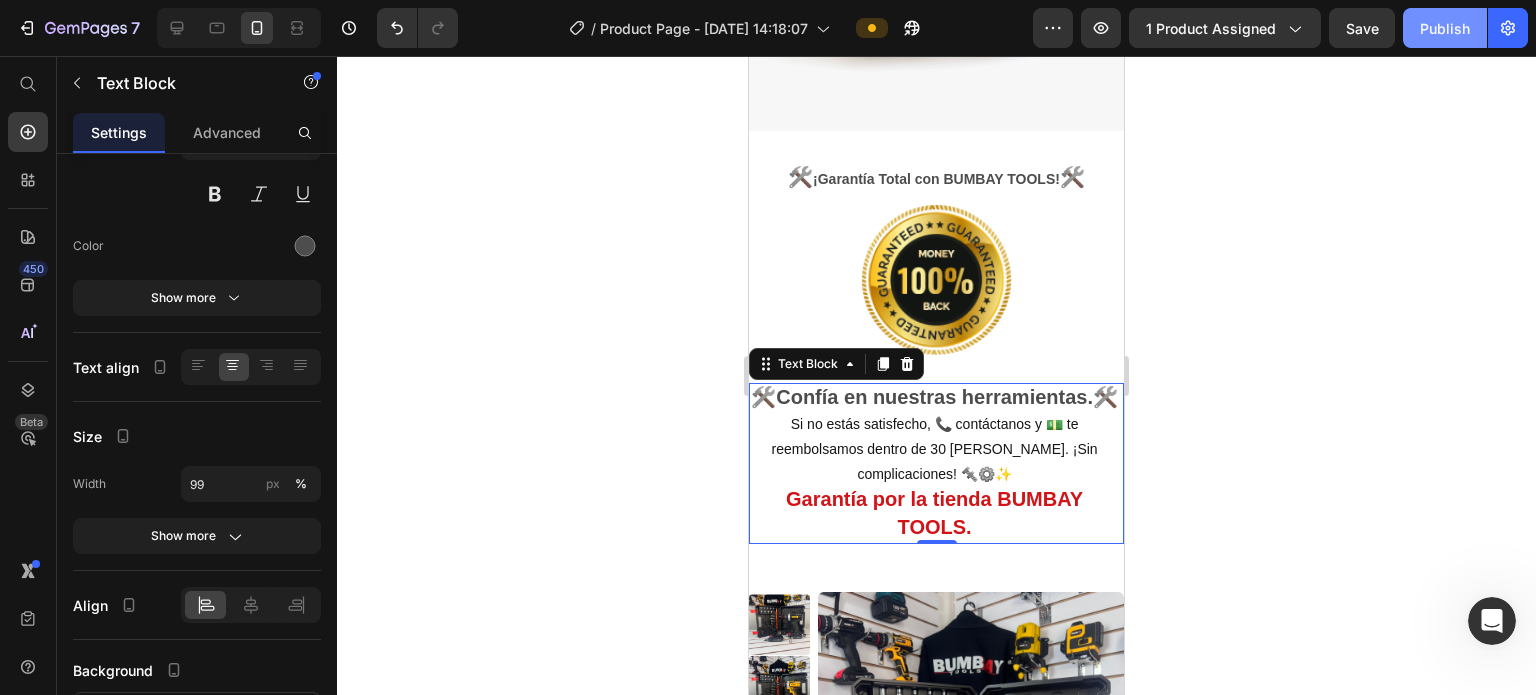 click on "Publish" at bounding box center [1445, 28] 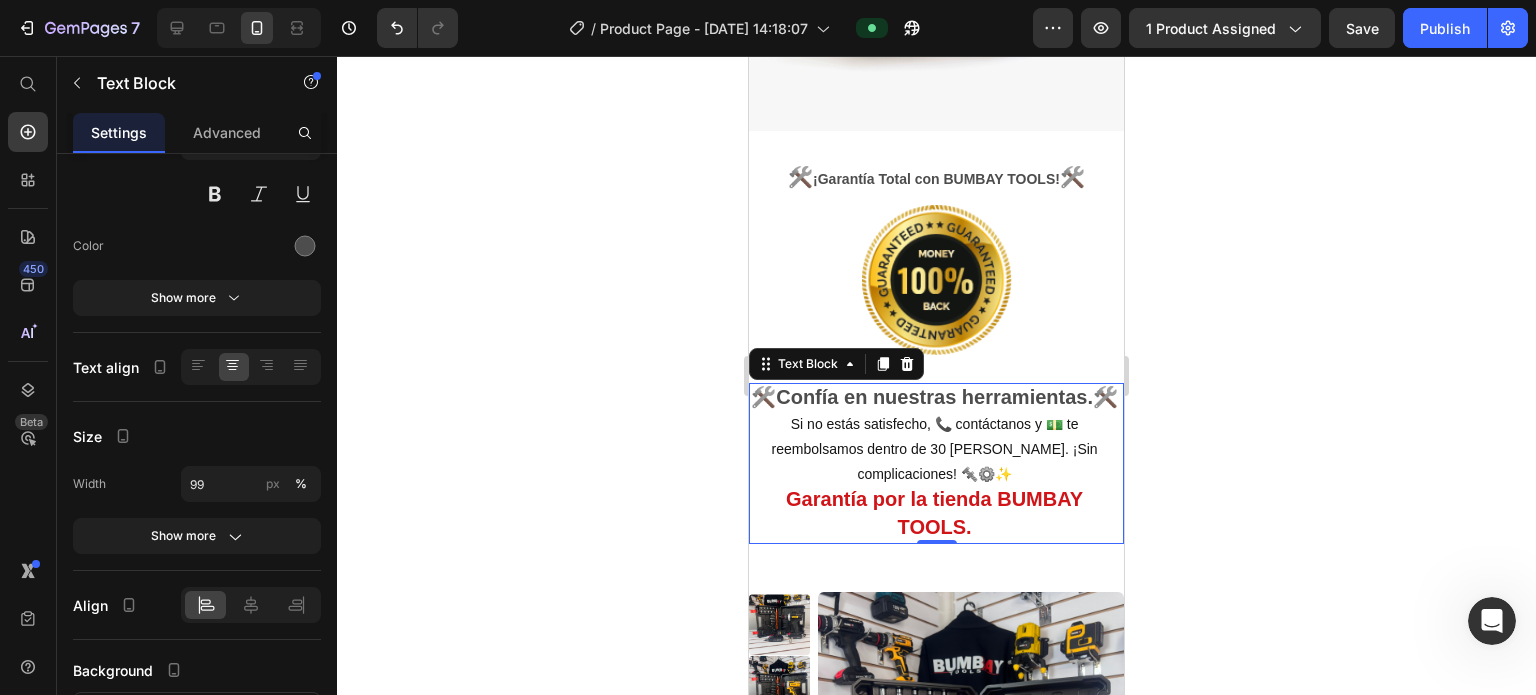 click 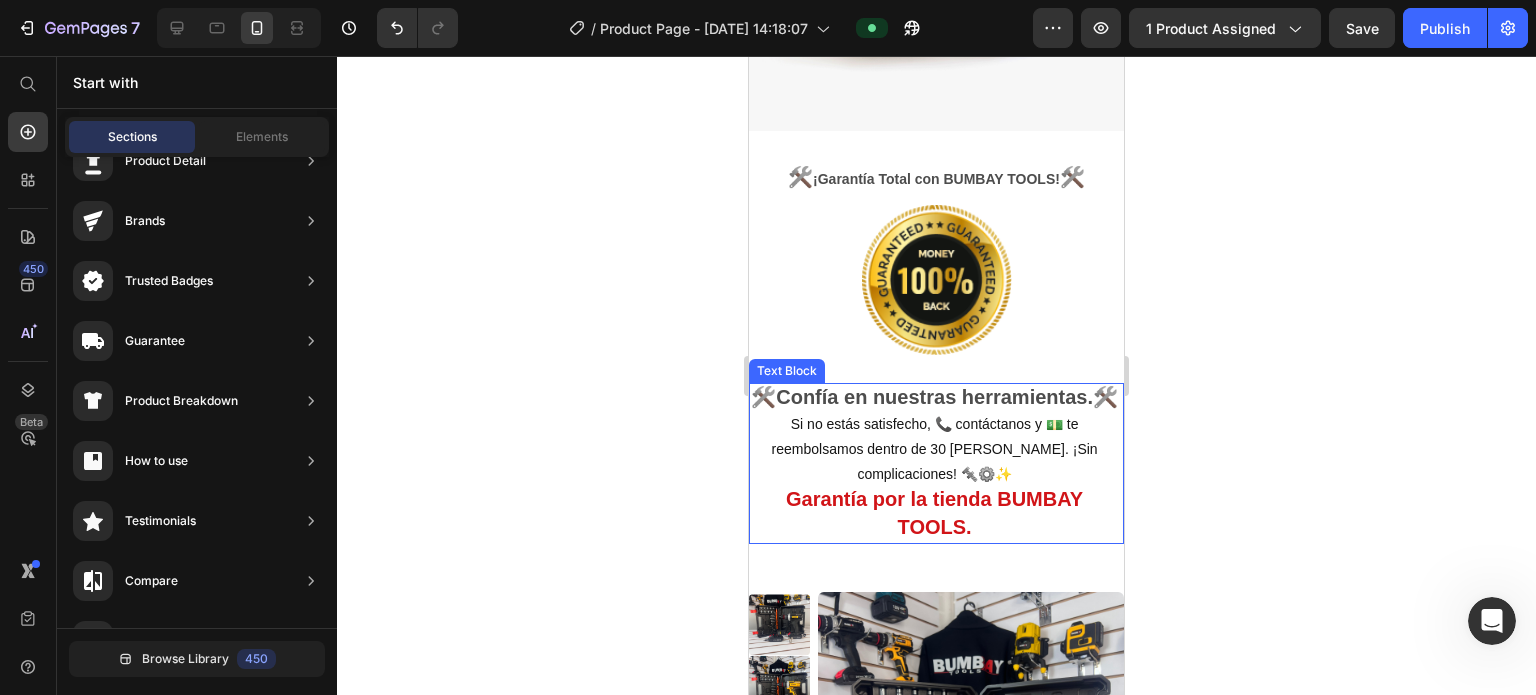 click on "Si no estás satisfecho, 📞 contáctanos y 💵 te" at bounding box center (935, 424) 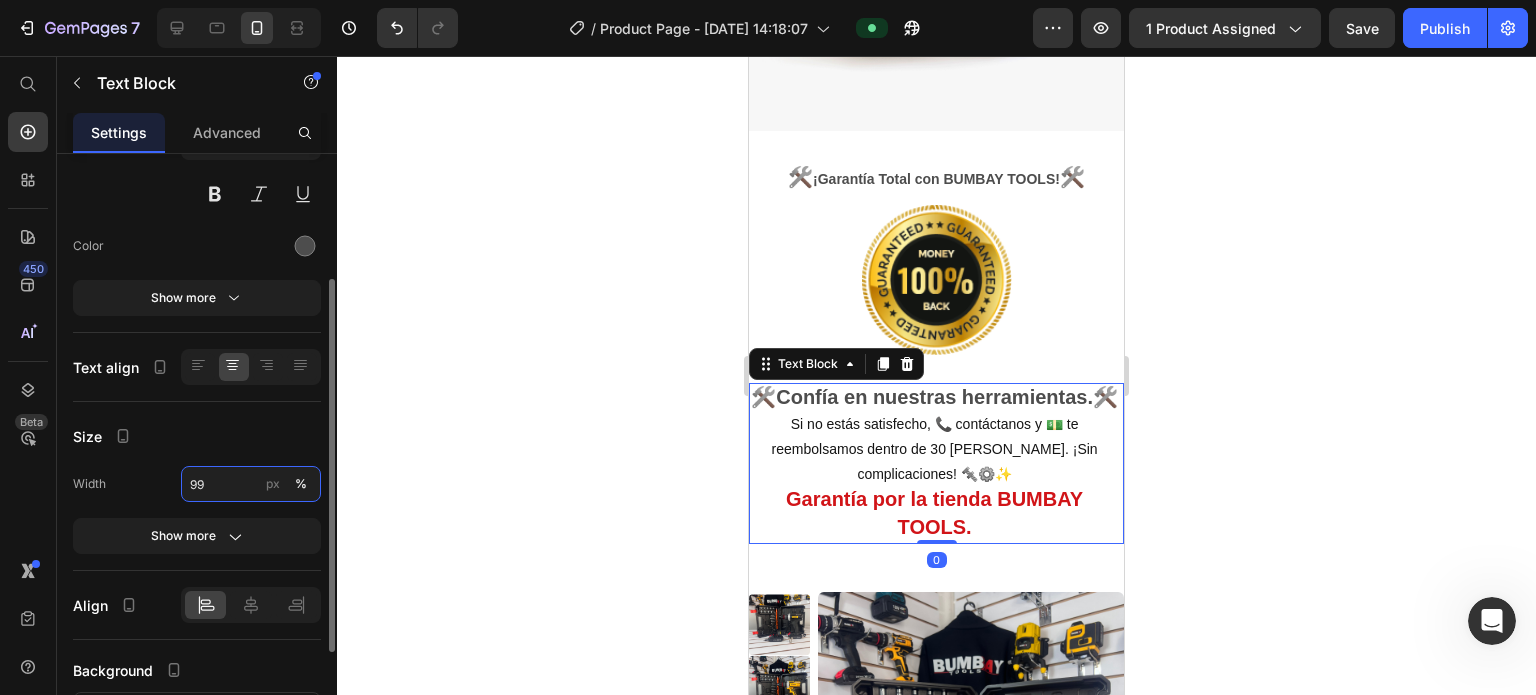 click on "99" at bounding box center [251, 484] 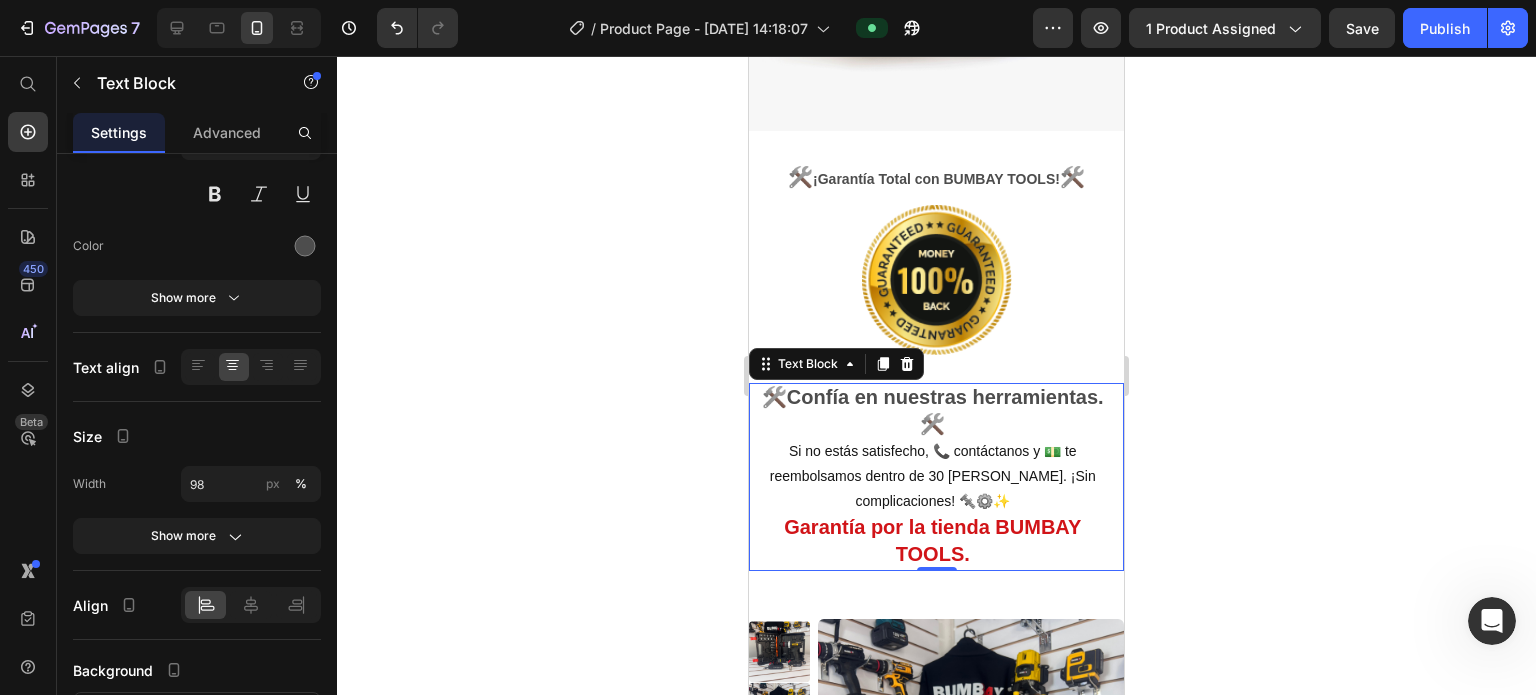 click on "🛠️  Confía en nuestras herramientas.  🛠️" at bounding box center [933, 410] 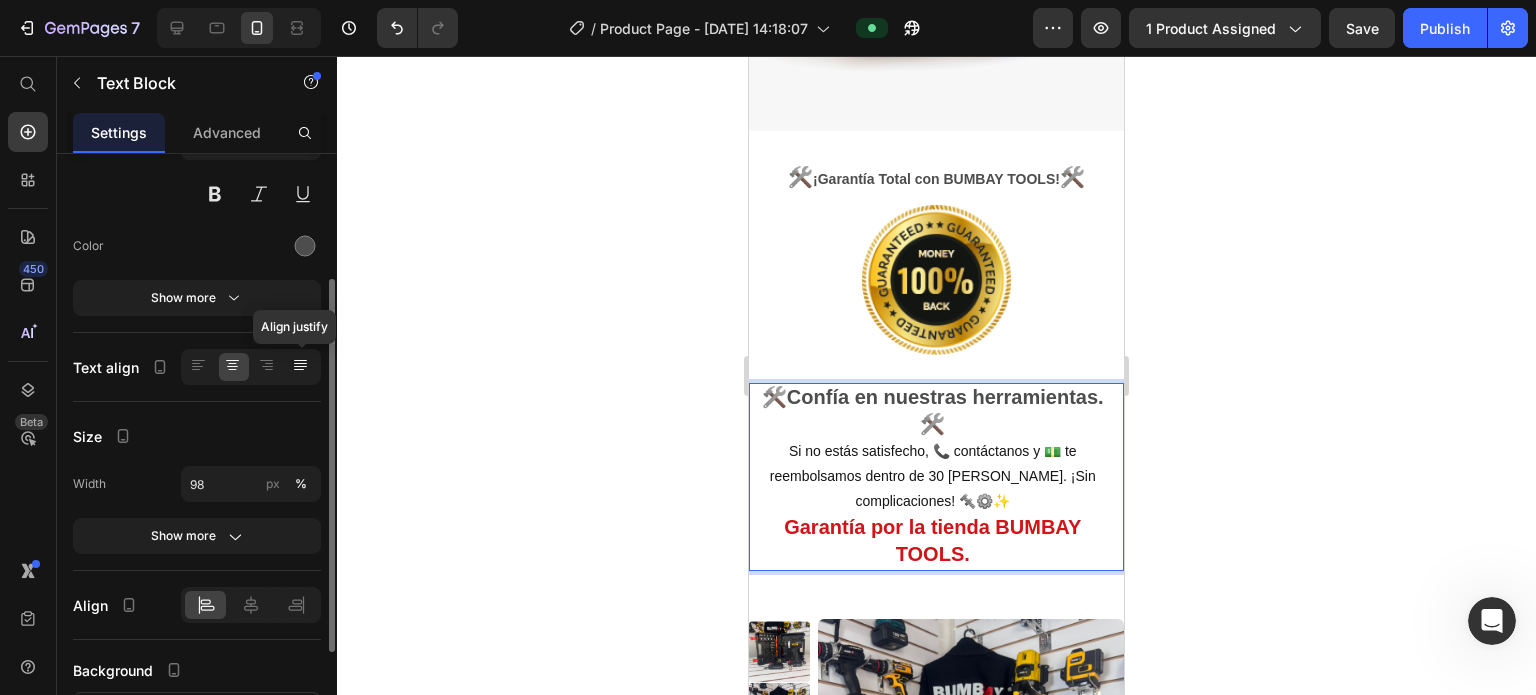 click 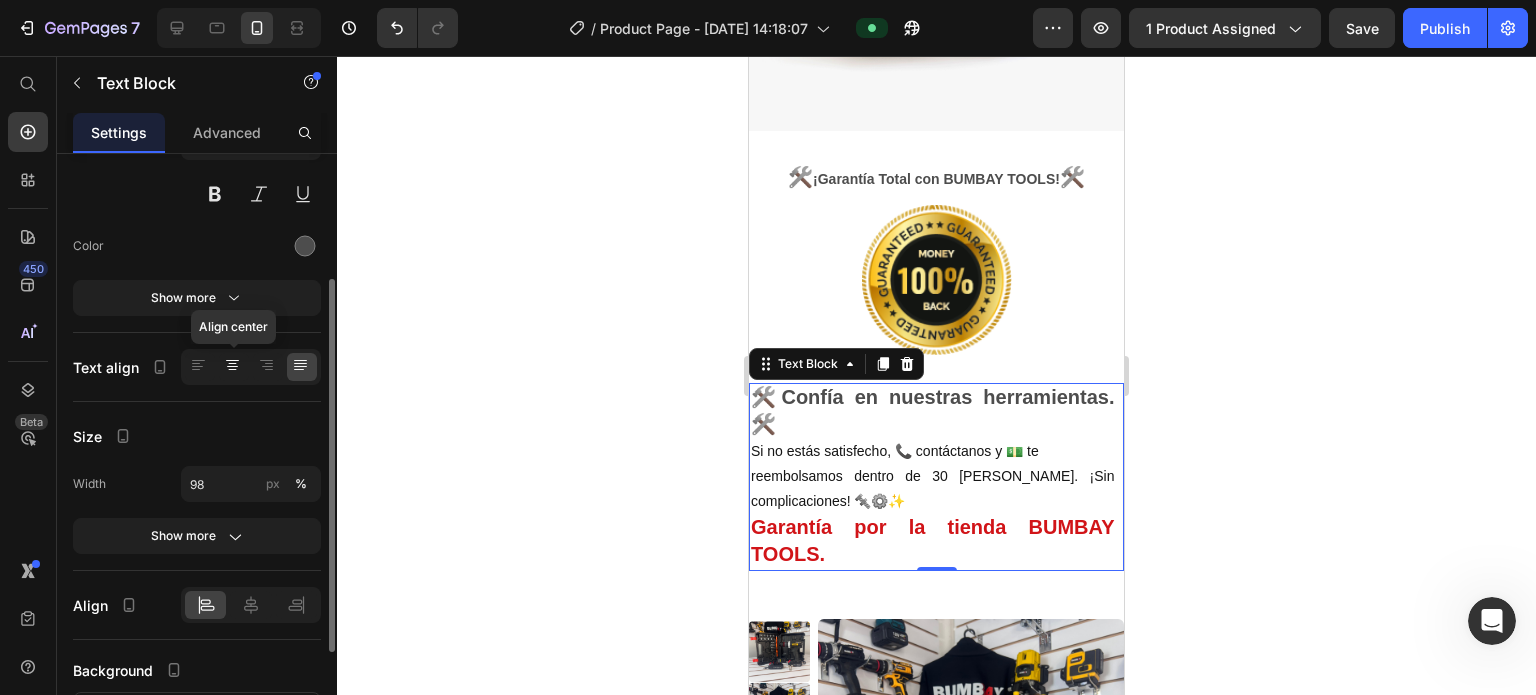 click 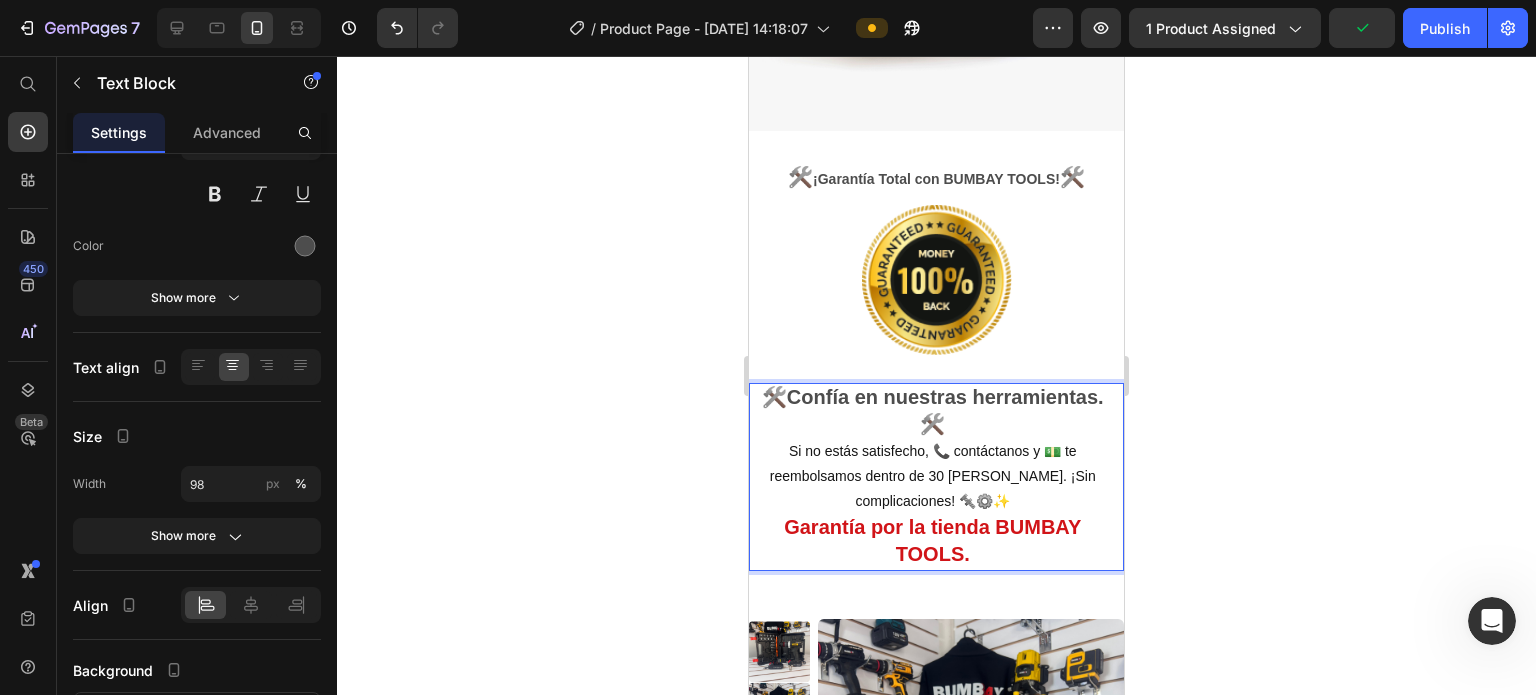 click on "🛠️  Confía en nuestras herramientas.  🛠️ Si no estás satisfecho, 📞 contáctanos y 💵 te" at bounding box center [933, 425] 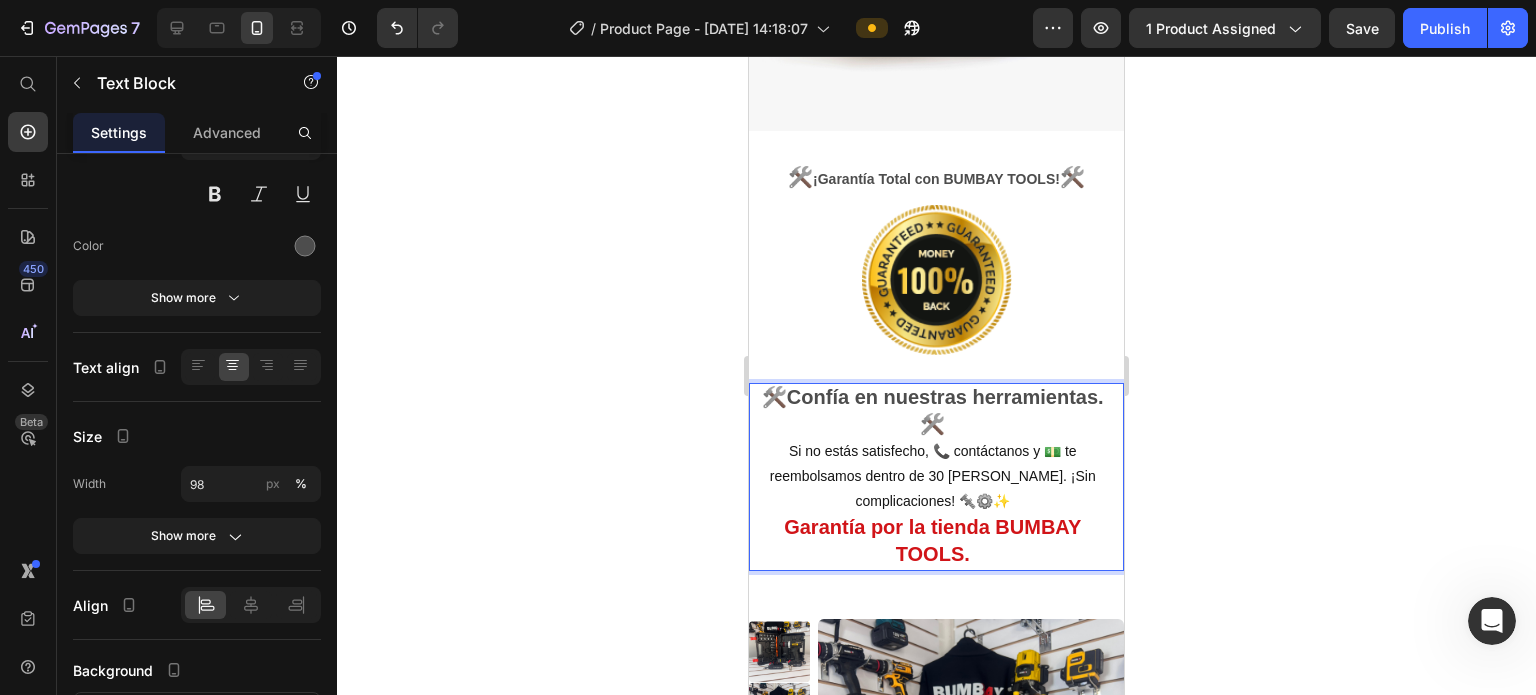 click on "Confía en nuestras herramientas." at bounding box center [945, 397] 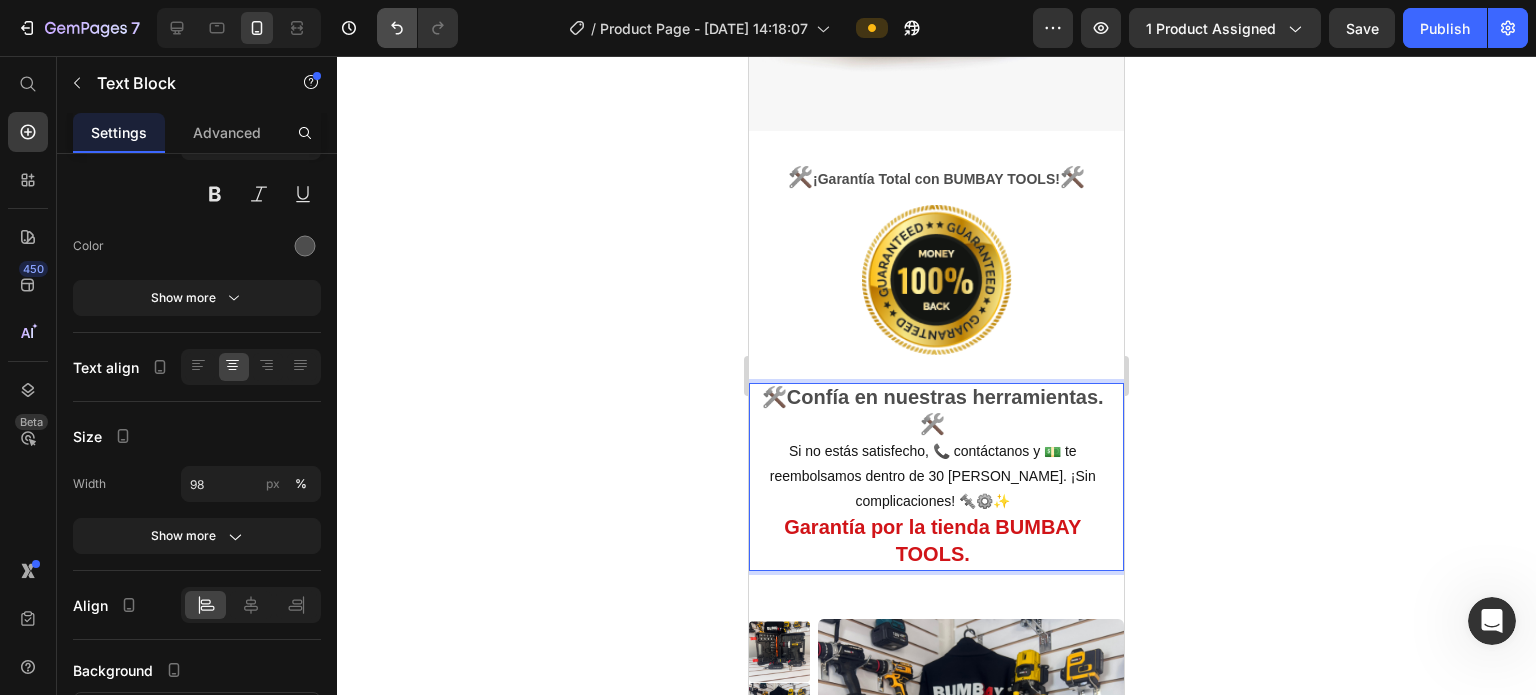 click on "7  Version history  /  Product Page - [DATE] 14:18:07 Preview 1 product assigned  Save   Publish" 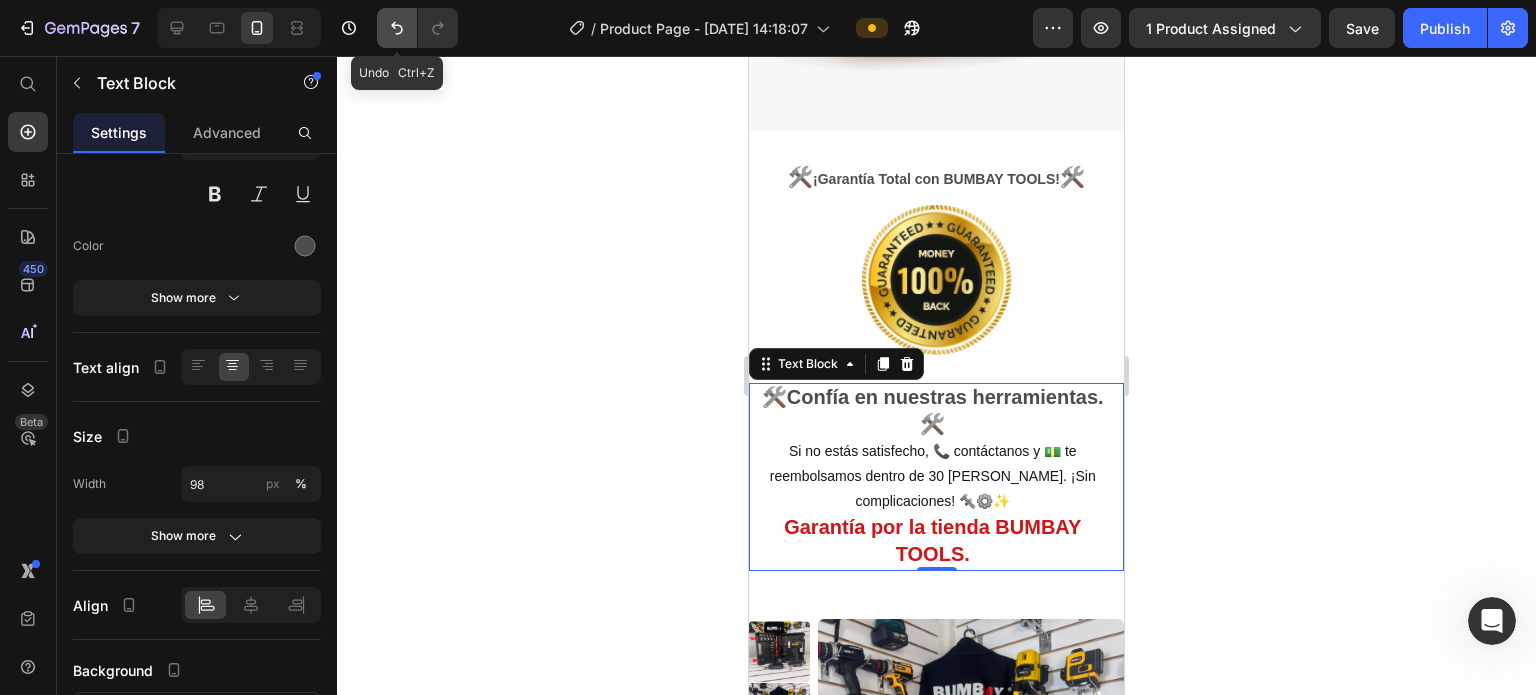 click 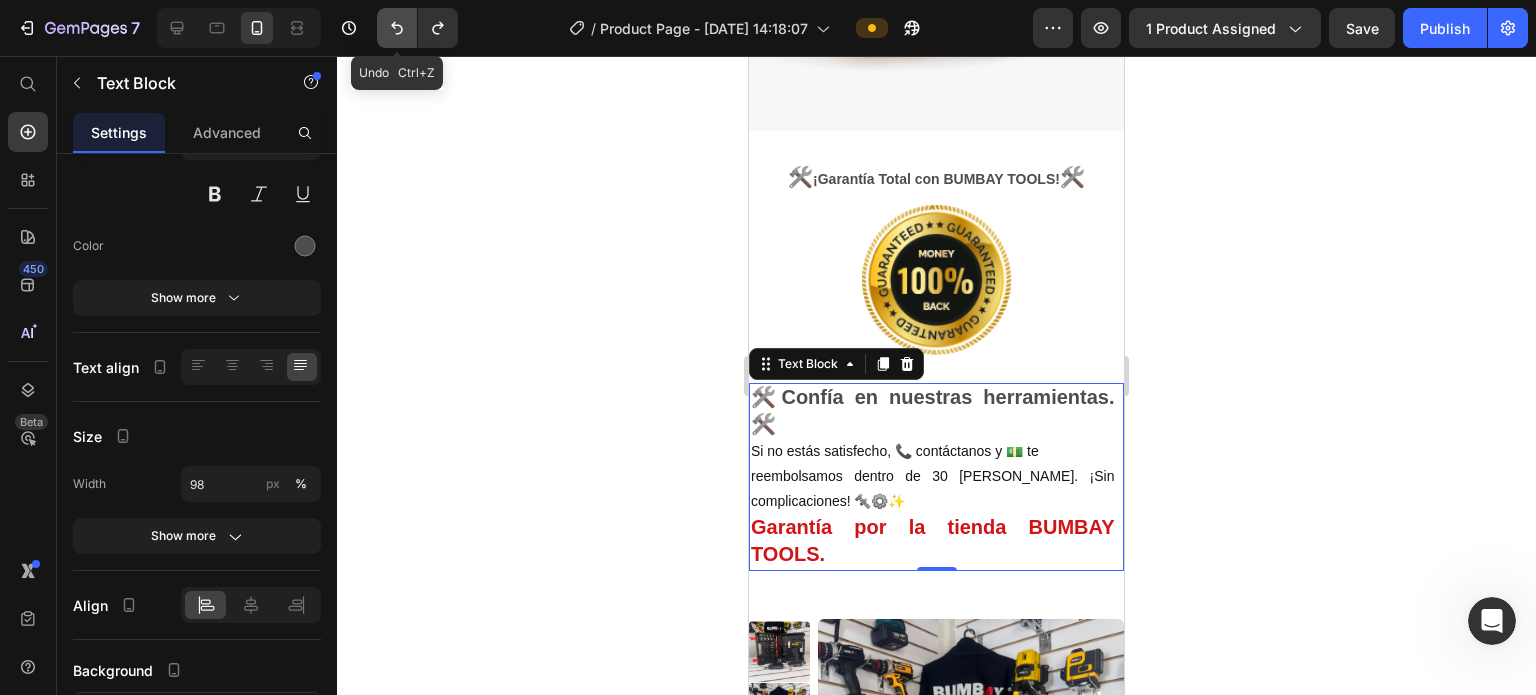 click 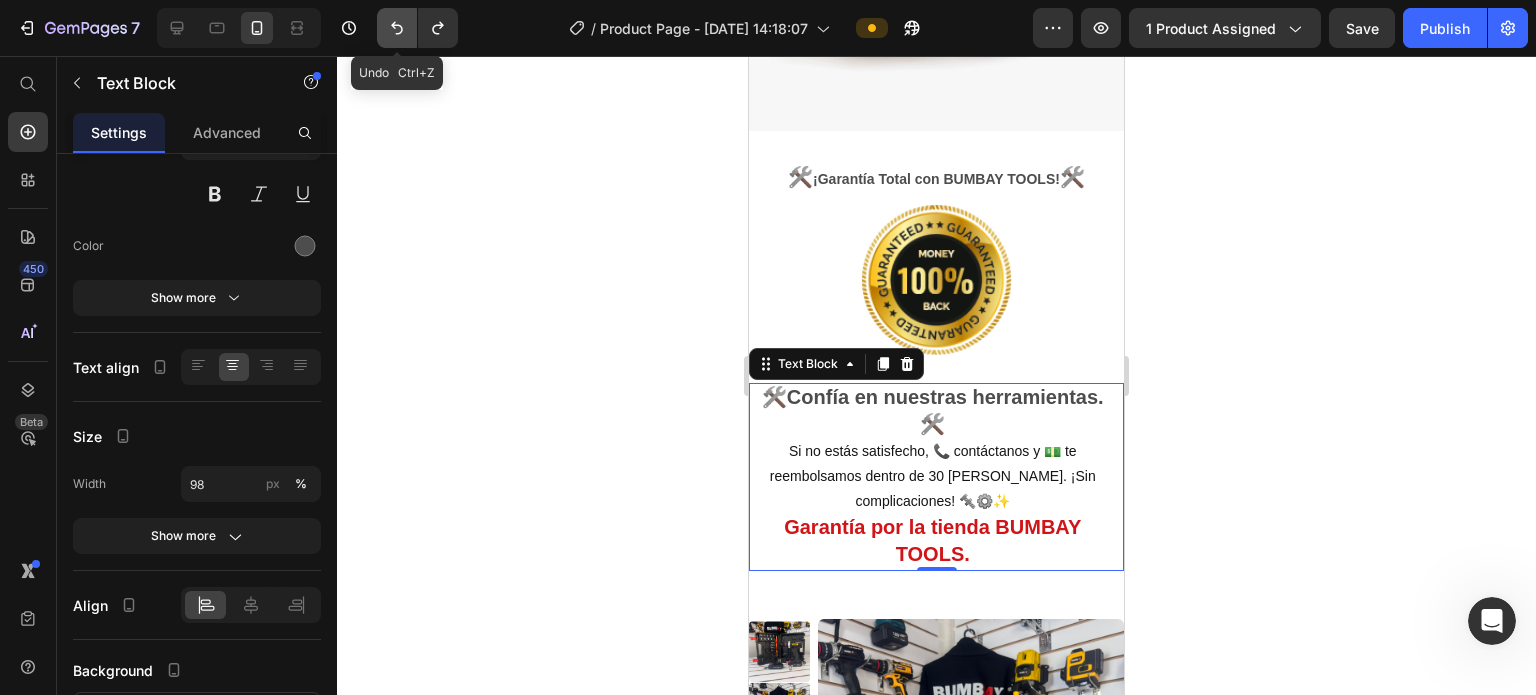 click 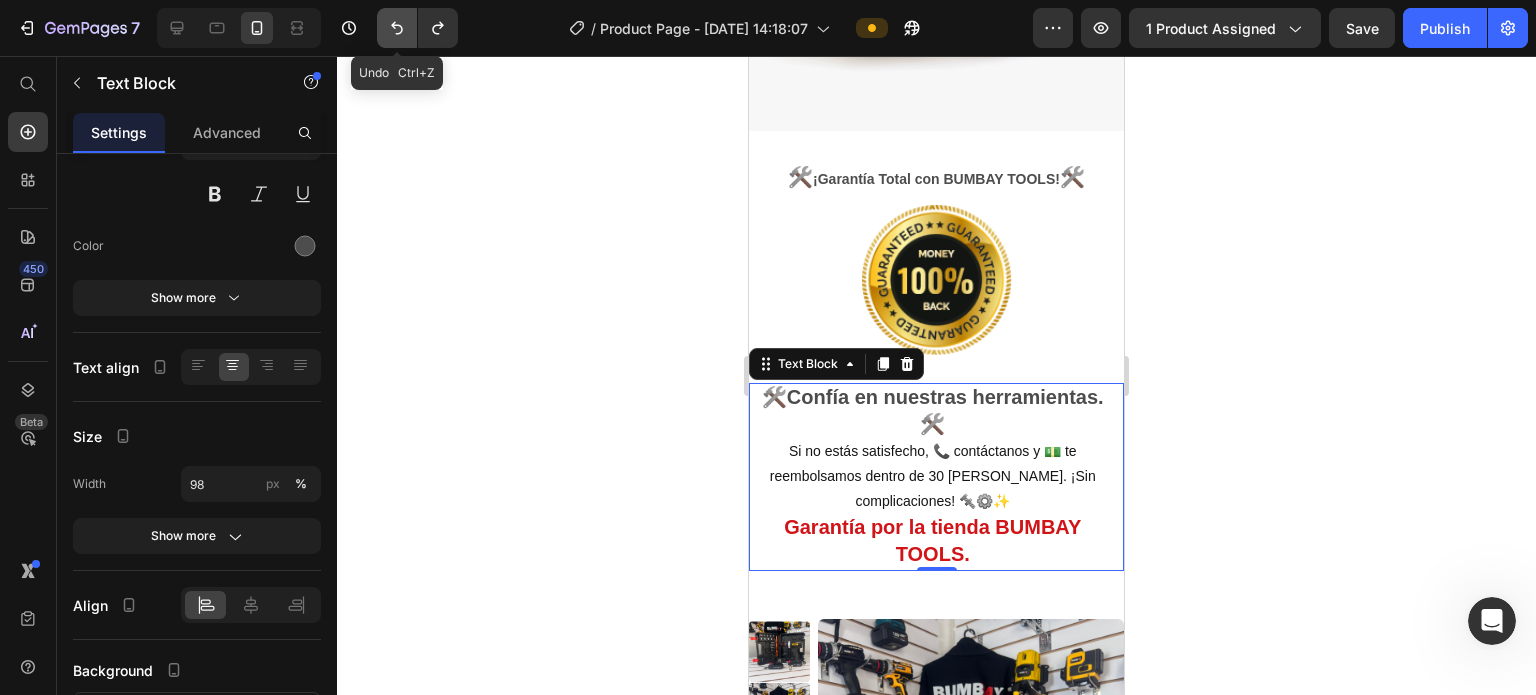 click 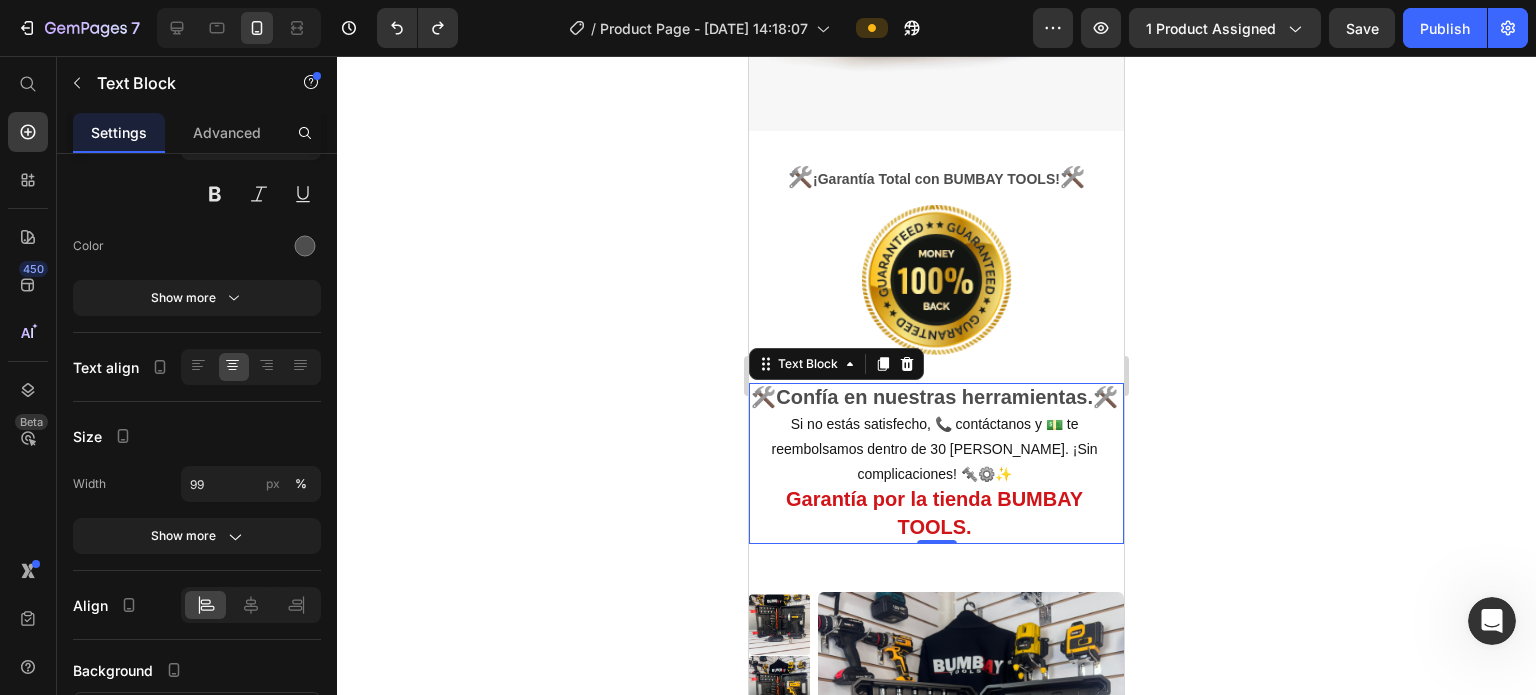 click 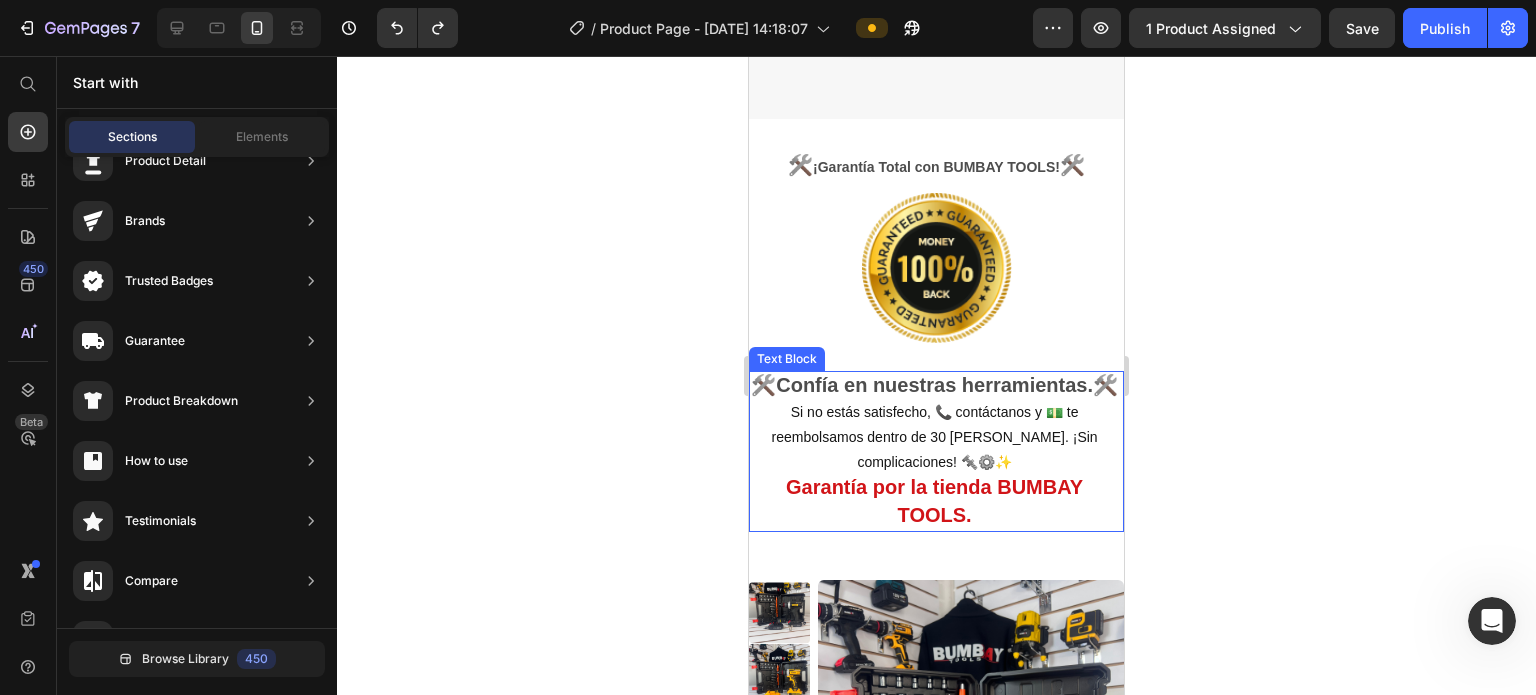 scroll, scrollTop: 5792, scrollLeft: 0, axis: vertical 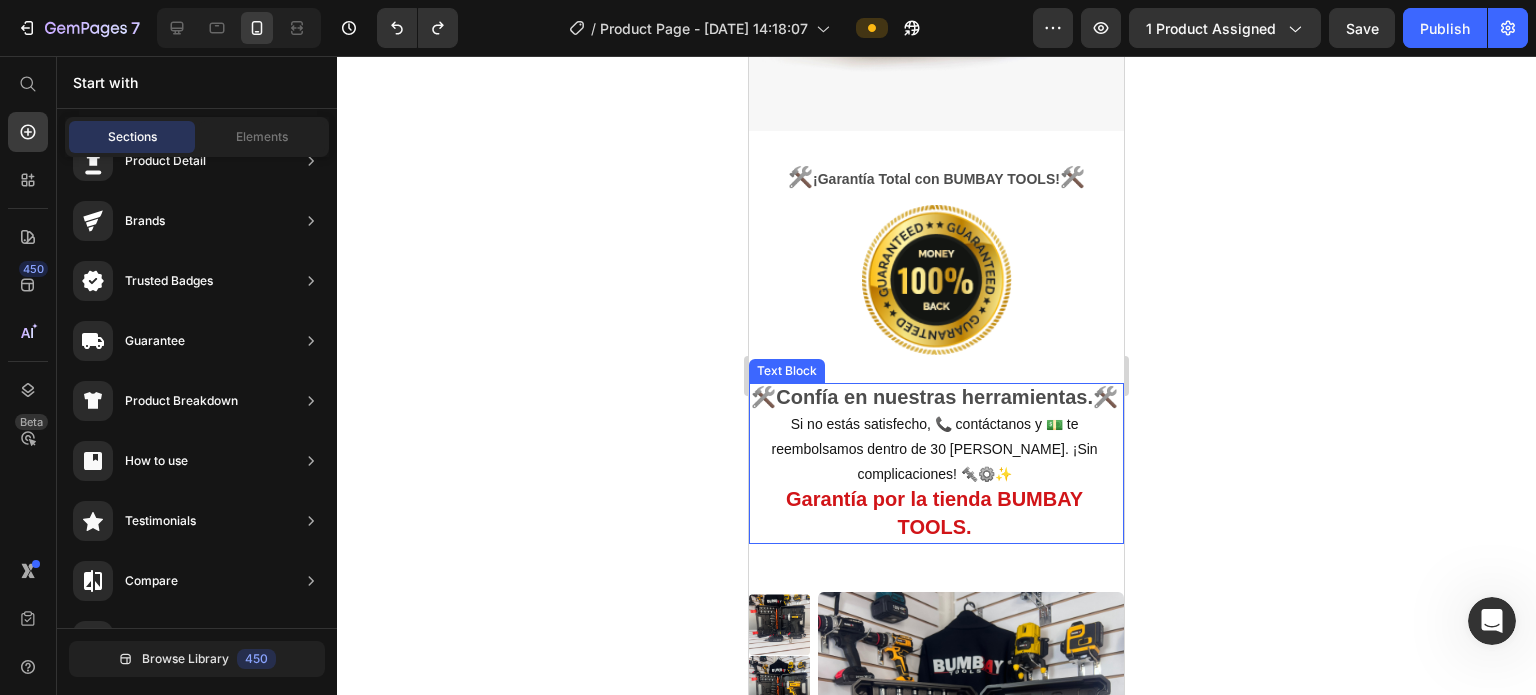 click on "Confía en nuestras herramientas." at bounding box center (934, 397) 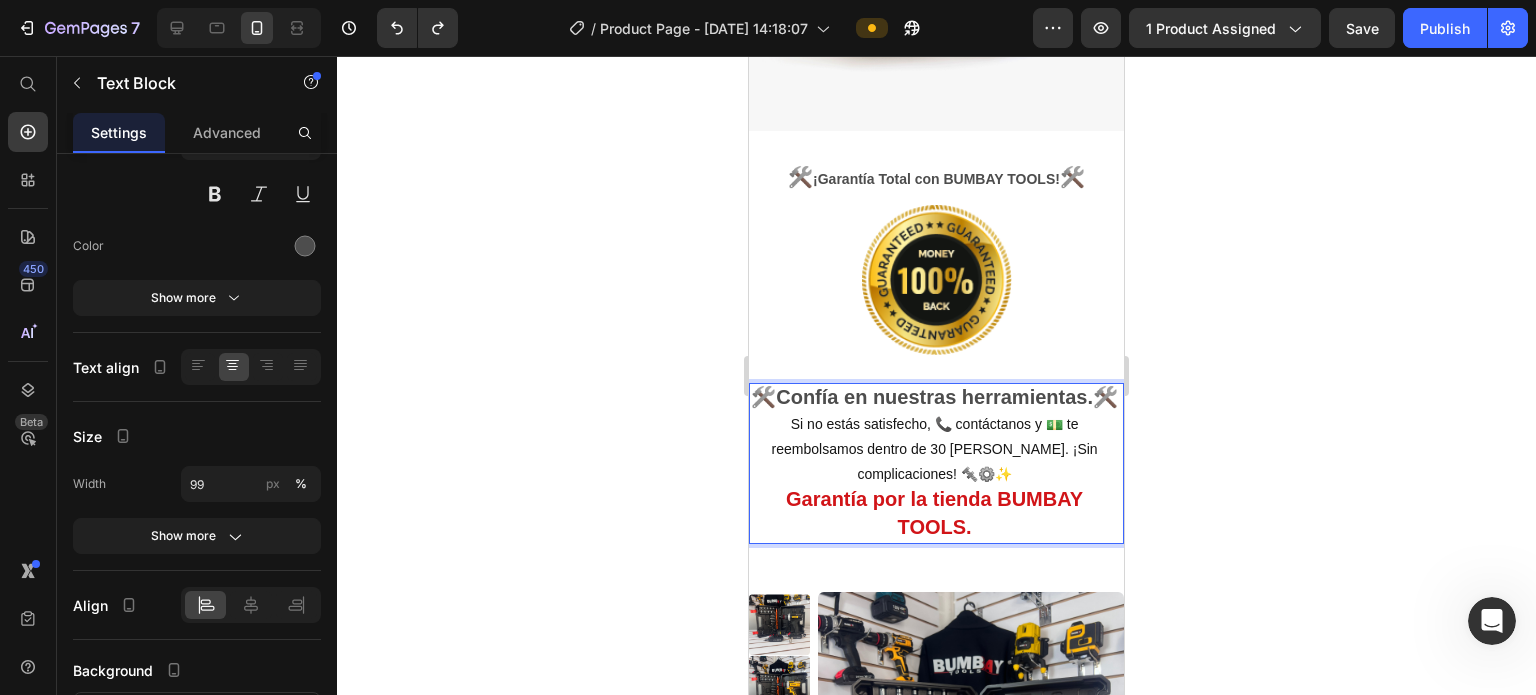 click on "🛠️  Confía en nuestras herramientas.  🛠️ Si no estás satisfecho, 📞 contáctanos y 💵 te" at bounding box center (934, 411) 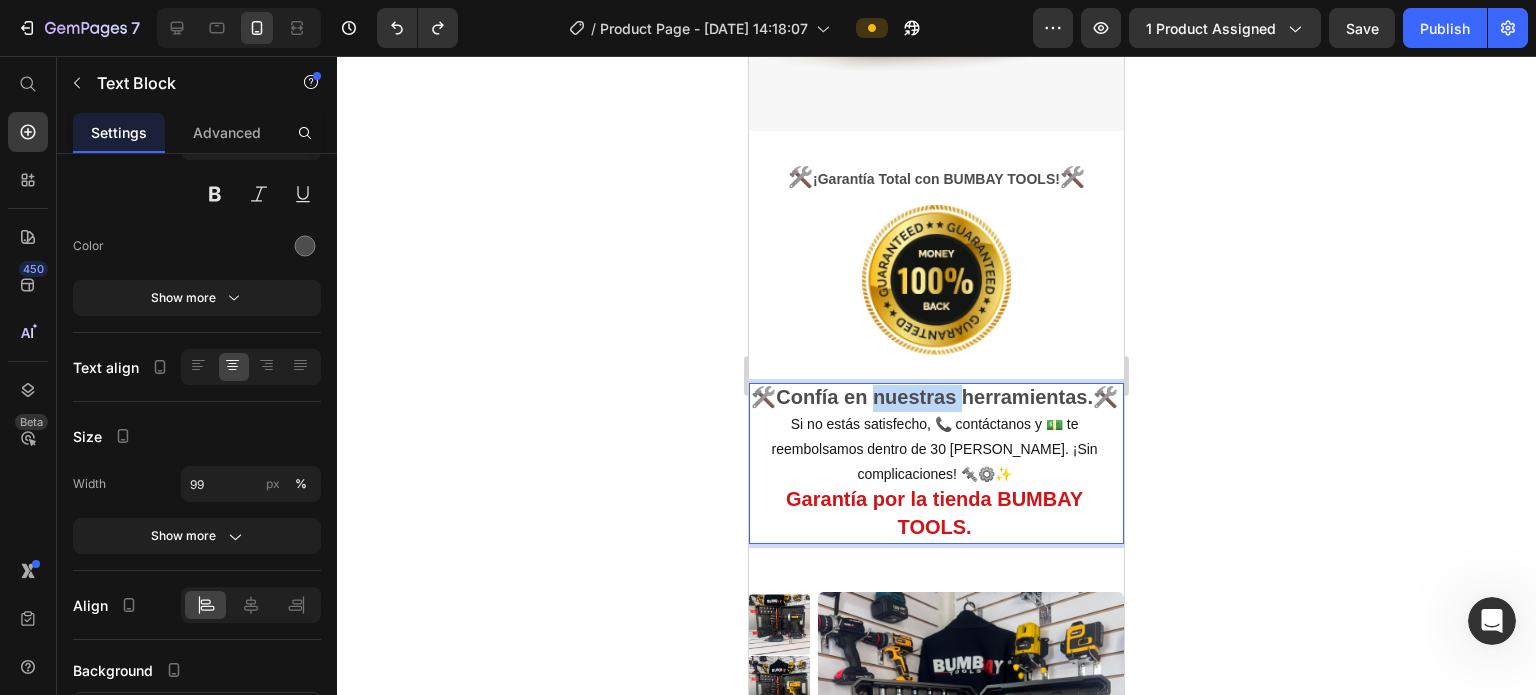 click on "🛠️  Confía en nuestras herramientas.  🛠️ Si no estás satisfecho, 📞 contáctanos y 💵 te" at bounding box center (934, 411) 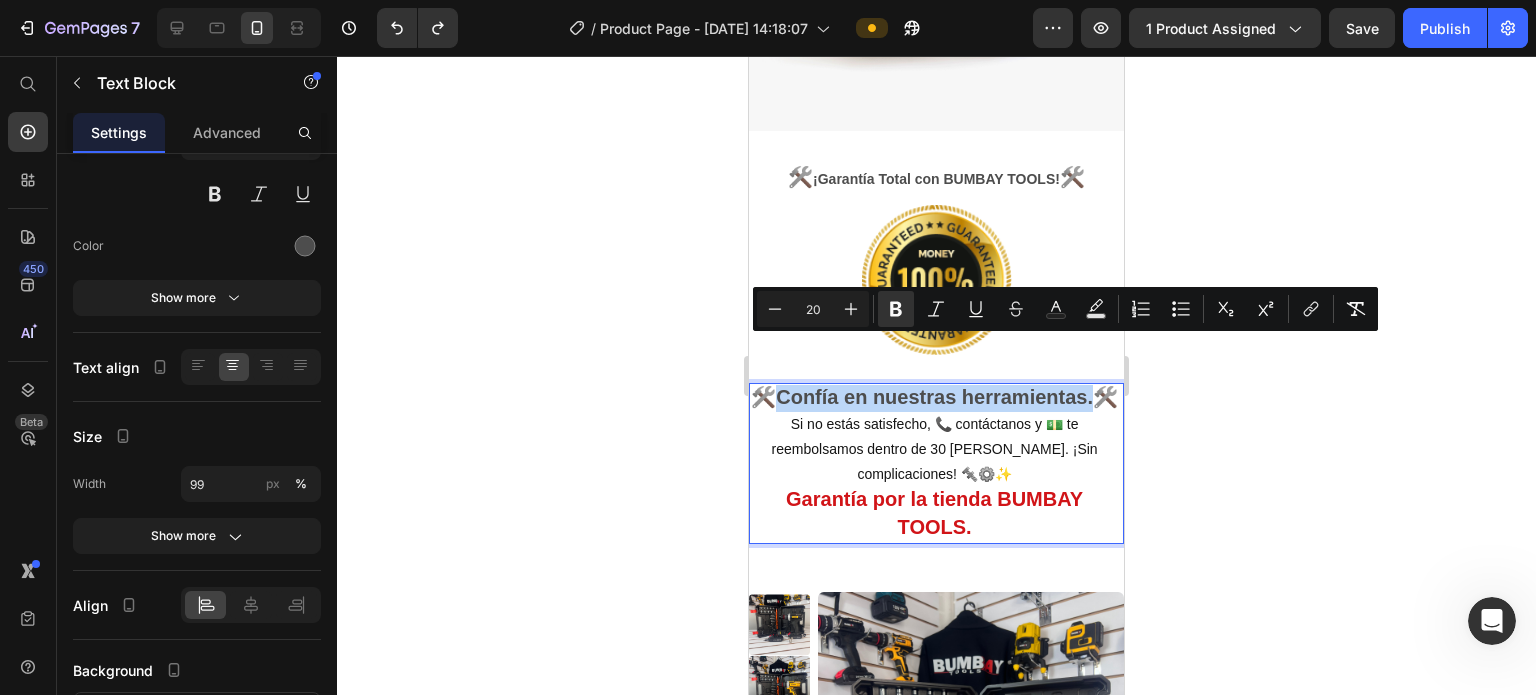 drag, startPoint x: 785, startPoint y: 351, endPoint x: 1103, endPoint y: 359, distance: 318.10062 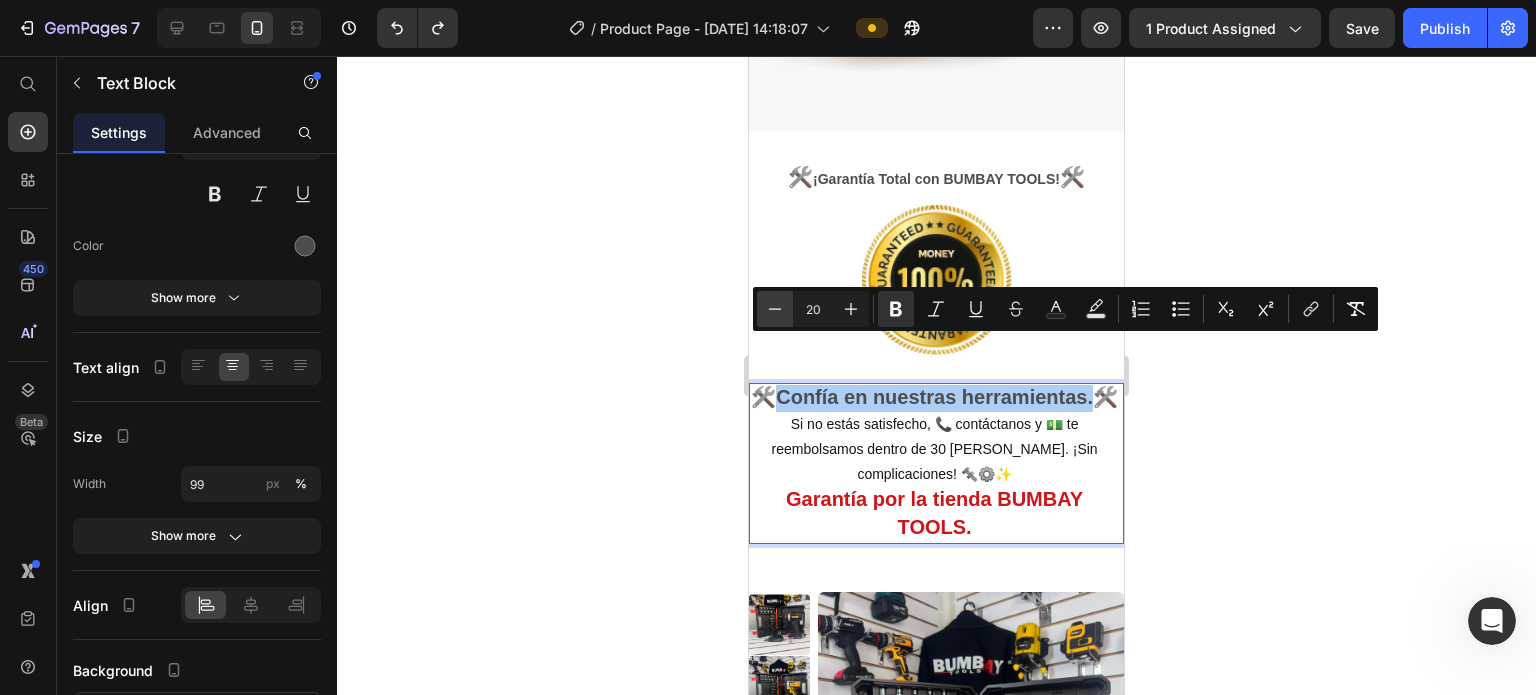 click 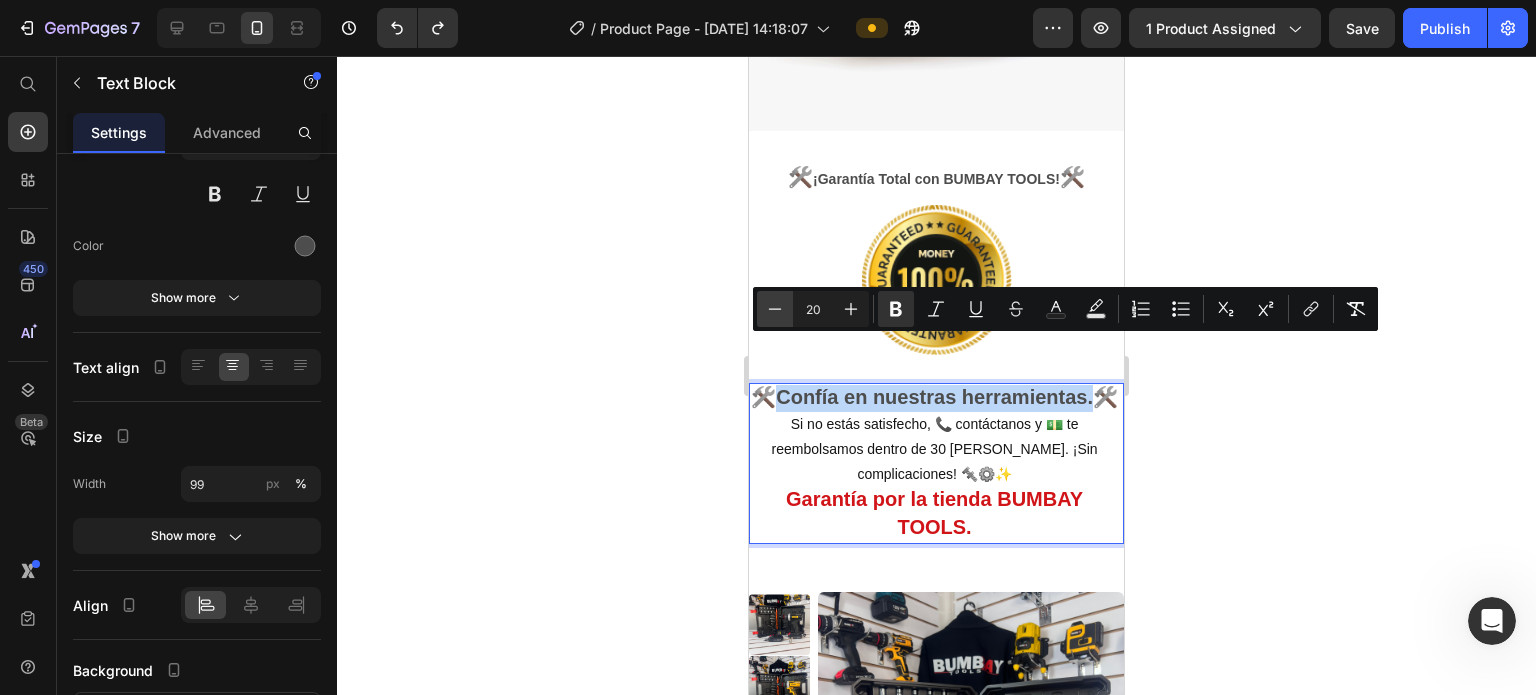 type on "19" 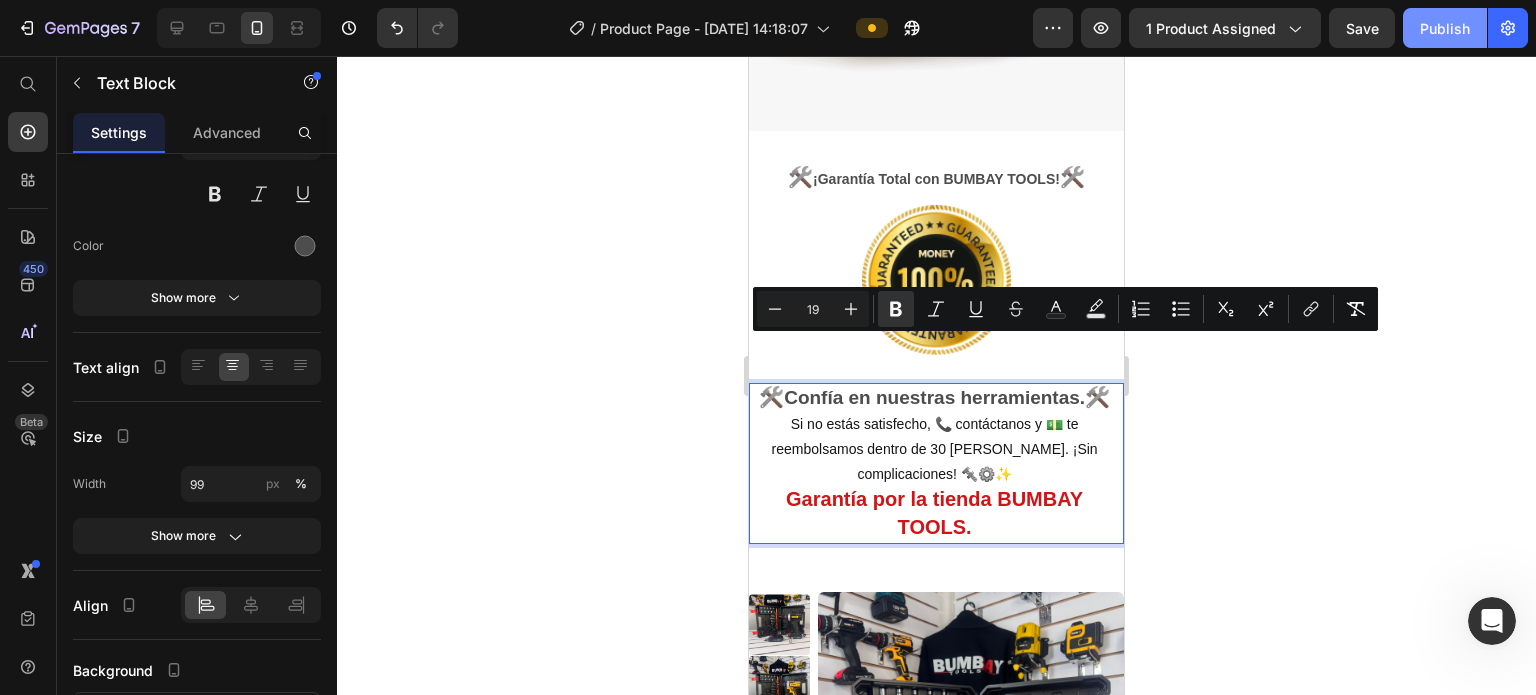 click on "Publish" at bounding box center [1445, 28] 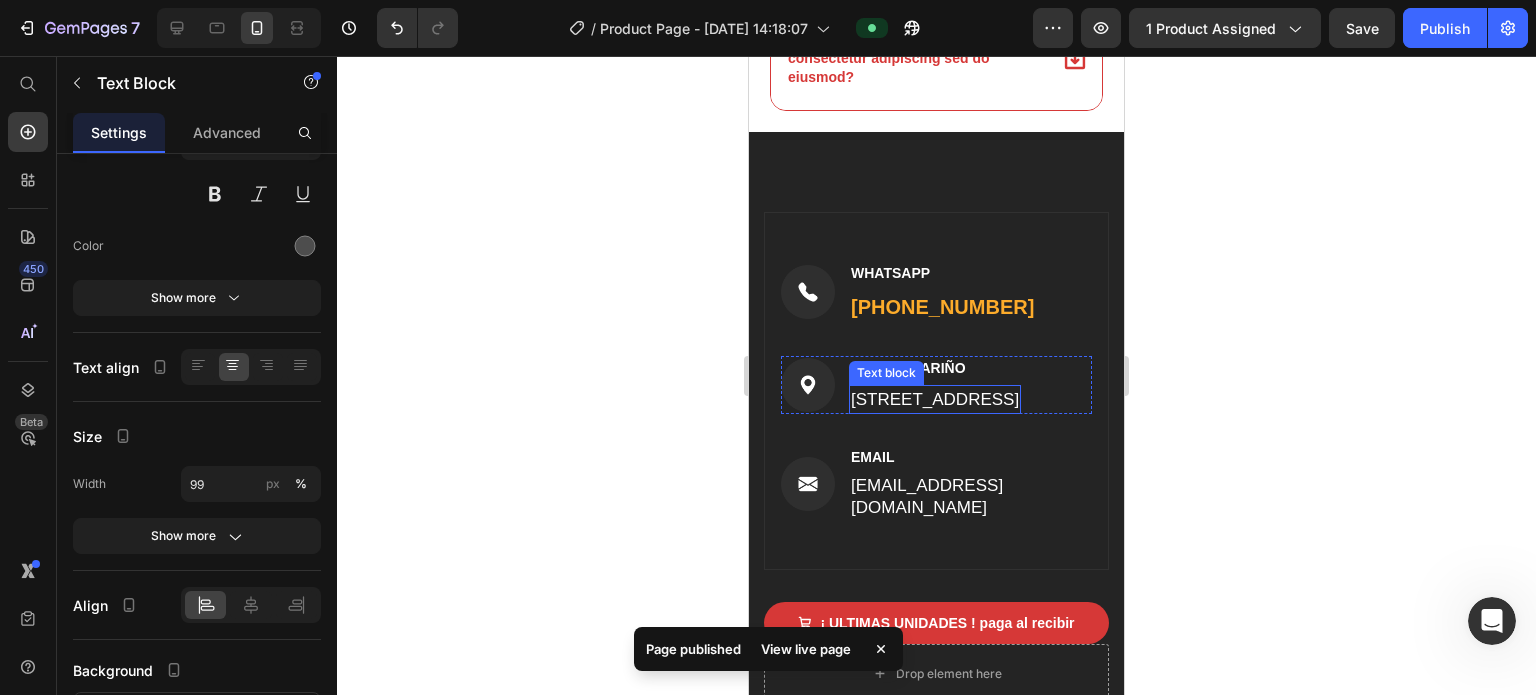 scroll, scrollTop: 7980, scrollLeft: 0, axis: vertical 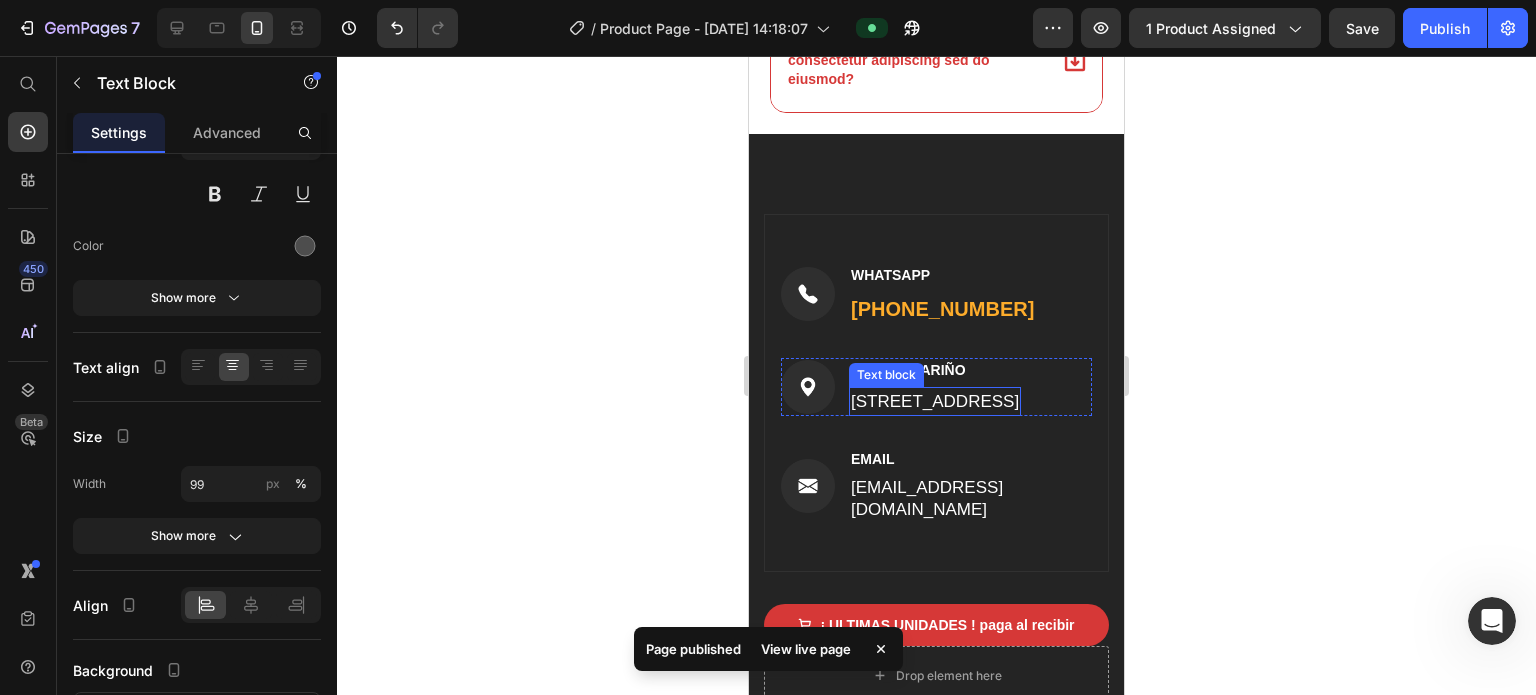 click on "[STREET_ADDRESS]" at bounding box center [935, 402] 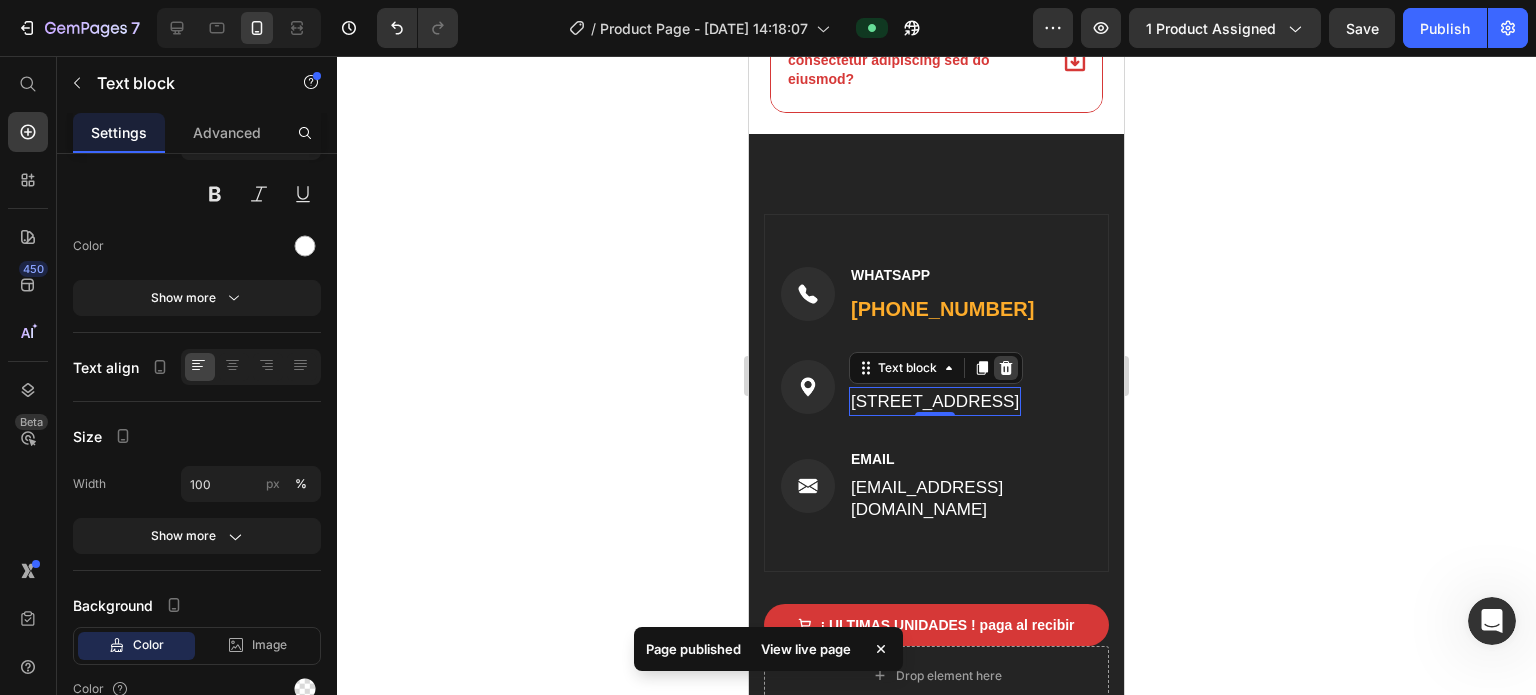 click 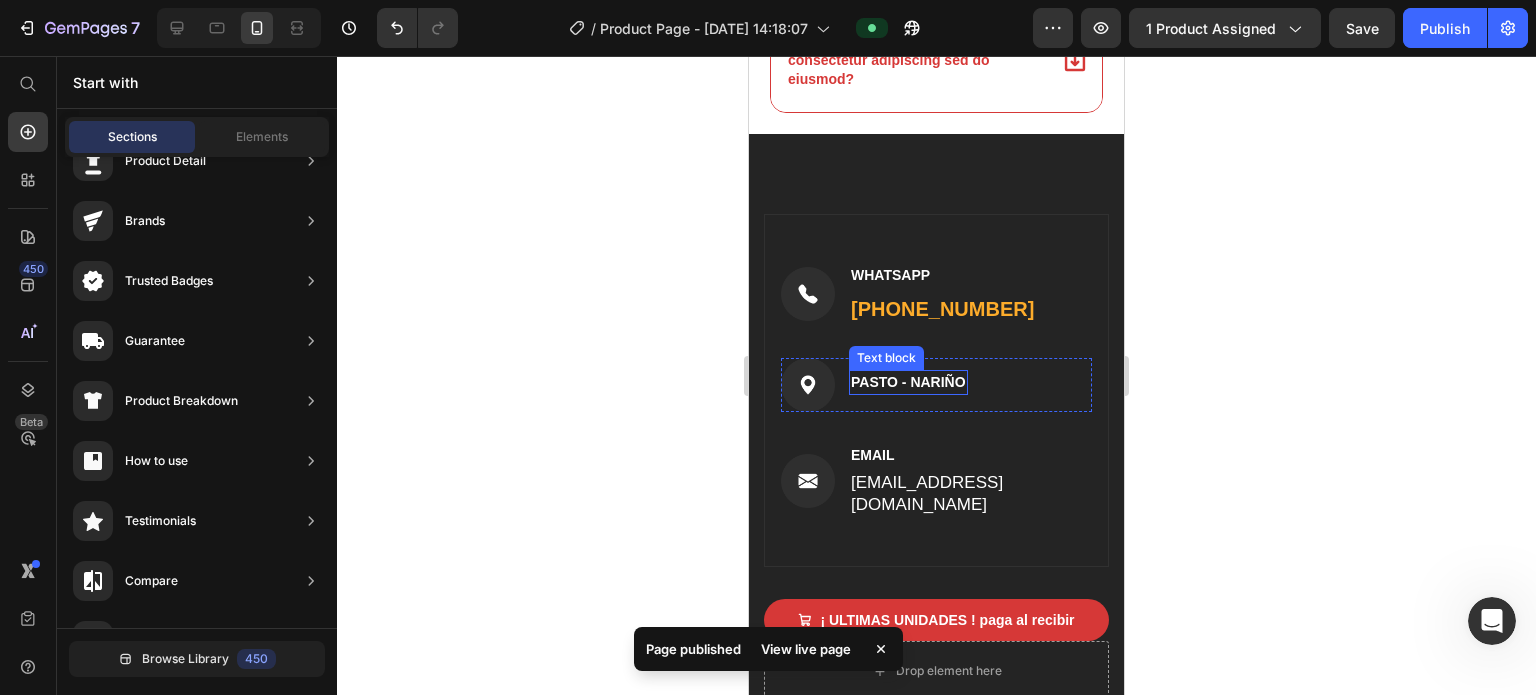 click on "PASTO - NARIÑO" at bounding box center (908, 382) 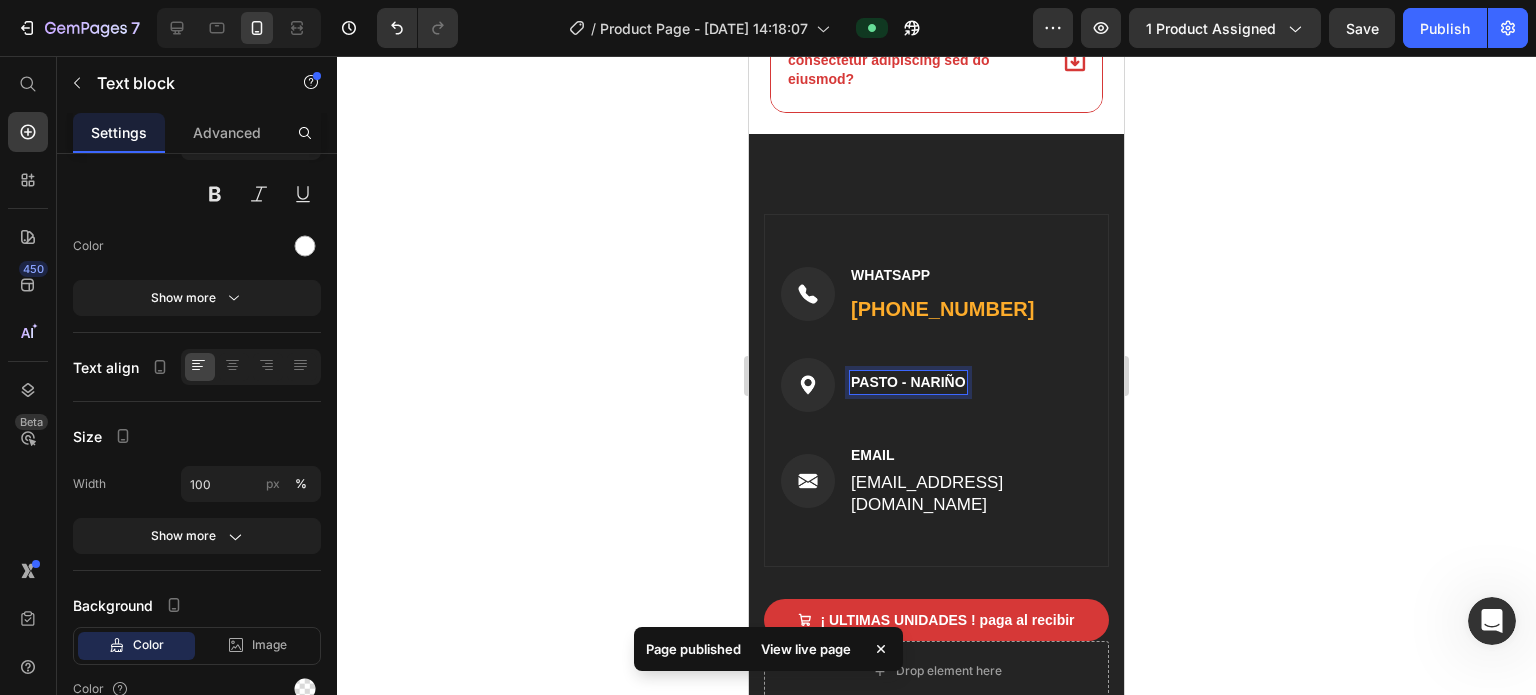 click on "PASTO - NARIÑO" at bounding box center (908, 382) 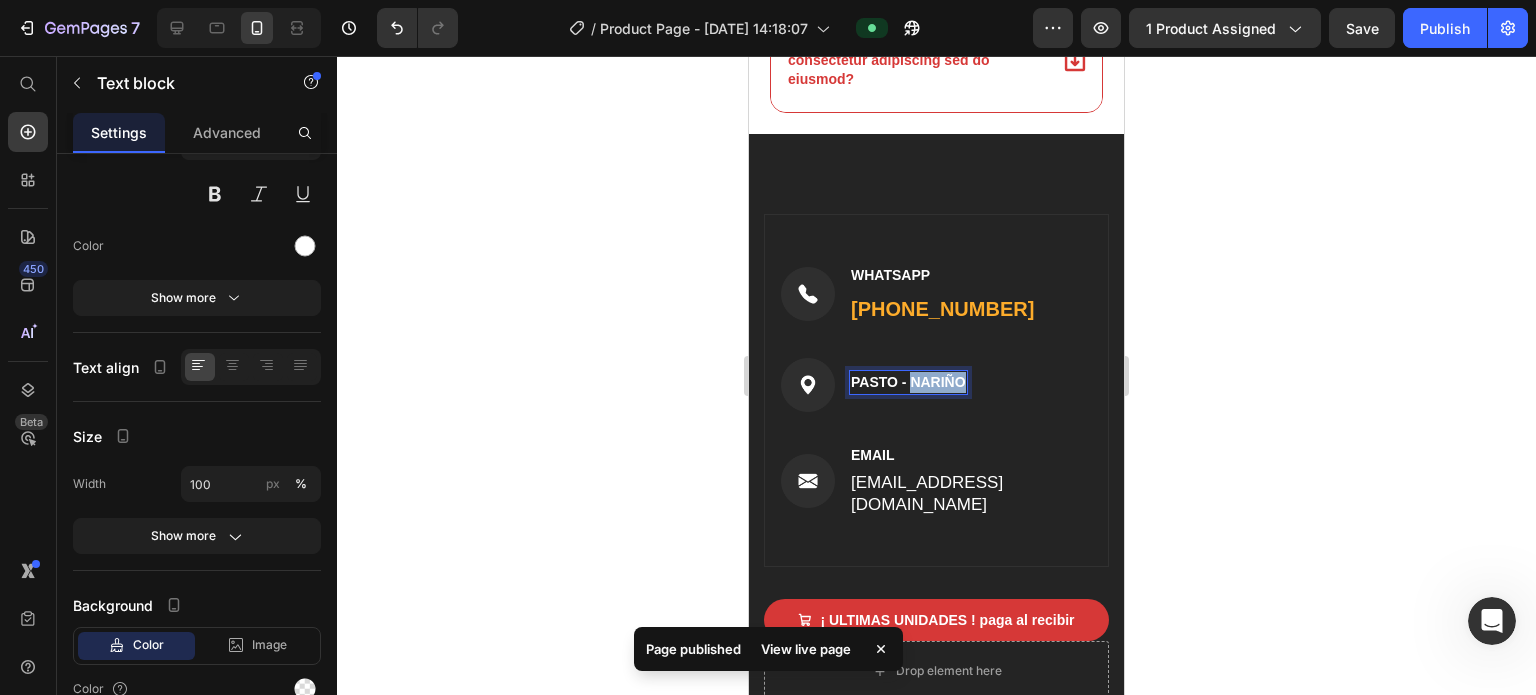 click on "PASTO - NARIÑO" at bounding box center (908, 382) 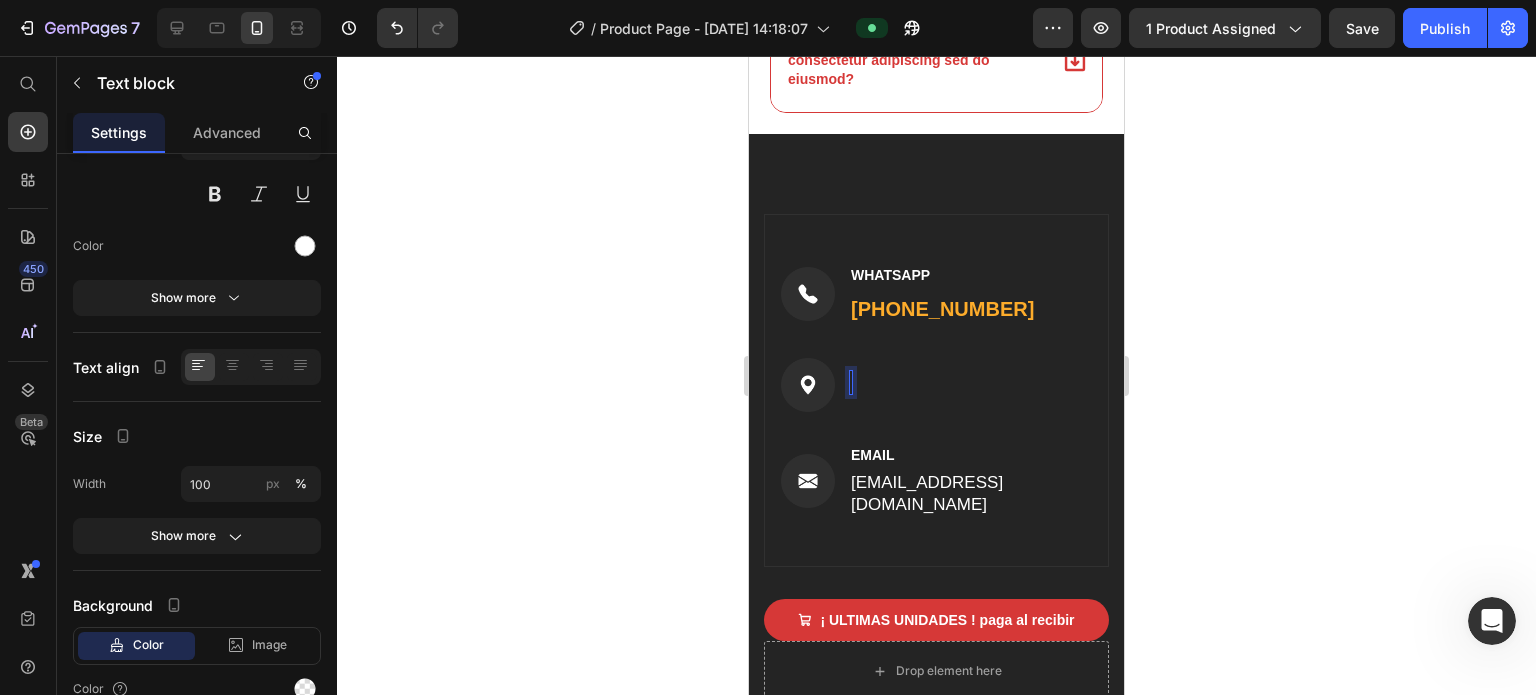 scroll, scrollTop: 7970, scrollLeft: 0, axis: vertical 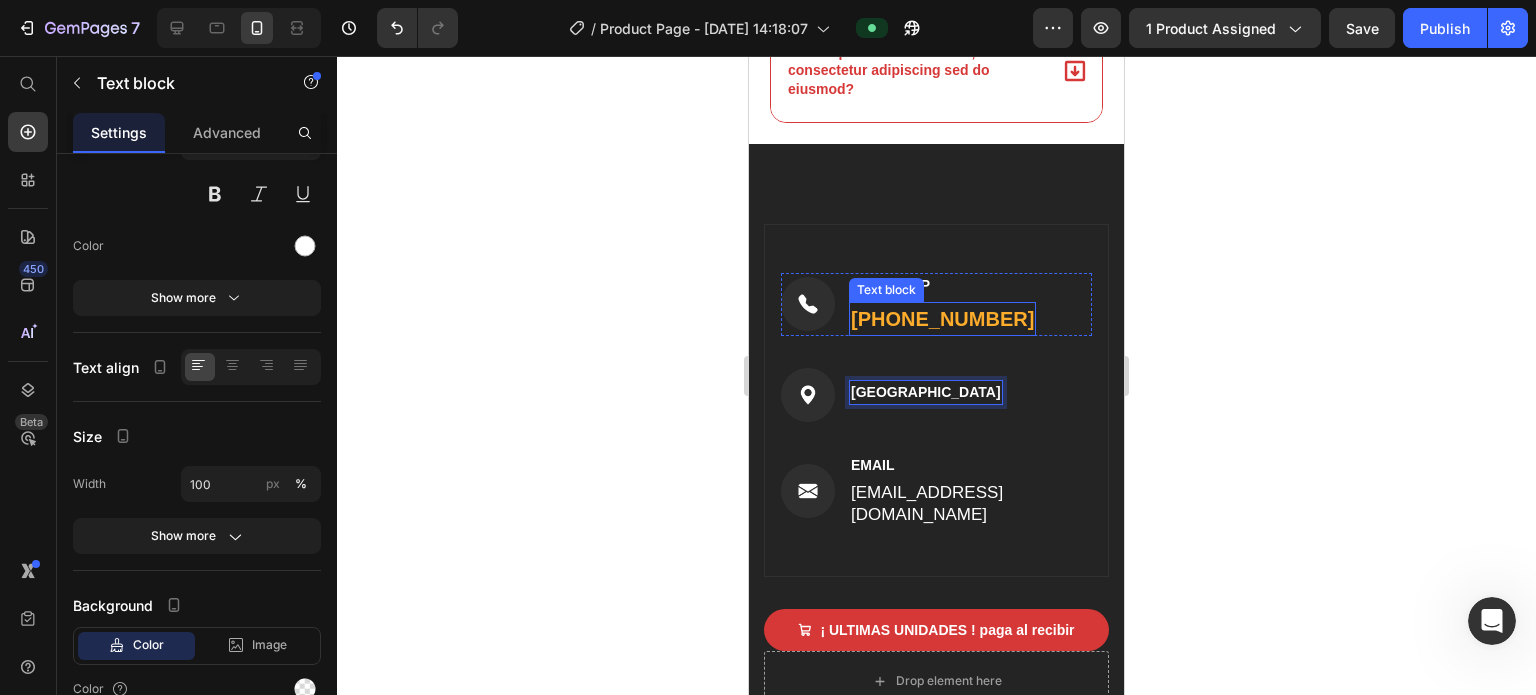 click on "[PHONE_NUMBER]" at bounding box center (942, 319) 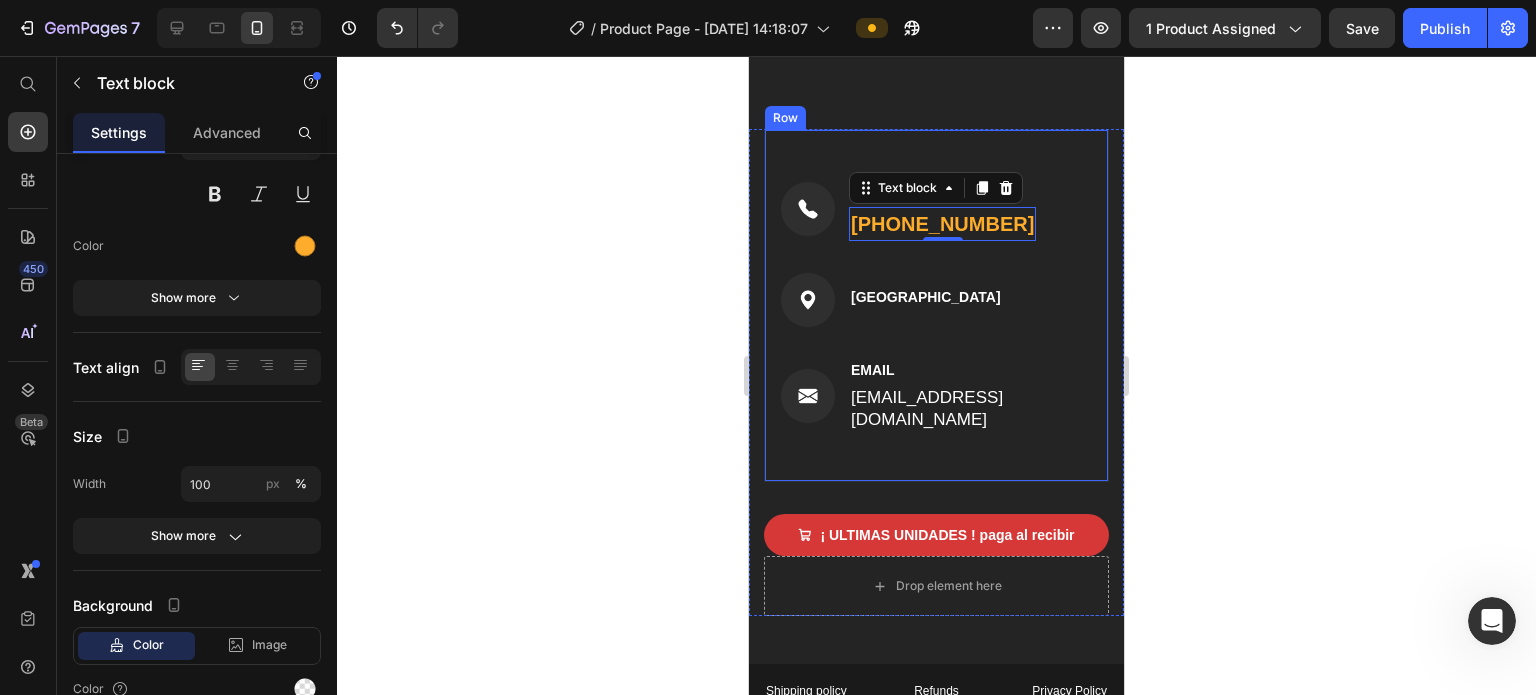 scroll, scrollTop: 8070, scrollLeft: 0, axis: vertical 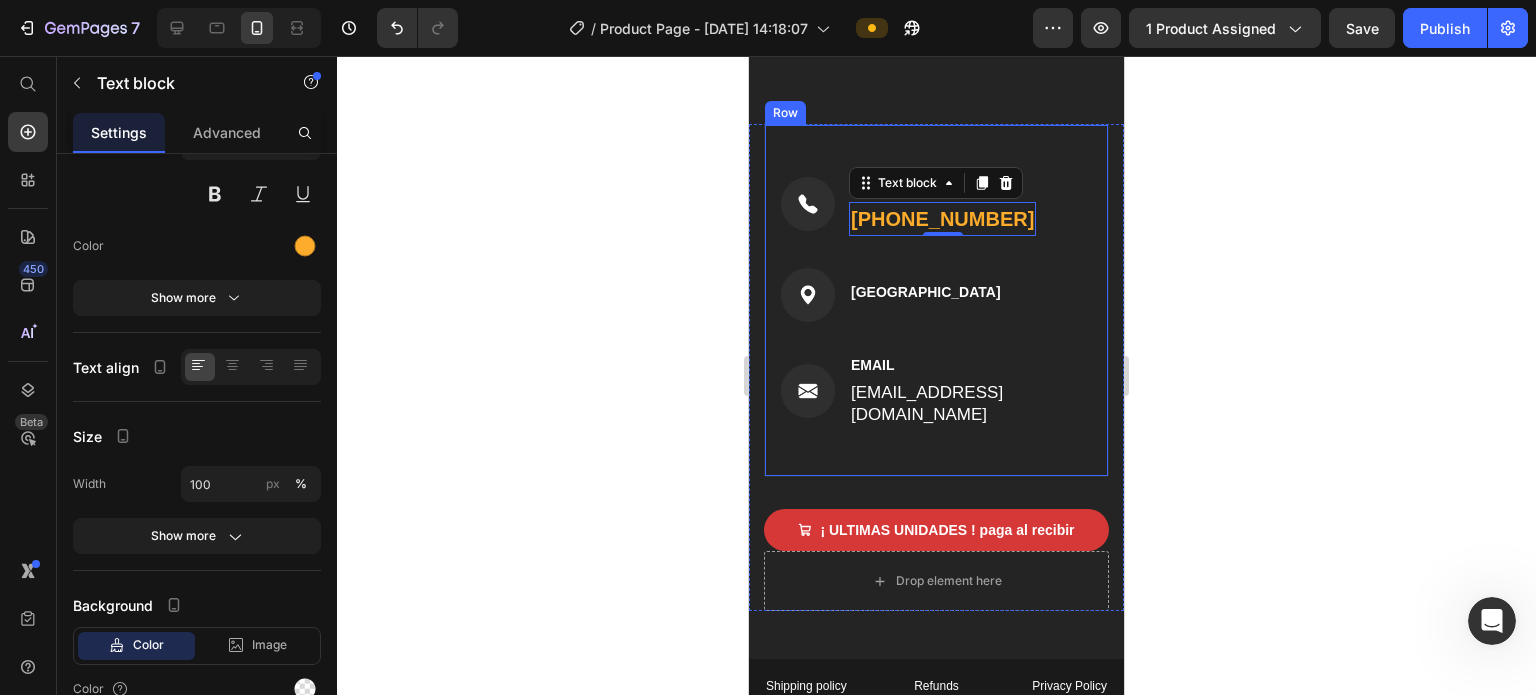 click on "Image WHATSAPP Text block [PHONE_NUMBER] Text block   0 Row Image COLOMBIA Text block Row Image EMAIL Text block [EMAIL_ADDRESS][DOMAIN_NAME] Text block Row Row" at bounding box center [936, 300] 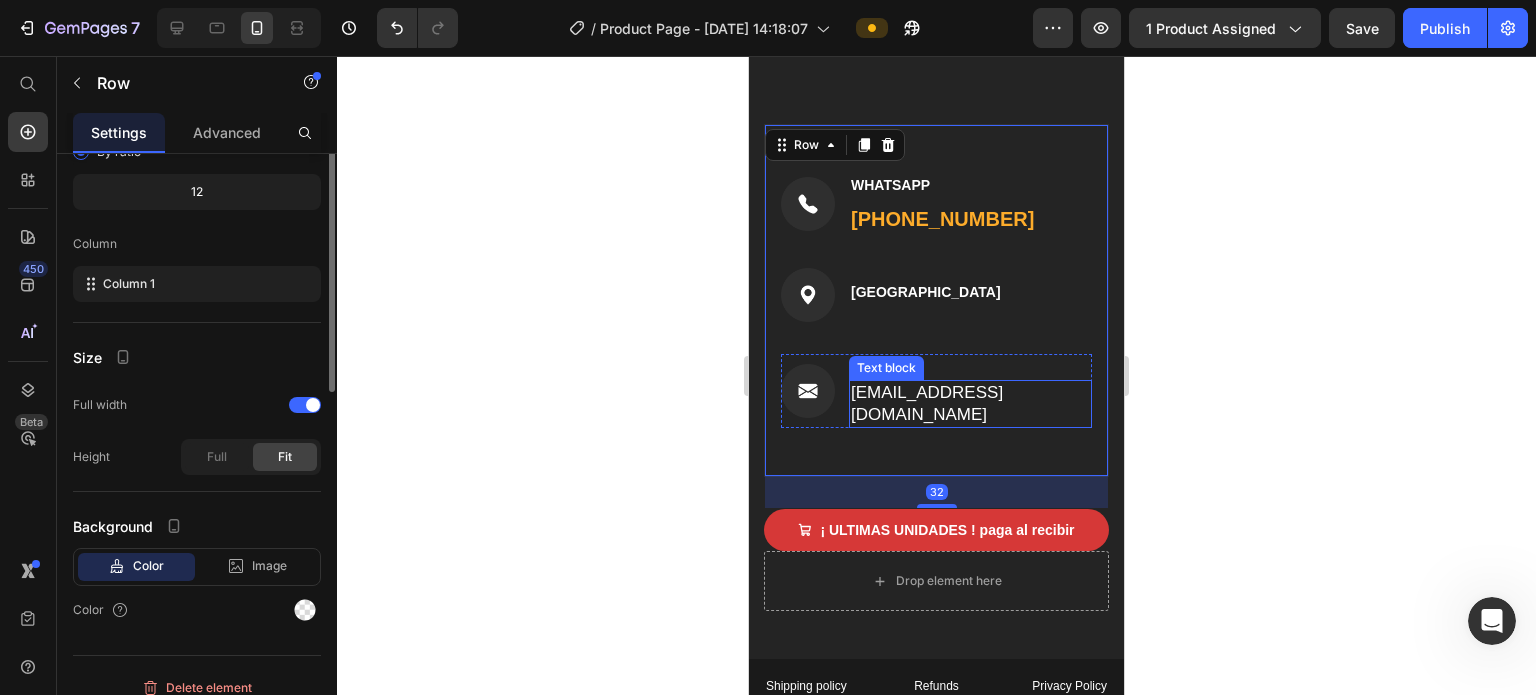 click on "[EMAIL_ADDRESS][DOMAIN_NAME]" at bounding box center [970, 404] 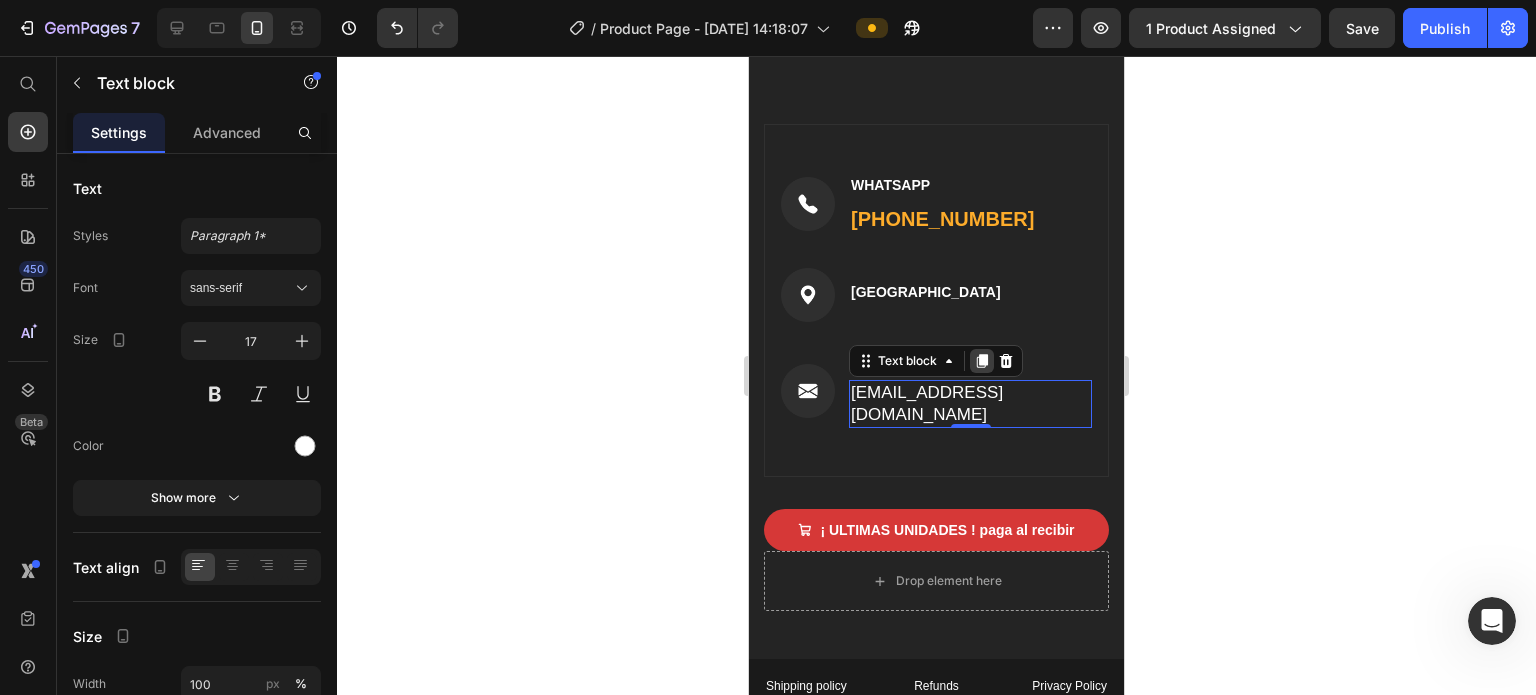click 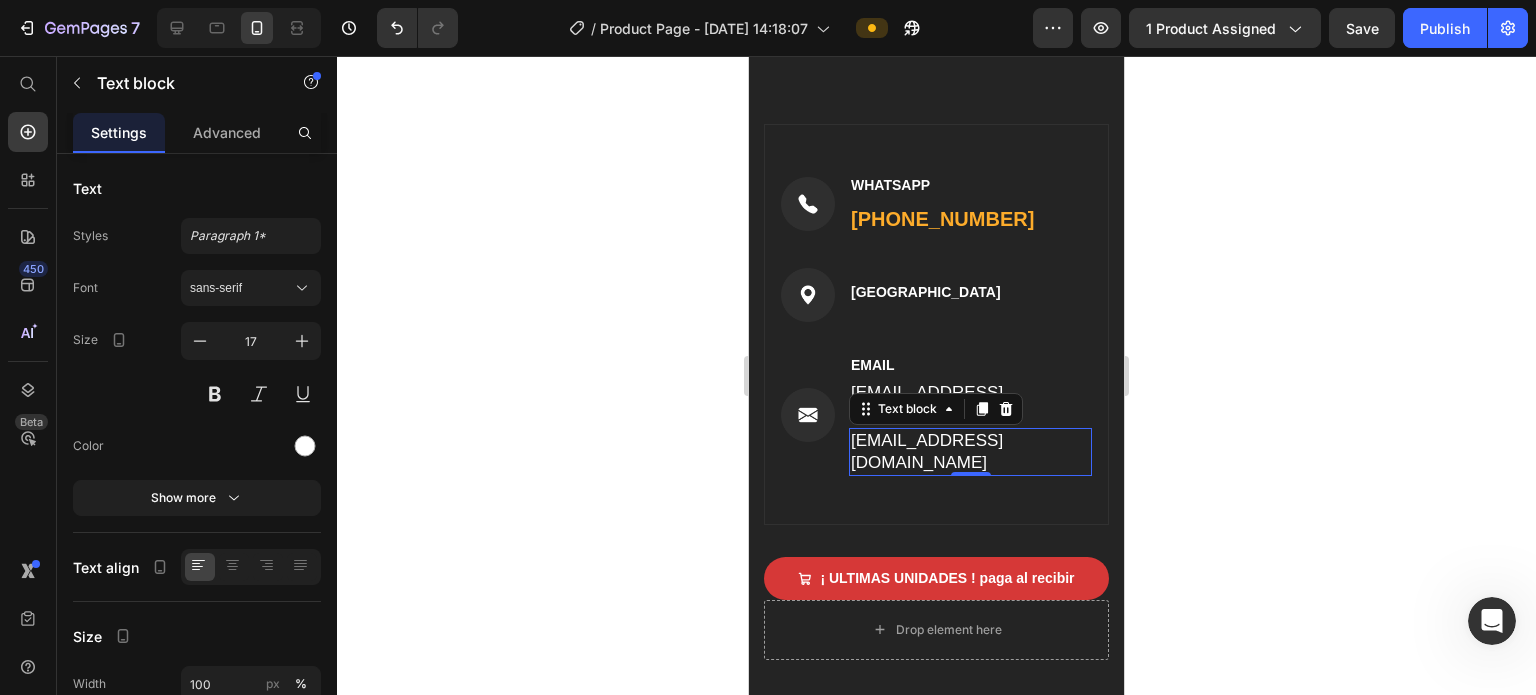 scroll, scrollTop: 8170, scrollLeft: 0, axis: vertical 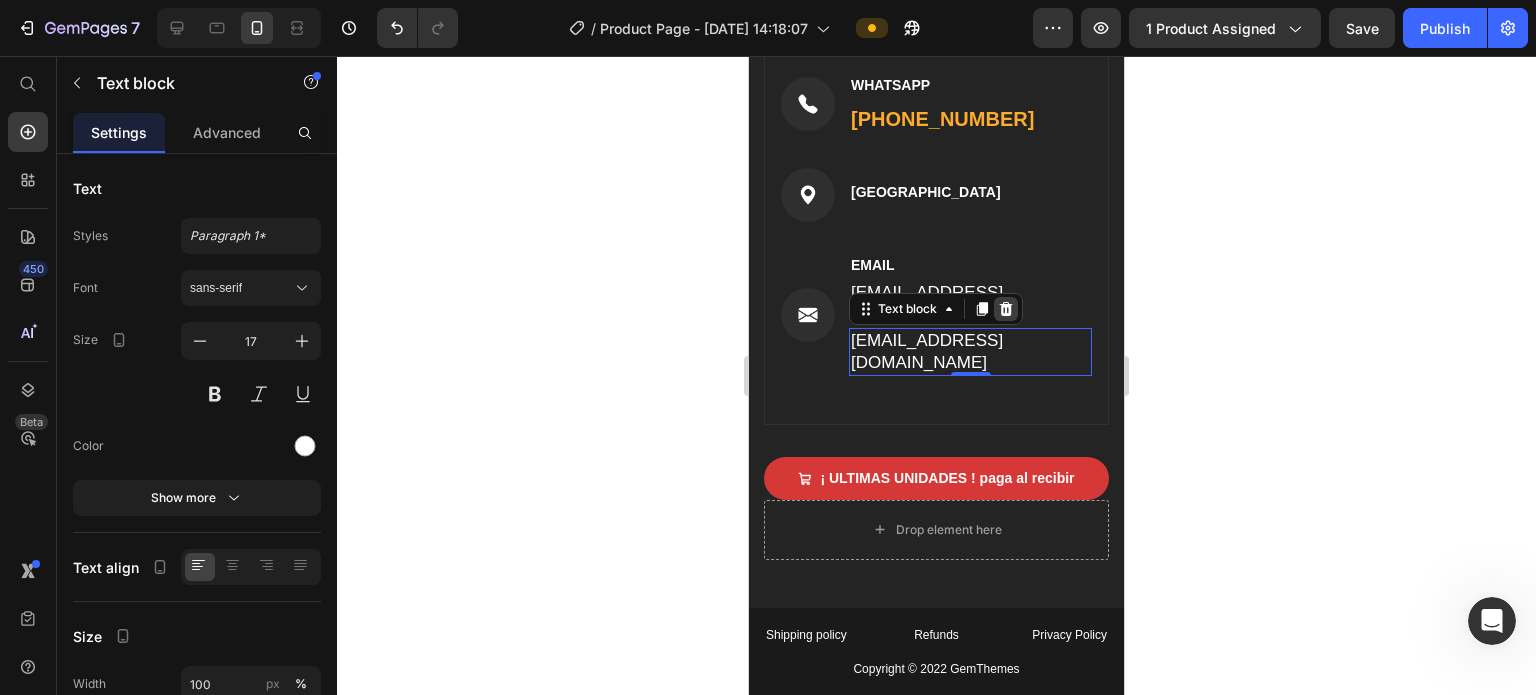 click 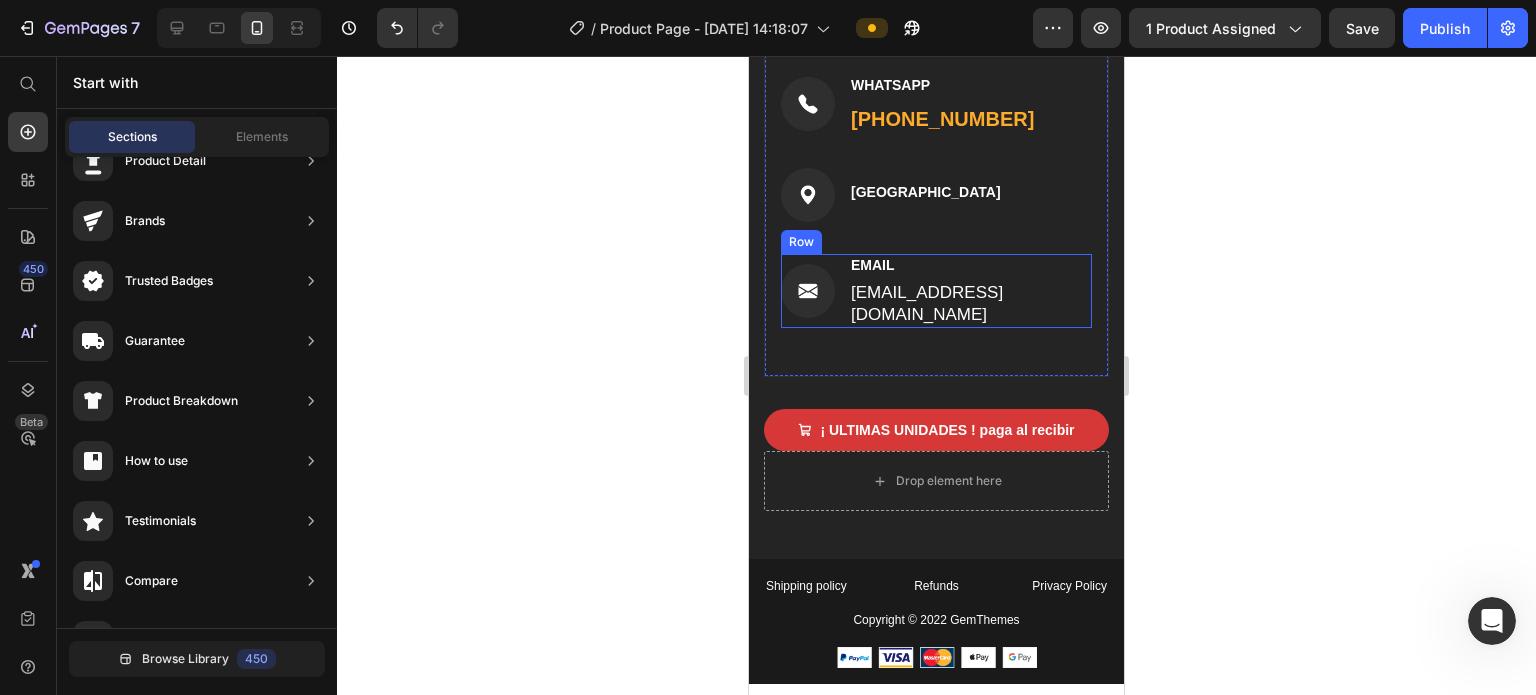 click on "Image EMAIL Text block [EMAIL_ADDRESS][DOMAIN_NAME] Text block Row" at bounding box center (936, 291) 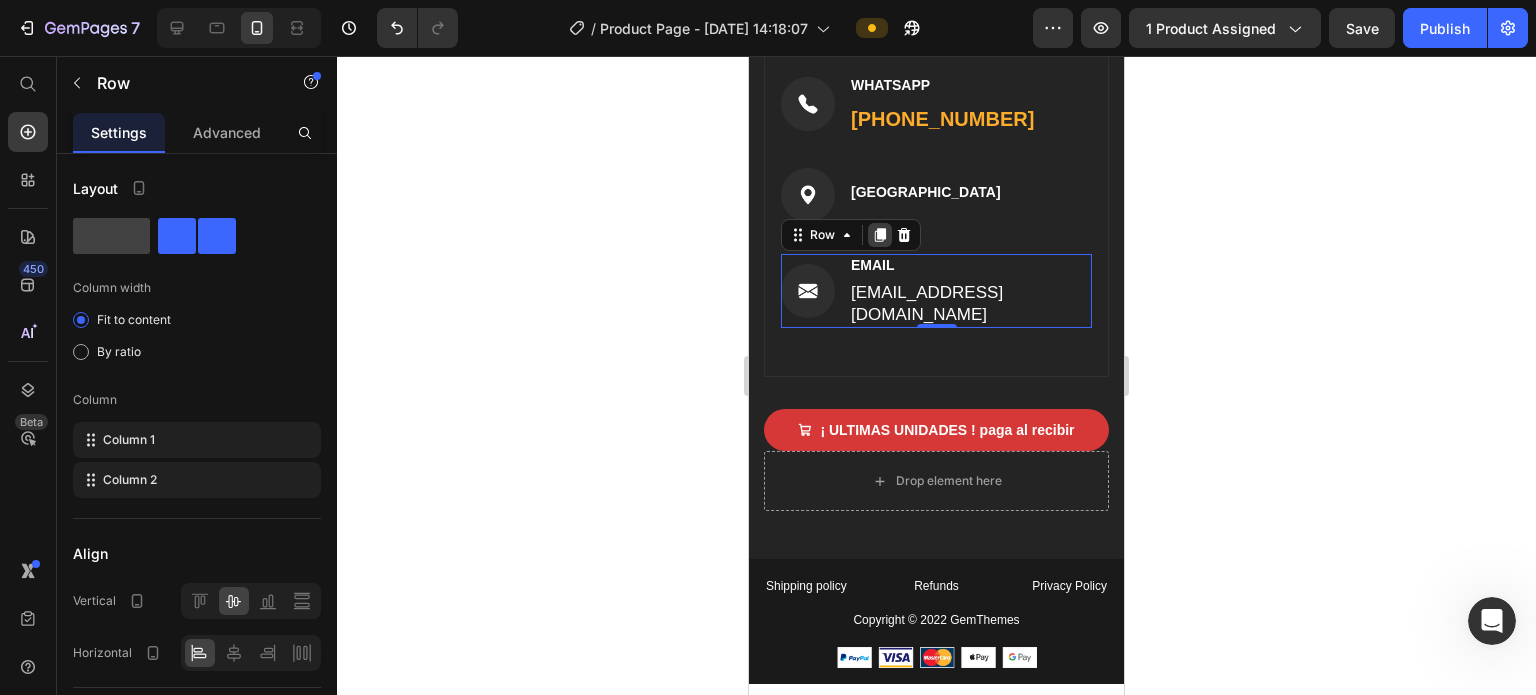 click 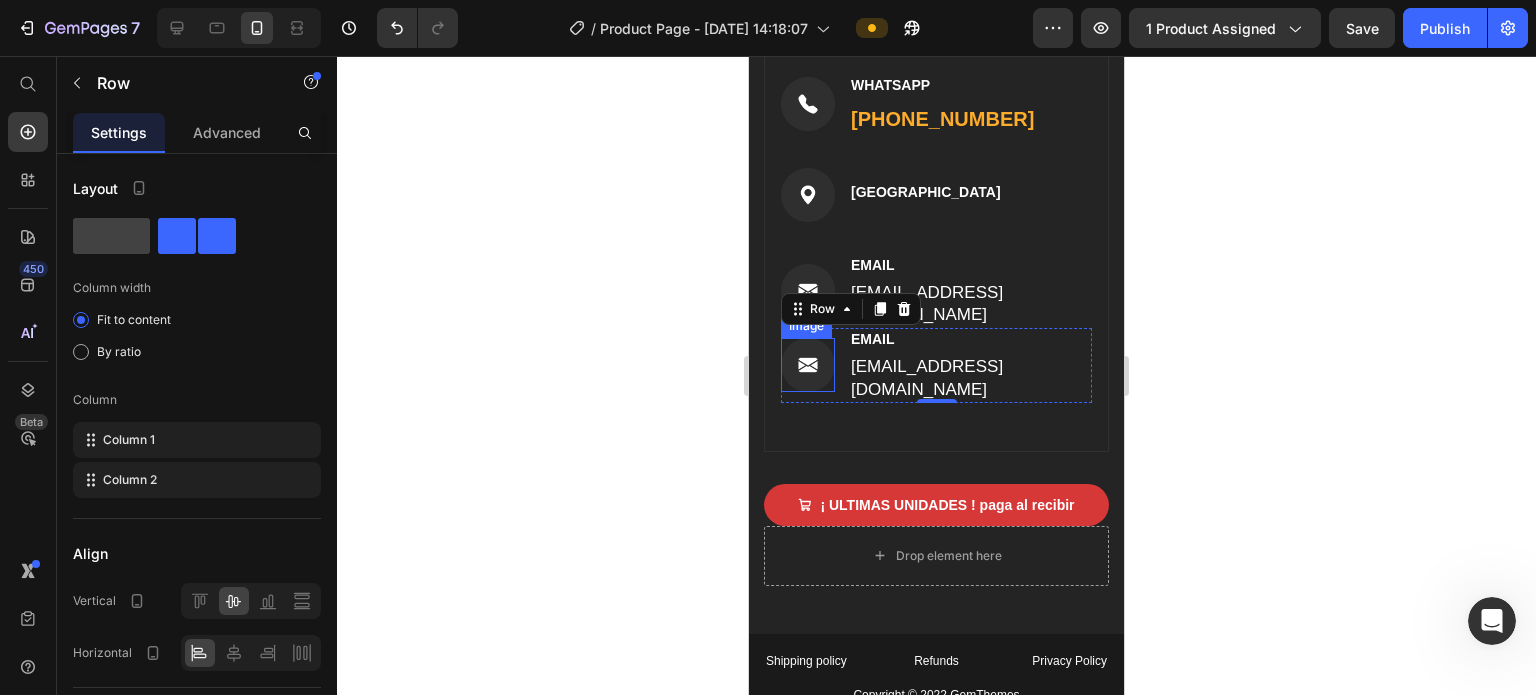 click at bounding box center [808, 365] 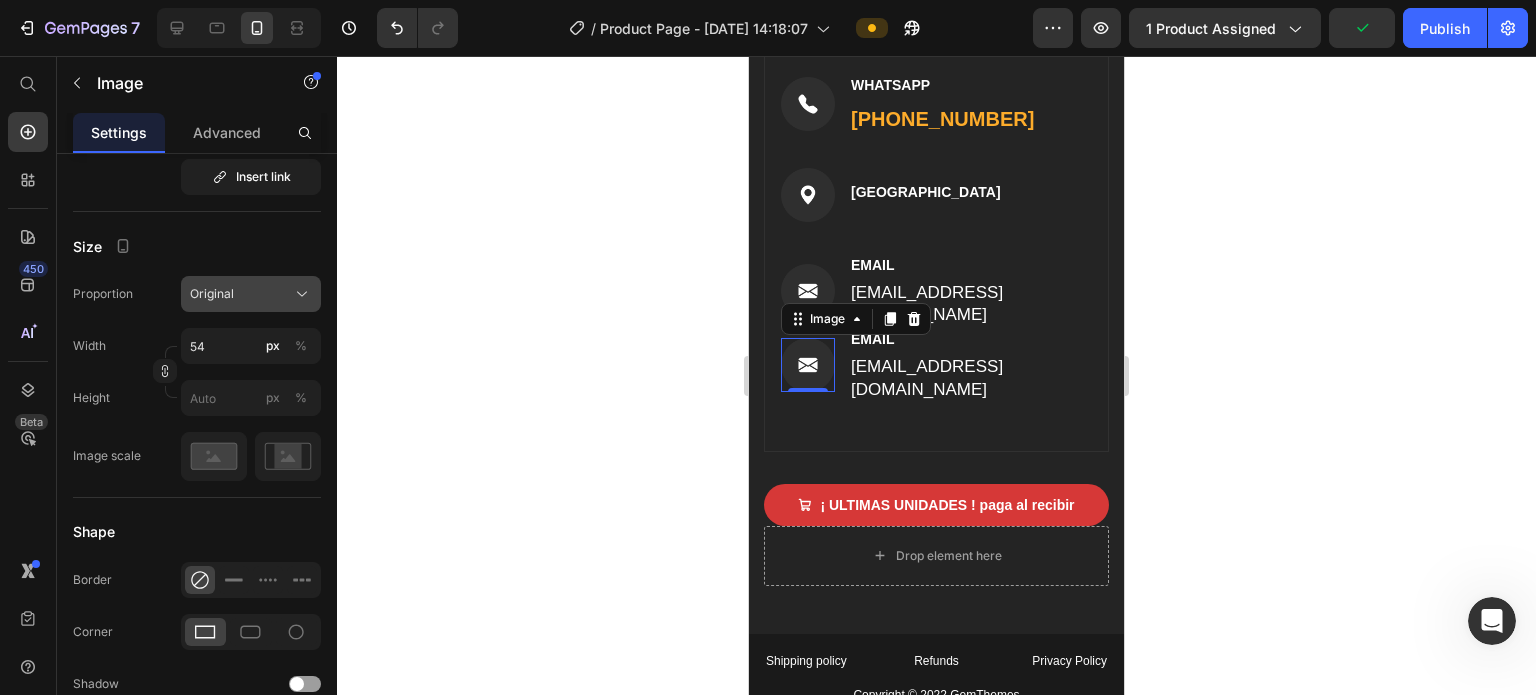 scroll, scrollTop: 0, scrollLeft: 0, axis: both 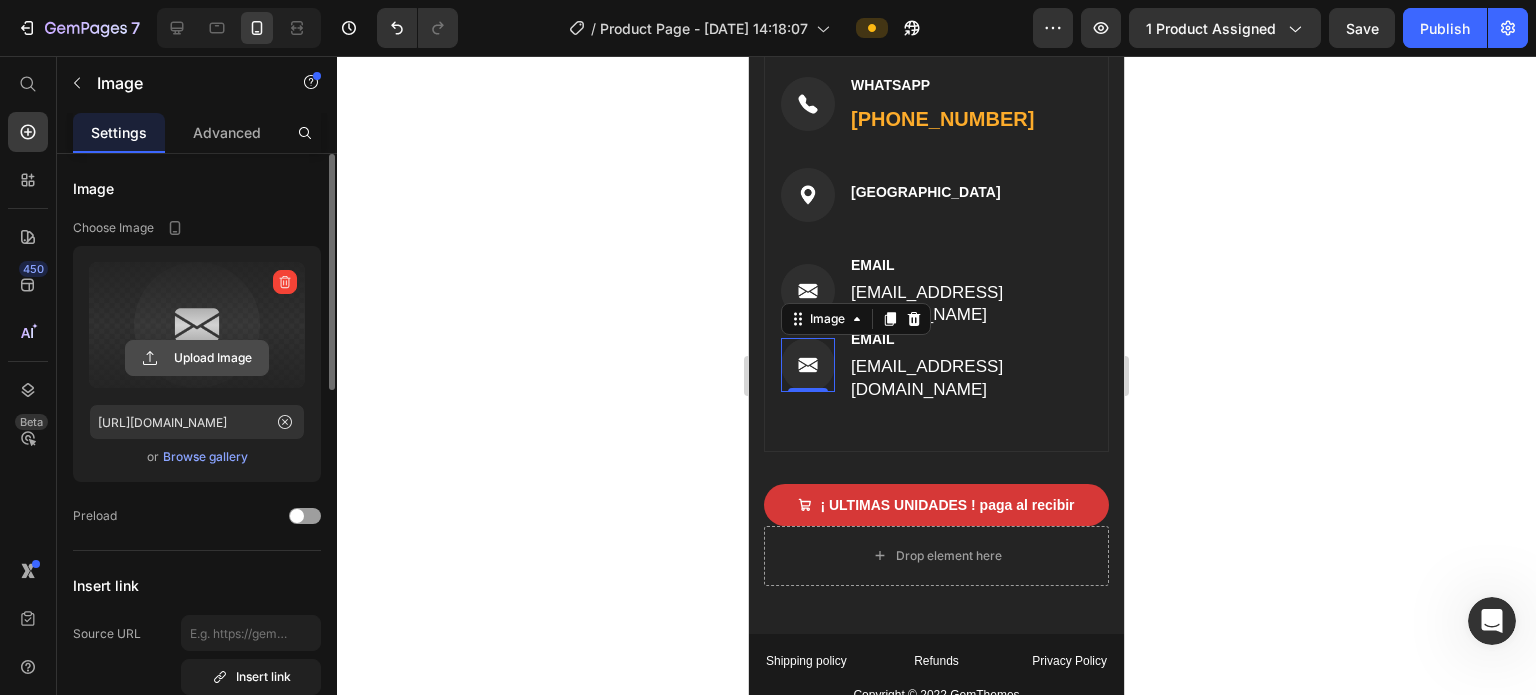 click 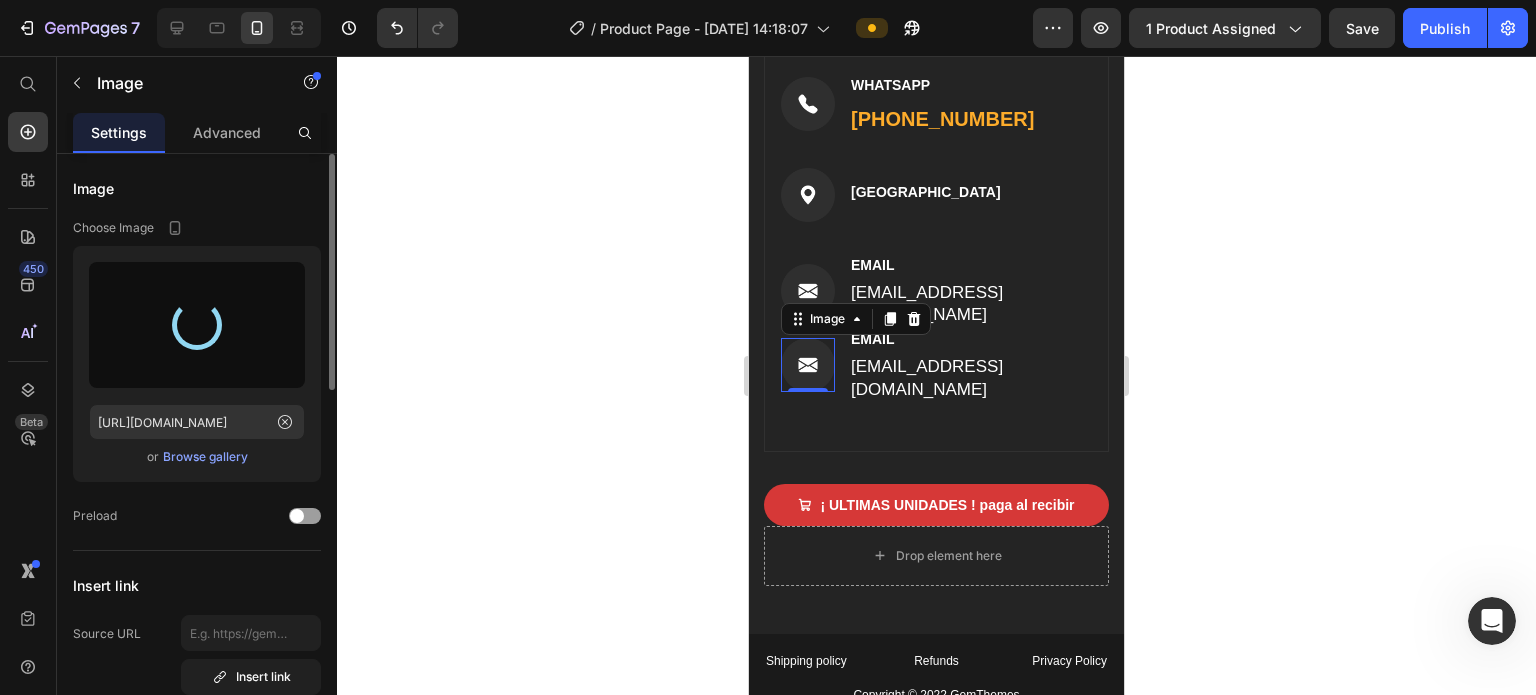 type on "[URL][DOMAIN_NAME]" 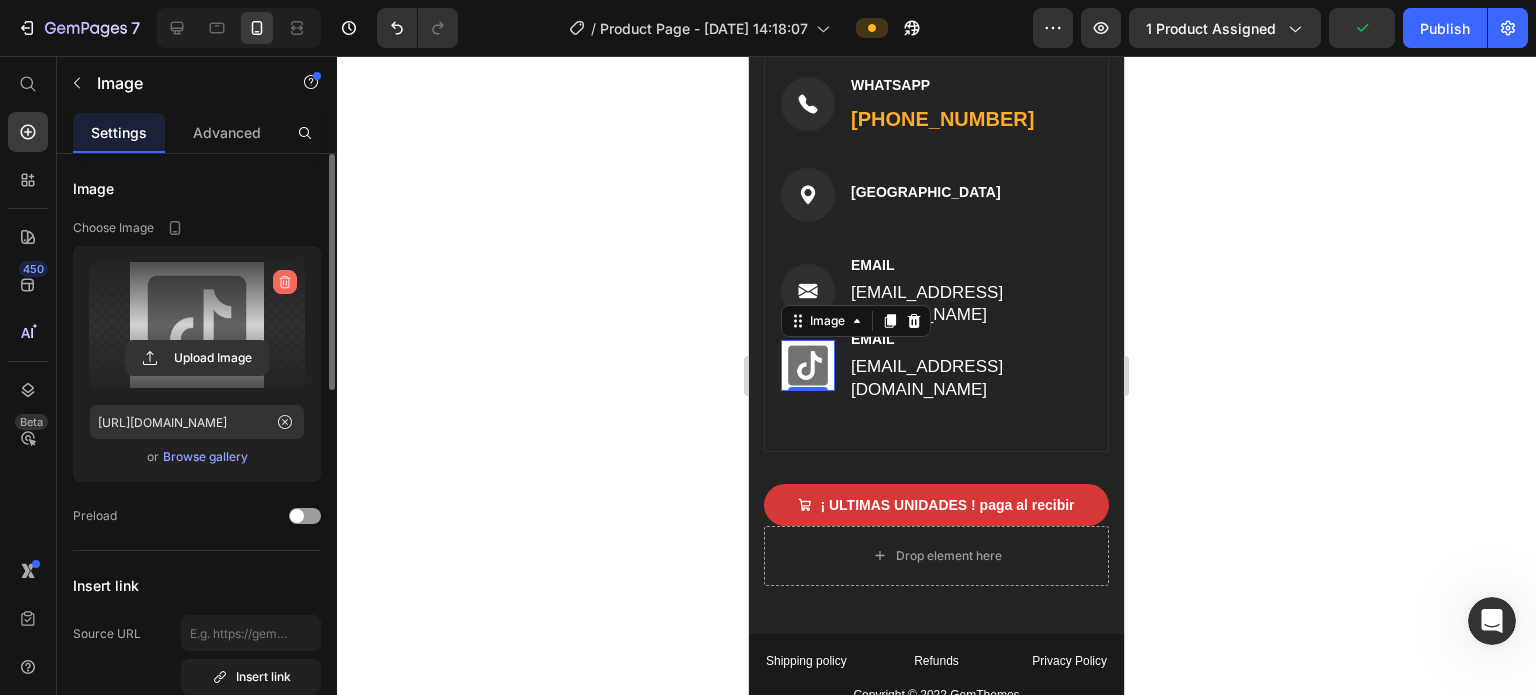 click 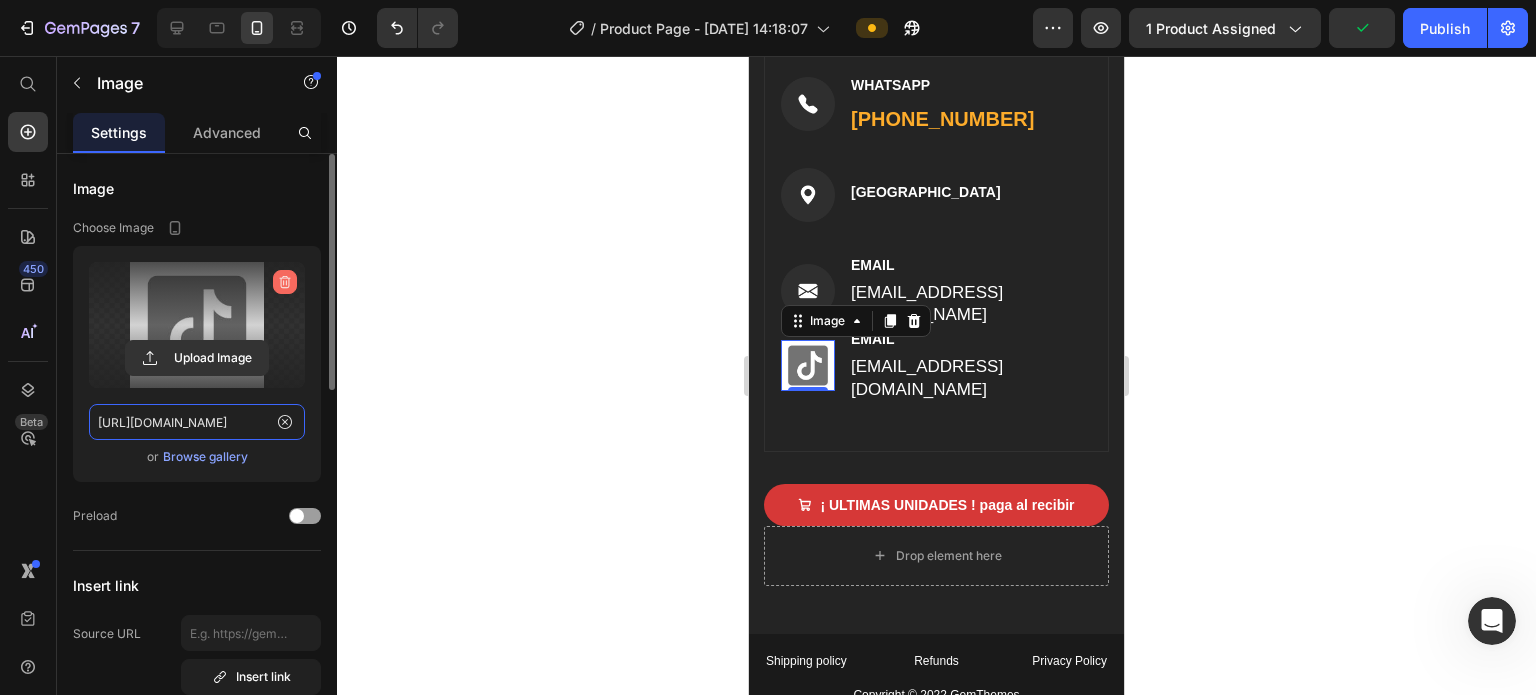 type 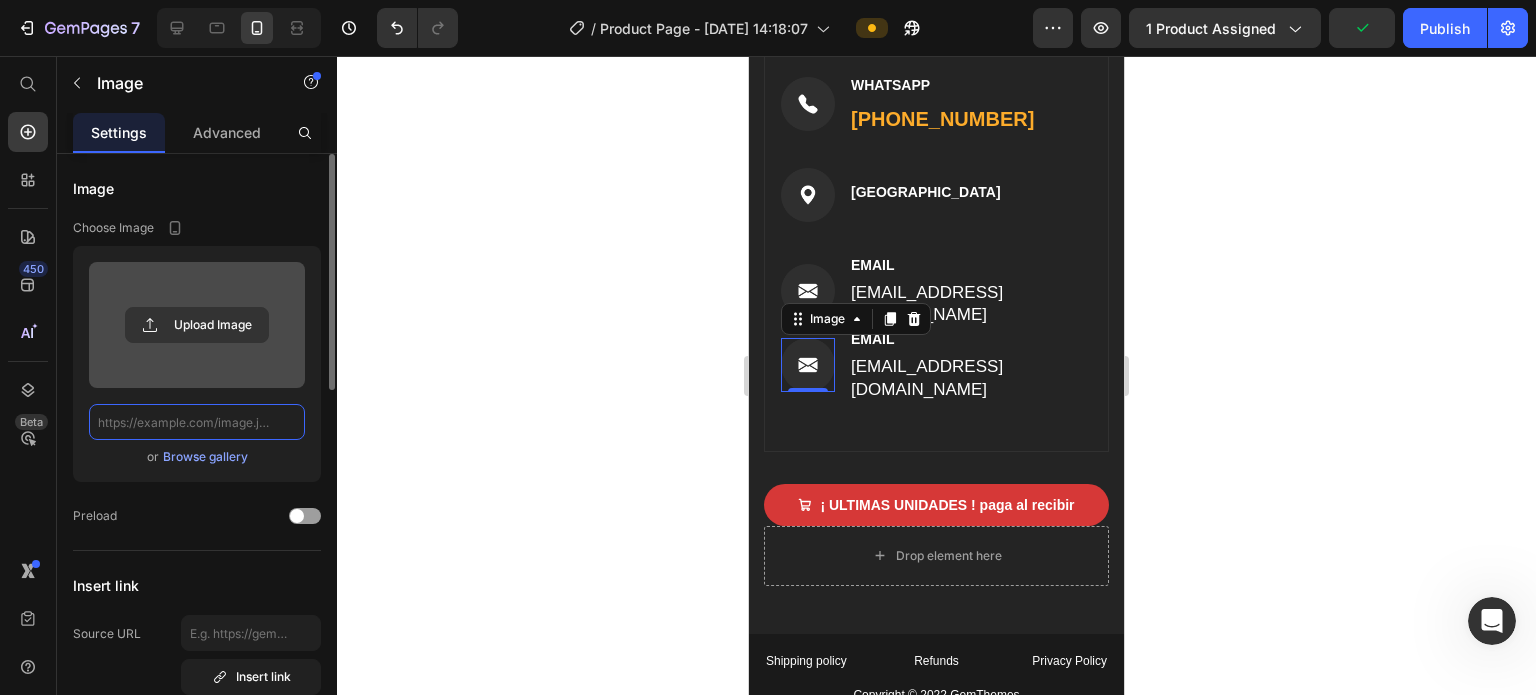 scroll, scrollTop: 0, scrollLeft: 0, axis: both 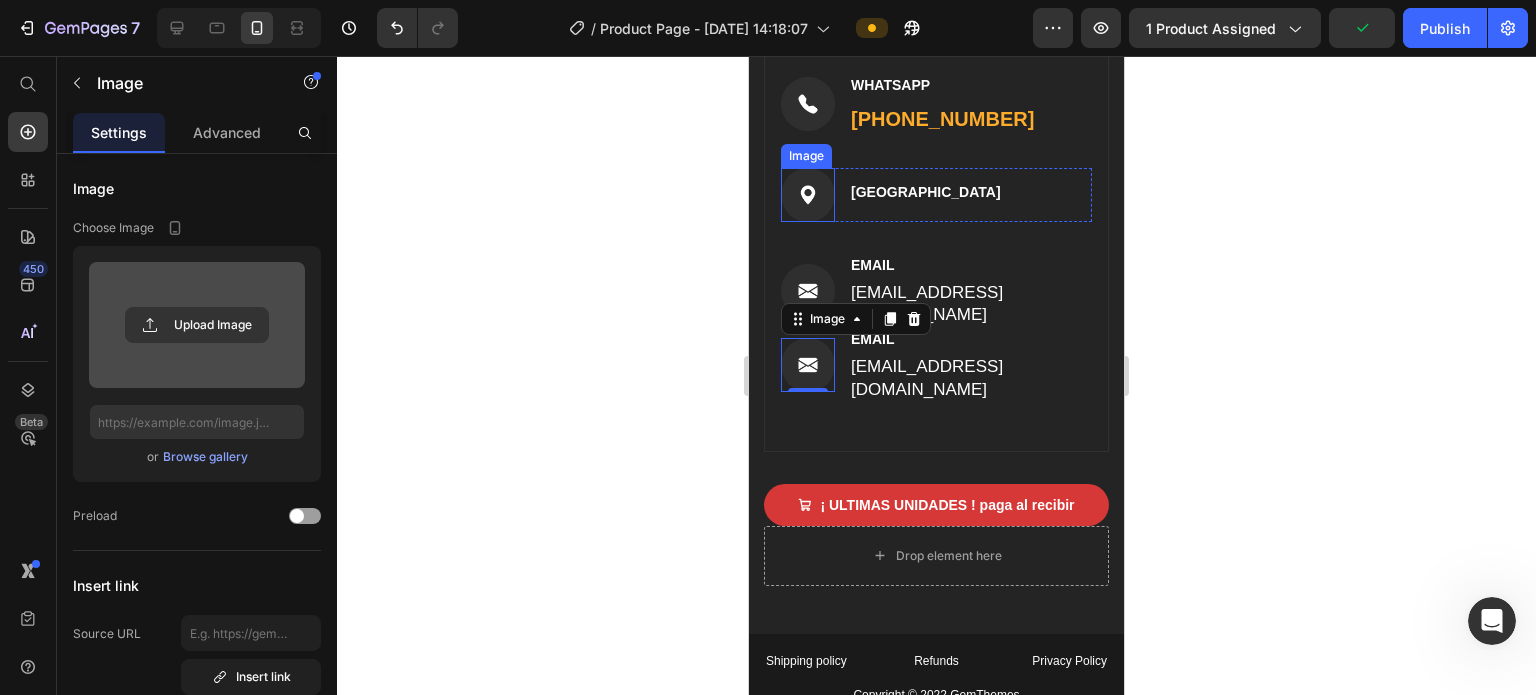click at bounding box center [808, 195] 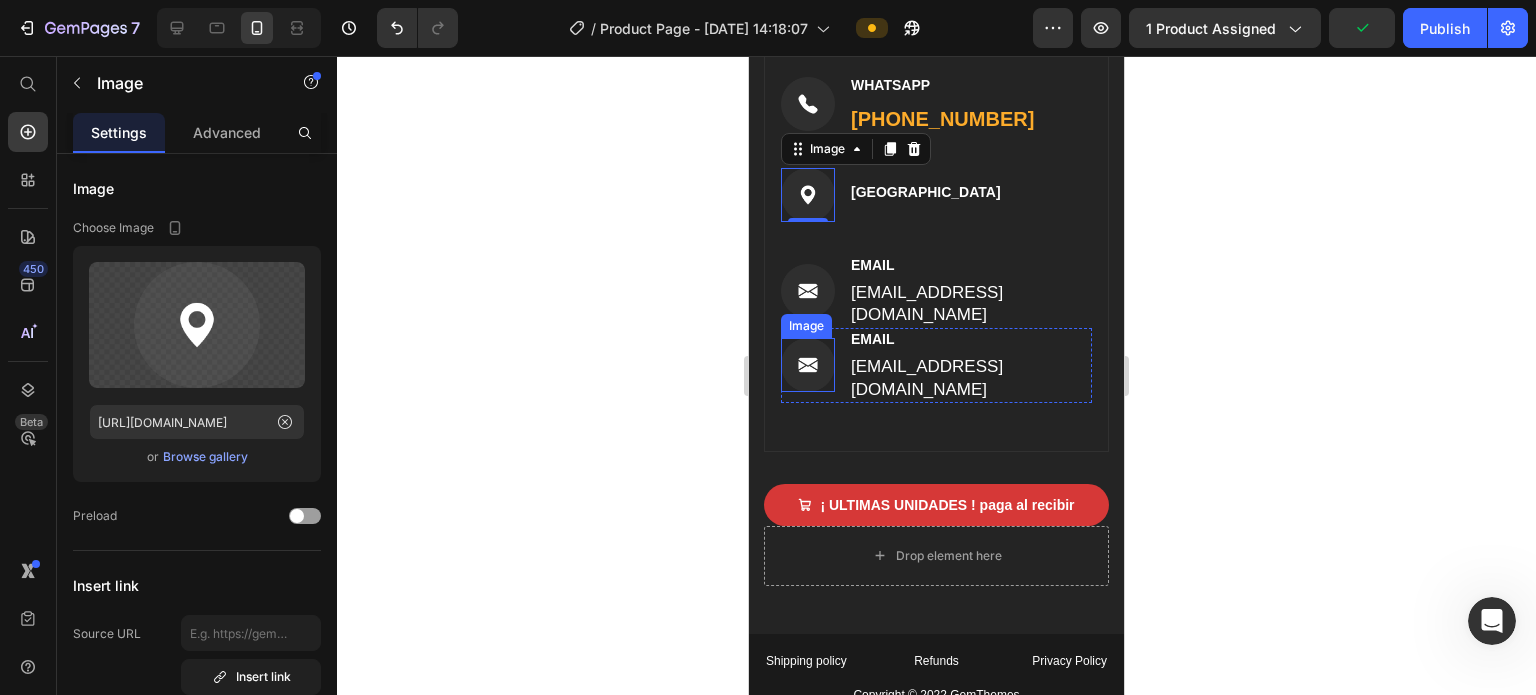 click at bounding box center [808, 365] 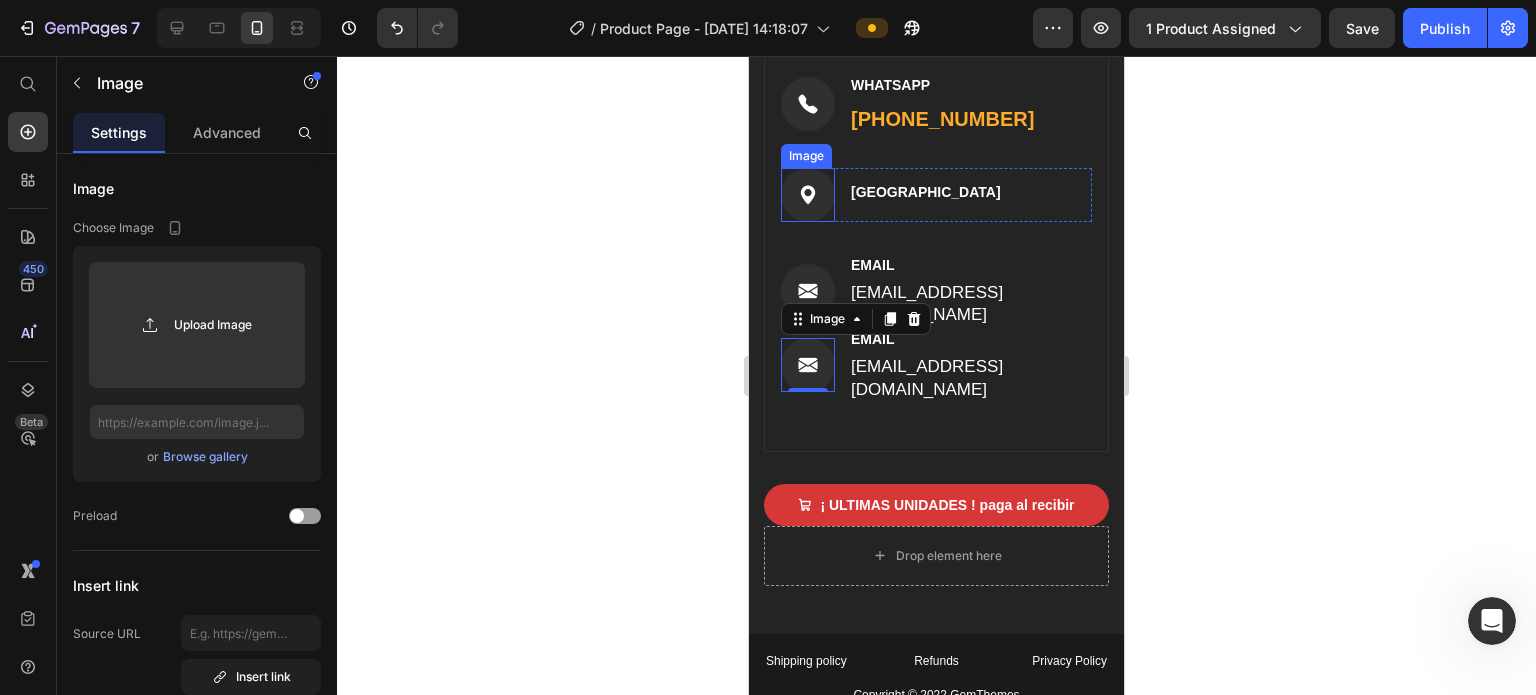 scroll, scrollTop: 8070, scrollLeft: 0, axis: vertical 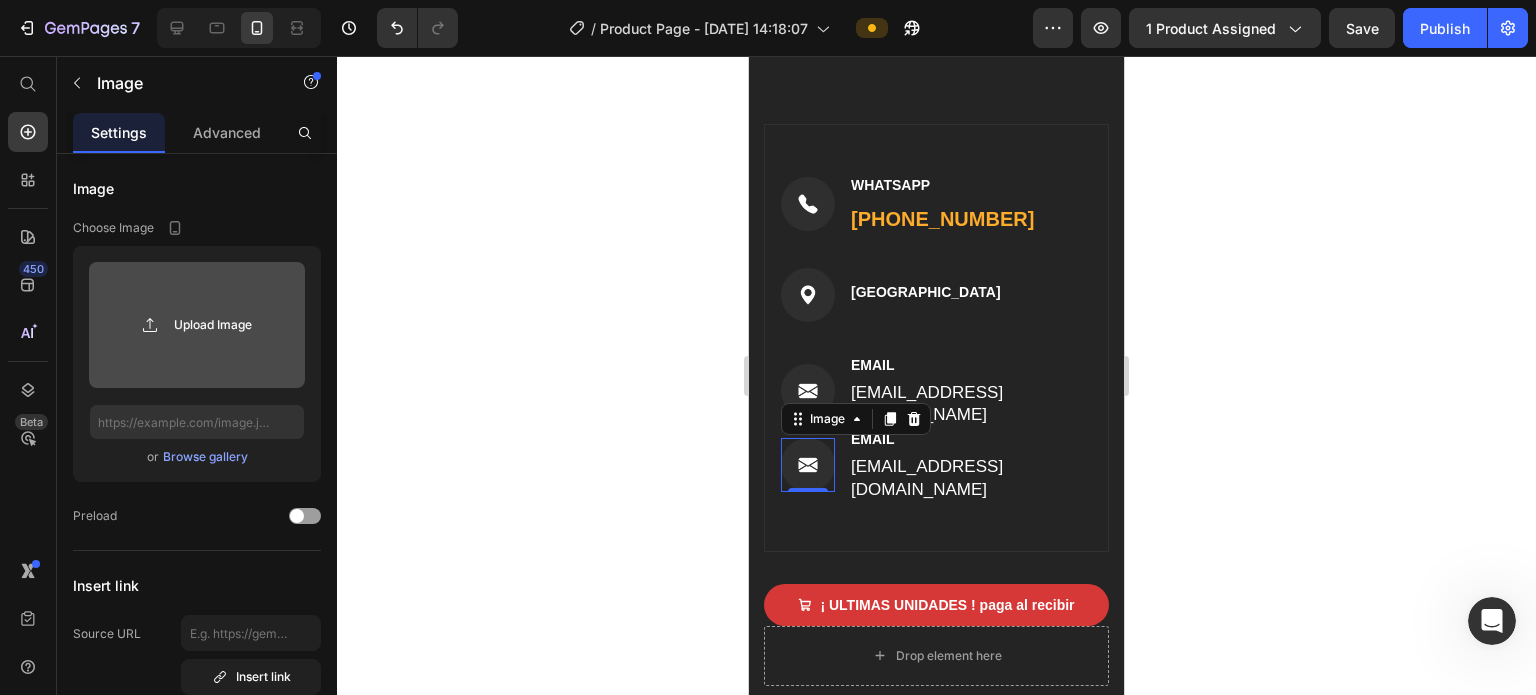 click 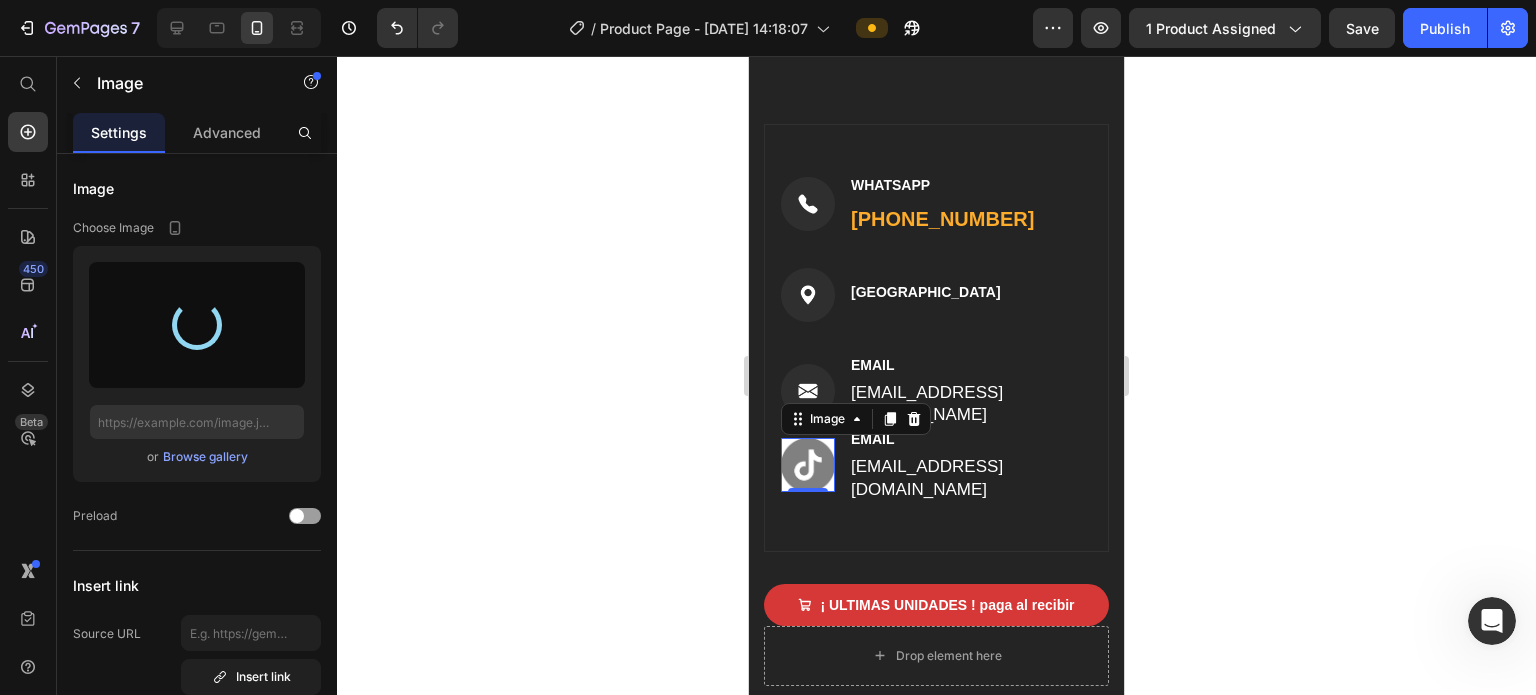 type on "[URL][DOMAIN_NAME]" 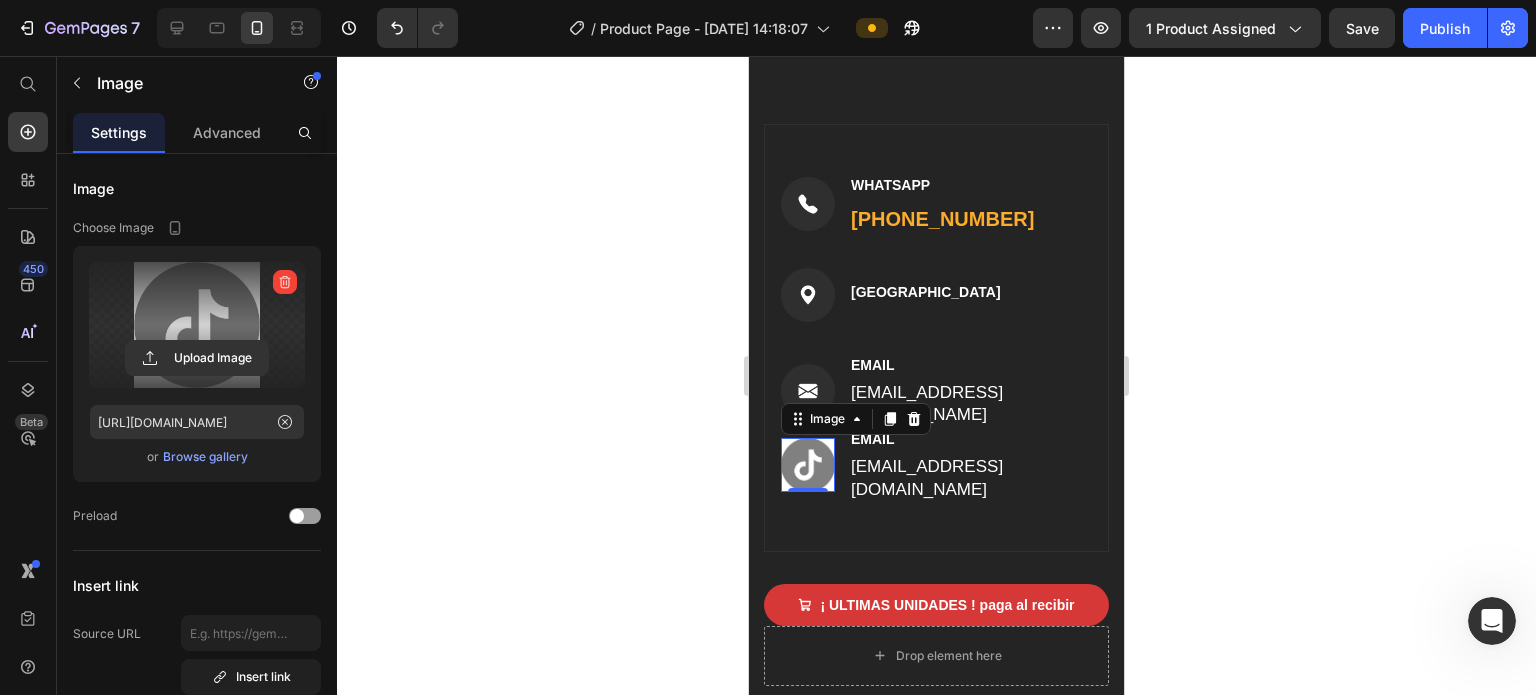click 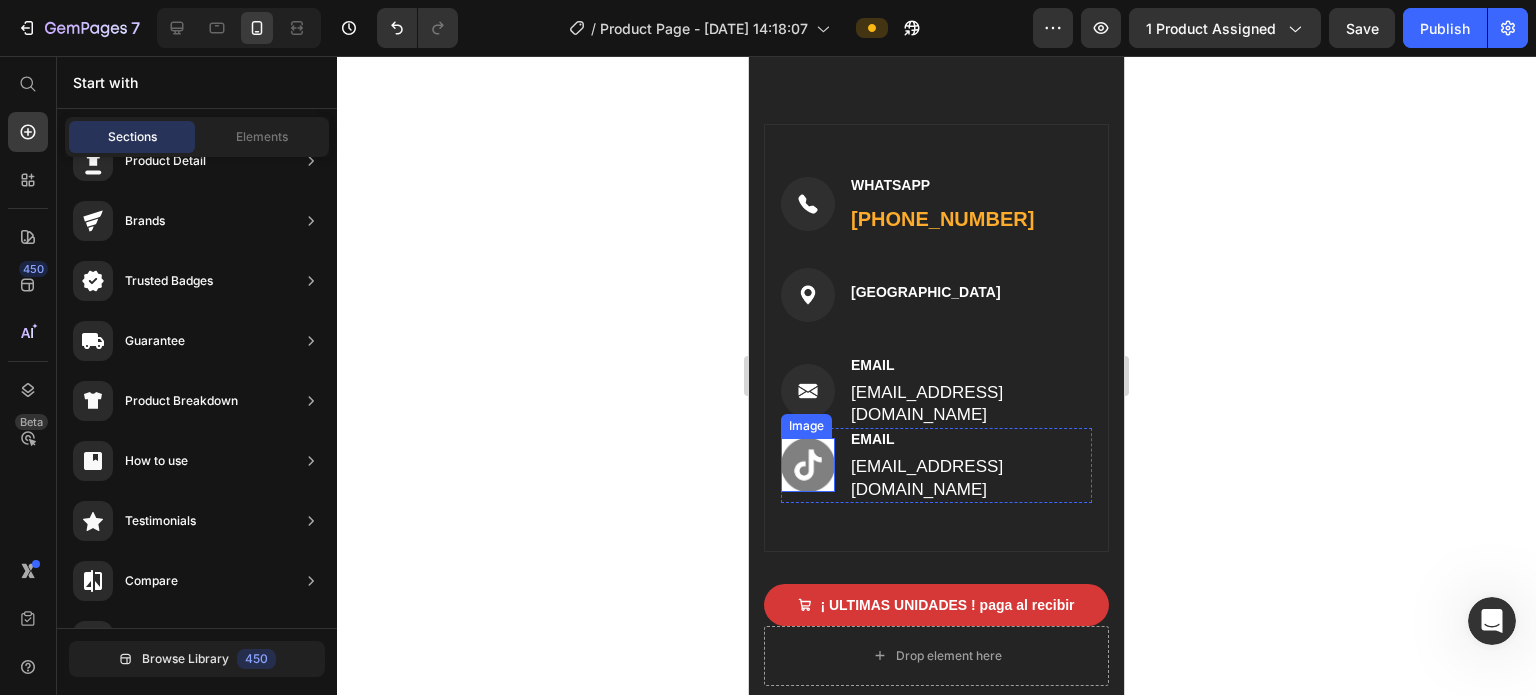 click at bounding box center [808, 465] 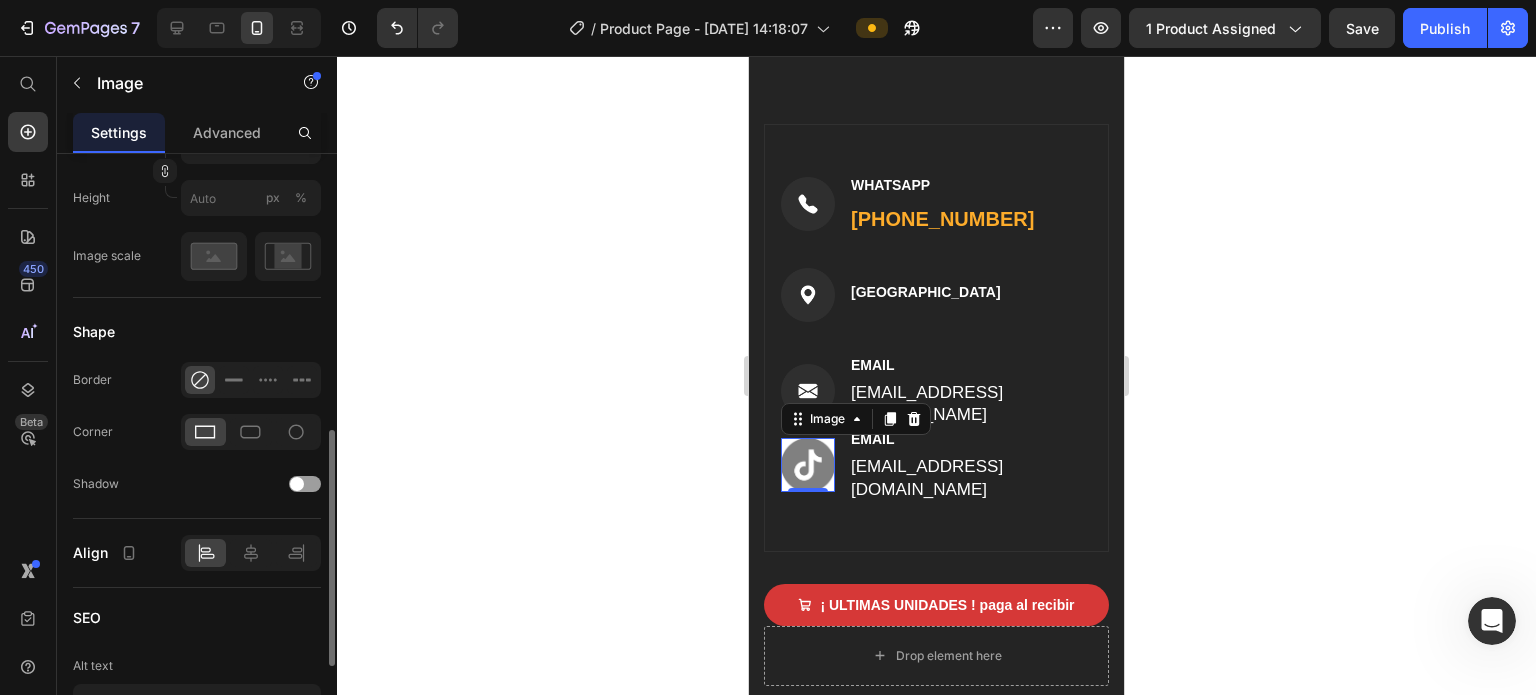 scroll, scrollTop: 800, scrollLeft: 0, axis: vertical 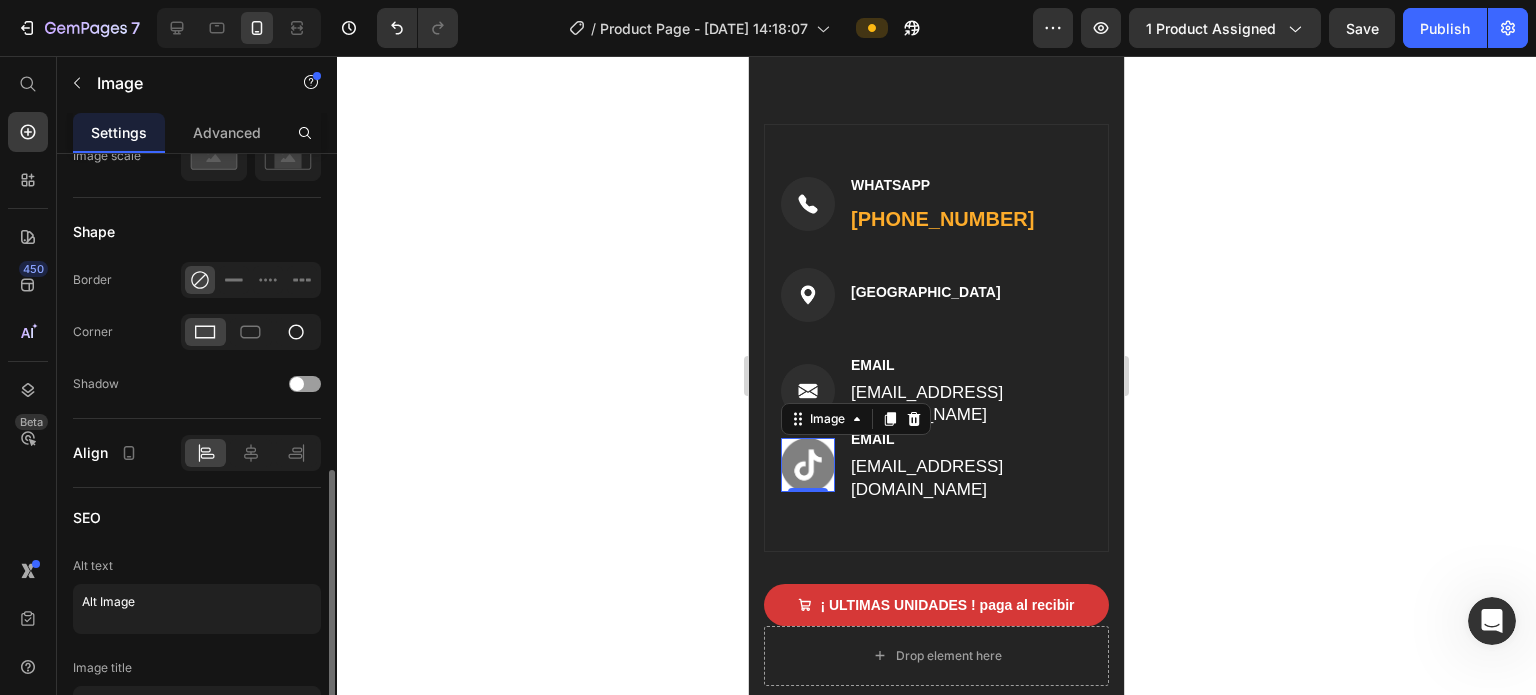 click 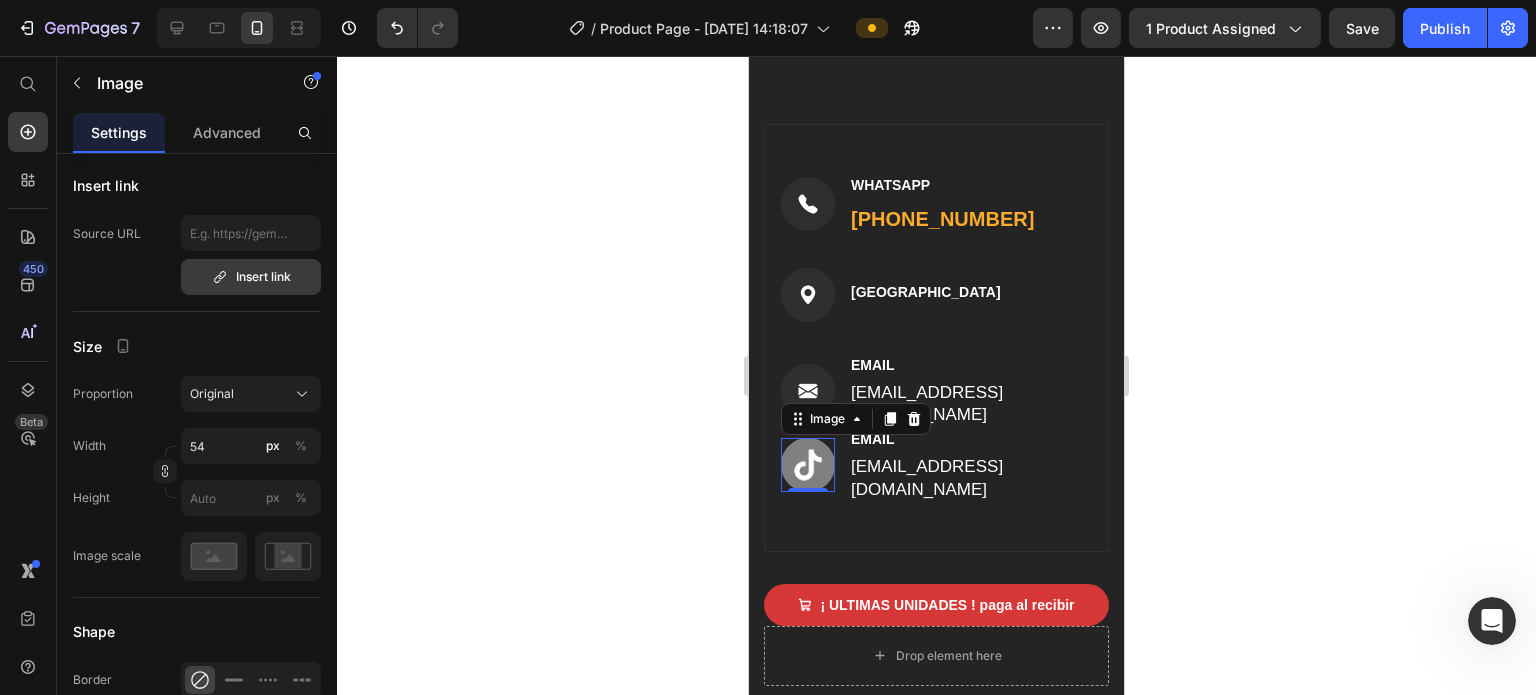 scroll, scrollTop: 0, scrollLeft: 0, axis: both 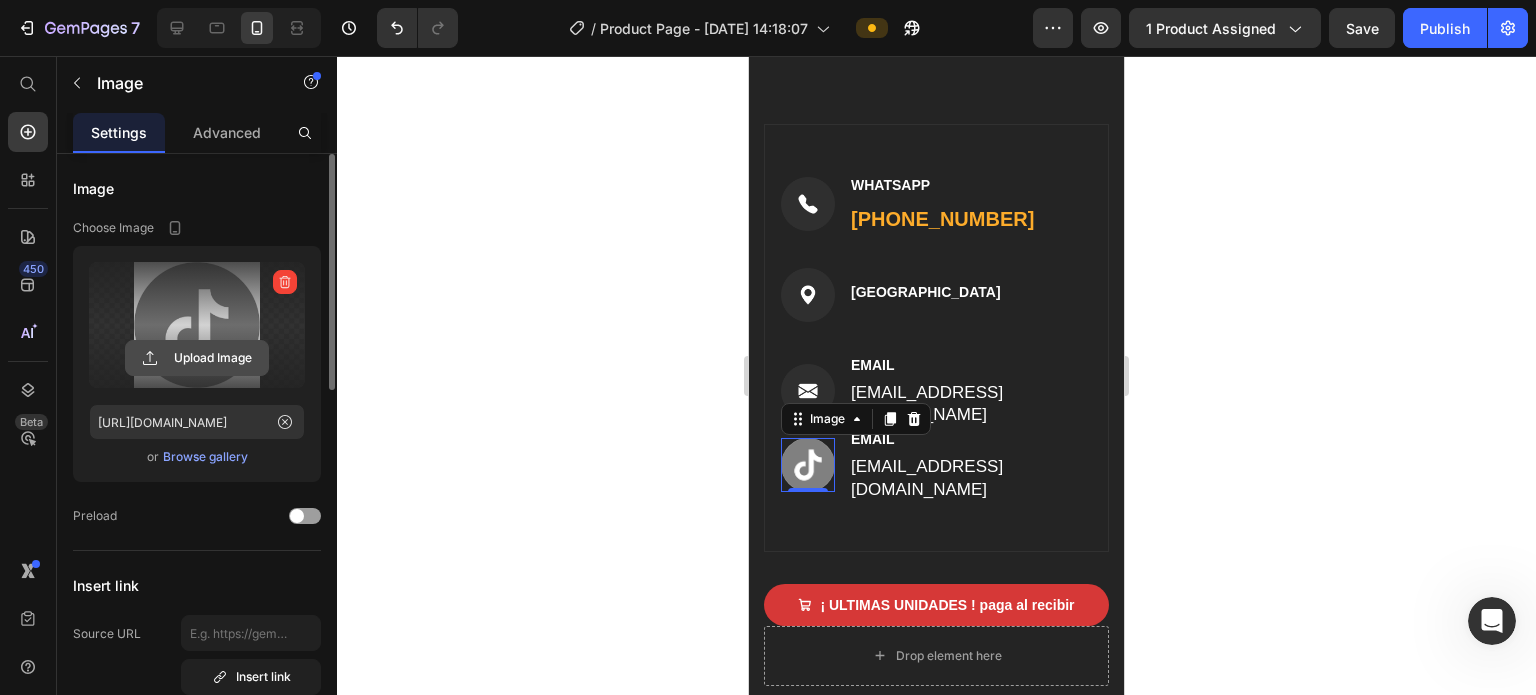 click 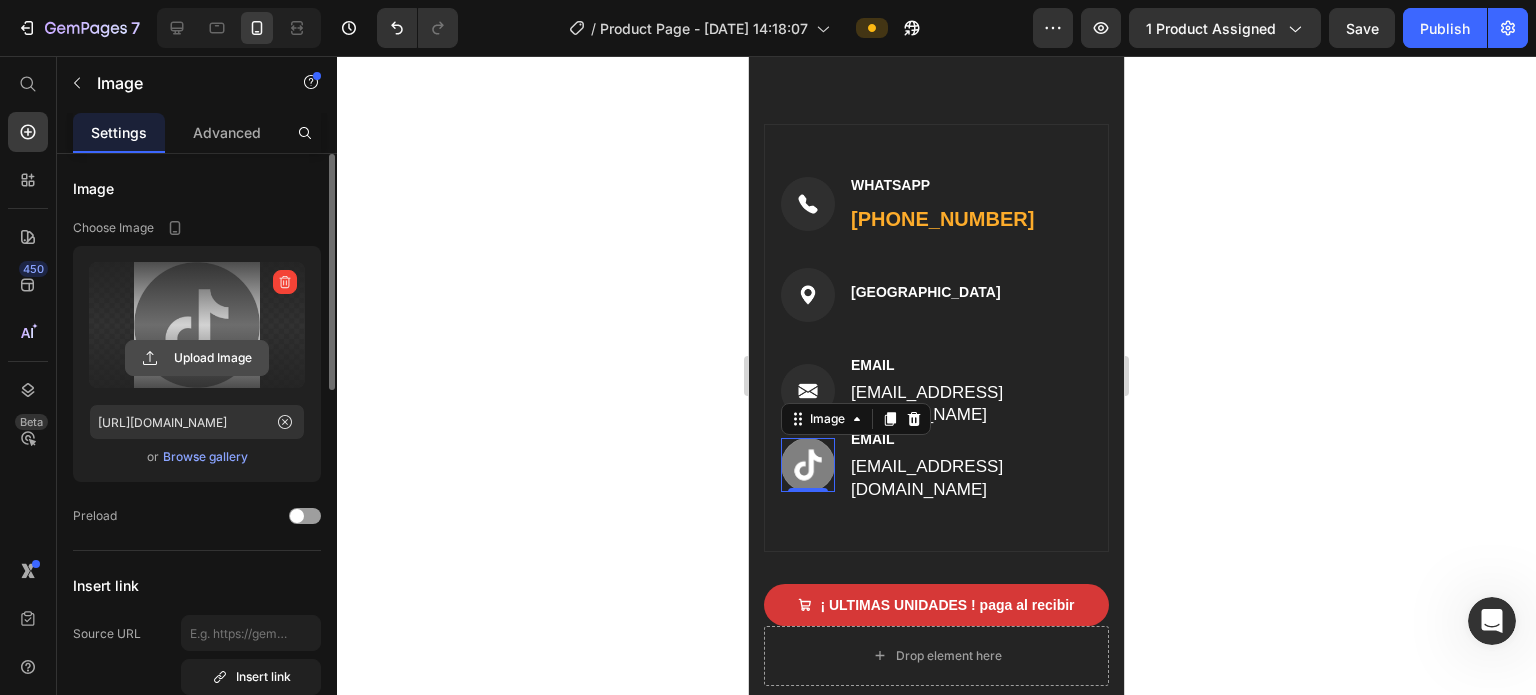 type on "C:\fakepath\iconos-redes-sociales-descarga-gratuita_1043920-175.avif" 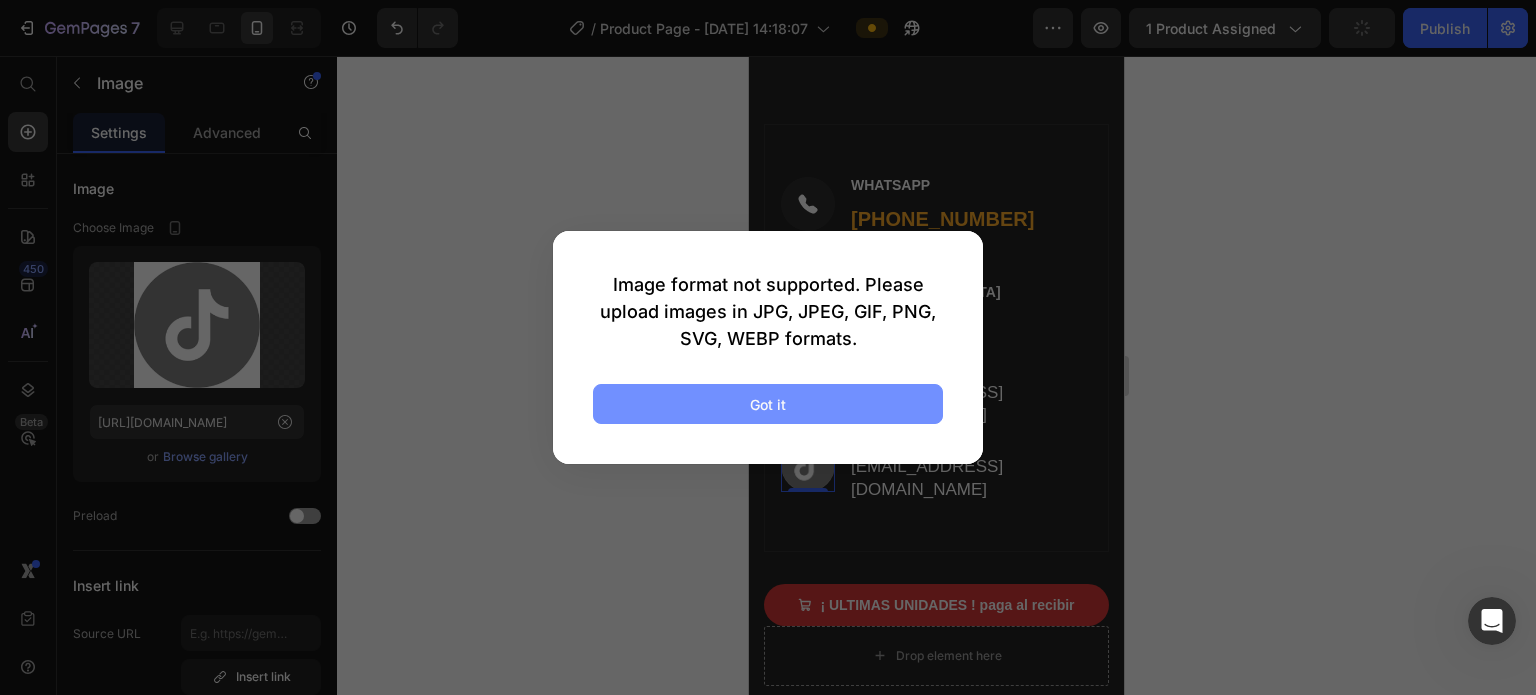 click on "Got it" at bounding box center (768, 404) 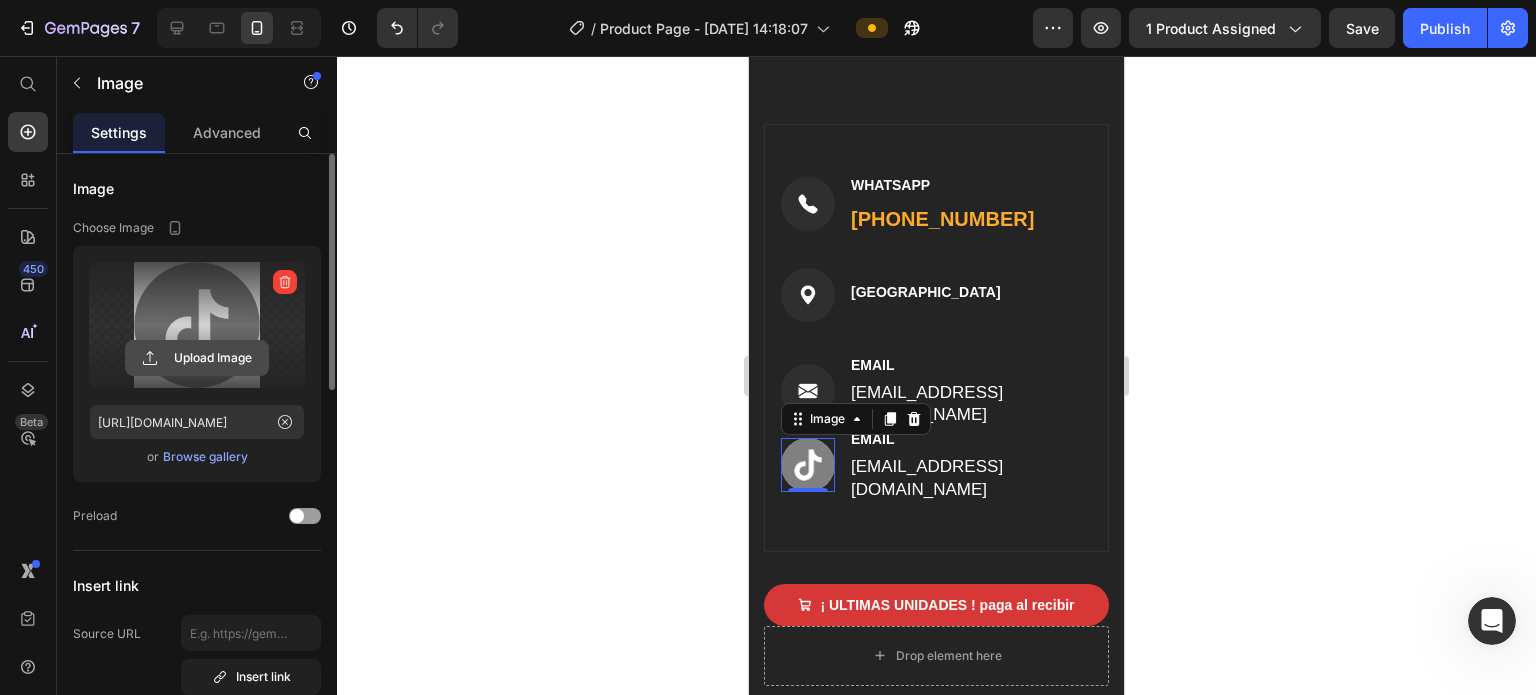 click 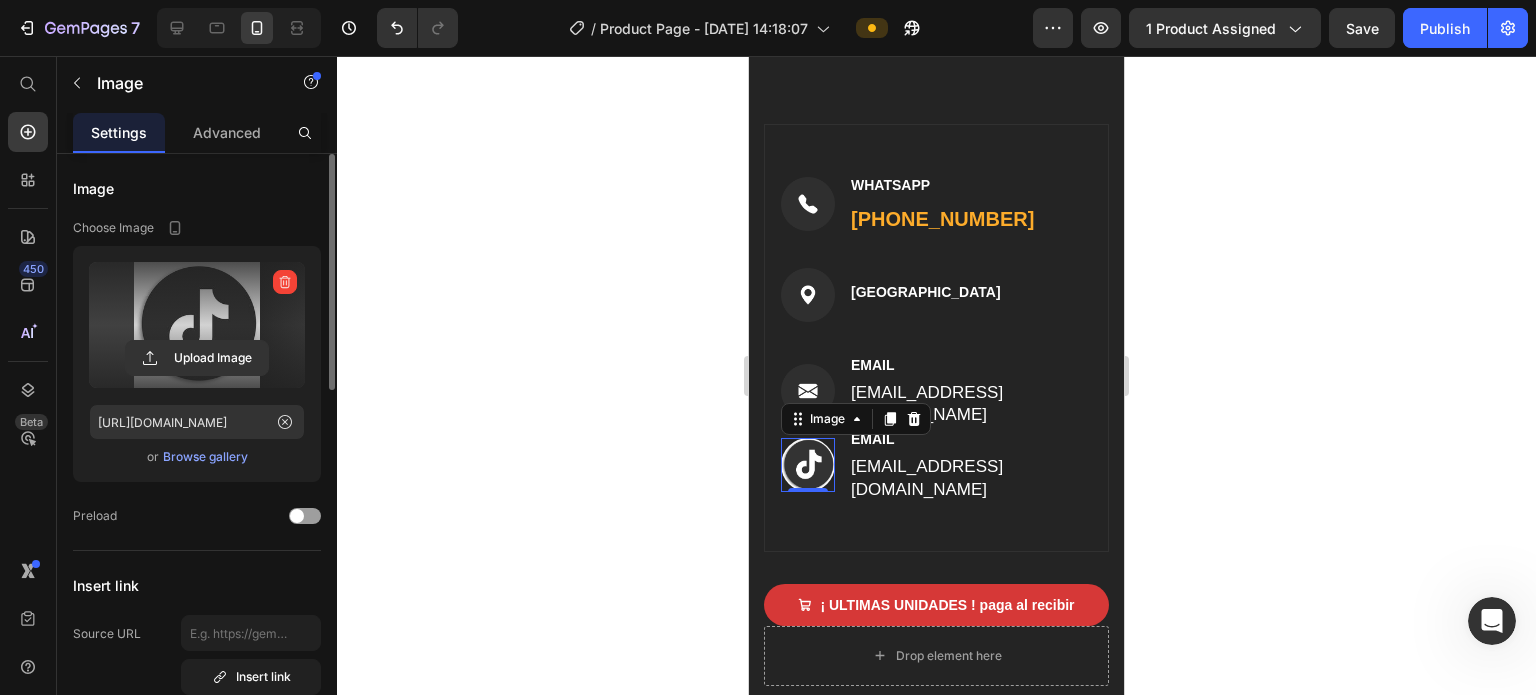 type on "[URL][DOMAIN_NAME]" 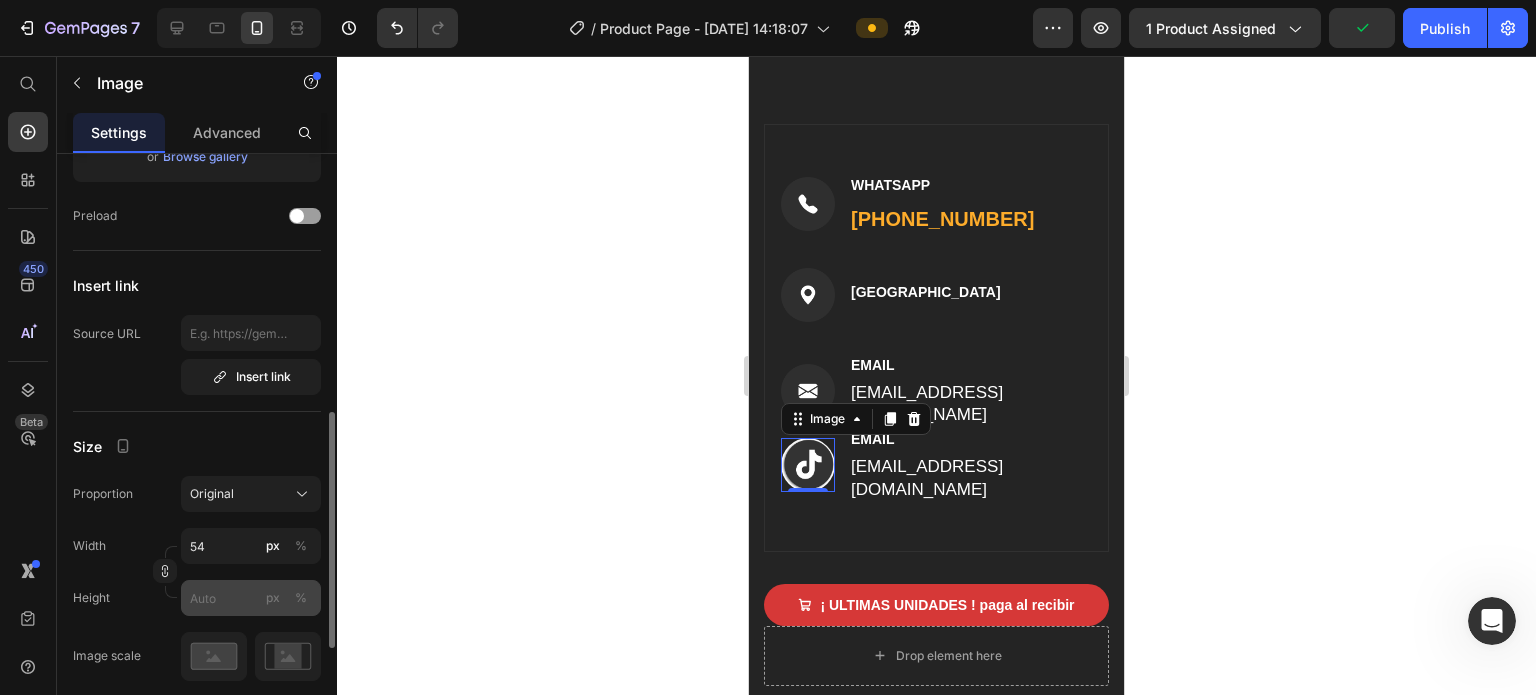 scroll, scrollTop: 500, scrollLeft: 0, axis: vertical 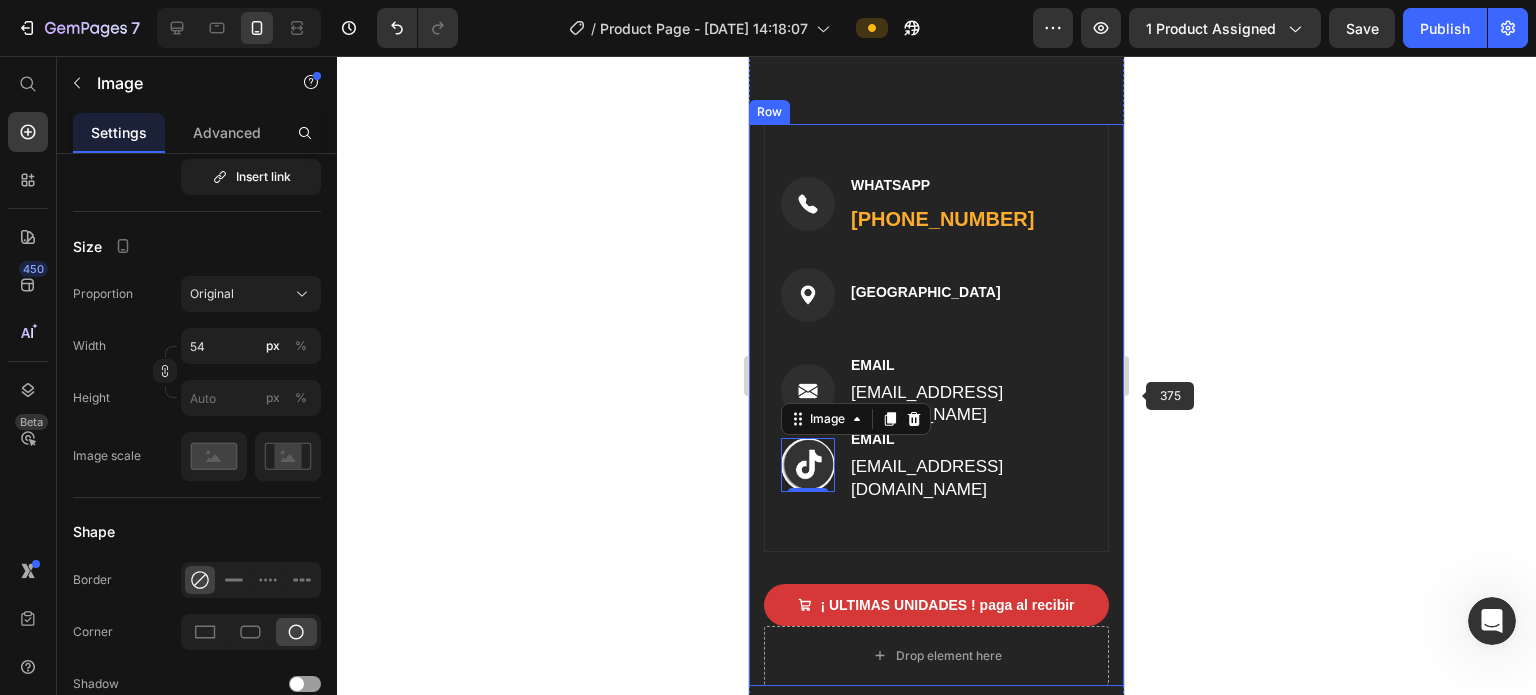 click 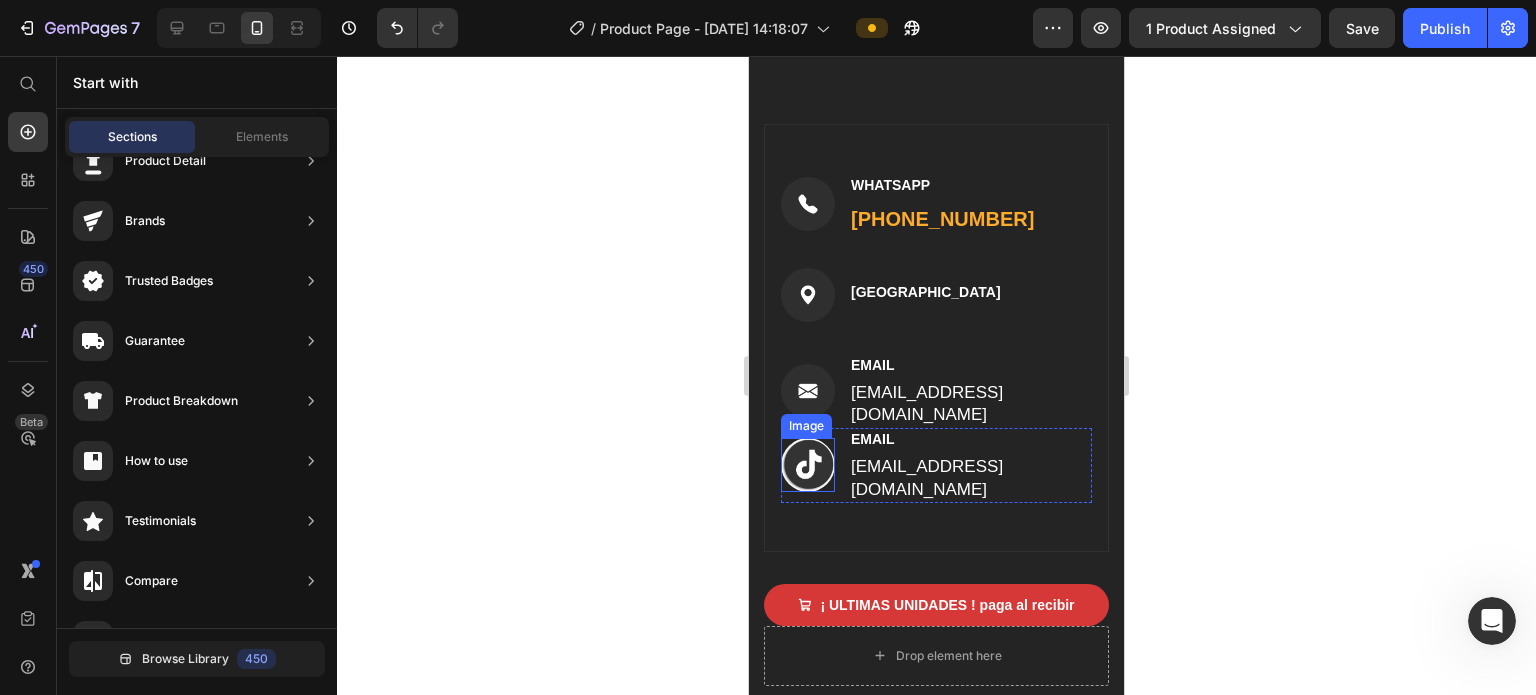click at bounding box center [808, 465] 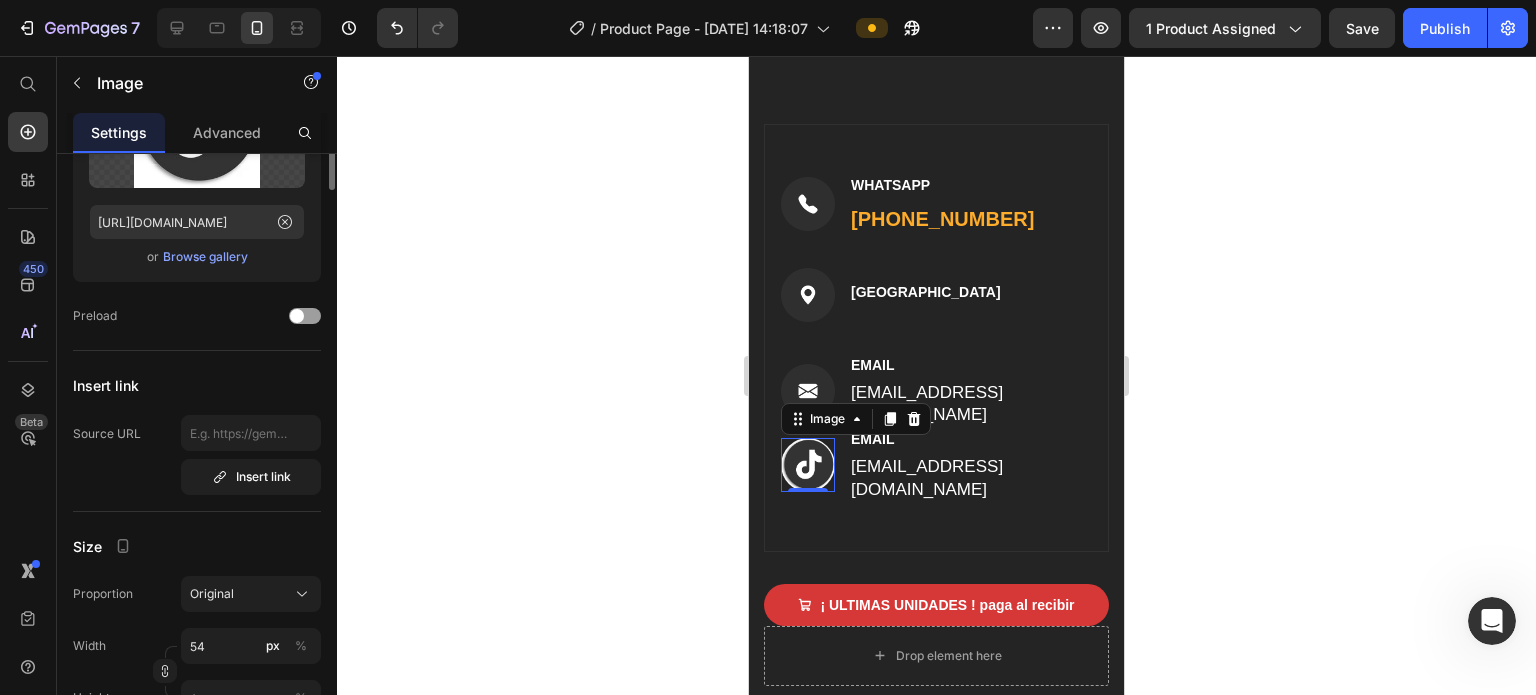scroll, scrollTop: 0, scrollLeft: 0, axis: both 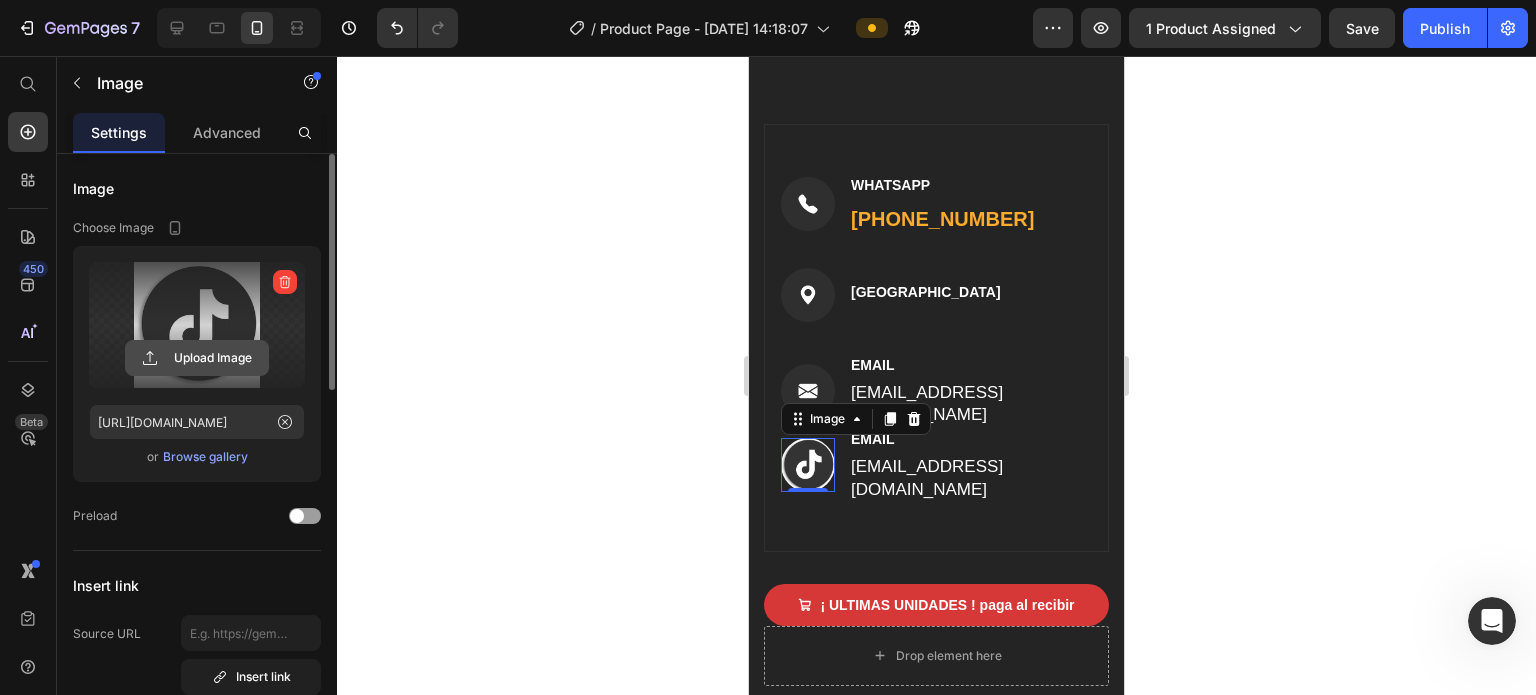 click 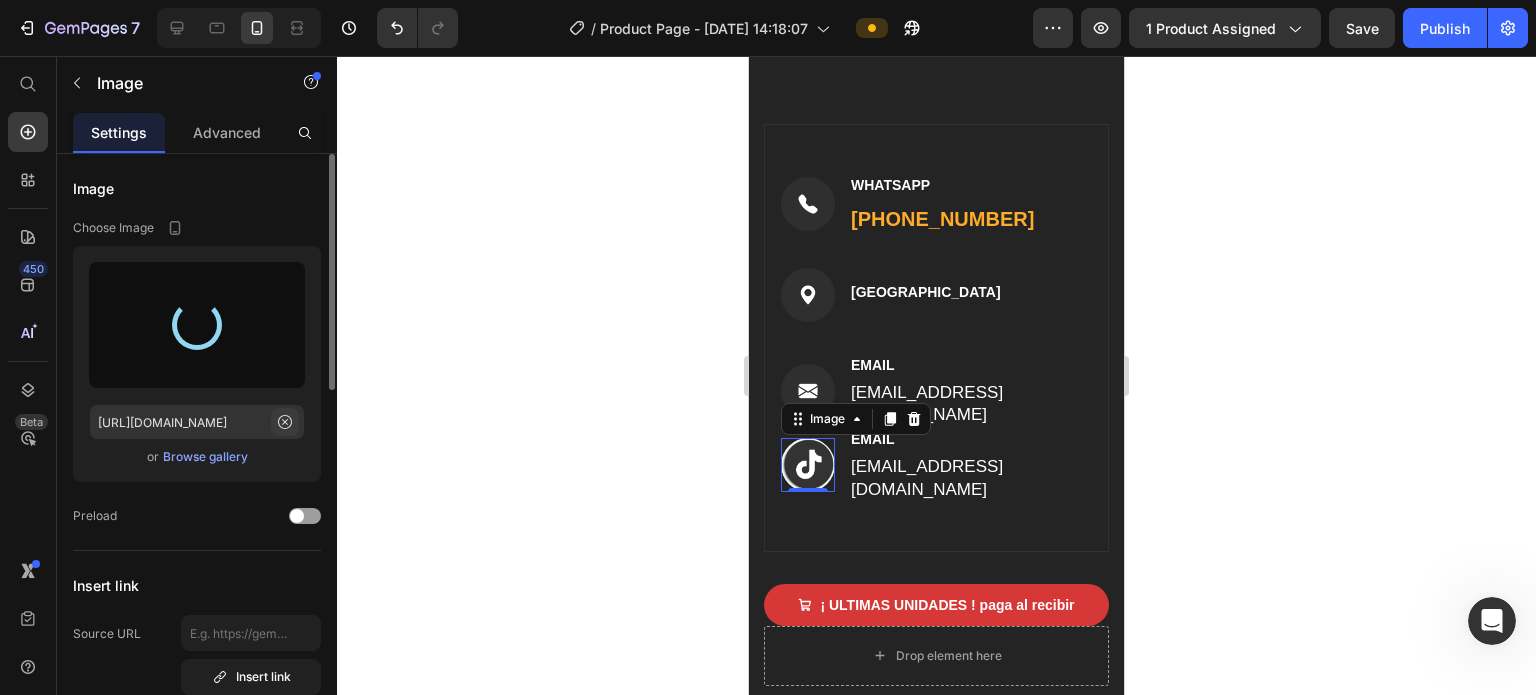 type on "[URL][DOMAIN_NAME]" 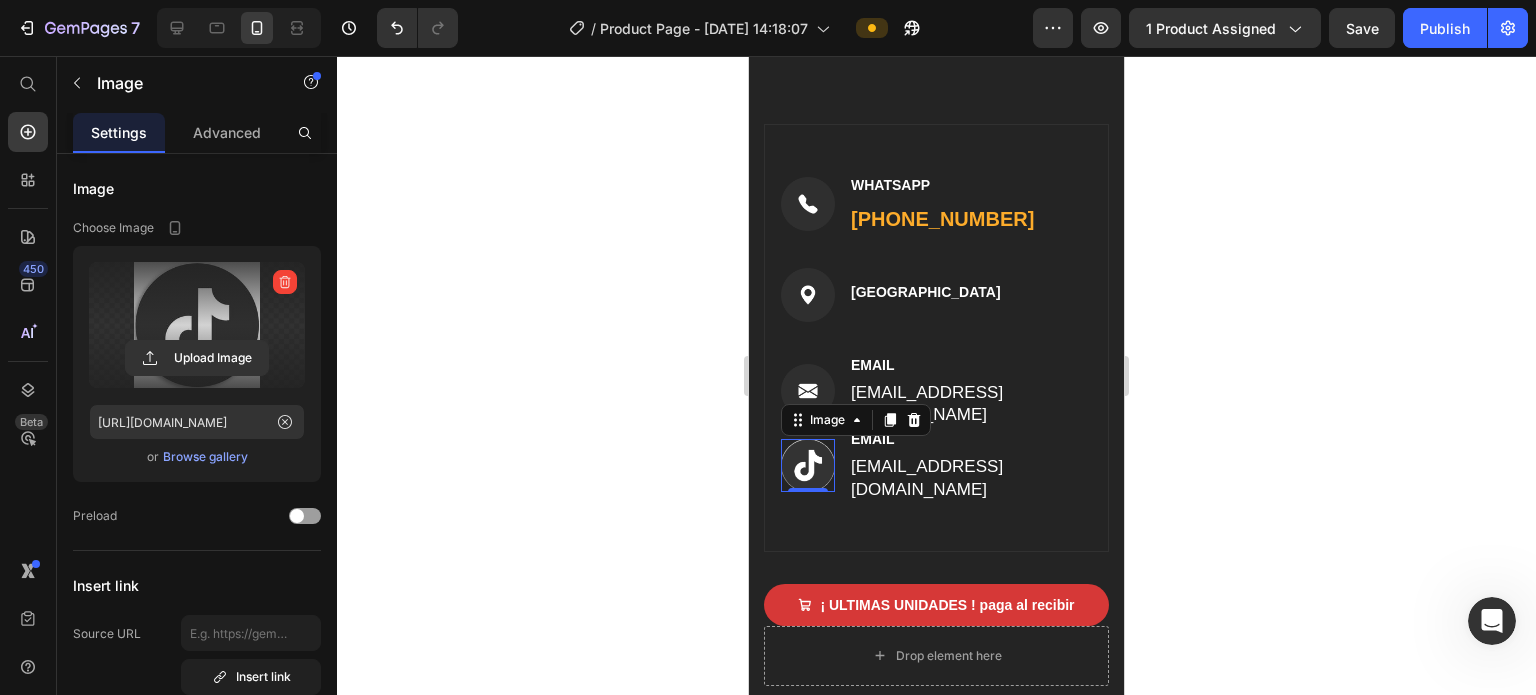 click 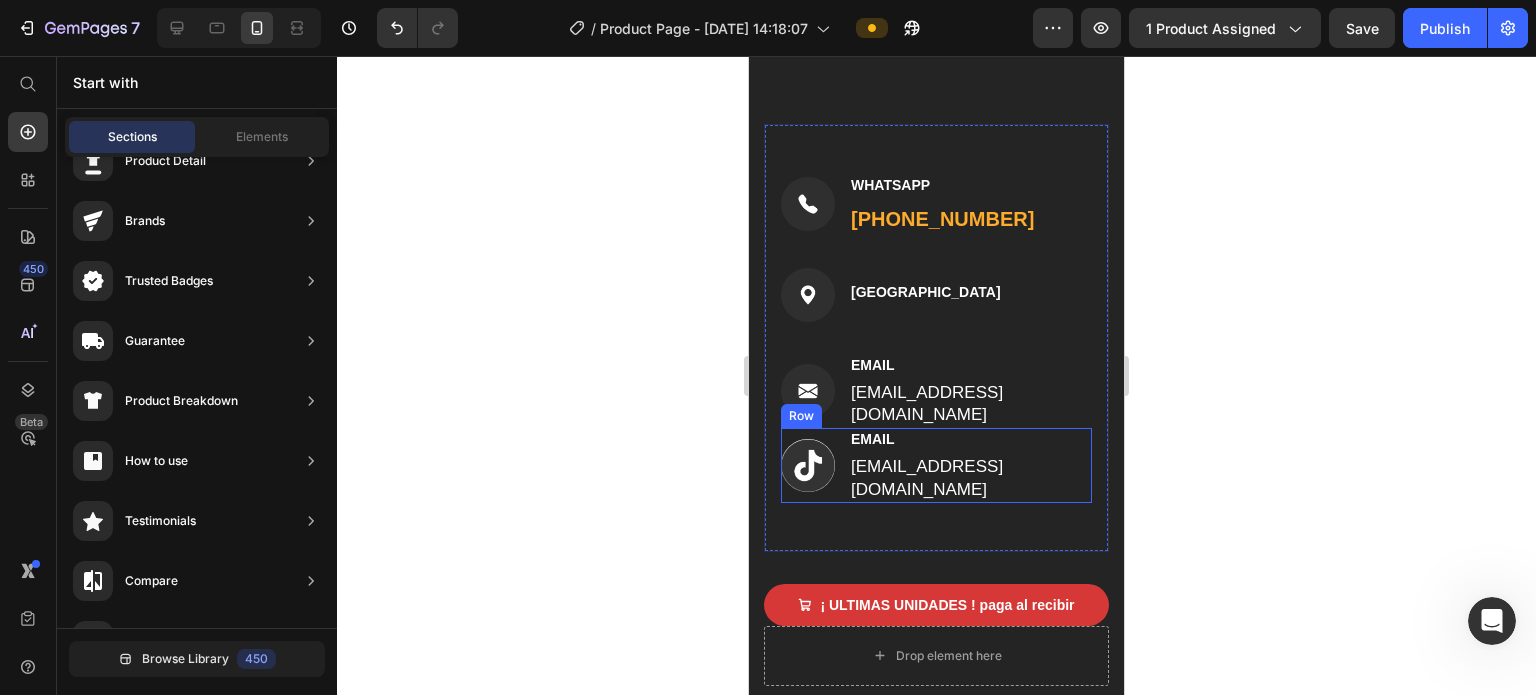 click on "Image EMAIL Text block [EMAIL_ADDRESS][DOMAIN_NAME] Text block Row" at bounding box center [936, 465] 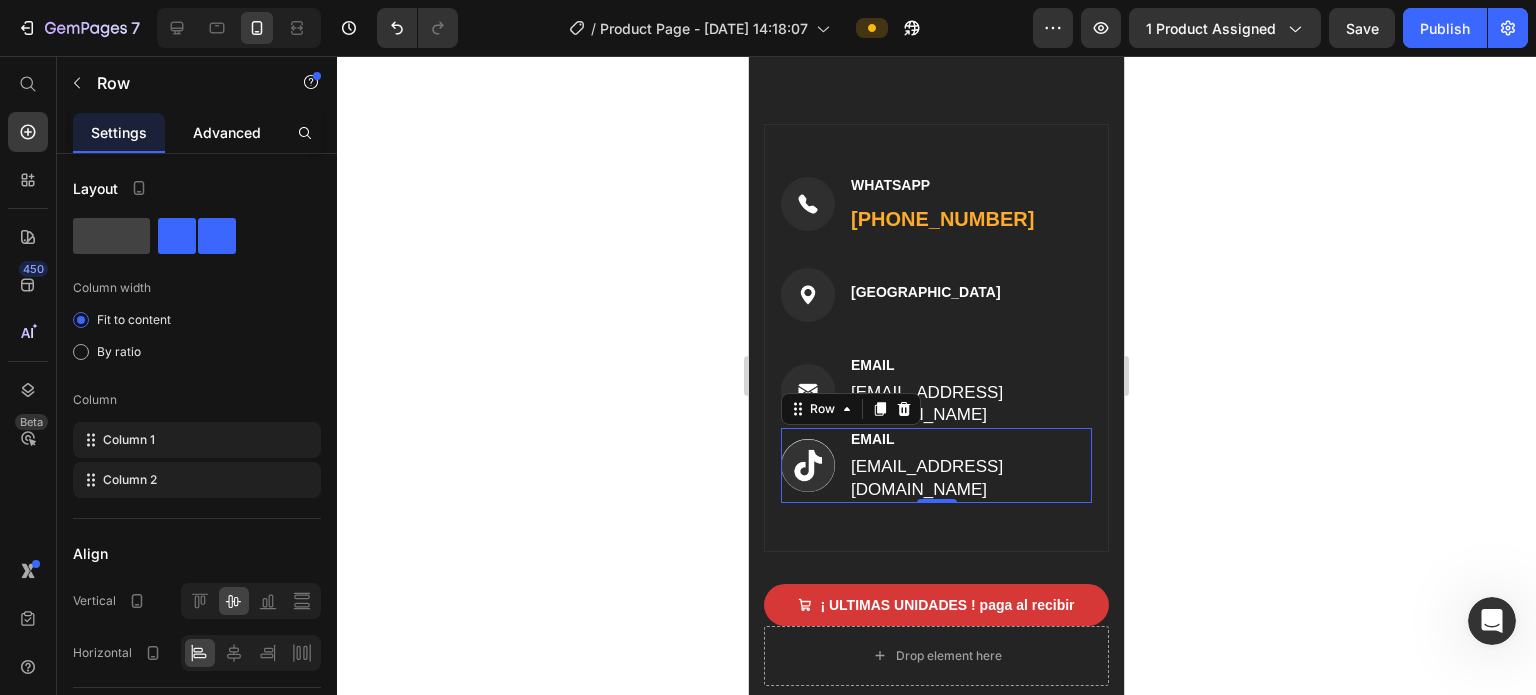 click on "Advanced" 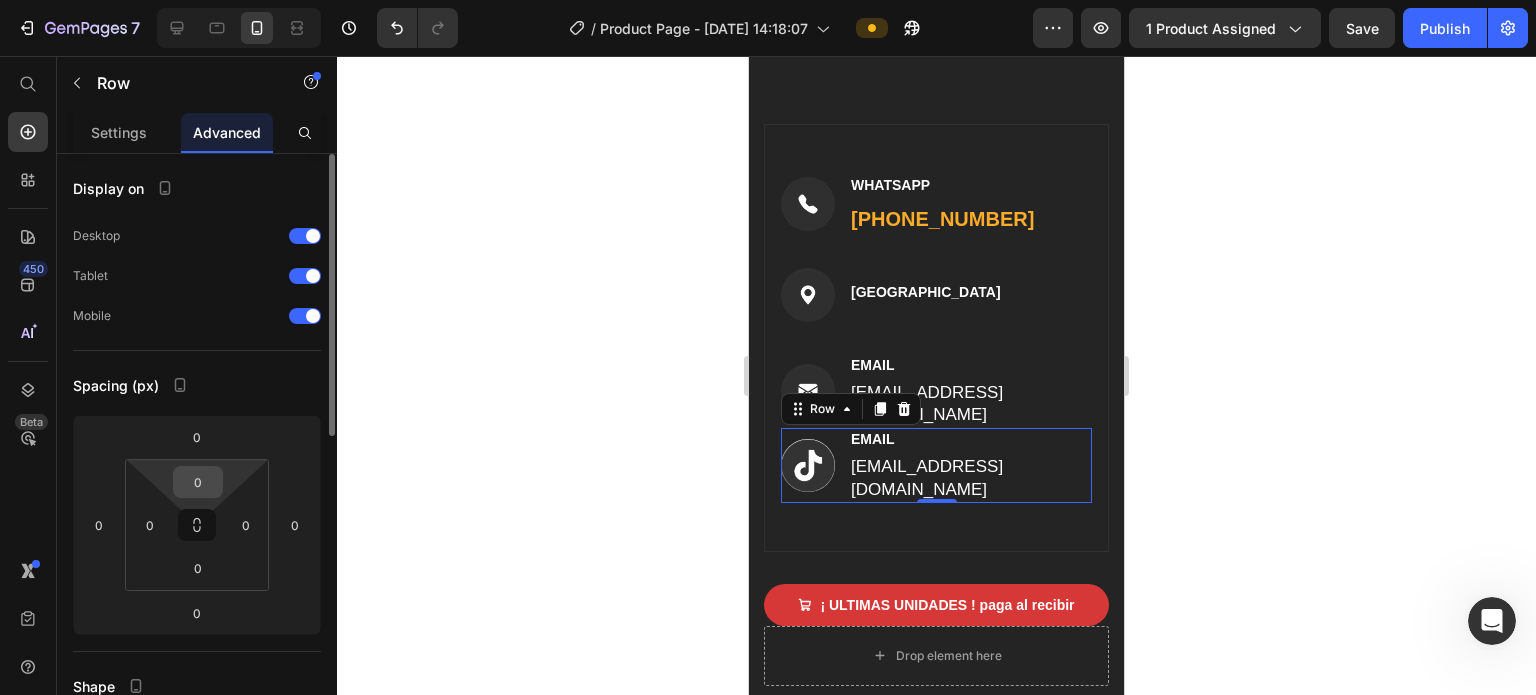 click on "0" at bounding box center [198, 482] 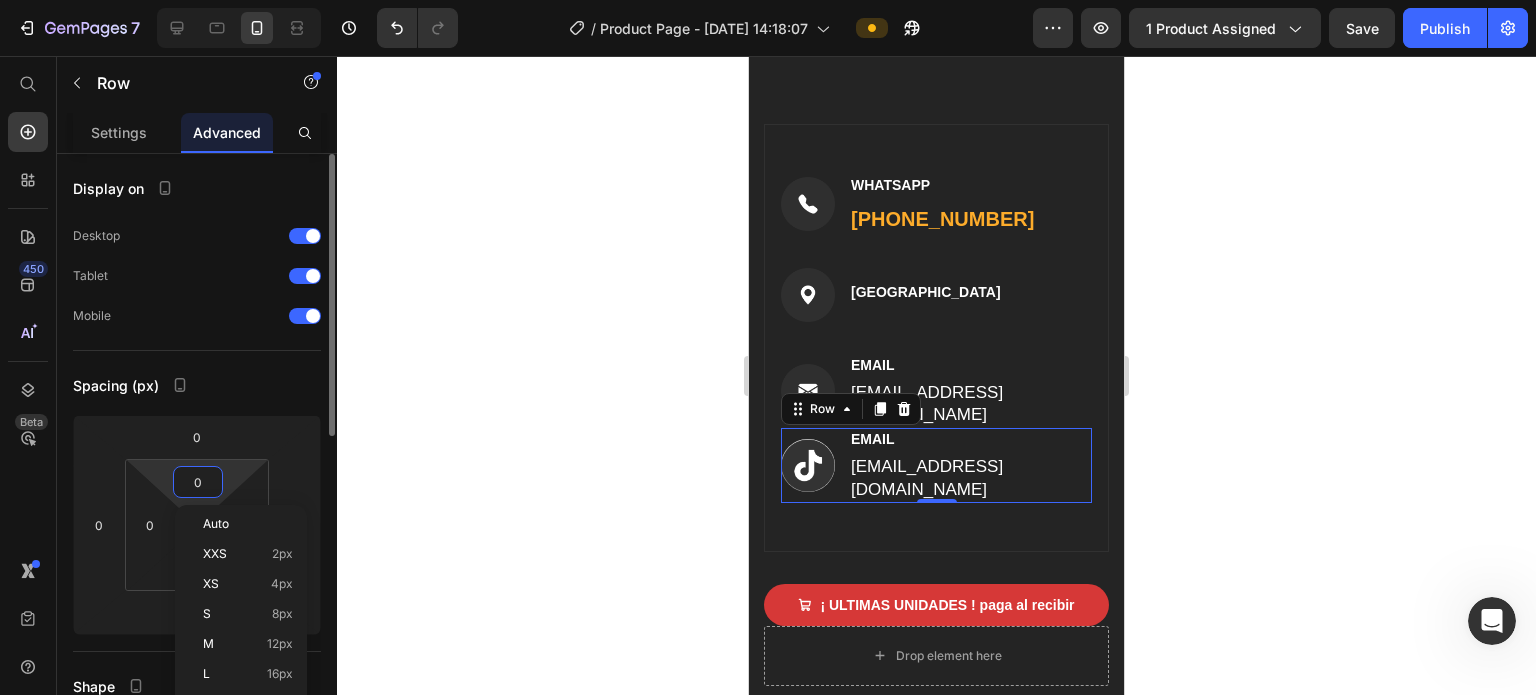 type on "5" 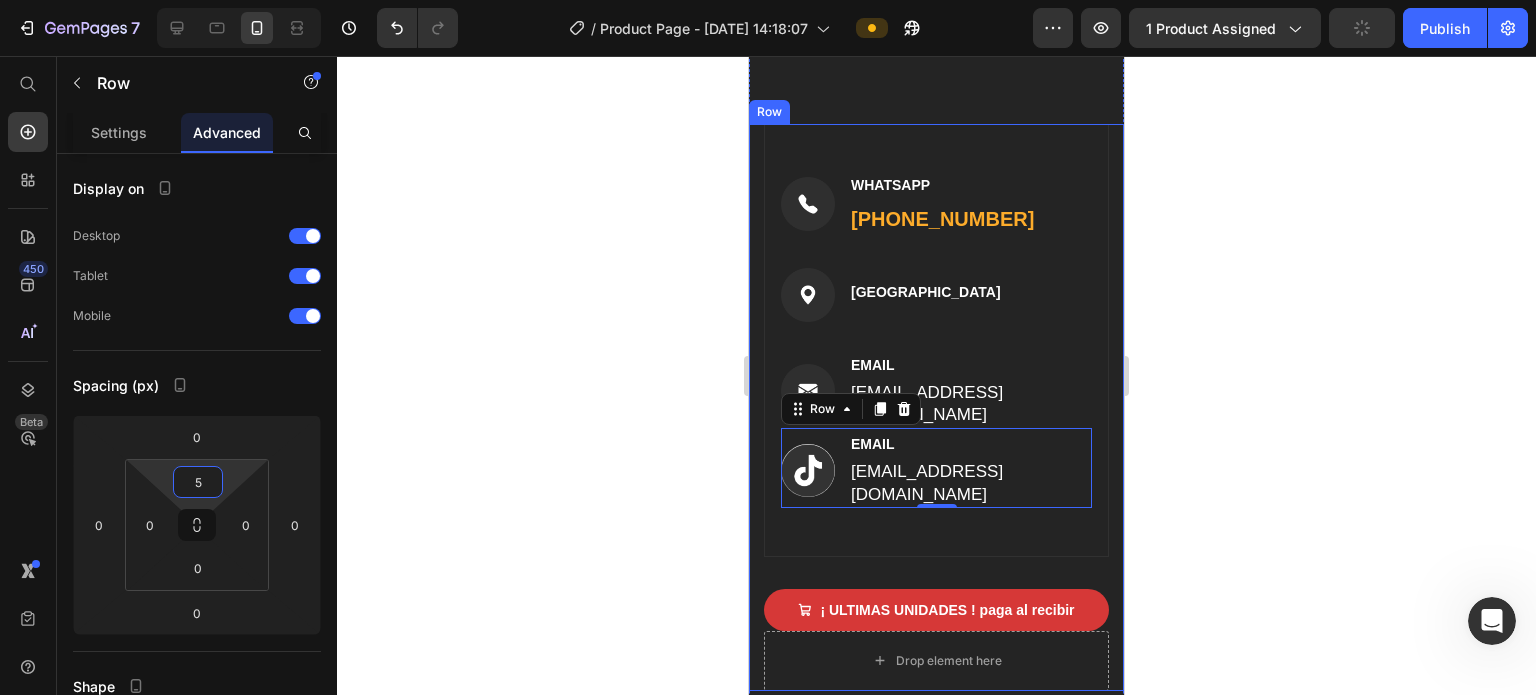 click 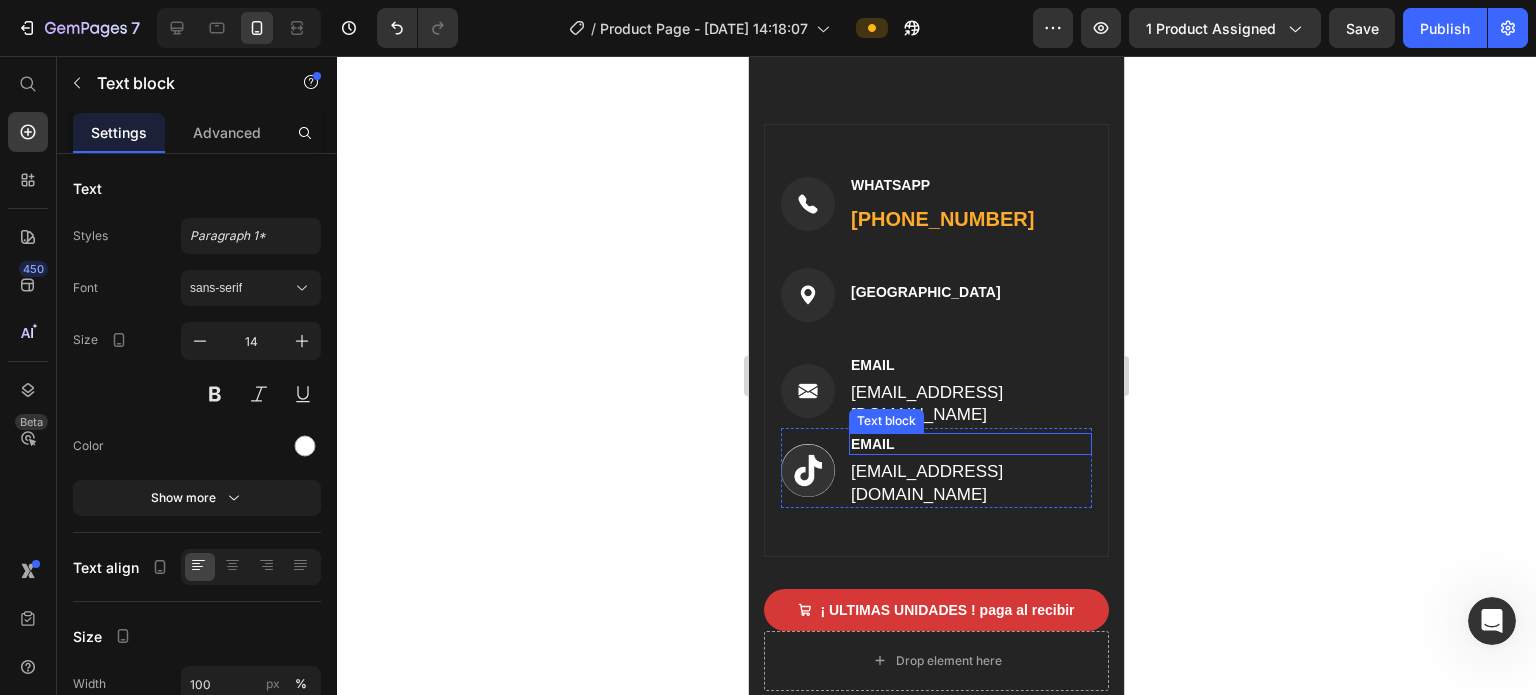 click on "EMAIL" at bounding box center [970, 444] 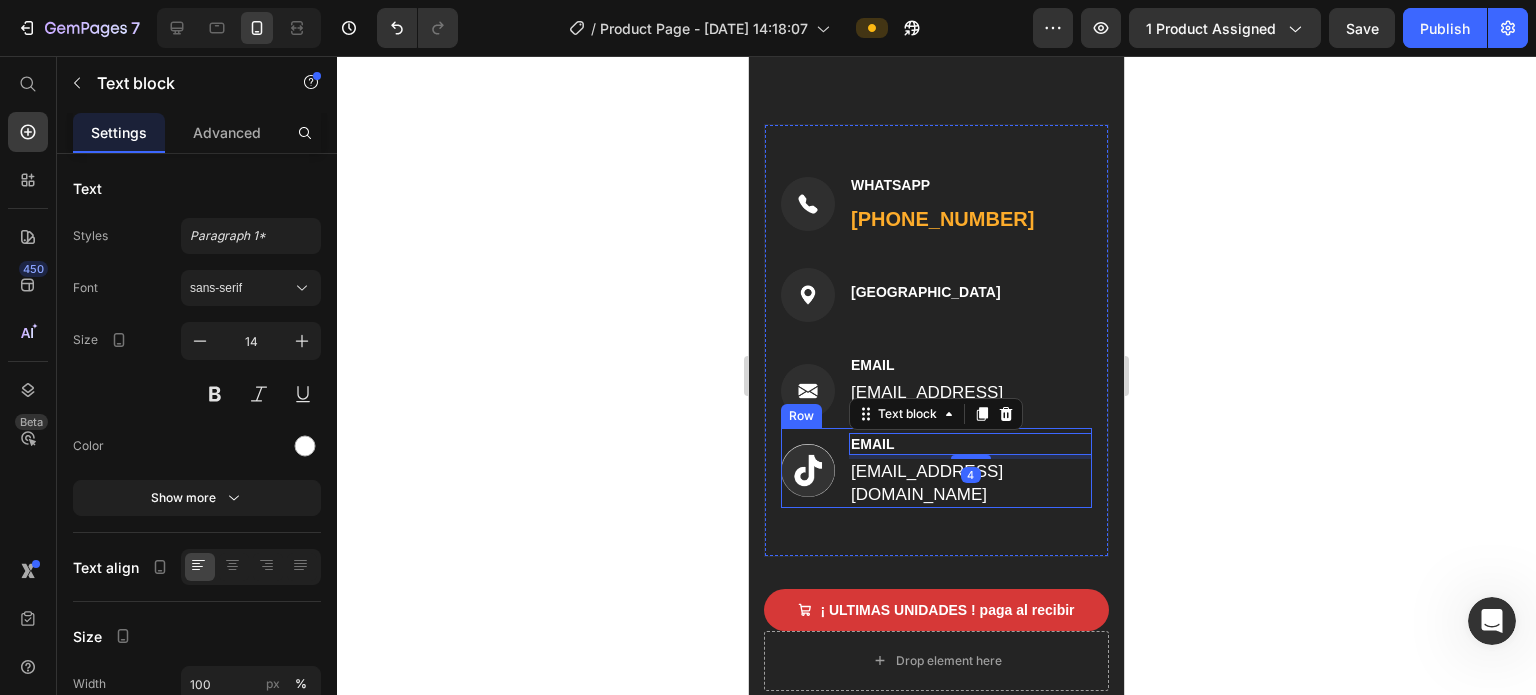 click on "Image EMAIL Text block   4 [EMAIL_ADDRESS][DOMAIN_NAME] Text block Row" at bounding box center [936, 467] 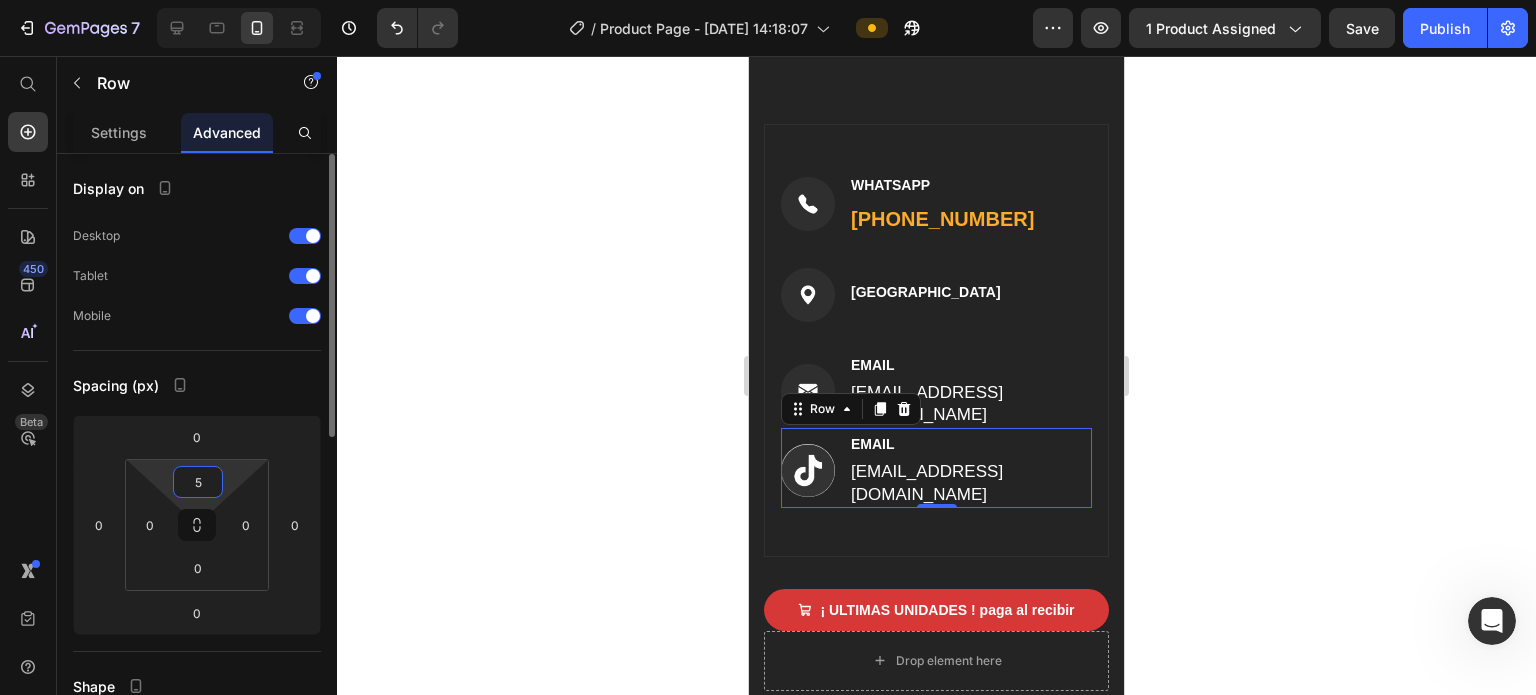 click on "5" at bounding box center [198, 482] 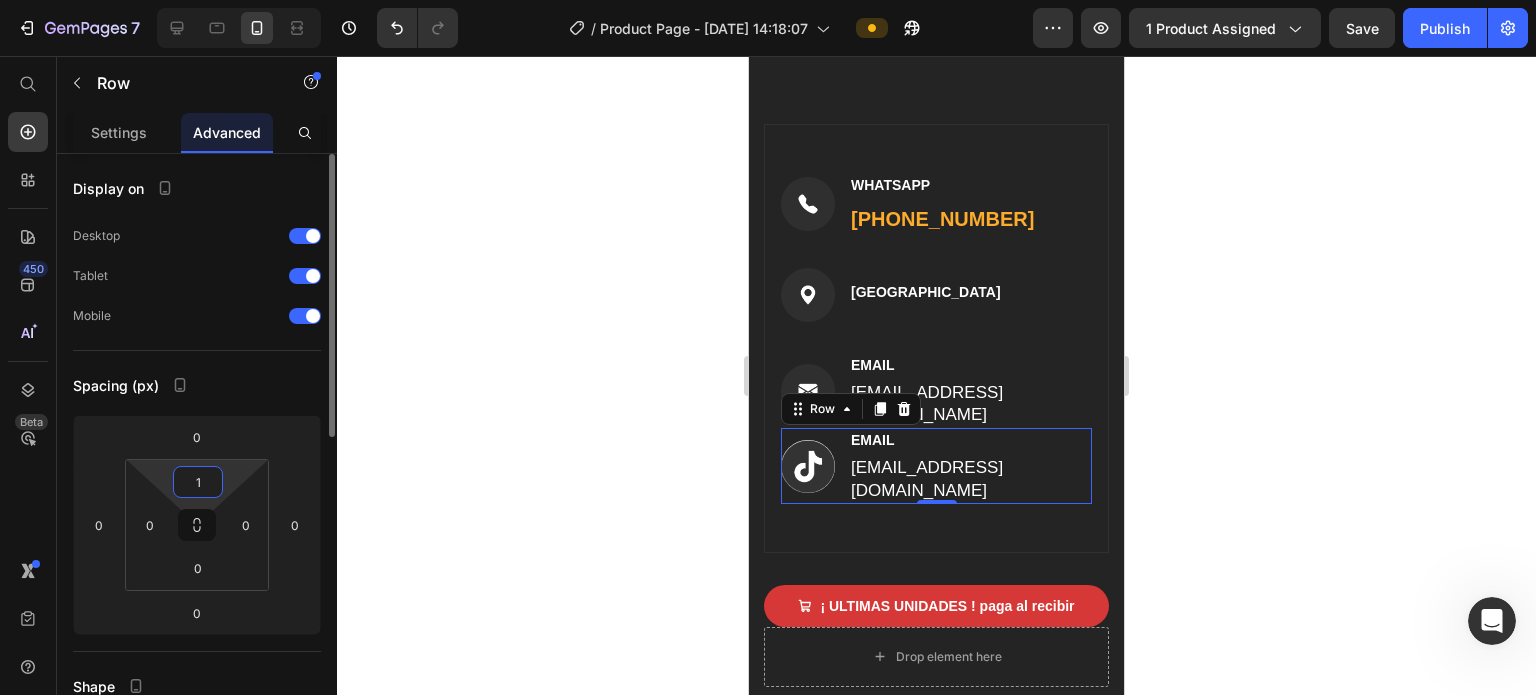 type on "10" 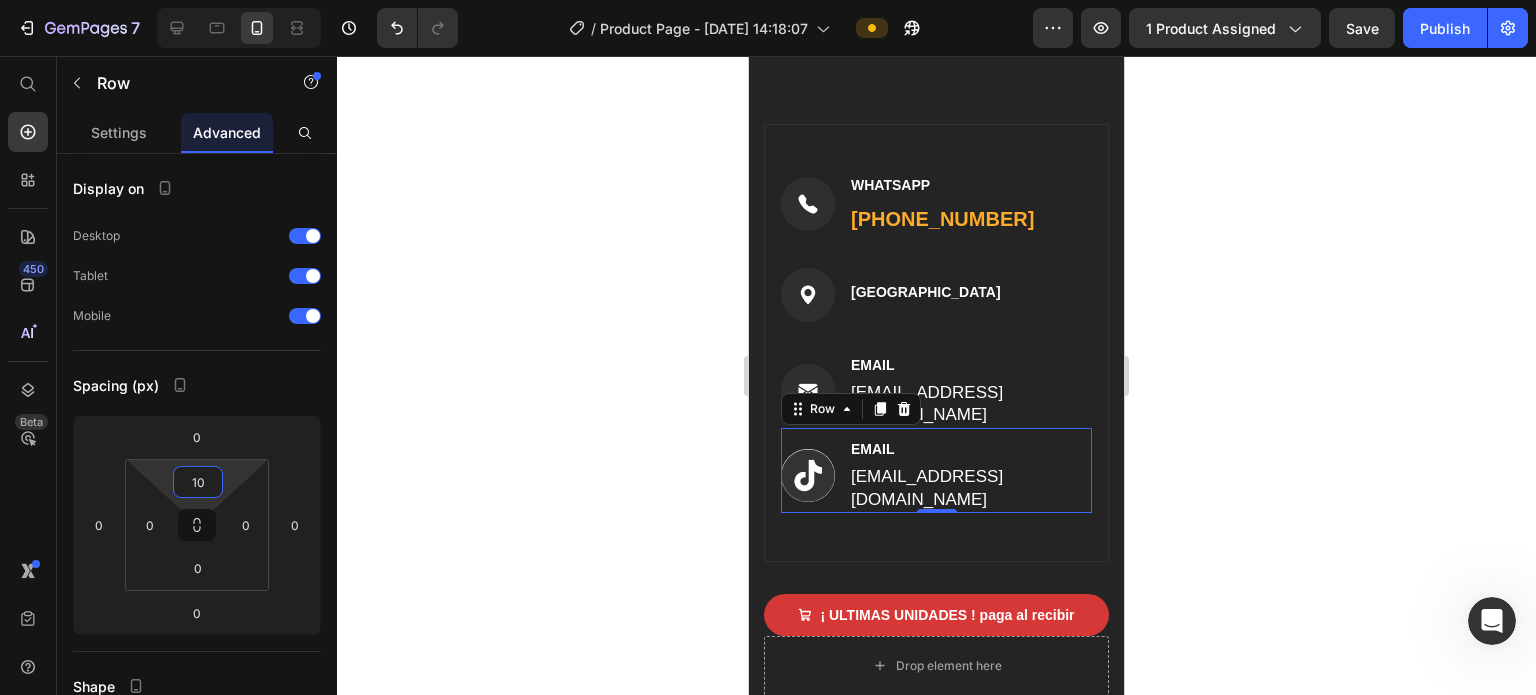 click 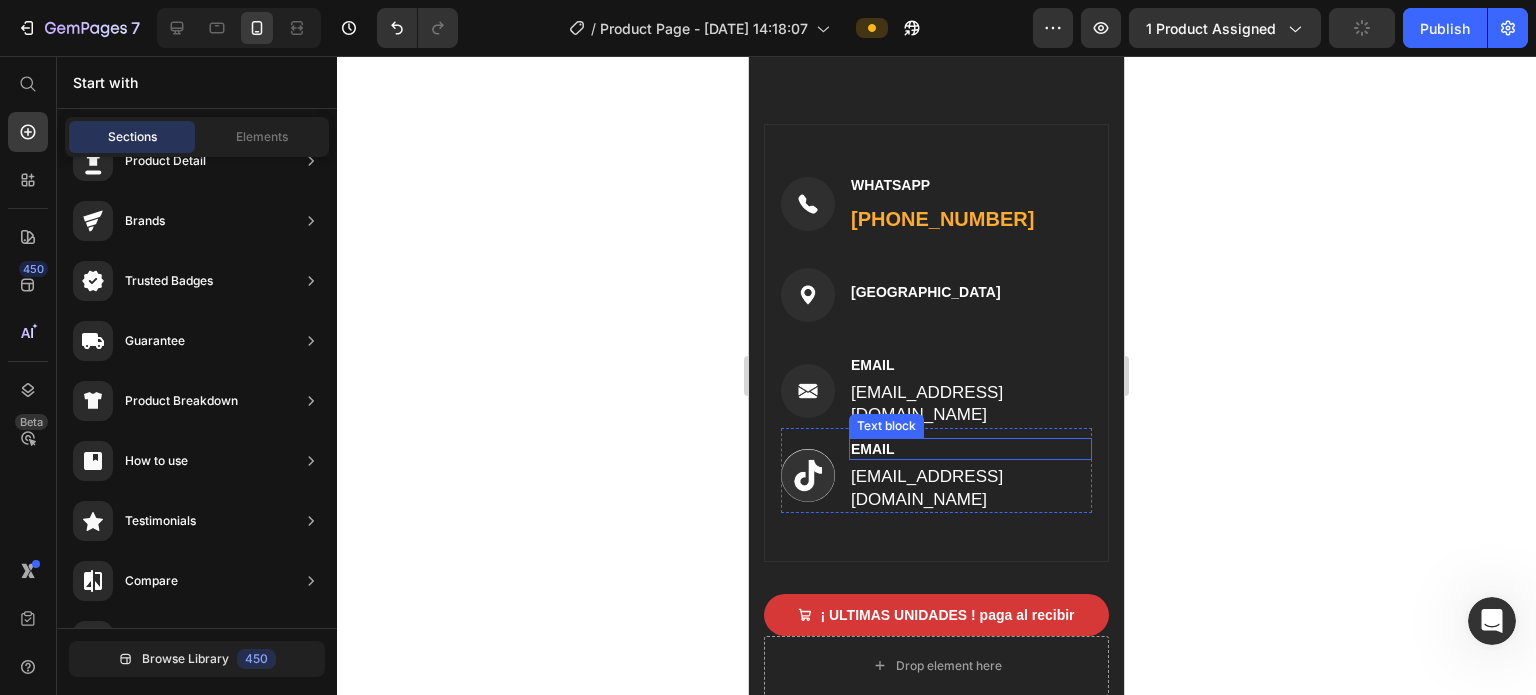 click on "EMAIL" at bounding box center (970, 449) 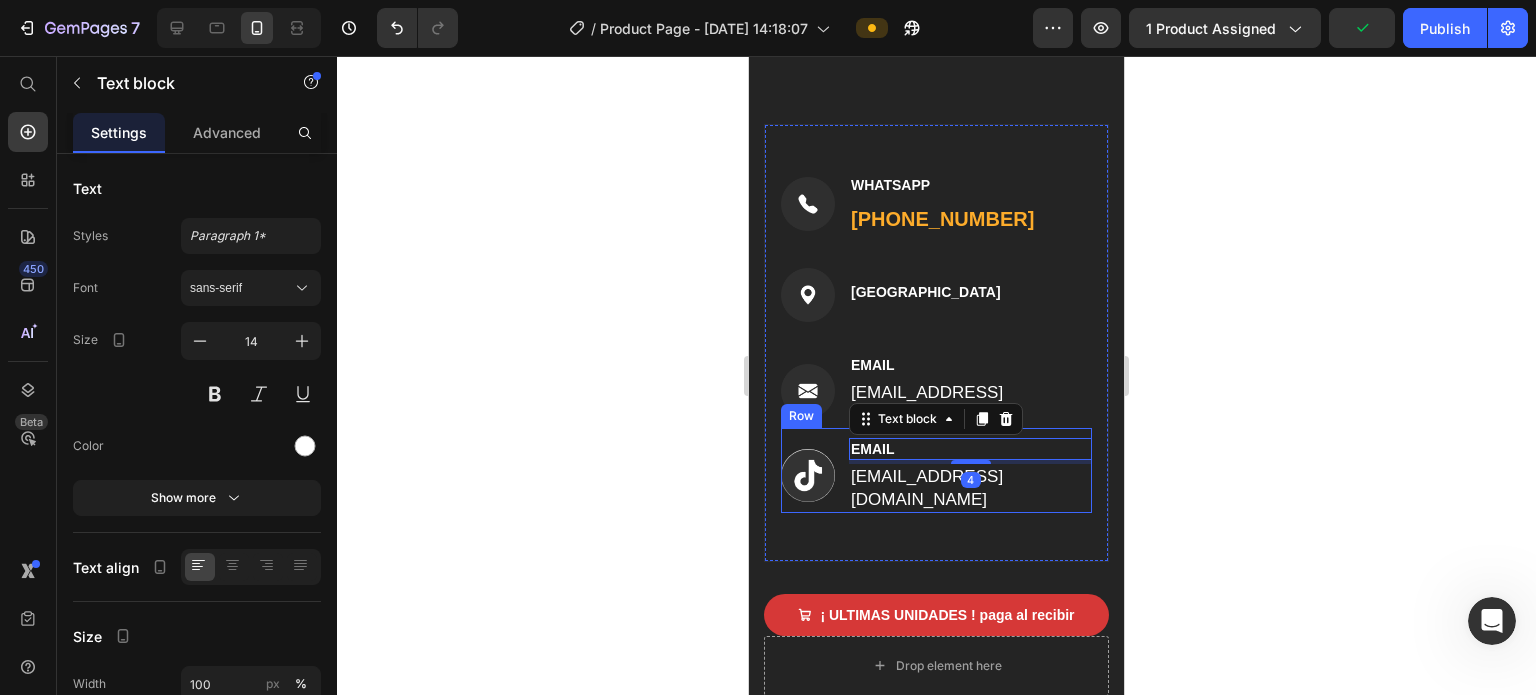 click on "Image EMAIL Text block   4 [EMAIL_ADDRESS][DOMAIN_NAME] Text block Row" at bounding box center [936, 470] 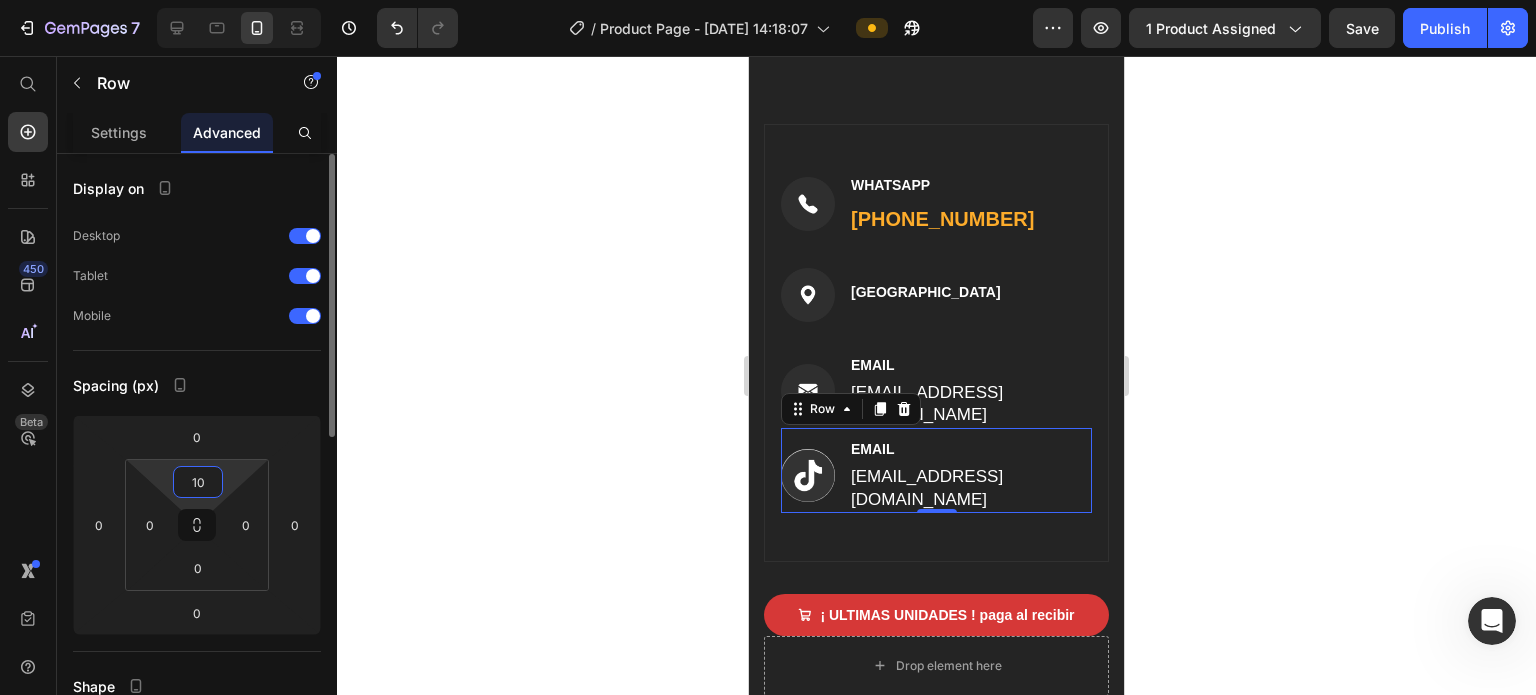 click on "10" at bounding box center (198, 482) 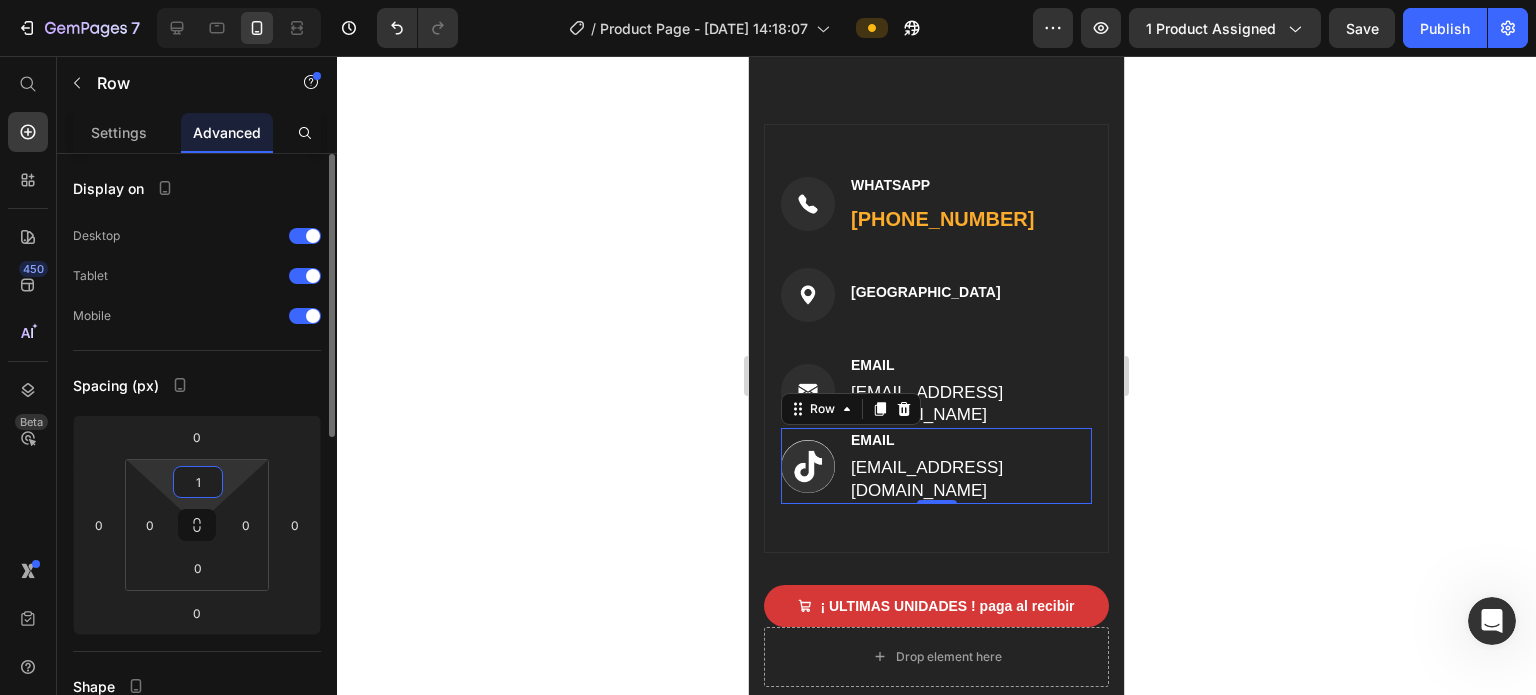 type on "15" 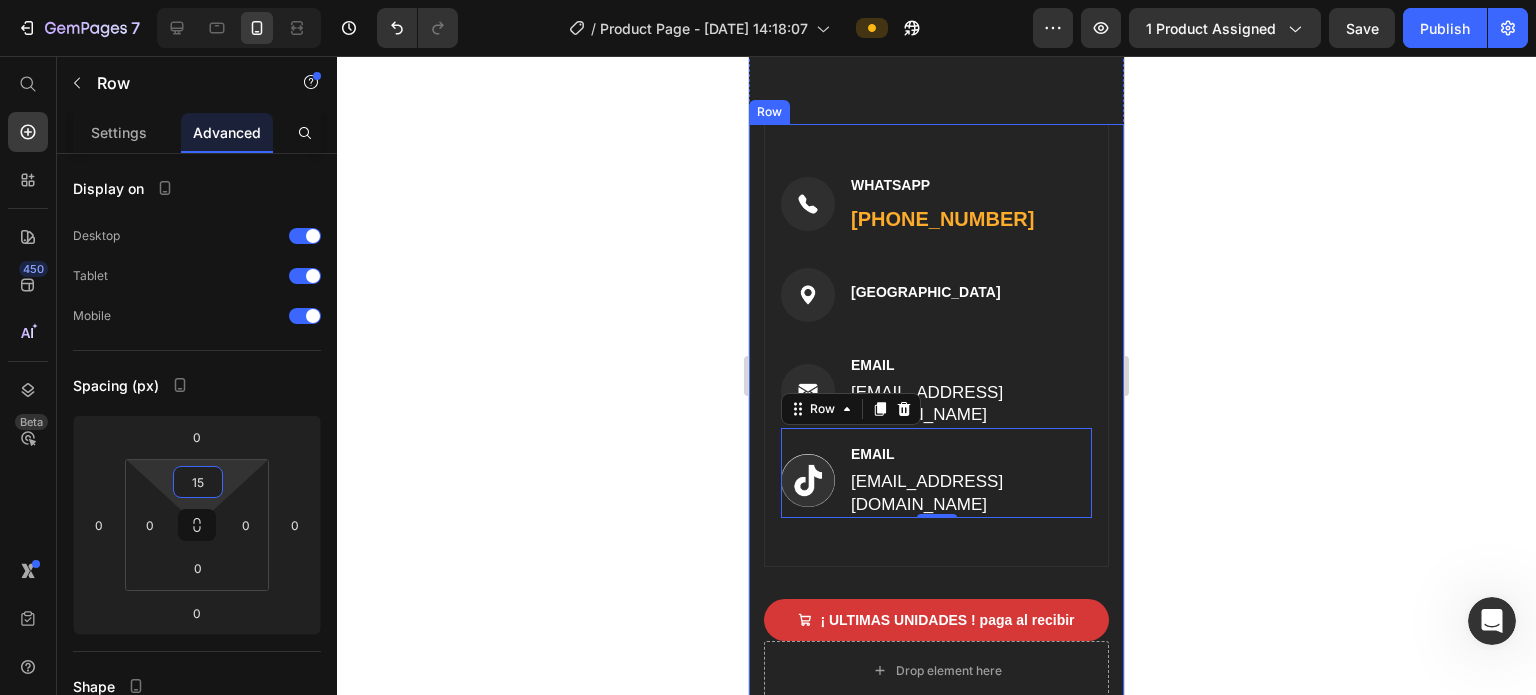 click 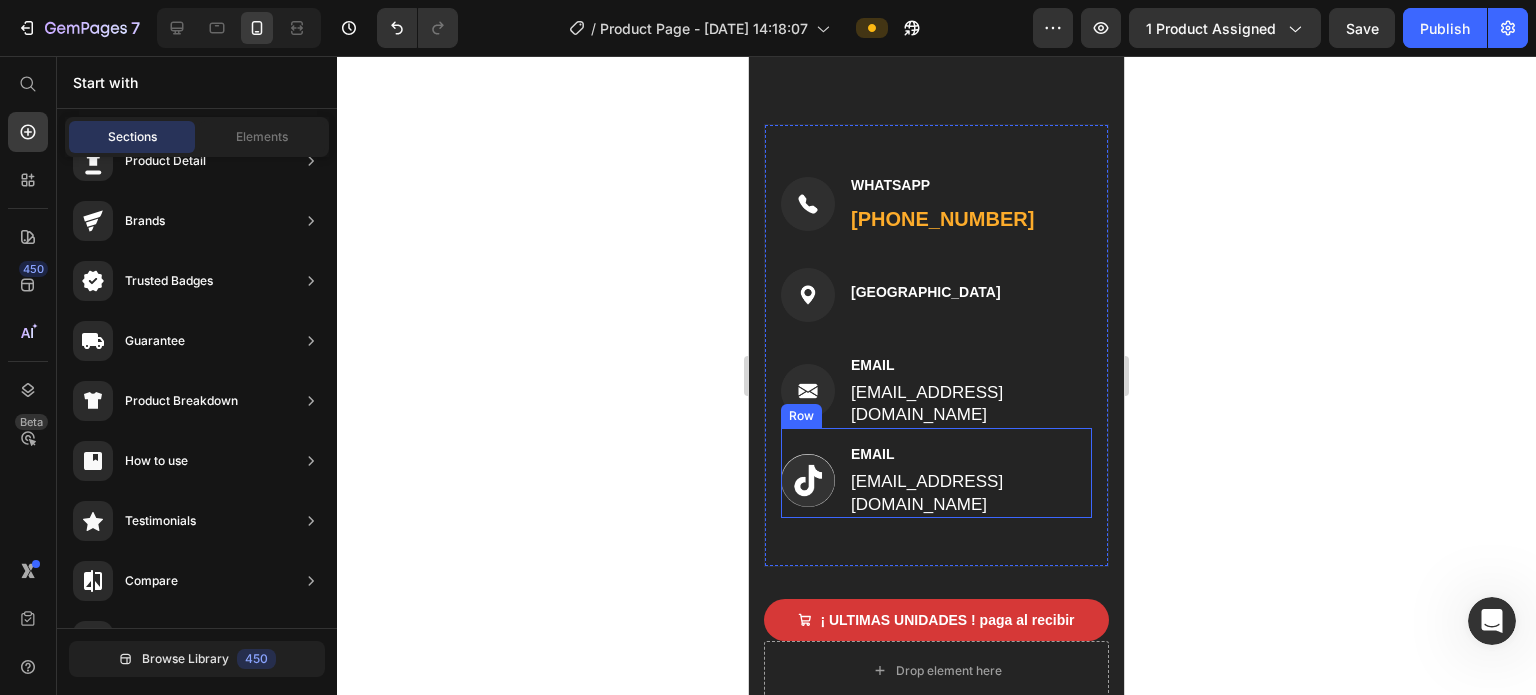 click on "Image EMAIL Text block [EMAIL_ADDRESS][DOMAIN_NAME] Text block Row" at bounding box center (936, 472) 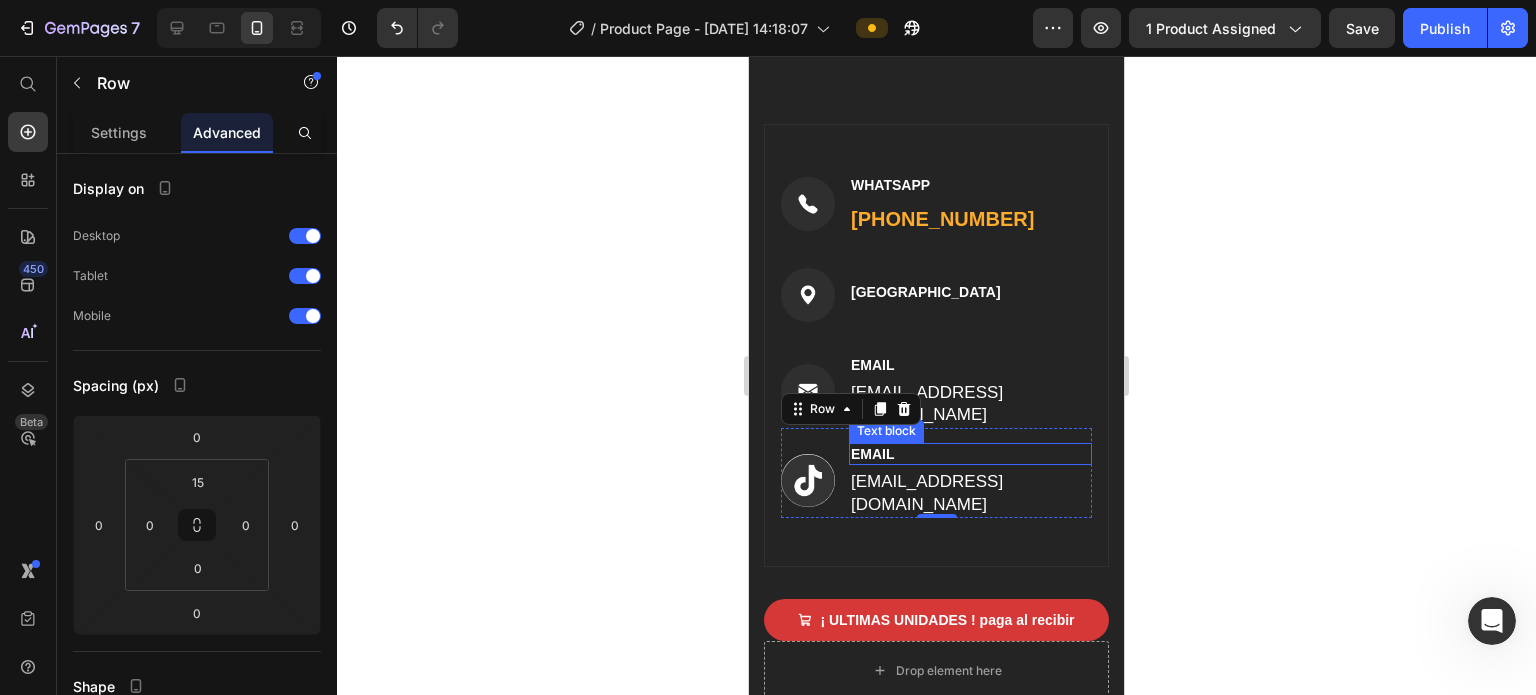 click on "EMAIL" at bounding box center (970, 454) 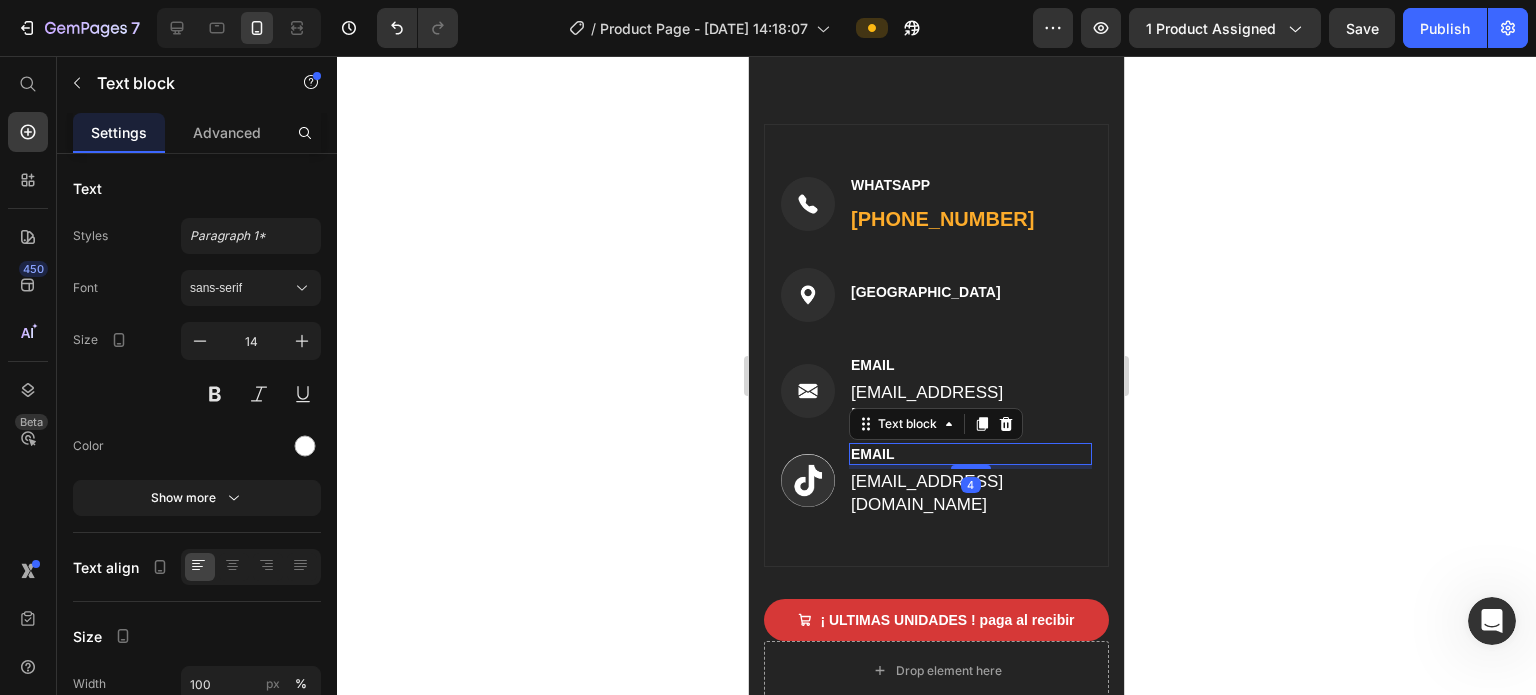click on "EMAIL" at bounding box center (970, 454) 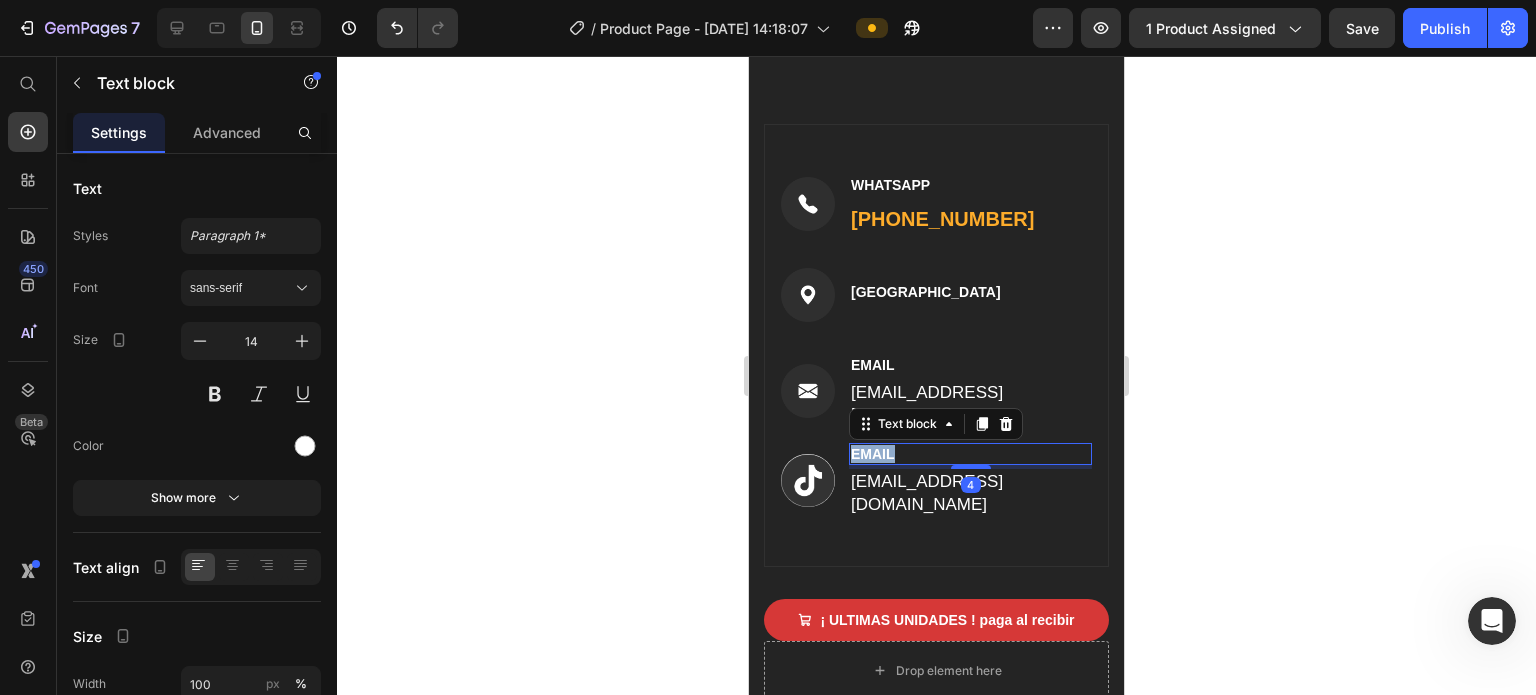 click on "EMAIL" at bounding box center (970, 454) 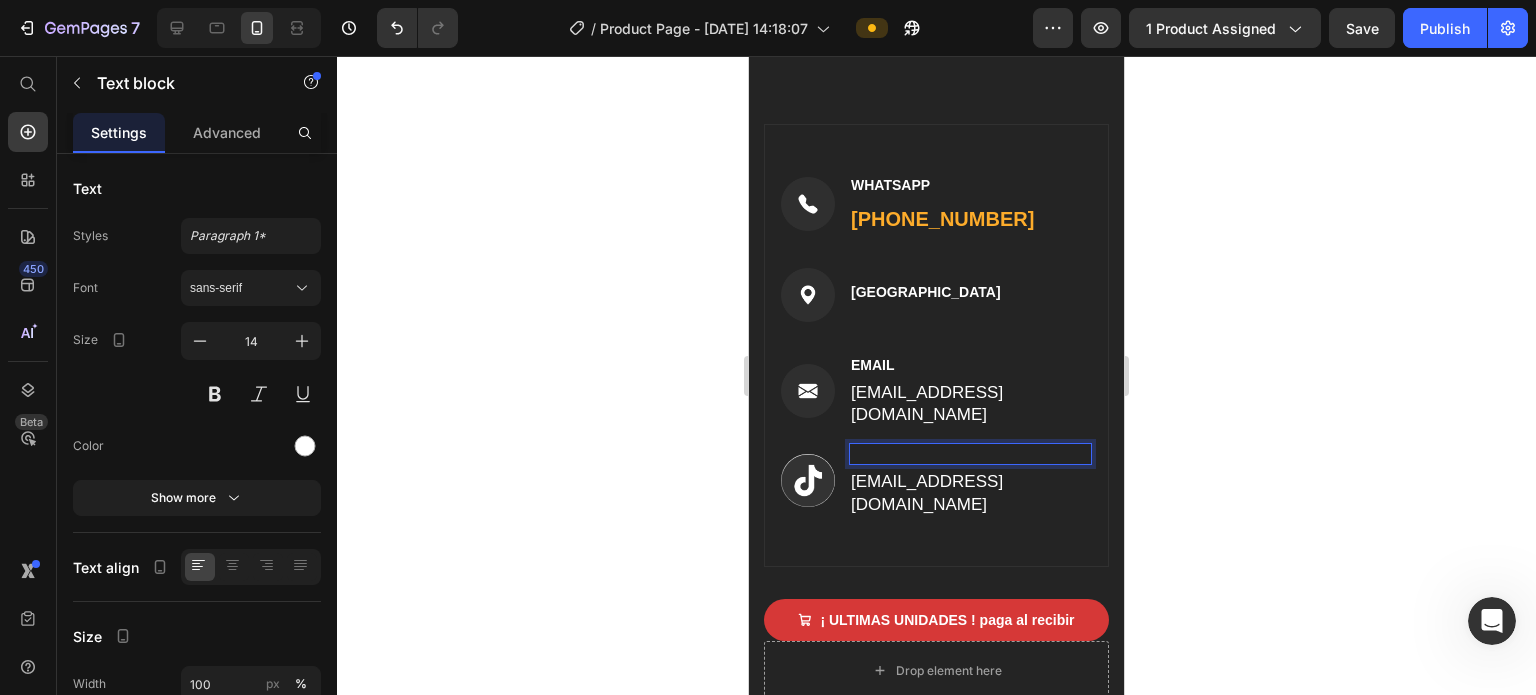 scroll, scrollTop: 8061, scrollLeft: 0, axis: vertical 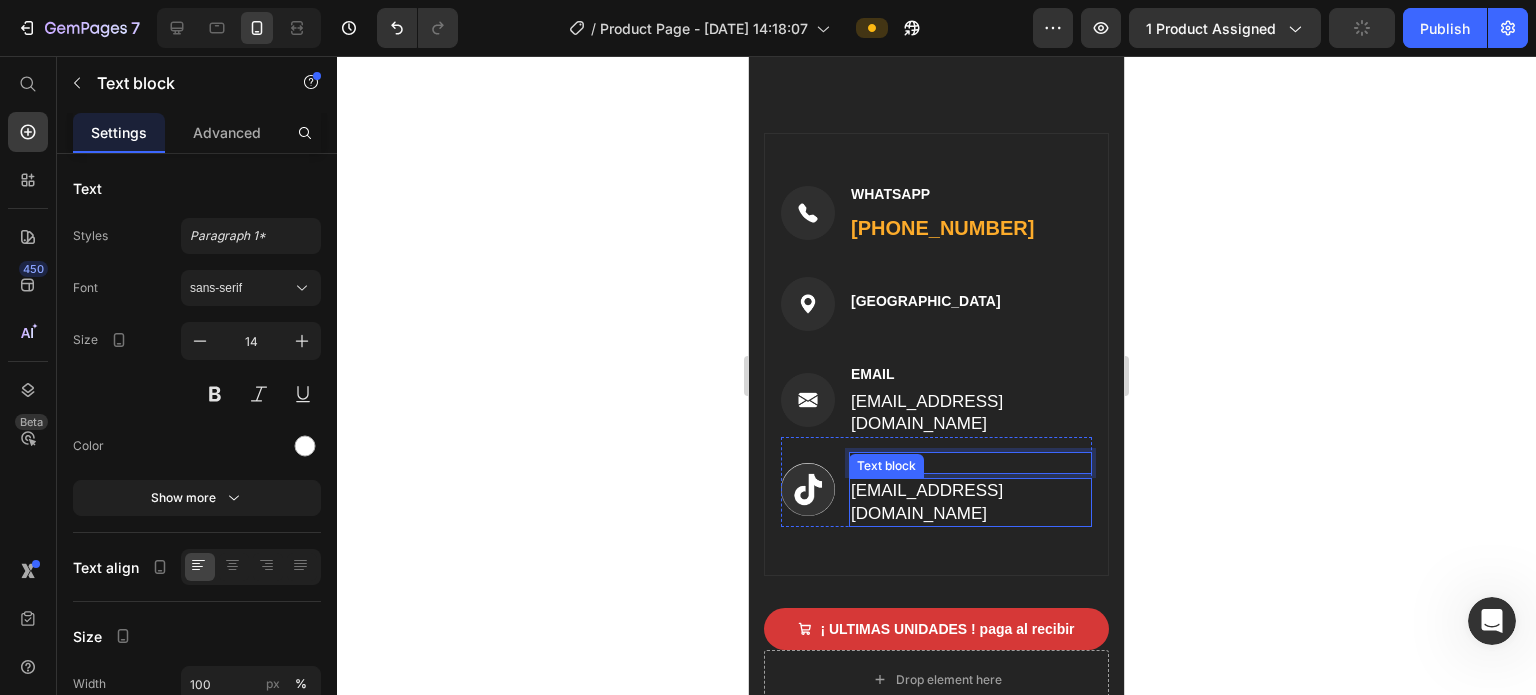 click on "[EMAIL_ADDRESS][DOMAIN_NAME]" at bounding box center (970, 502) 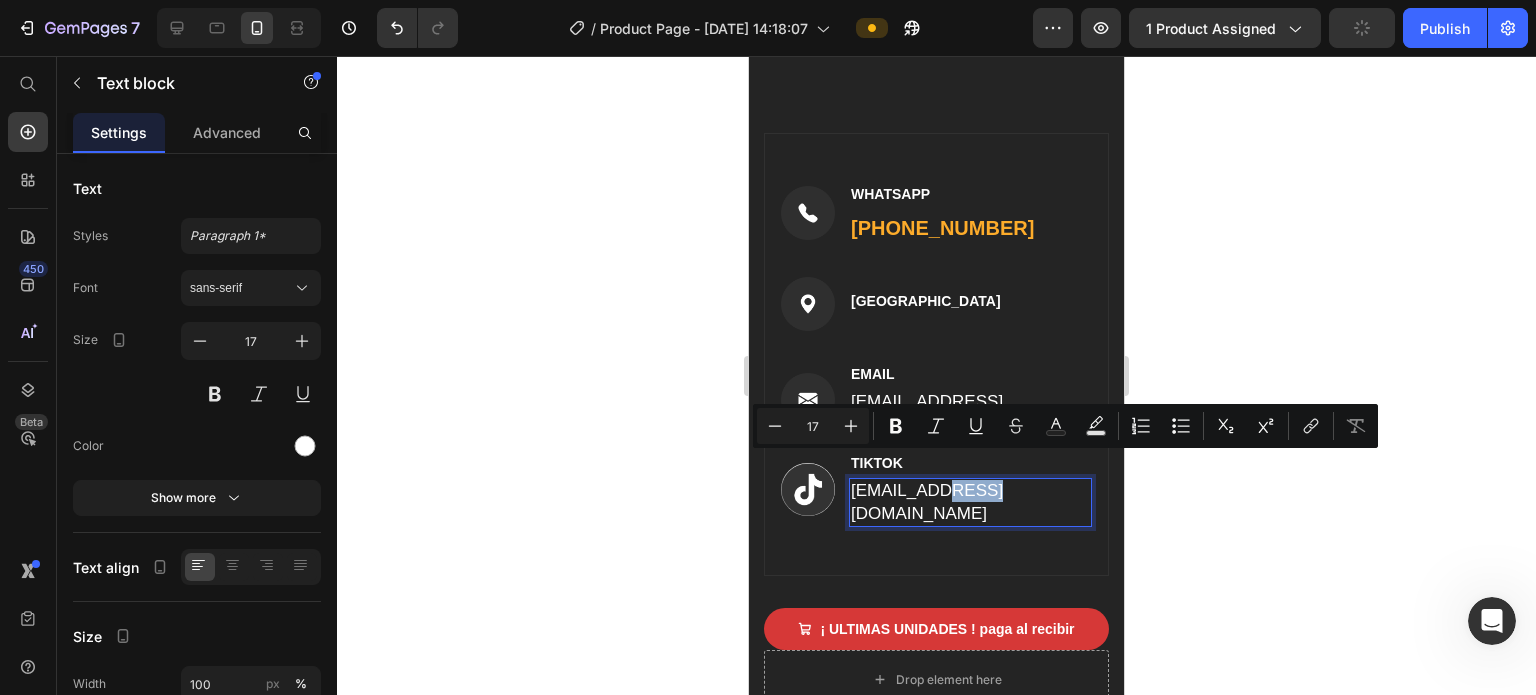 click on "[EMAIL_ADDRESS][DOMAIN_NAME]" at bounding box center [970, 502] 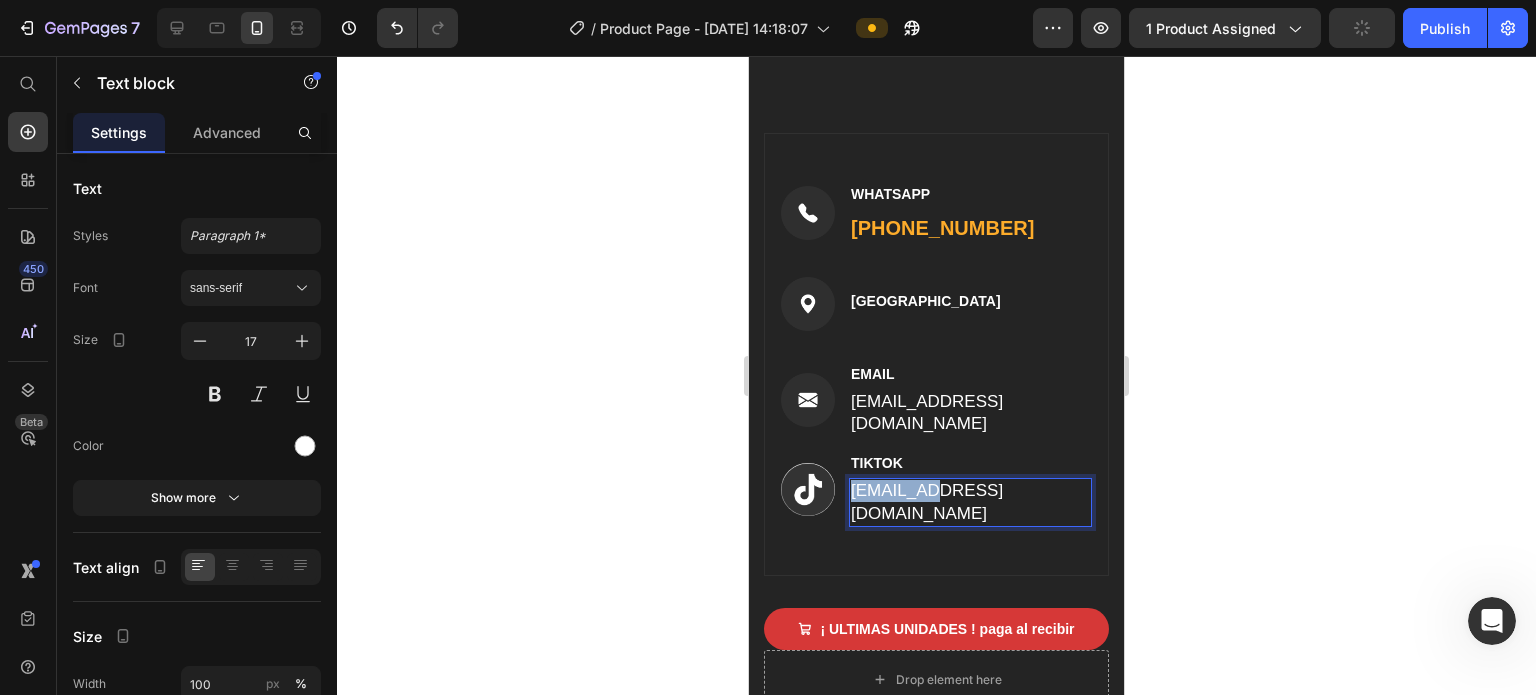 click on "[EMAIL_ADDRESS][DOMAIN_NAME]" at bounding box center [970, 502] 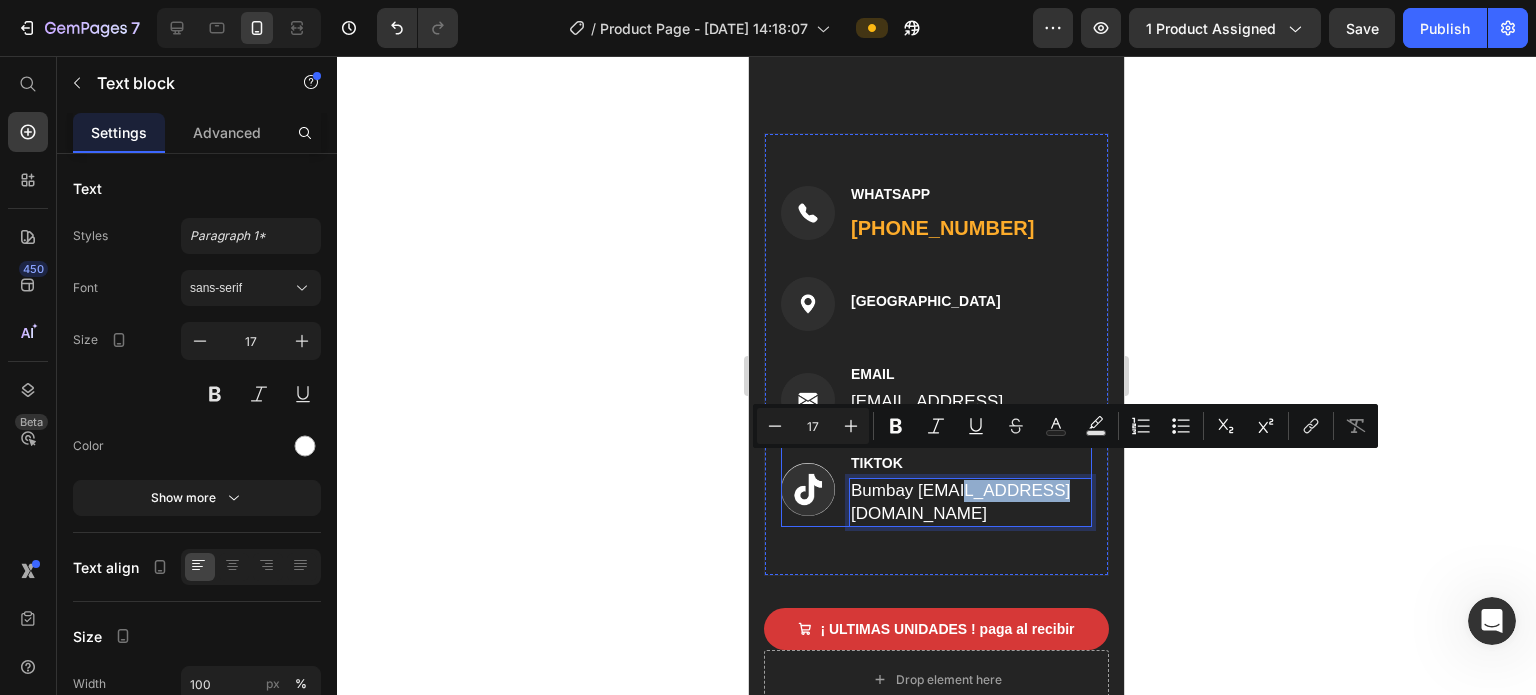 drag, startPoint x: 958, startPoint y: 469, endPoint x: 1052, endPoint y: 455, distance: 95.036835 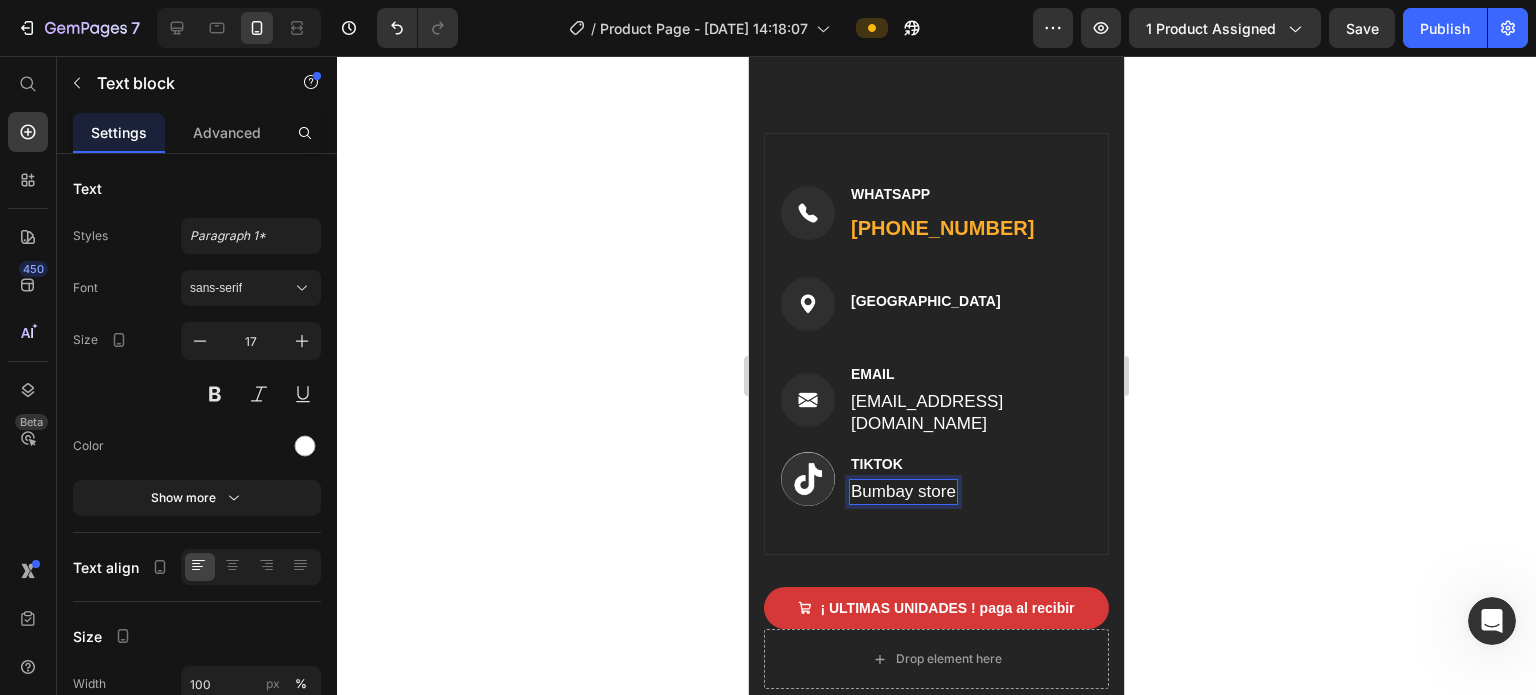 click on "Bumbay store" at bounding box center [903, 492] 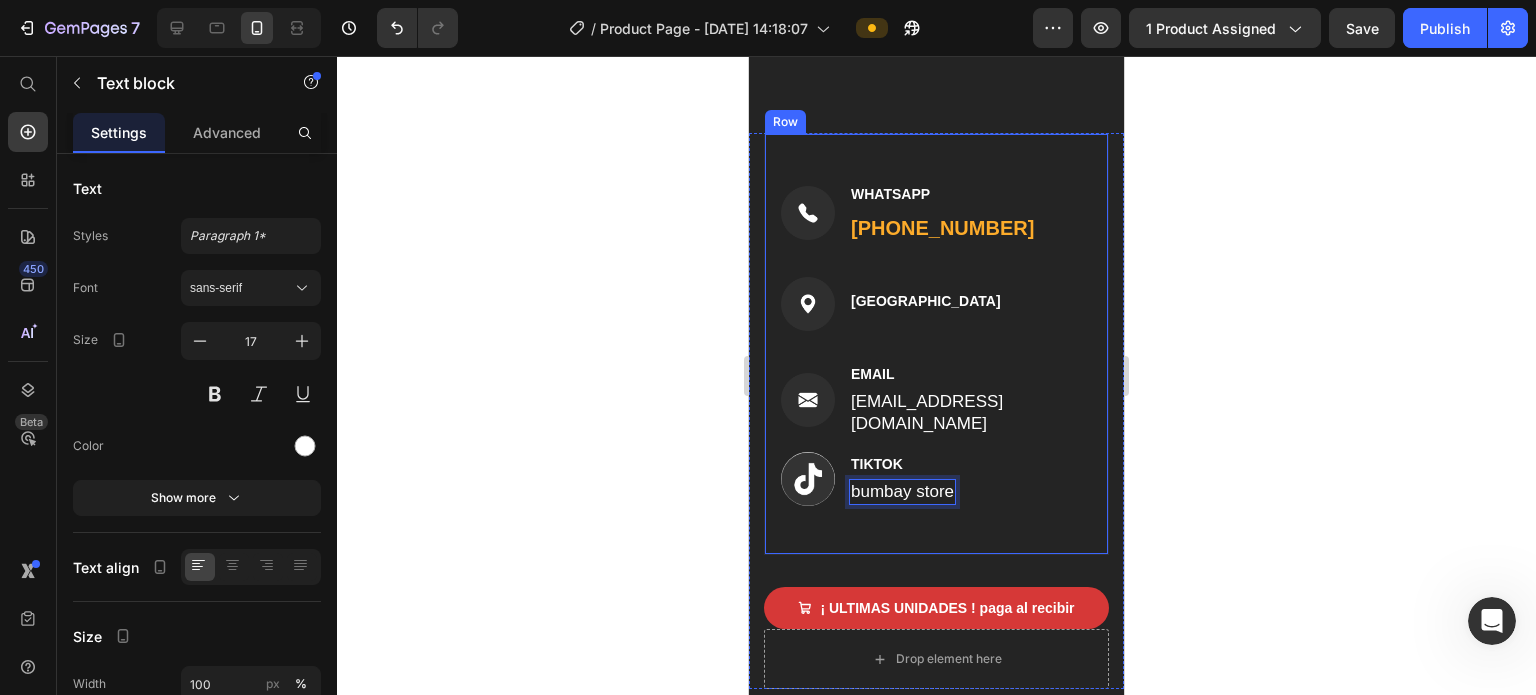 click 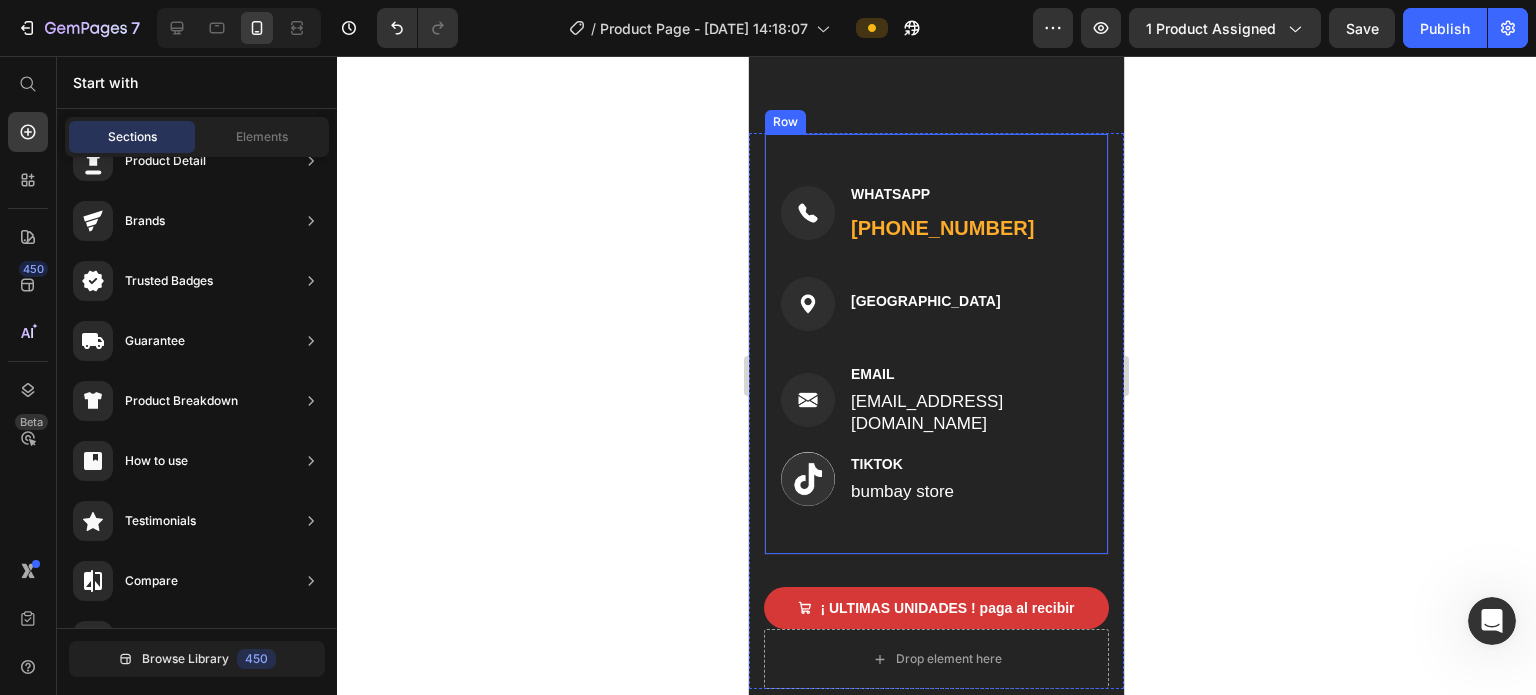 click 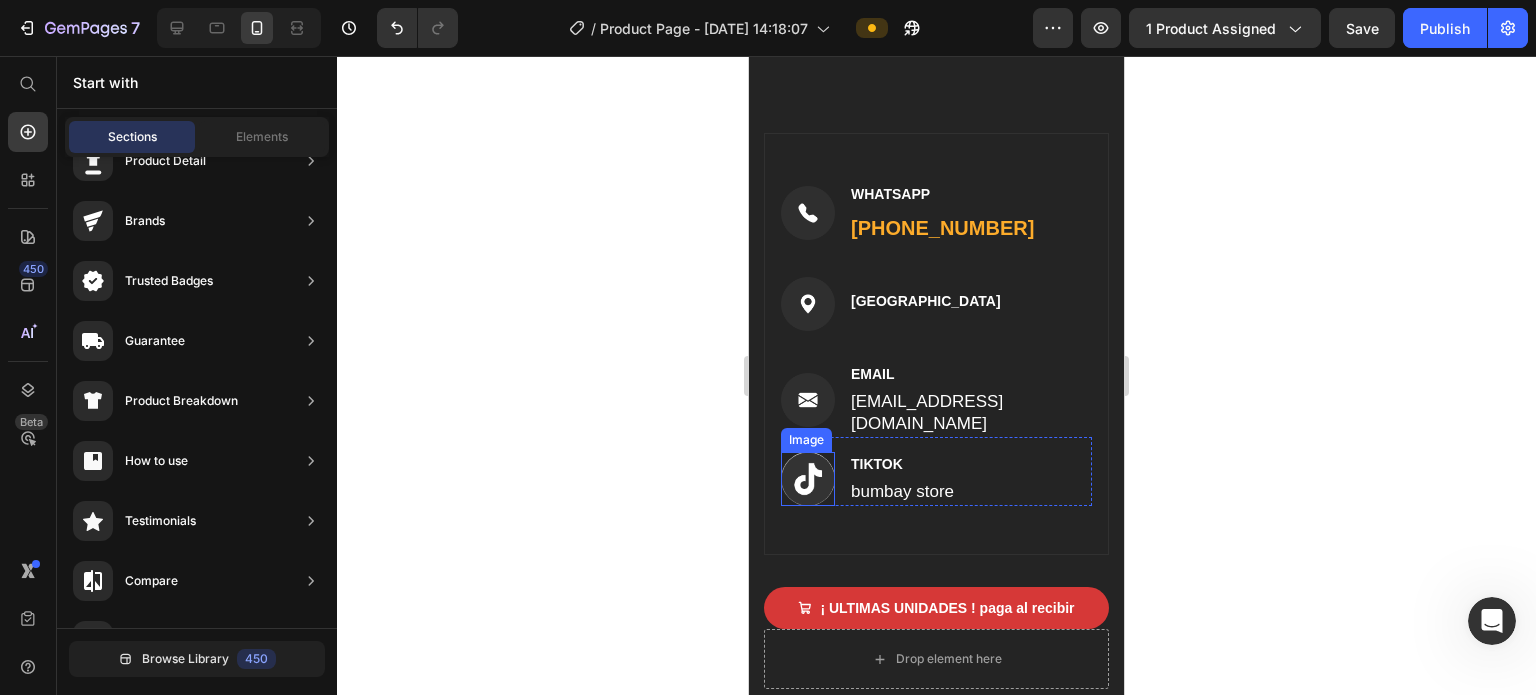 click at bounding box center (808, 479) 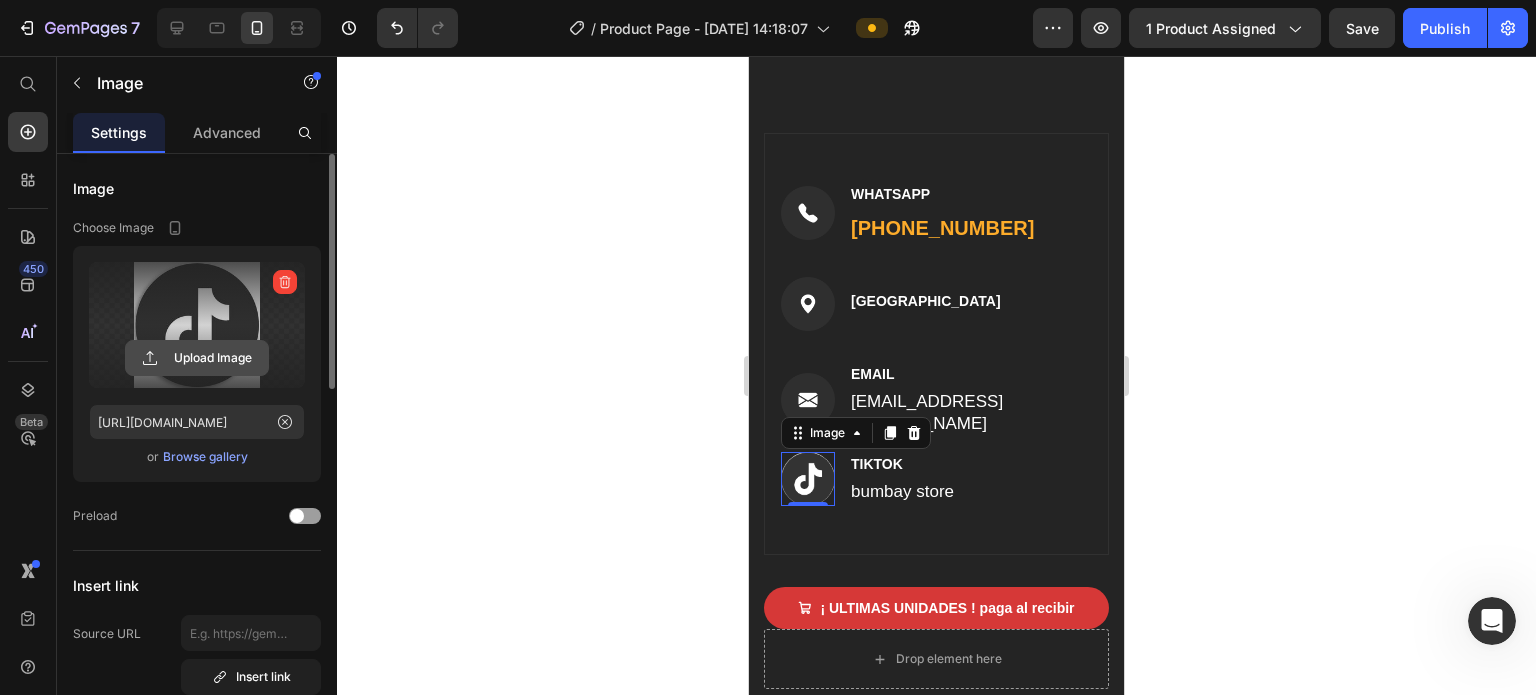 click 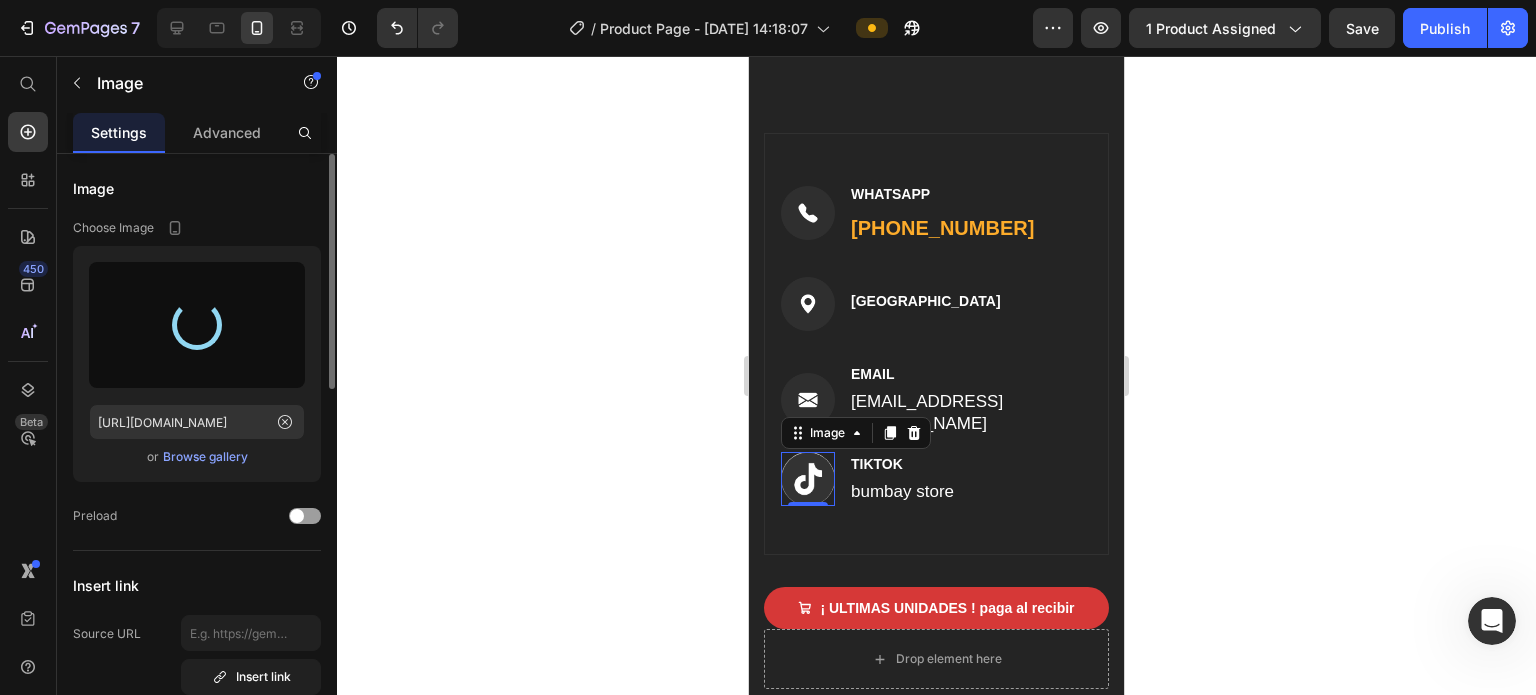 type on "[URL][DOMAIN_NAME]" 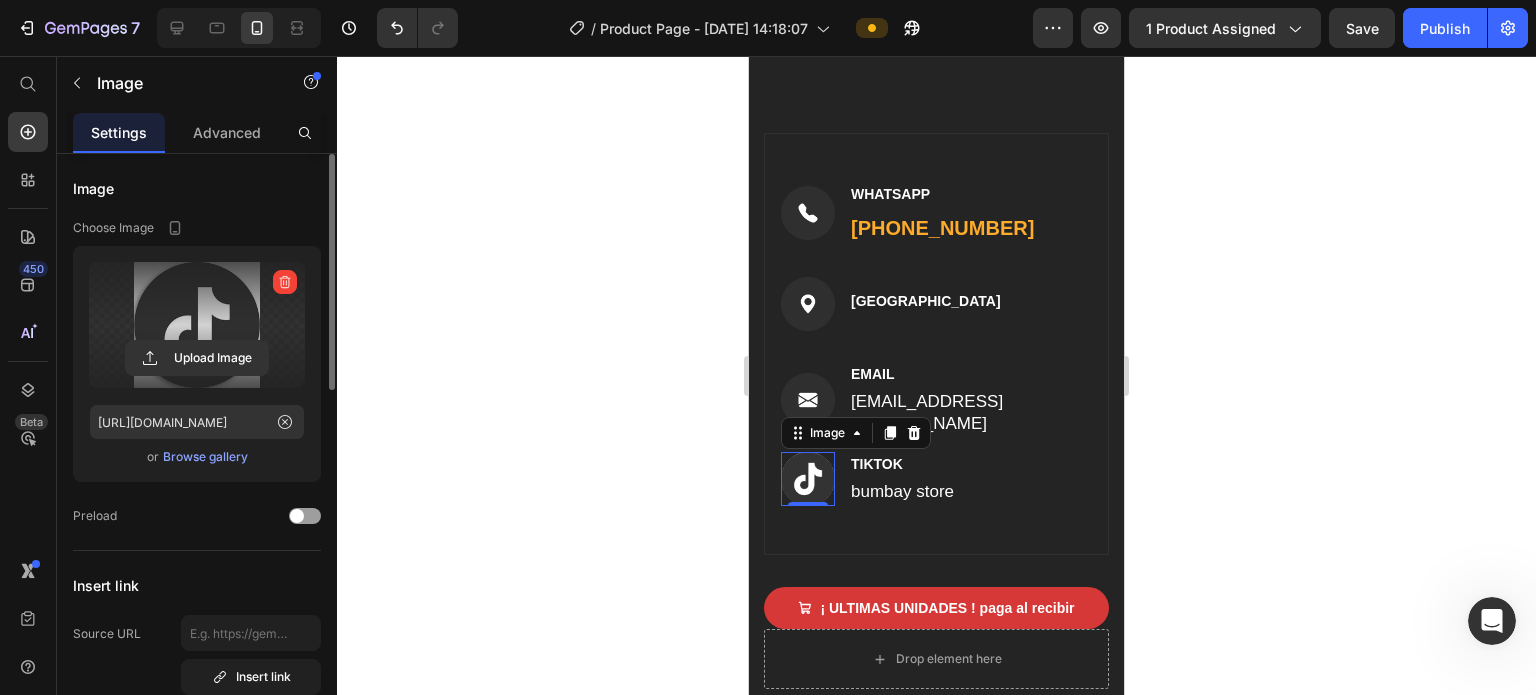 click 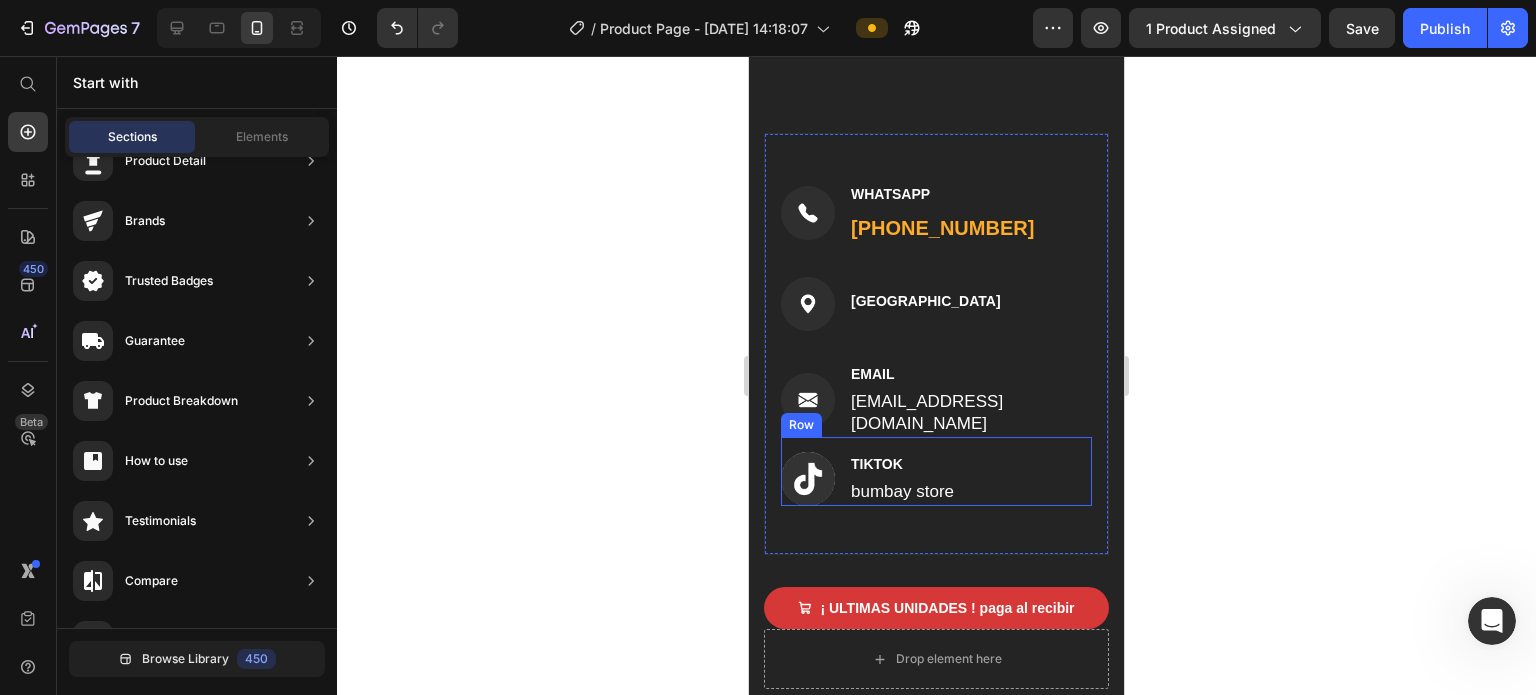 click on "Image TIKTOK Text block bumbay store Text block Row" at bounding box center [936, 471] 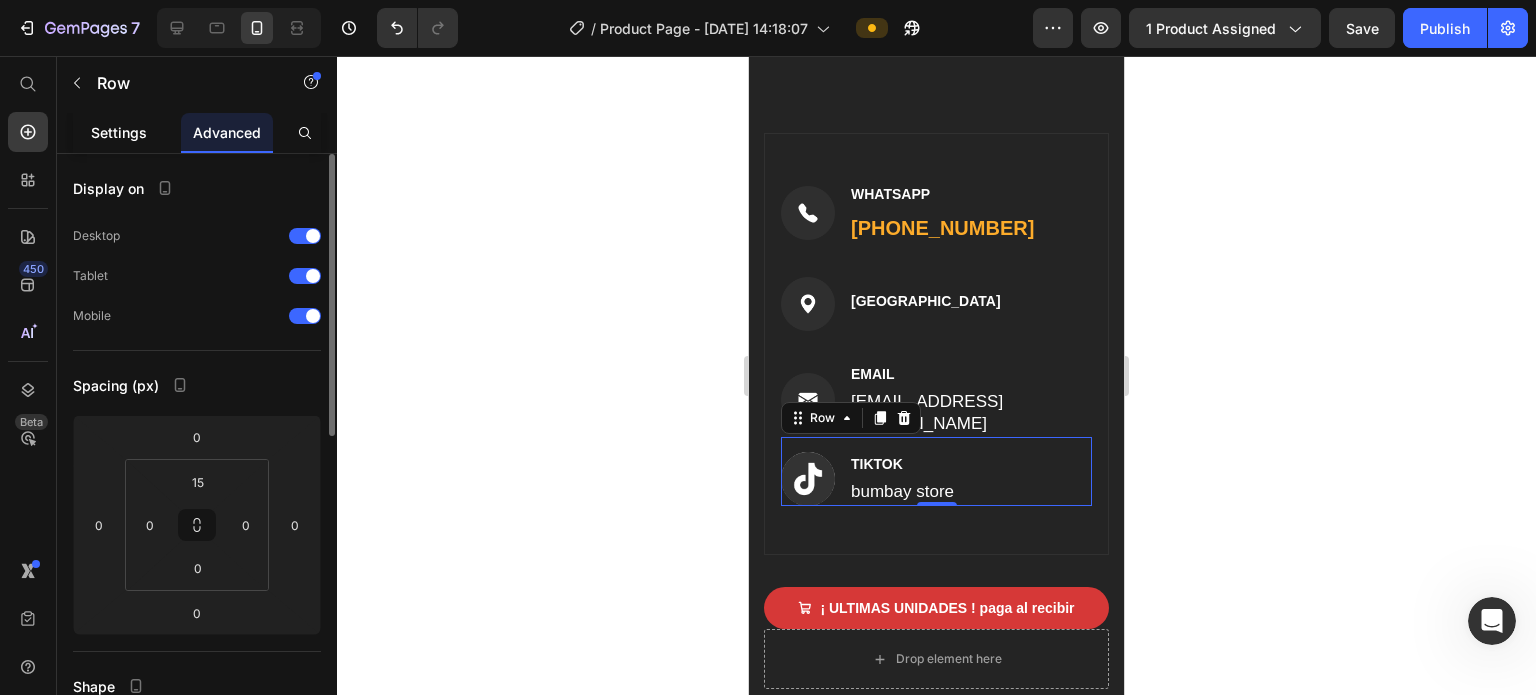 click on "Settings" at bounding box center (119, 132) 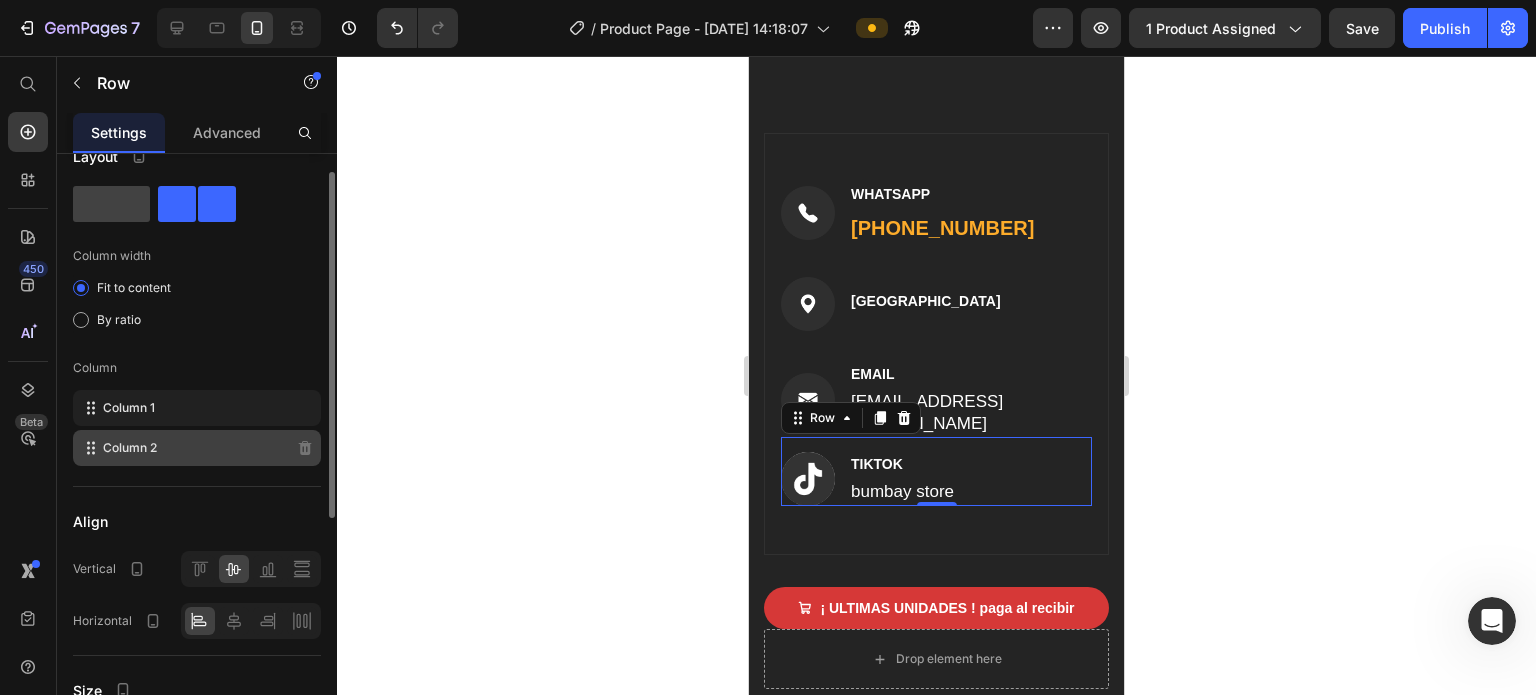 scroll, scrollTop: 0, scrollLeft: 0, axis: both 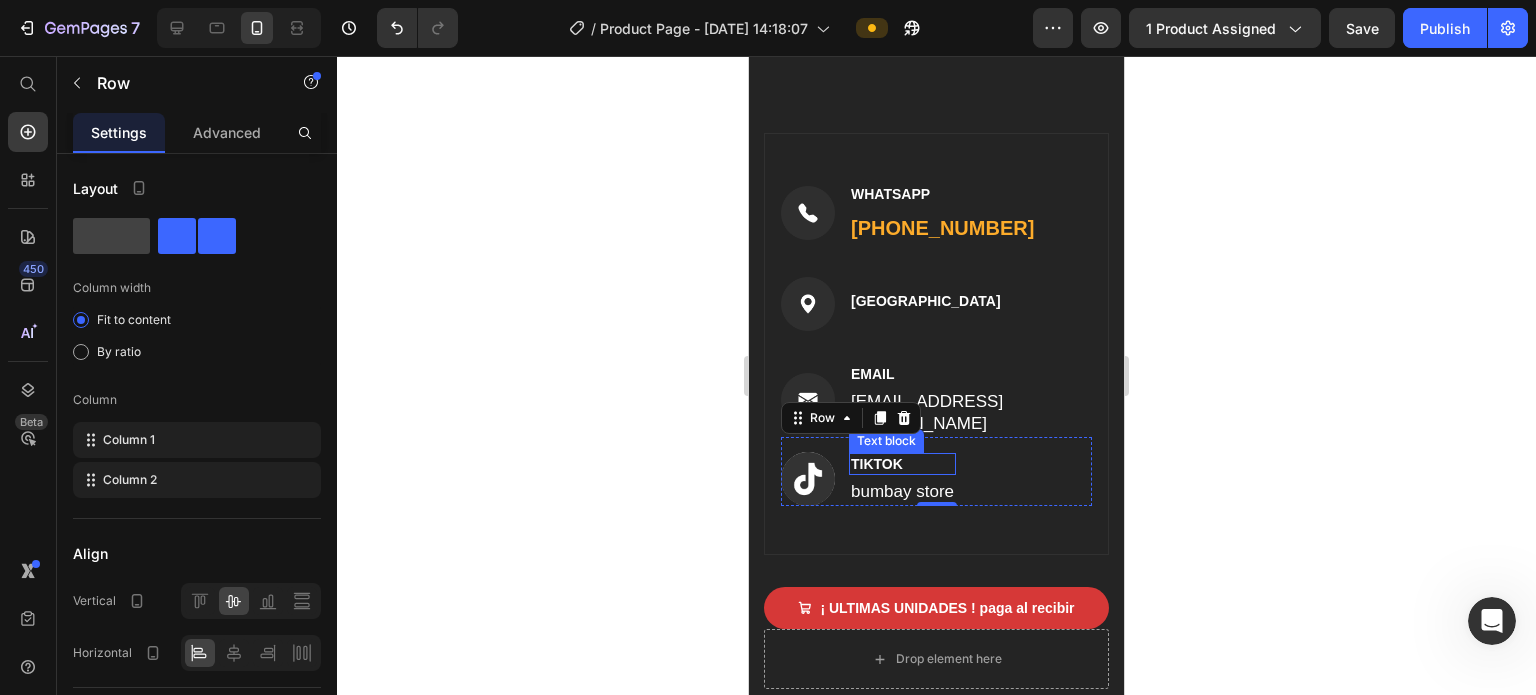 click on "TIKTOK" at bounding box center (902, 464) 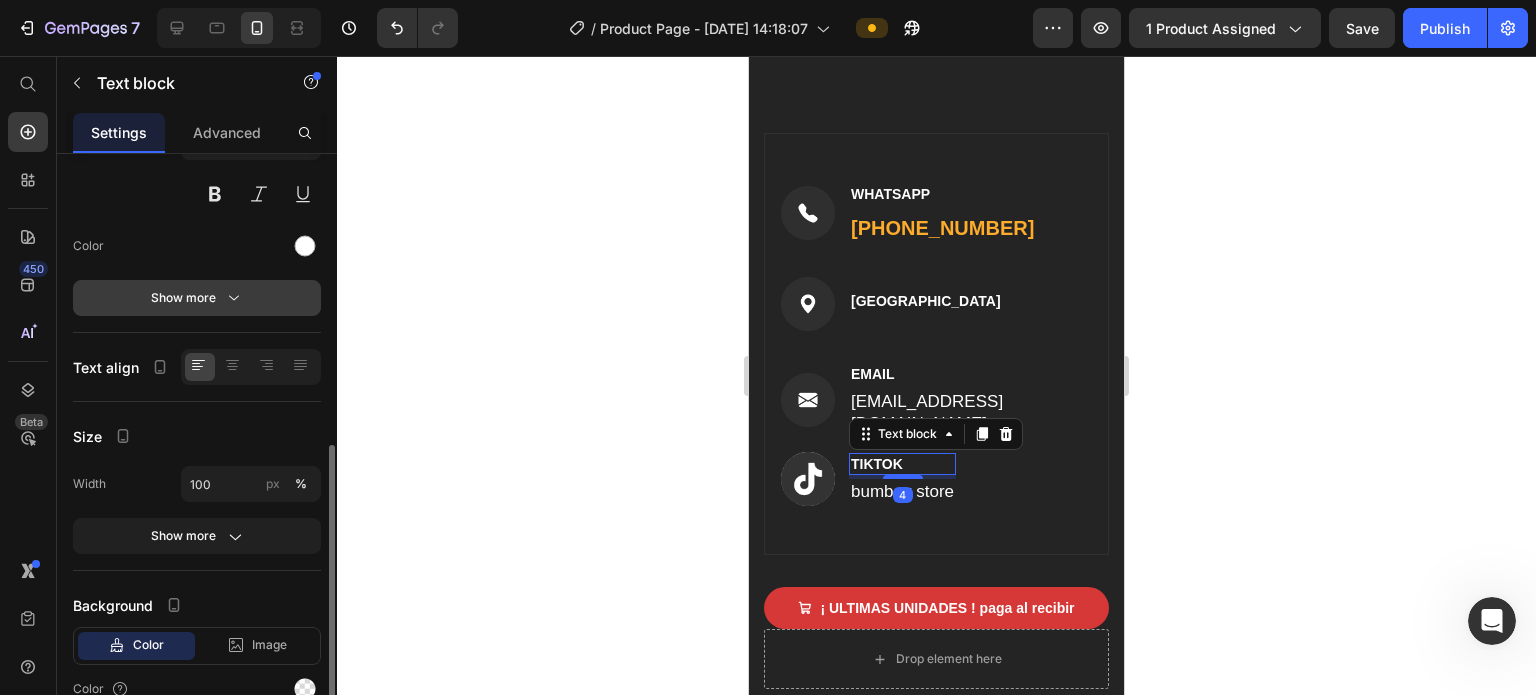 scroll, scrollTop: 294, scrollLeft: 0, axis: vertical 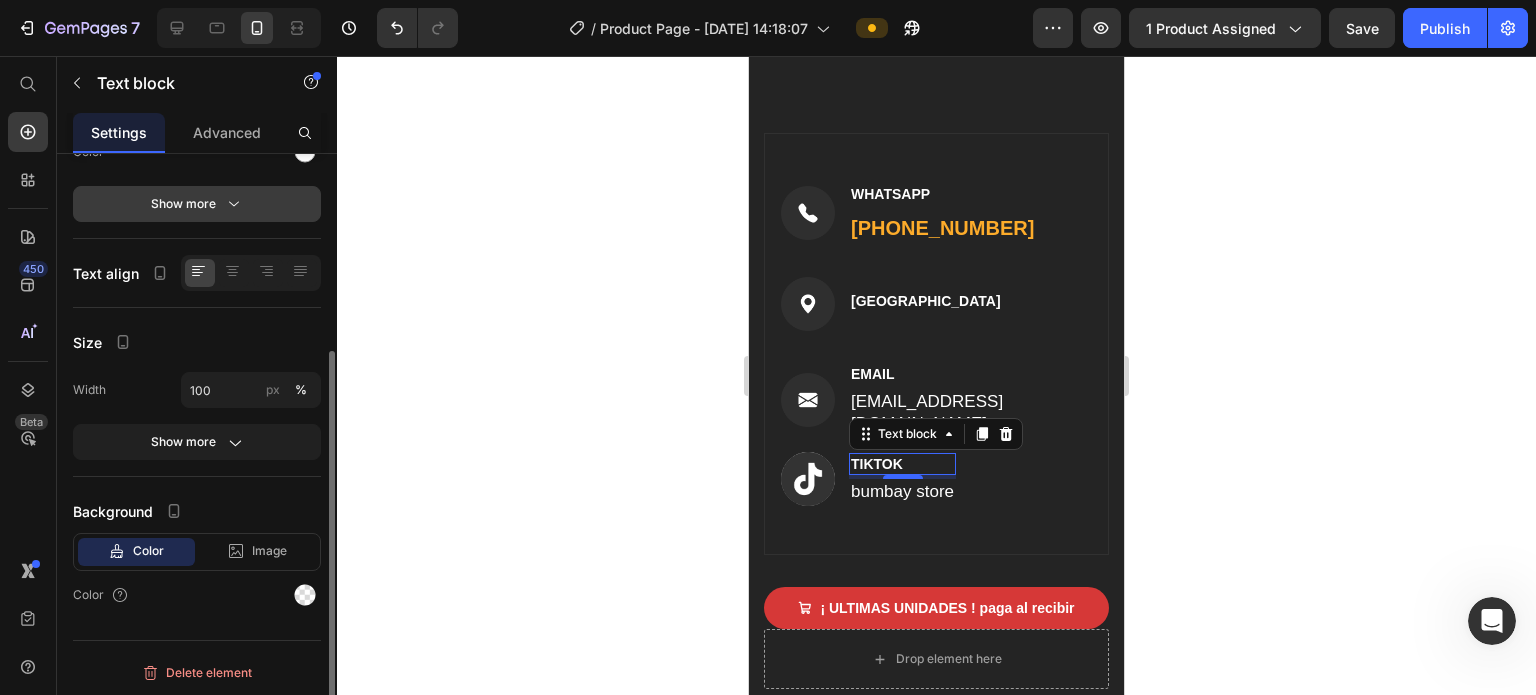 click 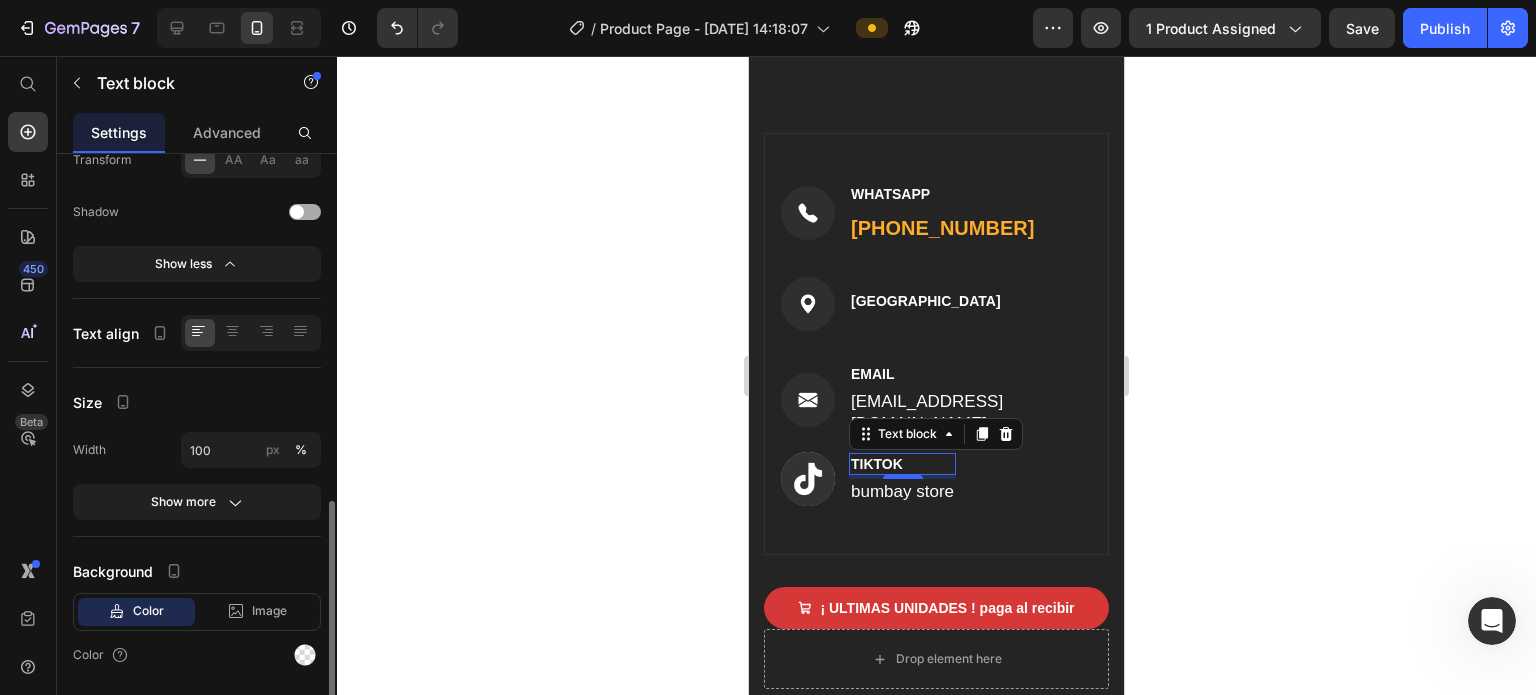 scroll, scrollTop: 554, scrollLeft: 0, axis: vertical 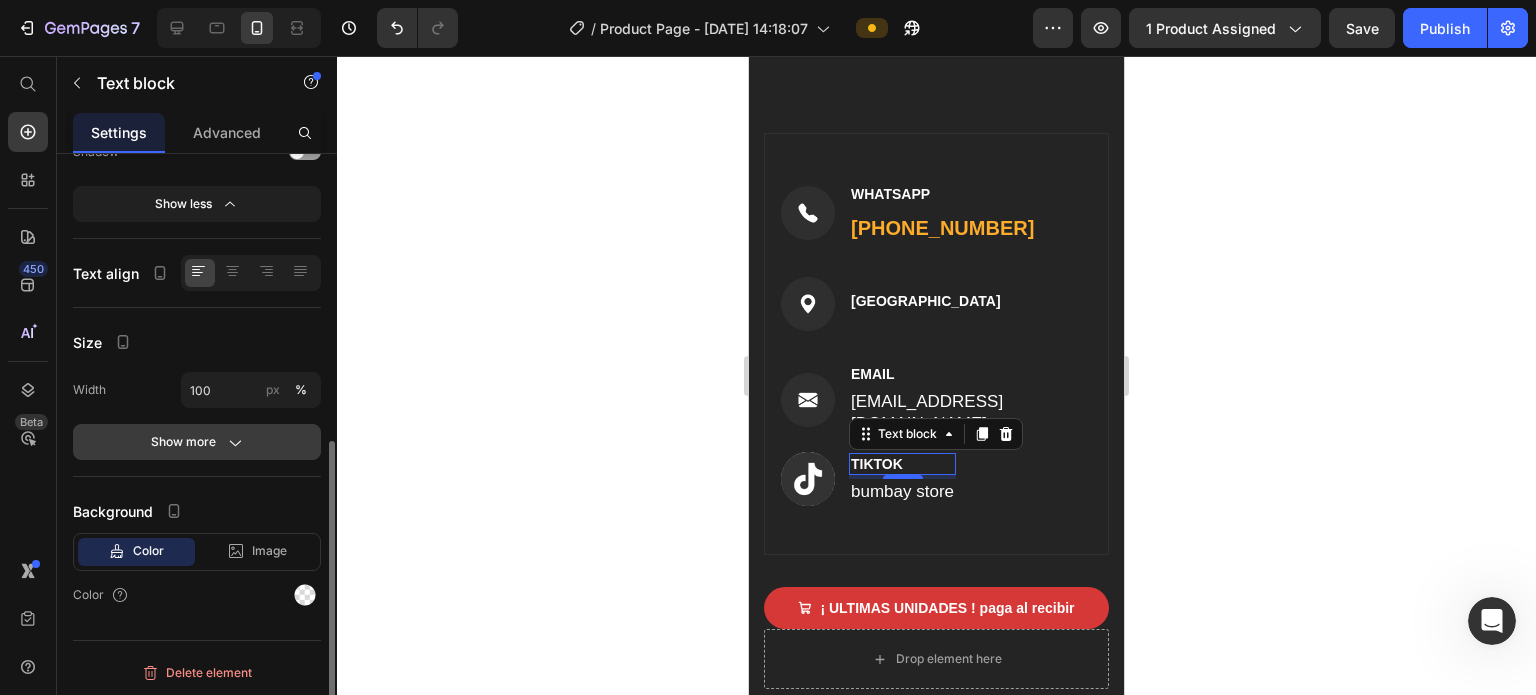 click 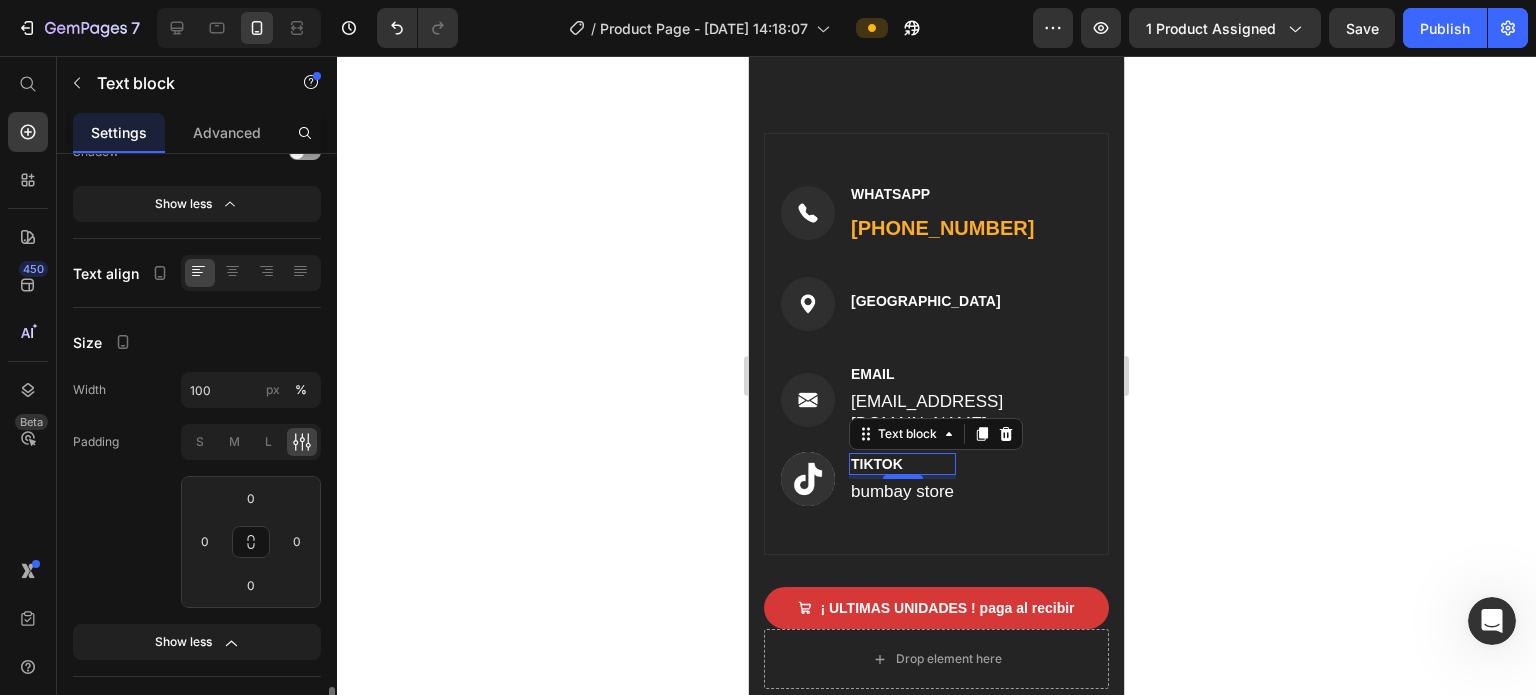 scroll, scrollTop: 754, scrollLeft: 0, axis: vertical 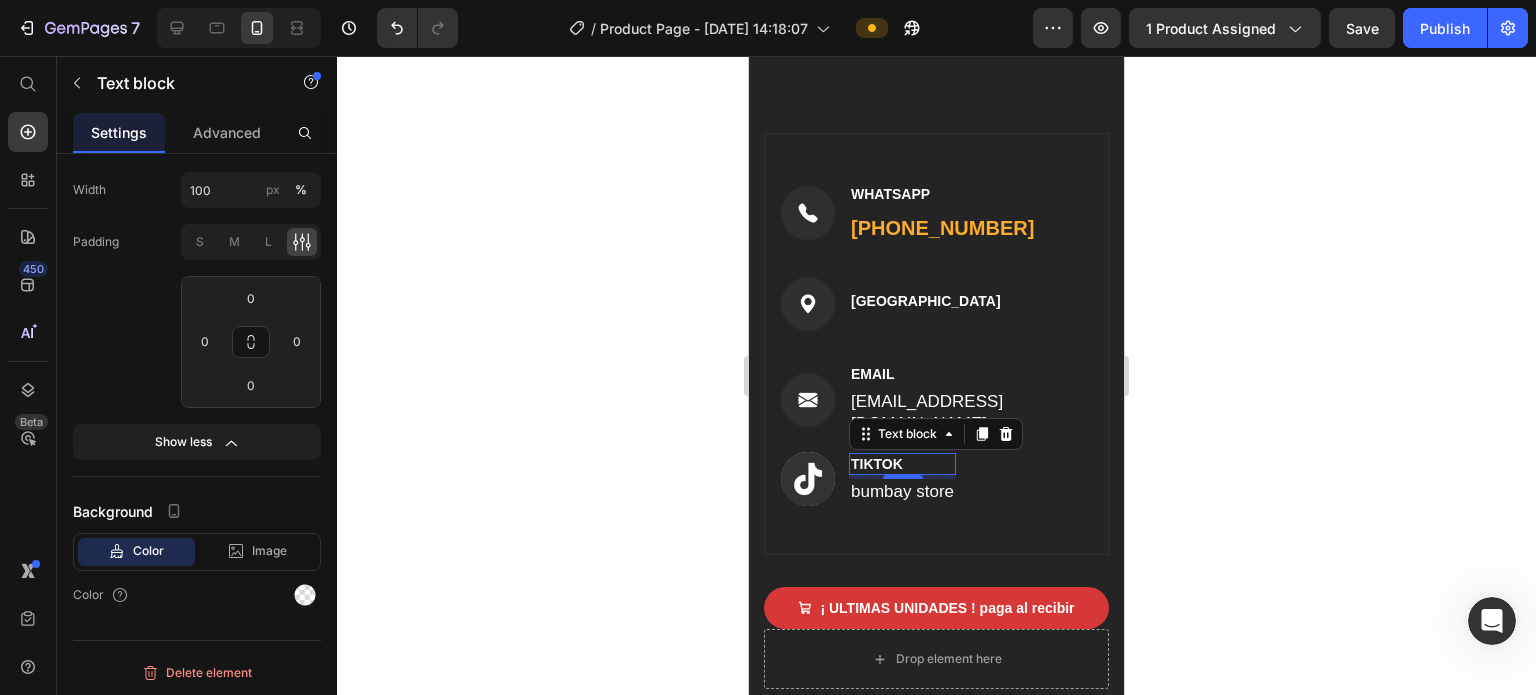 click on "4" at bounding box center [903, 495] 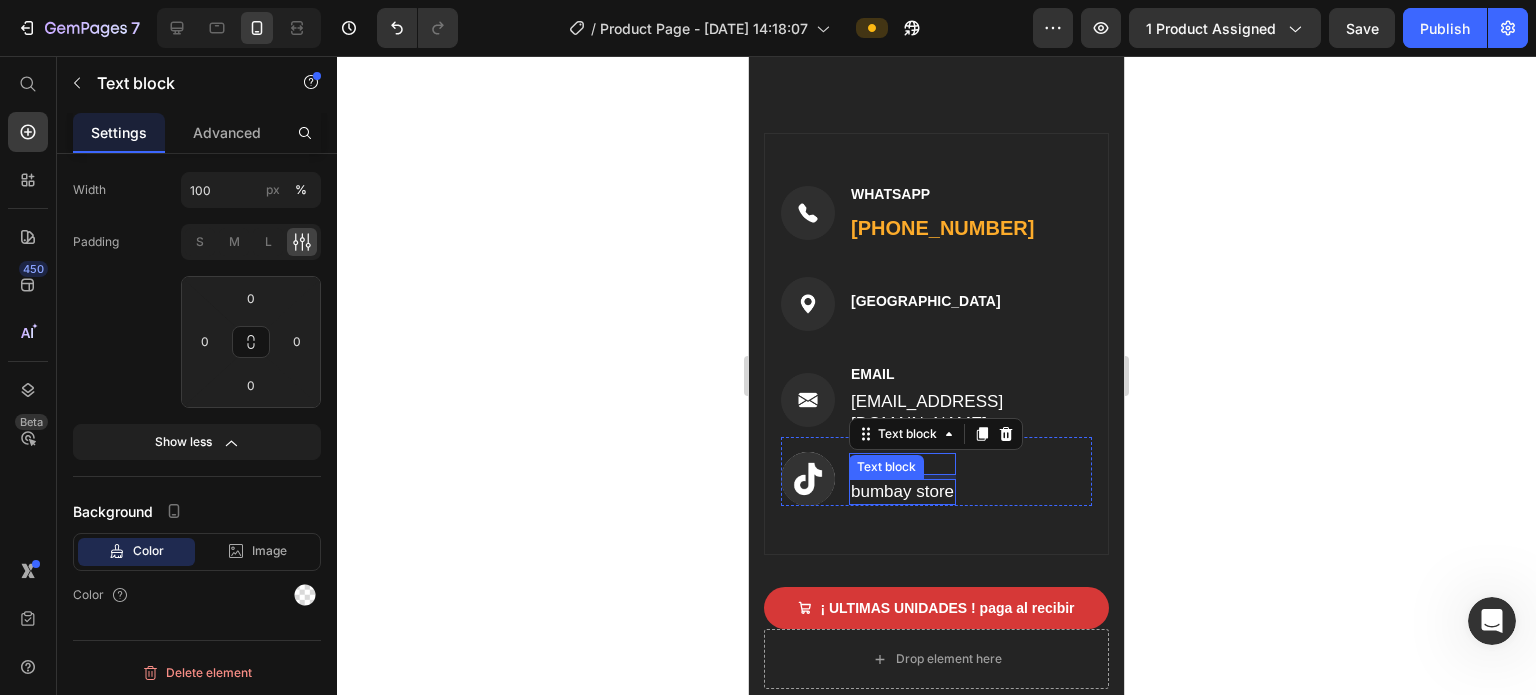 click on "bumbay store" at bounding box center [902, 492] 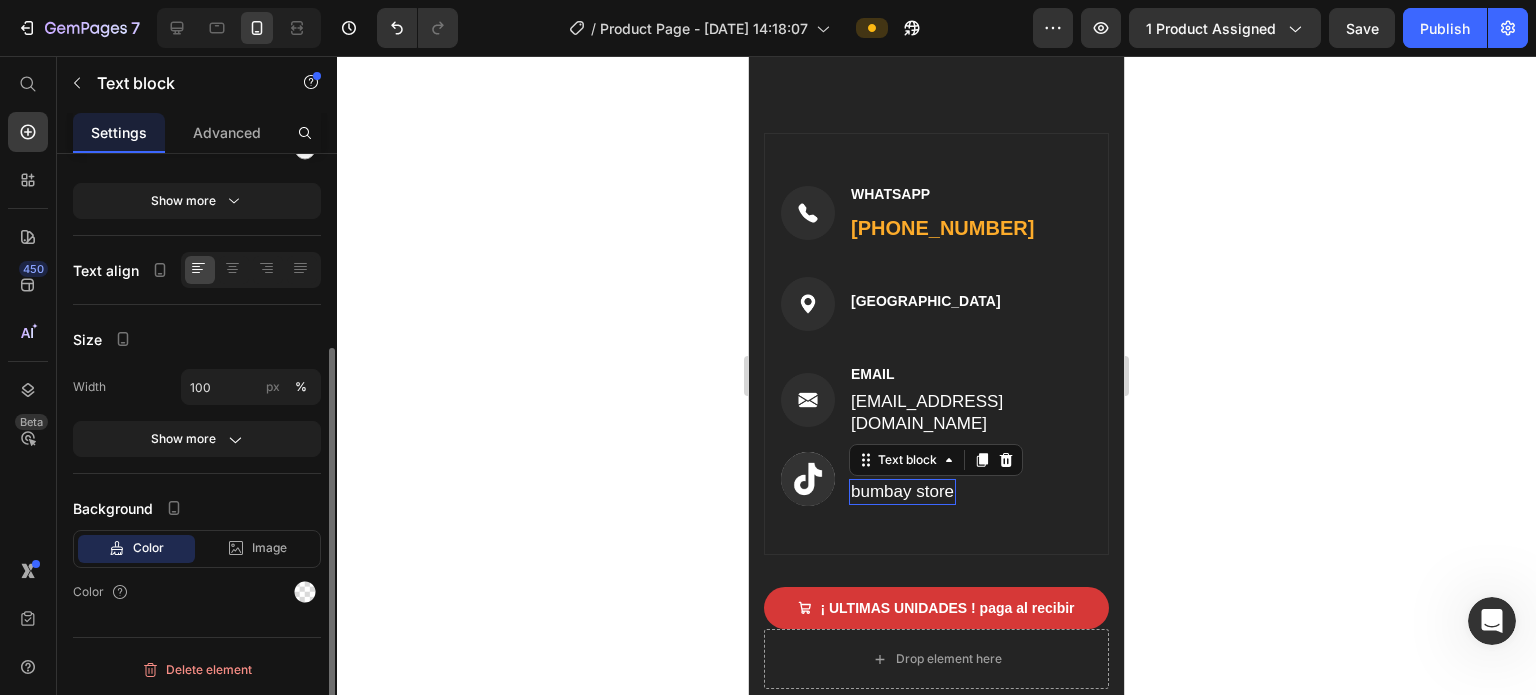 scroll, scrollTop: 294, scrollLeft: 0, axis: vertical 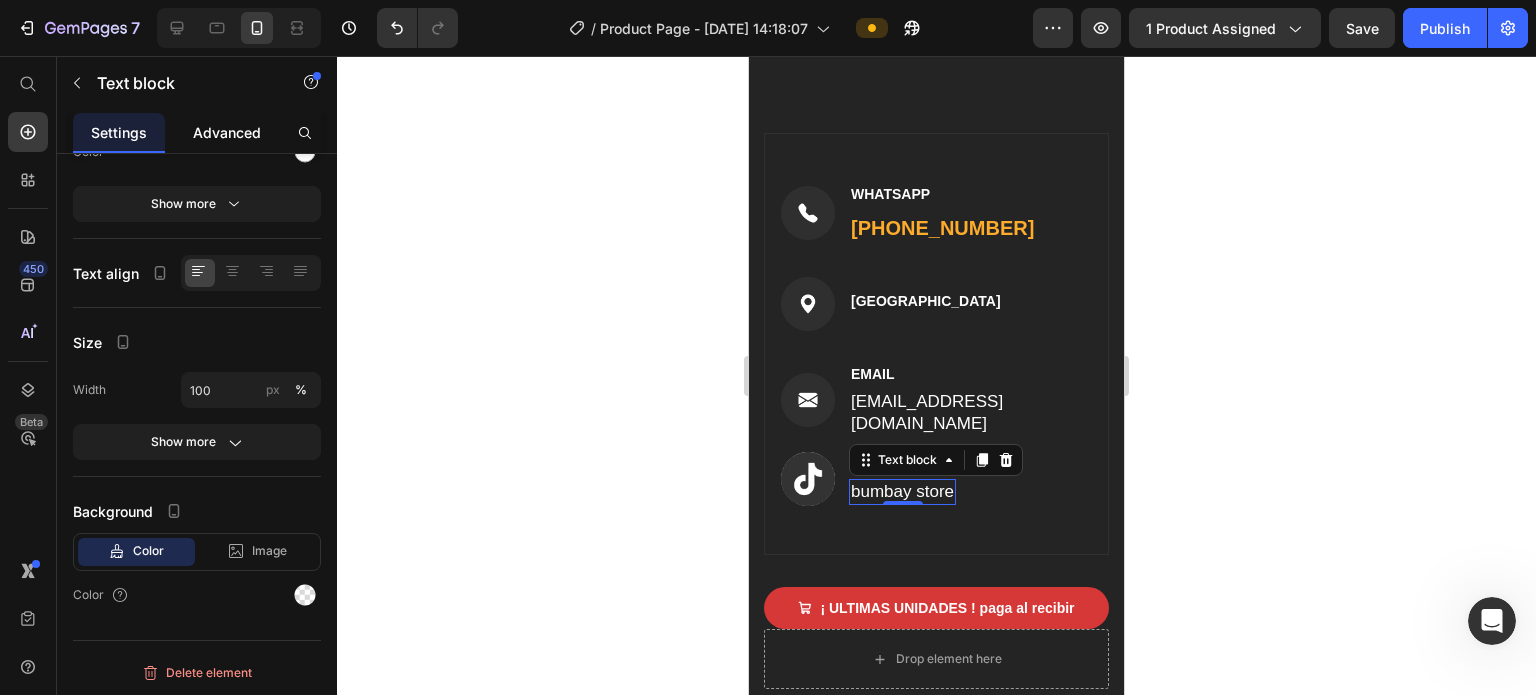 click on "Advanced" 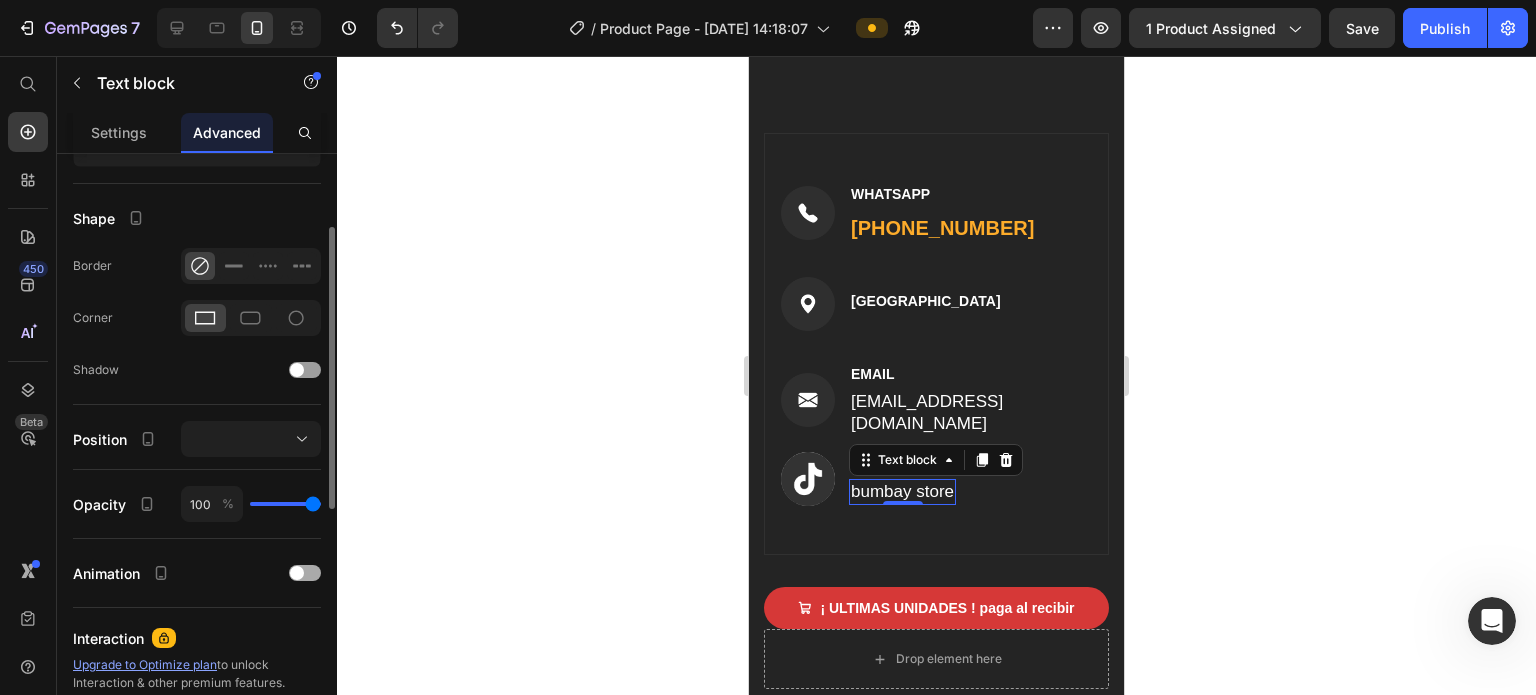 scroll, scrollTop: 368, scrollLeft: 0, axis: vertical 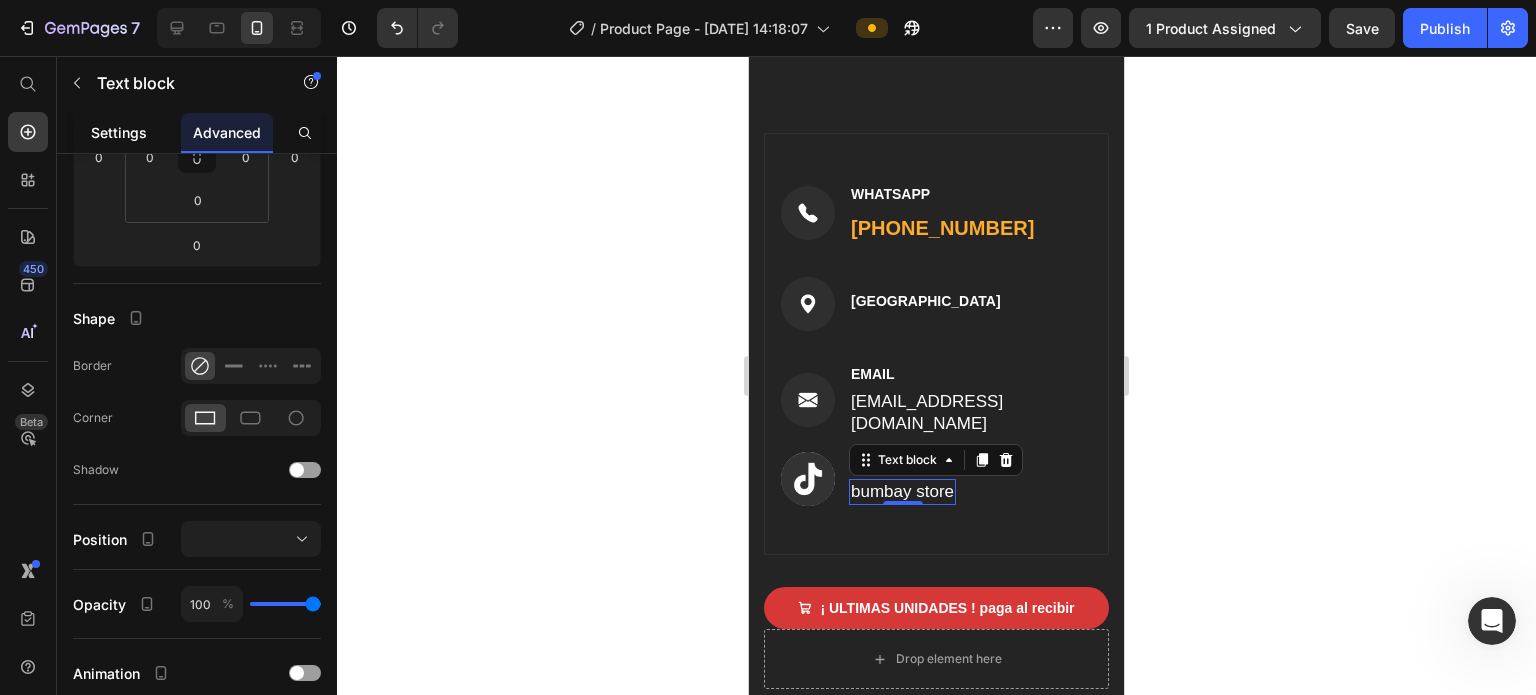 click on "Settings" at bounding box center (119, 132) 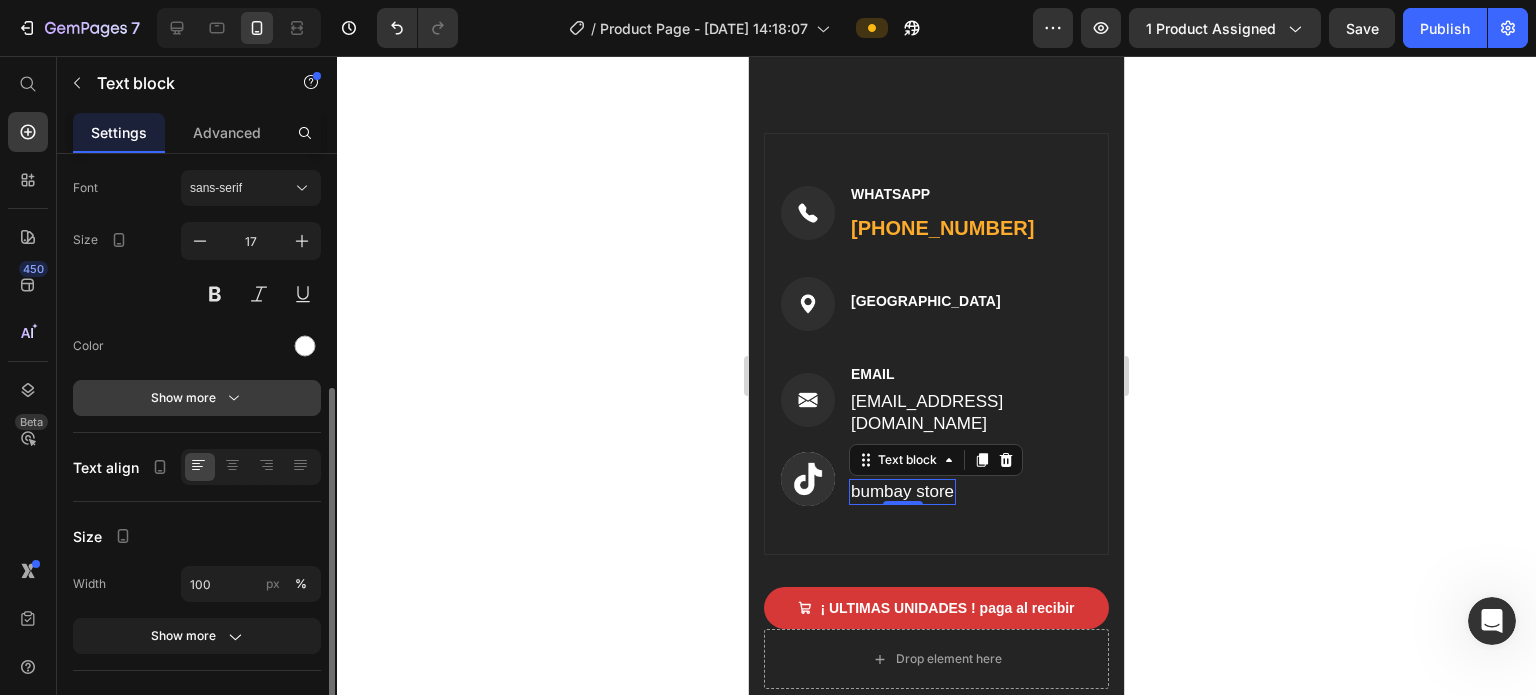 scroll, scrollTop: 294, scrollLeft: 0, axis: vertical 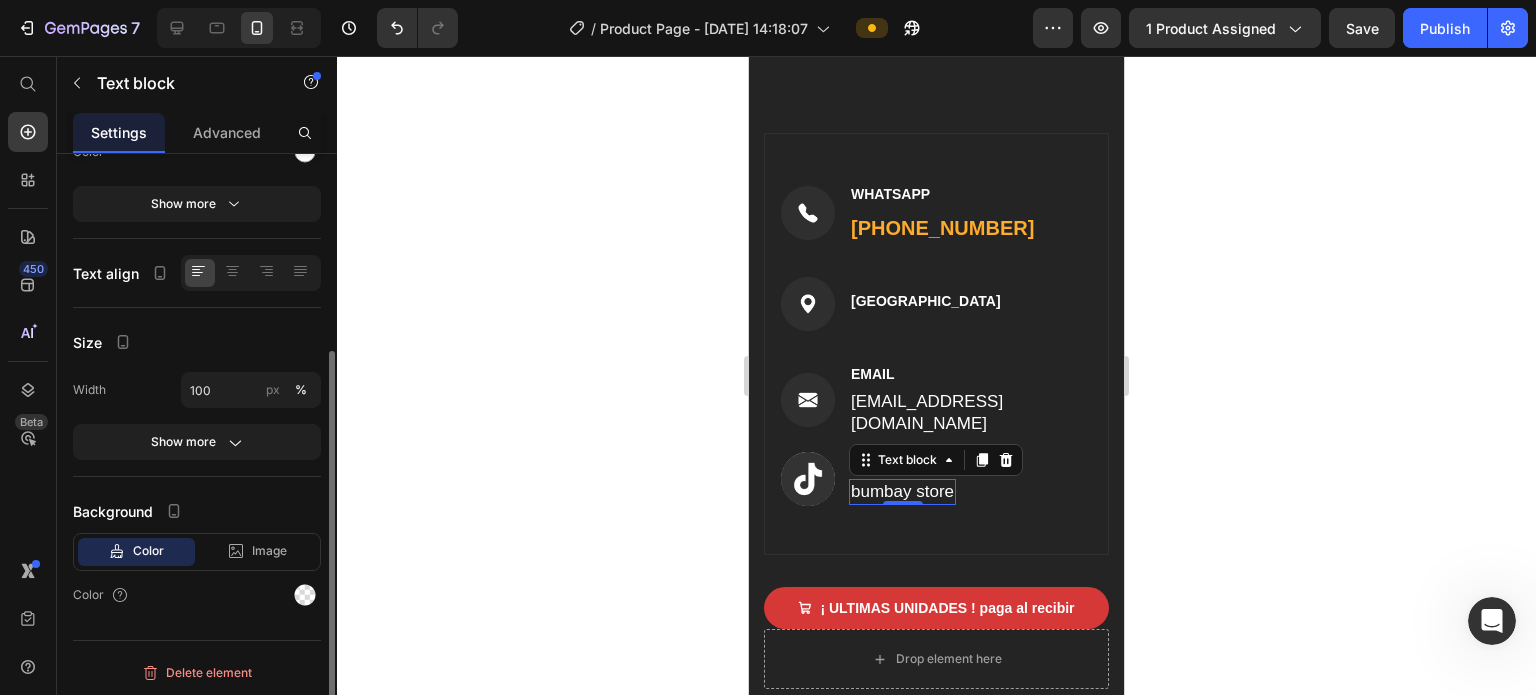 click on "Width 100 px % Show more" at bounding box center (197, 416) 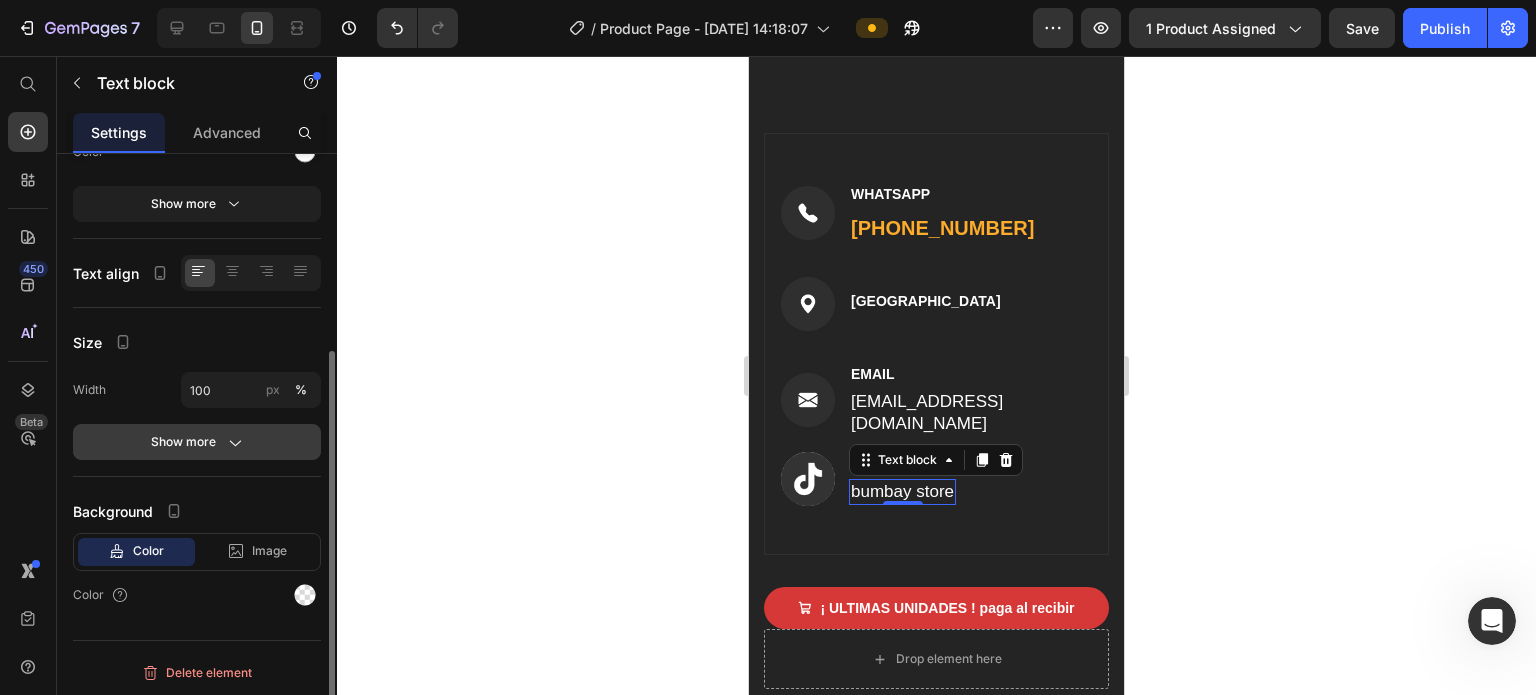 click on "Show more" 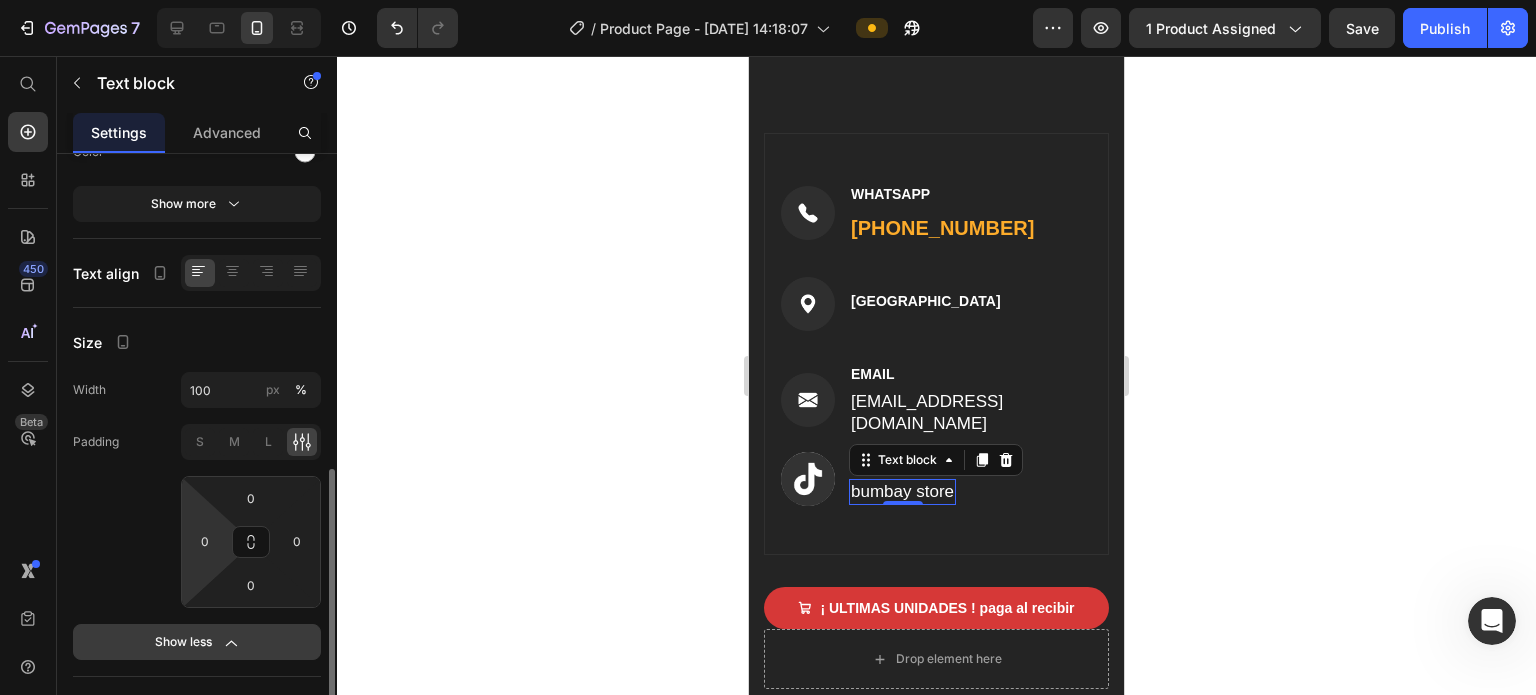 scroll, scrollTop: 494, scrollLeft: 0, axis: vertical 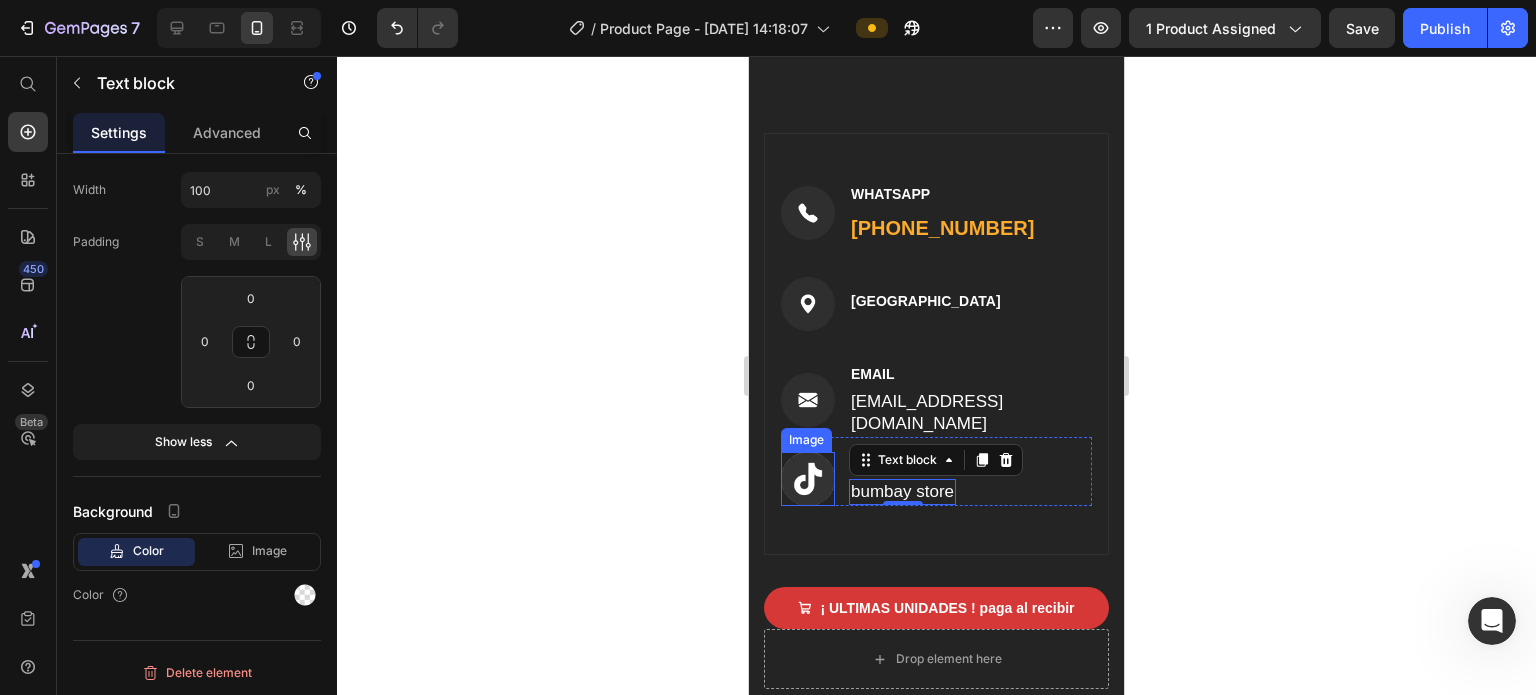 click at bounding box center (808, 479) 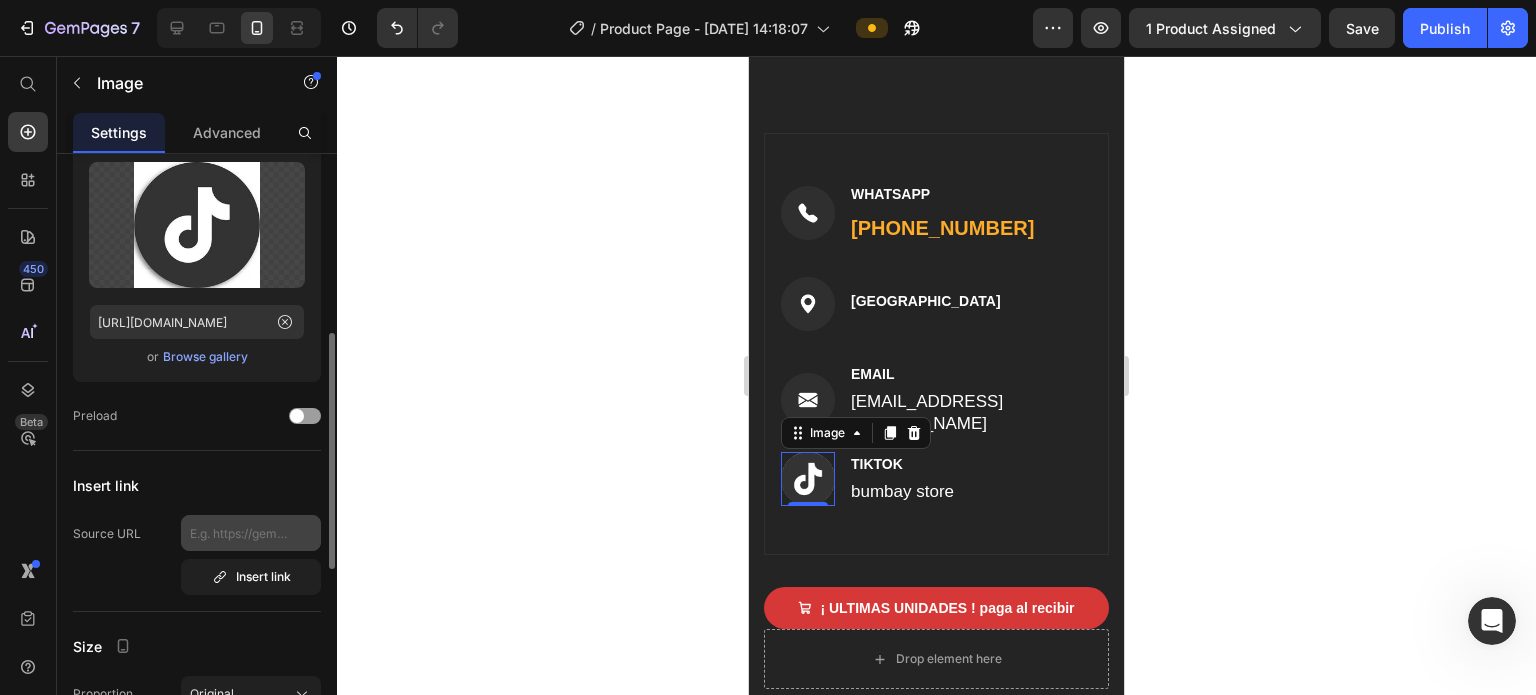 scroll, scrollTop: 200, scrollLeft: 0, axis: vertical 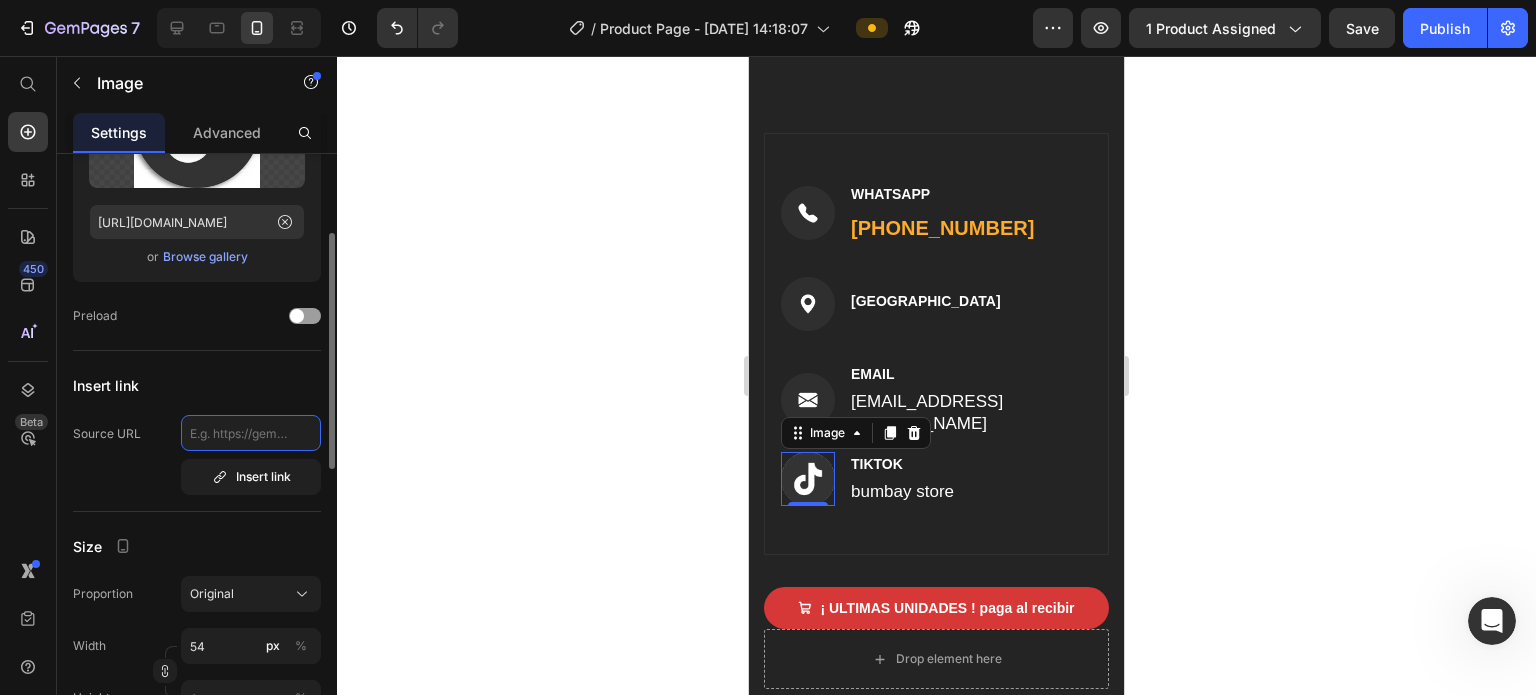 click 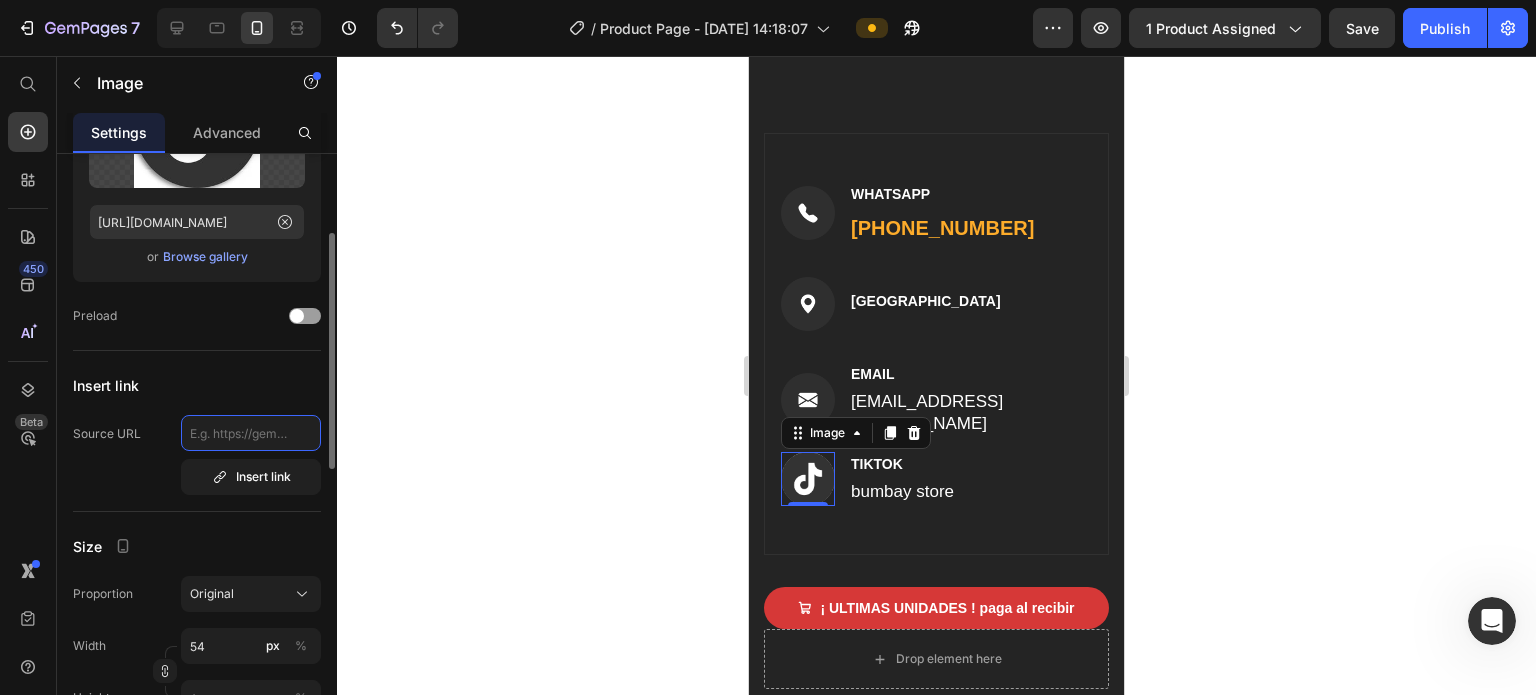 paste on "[URL][DOMAIN_NAME]" 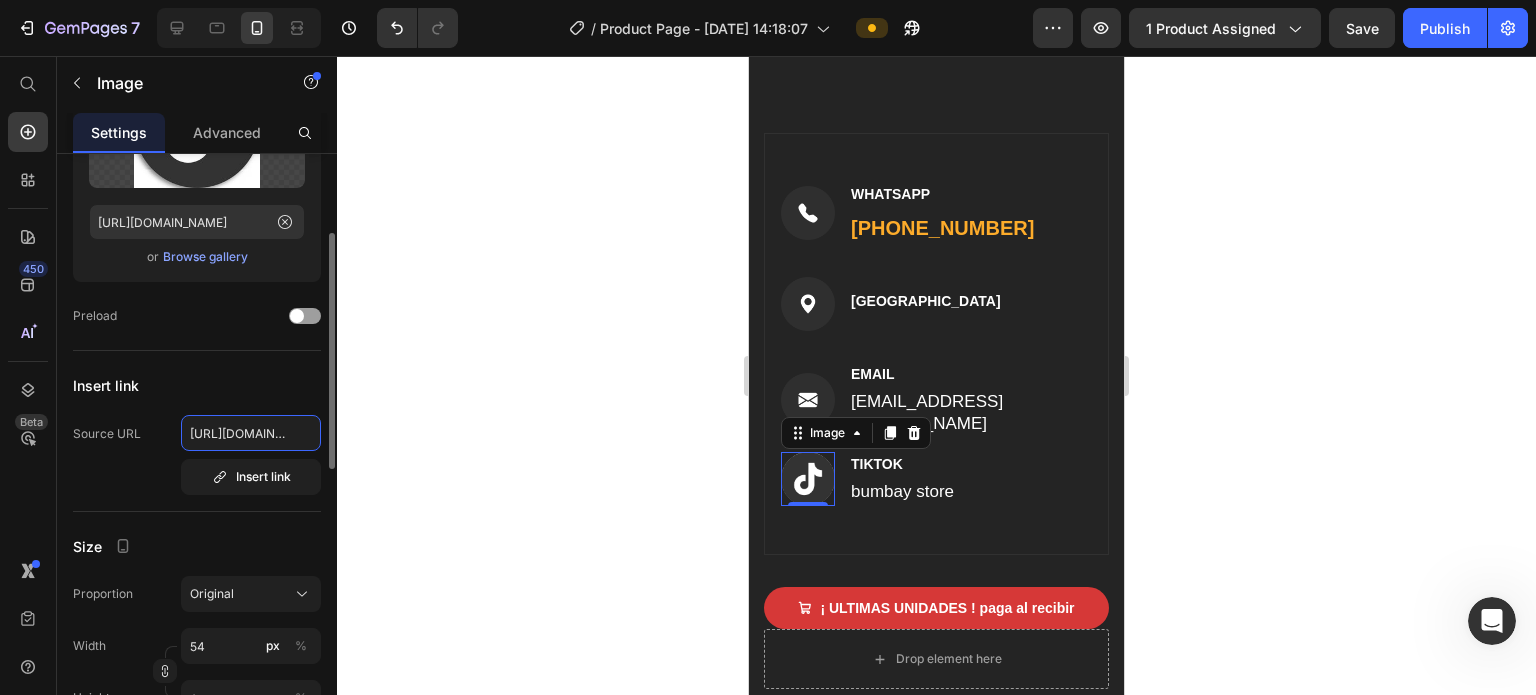 scroll, scrollTop: 0, scrollLeft: 124, axis: horizontal 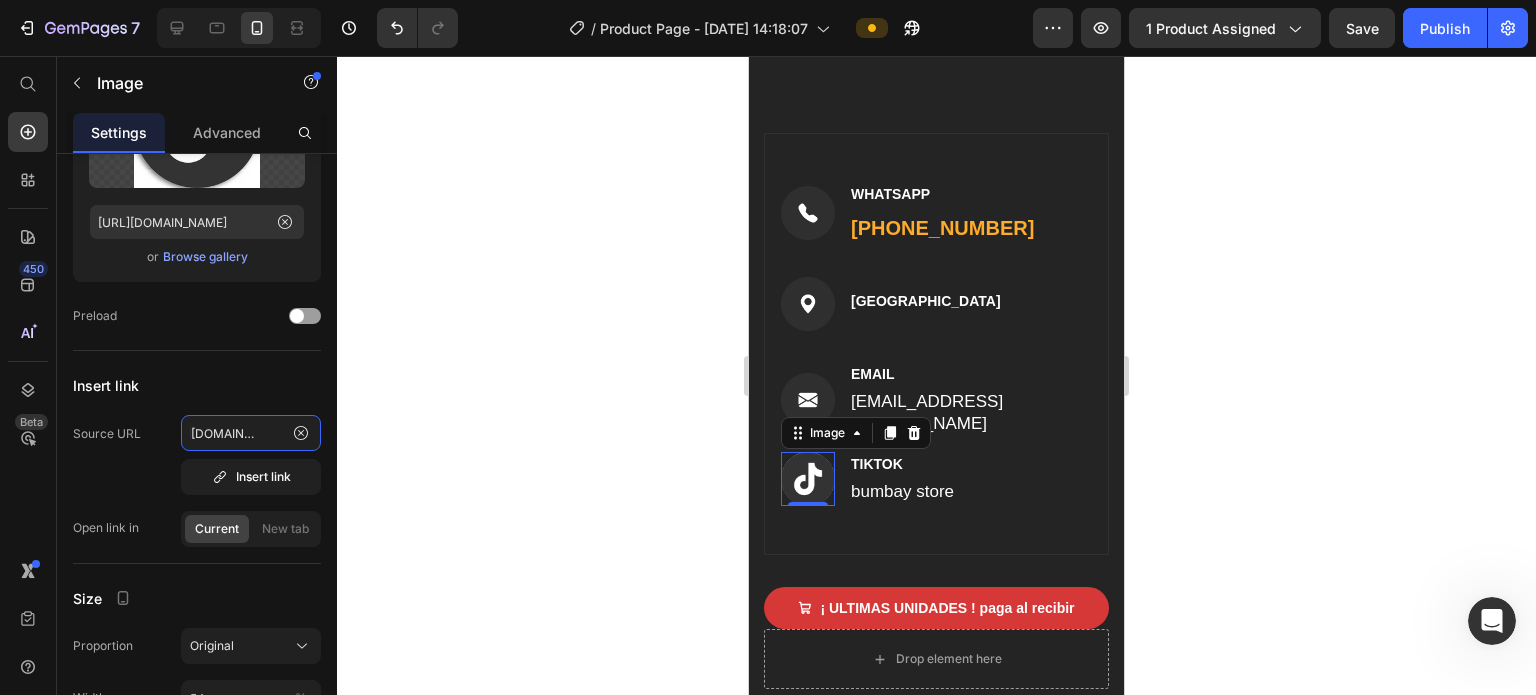 type on "[URL][DOMAIN_NAME]" 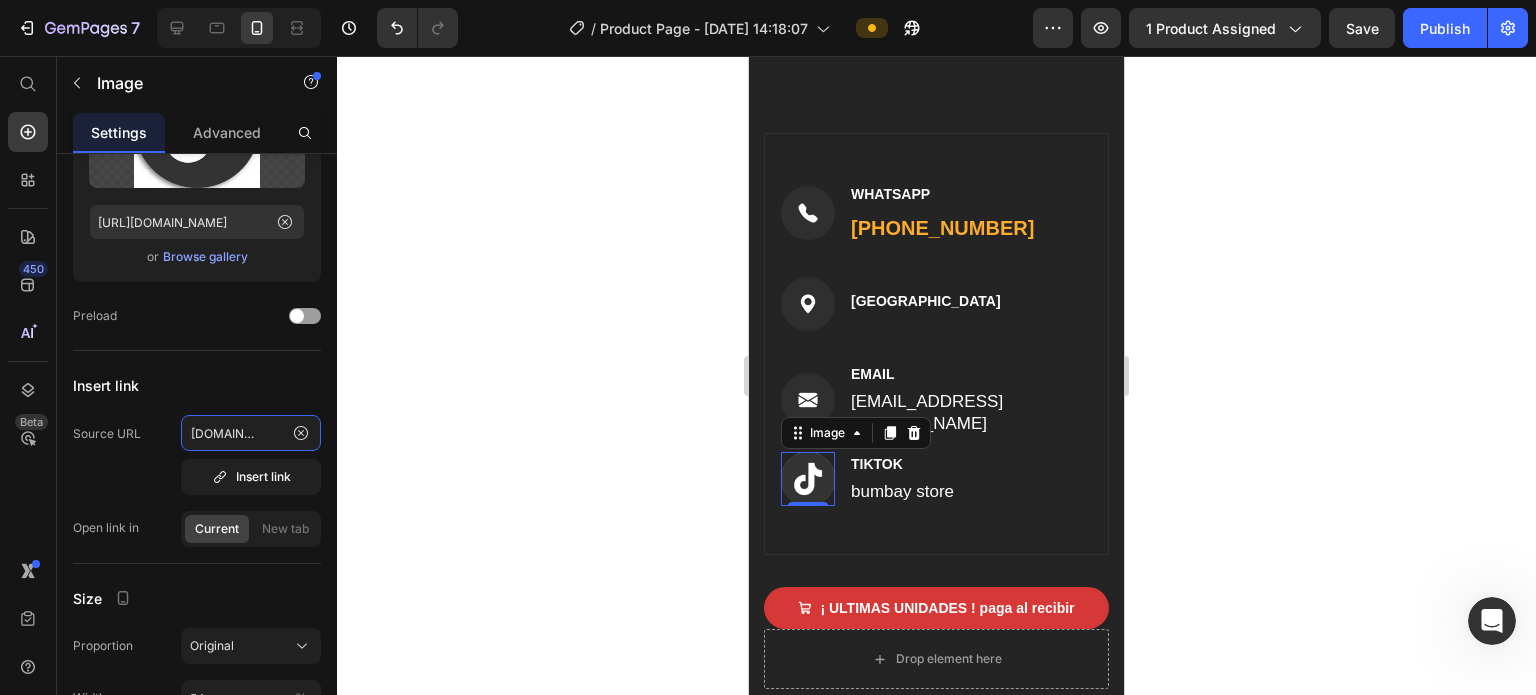 scroll, scrollTop: 0, scrollLeft: 0, axis: both 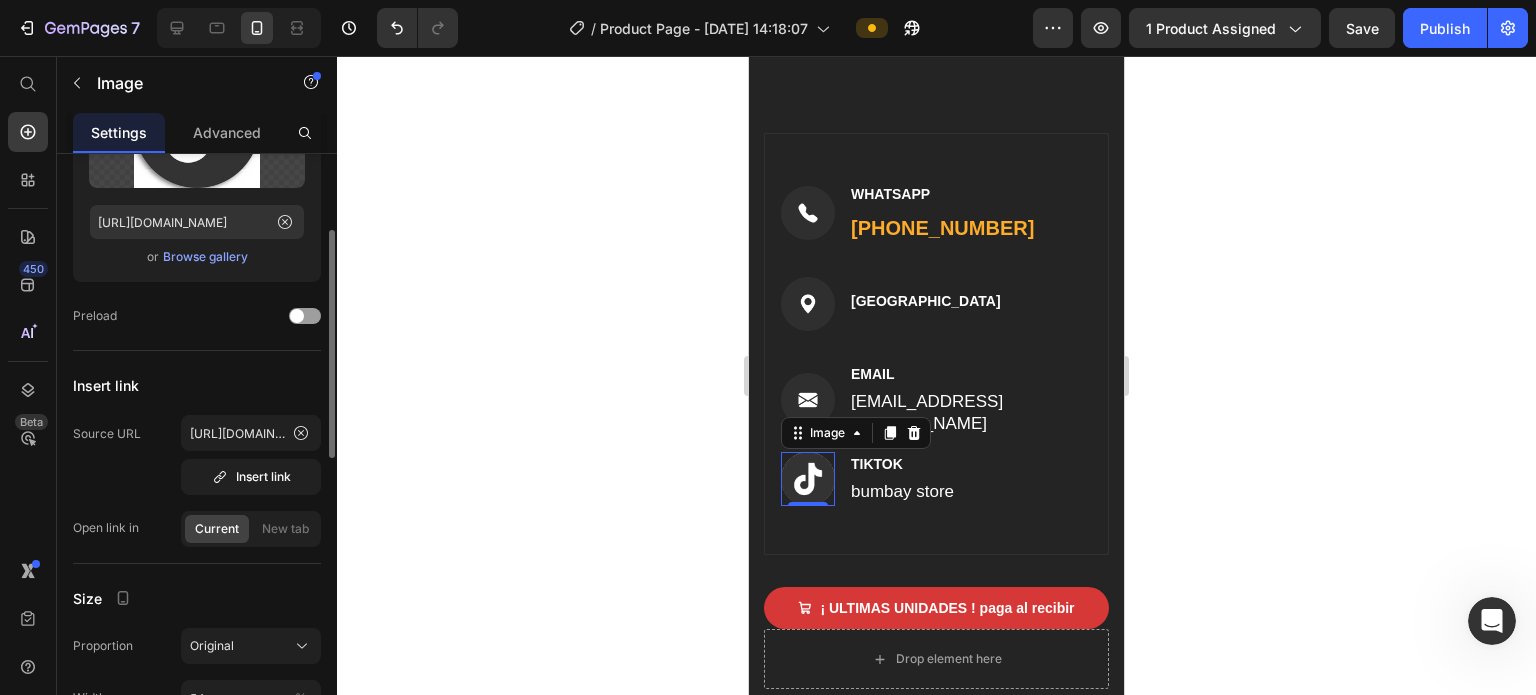 click on "Insert link" at bounding box center (197, 385) 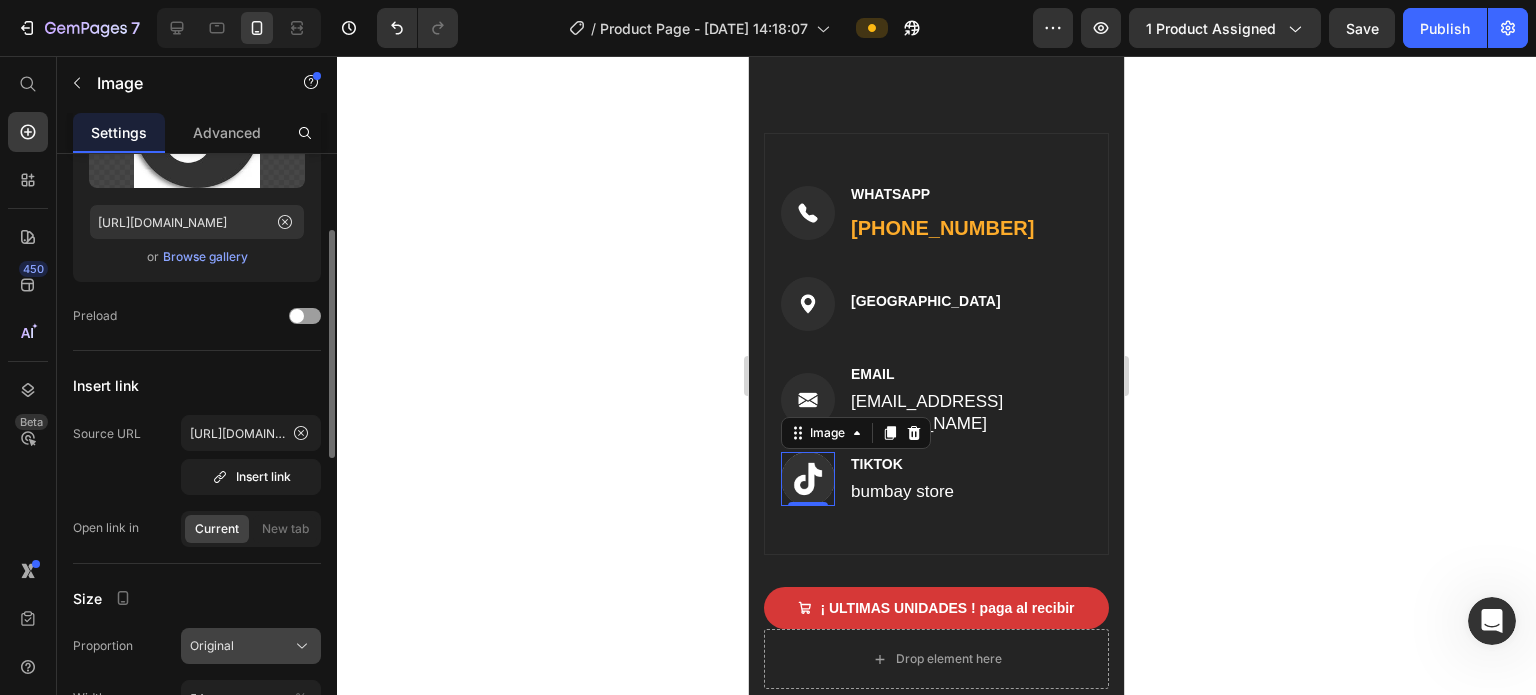 scroll, scrollTop: 300, scrollLeft: 0, axis: vertical 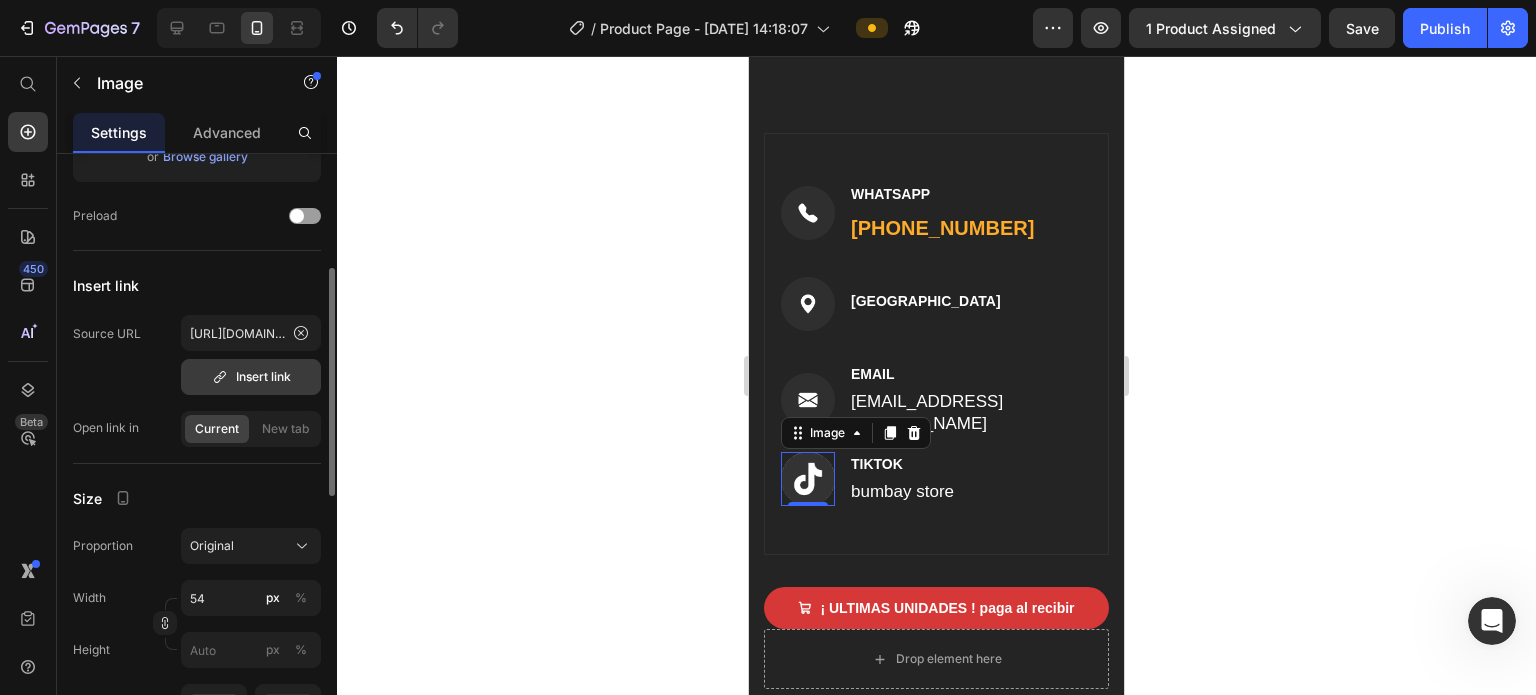 click on "Insert link" at bounding box center (251, 377) 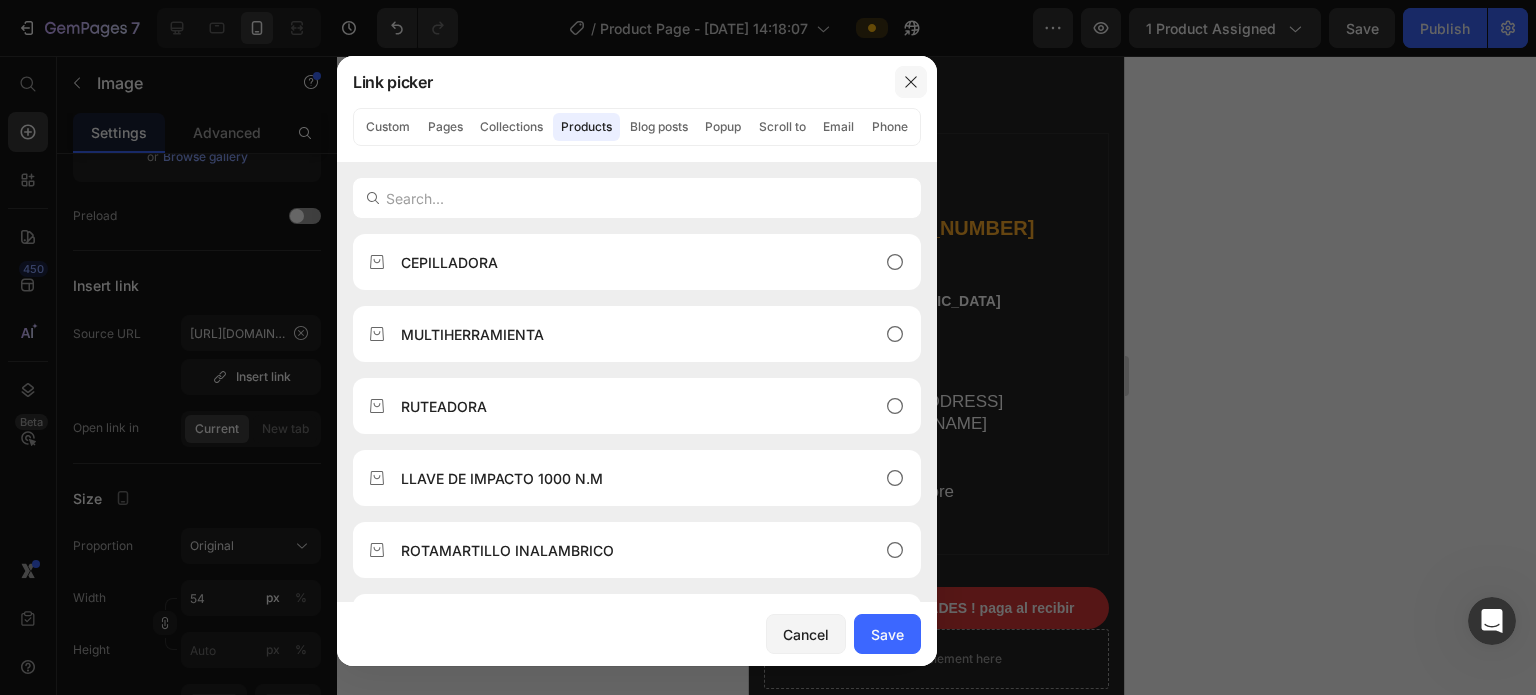 click 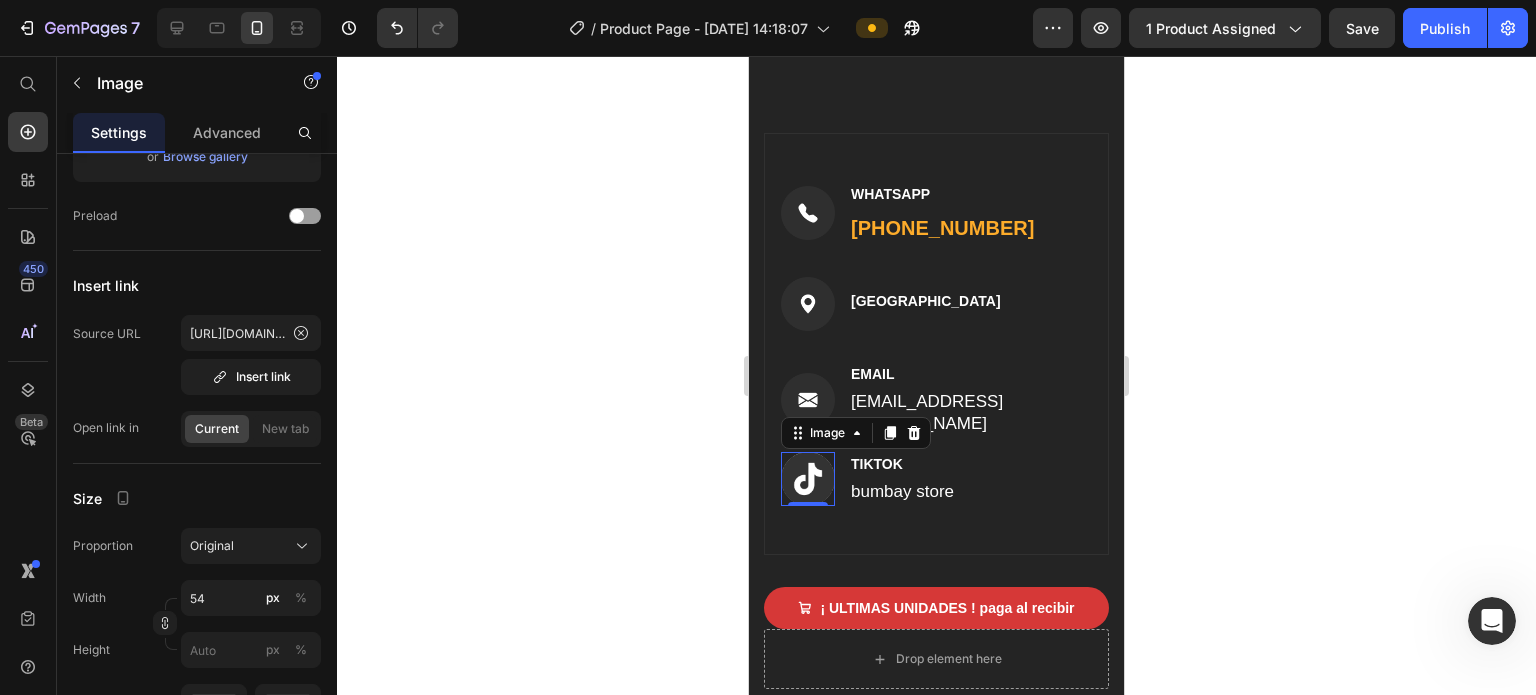click 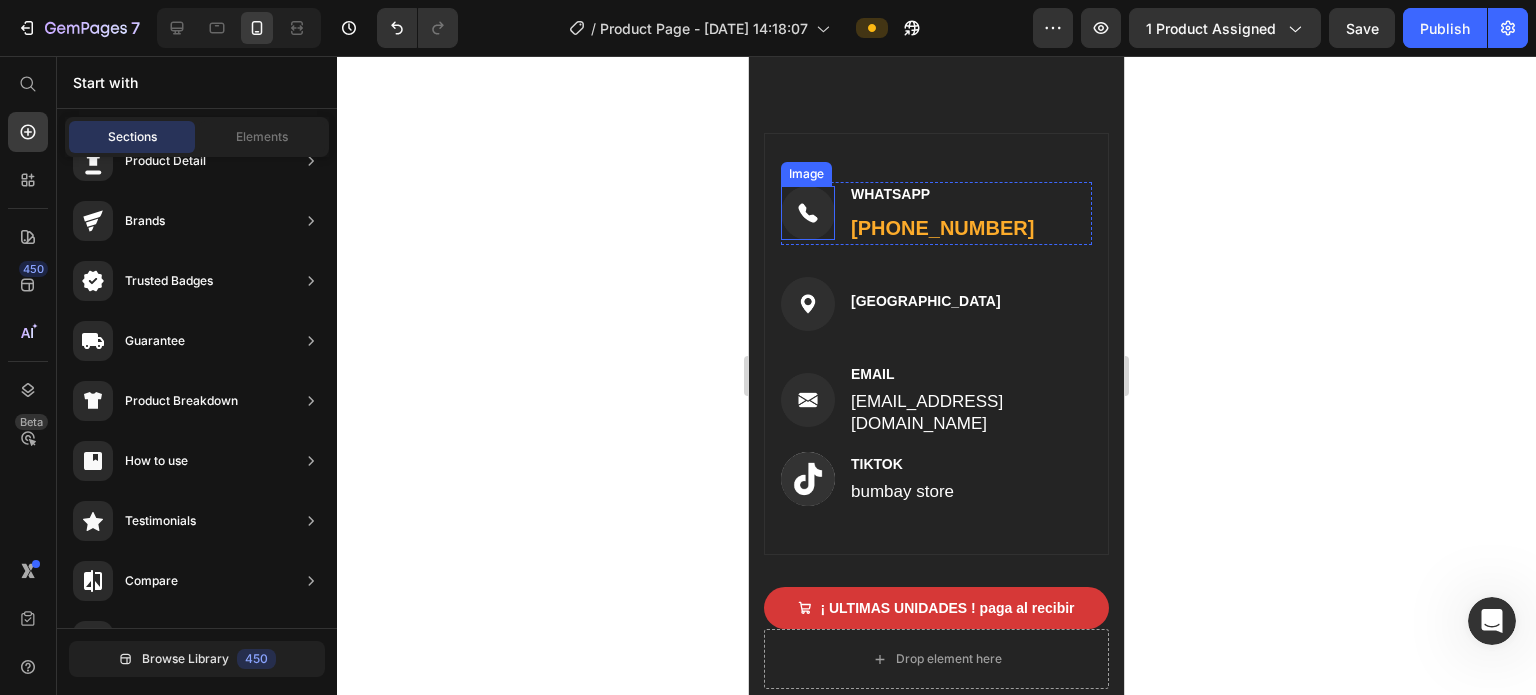 click at bounding box center [808, 213] 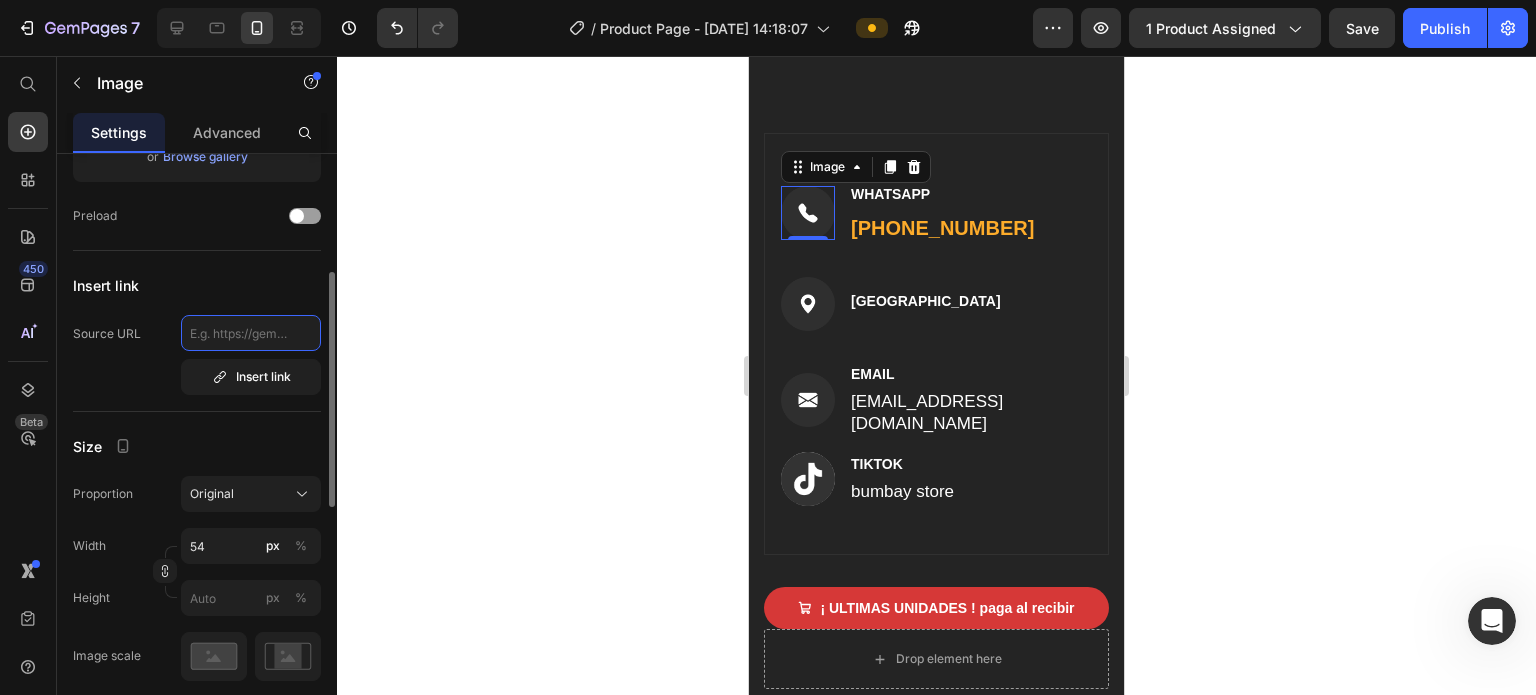 click 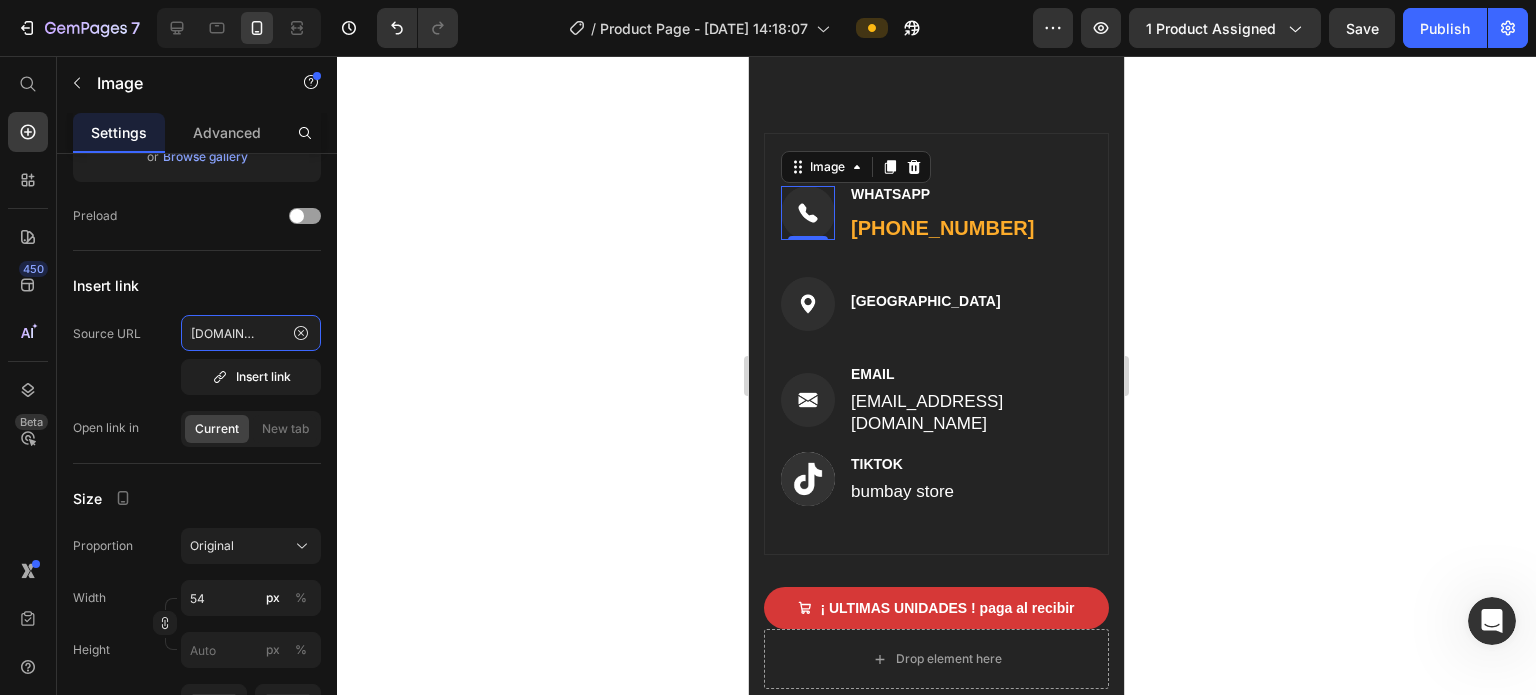 scroll, scrollTop: 0, scrollLeft: 55, axis: horizontal 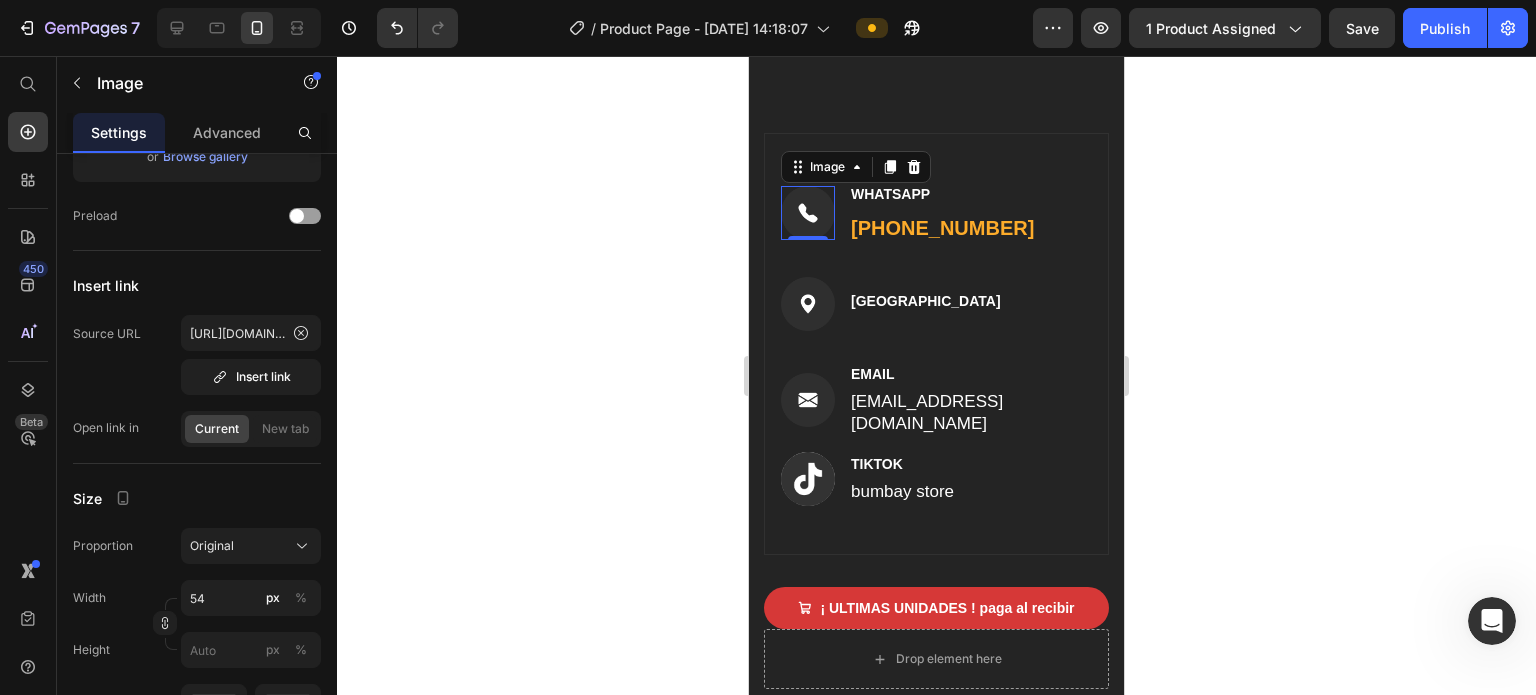 click 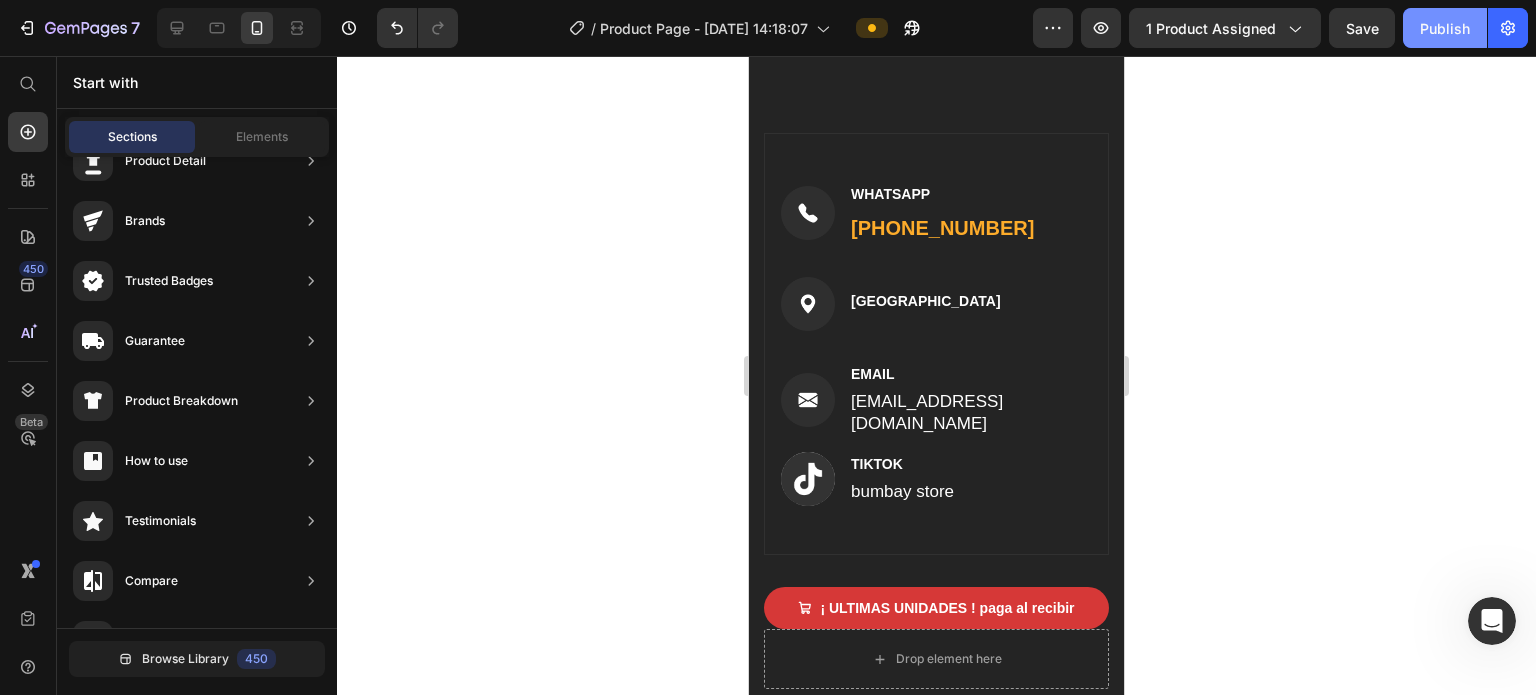 click on "Publish" at bounding box center (1445, 28) 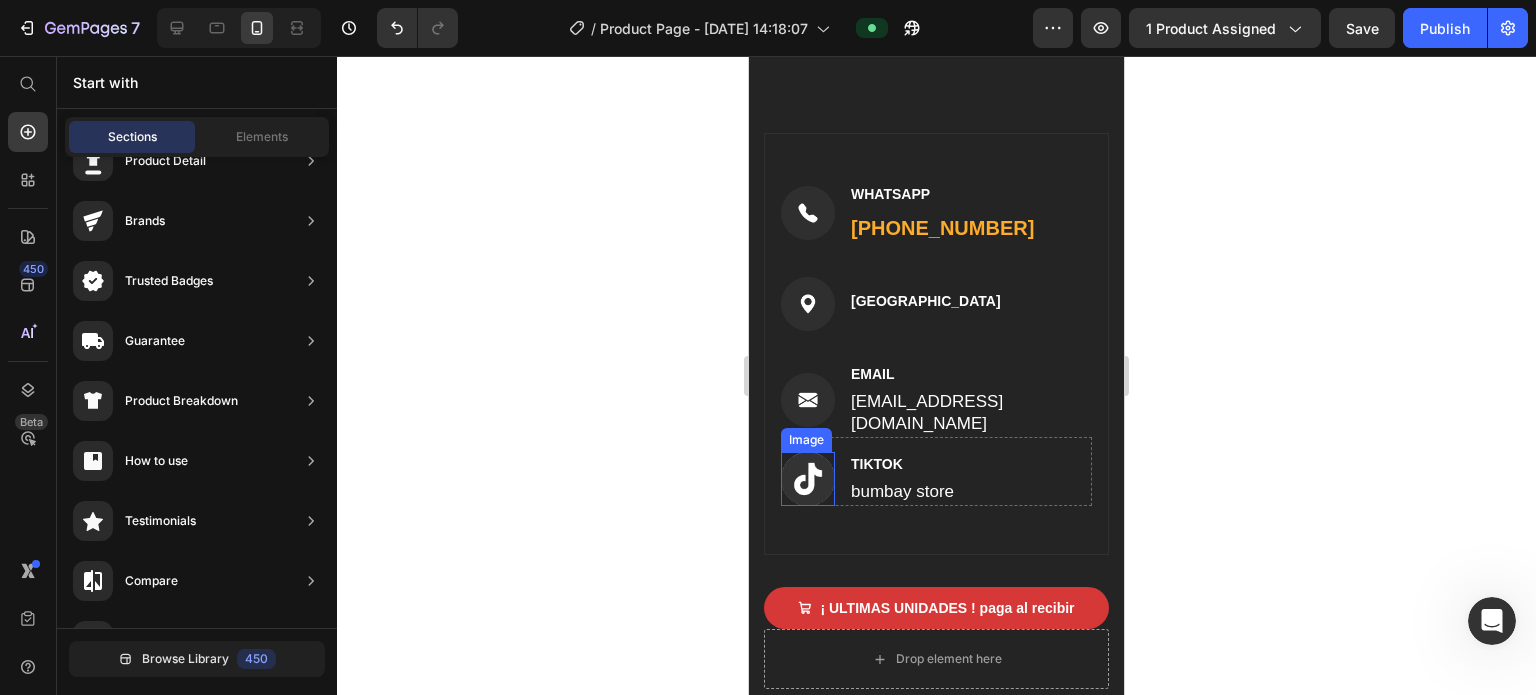 click at bounding box center [808, 479] 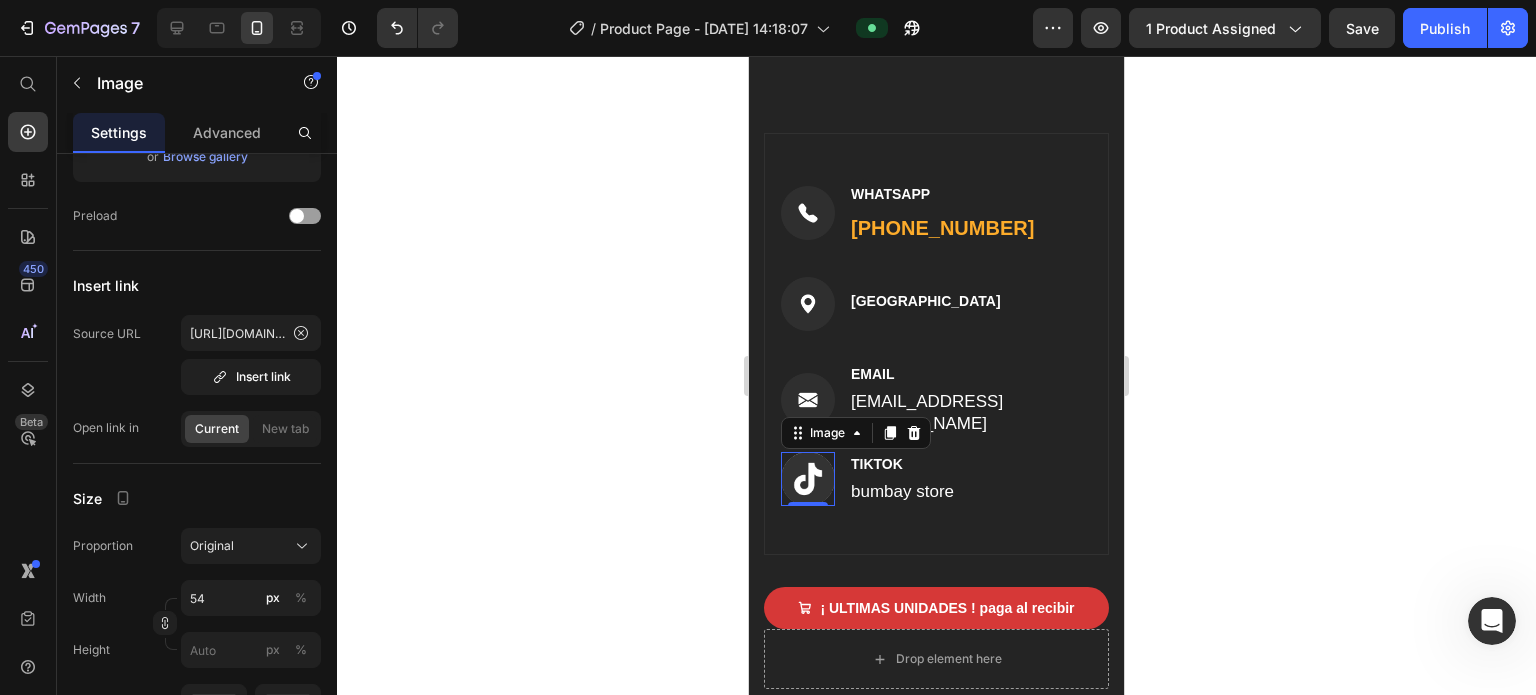 scroll, scrollTop: 0, scrollLeft: 0, axis: both 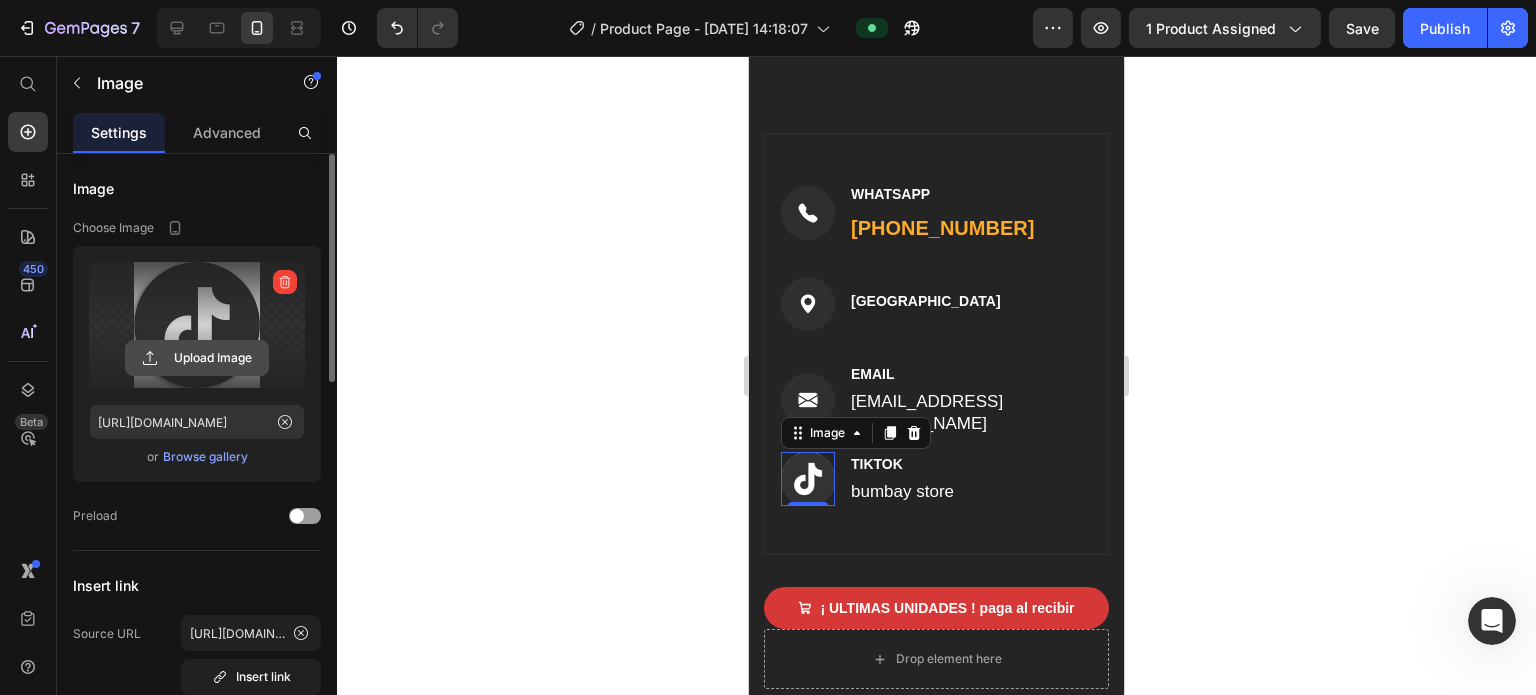 click 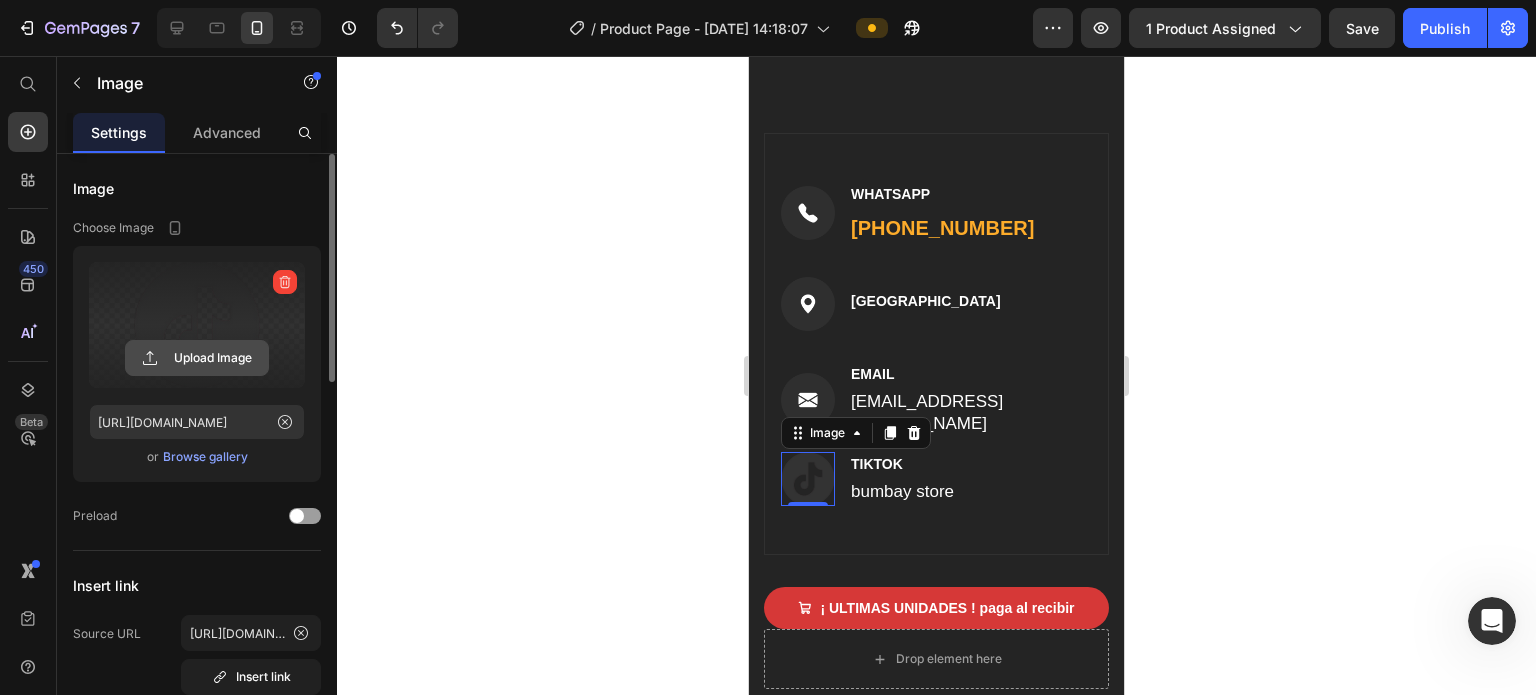 click 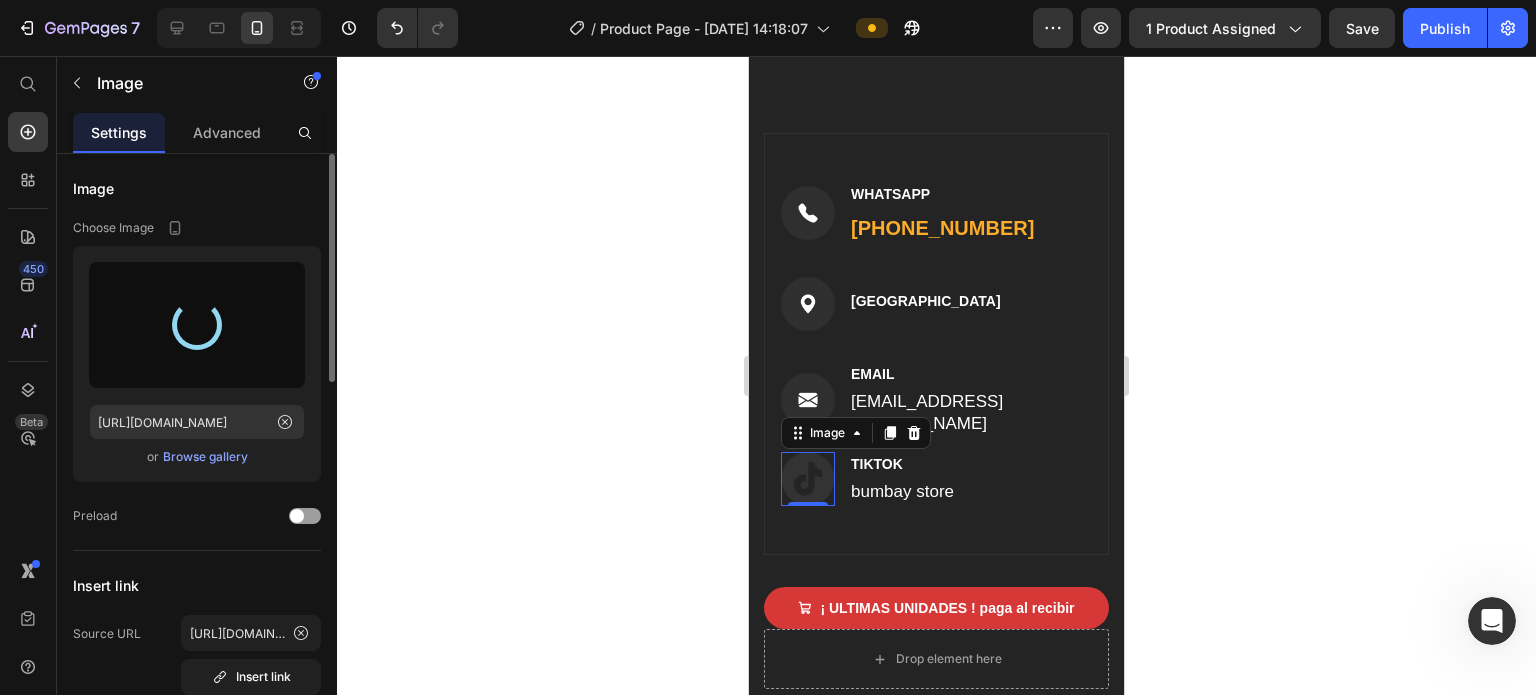 type on "[URL][DOMAIN_NAME]" 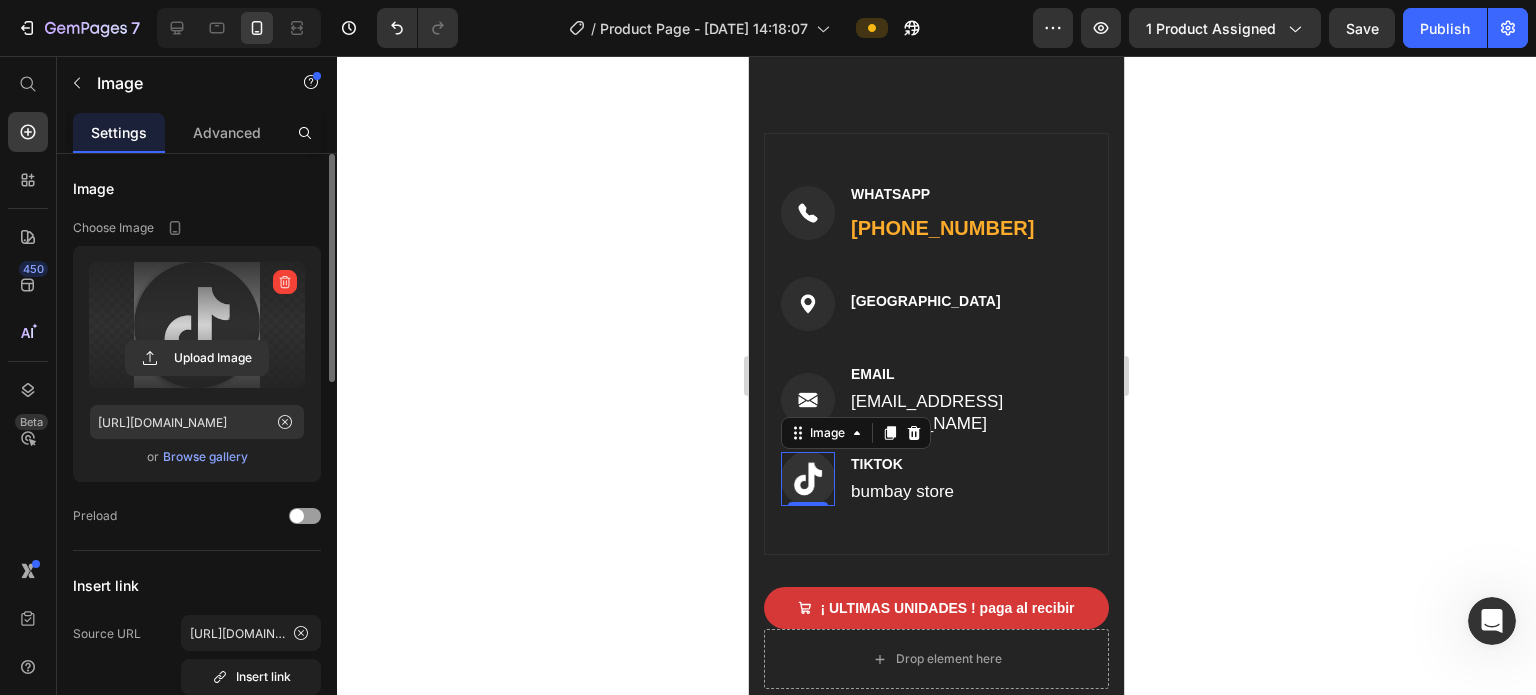click 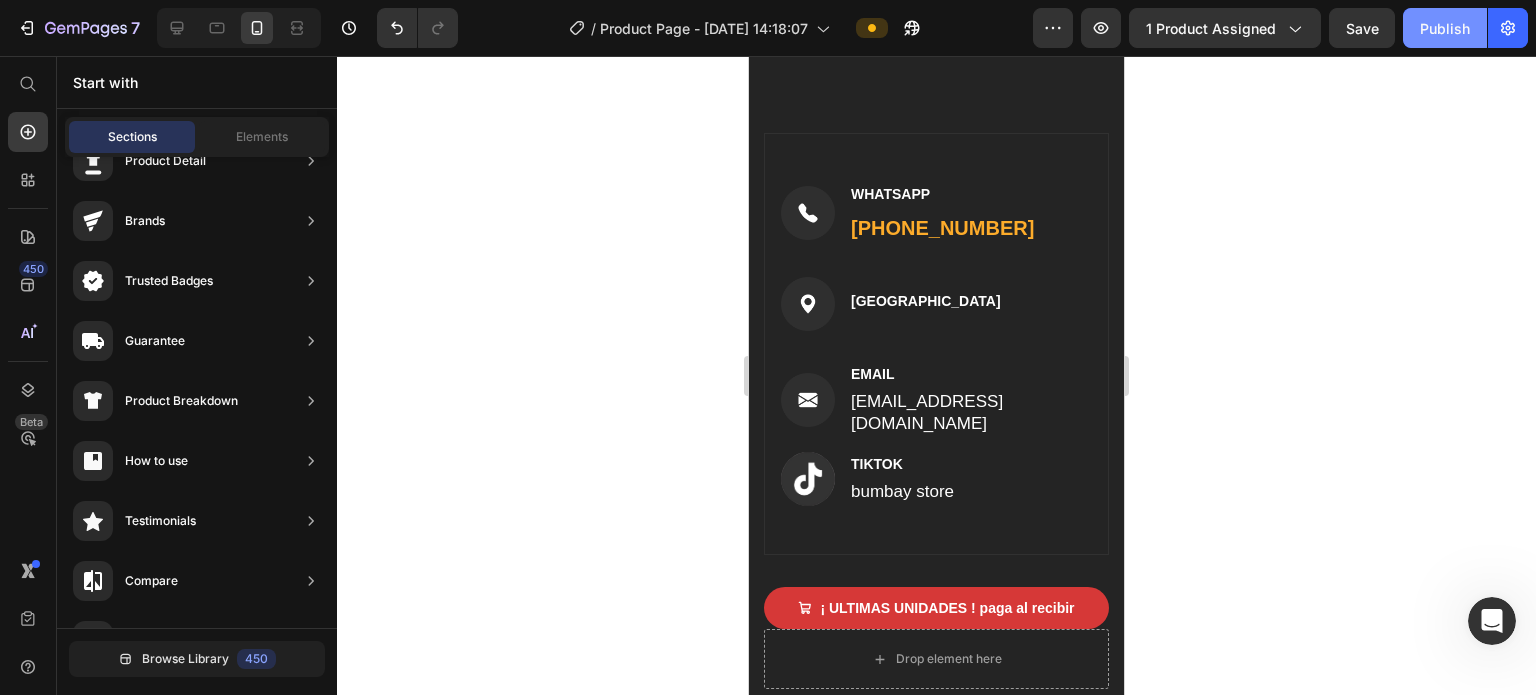 click on "Publish" 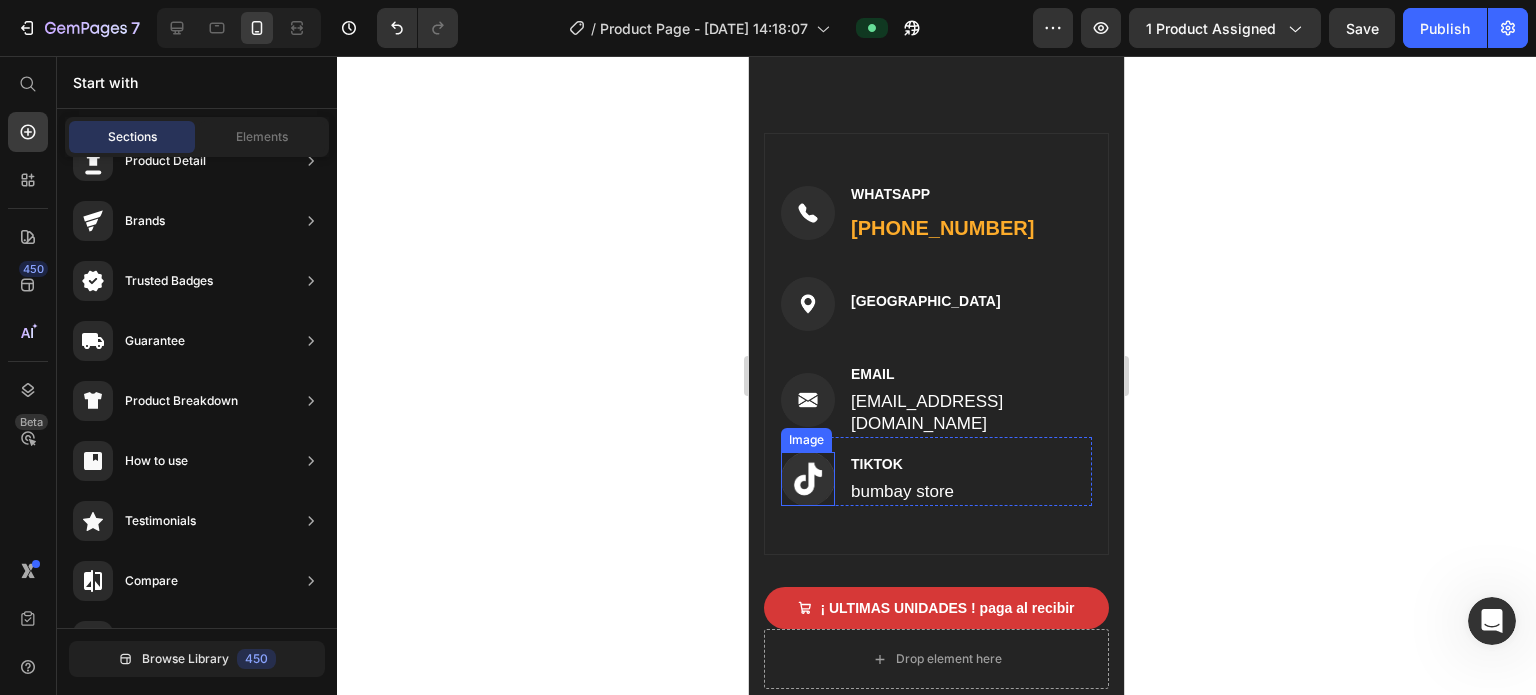 click at bounding box center (808, 479) 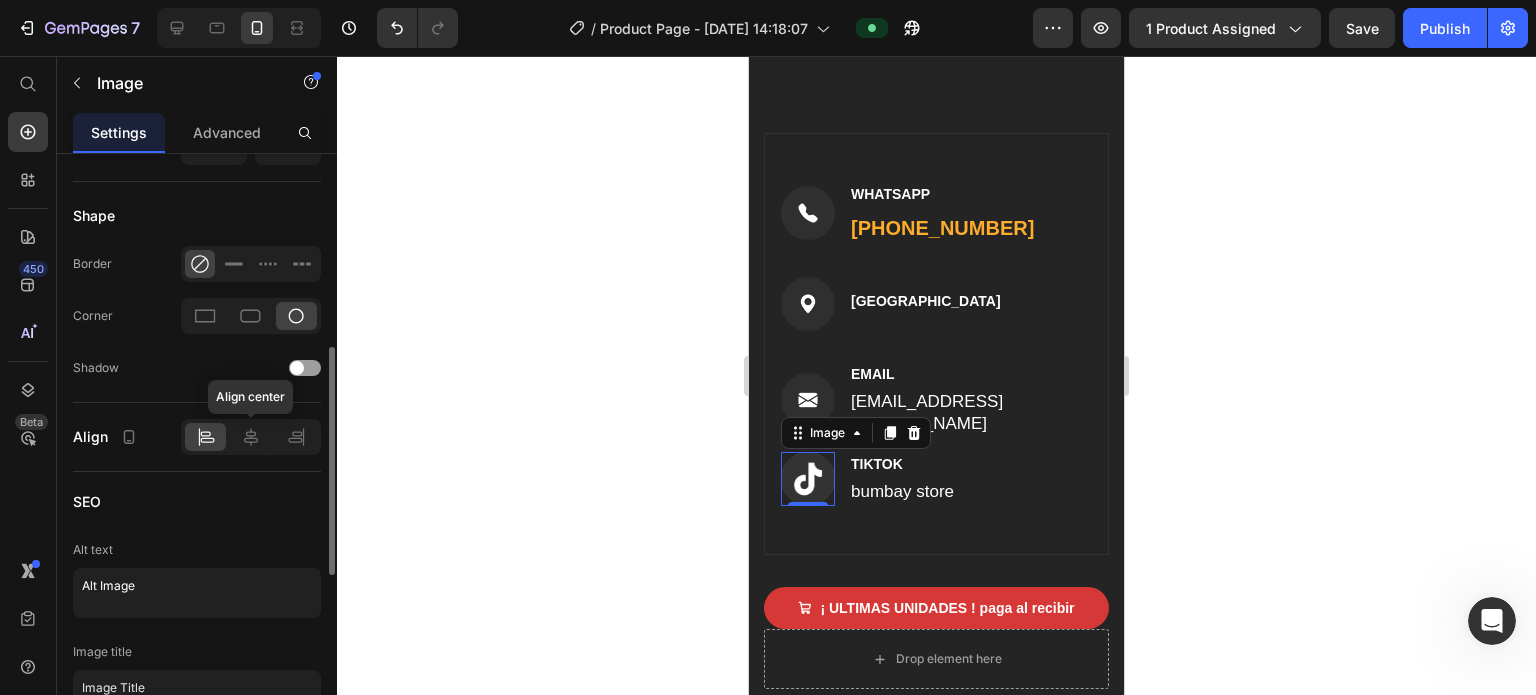 scroll, scrollTop: 768, scrollLeft: 0, axis: vertical 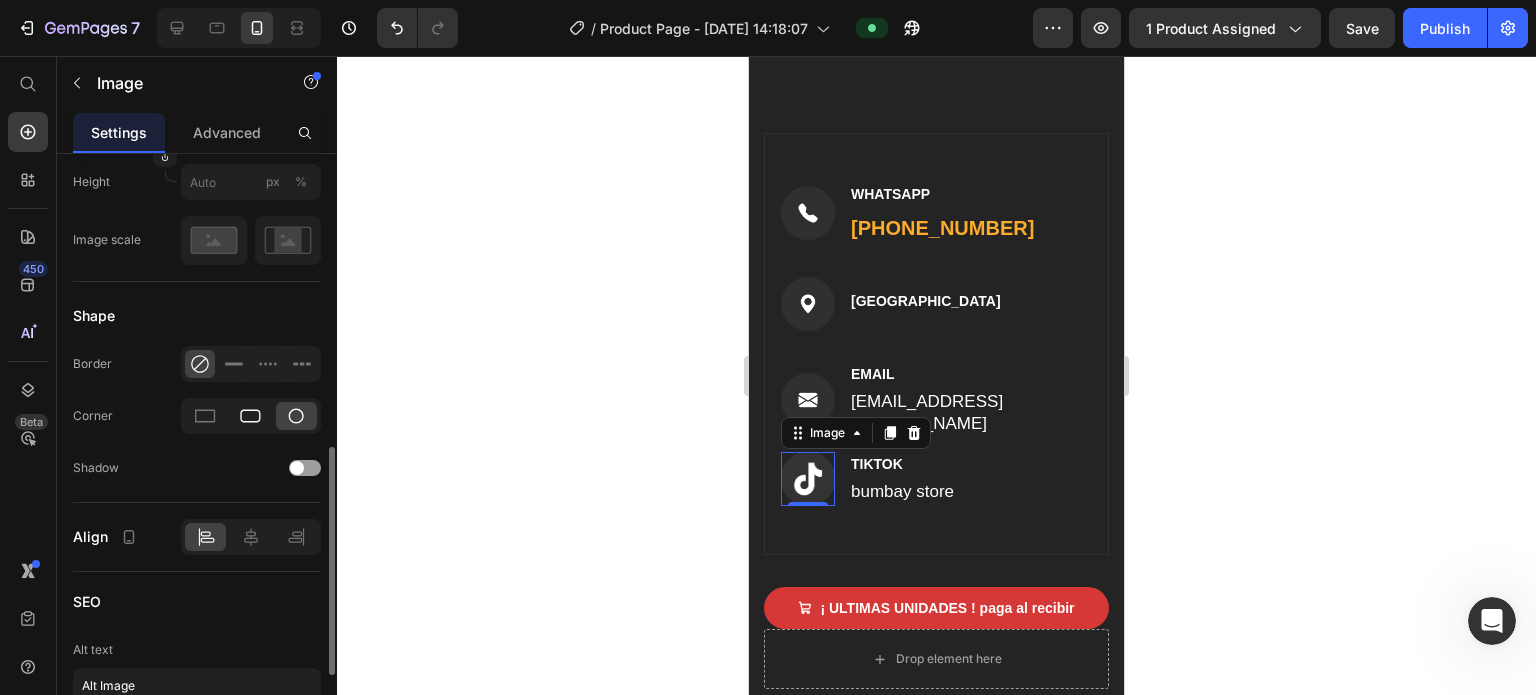 click 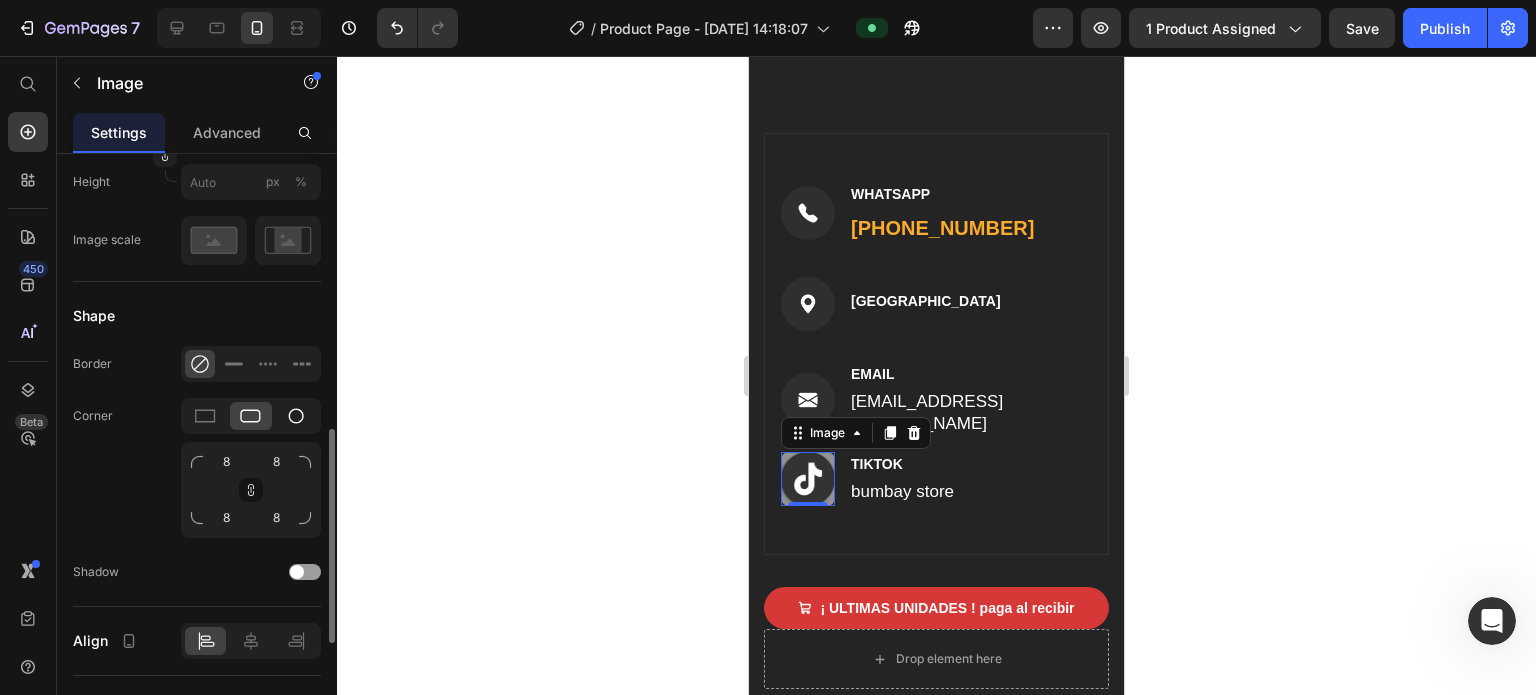 click 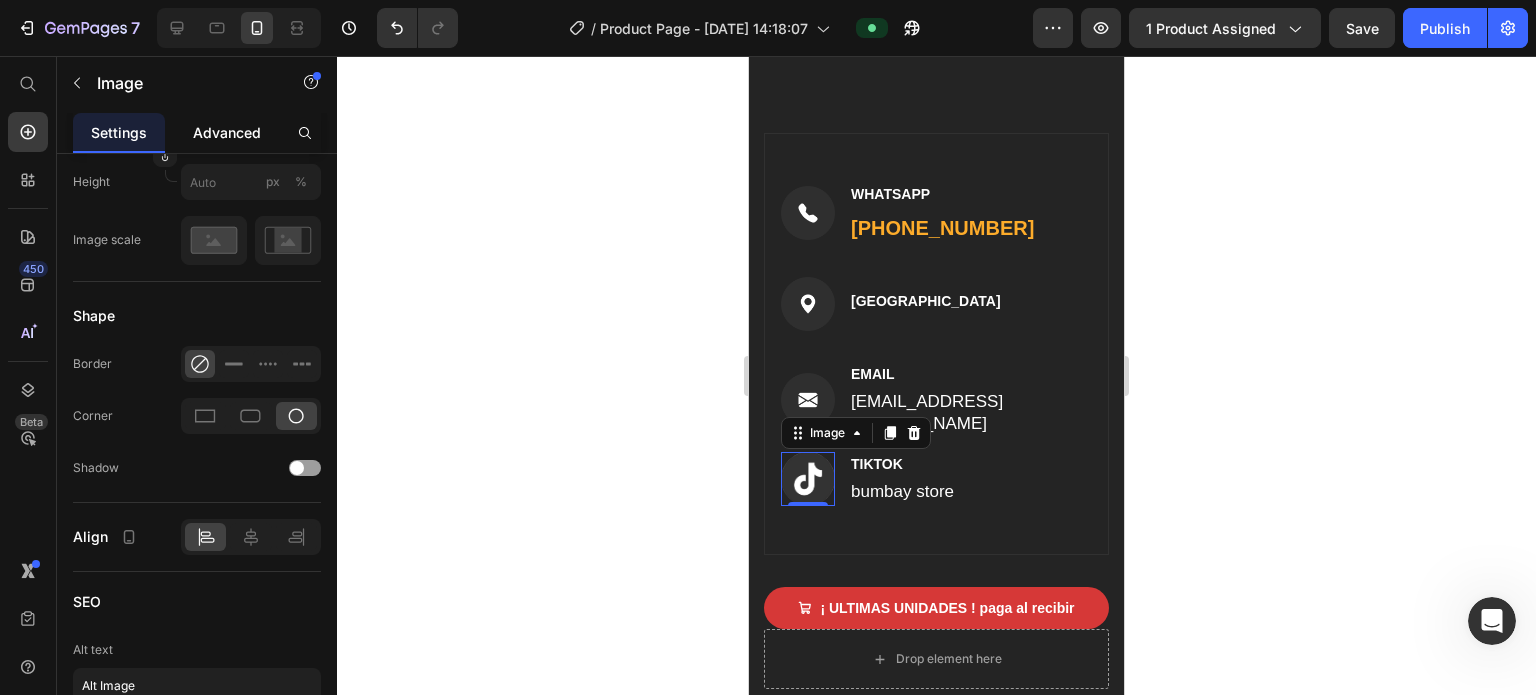click on "Advanced" at bounding box center (227, 132) 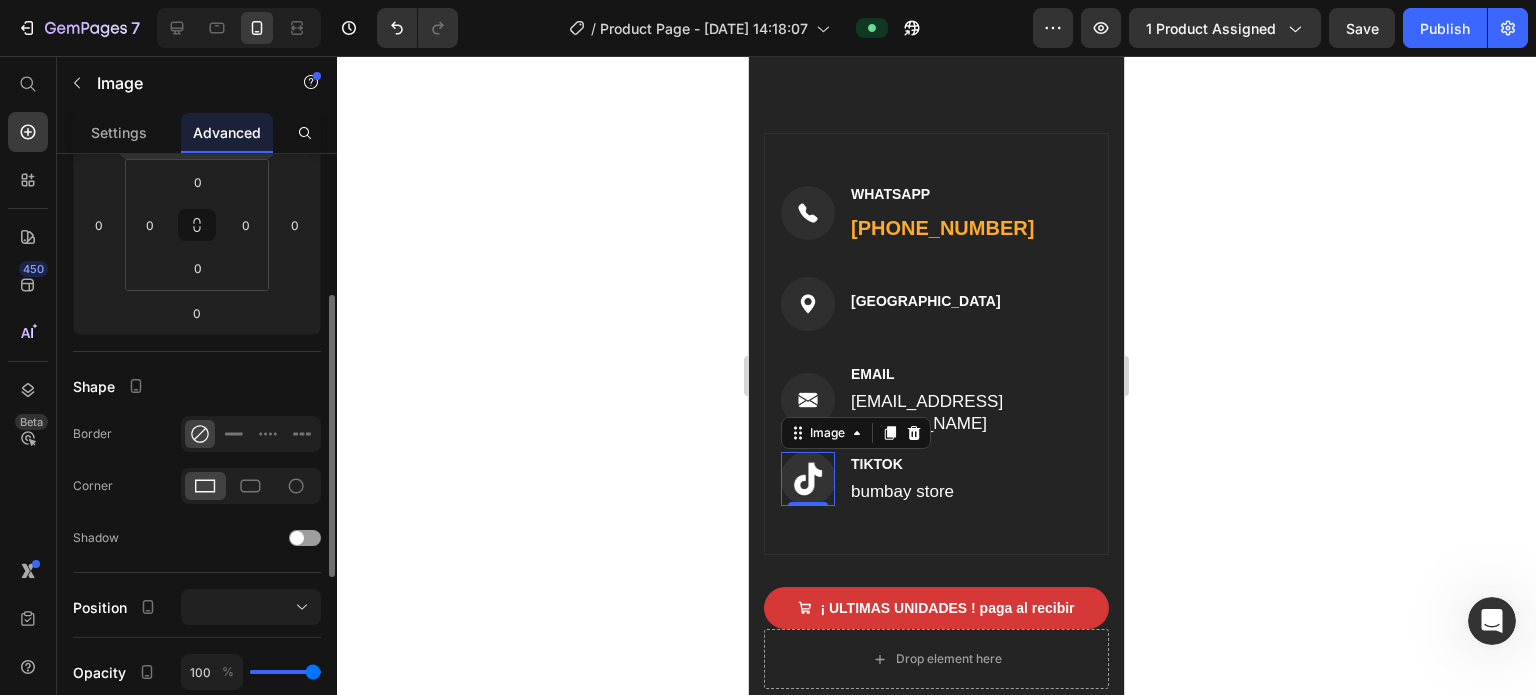 scroll, scrollTop: 400, scrollLeft: 0, axis: vertical 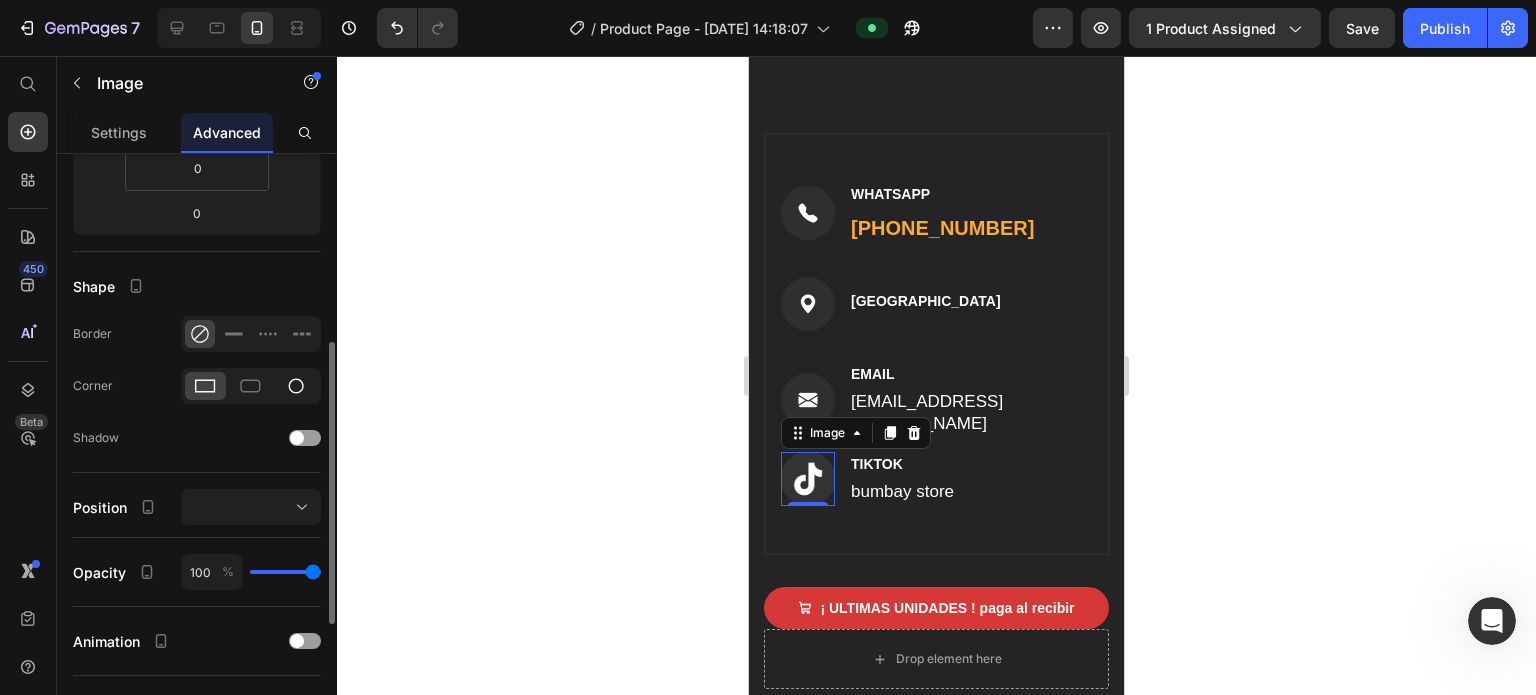 click 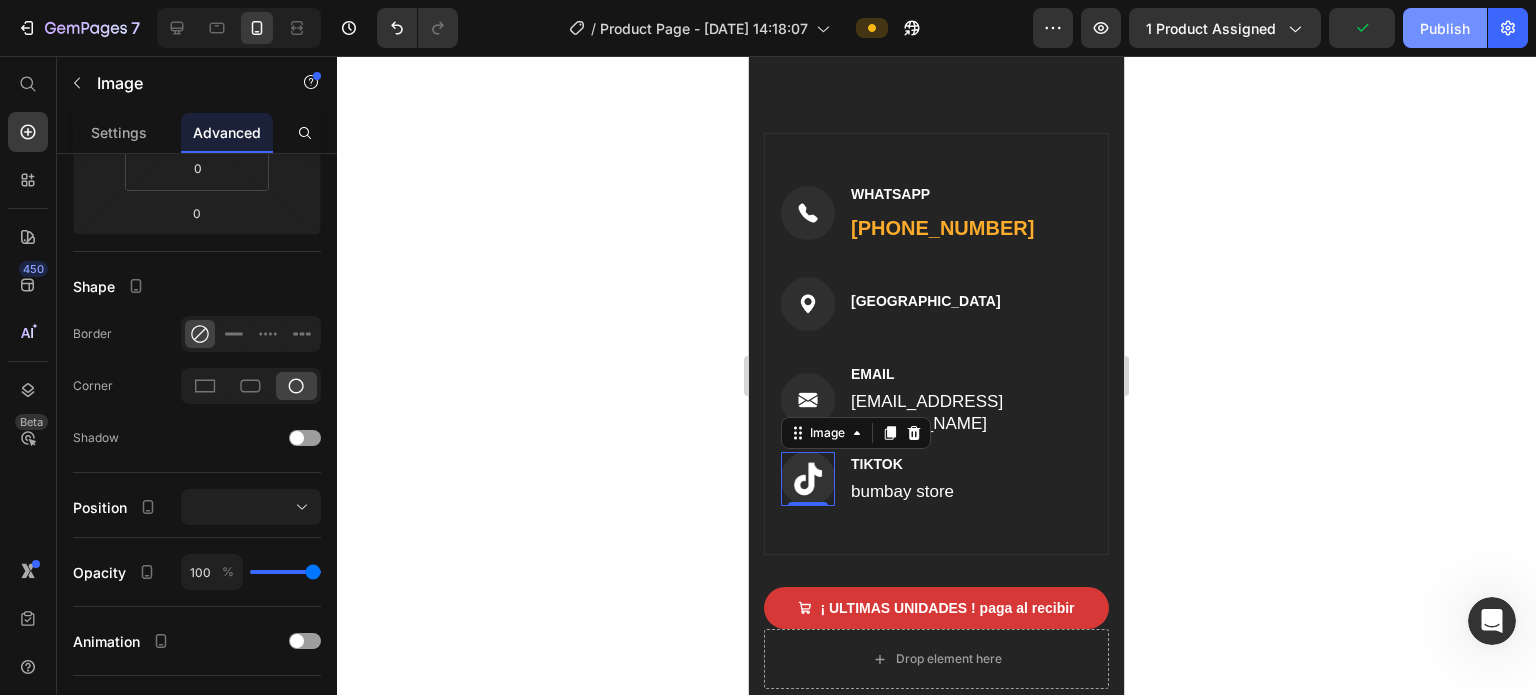 click on "Publish" at bounding box center (1445, 28) 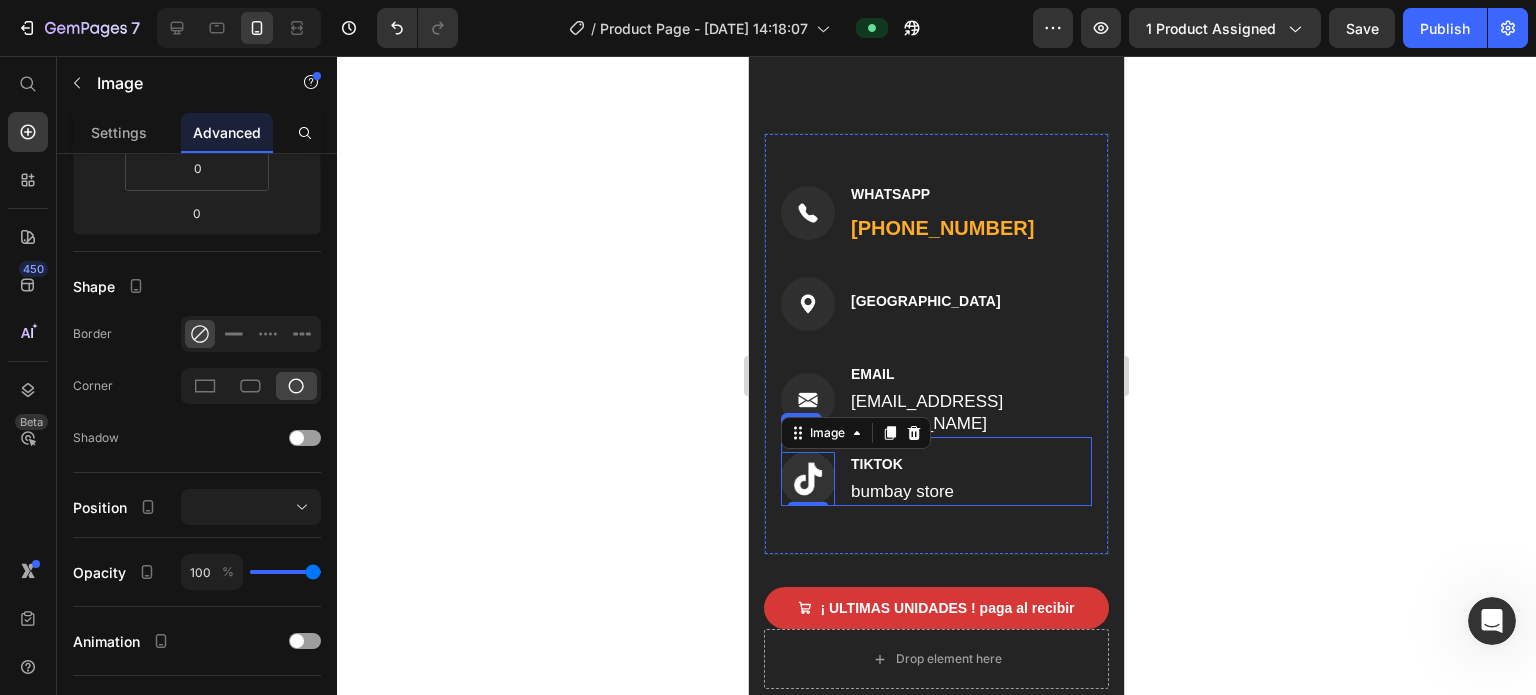 click on "Image   0 TIKTOK Text block bumbay store Text block Row" at bounding box center [936, 471] 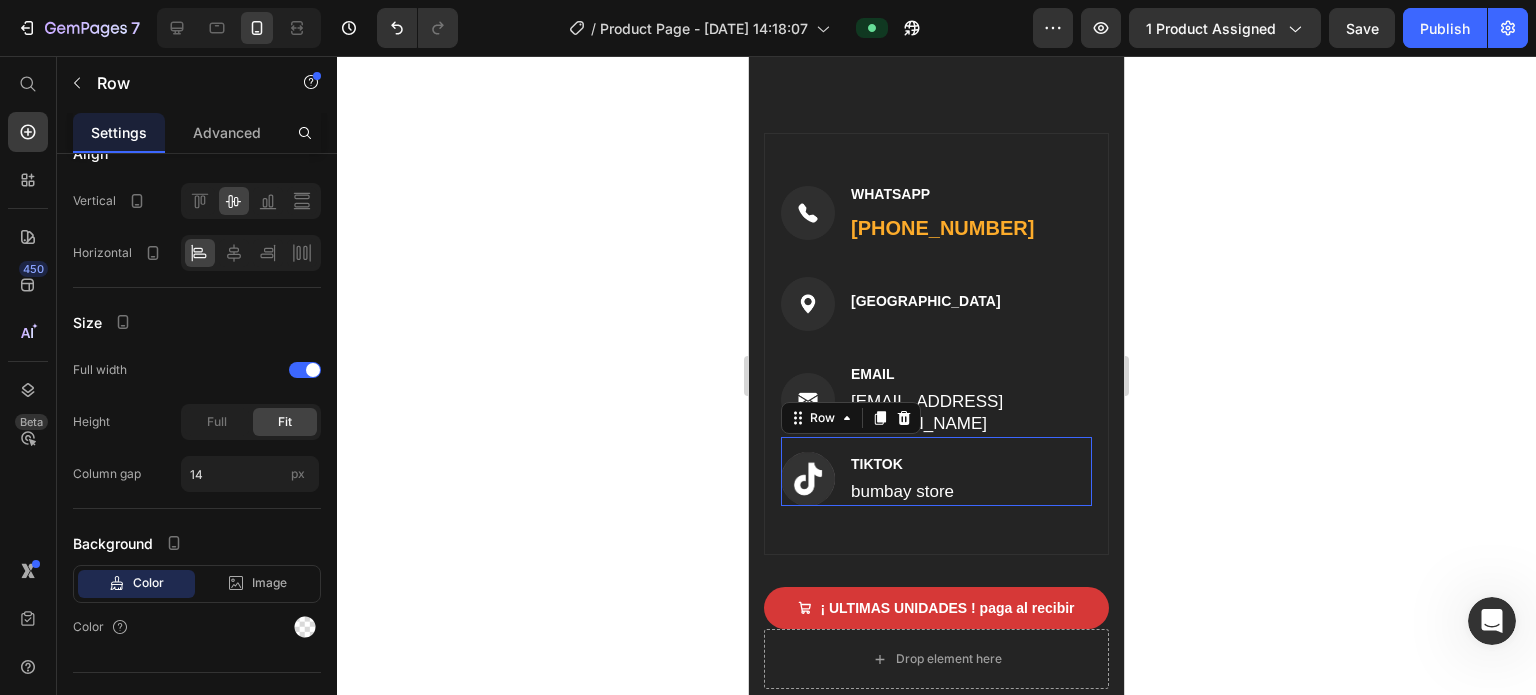 scroll, scrollTop: 0, scrollLeft: 0, axis: both 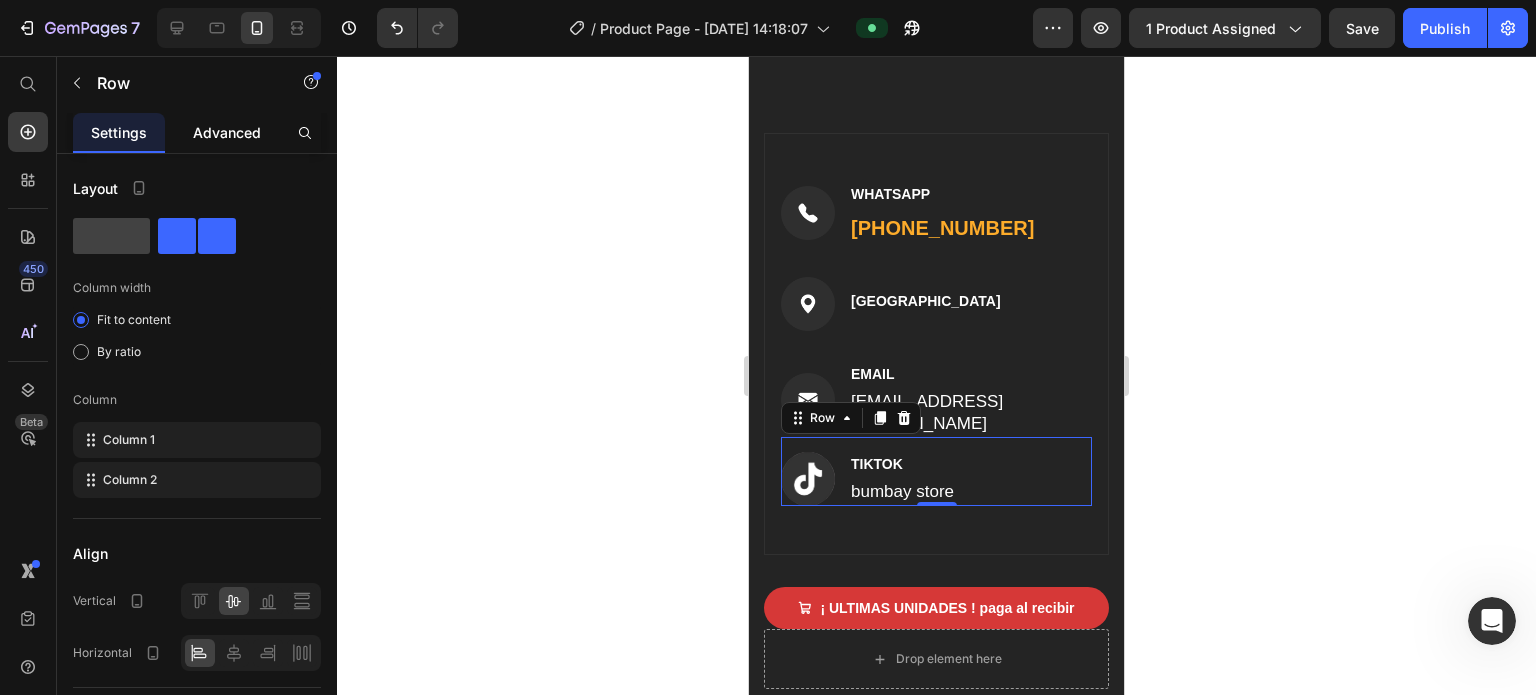 click on "Advanced" at bounding box center (227, 132) 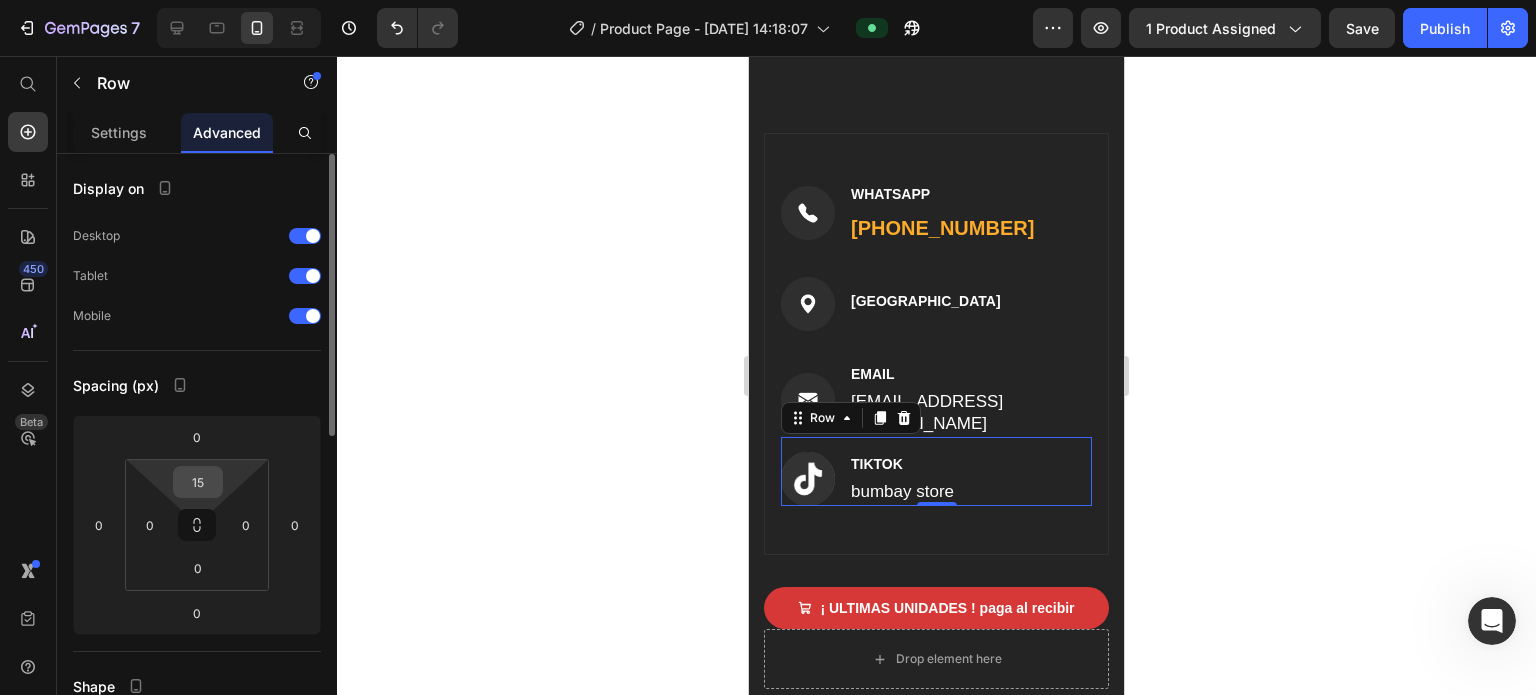 click on "15" at bounding box center (198, 482) 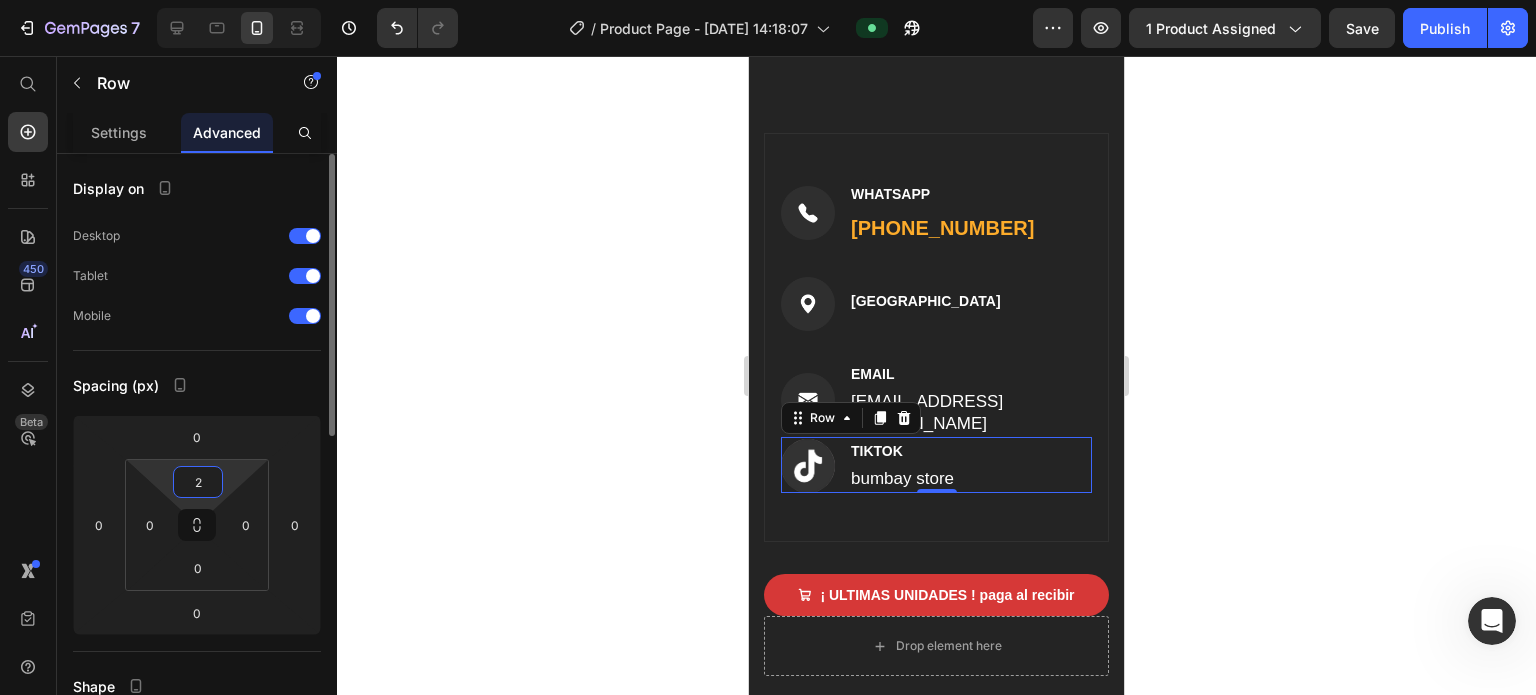 type on "20" 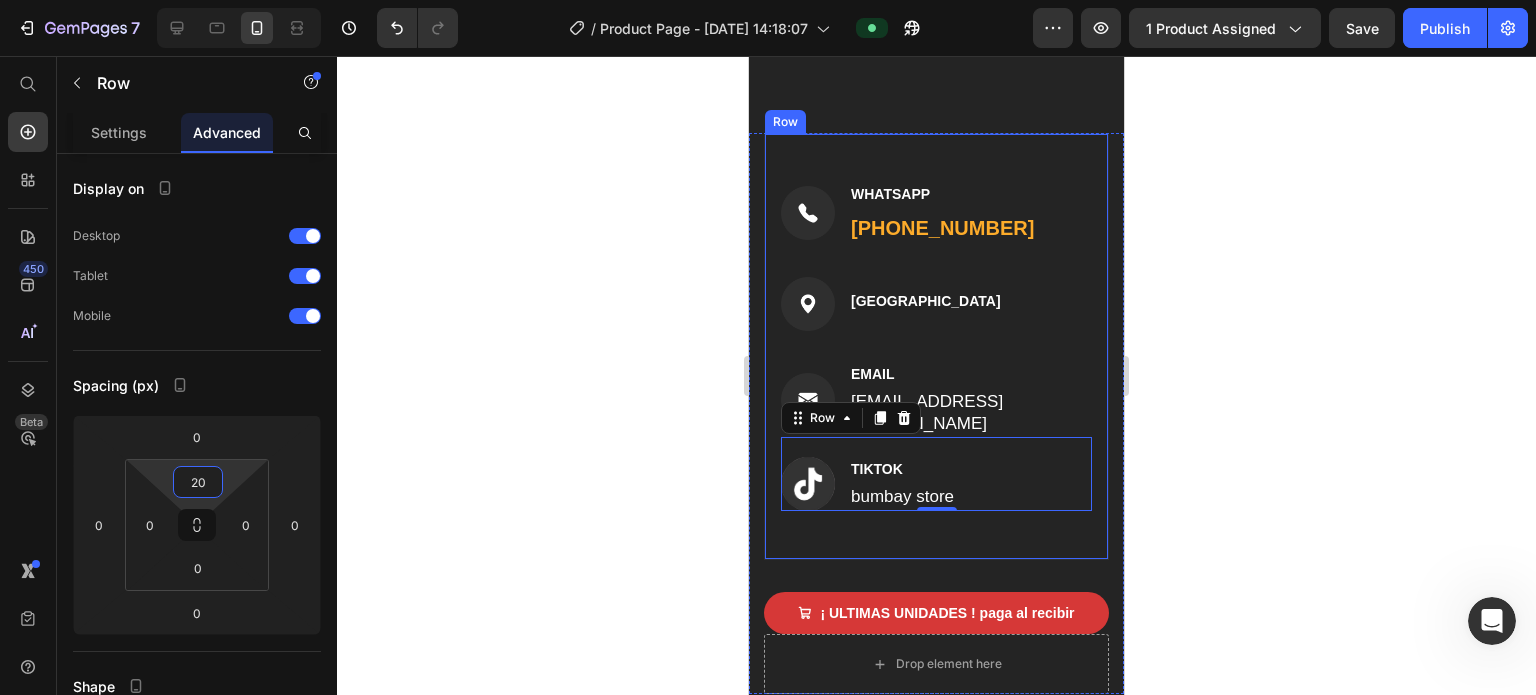 click 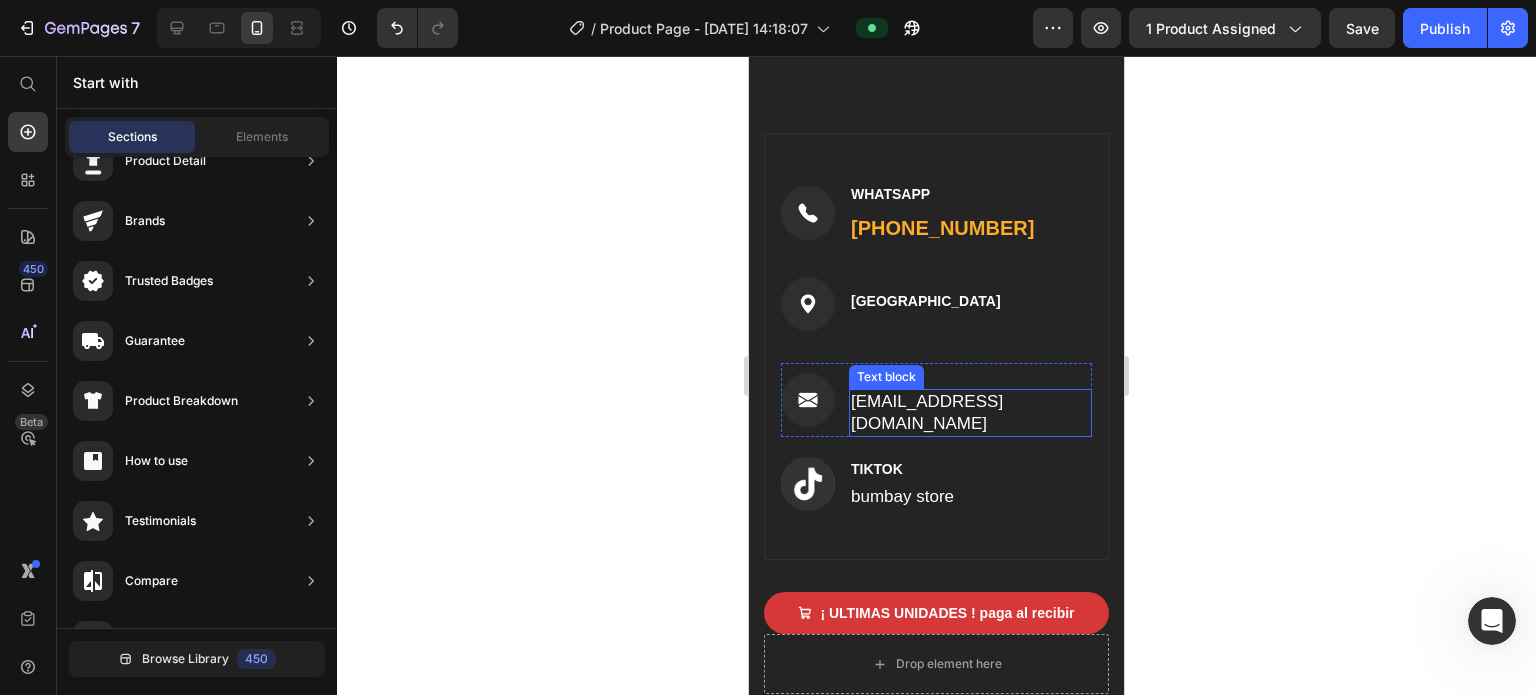 click on "[EMAIL_ADDRESS][DOMAIN_NAME]" at bounding box center [970, 413] 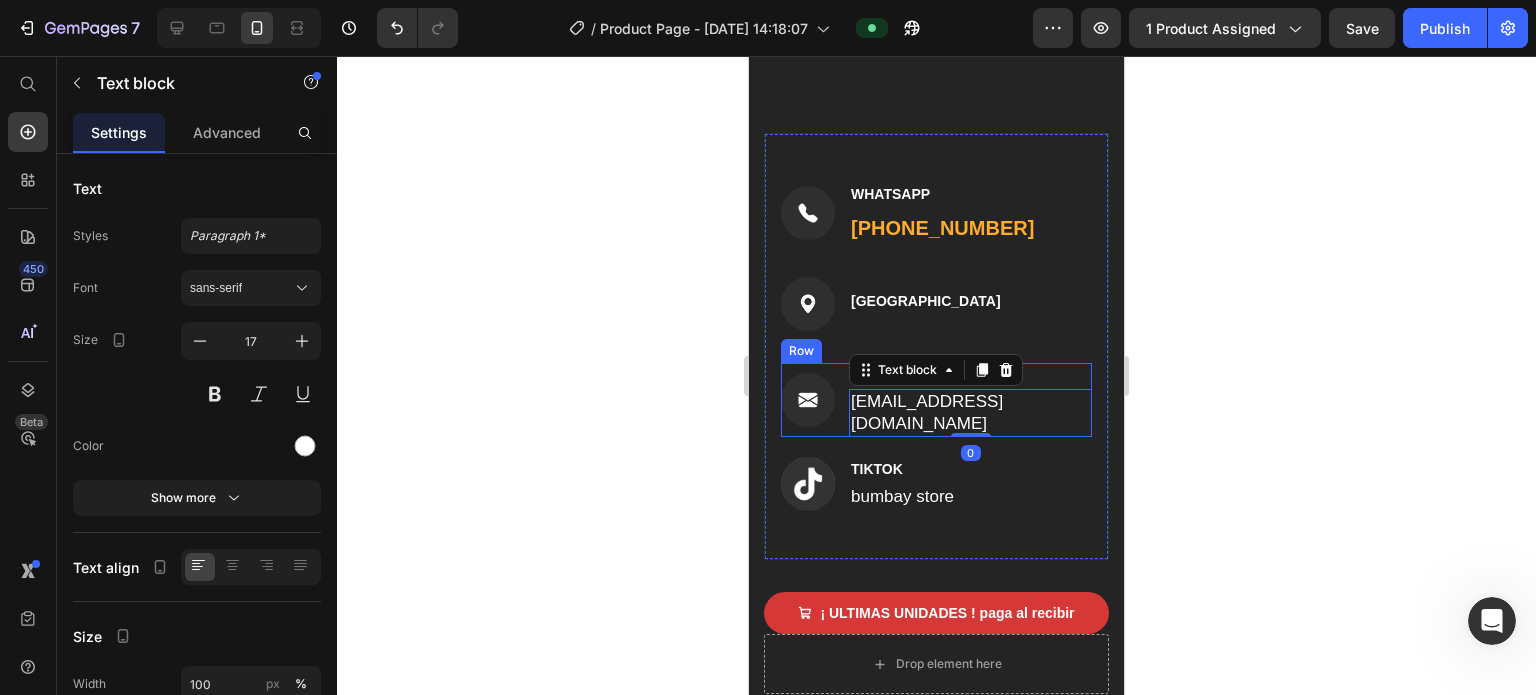 click on "Image EMAIL Text block [EMAIL_ADDRESS][DOMAIN_NAME] Text block   0 Row" at bounding box center (936, 400) 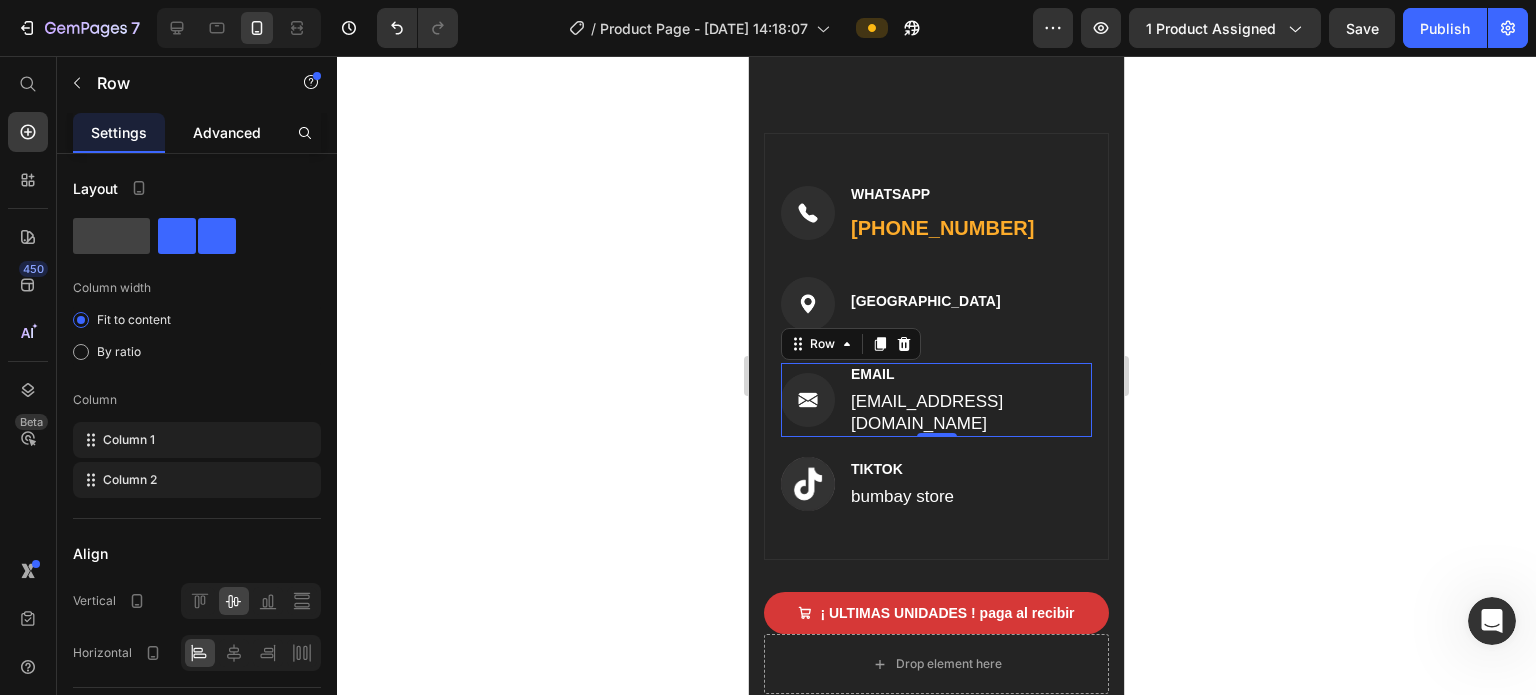 click on "Advanced" at bounding box center (227, 132) 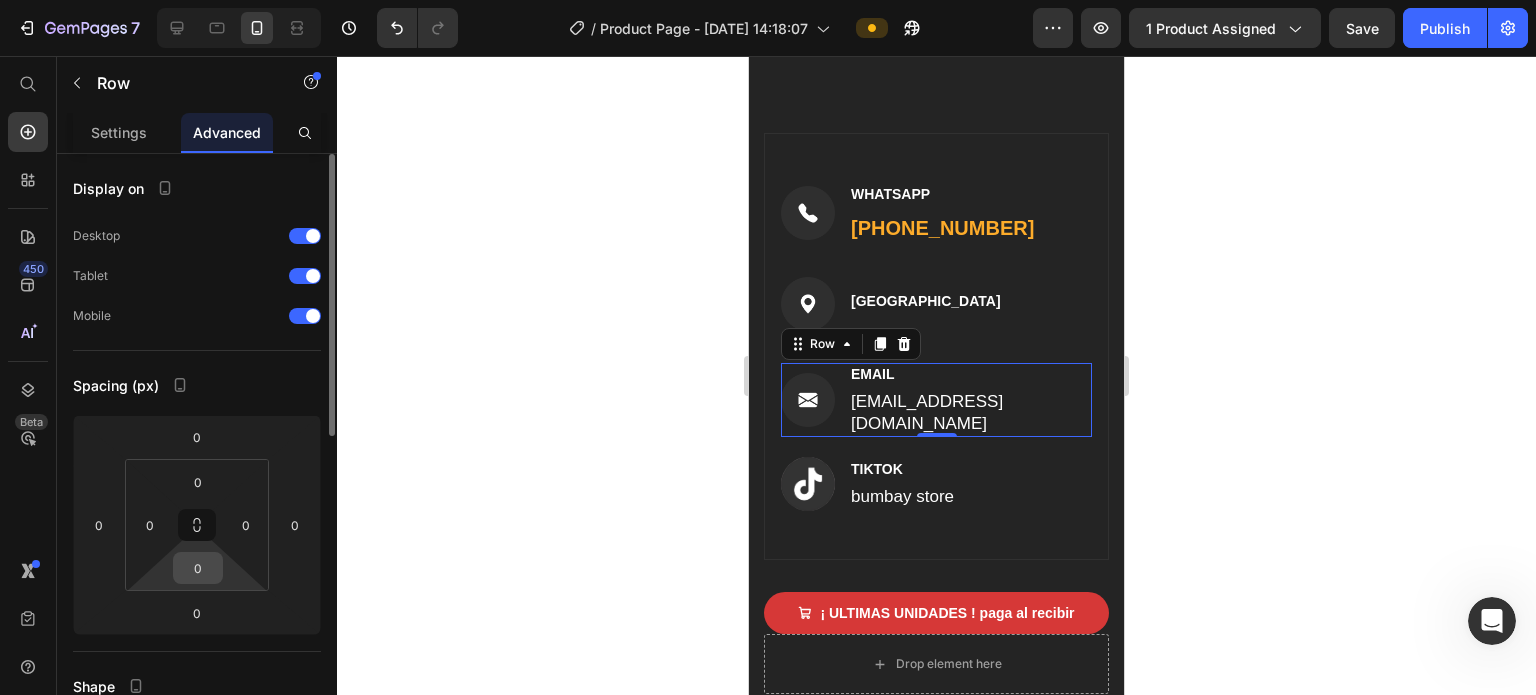 click on "0" at bounding box center [198, 568] 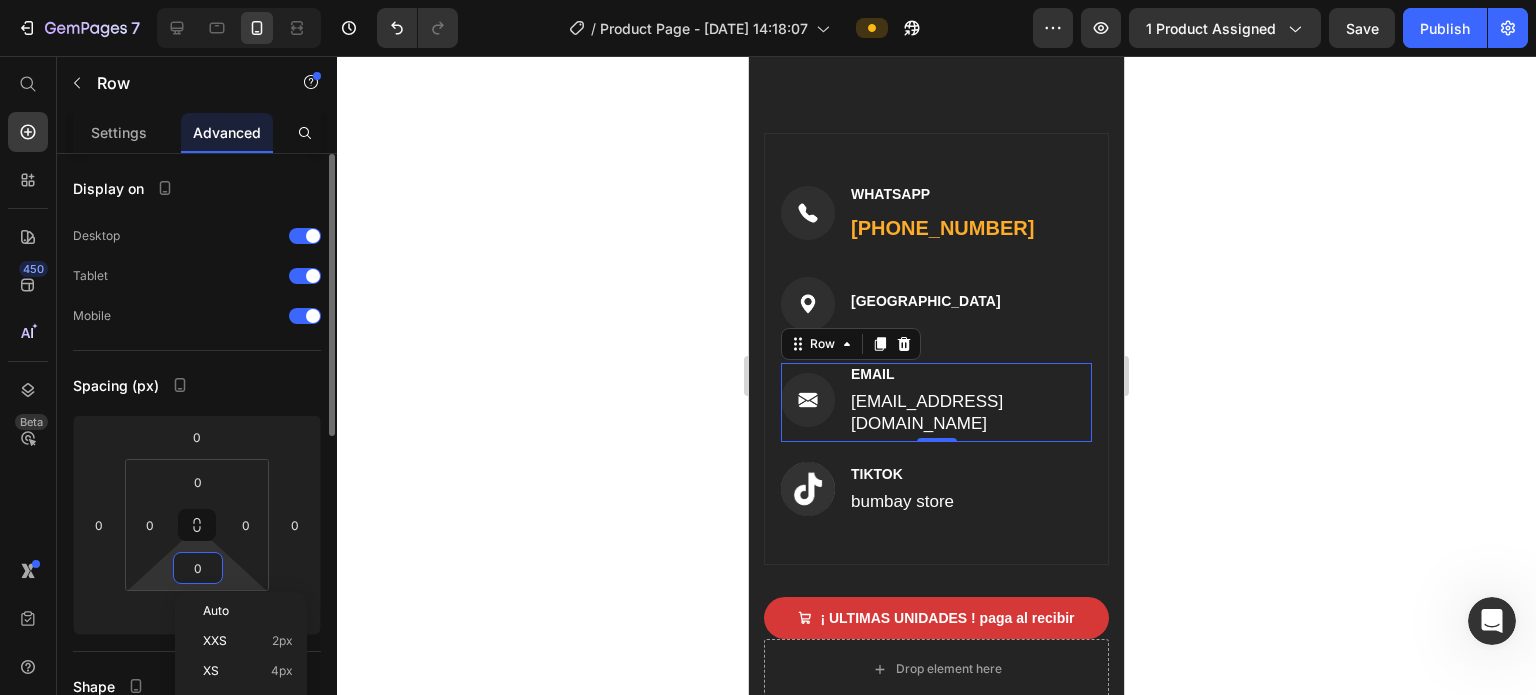 type on "5" 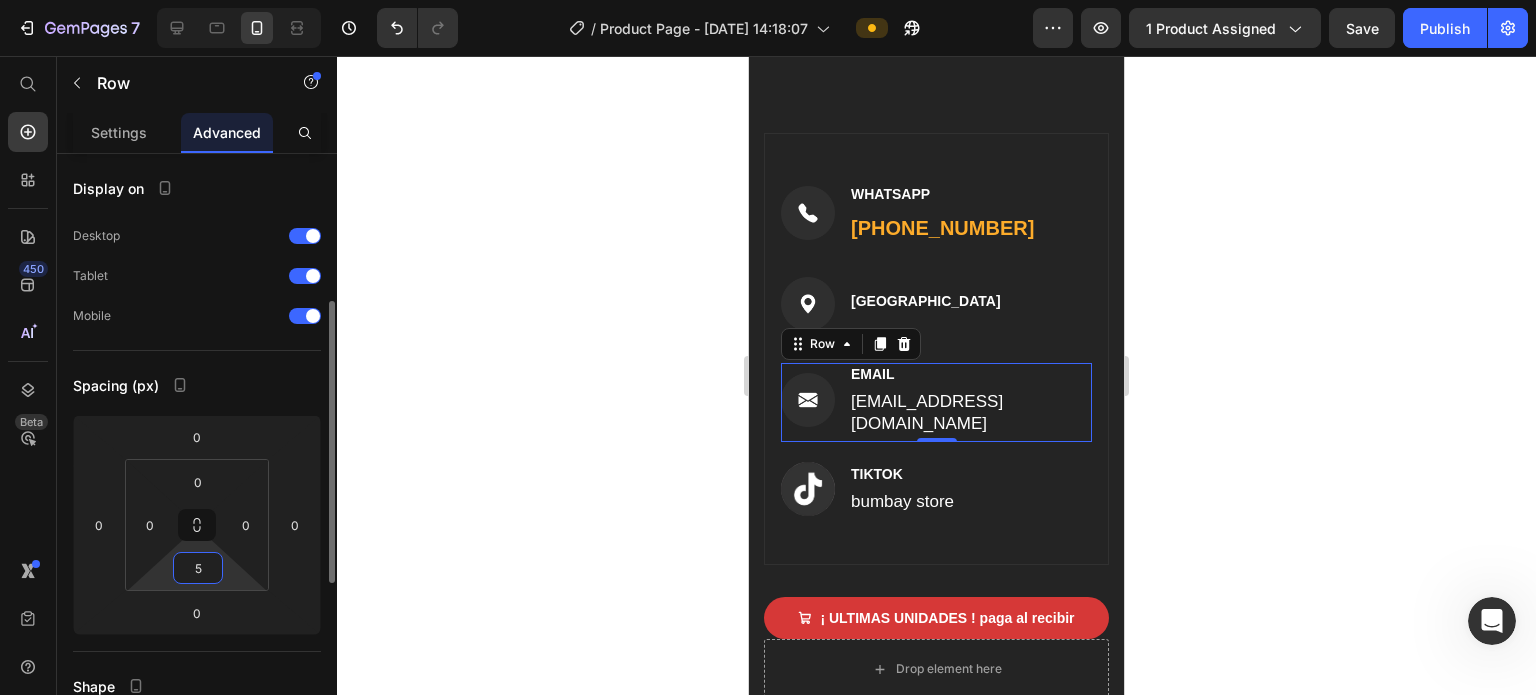scroll, scrollTop: 100, scrollLeft: 0, axis: vertical 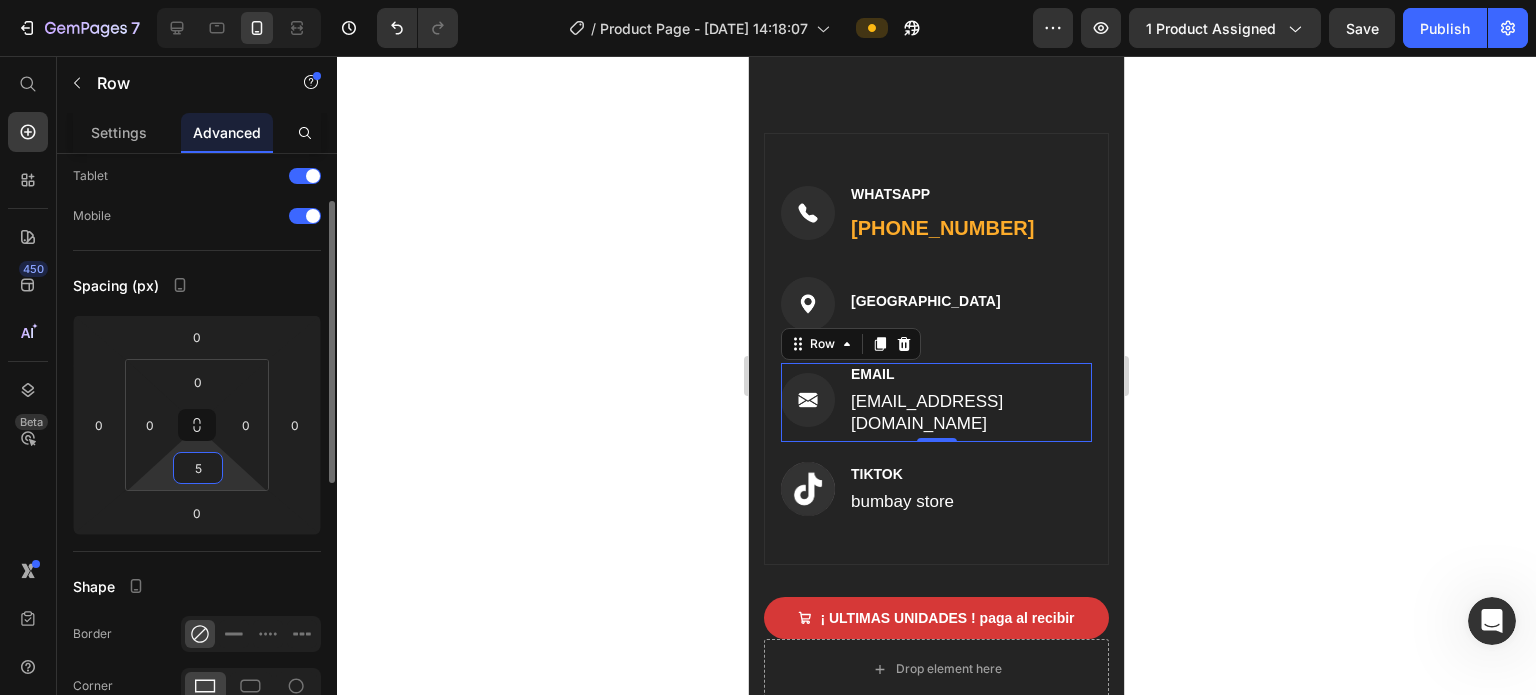 click 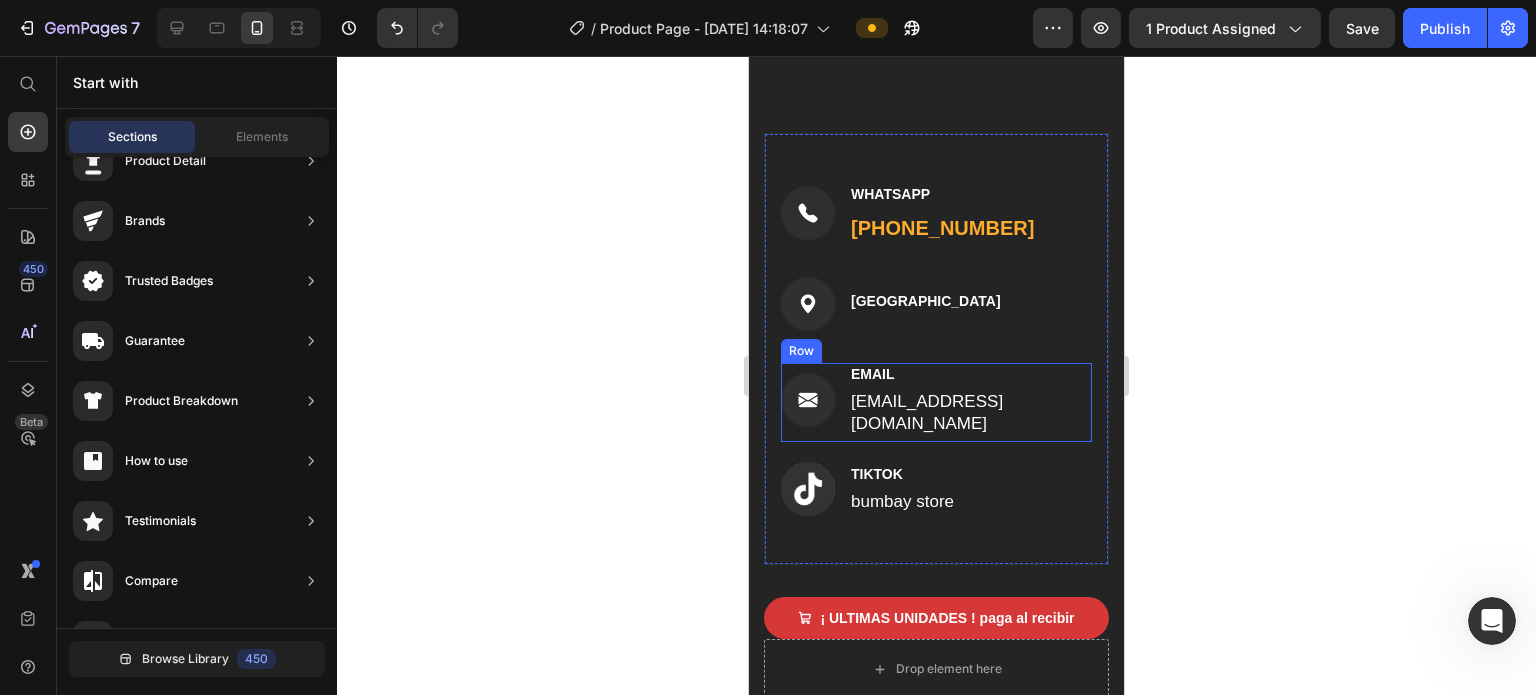 click on "Image EMAIL Text block [EMAIL_ADDRESS][DOMAIN_NAME] Text block Row" at bounding box center [936, 402] 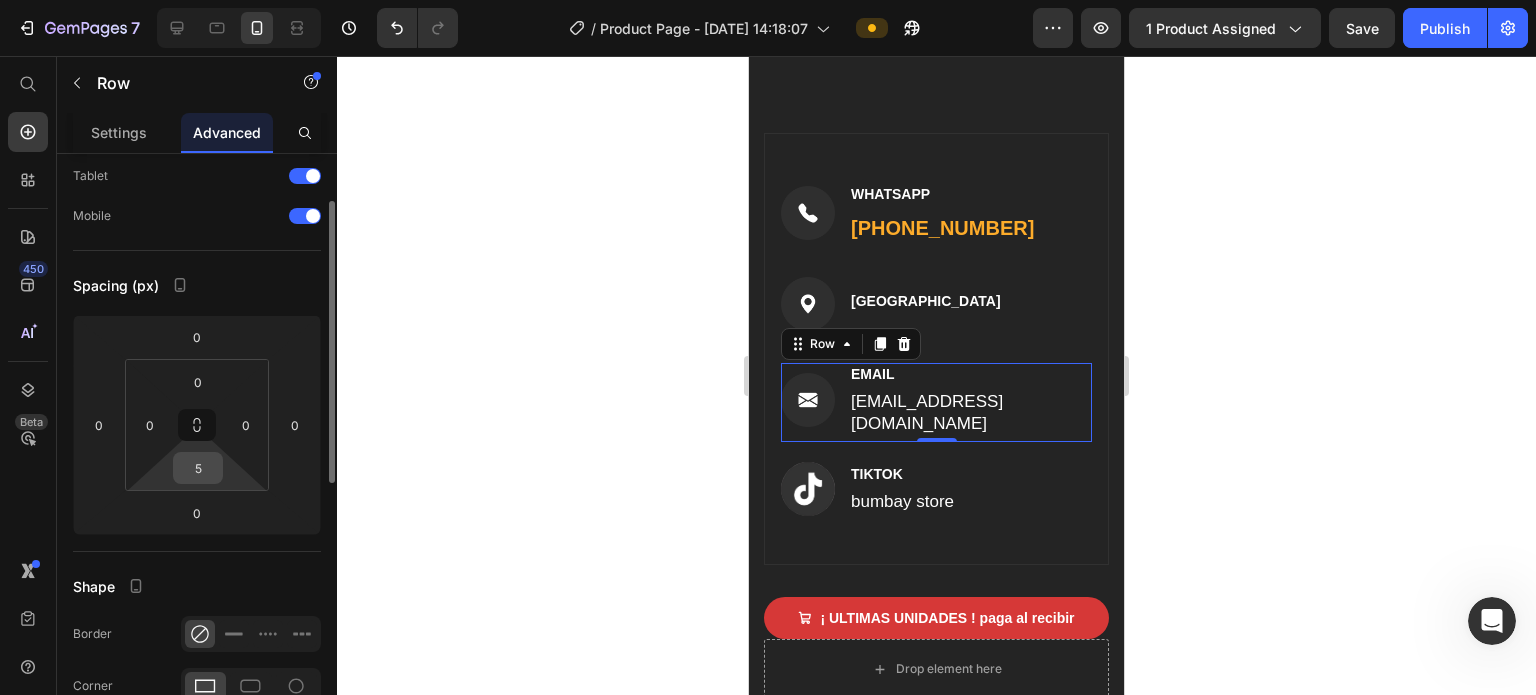 click on "5" at bounding box center (198, 468) 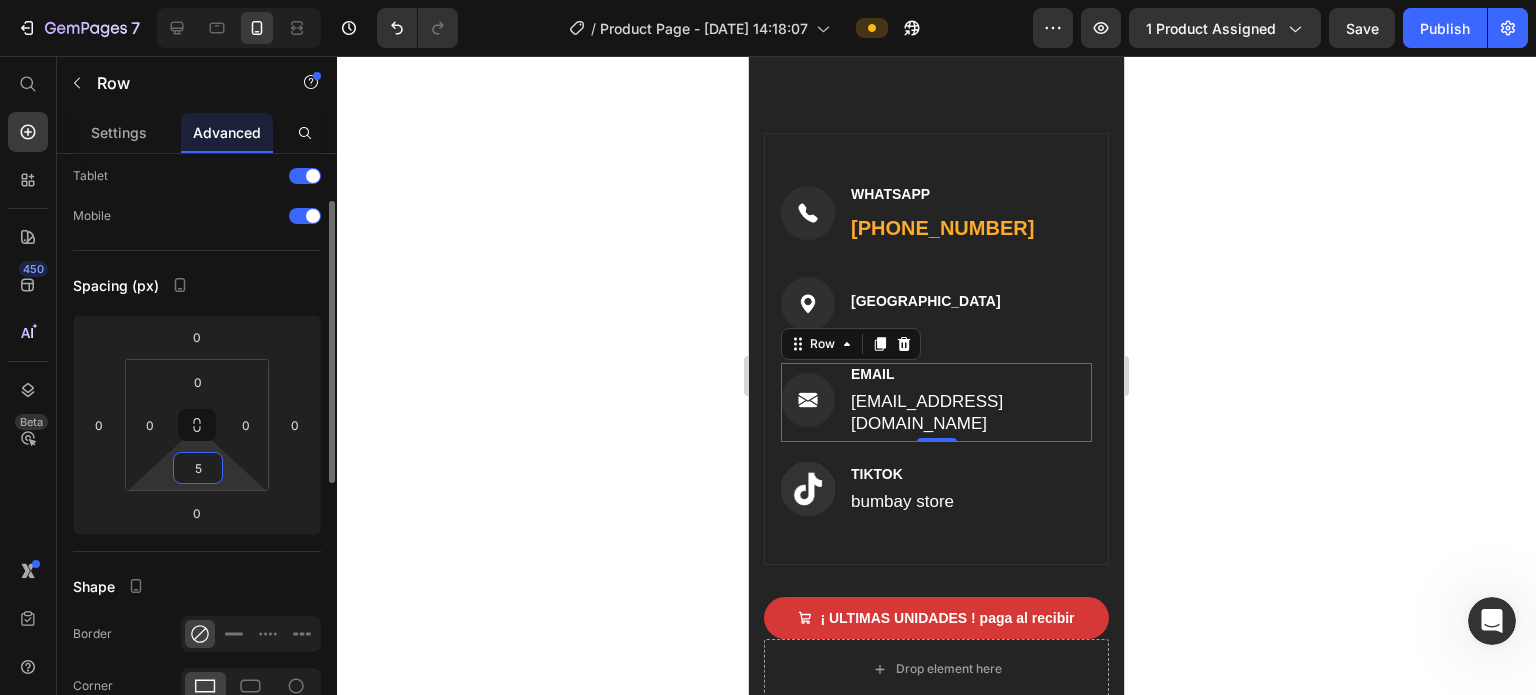 click on "5" at bounding box center (198, 468) 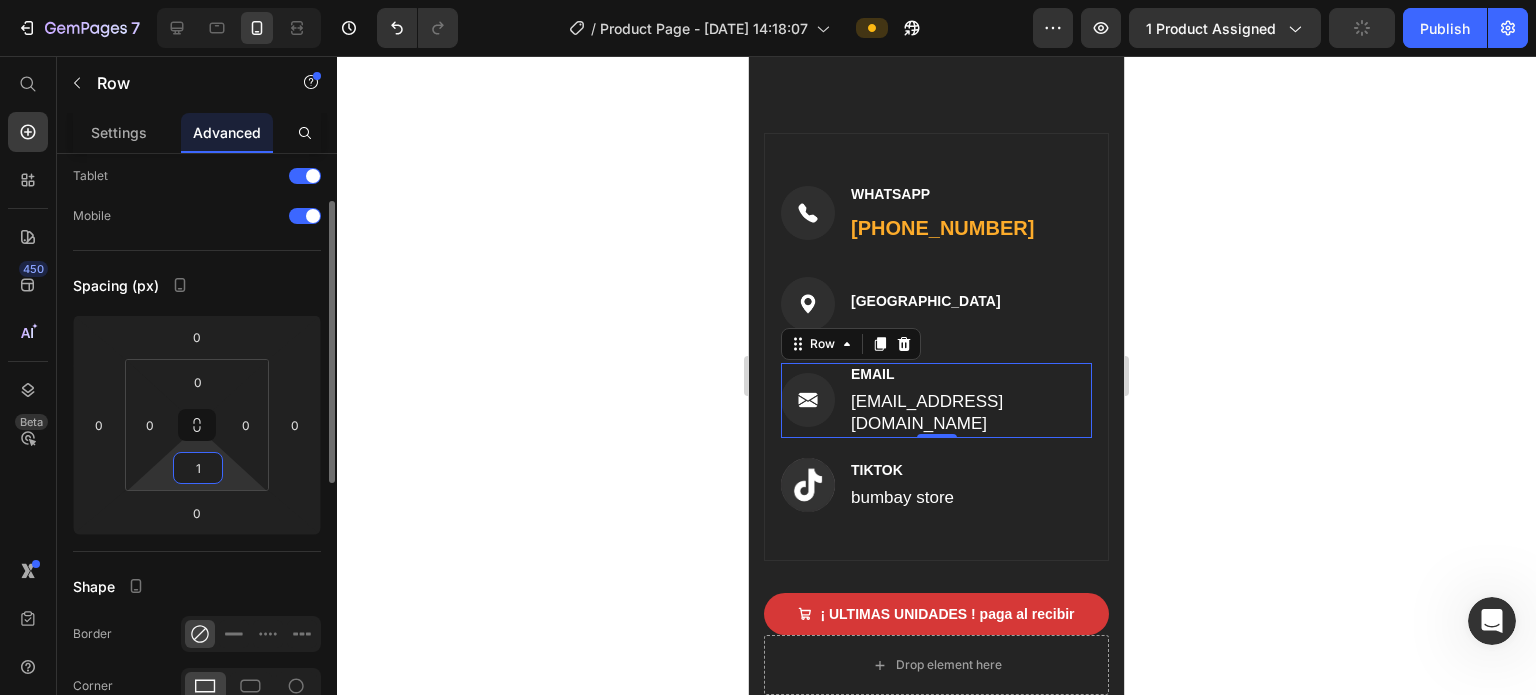 type on "10" 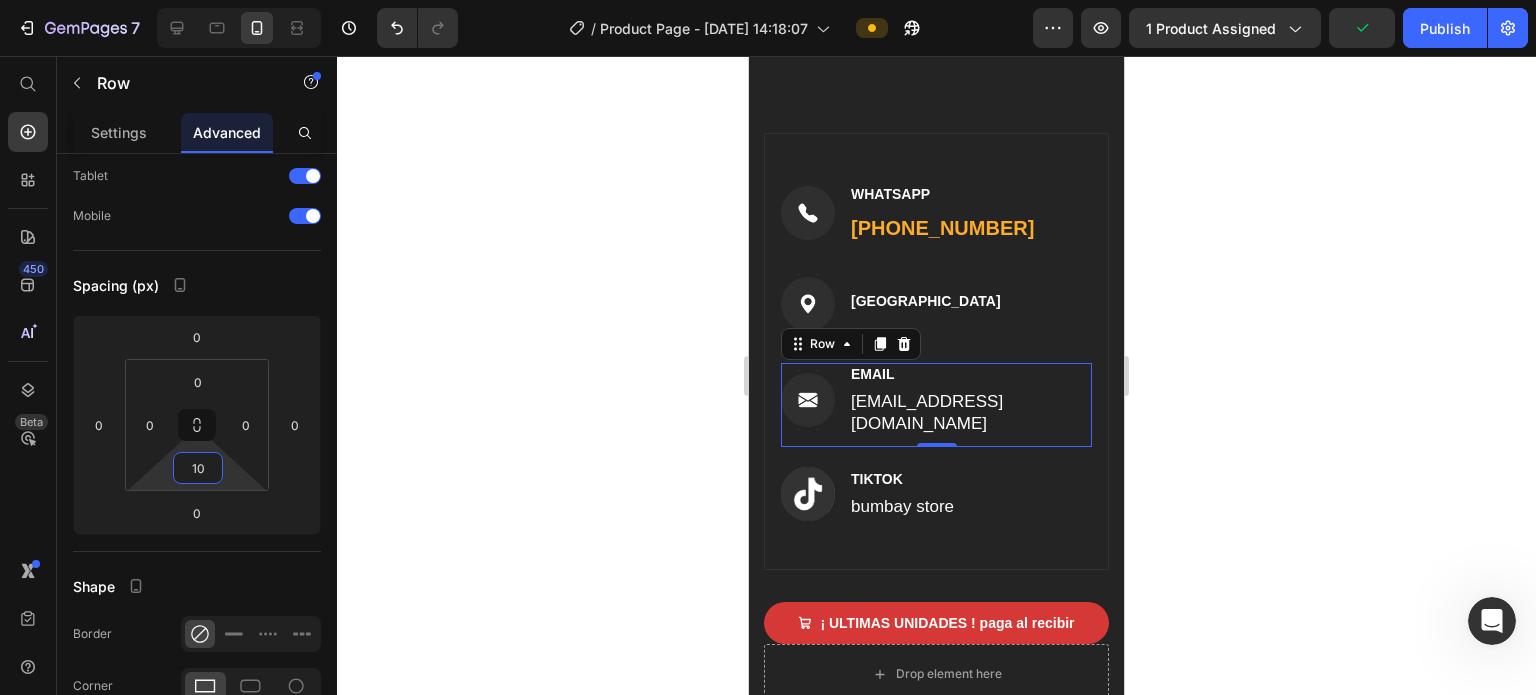 click 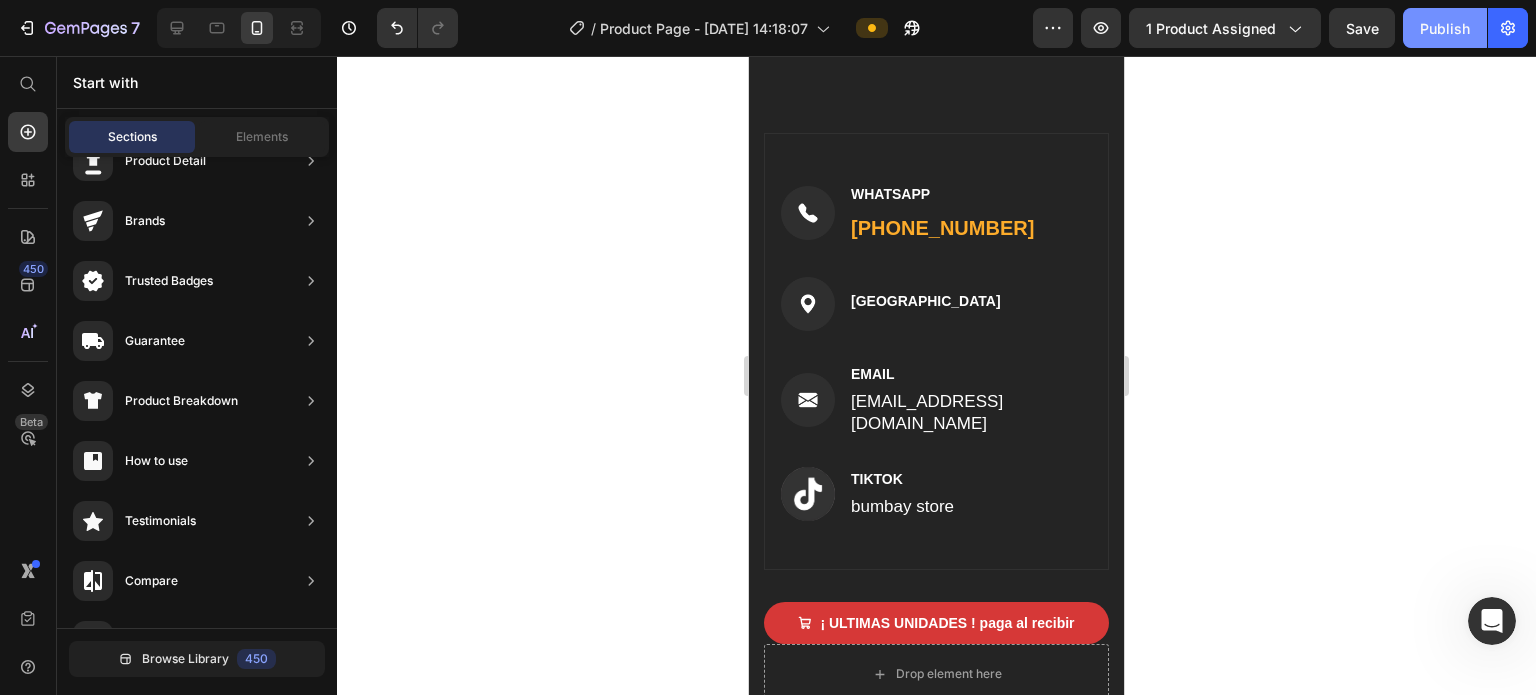click on "Publish" 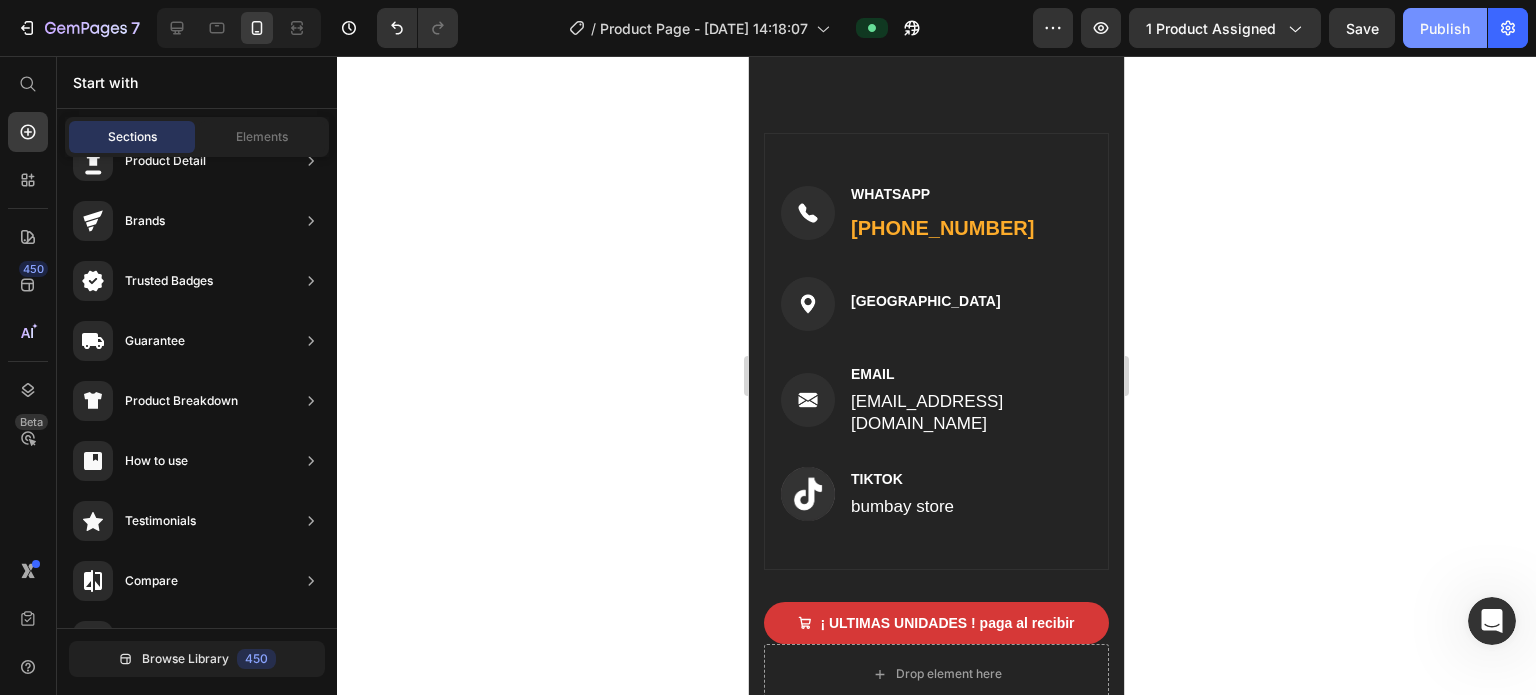 click on "Publish" at bounding box center [1445, 28] 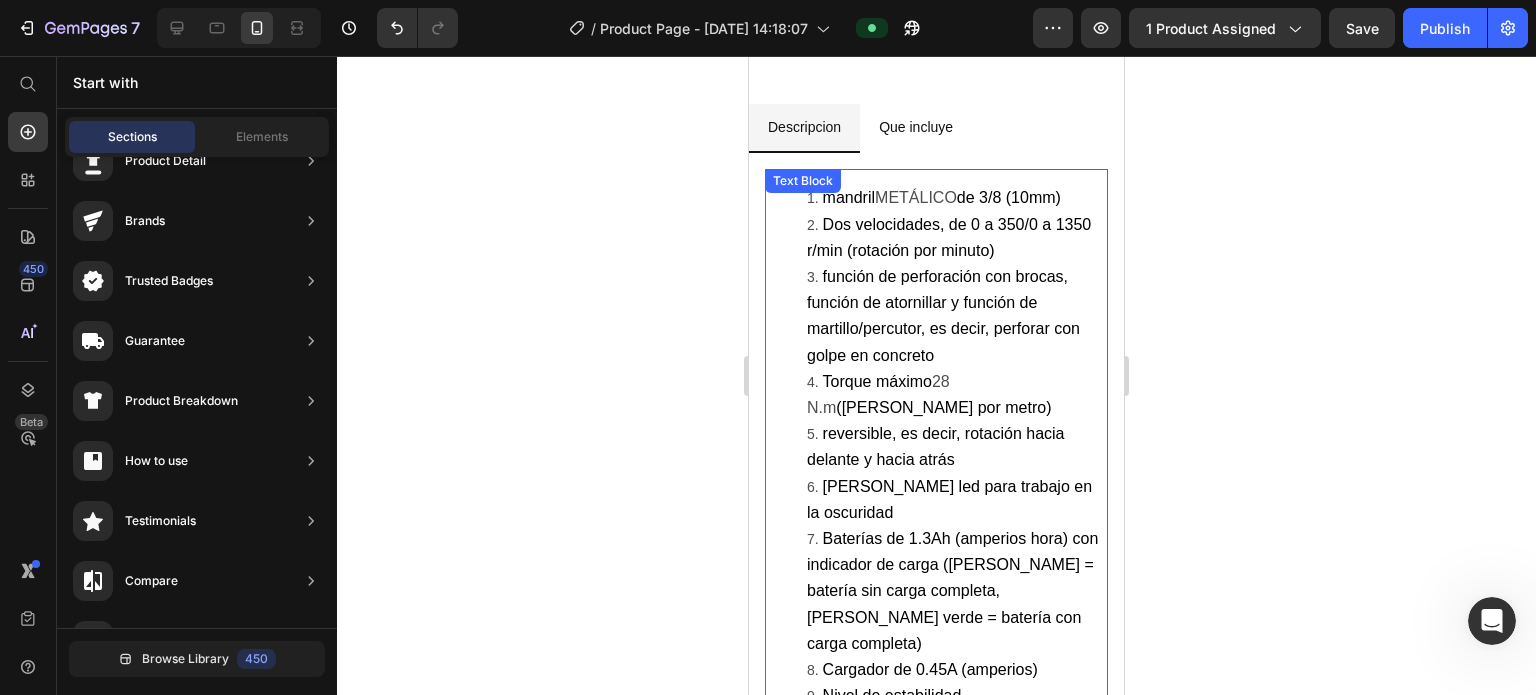 scroll, scrollTop: 1308, scrollLeft: 0, axis: vertical 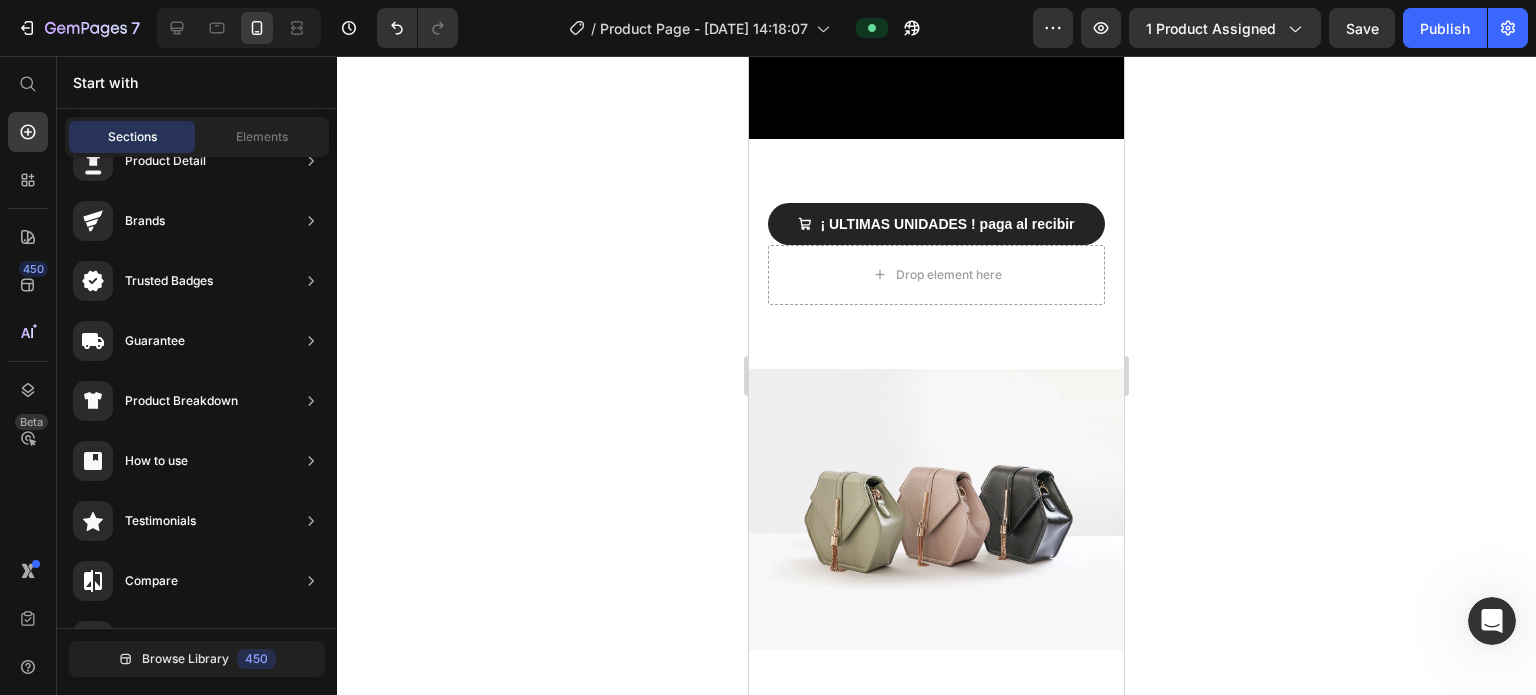 click on "Your custom text goes here Your custom text goes here Your custom text goes here Item List Section 3/25 Your heading text goes here Heading Section 4/25 Video Section 5/25
¡ ULTIMAS UNIDADES ! paga al recibir Add to Cart
Drop element here Product Section 6/25 Image Section 7/25 Descripcion Que incluye  mandril  METÁLICO  de 3/8 (10mm) Dos velocidades, de 0 a 350/0 a 1350 r/min (rotación por minuto) función de perforación con brocas, función de atornillar y función de martillo/percutor, es decir, perforar con golpe en concreto Torque máximo  28 N.m  ([PERSON_NAME] por metro) reversible, es decir, rotación hacia delante y hacia atrás [PERSON_NAME] led para trabajo en la oscuridad Baterías de 1.3Ah (amperios hora) con indicador de carga ([PERSON_NAME] = batería sin carga completa, [PERSON_NAME] verde = batería con carga completa) Cargador de 0.45A (amperios)  Nivel de estabilidad   25 niveles de torque  Potencia  150 [PERSON_NAME]   Text Block Row ✅1 taladro ✅1 cargador [PERSON_NAME] Text Block" at bounding box center [936, 3354] 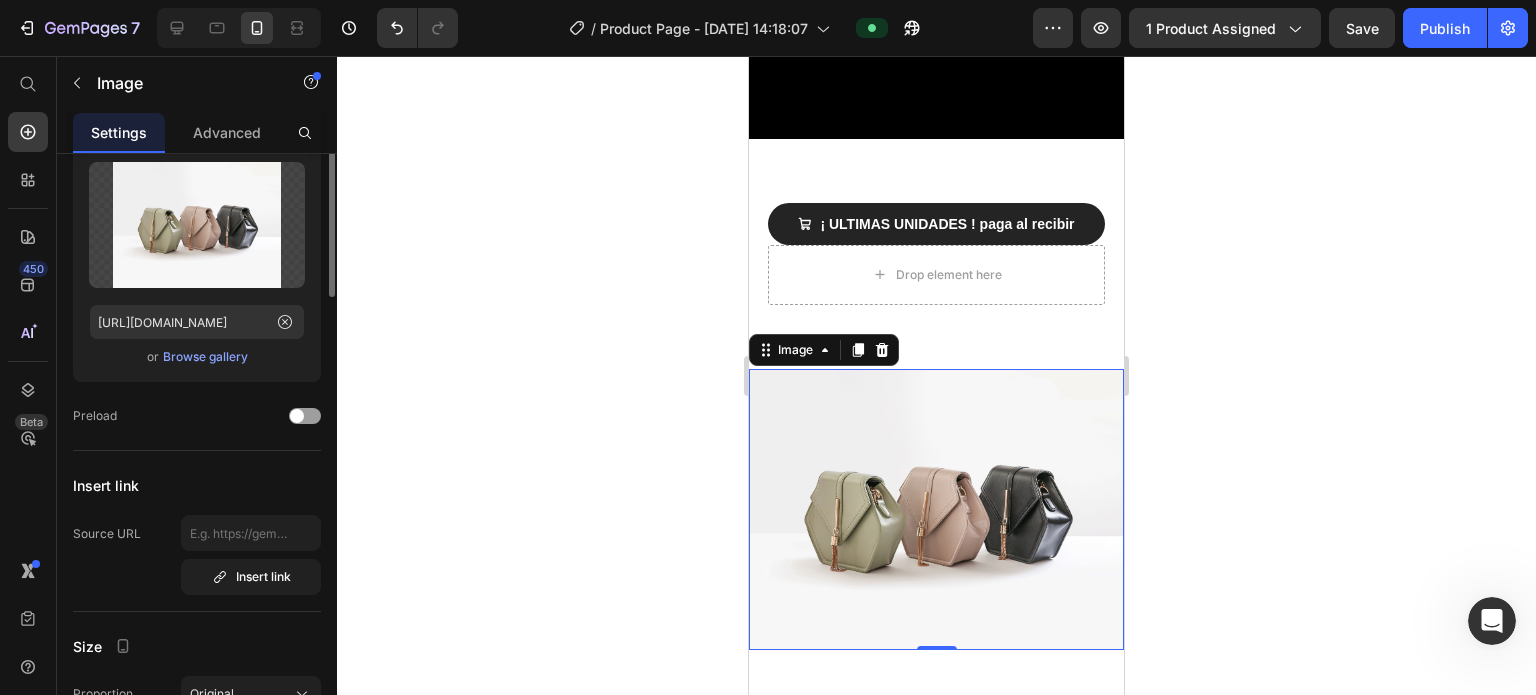 scroll, scrollTop: 1018, scrollLeft: 0, axis: vertical 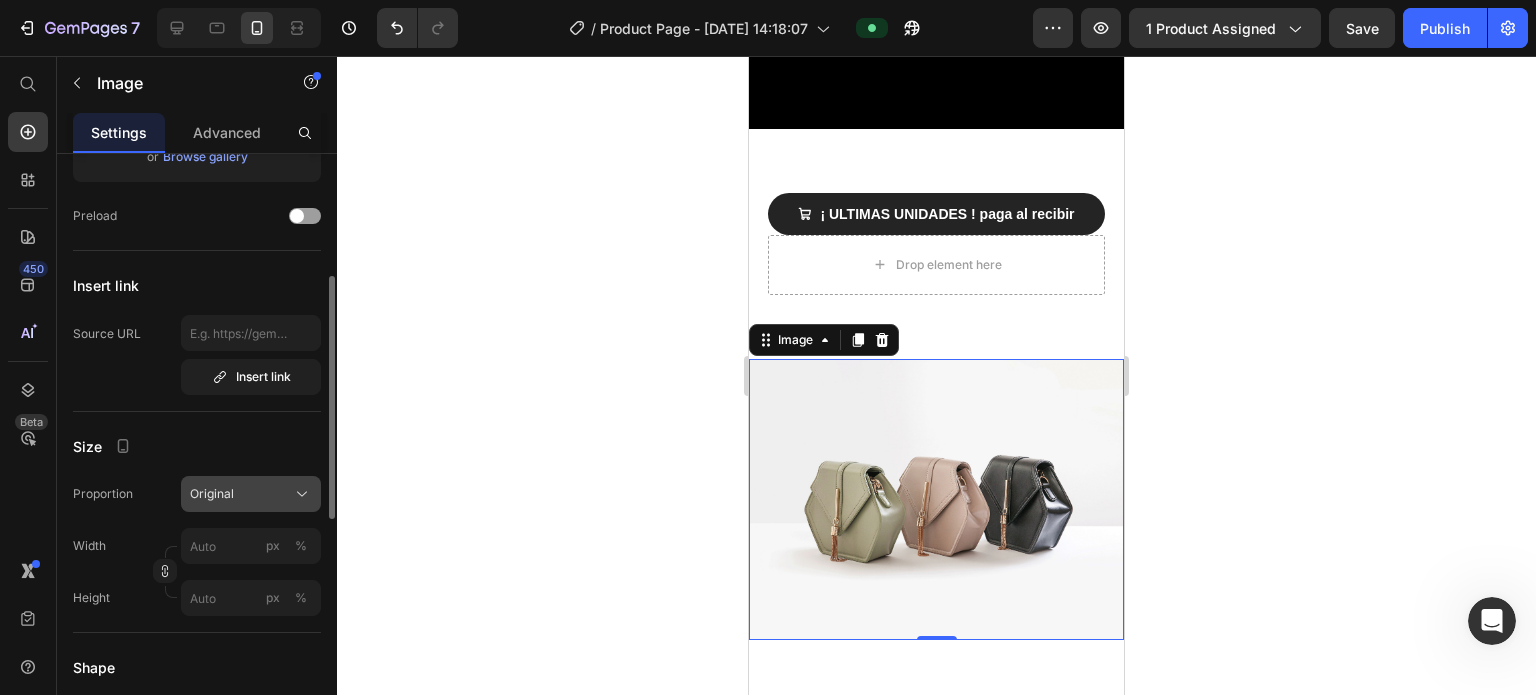 click on "Original" 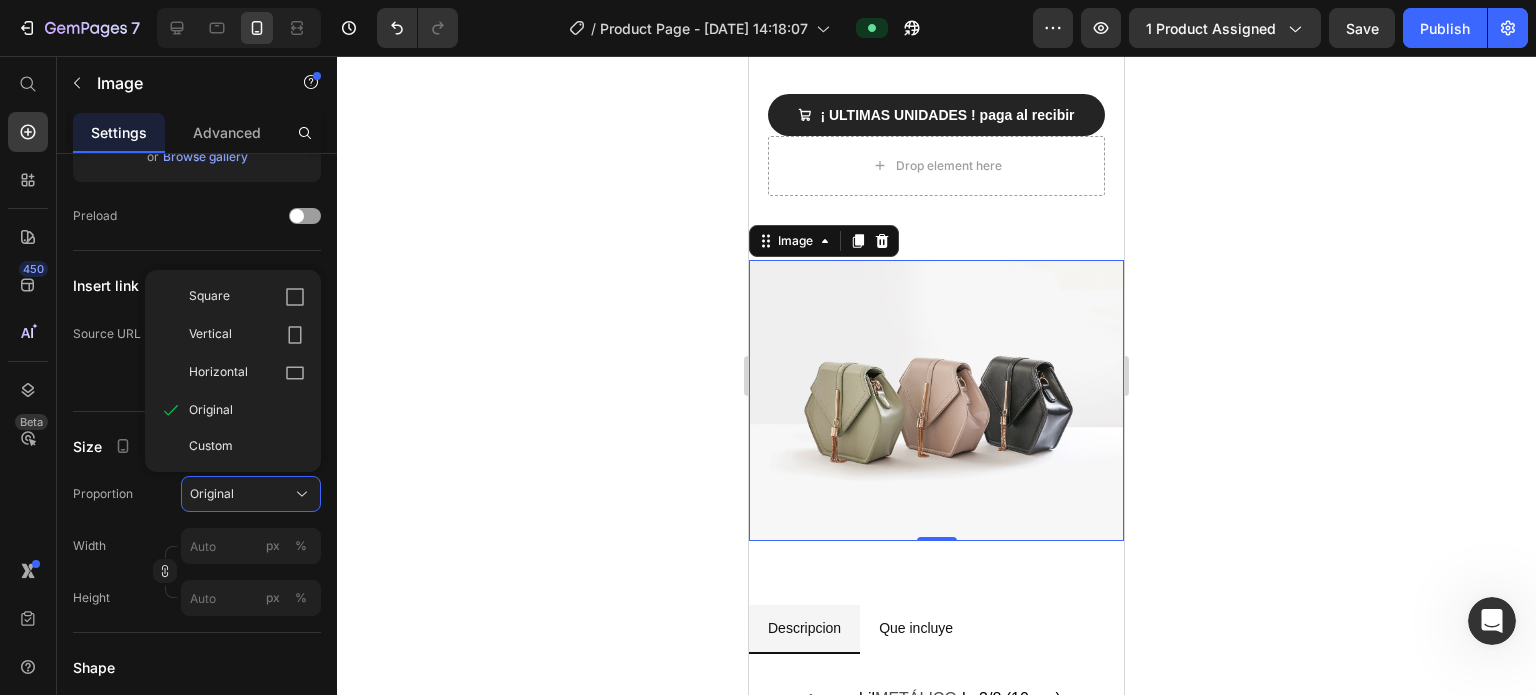 scroll, scrollTop: 1418, scrollLeft: 0, axis: vertical 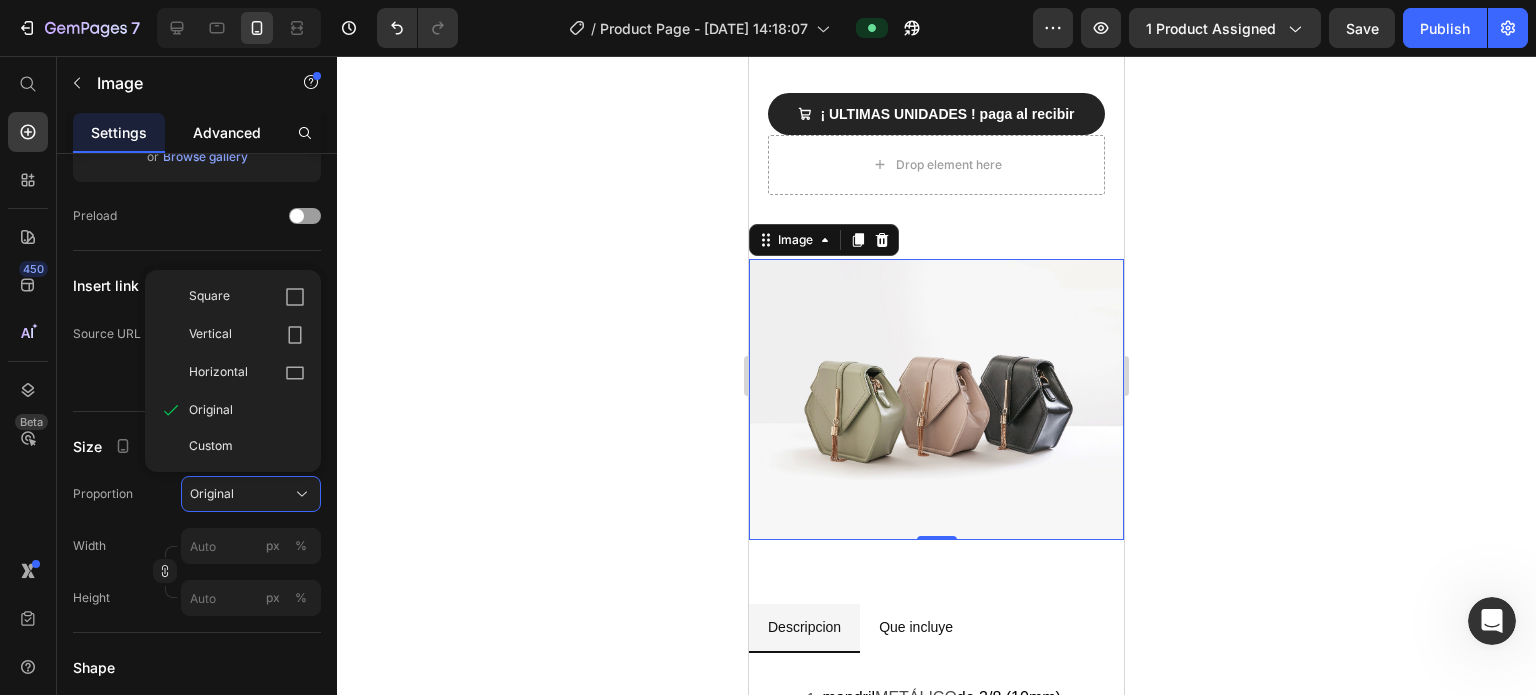 click on "Advanced" at bounding box center [227, 132] 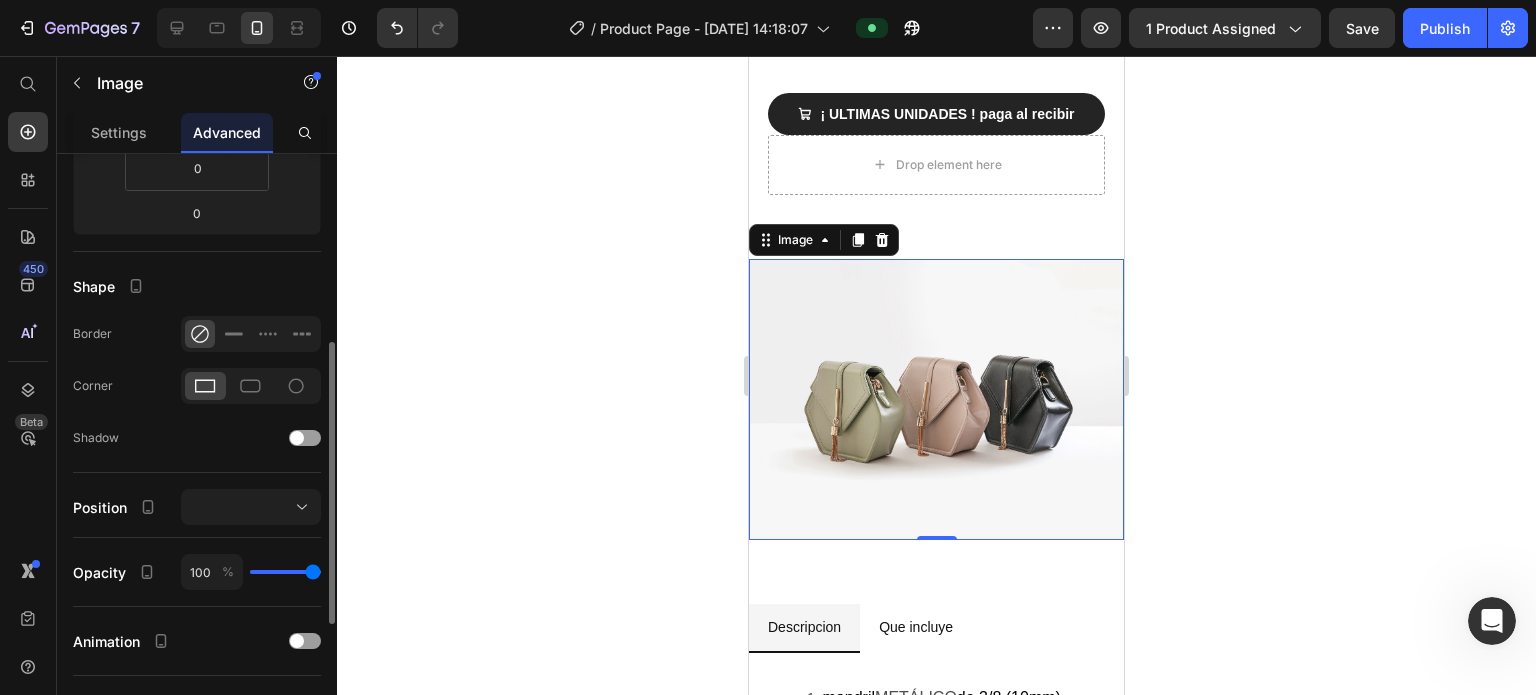 scroll, scrollTop: 600, scrollLeft: 0, axis: vertical 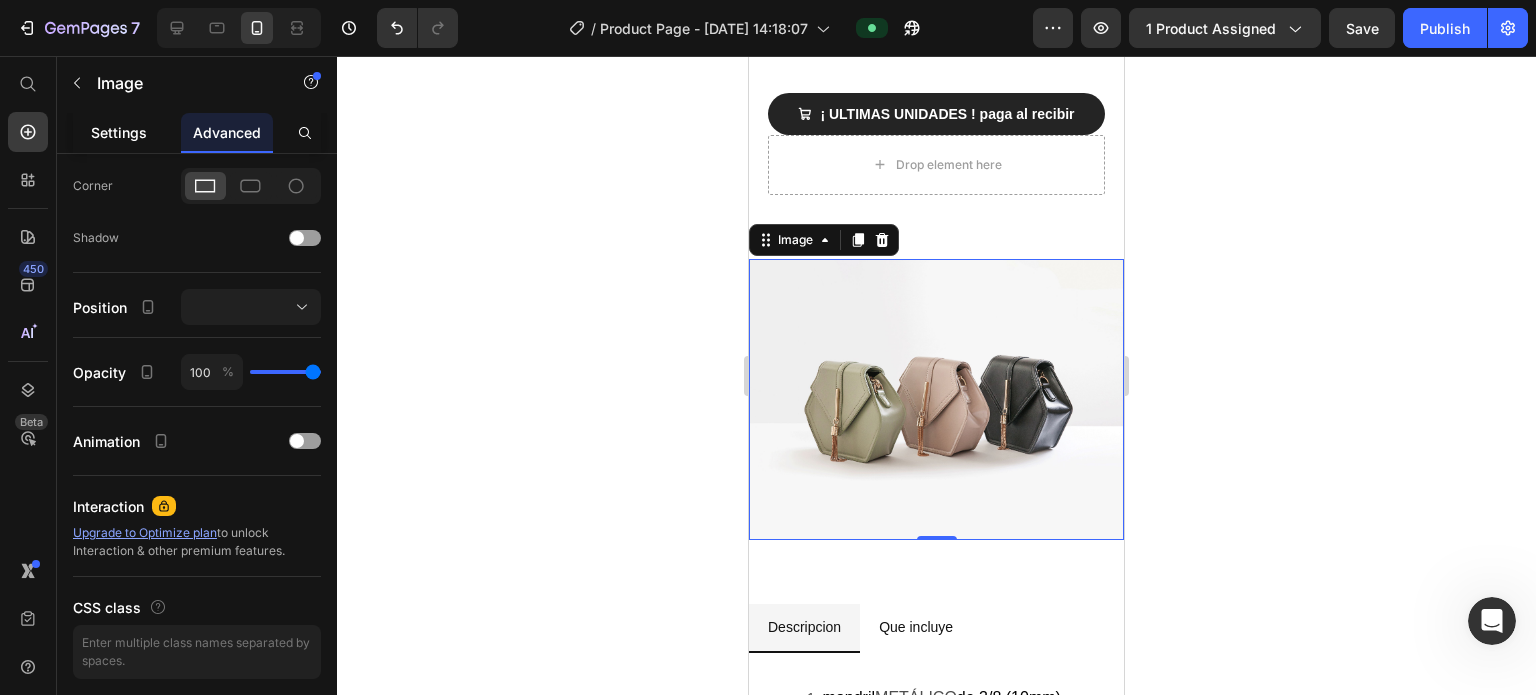 click on "Settings" at bounding box center (119, 132) 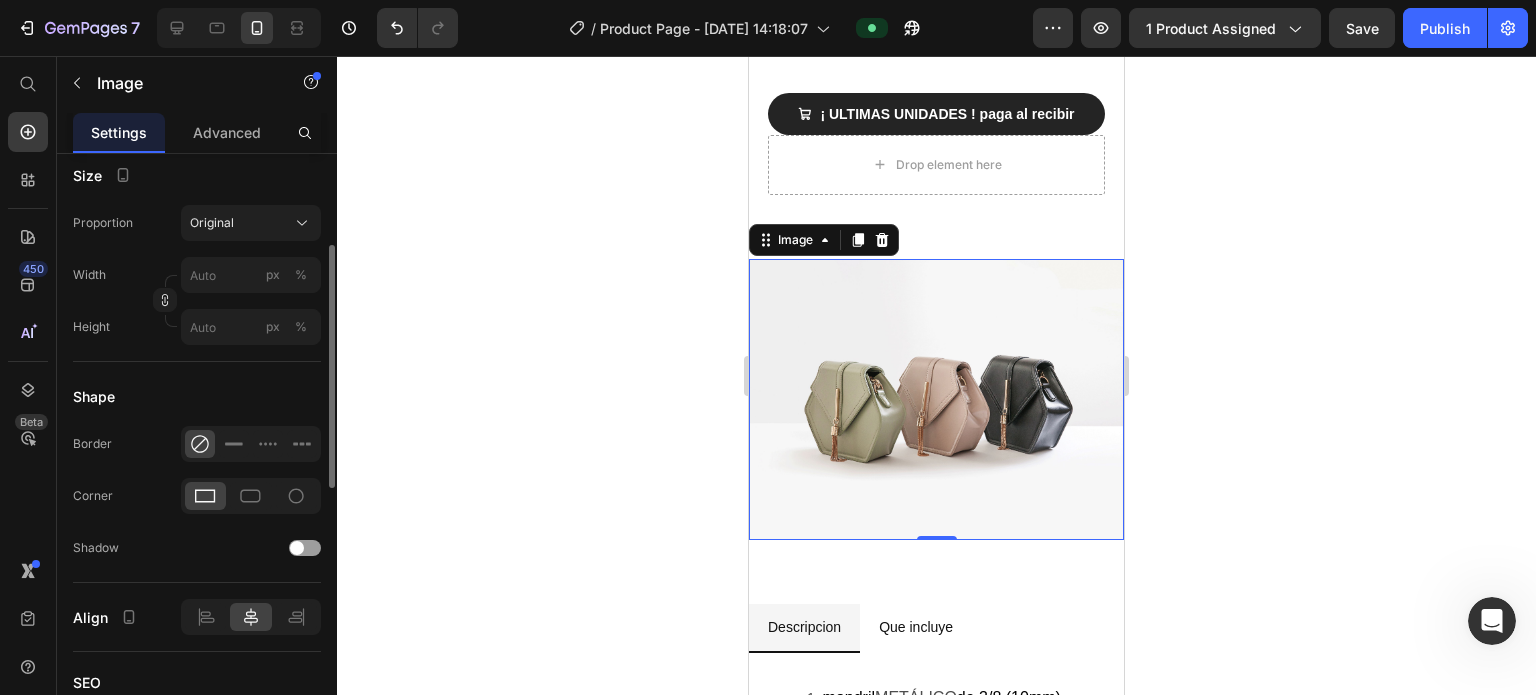scroll, scrollTop: 471, scrollLeft: 0, axis: vertical 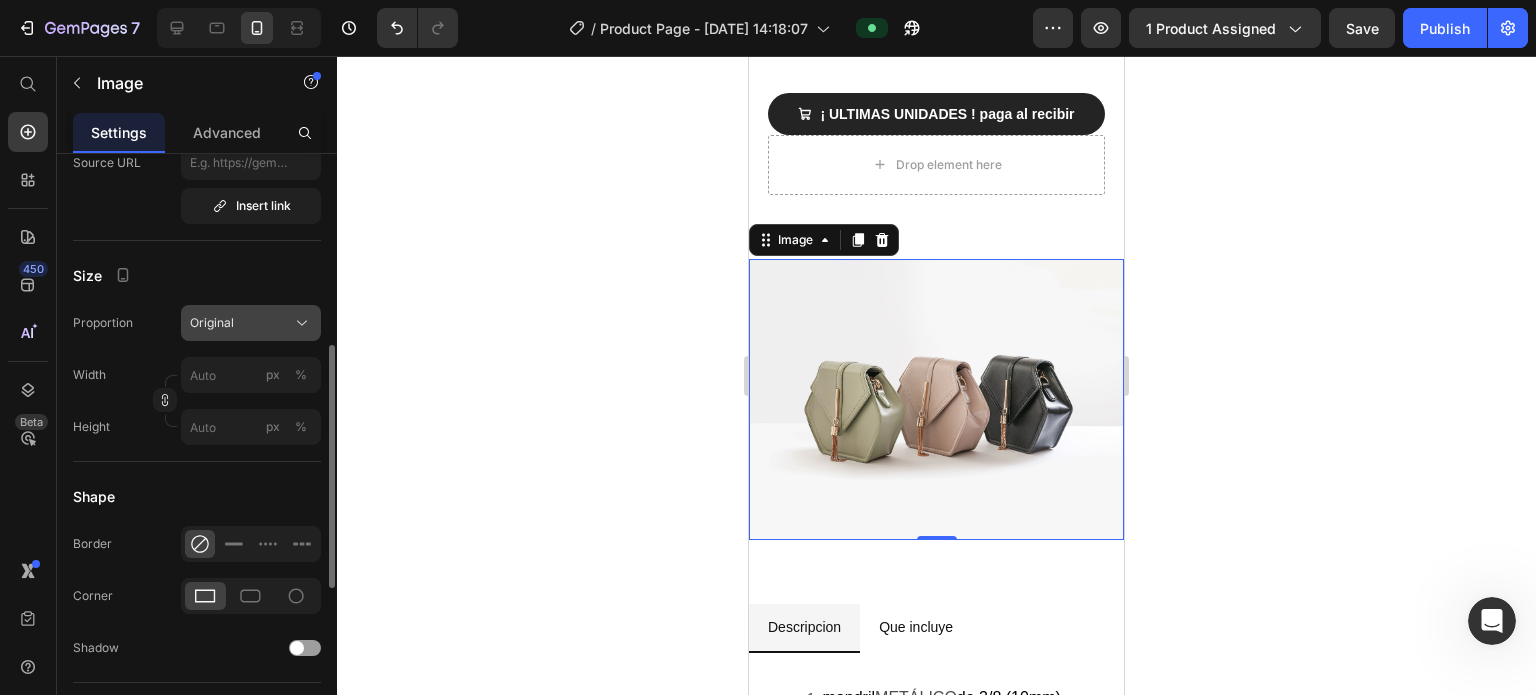 click on "Original" 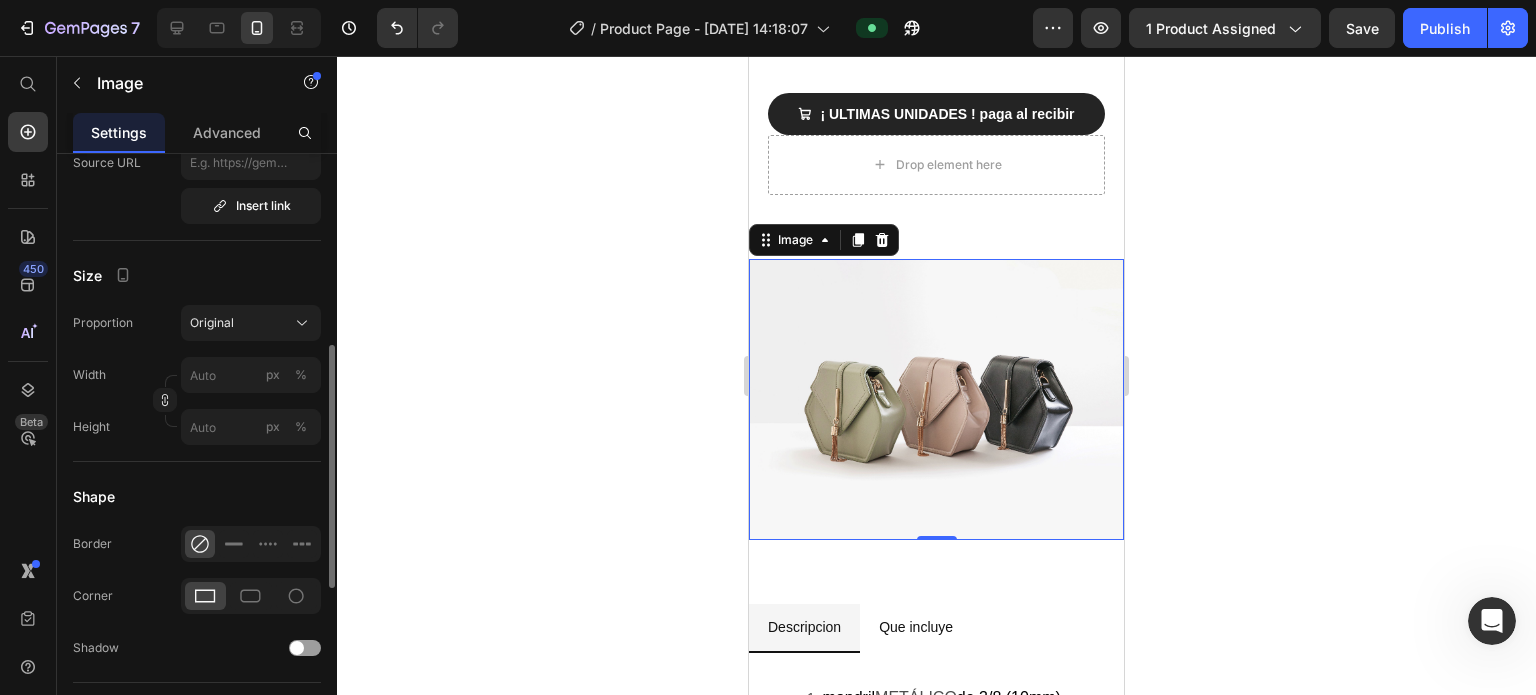 click on "Size Proportion Original Width px % Height px %" 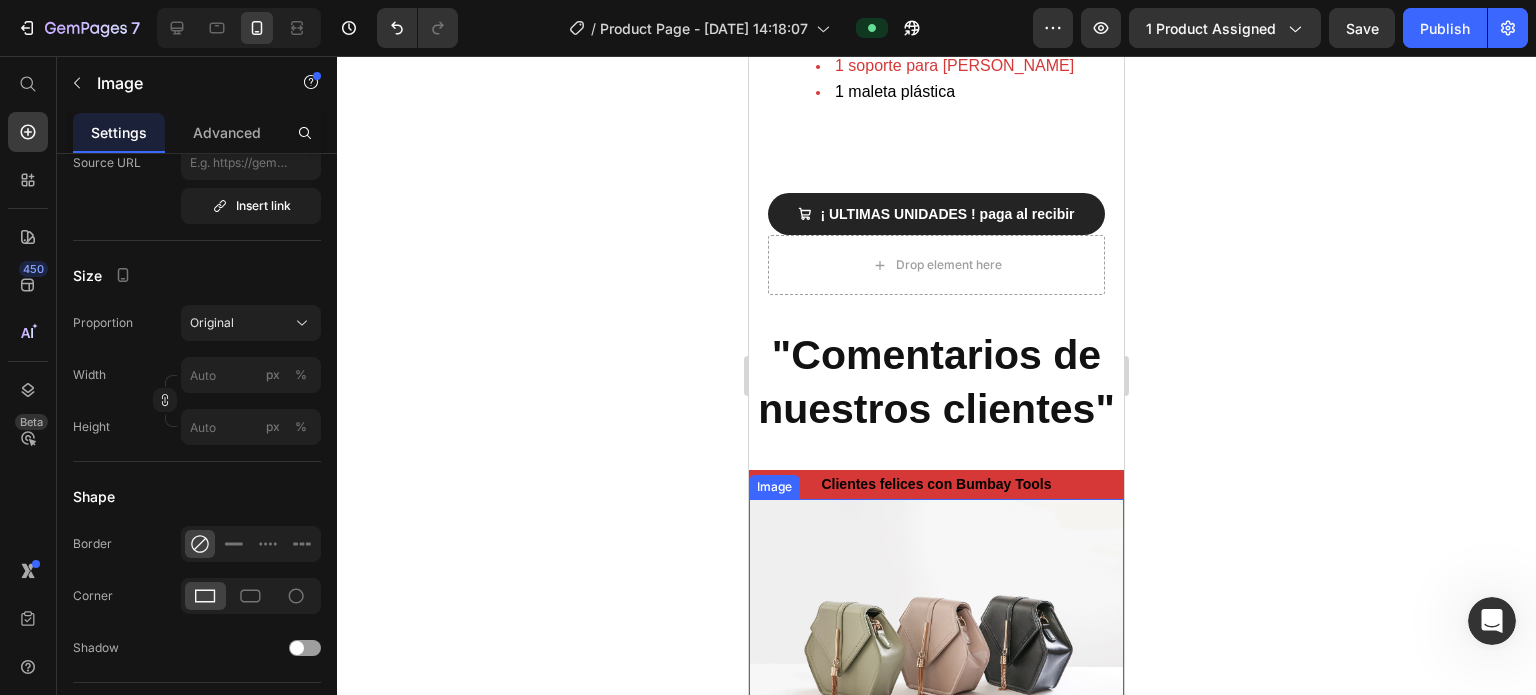 scroll, scrollTop: 4800, scrollLeft: 0, axis: vertical 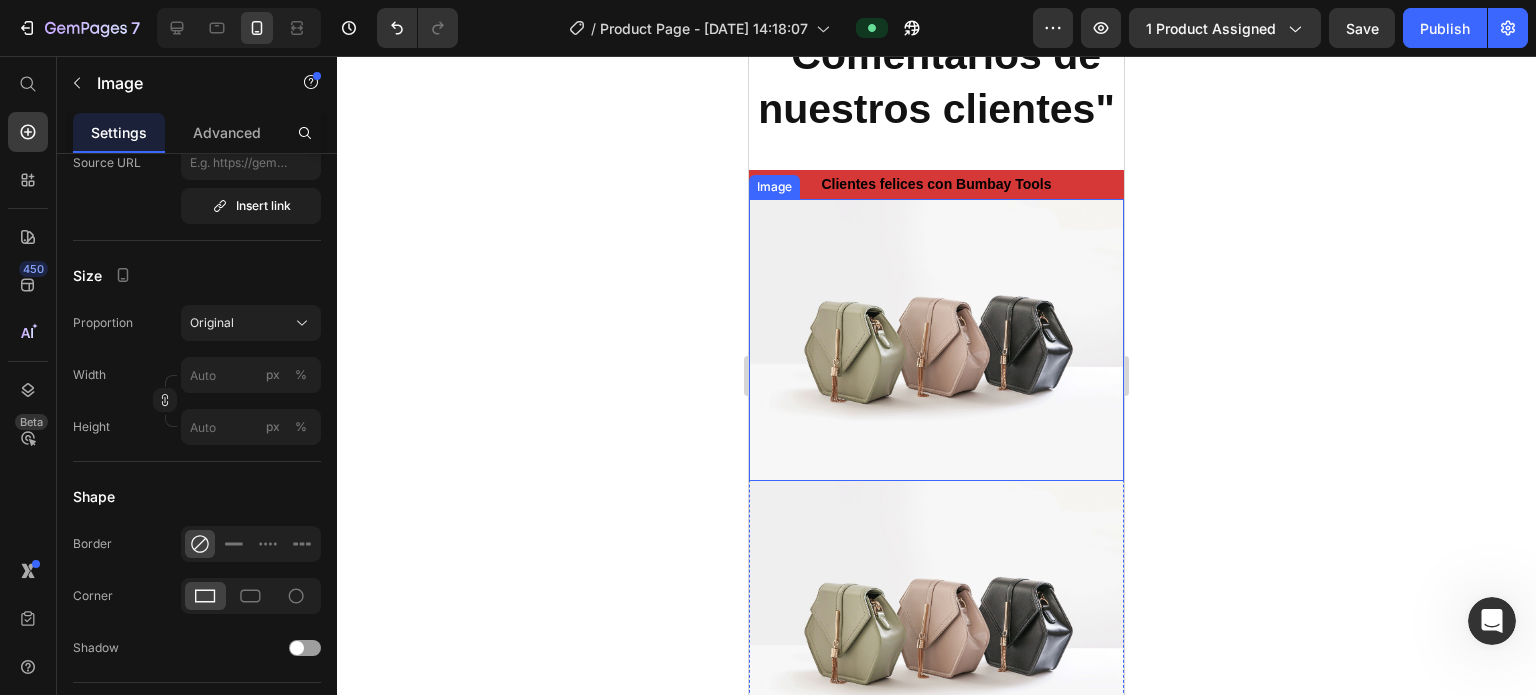 click at bounding box center [936, 339] 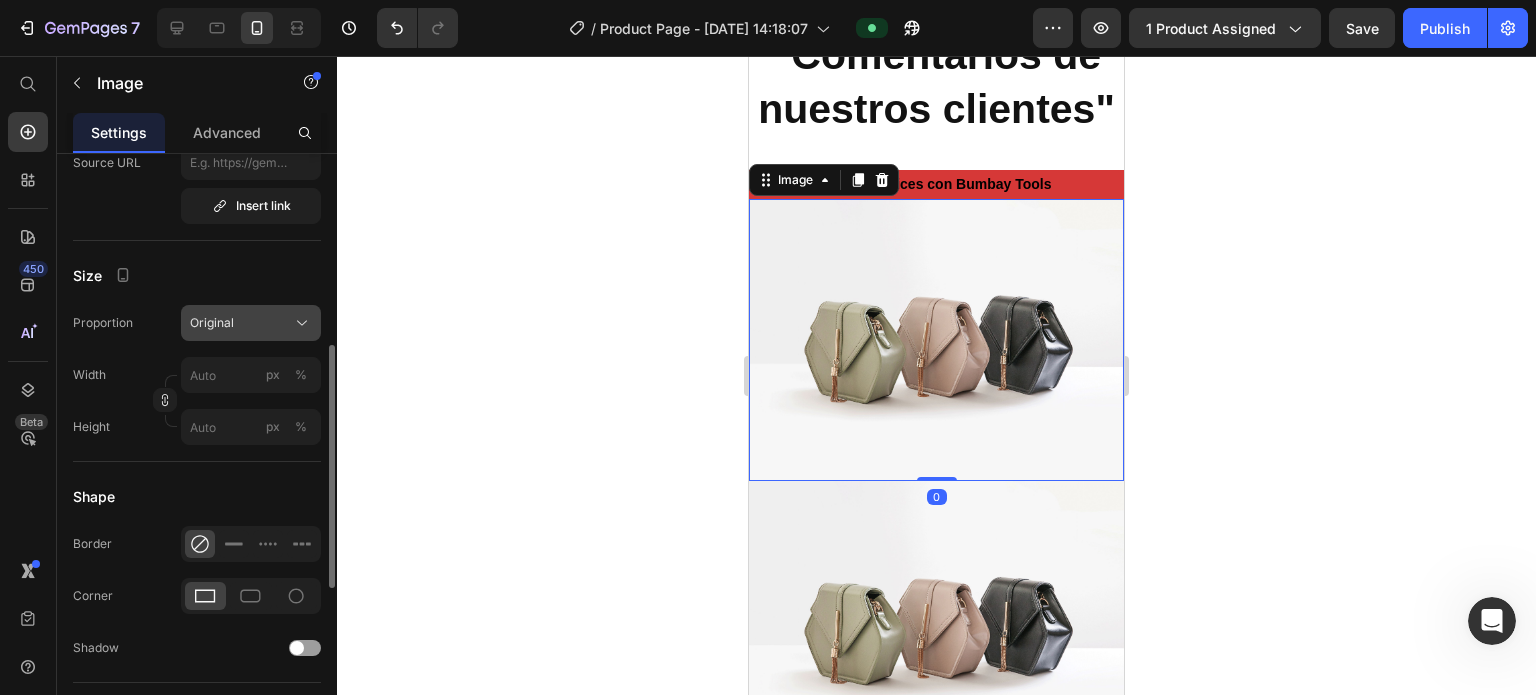 click on "Original" 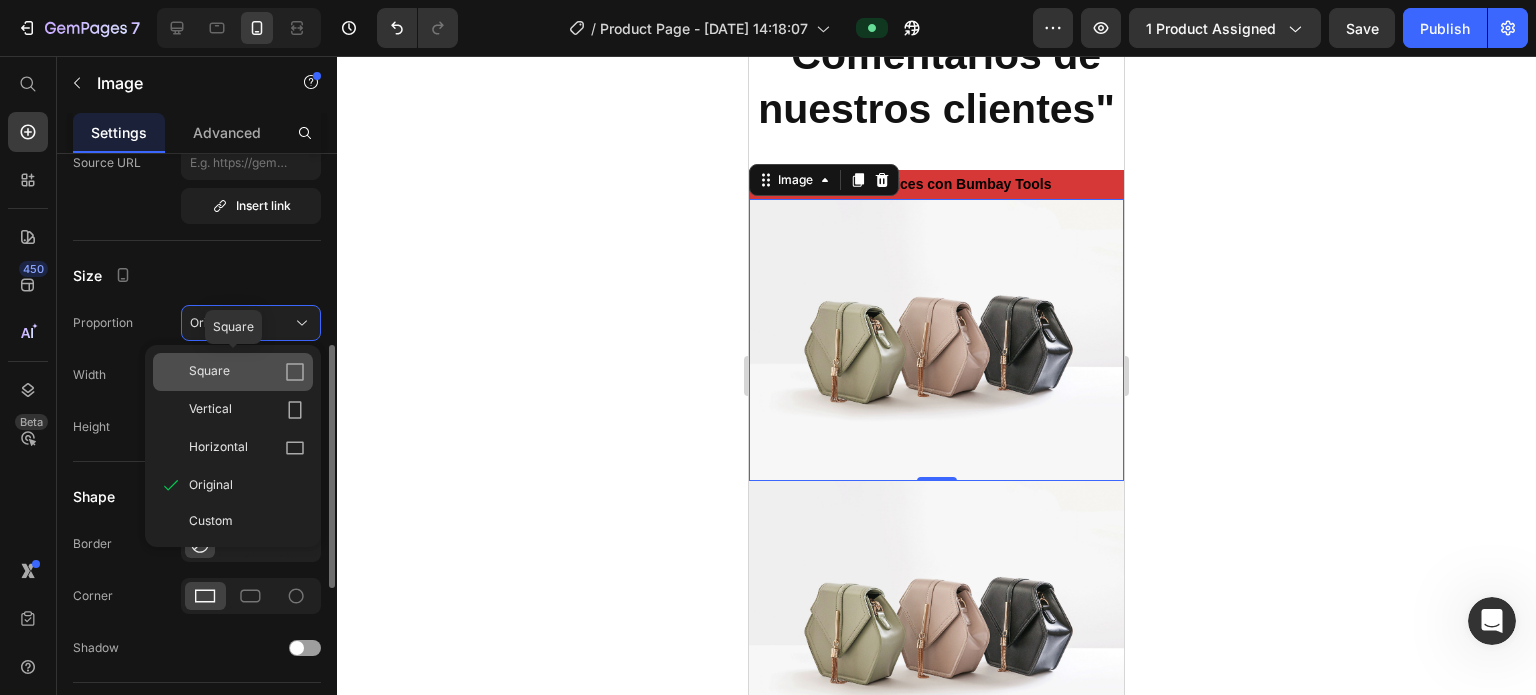 click on "Square" at bounding box center [247, 372] 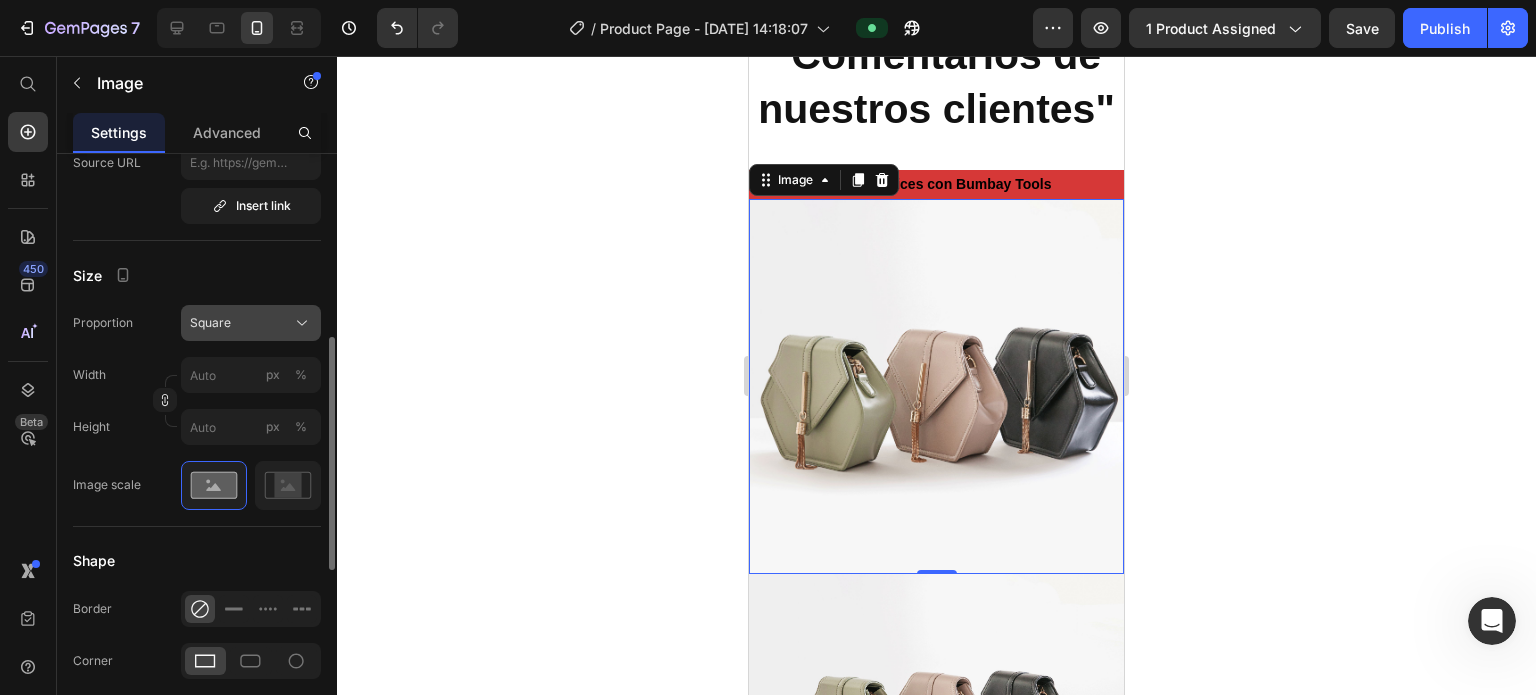 click on "Square" at bounding box center [251, 323] 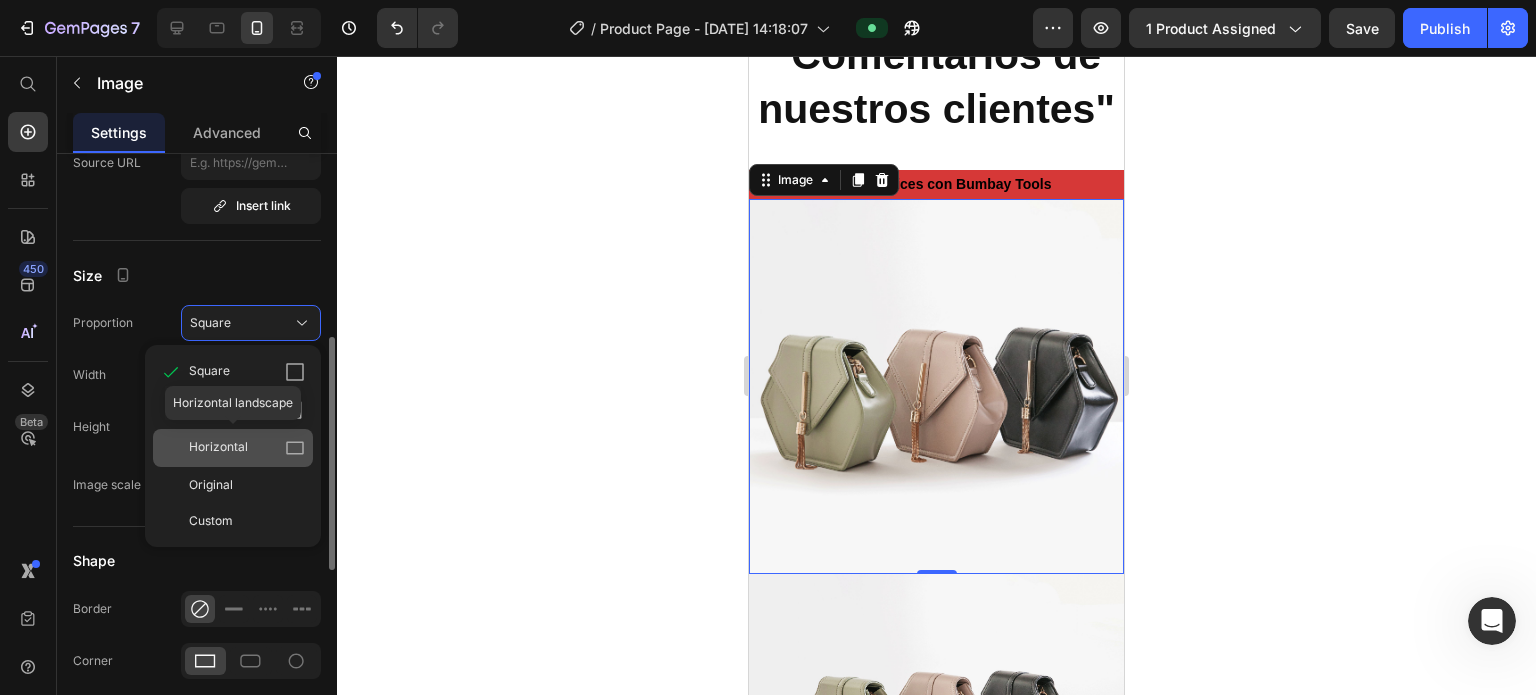 click 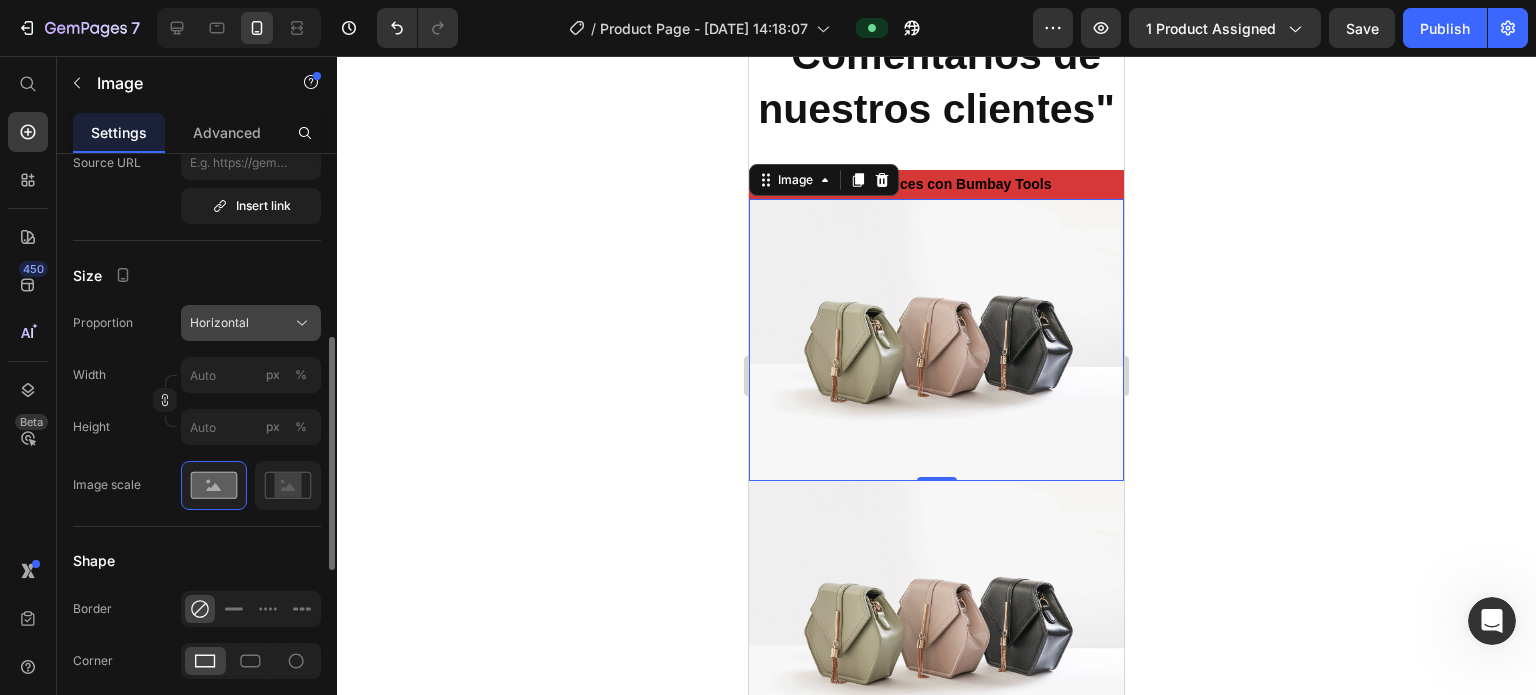 click on "Horizontal" 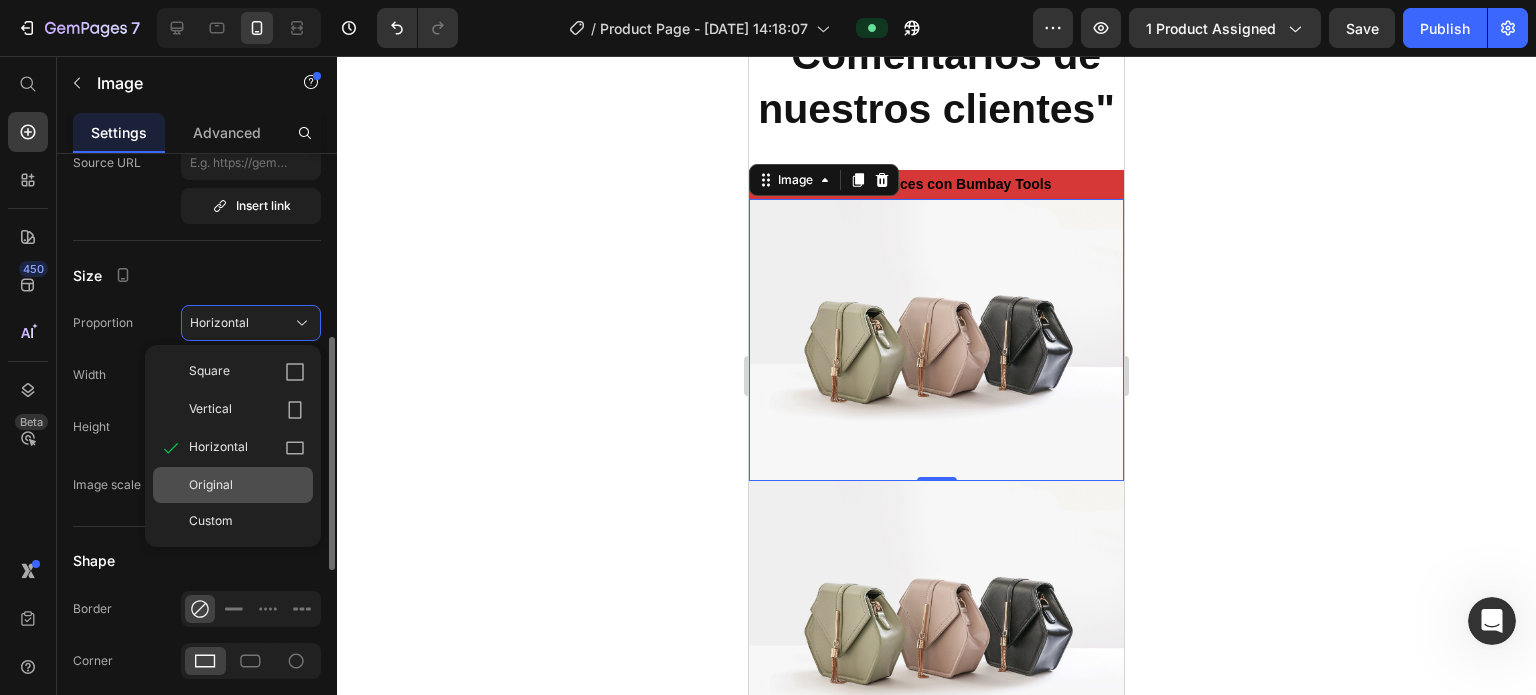 click on "Original" at bounding box center [247, 485] 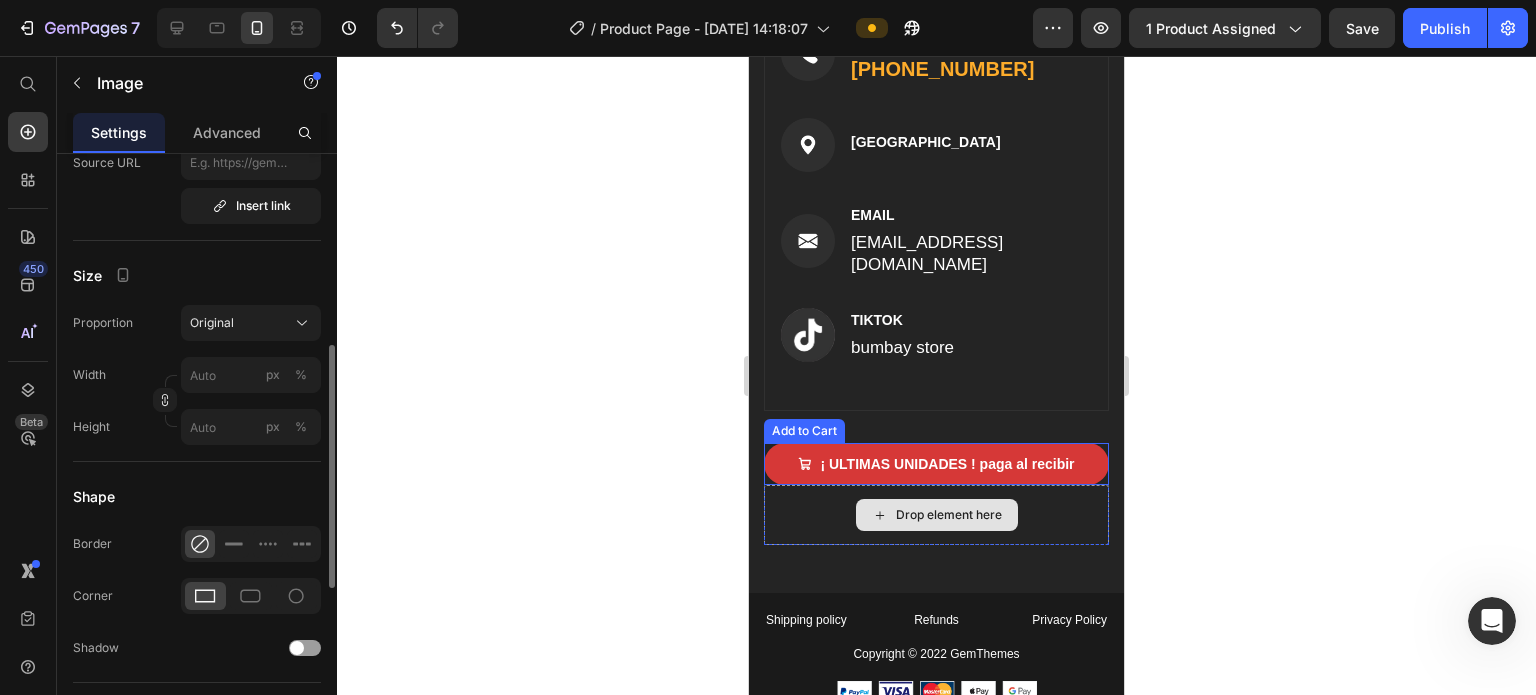 scroll, scrollTop: 8393, scrollLeft: 0, axis: vertical 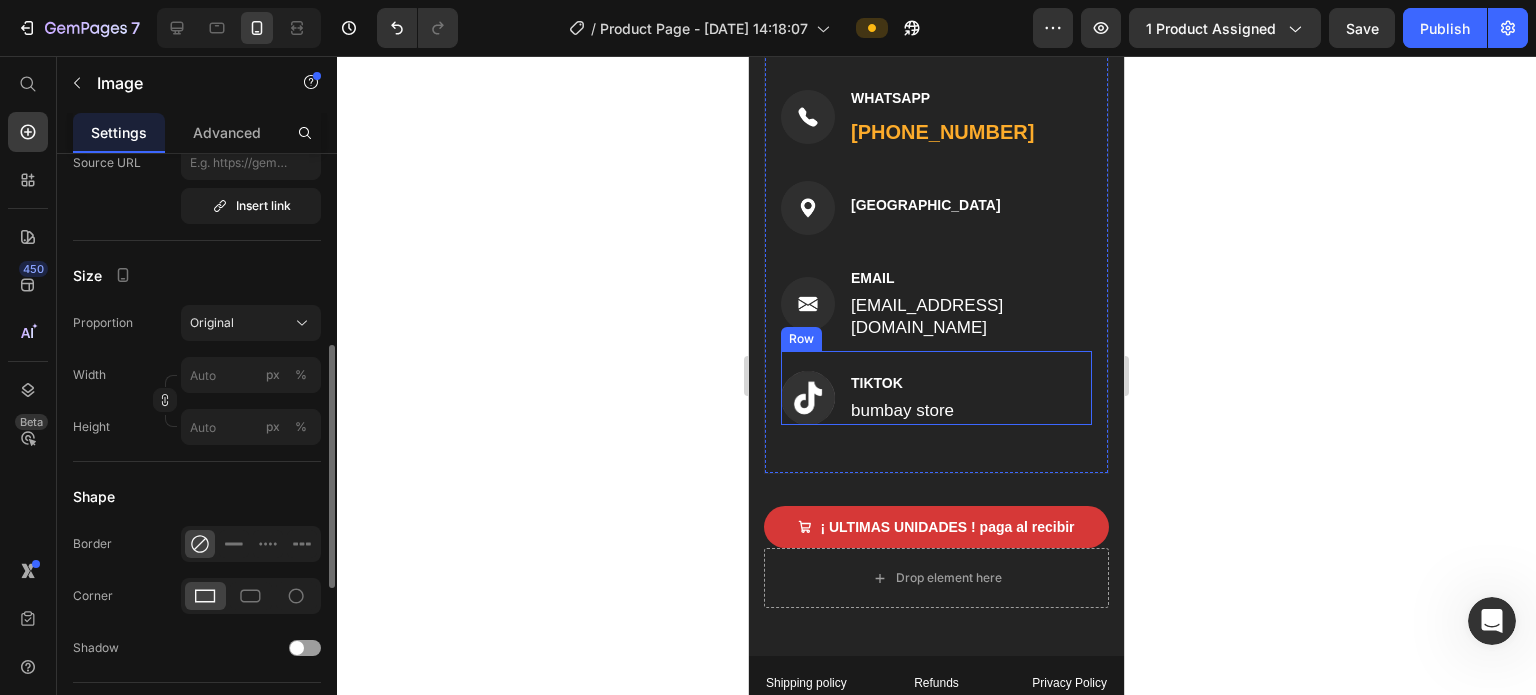 click on "Image TIKTOK Text block bumbay store Text block Row" at bounding box center (936, 388) 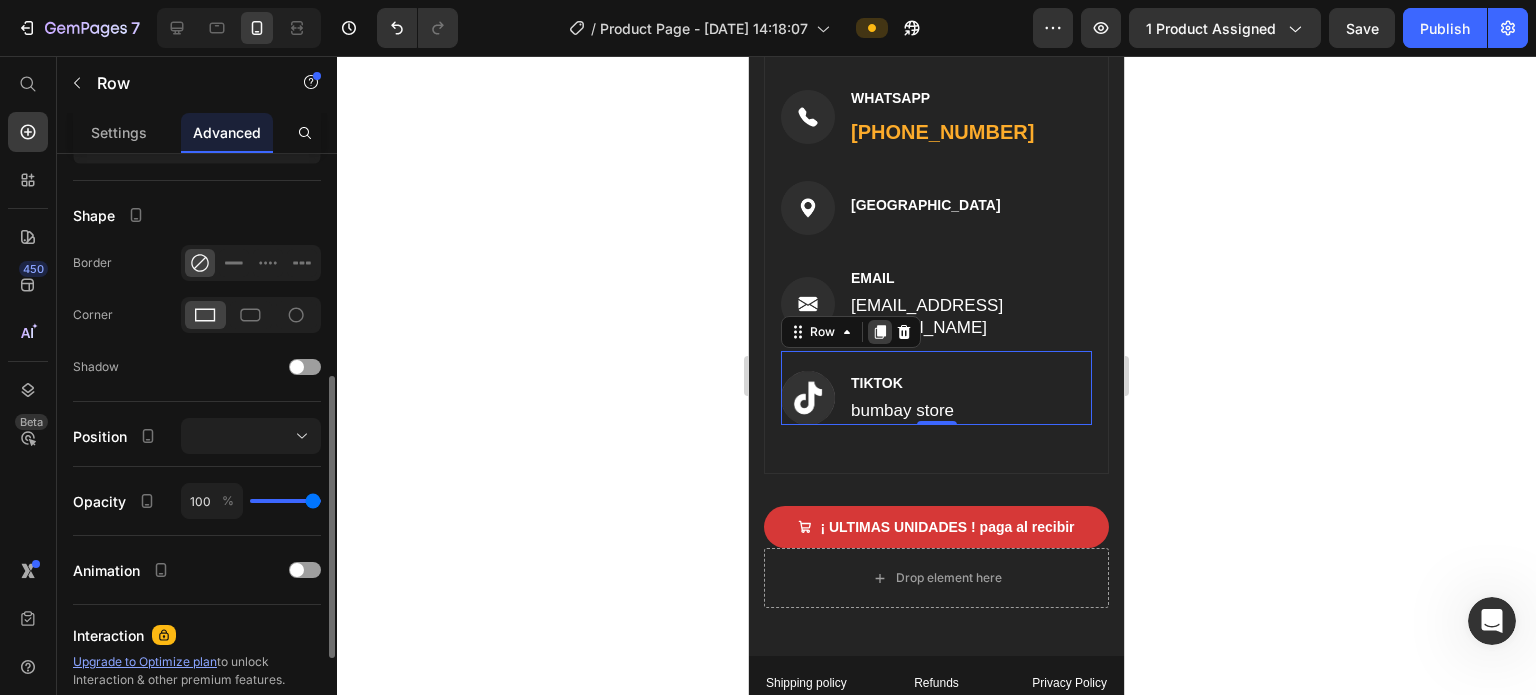 scroll, scrollTop: 0, scrollLeft: 0, axis: both 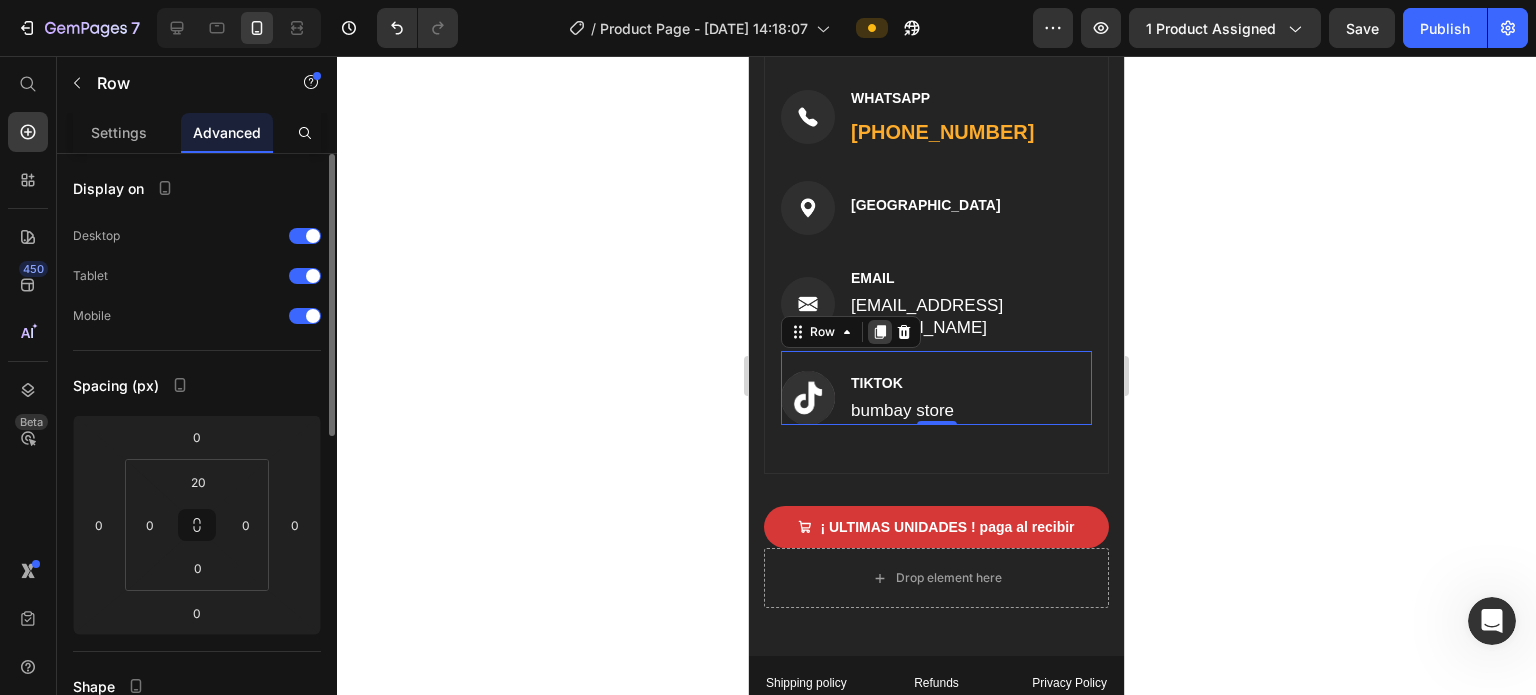 click 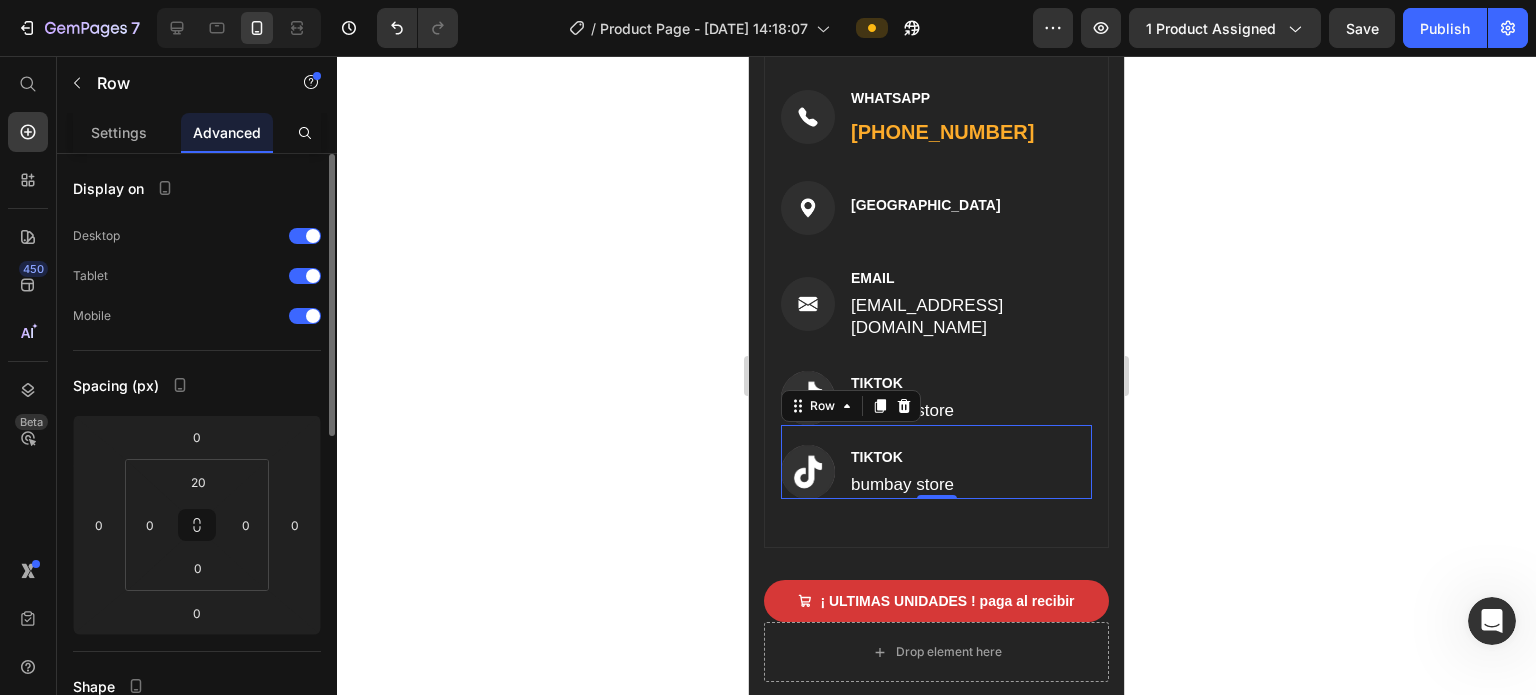 click 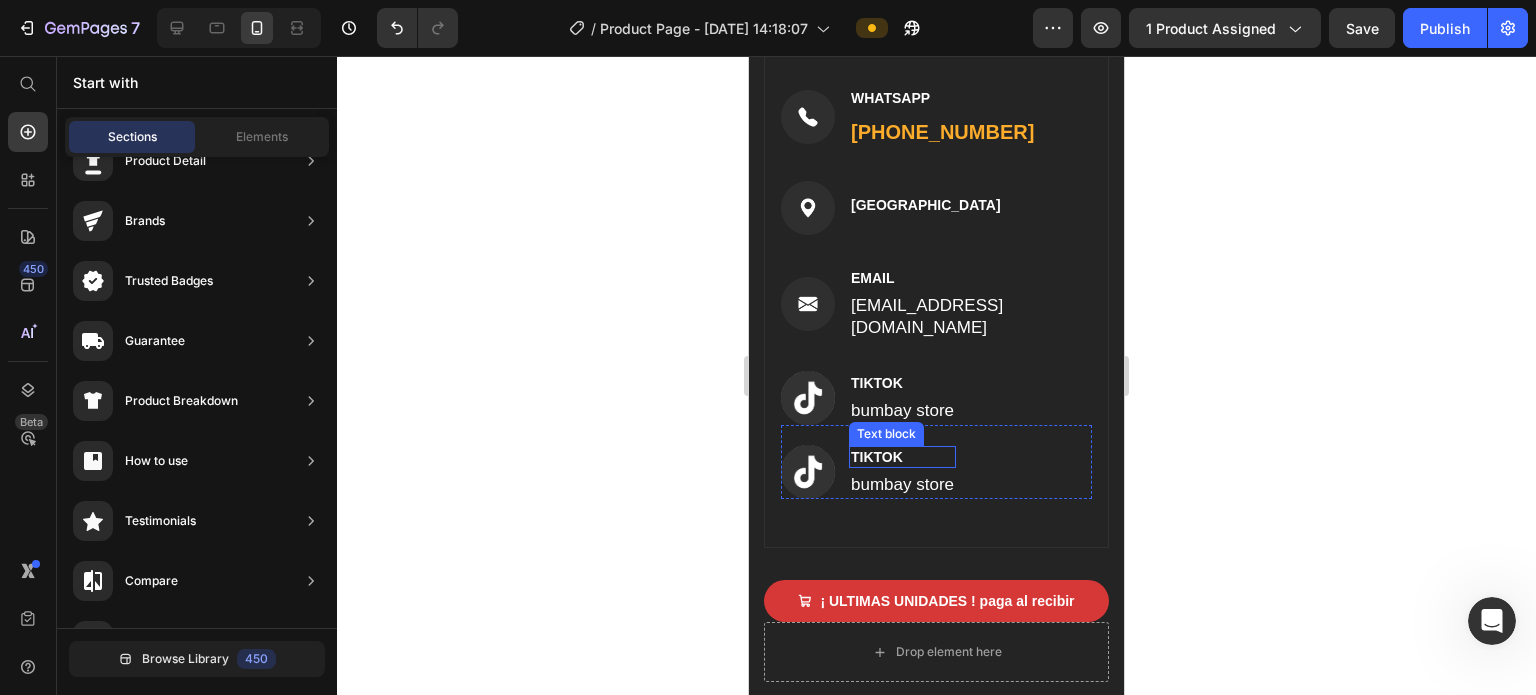 click on "TIKTOK" at bounding box center (902, 457) 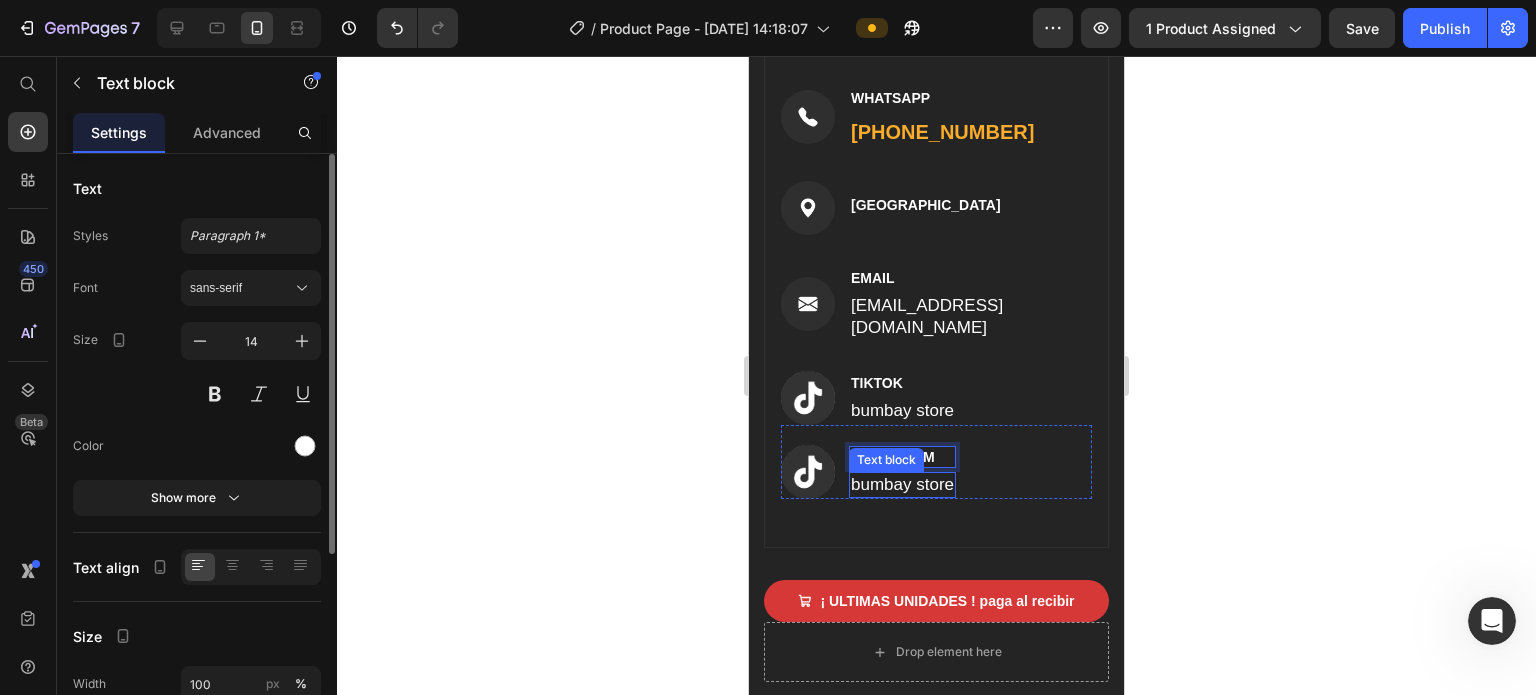 click on "bumbay store" at bounding box center [902, 485] 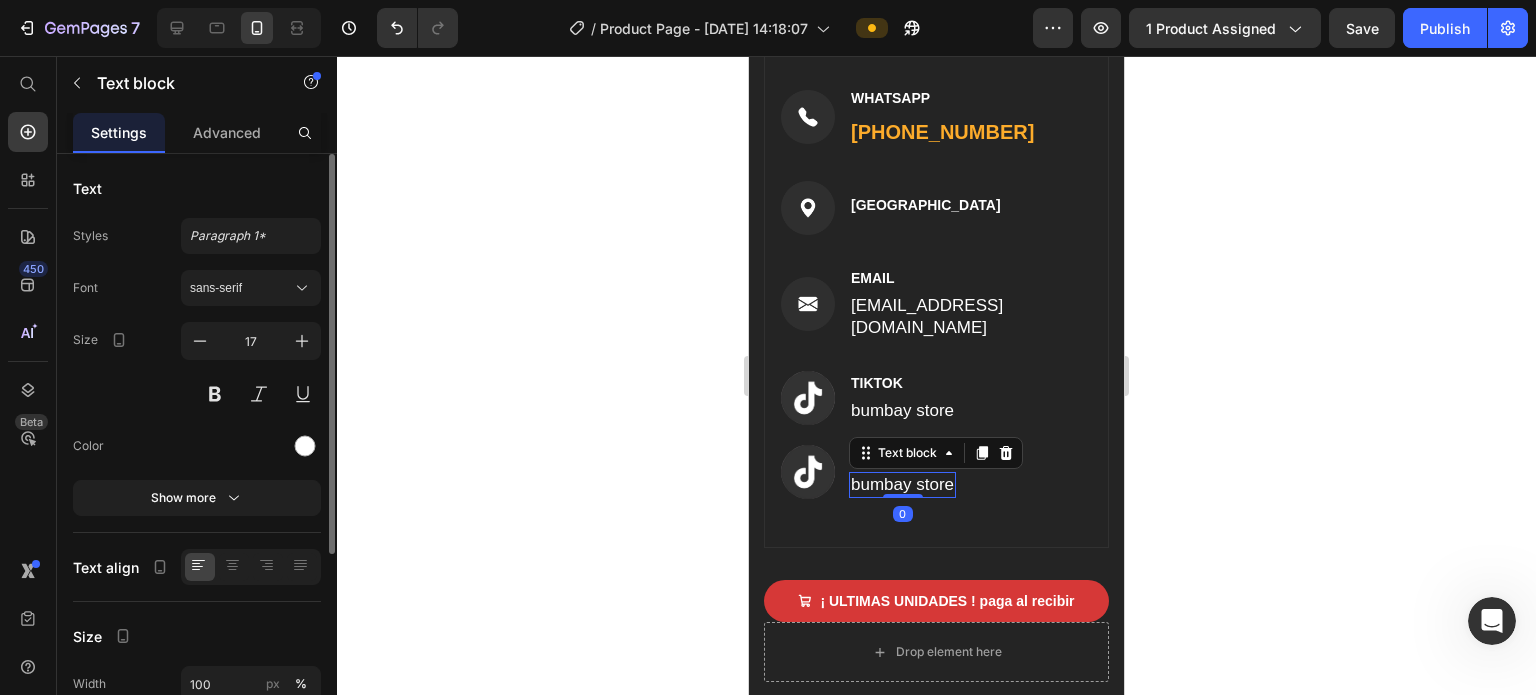 click on "bumbay store" at bounding box center [902, 485] 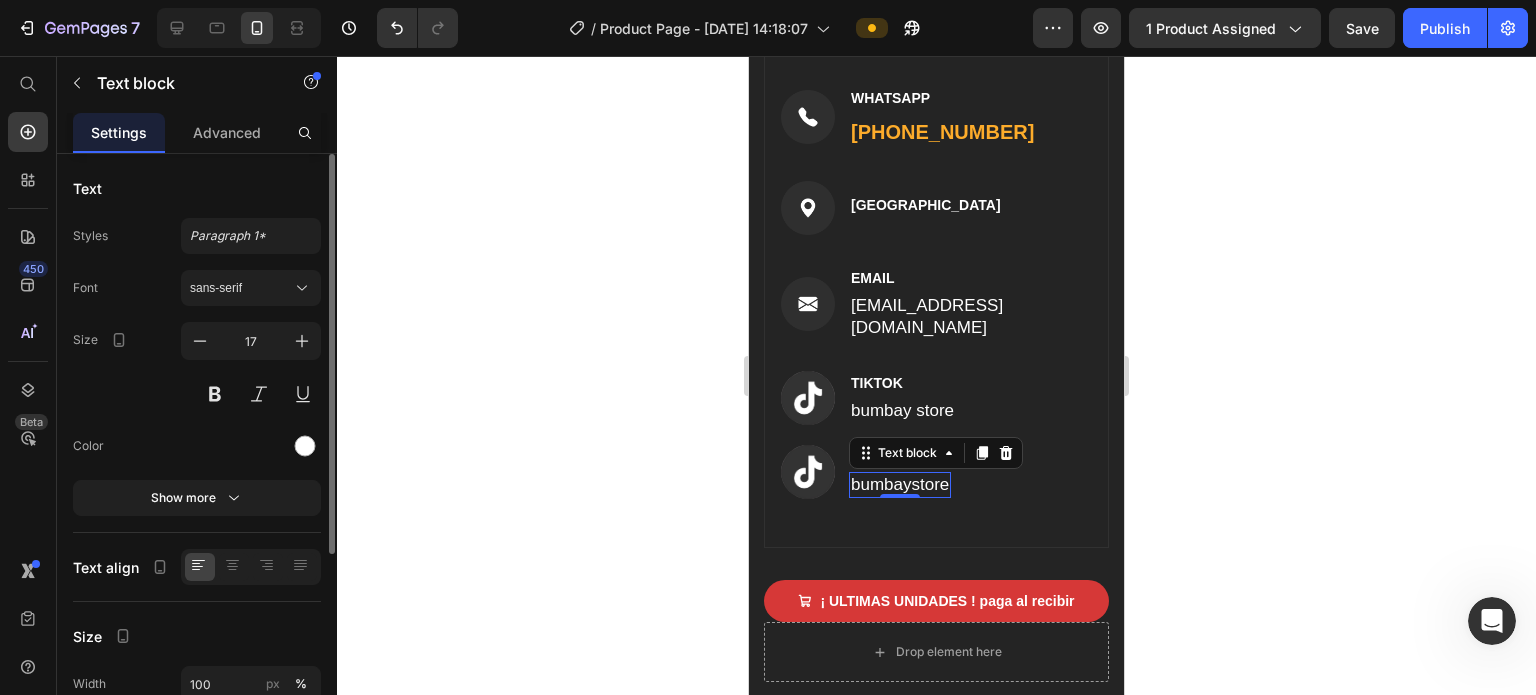 click 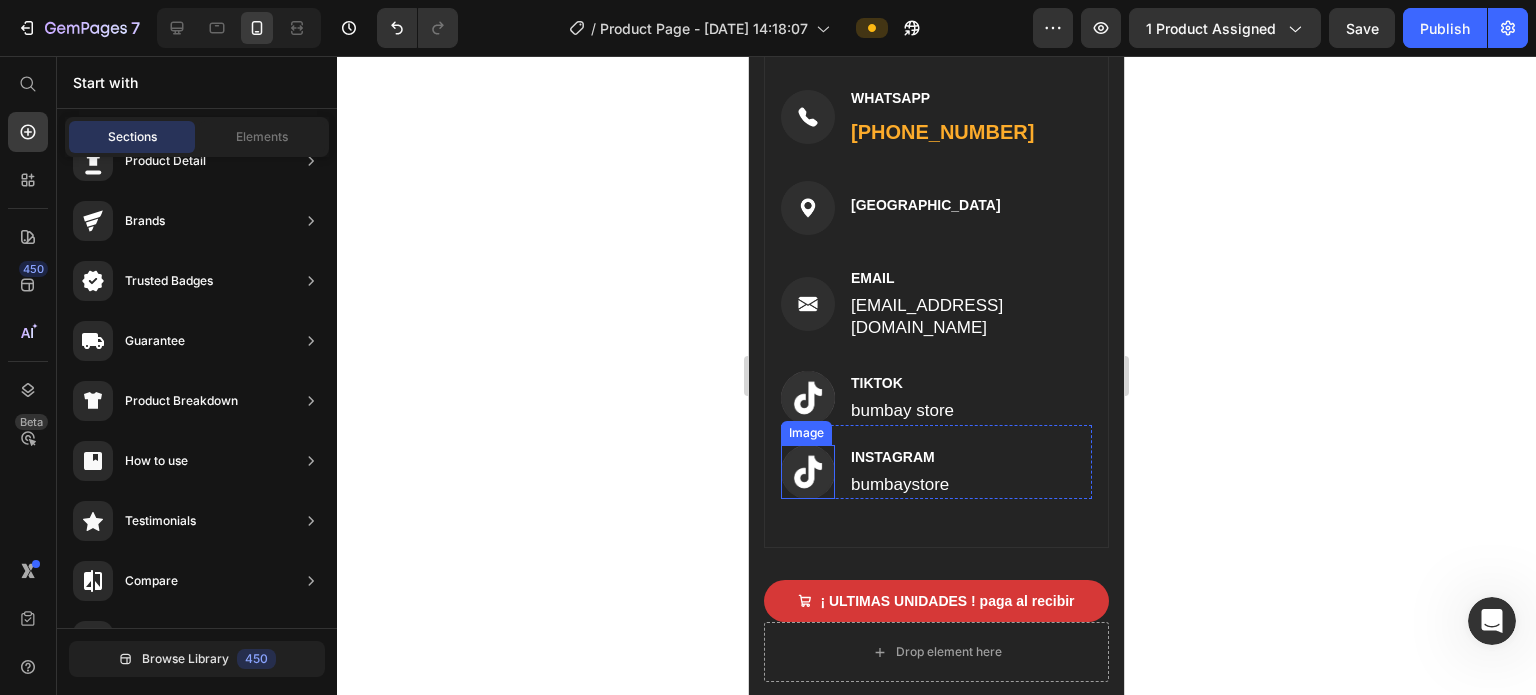 click at bounding box center [808, 472] 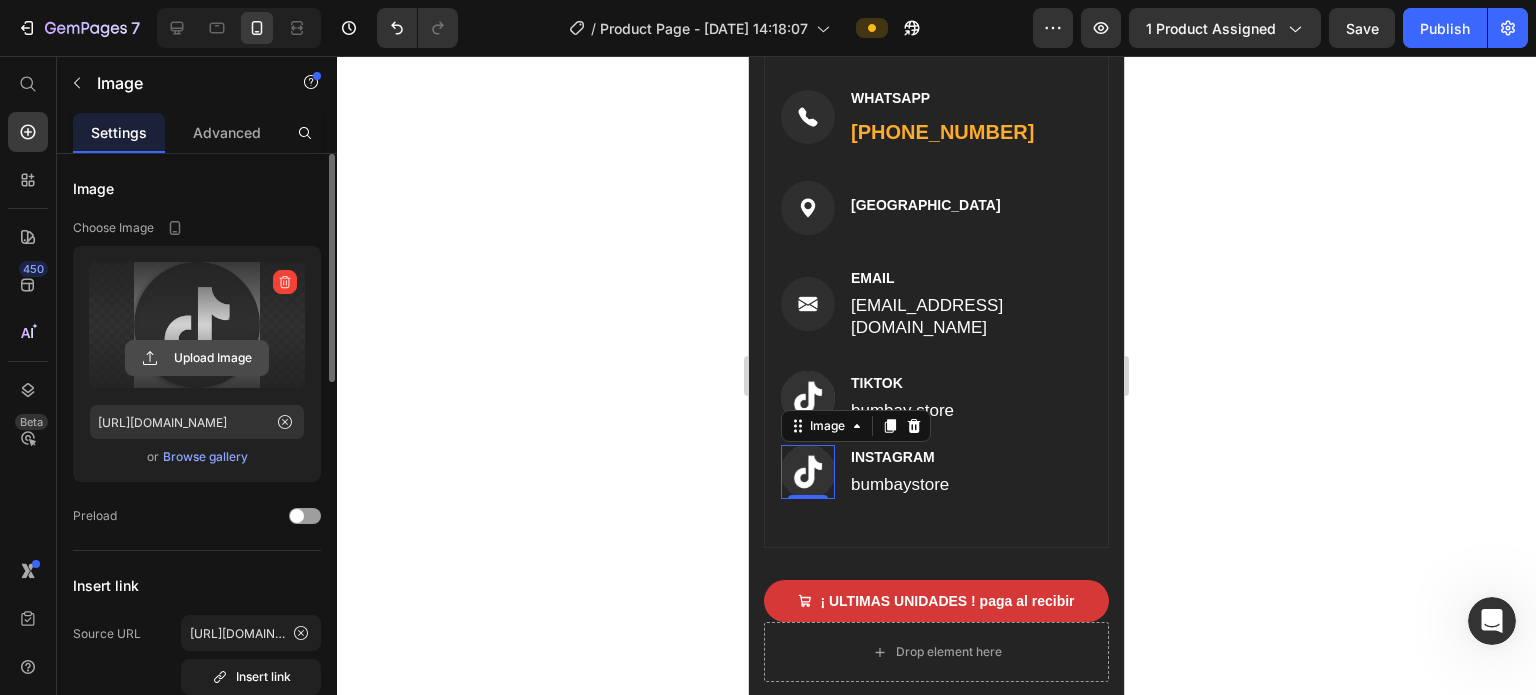 click 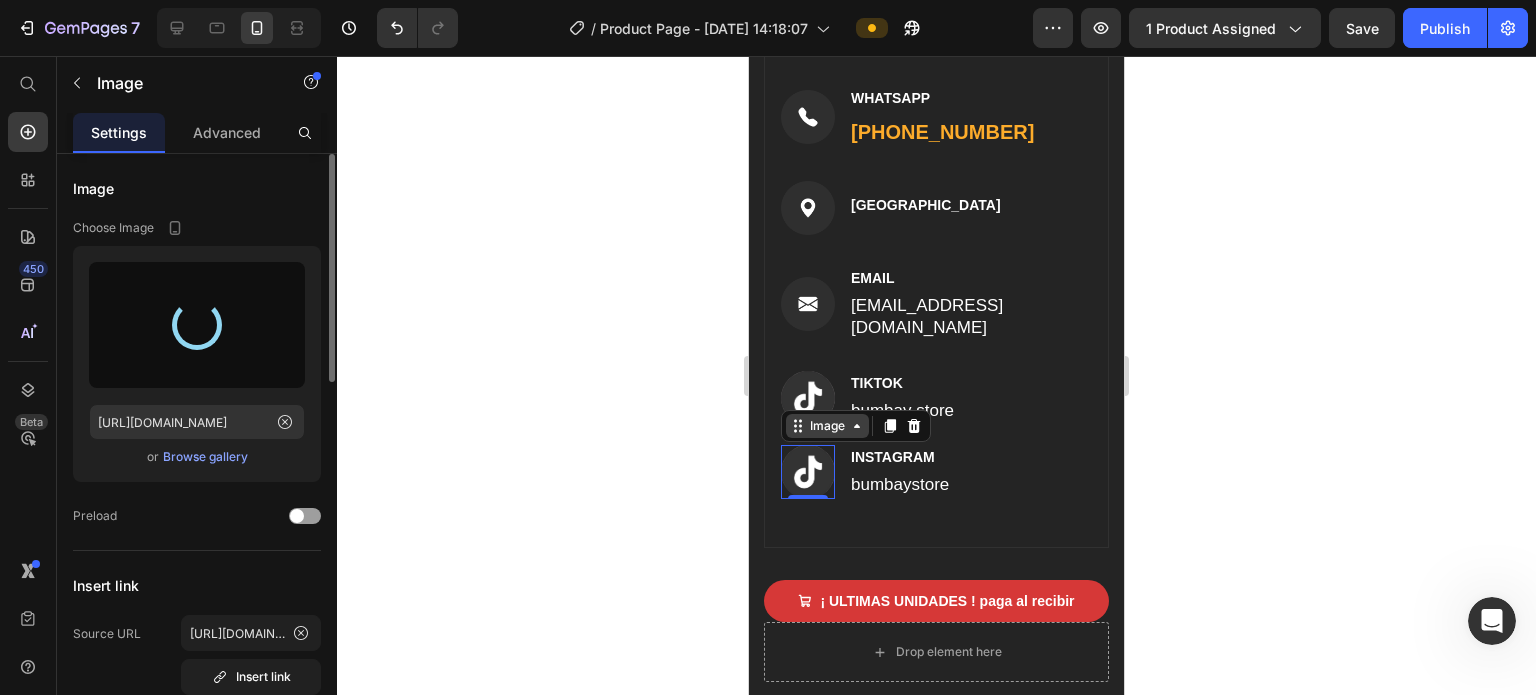 type on "[URL][DOMAIN_NAME]" 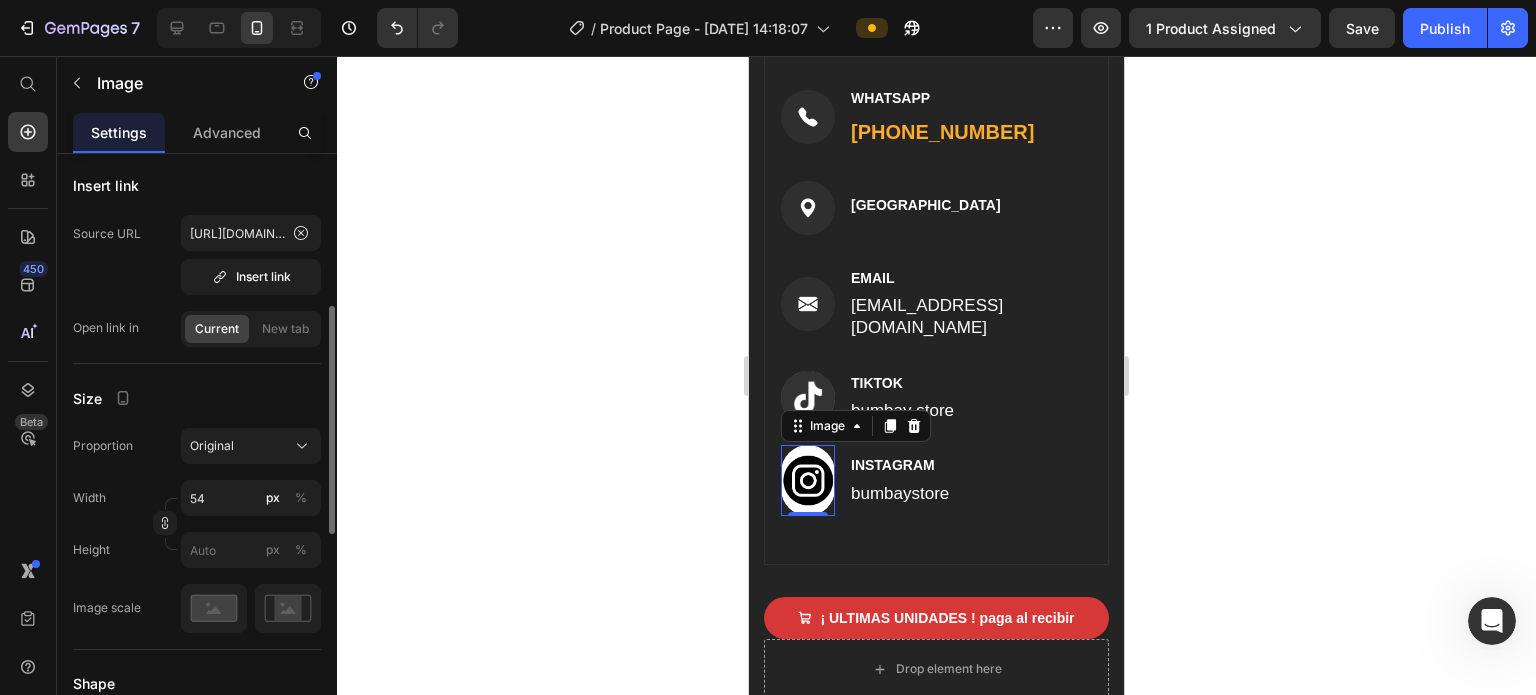 scroll, scrollTop: 600, scrollLeft: 0, axis: vertical 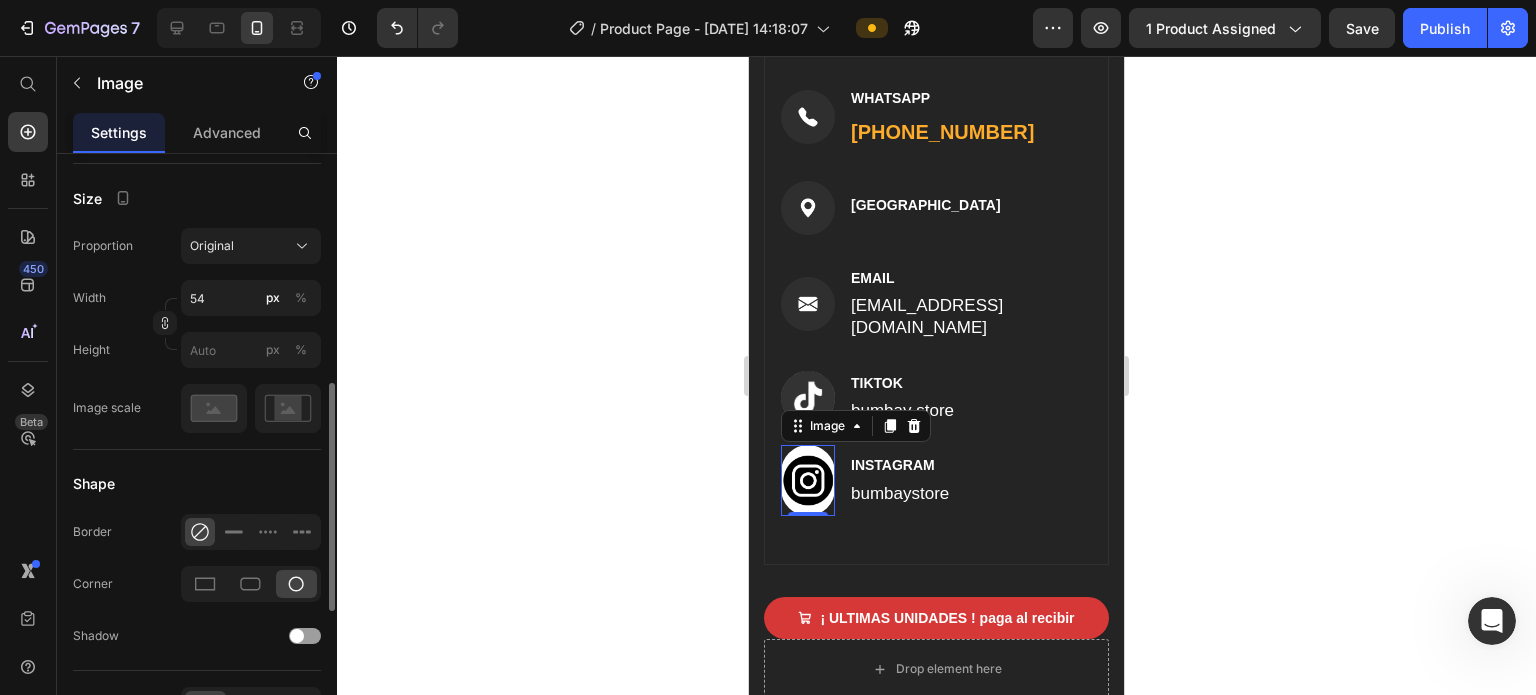 click 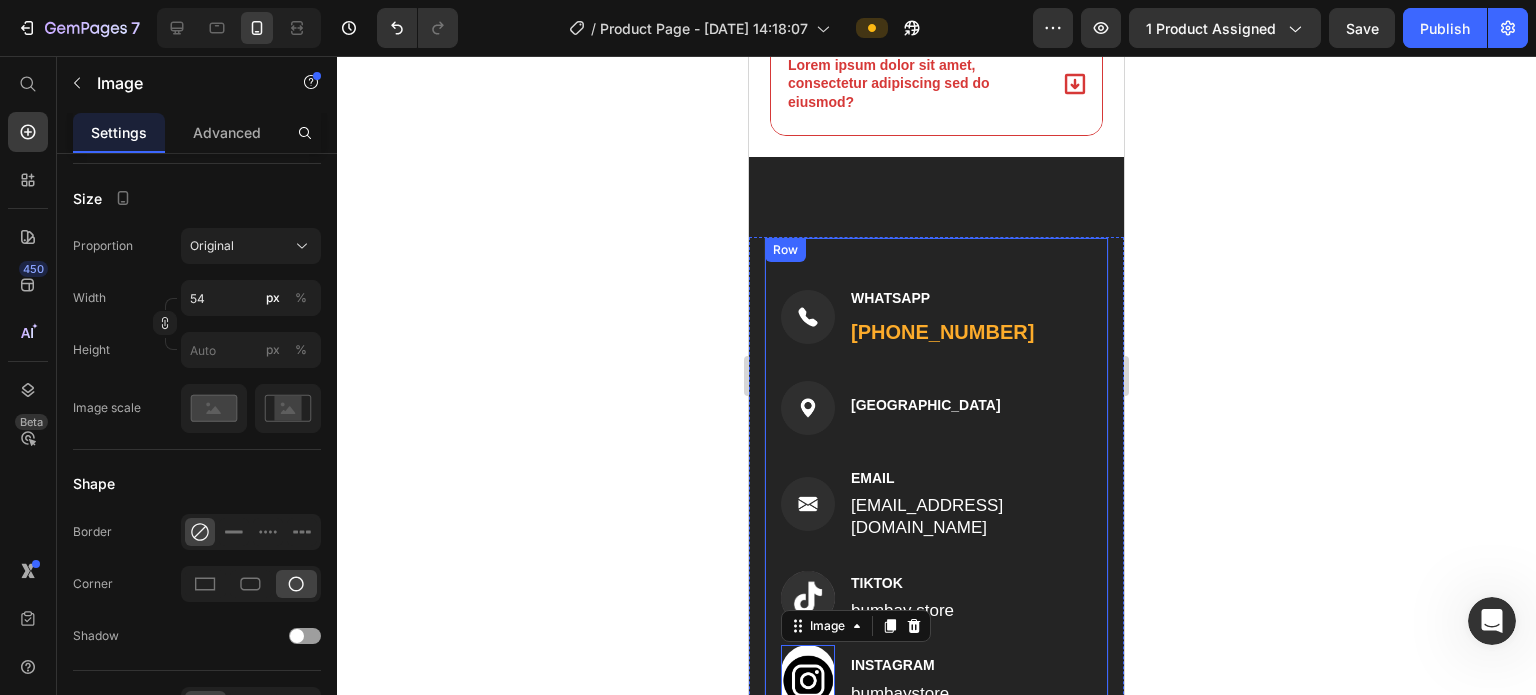scroll, scrollTop: 8393, scrollLeft: 0, axis: vertical 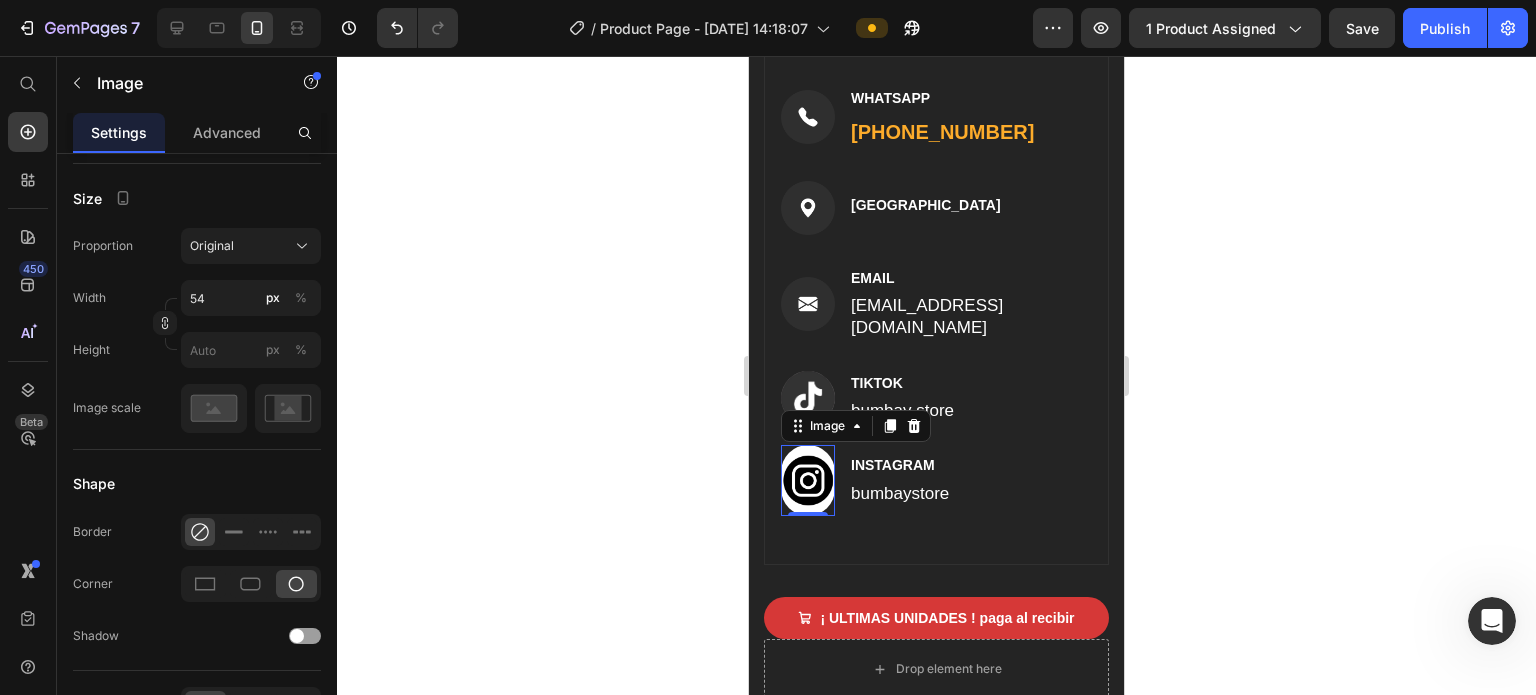 click 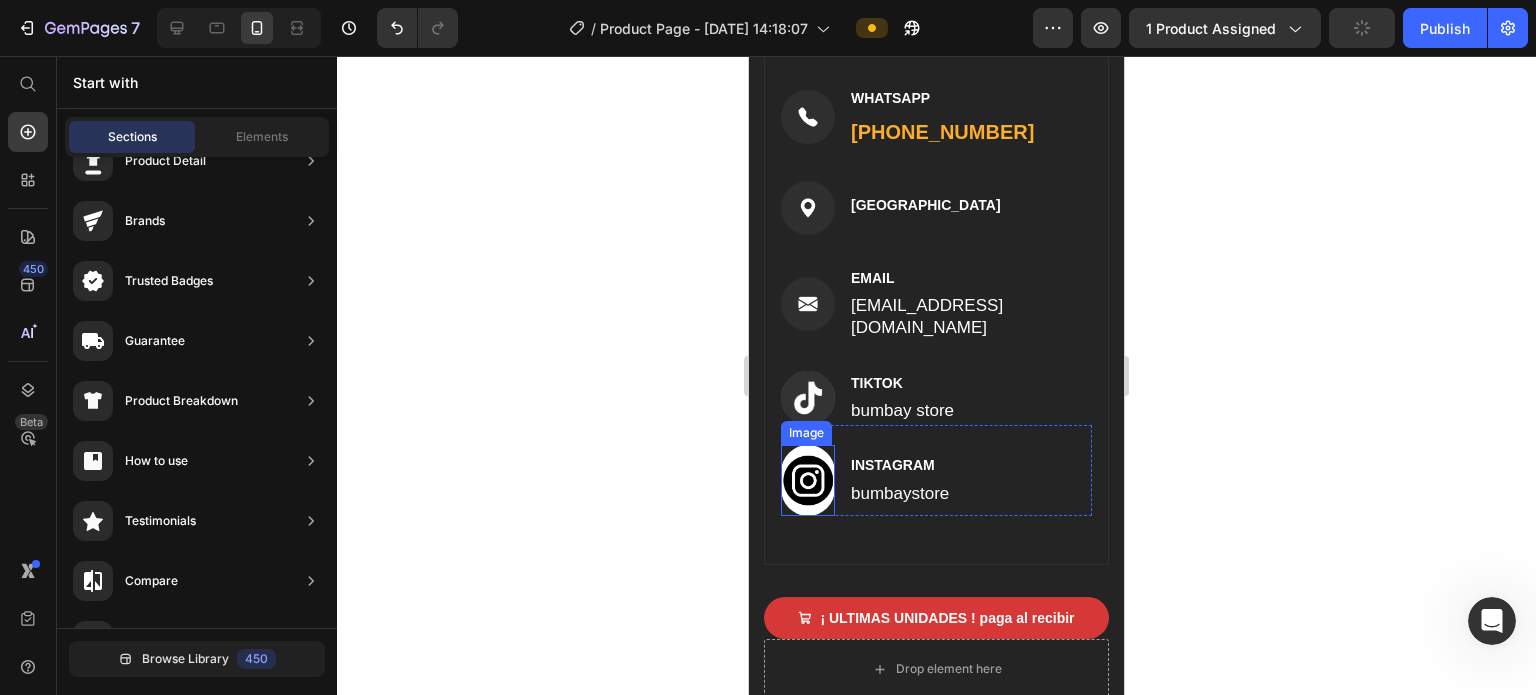 click at bounding box center [808, 480] 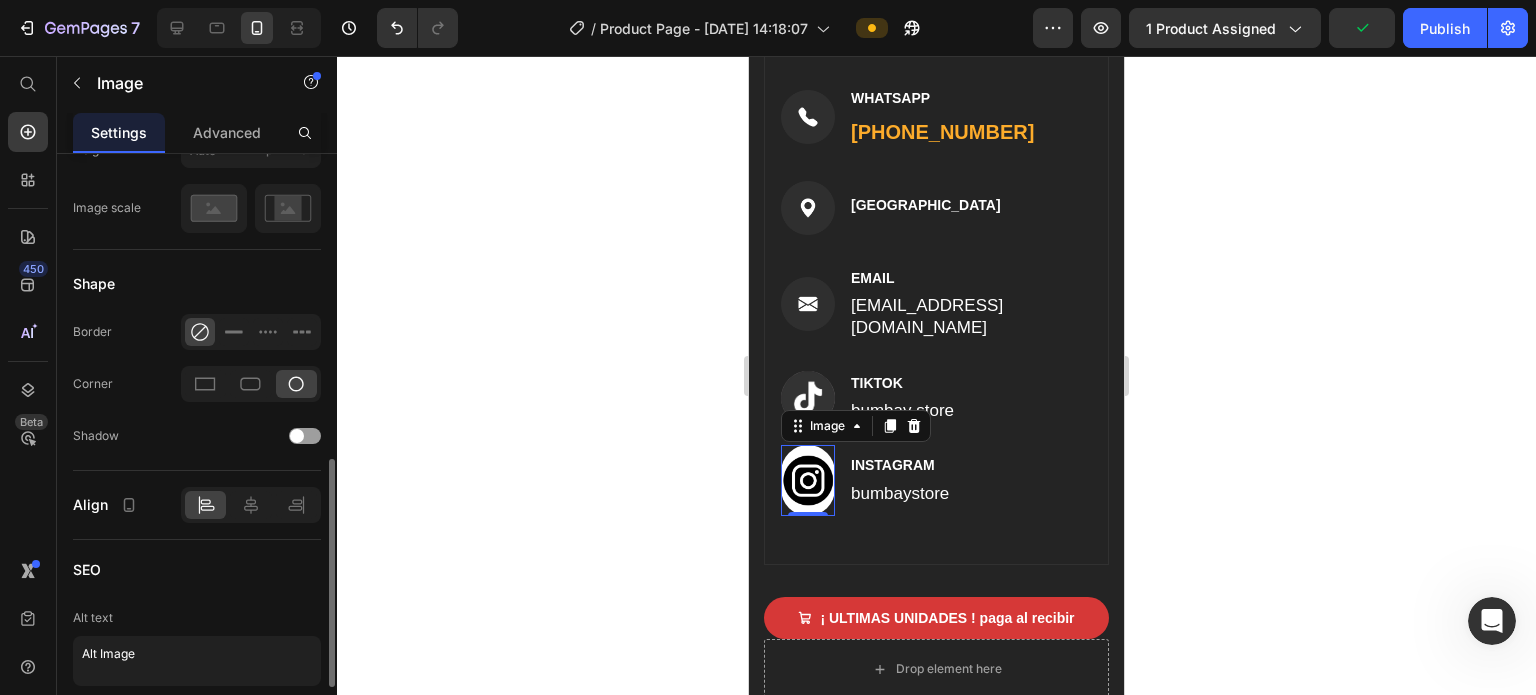 scroll, scrollTop: 900, scrollLeft: 0, axis: vertical 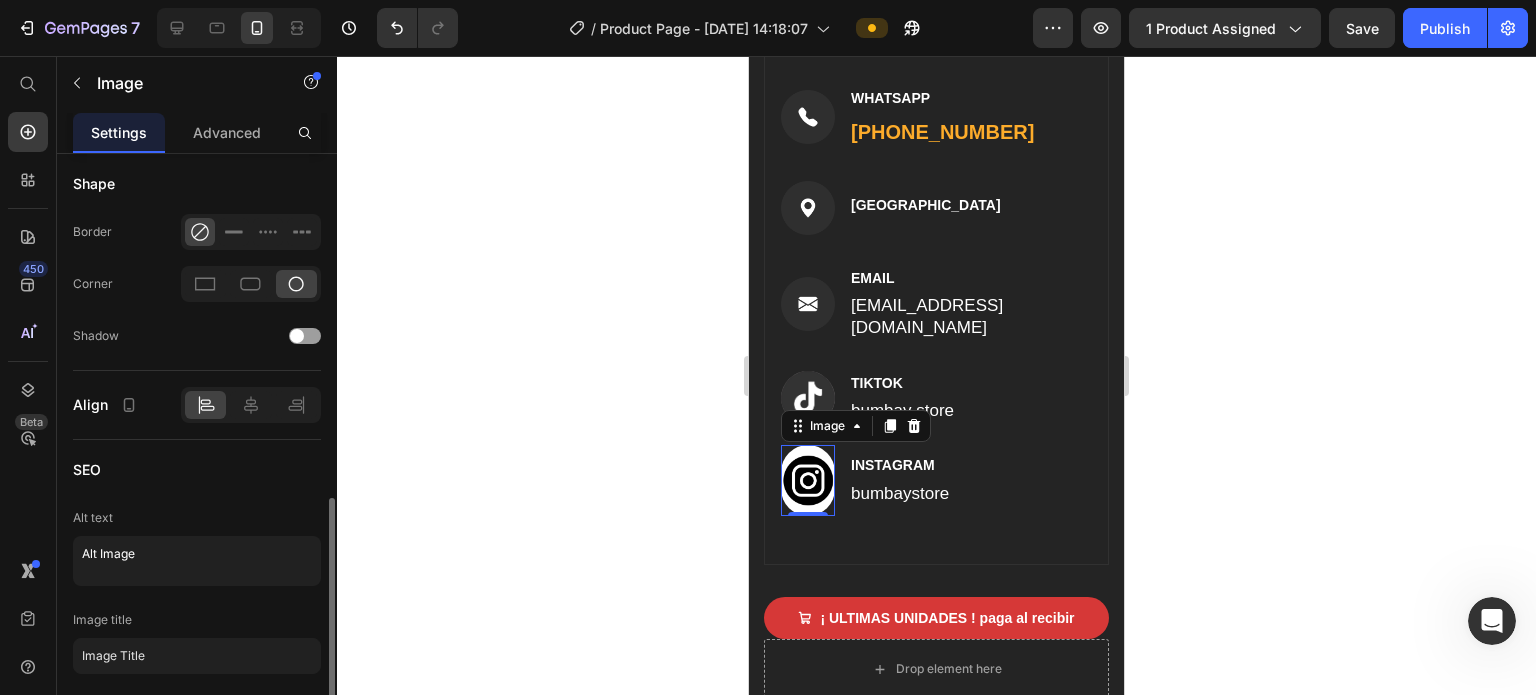 click 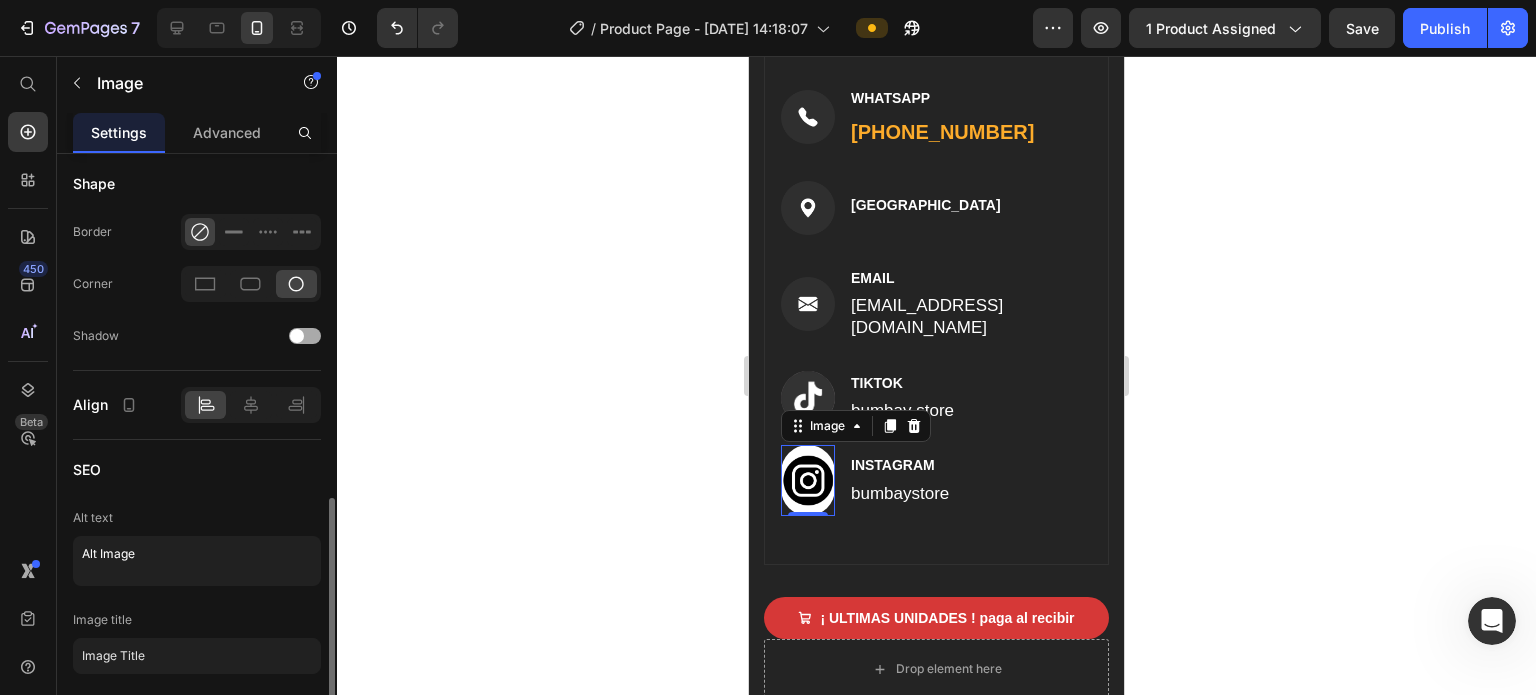 click at bounding box center [305, 336] 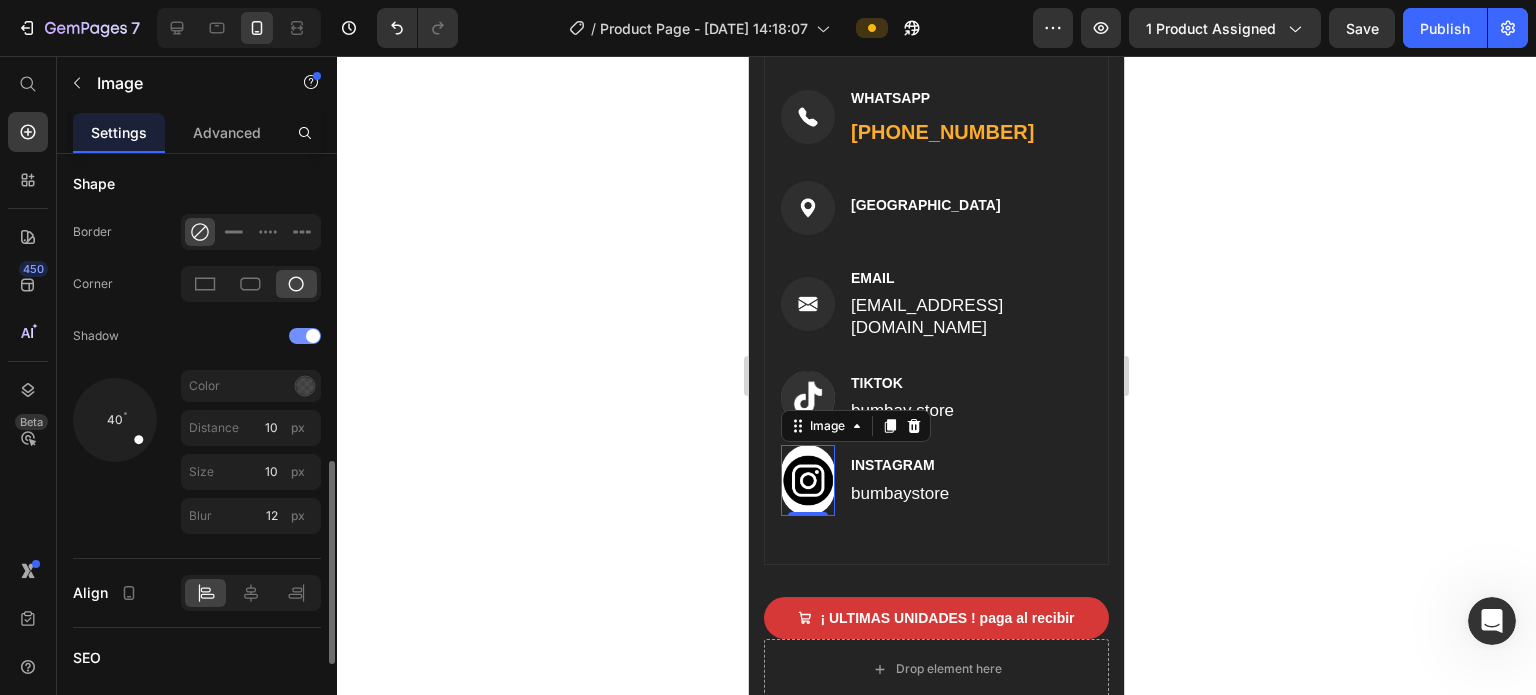 click at bounding box center [313, 336] 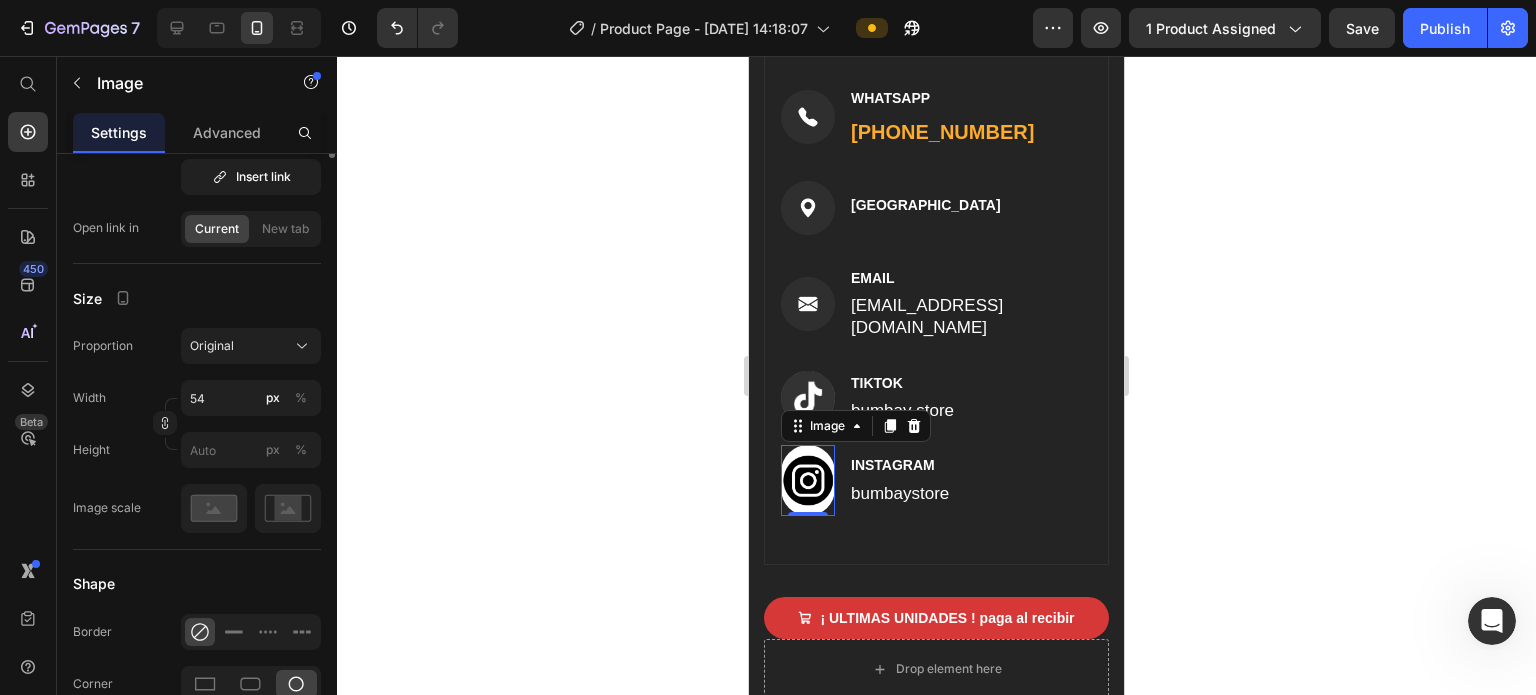 scroll, scrollTop: 0, scrollLeft: 0, axis: both 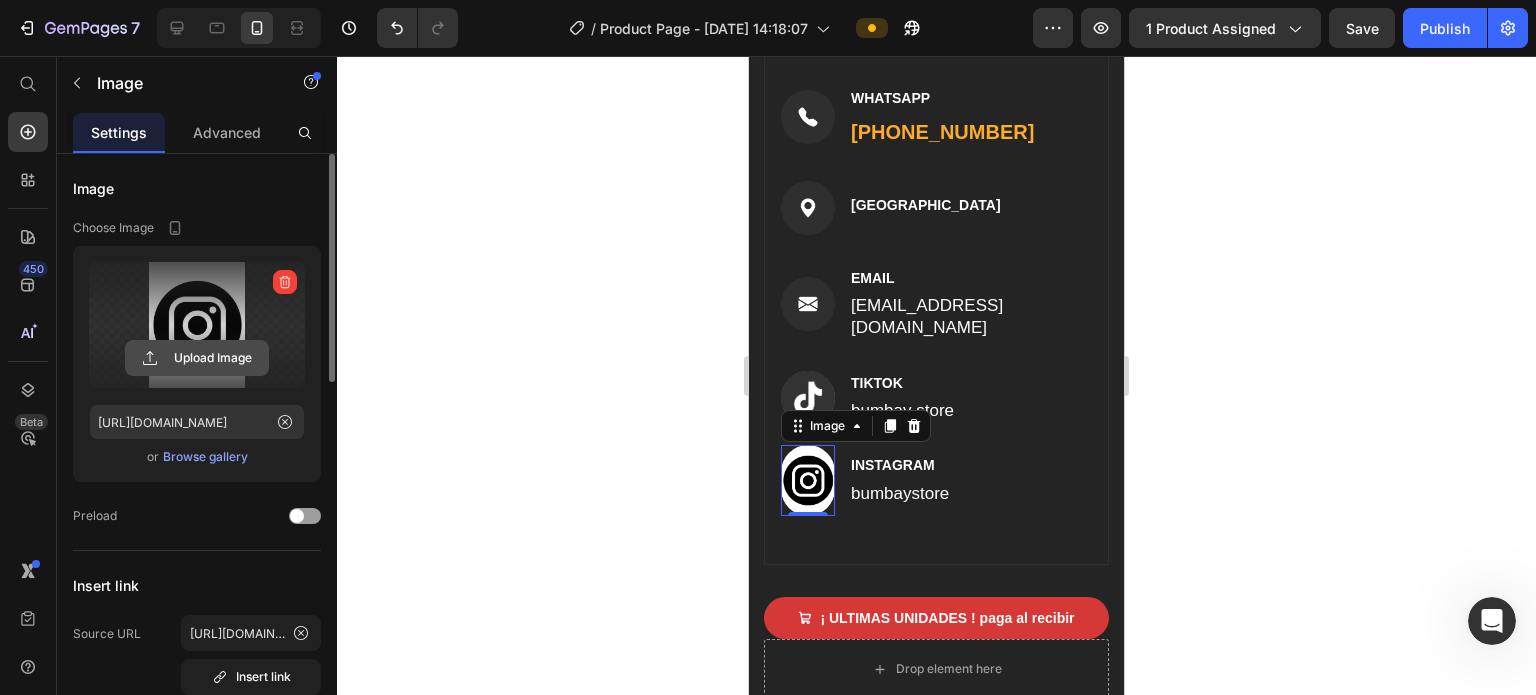 click 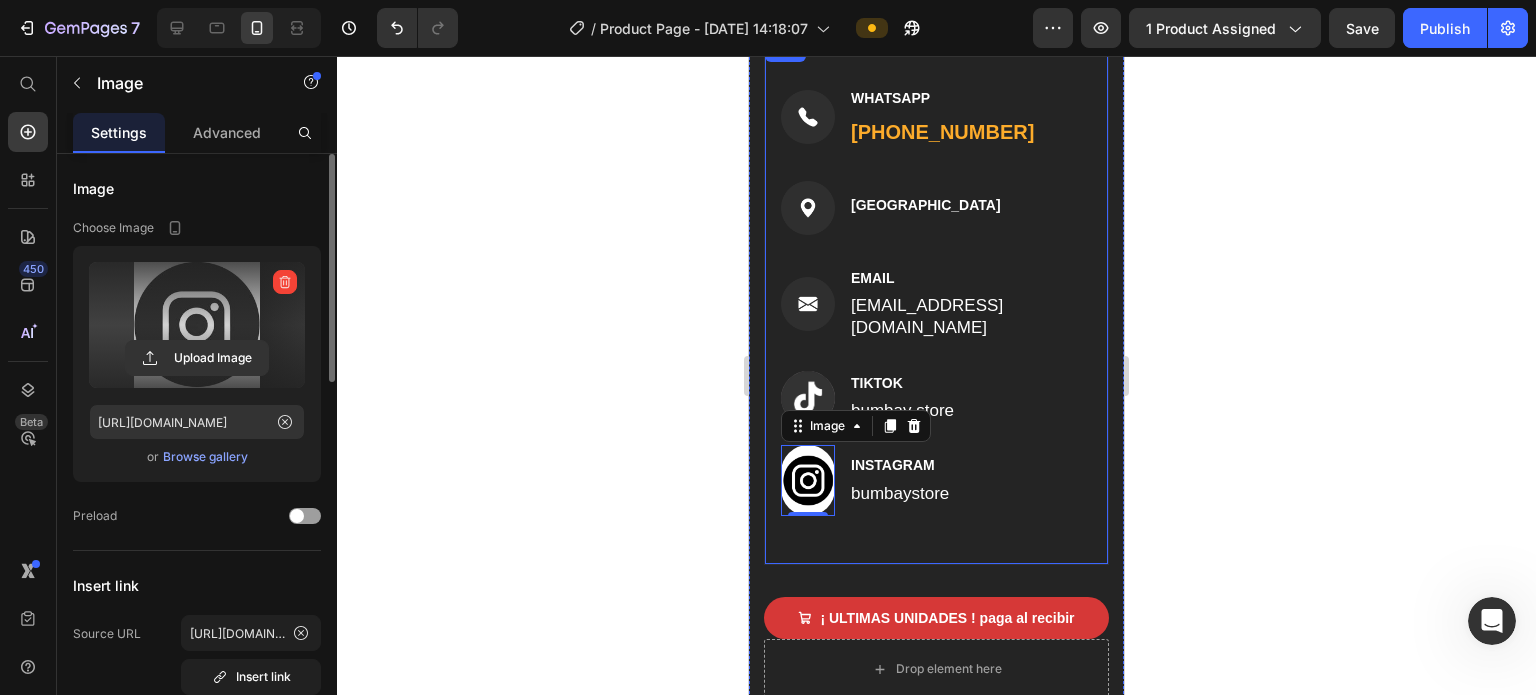 type on "[URL][DOMAIN_NAME]" 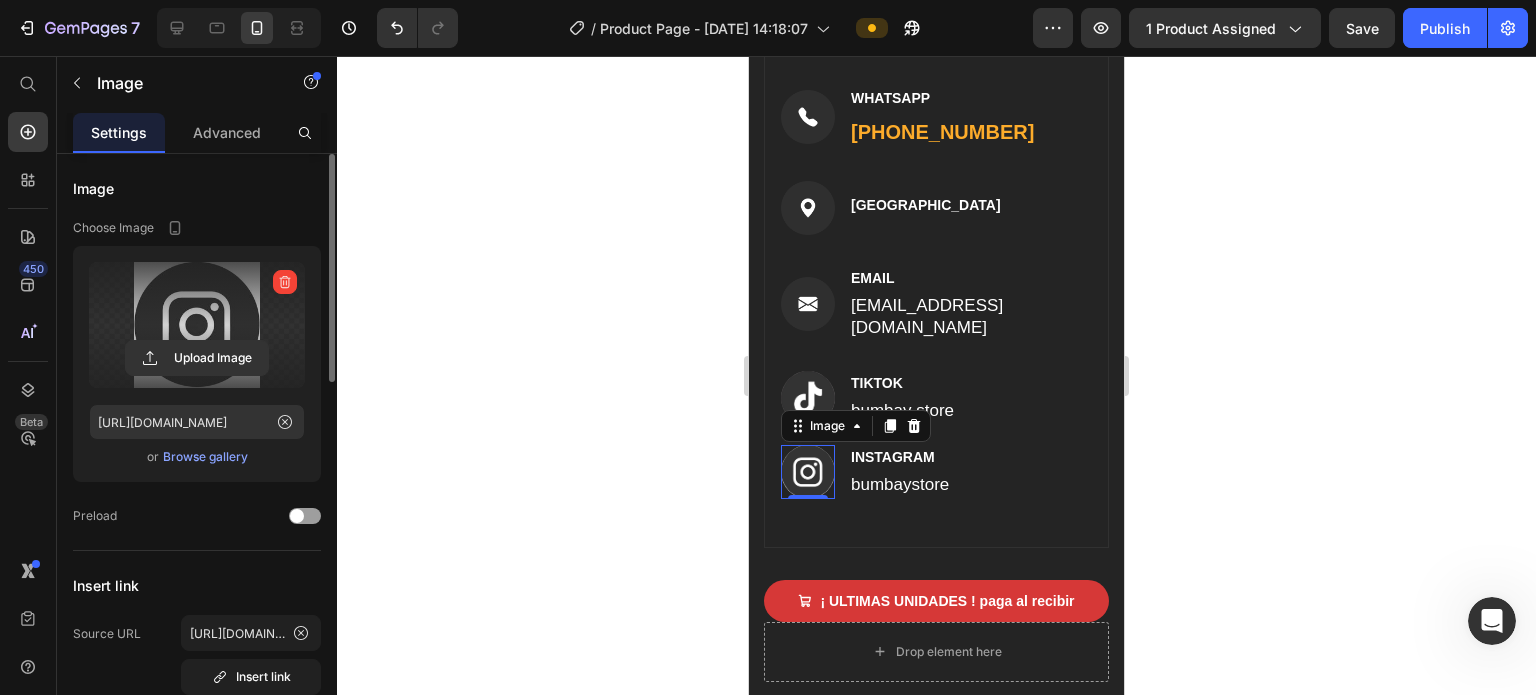 click 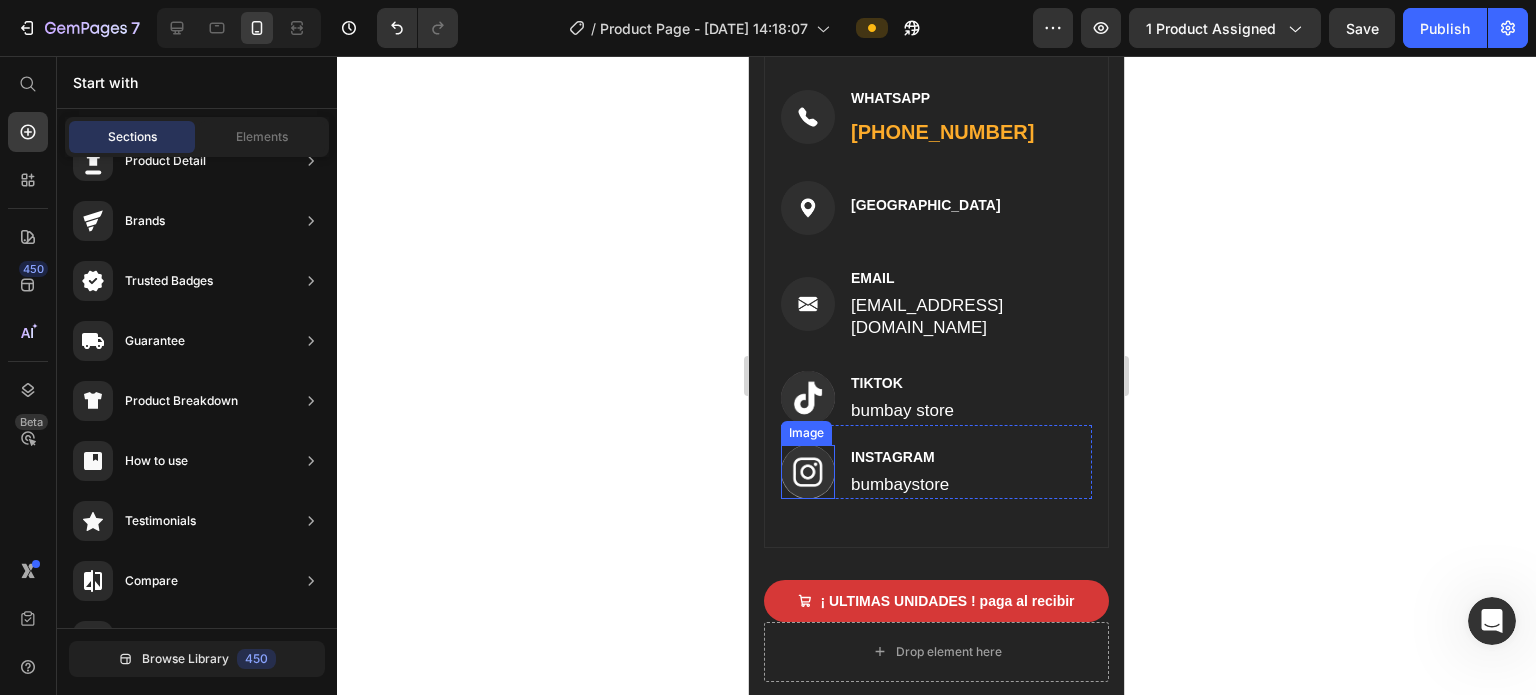 click at bounding box center [808, 472] 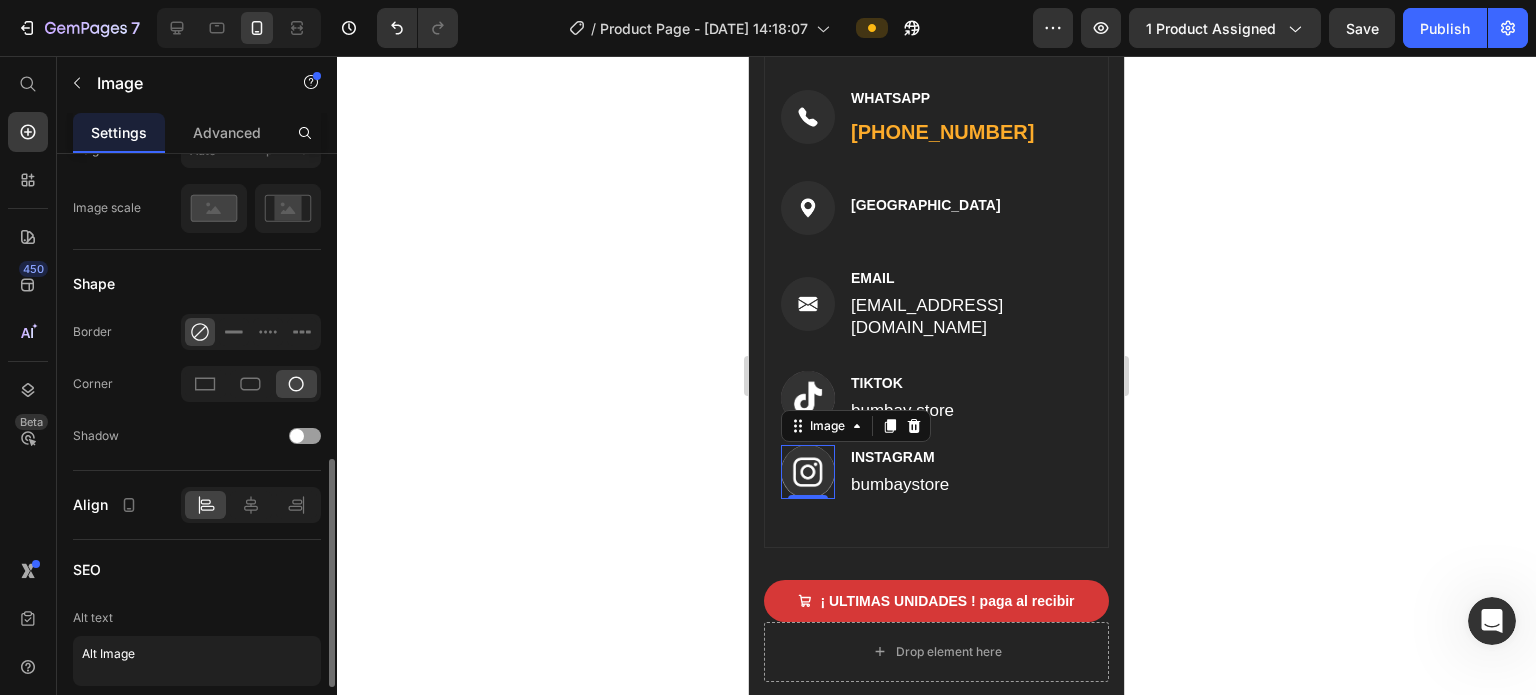 scroll, scrollTop: 900, scrollLeft: 0, axis: vertical 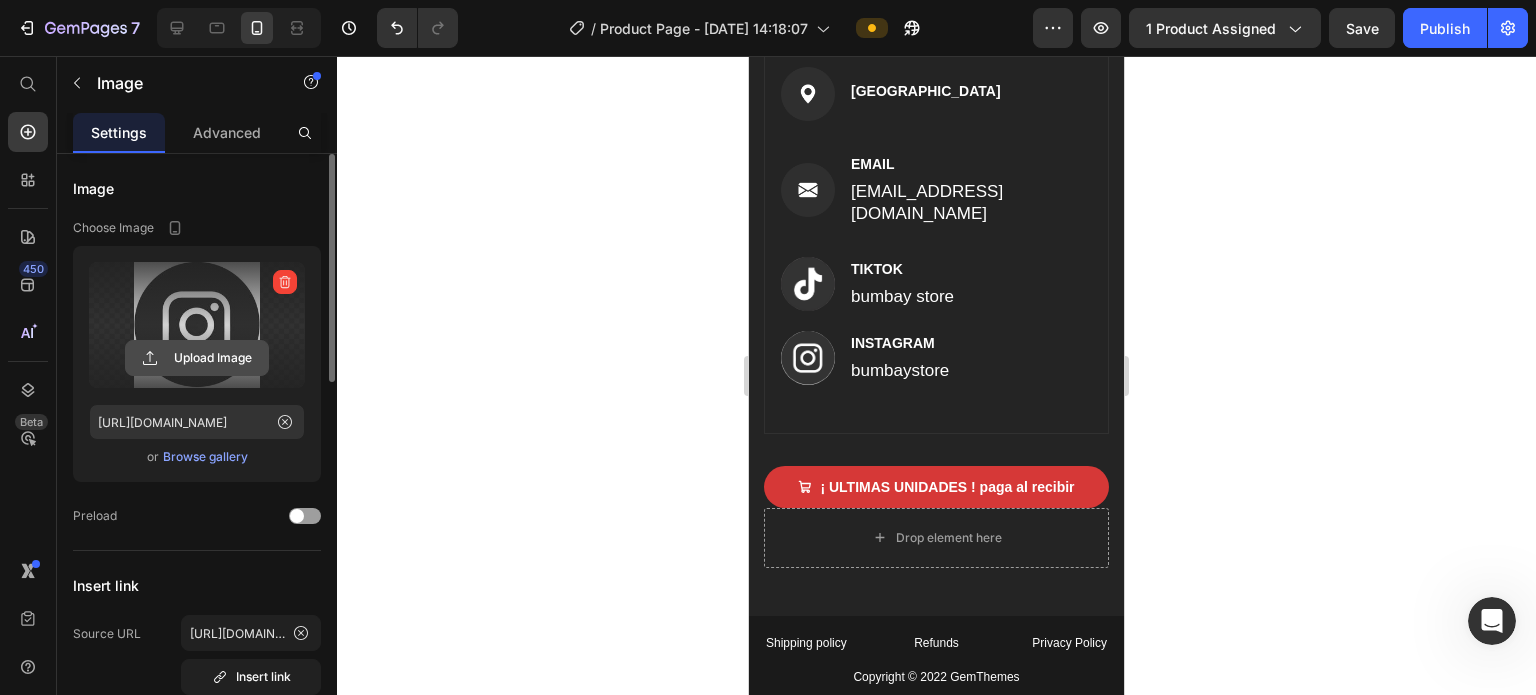 click 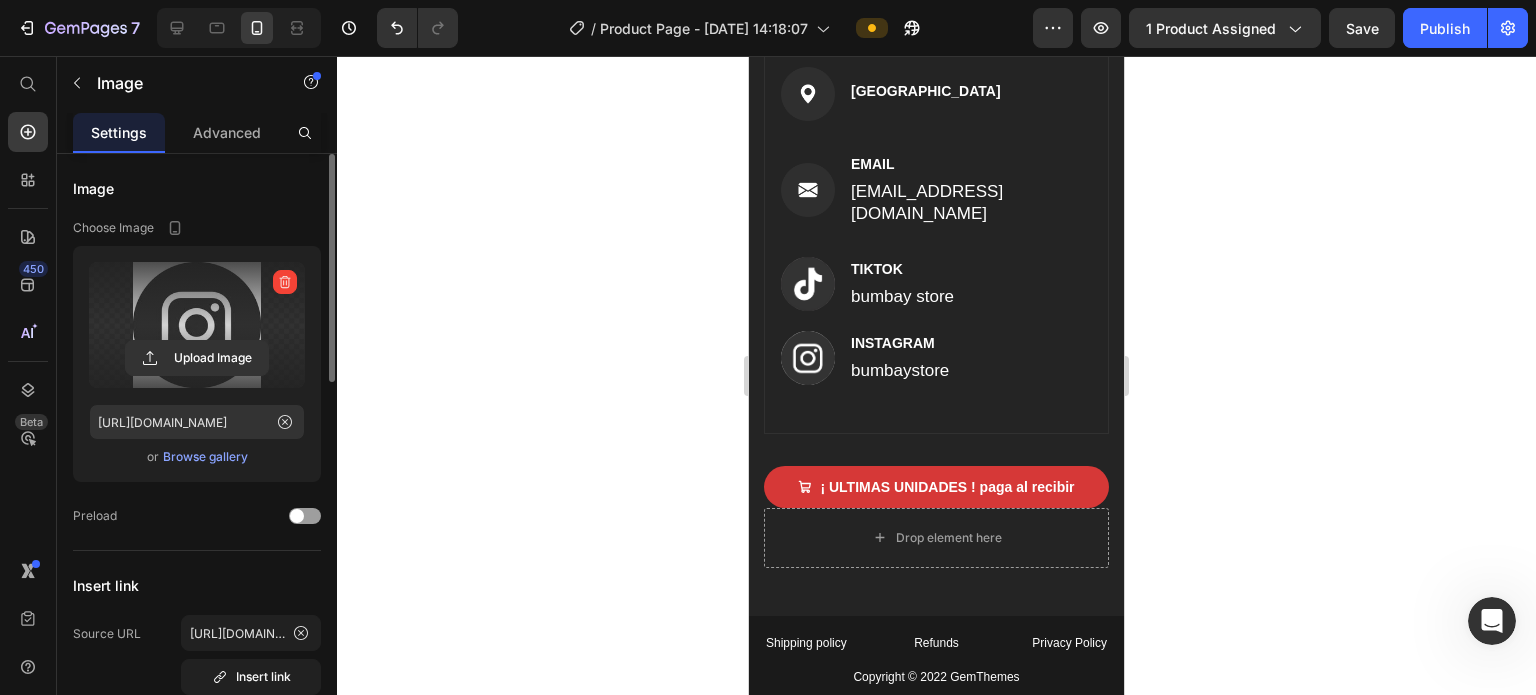 click at bounding box center (808, 358) 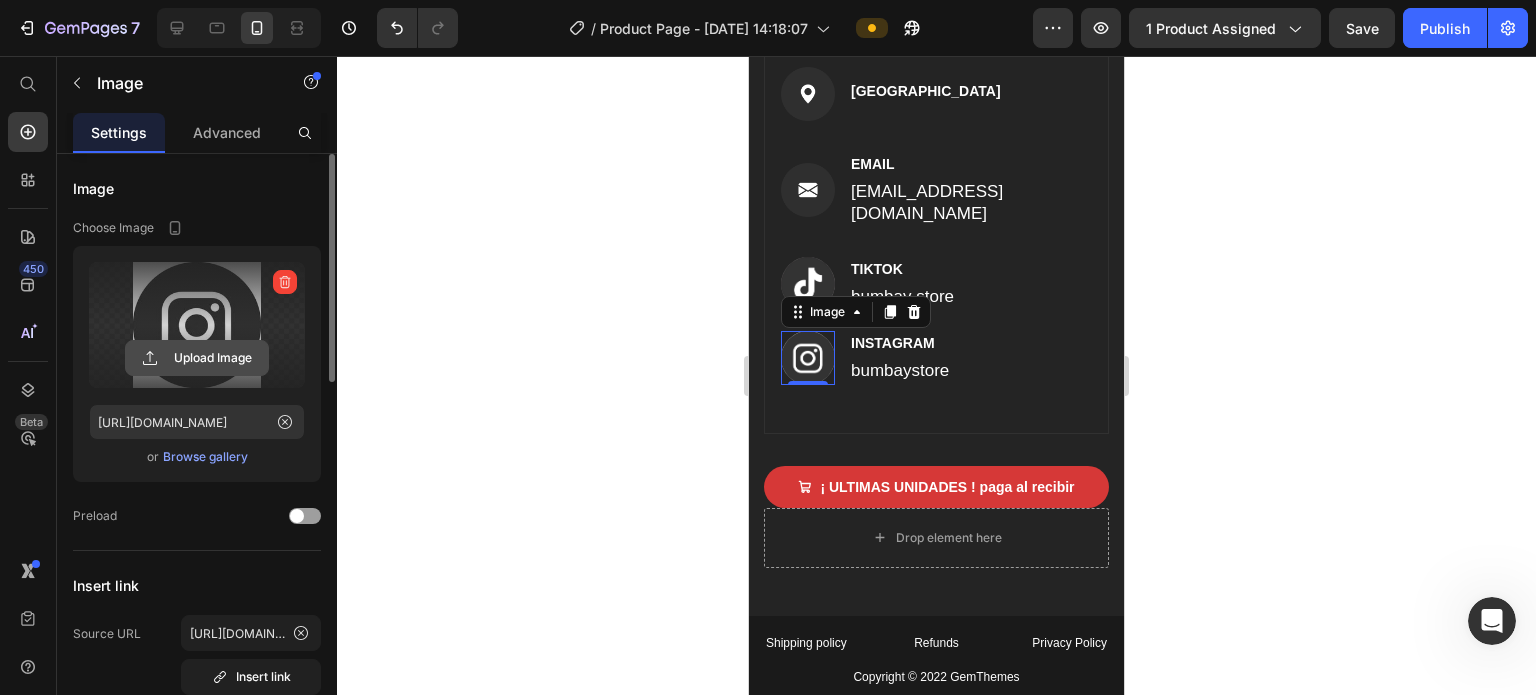 click 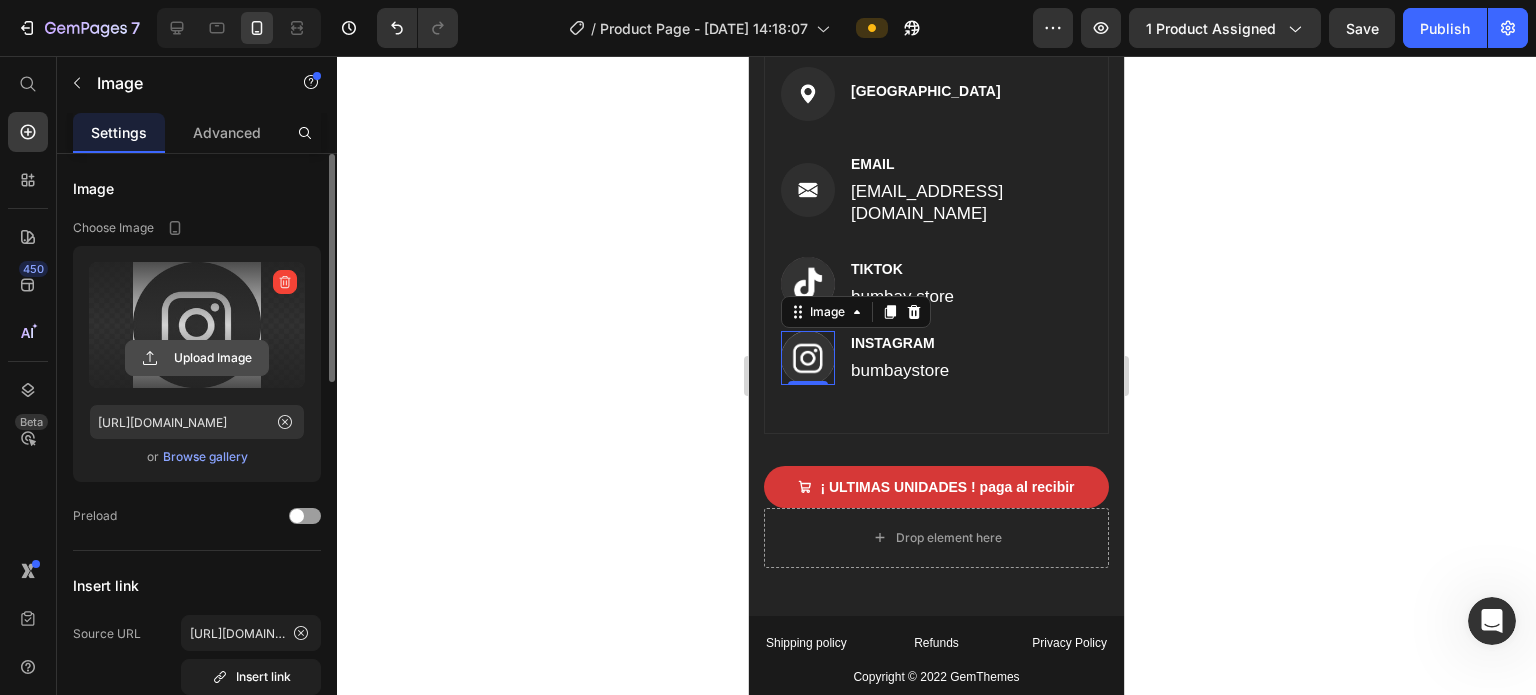 click 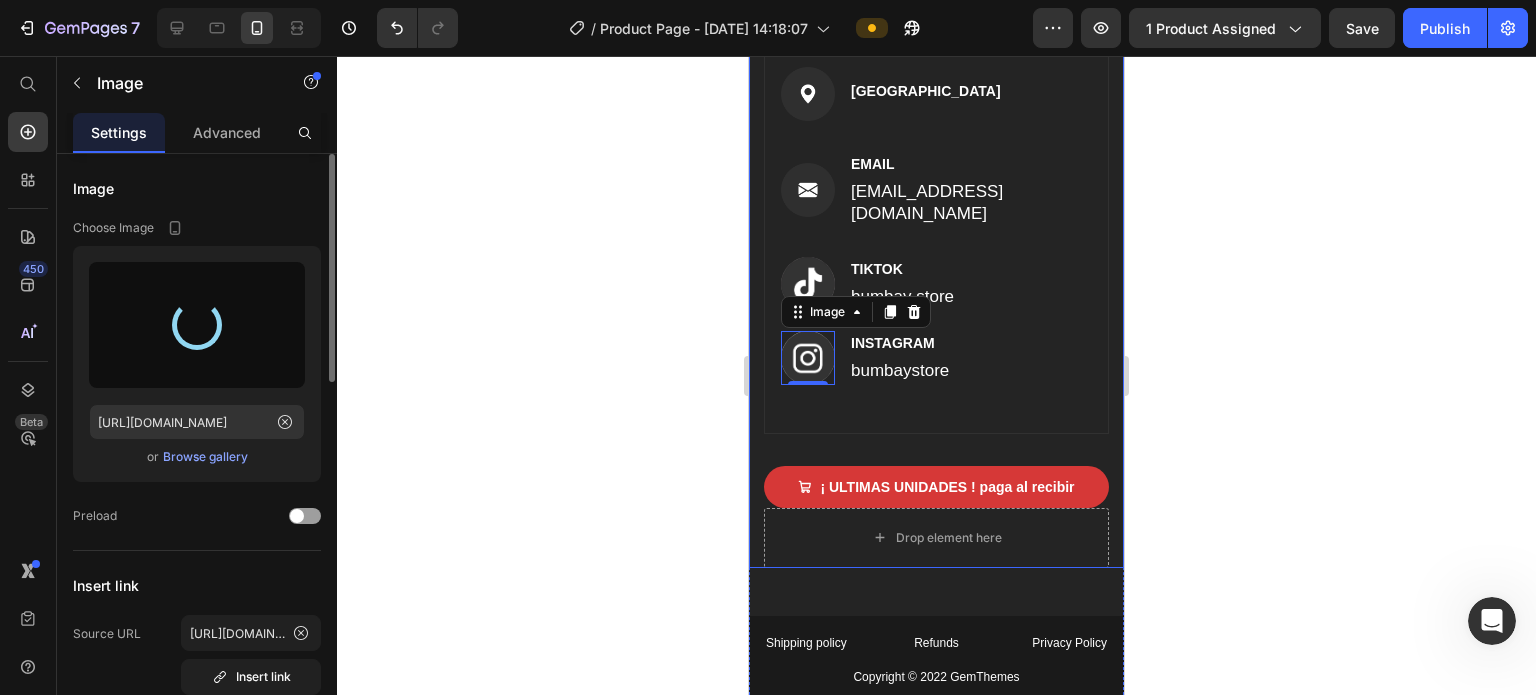 type on "https://cdn.shopify.com/s/files/1/0621/4716/6270/files/gempages_572108967522599751-2eabaa23-7915-4db9-82f6-8301e95f2627.jpg" 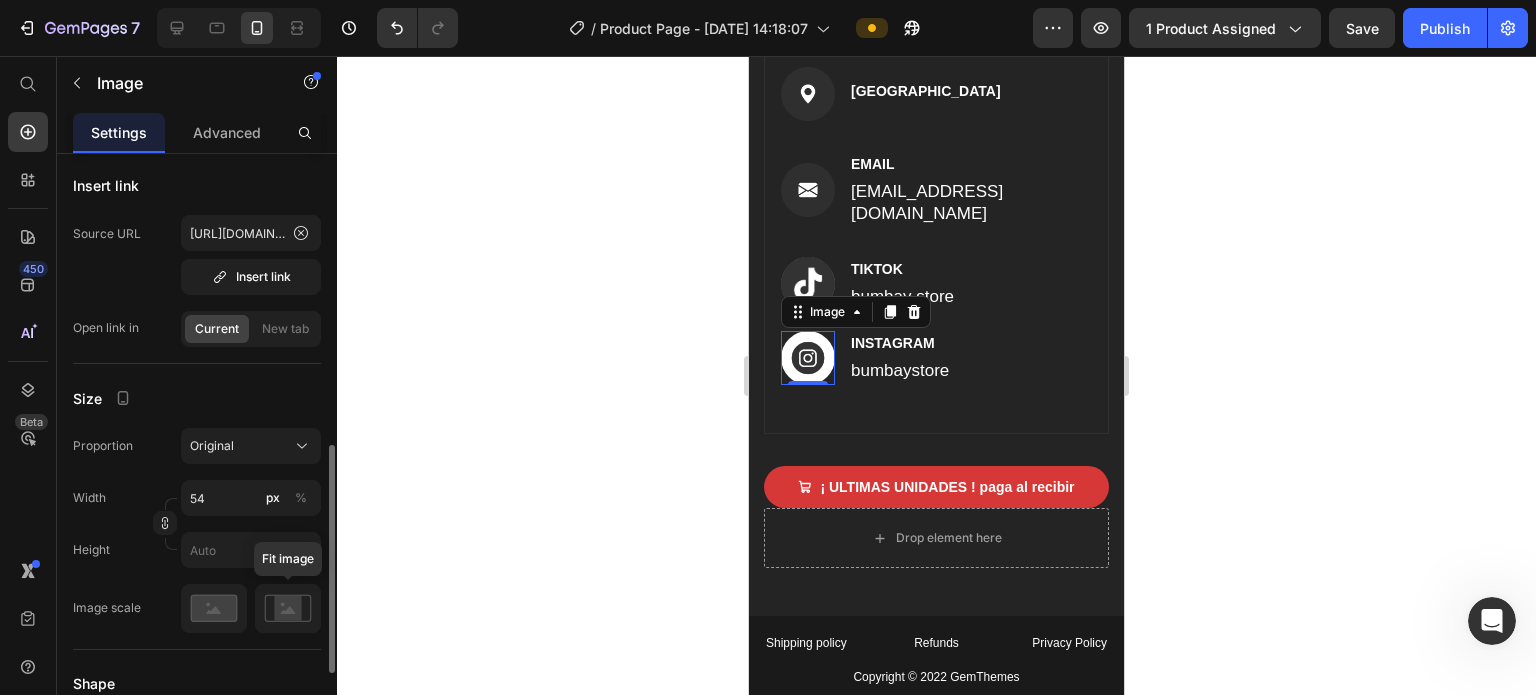 scroll, scrollTop: 500, scrollLeft: 0, axis: vertical 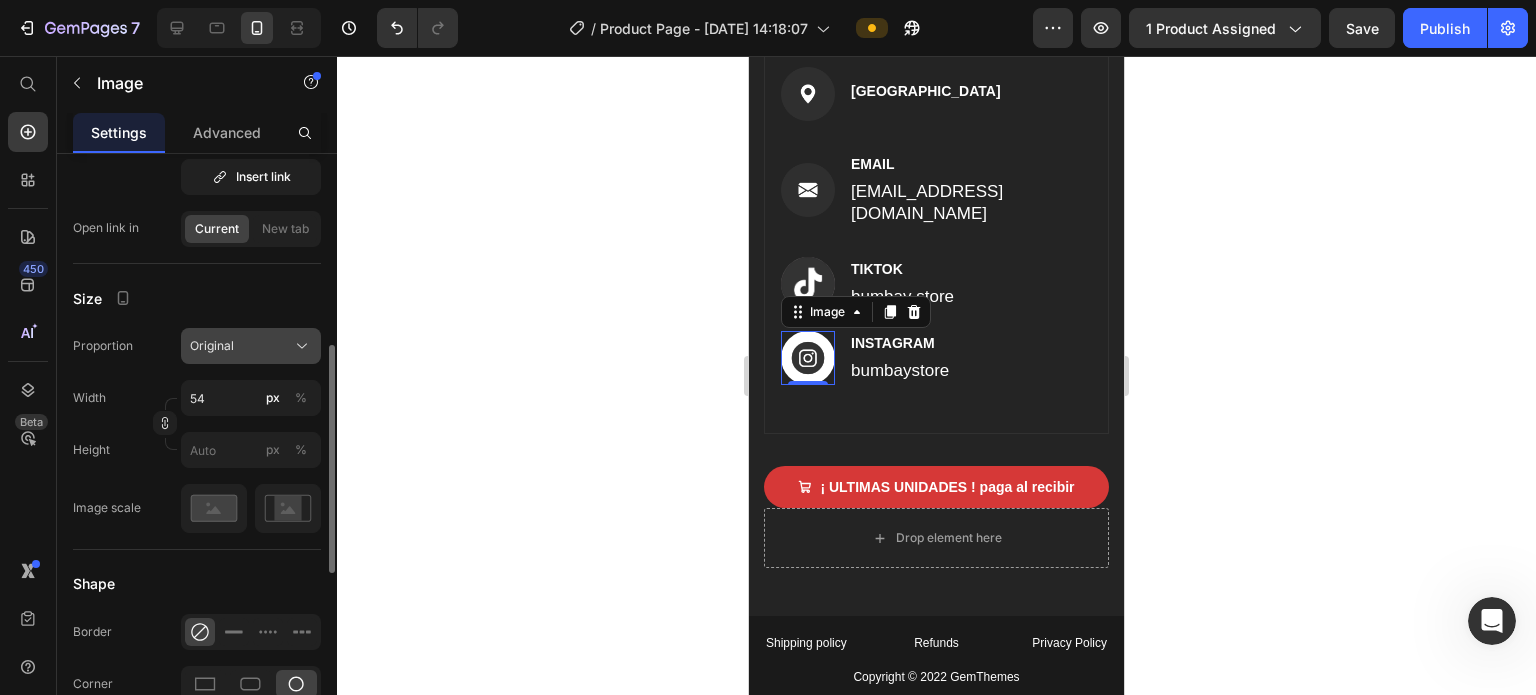 click on "Original" at bounding box center (212, 346) 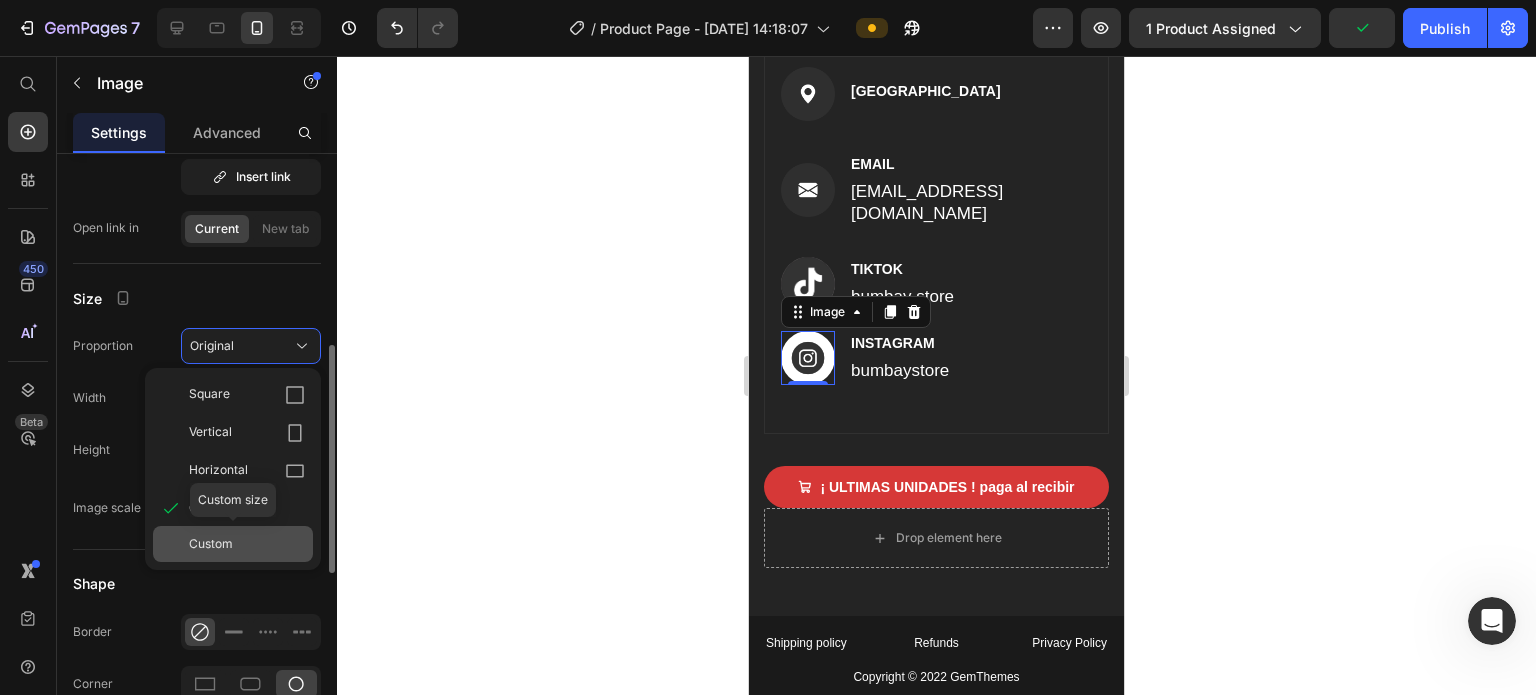click on "Custom" 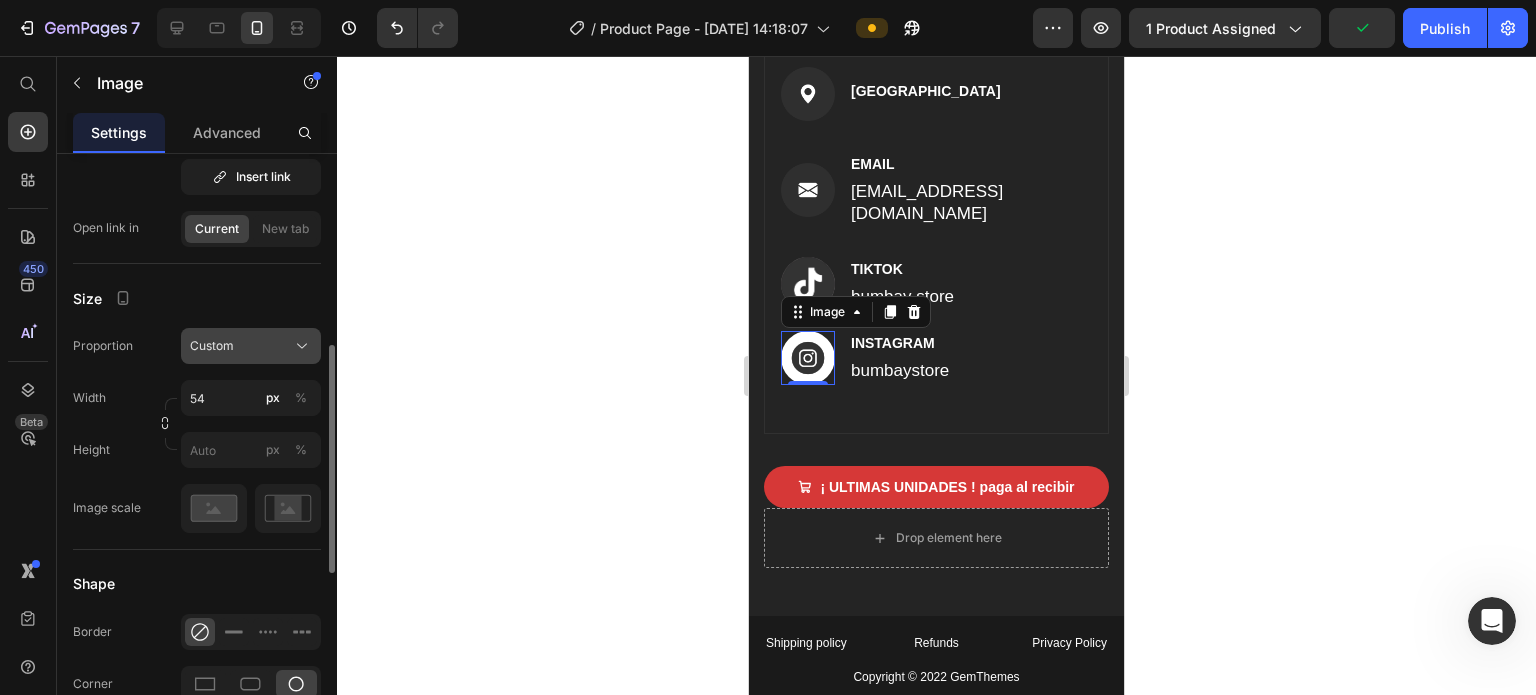 click on "Custom" 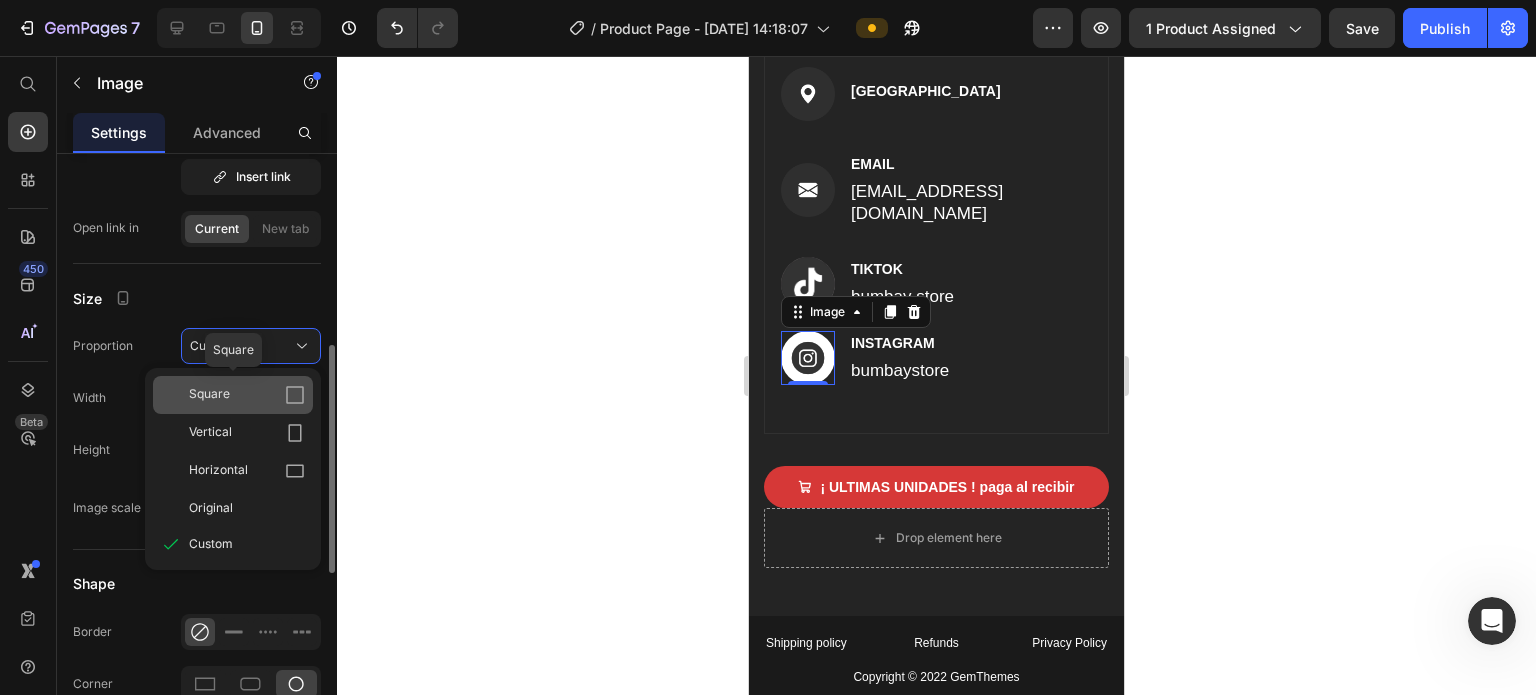 click on "Square" at bounding box center (247, 395) 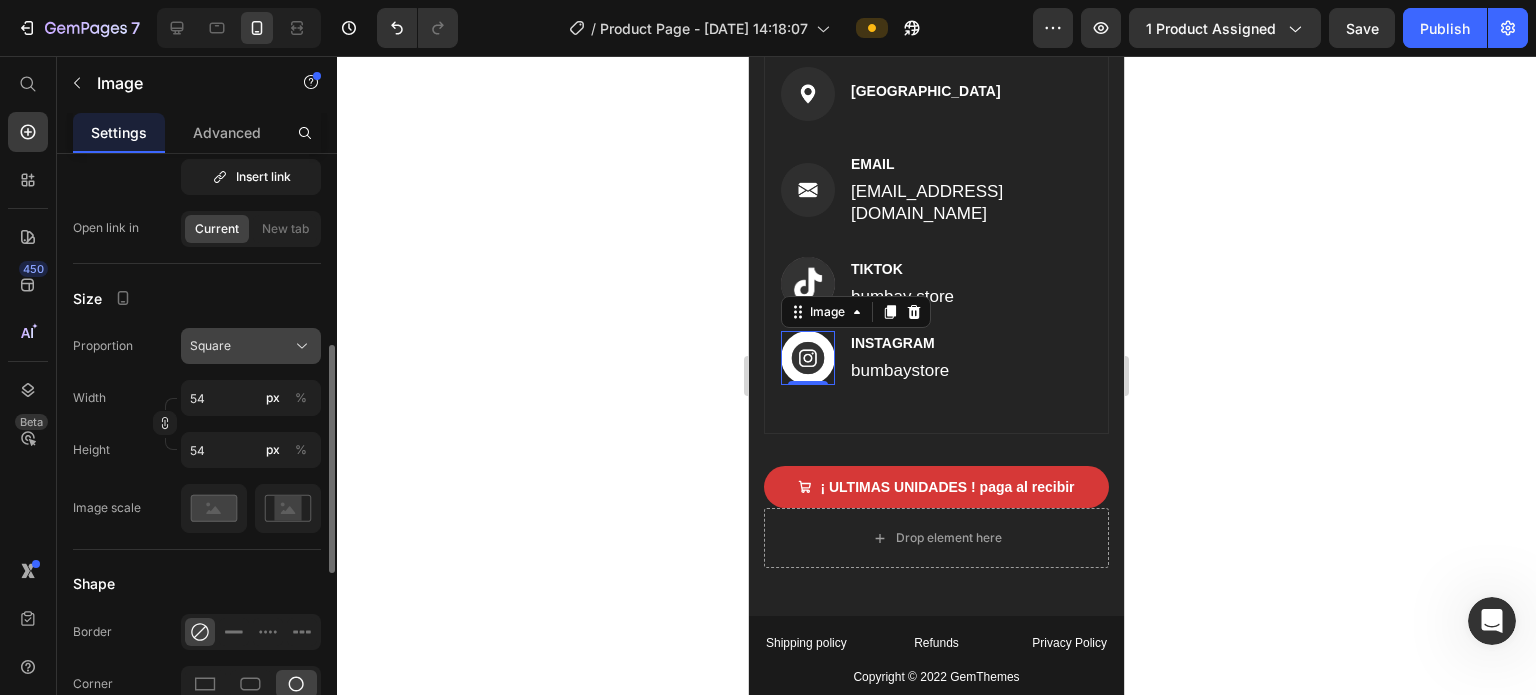 click on "Square" 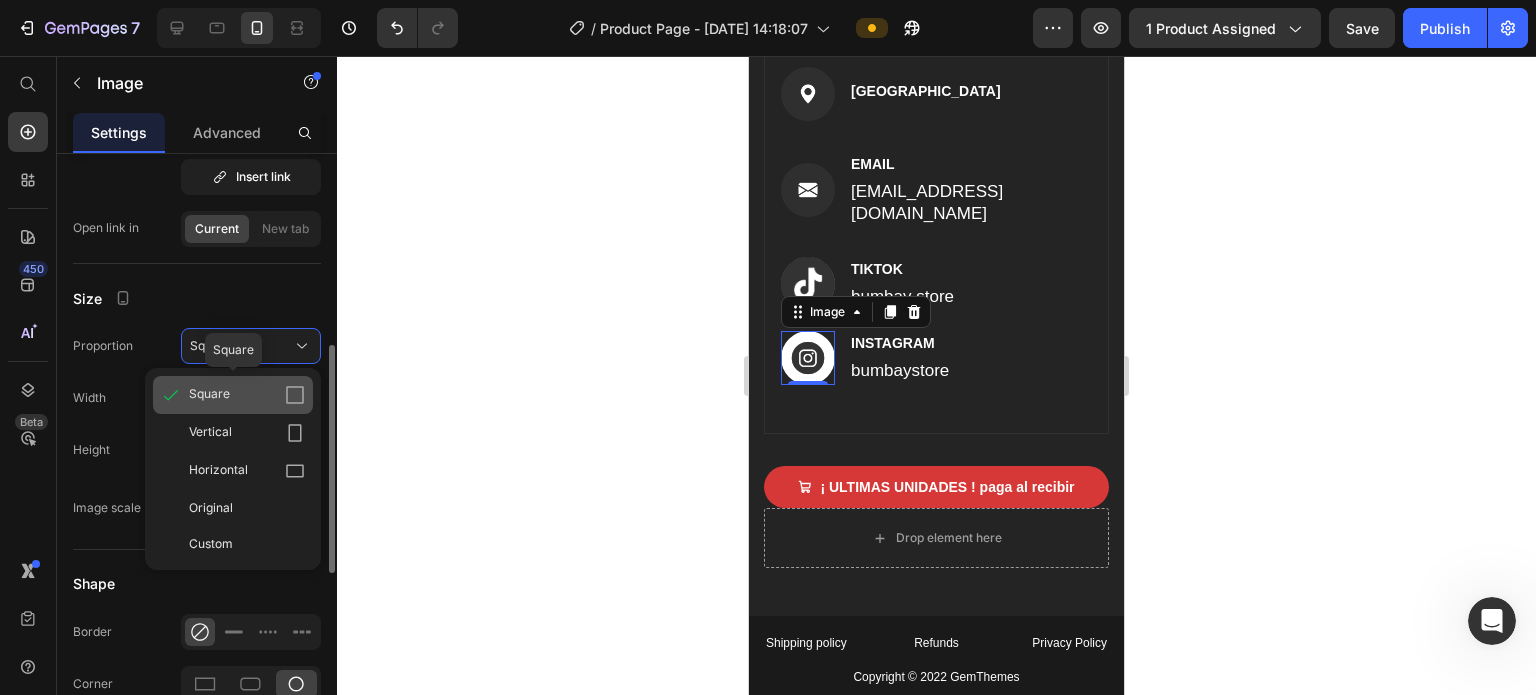 click on "Square" at bounding box center [247, 395] 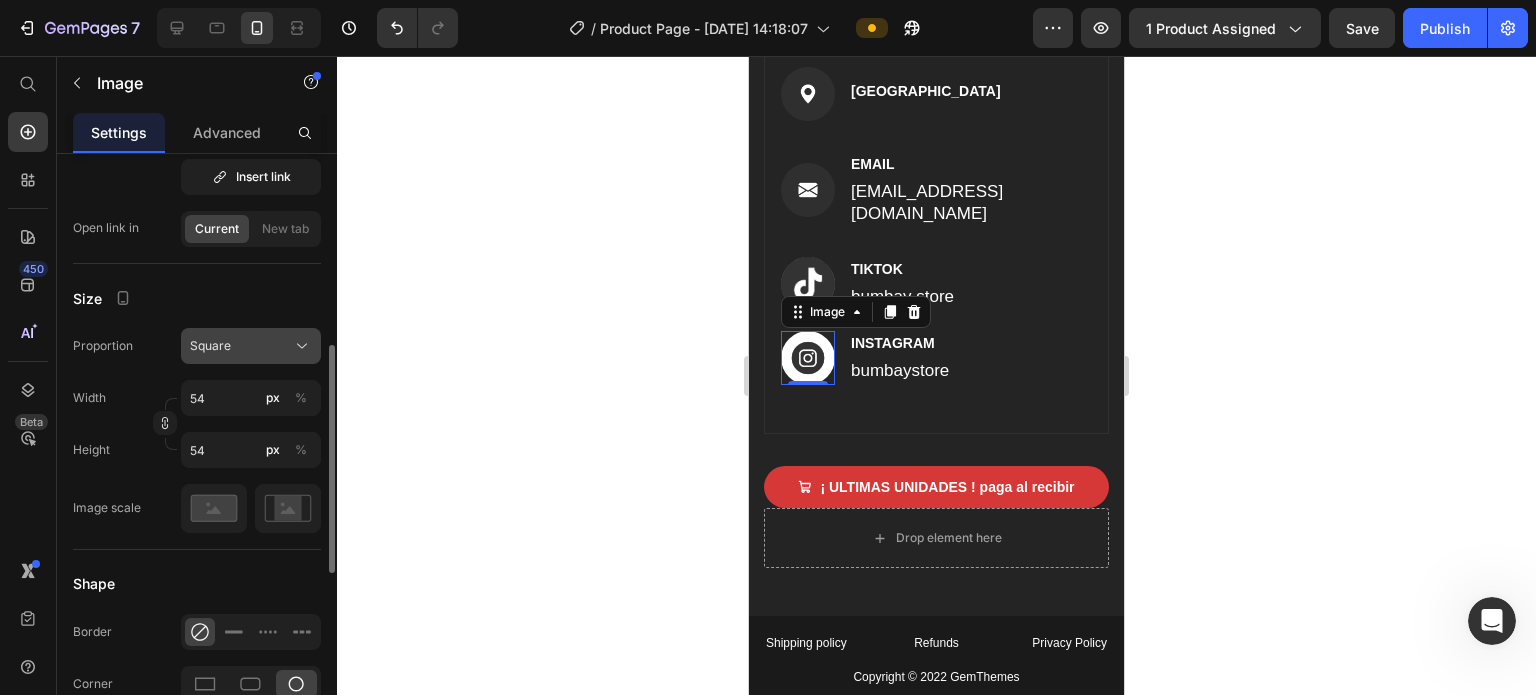 click on "Square" at bounding box center [251, 346] 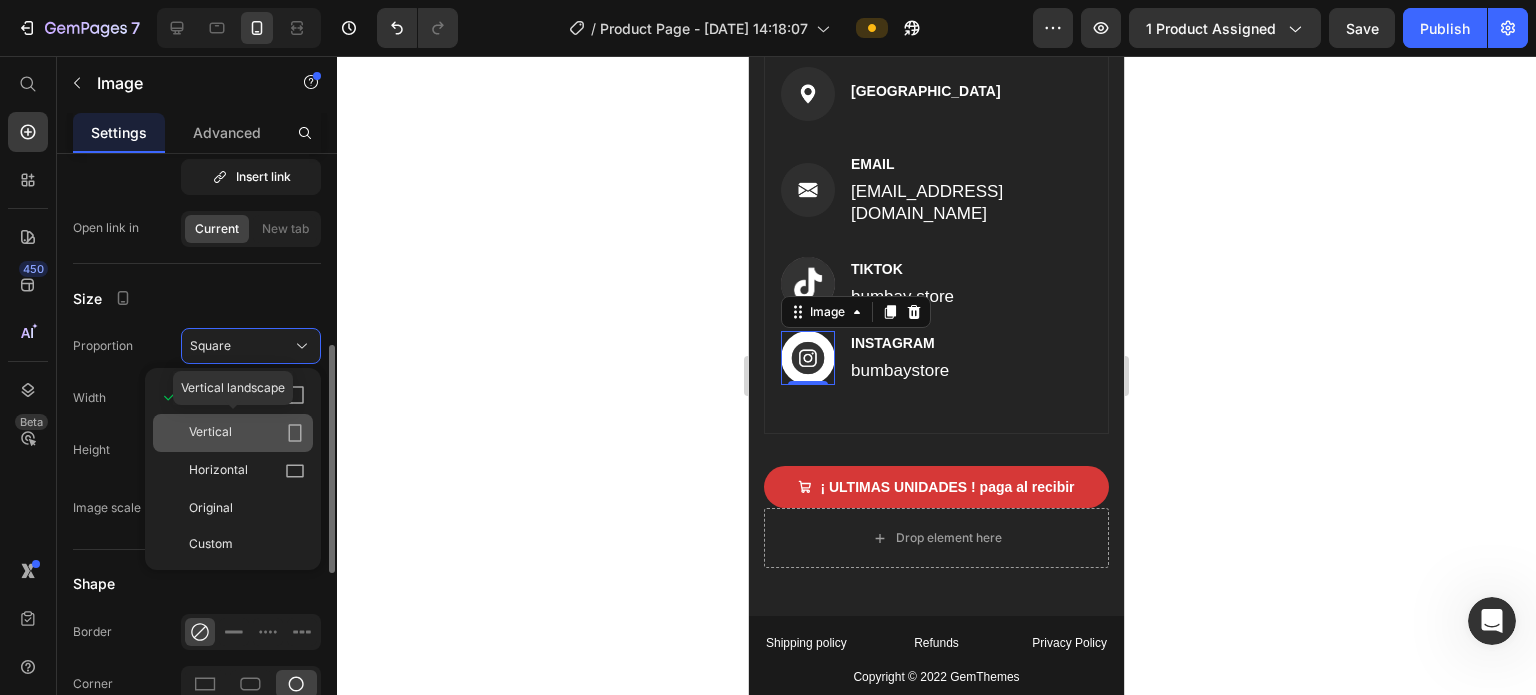 click on "Vertical" 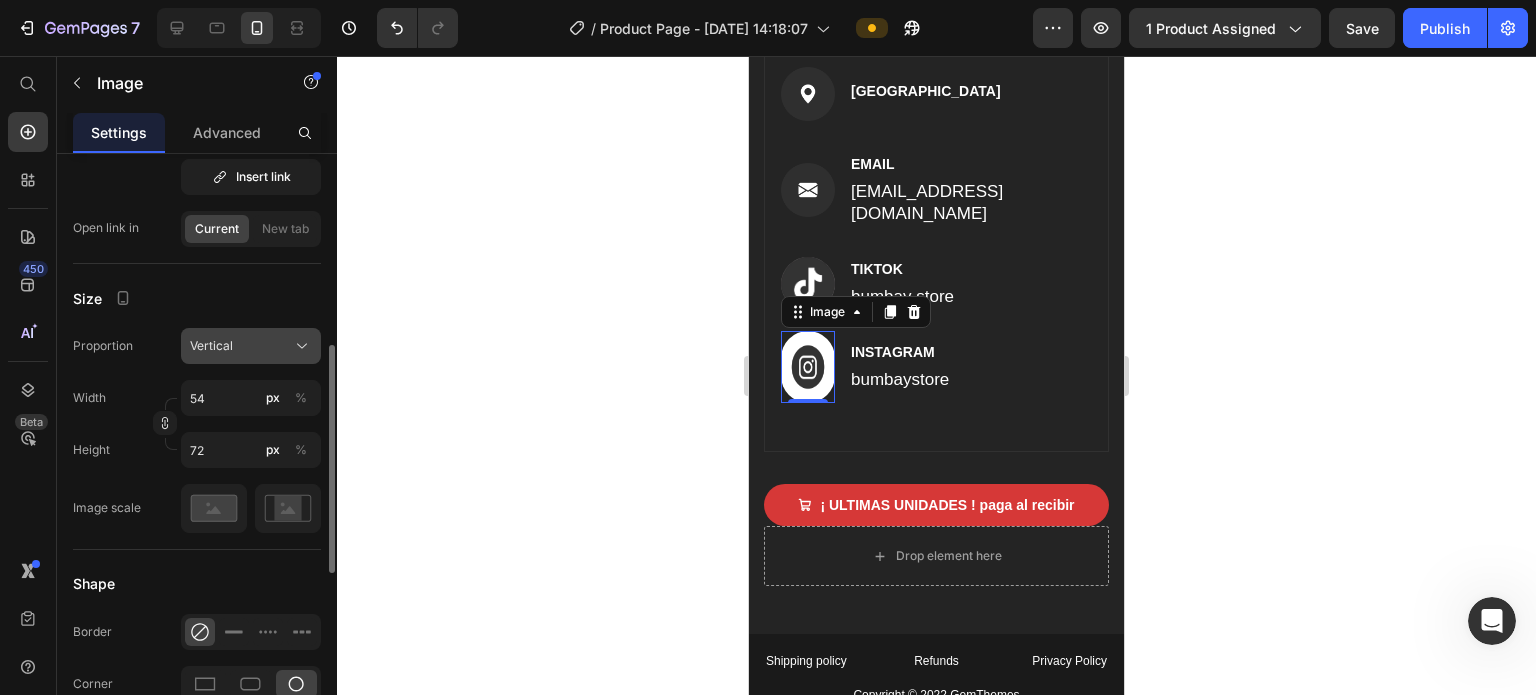 click on "Vertical" 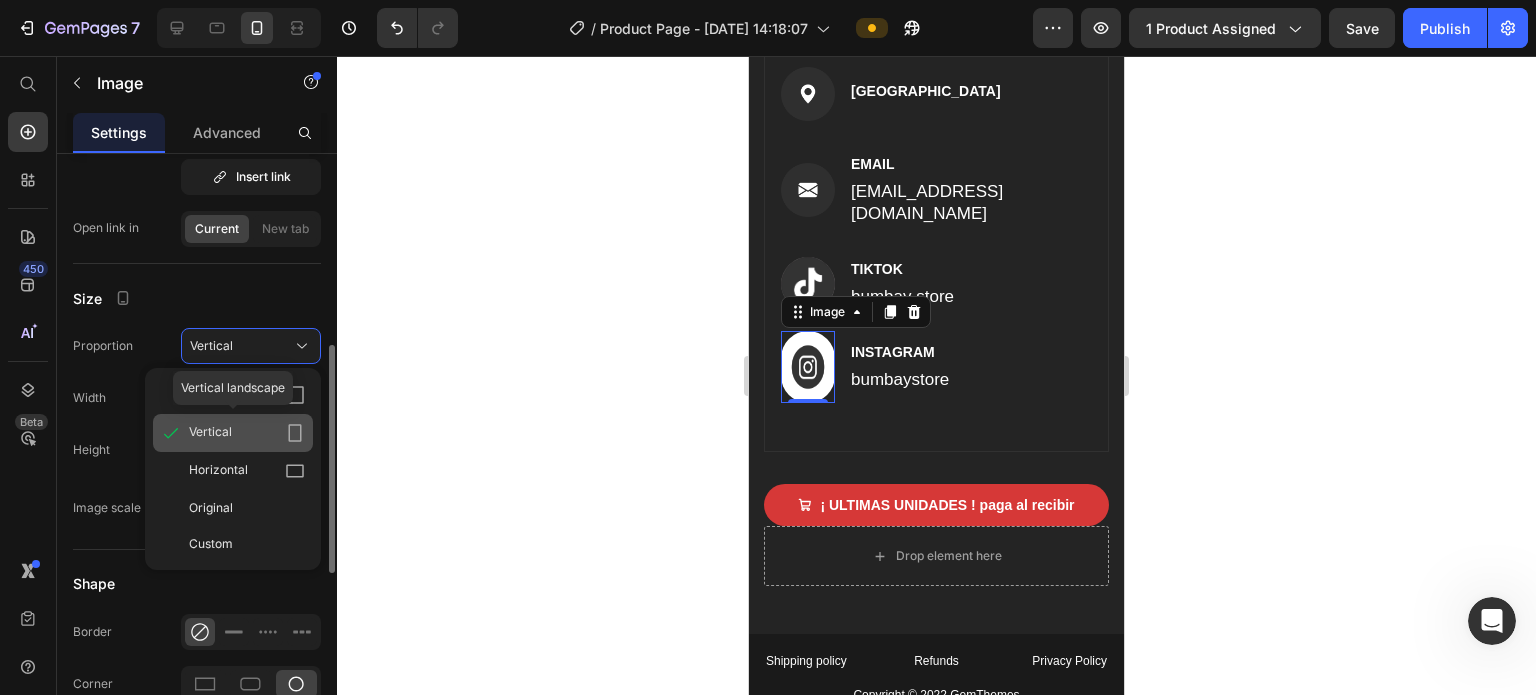 click on "Vertical" 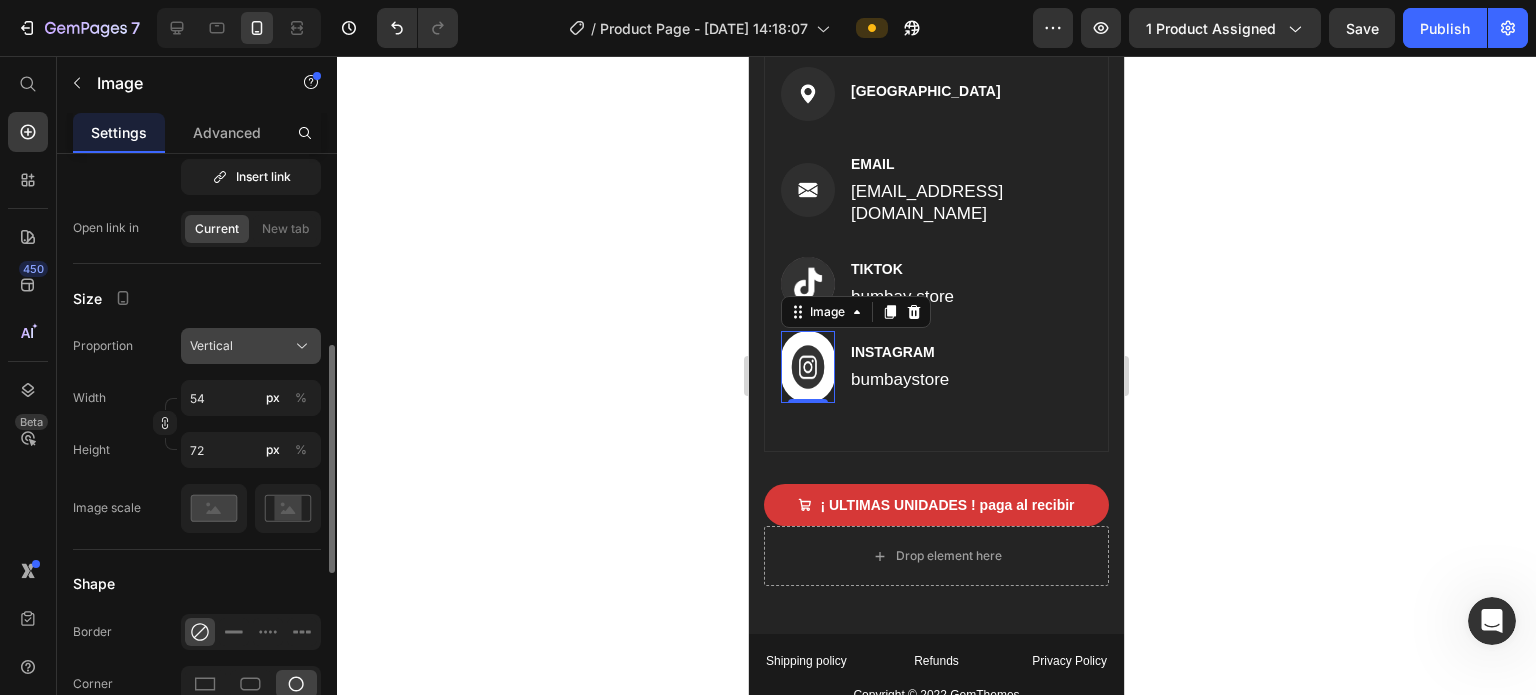 click on "Vertical" 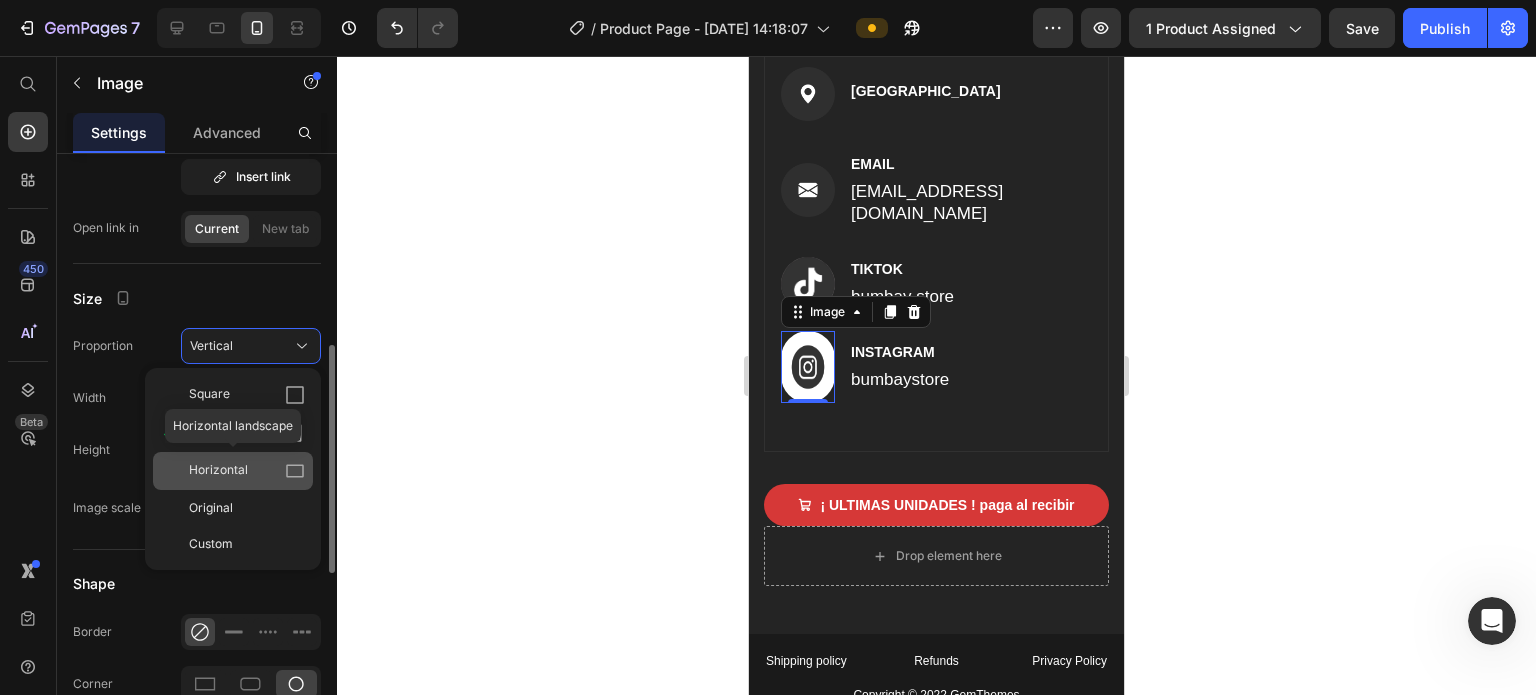 click 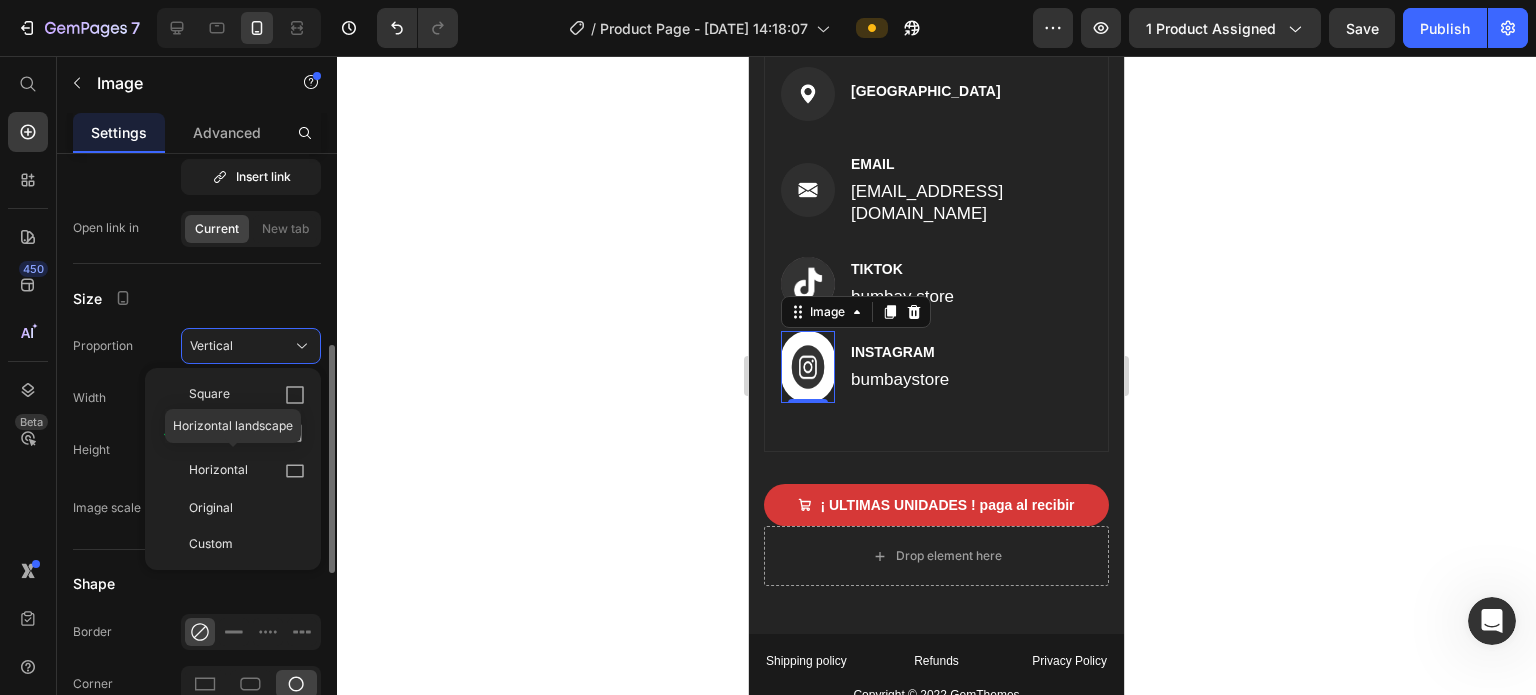 type on "41" 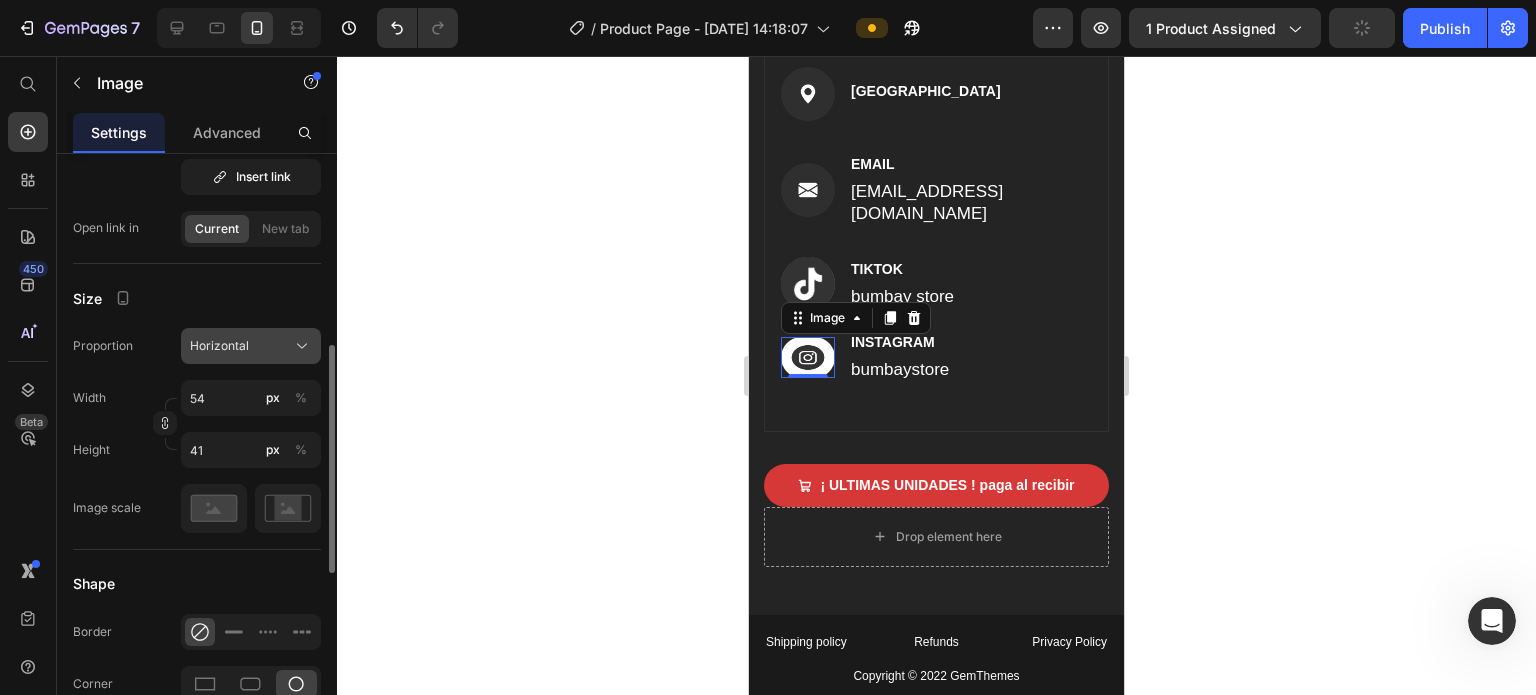 click on "Horizontal" 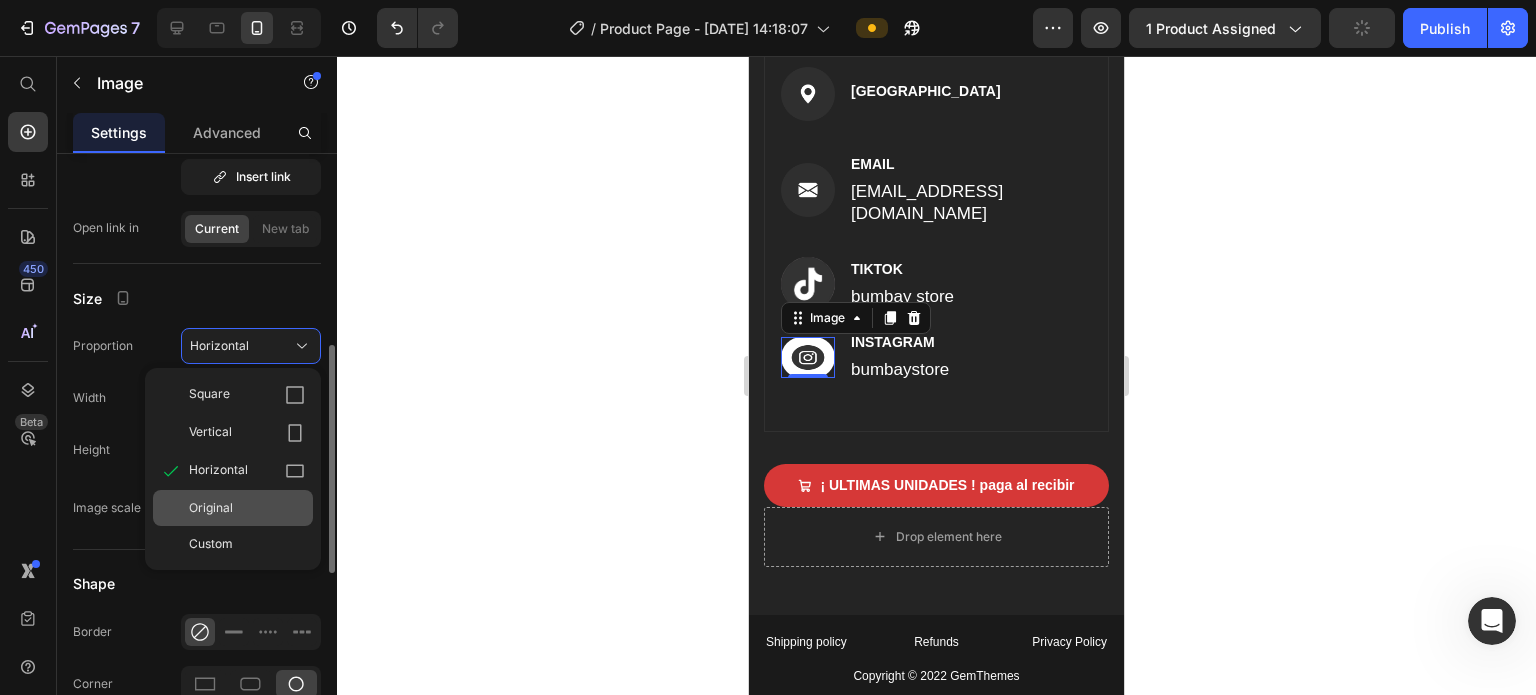 click on "Original" at bounding box center [247, 508] 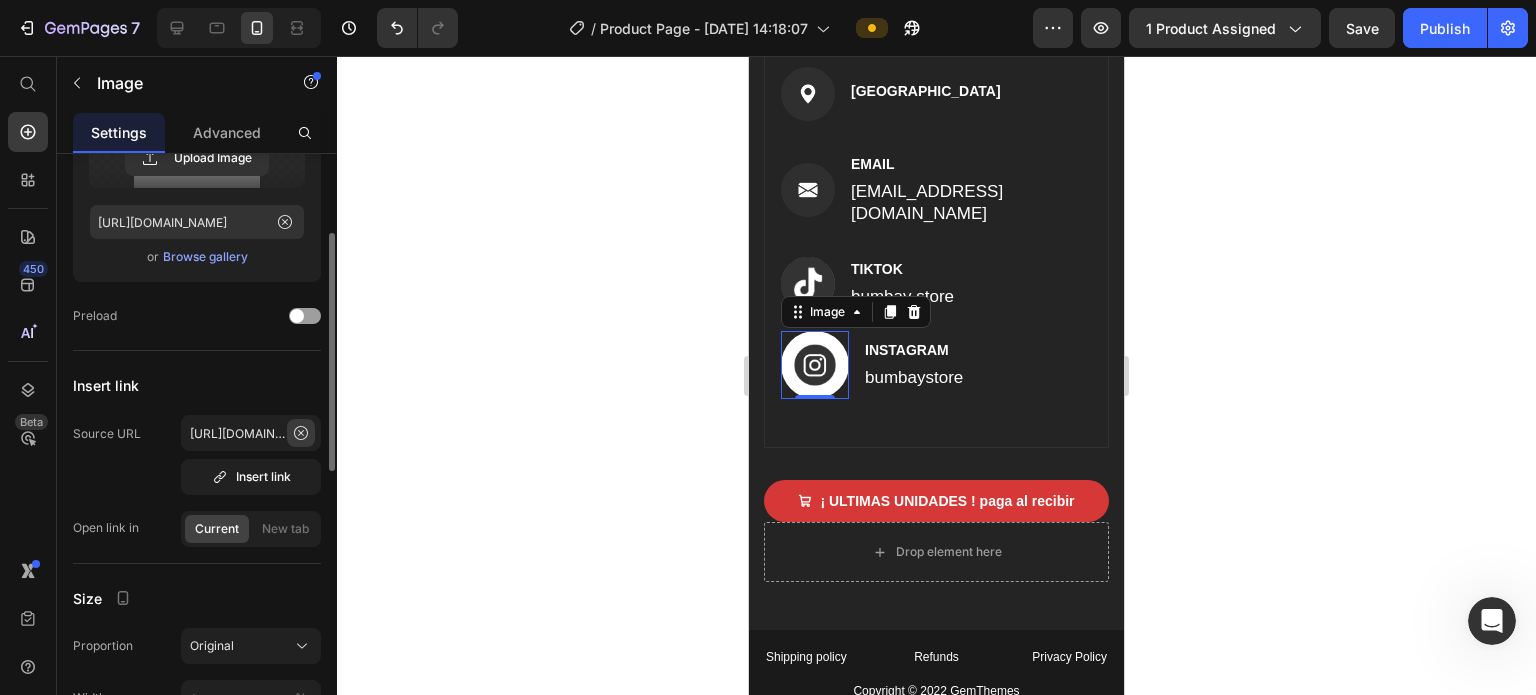 scroll, scrollTop: 0, scrollLeft: 0, axis: both 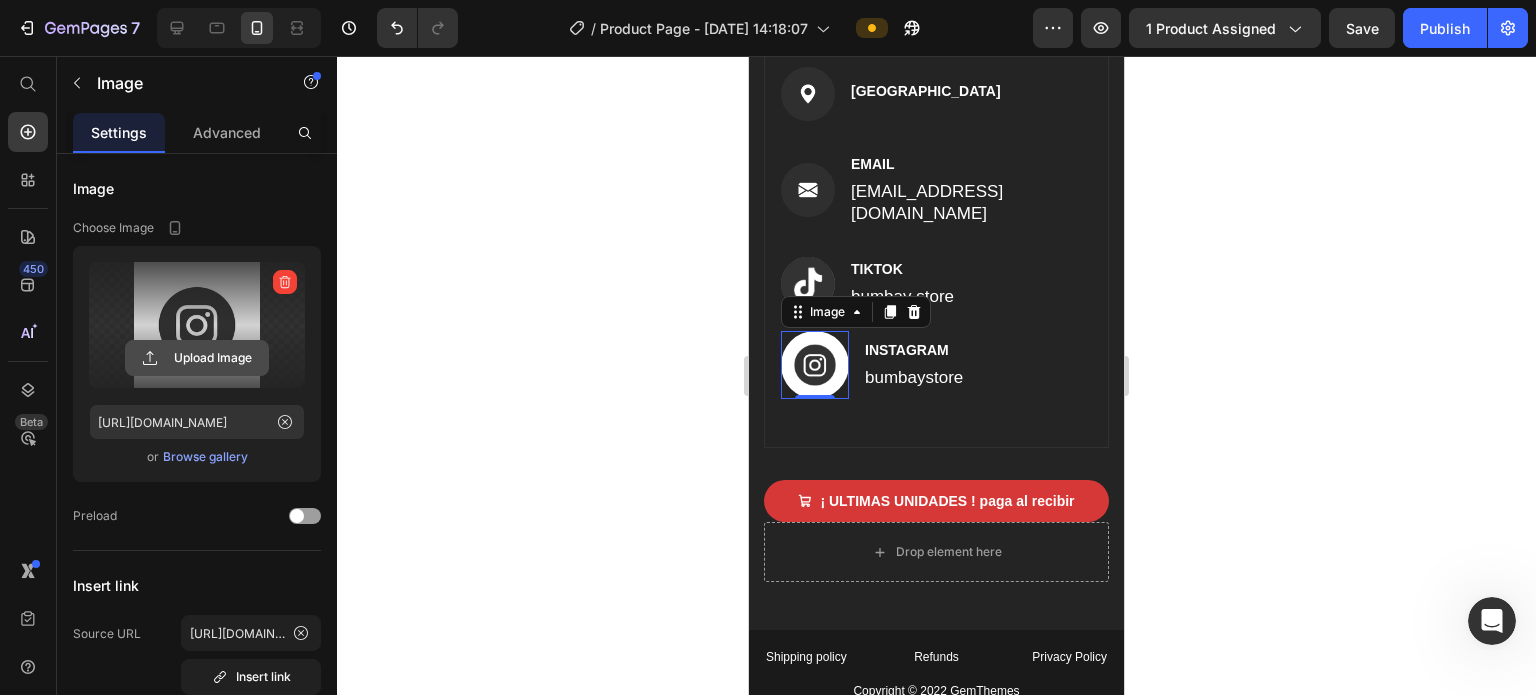 drag, startPoint x: 204, startPoint y: 352, endPoint x: 216, endPoint y: 345, distance: 13.892444 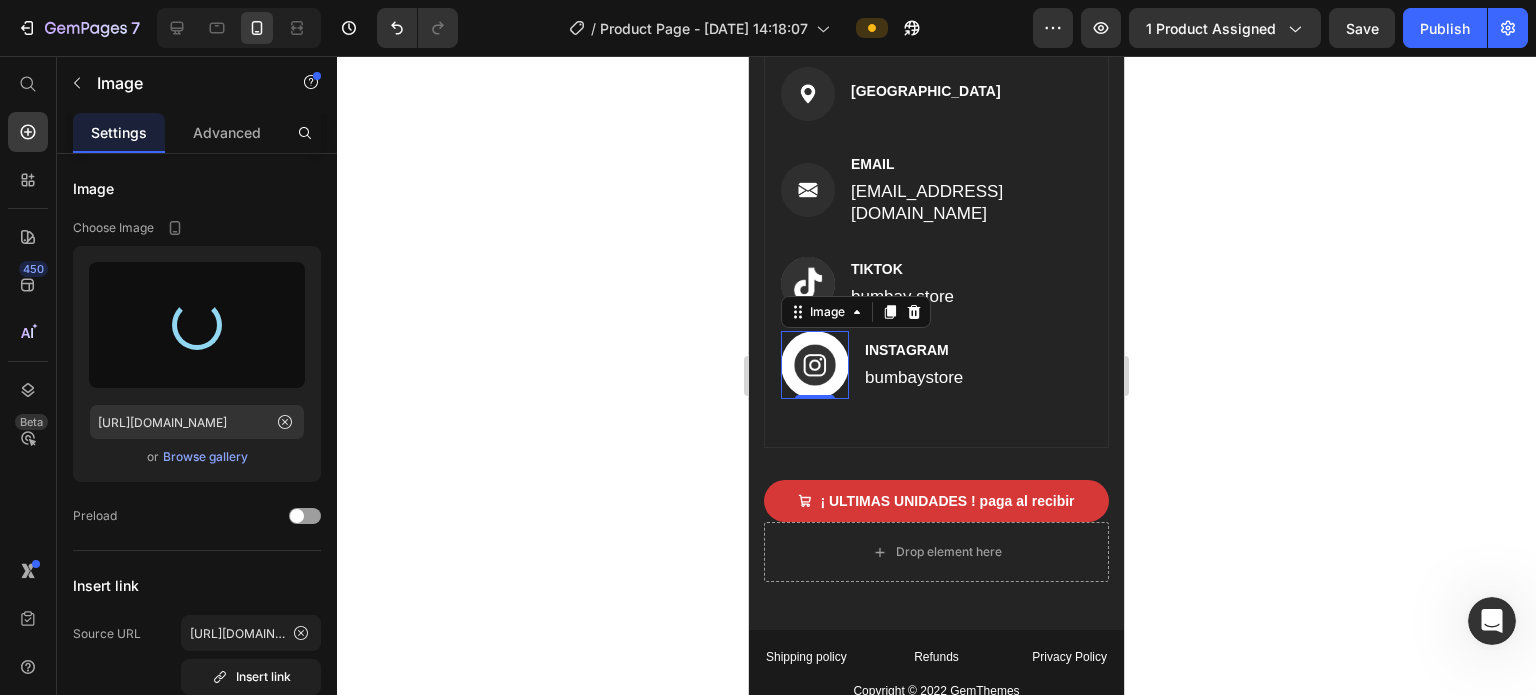 type on "https://cdn.shopify.com/s/files/1/0621/4716/6270/files/gempages_572108967522599751-8caa9962-ec81-4037-a407-6305324e489f.png" 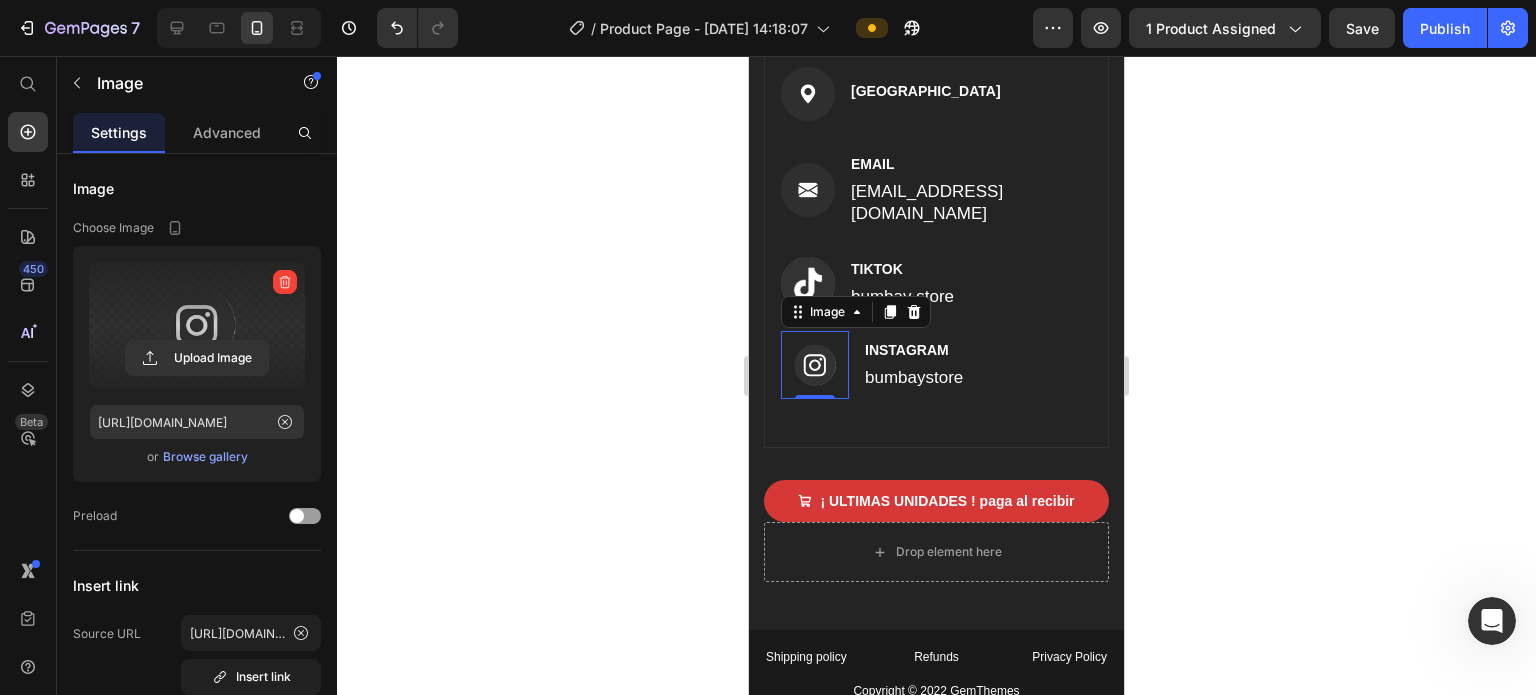 click 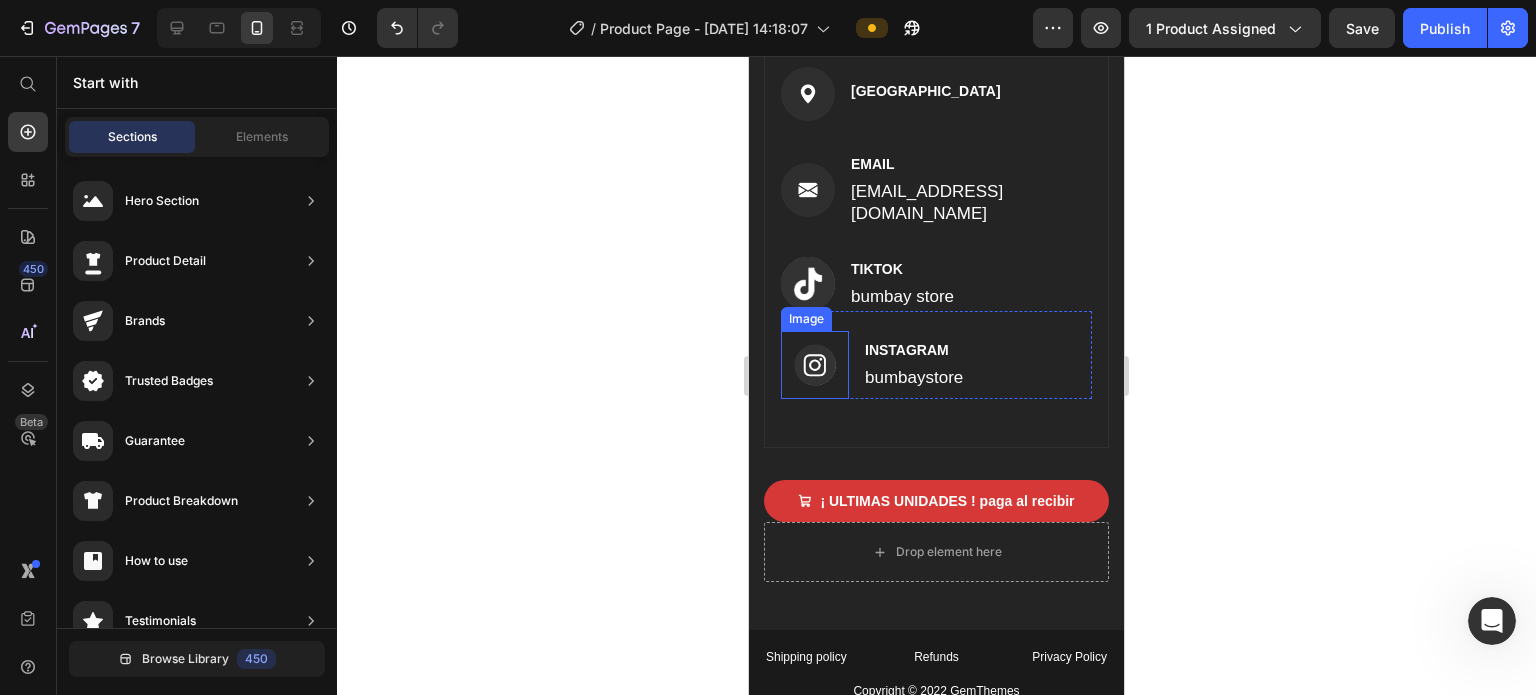 click at bounding box center [815, 365] 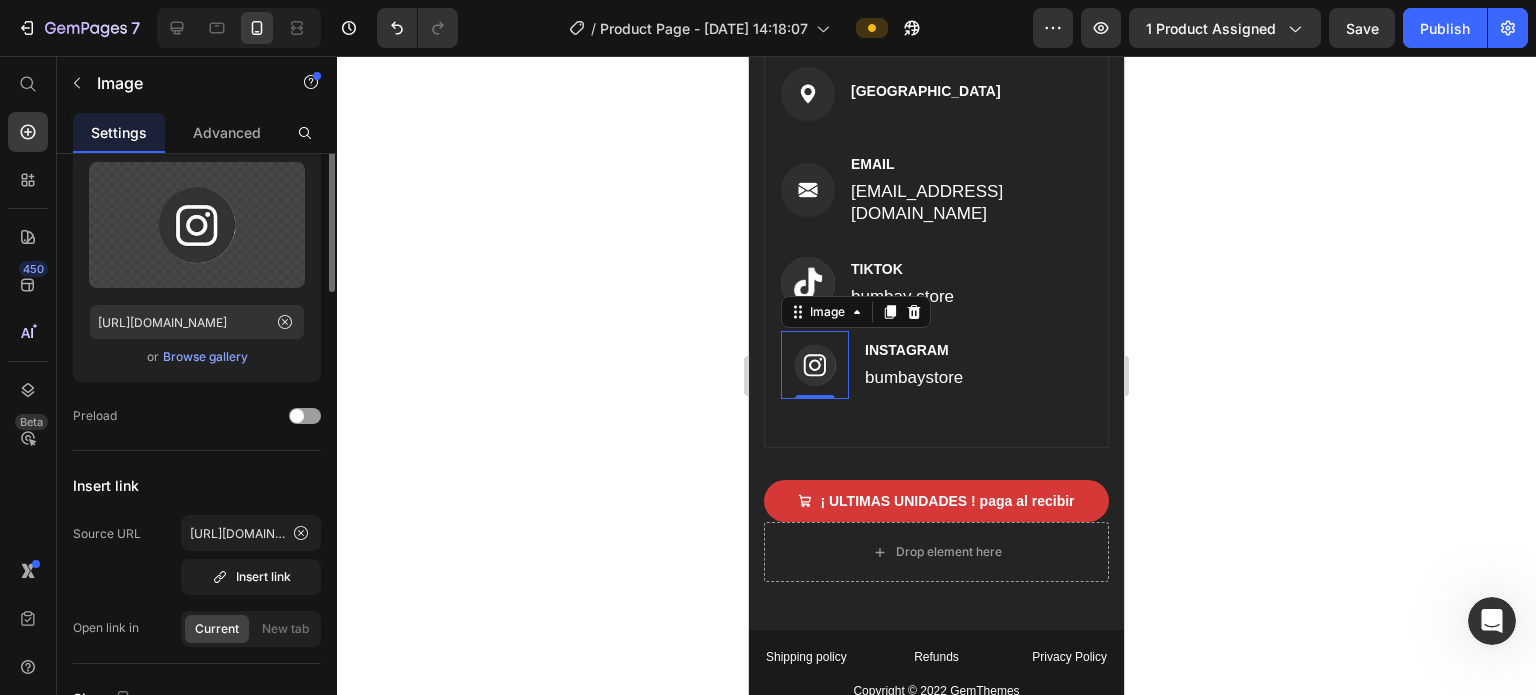 scroll, scrollTop: 0, scrollLeft: 0, axis: both 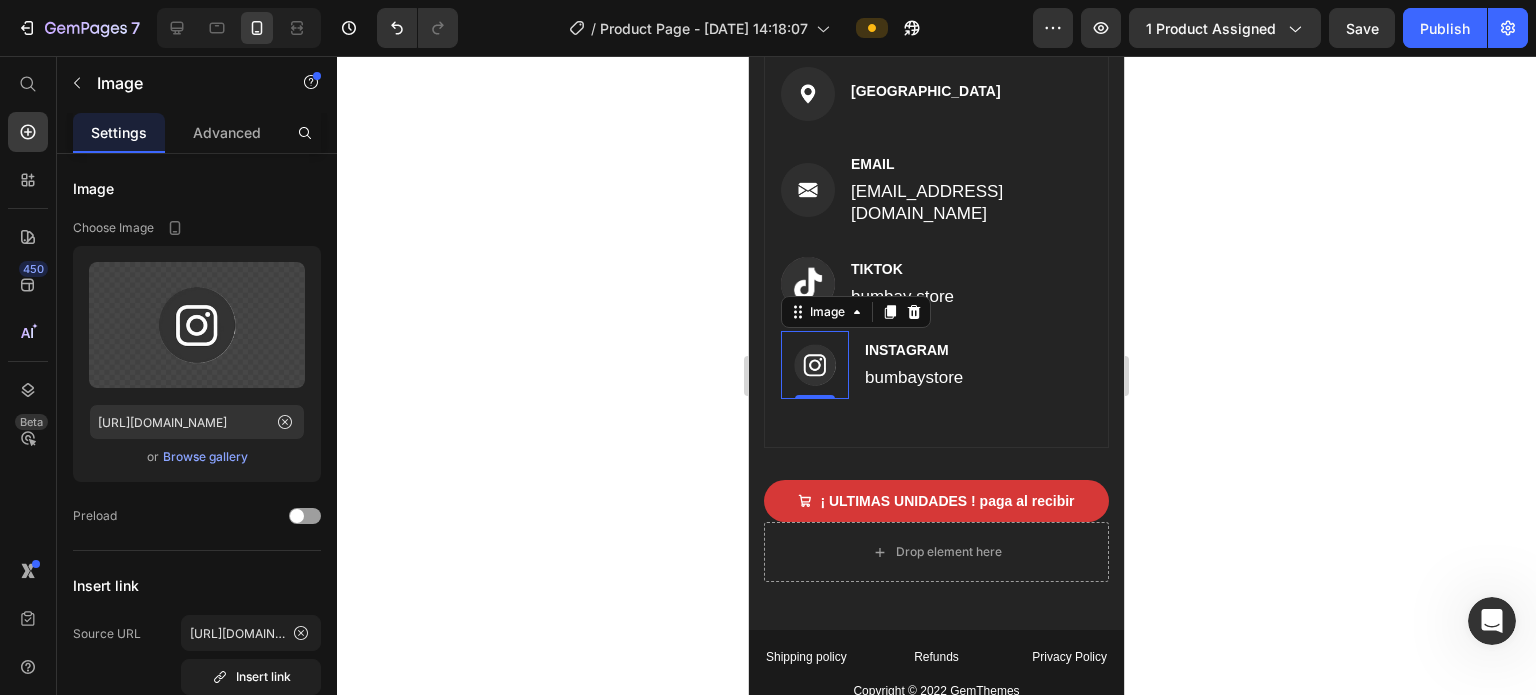 click 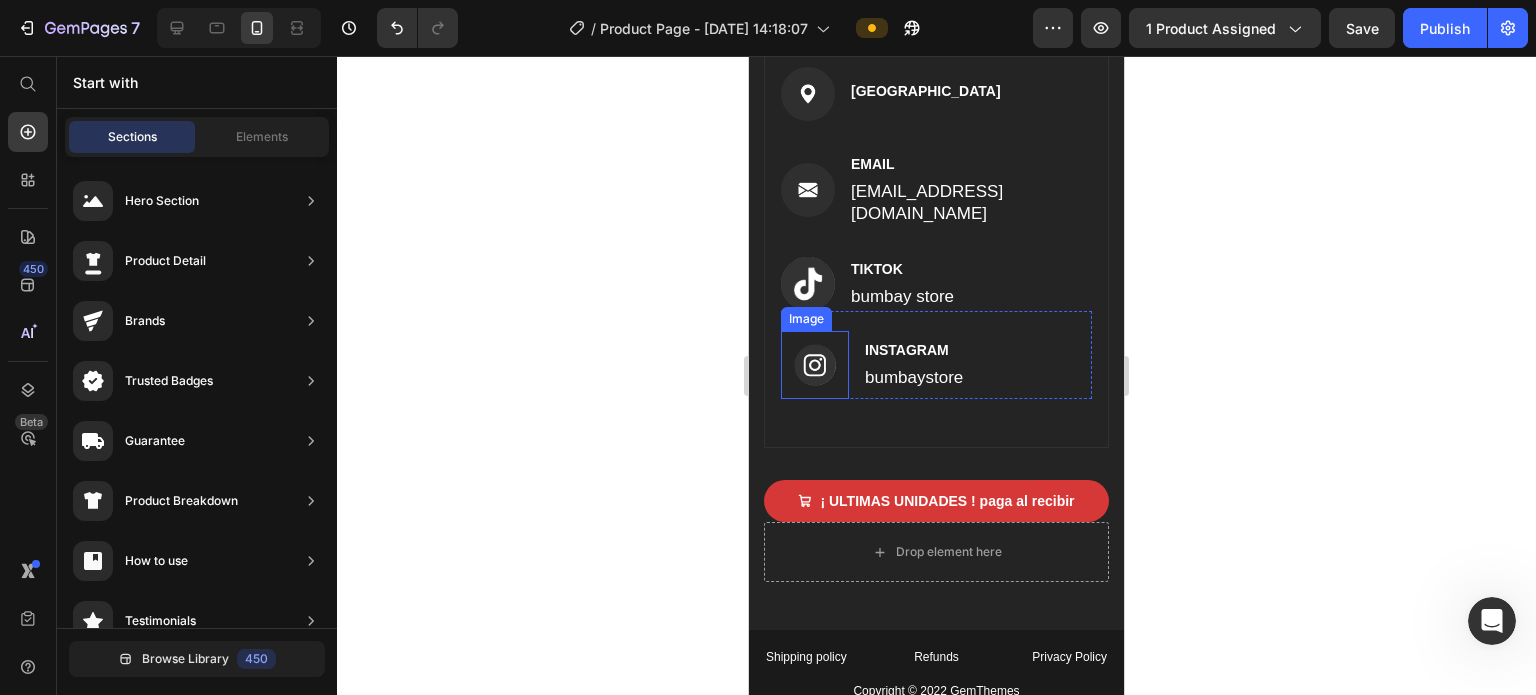 click at bounding box center (815, 365) 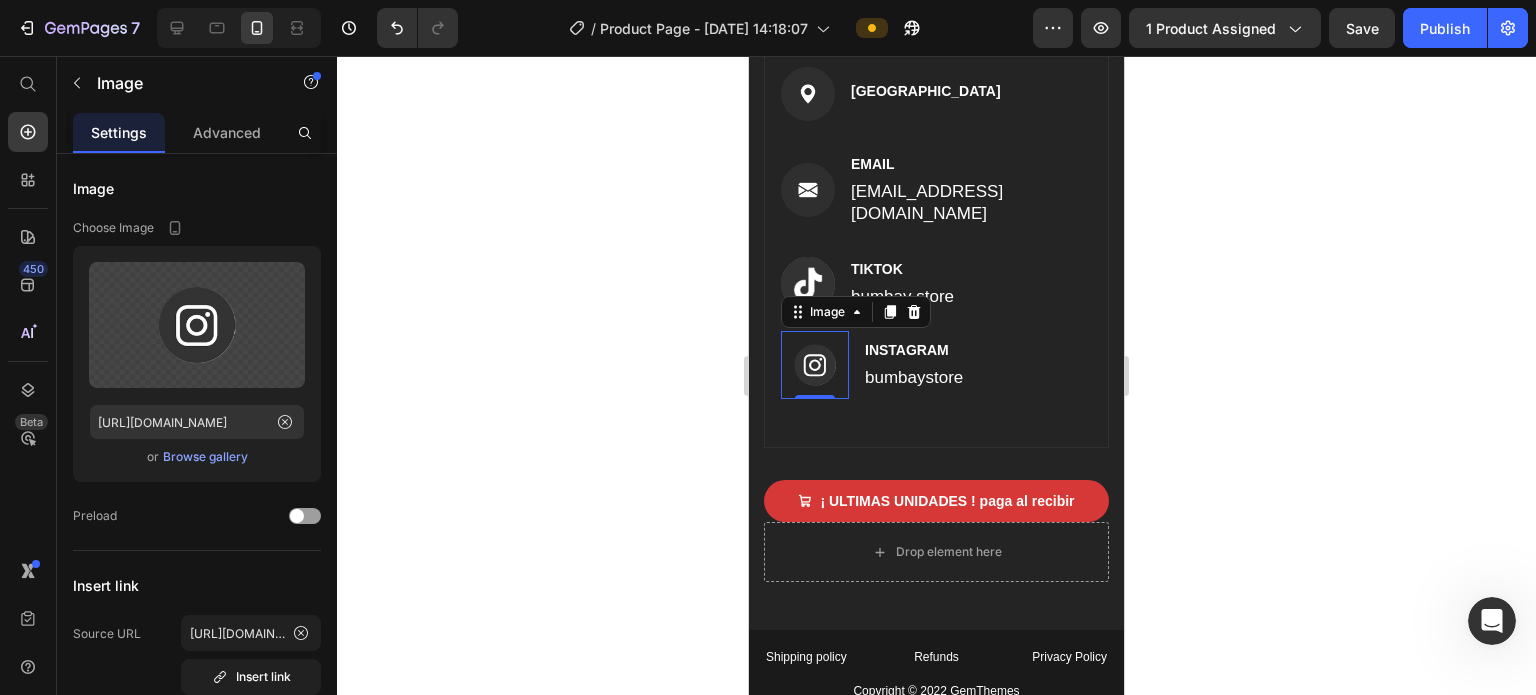 click 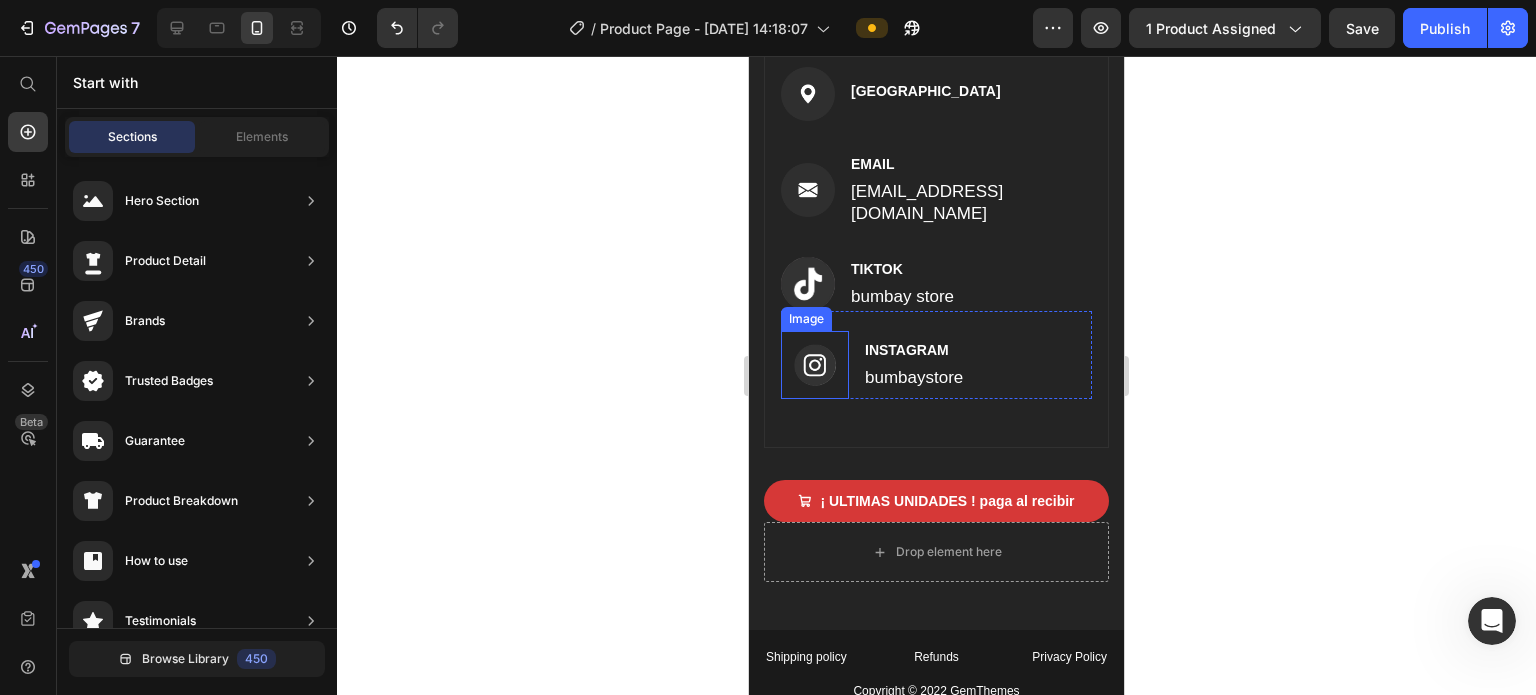 click at bounding box center (815, 365) 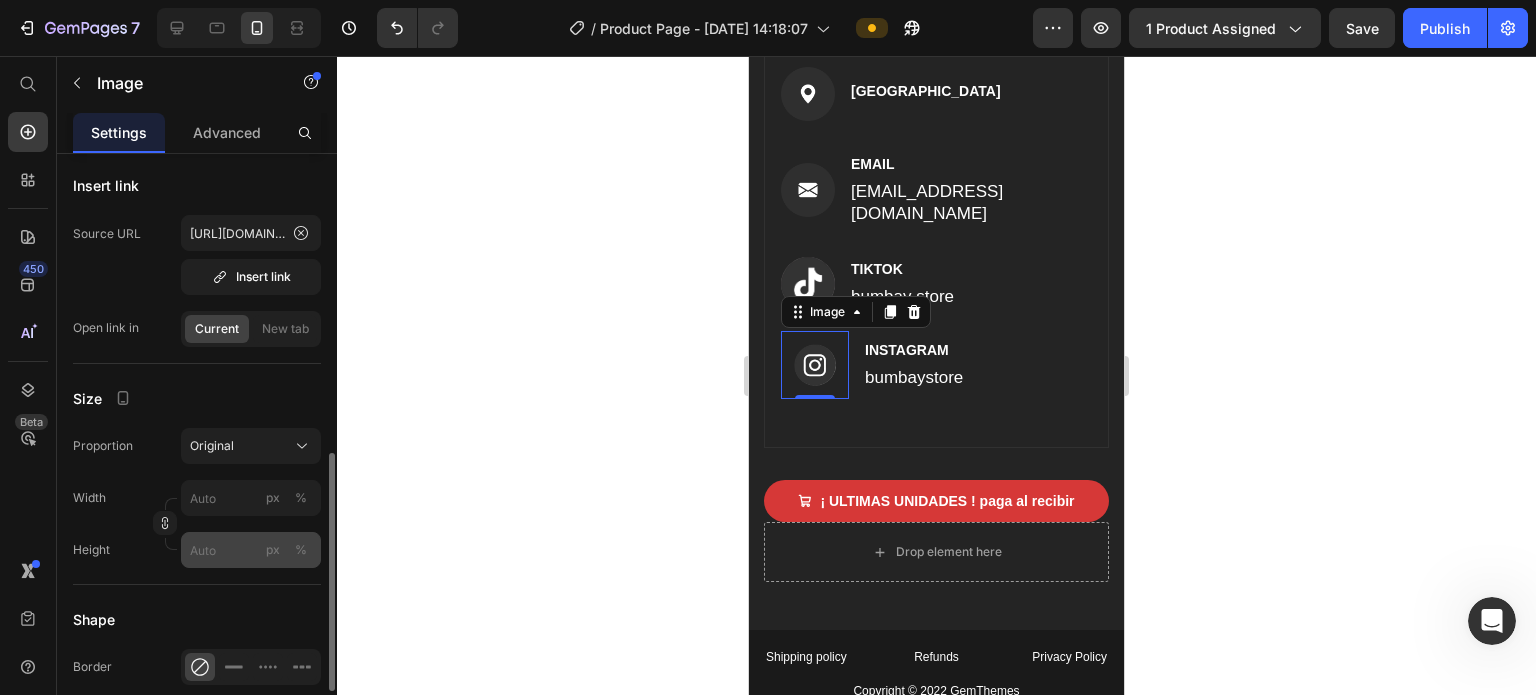 scroll, scrollTop: 500, scrollLeft: 0, axis: vertical 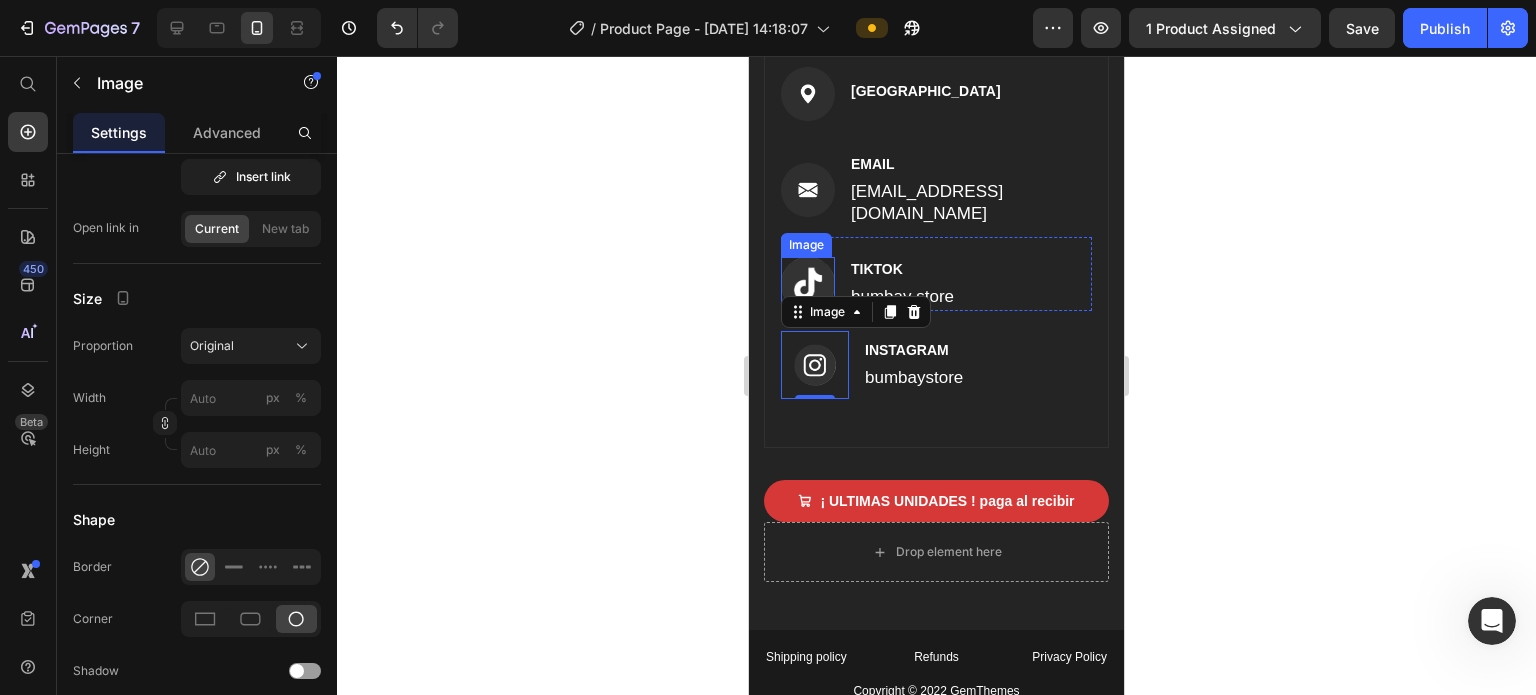 click at bounding box center [808, 284] 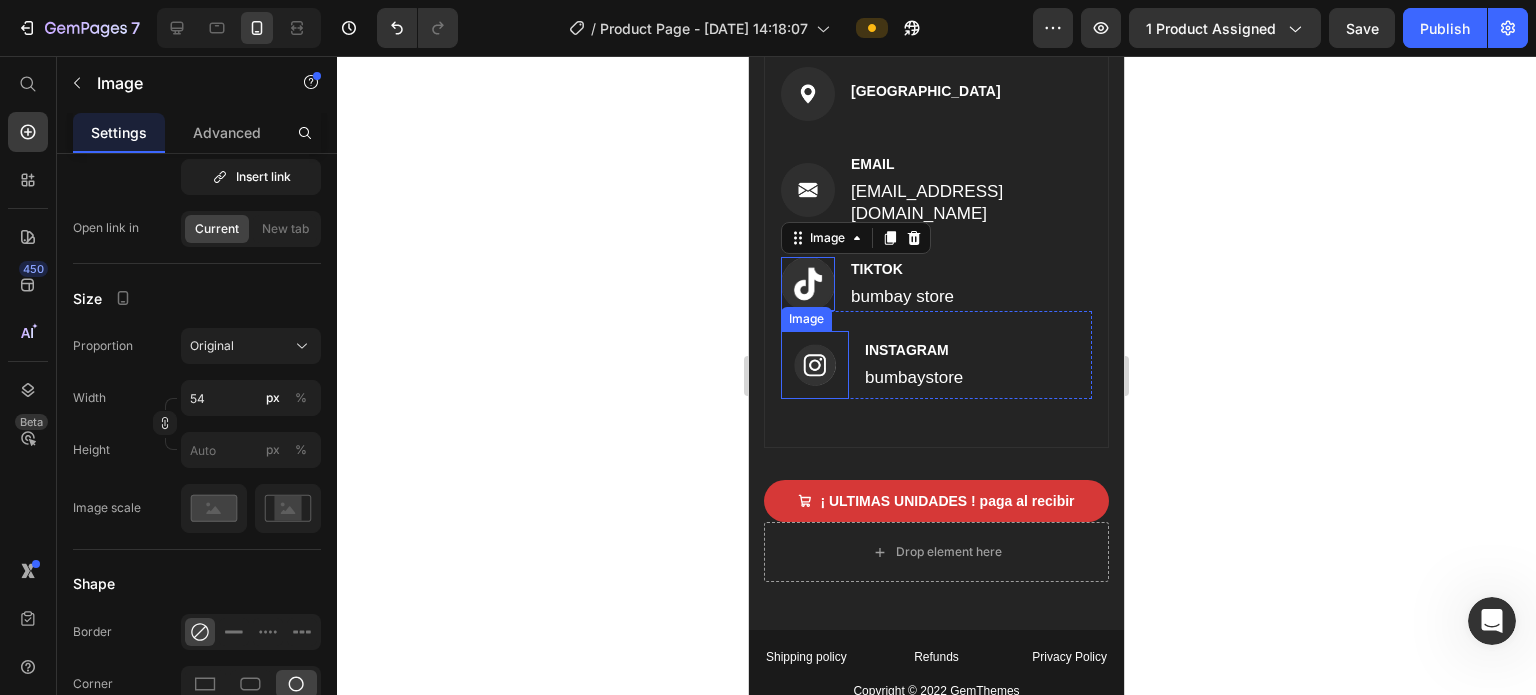 drag, startPoint x: 1100, startPoint y: 449, endPoint x: 803, endPoint y: 353, distance: 312.1298 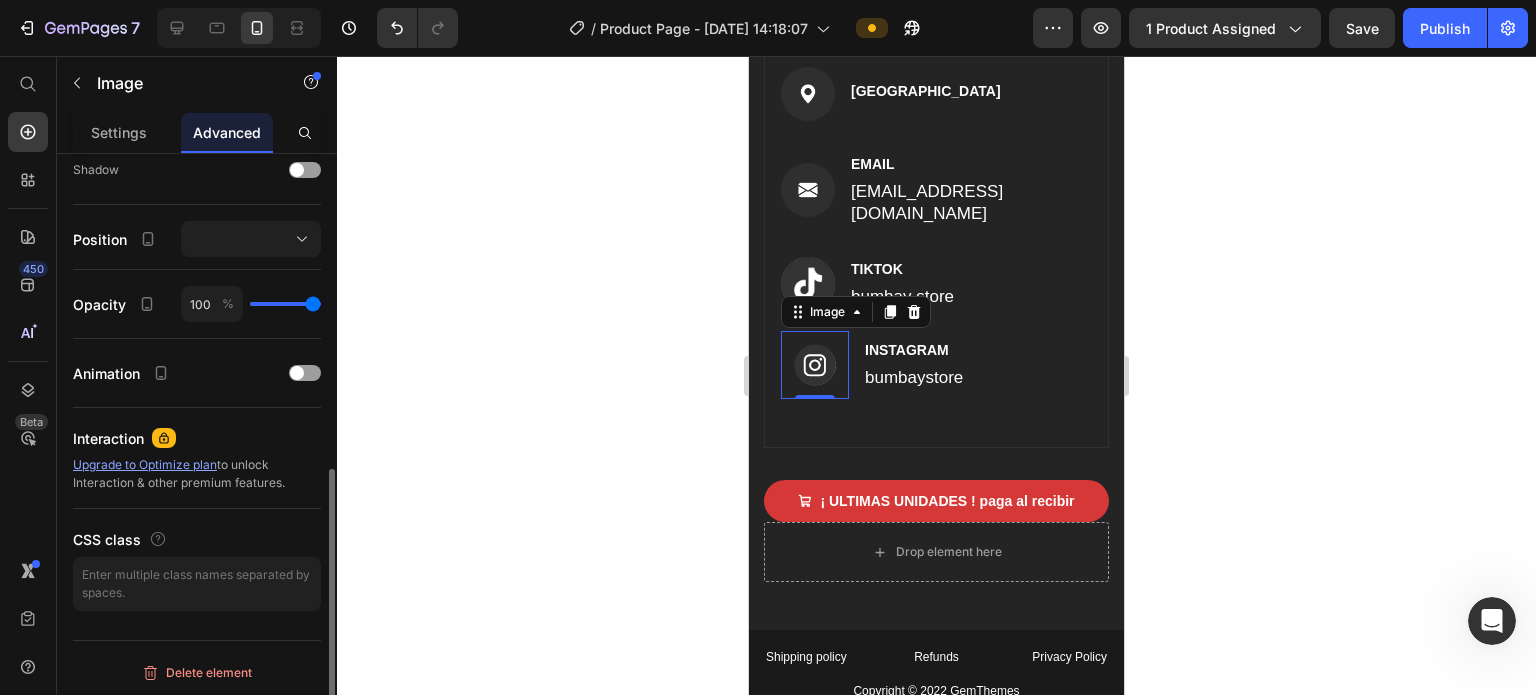 scroll, scrollTop: 568, scrollLeft: 0, axis: vertical 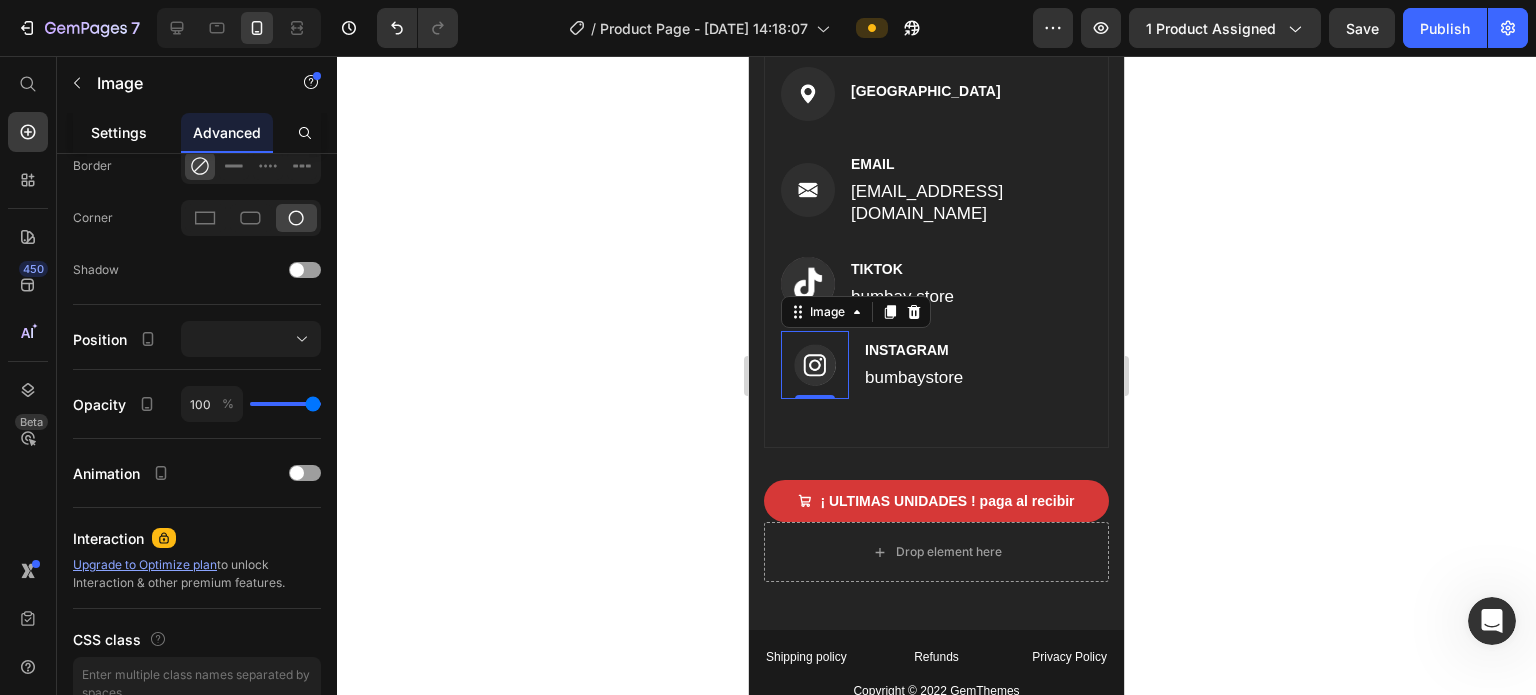 click on "Settings" at bounding box center [119, 132] 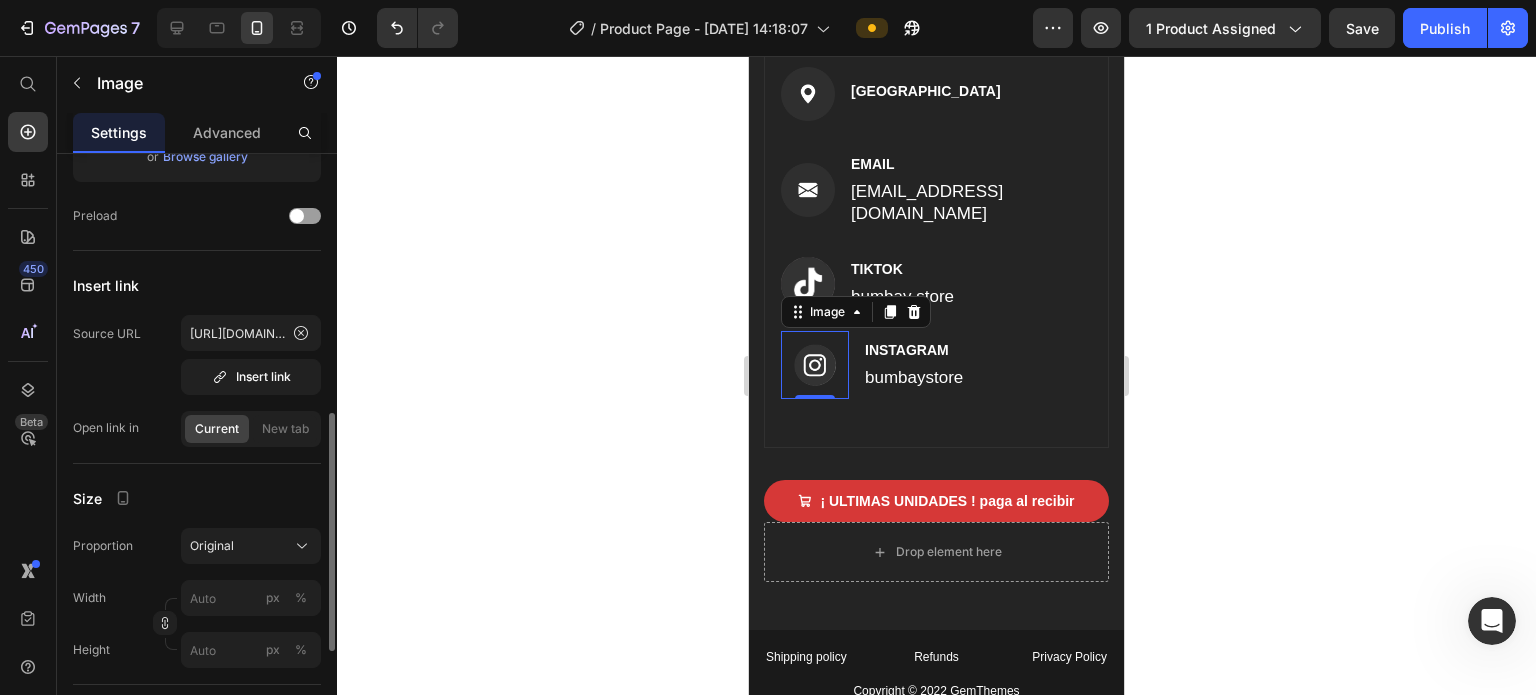 scroll, scrollTop: 400, scrollLeft: 0, axis: vertical 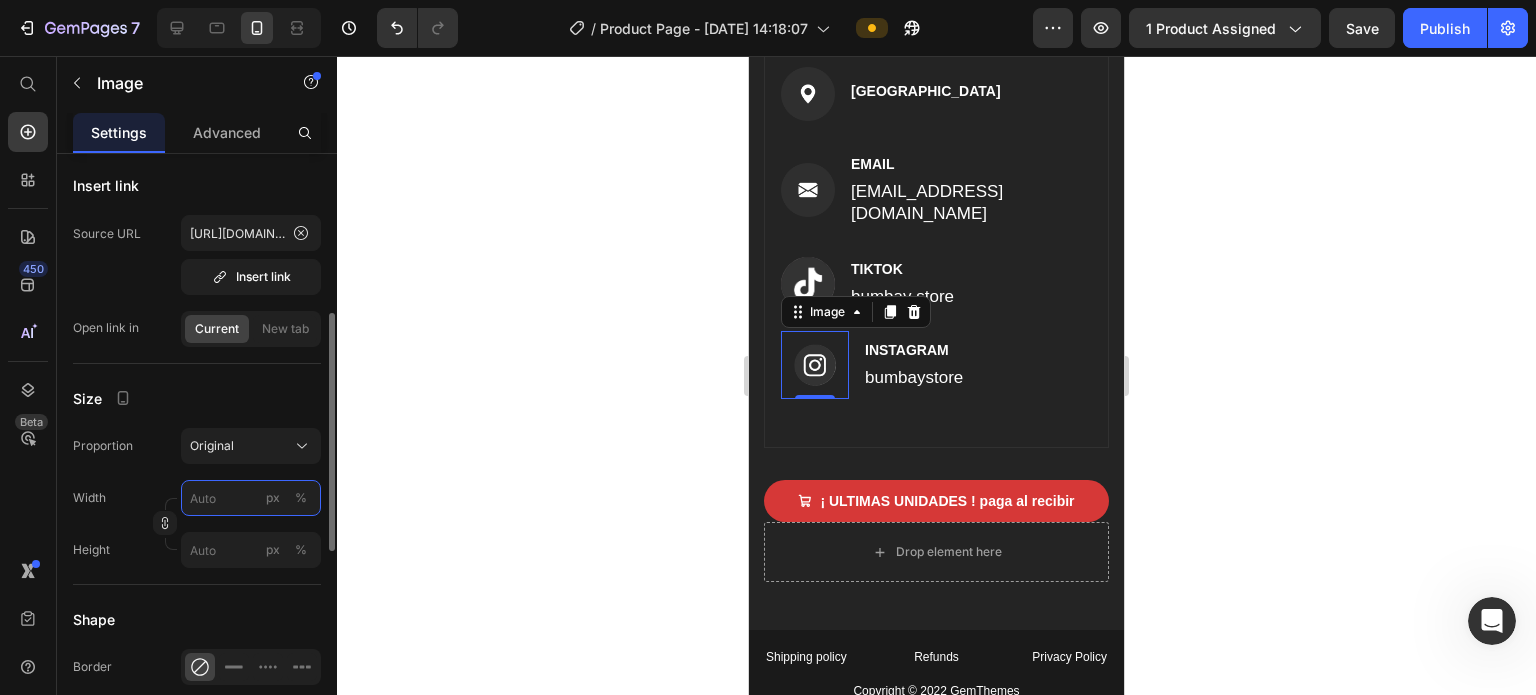 click on "px %" at bounding box center (251, 498) 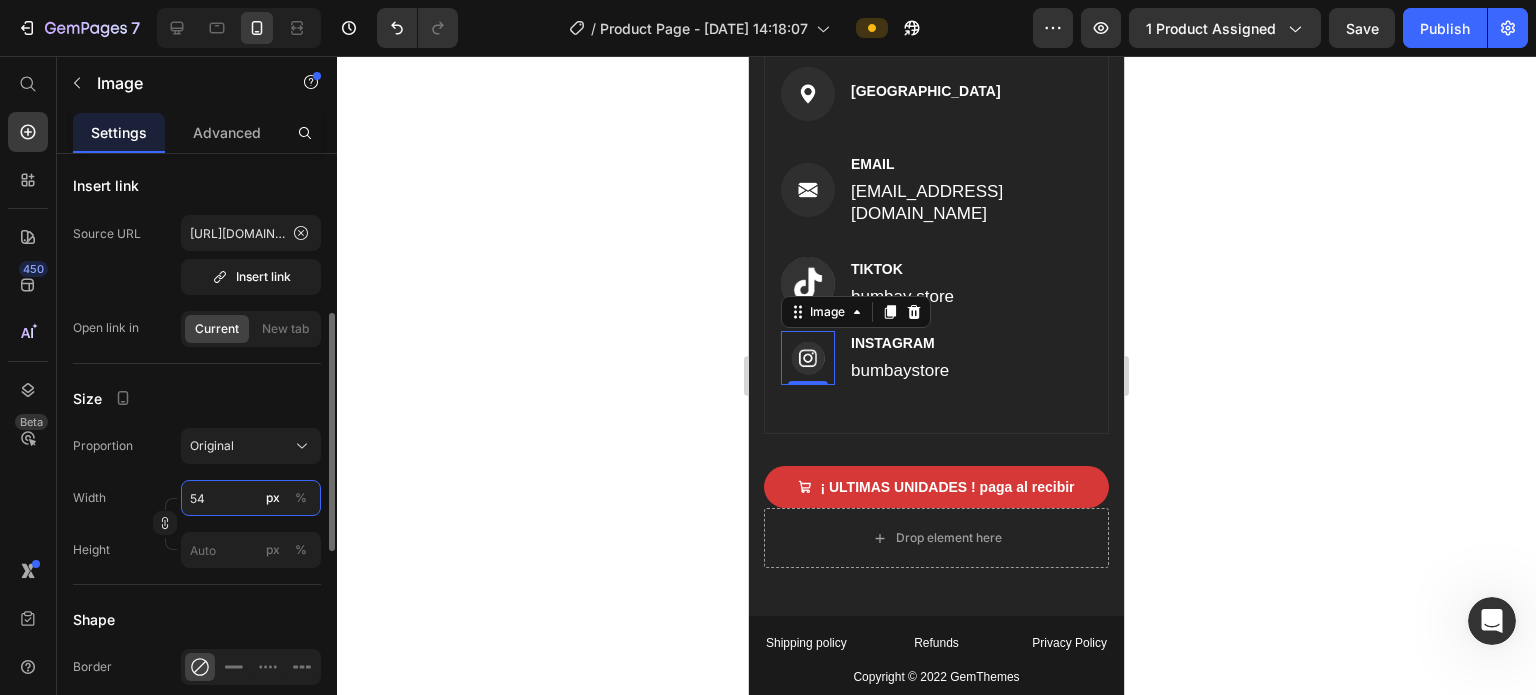 type on "54" 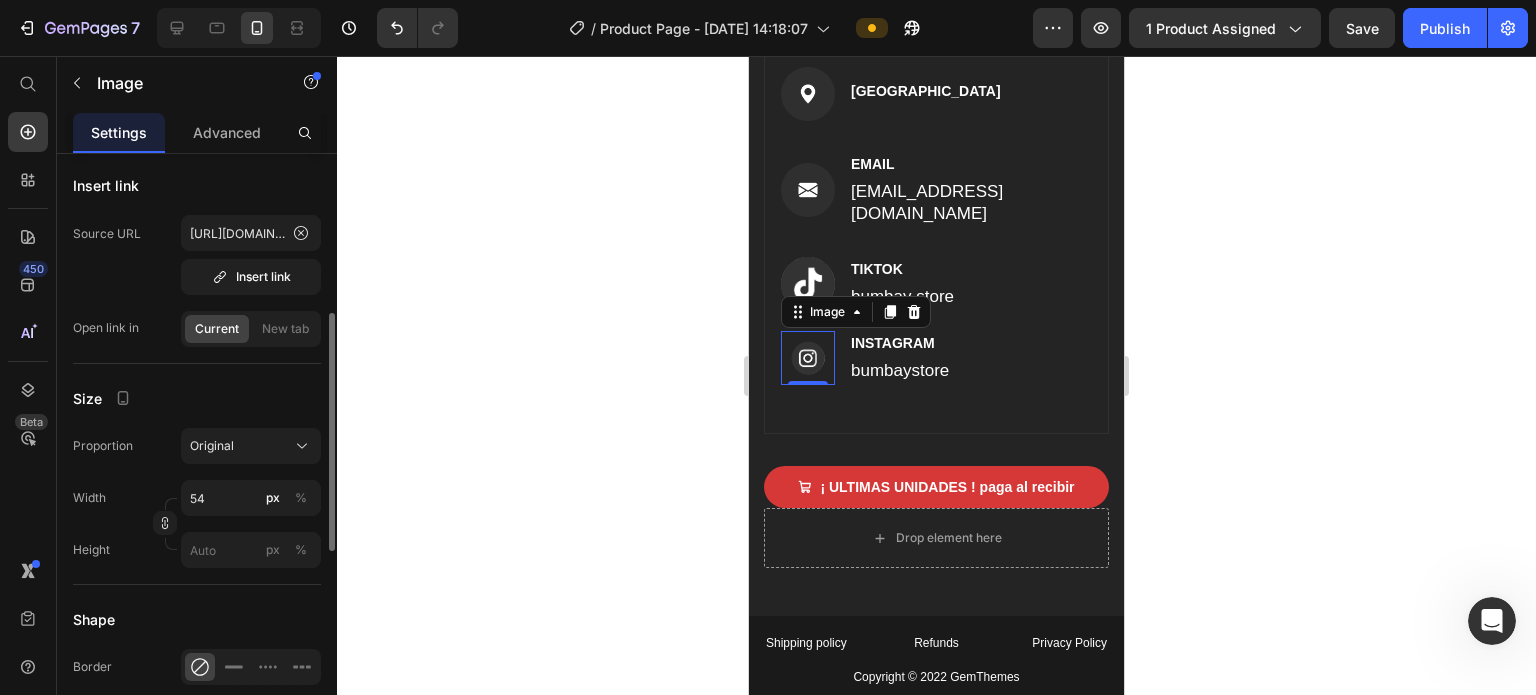 click on "Size" at bounding box center [197, 398] 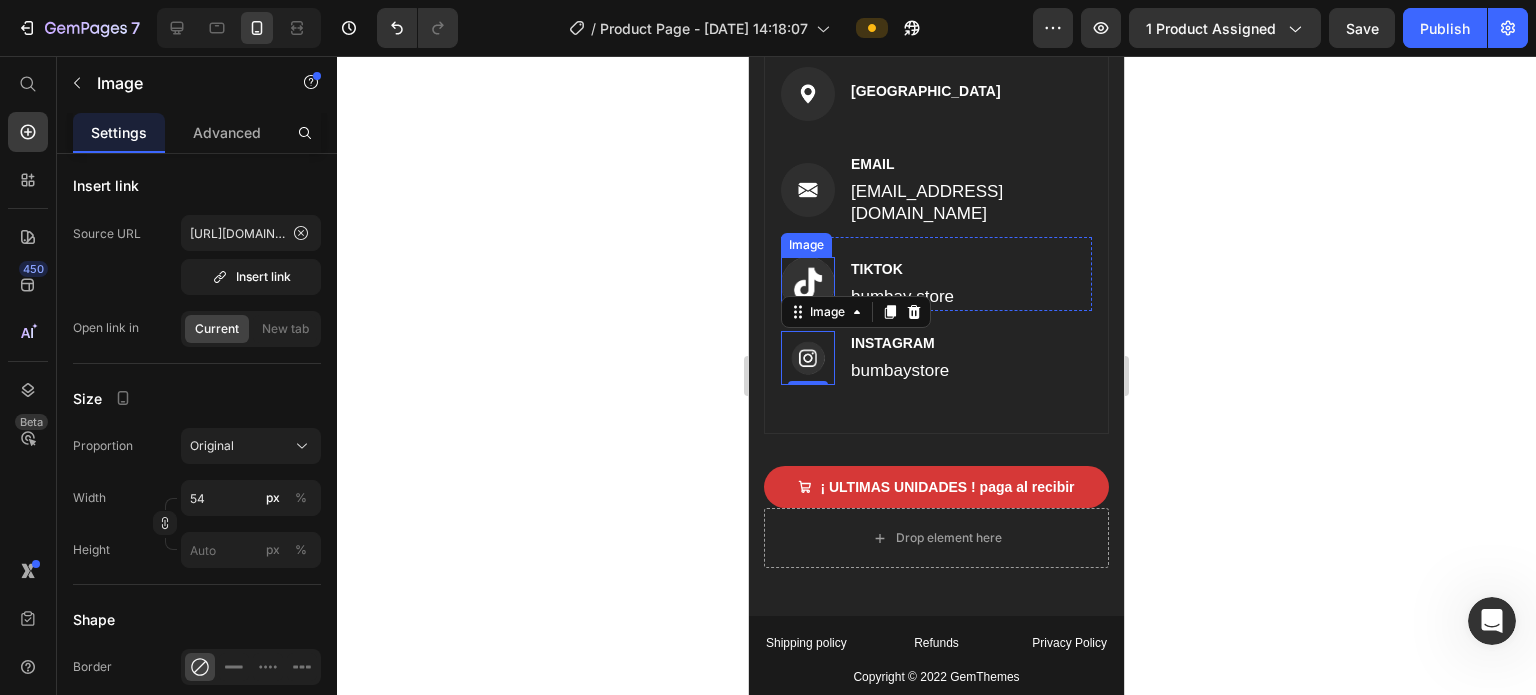 click at bounding box center [808, 284] 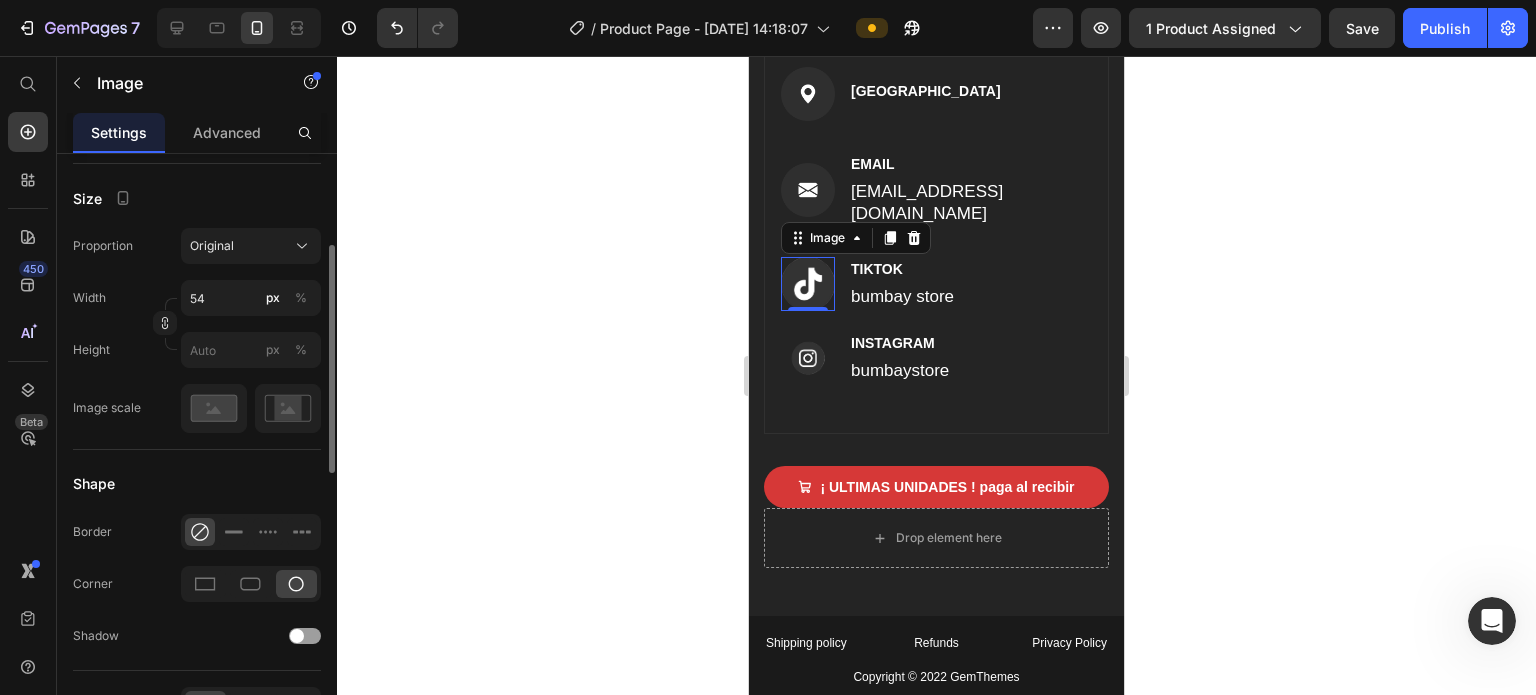 scroll, scrollTop: 500, scrollLeft: 0, axis: vertical 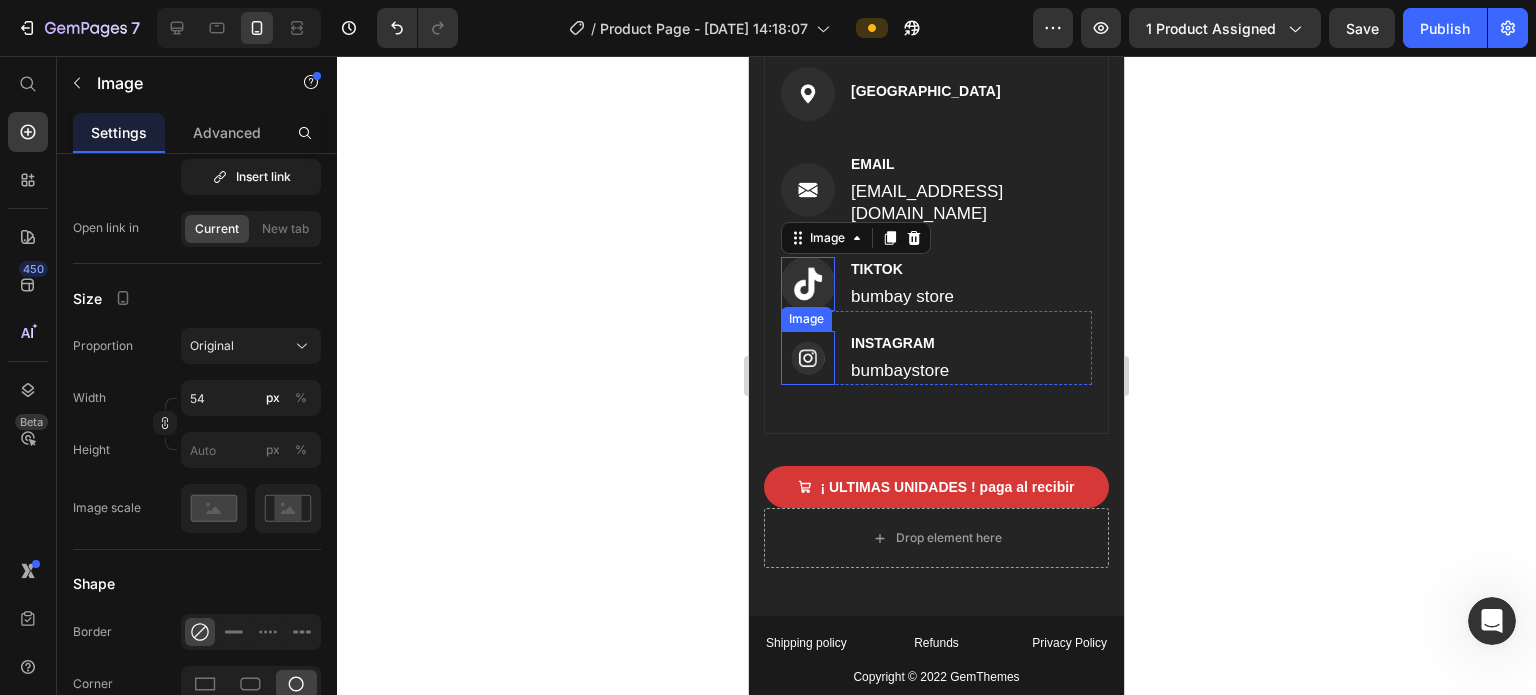 click at bounding box center (808, 358) 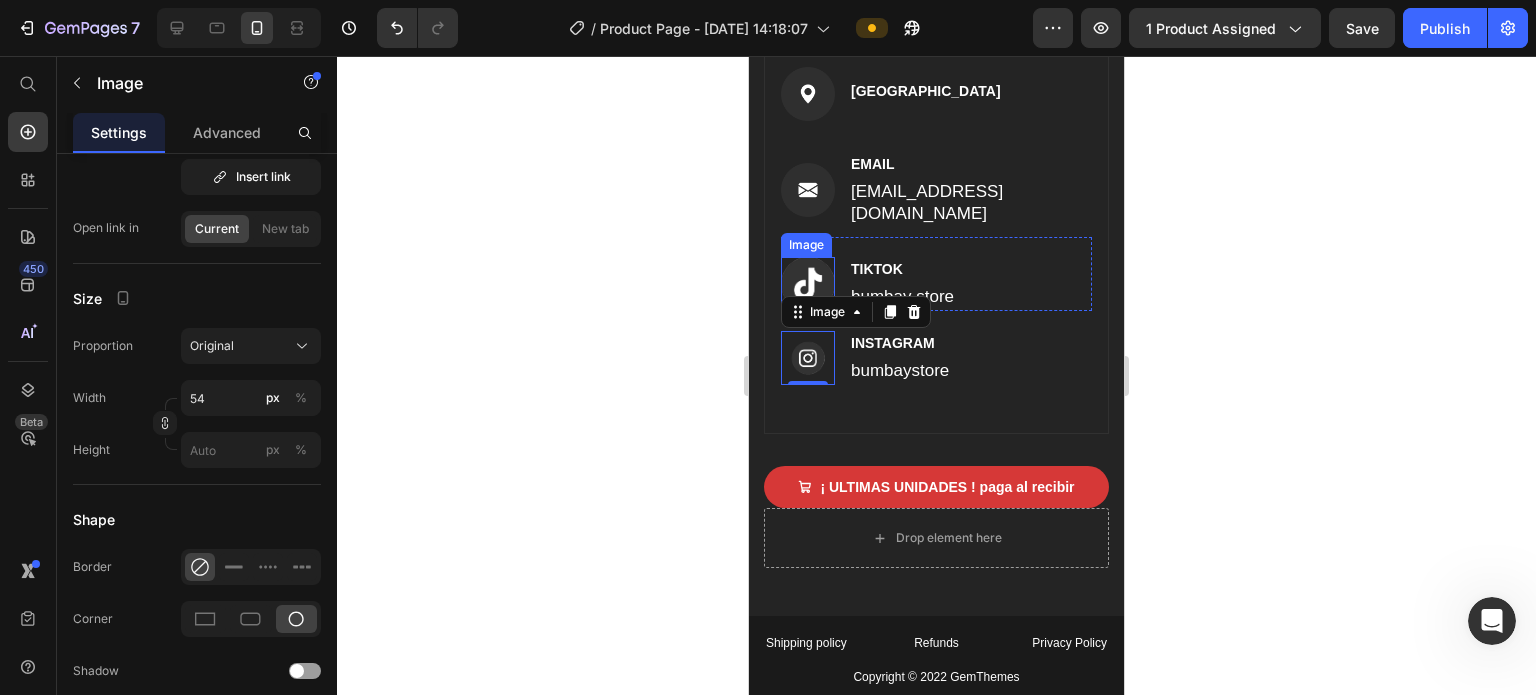 click at bounding box center (808, 284) 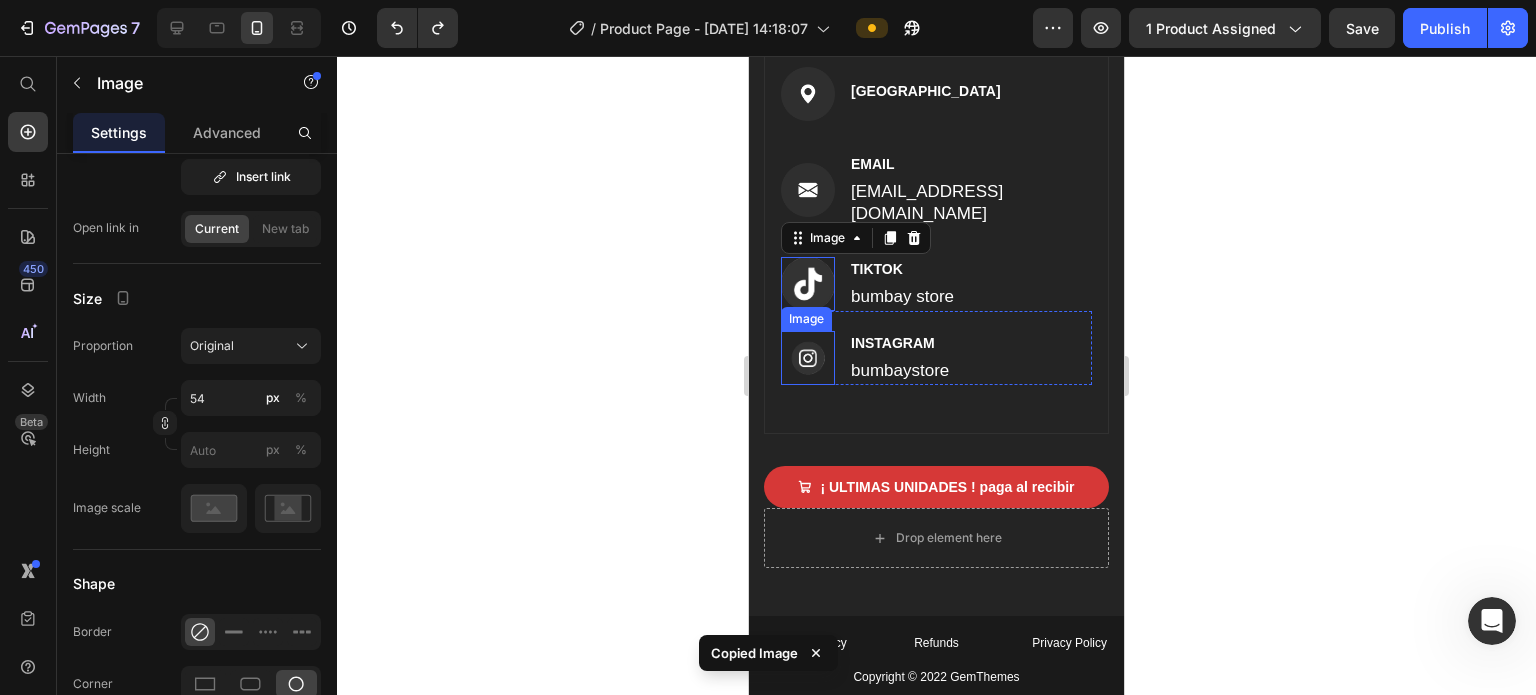 click at bounding box center [808, 358] 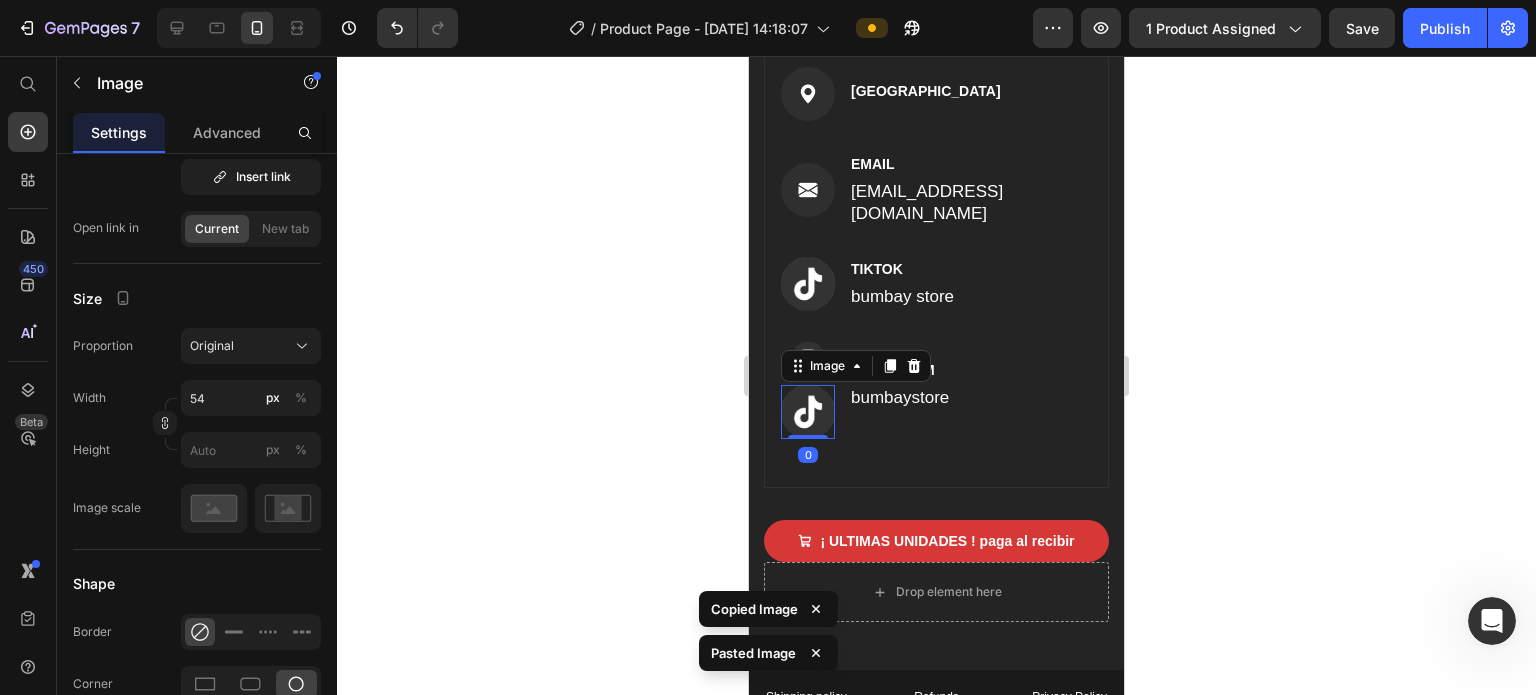 click 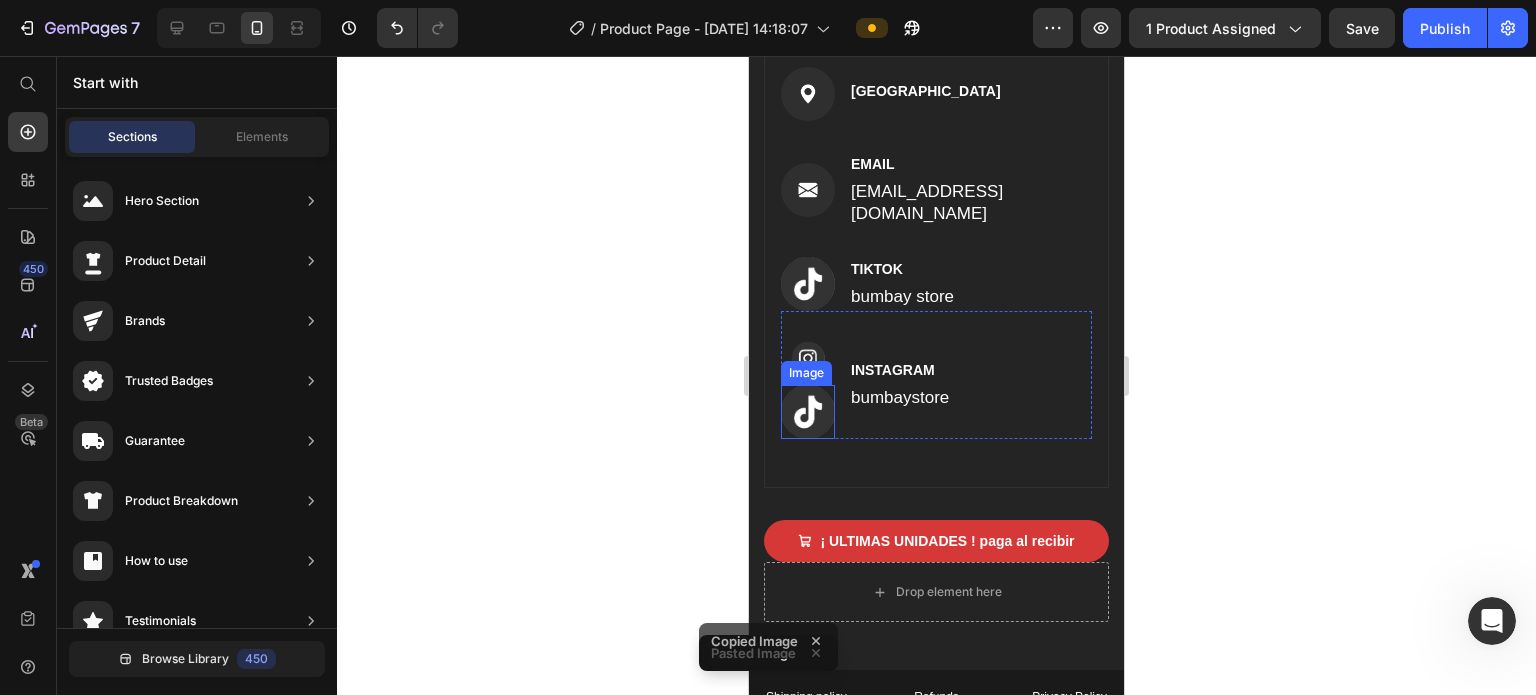 click on "Image" at bounding box center (806, 373) 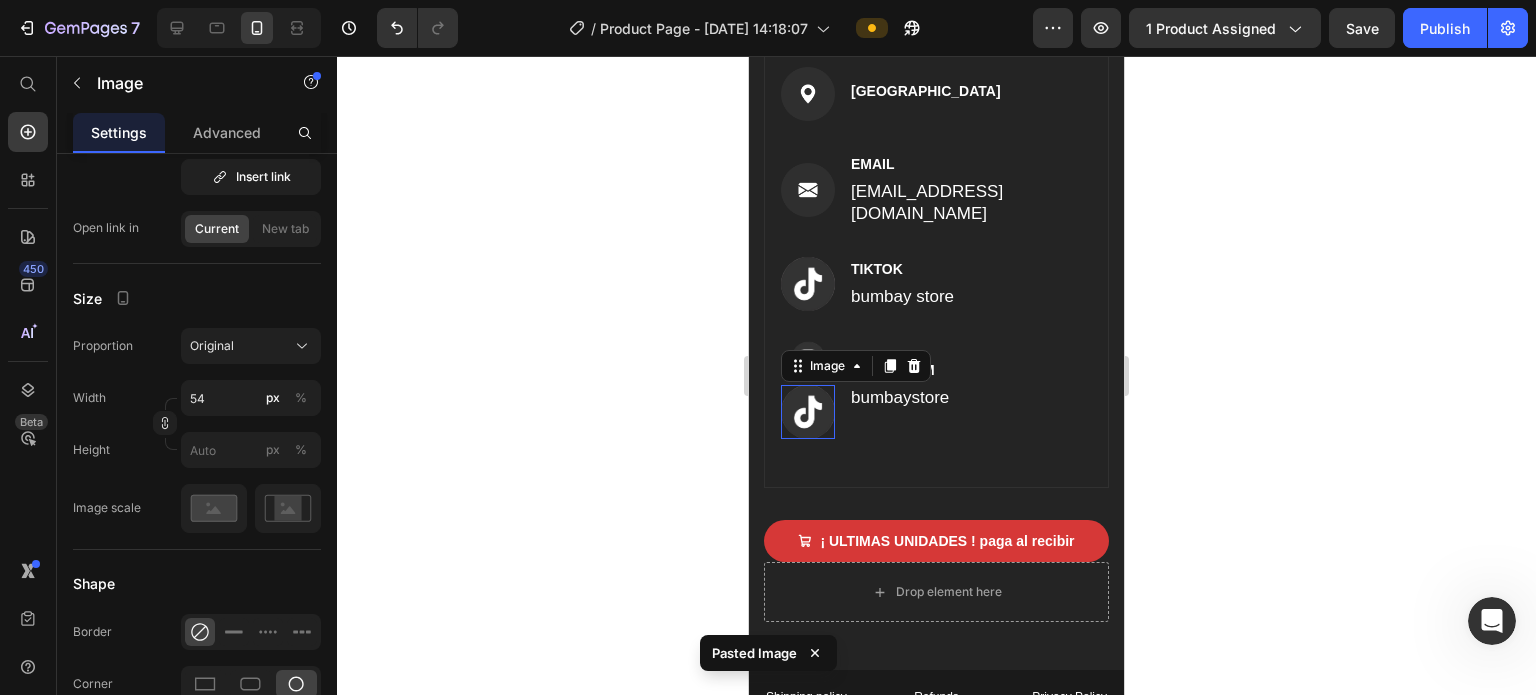 click at bounding box center (808, 358) 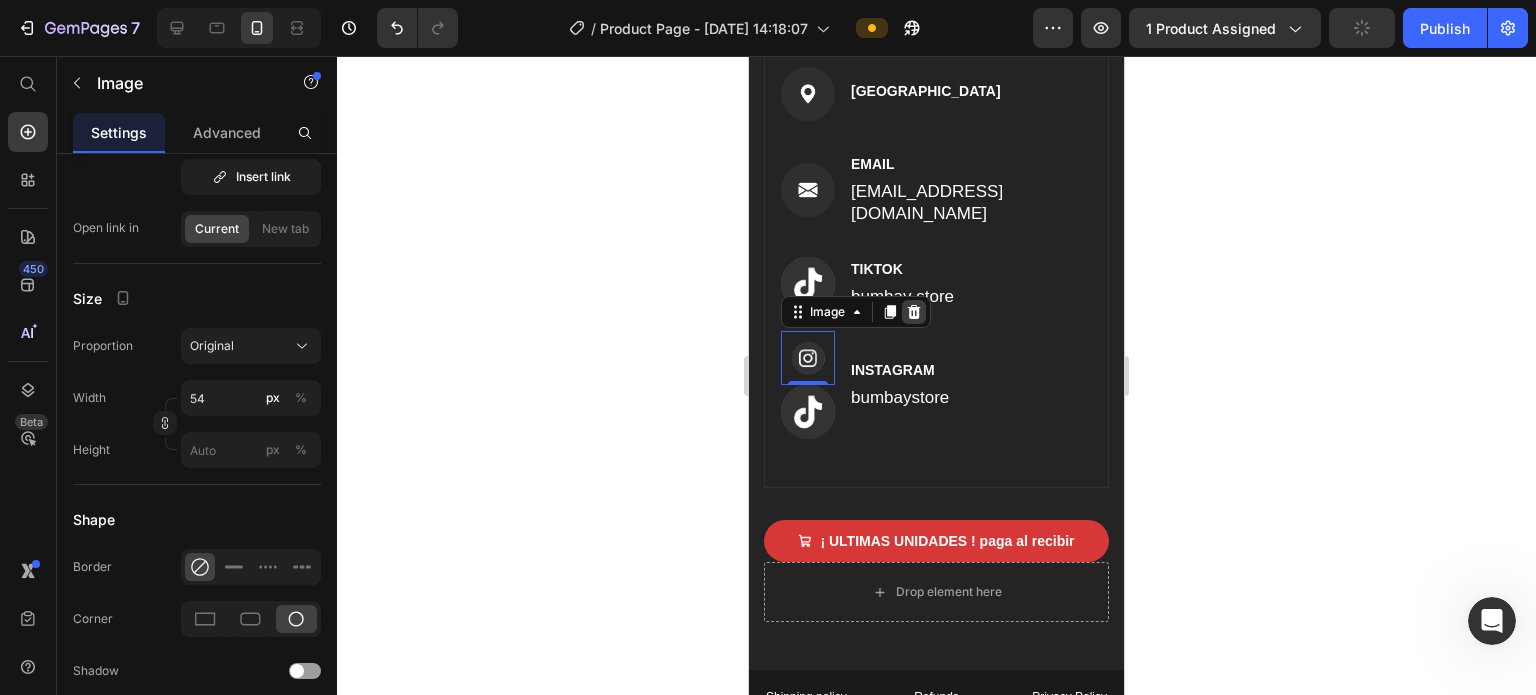 click 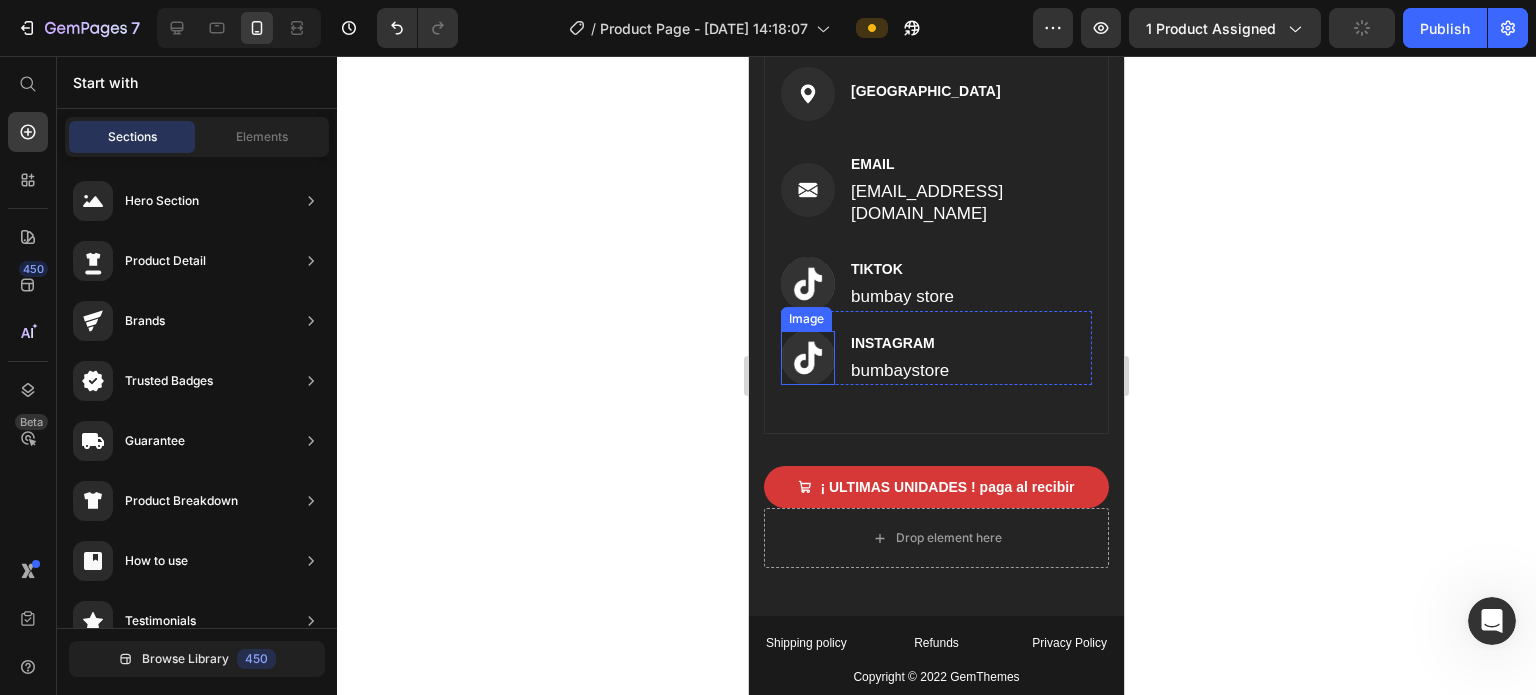 click at bounding box center [808, 358] 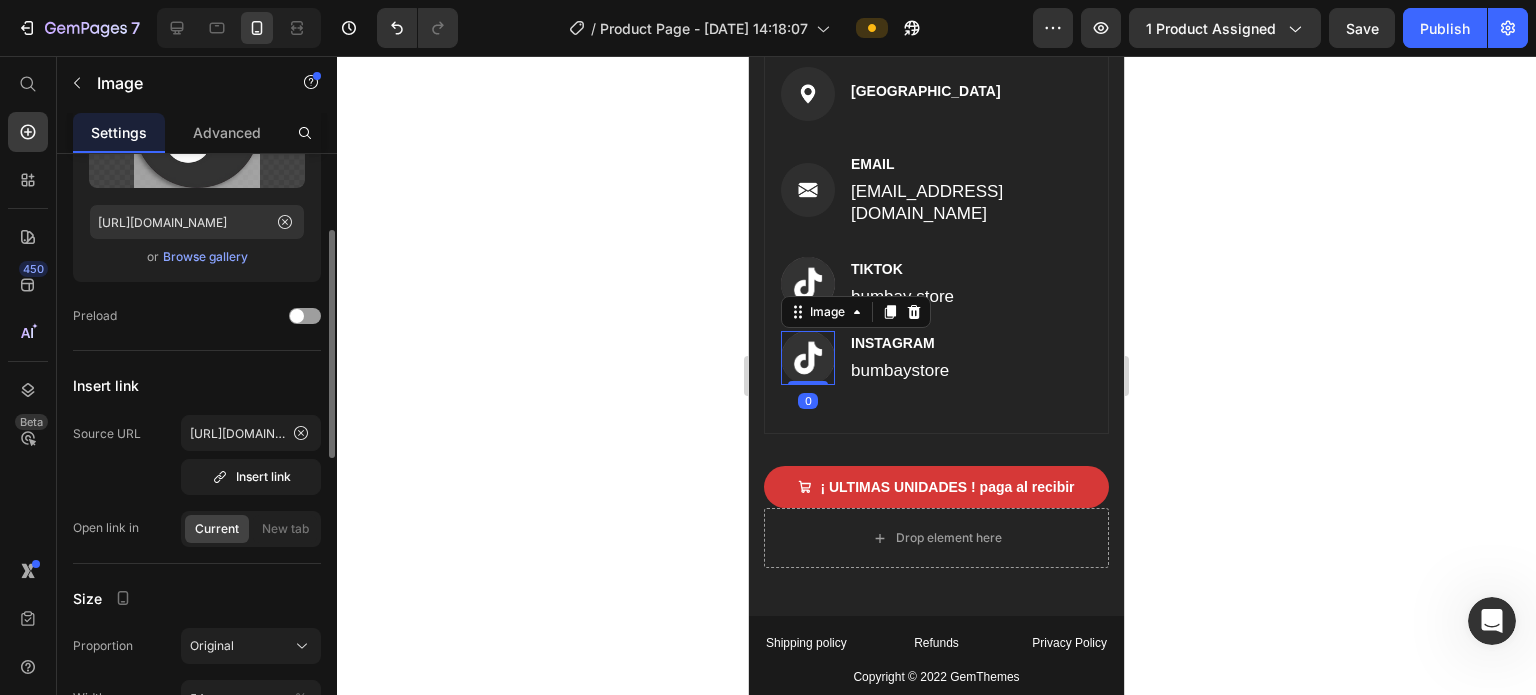 scroll, scrollTop: 0, scrollLeft: 0, axis: both 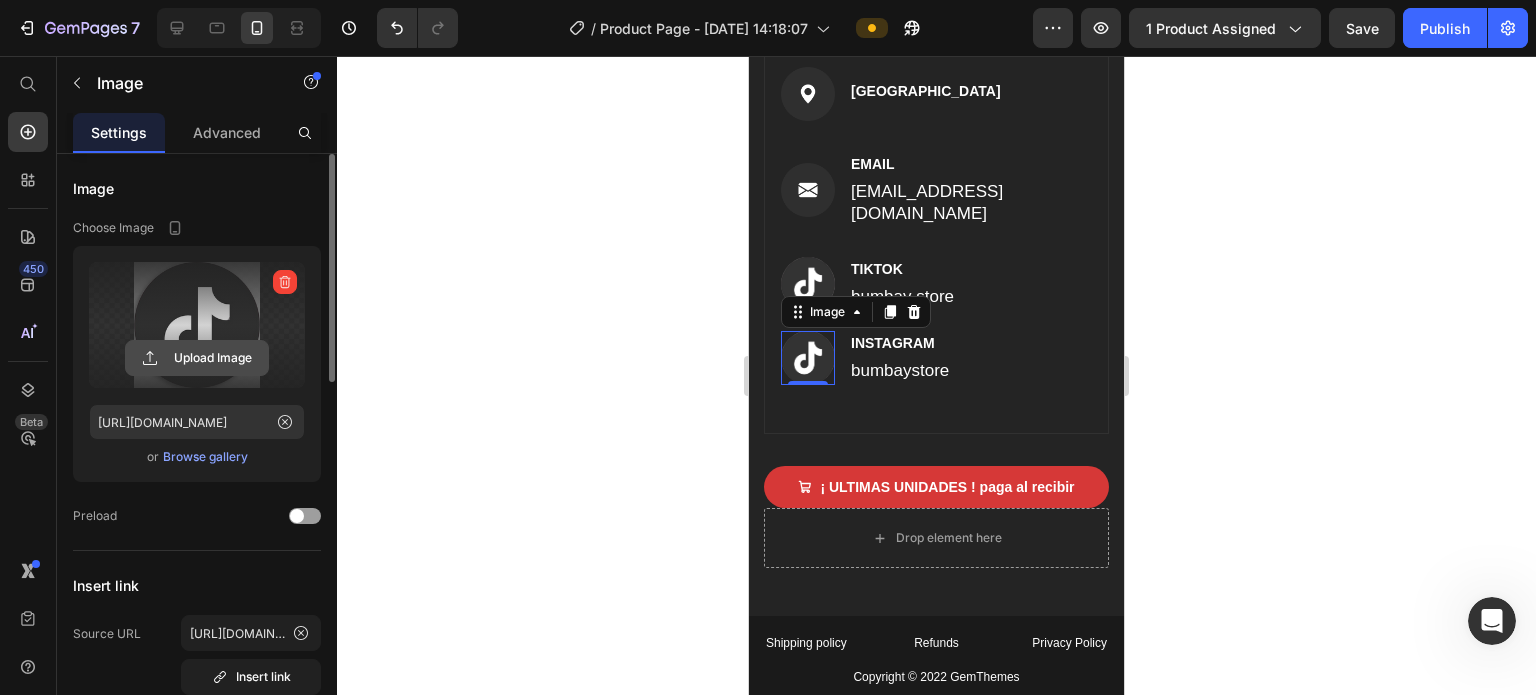click 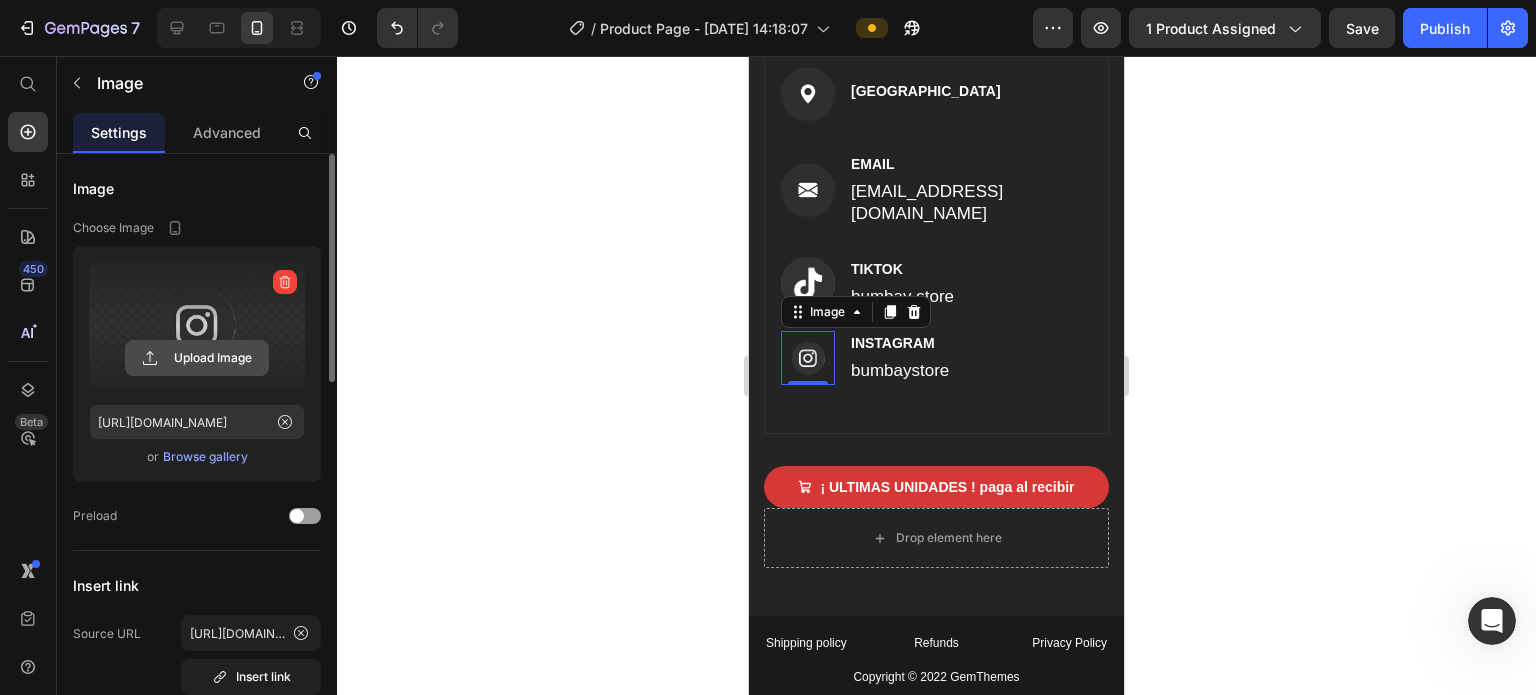 click 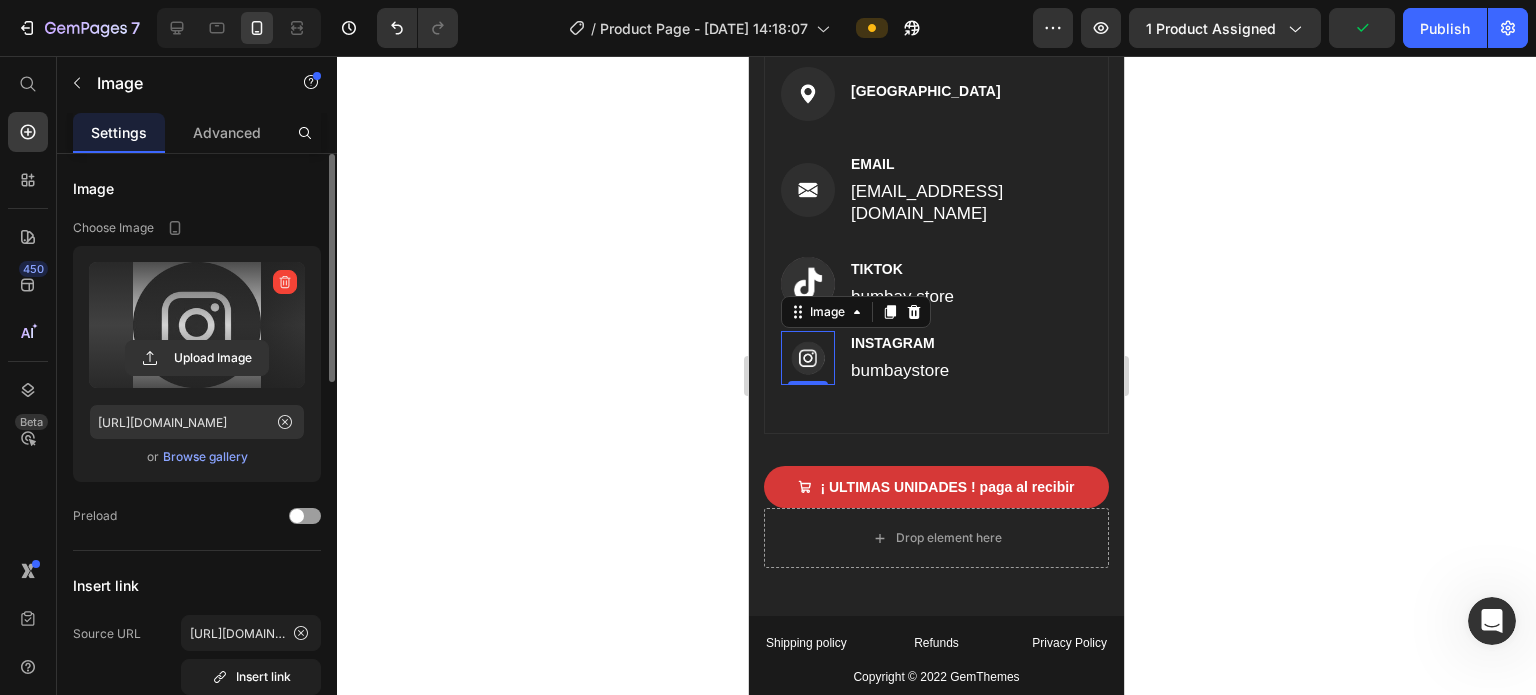 type on "https://cdn.shopify.com/s/files/1/0621/4716/6270/files/gempages_572108967522599751-da915e7d-8f11-45b8-9a16-dc43f6ed993f.jpg" 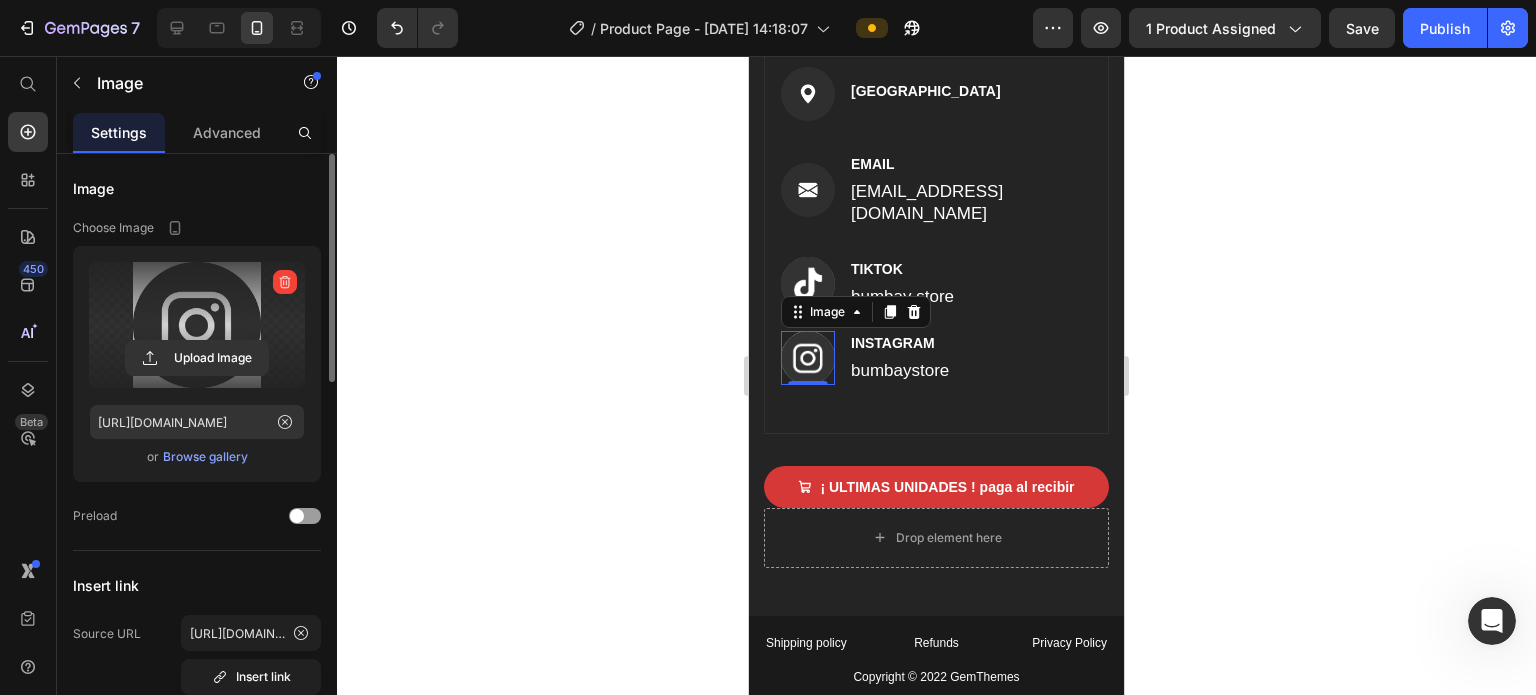 click 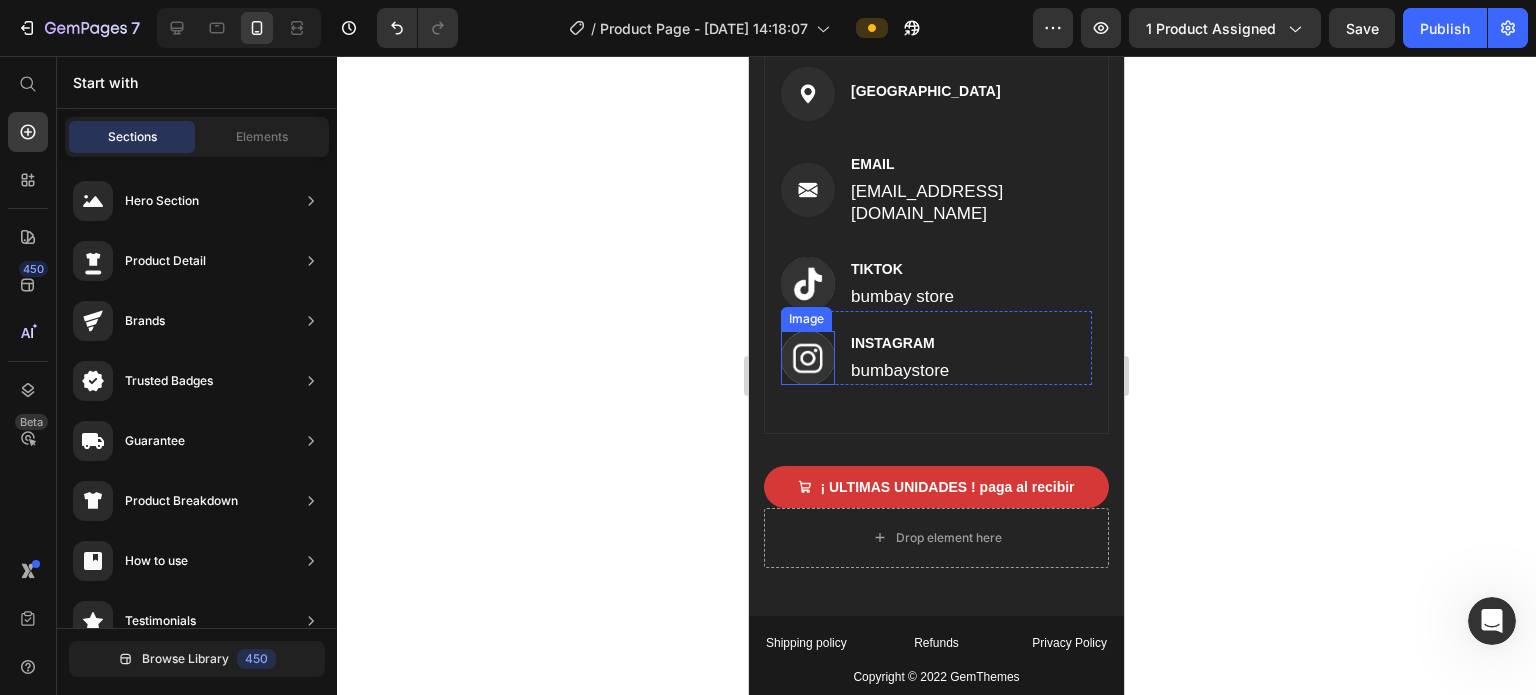 click at bounding box center [808, 358] 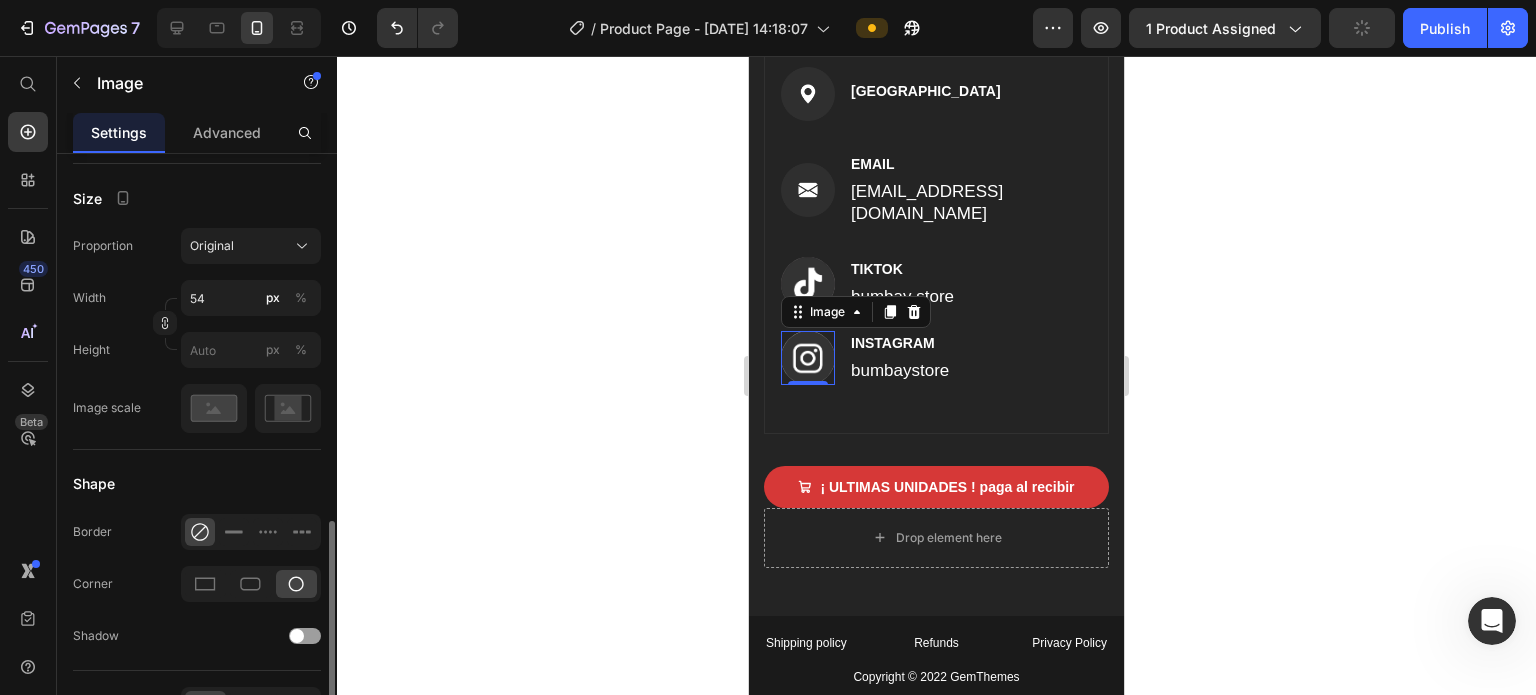 scroll, scrollTop: 700, scrollLeft: 0, axis: vertical 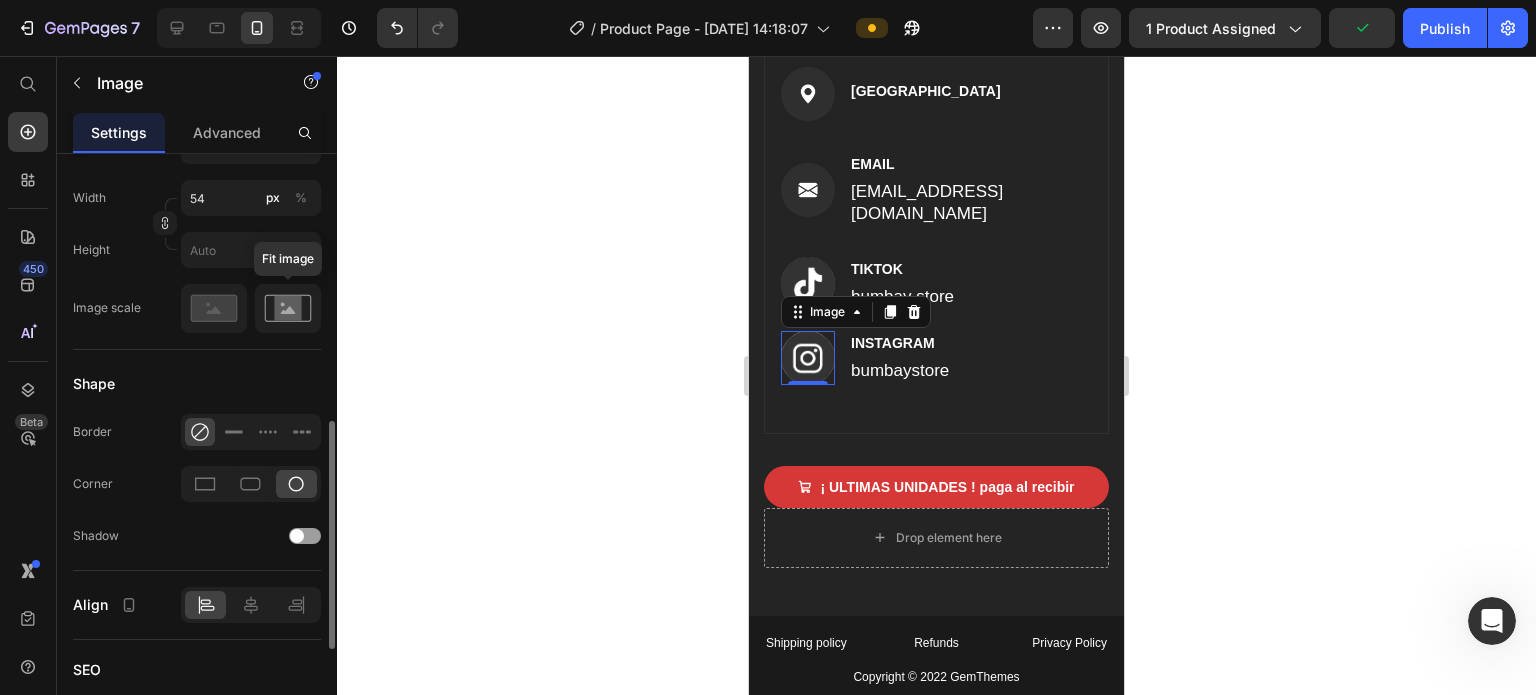 click 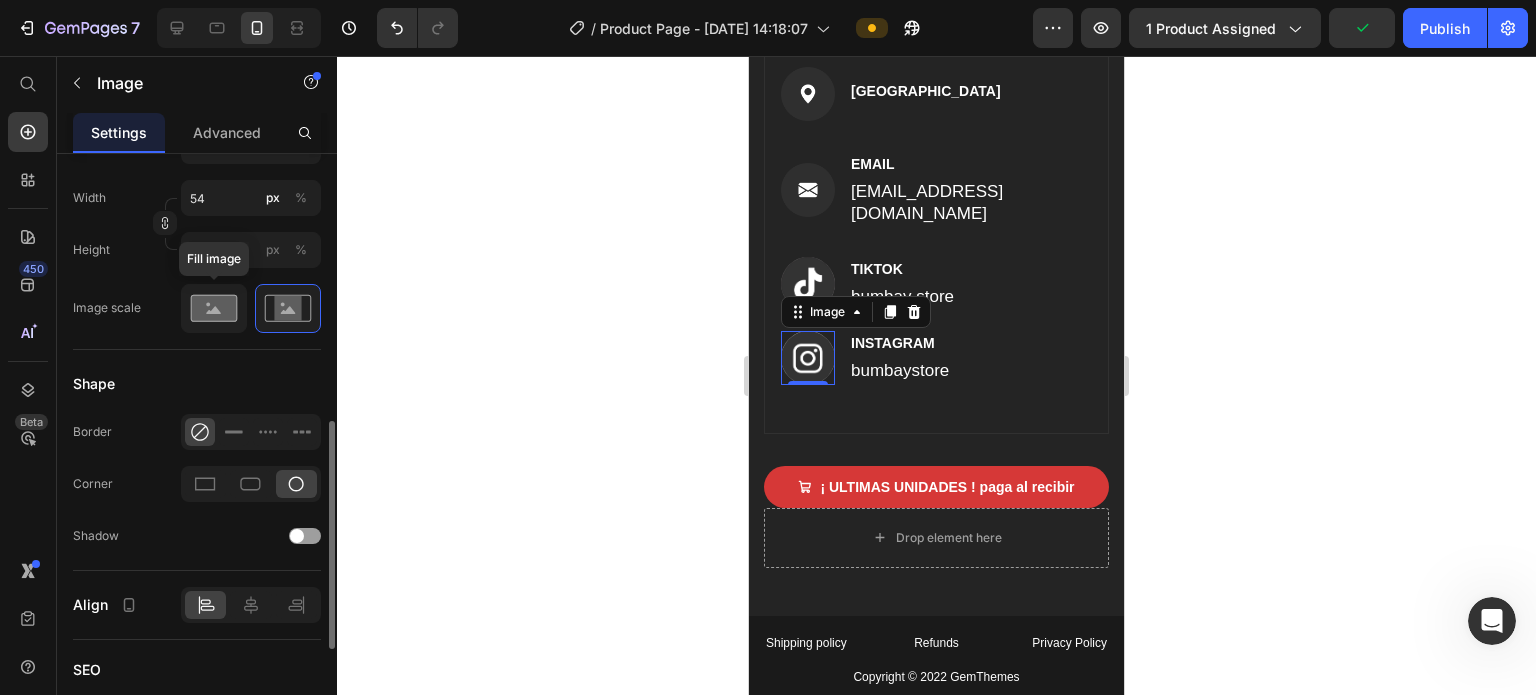 click 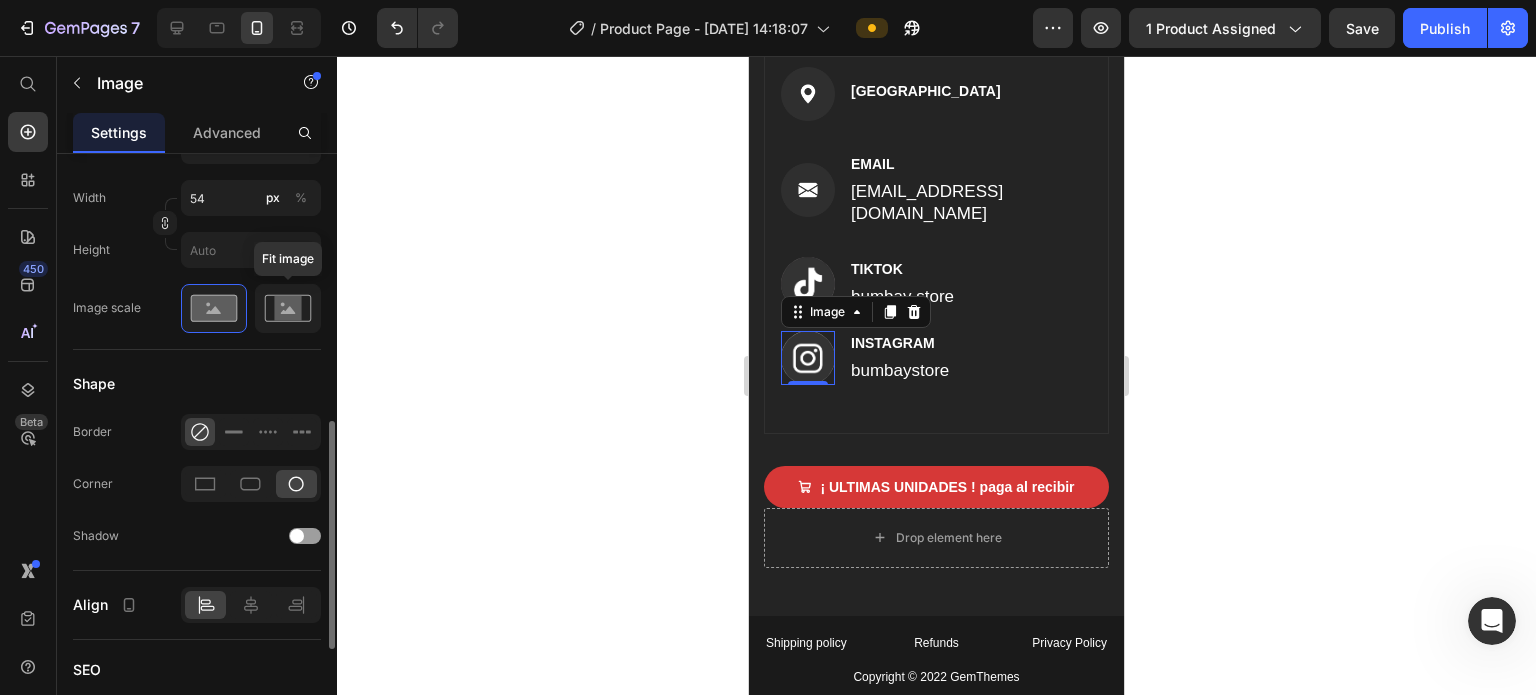 click 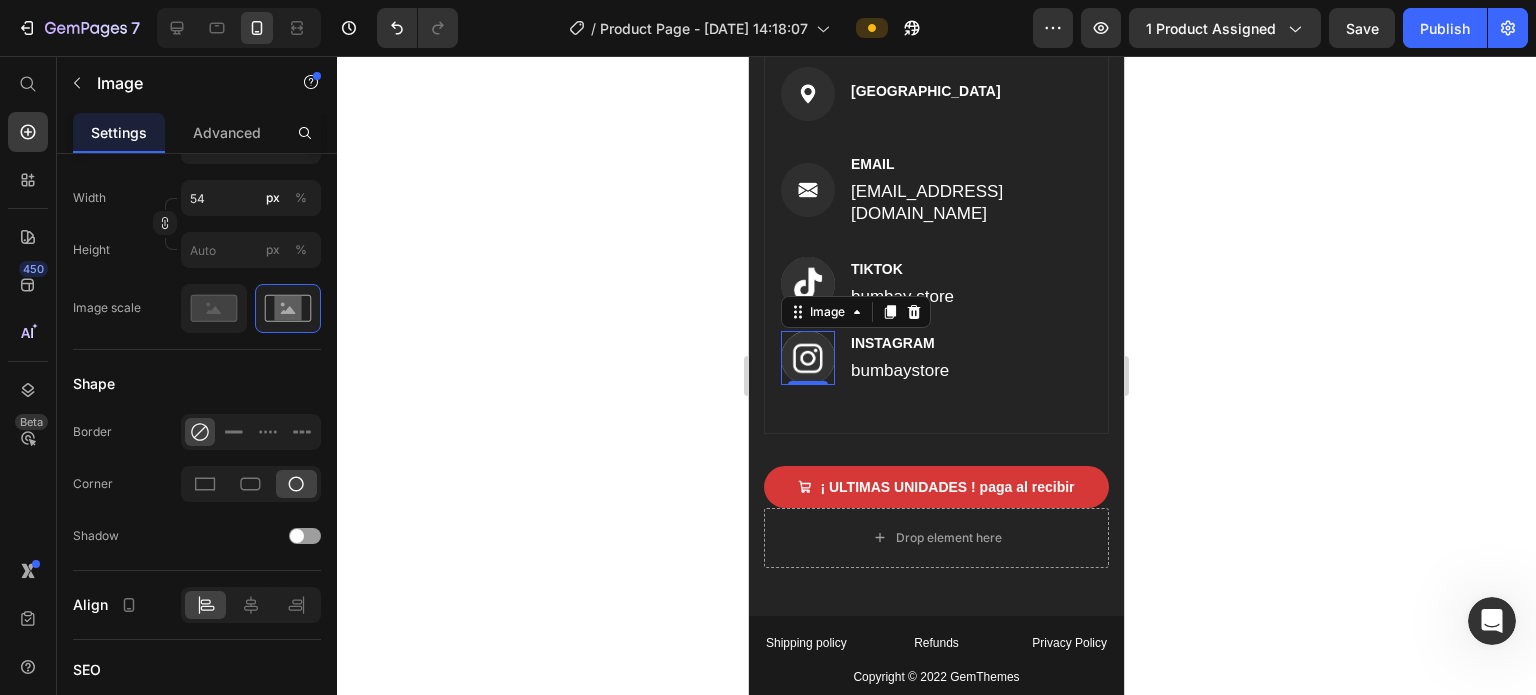 click 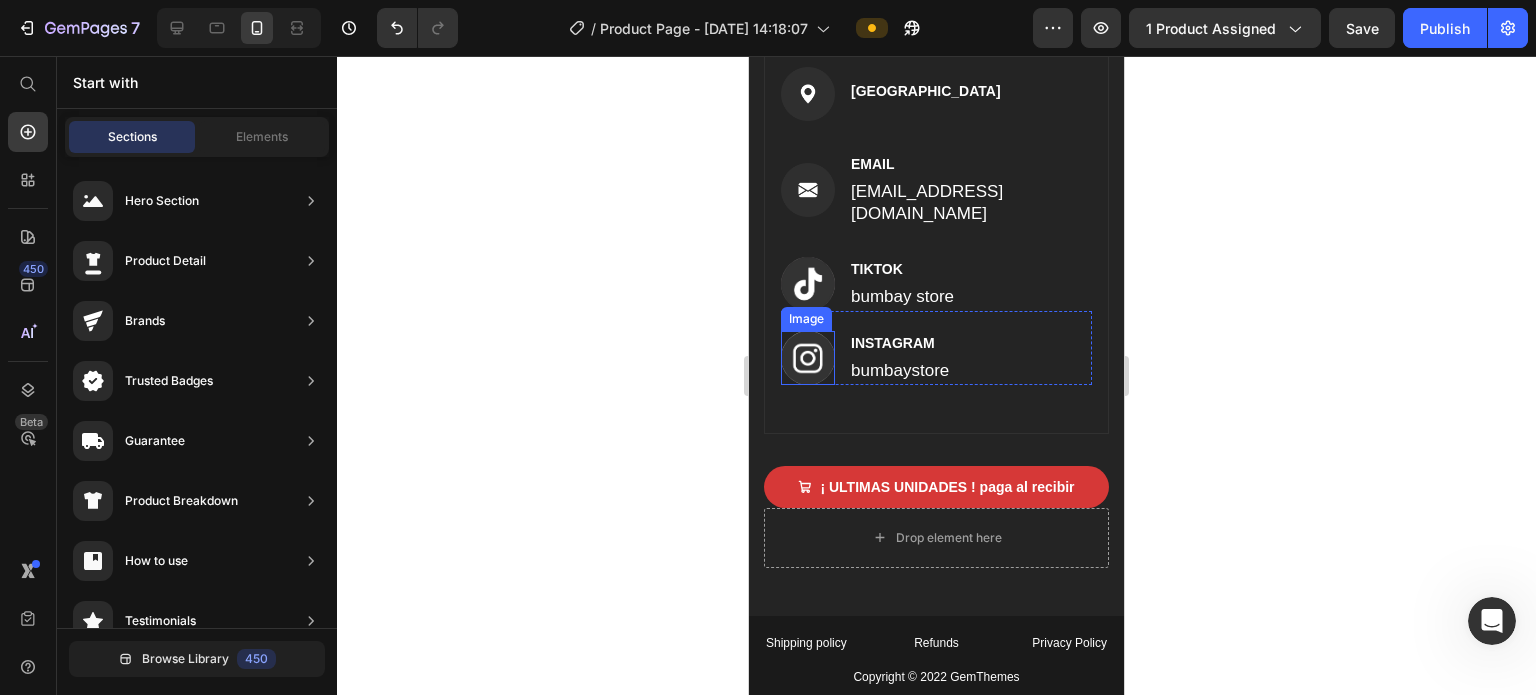 click at bounding box center [808, 358] 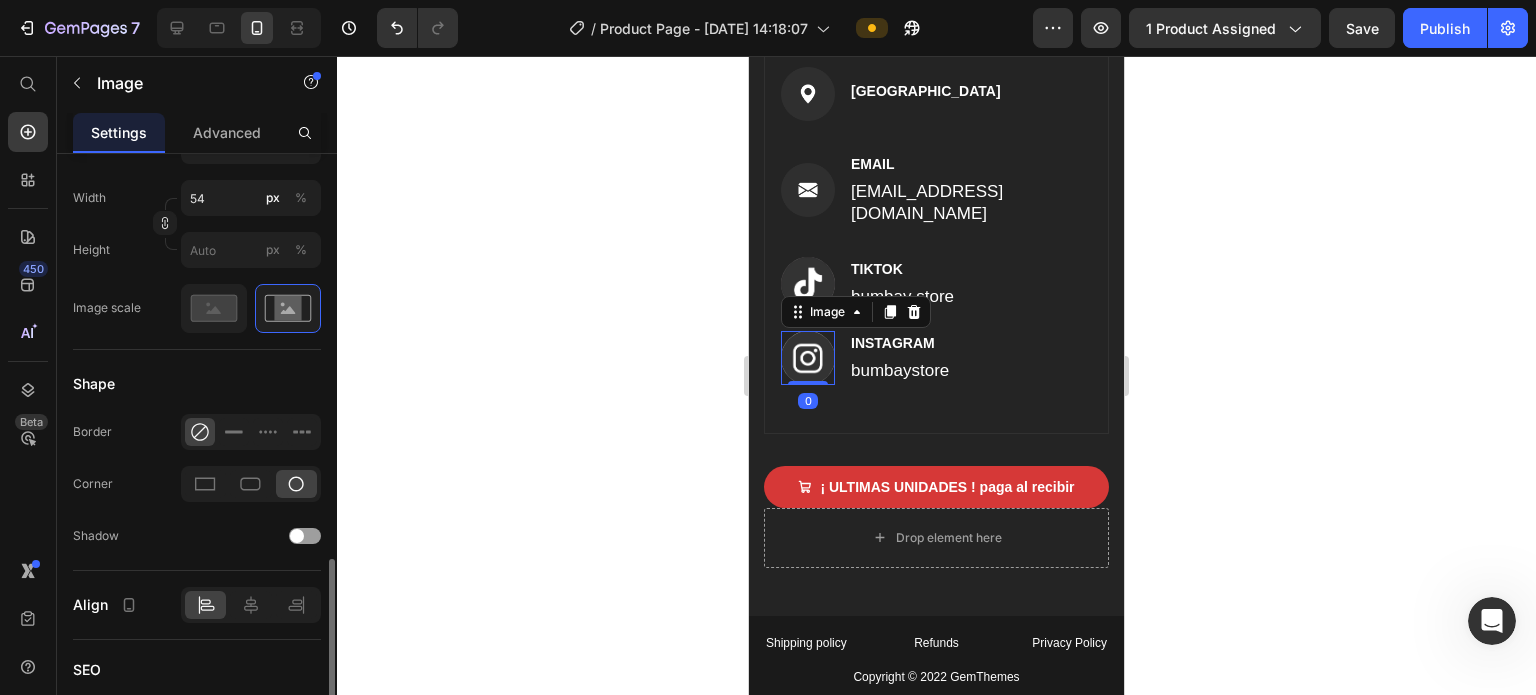 scroll, scrollTop: 800, scrollLeft: 0, axis: vertical 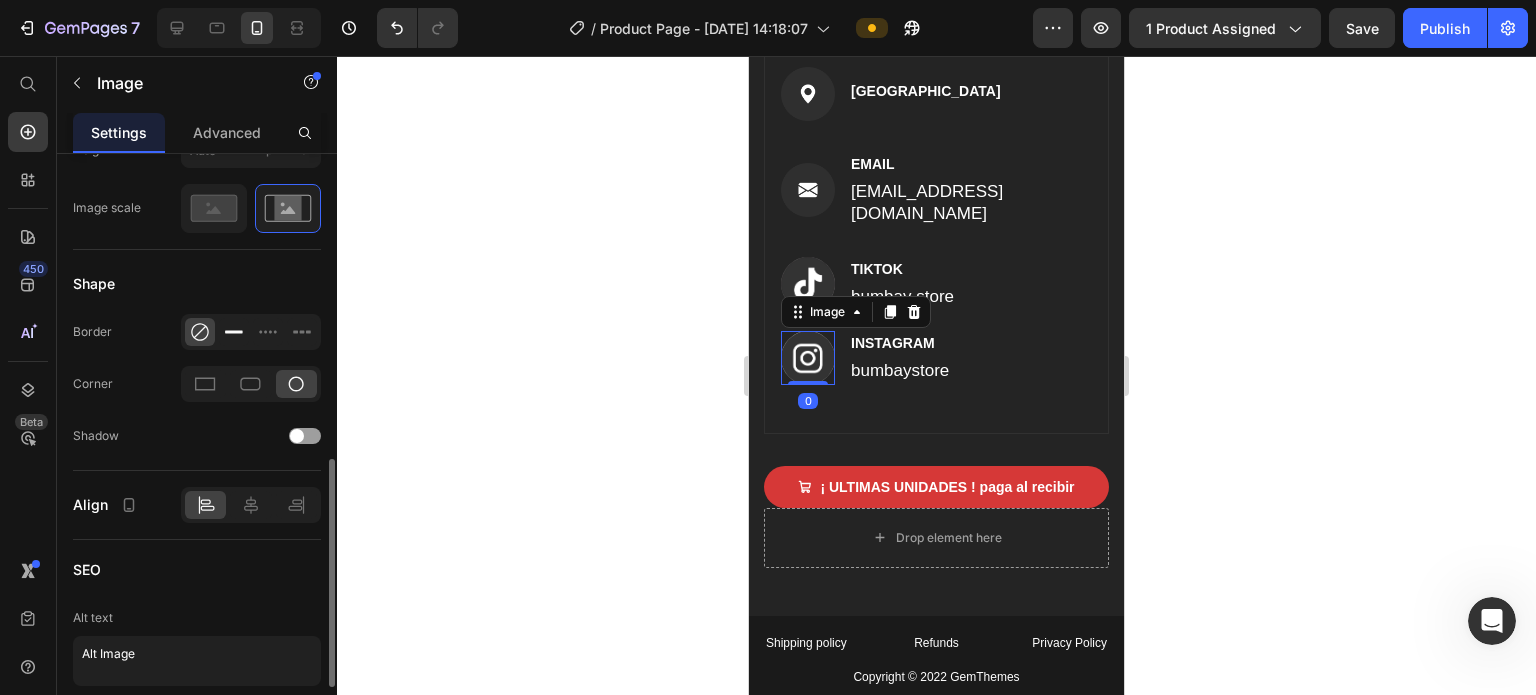 click 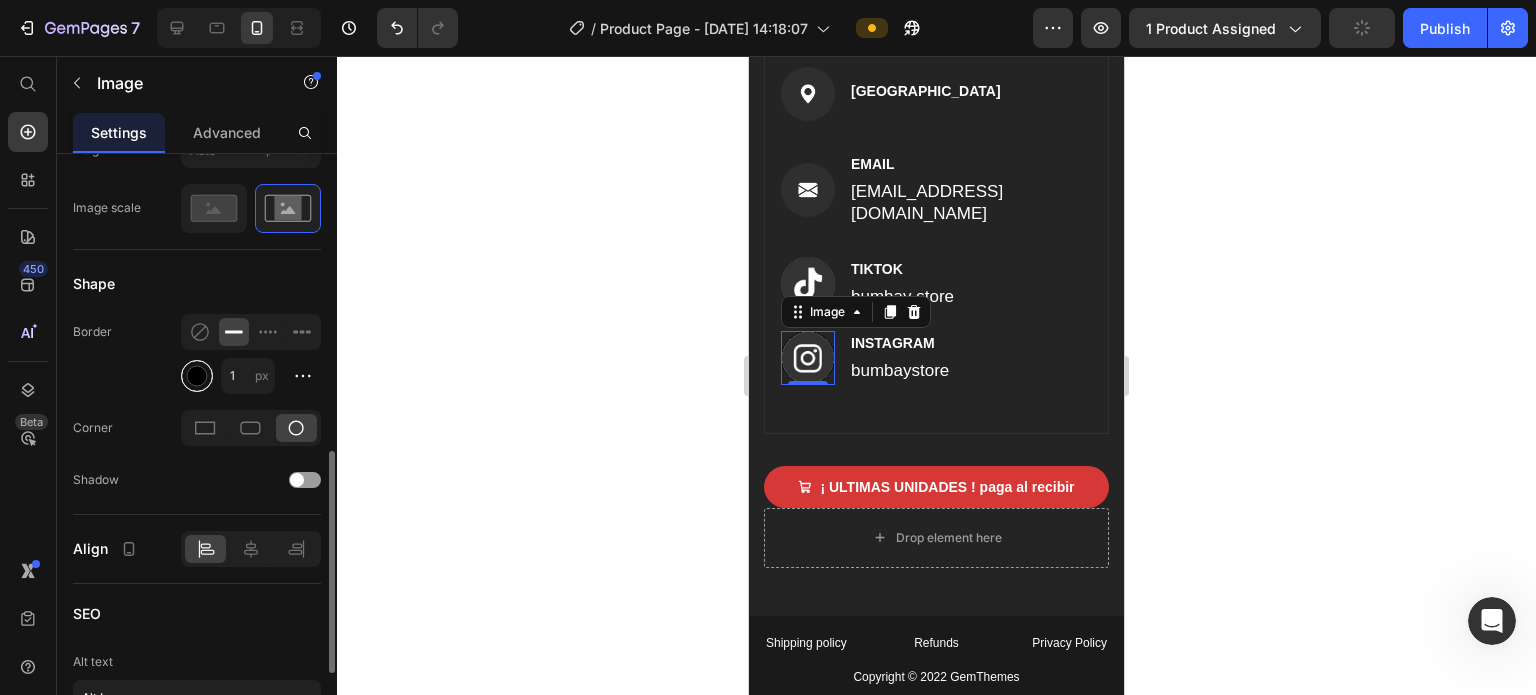 click at bounding box center [197, 375] 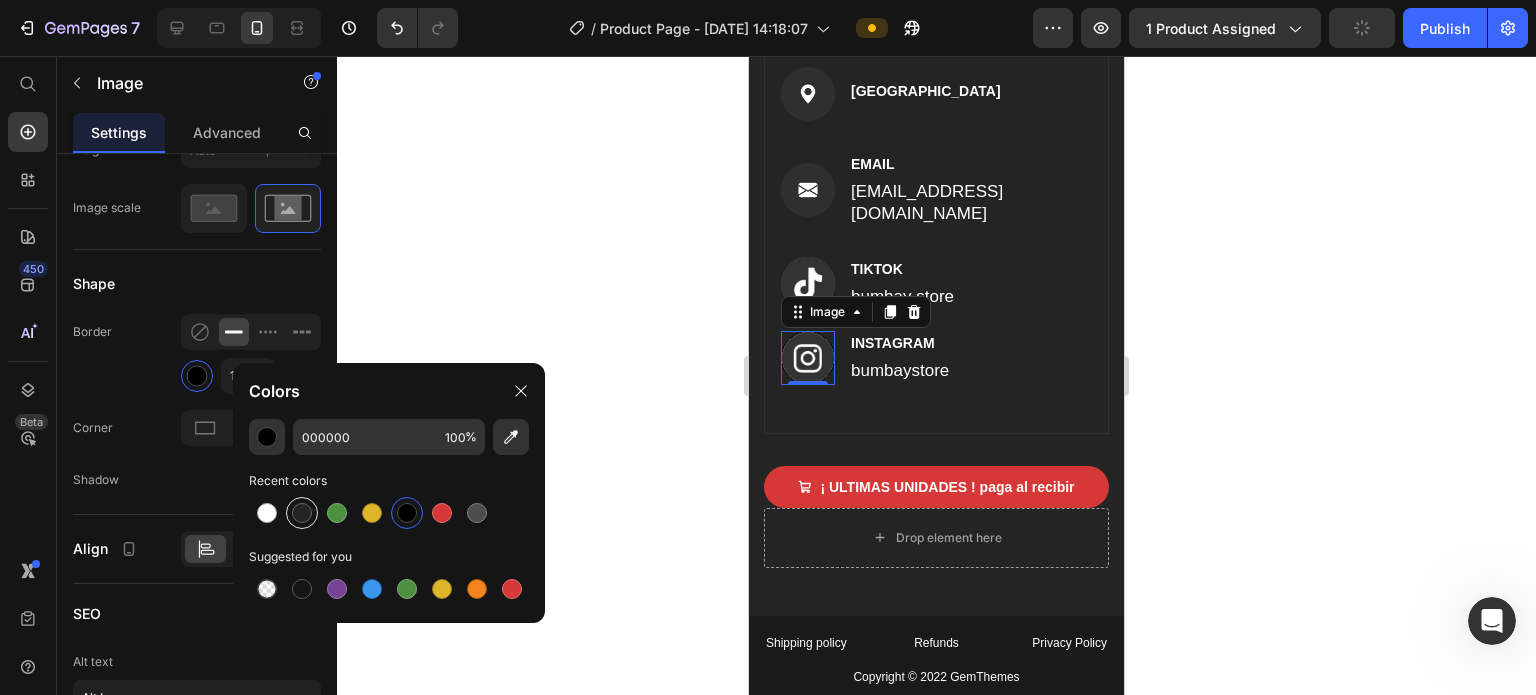 click at bounding box center (302, 513) 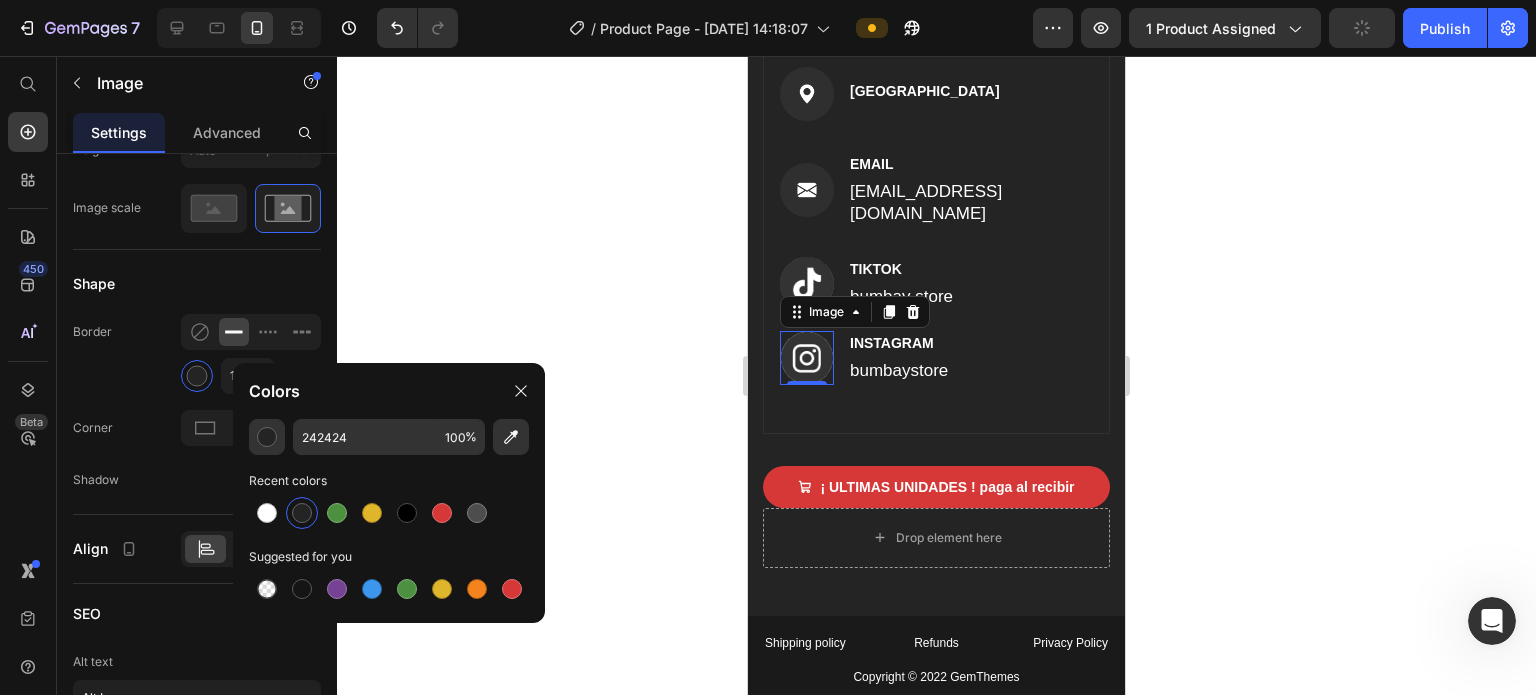 click 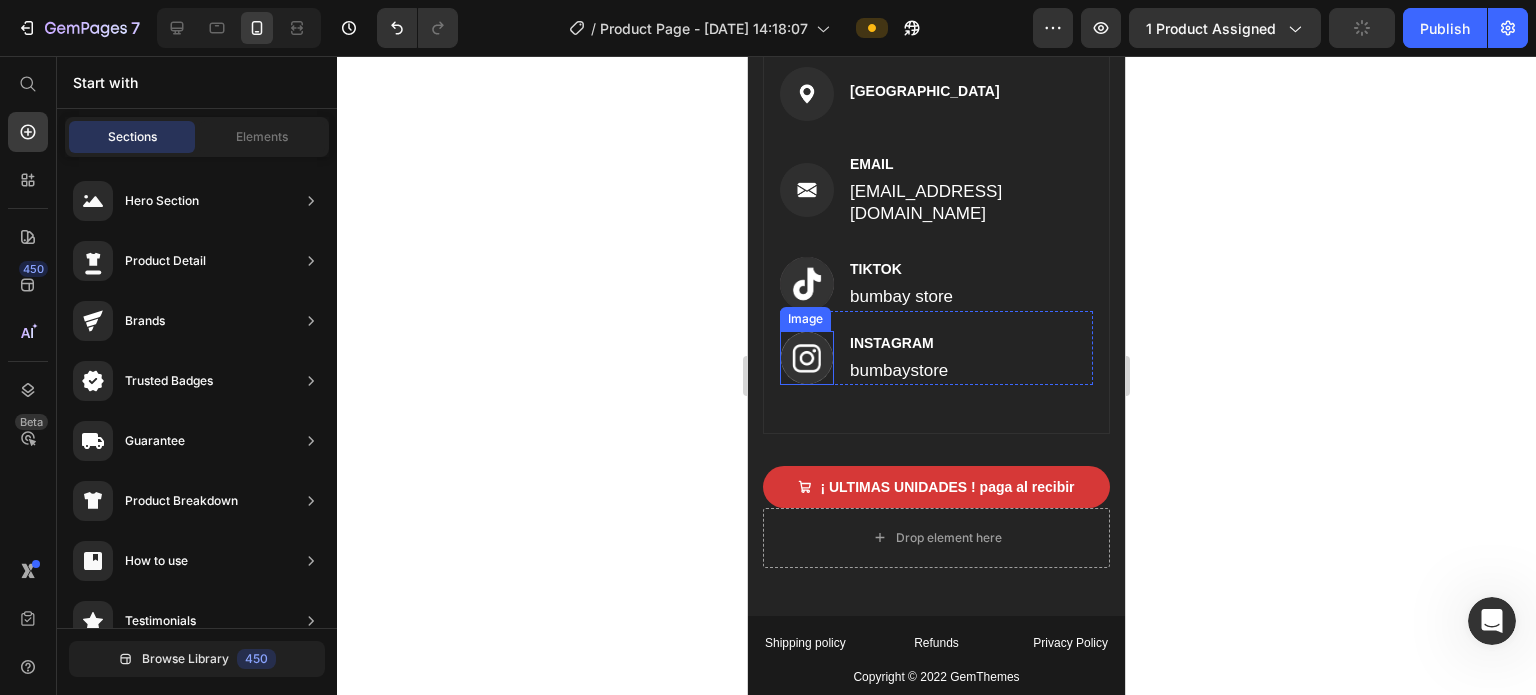 click at bounding box center [807, 358] 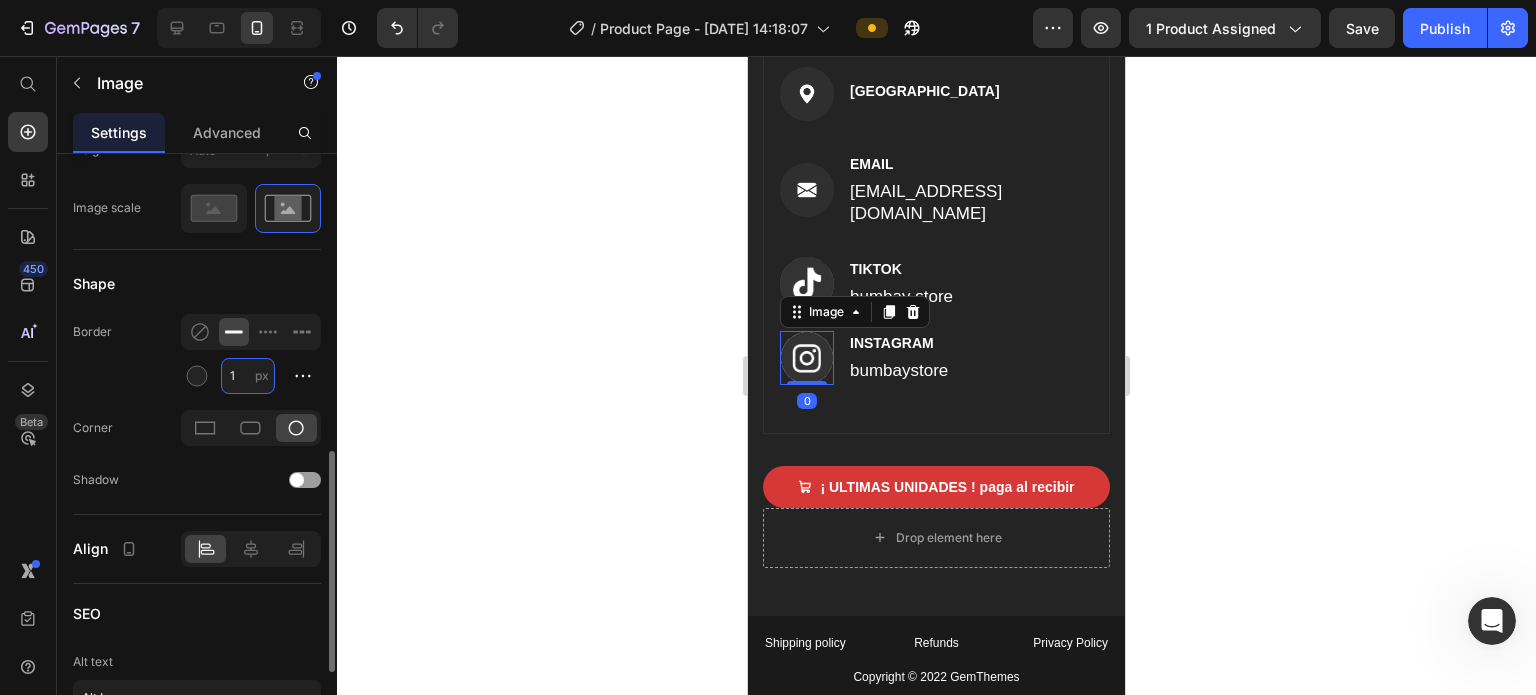 click on "1" at bounding box center [248, 376] 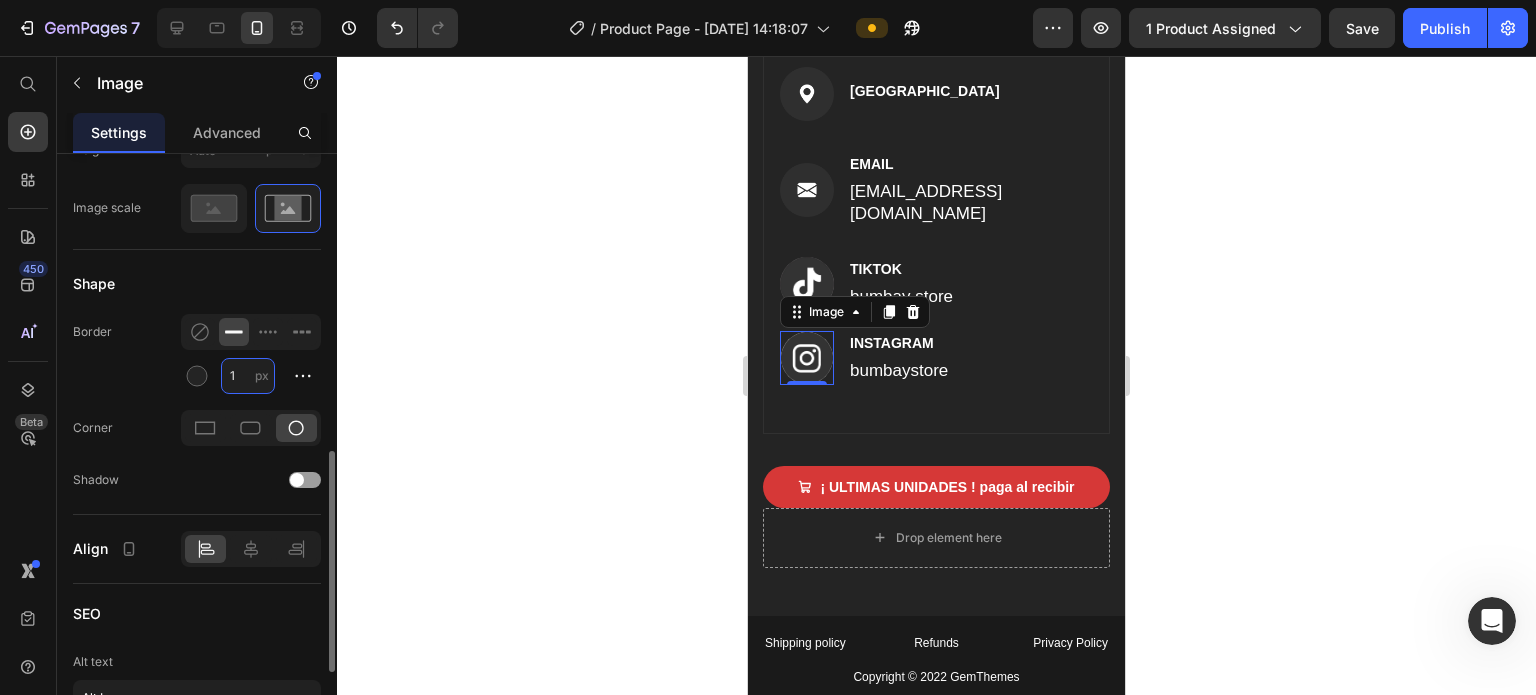 type on "2" 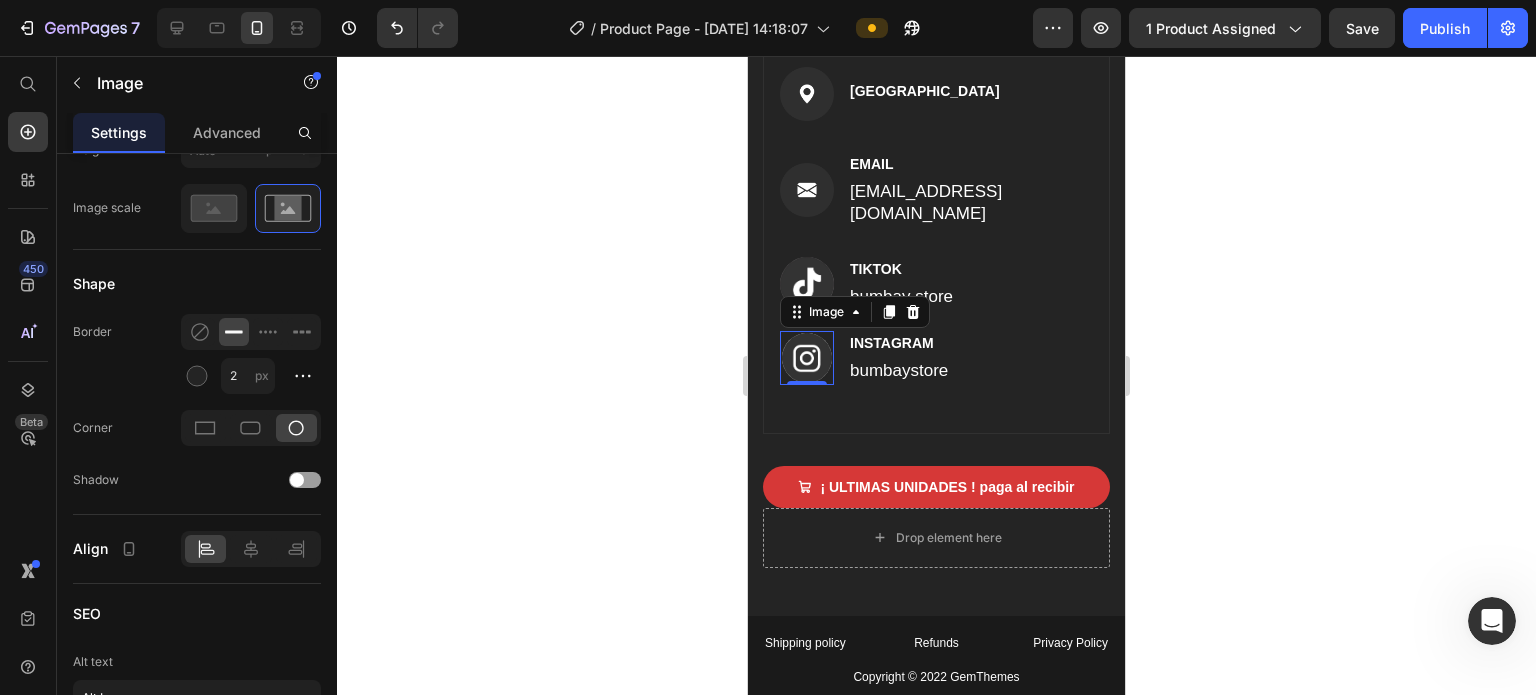 click 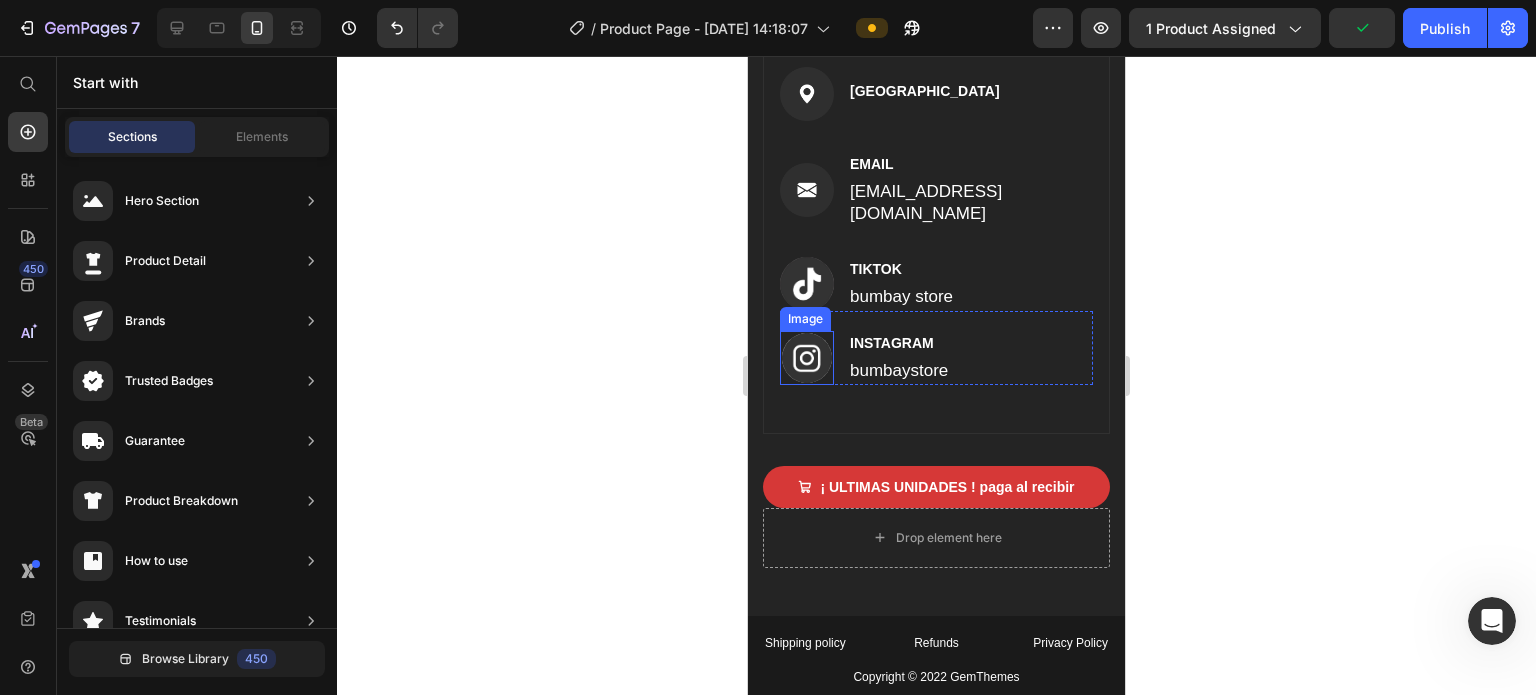 click at bounding box center (807, 358) 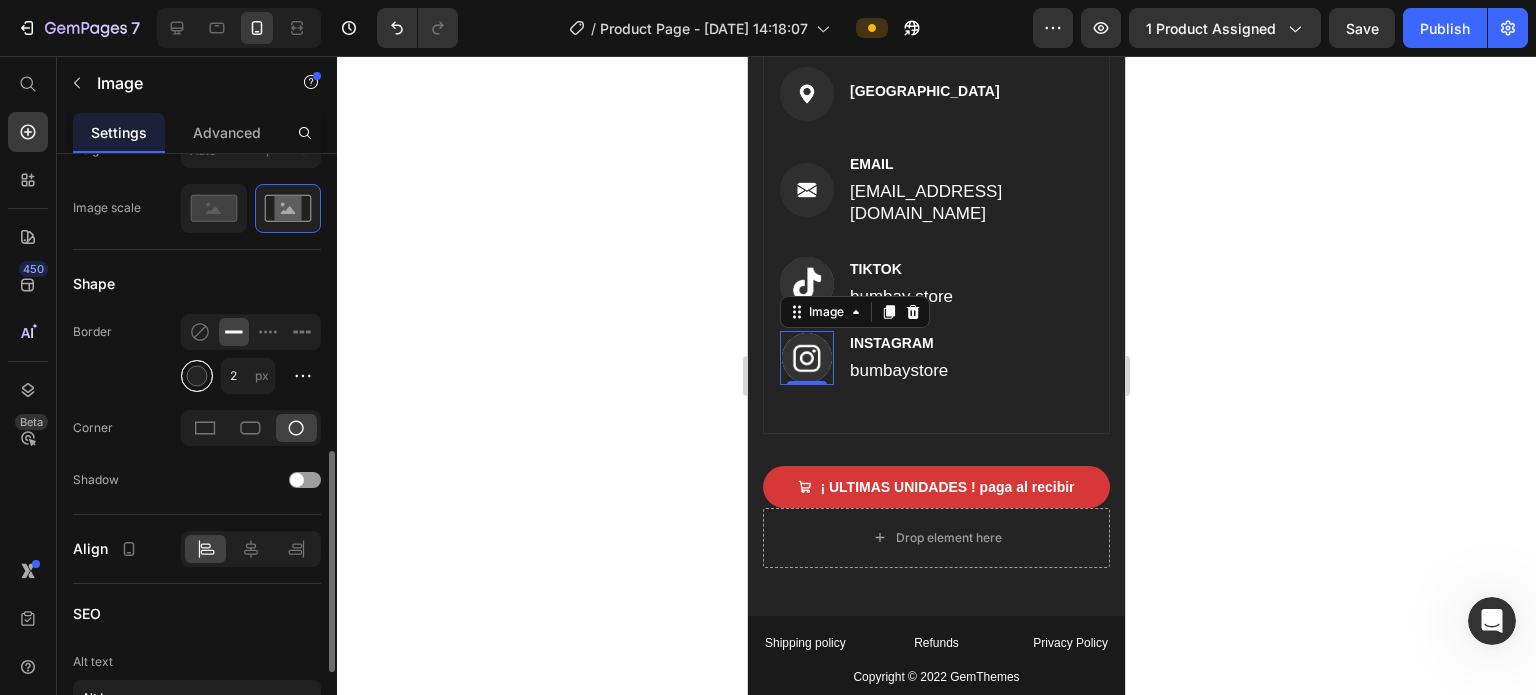click at bounding box center (197, 376) 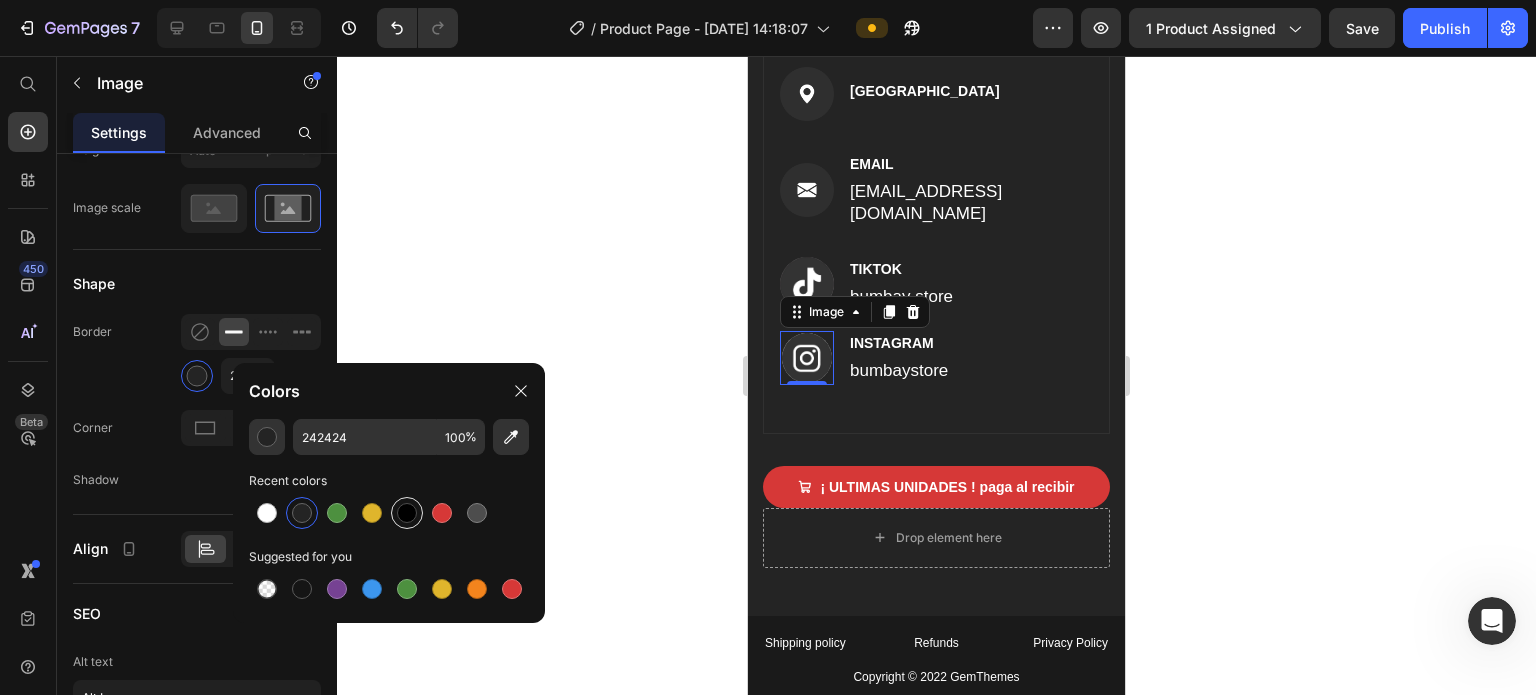 click at bounding box center [407, 513] 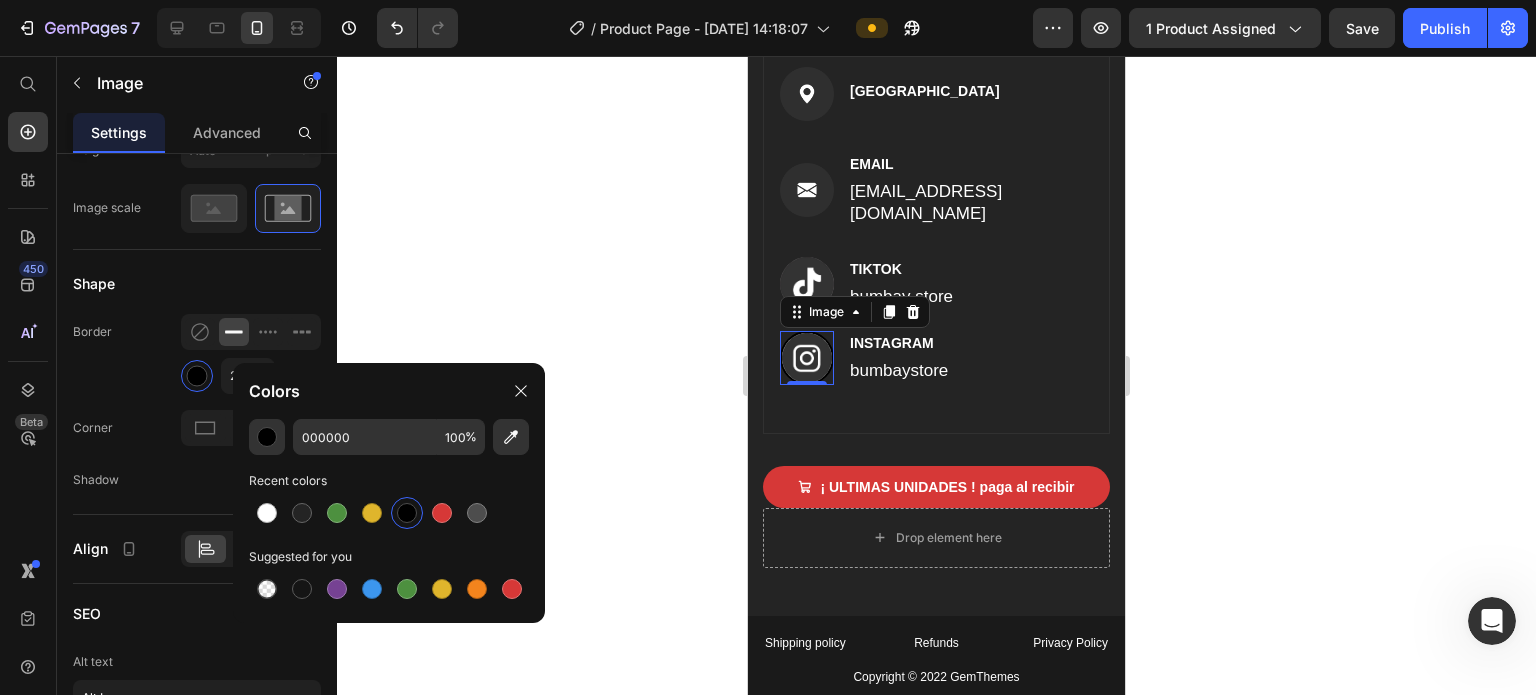 click 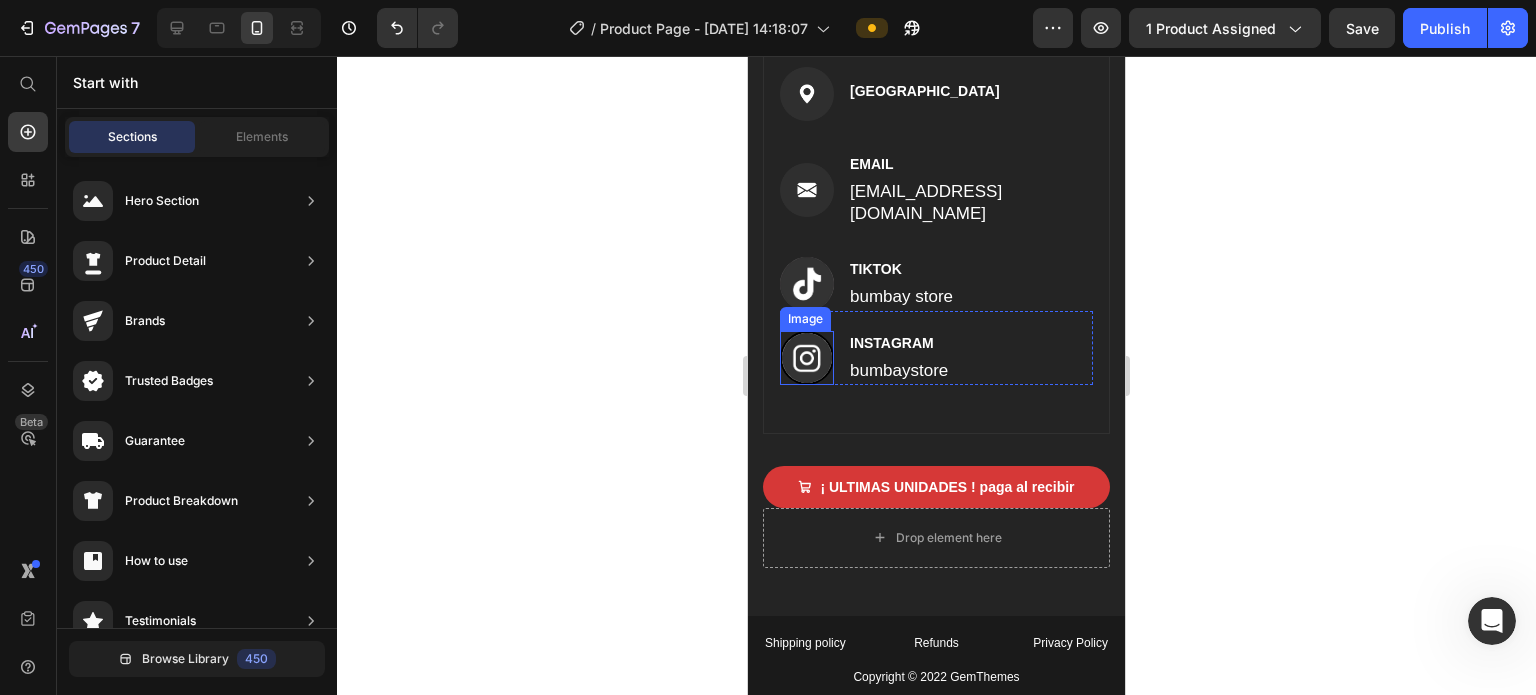 click at bounding box center (807, 358) 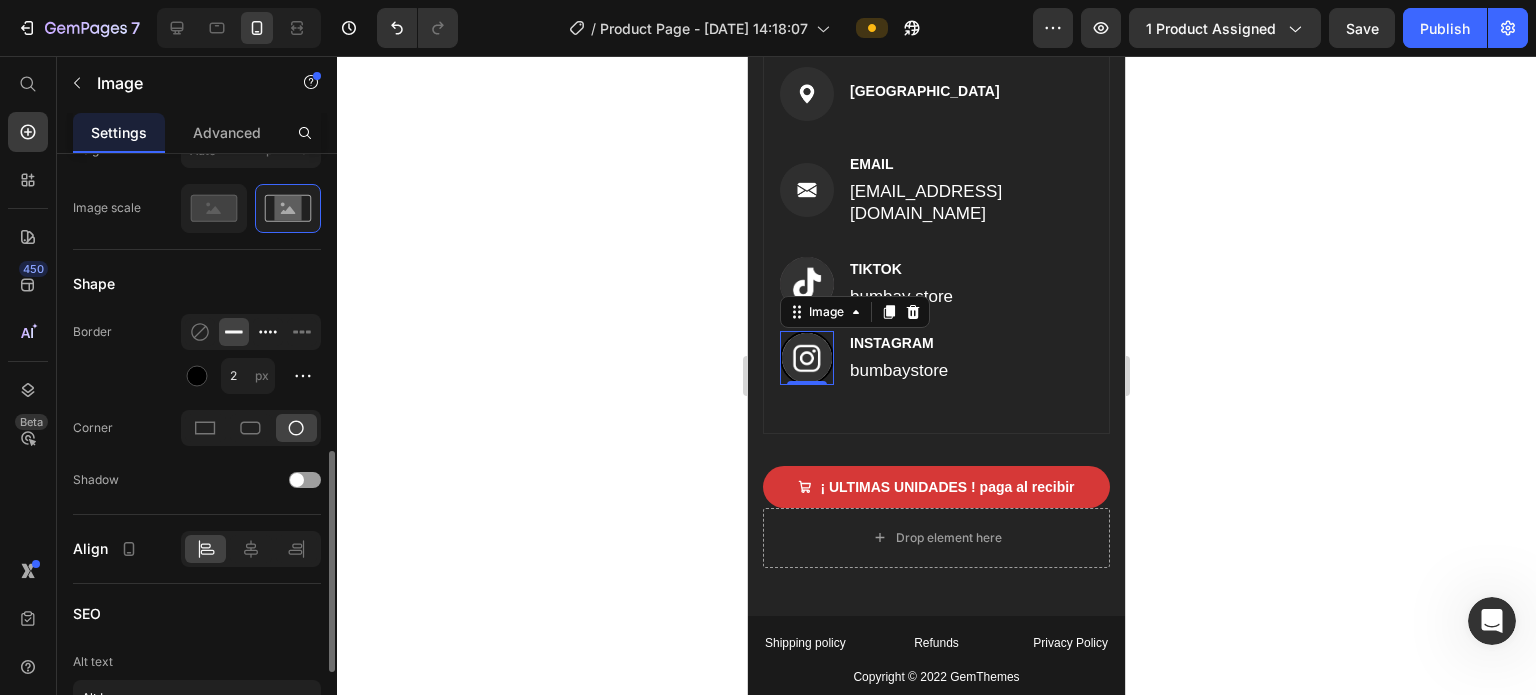 click 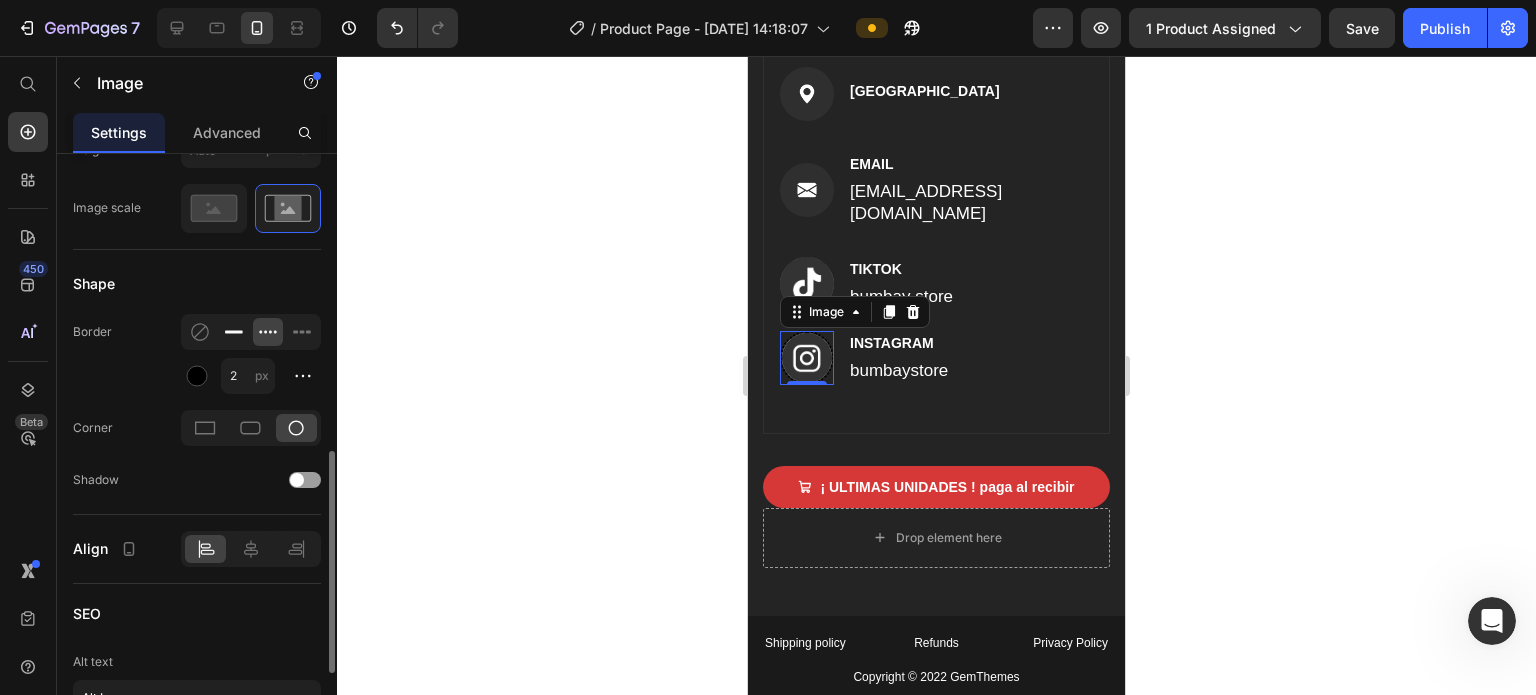 click 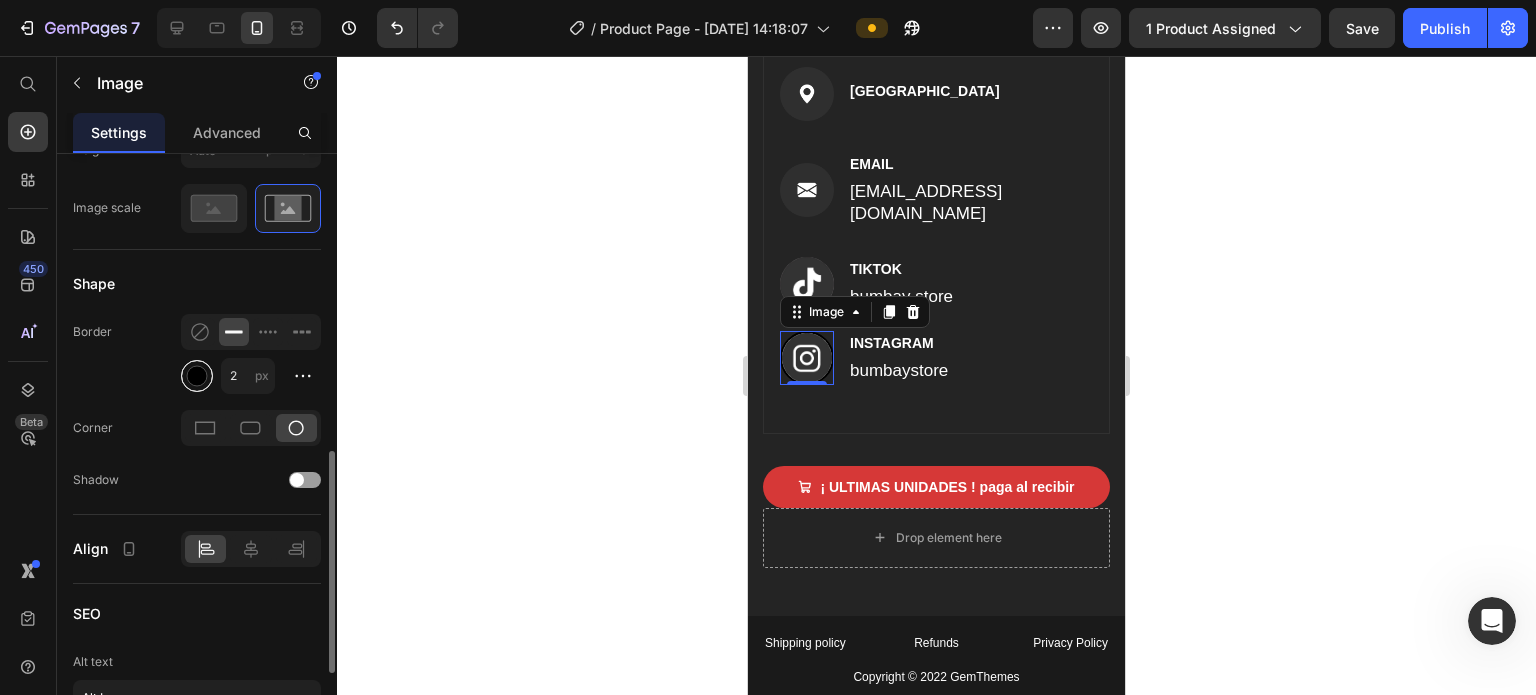 click at bounding box center (197, 376) 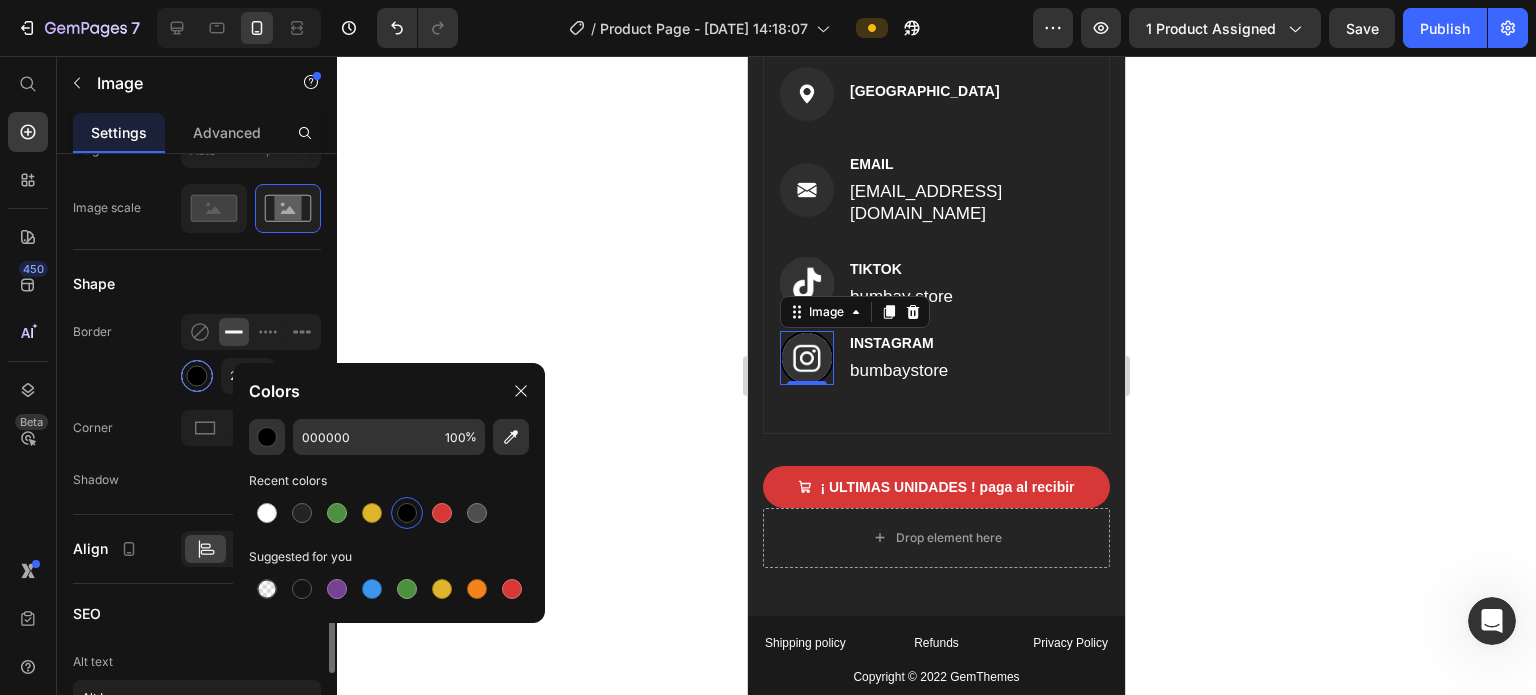 click at bounding box center (197, 375) 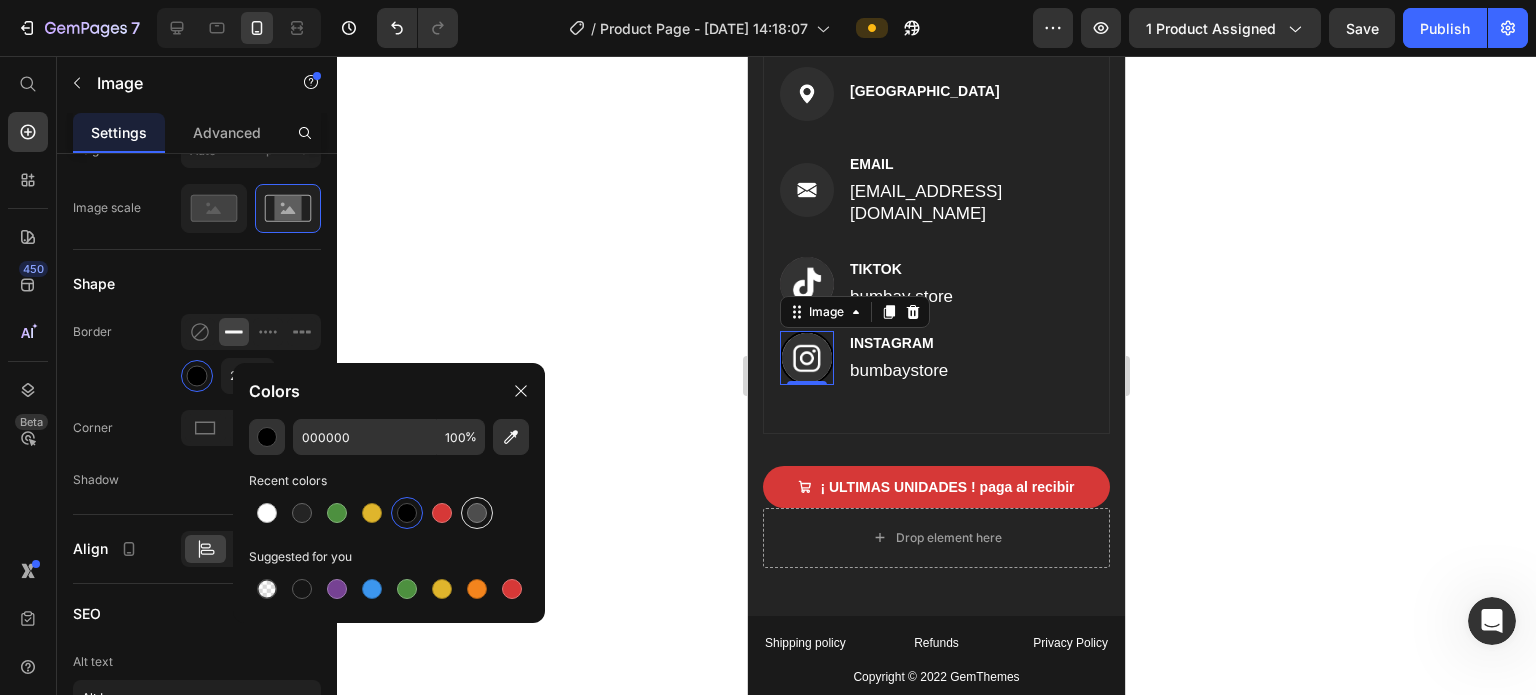 click at bounding box center [477, 513] 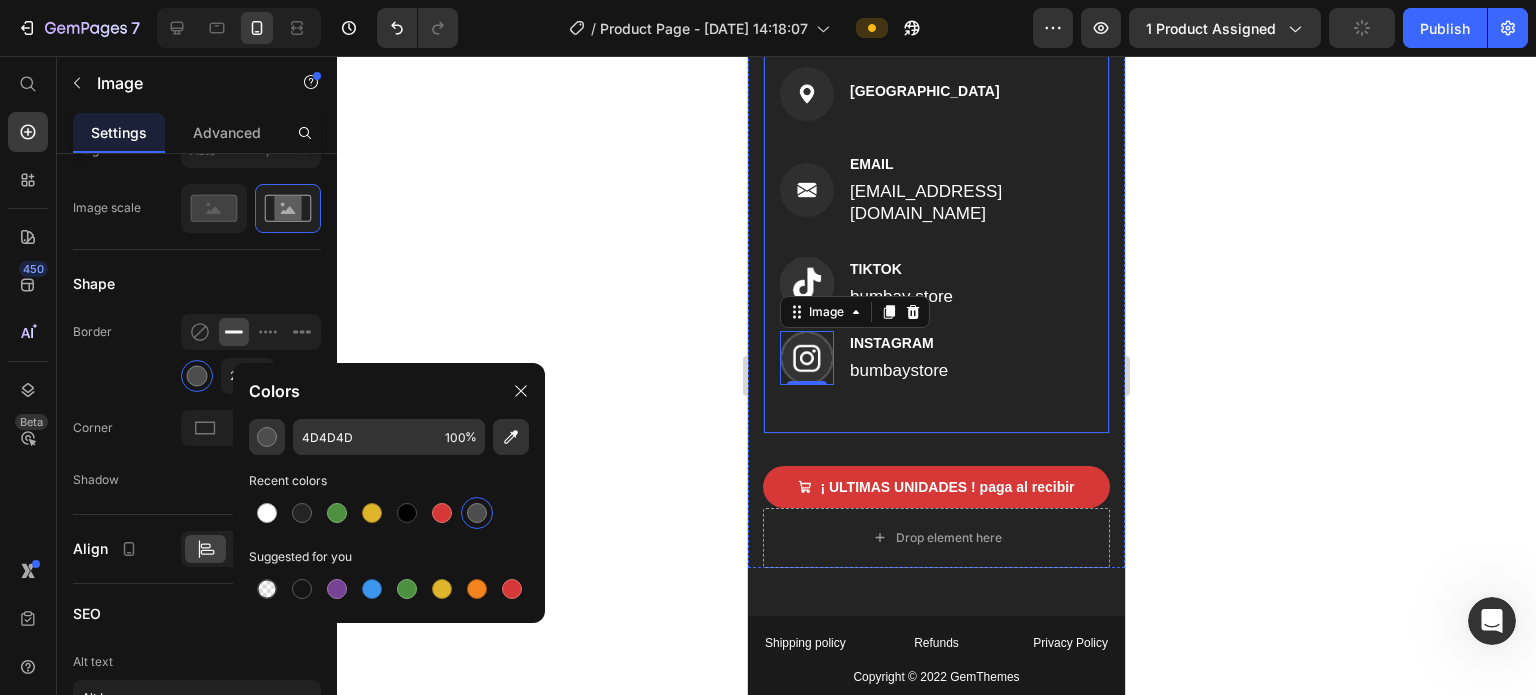 click 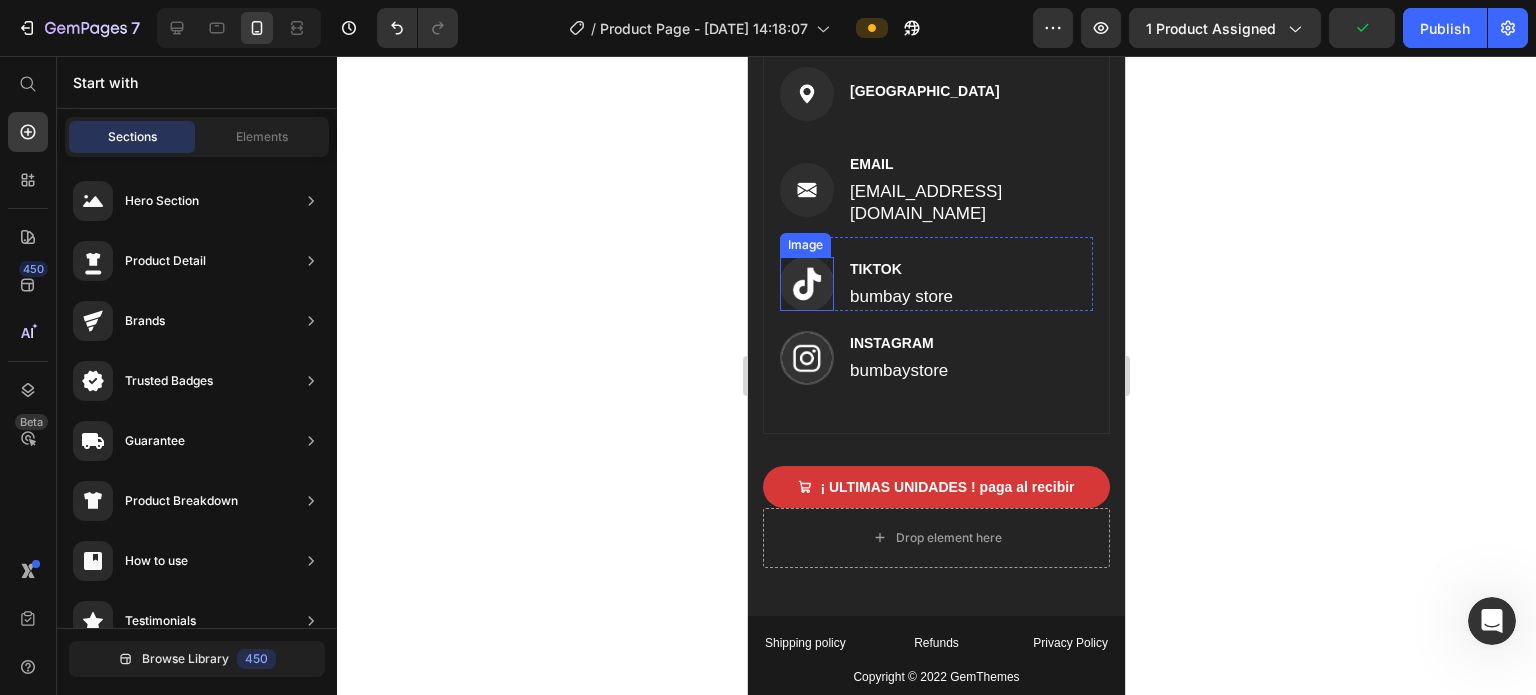 click at bounding box center [807, 284] 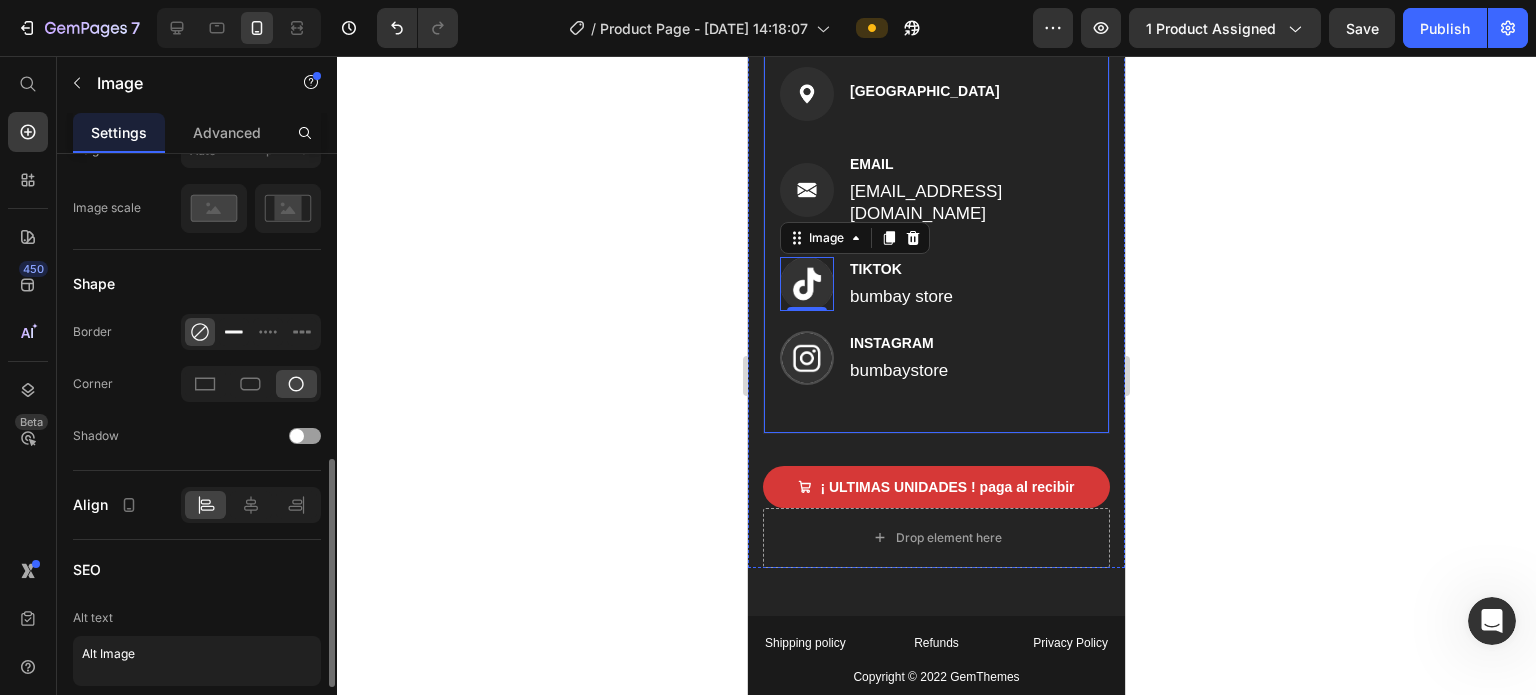 click 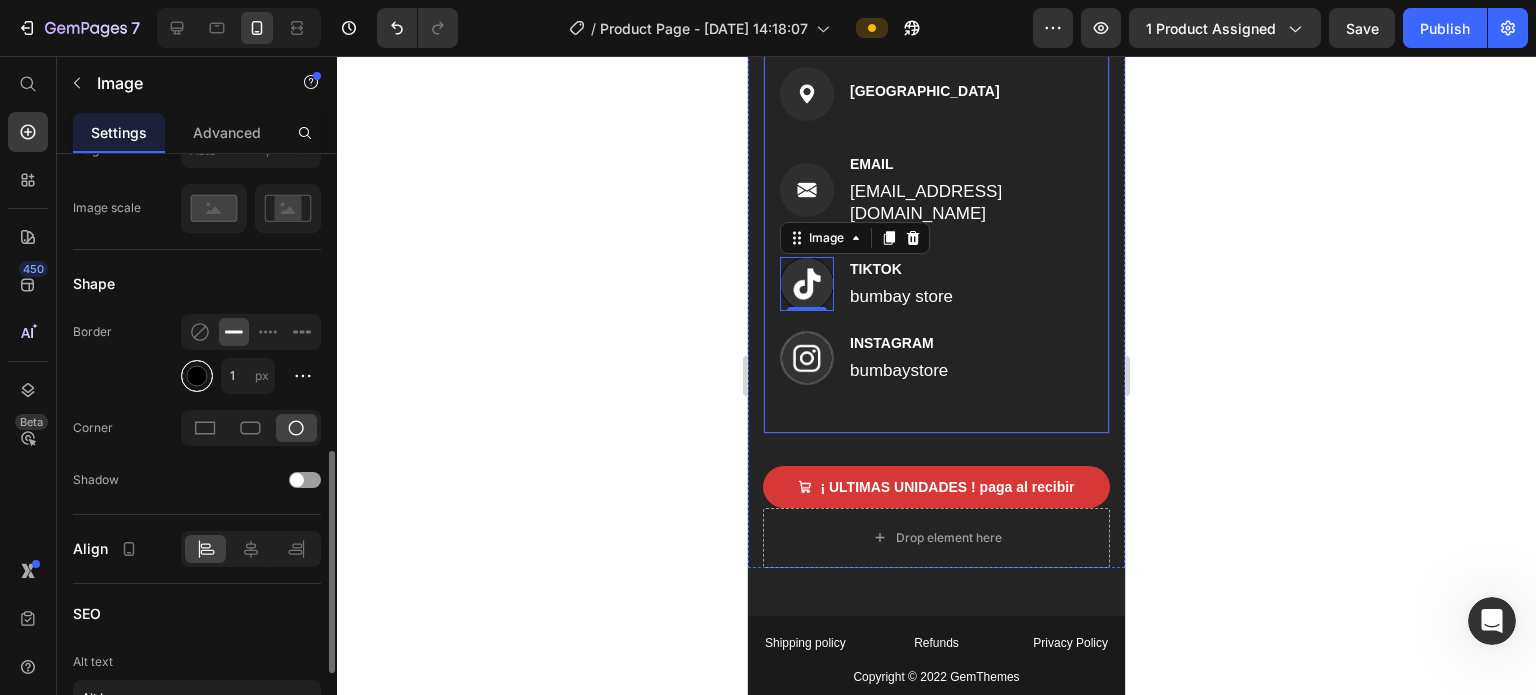 click at bounding box center [197, 375] 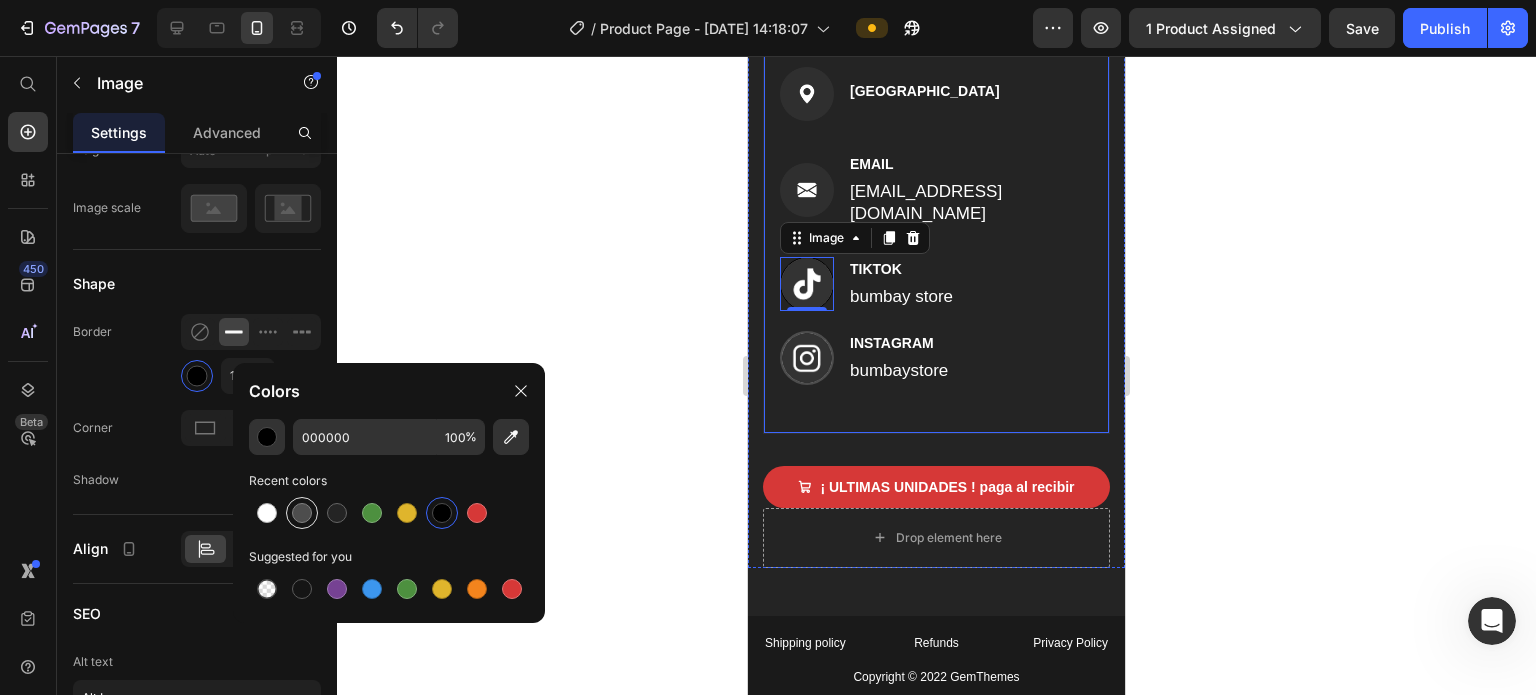 click at bounding box center [302, 513] 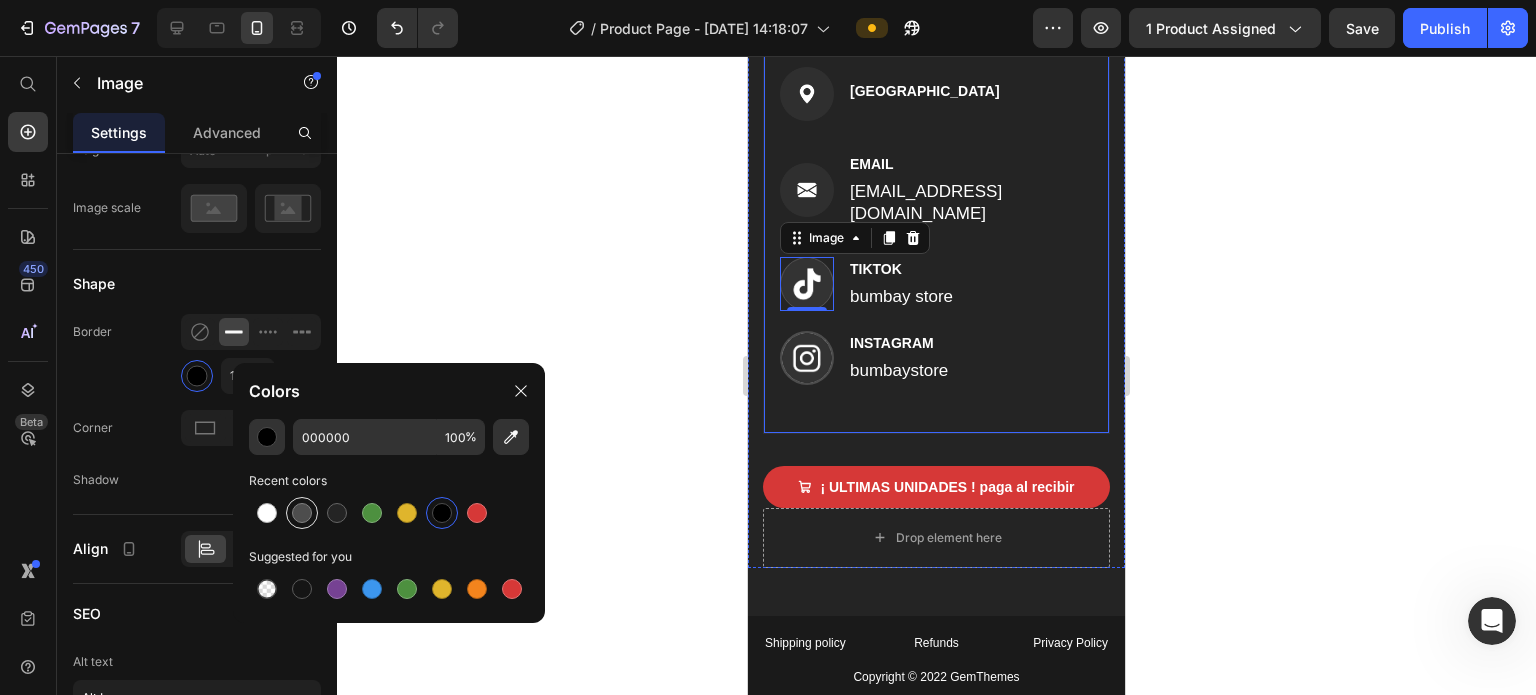 type on "4D4D4D" 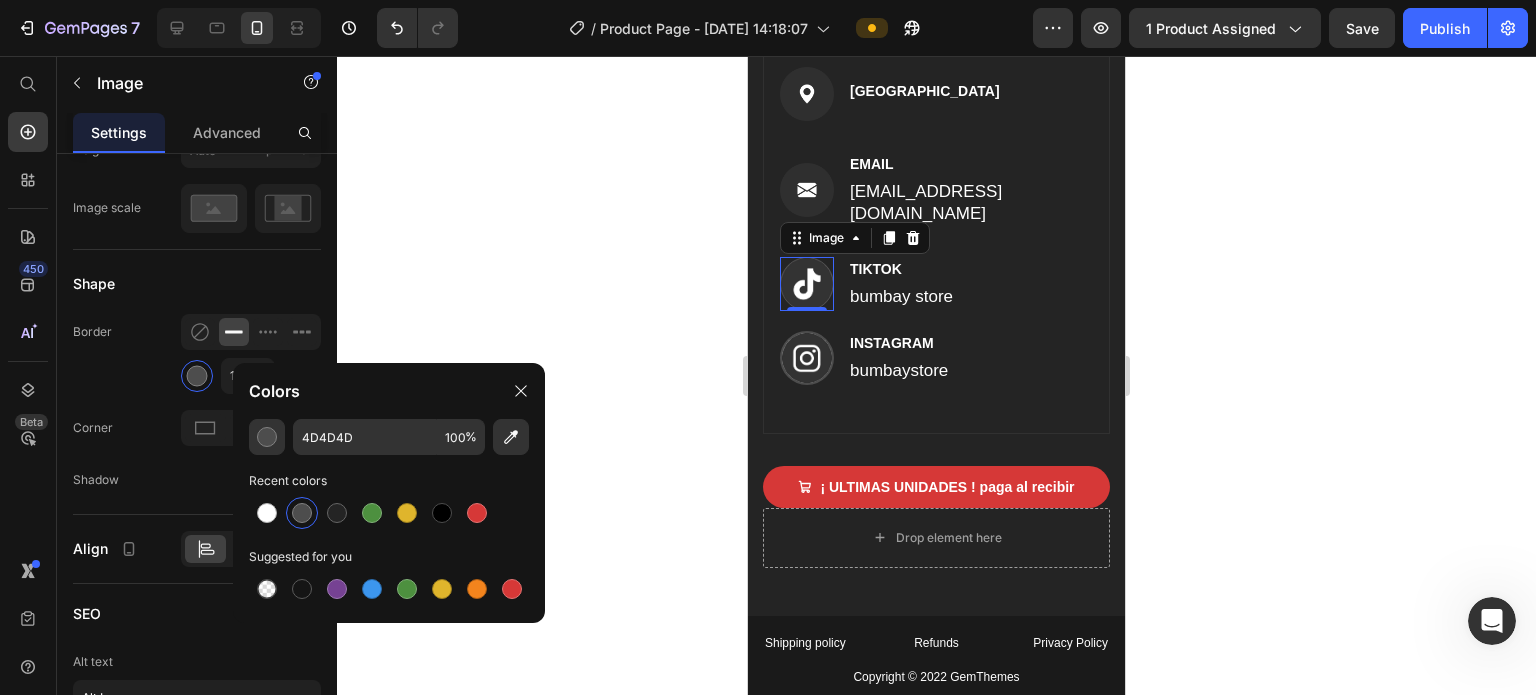 click 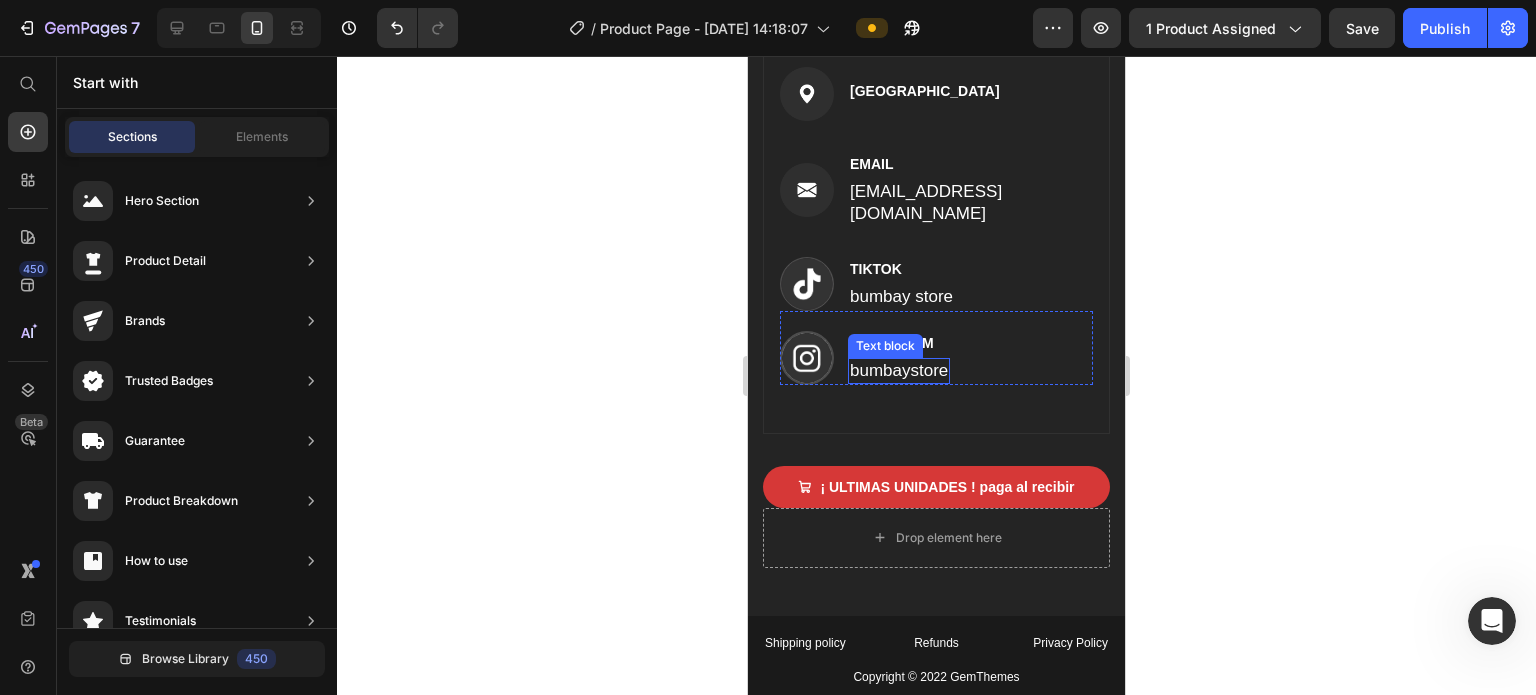 scroll, scrollTop: 8407, scrollLeft: 0, axis: vertical 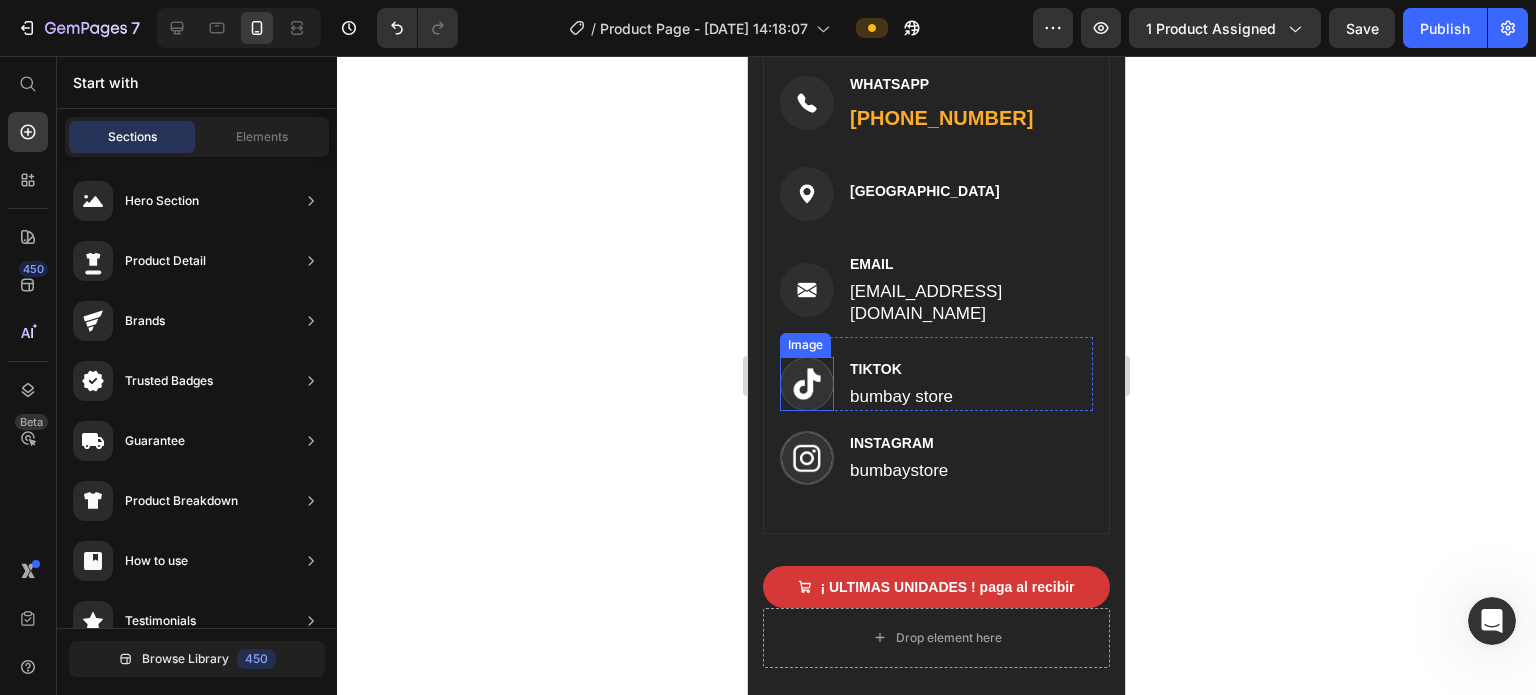 click at bounding box center (807, 384) 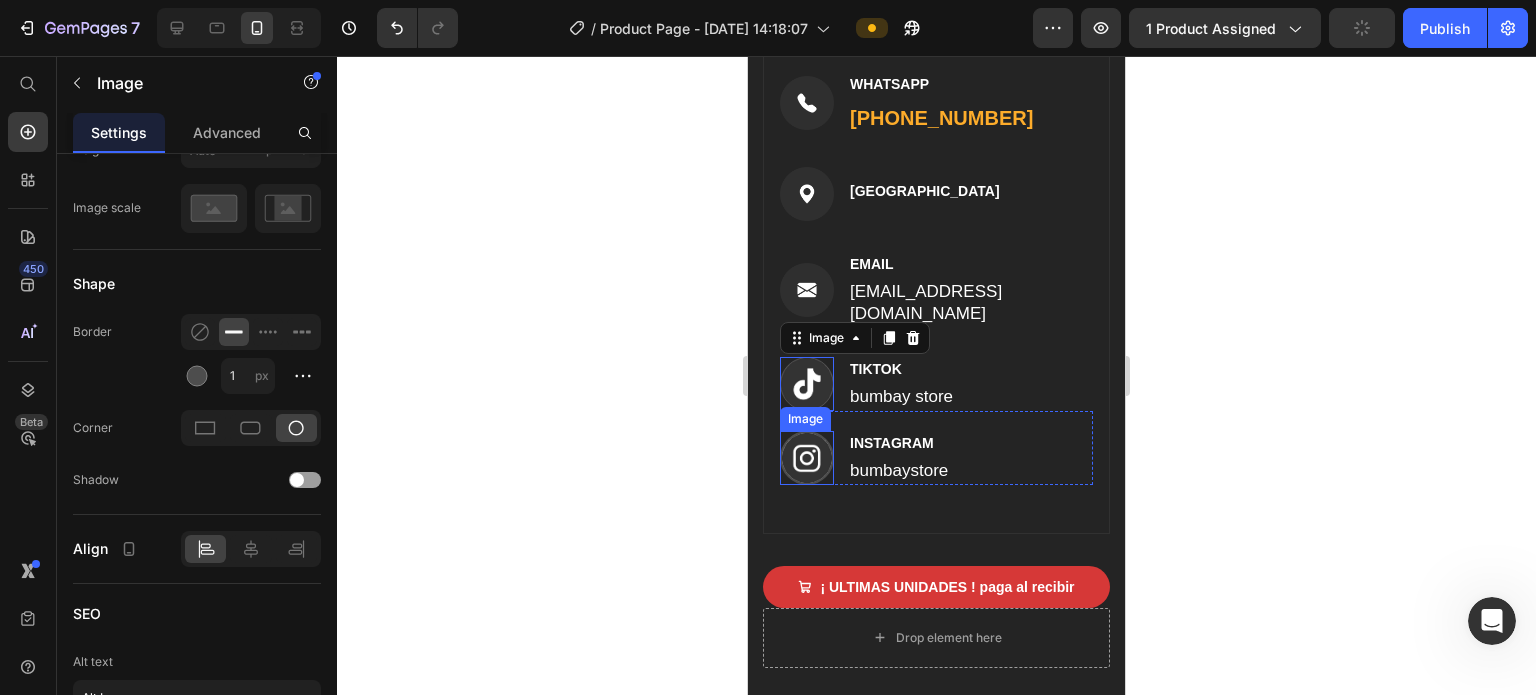 drag, startPoint x: 816, startPoint y: 419, endPoint x: 780, endPoint y: 423, distance: 36.221542 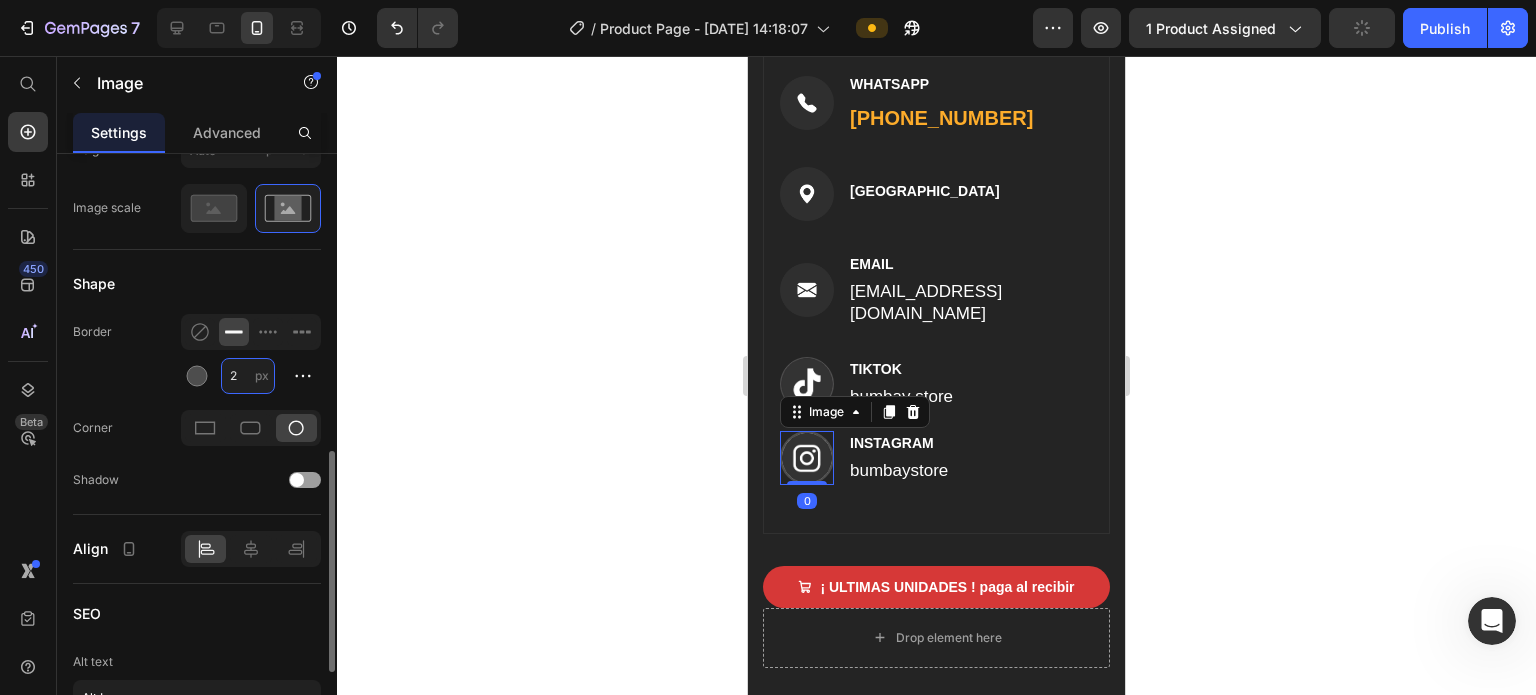 click on "2" at bounding box center [248, 376] 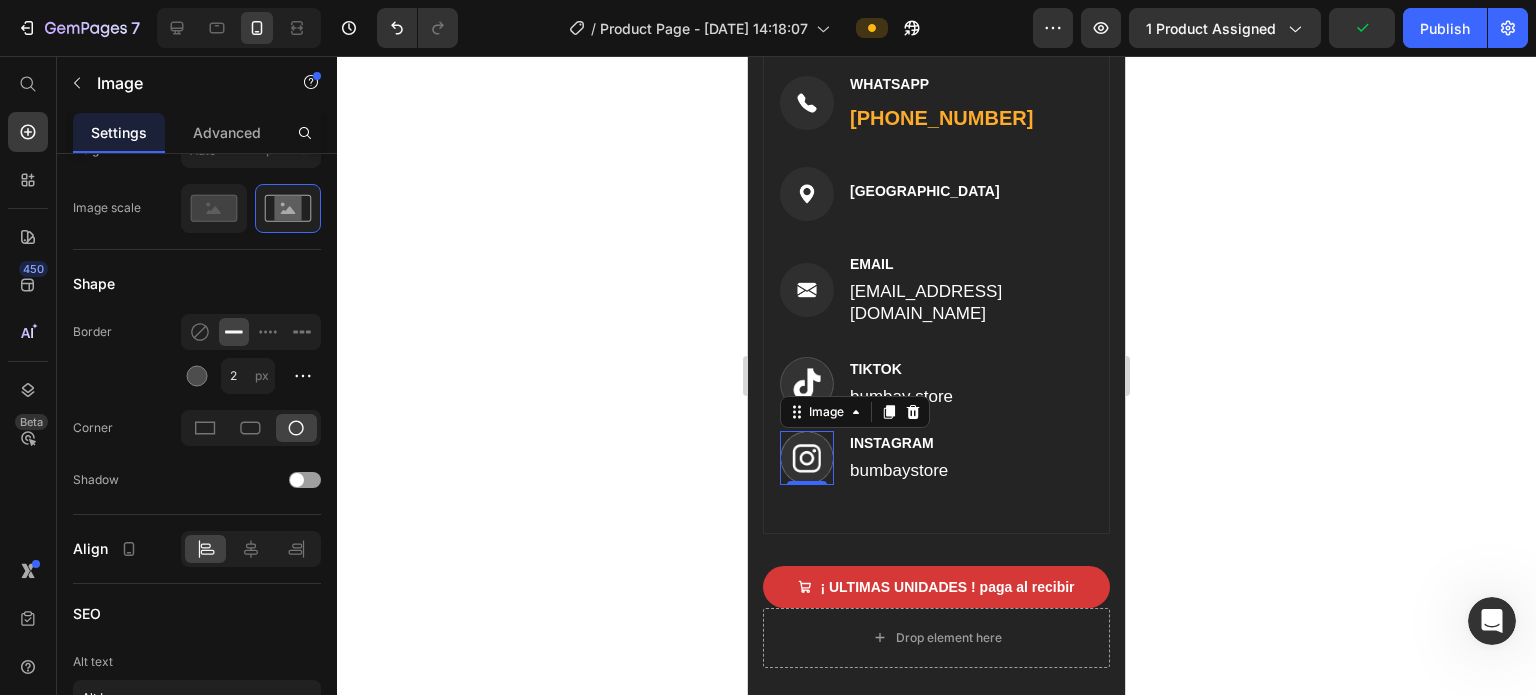 click 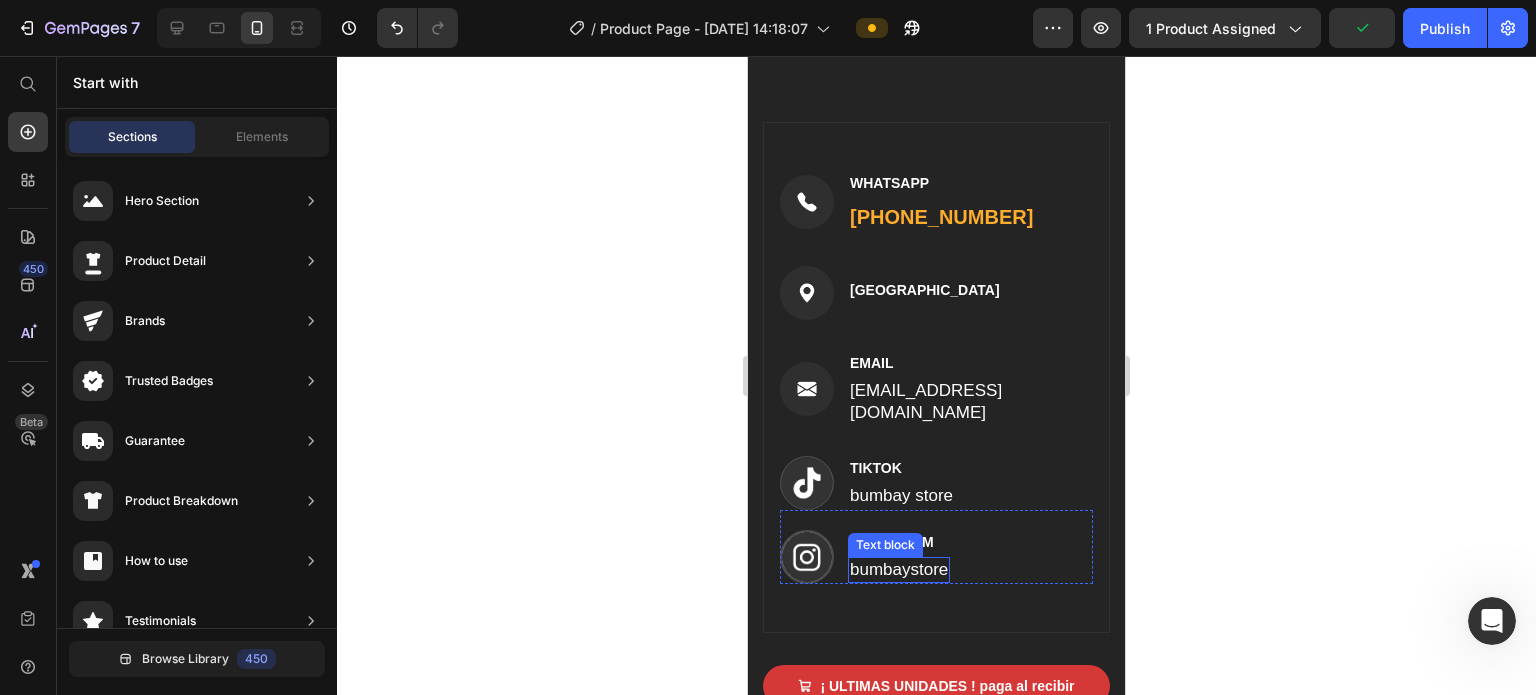 scroll, scrollTop: 8307, scrollLeft: 0, axis: vertical 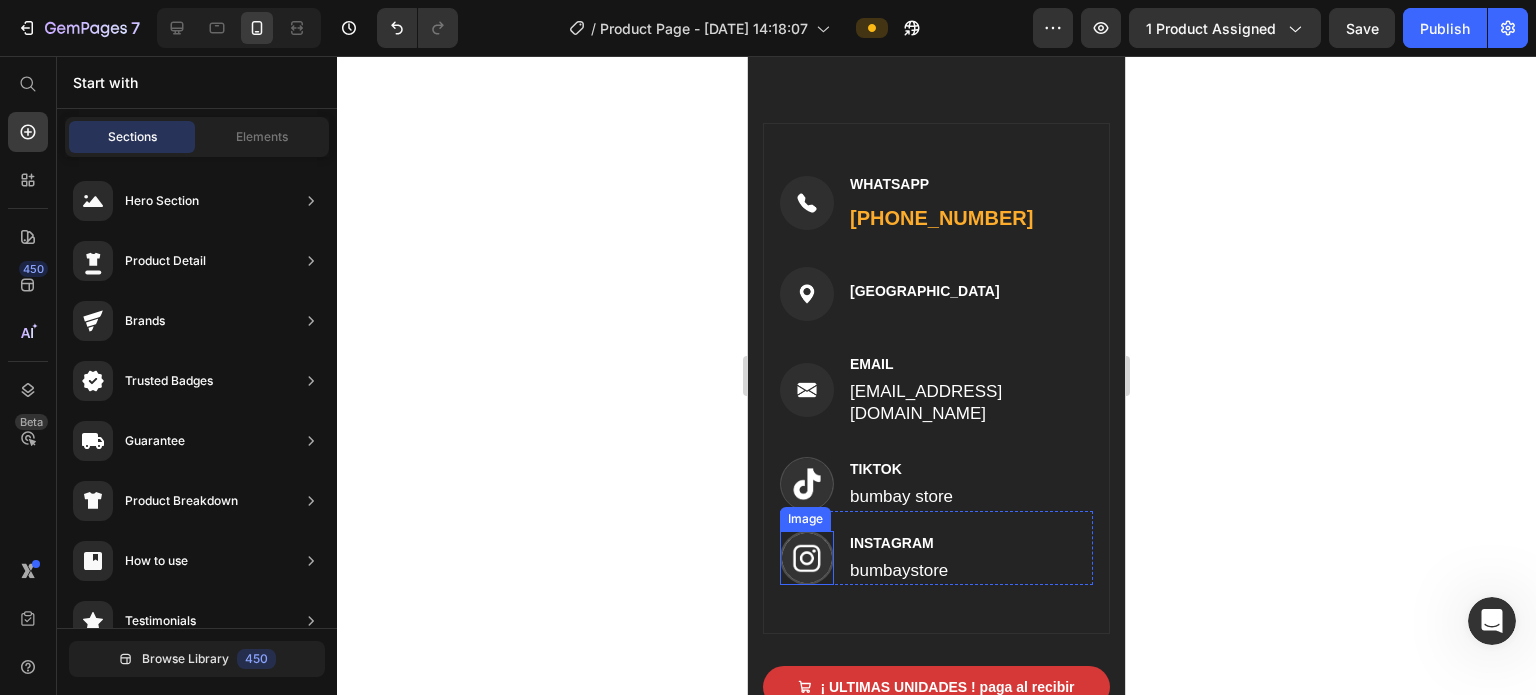 click at bounding box center [807, 558] 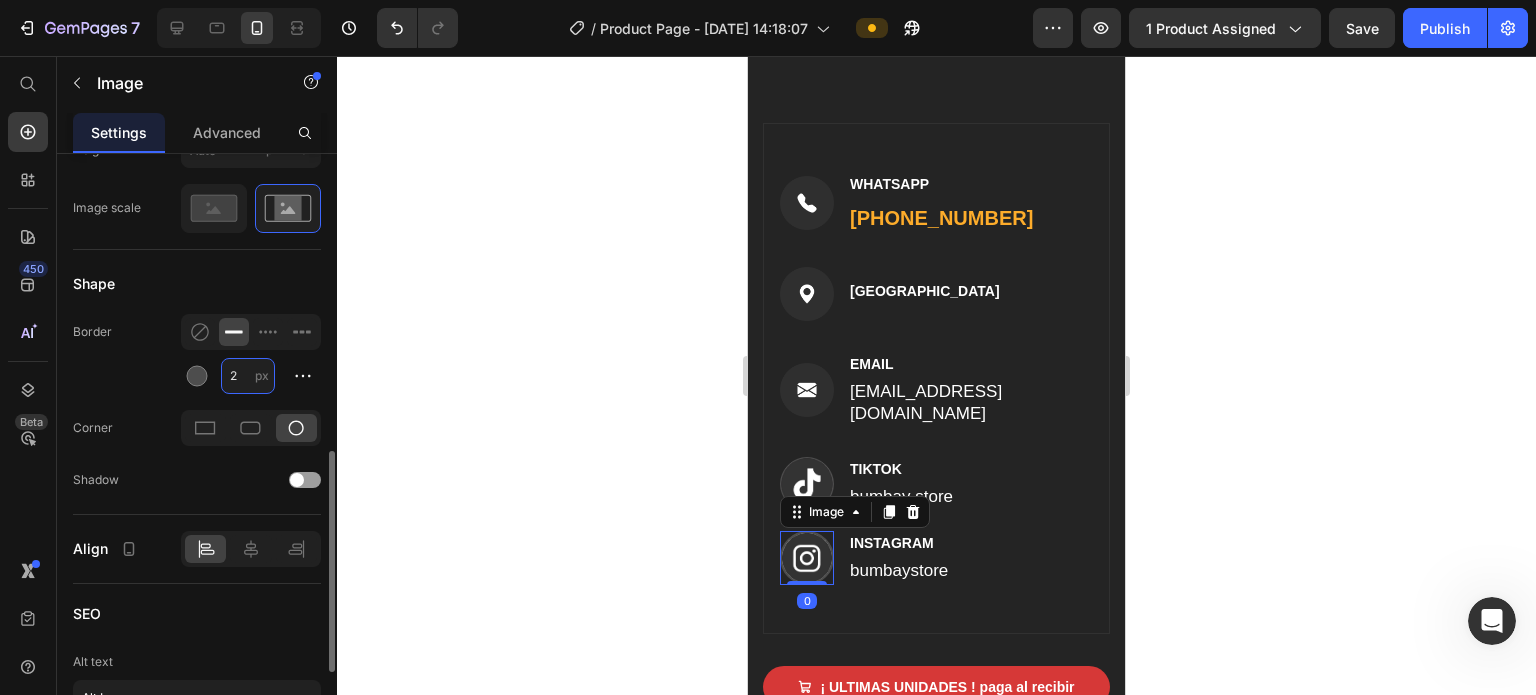 click on "2" at bounding box center [248, 376] 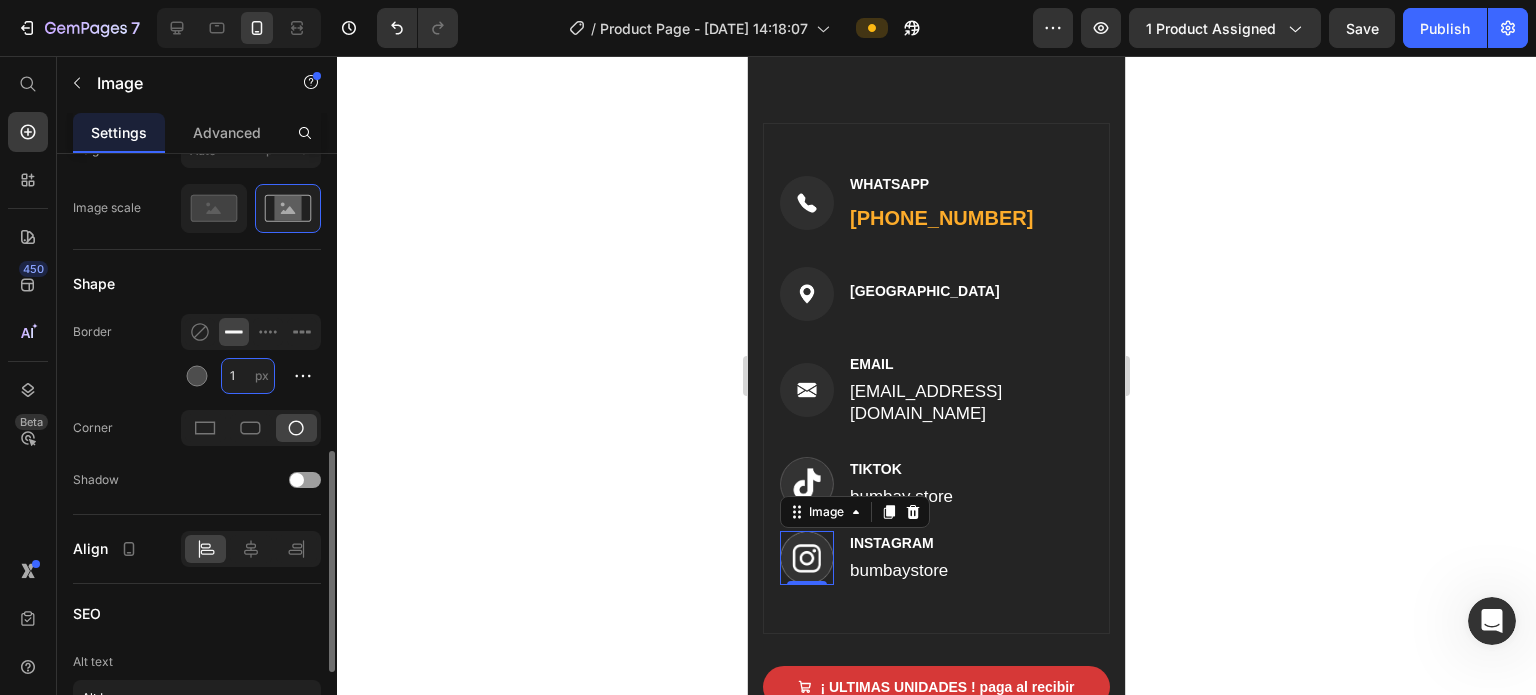 type on "1" 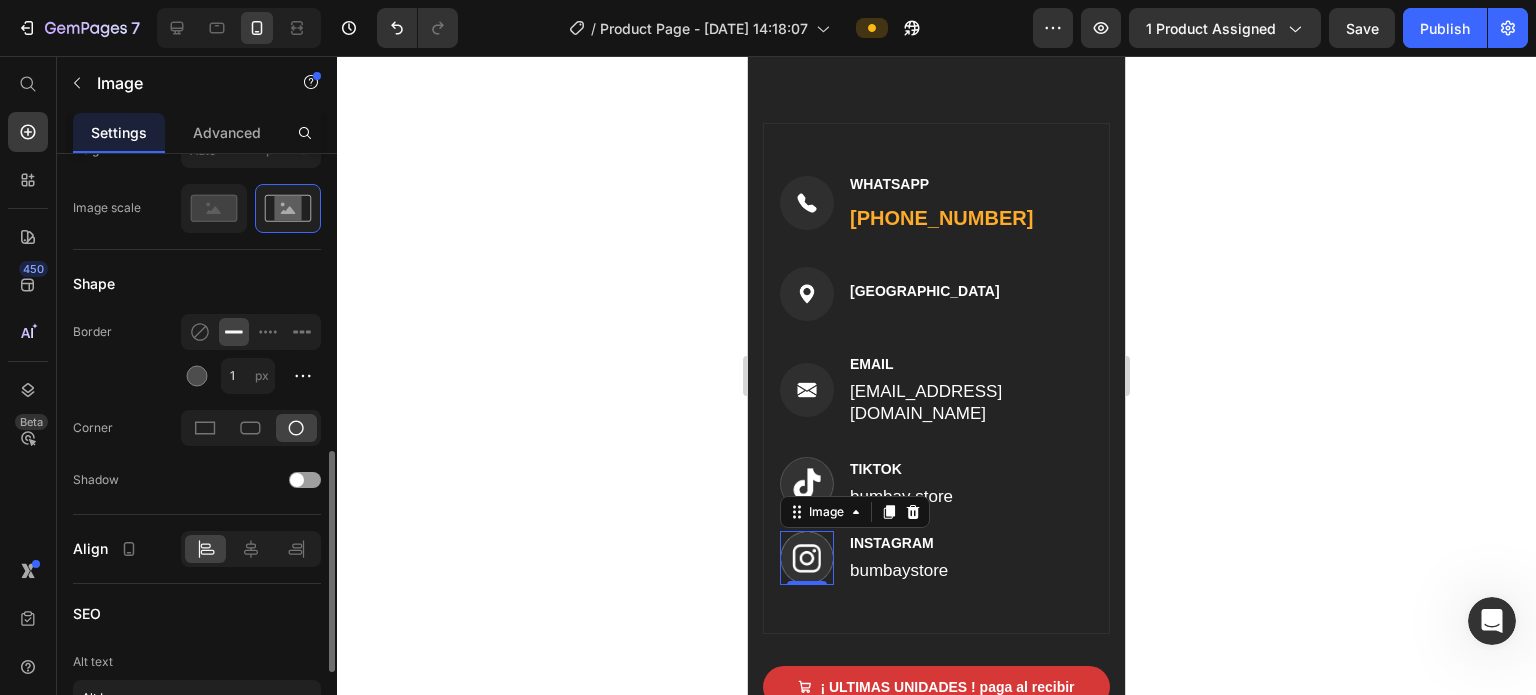 click on "Border 1 px" 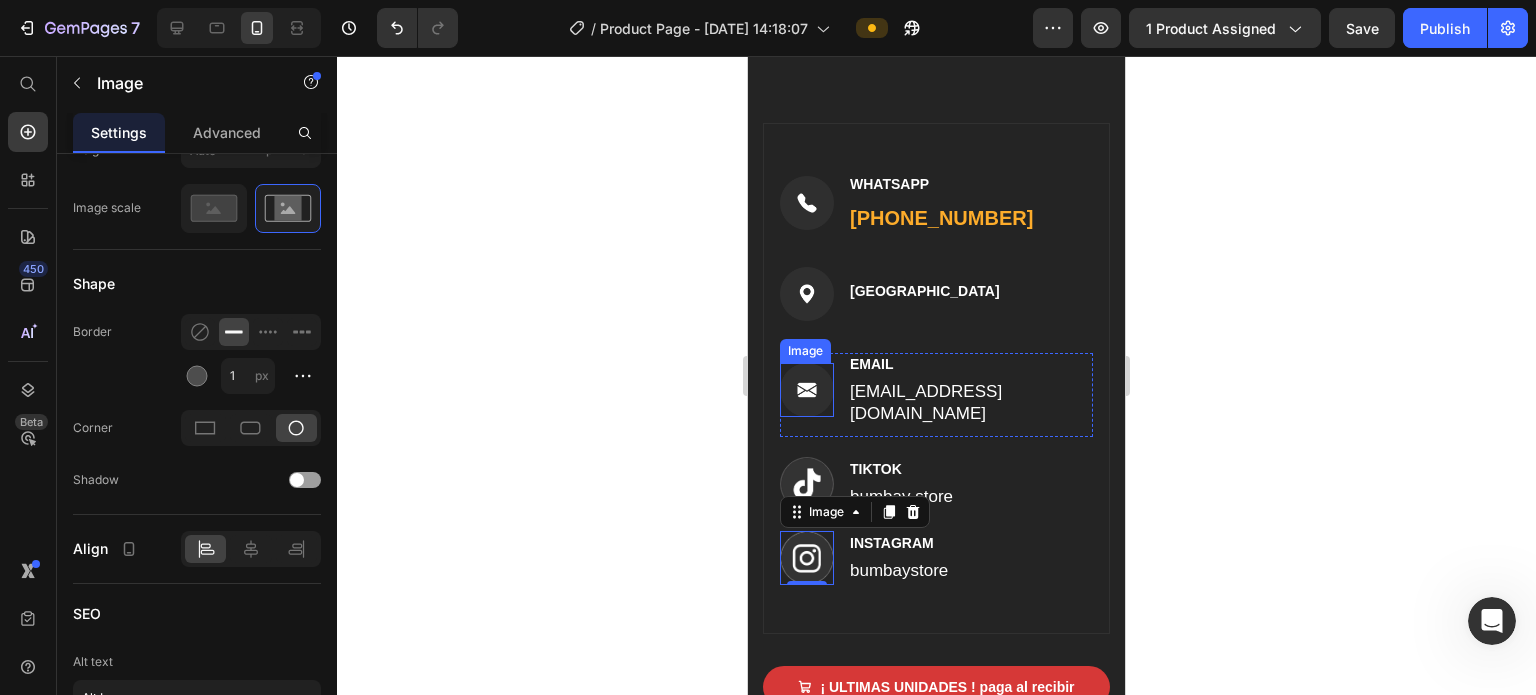 click at bounding box center (807, 390) 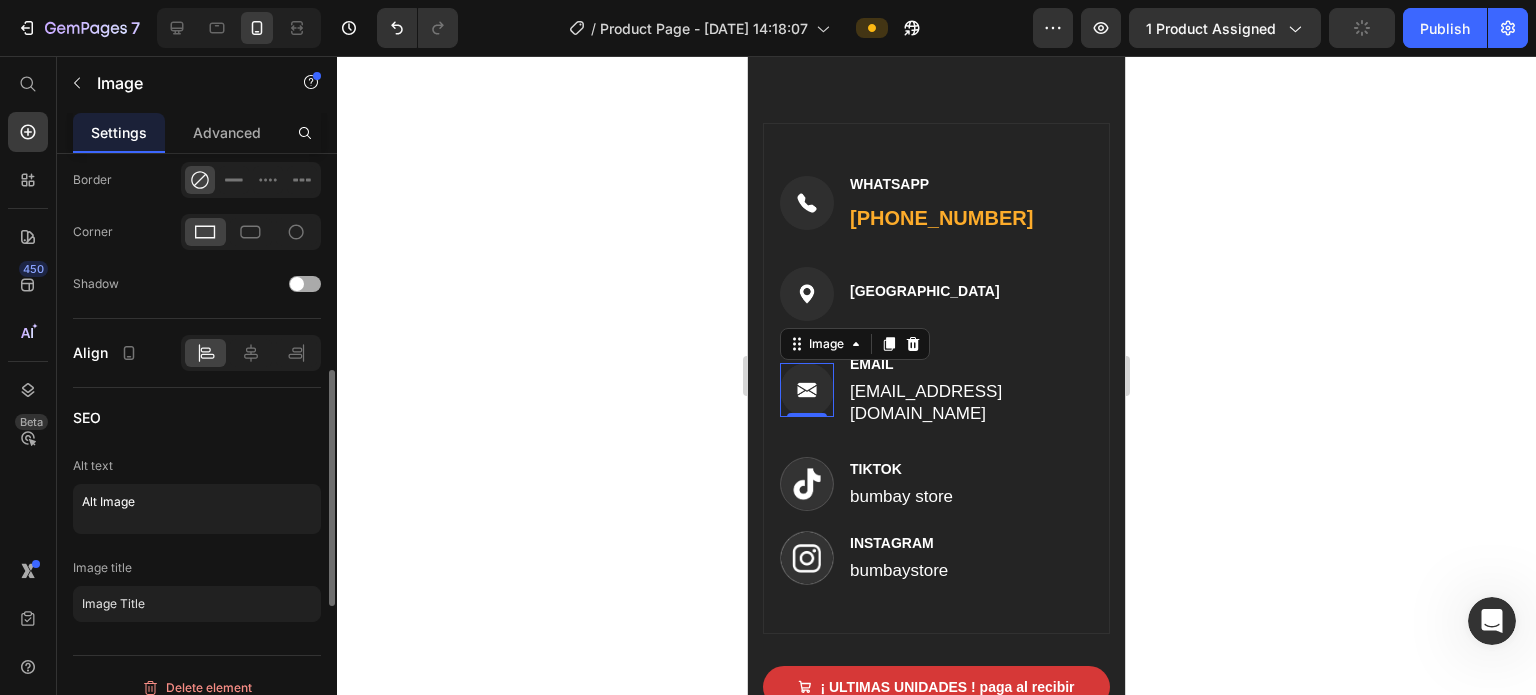 scroll, scrollTop: 700, scrollLeft: 0, axis: vertical 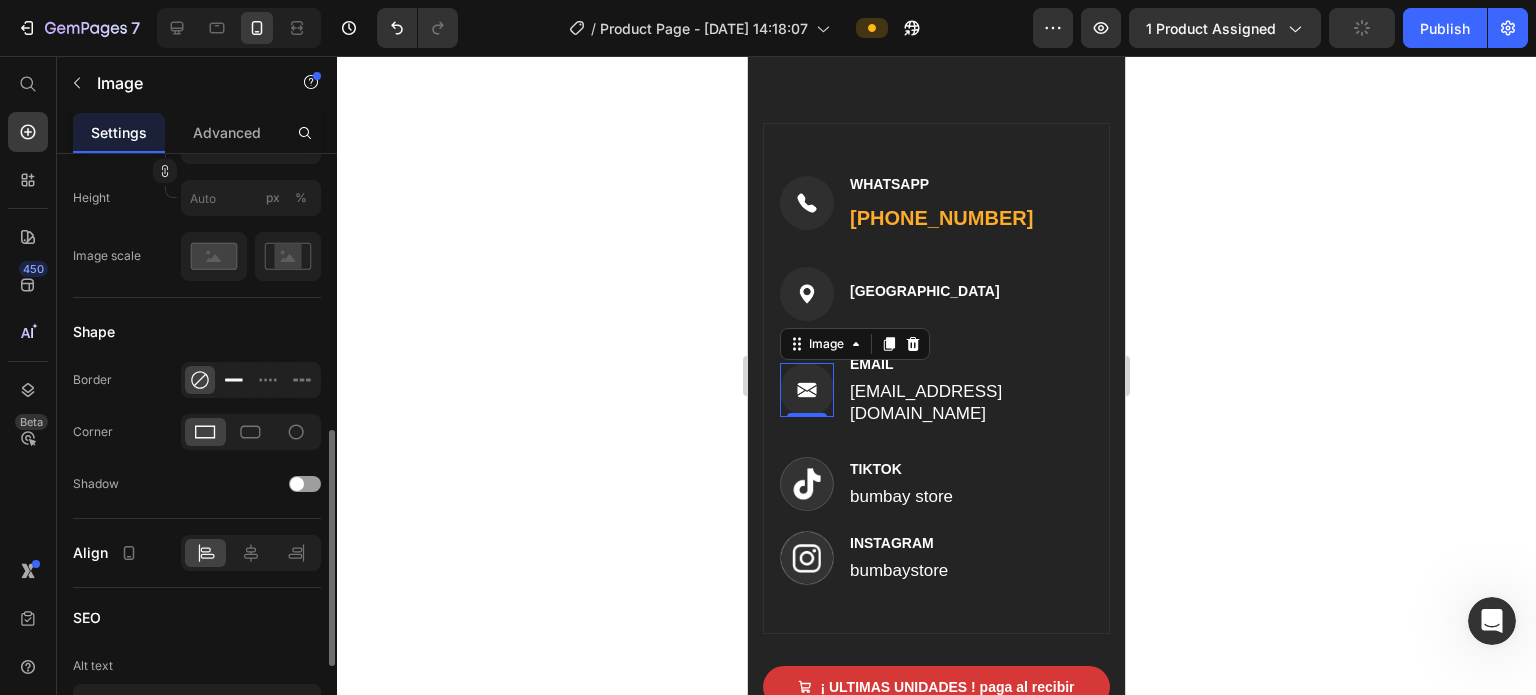 click 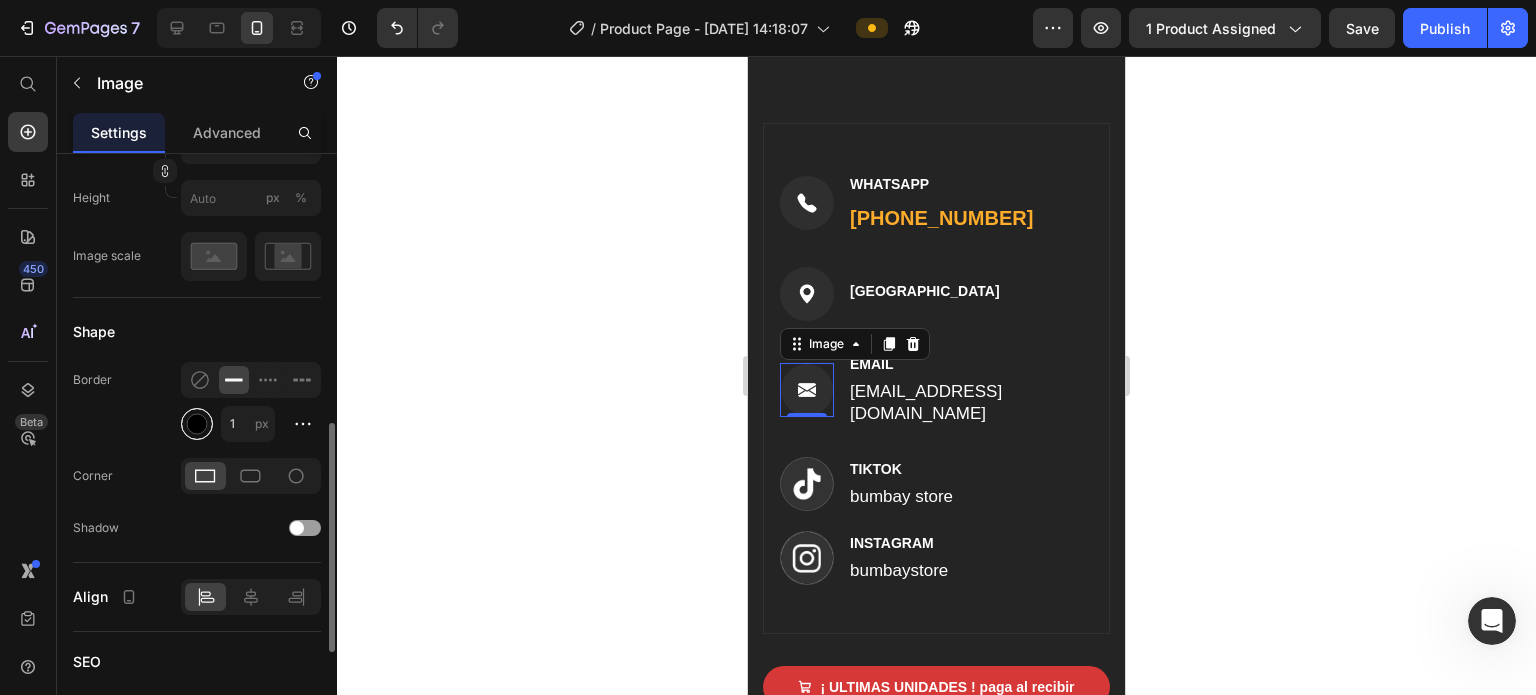 click at bounding box center (197, 424) 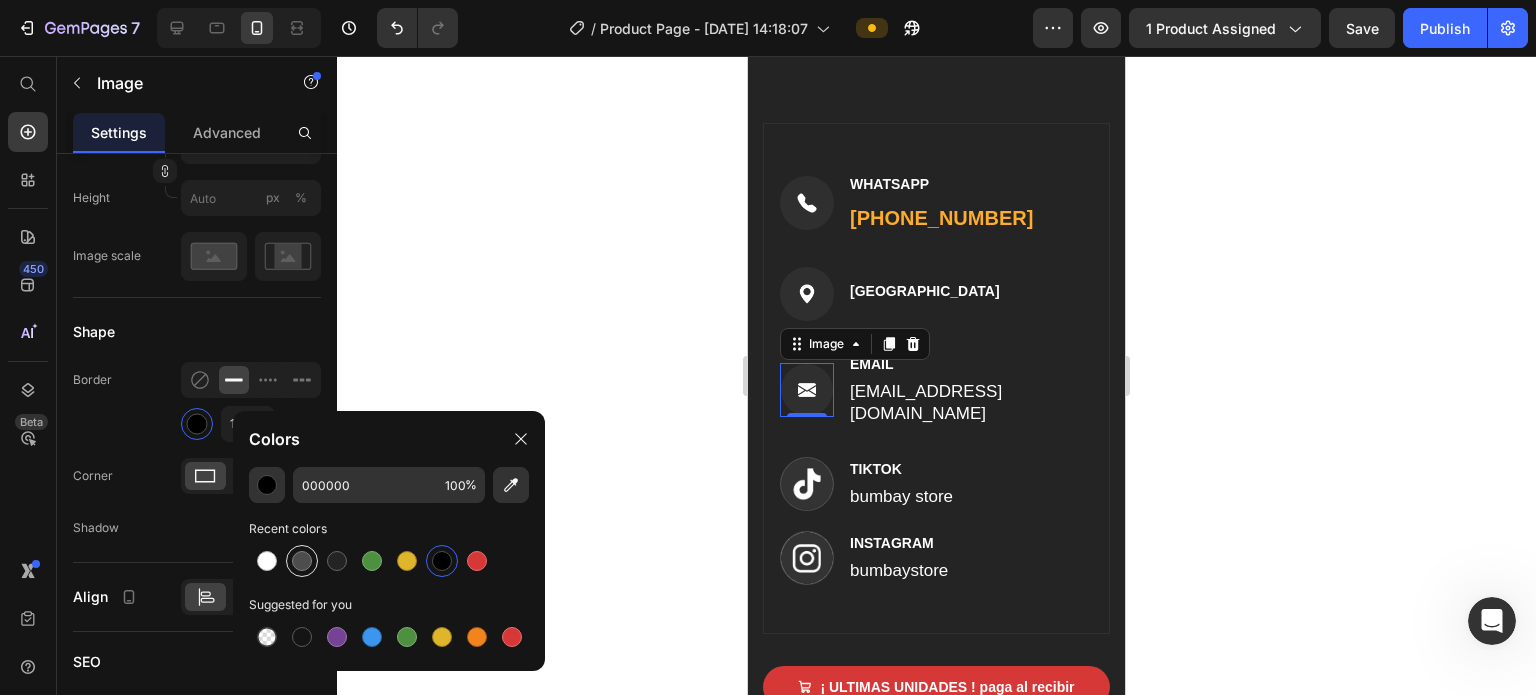 click at bounding box center [302, 561] 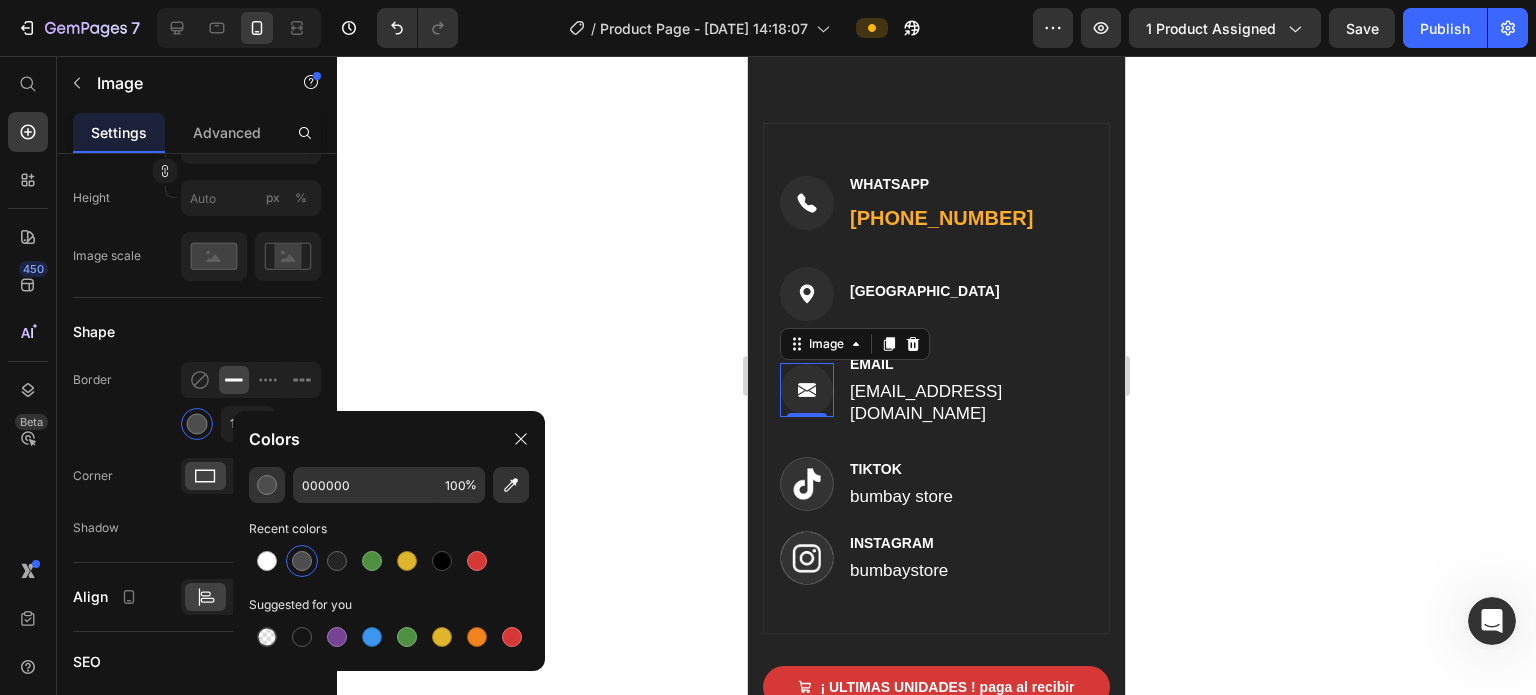 type on "4D4D4D" 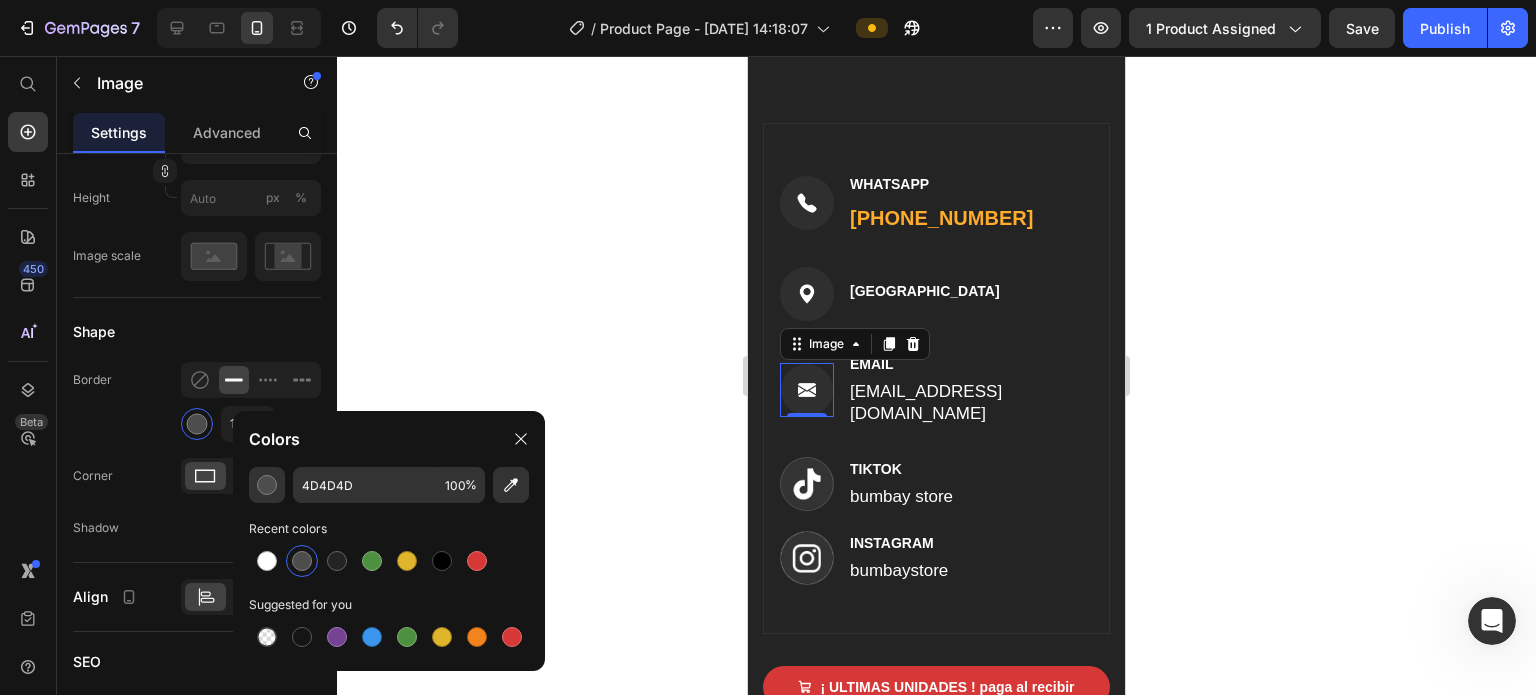click on "Border 1 px" 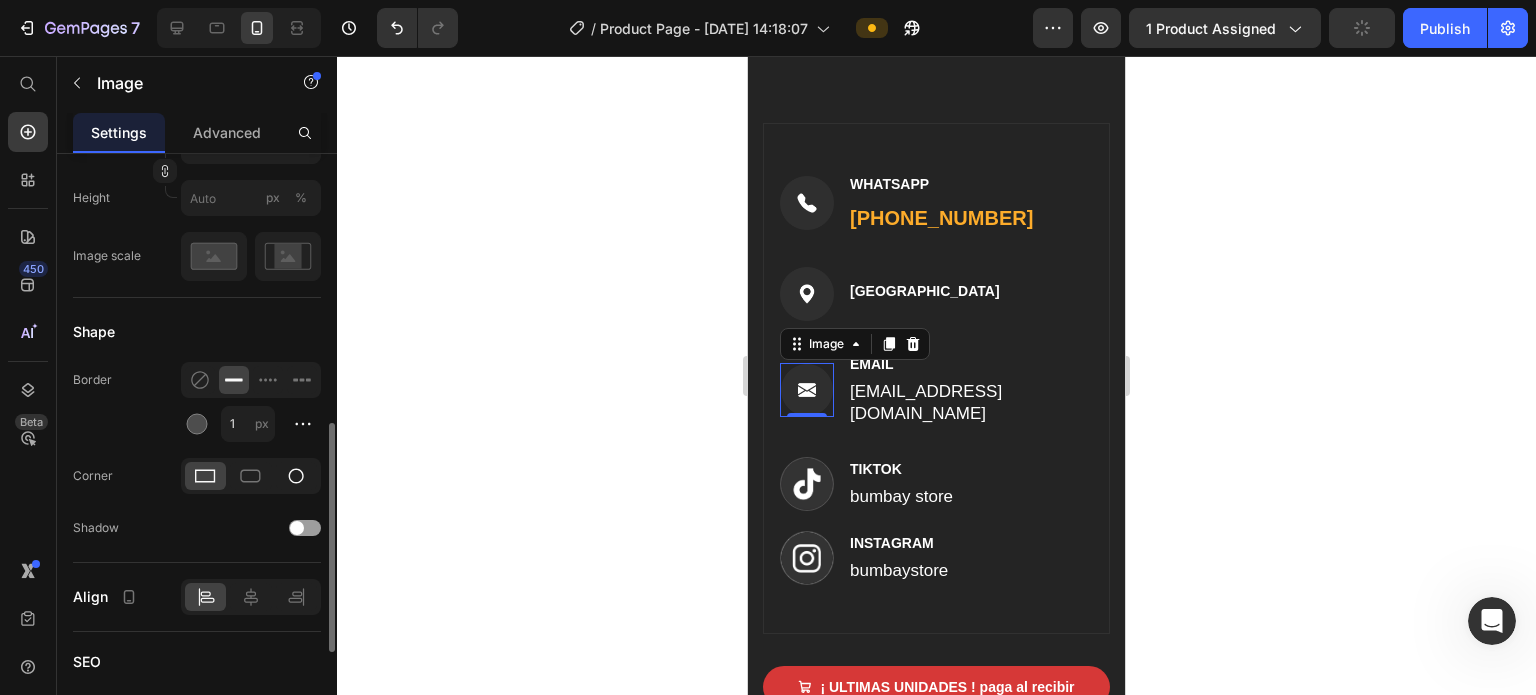 click 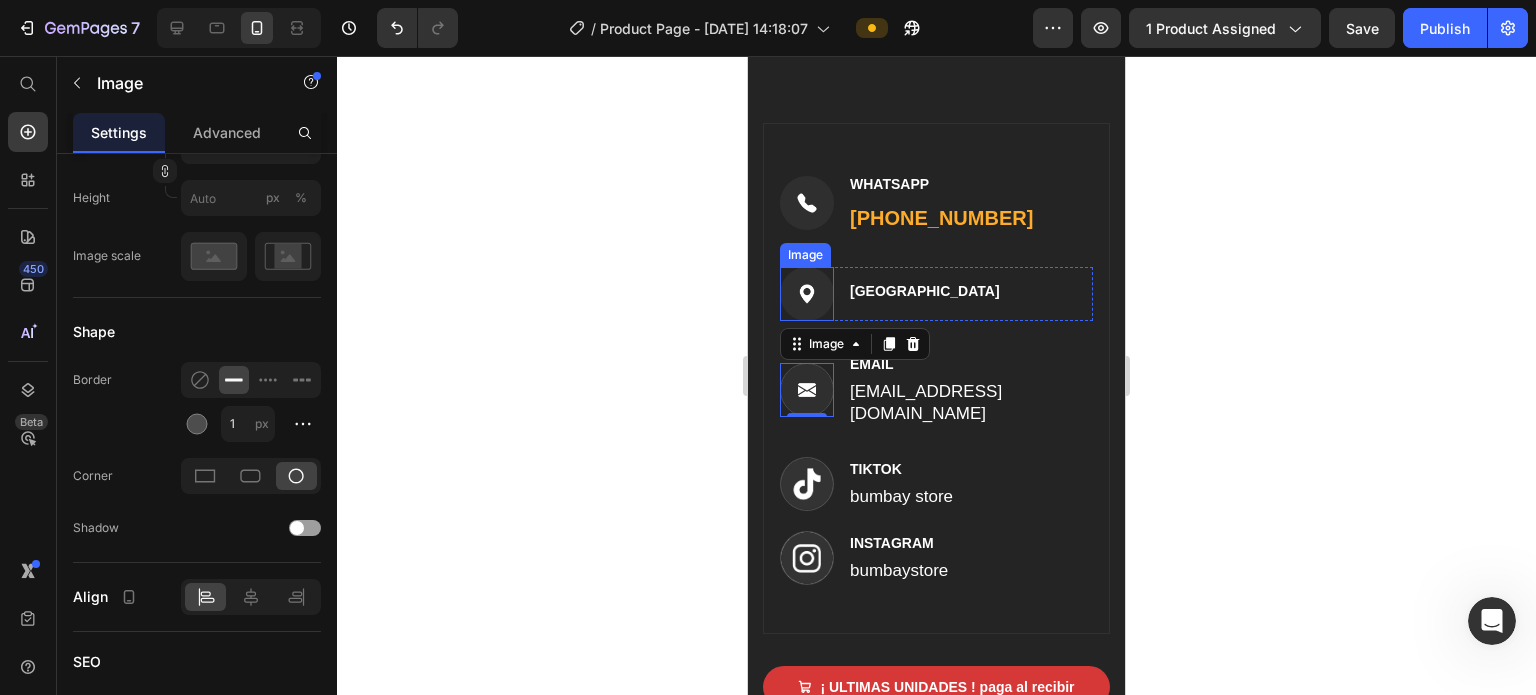 click at bounding box center (807, 294) 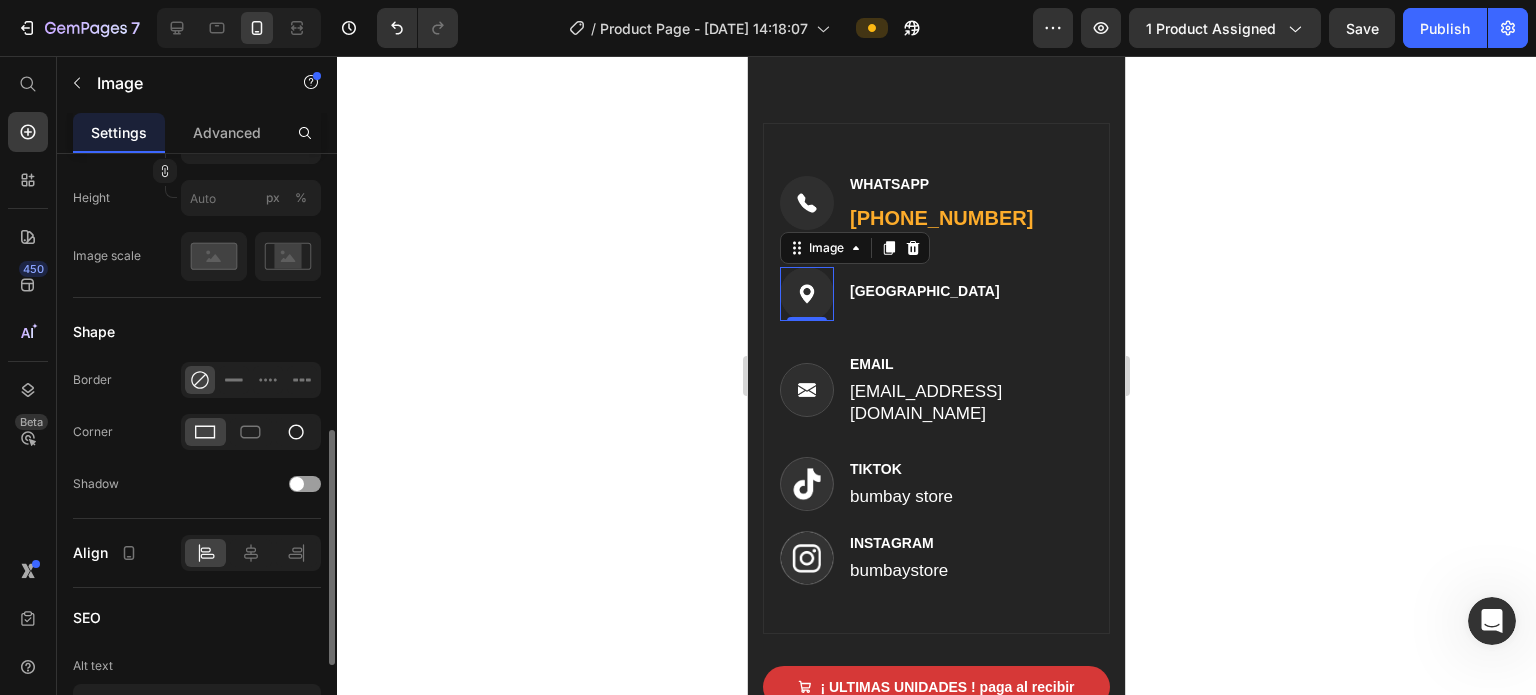 click 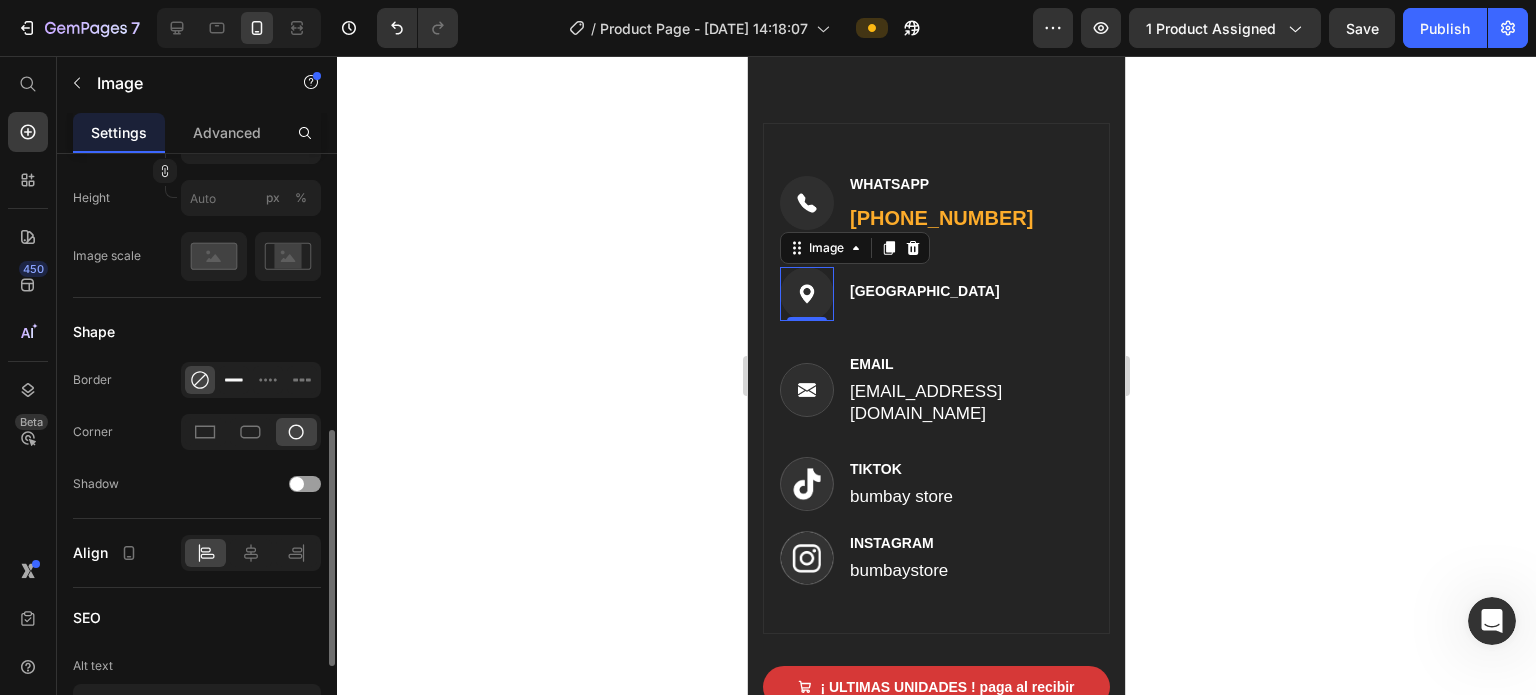 click 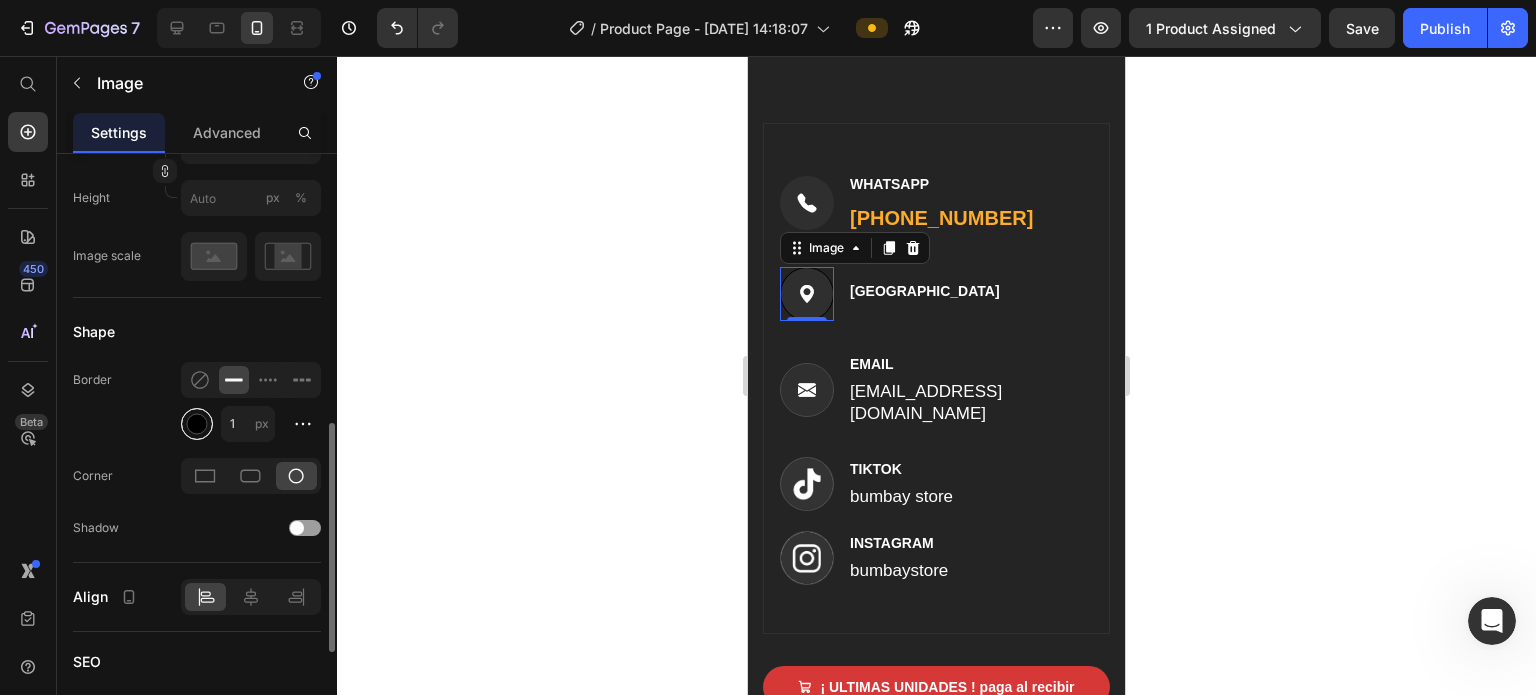 click at bounding box center (197, 424) 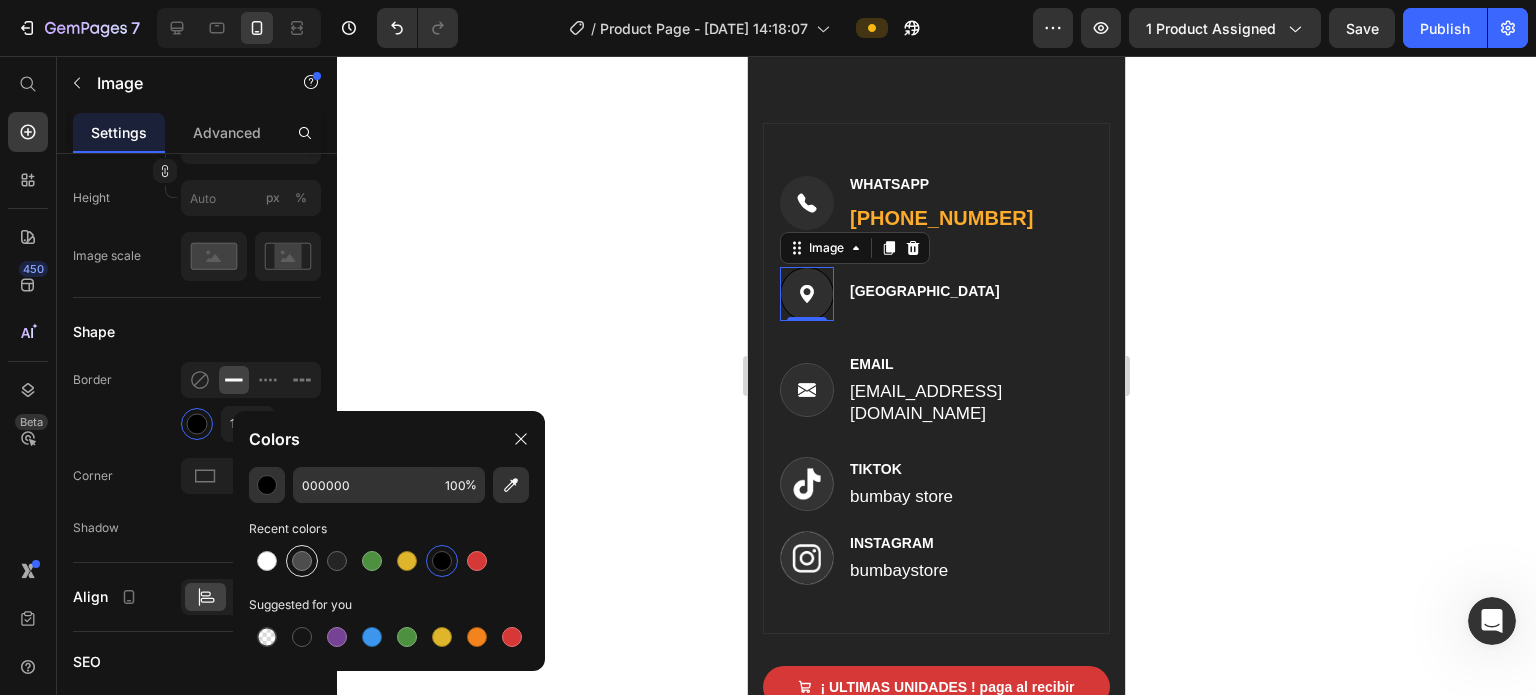 click at bounding box center (302, 561) 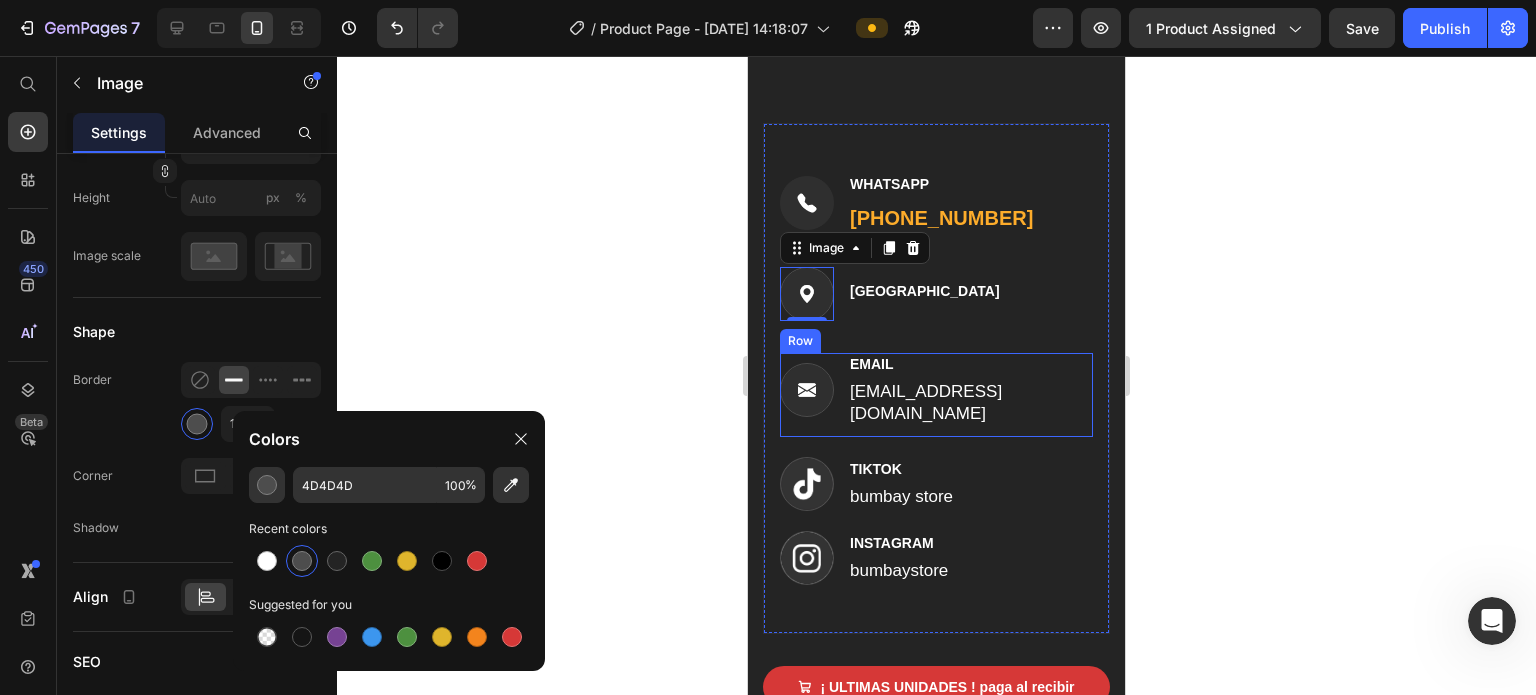 scroll, scrollTop: 8207, scrollLeft: 0, axis: vertical 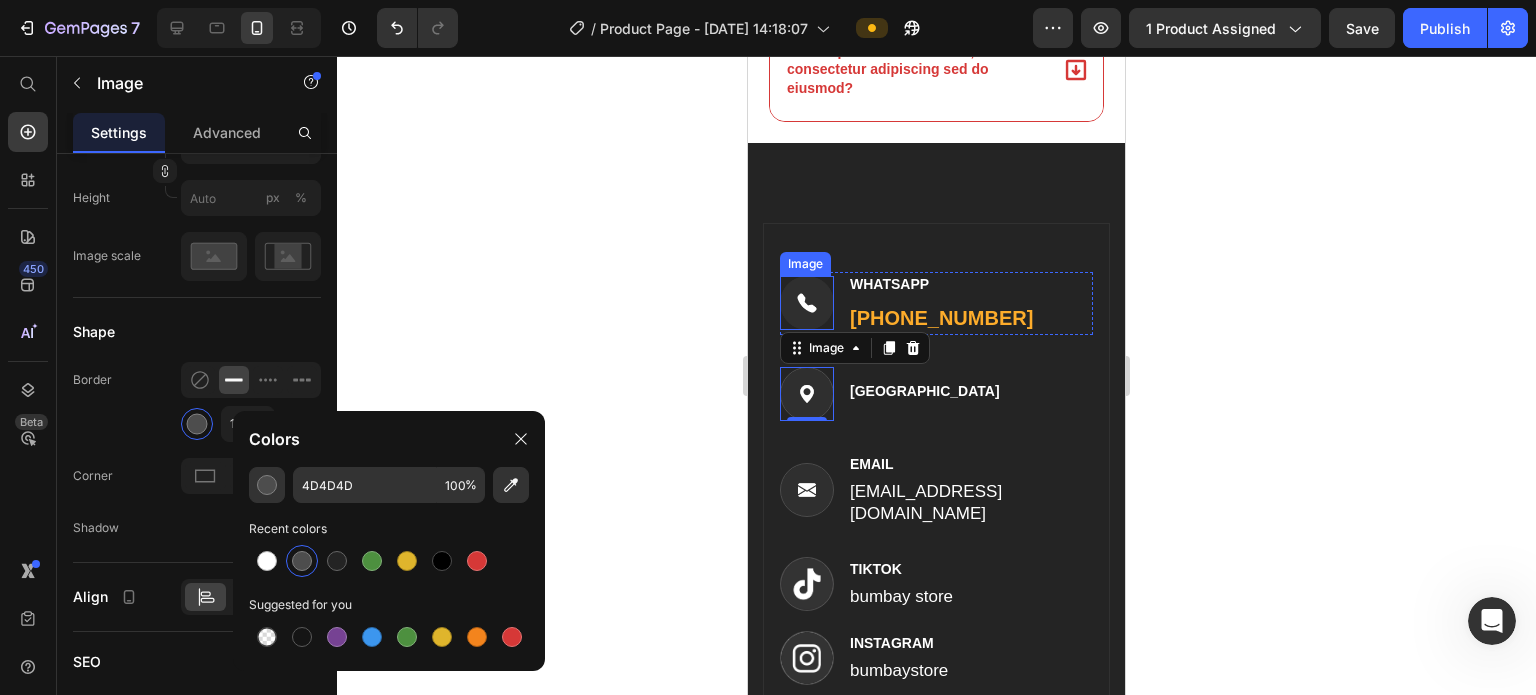click at bounding box center (807, 303) 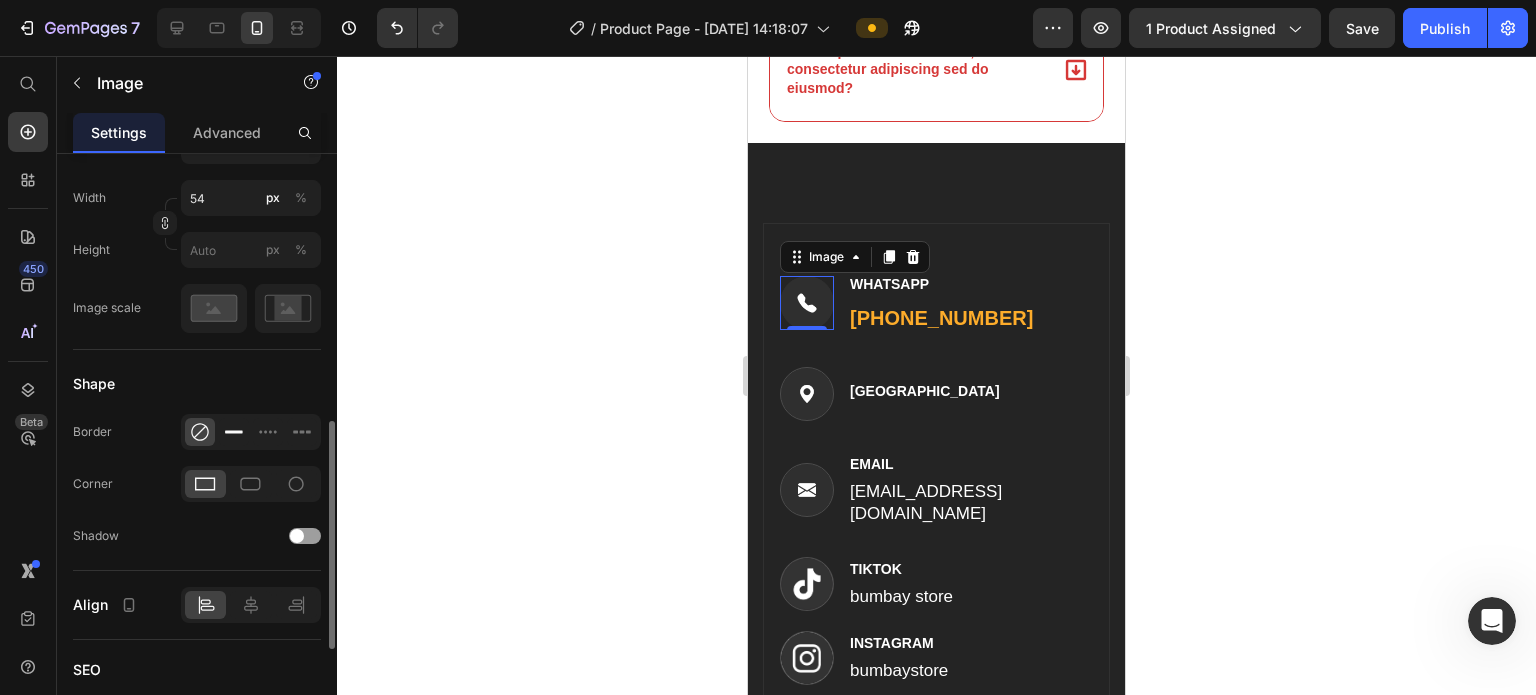 click 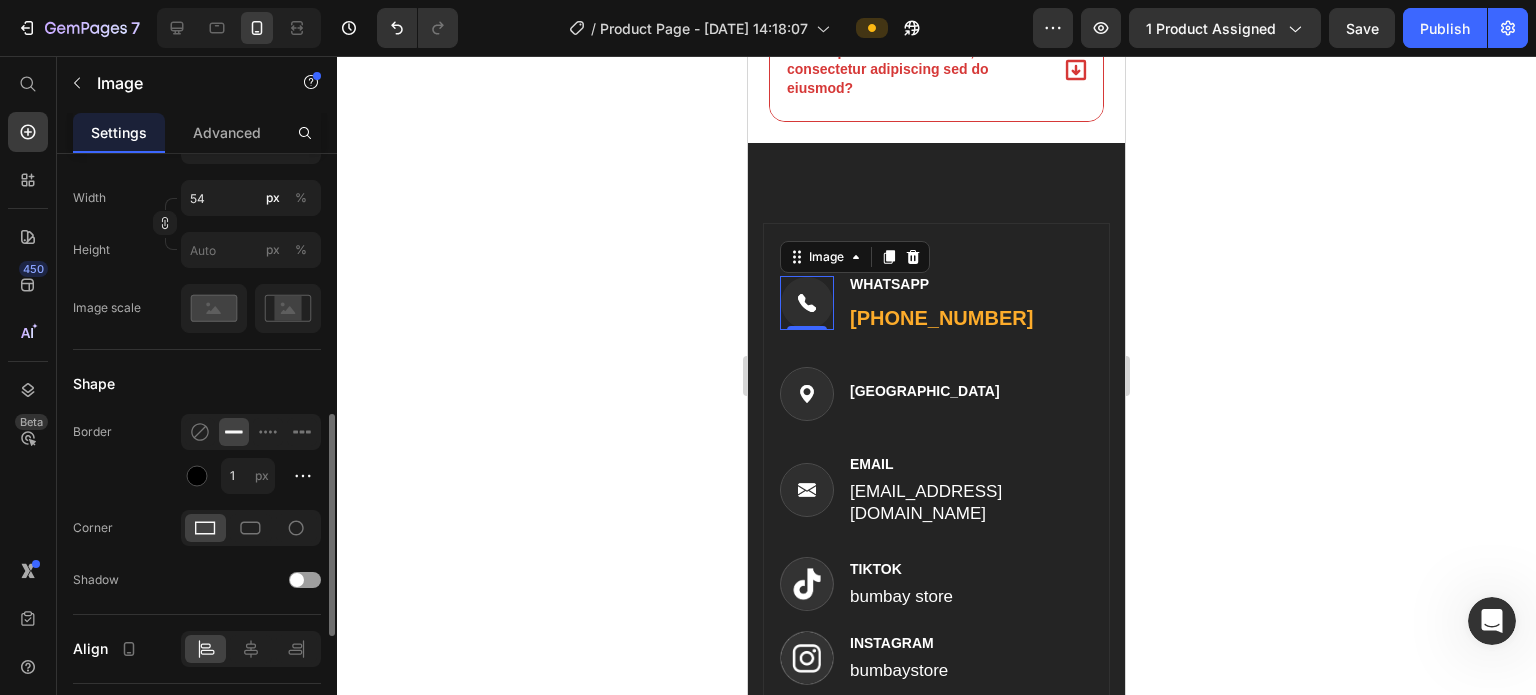 click on "1 px" at bounding box center (267, 476) 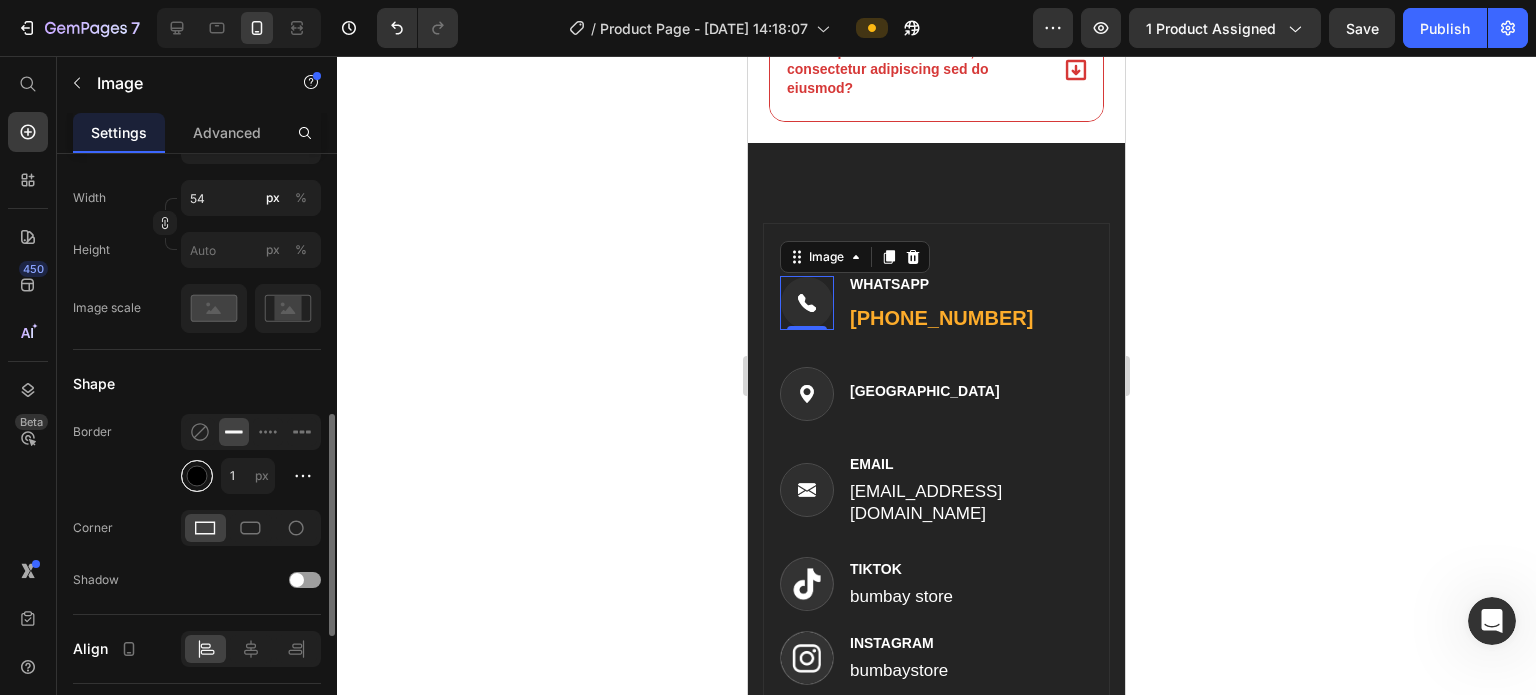 click at bounding box center (197, 476) 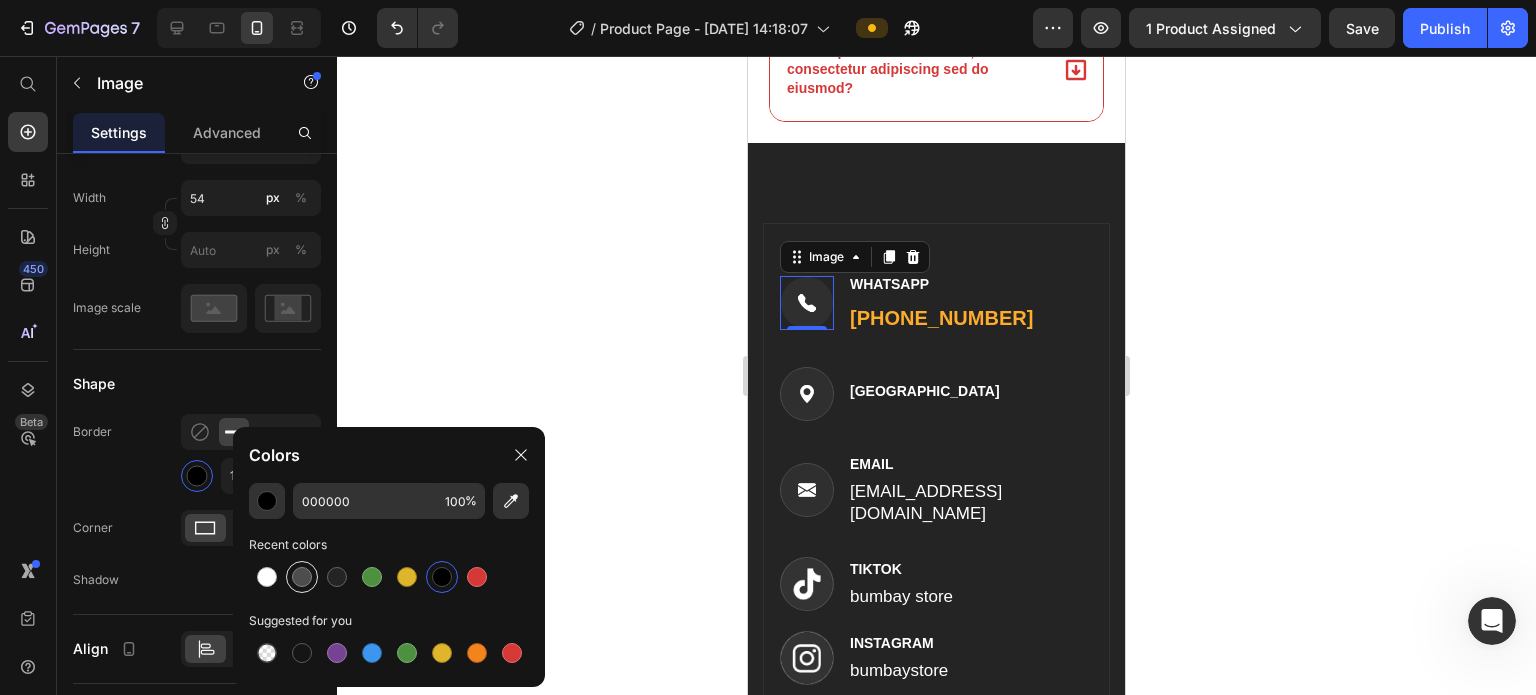 click at bounding box center (302, 577) 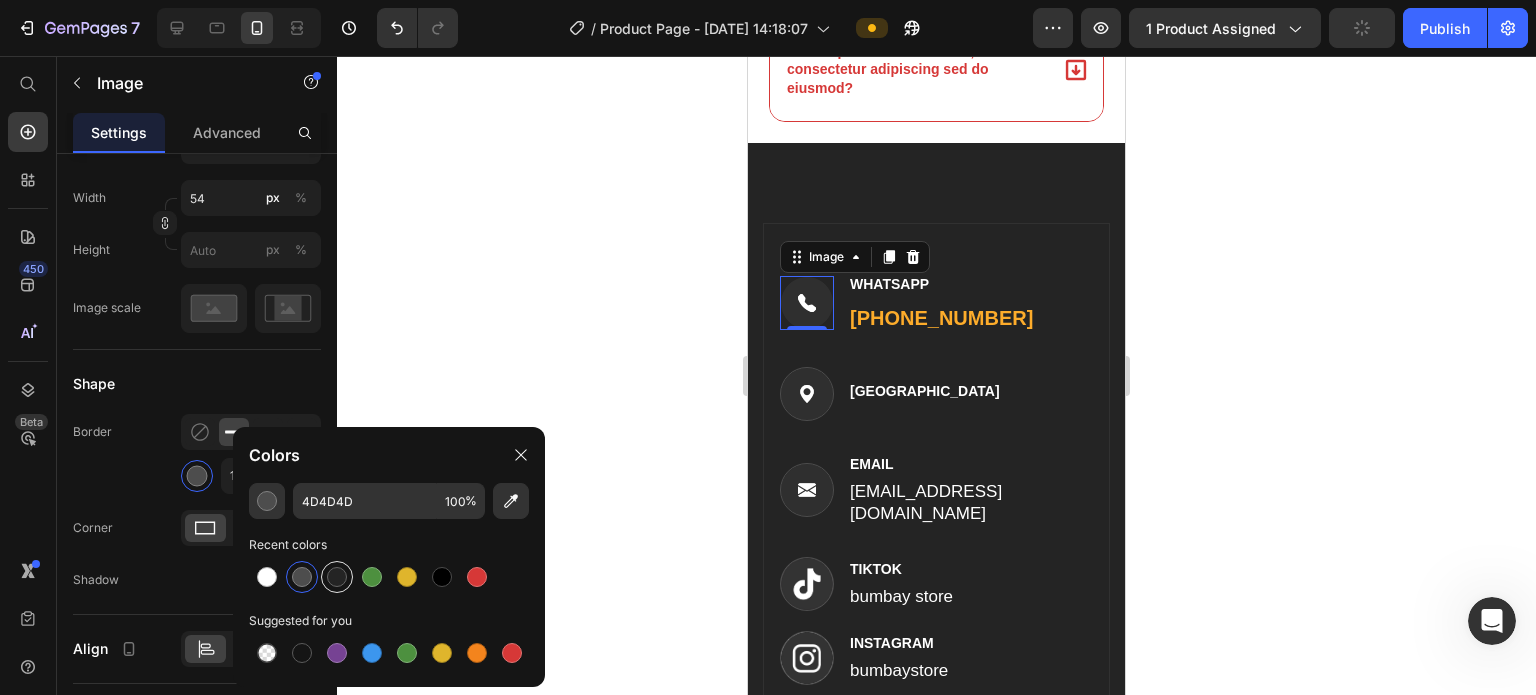 click at bounding box center [337, 577] 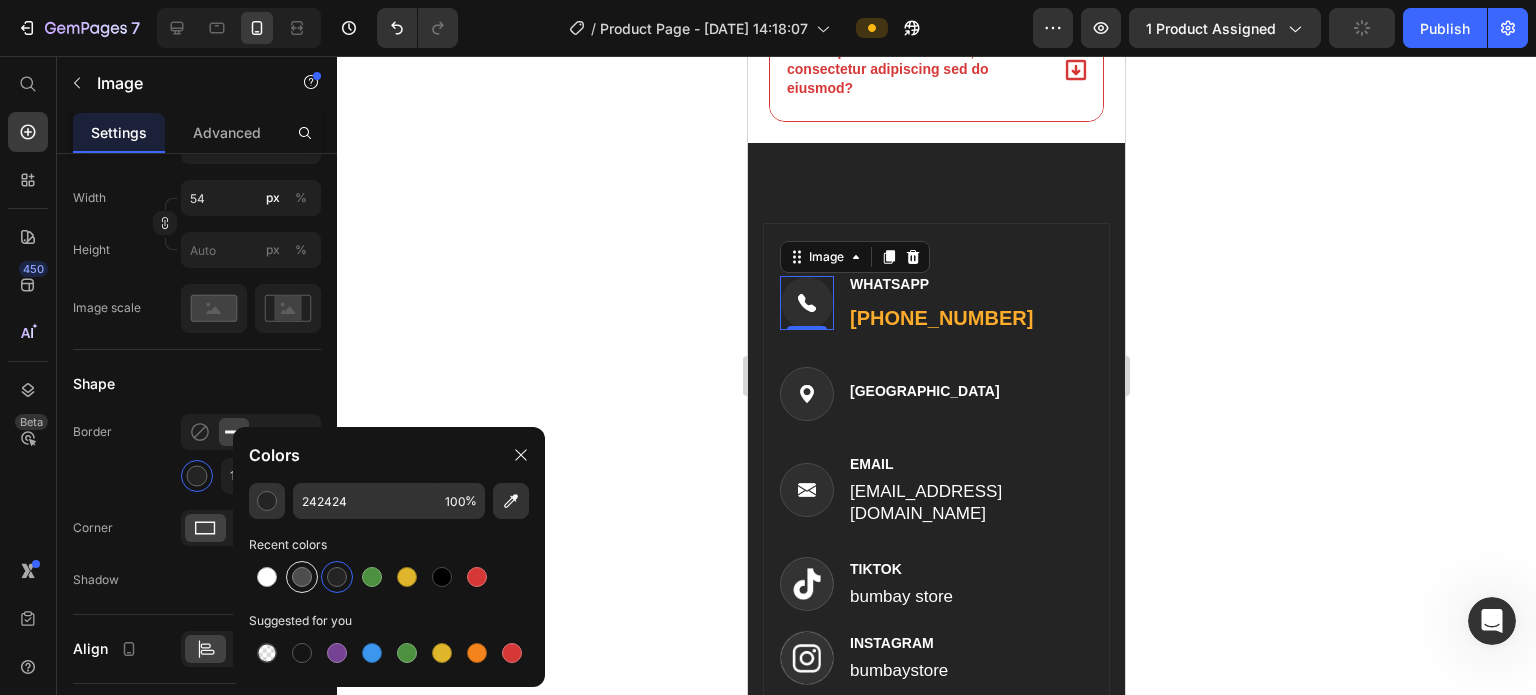 click at bounding box center [302, 577] 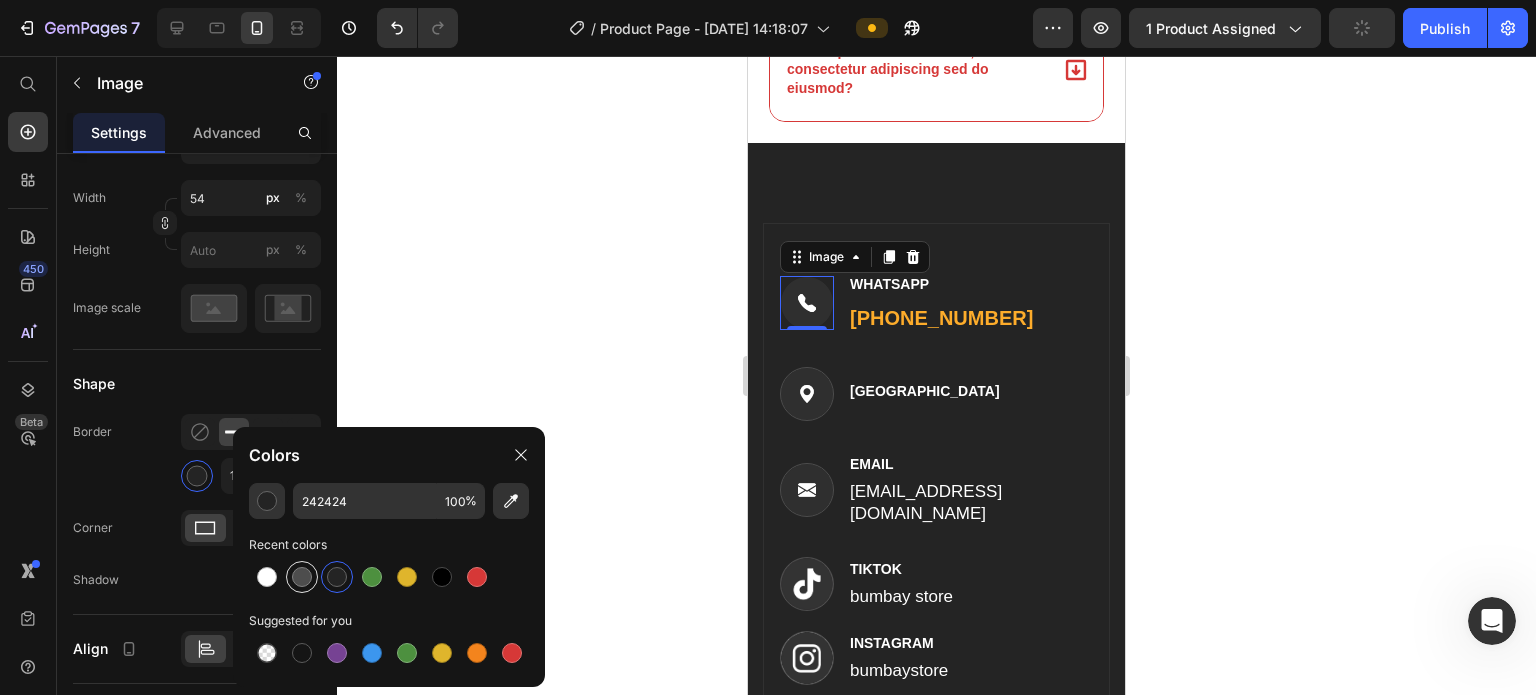 type on "4D4D4D" 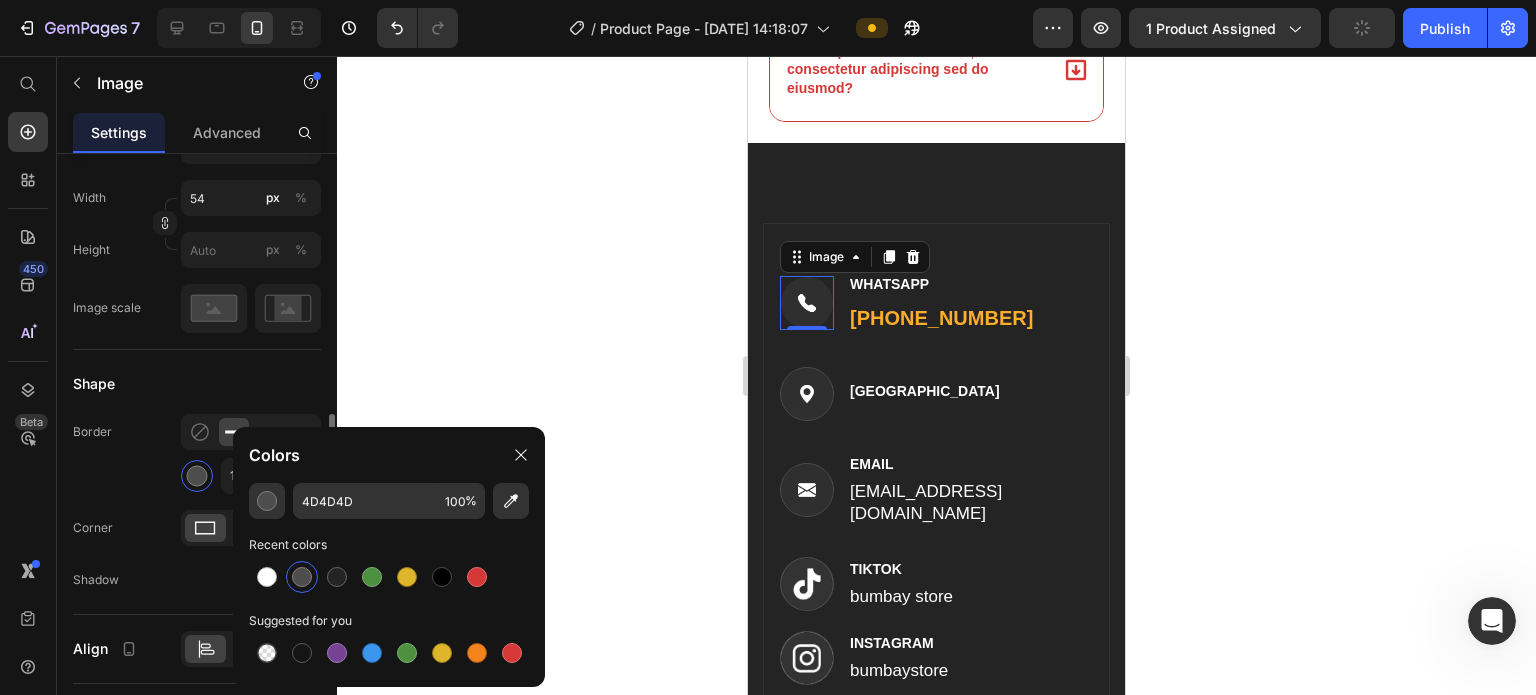 click on "Shape Border 1 px Corner Shadow" 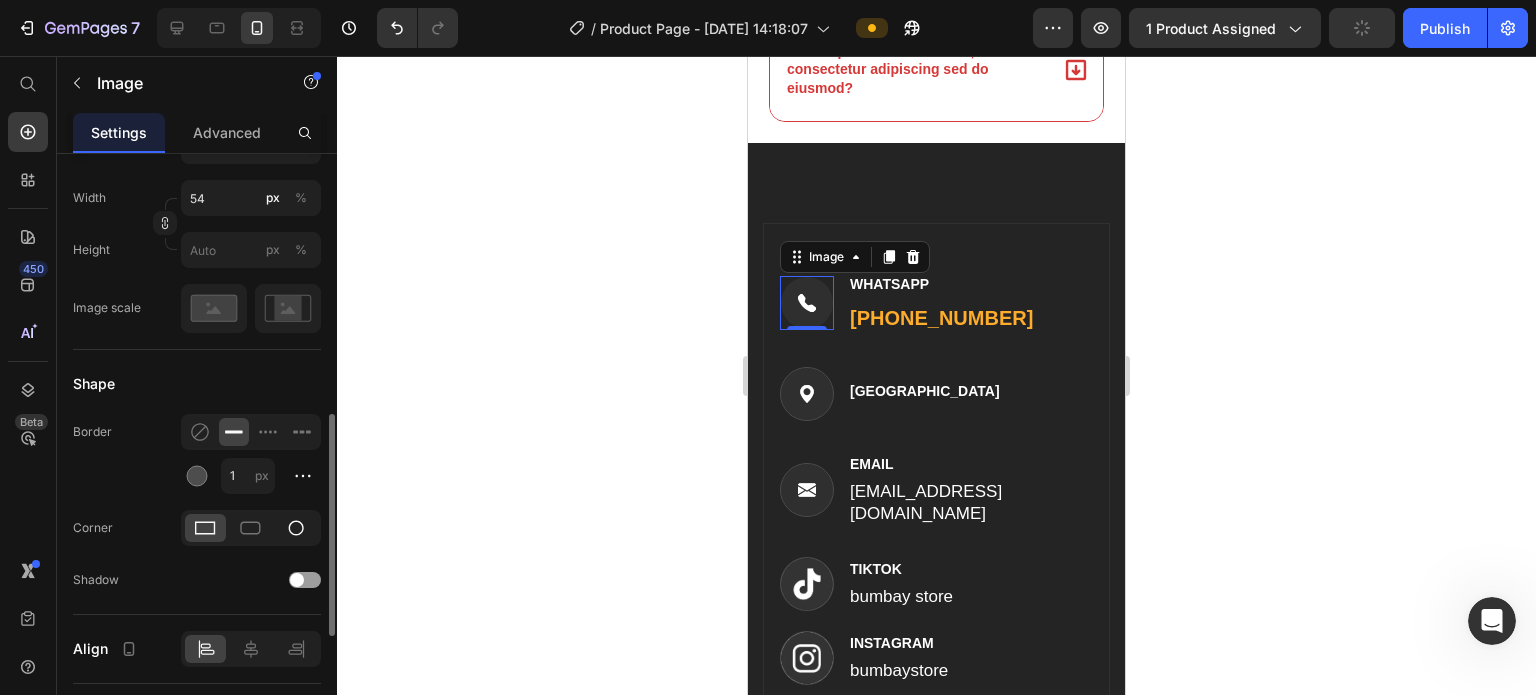 click 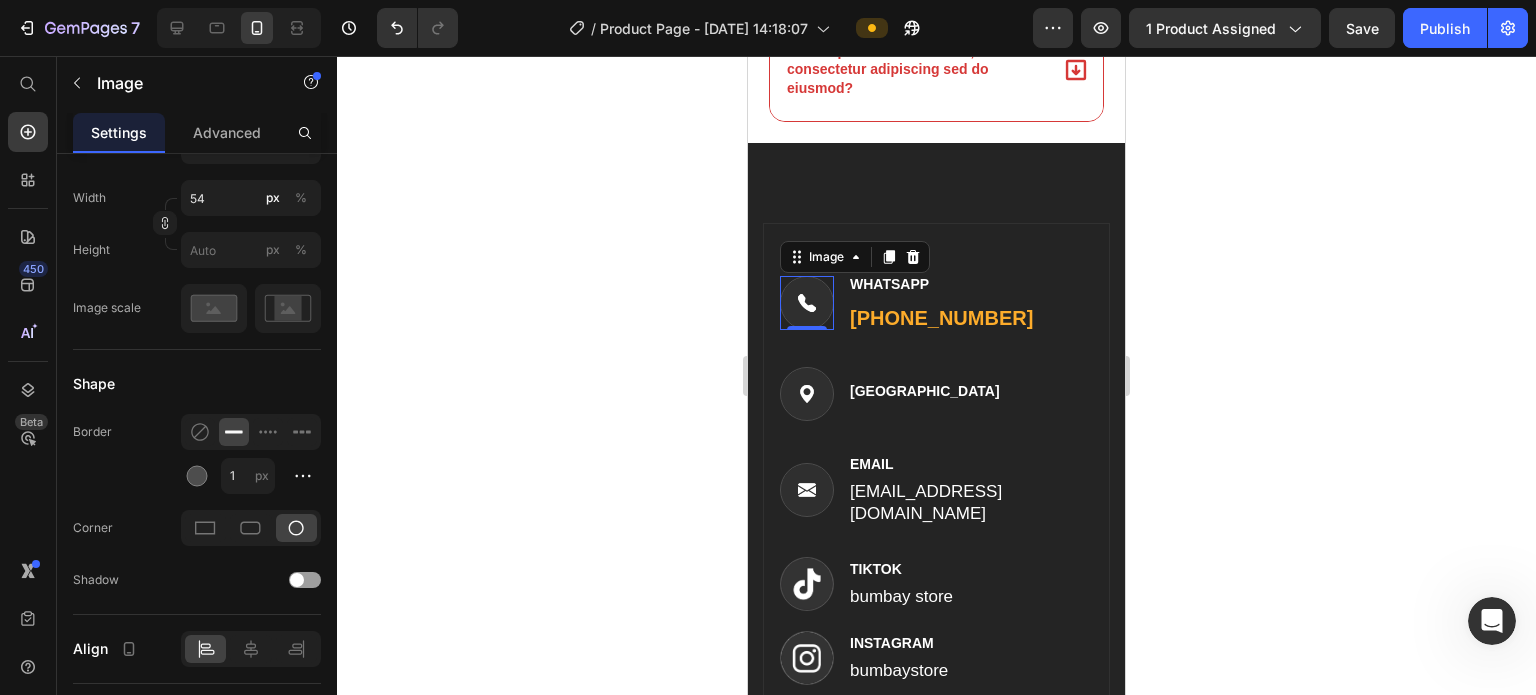 click 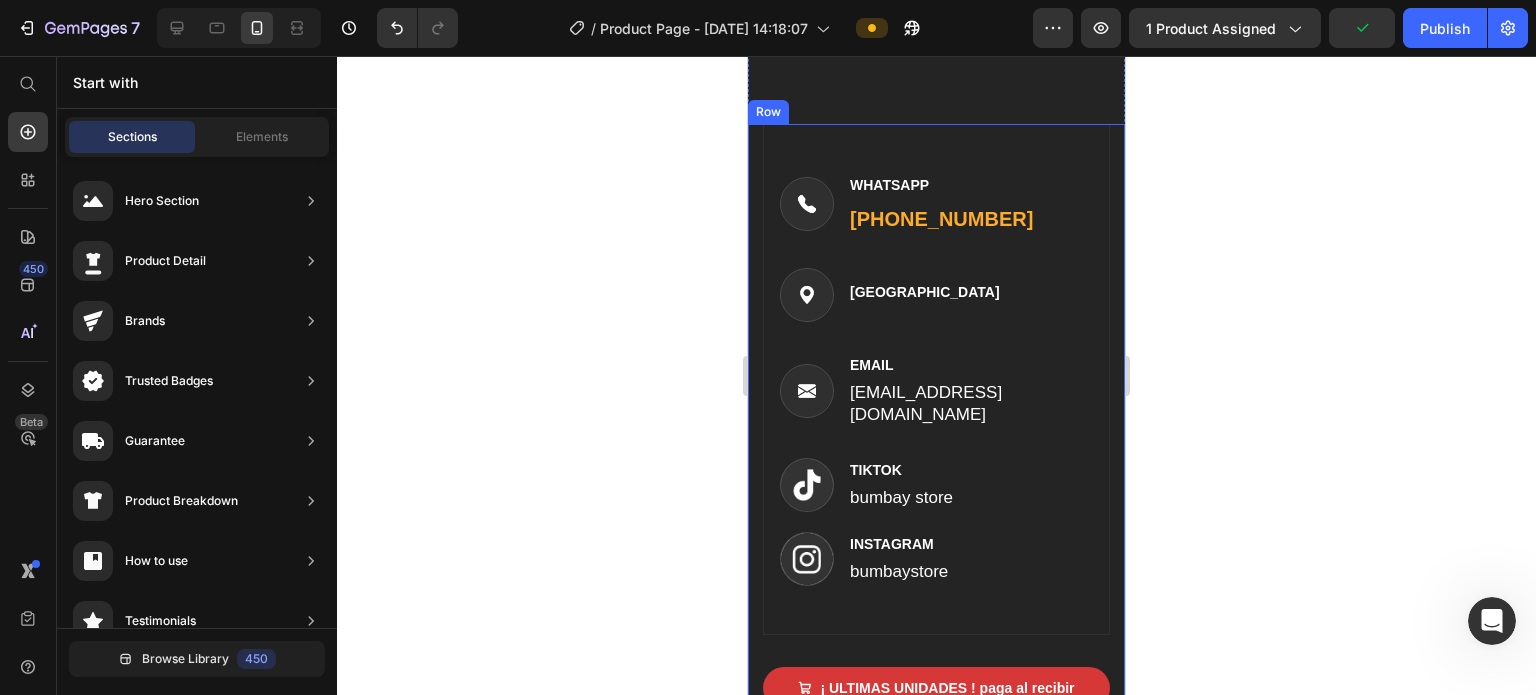 scroll, scrollTop: 8307, scrollLeft: 0, axis: vertical 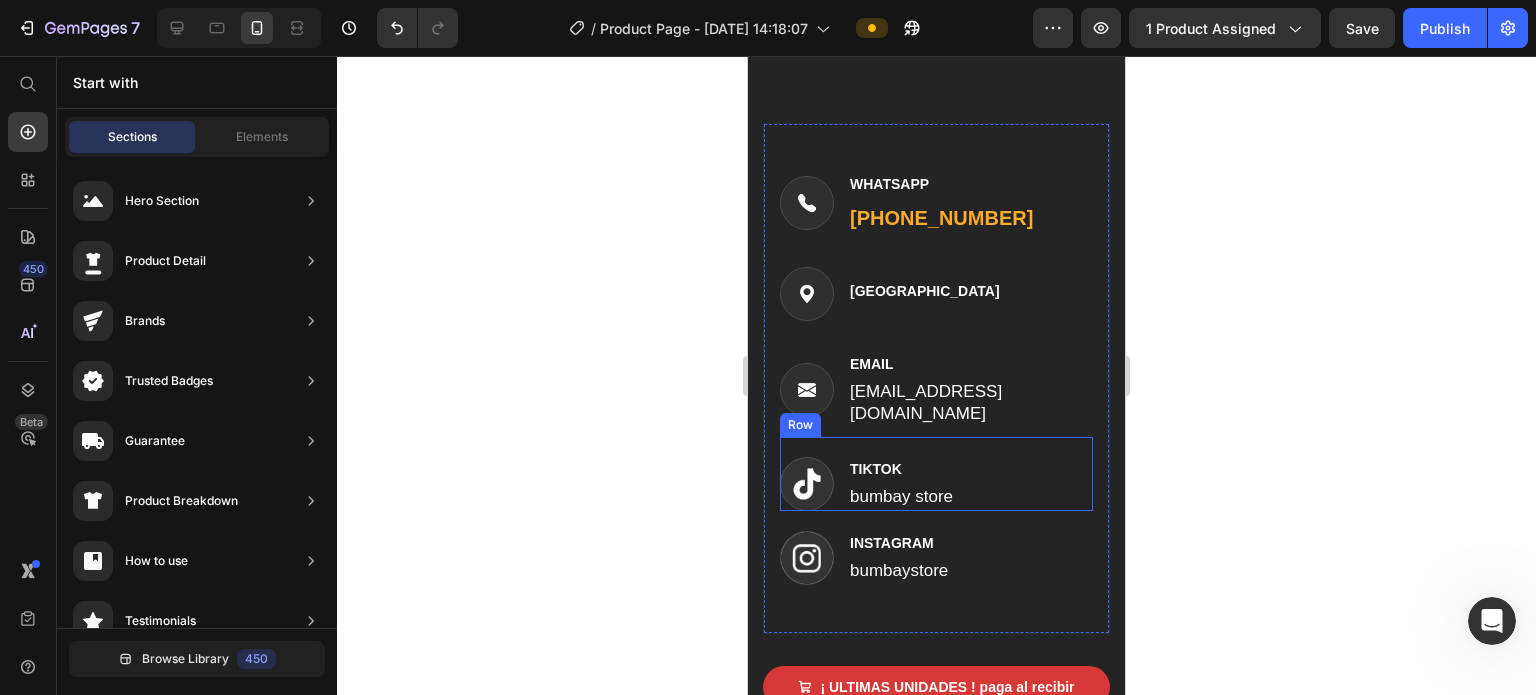 click on "Image TIKTOK Text block bumbay store Text block Row" at bounding box center [936, 474] 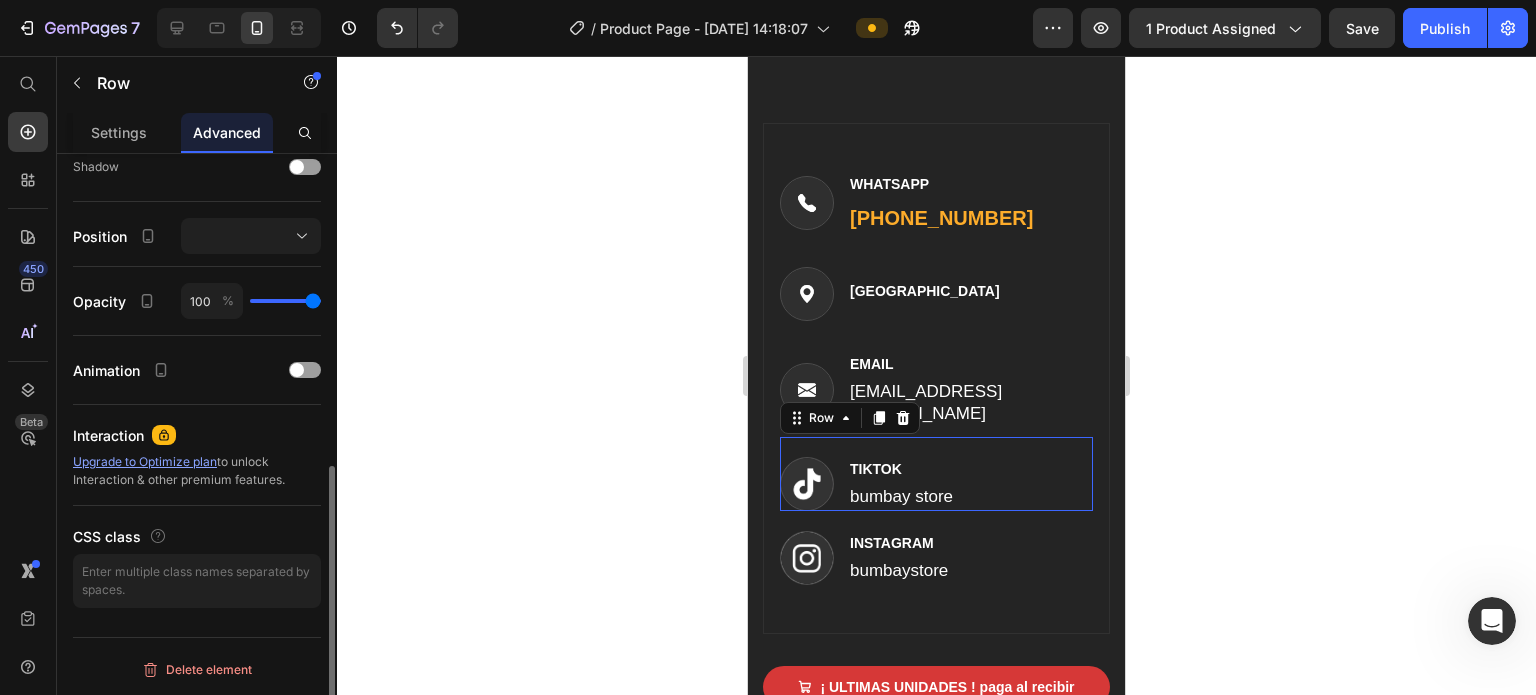 scroll, scrollTop: 0, scrollLeft: 0, axis: both 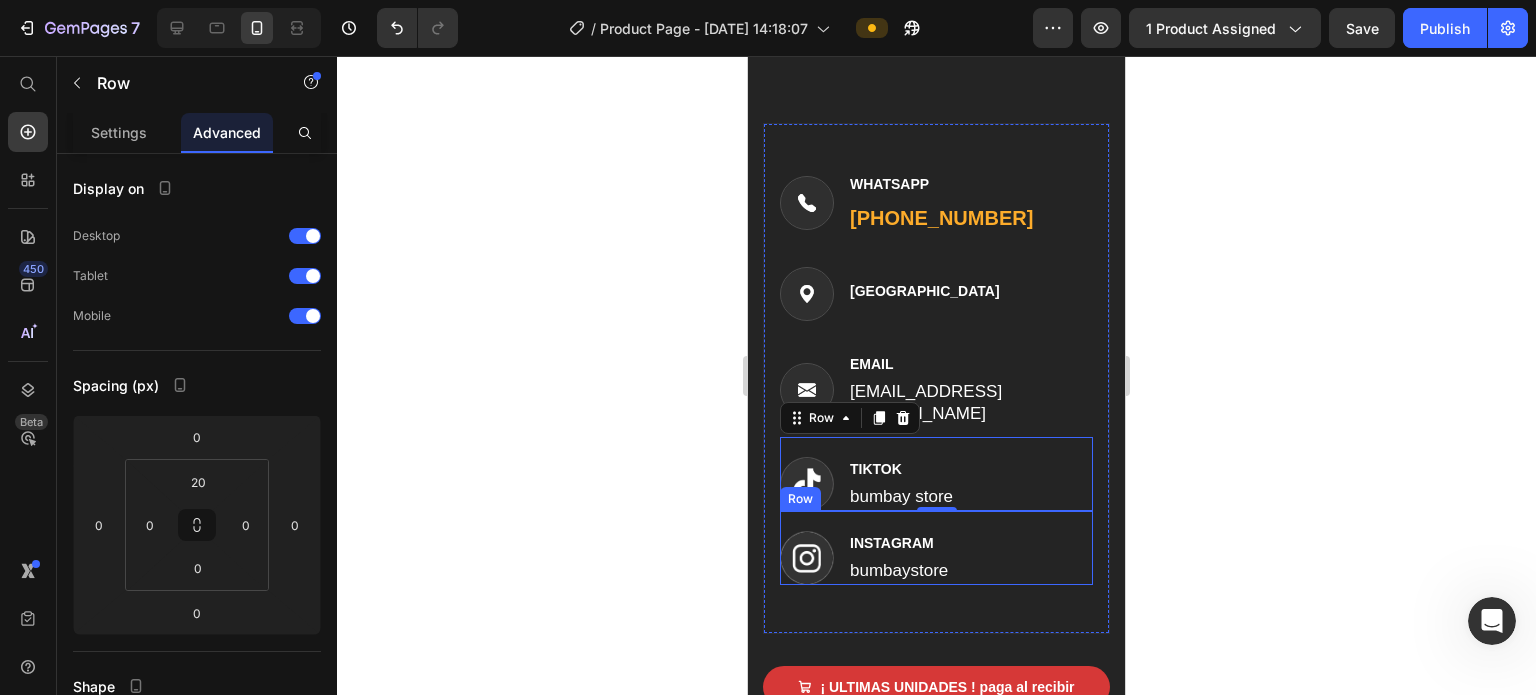 click on "Image INSTAGRAM Text block bumbaystore Text block Row" at bounding box center [936, 548] 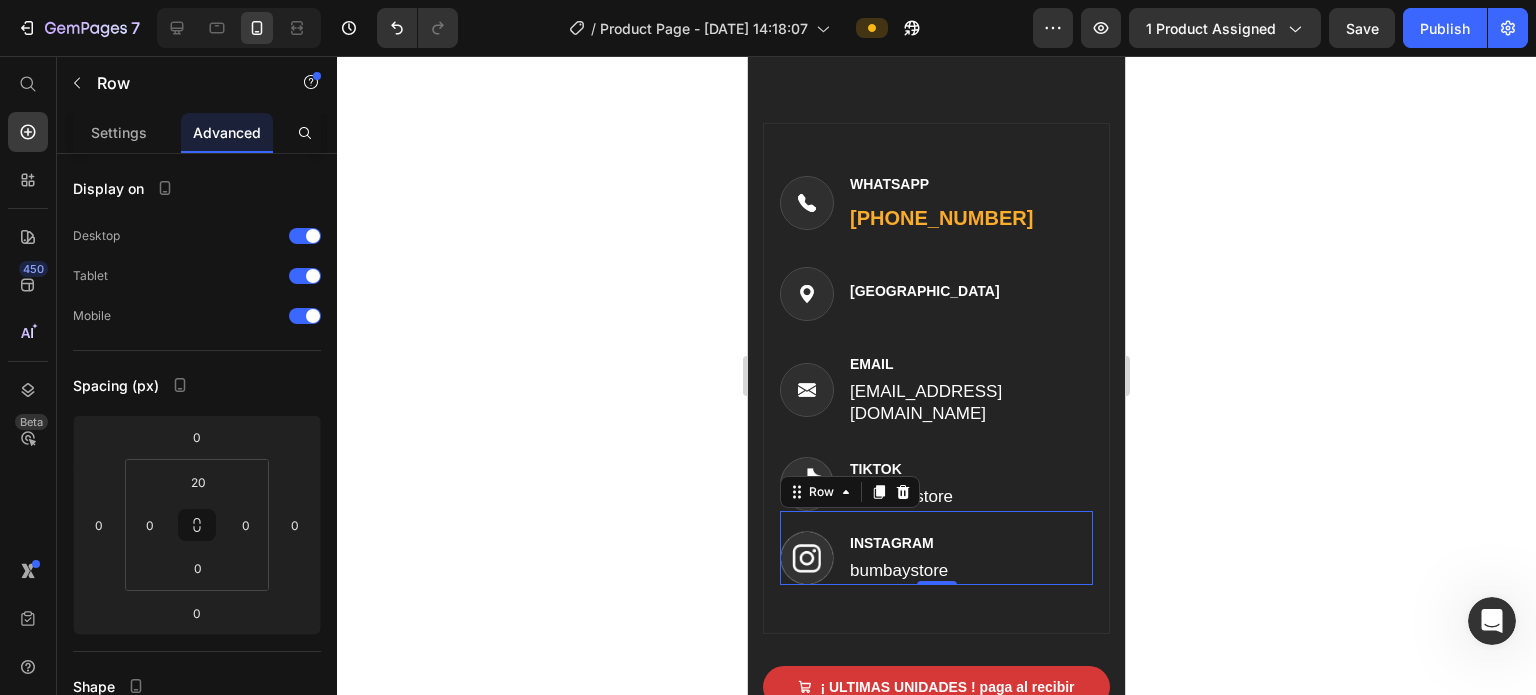 click 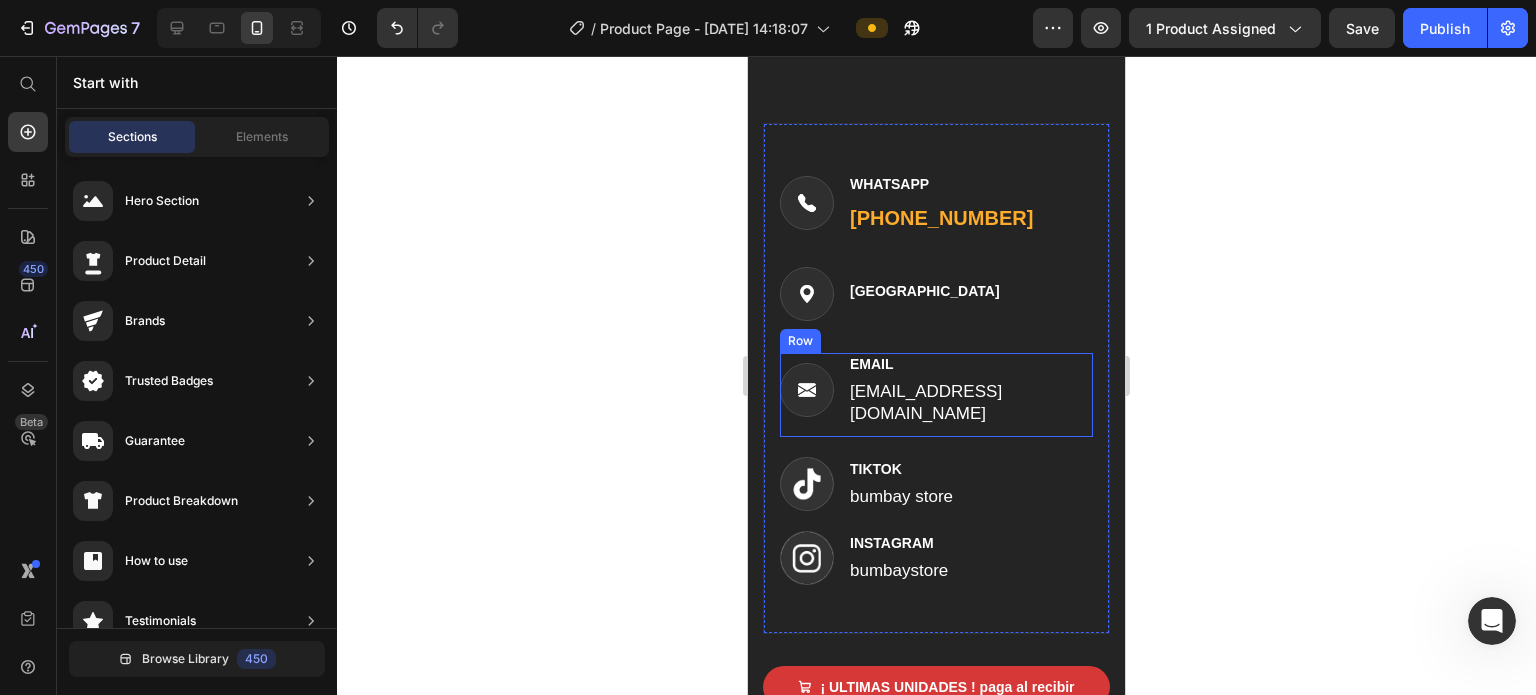 click on "Image EMAIL Text block [EMAIL_ADDRESS][DOMAIN_NAME] Text block Row" at bounding box center [936, 395] 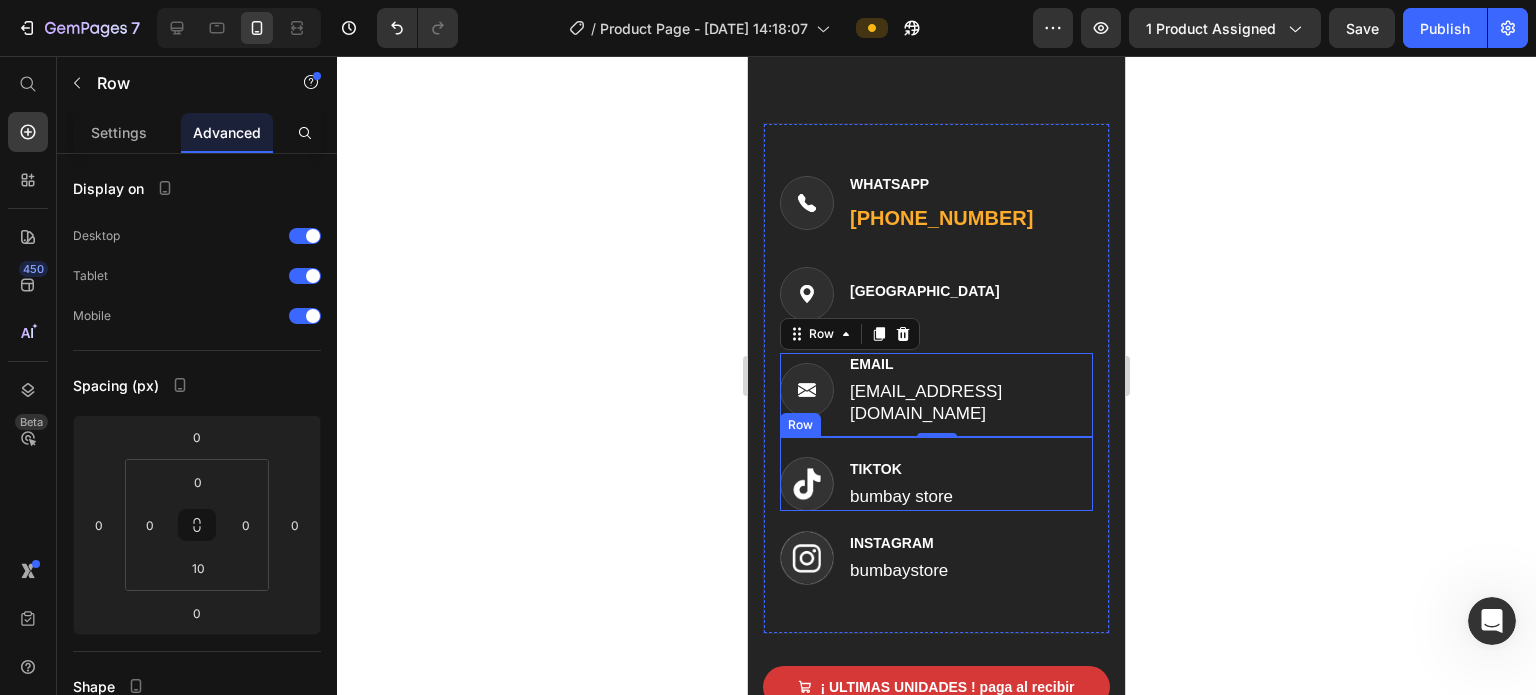 click on "Image TIKTOK Text block bumbay store Text block Row" at bounding box center [936, 474] 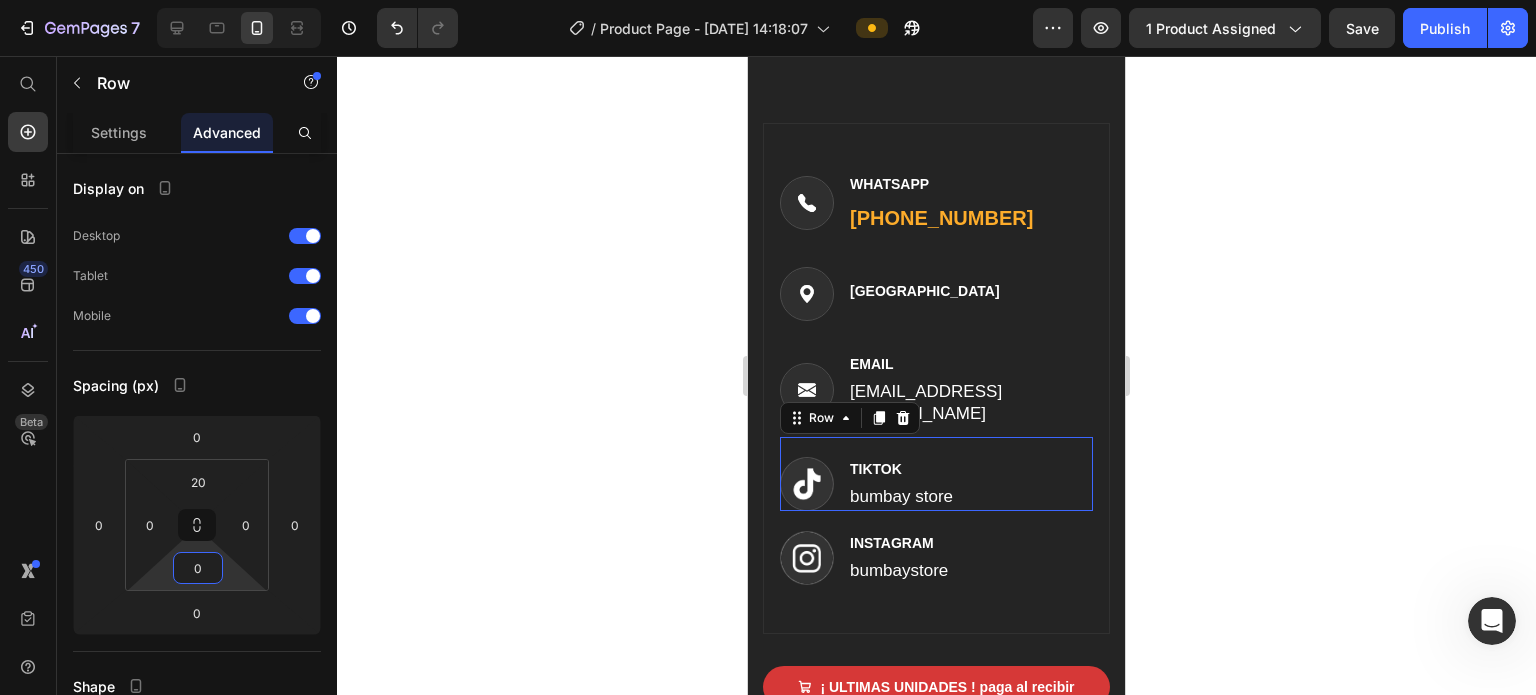 click on "0" at bounding box center (198, 568) 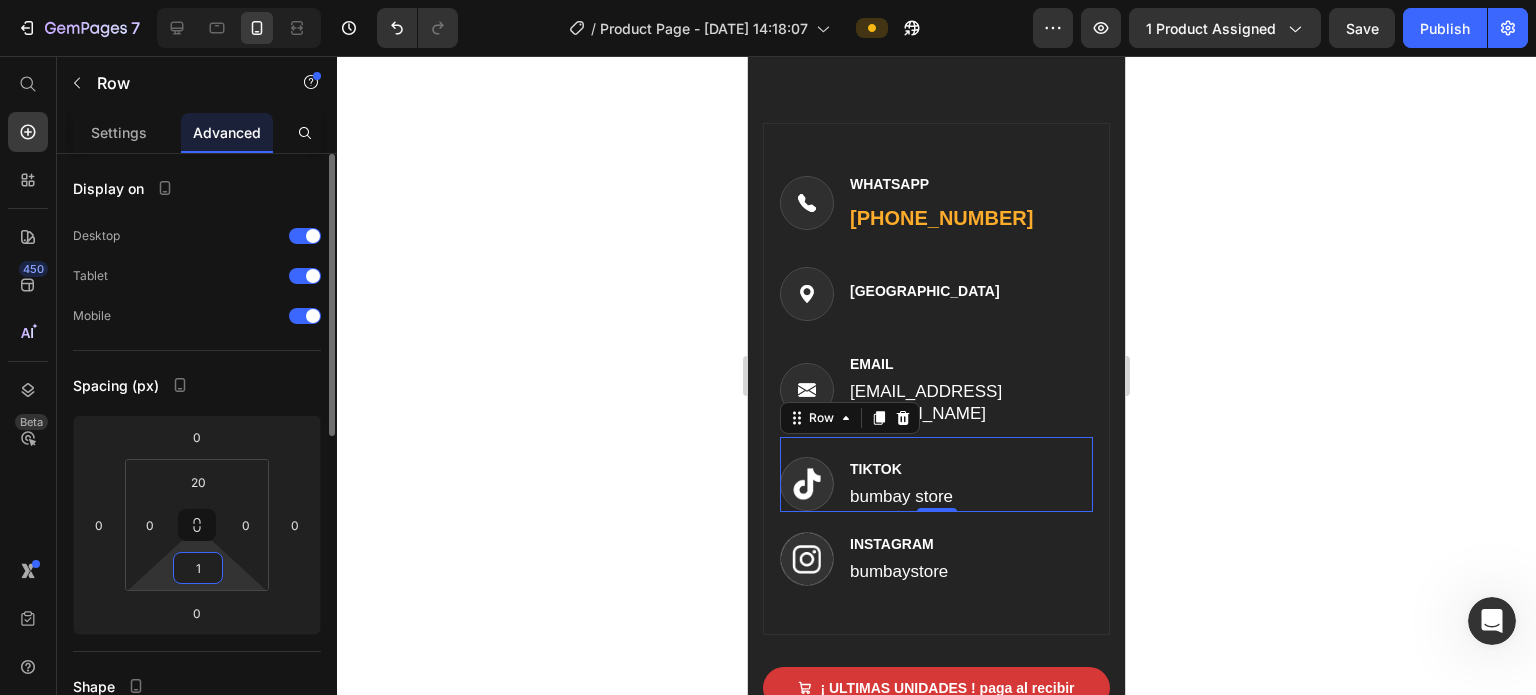 type on "10" 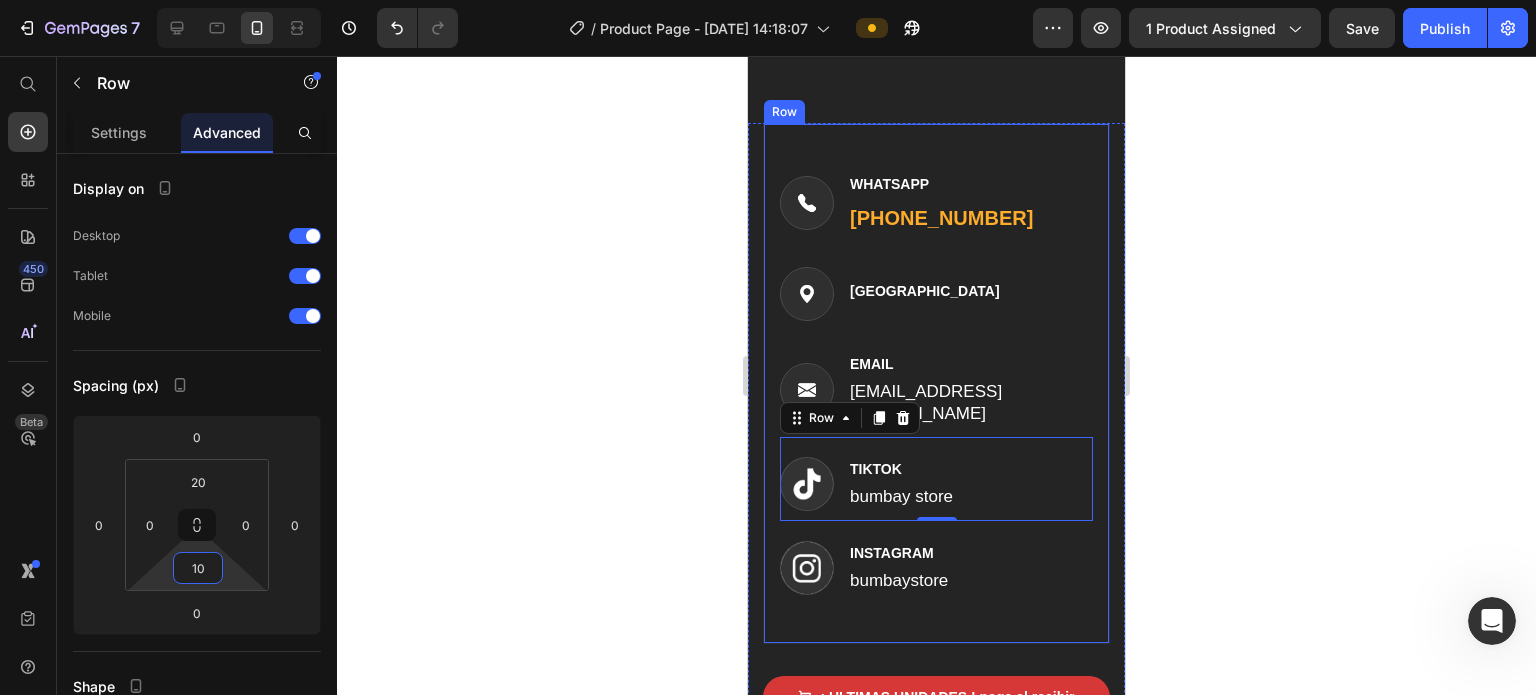 click 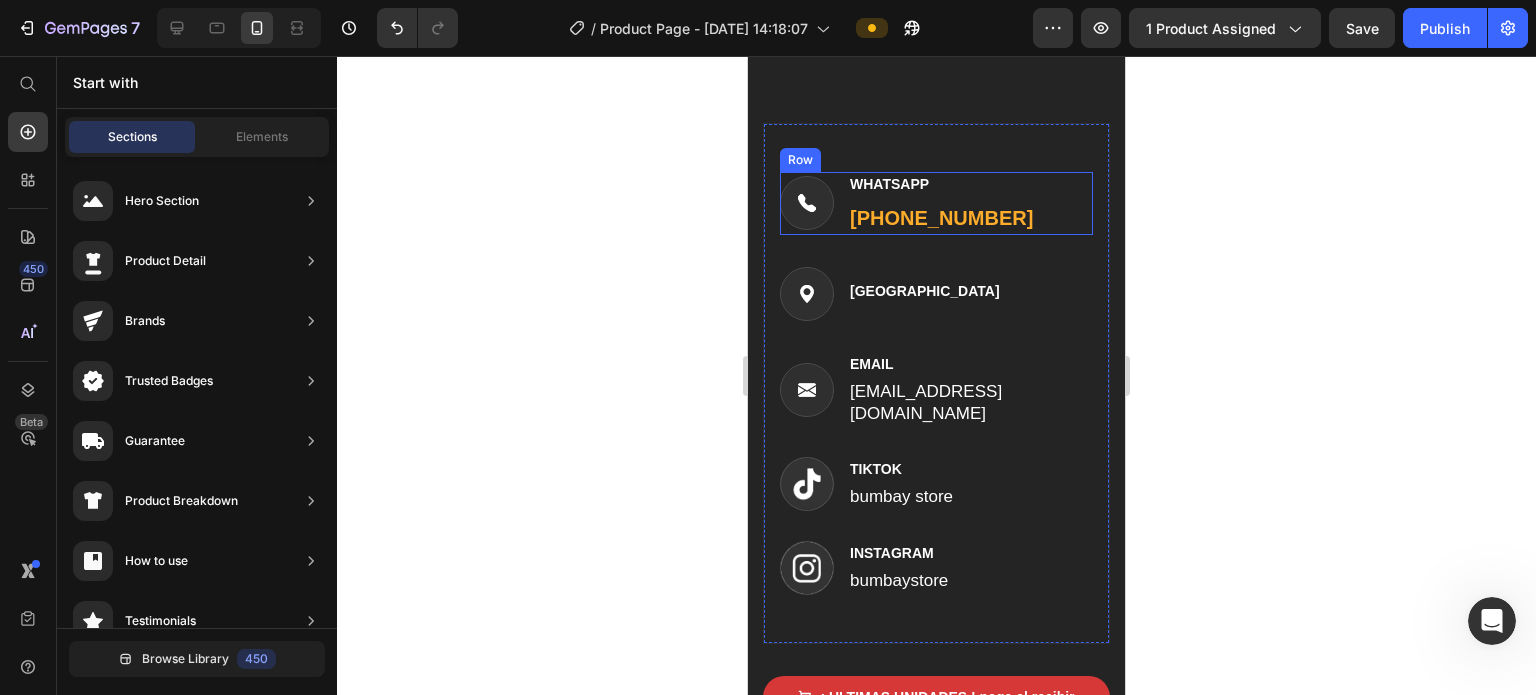 click on "Image WHATSAPP Text block (317) 445-2064 Text block Row" at bounding box center (936, 203) 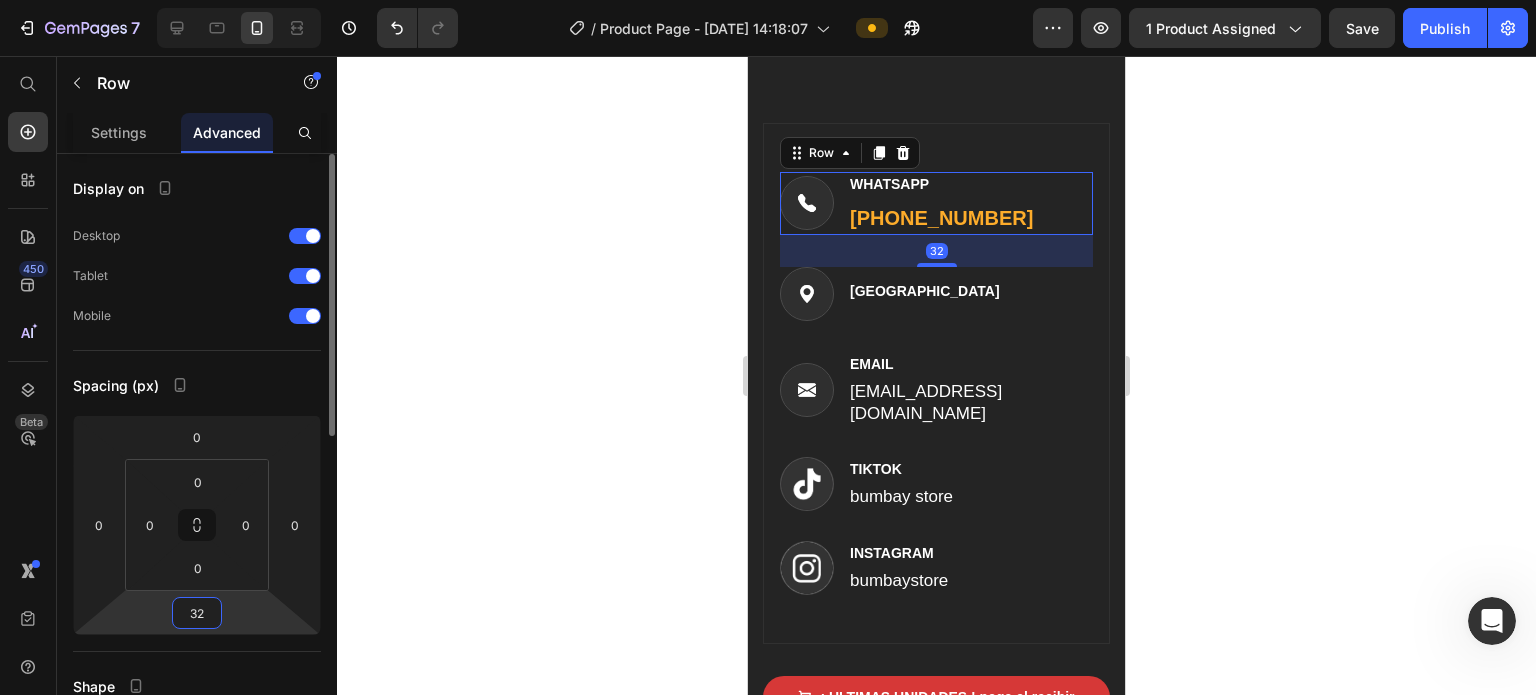 click on "32" at bounding box center (197, 613) 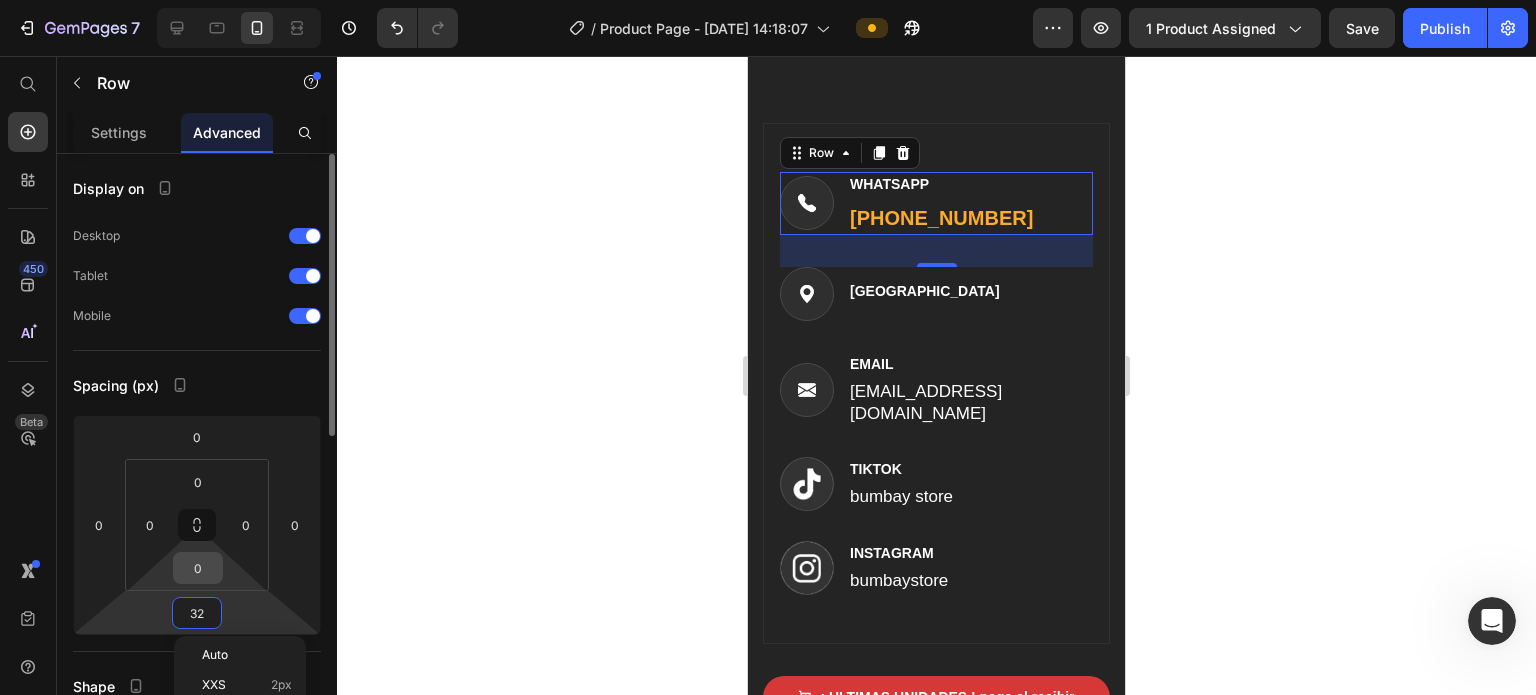 click on "0" at bounding box center [198, 568] 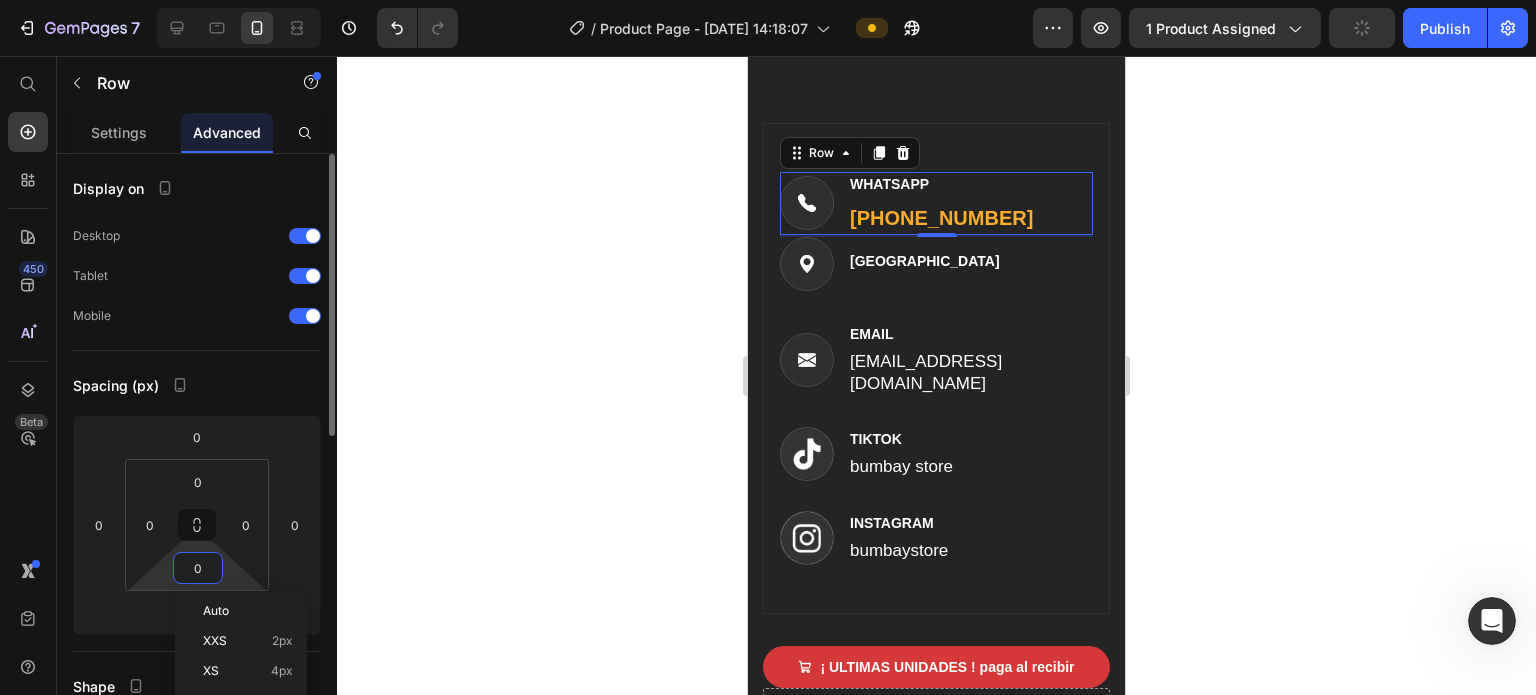 type on "2" 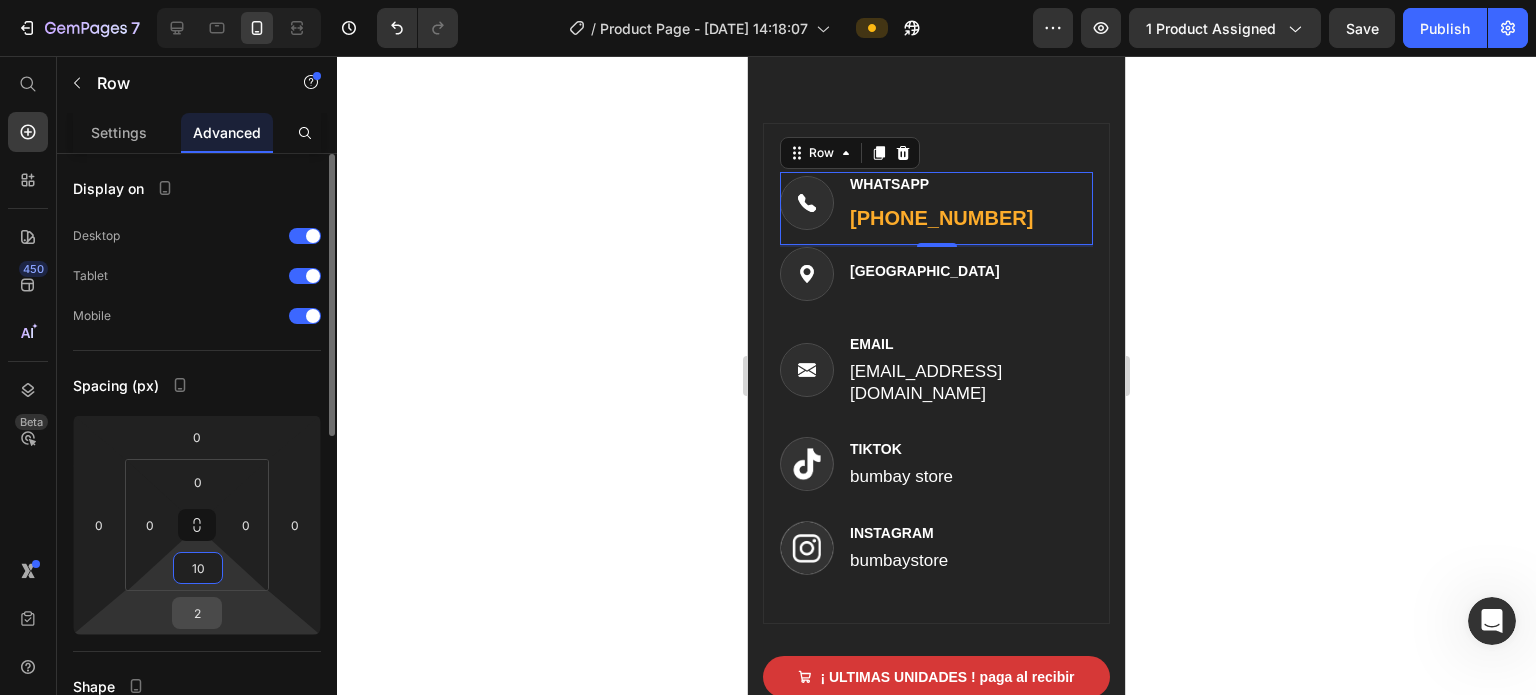 type on "10" 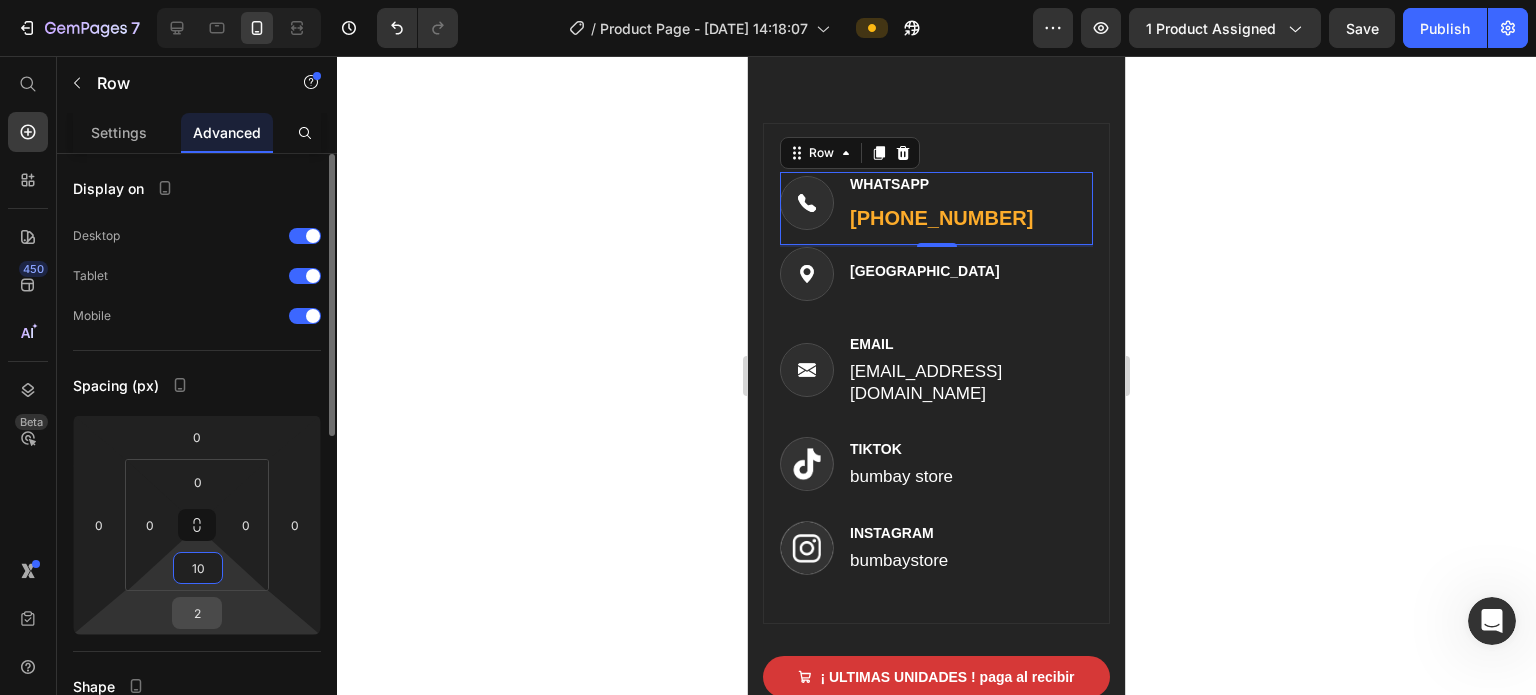 click on "2" at bounding box center (197, 613) 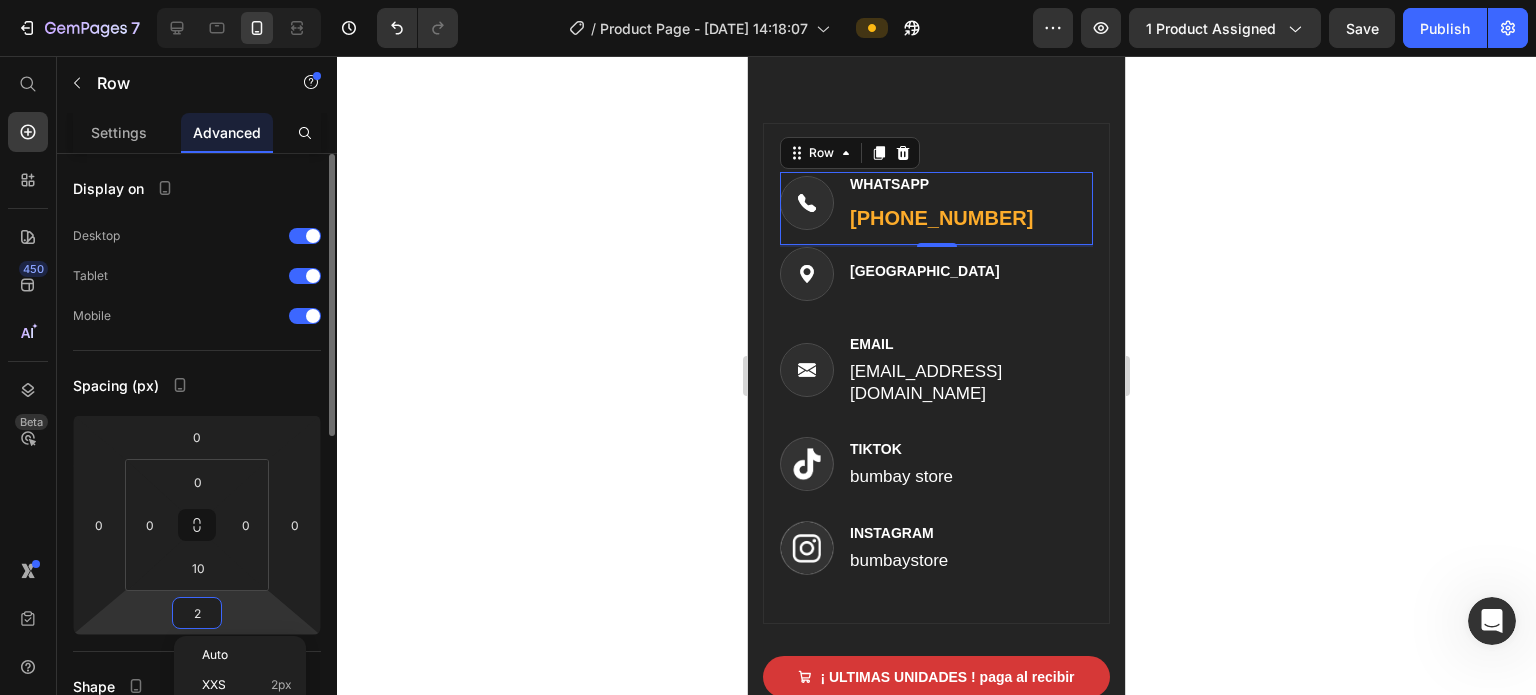 type 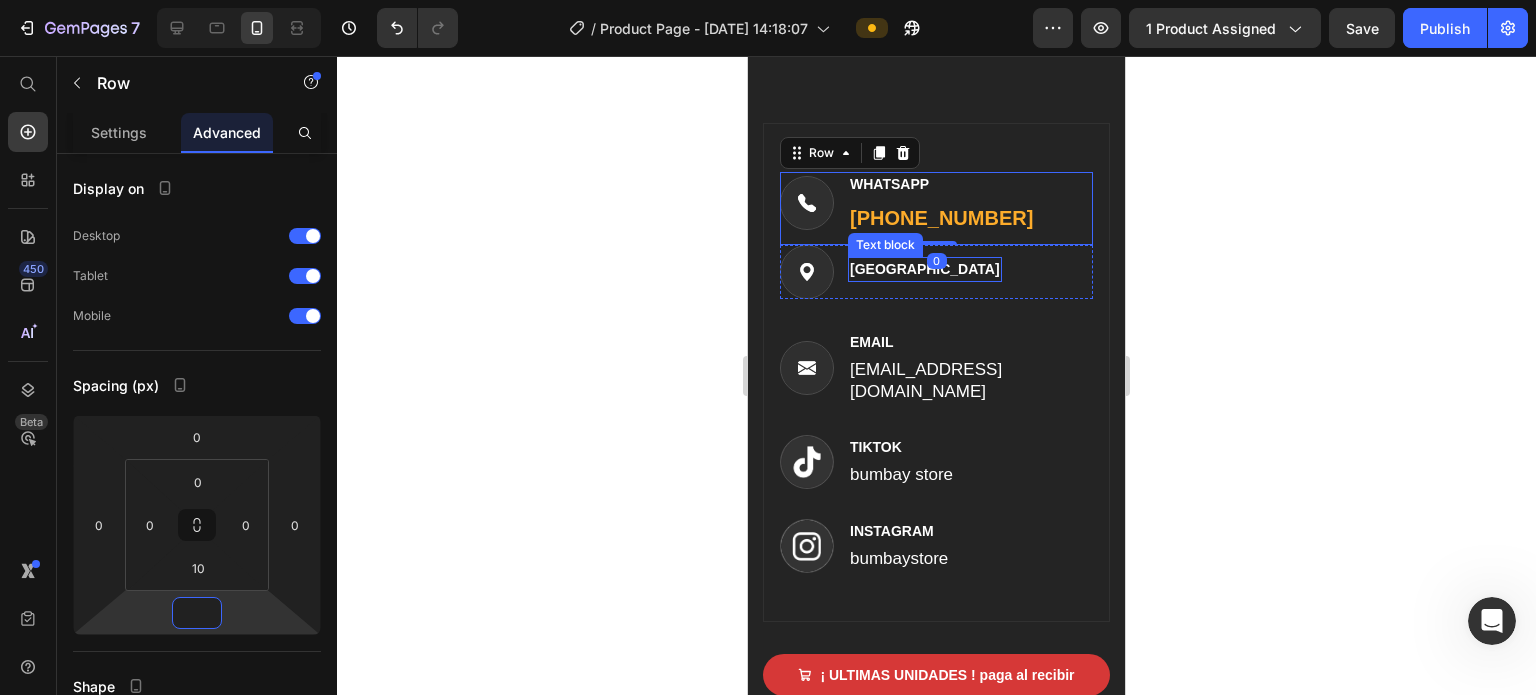 click on "[GEOGRAPHIC_DATA]" at bounding box center (925, 269) 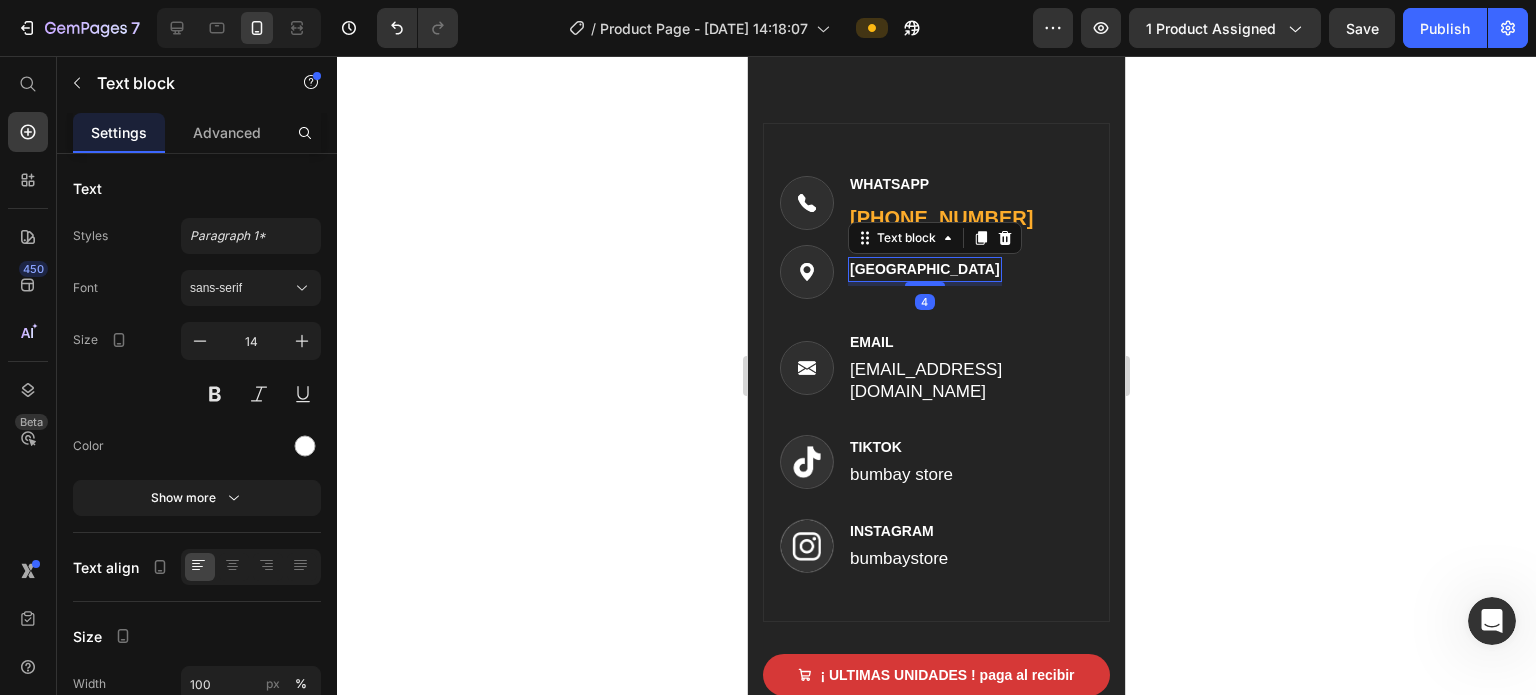 click on "Image COLOMBIA Text block   4 Row" at bounding box center [936, 272] 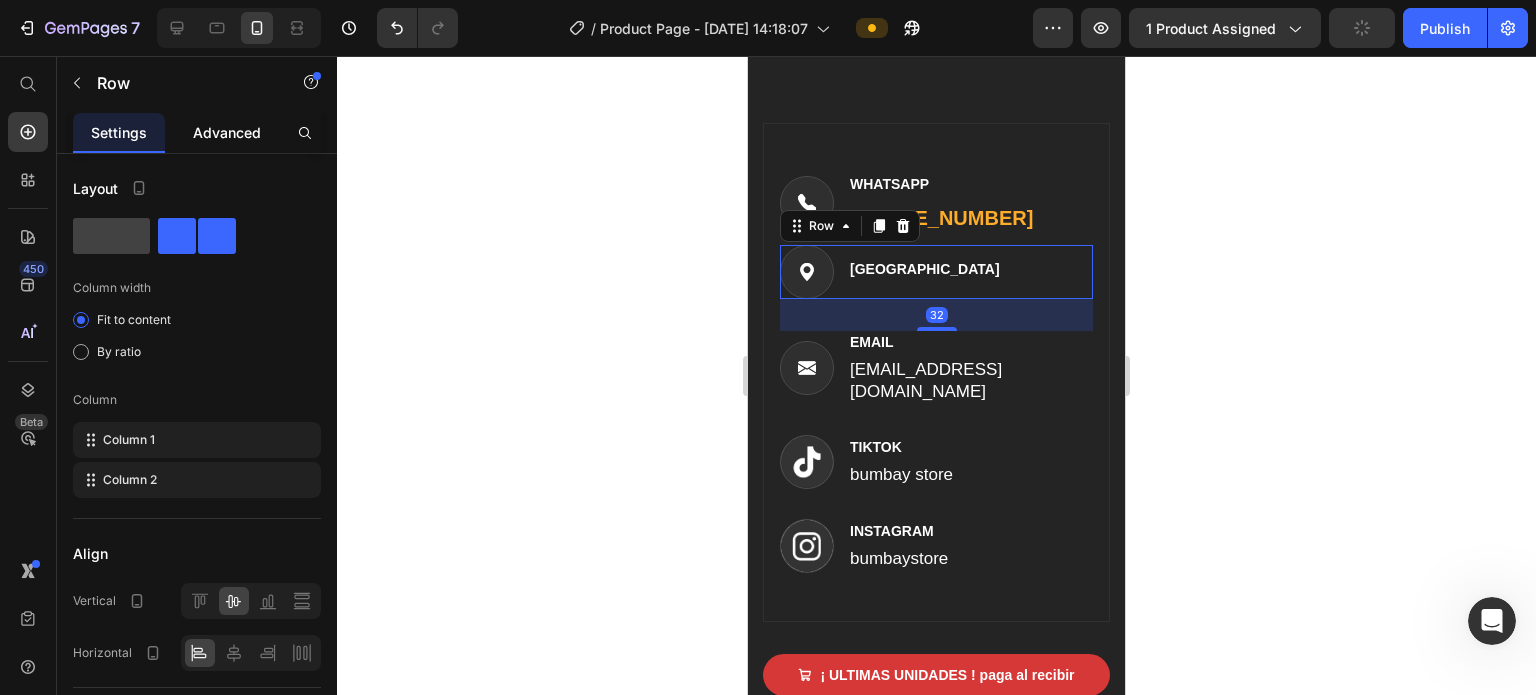 click on "Advanced" at bounding box center (227, 132) 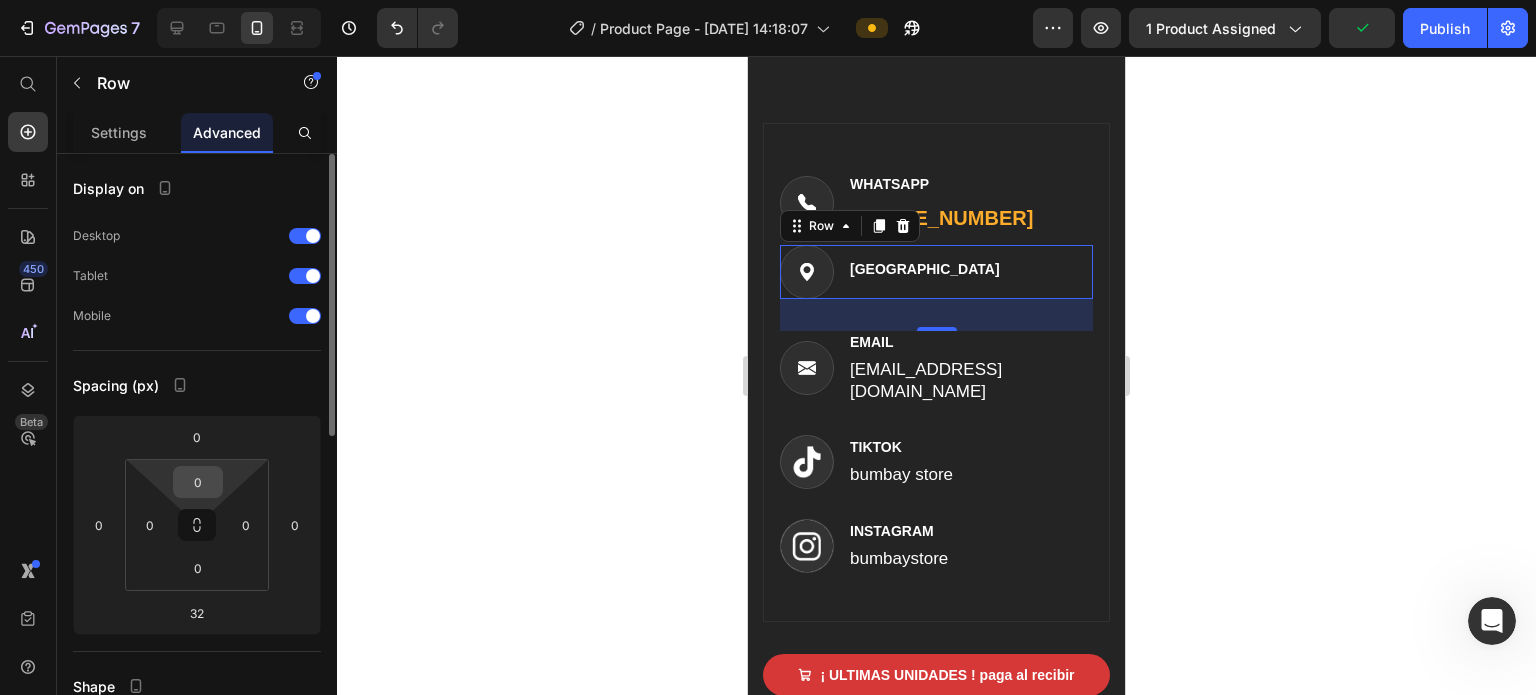 click on "0" at bounding box center (198, 482) 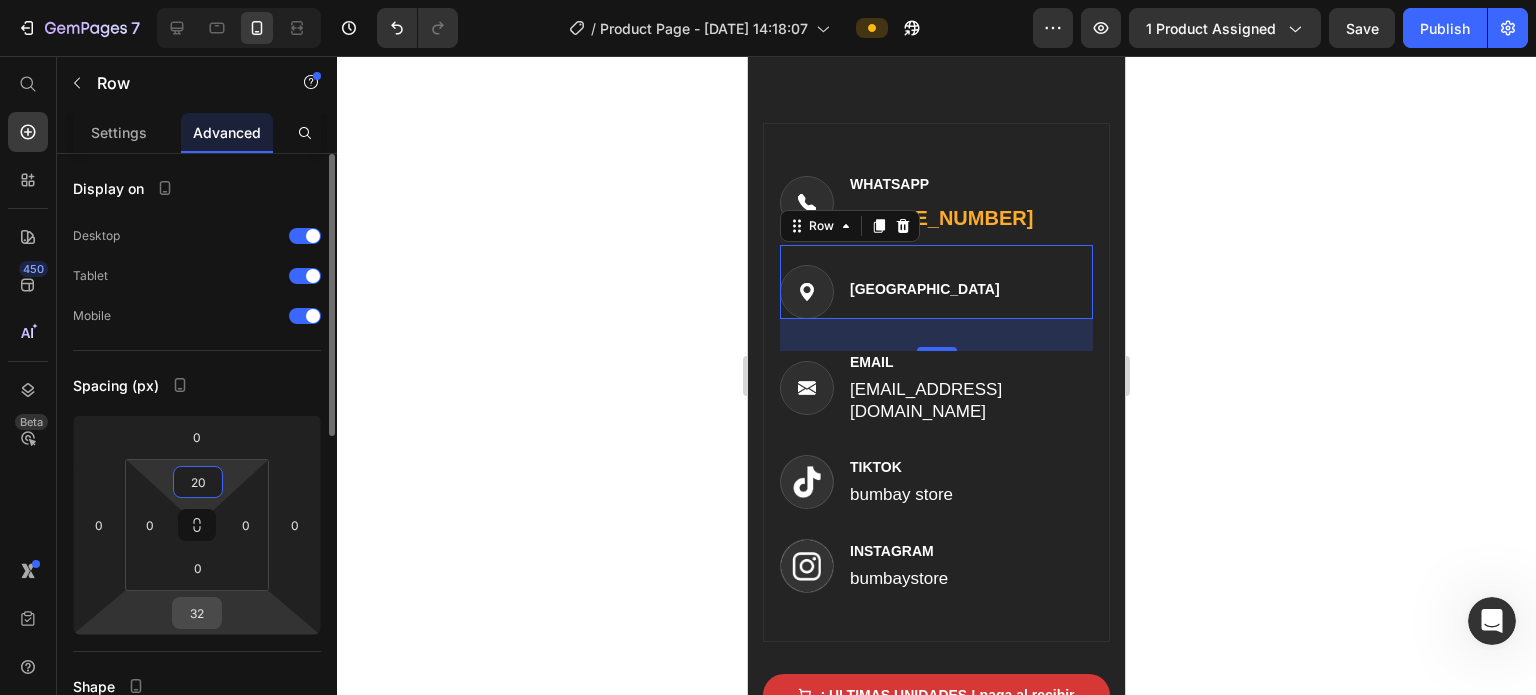type on "20" 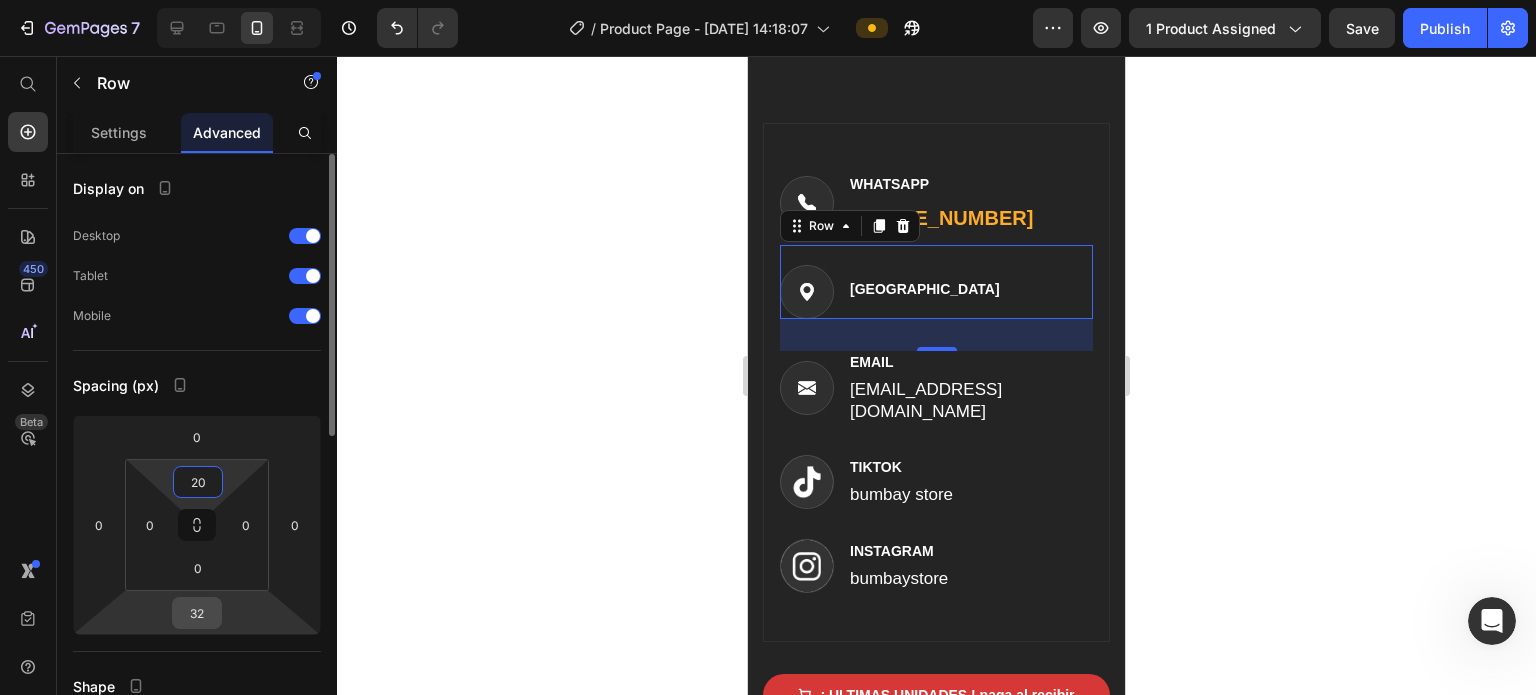 click on "32" at bounding box center [197, 613] 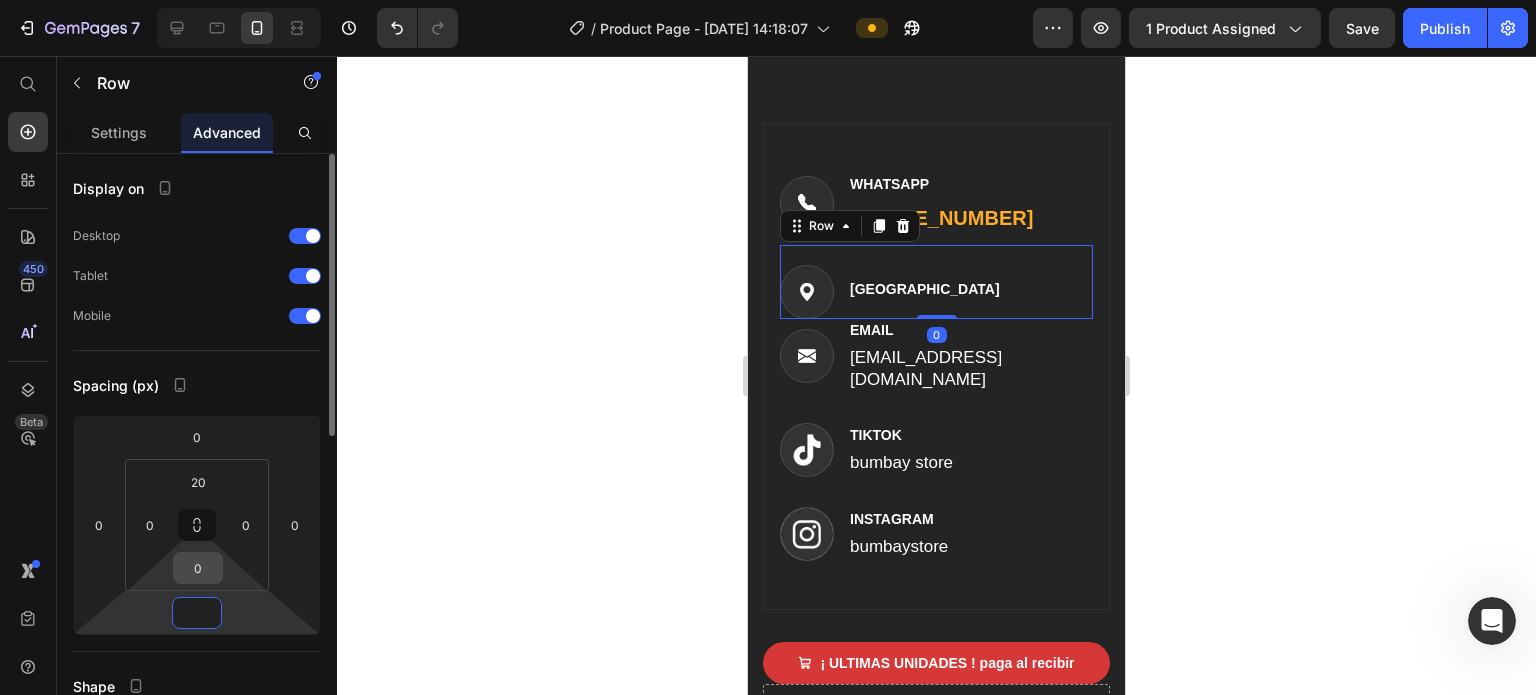 type on "0" 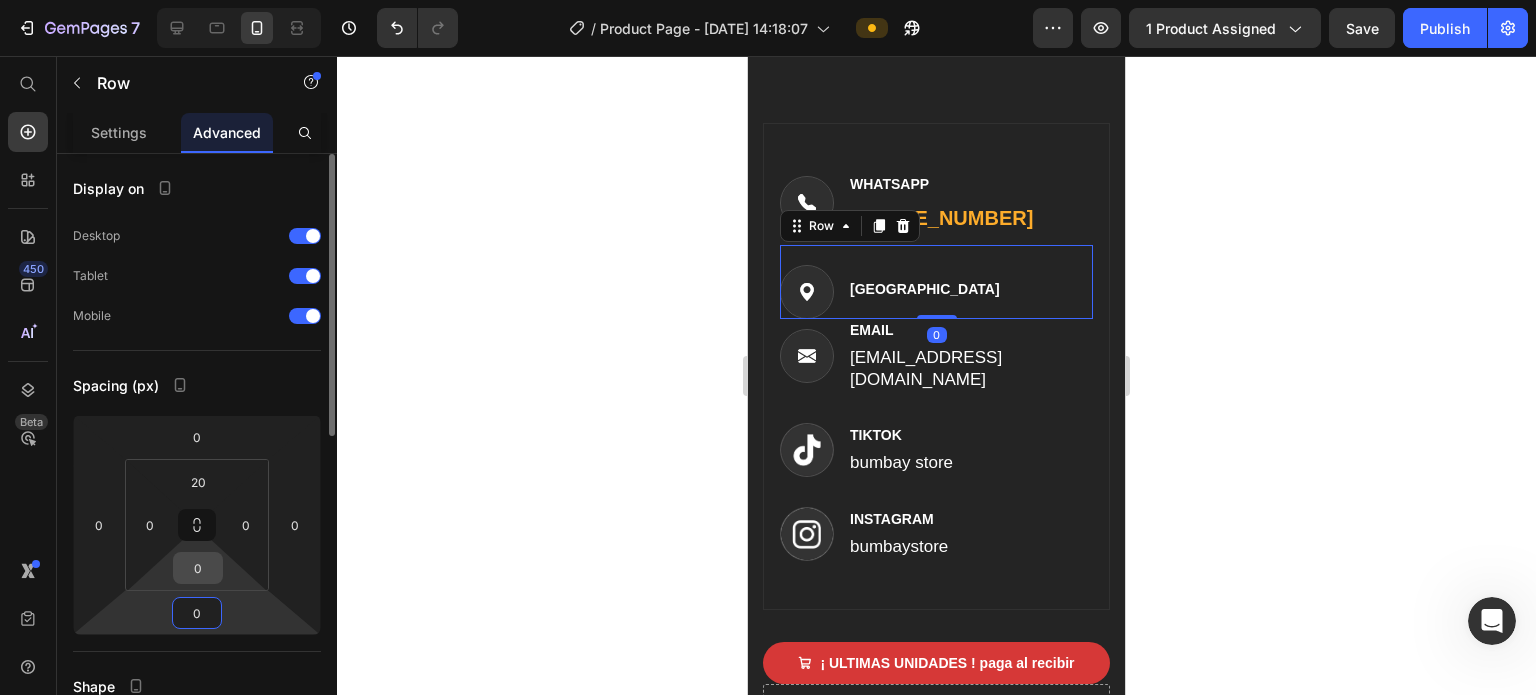 click on "0" at bounding box center (198, 568) 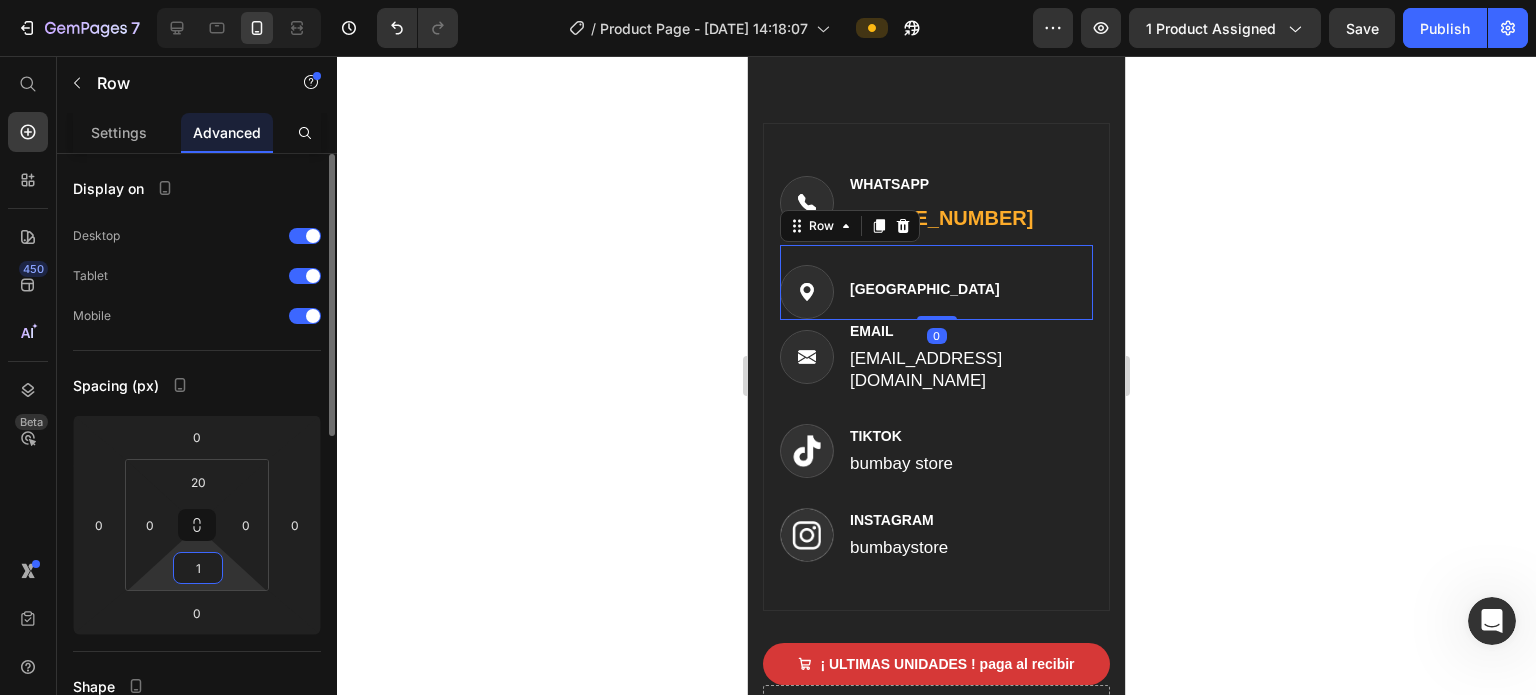 type on "10" 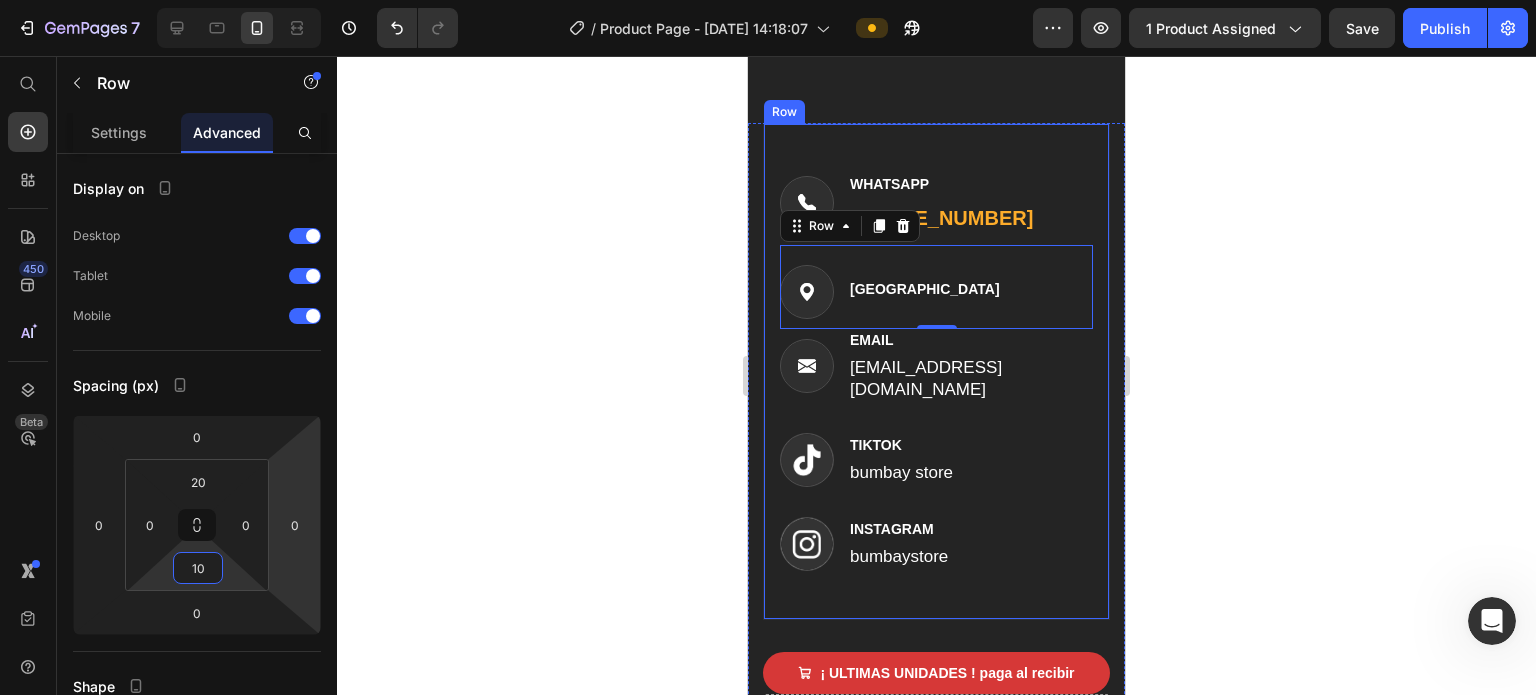 click 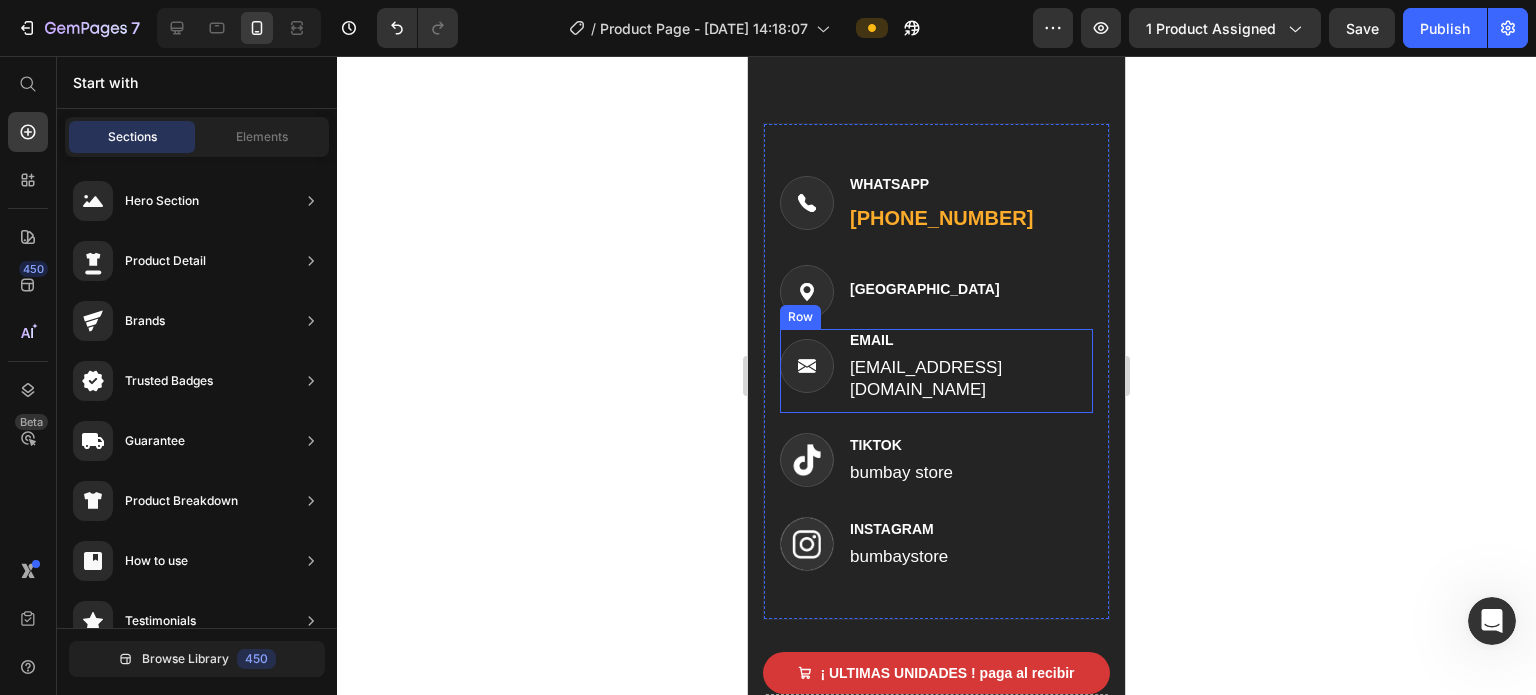 click on "Image EMAIL Text block [EMAIL_ADDRESS][DOMAIN_NAME] Text block Row" at bounding box center [936, 371] 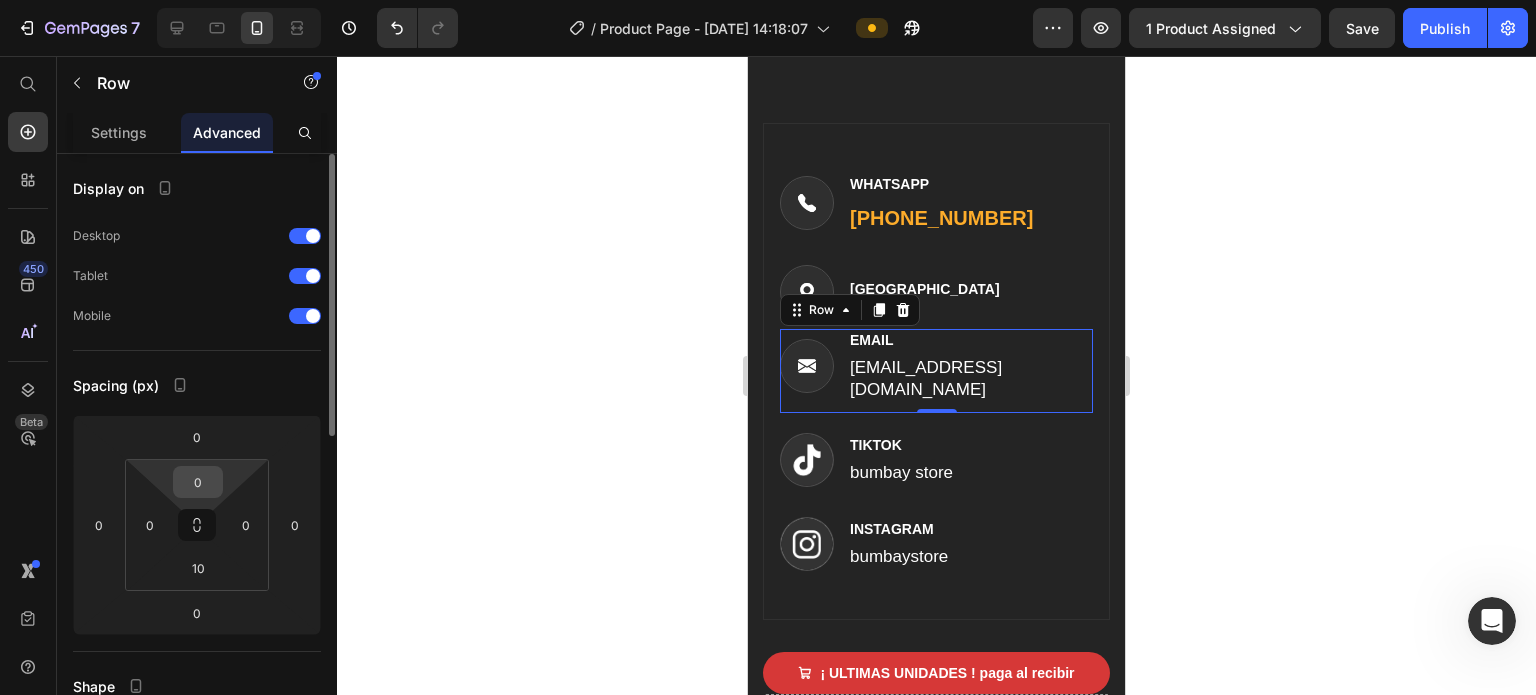 click on "0" at bounding box center [198, 482] 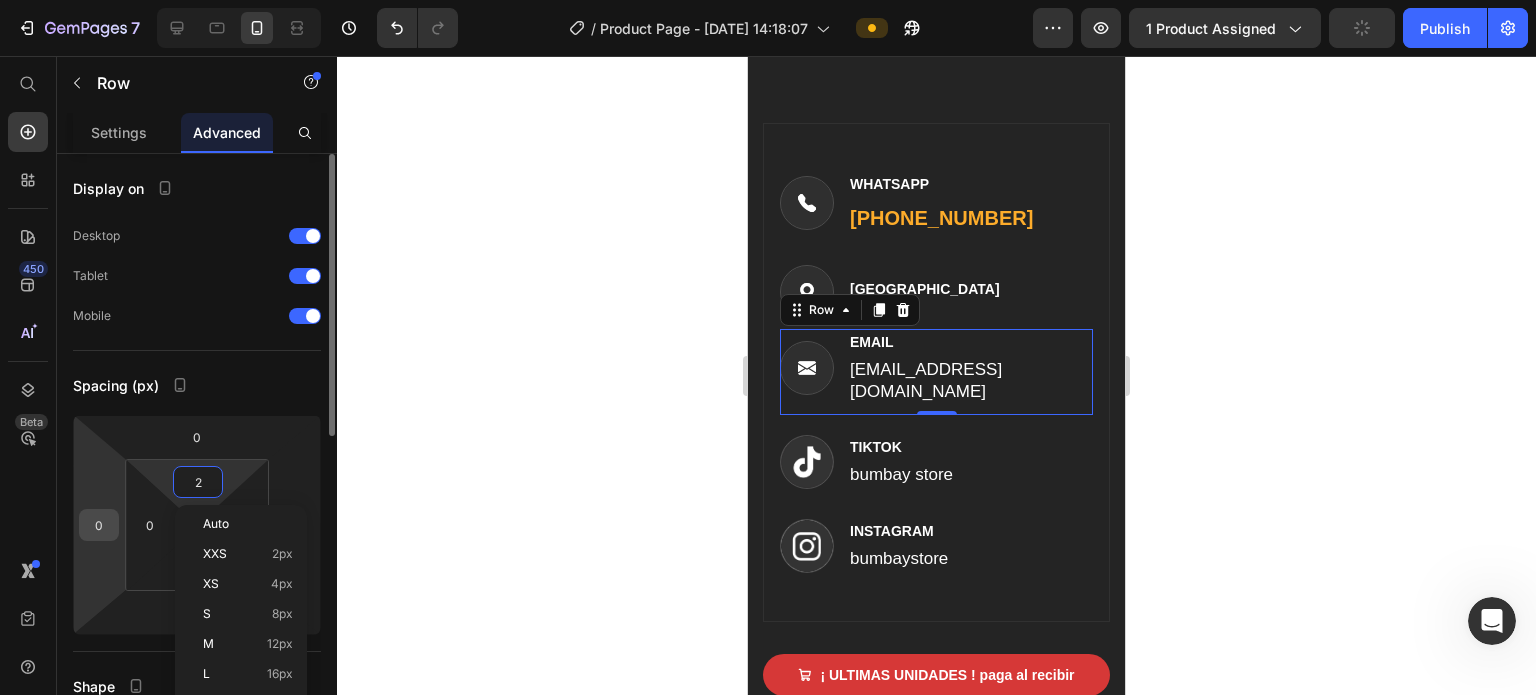 type on "20" 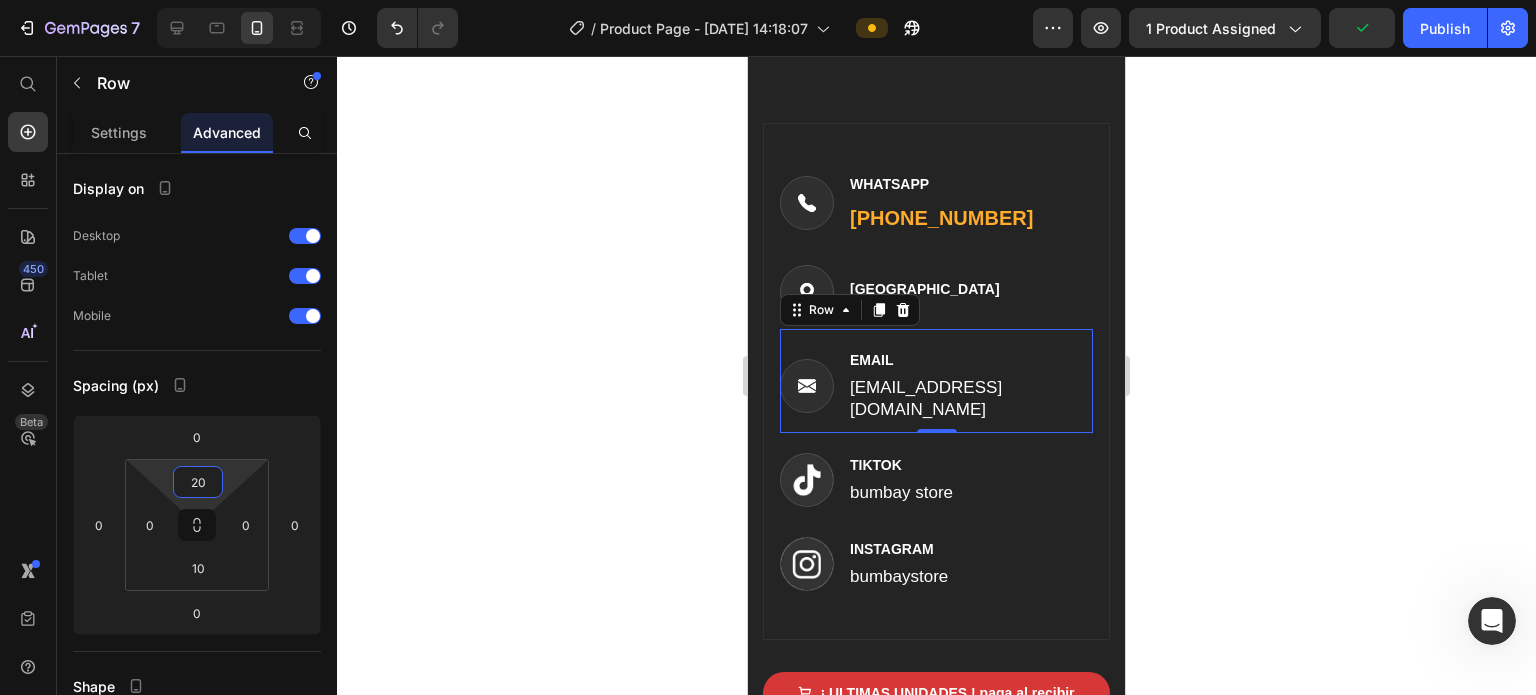 click 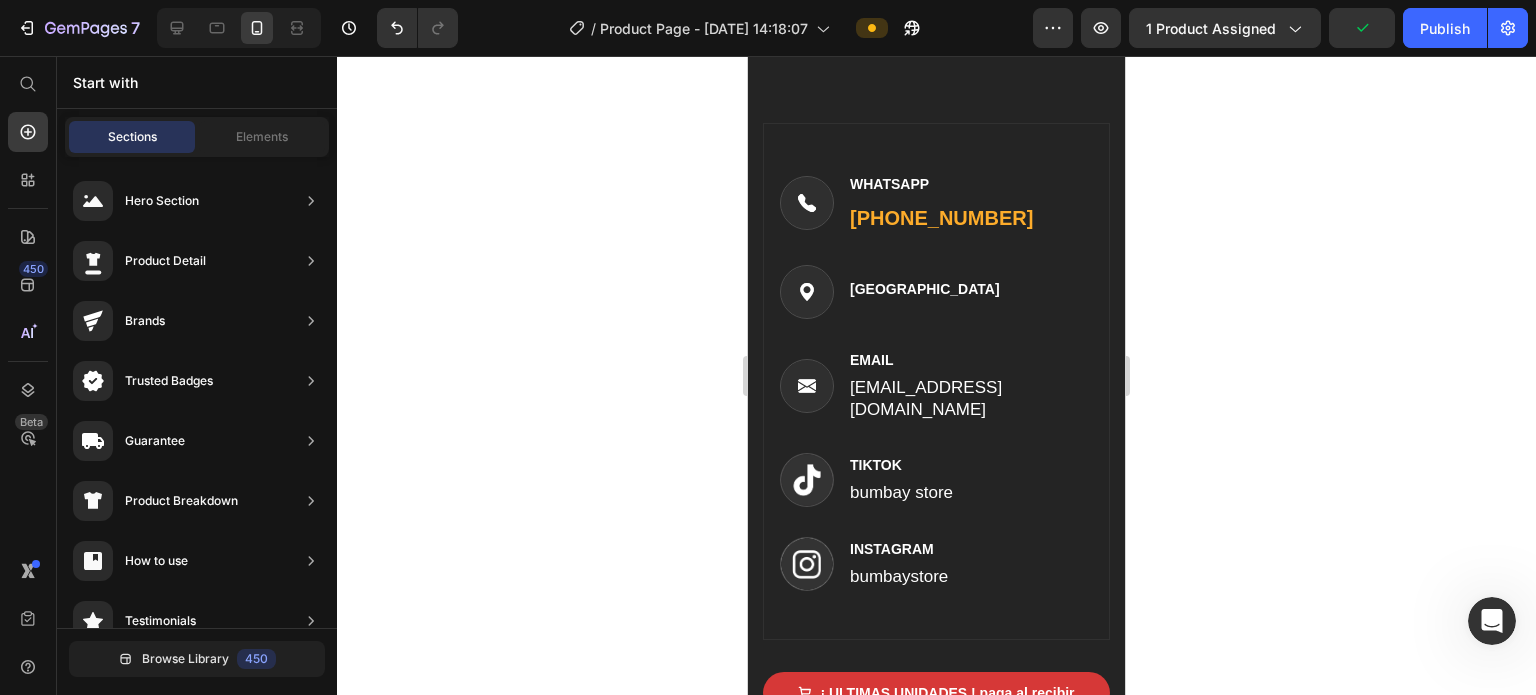 click 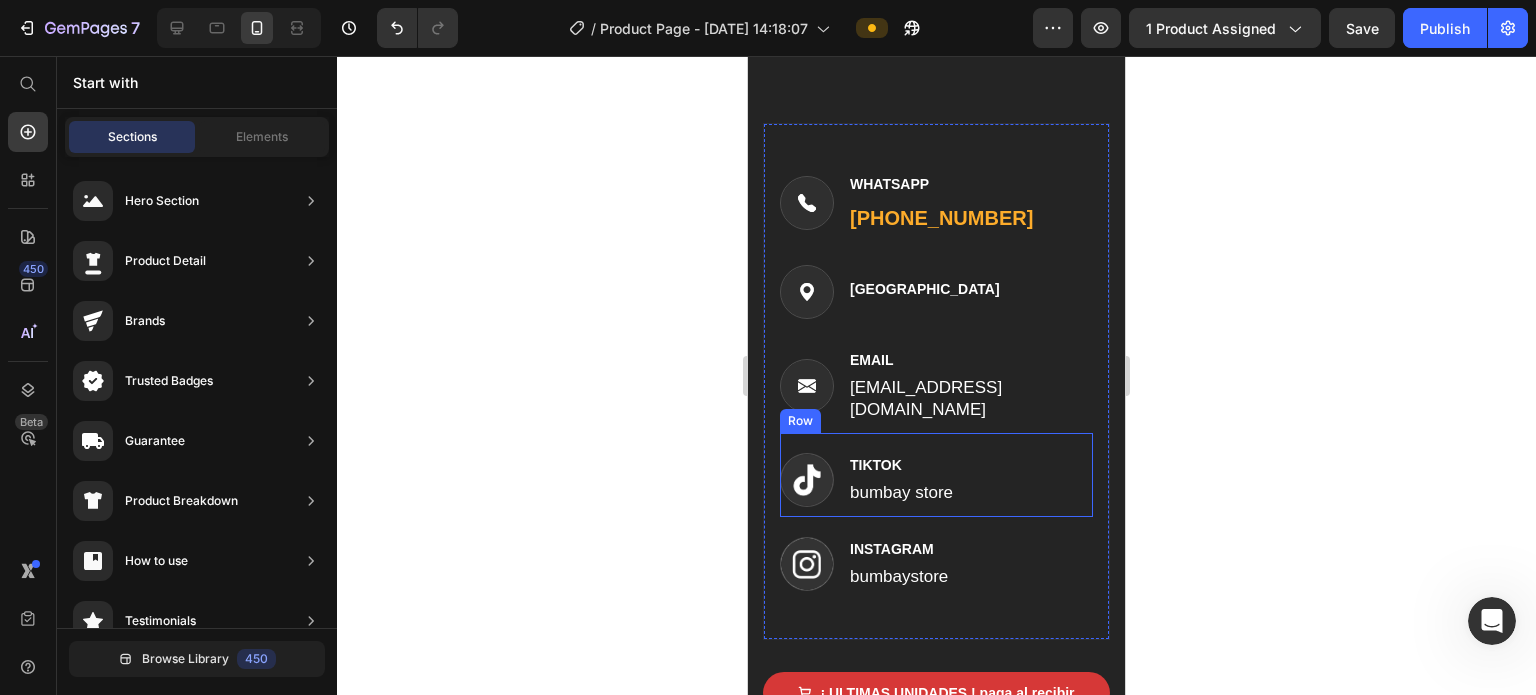 scroll, scrollTop: 8407, scrollLeft: 0, axis: vertical 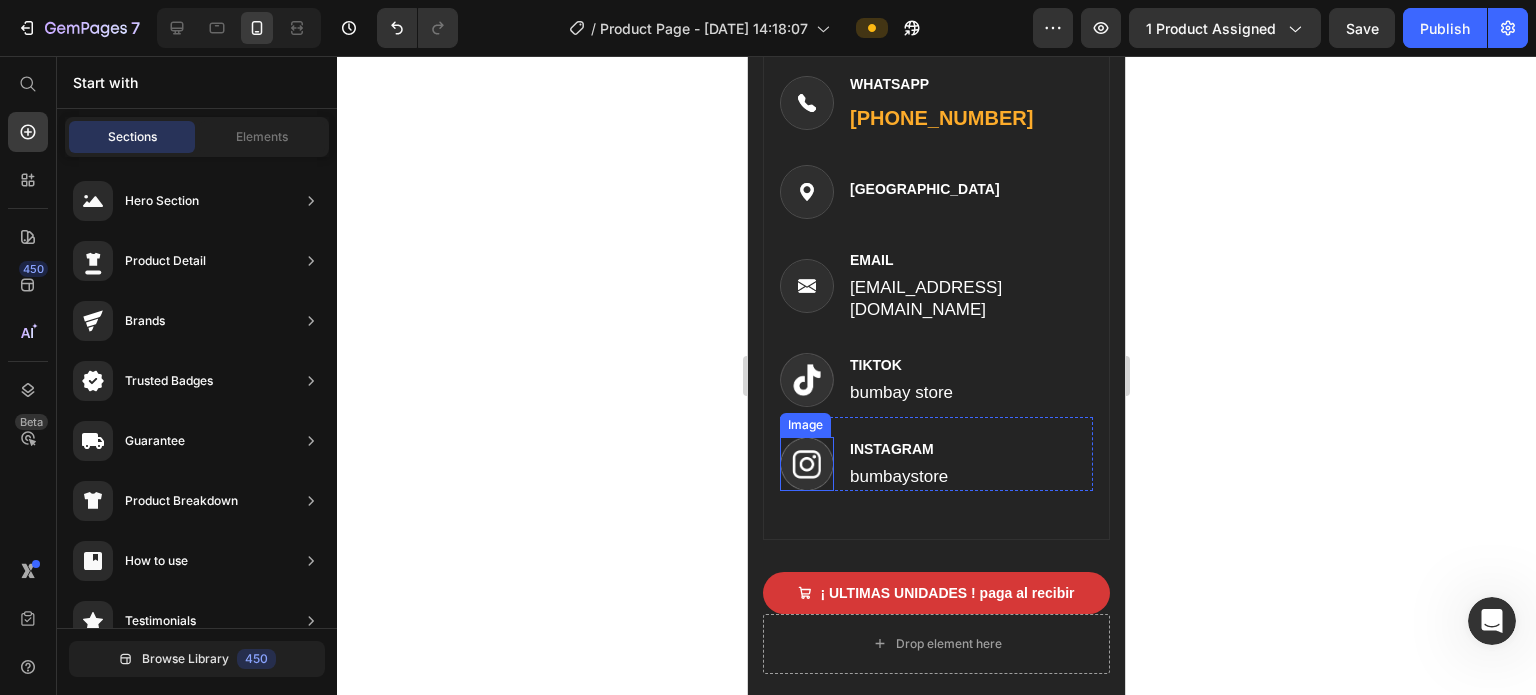 drag, startPoint x: 824, startPoint y: 442, endPoint x: 845, endPoint y: 439, distance: 21.213203 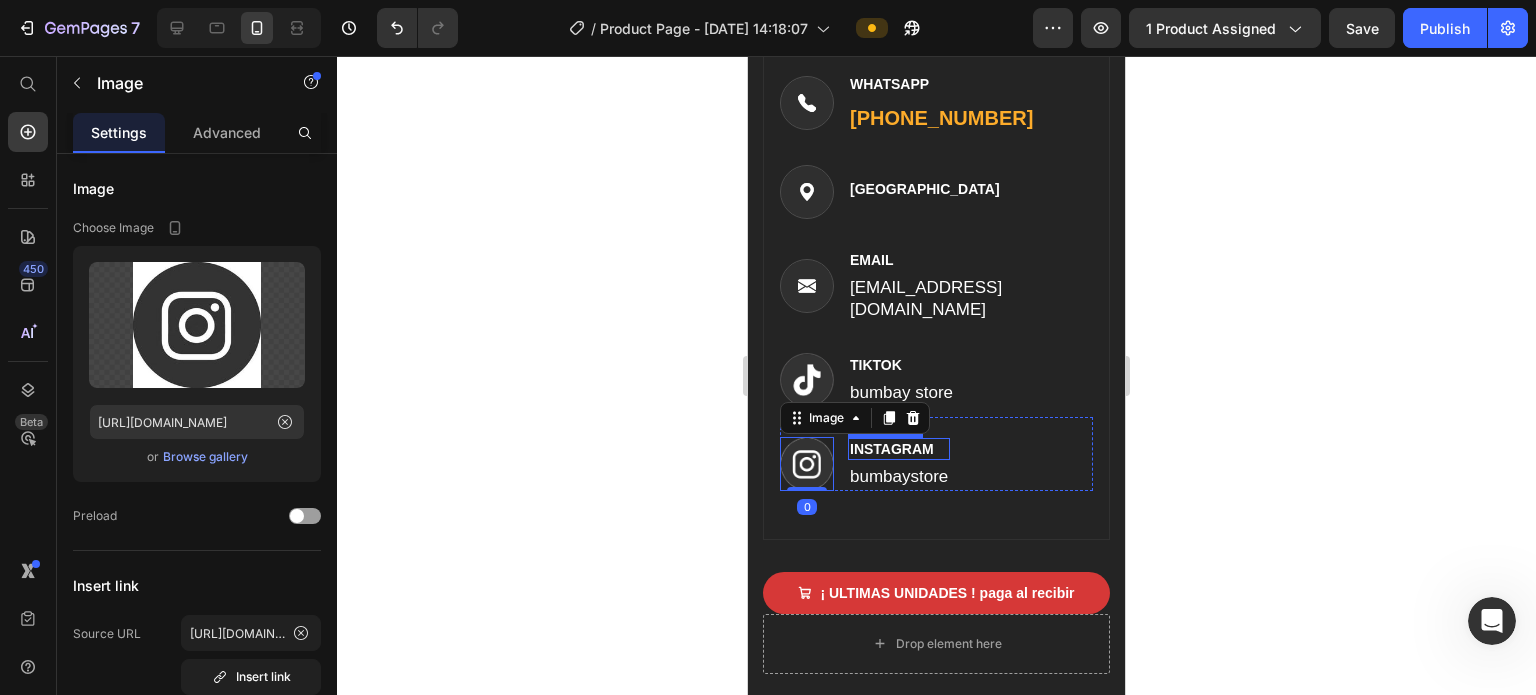 click on "INSTAGRAM" at bounding box center [899, 449] 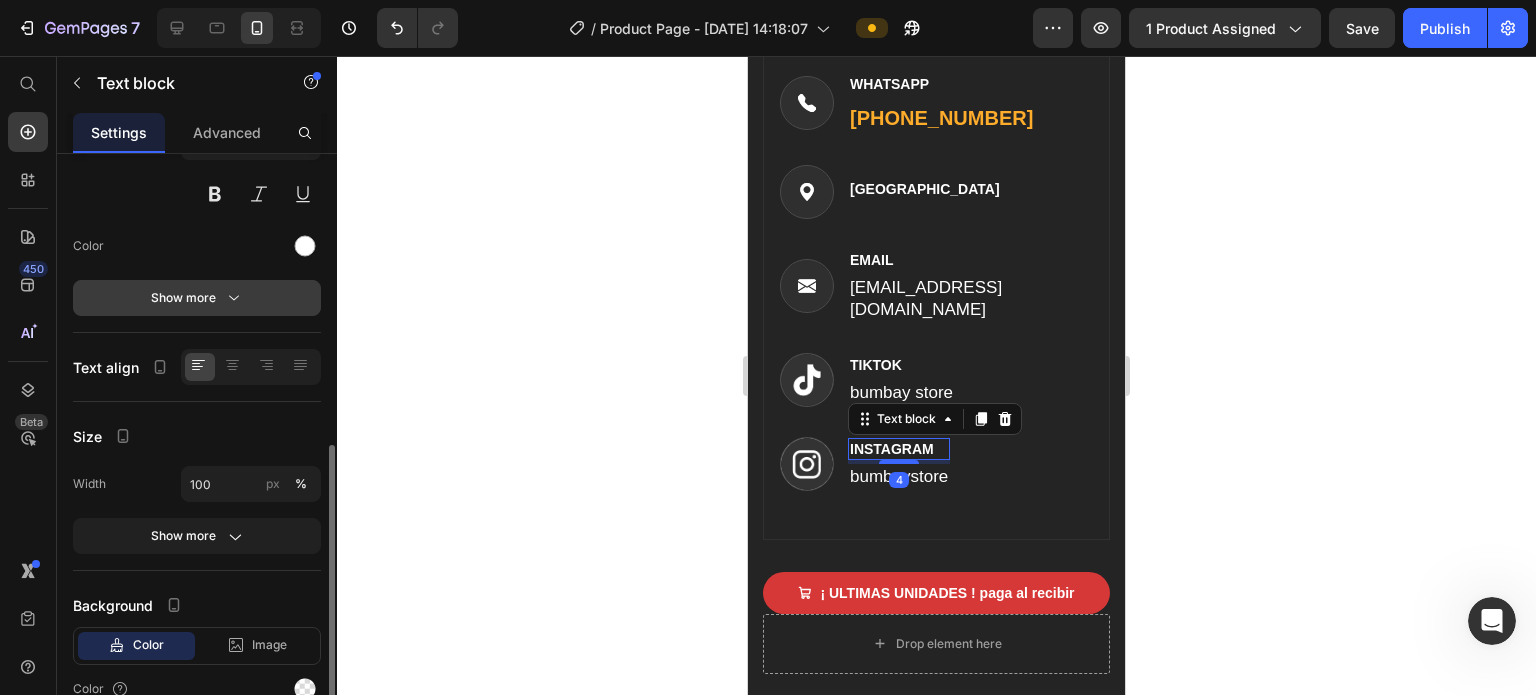 scroll, scrollTop: 294, scrollLeft: 0, axis: vertical 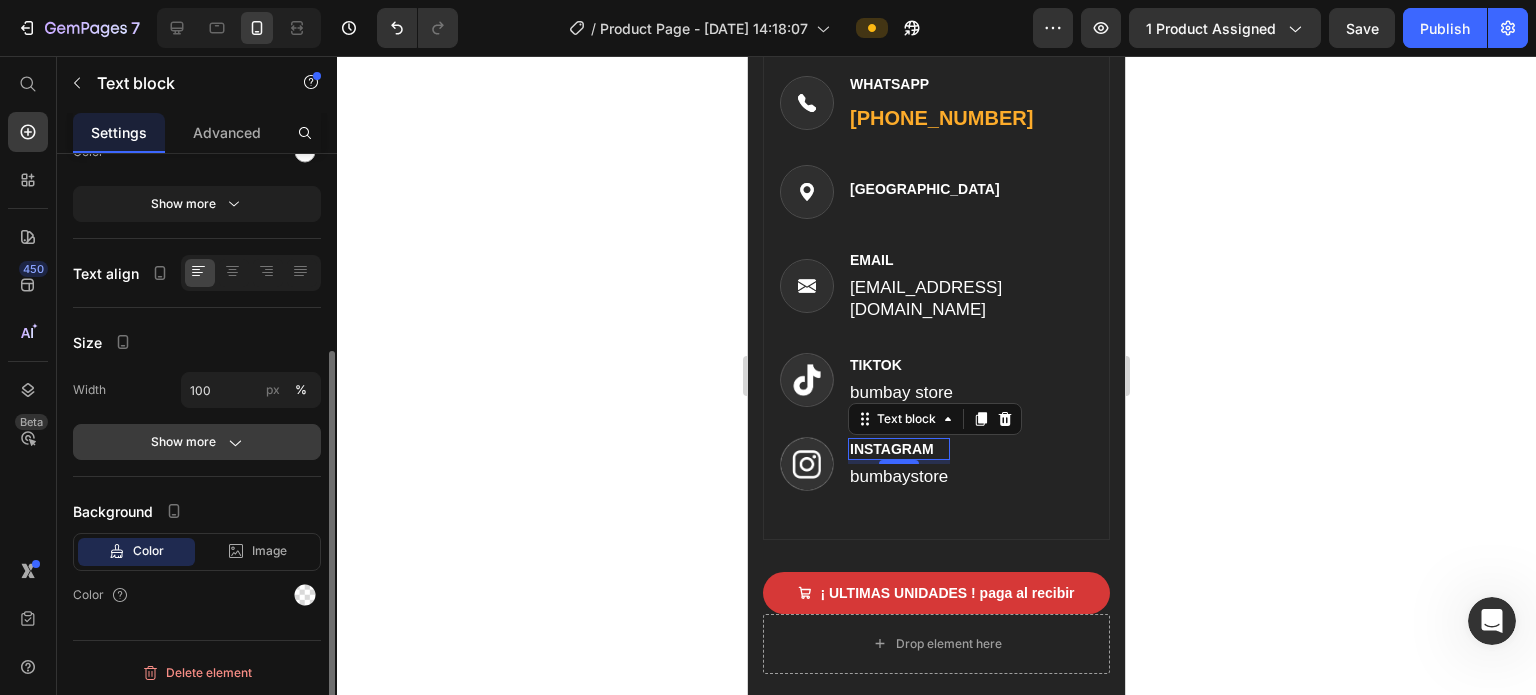 click on "Show more" at bounding box center (197, 442) 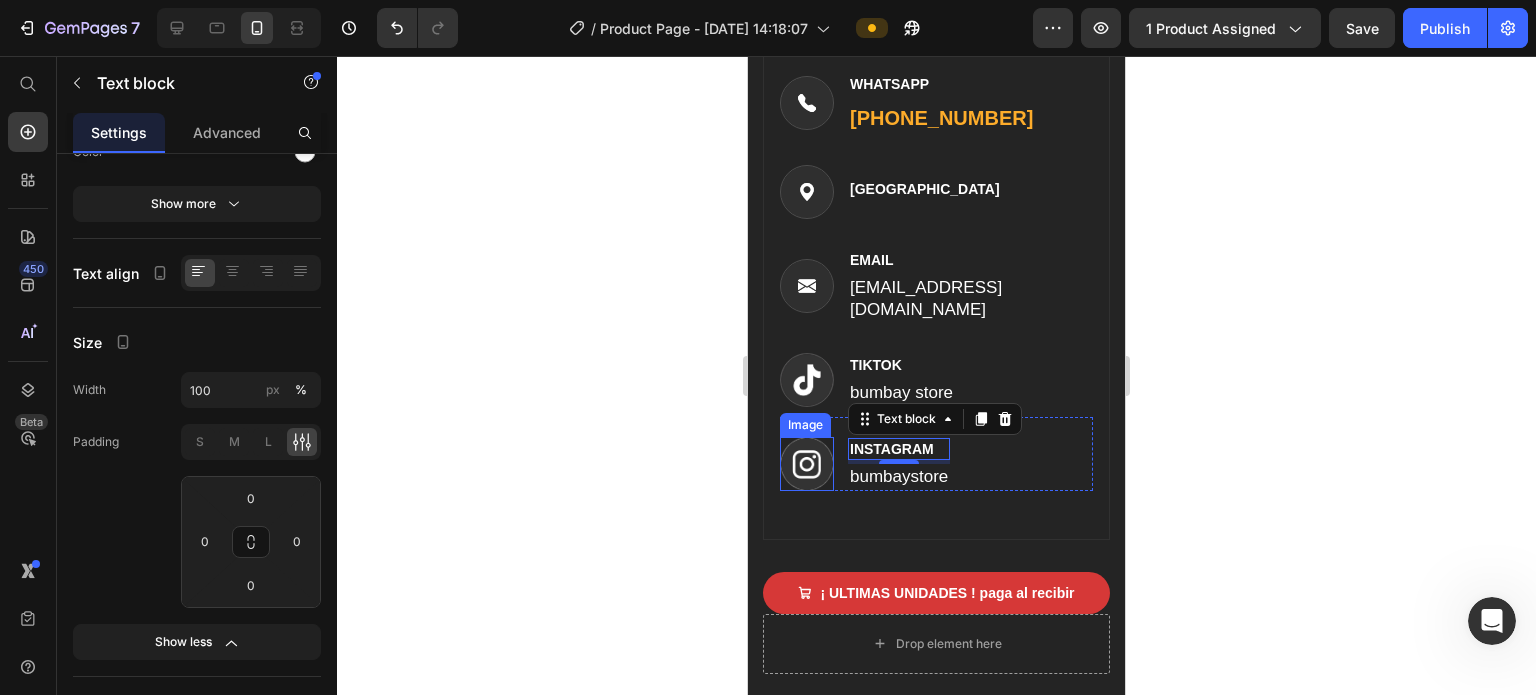 click at bounding box center [807, 464] 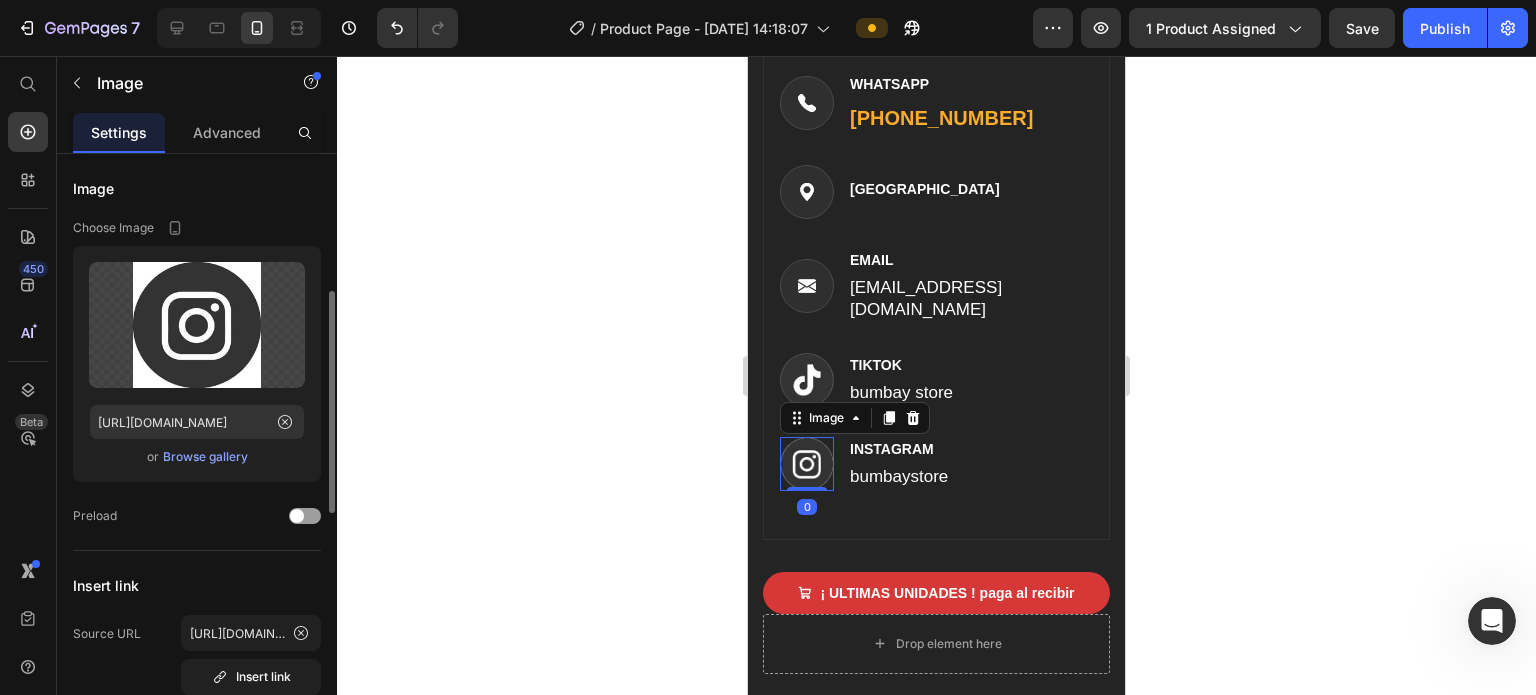 scroll, scrollTop: 100, scrollLeft: 0, axis: vertical 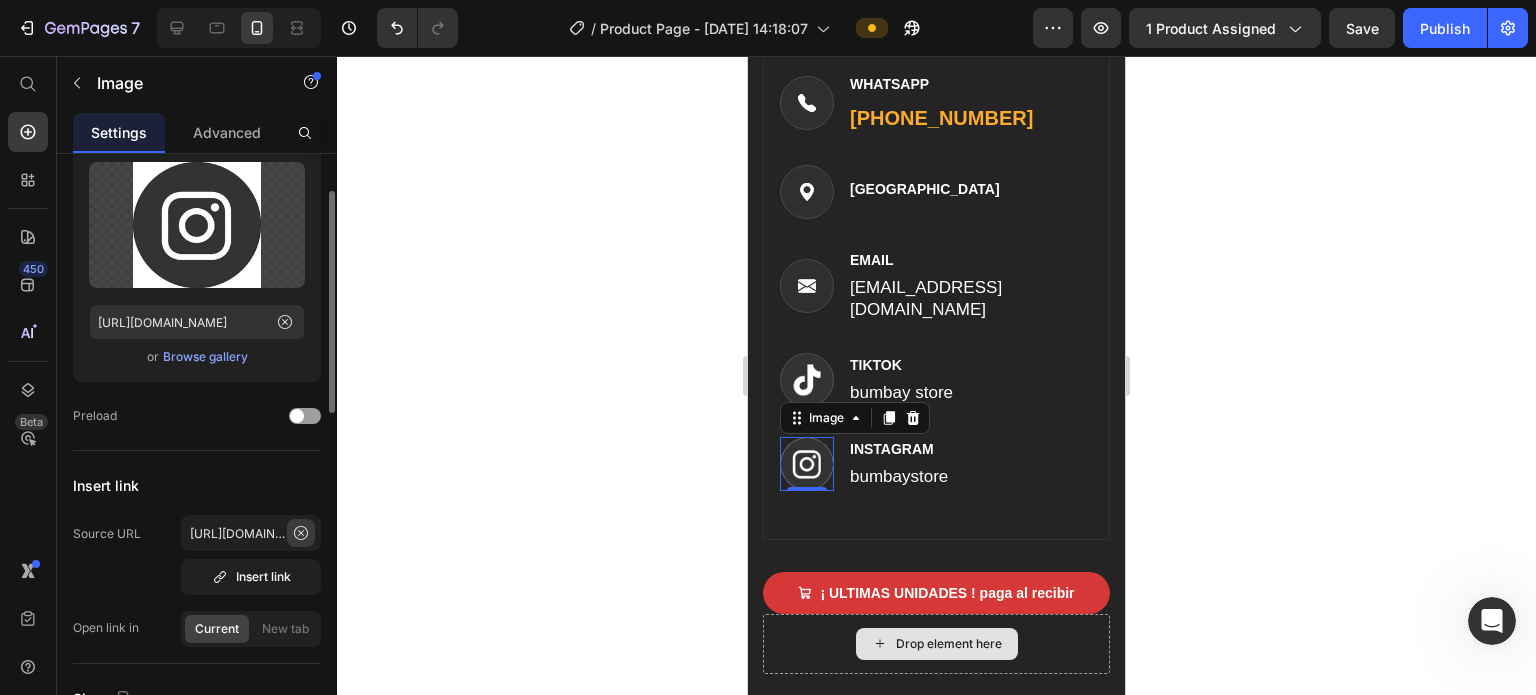click 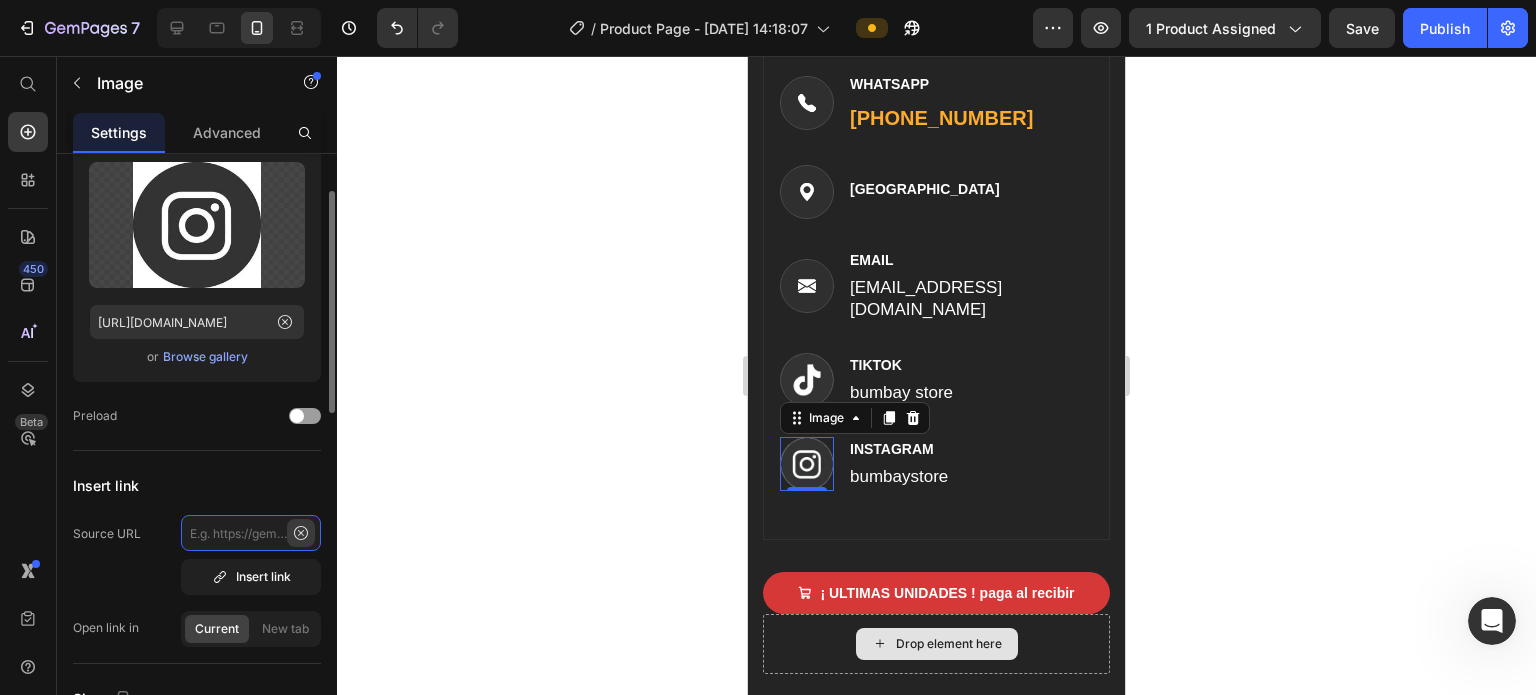 scroll, scrollTop: 0, scrollLeft: 0, axis: both 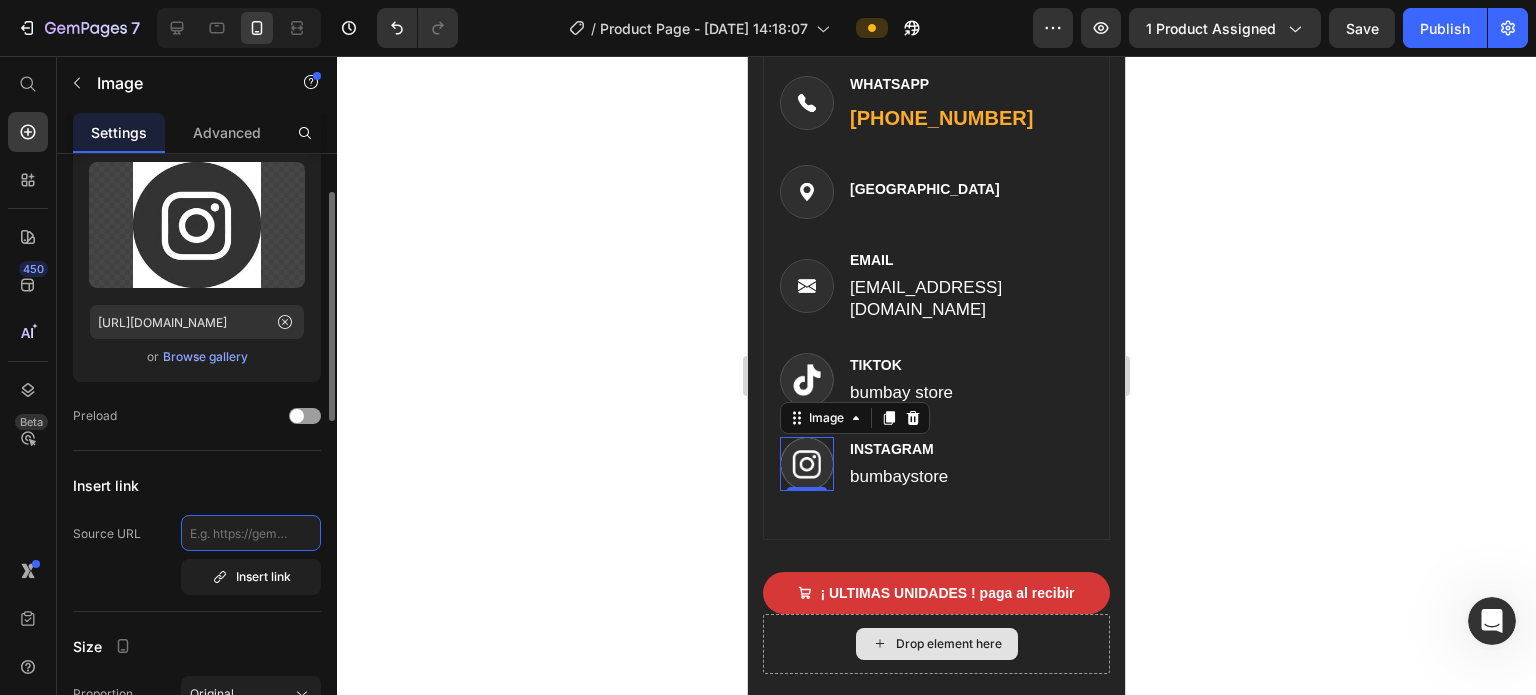 paste on "https://www.instagram.com/bumbaystore/" 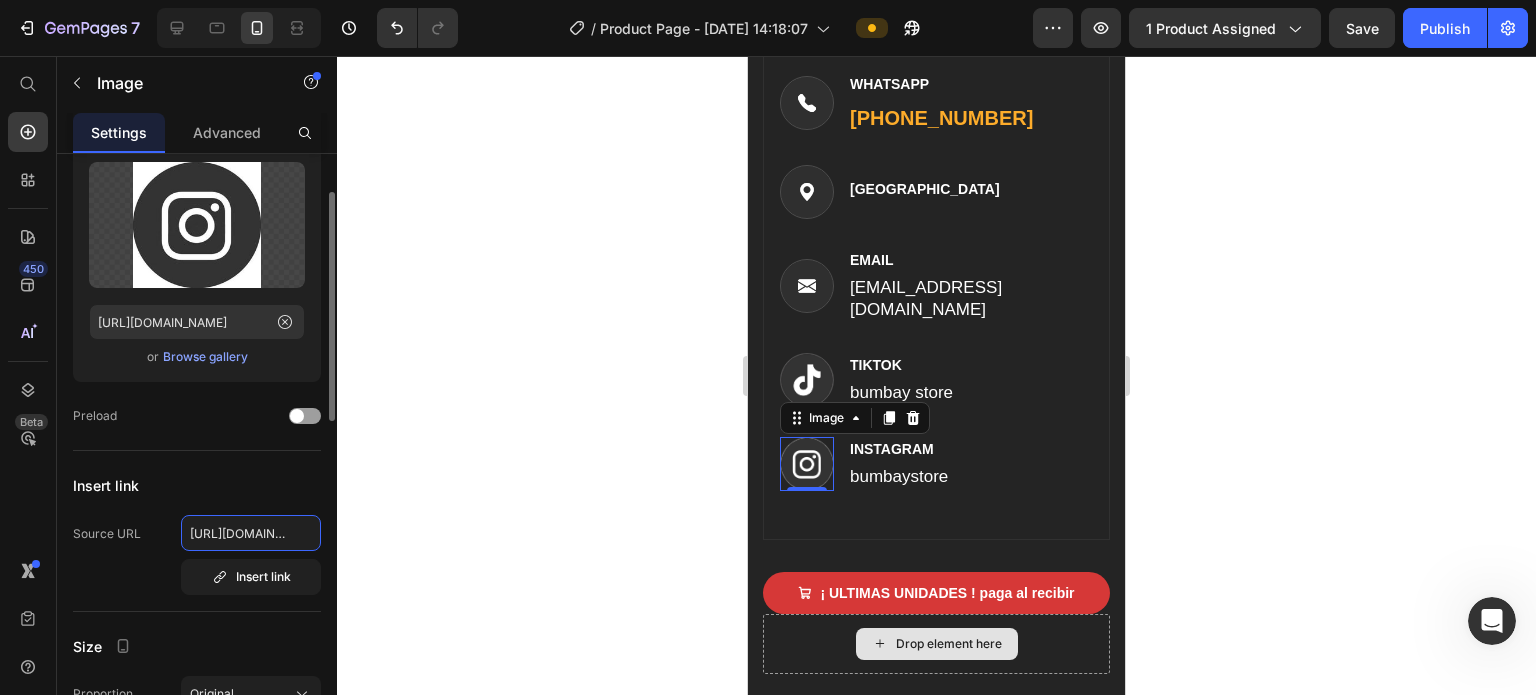 scroll, scrollTop: 0, scrollLeft: 141, axis: horizontal 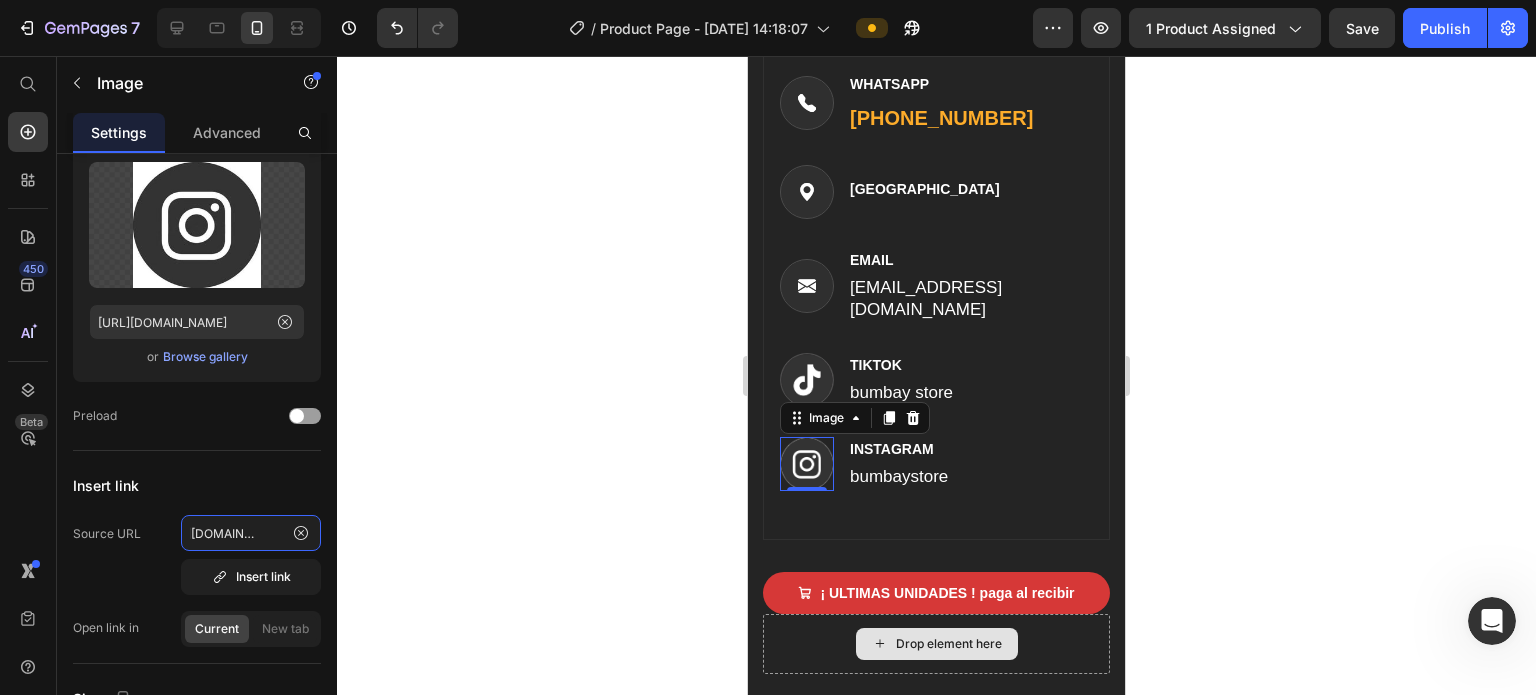 type on "https://www.instagram.com/bumbaystore/" 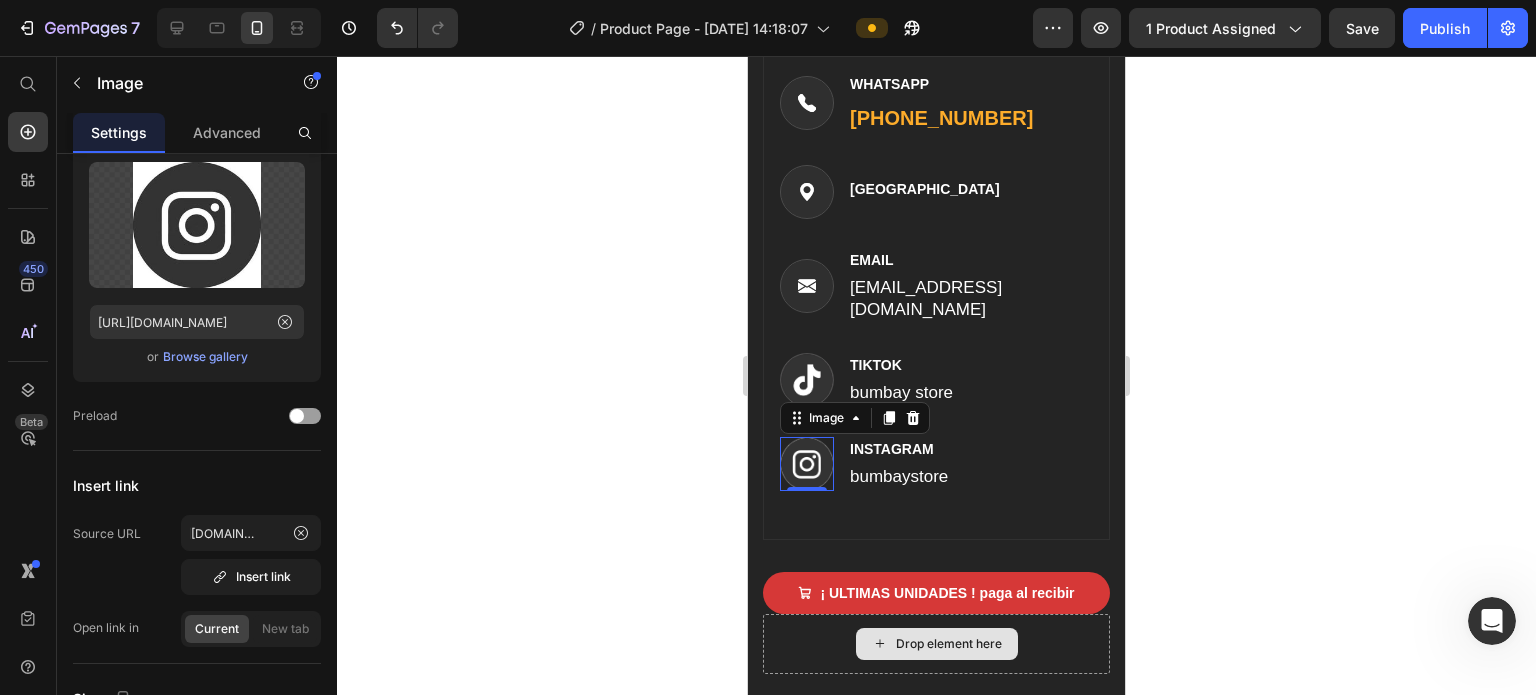 scroll, scrollTop: 0, scrollLeft: 0, axis: both 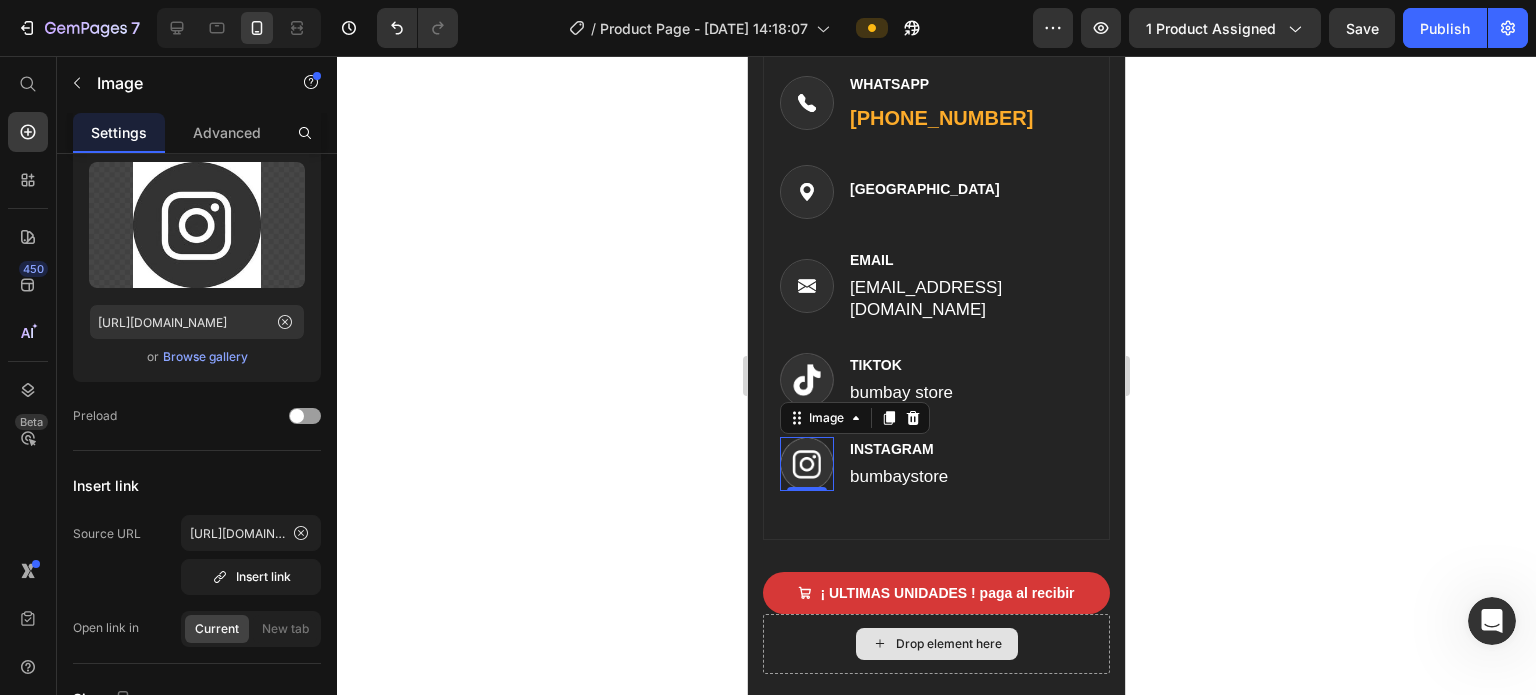 click 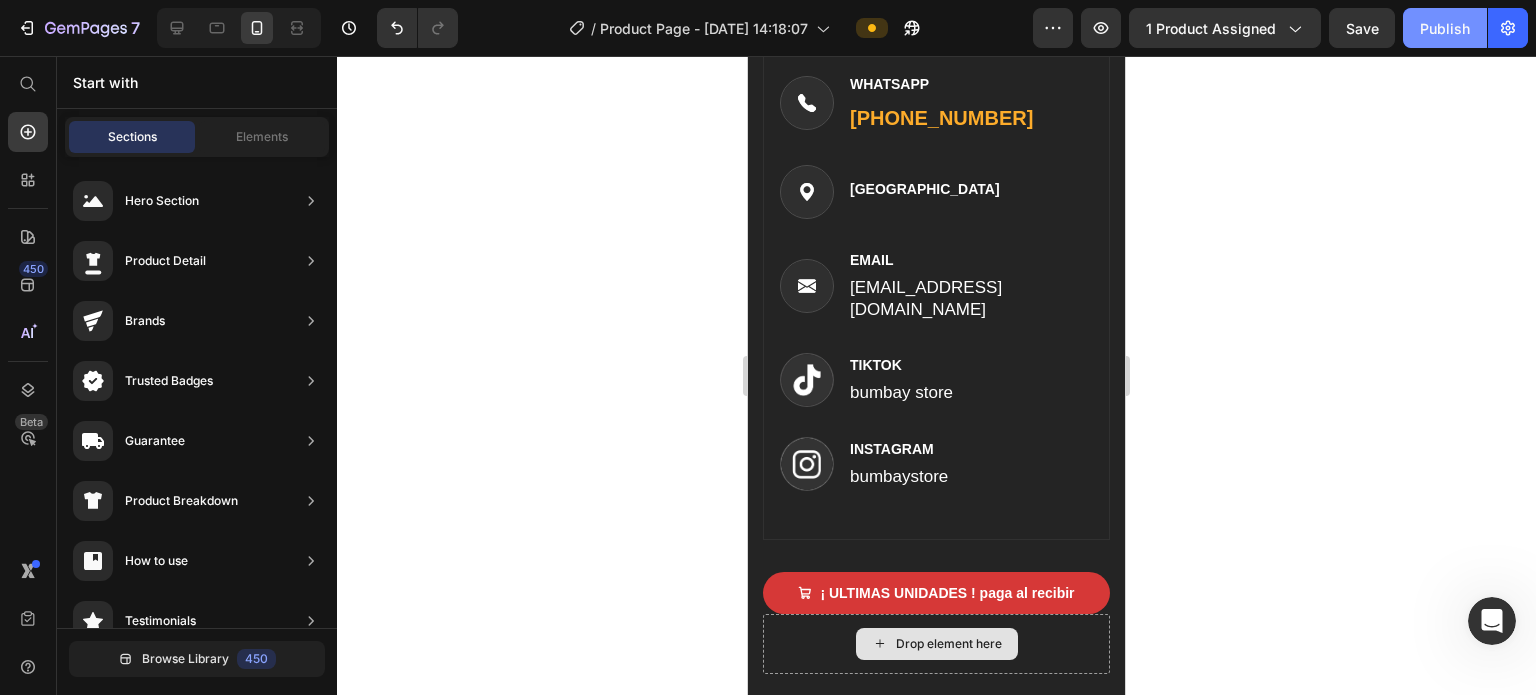 click on "Publish" at bounding box center [1445, 28] 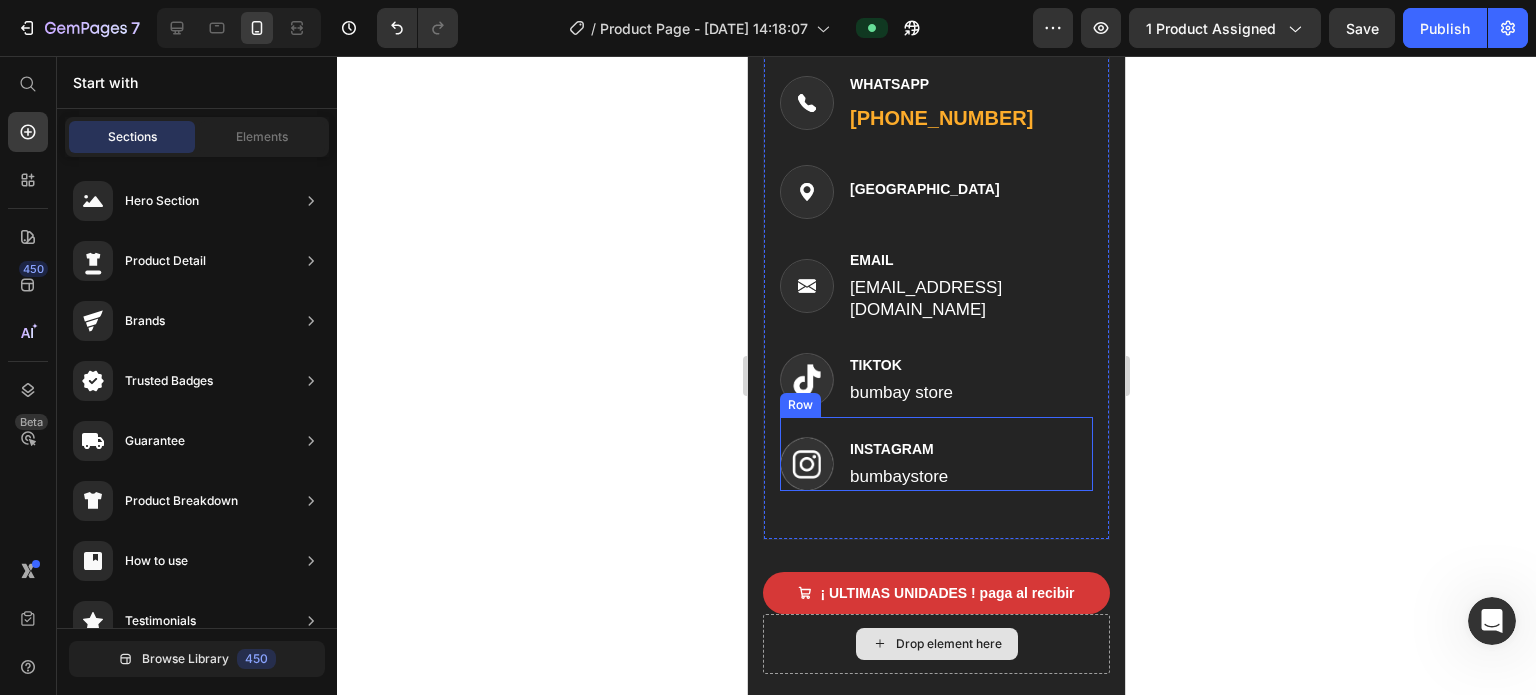 click on "Image INSTAGRAM Text block bumbaystore Text block Row" at bounding box center [936, 454] 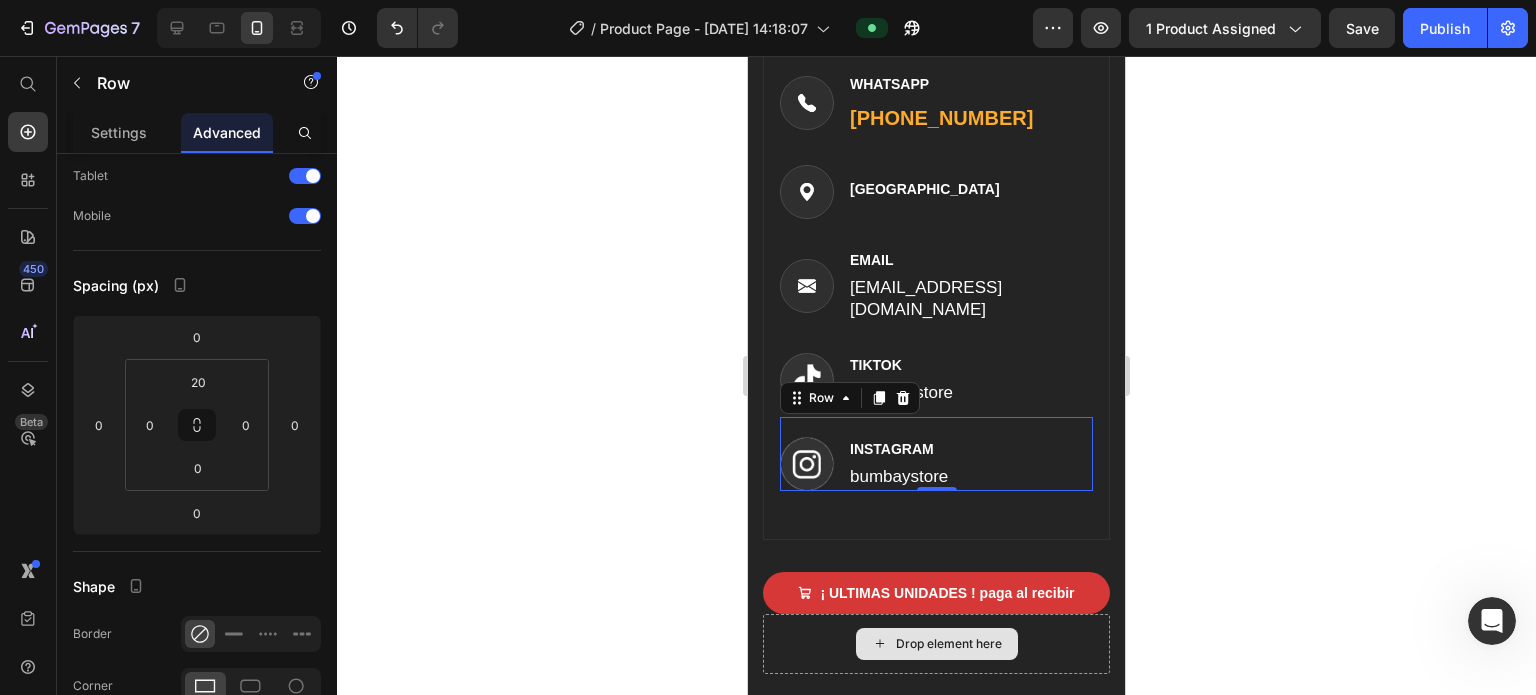 scroll, scrollTop: 0, scrollLeft: 0, axis: both 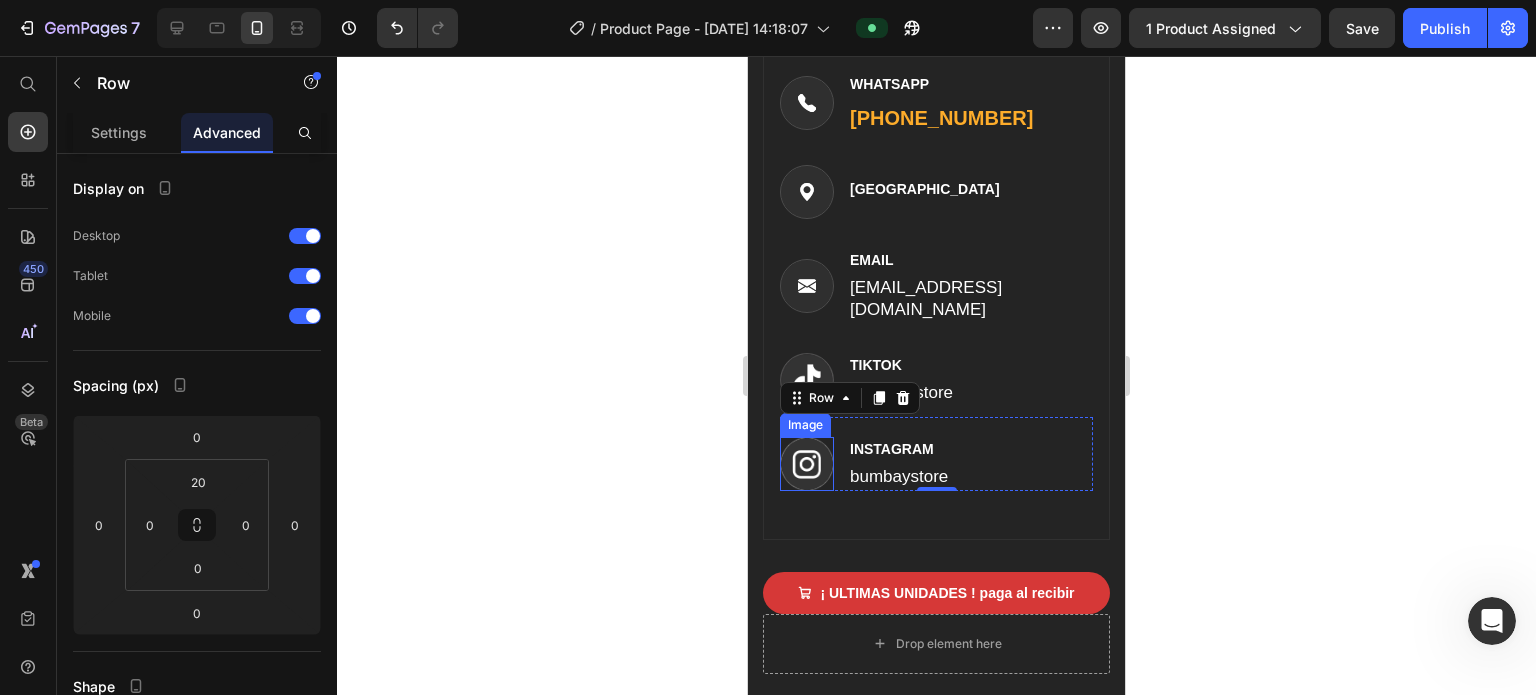 click at bounding box center [807, 464] 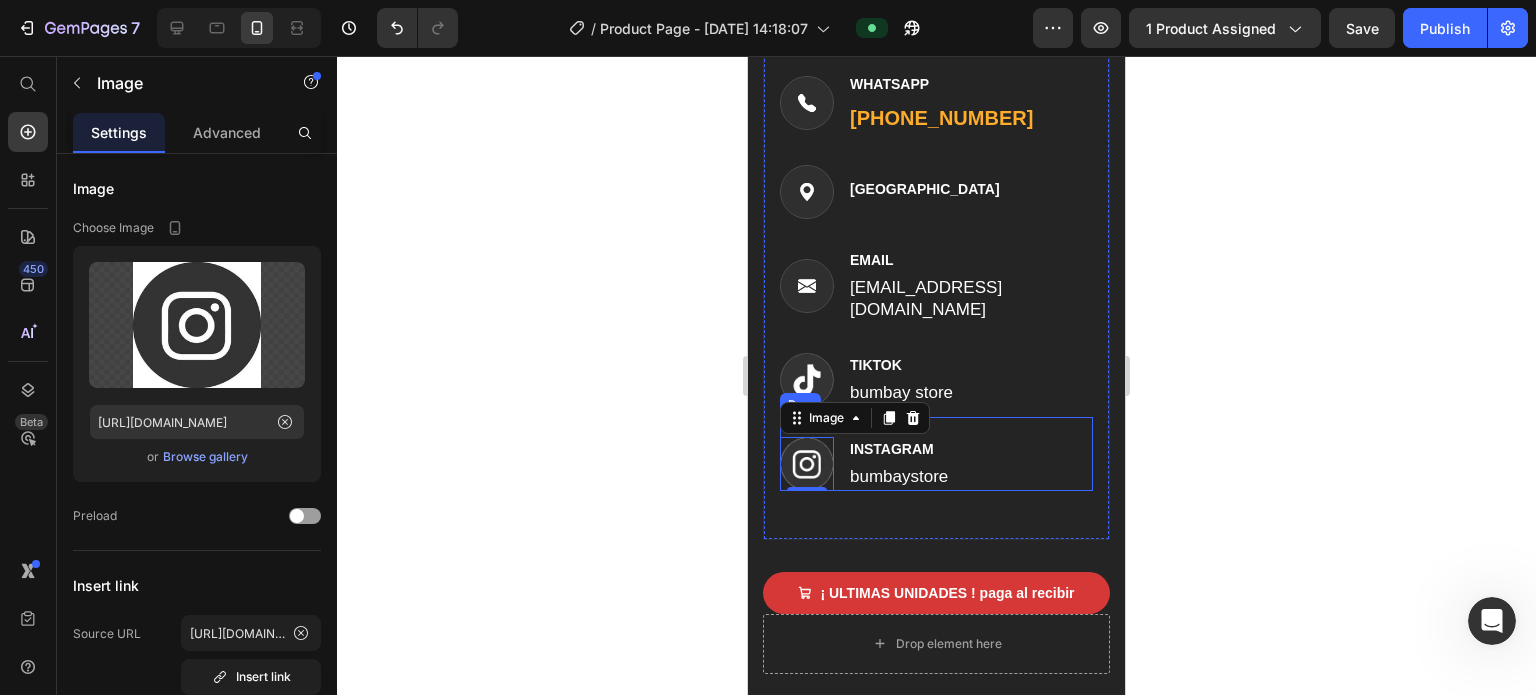 click on "Image   0 INSTAGRAM Text block bumbaystore Text block Row" at bounding box center (936, 454) 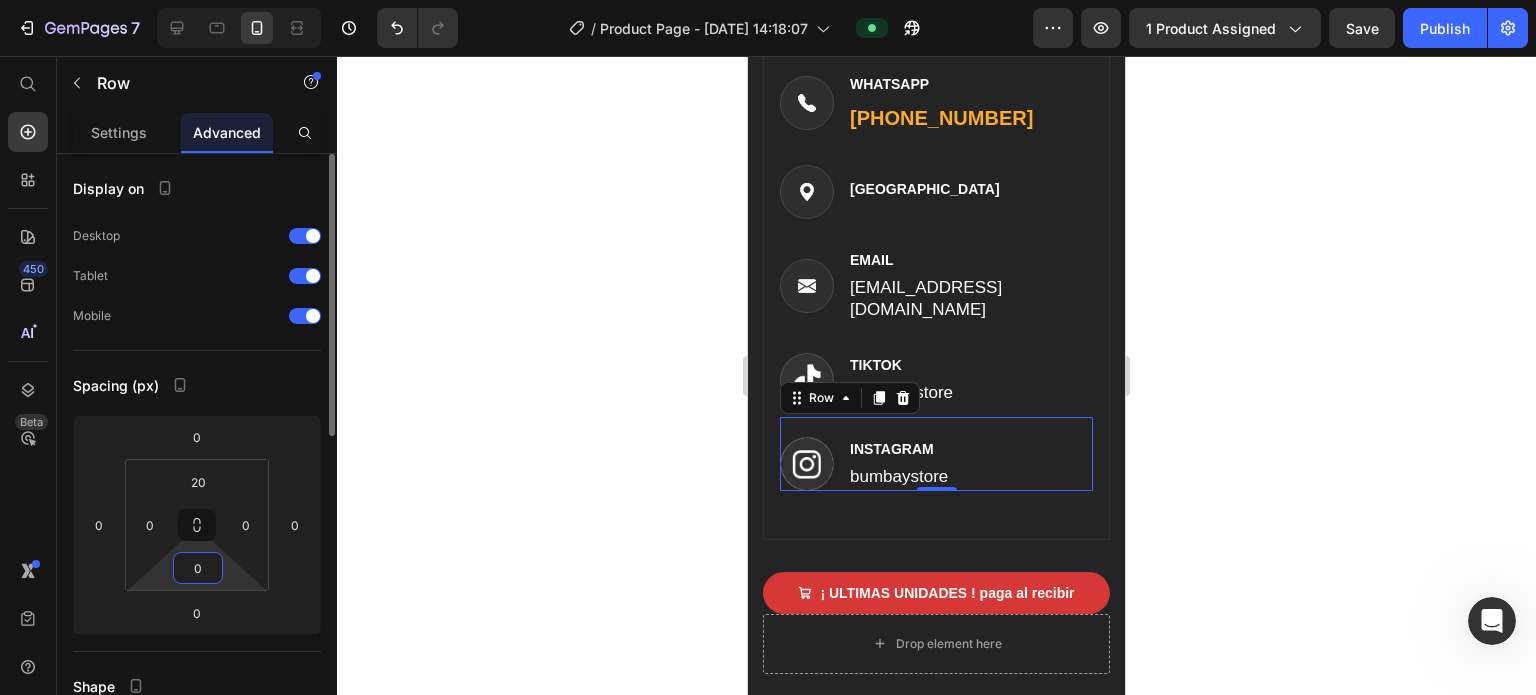 click on "0" at bounding box center [198, 568] 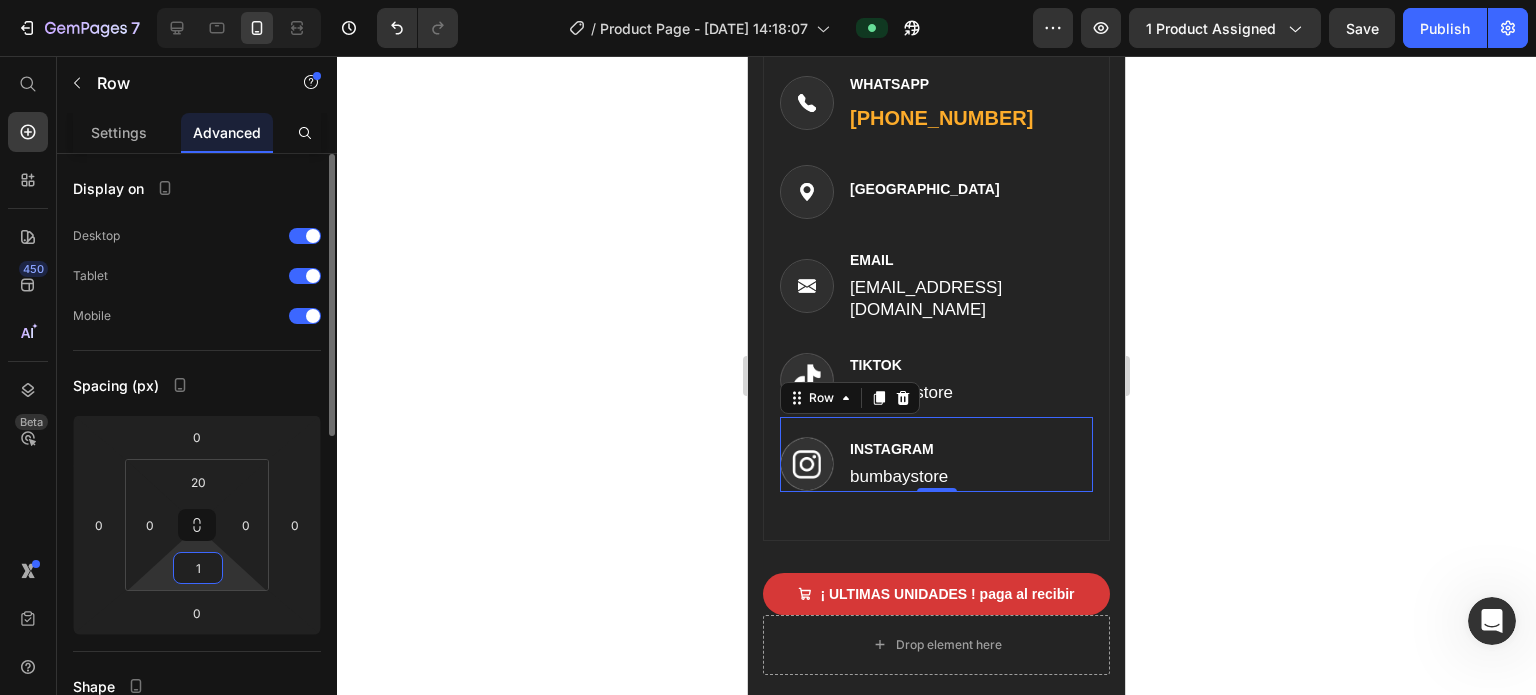 type on "10" 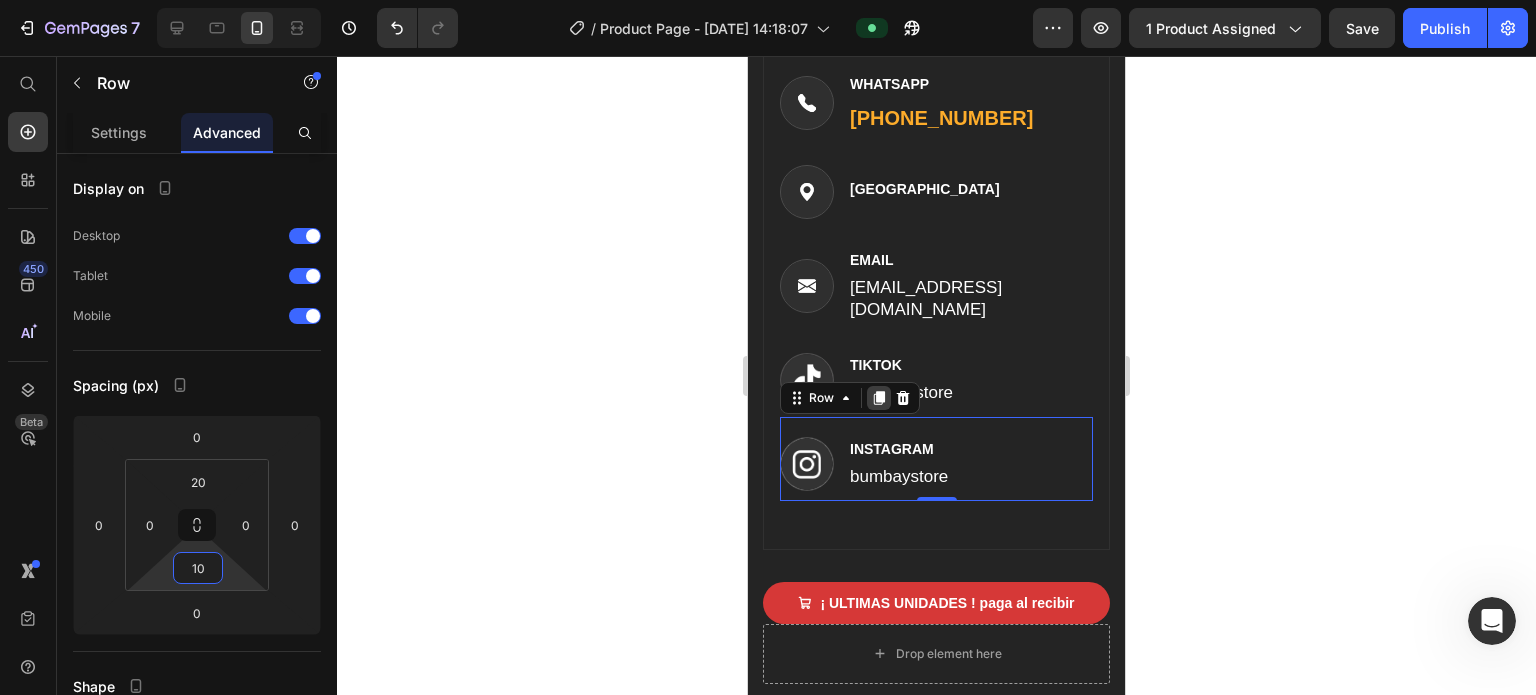 click 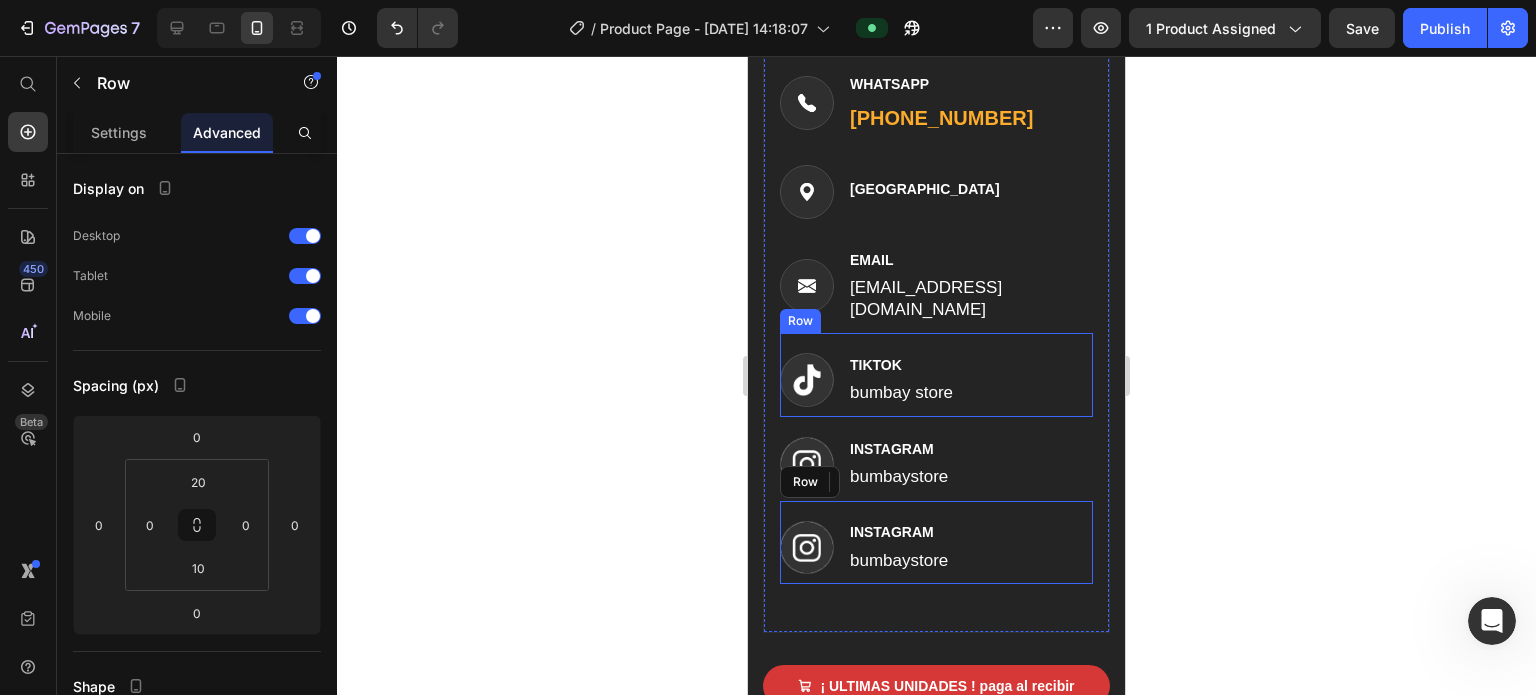 click 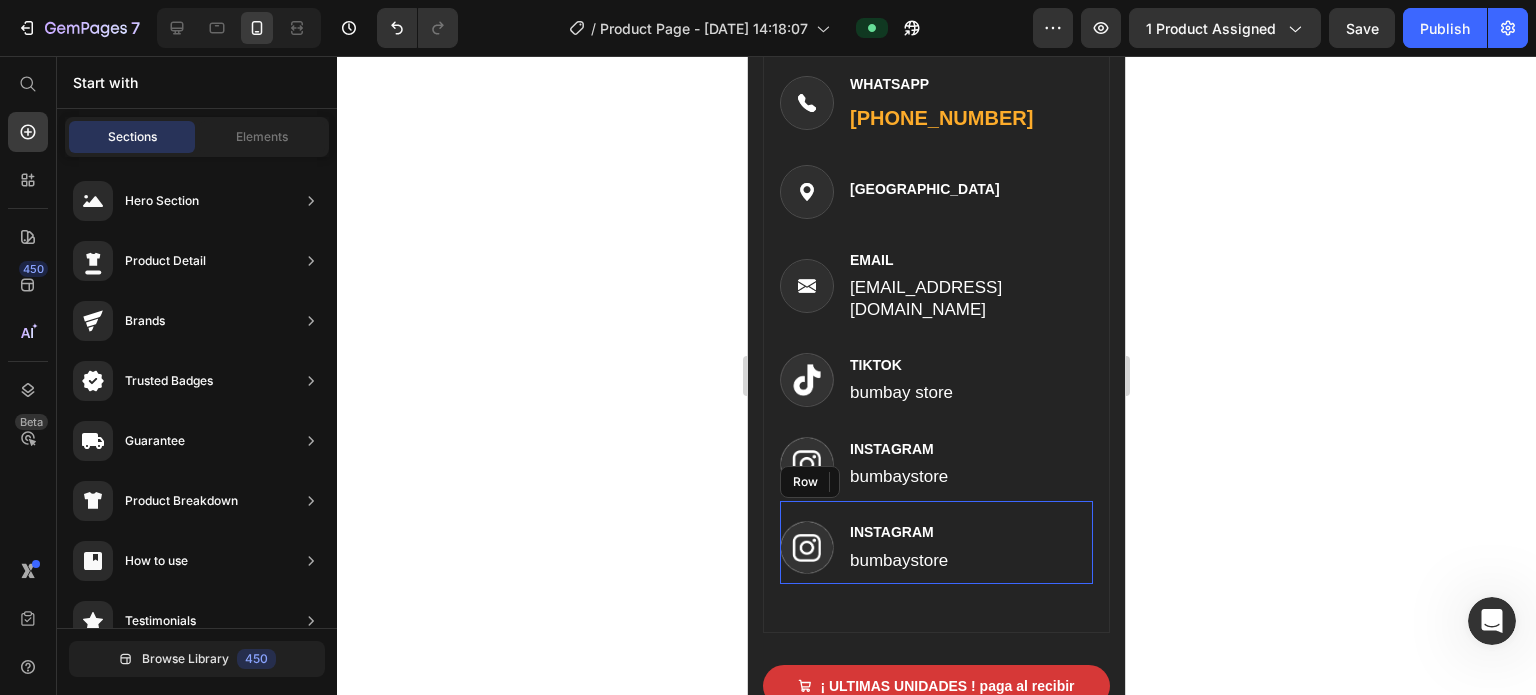 click 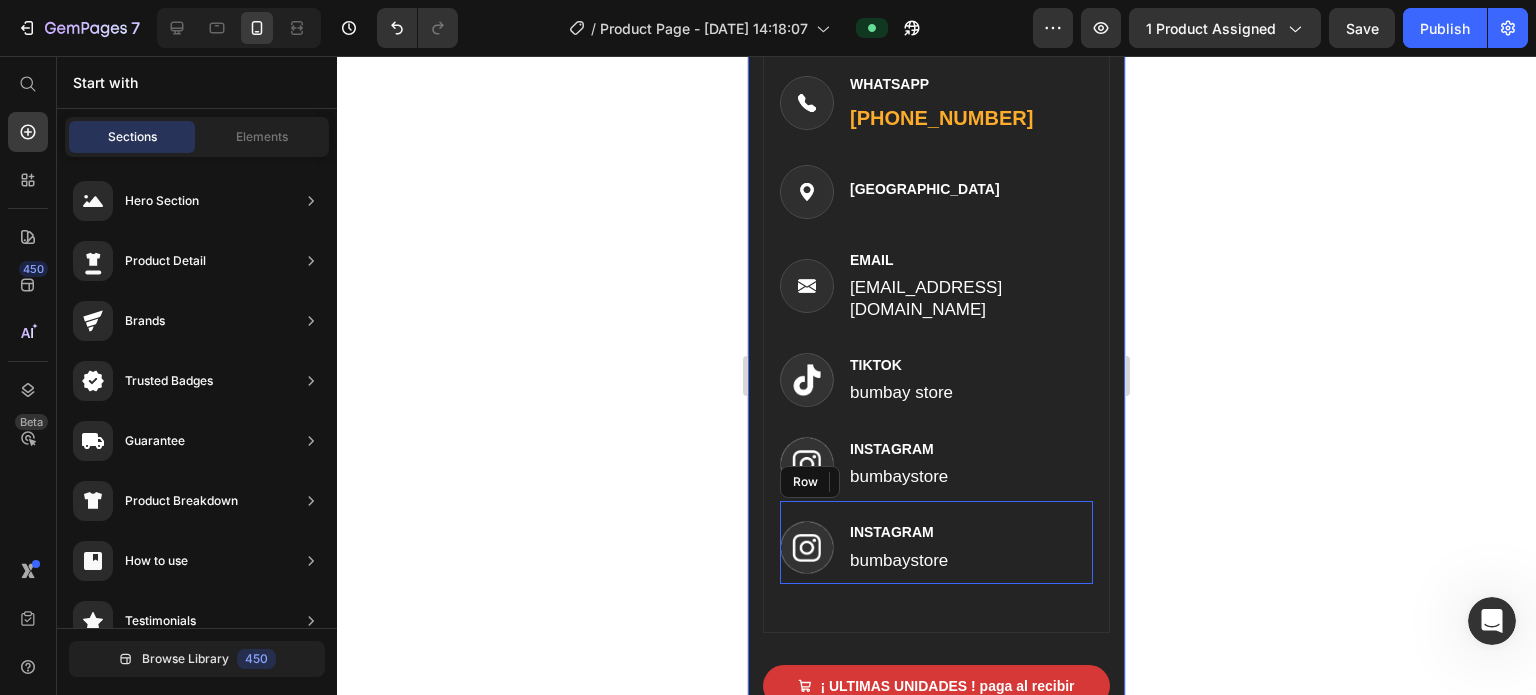 click 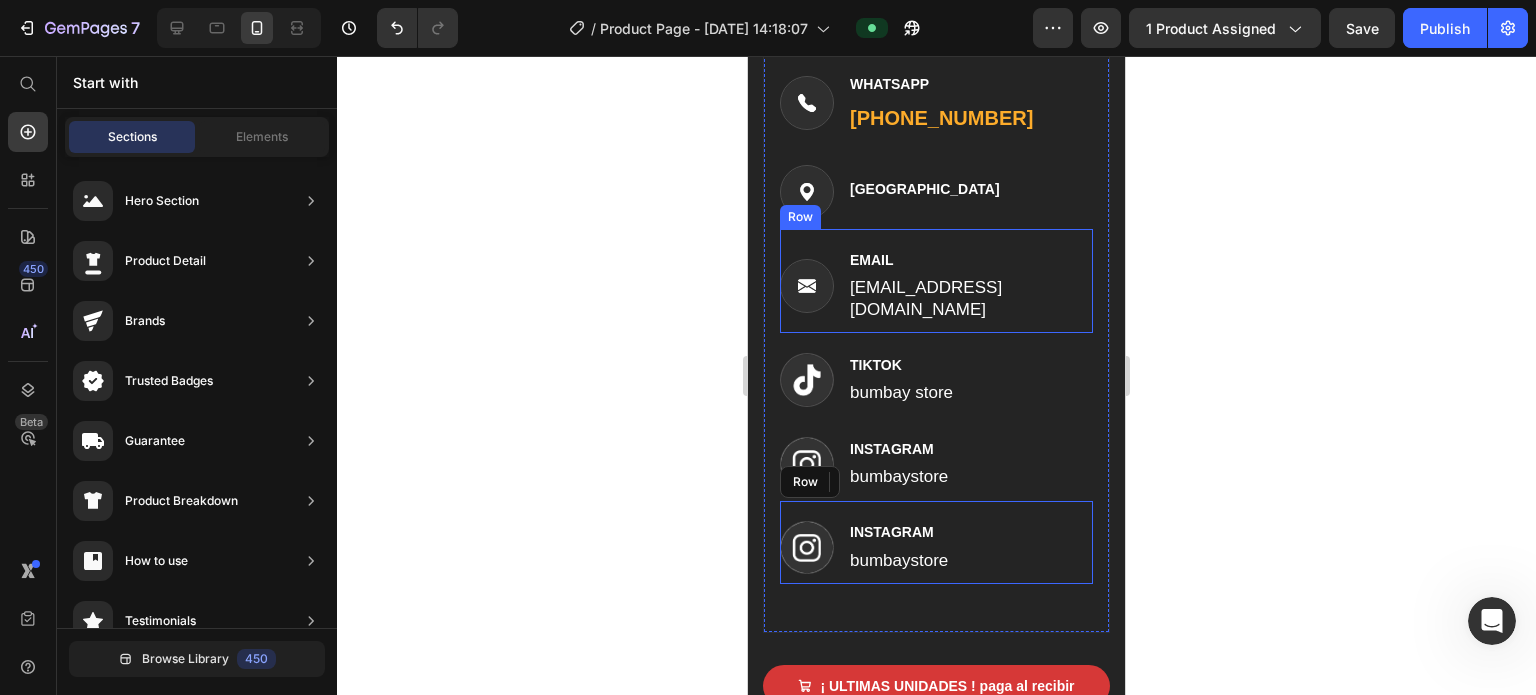 click on "Image EMAIL Text block [EMAIL_ADDRESS][DOMAIN_NAME] Text block Row" at bounding box center [936, 281] 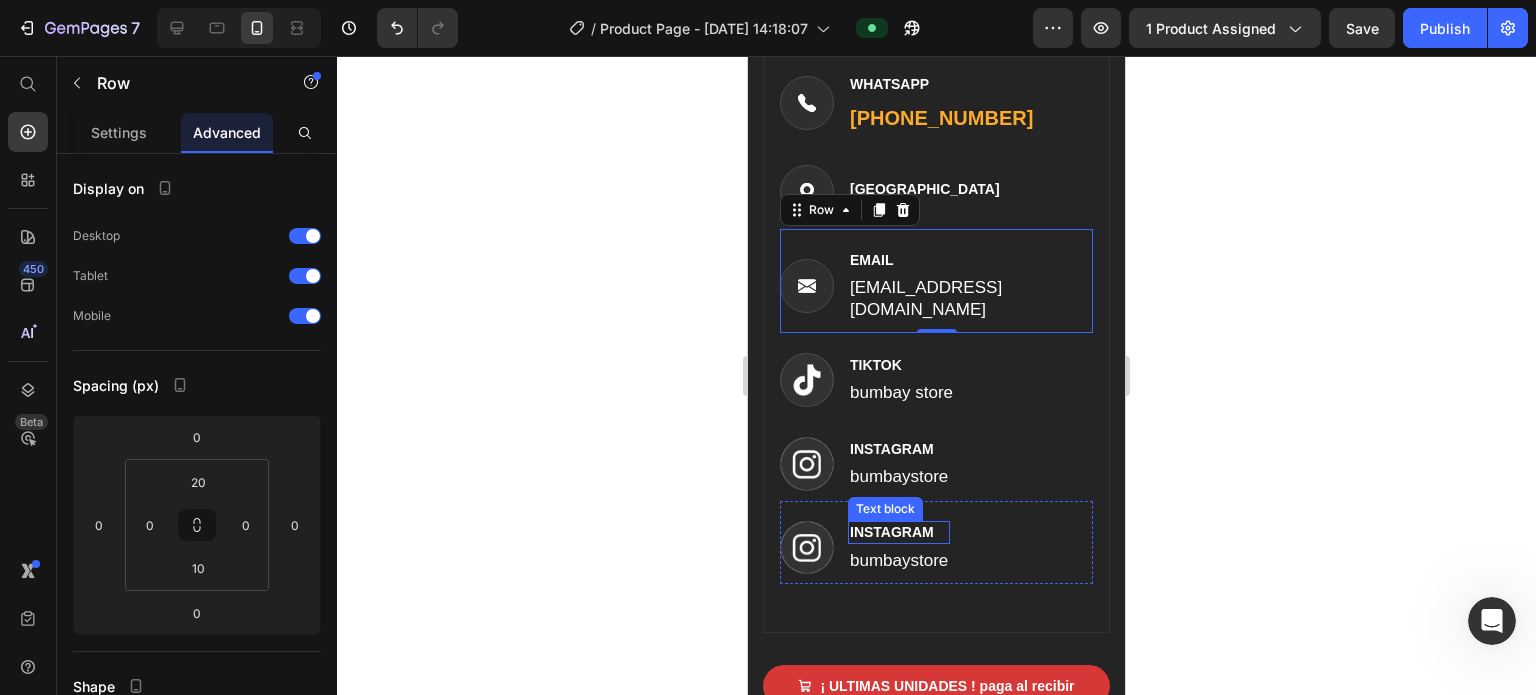 drag, startPoint x: 908, startPoint y: 498, endPoint x: 924, endPoint y: 498, distance: 16 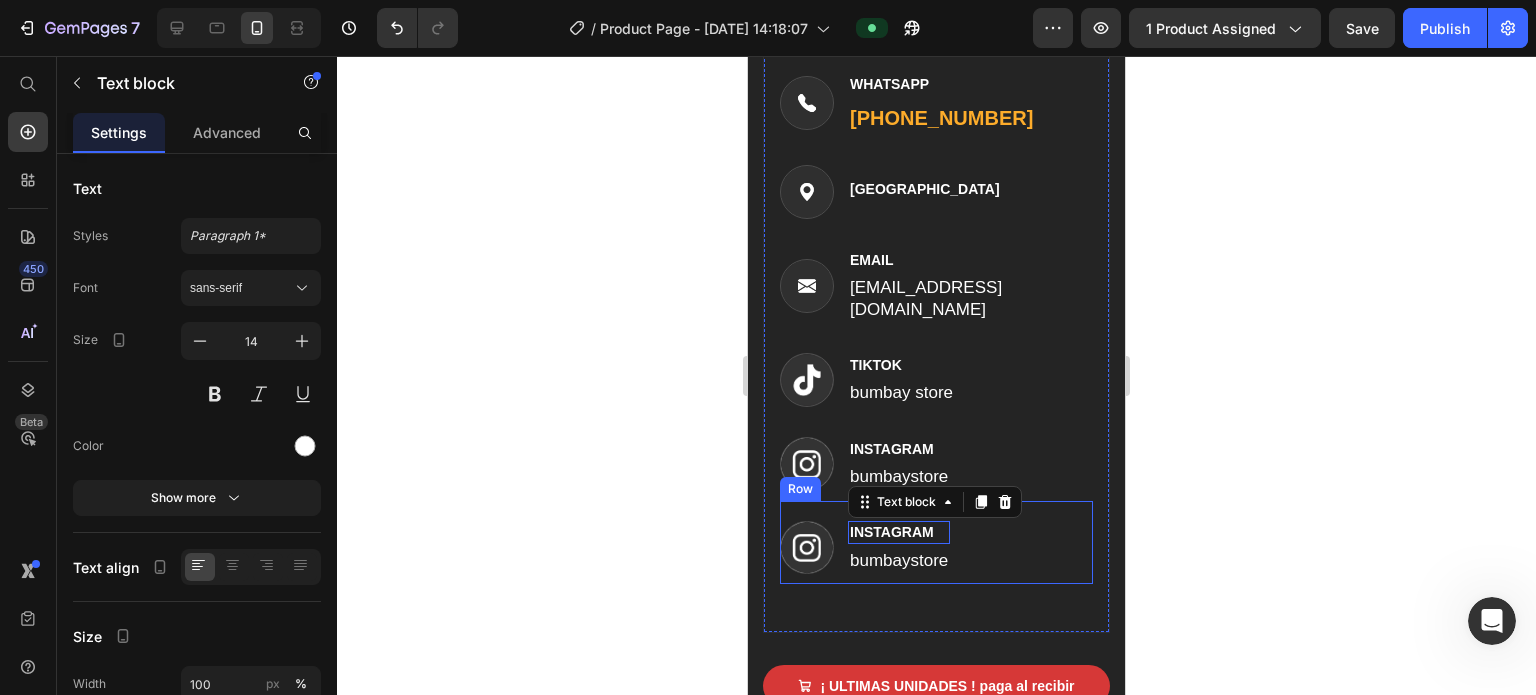 click on "Image INSTAGRAM Text block   0 bumbaystore Text block Row" at bounding box center (936, 543) 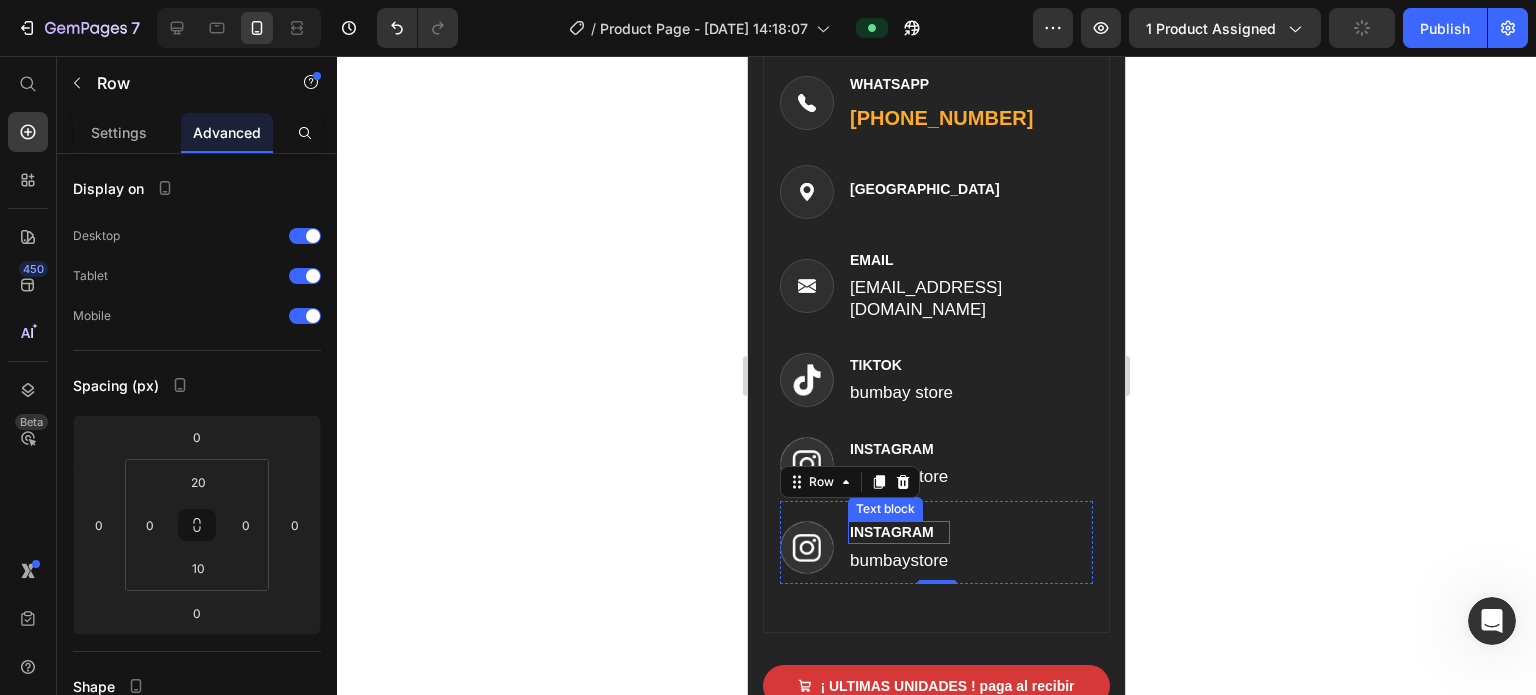 click on "INSTAGRAM" at bounding box center [899, 532] 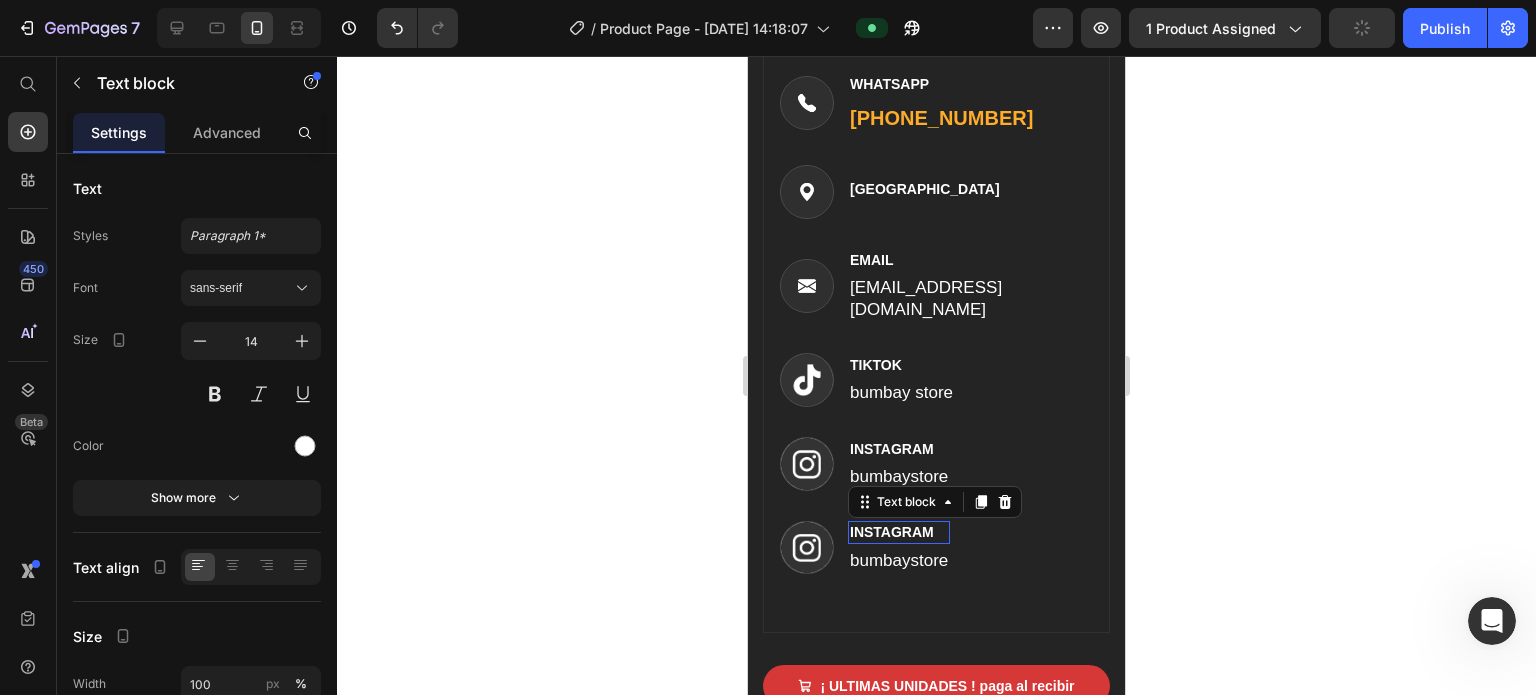 click on "INSTAGRAM" at bounding box center (899, 532) 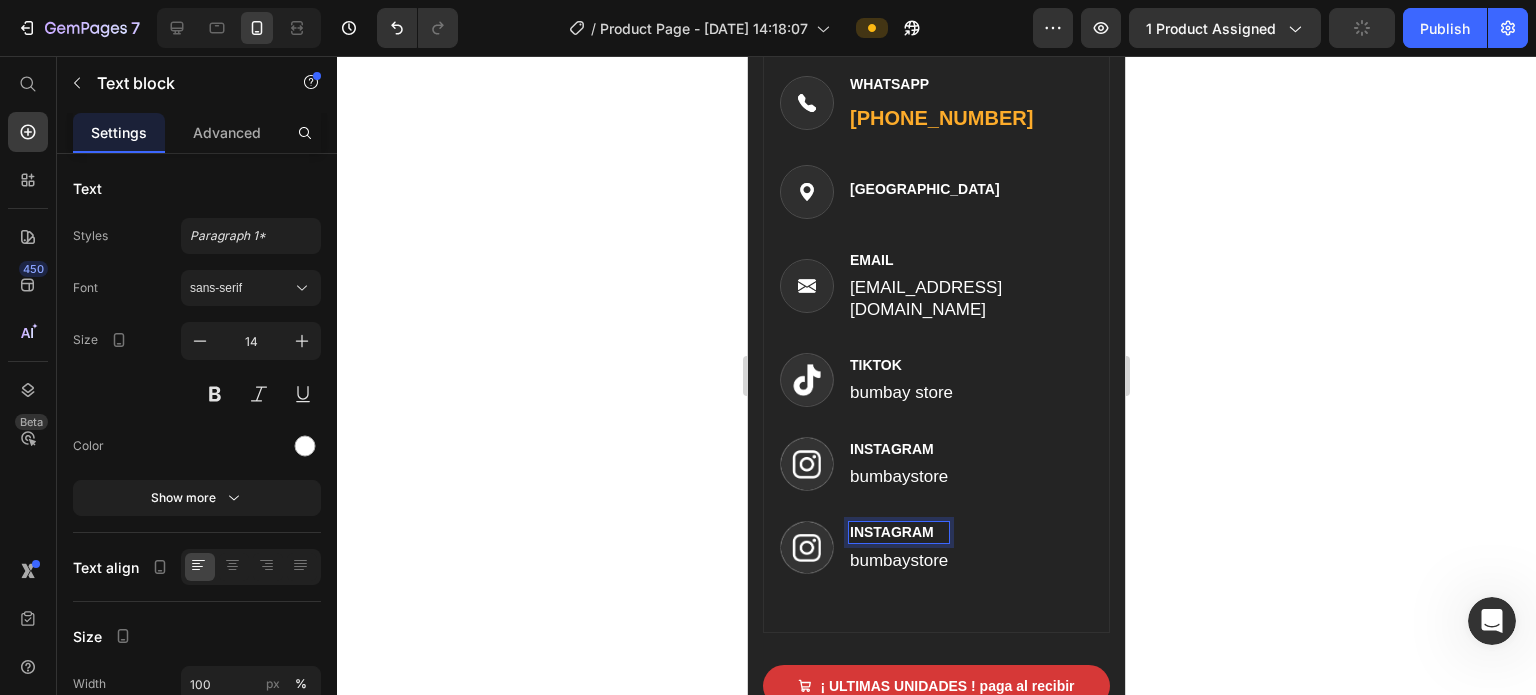 click on "INSTAGRAM Text block   4 bumbaystore Text block" at bounding box center (899, 548) 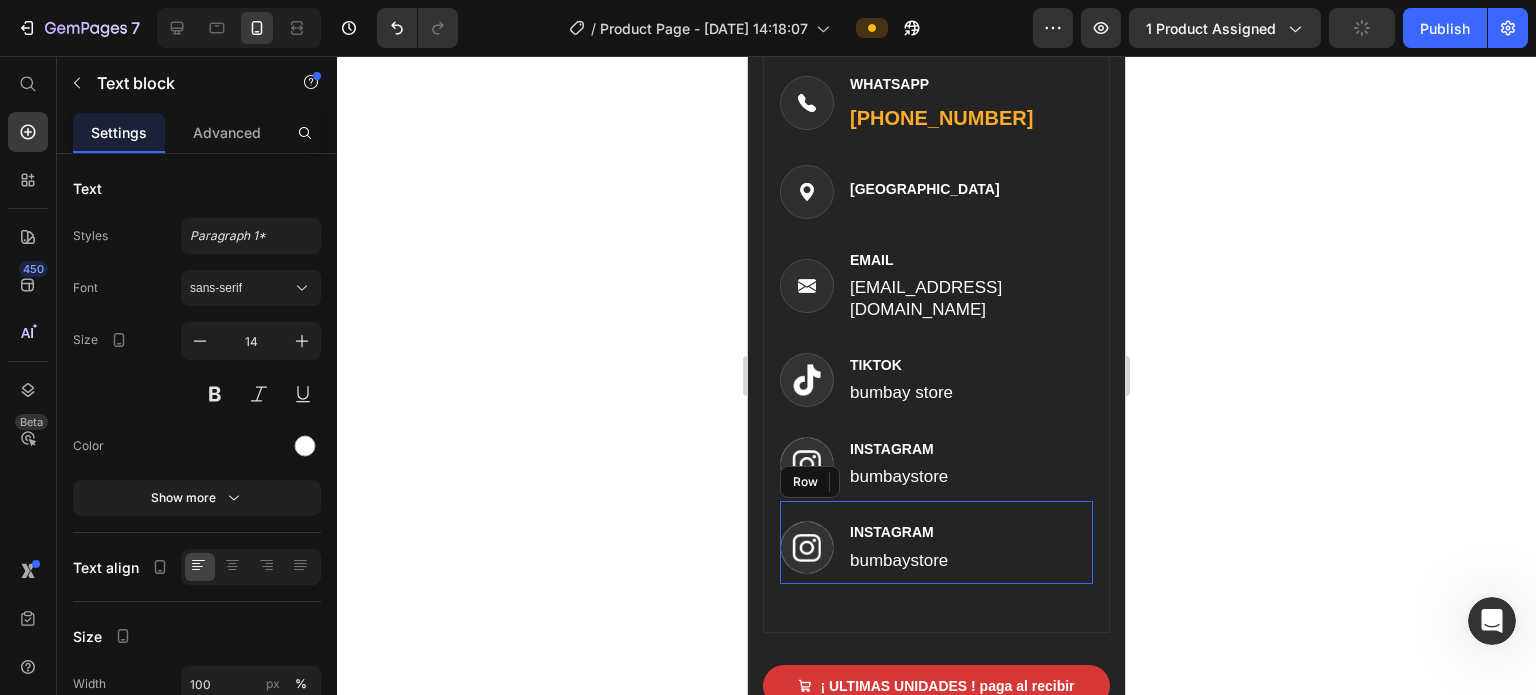 click on "INSTAGRAM Text block   4 bumbaystore Text block" at bounding box center [899, 548] 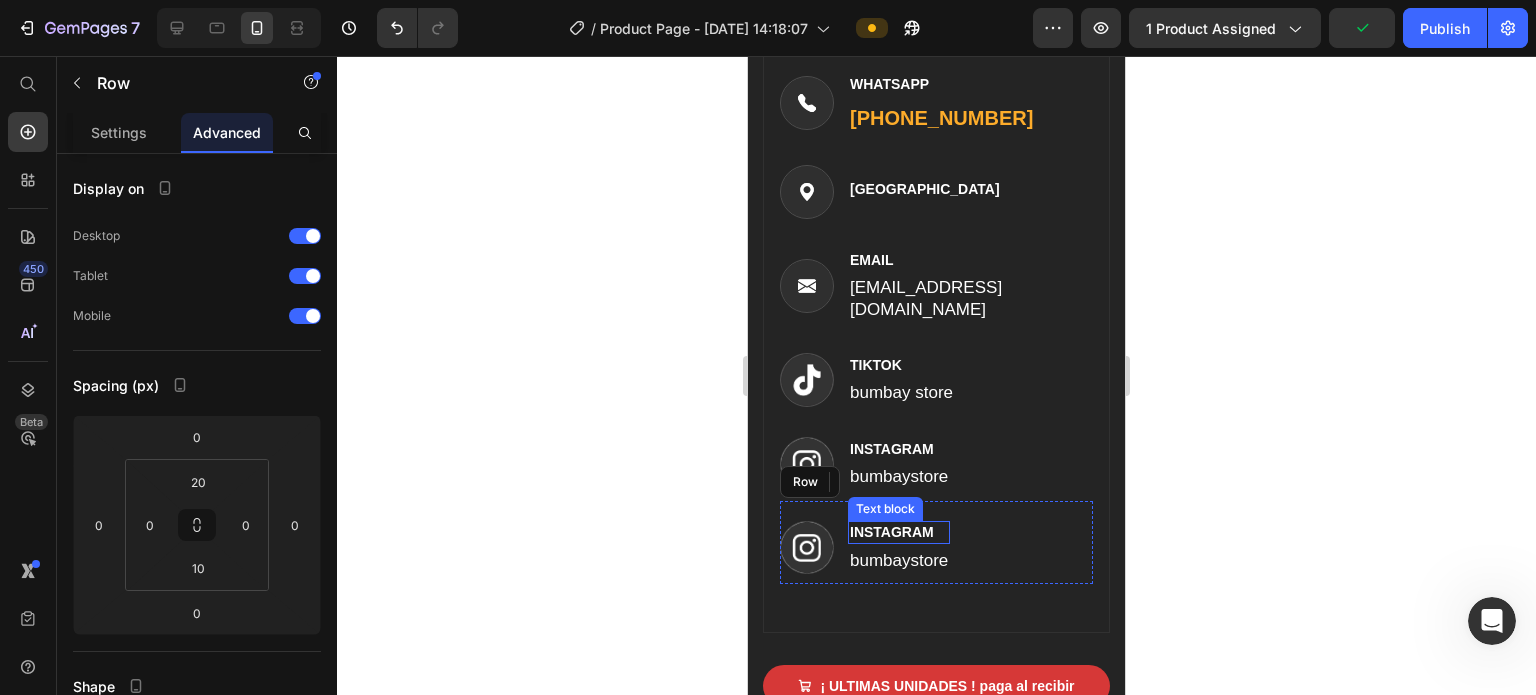 click on "INSTAGRAM" at bounding box center (899, 532) 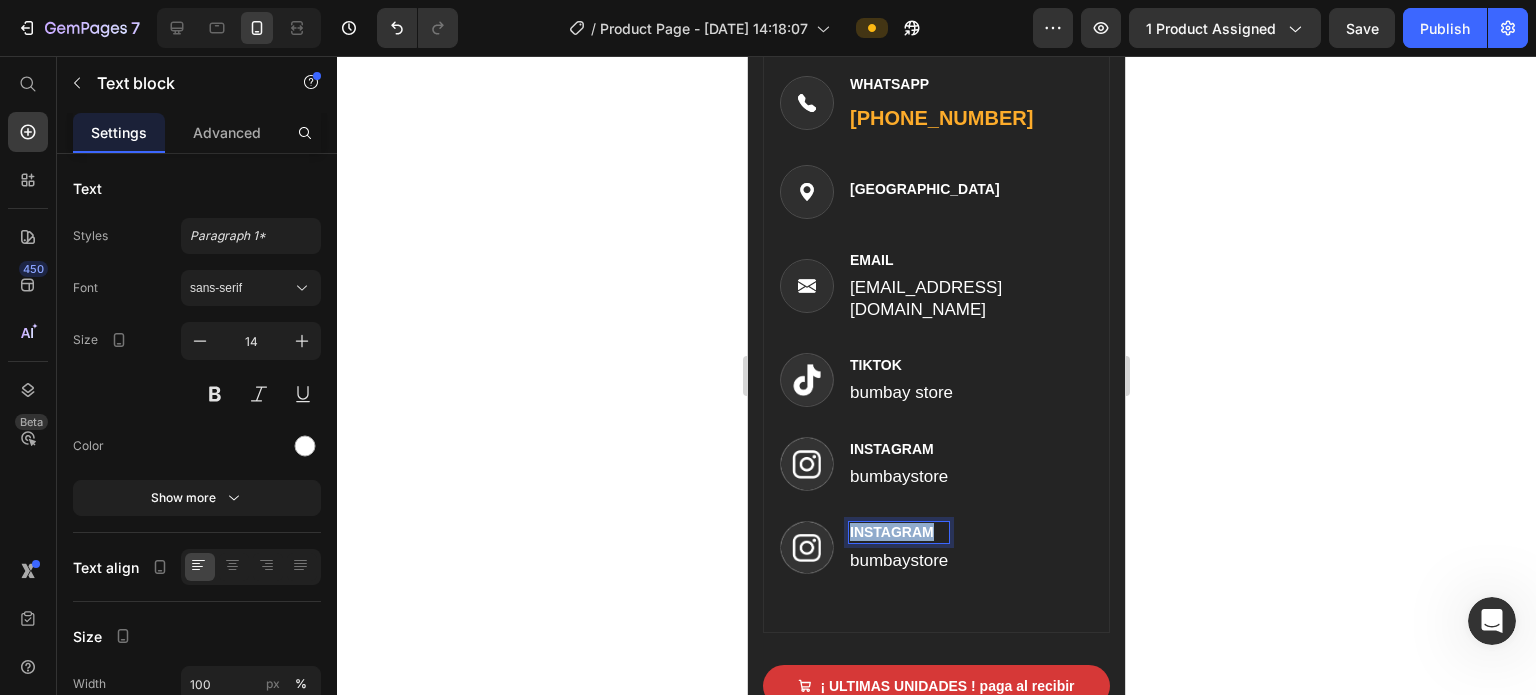 drag, startPoint x: 937, startPoint y: 501, endPoint x: 851, endPoint y: 509, distance: 86.37129 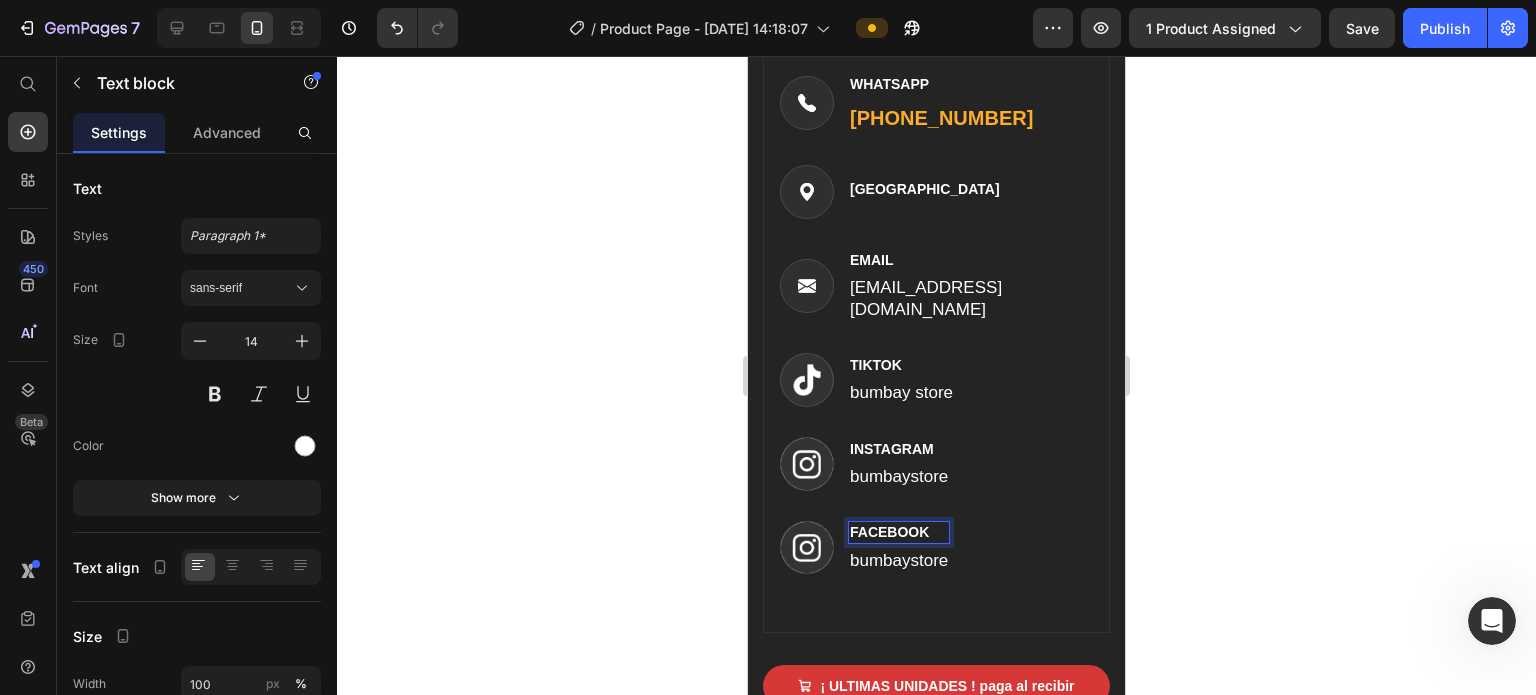 click 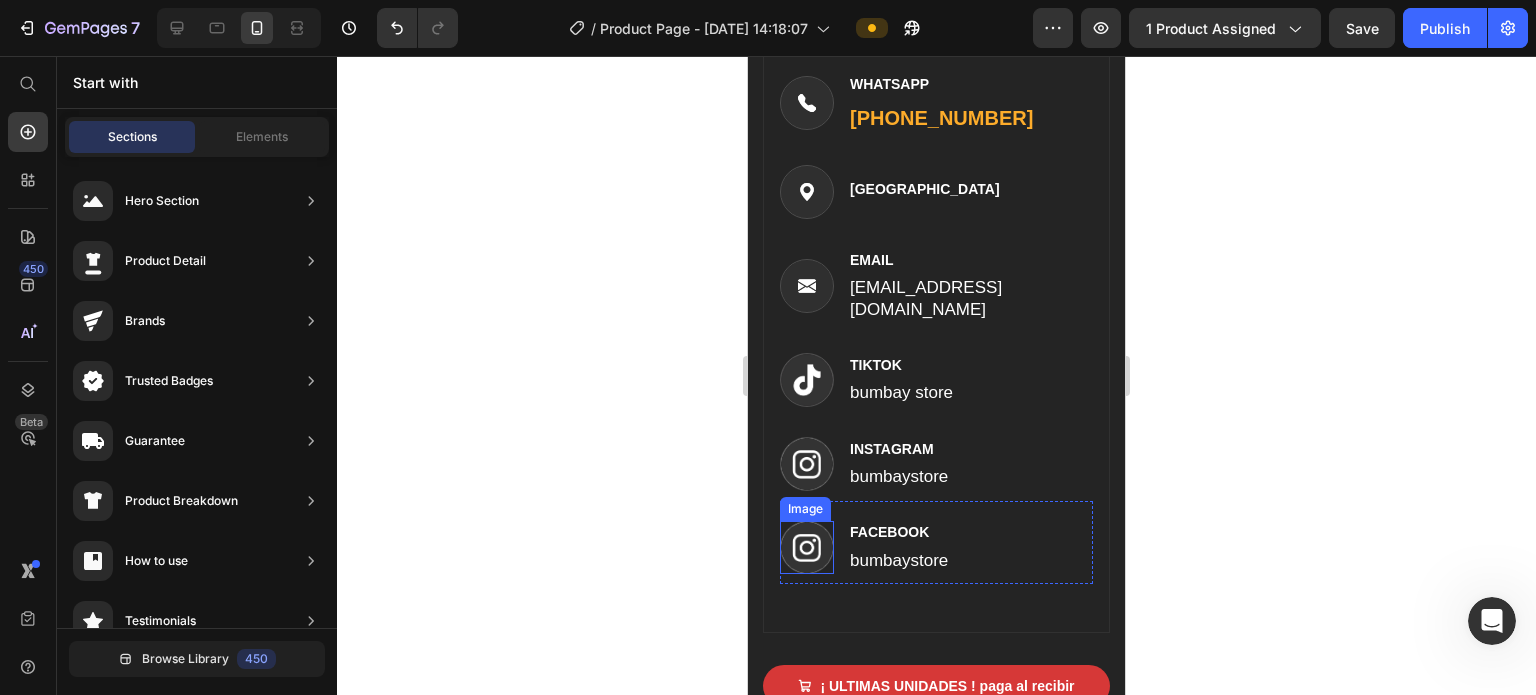 click at bounding box center [807, 548] 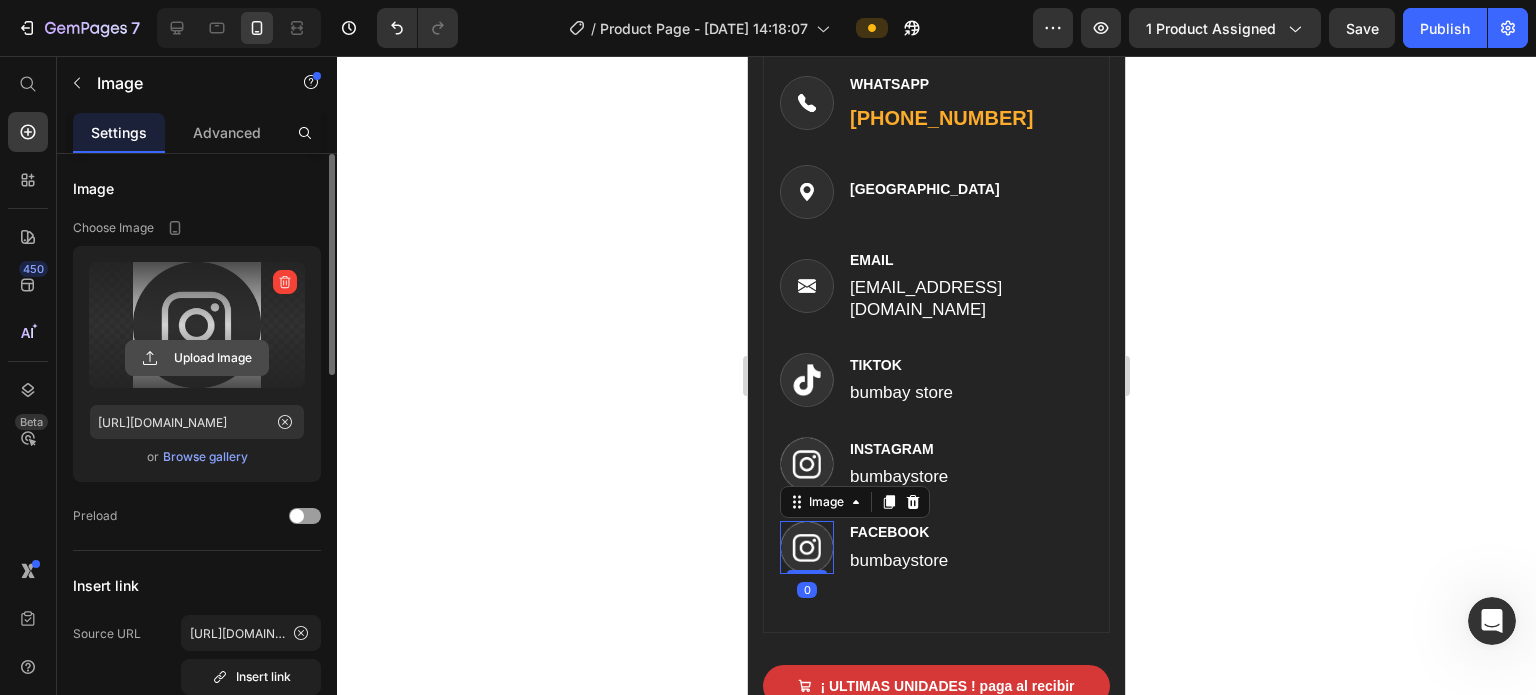 click 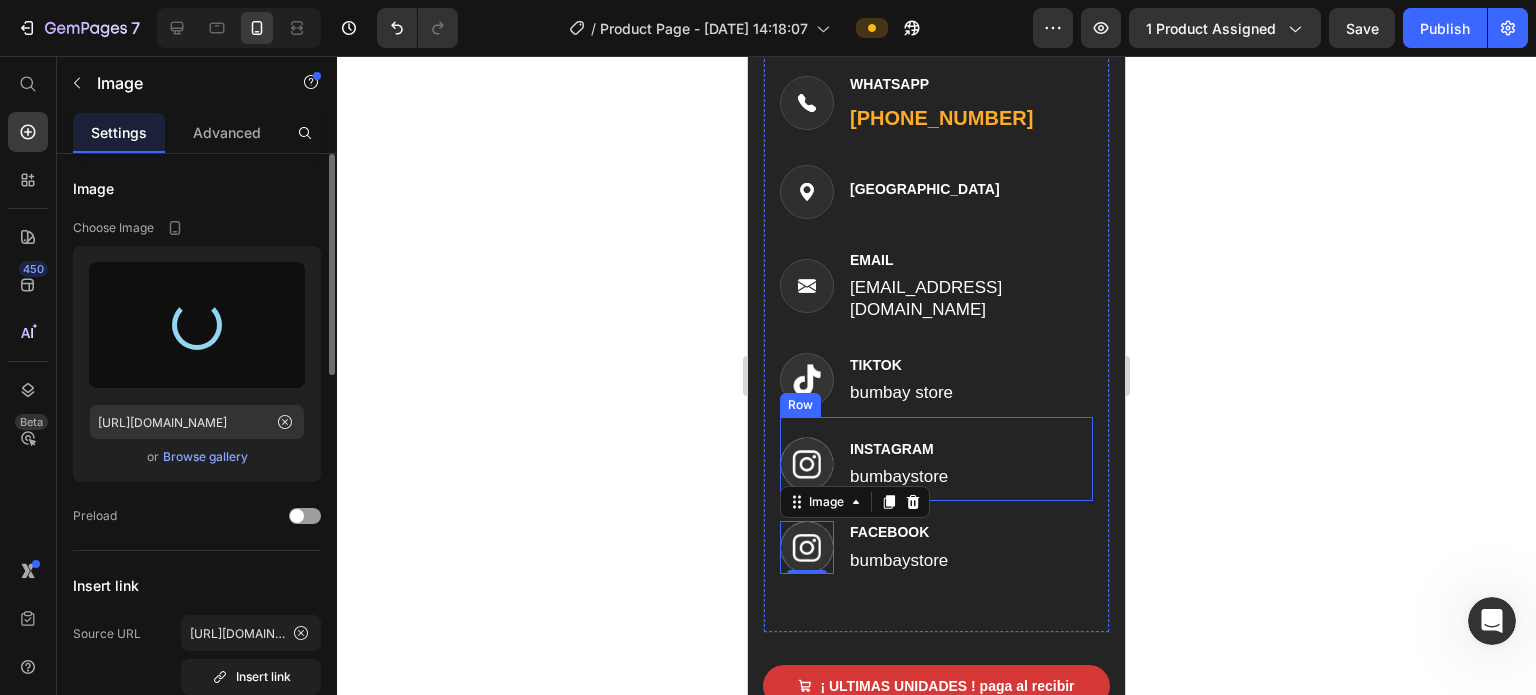type on "https://cdn.shopify.com/s/files/1/0621/4716/6270/files/gempages_572108967522599751-067a6ae5-d70c-40e2-a67f-da7a9cf30808.jpg" 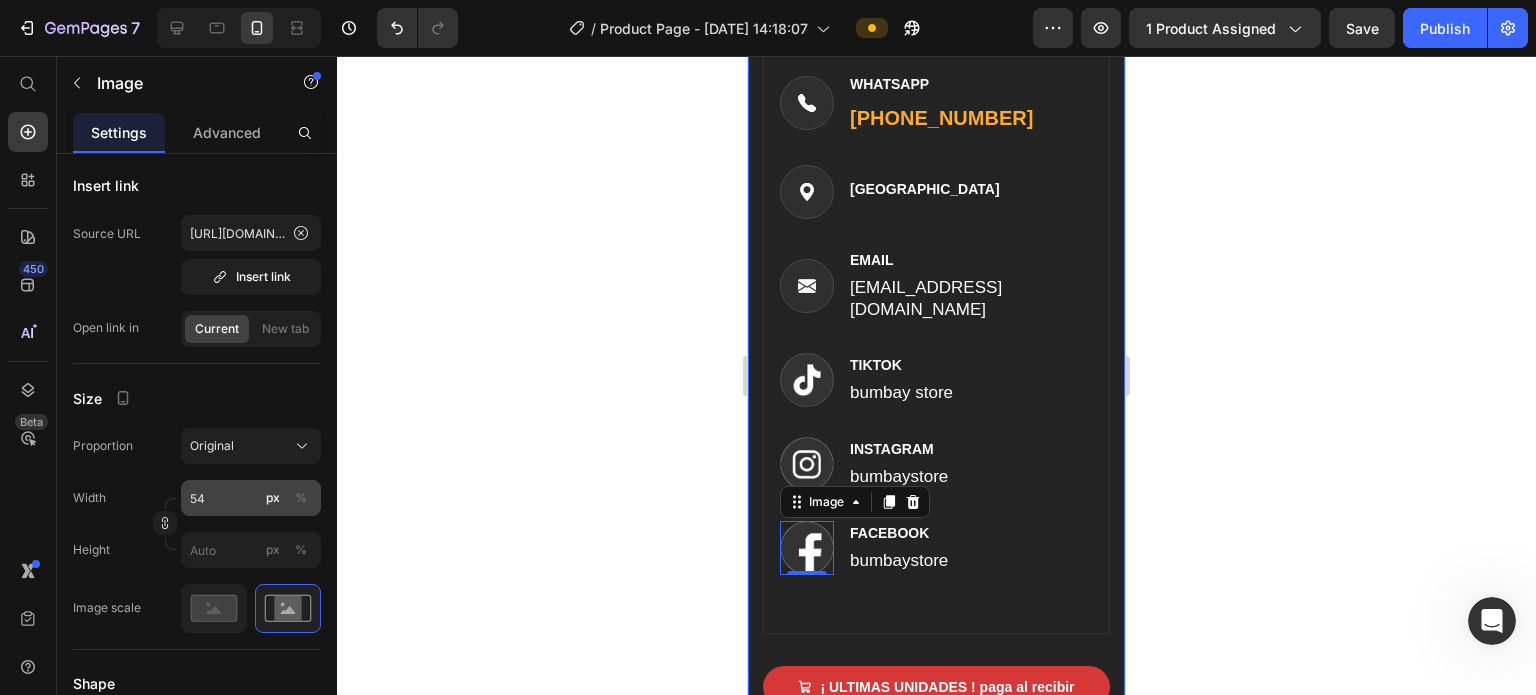 scroll, scrollTop: 800, scrollLeft: 0, axis: vertical 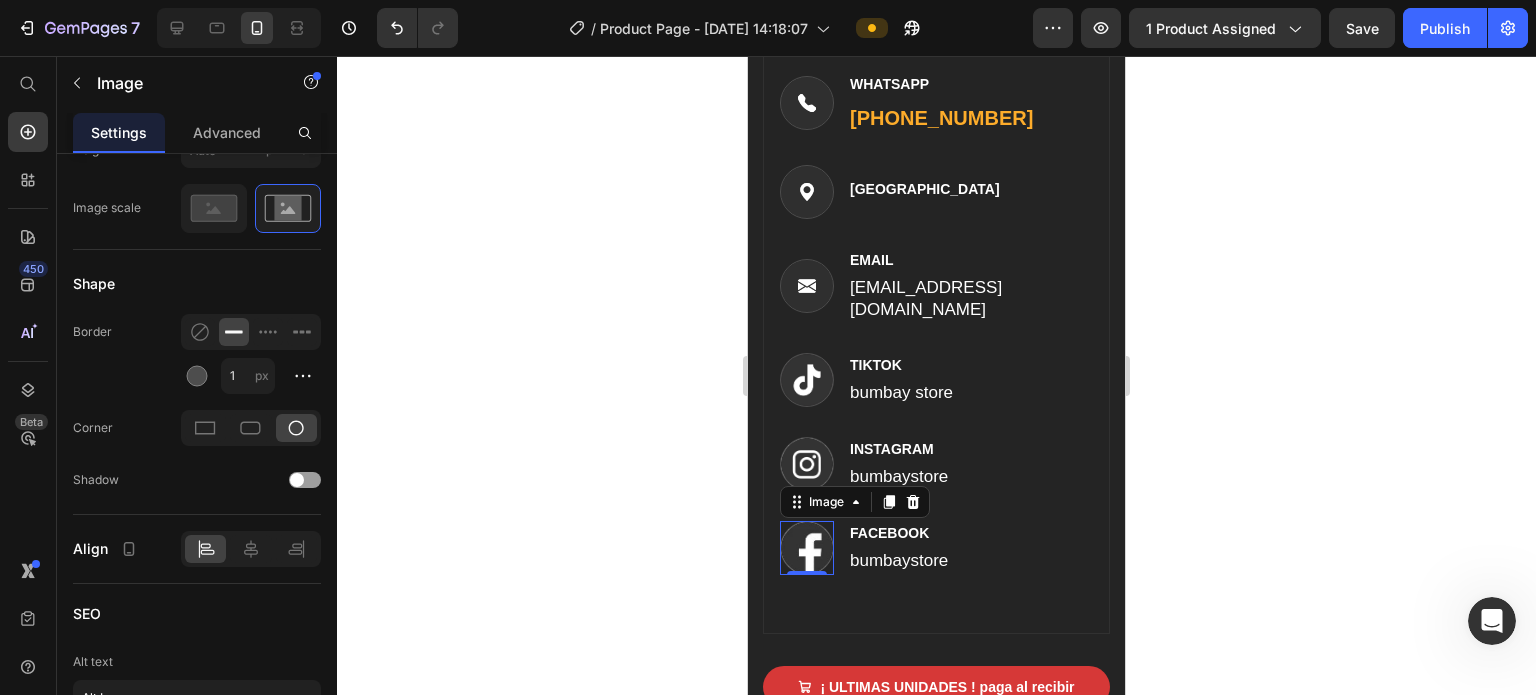 click 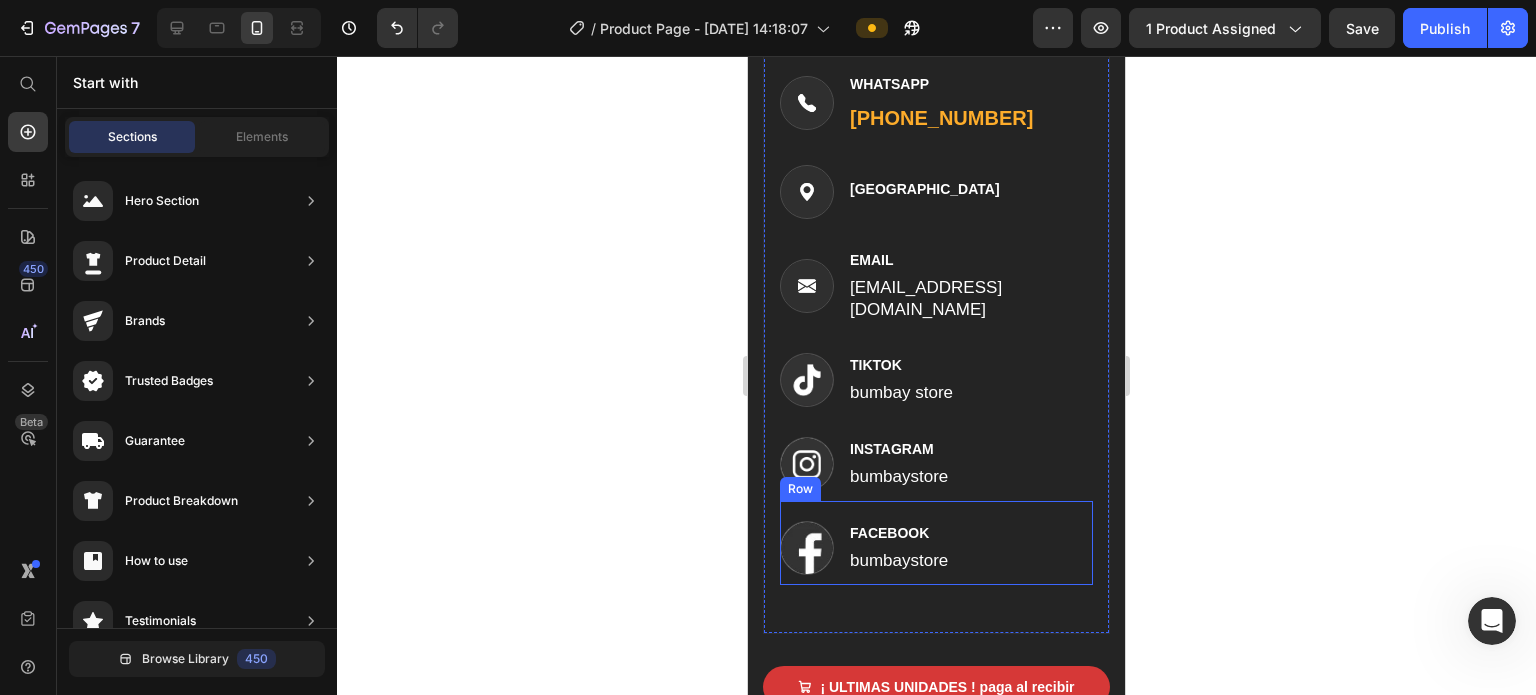 click on "bumbaystore" at bounding box center [899, 561] 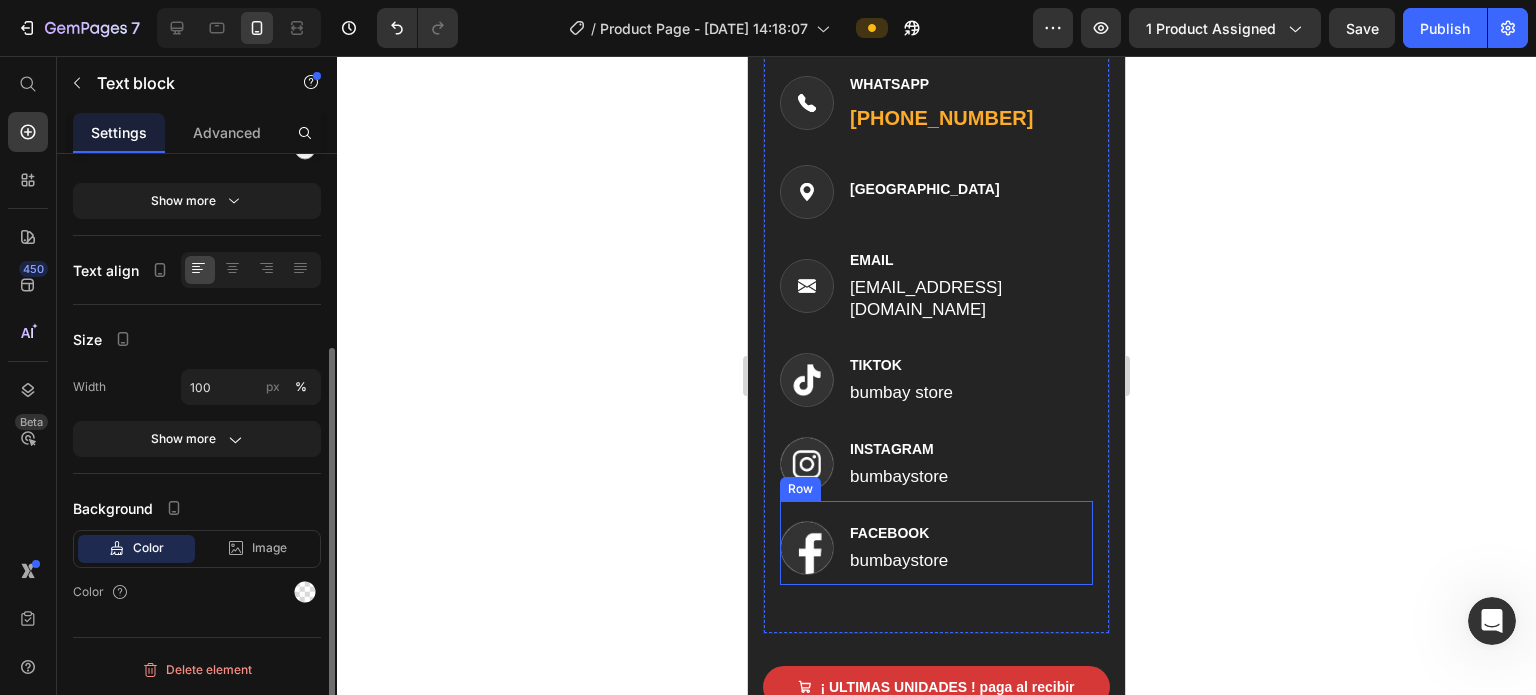 click on "bumbaystore" at bounding box center (899, 561) 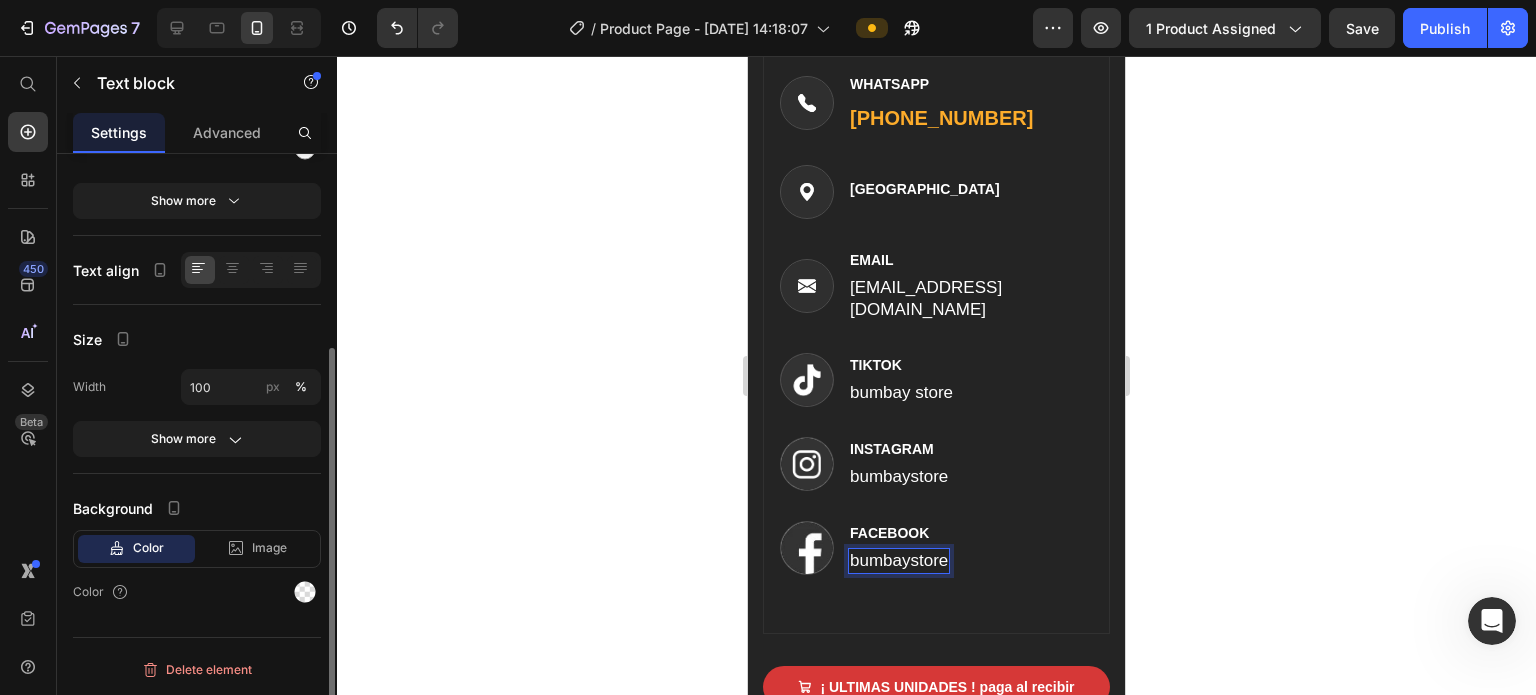 scroll, scrollTop: 0, scrollLeft: 0, axis: both 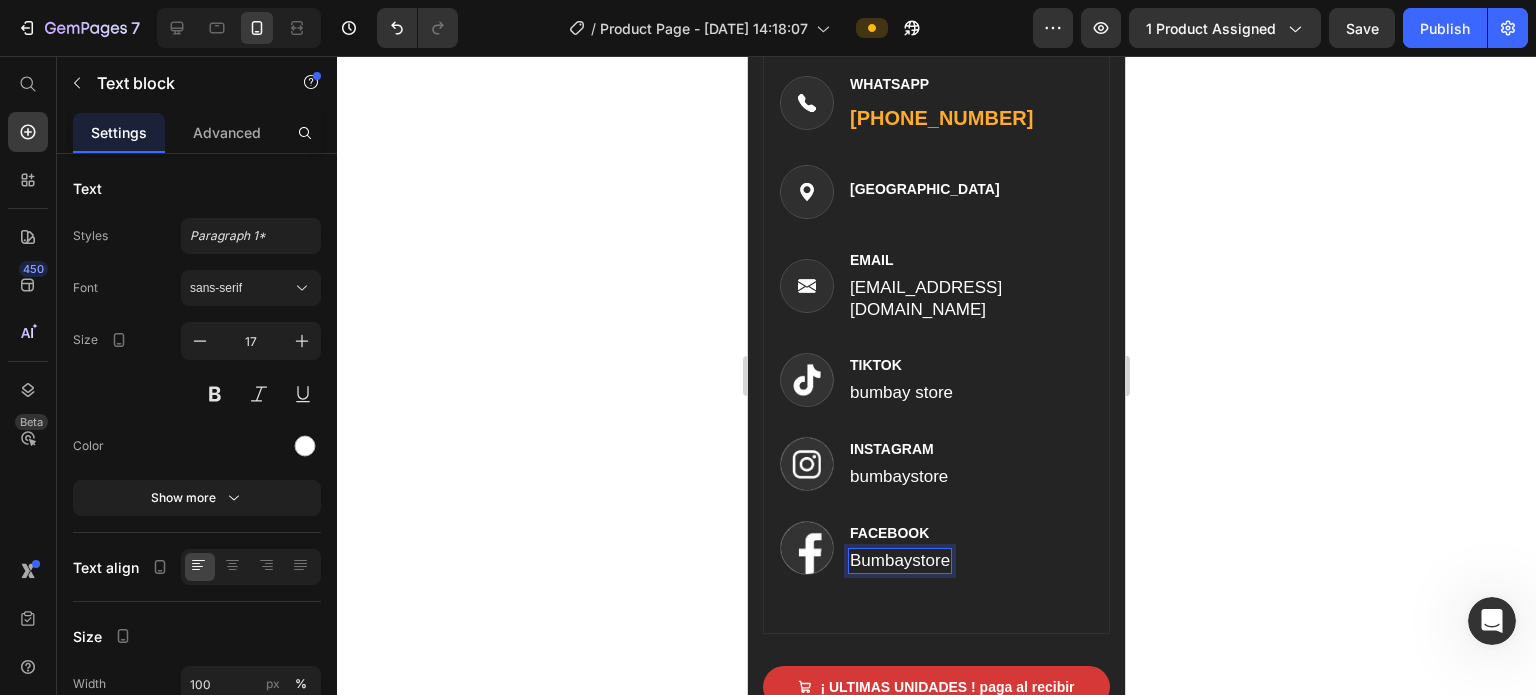 click on "Bumbaystore" at bounding box center [900, 561] 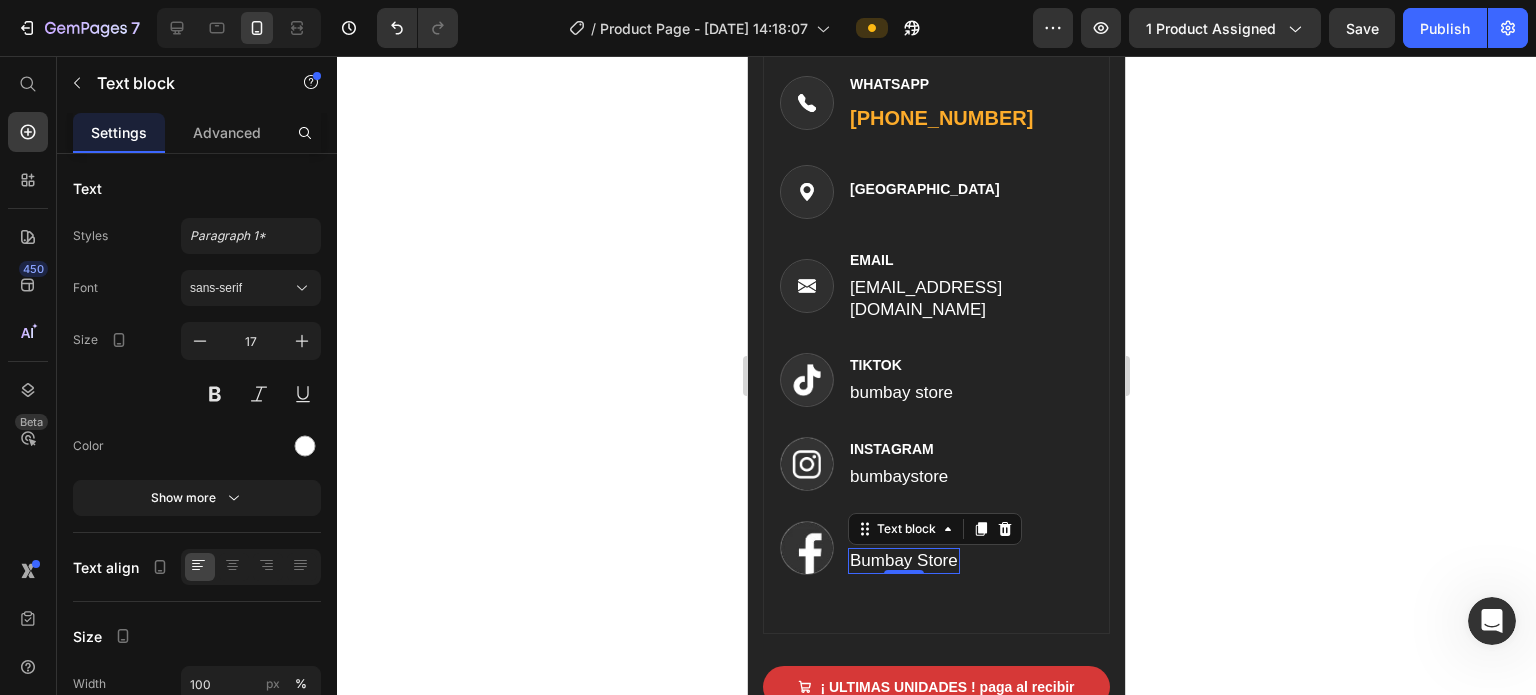 click 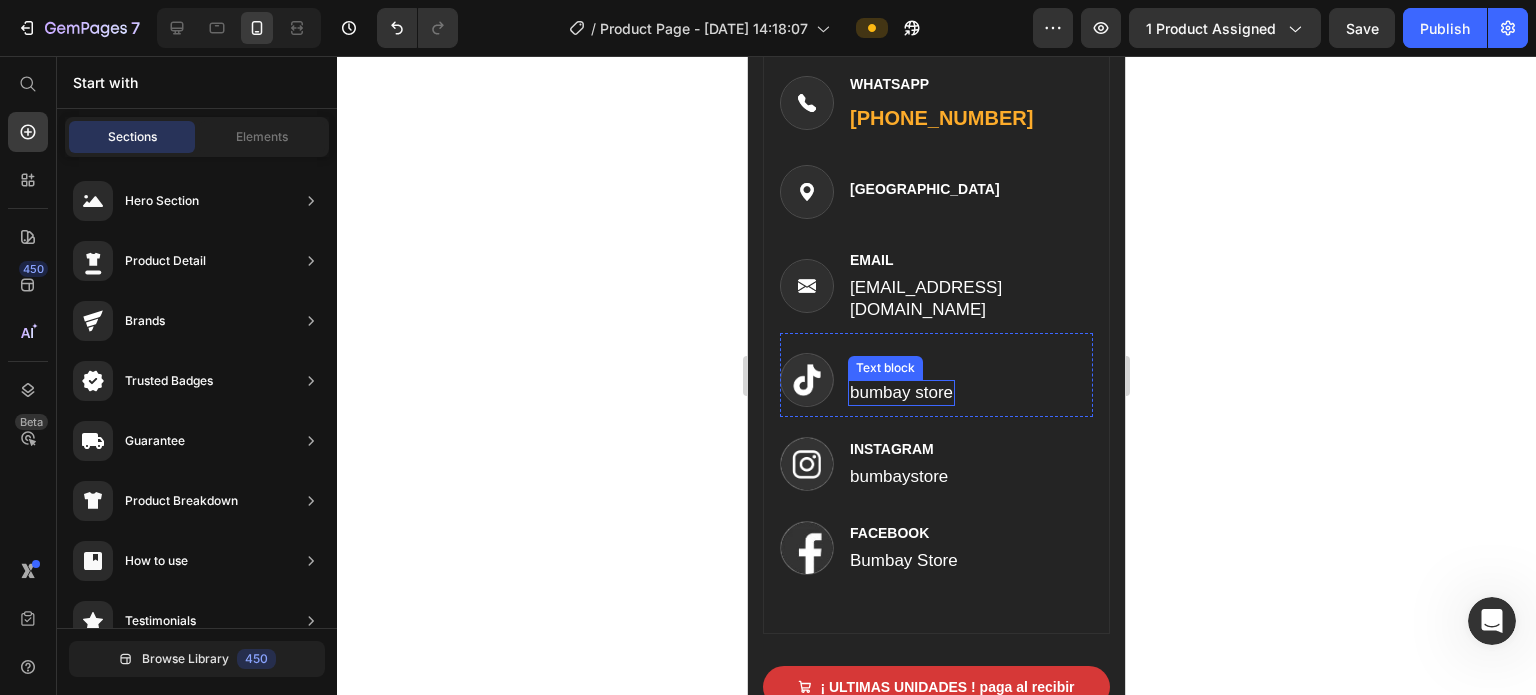 click on "bumbay store" at bounding box center [901, 393] 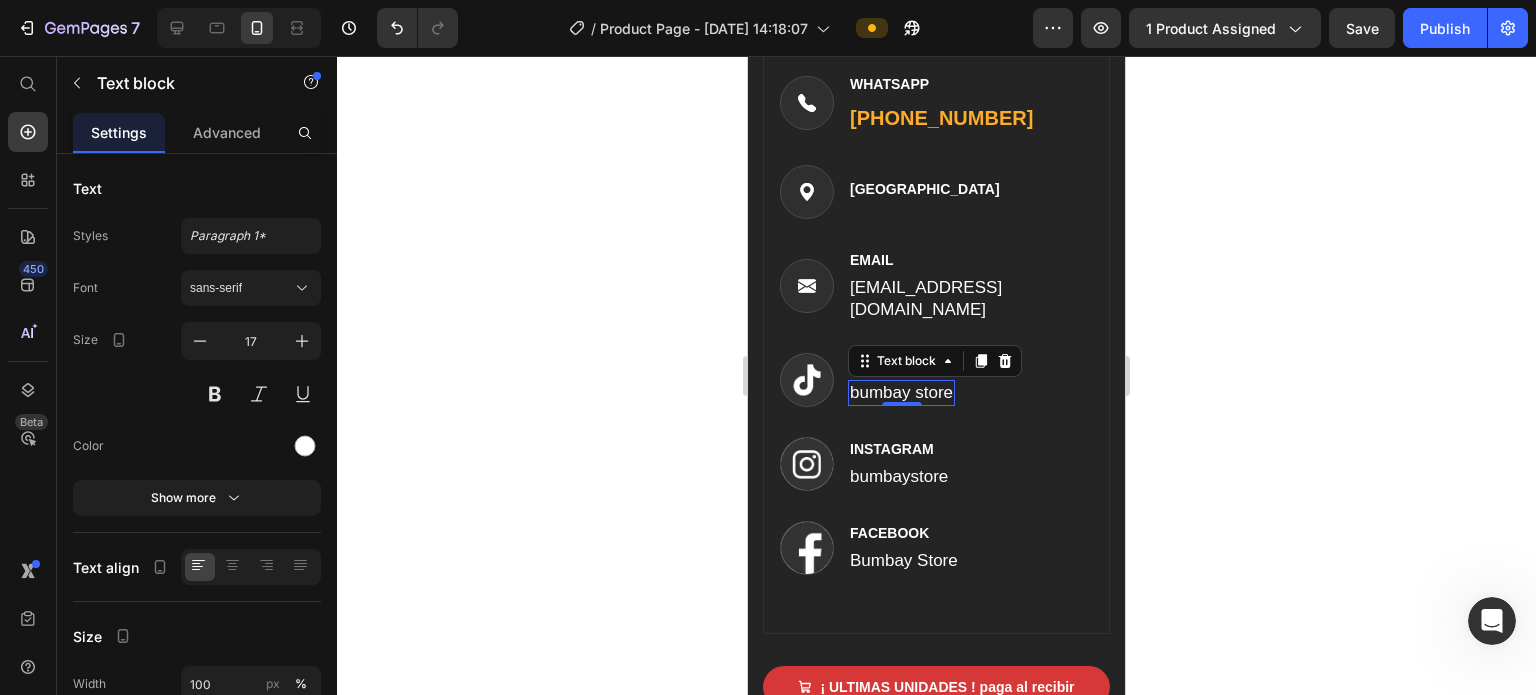 click on "bumbay store" at bounding box center [901, 393] 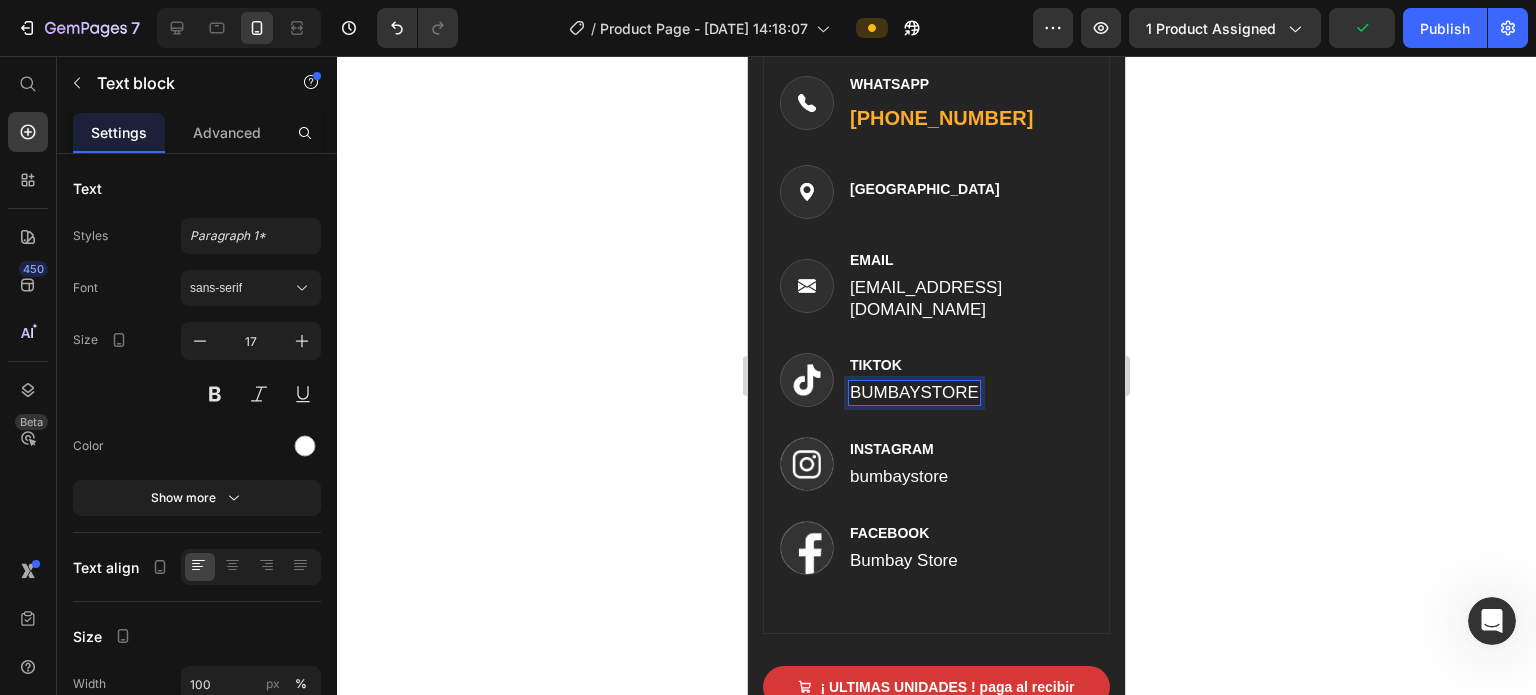 click 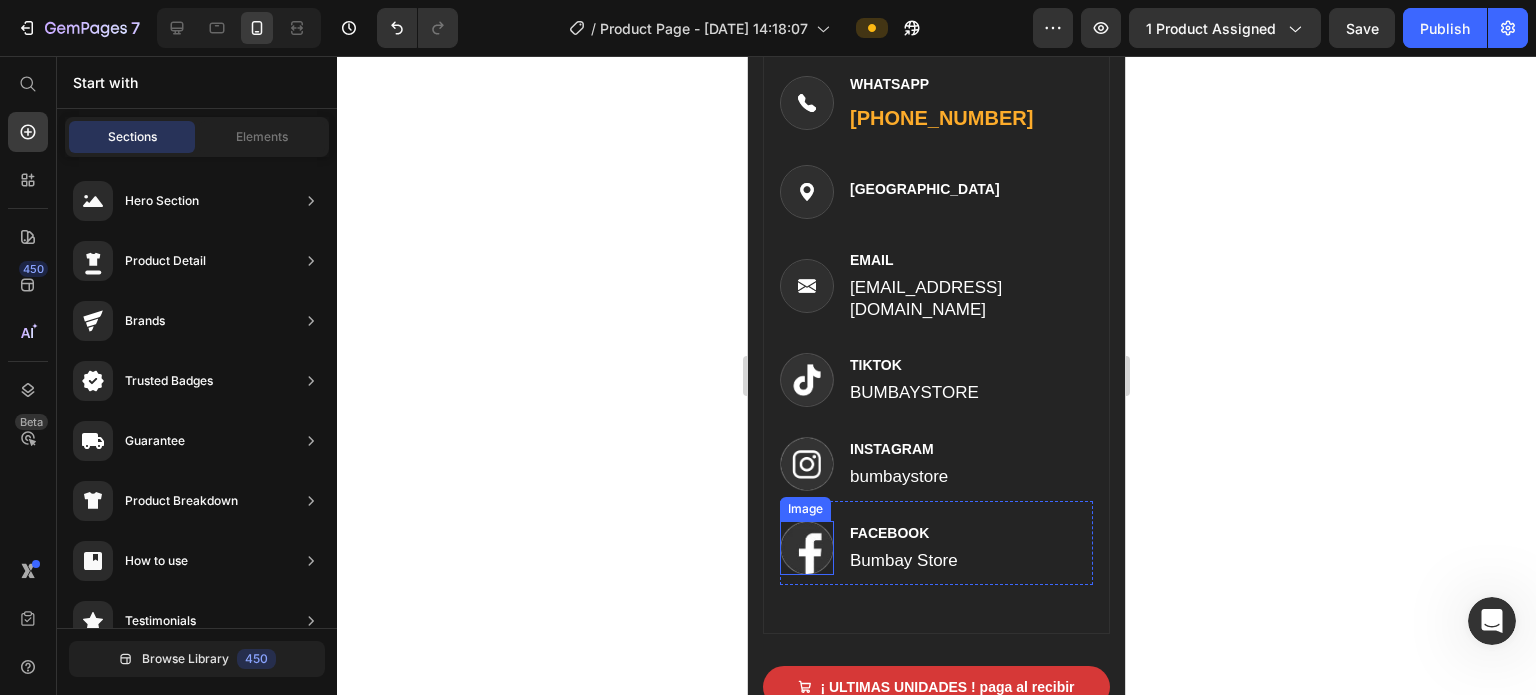click at bounding box center (807, 548) 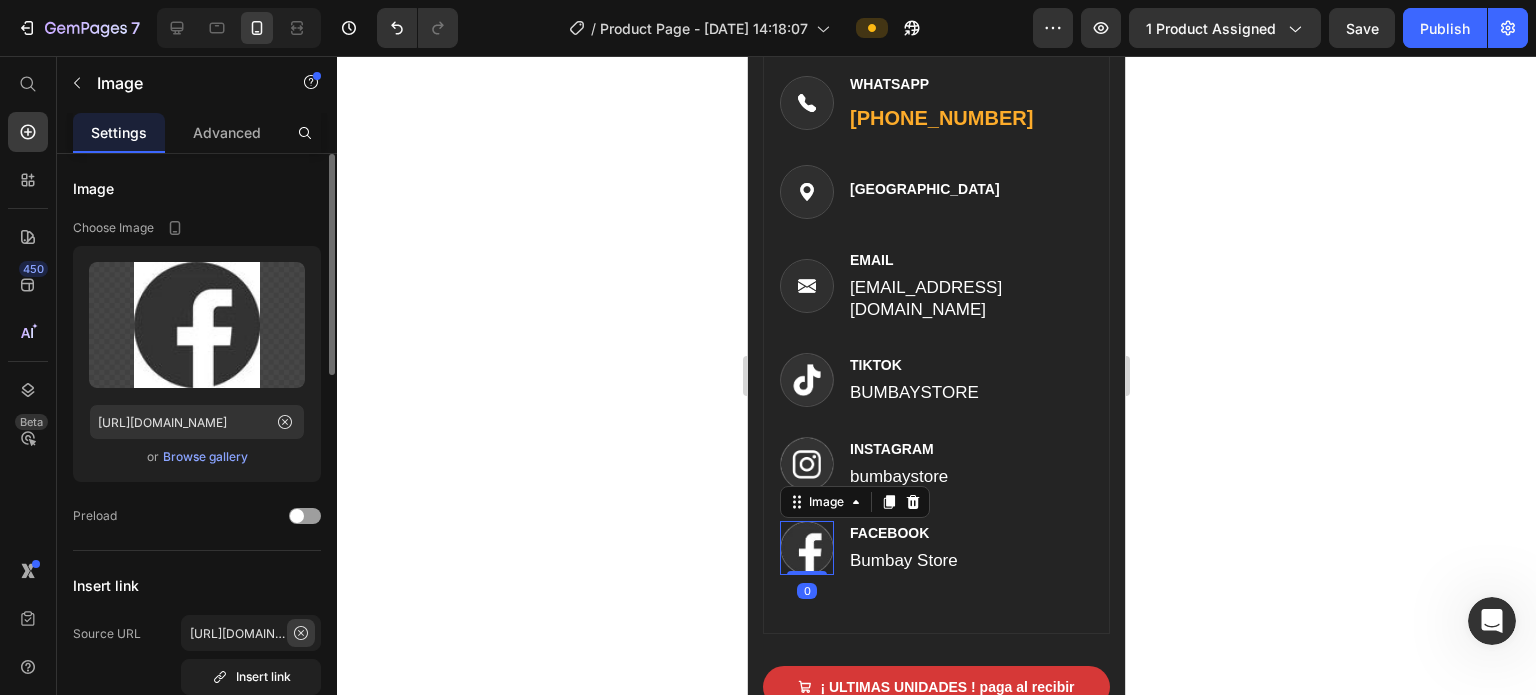 click 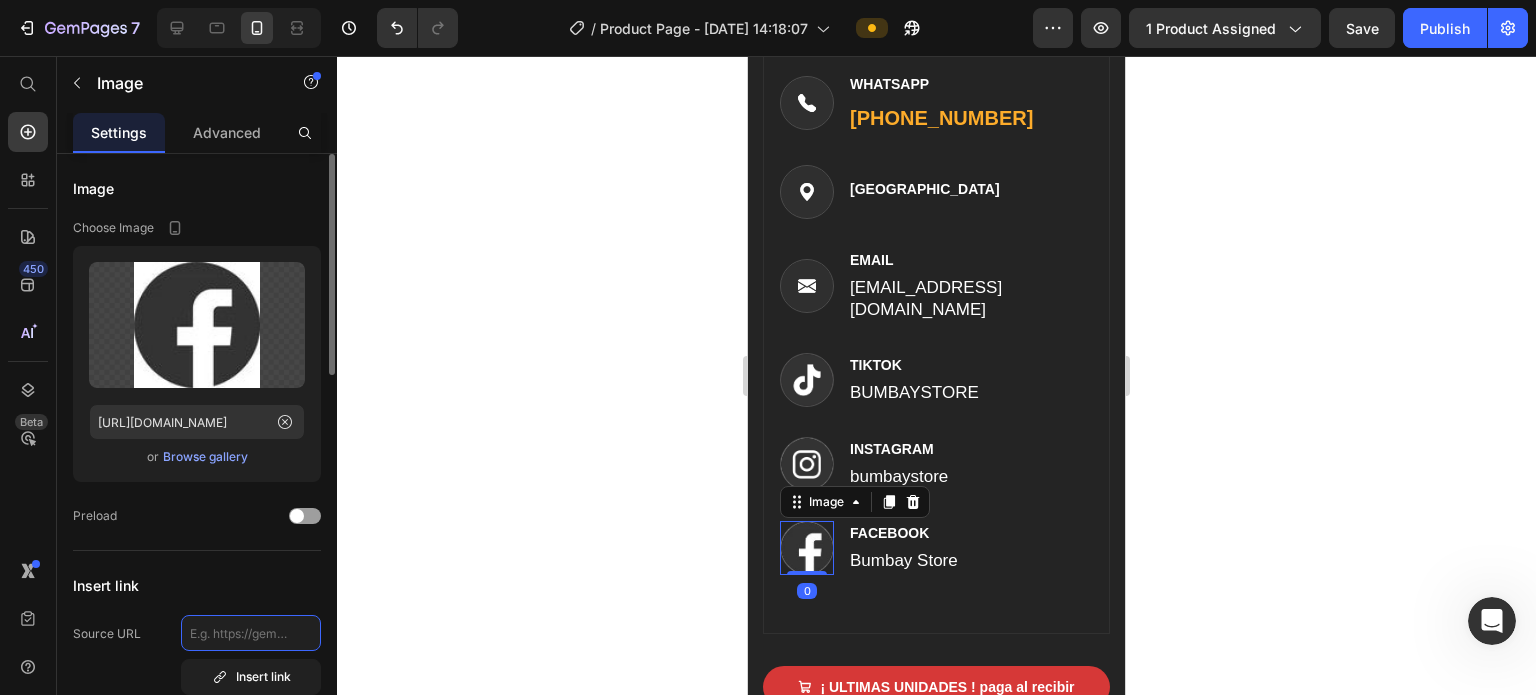 scroll, scrollTop: 0, scrollLeft: 0, axis: both 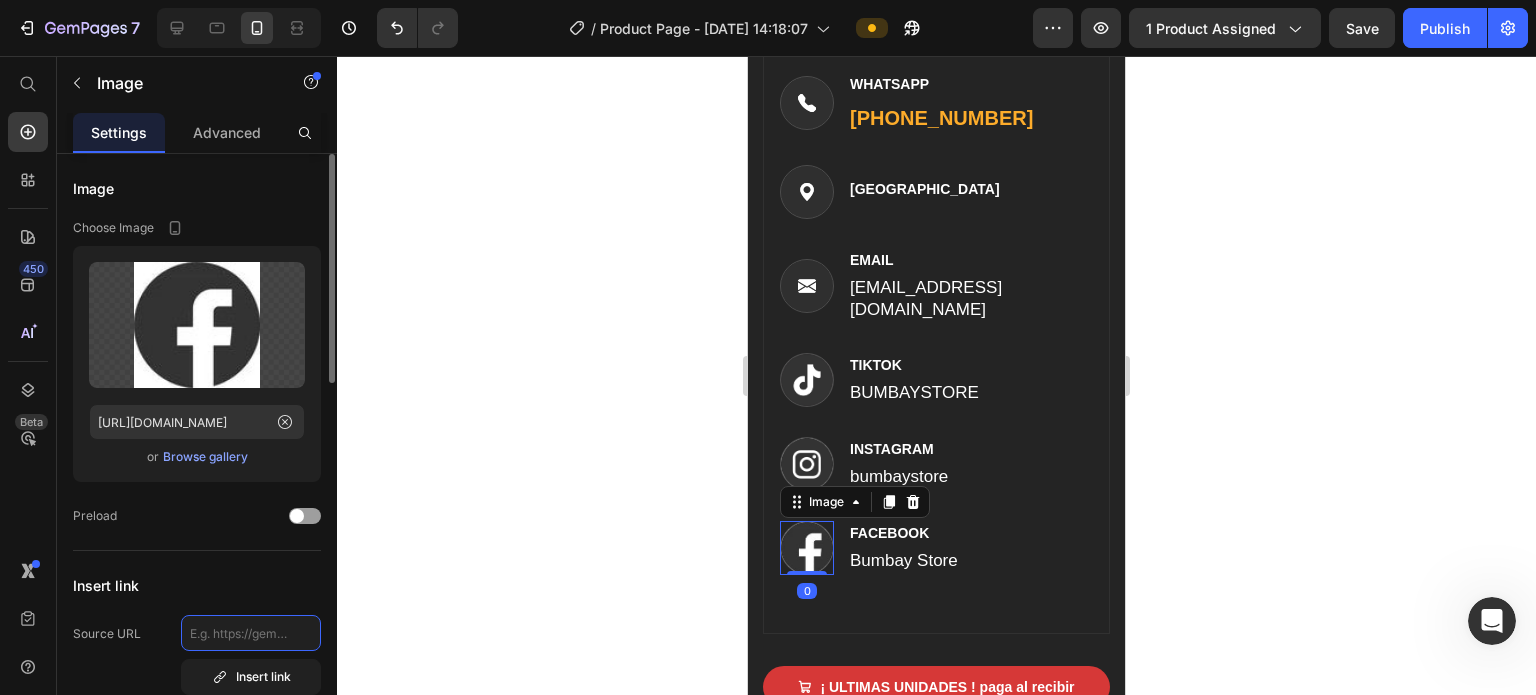 paste on "https://www.facebook.com/profile.php?id=100075932571249" 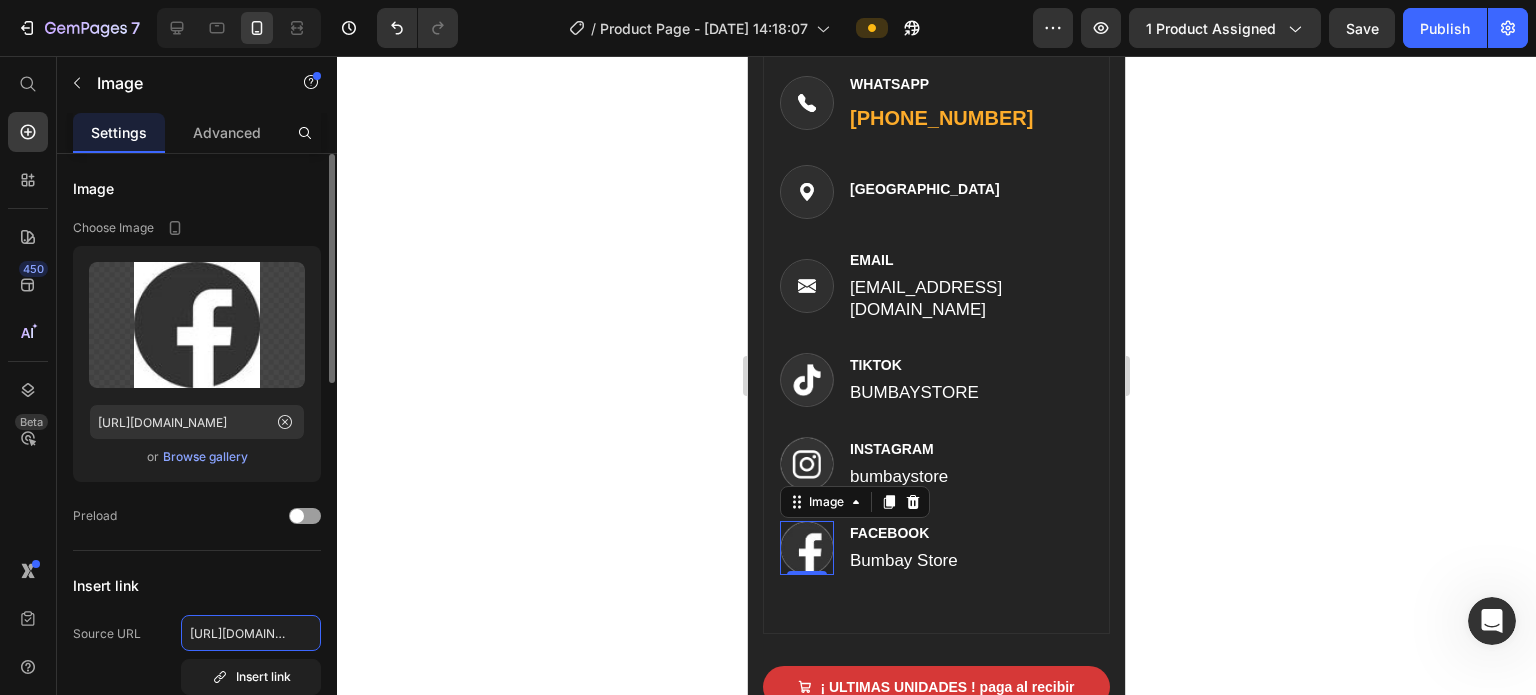 scroll, scrollTop: 0, scrollLeft: 250, axis: horizontal 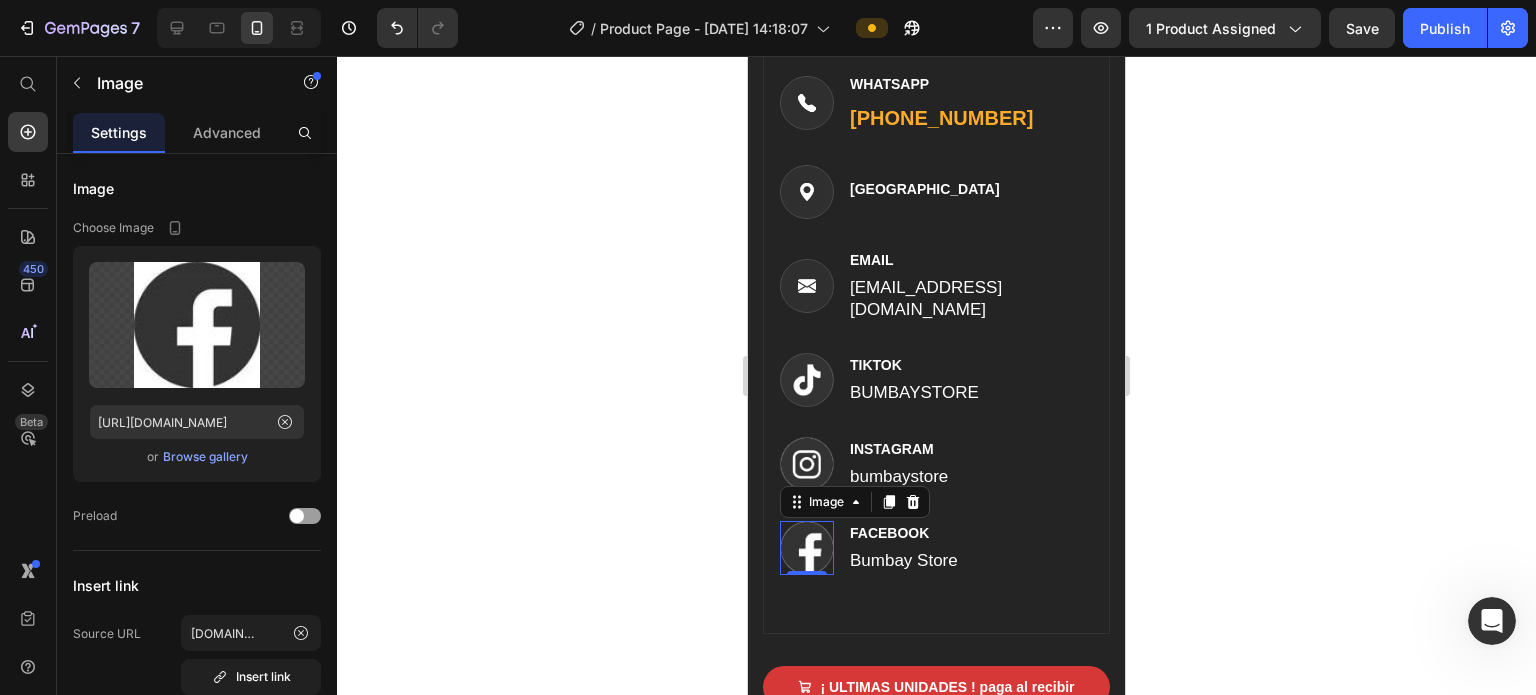 click 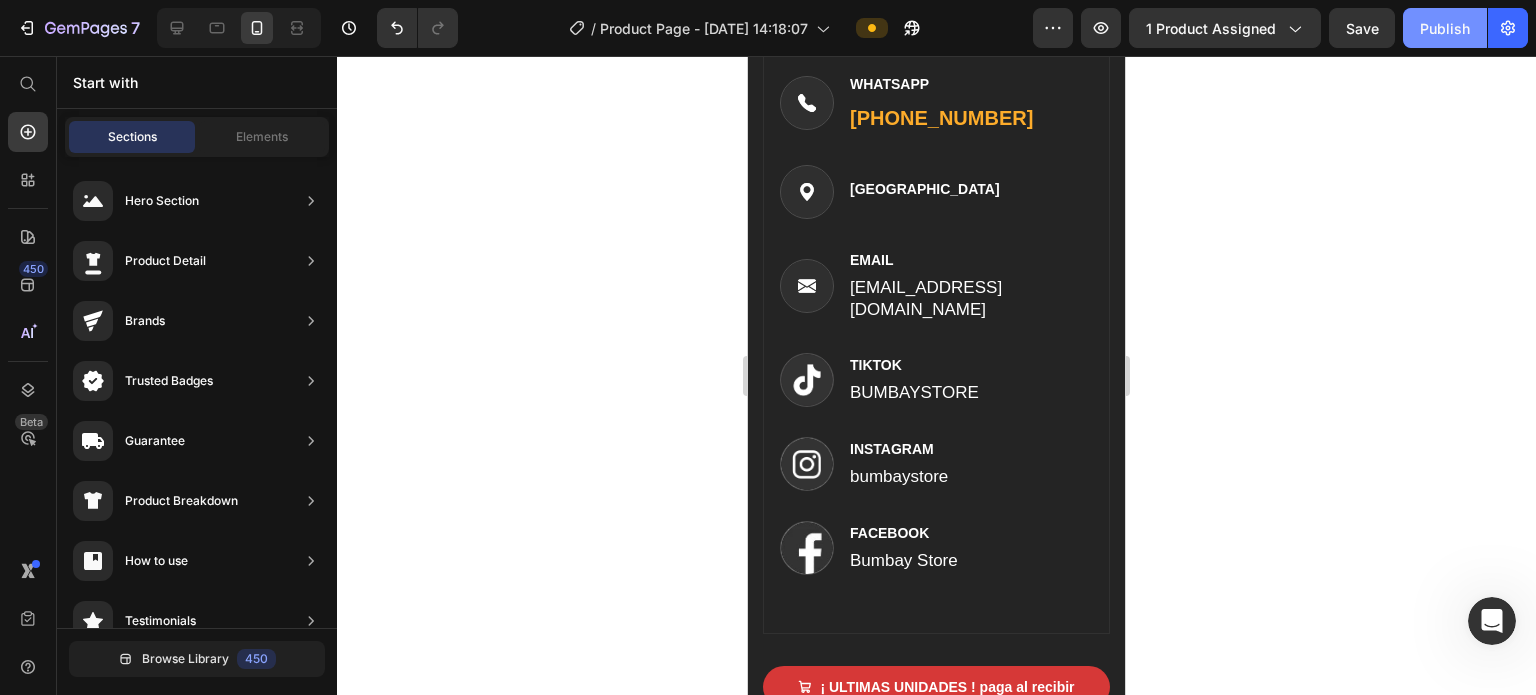 click on "Publish" at bounding box center (1445, 28) 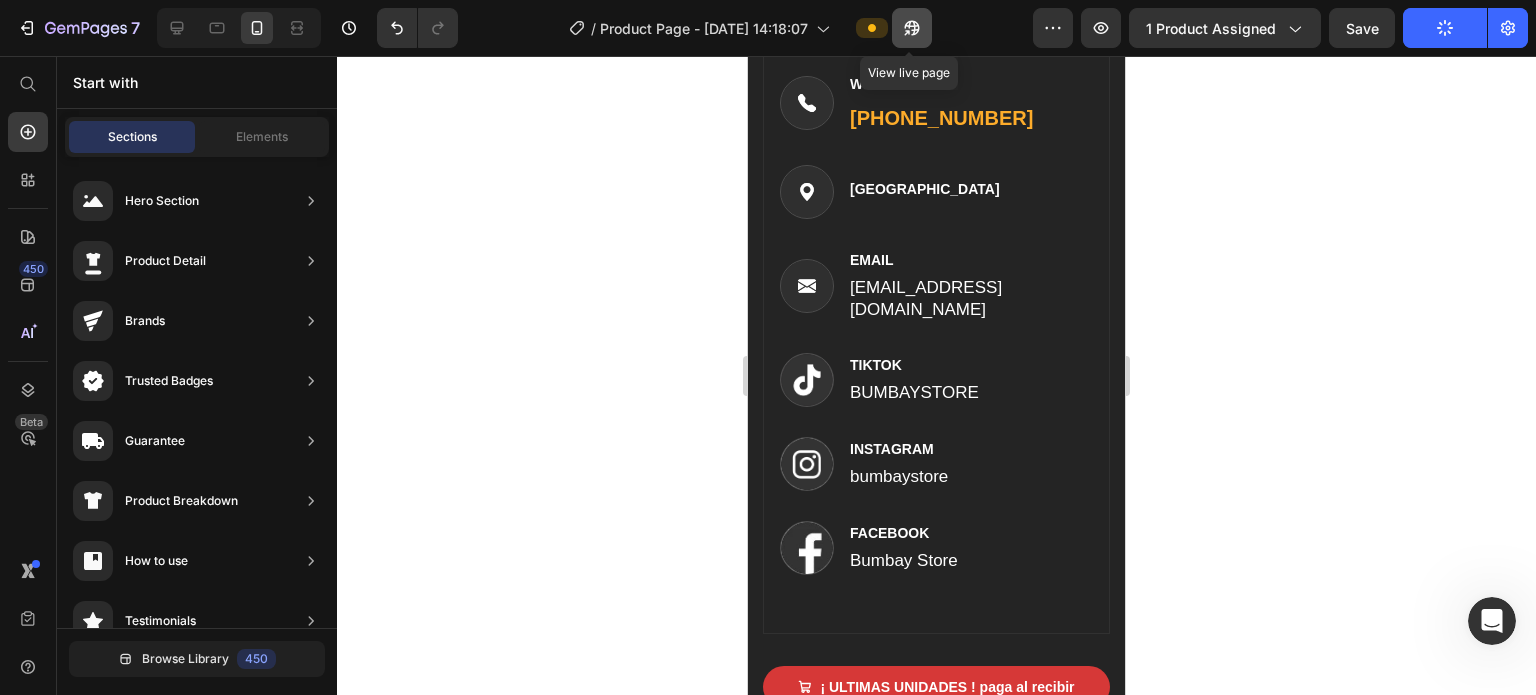 click 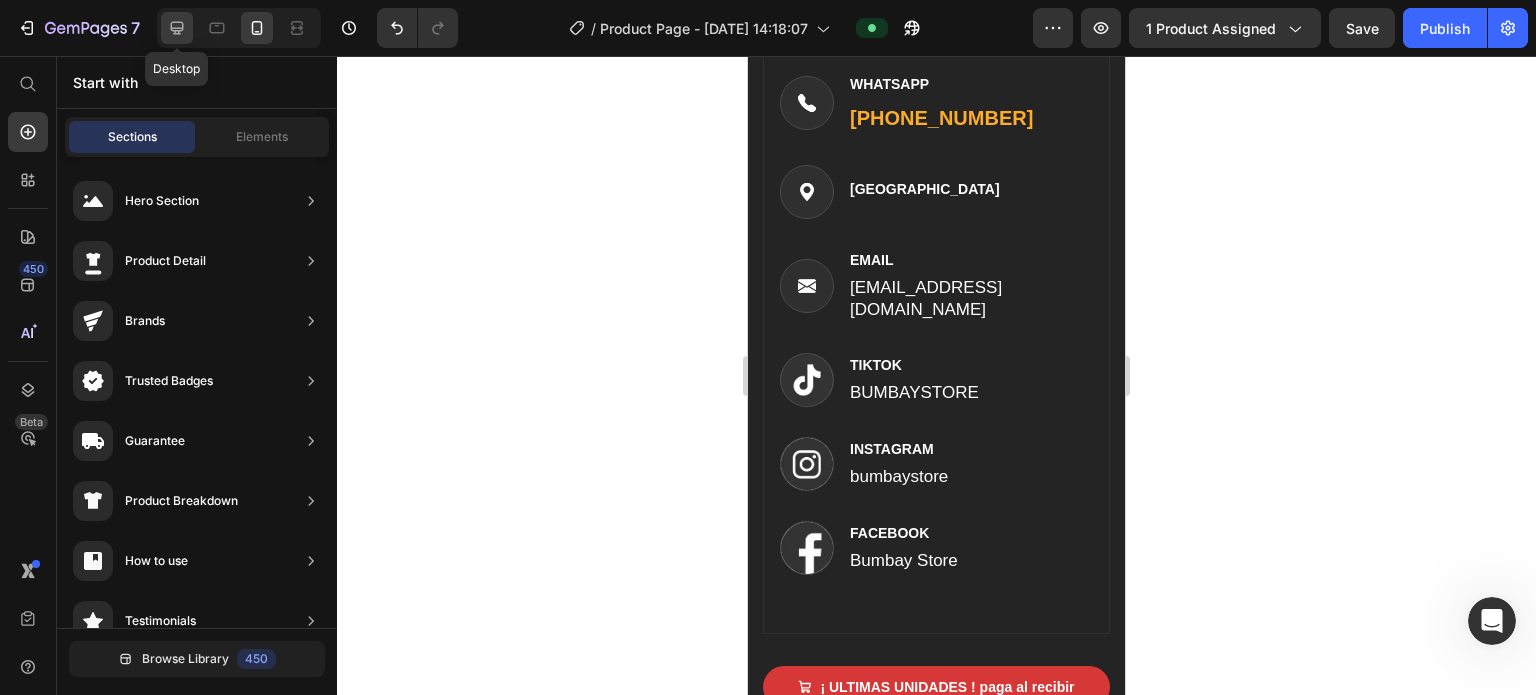click 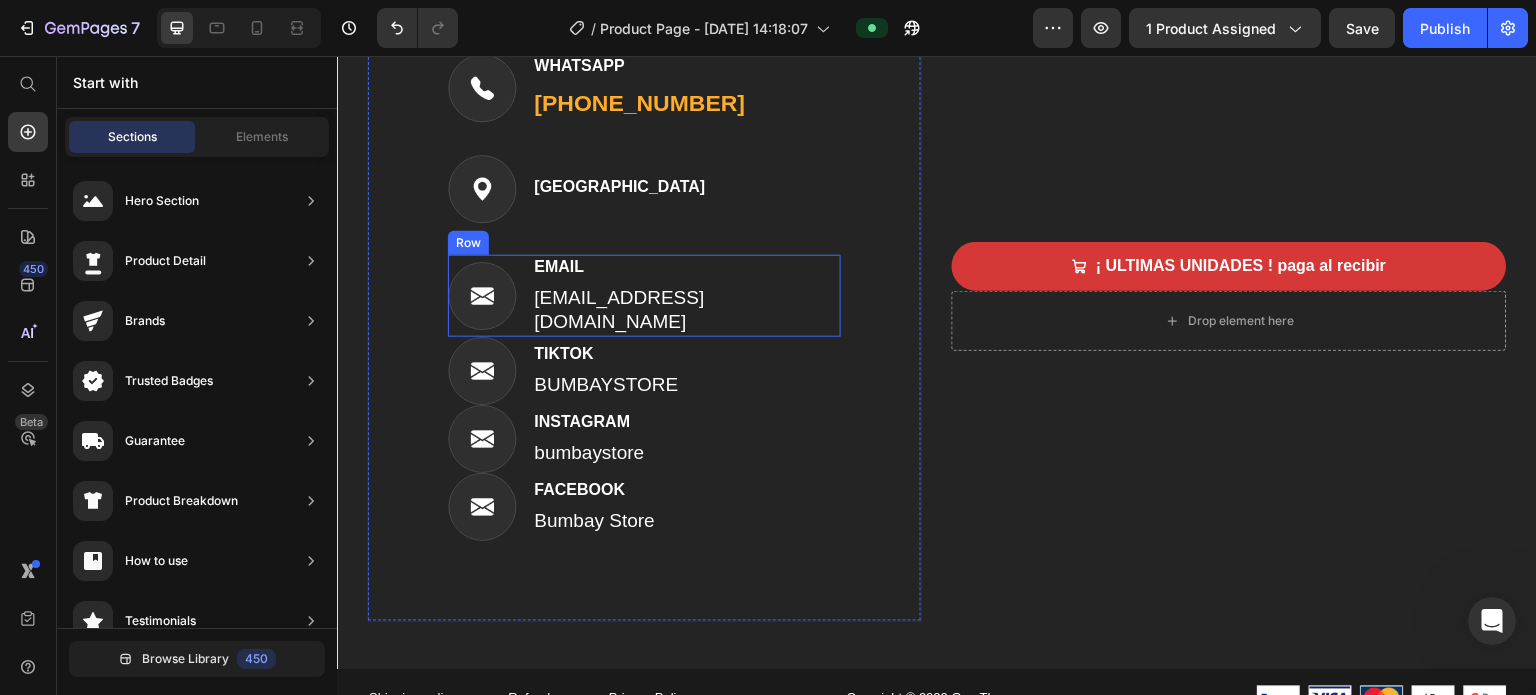 scroll, scrollTop: 8339, scrollLeft: 0, axis: vertical 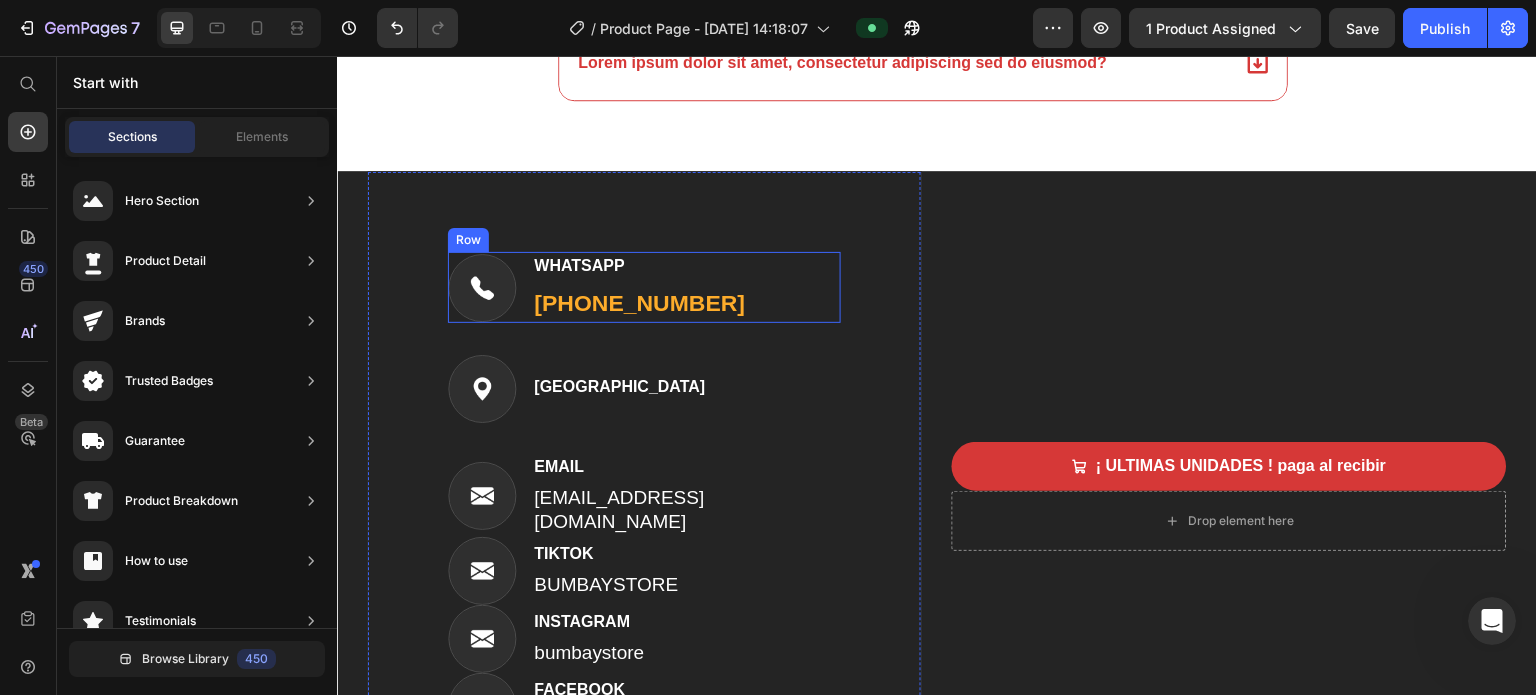 click on "Image WHATSAPP Text block (317) 445-2064 Text block Row" at bounding box center (644, 287) 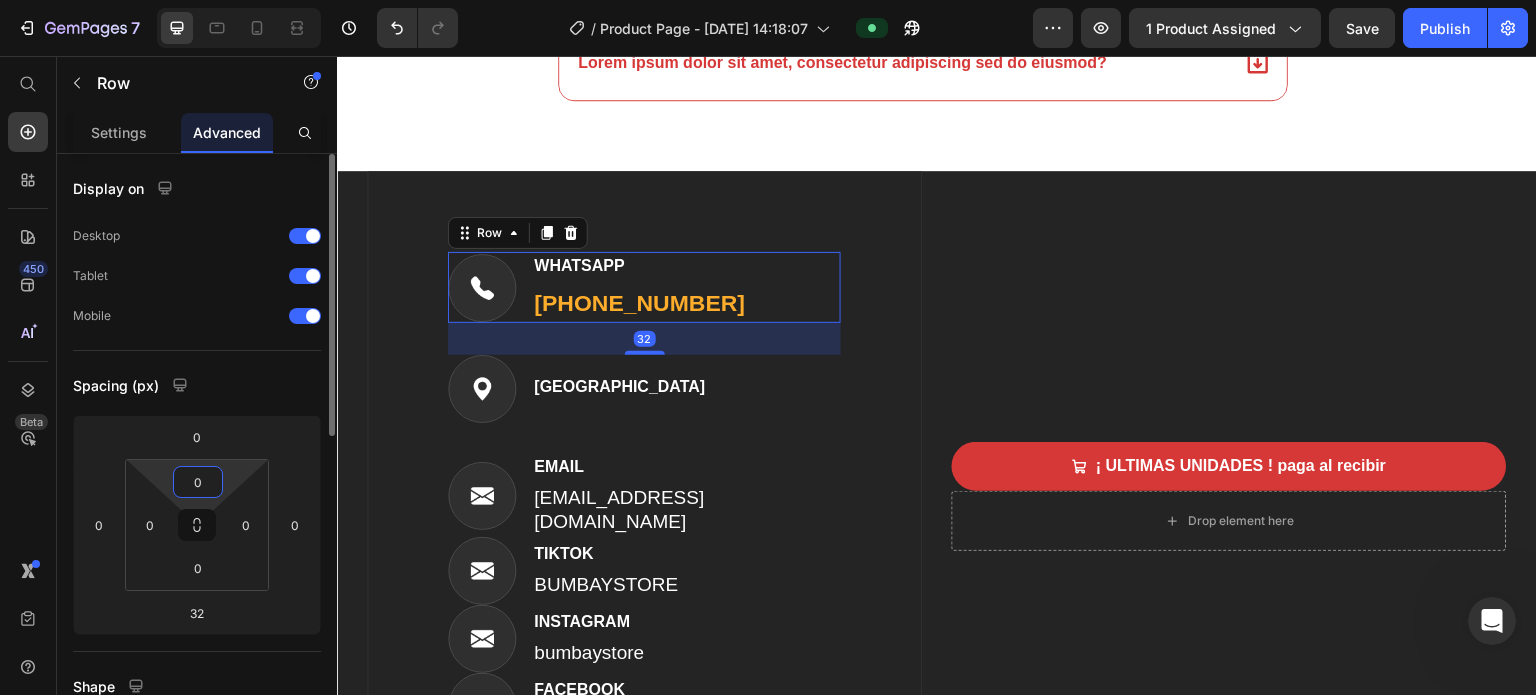 click on "0" at bounding box center (198, 482) 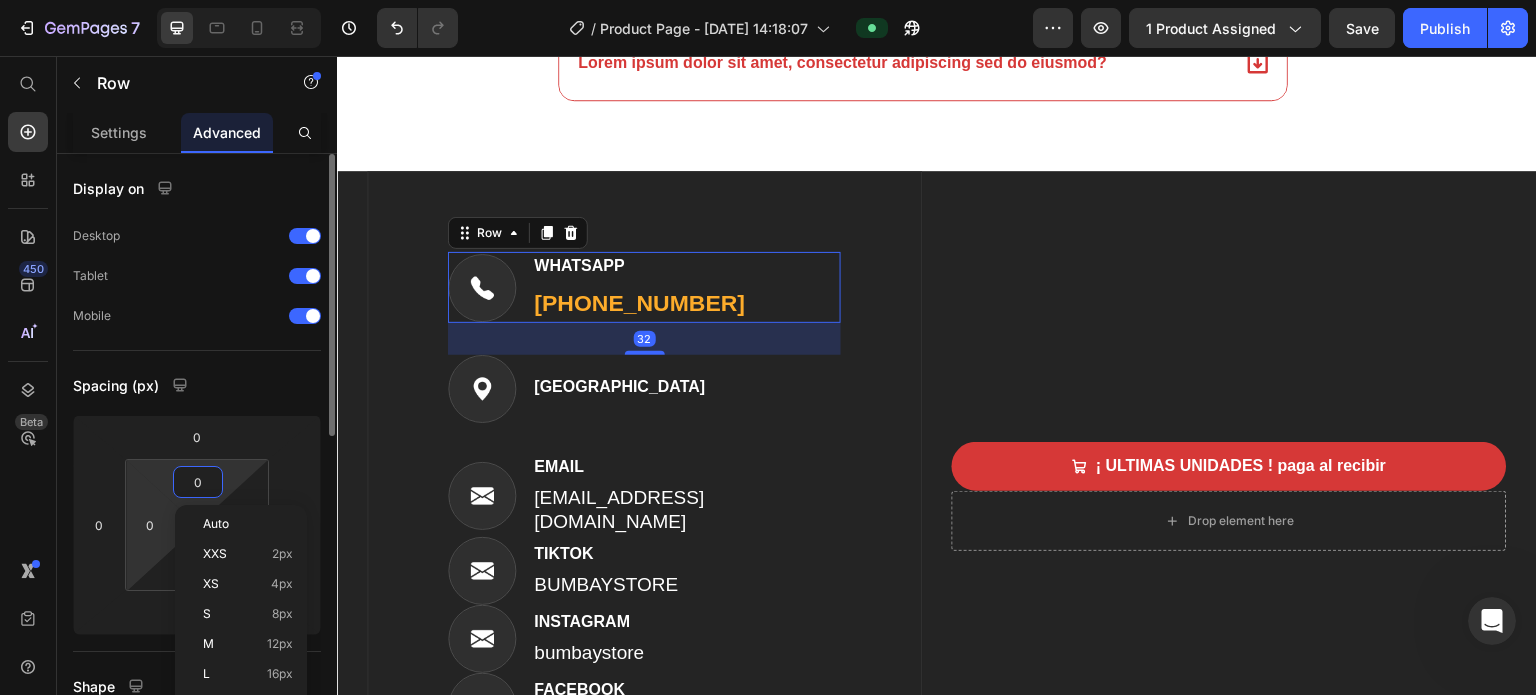 click on "7  Version history  /  Product Page - Jul 9, 14:18:07 Preview 1 product assigned  Save   Publish  450 Beta Start with Sections Elements Hero Section Product Detail Brands Trusted Badges Guarantee Product Breakdown How to use Testimonials Compare Bundle FAQs Social Proof Brand Story Product List Collection Blog List Contact Sticky Add to Cart Custom Footer Browse Library 450 Layout
Row
Row
Row
Row Text
Heading
Text Block Button
Button
Button
Sticky Back to top Media" at bounding box center [768, 0] 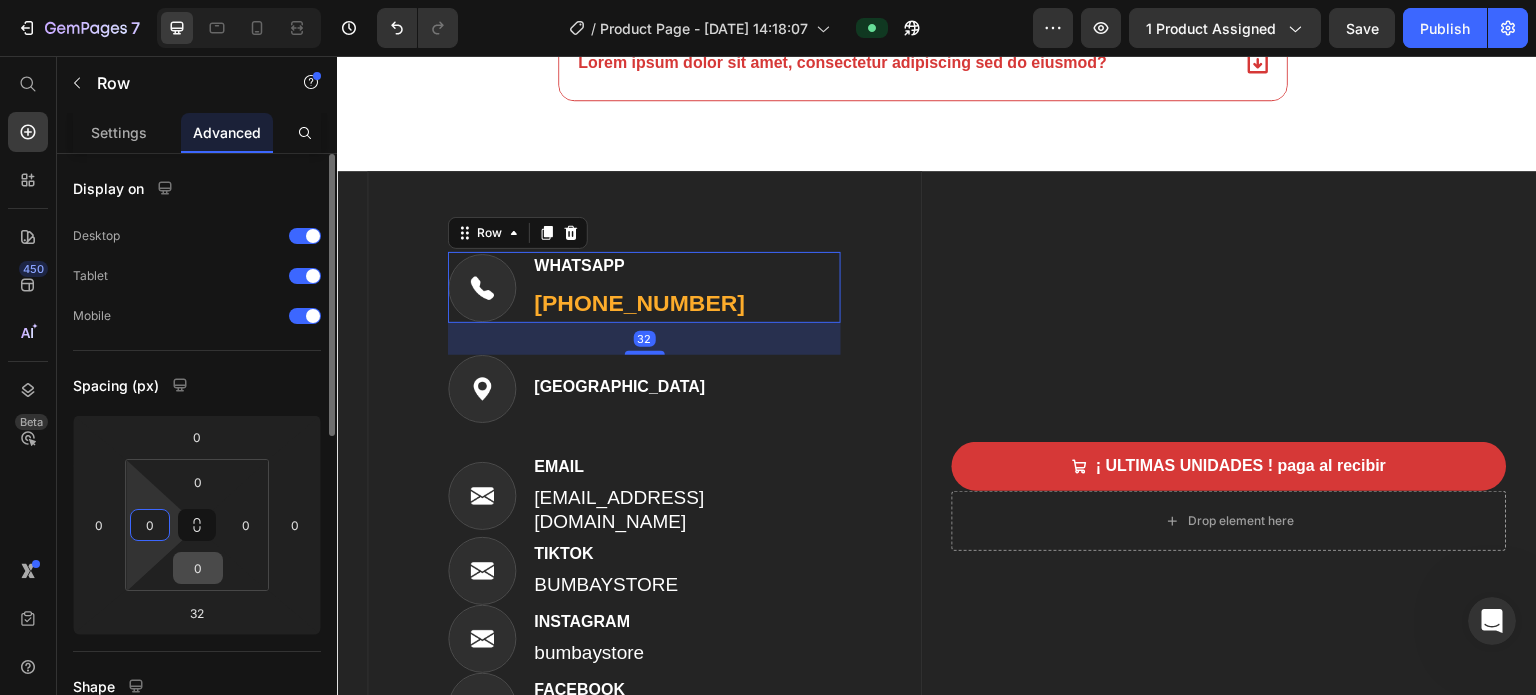 drag, startPoint x: 162, startPoint y: 578, endPoint x: 202, endPoint y: 572, distance: 40.4475 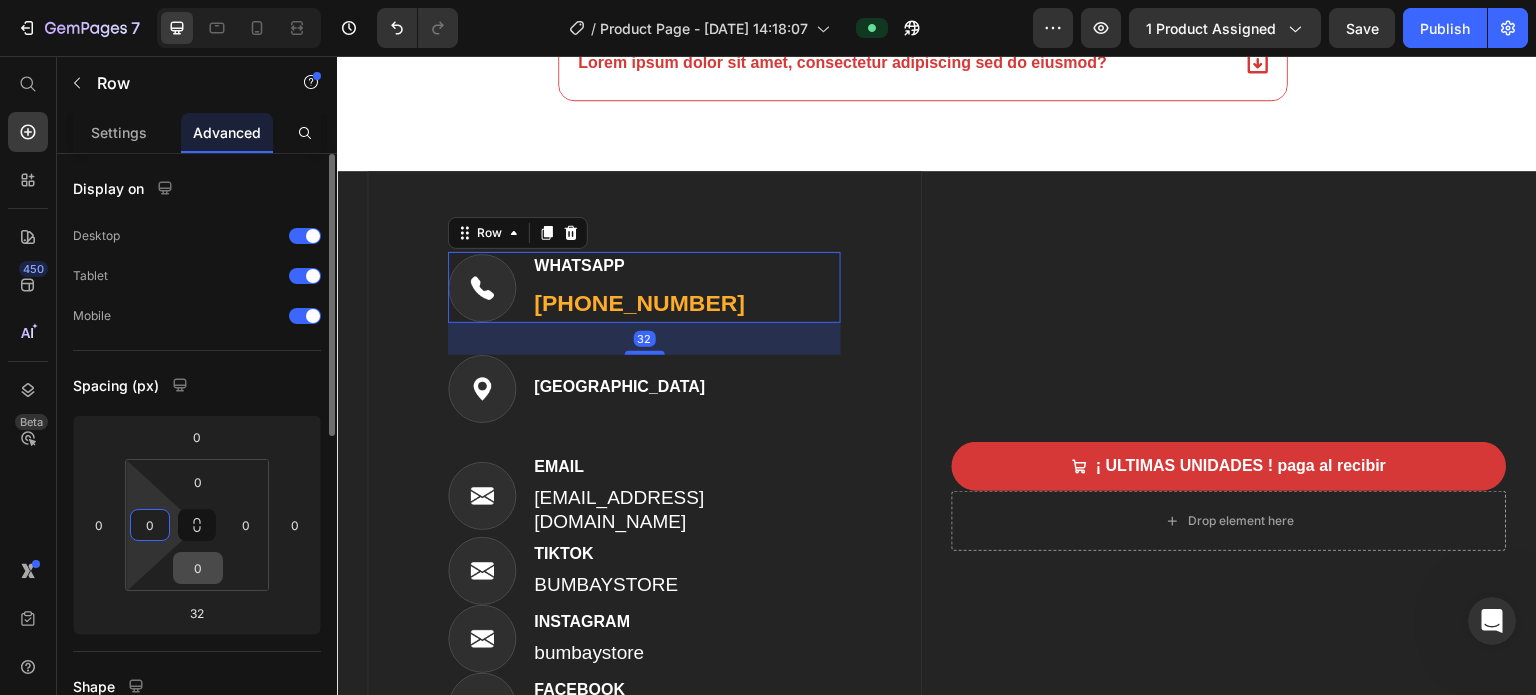 click on "7  Version history  /  Product Page - Jul 9, 14:18:07 Preview 1 product assigned  Save   Publish  450 Beta Start with Sections Elements Hero Section Product Detail Brands Trusted Badges Guarantee Product Breakdown How to use Testimonials Compare Bundle FAQs Social Proof Brand Story Product List Collection Blog List Contact Sticky Add to Cart Custom Footer Browse Library 450 Layout
Row
Row
Row
Row Text
Heading
Text Block Button
Button
Button
Sticky Back to top Media" at bounding box center [768, 0] 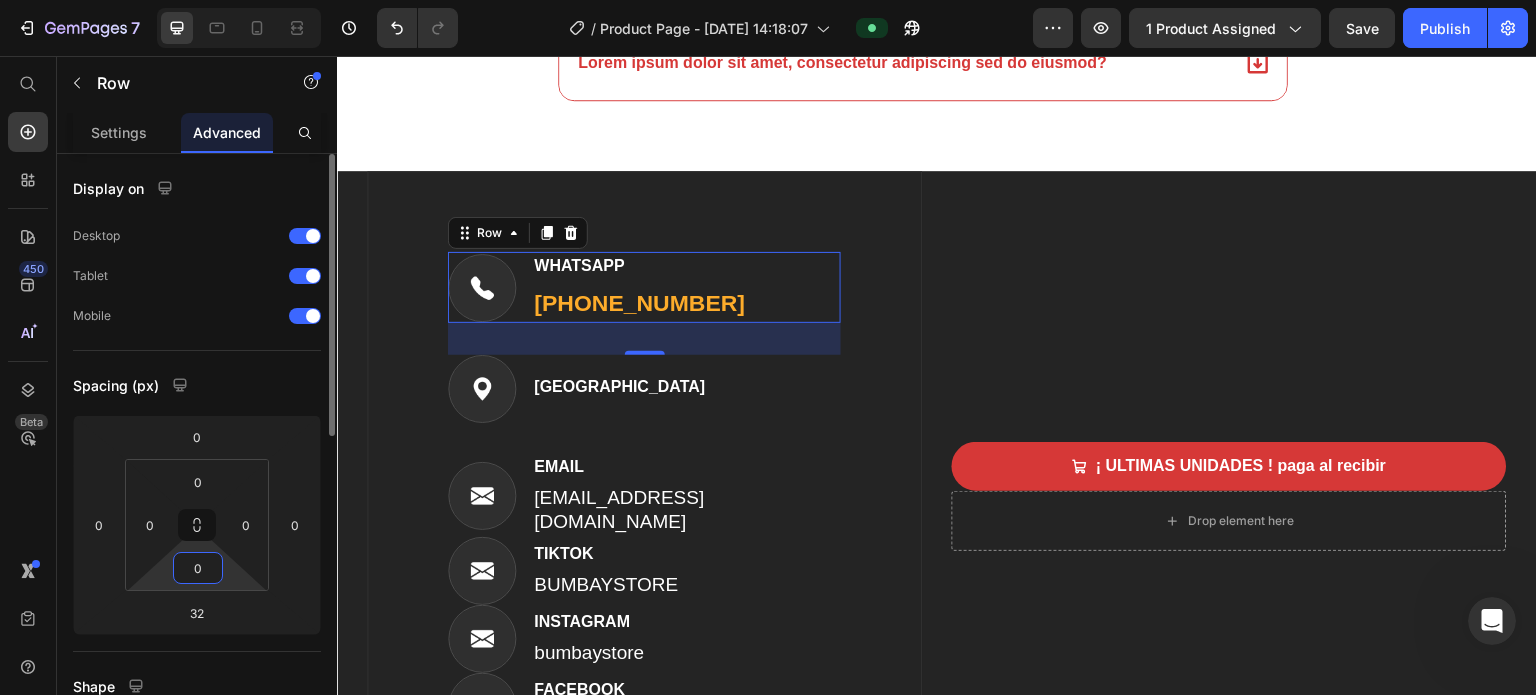 click on "0" at bounding box center [198, 568] 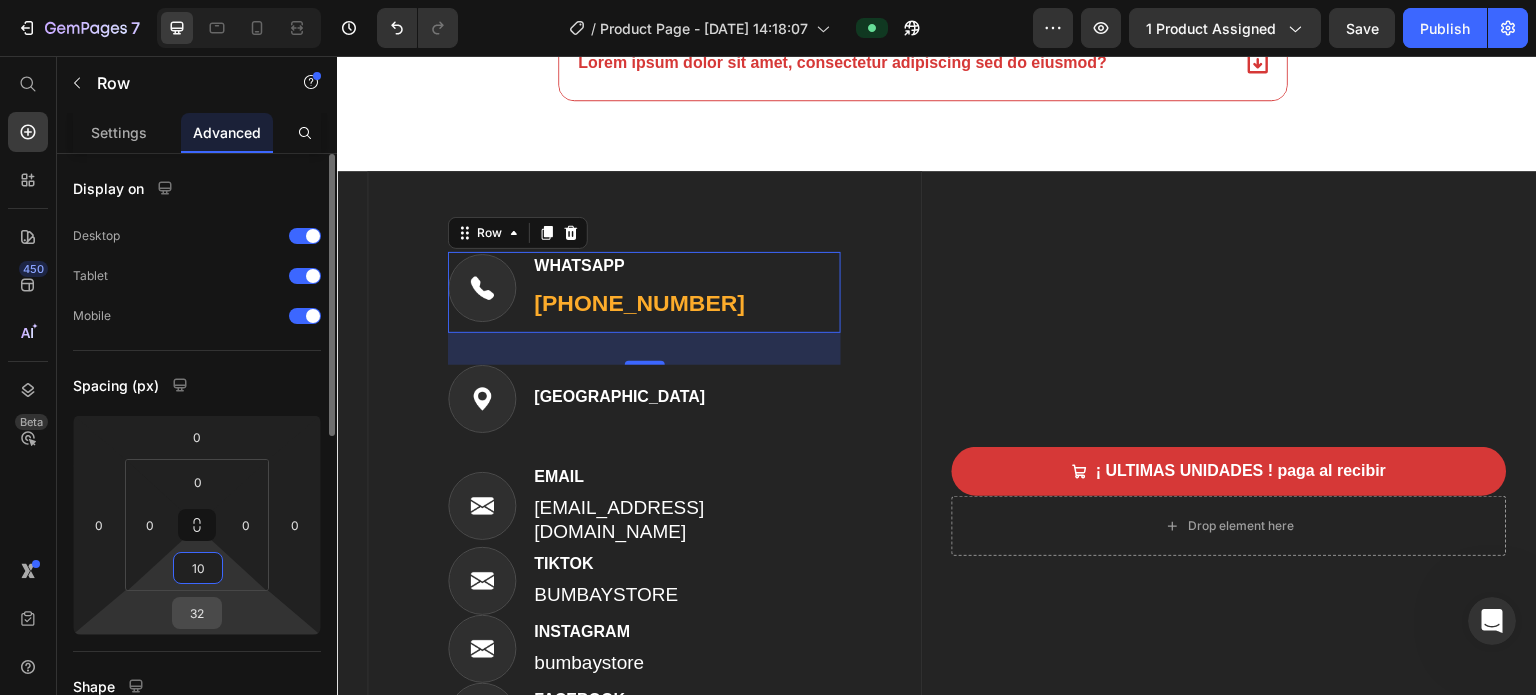 type on "10" 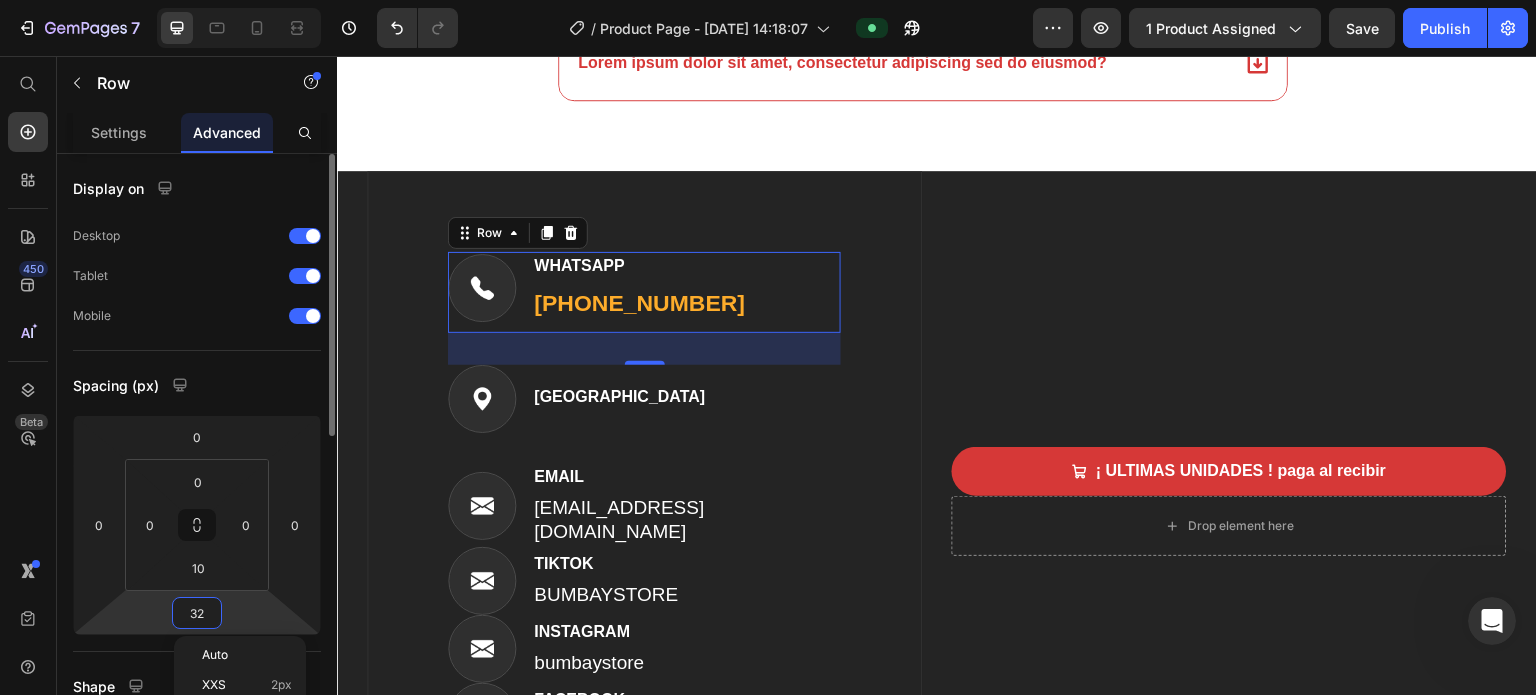 type 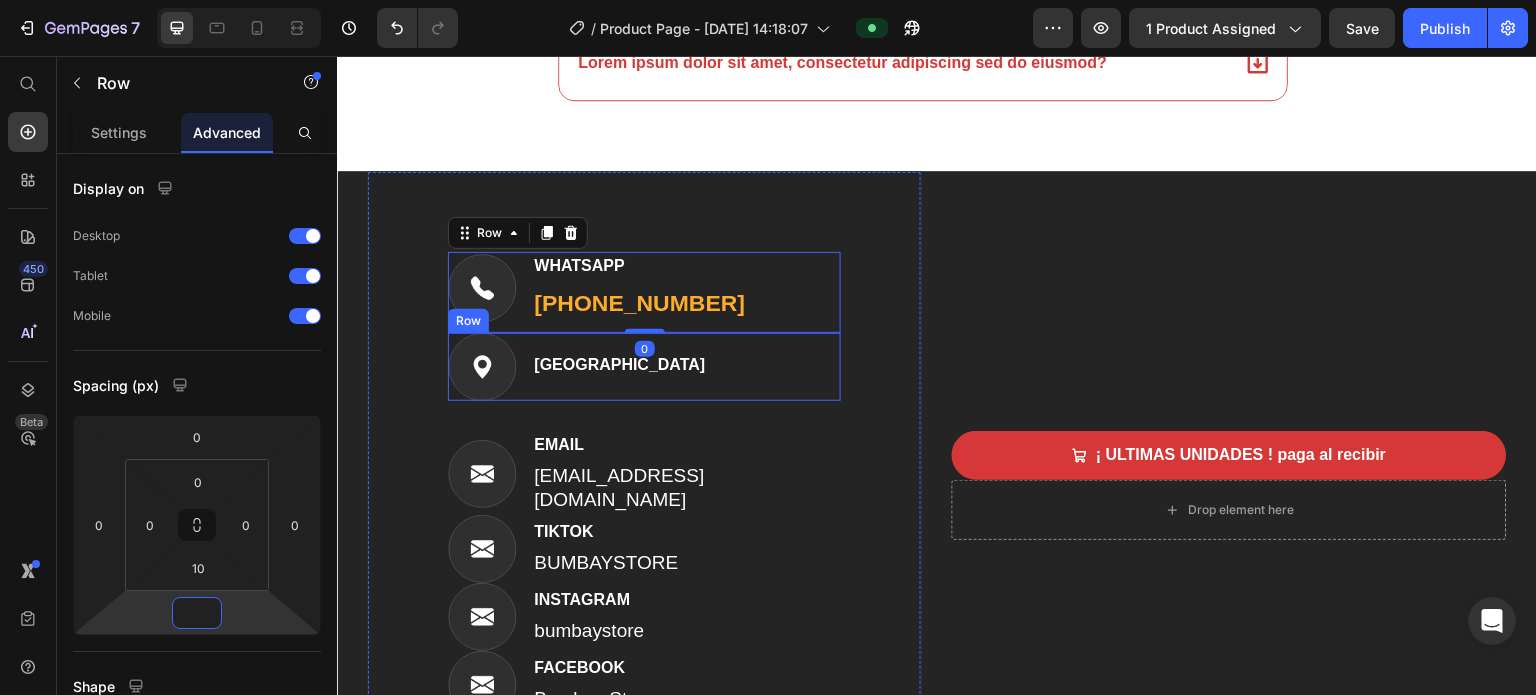 click on "COLOMBIA Text block" at bounding box center (619, 367) 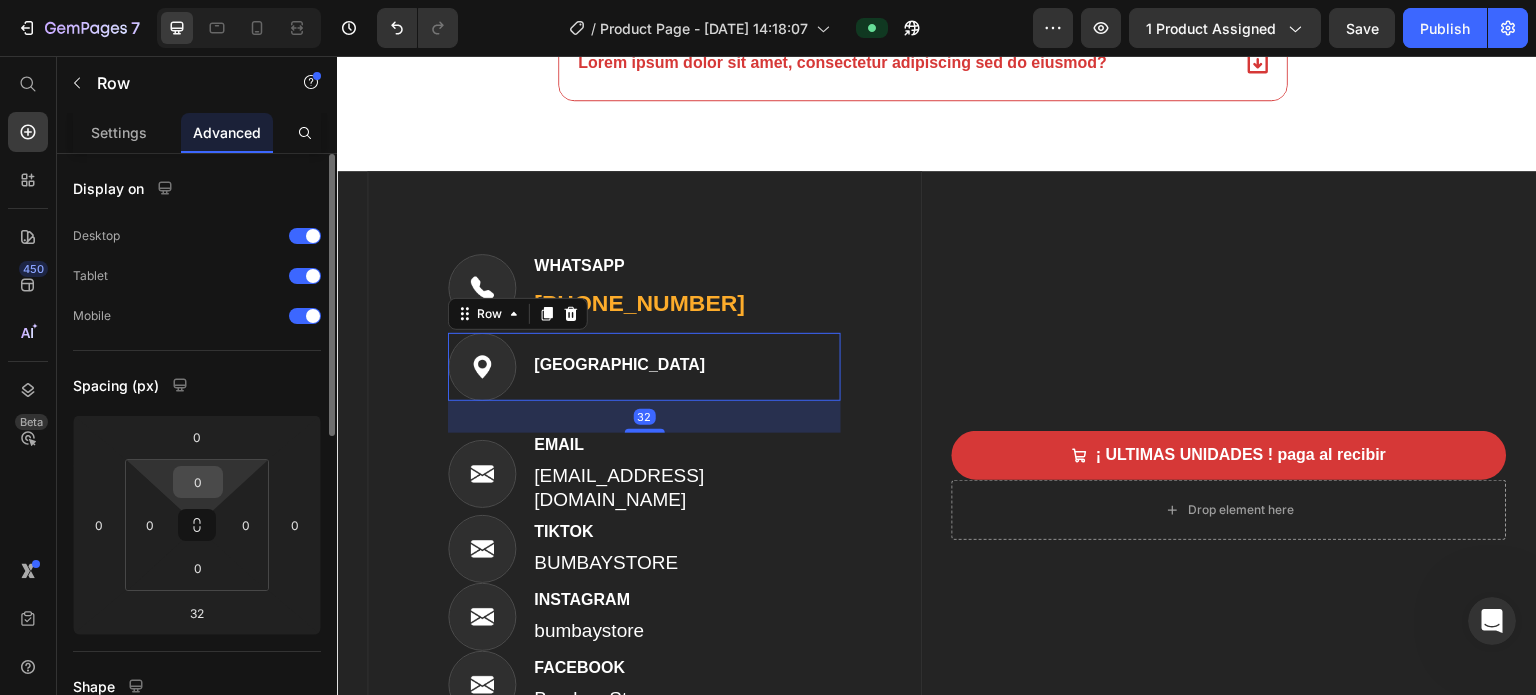 click on "0" at bounding box center [198, 482] 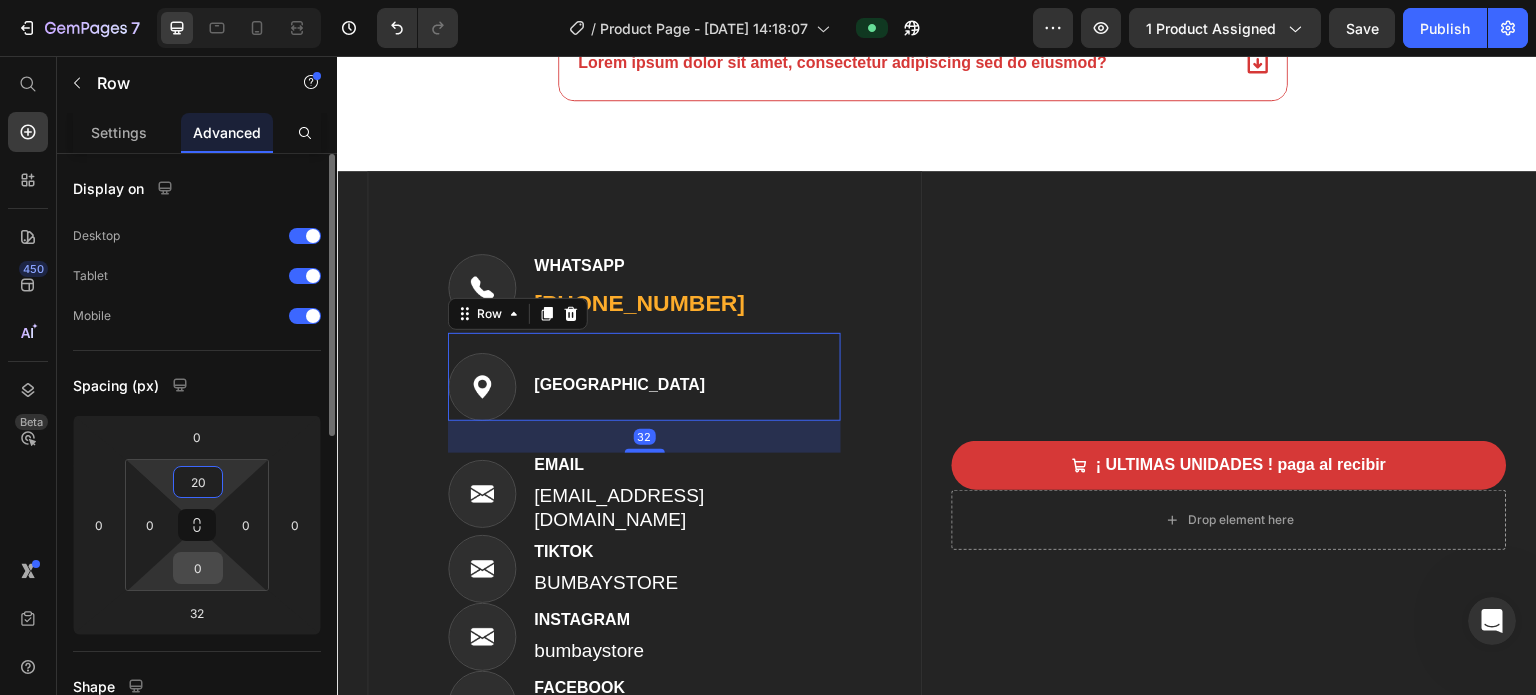 type on "20" 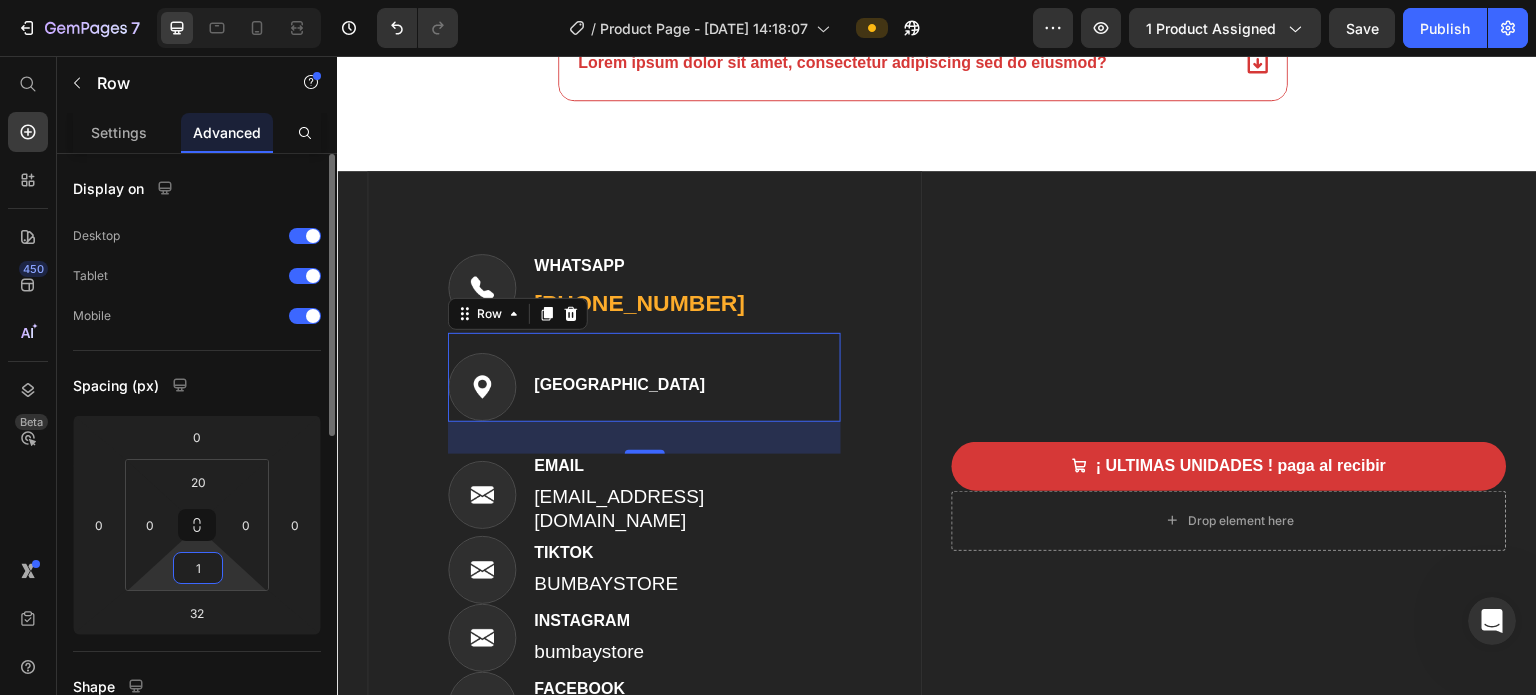 type on "10" 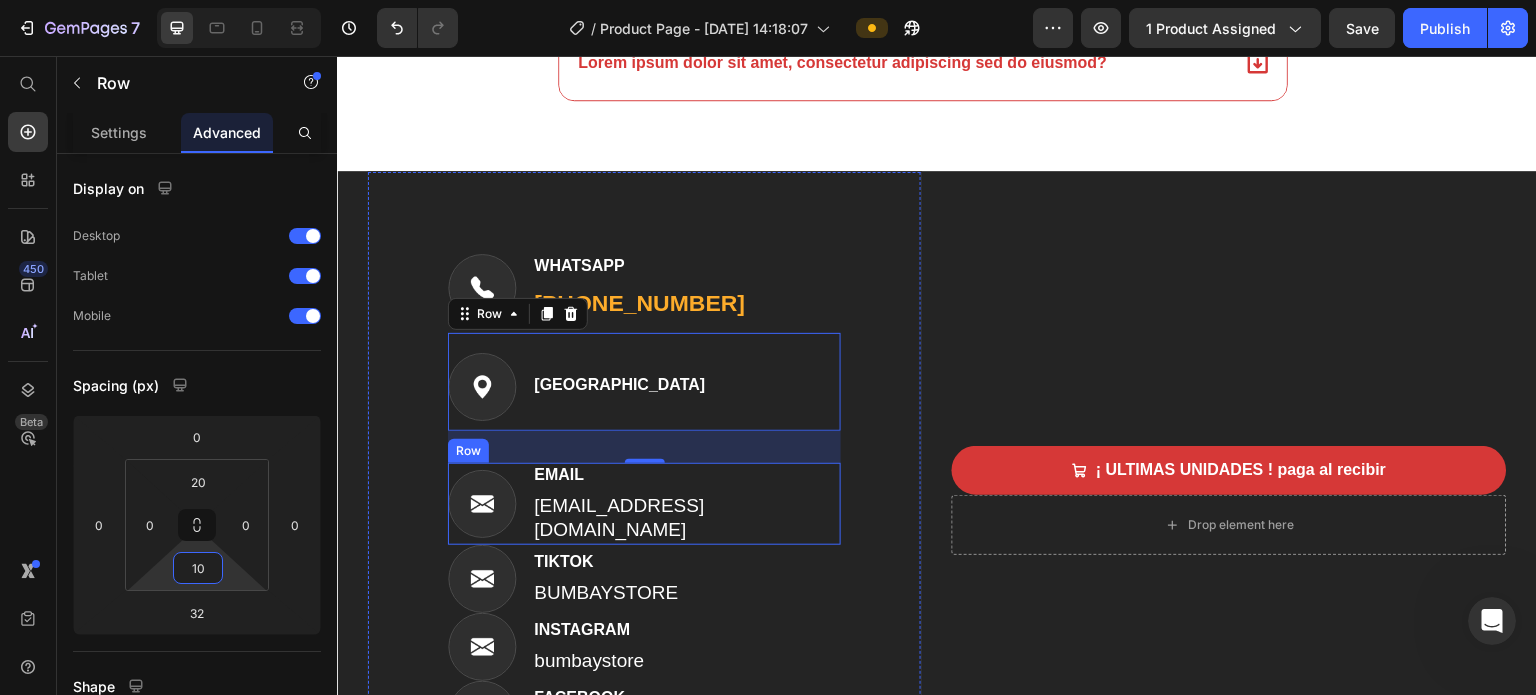 click on "Image EMAIL Text block [EMAIL_ADDRESS][DOMAIN_NAME] Text block Row" at bounding box center (644, 504) 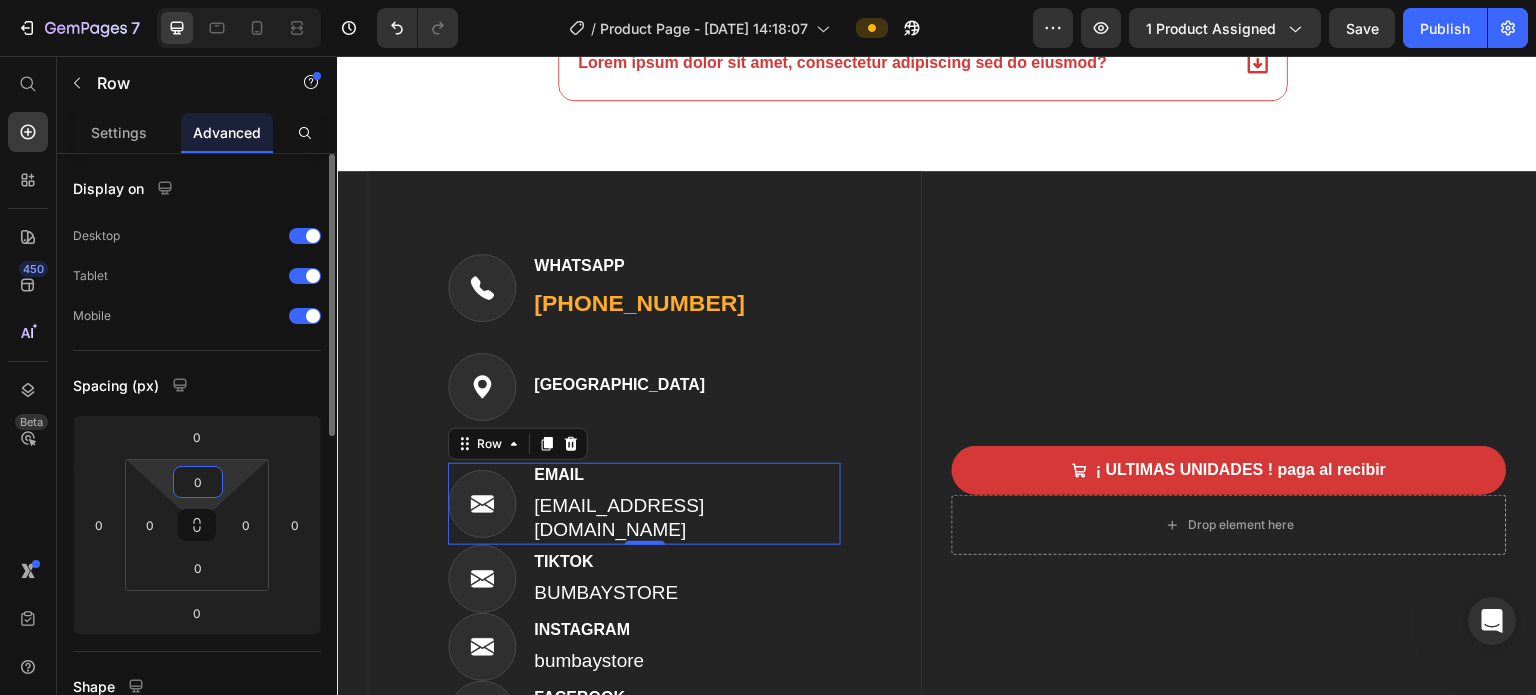 click on "0" at bounding box center (198, 482) 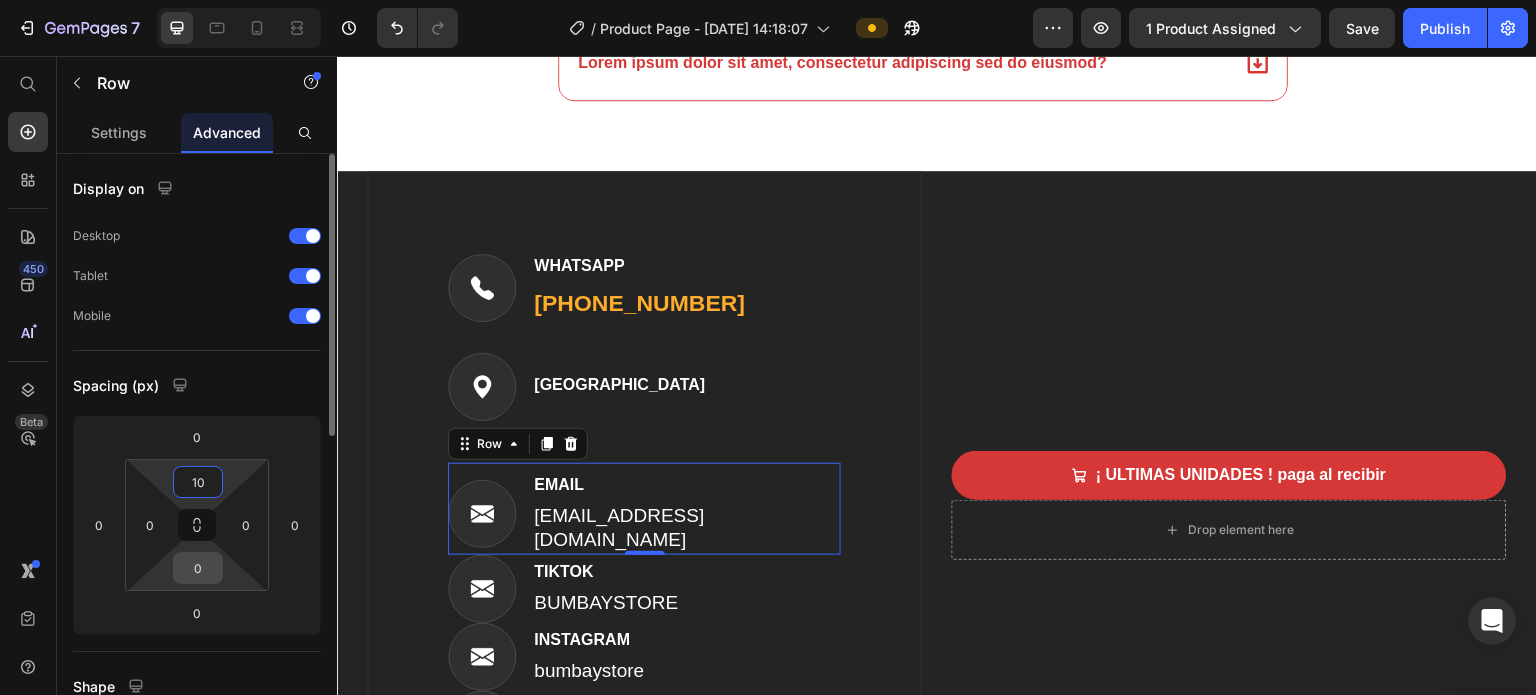 type on "10" 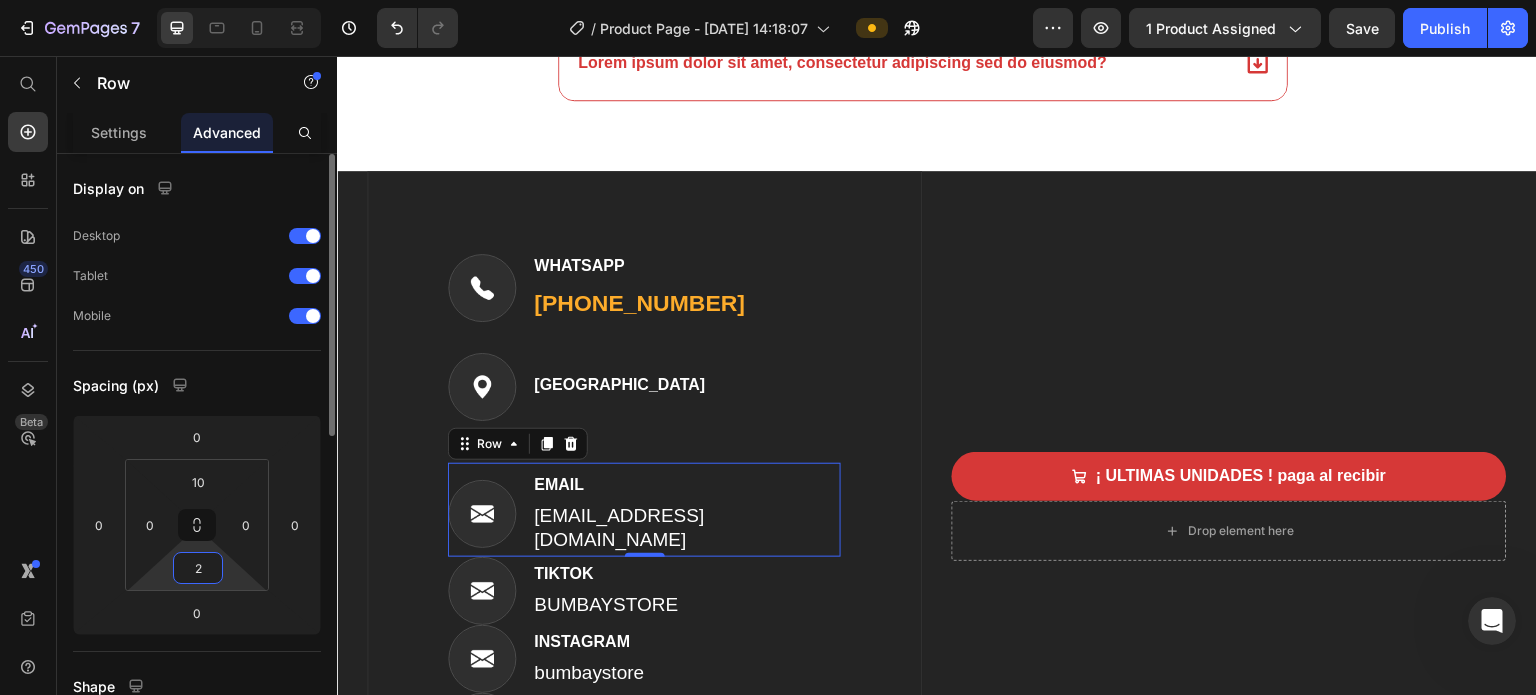 type on "20" 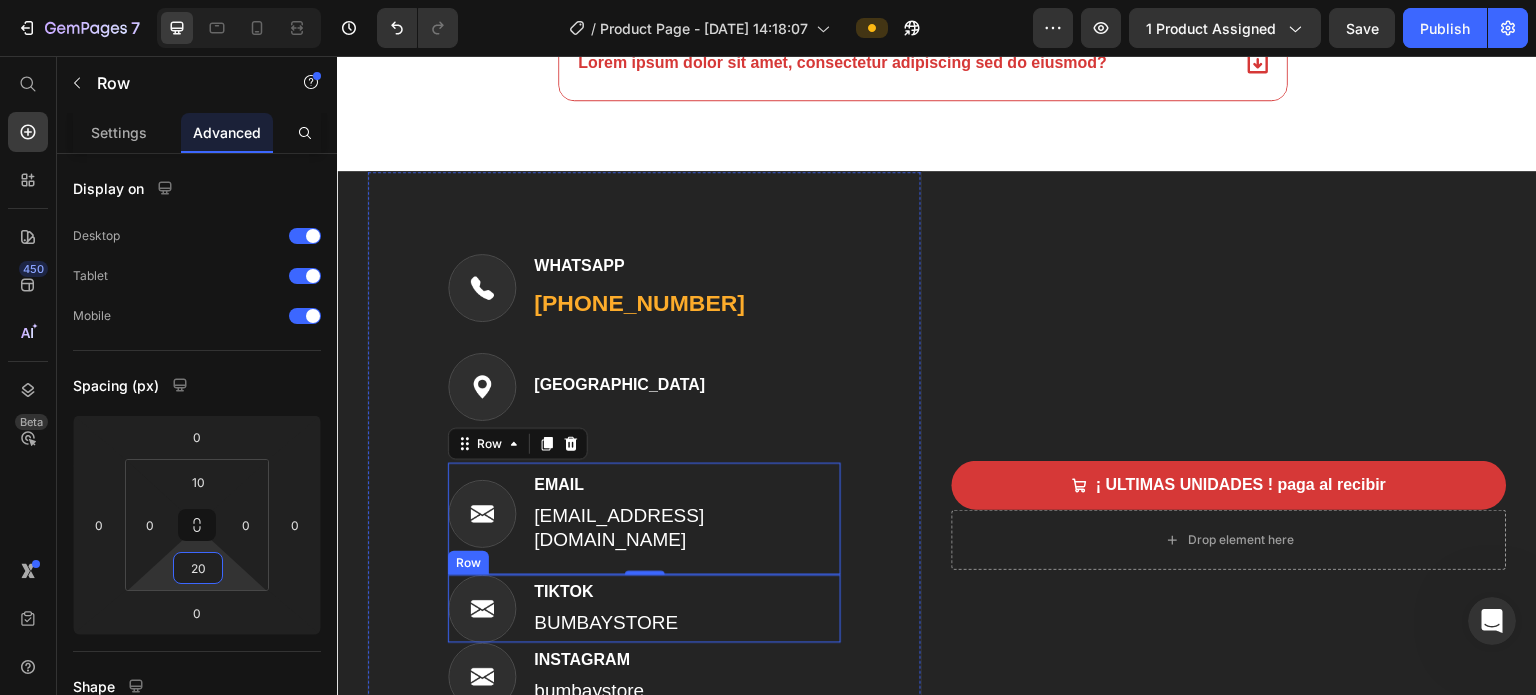 click on "Image TIKTOK Text block BUMBAYSTORE Text block Row" at bounding box center (644, 609) 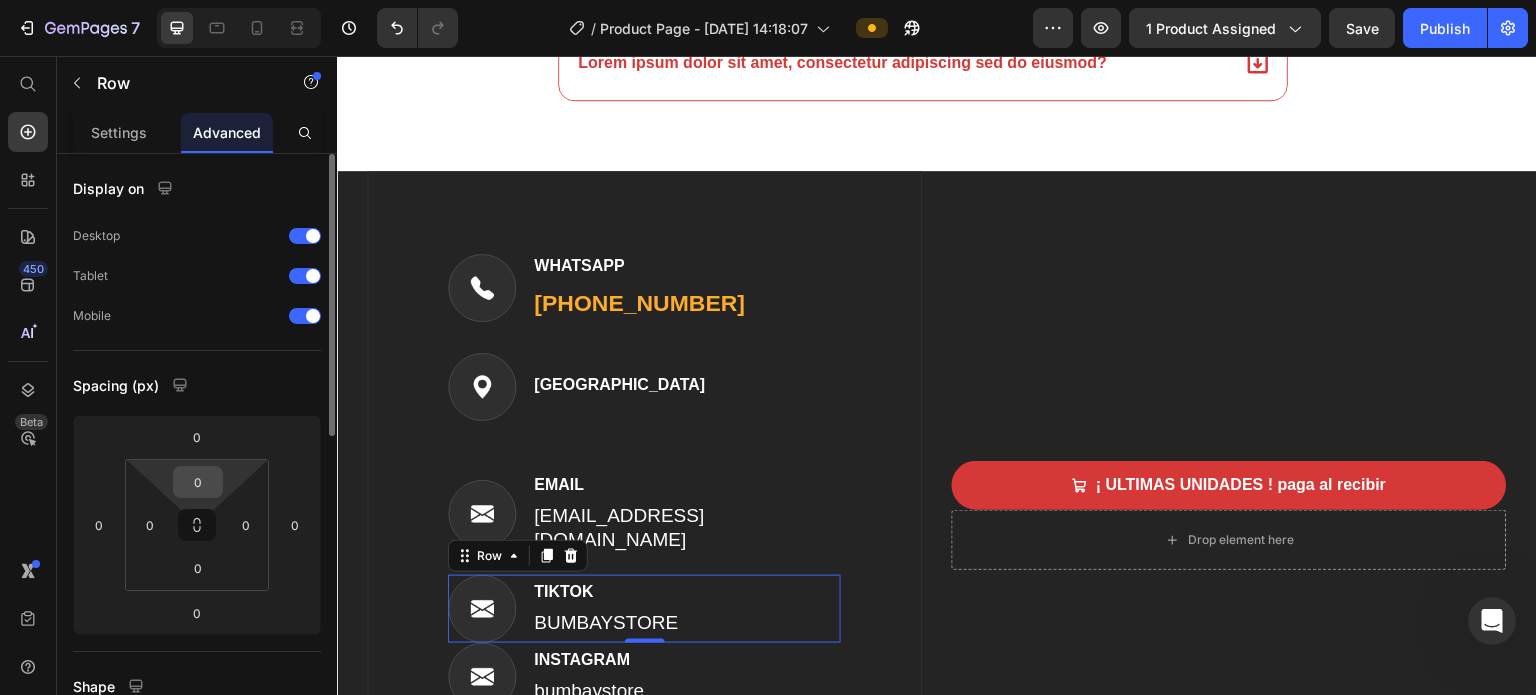 click on "0" at bounding box center (198, 482) 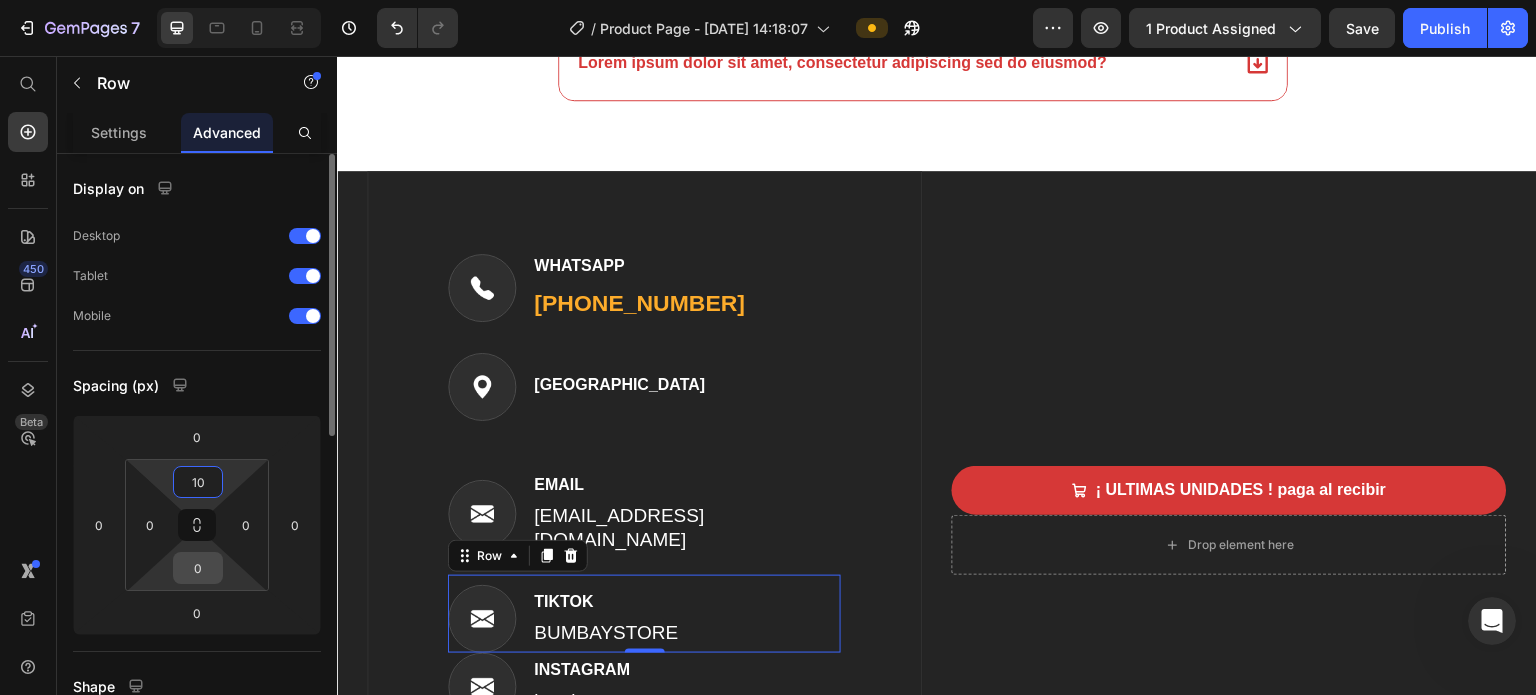 type on "10" 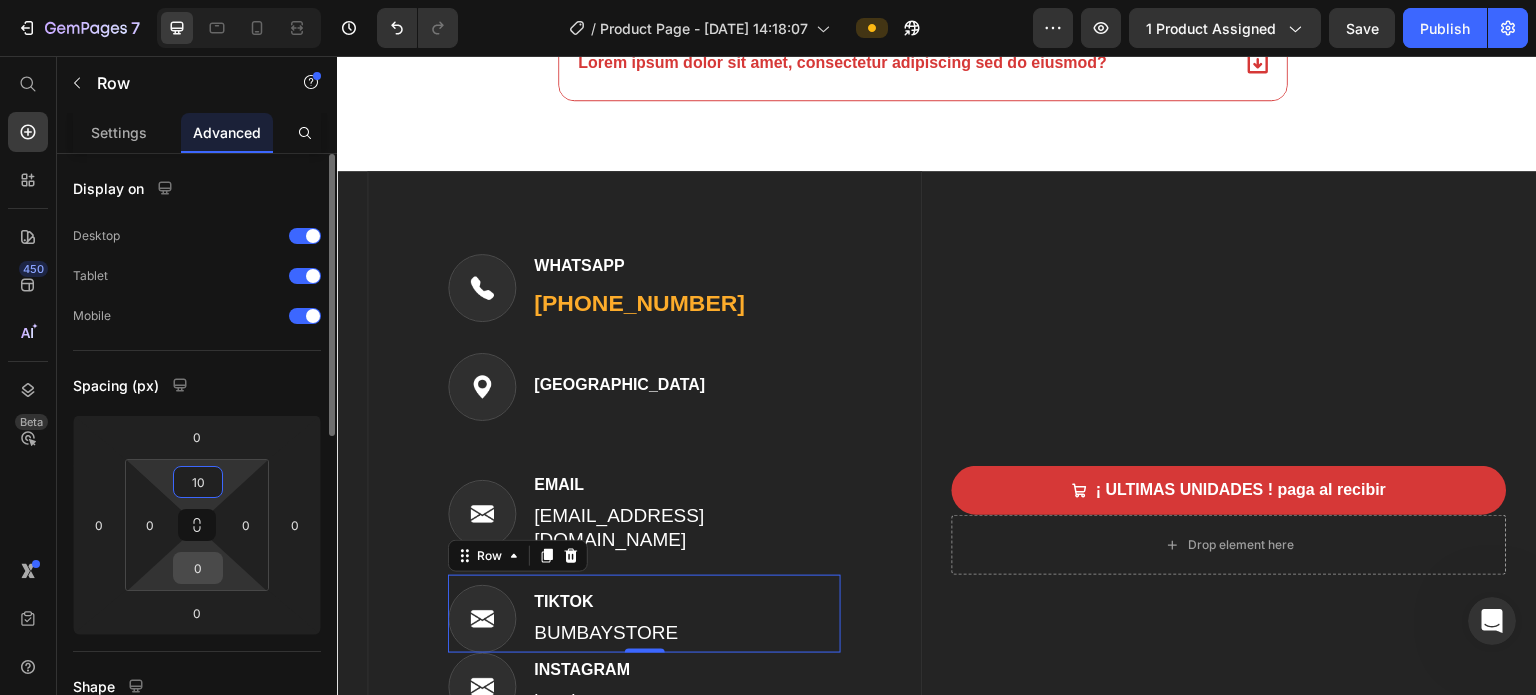 click on "0" at bounding box center [198, 568] 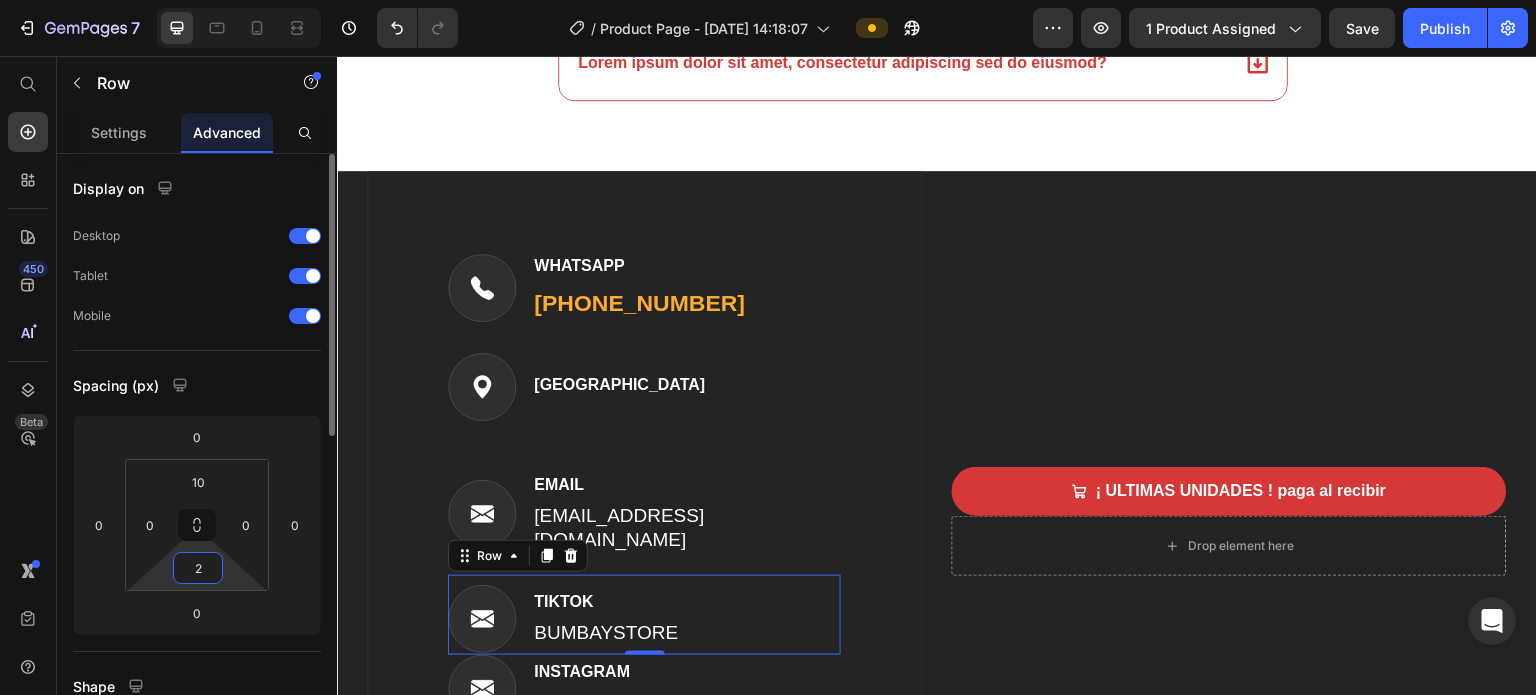 type on "20" 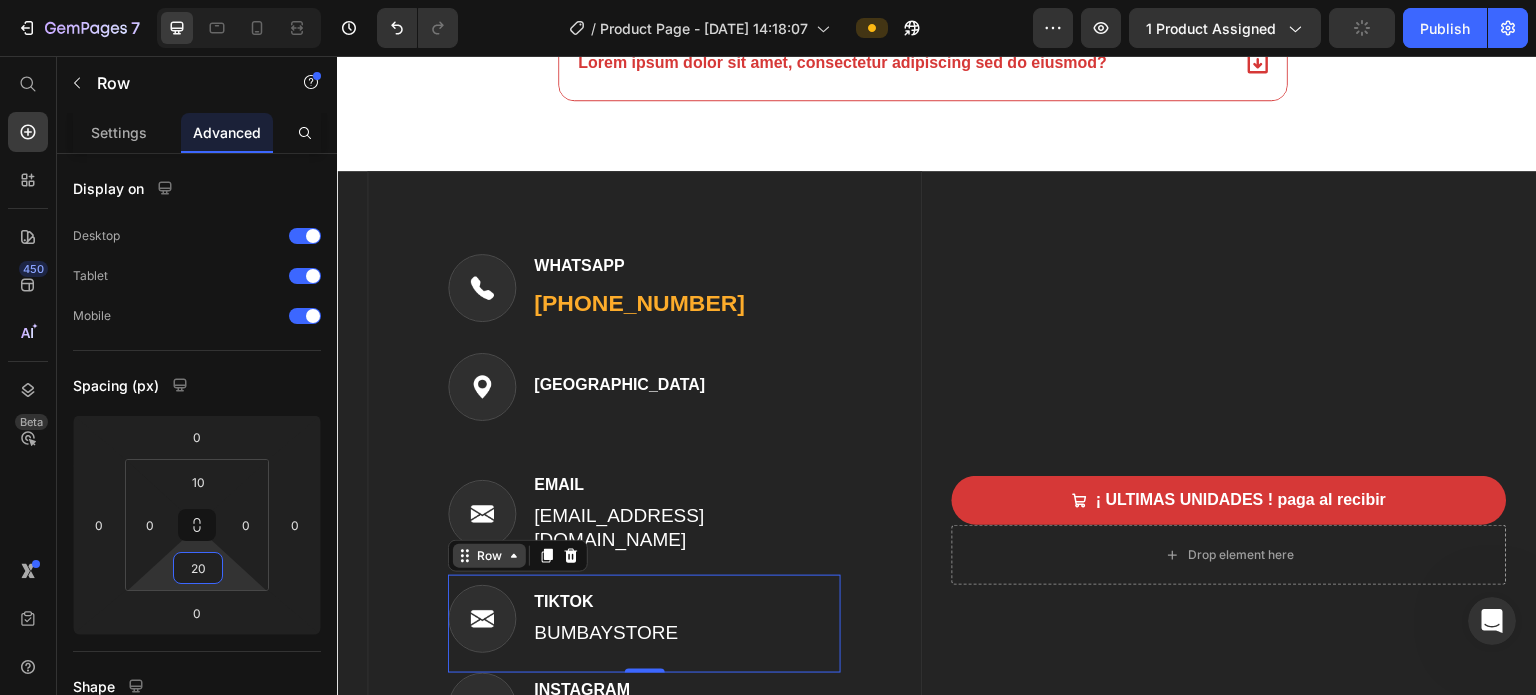 scroll, scrollTop: 8439, scrollLeft: 0, axis: vertical 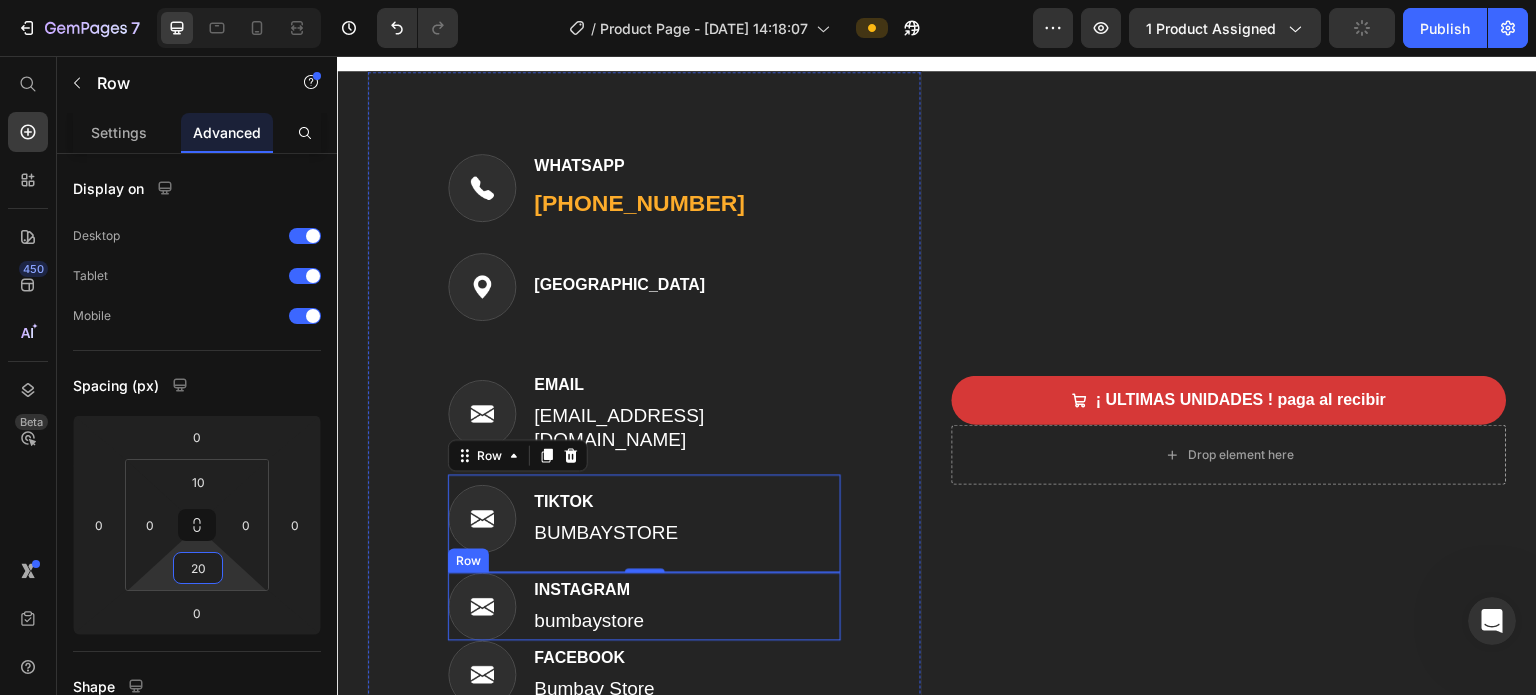 click on "Image INSTAGRAM Text block bumbaystore Text block Row" at bounding box center (644, 607) 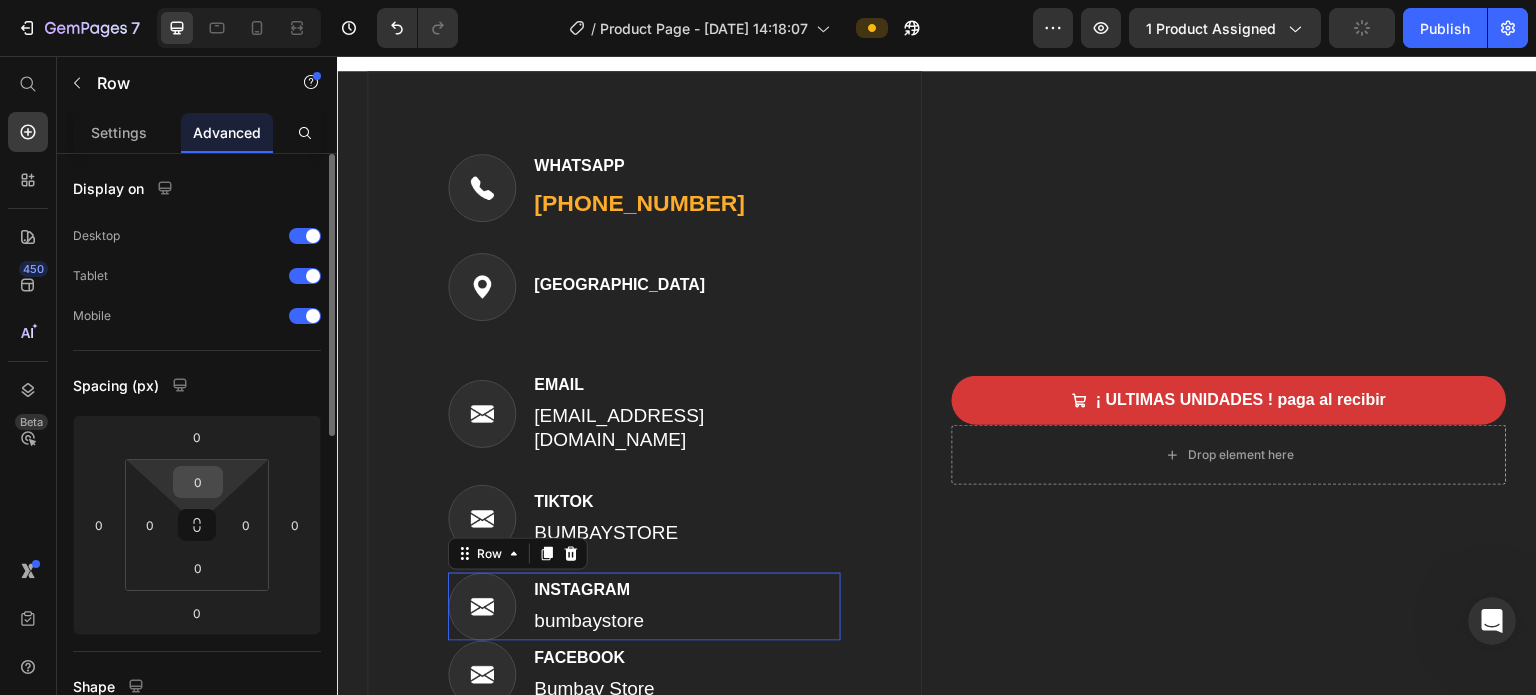 click on "0" at bounding box center (198, 482) 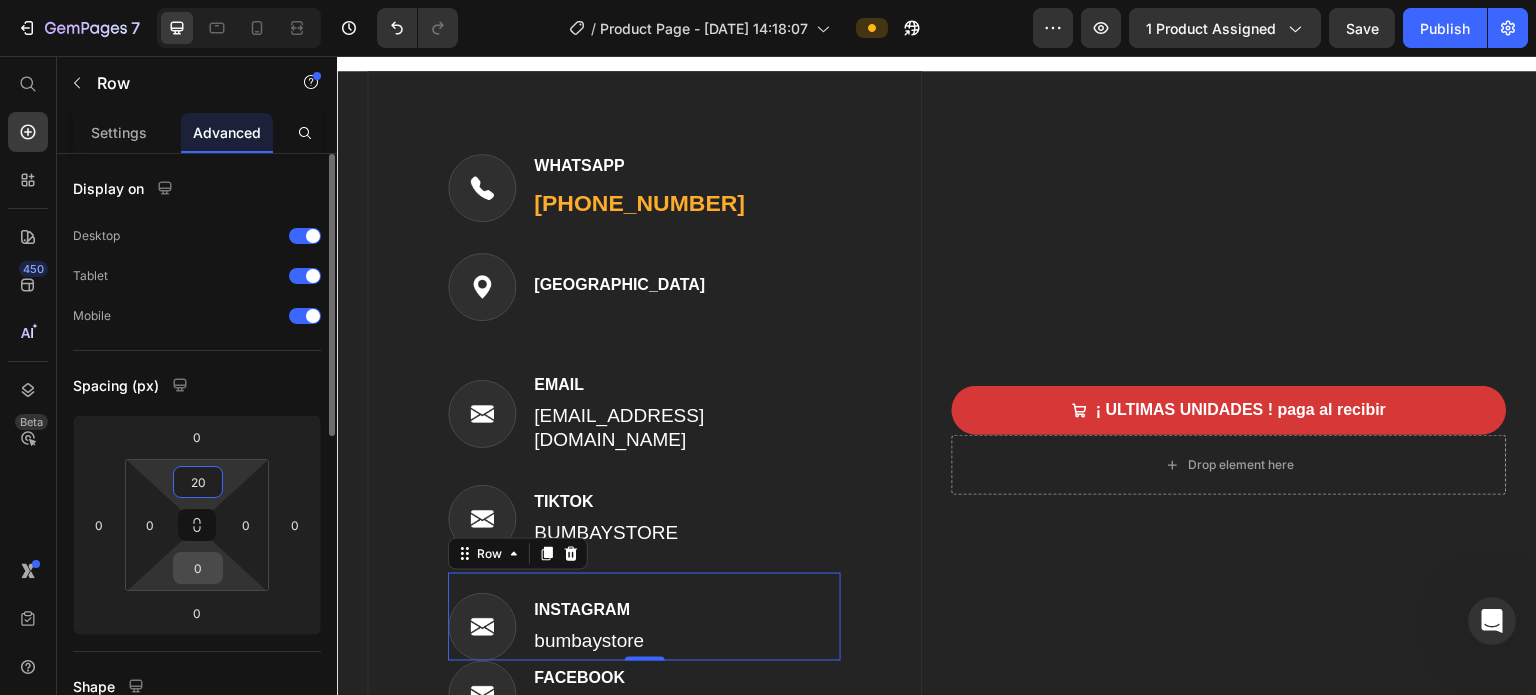 type on "20" 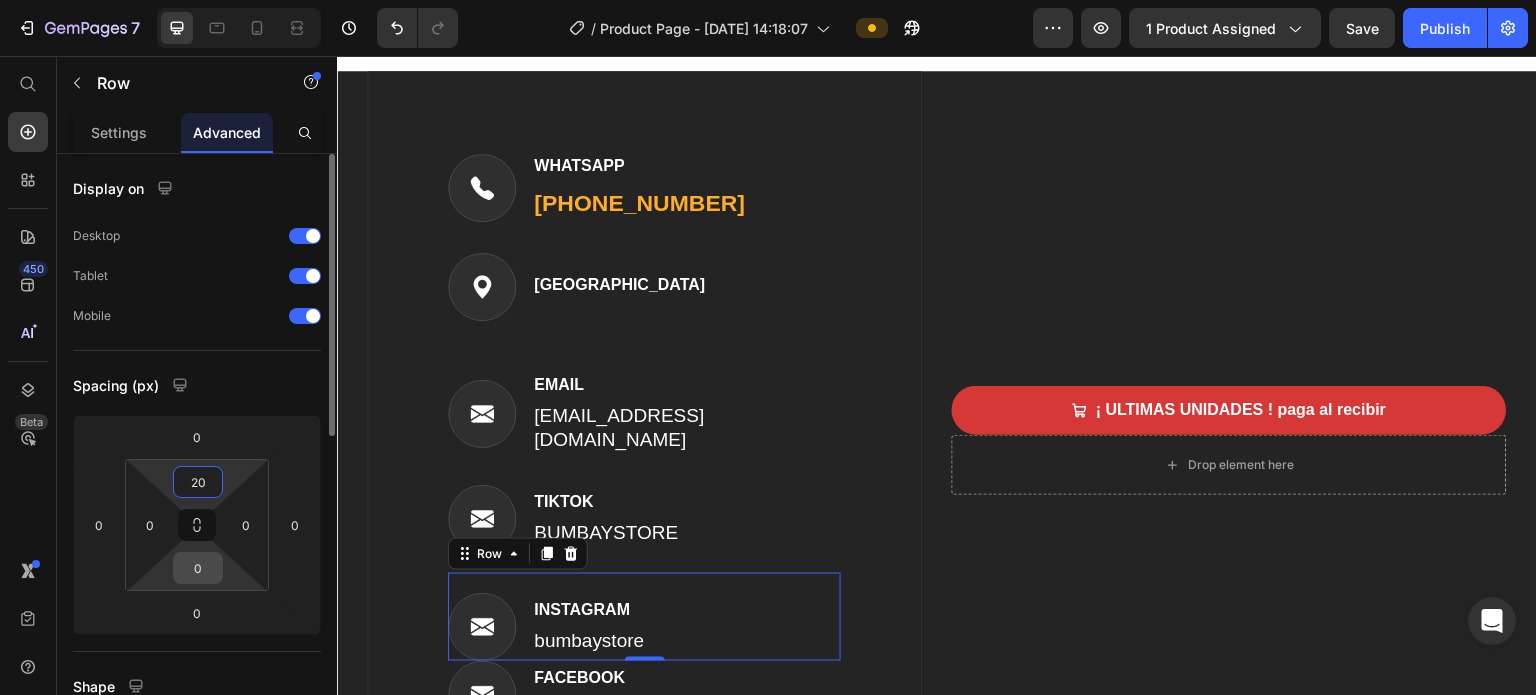 click on "0" at bounding box center [198, 568] 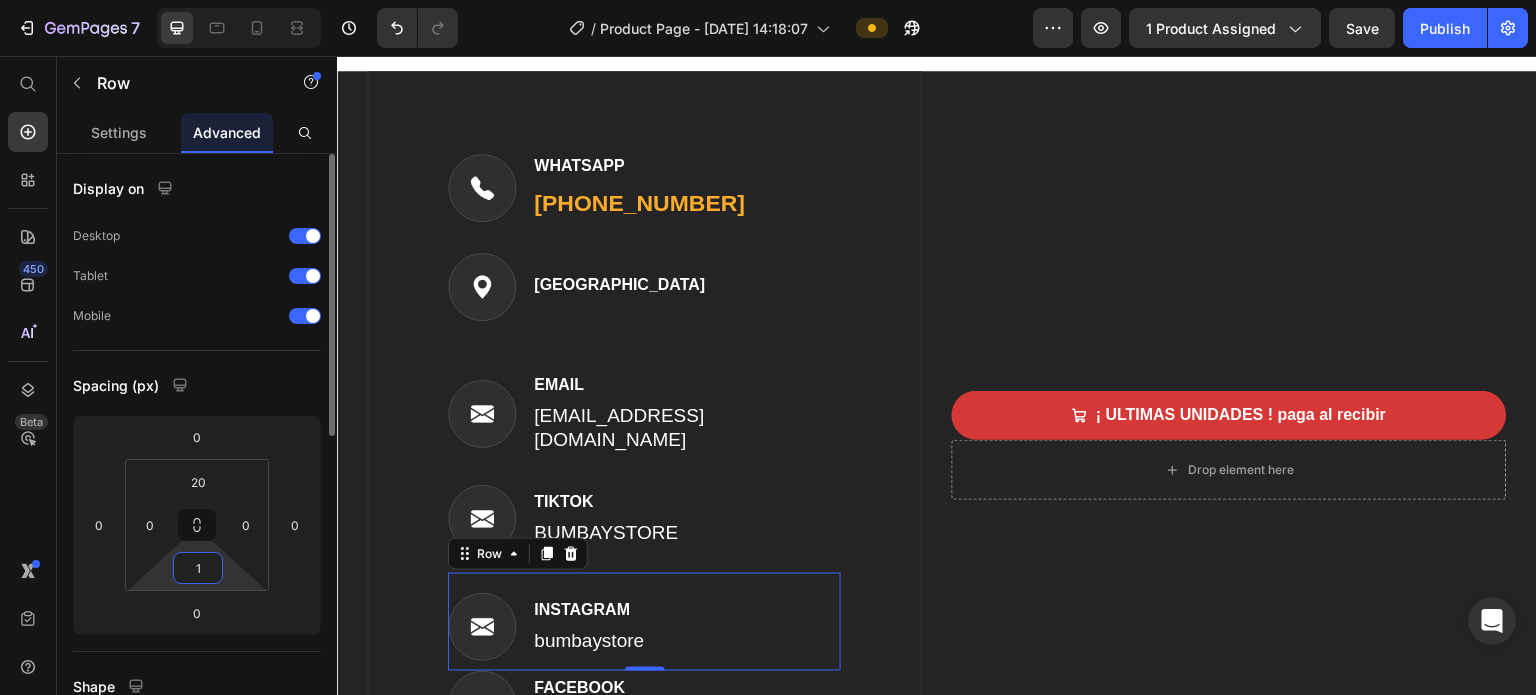 type on "10" 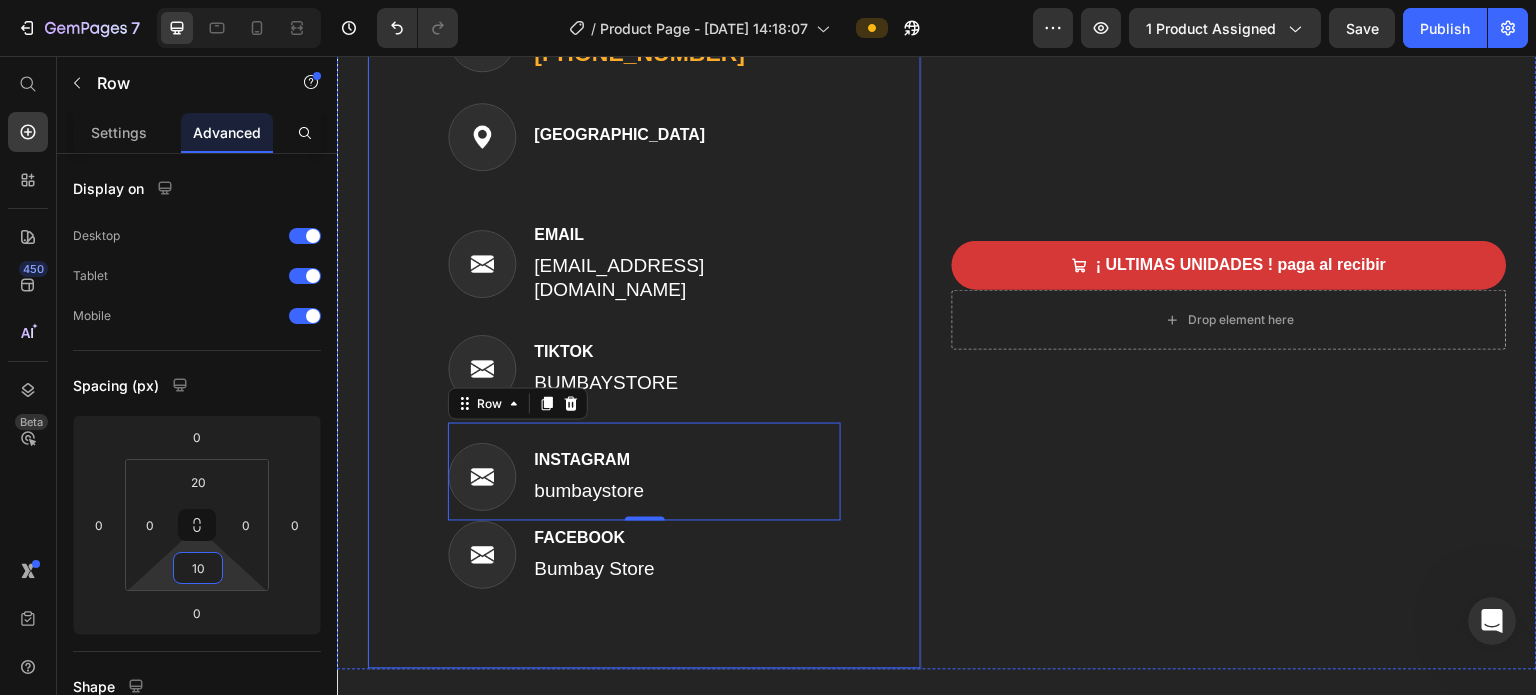 scroll, scrollTop: 8639, scrollLeft: 0, axis: vertical 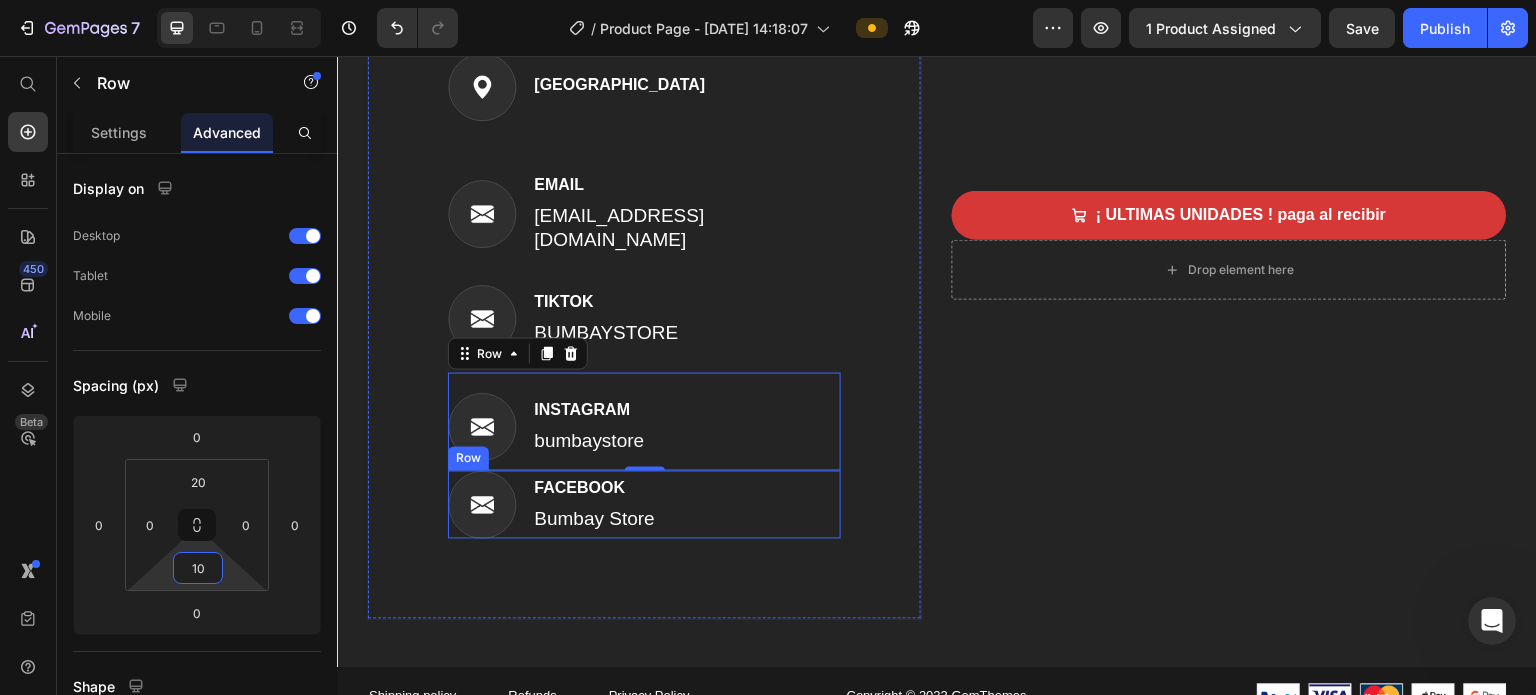 click on "Image FACEBOOK Text block Bumbay Store Text block Row" at bounding box center [644, 505] 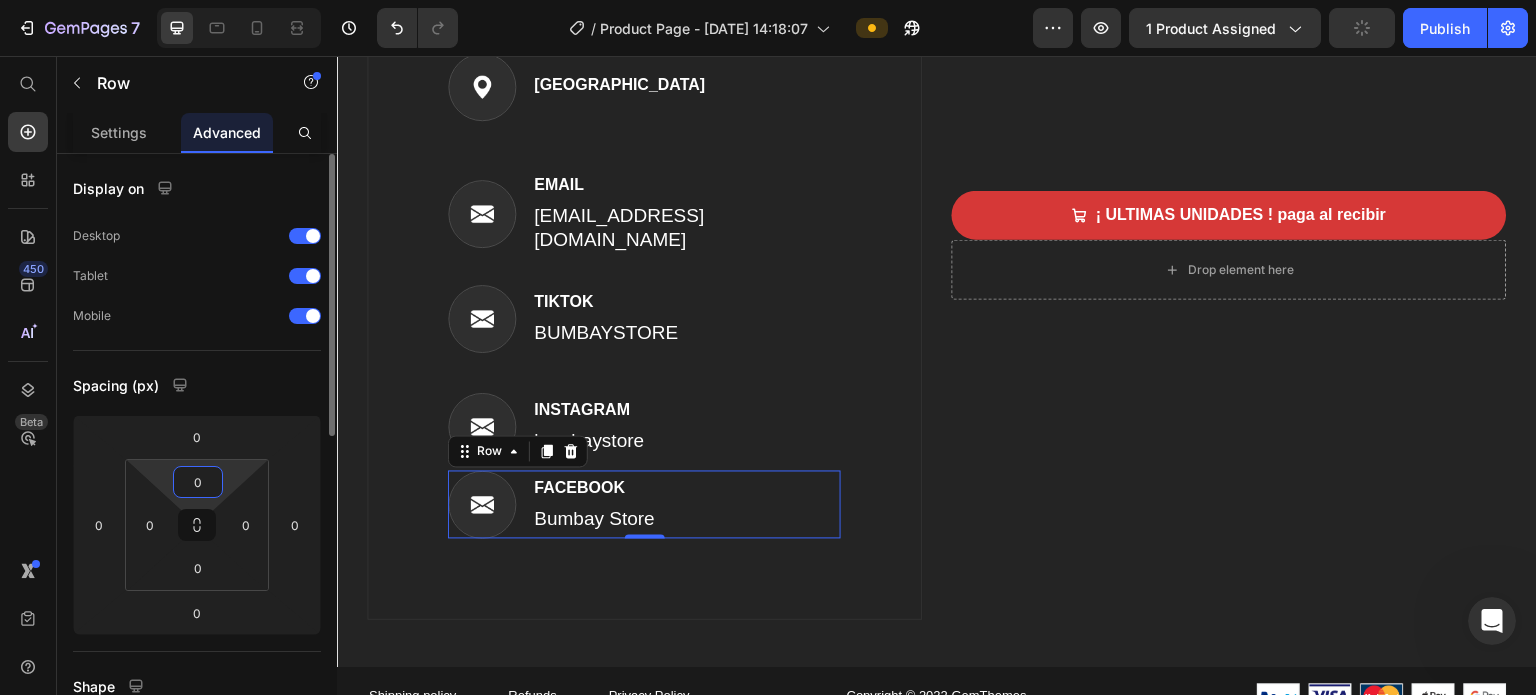 click on "0" at bounding box center (198, 482) 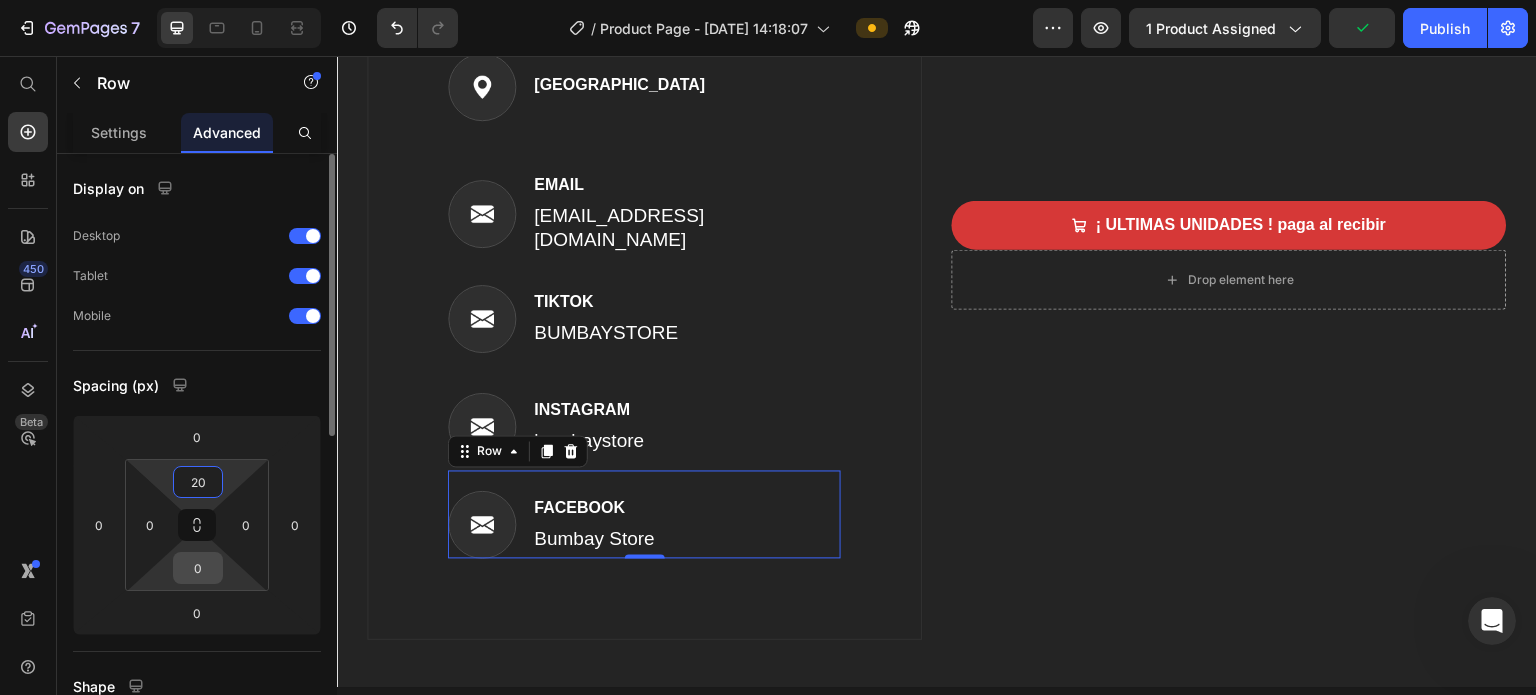 type on "20" 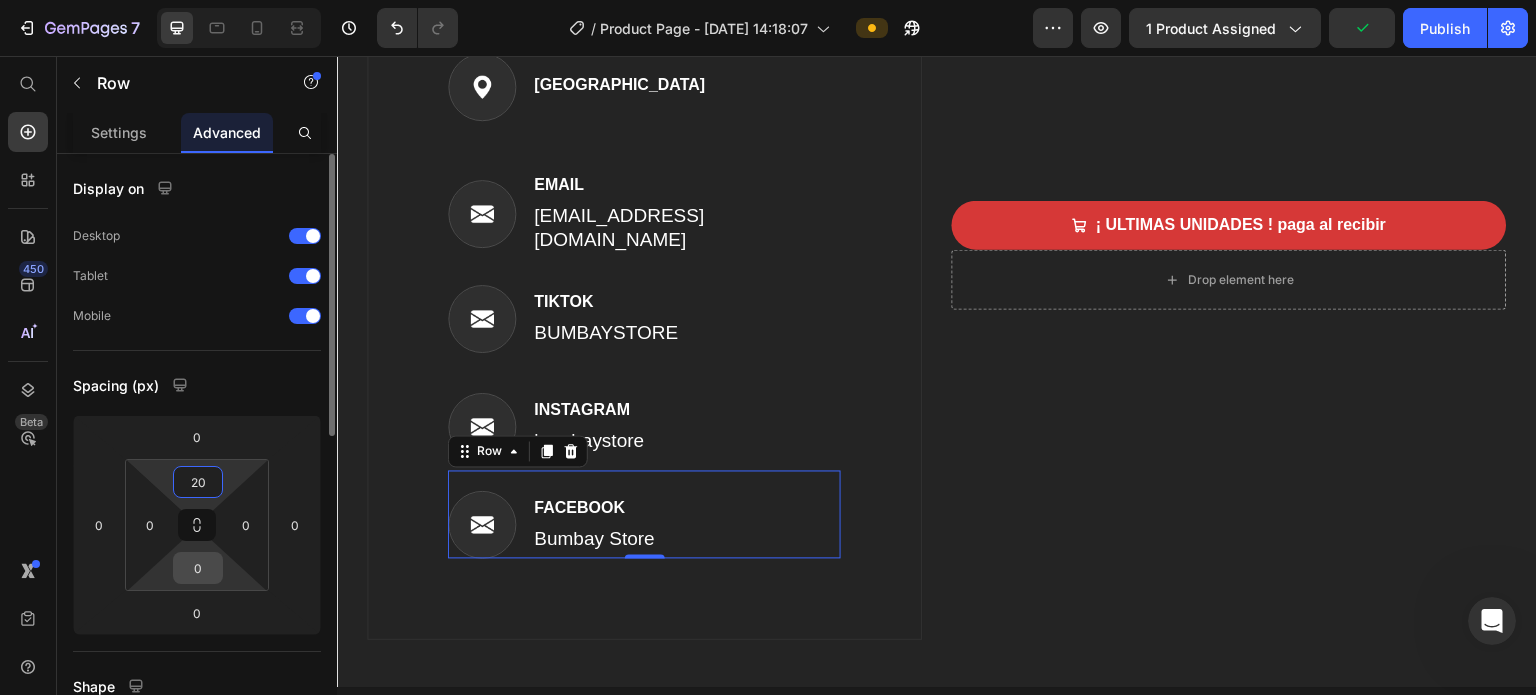 click on "0" at bounding box center (198, 568) 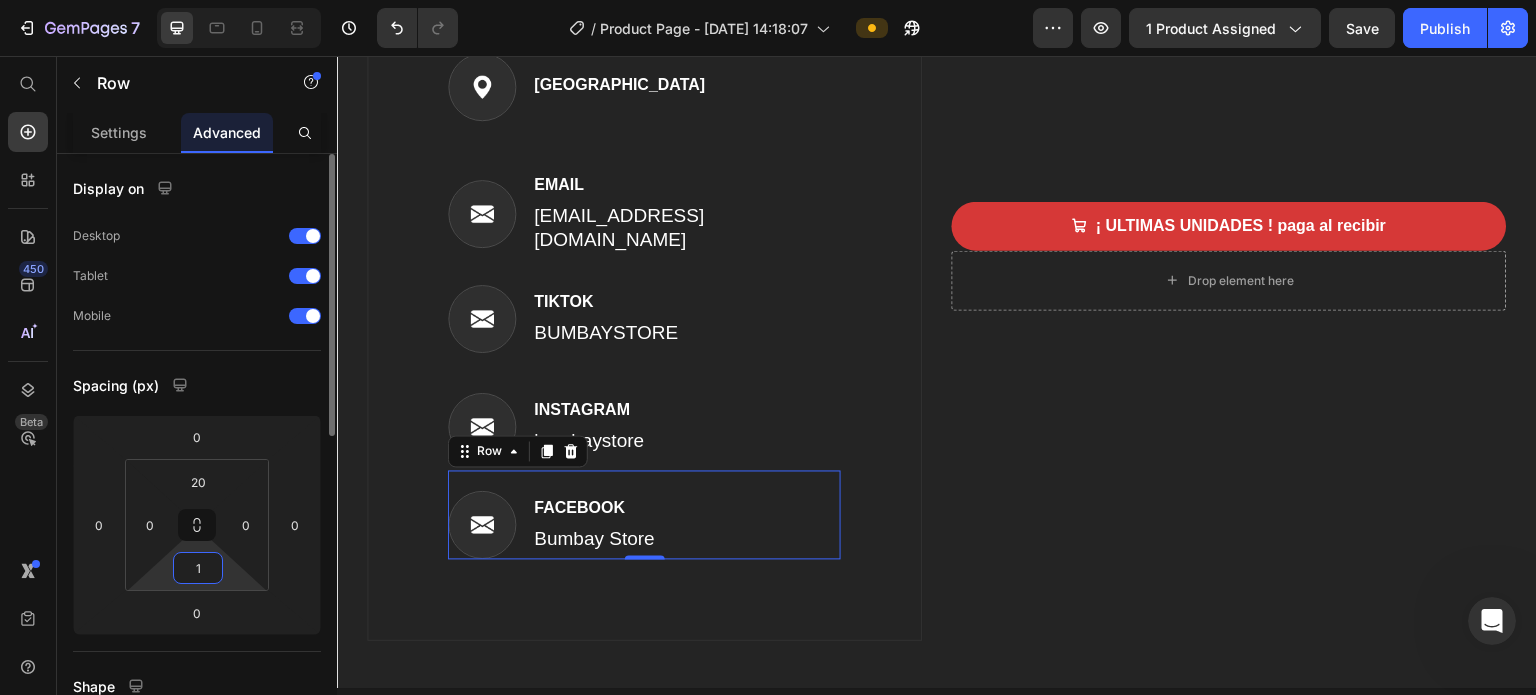 type on "10" 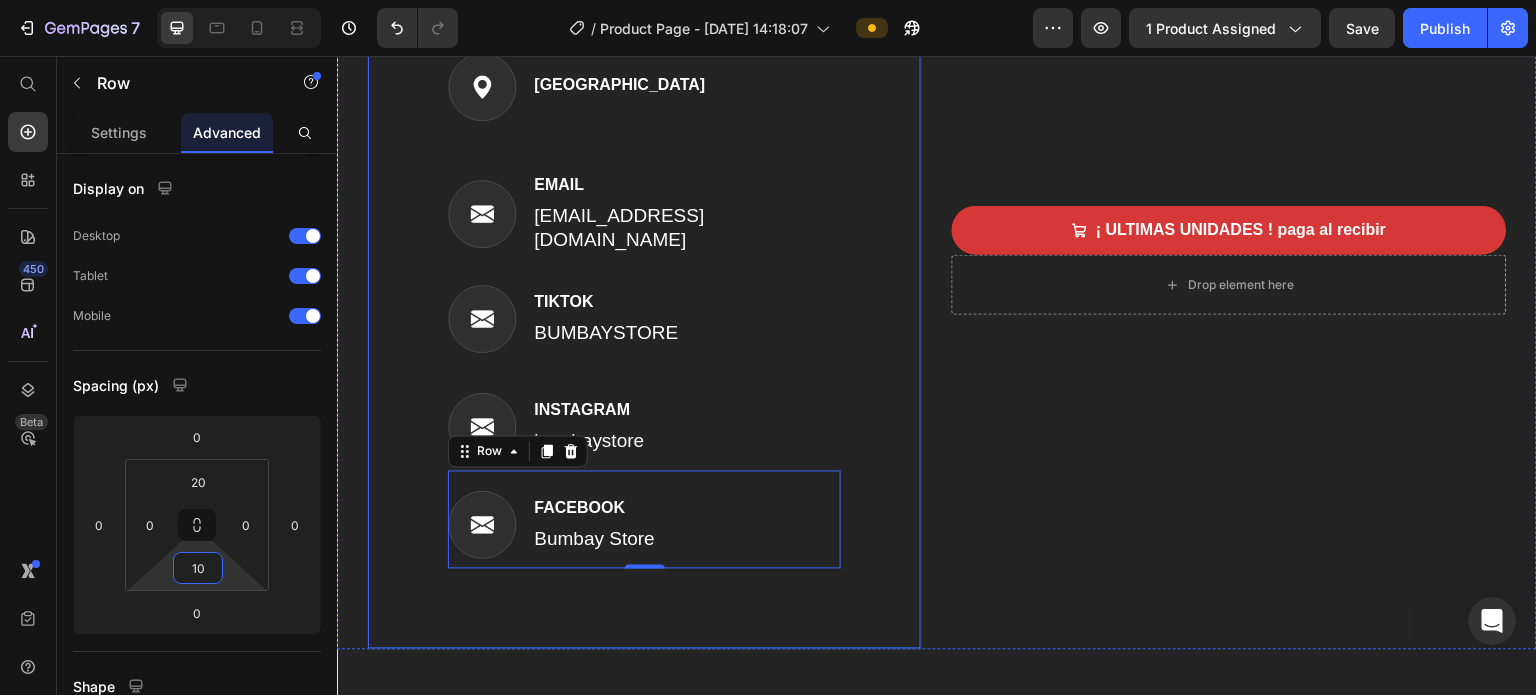 click on "Image WHATSAPP Text block (317) 445-2064 Text block Row Image COLOMBIA Text block Row Image EMAIL Text block bumbaycol@gmail.com Text block Row Image TIKTOK Text block BUMBAYSTORE Text block Row Image INSTAGRAM Text block bumbaystore Text block Row Image FACEBOOK Text block Bumbay Store Text block Row   0 Row" at bounding box center (644, 260) 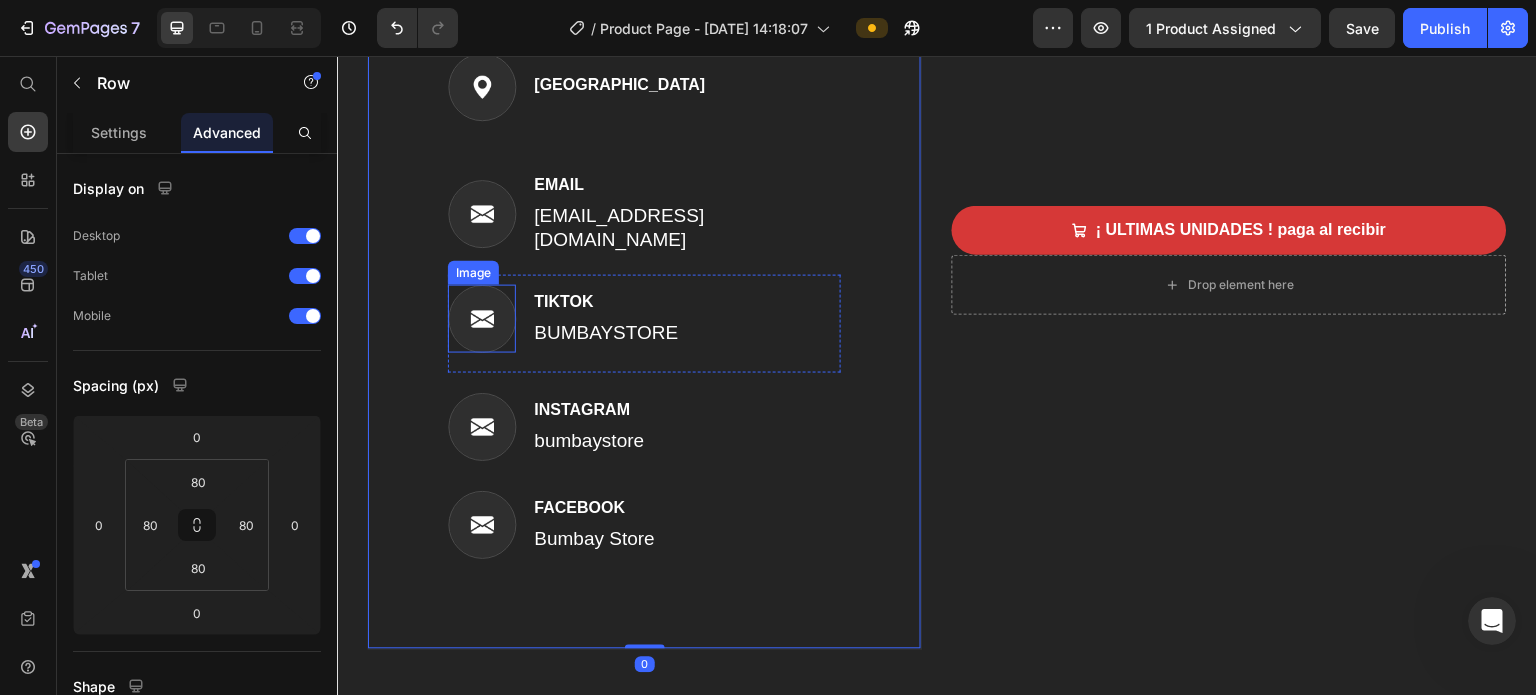 click at bounding box center [482, 319] 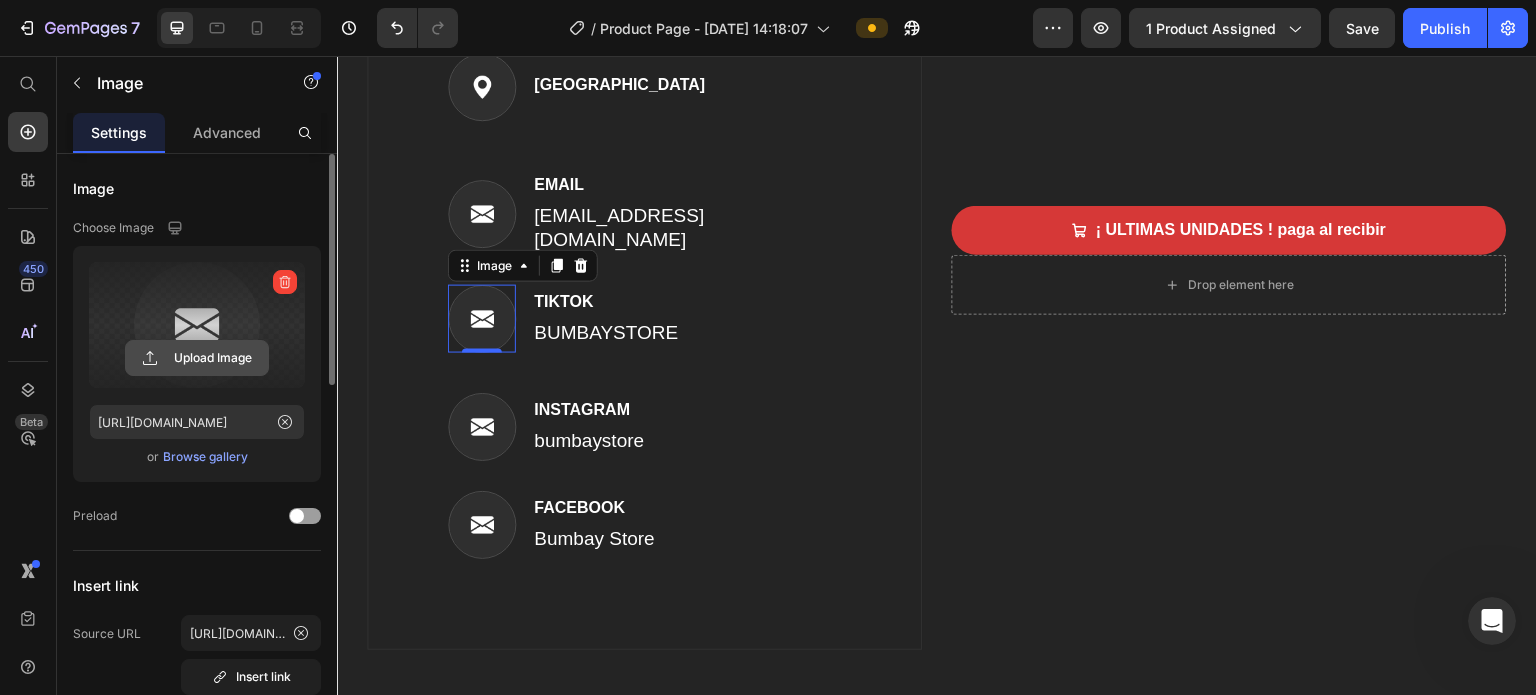 click 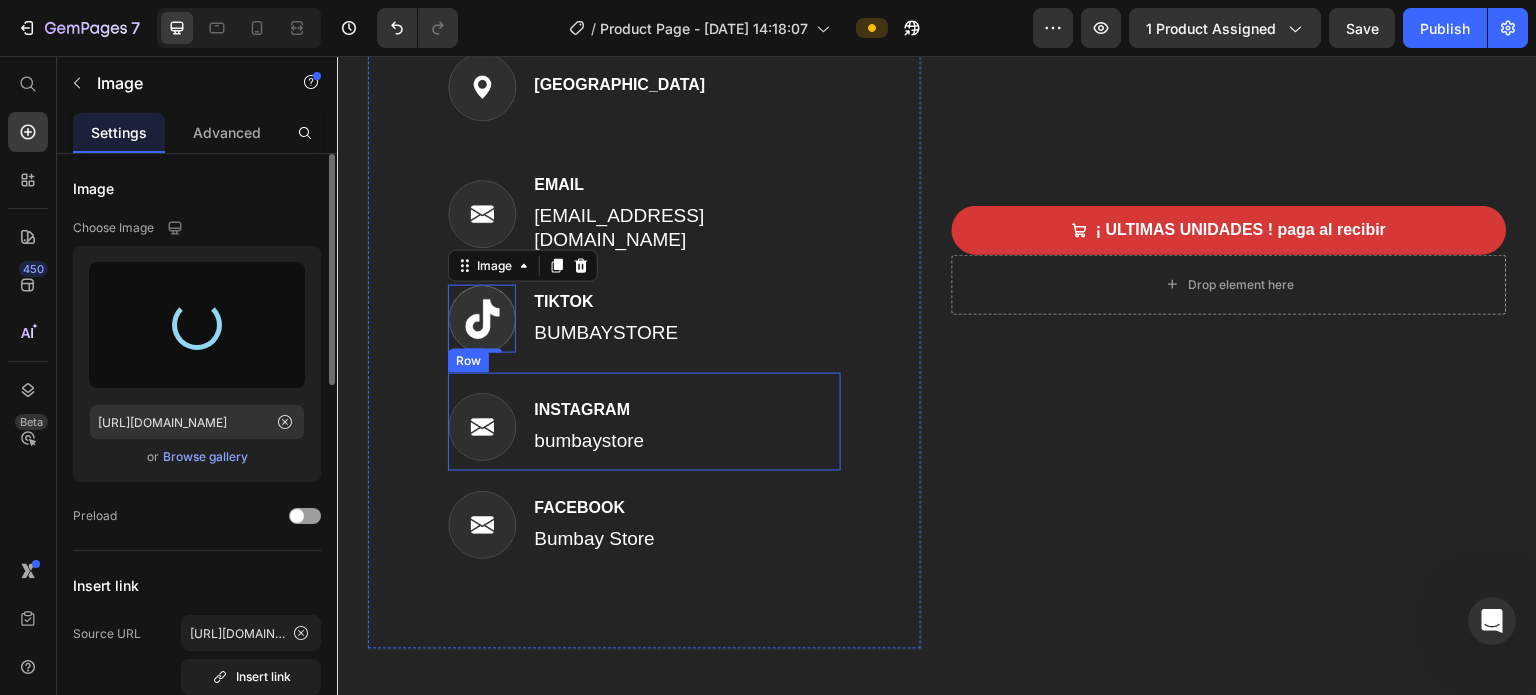 type on "[URL][DOMAIN_NAME]" 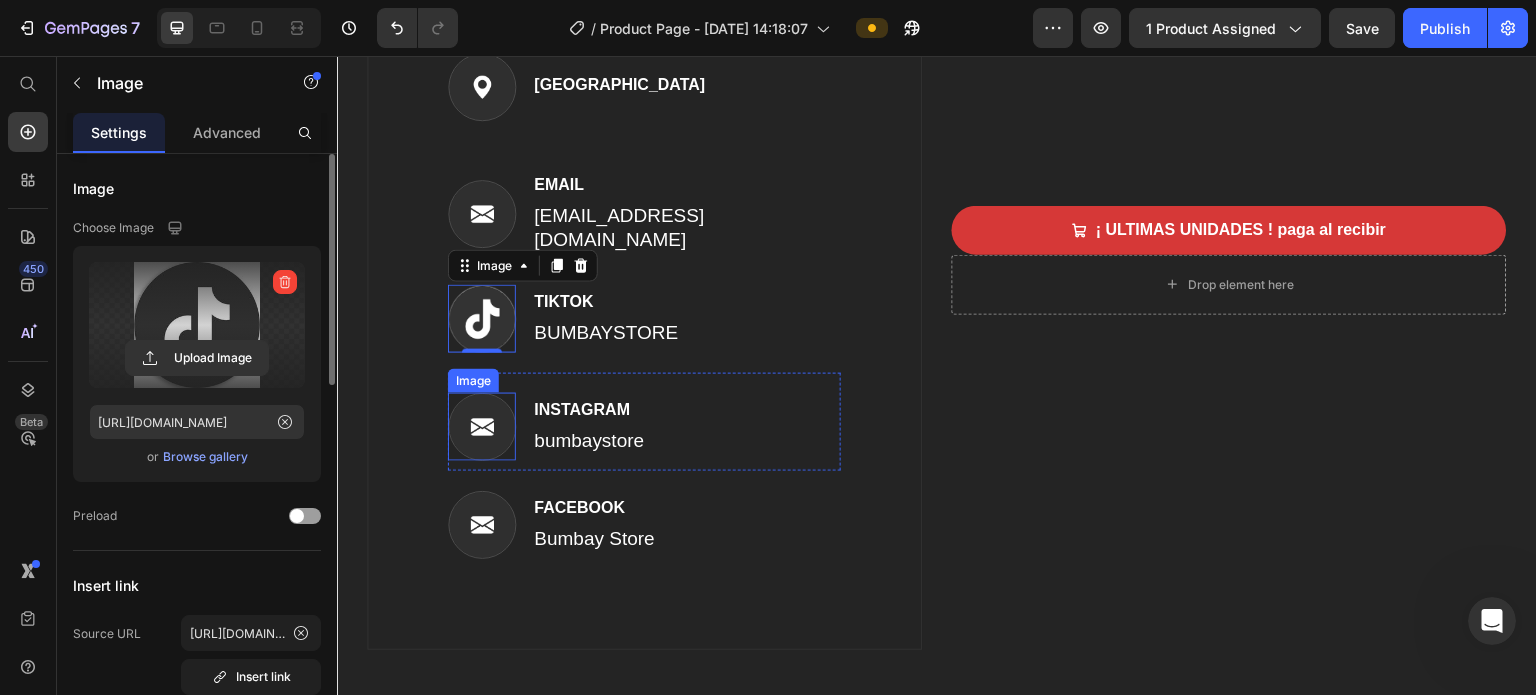 click at bounding box center [482, 427] 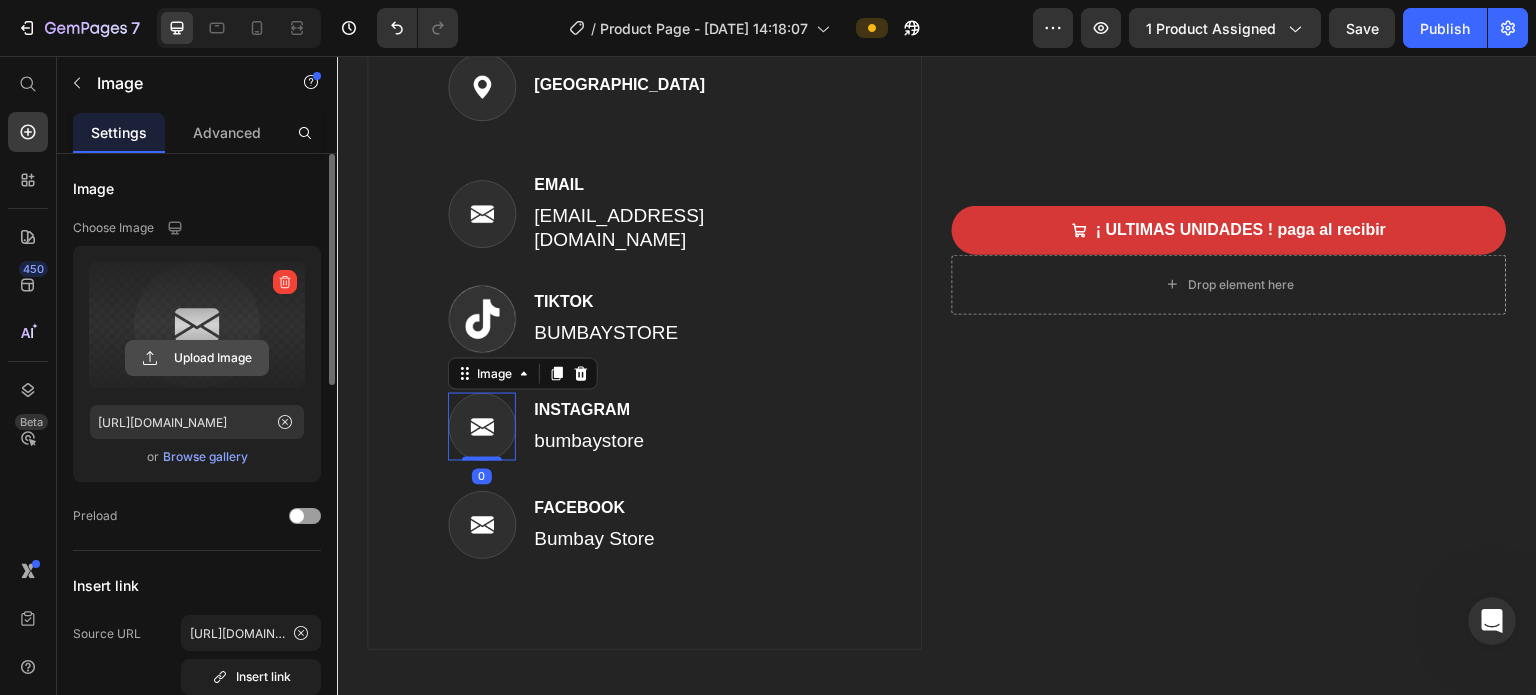 click 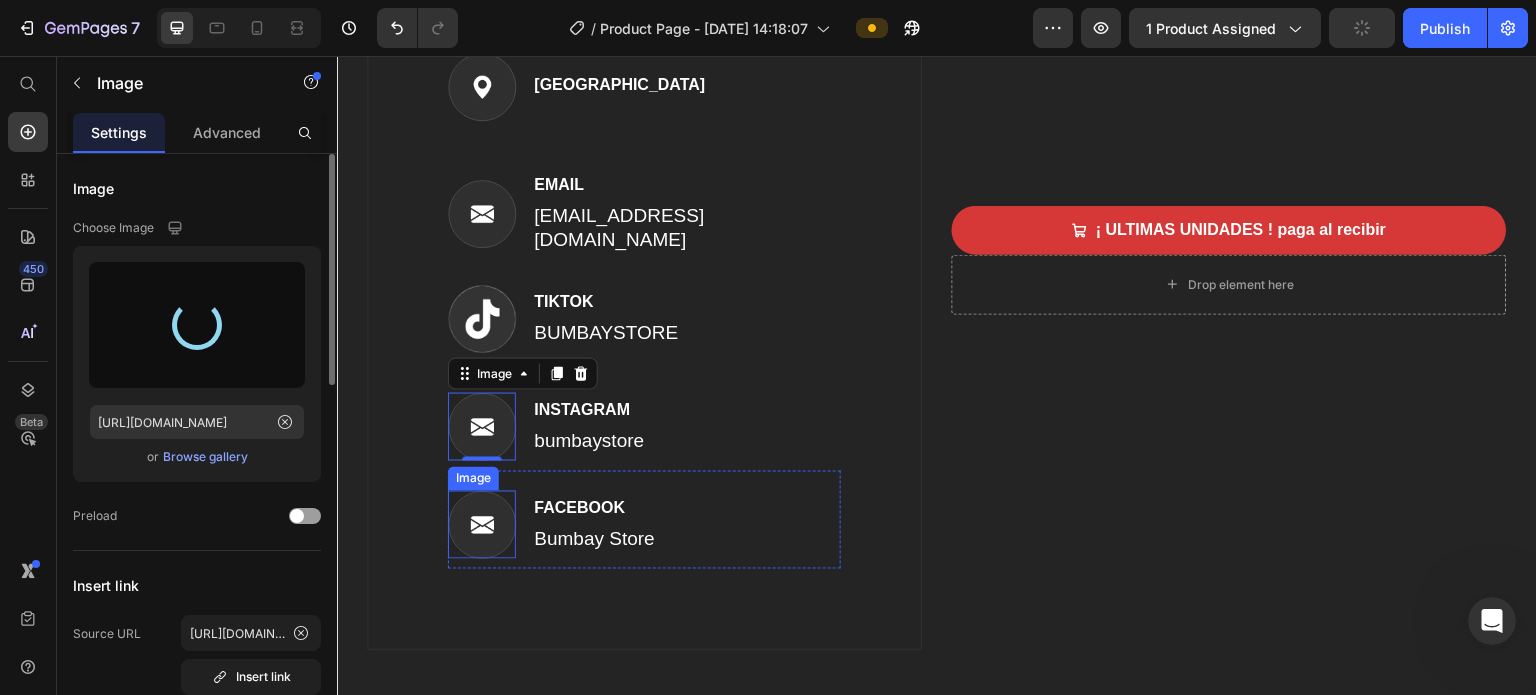 type on "https://cdn.shopify.com/s/files/1/0621/4716/6270/files/gempages_572108967522599751-da915e7d-8f11-45b8-9a16-dc43f6ed993f.jpg" 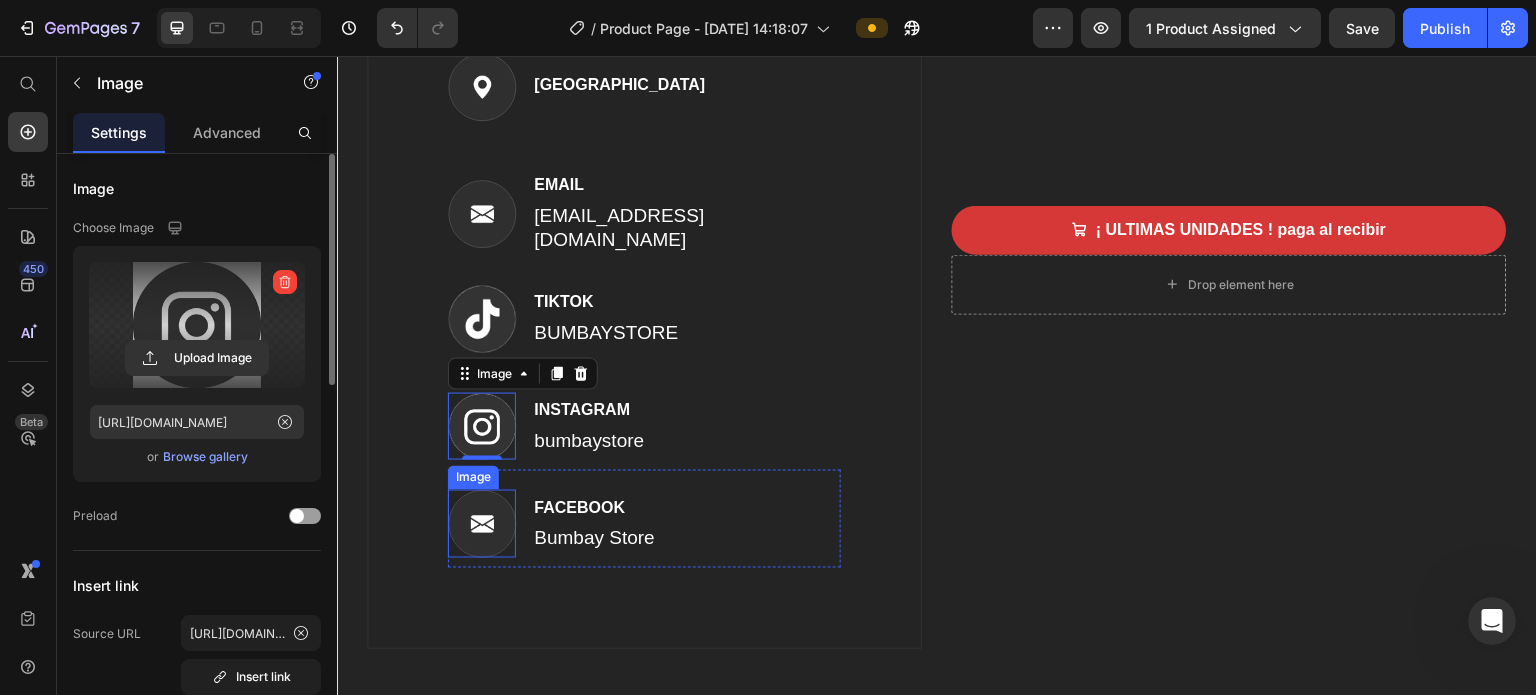 click at bounding box center (482, 524) 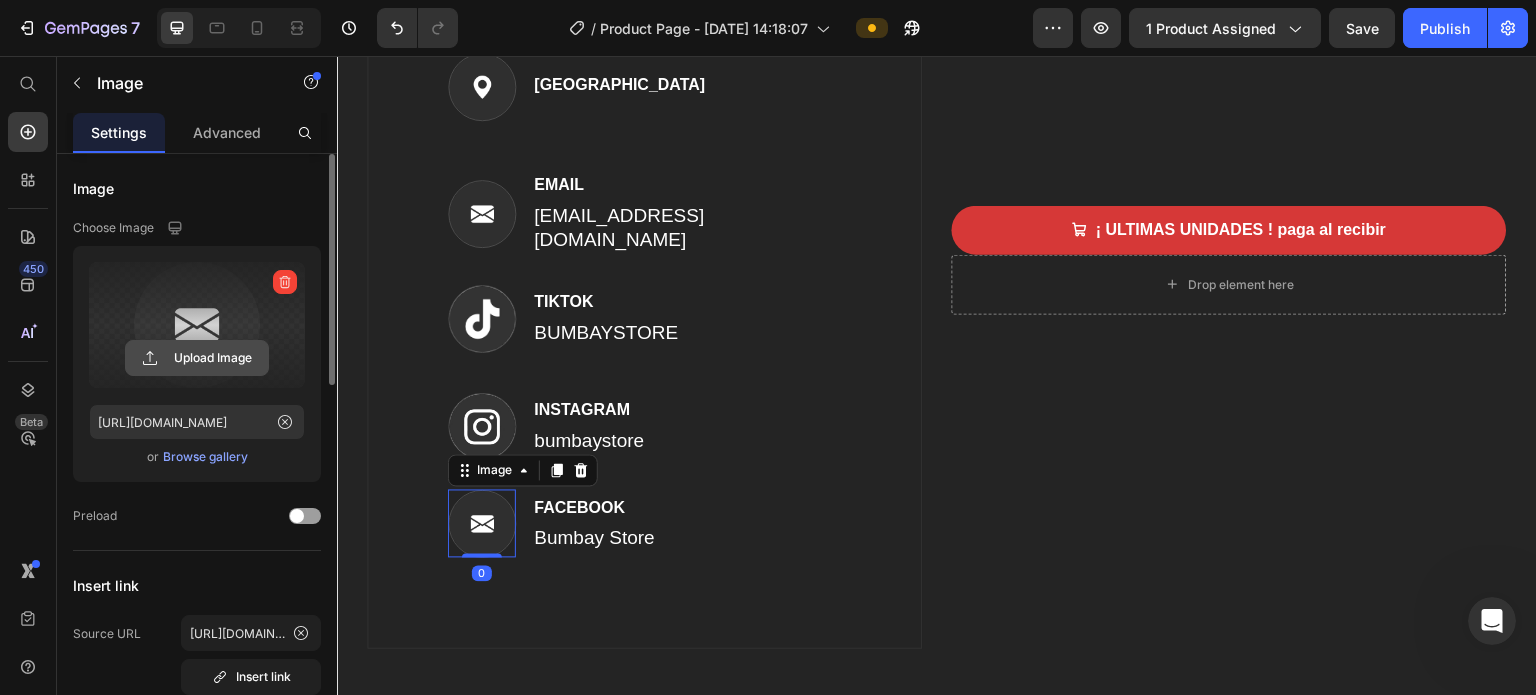 click 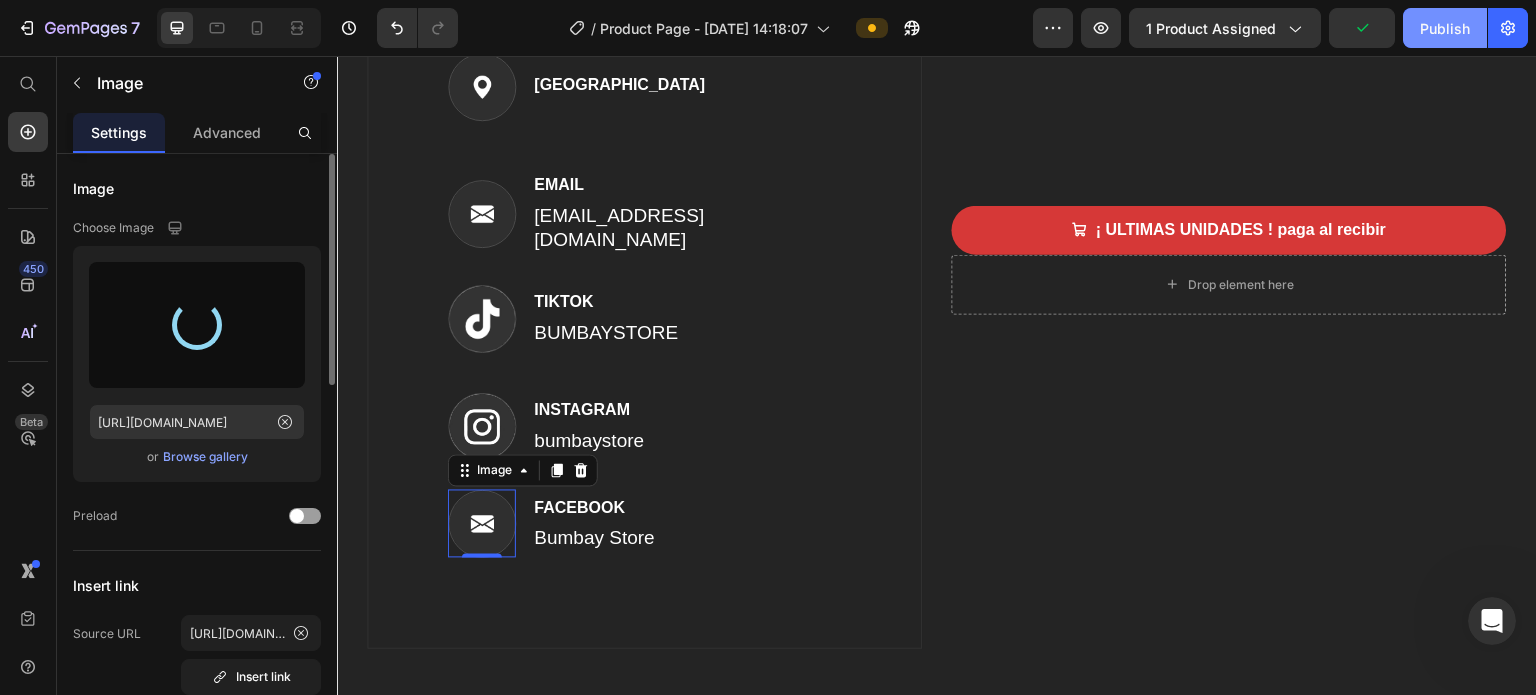 type on "https://cdn.shopify.com/s/files/1/0621/4716/6270/files/gempages_572108967522599751-067a6ae5-d70c-40e2-a67f-da7a9cf30808.jpg" 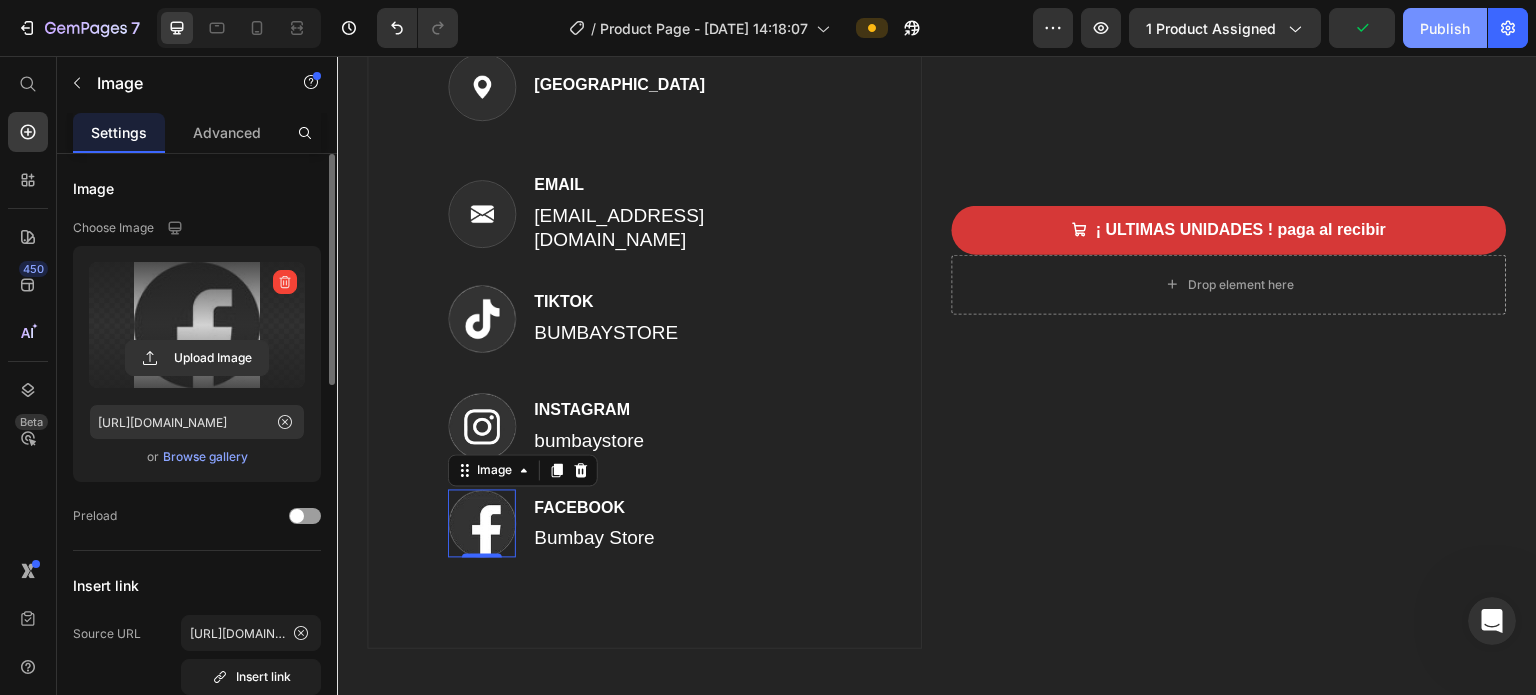 click on "Publish" at bounding box center [1445, 28] 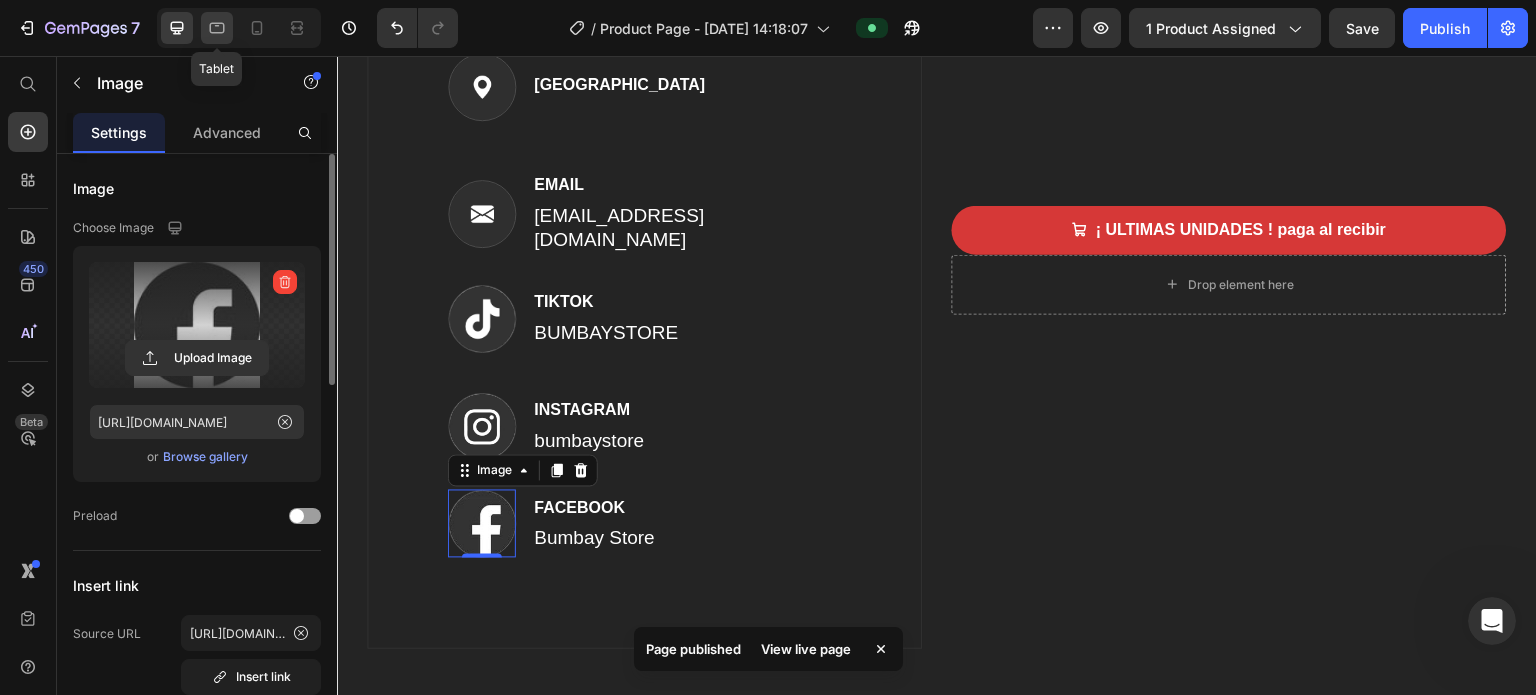 click 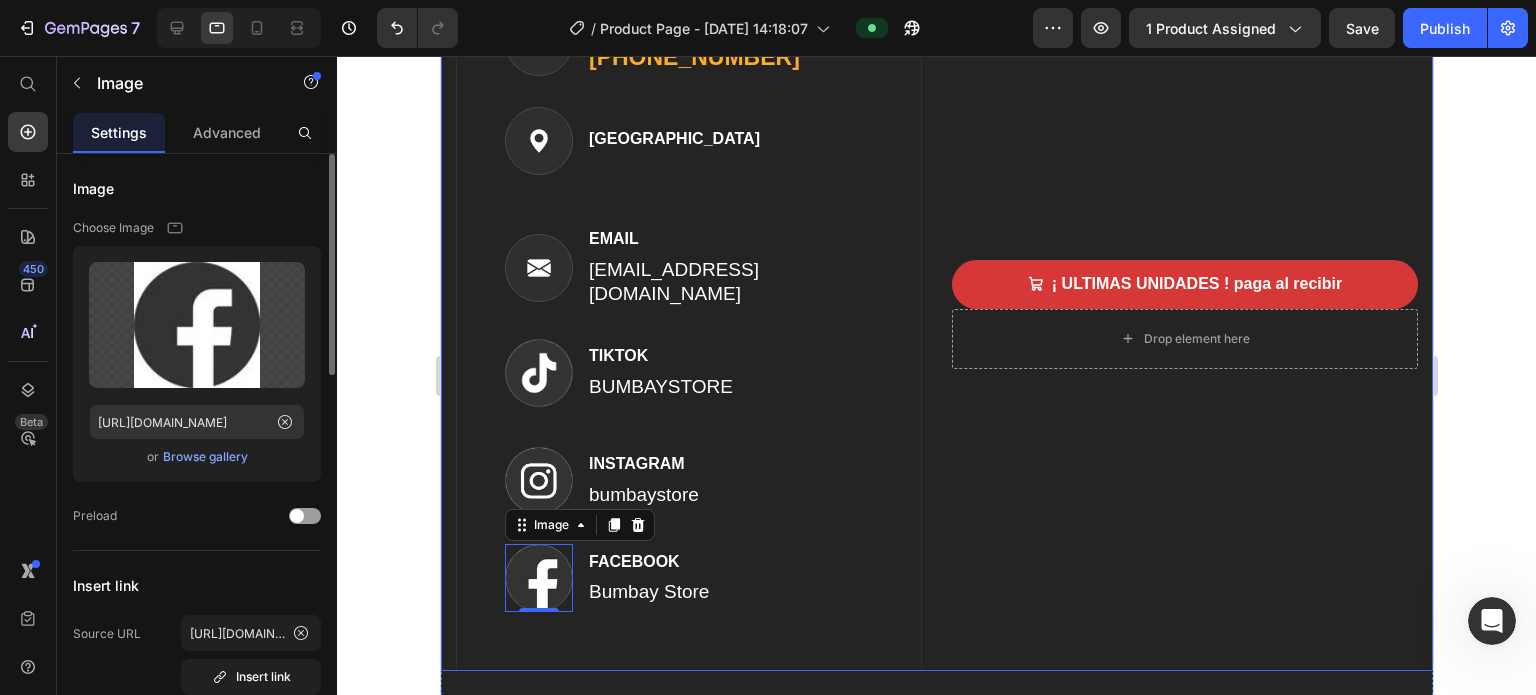 scroll, scrollTop: 8539, scrollLeft: 0, axis: vertical 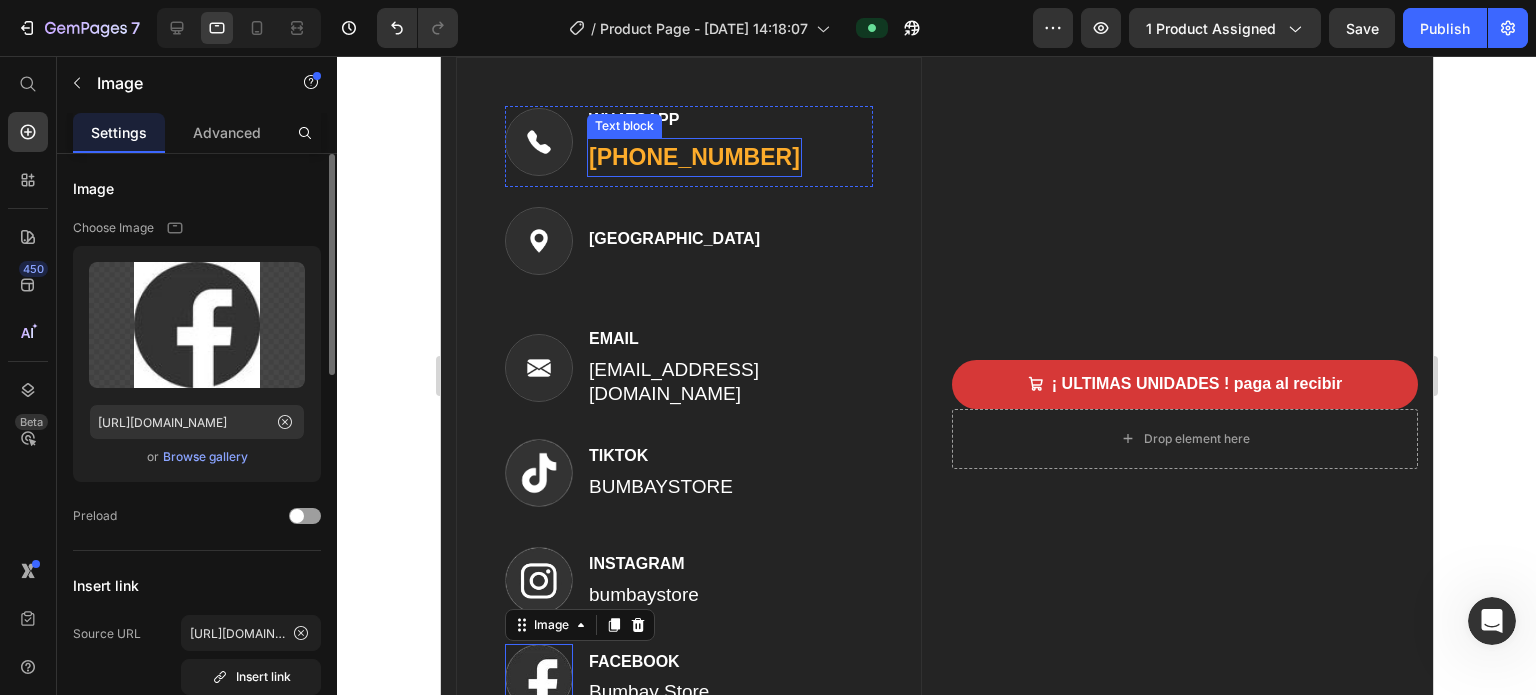 click on "[PHONE_NUMBER]" at bounding box center [693, 157] 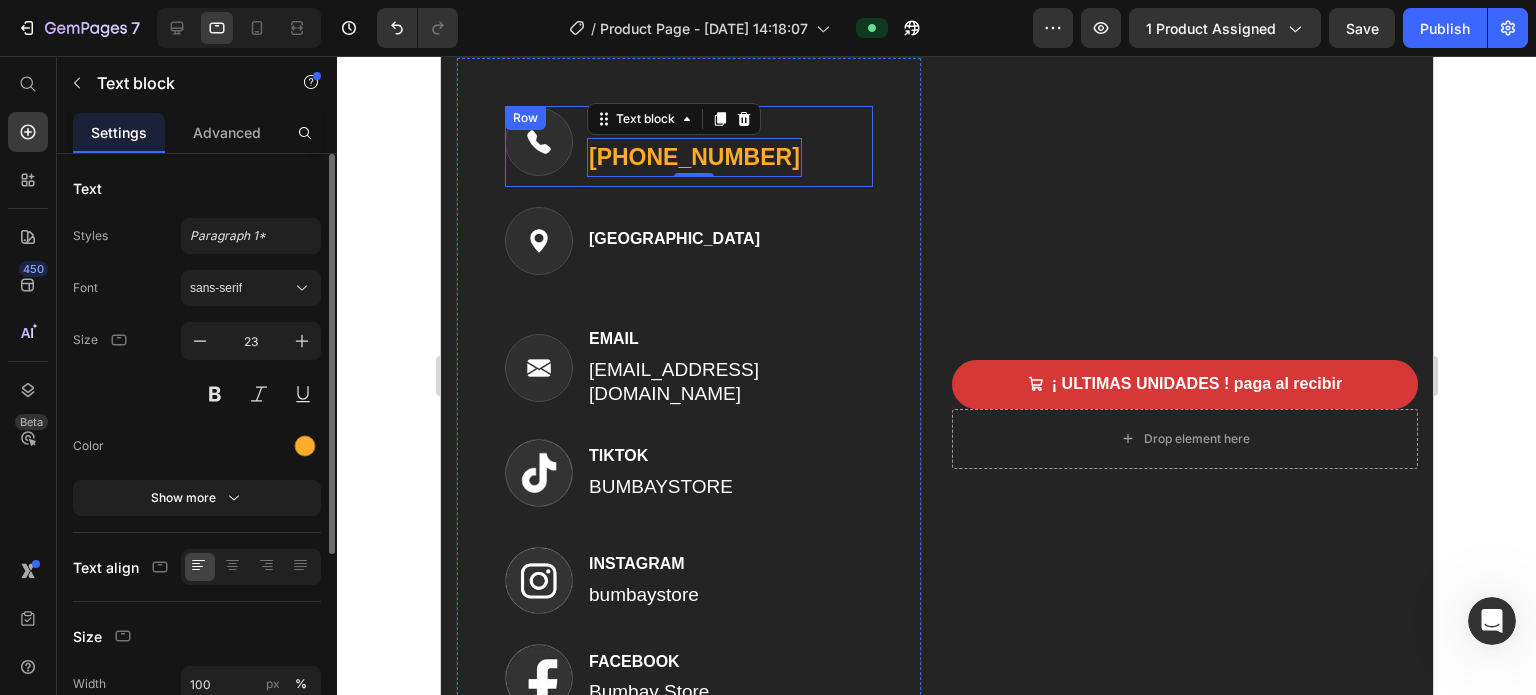click on "Image WHATSAPP Text block (317) 445-2064 Text block   0 Row" at bounding box center [688, 146] 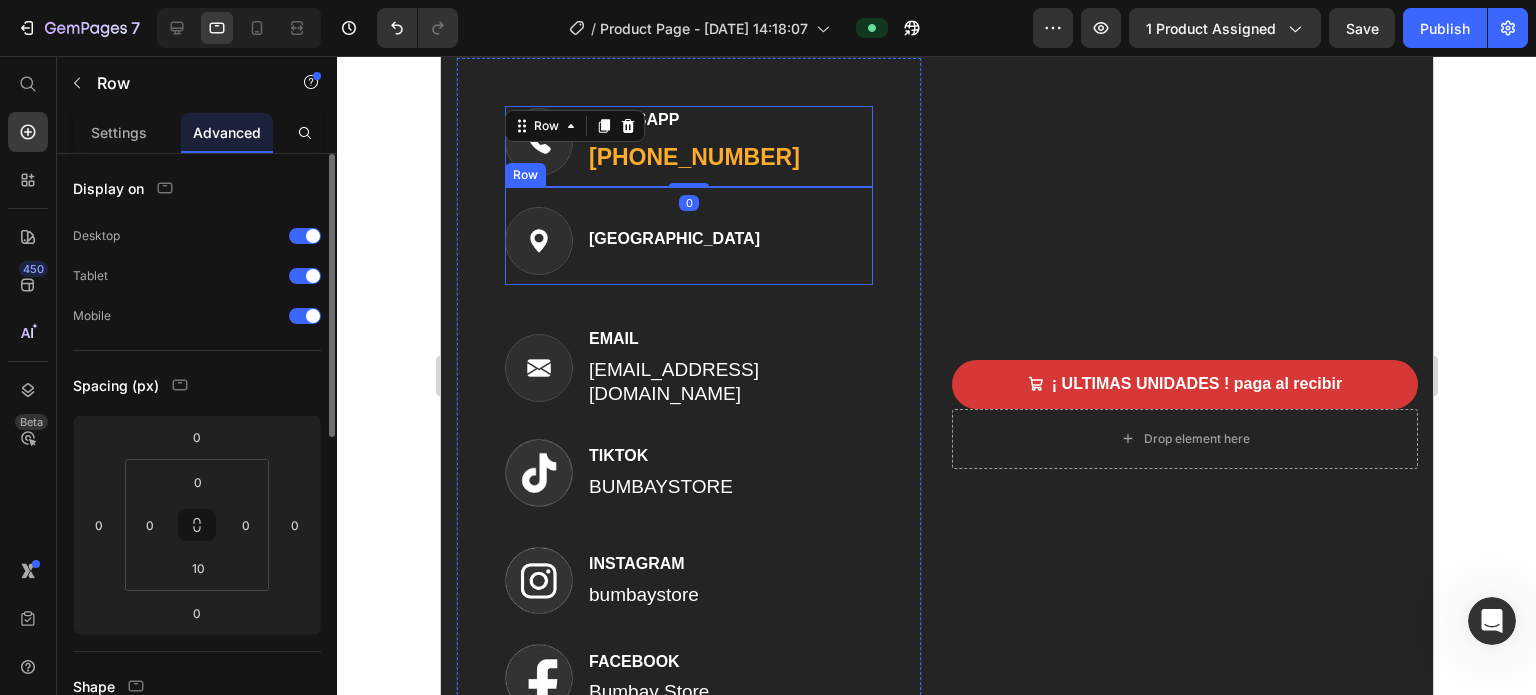 click on "Image COLOMBIA Text block Row" at bounding box center [688, 236] 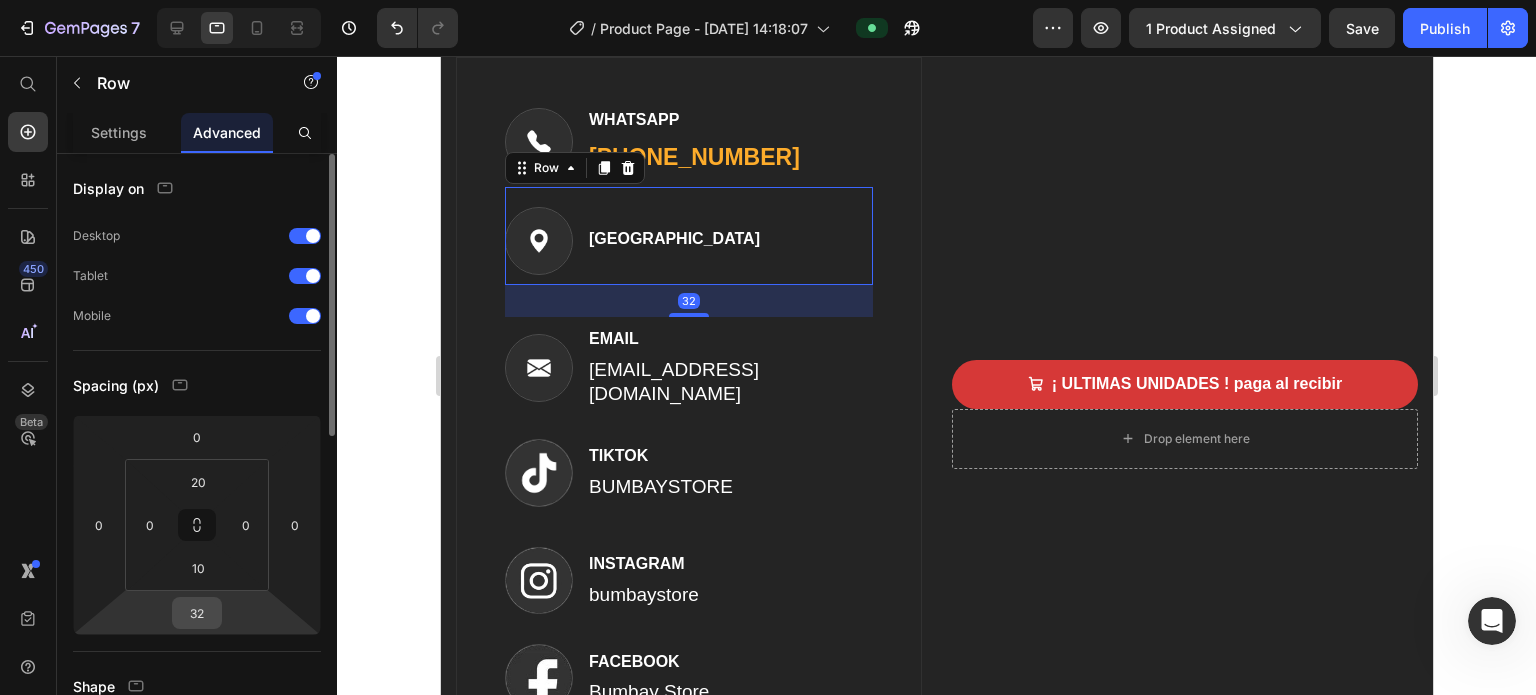 click on "32" at bounding box center (197, 613) 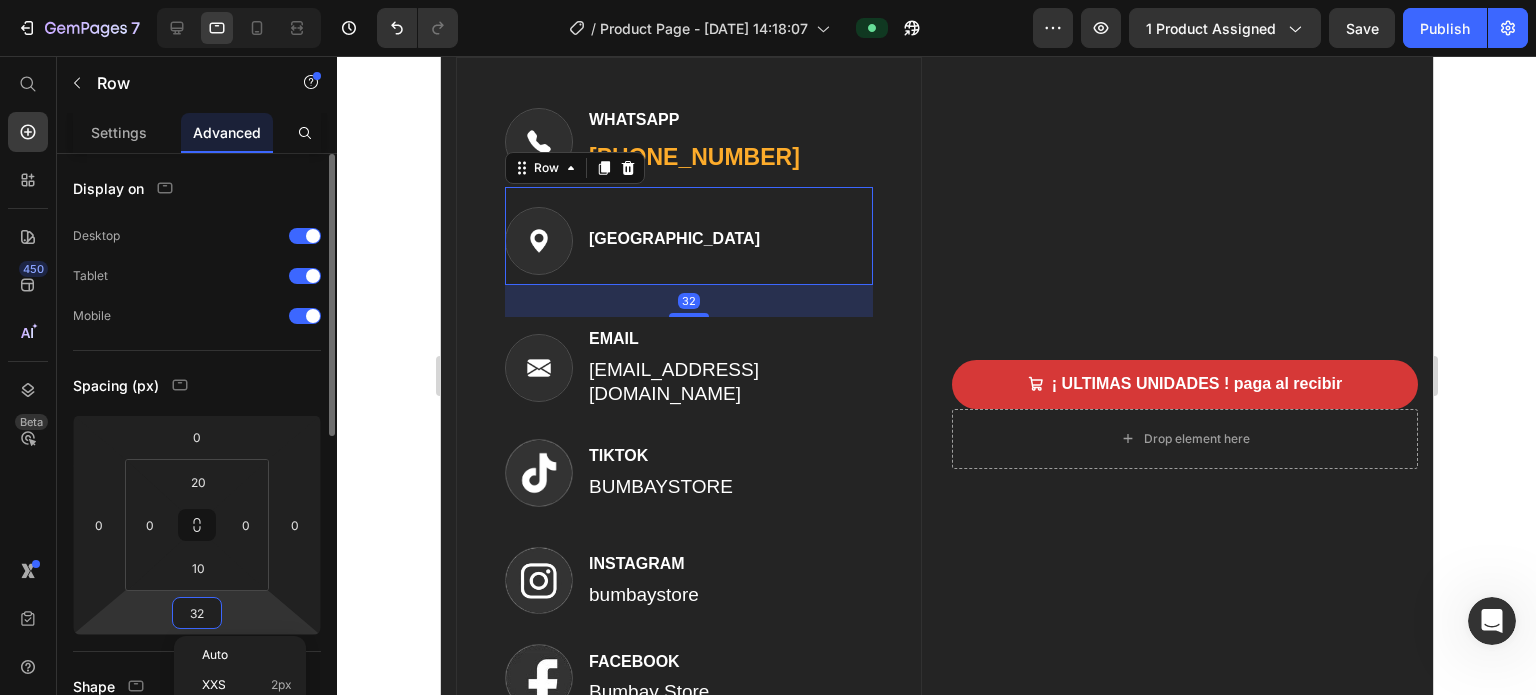 type 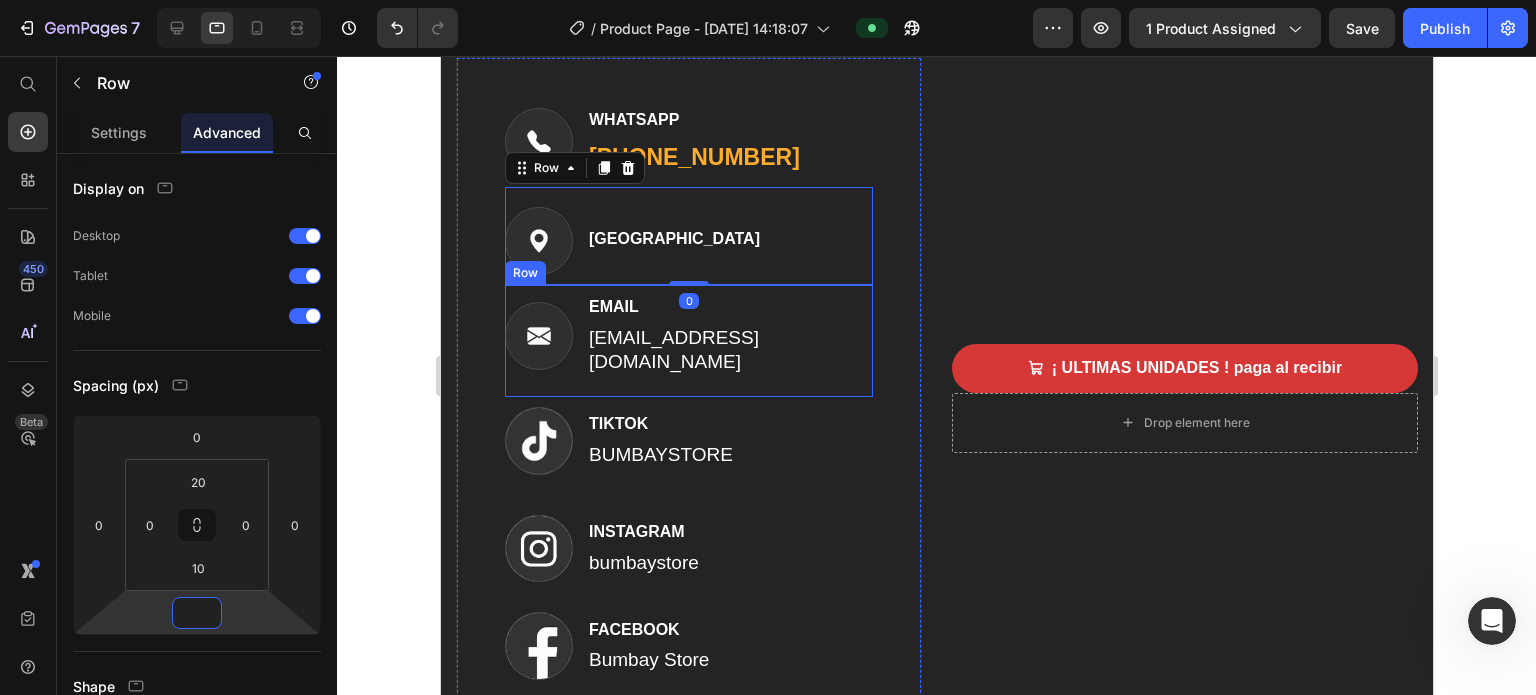 click on "Image EMAIL Text block [EMAIL_ADDRESS][DOMAIN_NAME] Text block Row" at bounding box center [688, 341] 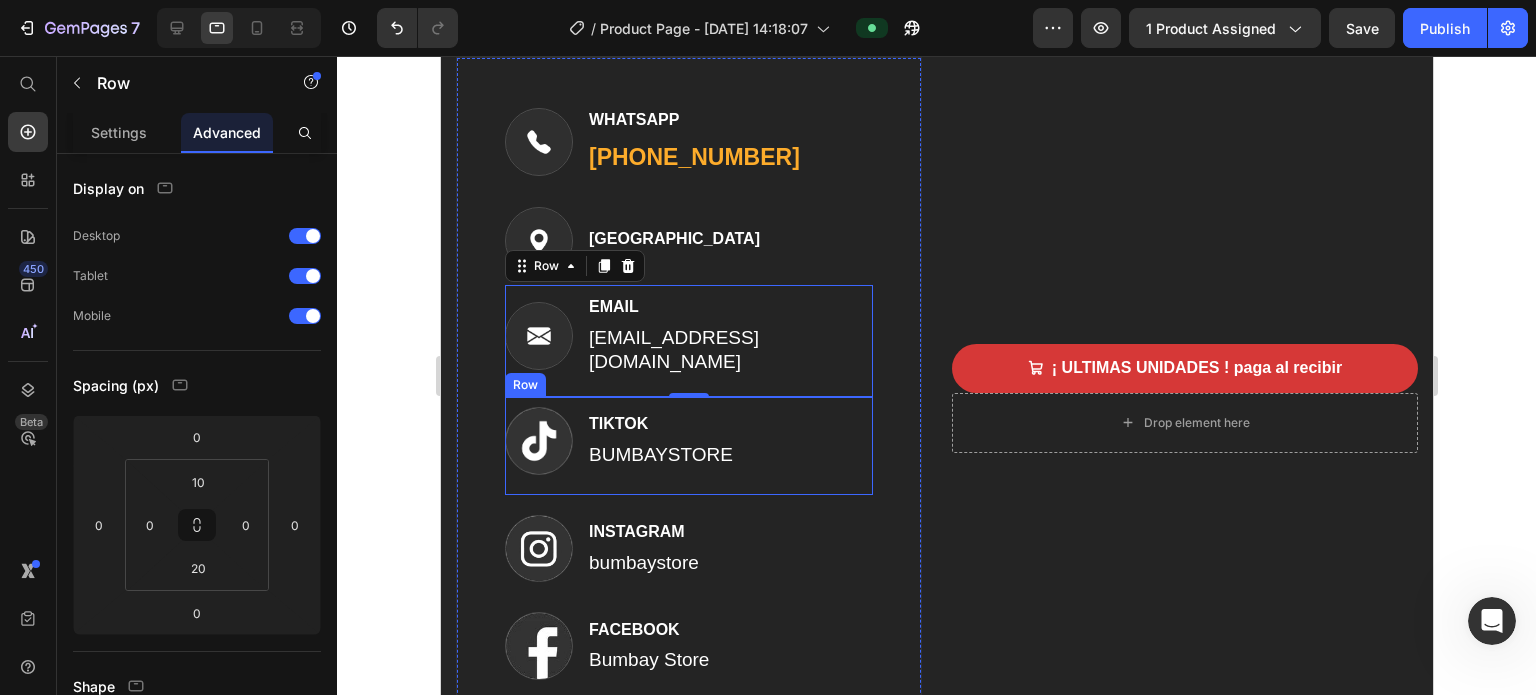 click on "Image TIKTOK Text block BUMBAYSTORE Text block Row" at bounding box center [688, 446] 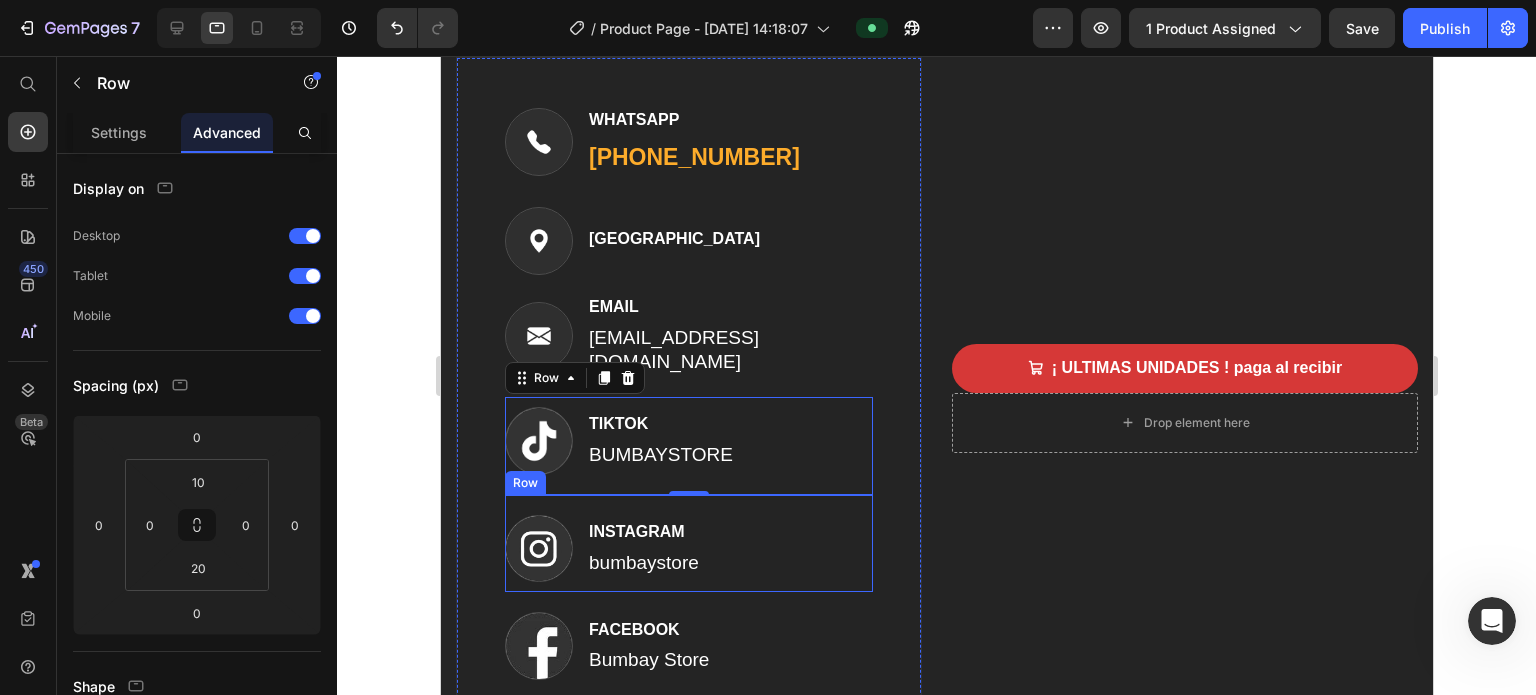 click on "Image INSTAGRAM Text block bumbaystore Text block Row" at bounding box center (688, 543) 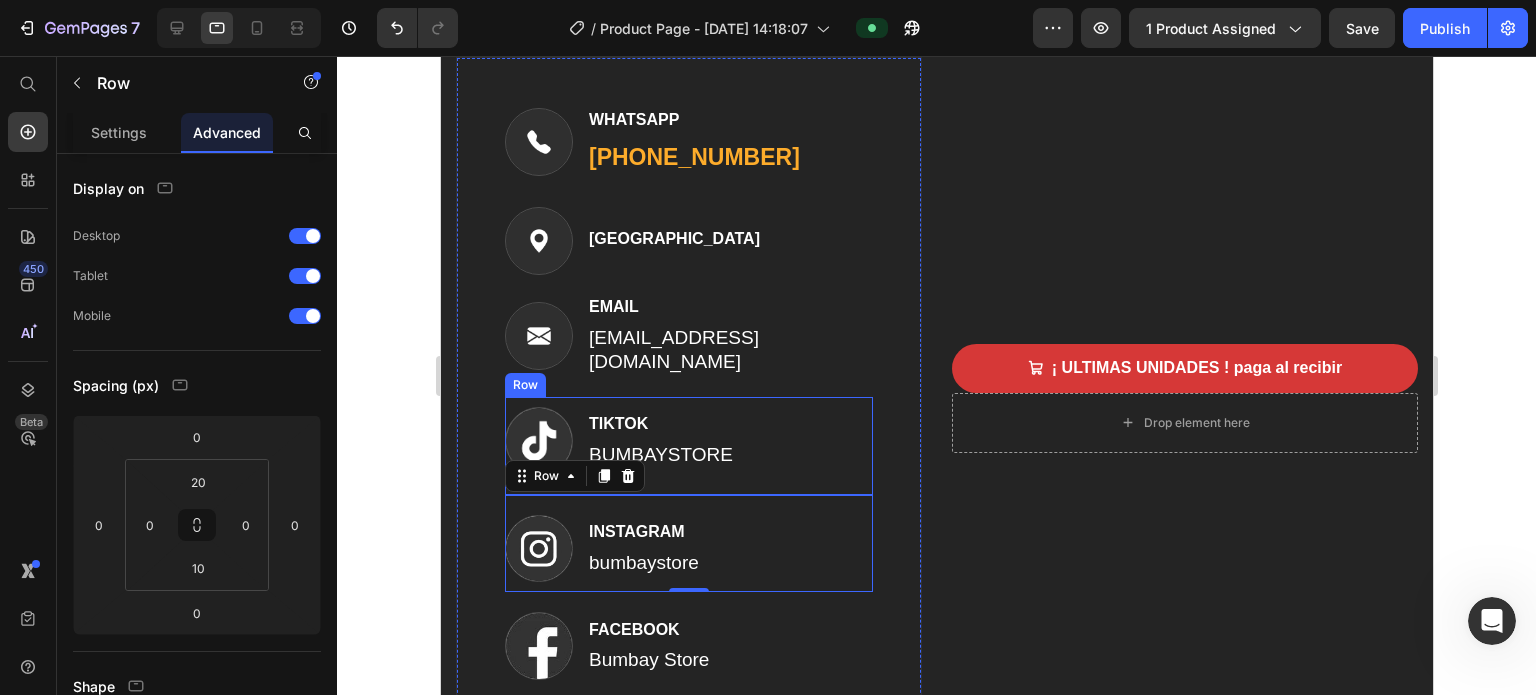 click on "Image TIKTOK Text block BUMBAYSTORE Text block Row" at bounding box center [688, 446] 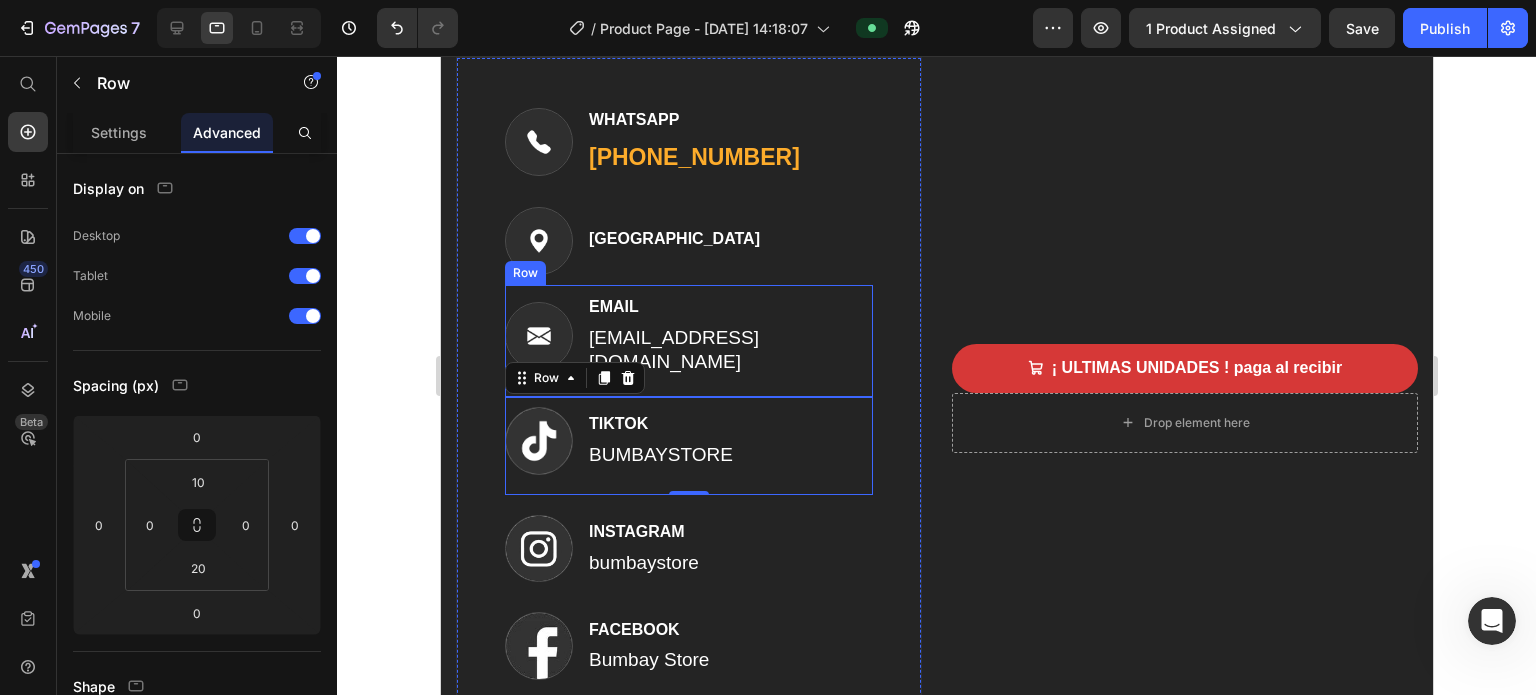 click on "Image EMAIL Text block [EMAIL_ADDRESS][DOMAIN_NAME] Text block Row" at bounding box center (688, 341) 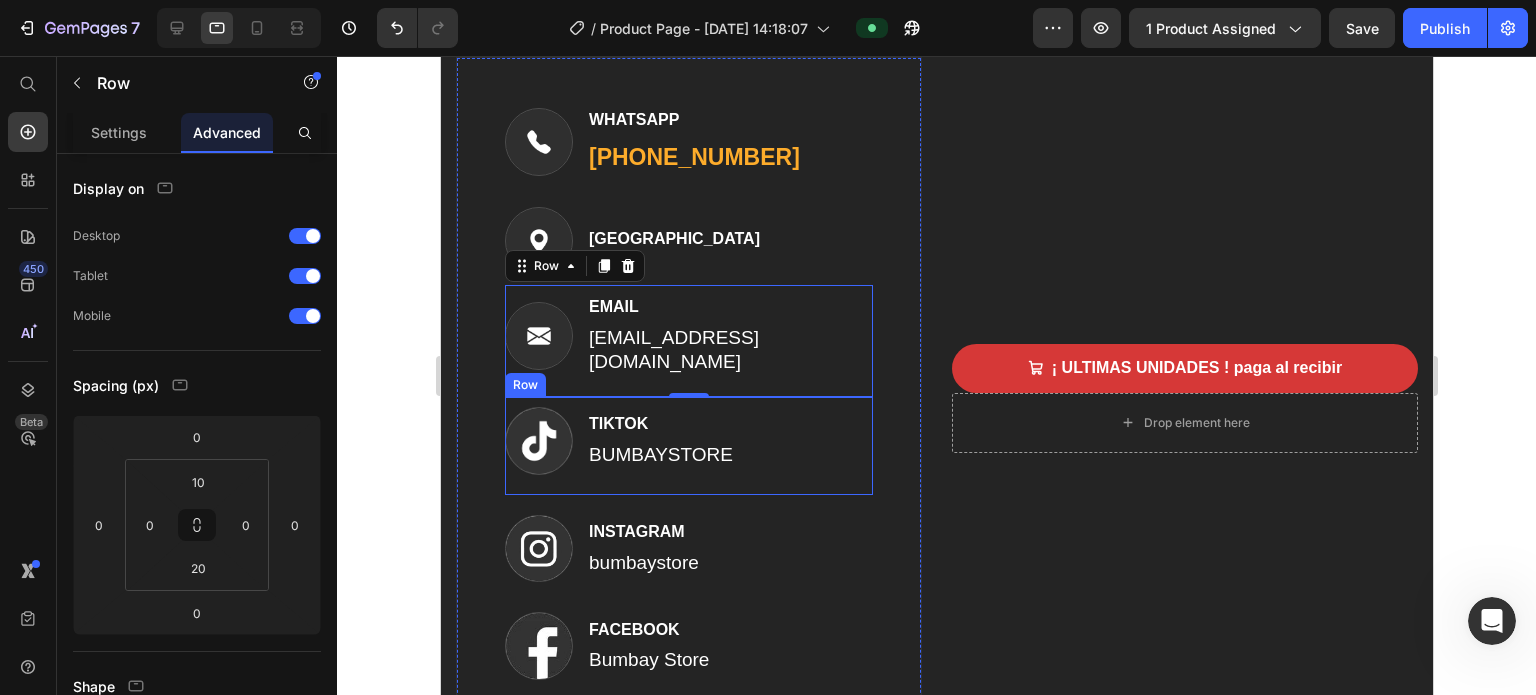 click on "Image TIKTOK Text block BUMBAYSTORE Text block Row" at bounding box center (688, 446) 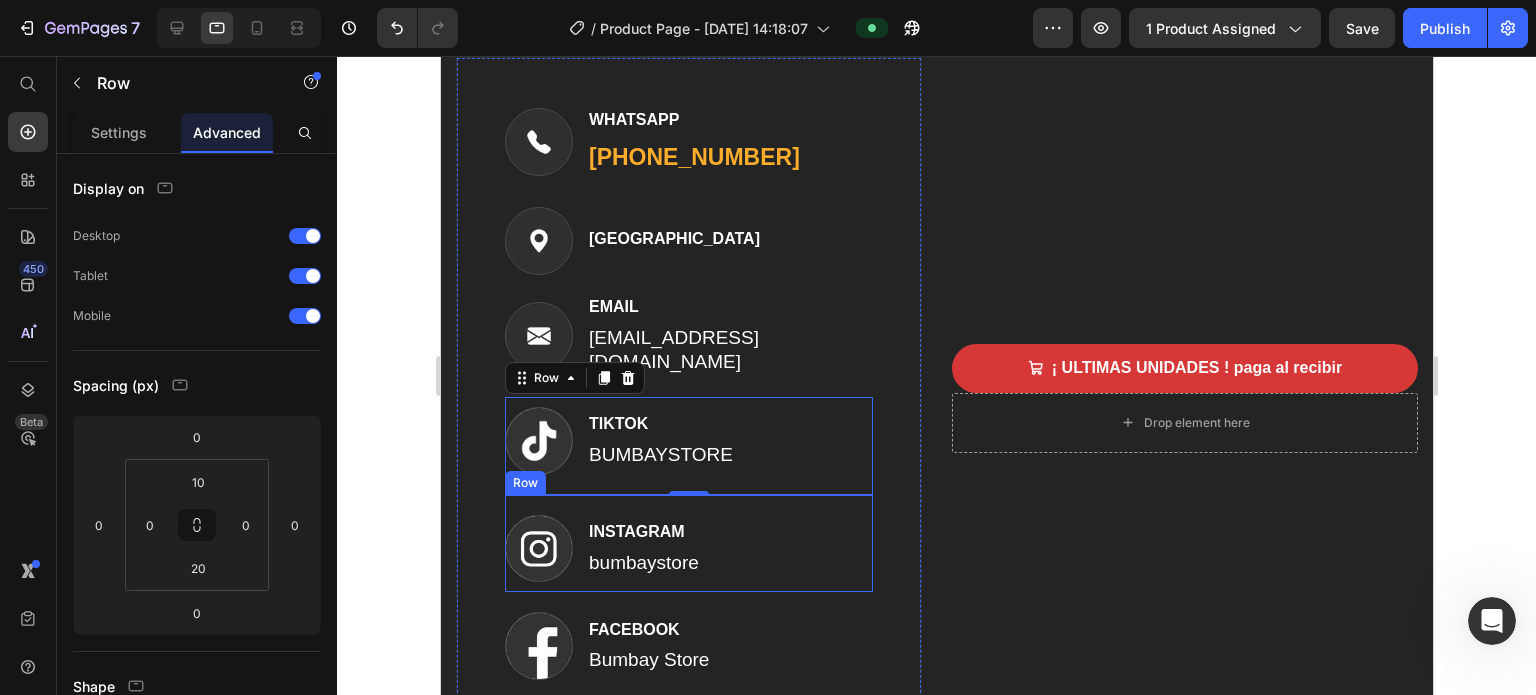 click on "EMAIL" at bounding box center (729, 307) 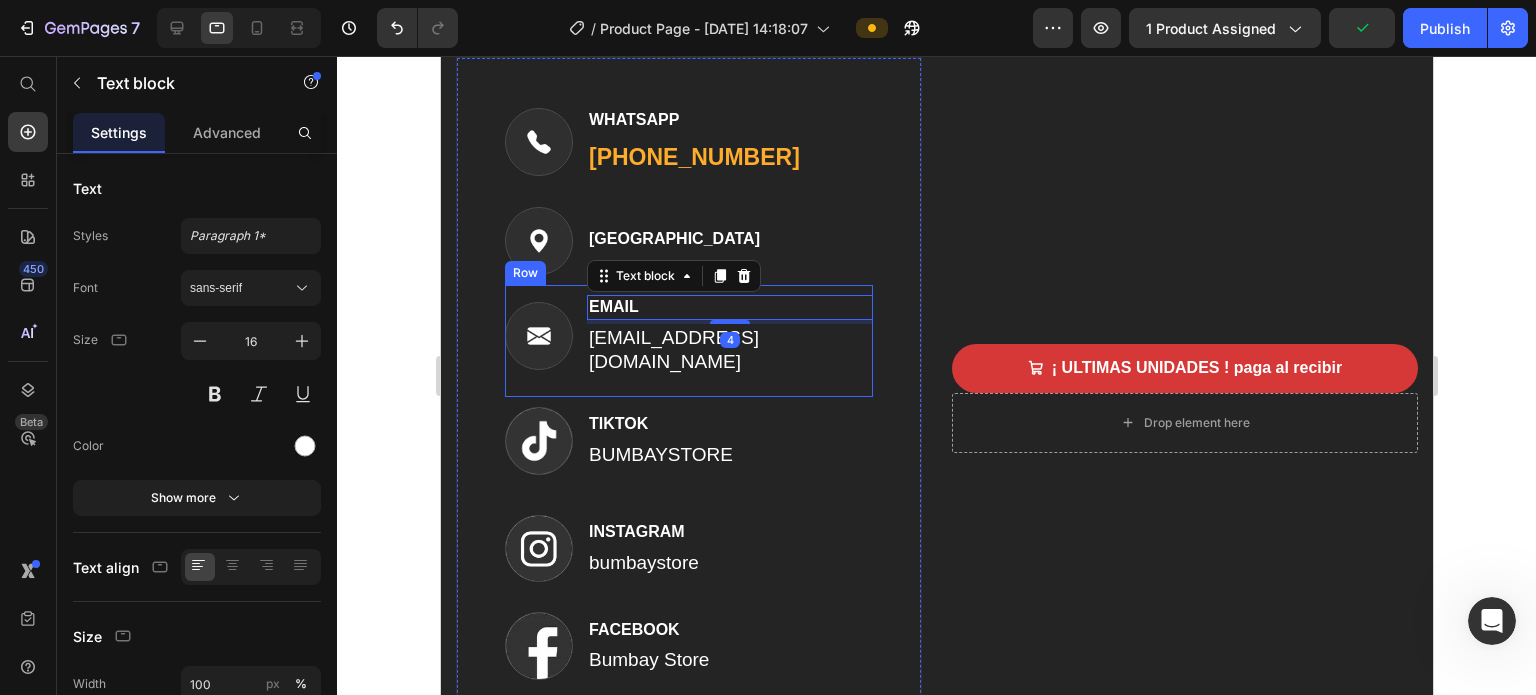 click on "Image EMAIL Text block   4 [EMAIL_ADDRESS][DOMAIN_NAME] Text block Row" at bounding box center (688, 341) 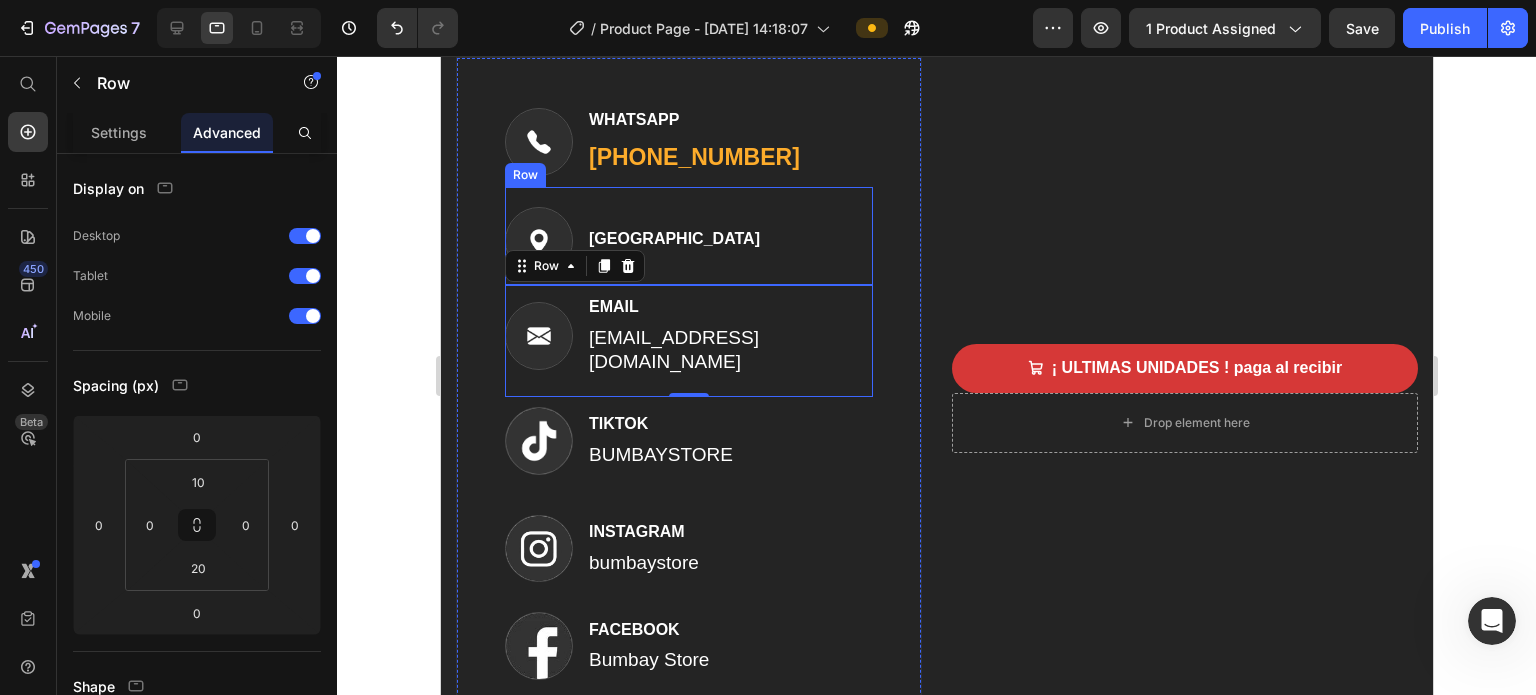 click on "Image COLOMBIA Text block Row" at bounding box center (688, 236) 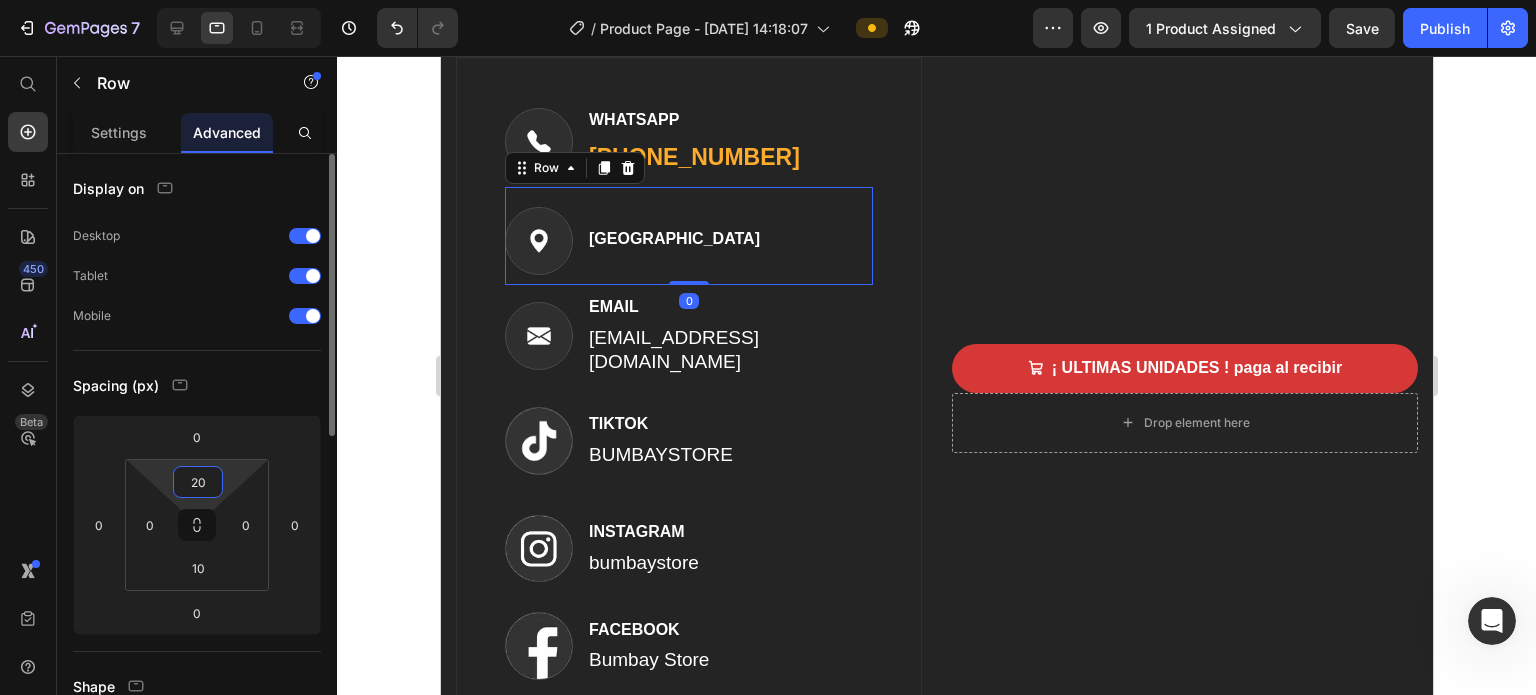 click on "20" at bounding box center [198, 482] 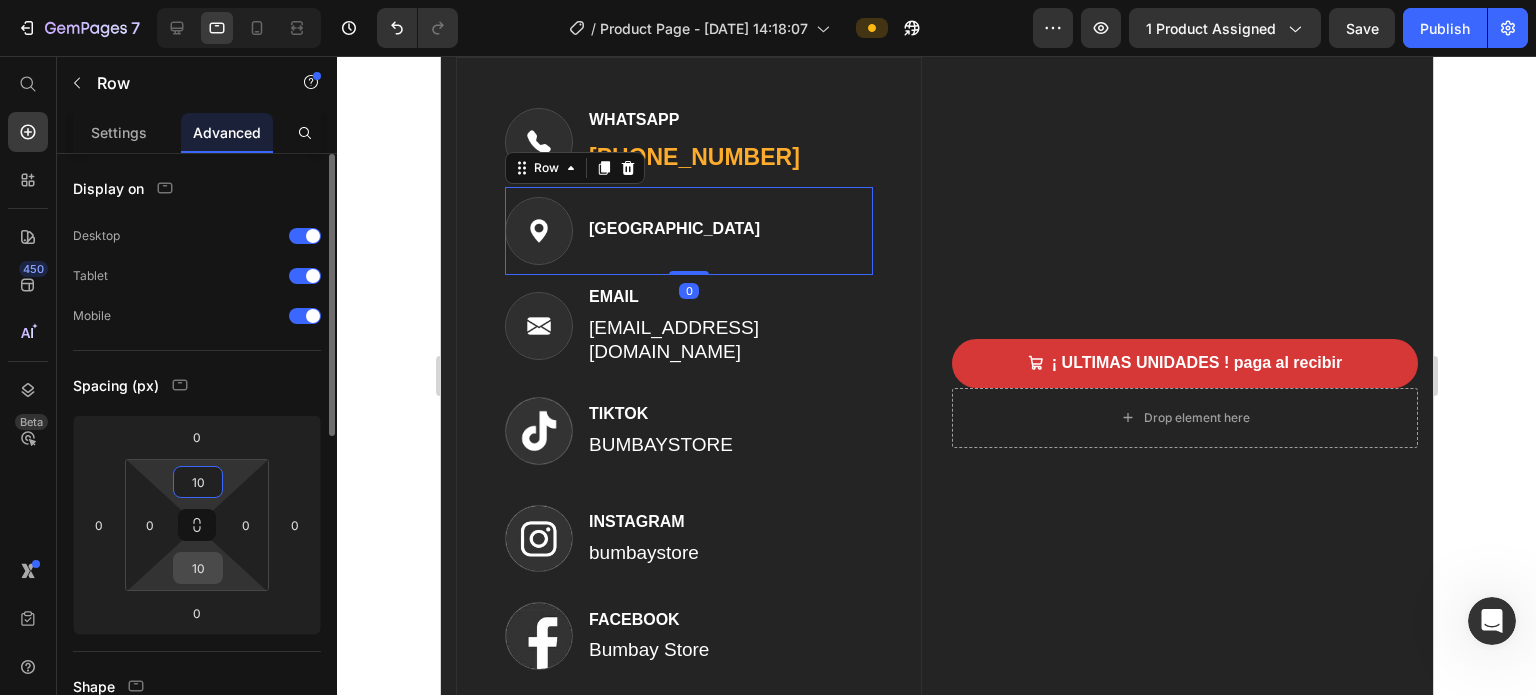 type on "10" 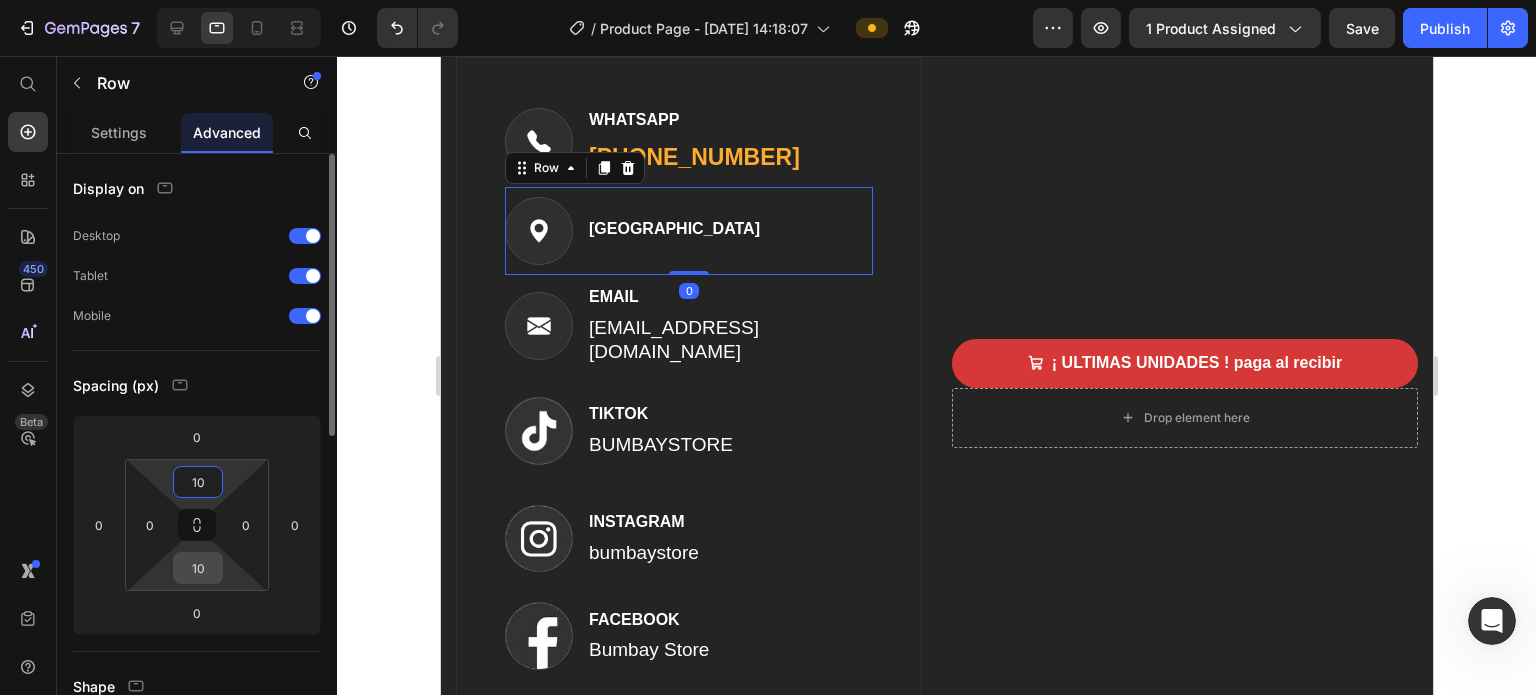 click on "10" at bounding box center [198, 568] 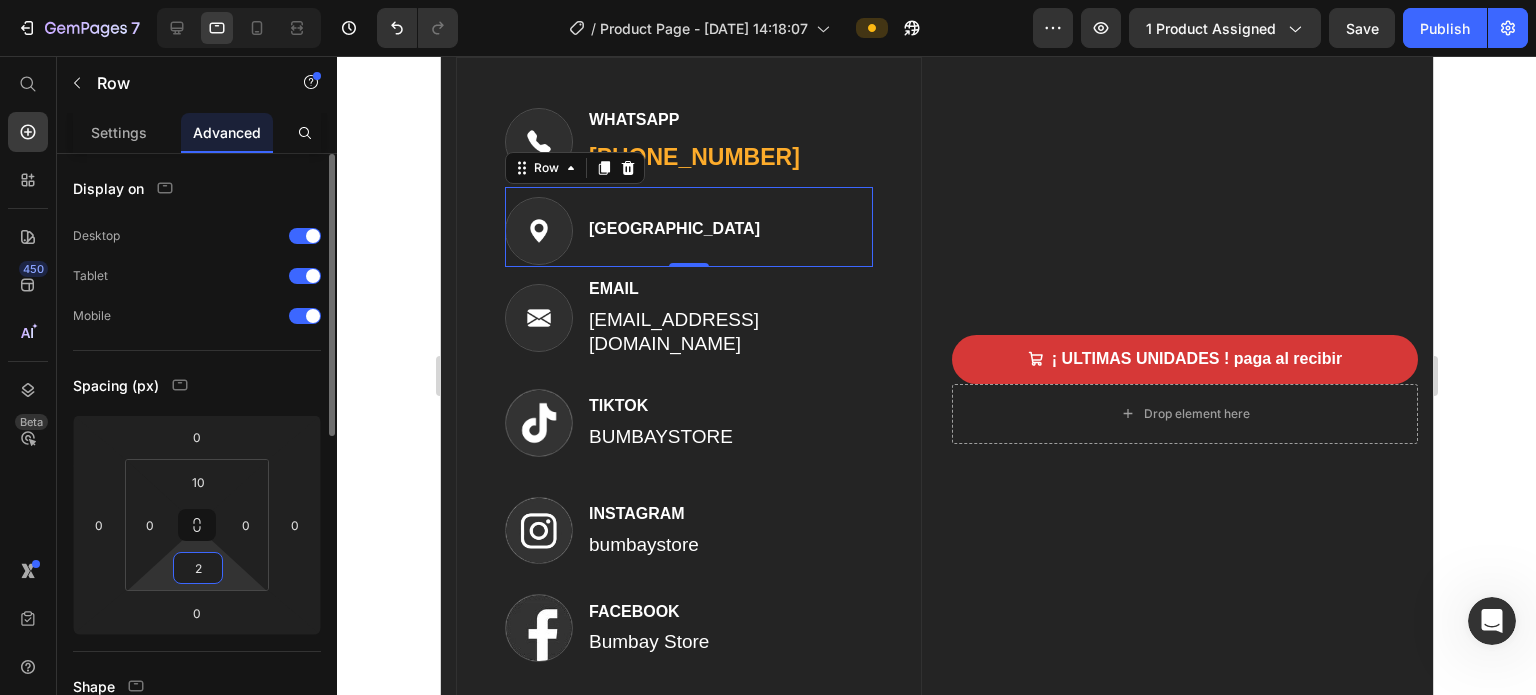 type on "20" 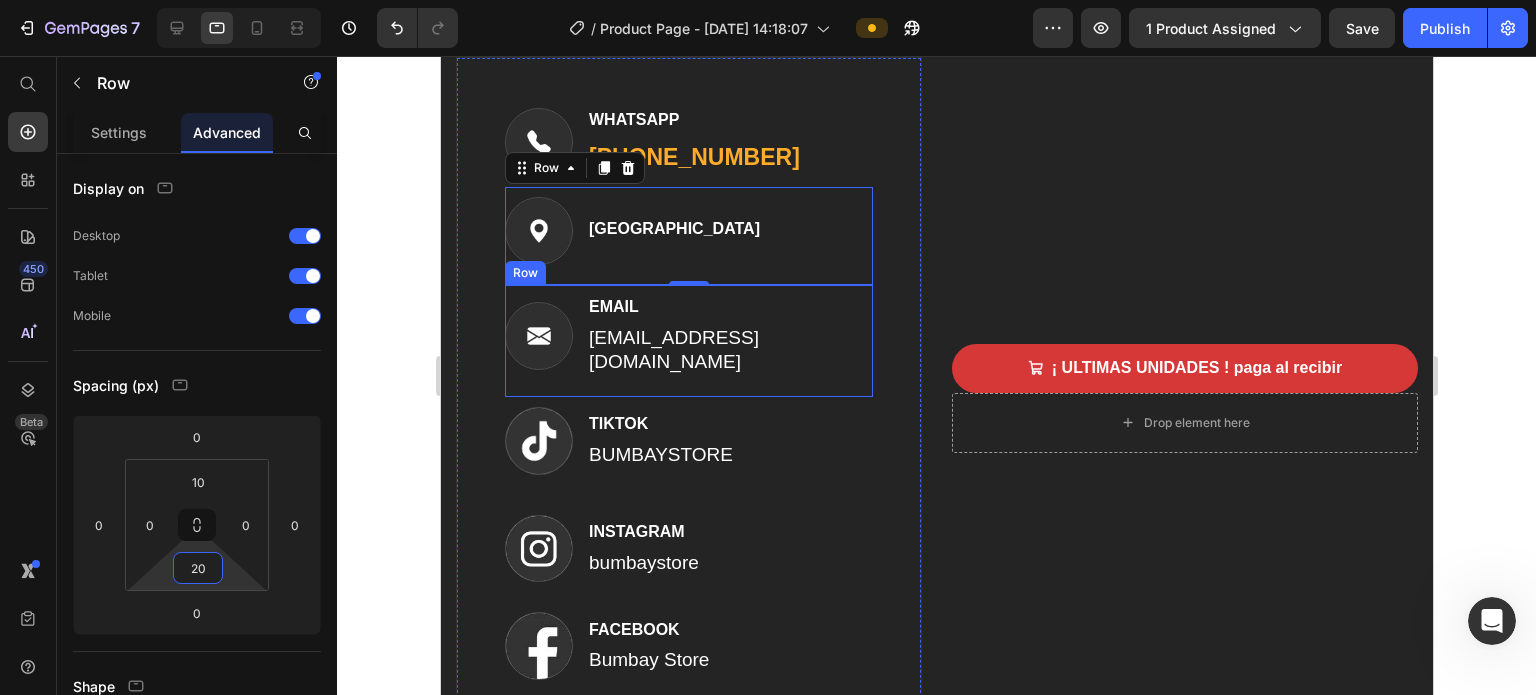 click on "Image EMAIL Text block [EMAIL_ADDRESS][DOMAIN_NAME] Text block Row" at bounding box center (688, 341) 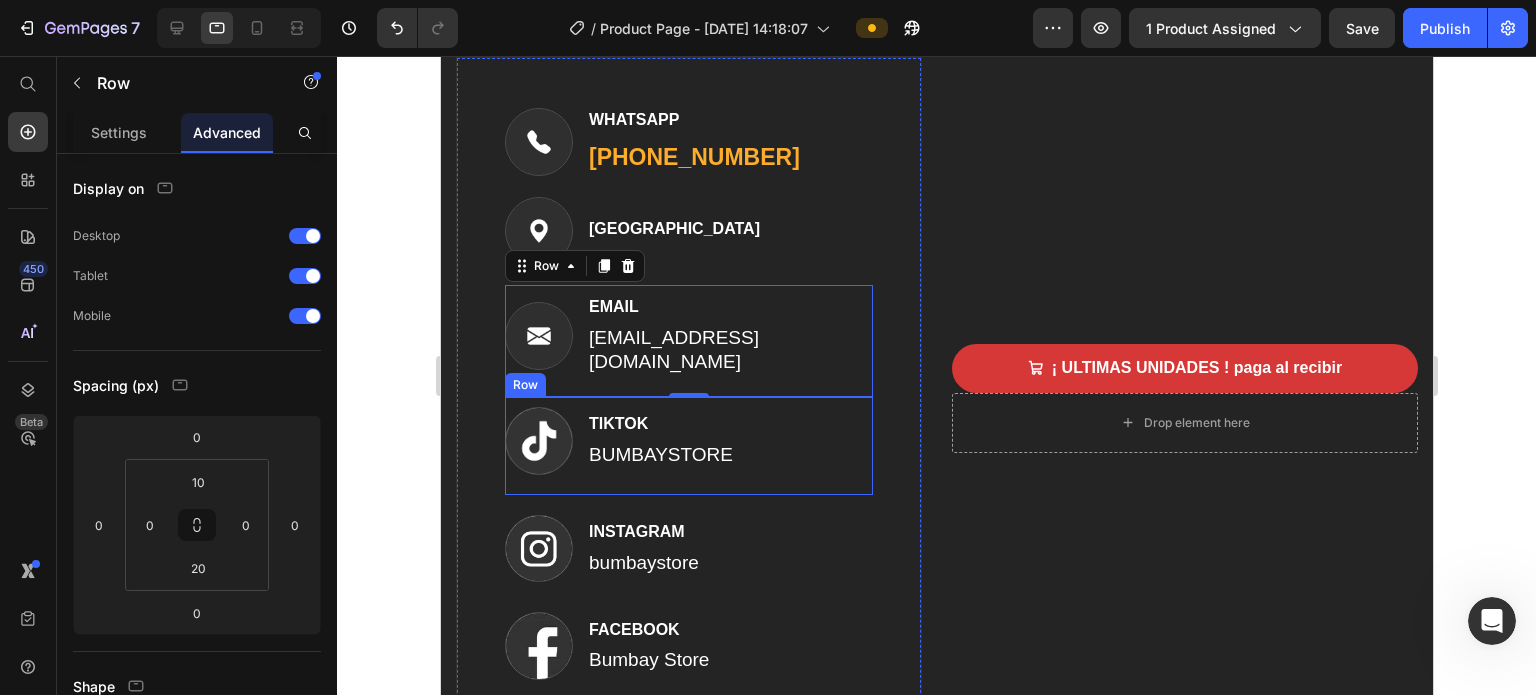 click on "Image TIKTOK Text block BUMBAYSTORE Text block Row" at bounding box center (688, 446) 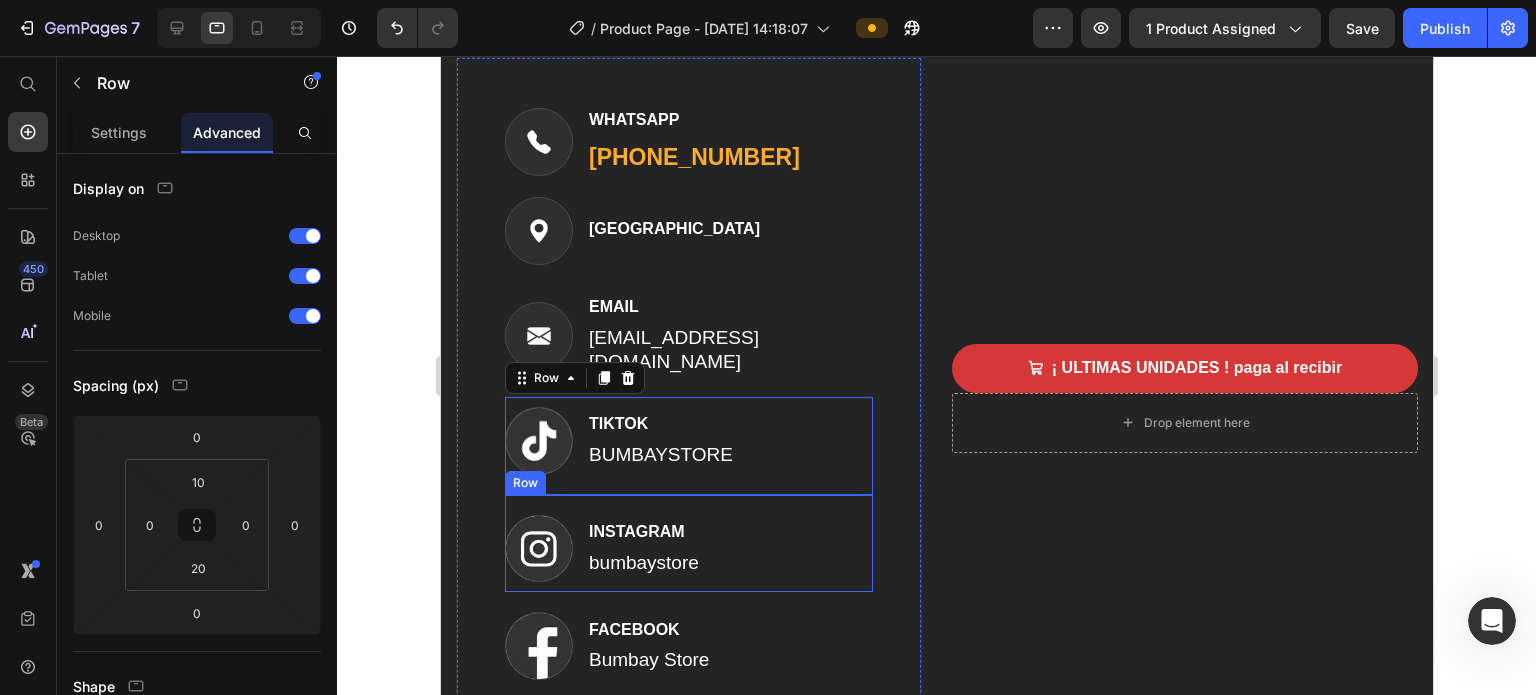 click on "Image INSTAGRAM Text block bumbaystore Text block Row" at bounding box center (688, 543) 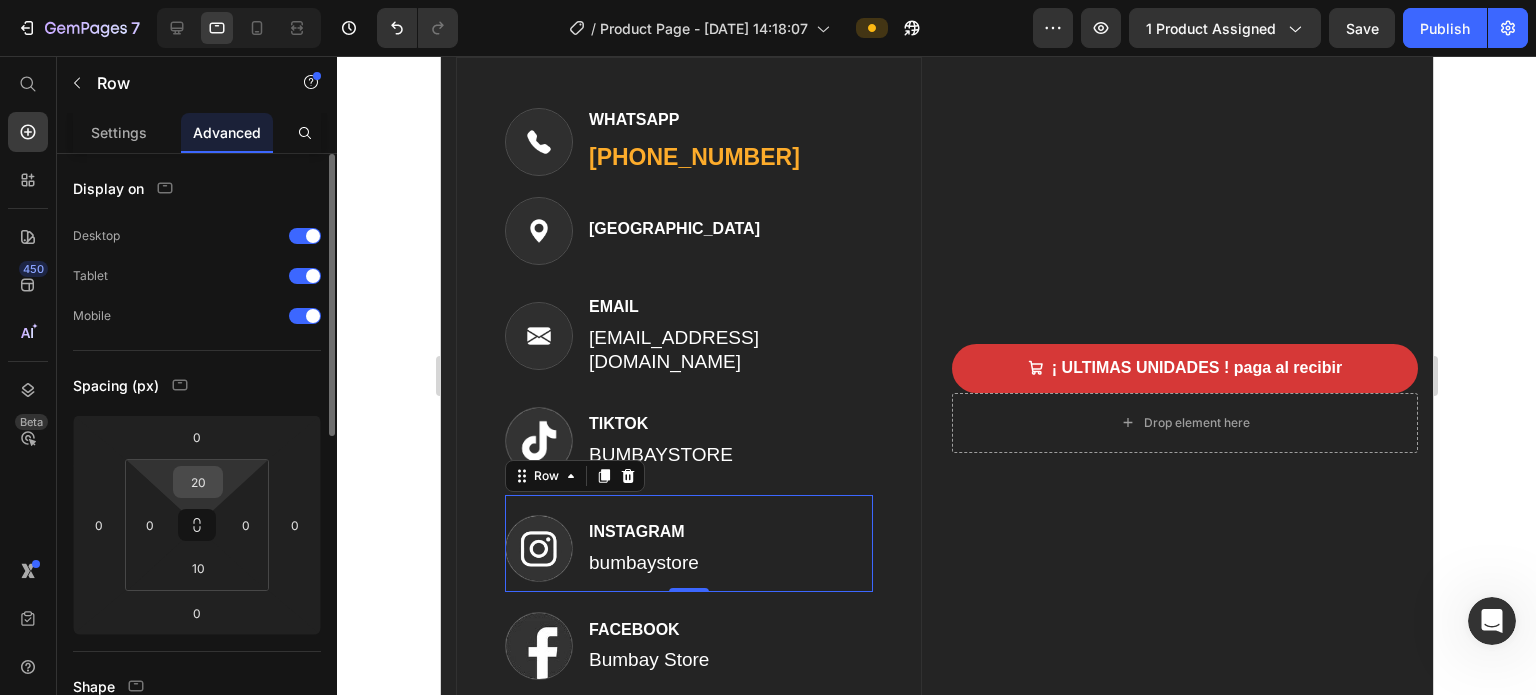 click on "20" at bounding box center (198, 482) 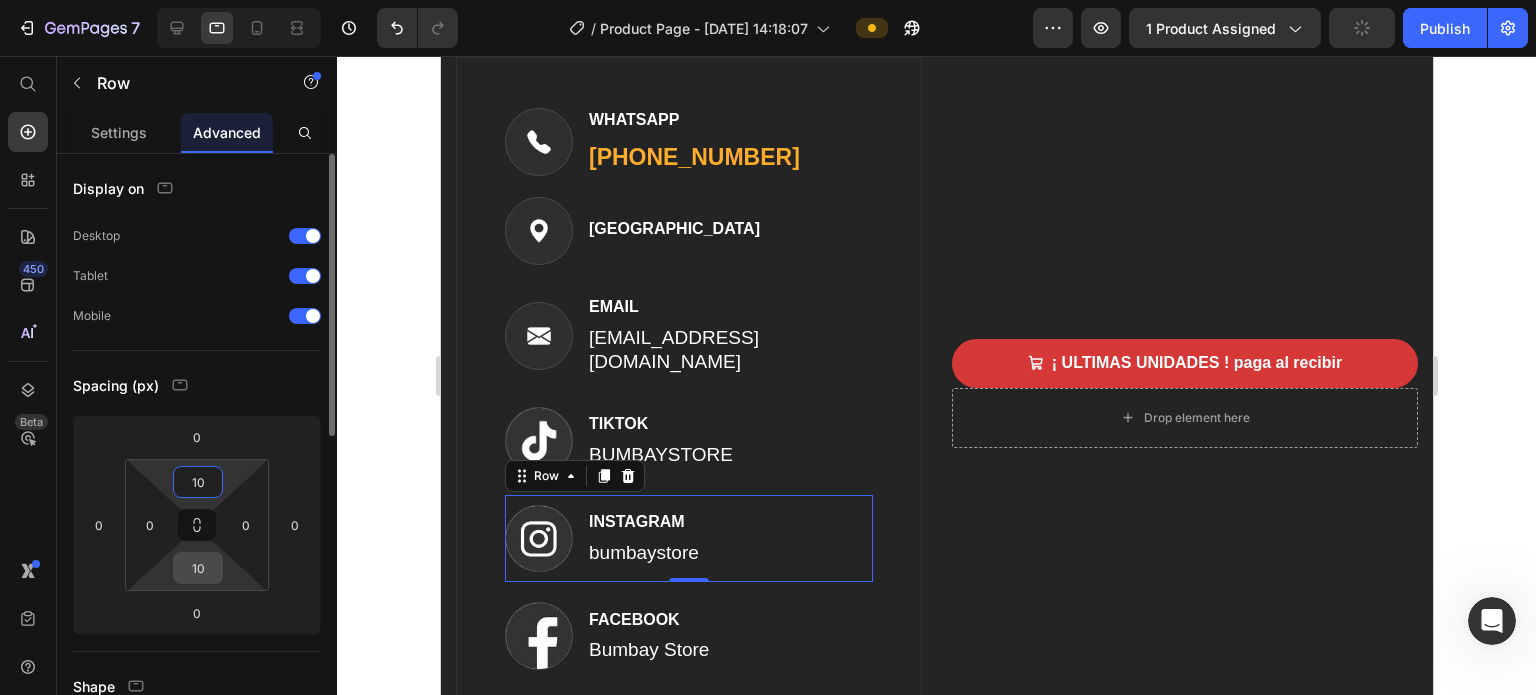 type on "10" 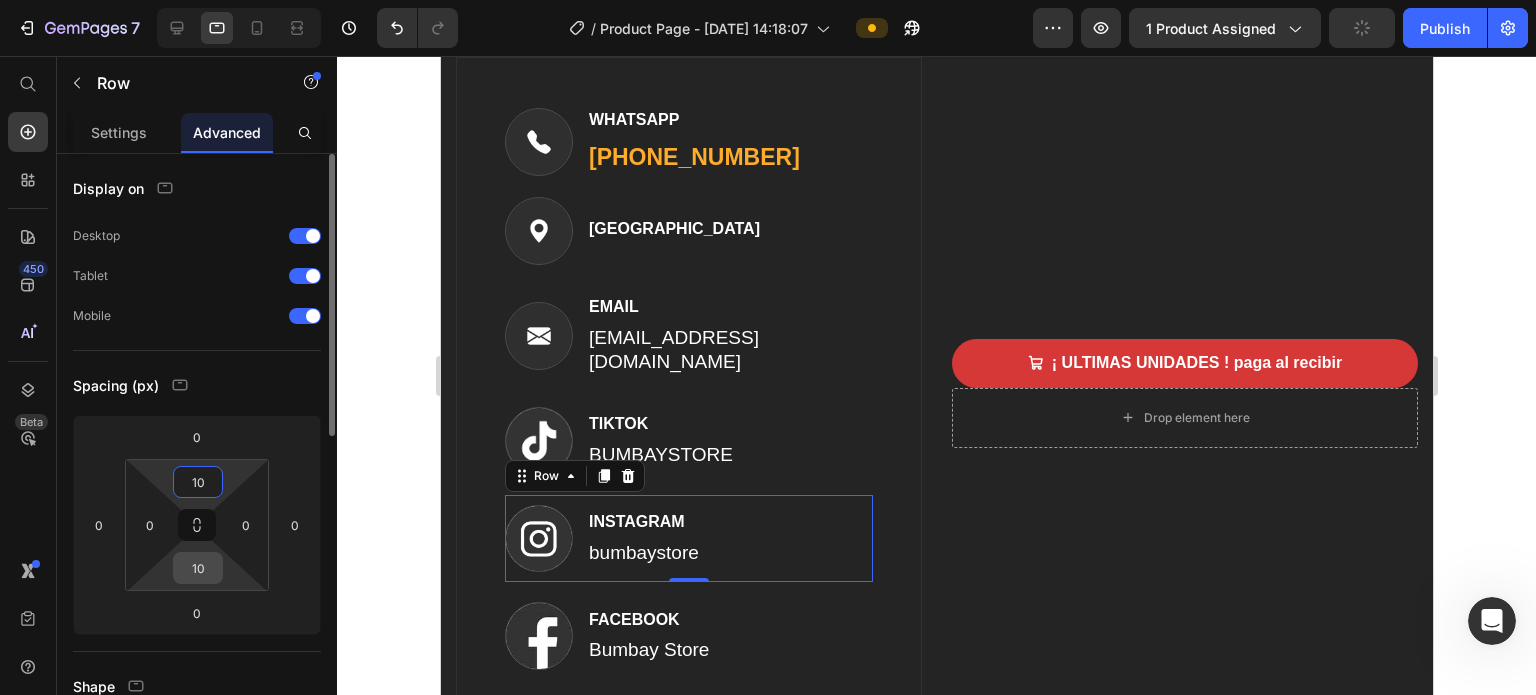 click on "10" at bounding box center [198, 568] 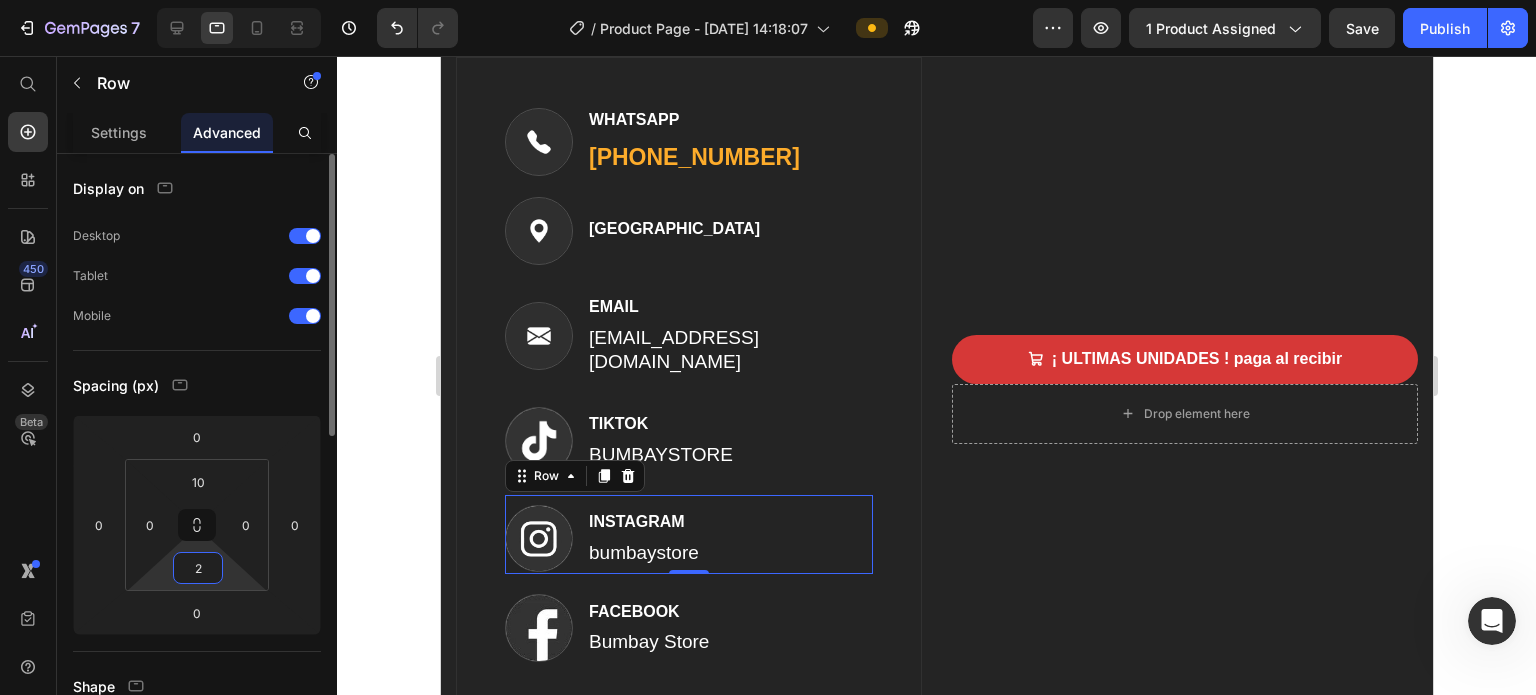 type on "20" 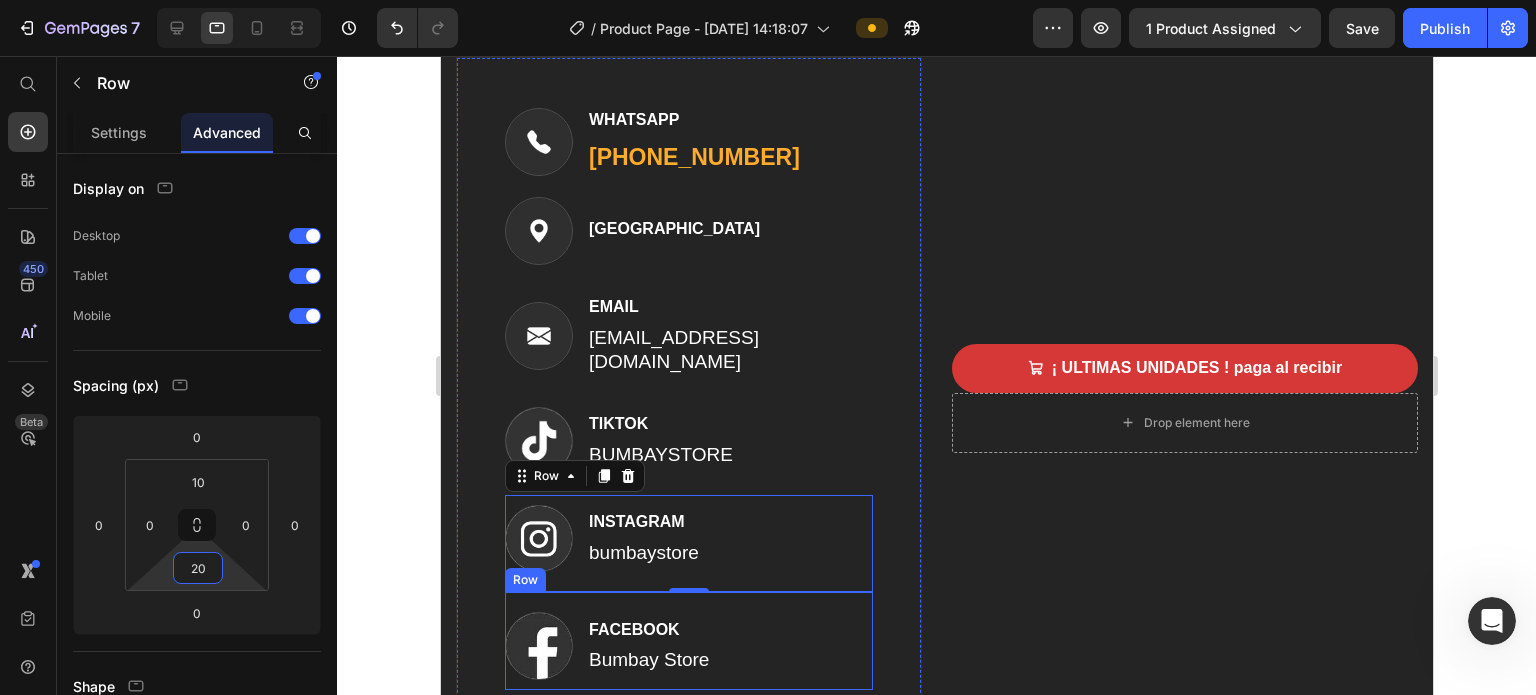 click on "Image FACEBOOK Text block Bumbay Store Text block Row" at bounding box center (688, 641) 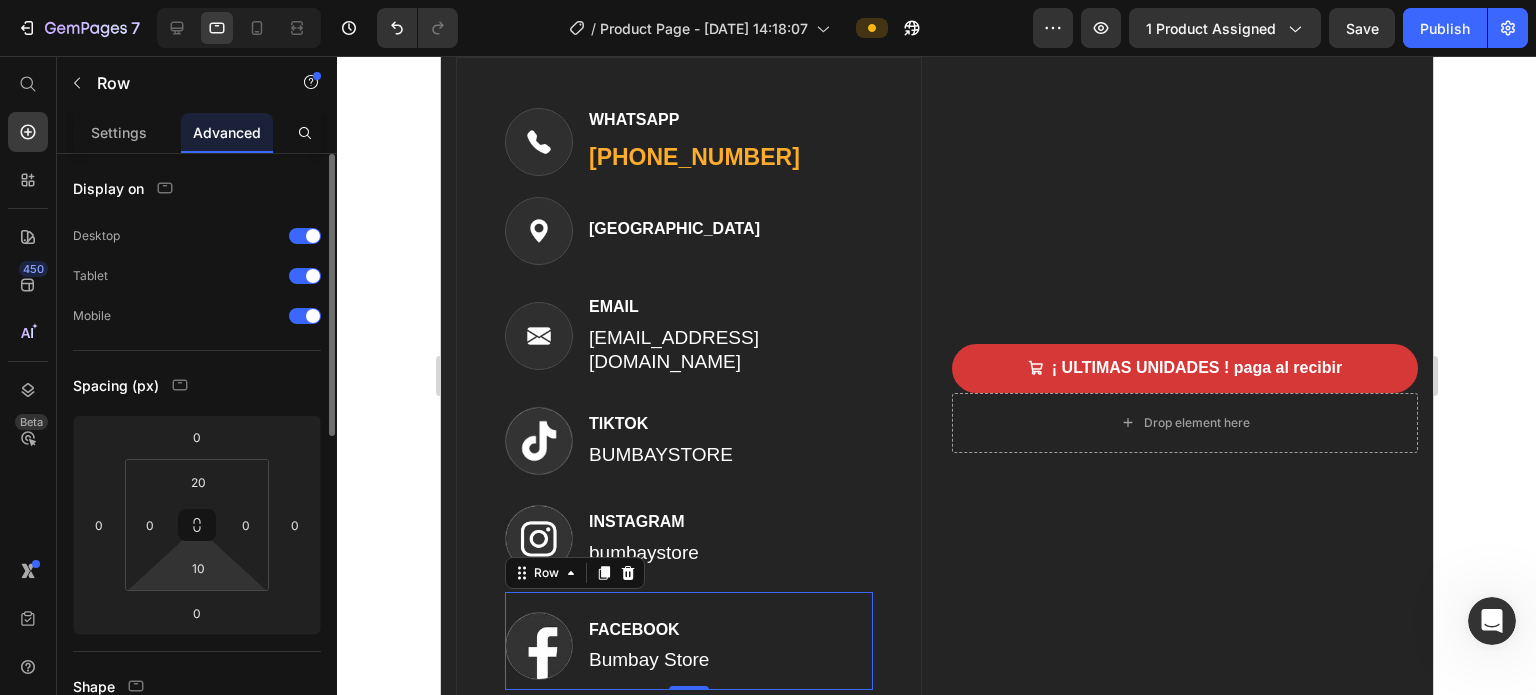 click on "7  Version history  /  Product Page - Jul 9, 14:18:07 Preview 1 product assigned  Save   Publish  450 Beta Start with Sections Elements Hero Section Product Detail Brands Trusted Badges Guarantee Product Breakdown How to use Testimonials Compare Bundle FAQs Social Proof Brand Story Product List Collection Blog List Contact Sticky Add to Cart Custom Footer Browse Library 450 Layout
Row
Row
Row
Row Text
Heading
Text Block Button
Button
Button
Sticky Back to top Media" at bounding box center [768, 0] 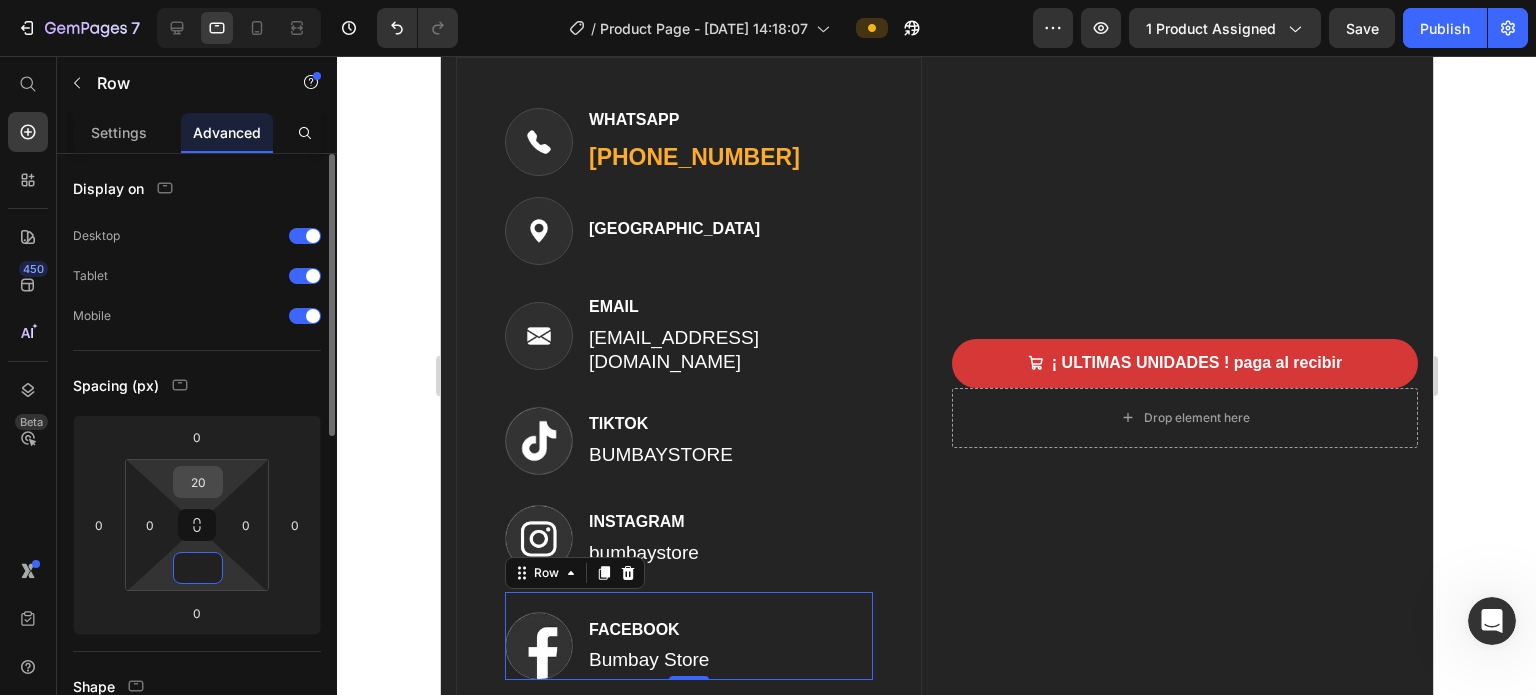 type on "0" 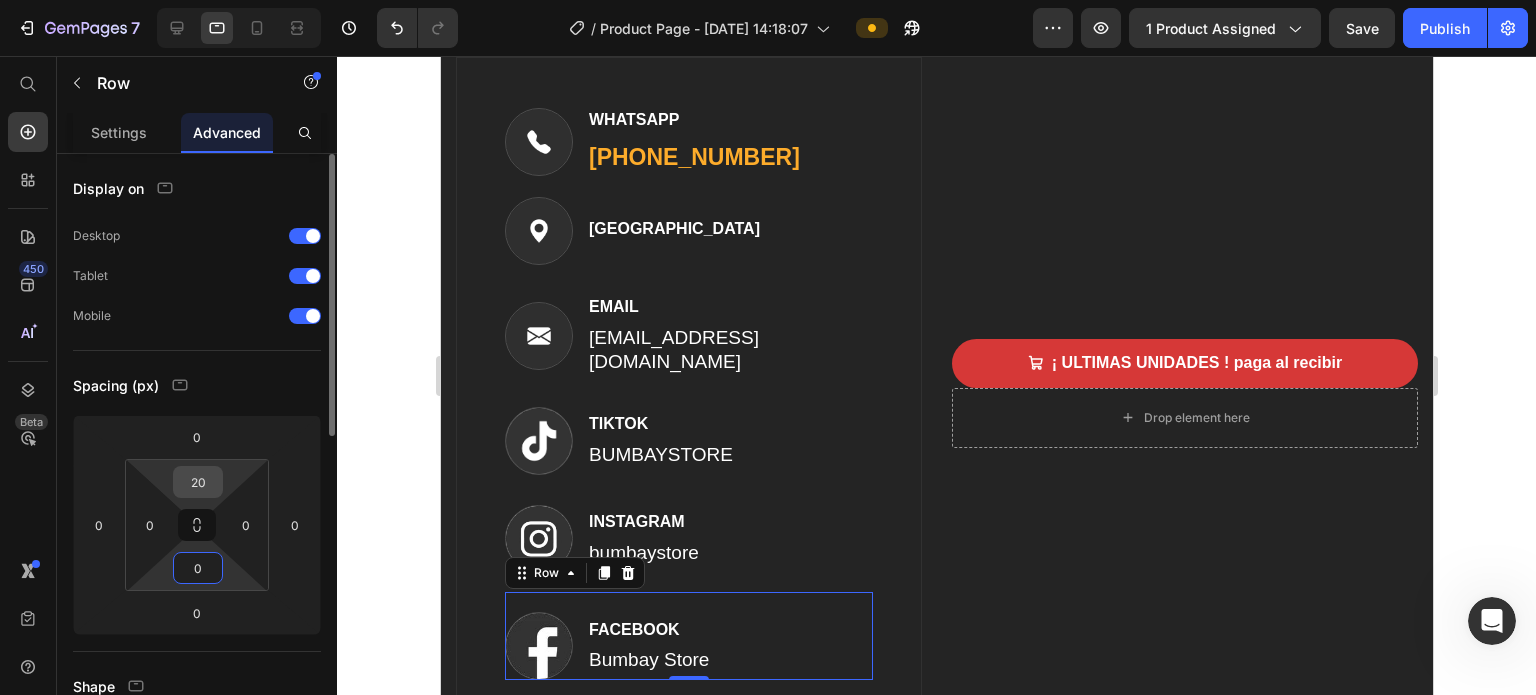 click on "20" at bounding box center (198, 482) 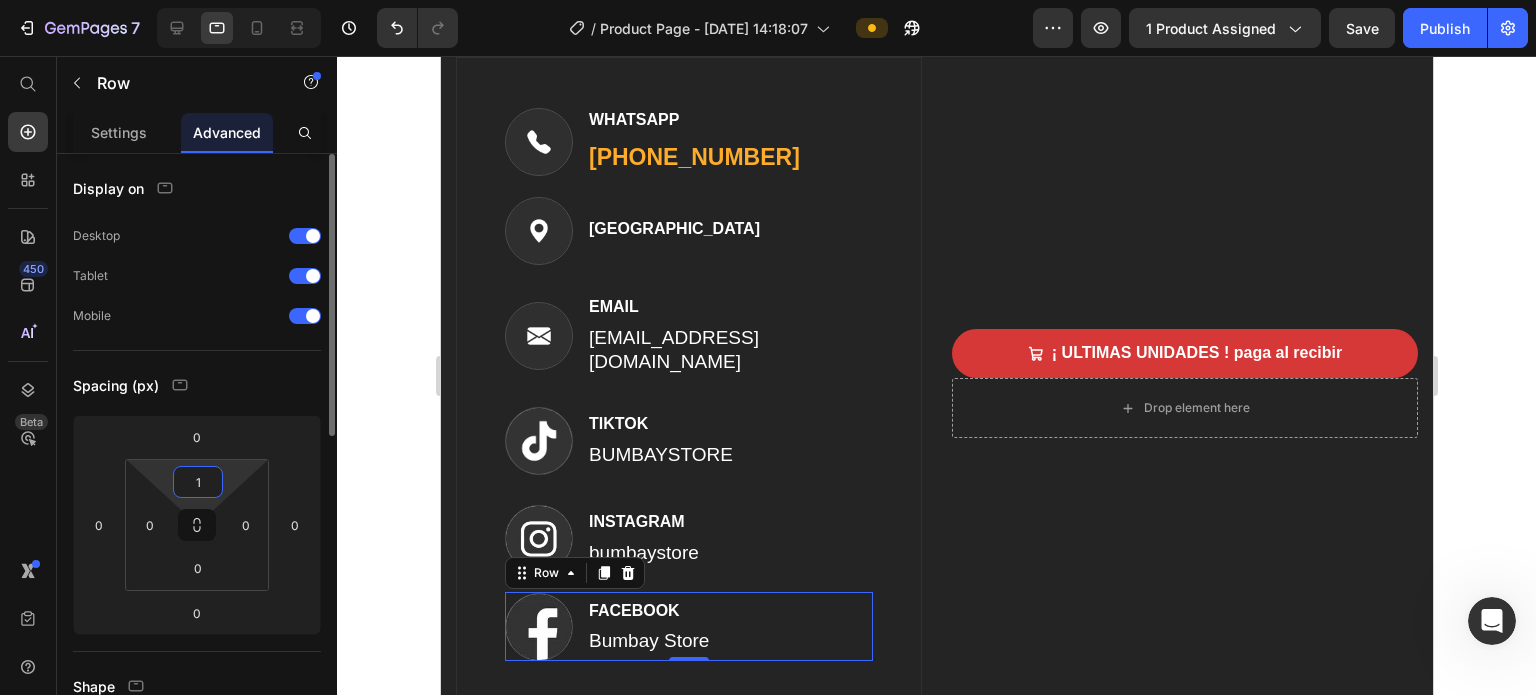 type on "10" 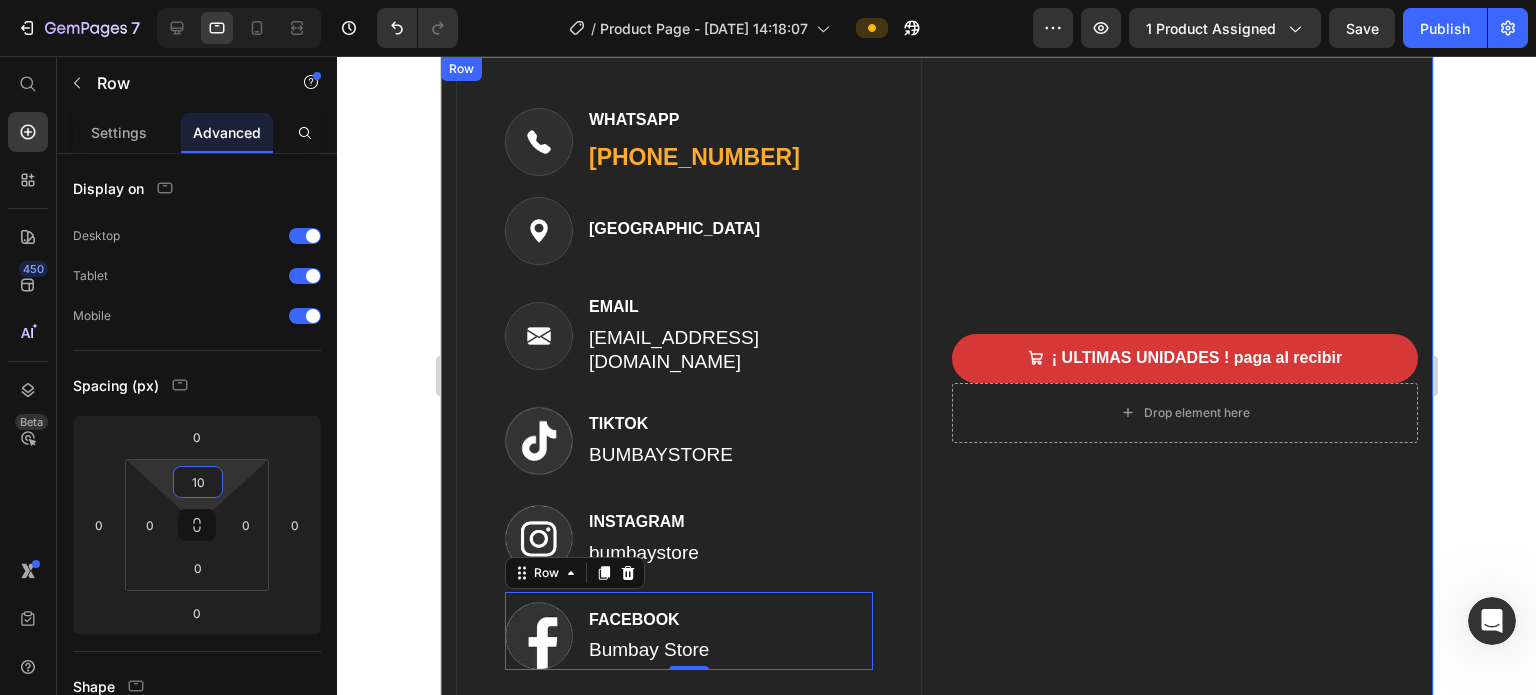 click on "¡ ULTIMAS UNIDADES ! paga al recibir Add to Cart
Drop element here Product" at bounding box center (1184, 388) 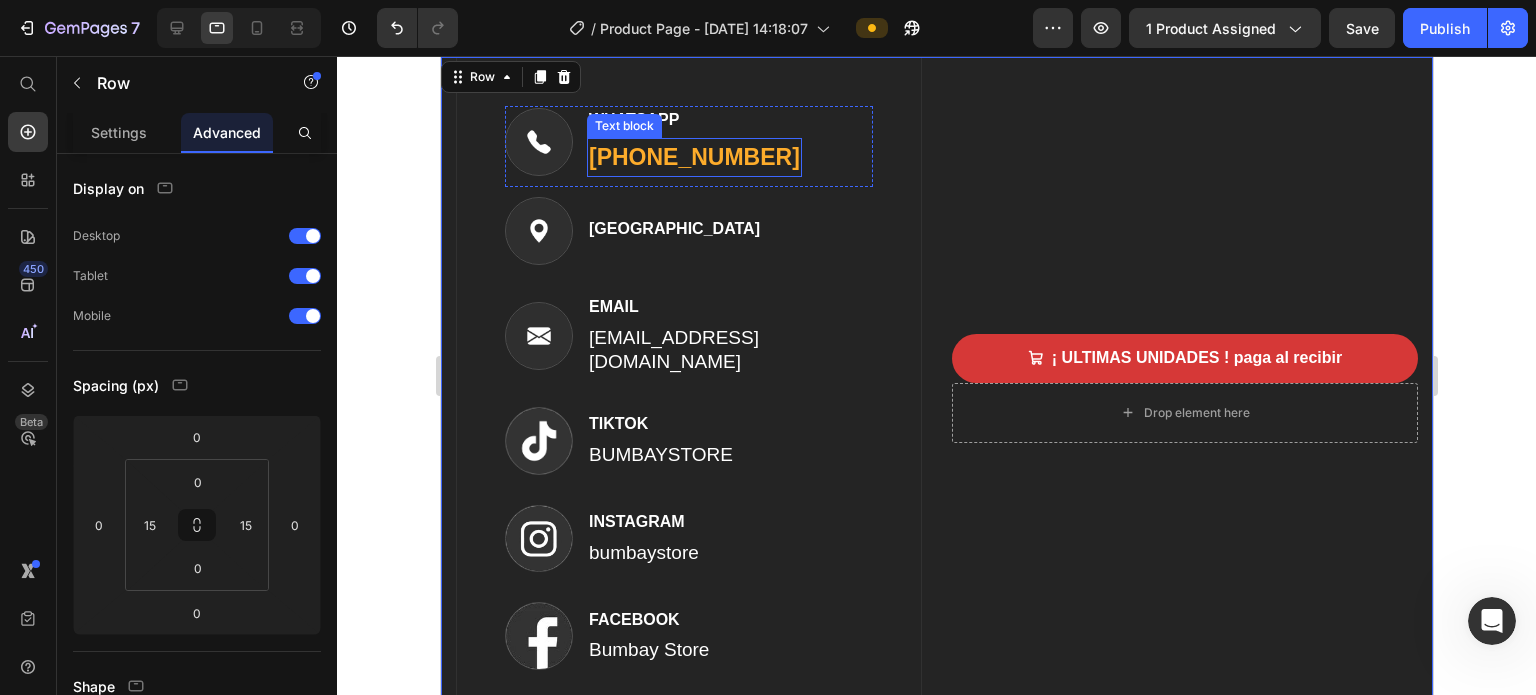 click on "[PHONE_NUMBER]" at bounding box center (693, 157) 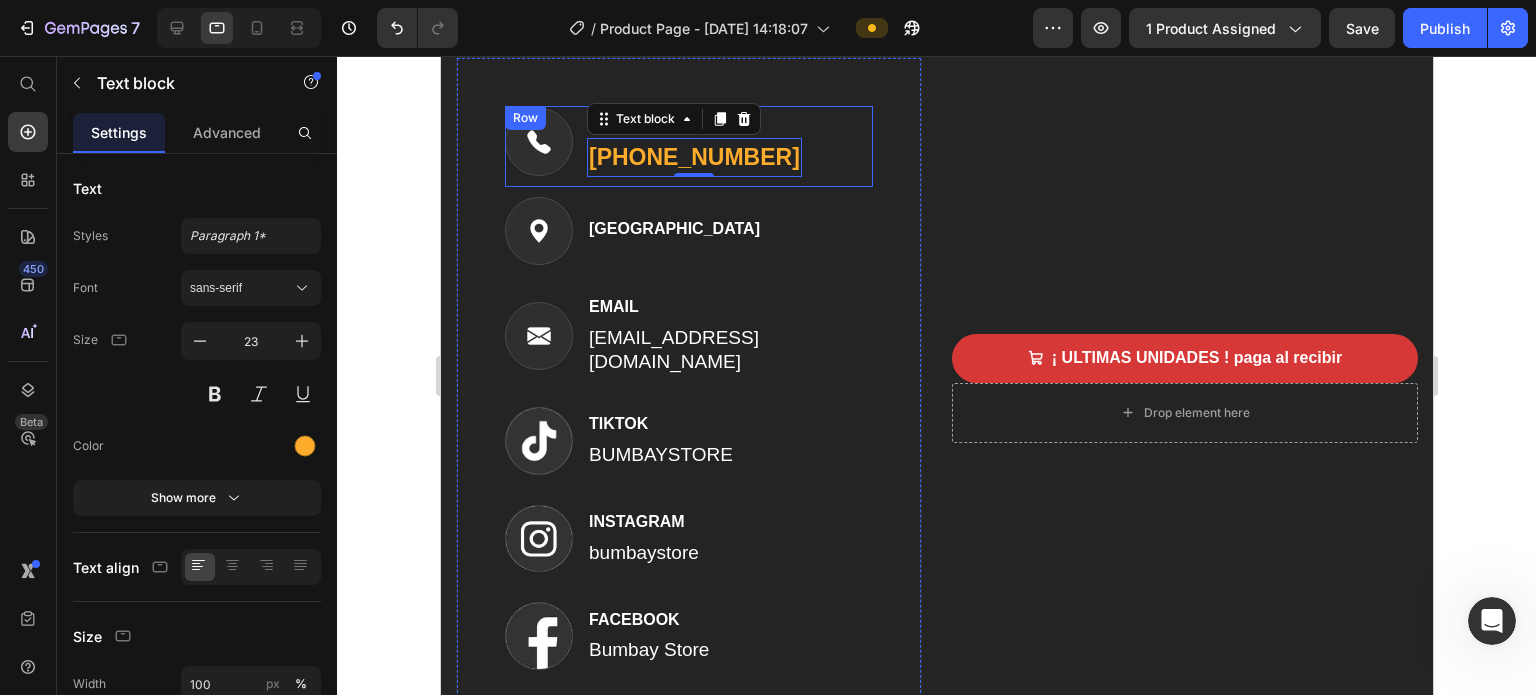 click on "Image WHATSAPP Text block (317) 445-2064 Text block   0 Row" at bounding box center (688, 146) 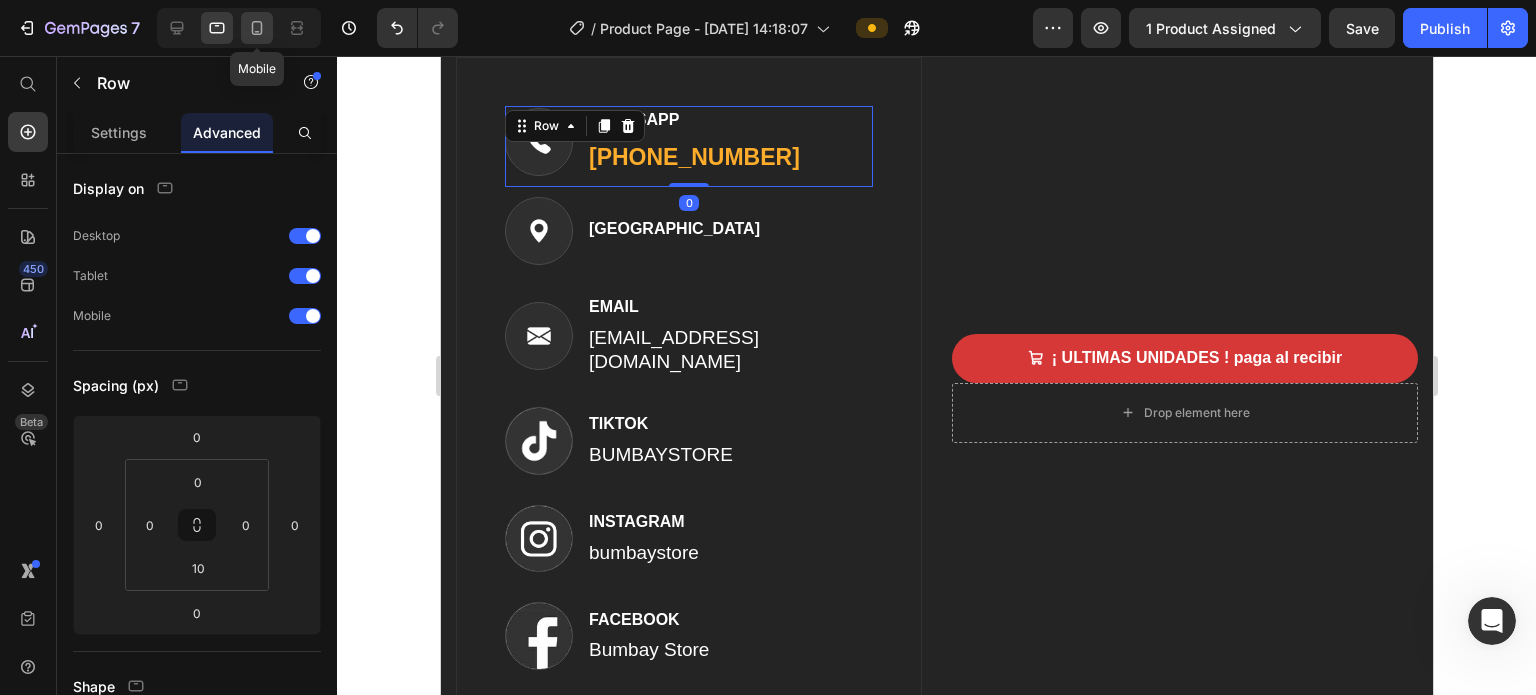 click 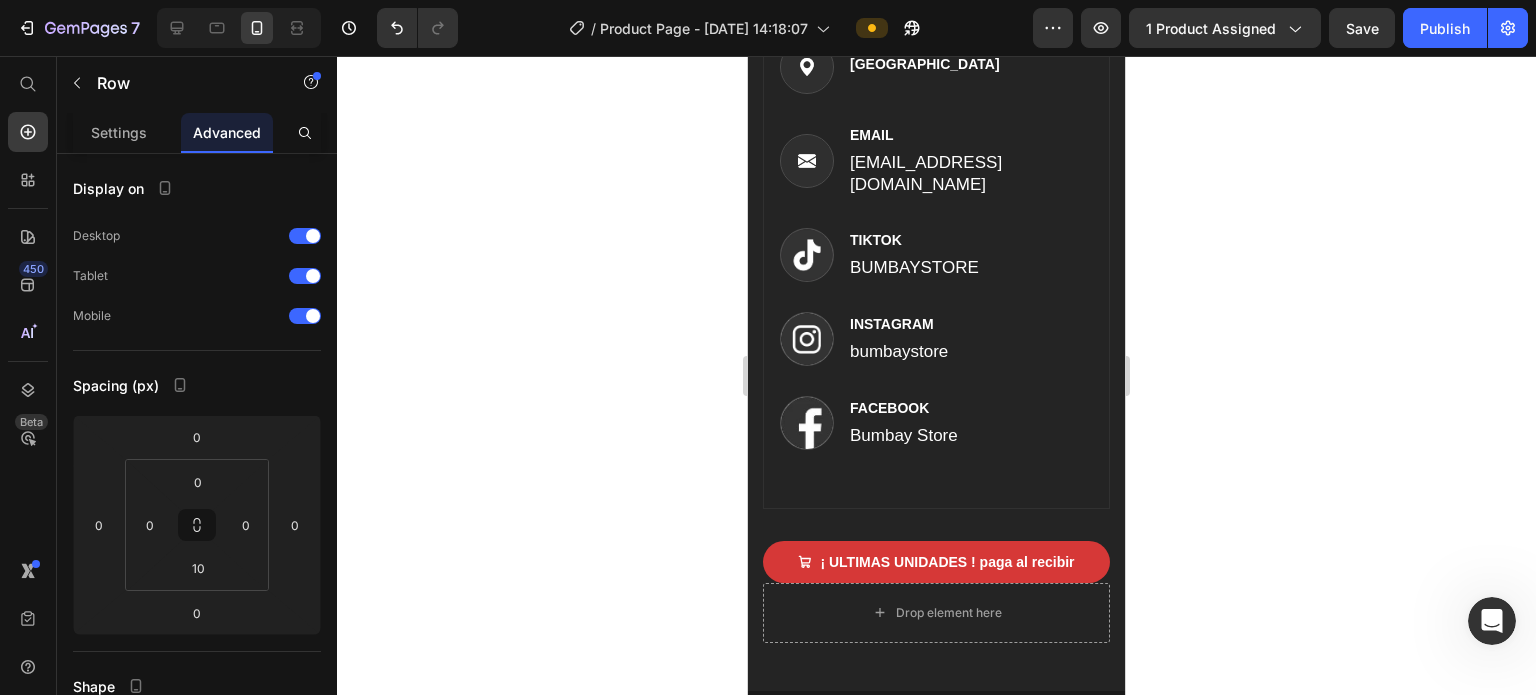 scroll, scrollTop: 8348, scrollLeft: 0, axis: vertical 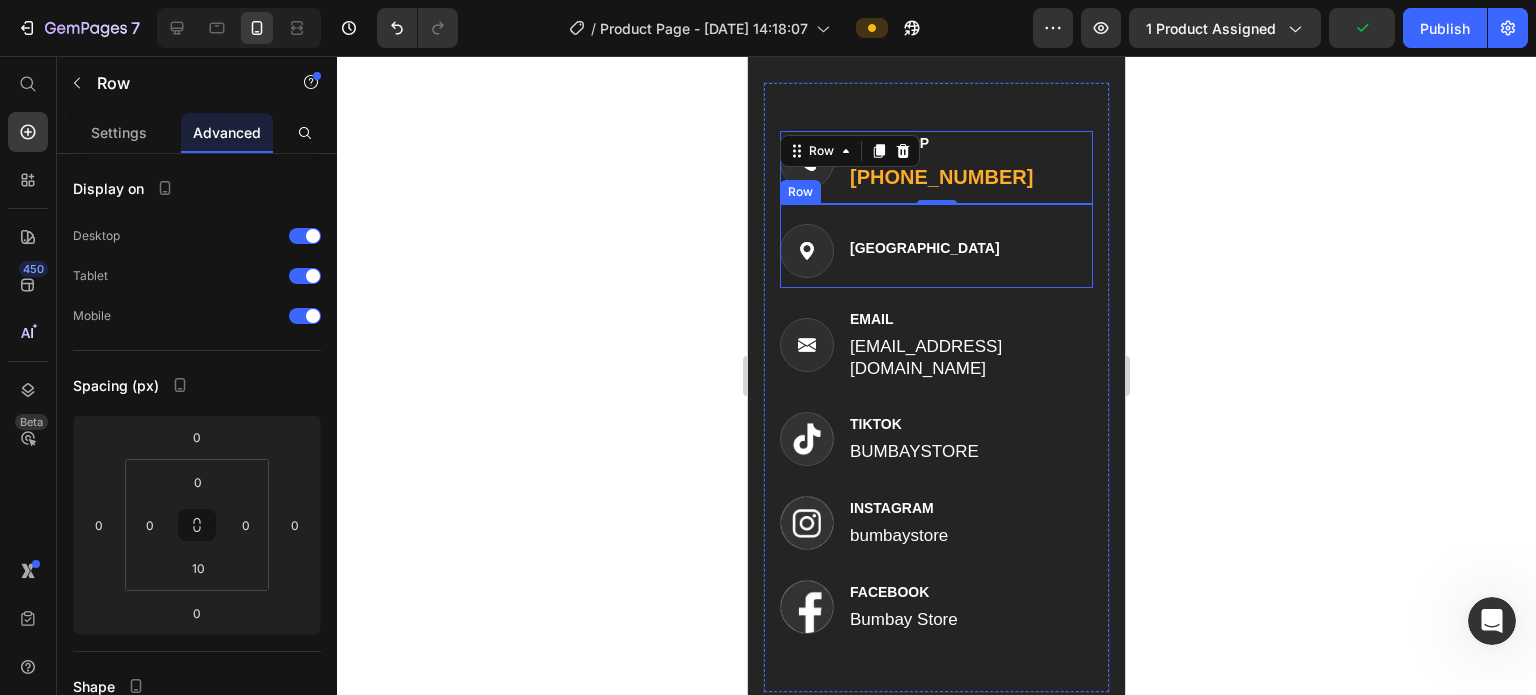 click on "Image COLOMBIA Text block Row" at bounding box center [936, 246] 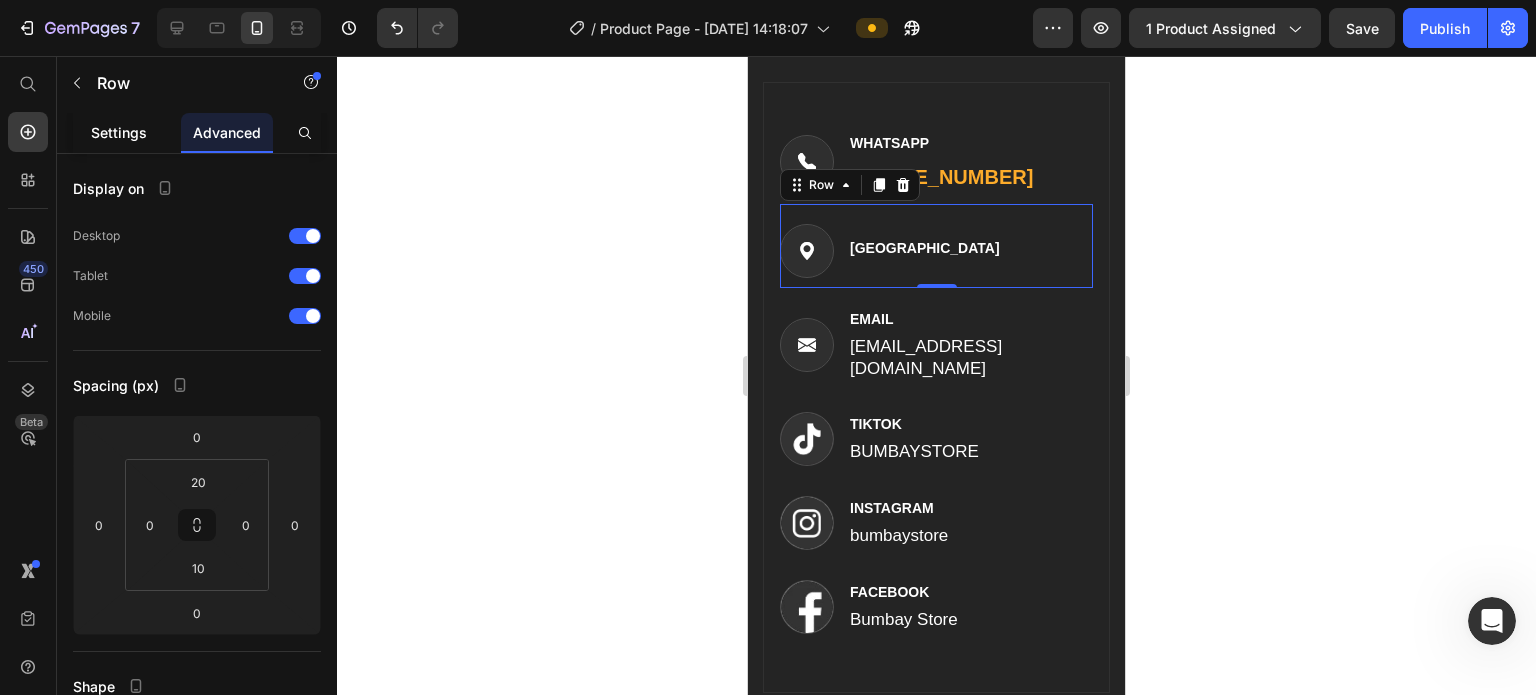 click on "Settings" at bounding box center [119, 132] 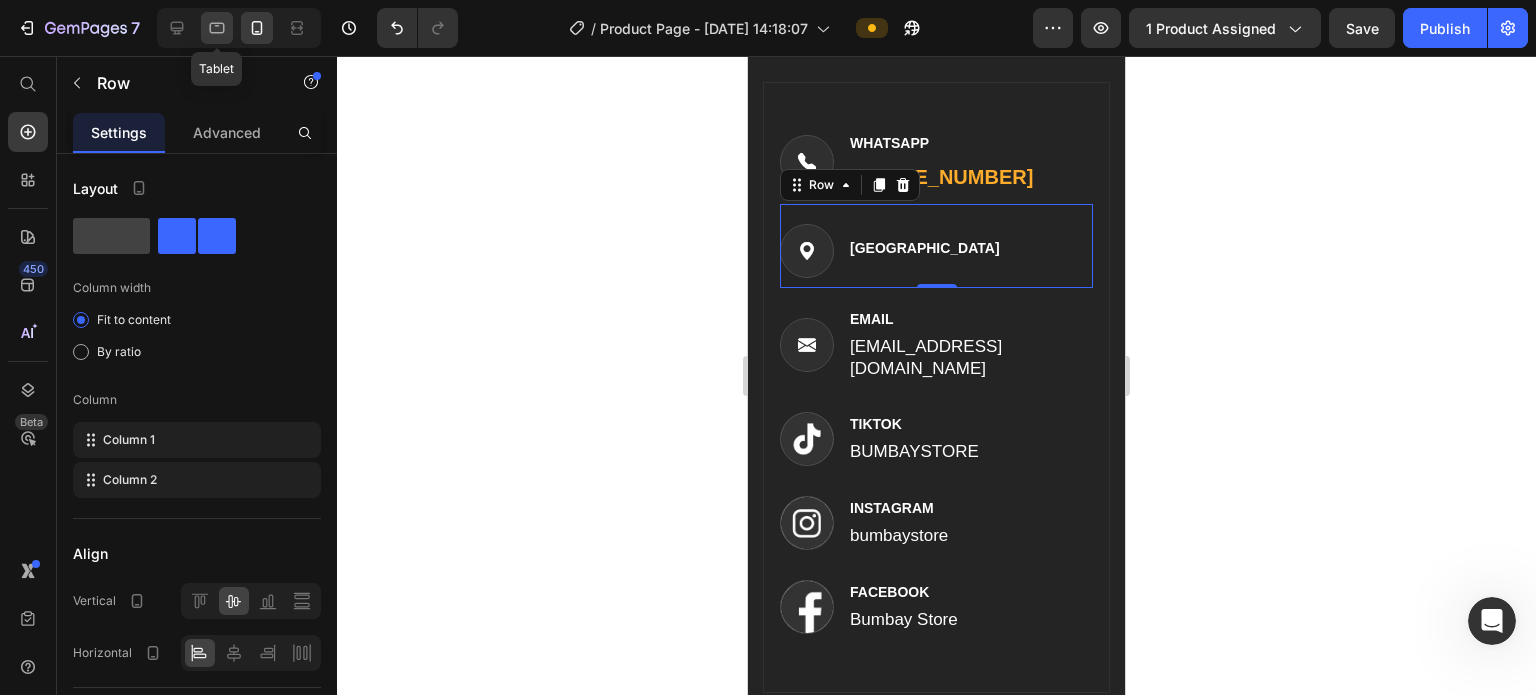 click 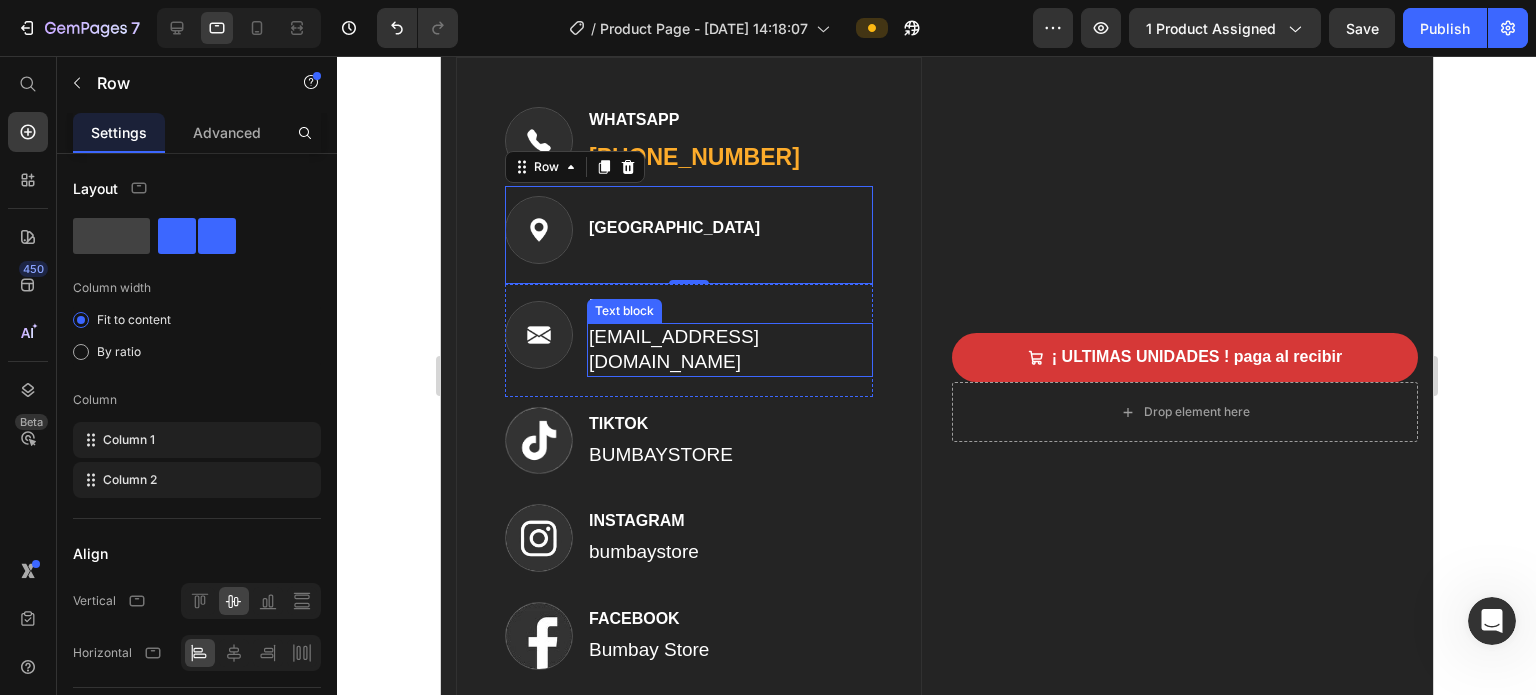 scroll, scrollTop: 8359, scrollLeft: 0, axis: vertical 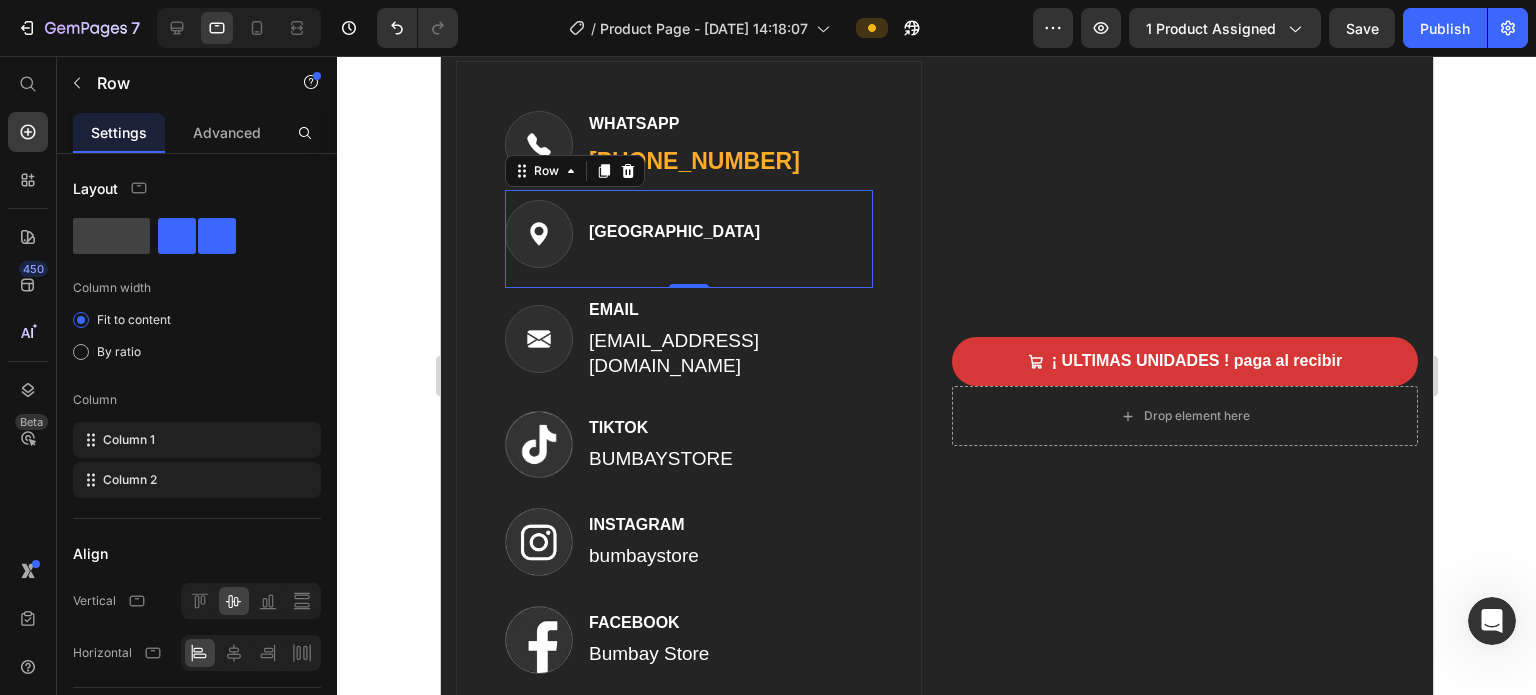 click on "Image COLOMBIA Text block Row   0" at bounding box center (688, 239) 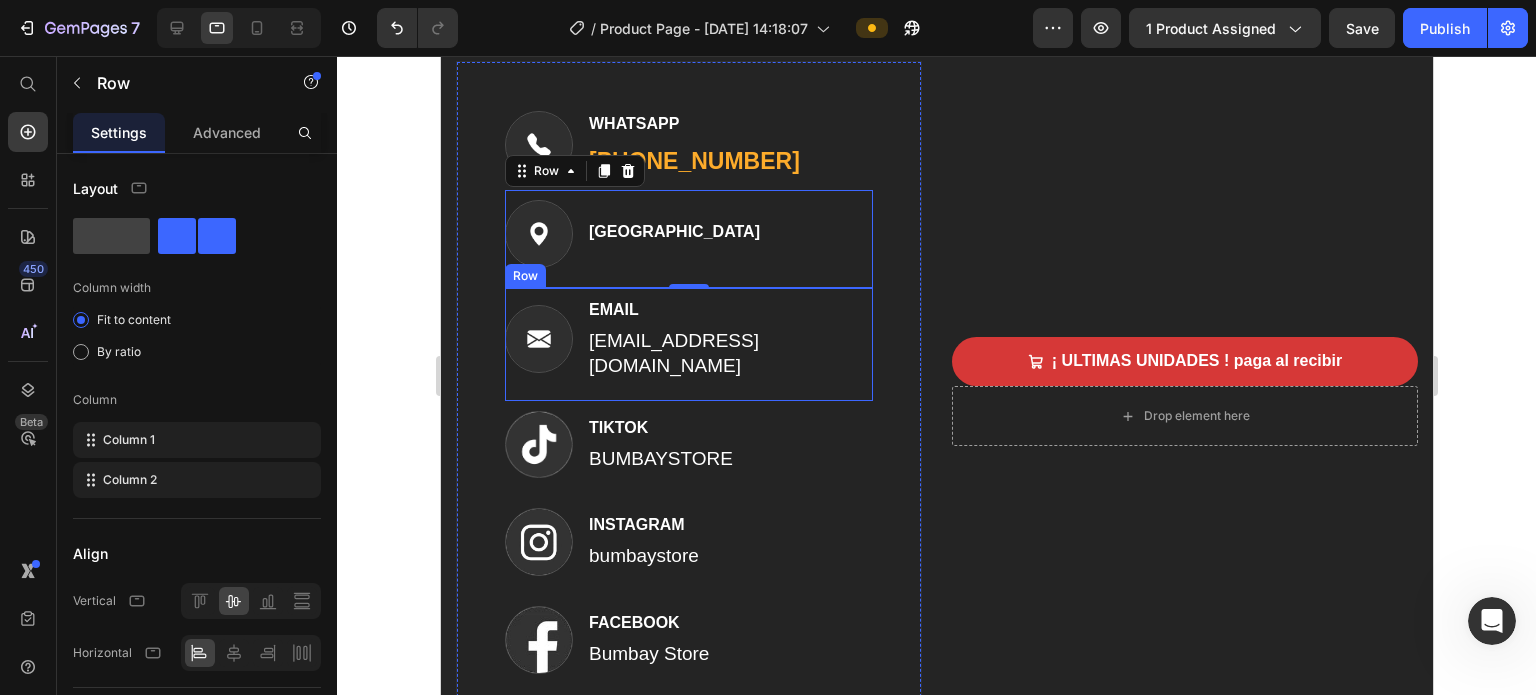 click on "Image EMAIL Text block [EMAIL_ADDRESS][DOMAIN_NAME] Text block Row" at bounding box center [688, 344] 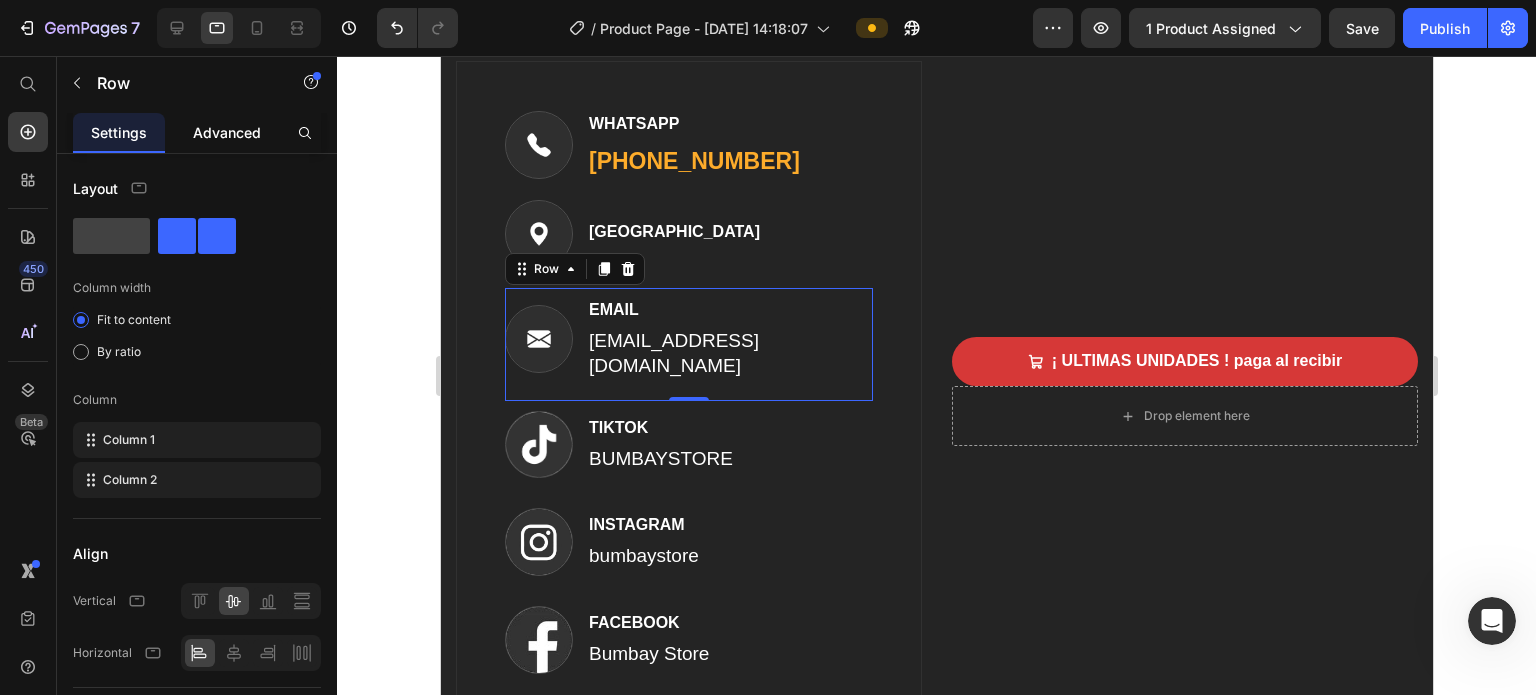 click on "Advanced" at bounding box center [227, 132] 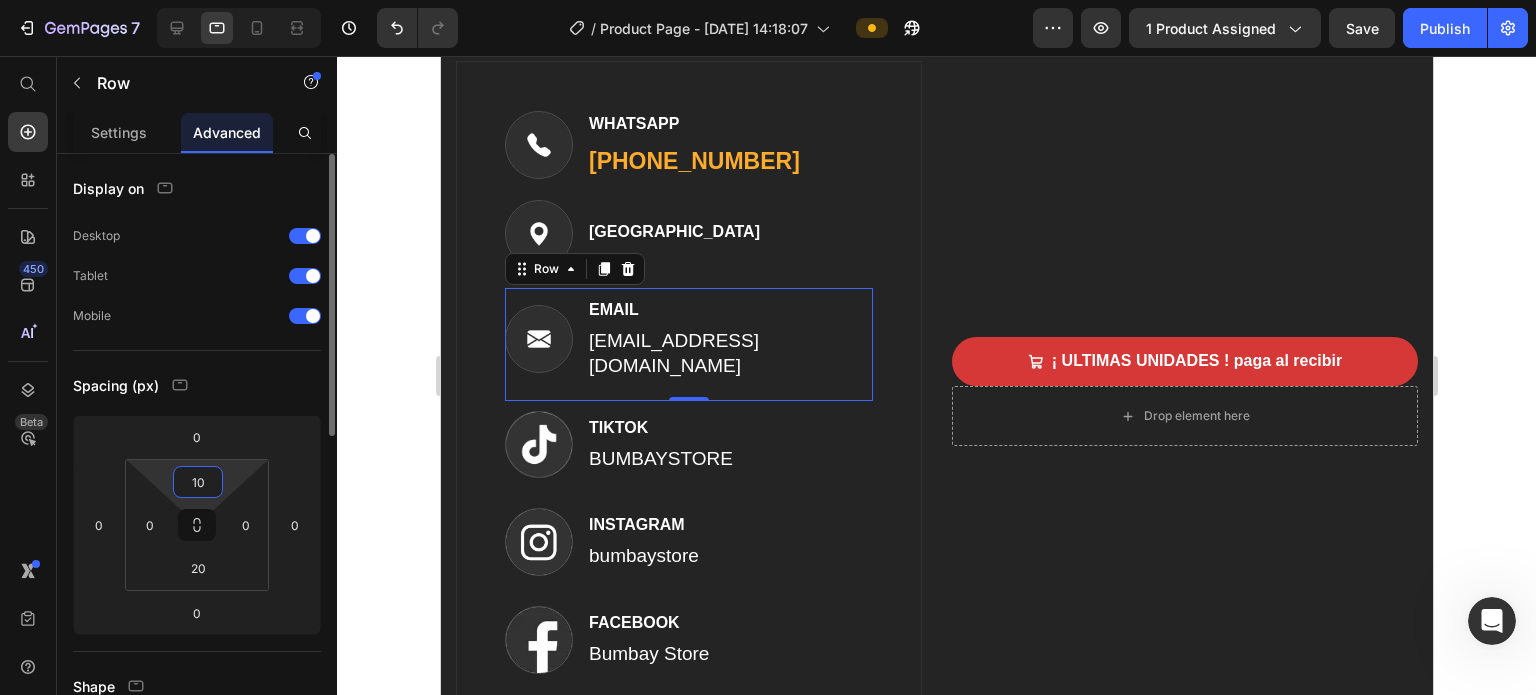 click on "10" at bounding box center [198, 482] 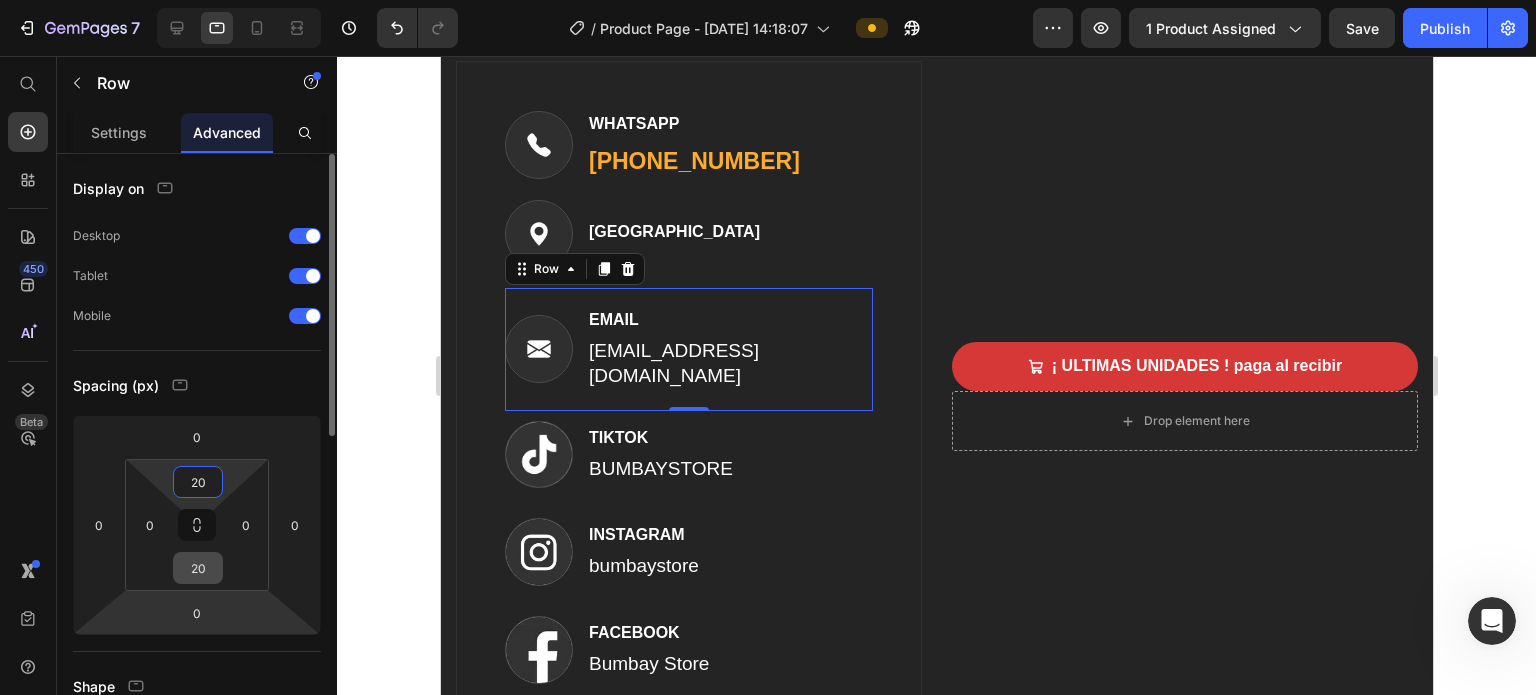 type on "20" 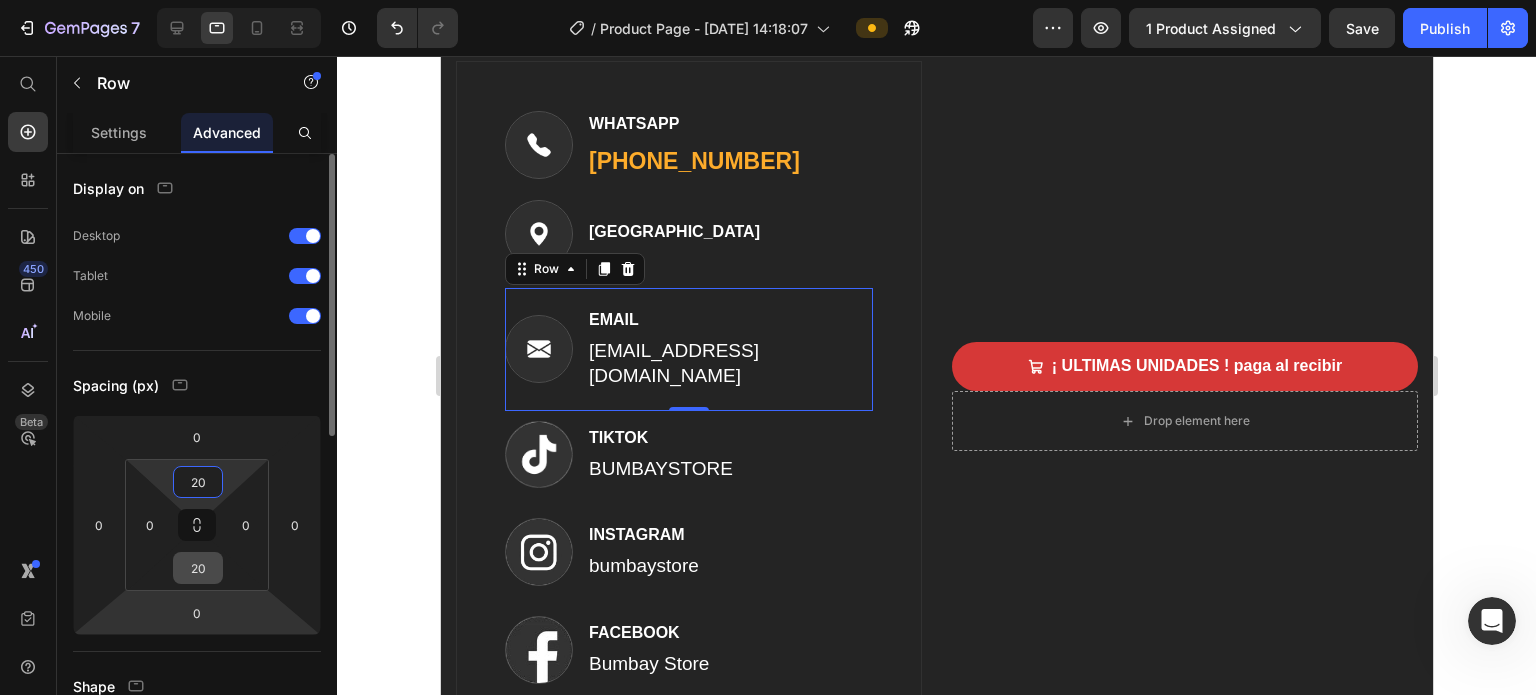 click on "20" at bounding box center [198, 568] 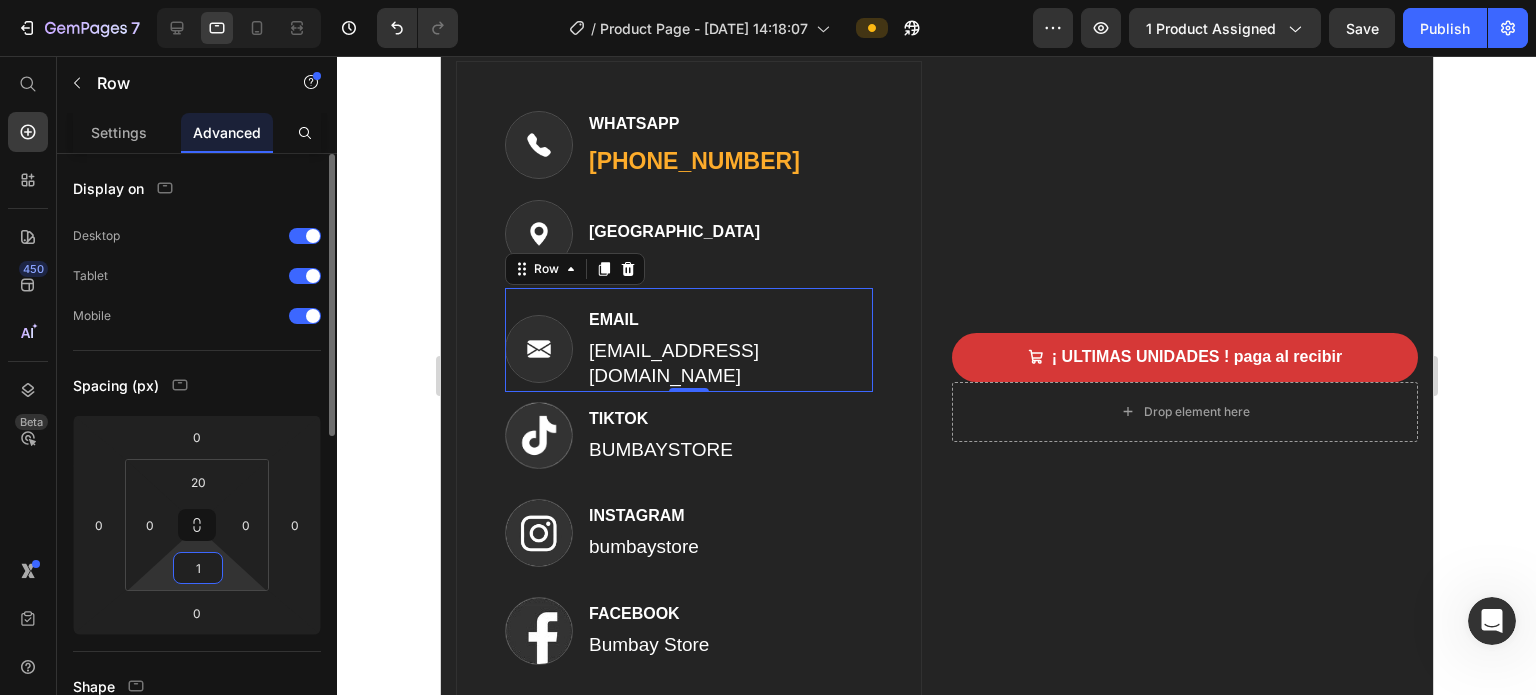 type on "10" 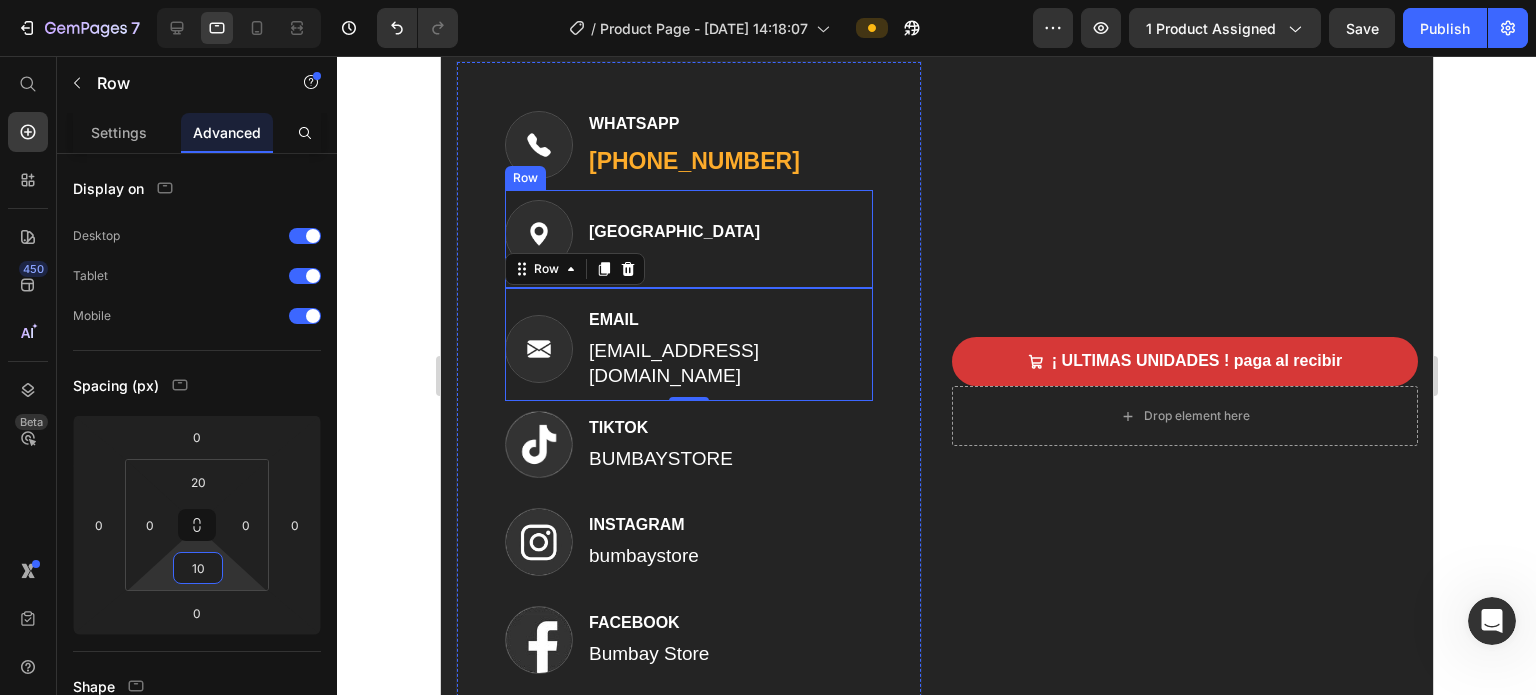 click on "Image COLOMBIA Text block Row" at bounding box center [688, 239] 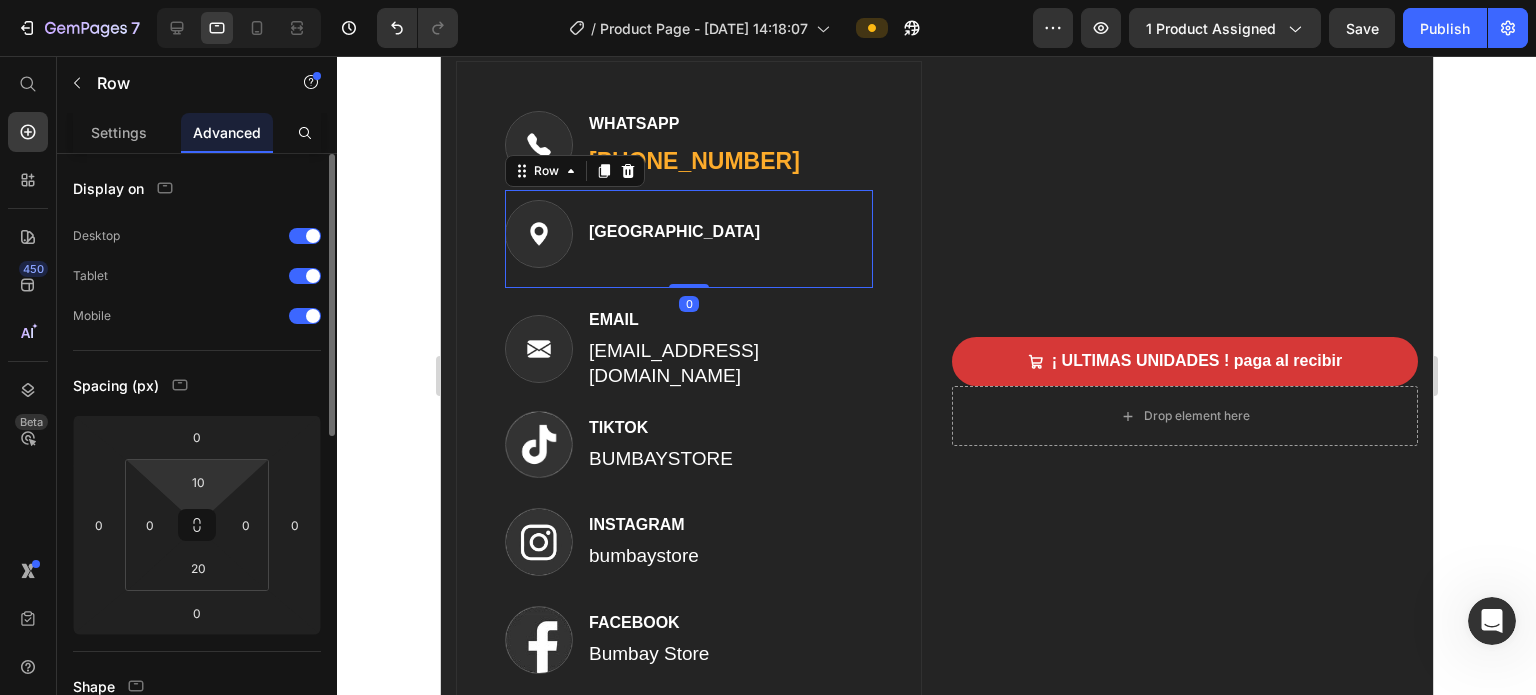 click on "7  Version history  /  Product Page - Jul 9, 14:18:07 Preview 1 product assigned  Save   Publish  450 Beta Start with Sections Elements Hero Section Product Detail Brands Trusted Badges Guarantee Product Breakdown How to use Testimonials Compare Bundle FAQs Social Proof Brand Story Product List Collection Blog List Contact Sticky Add to Cart Custom Footer Browse Library 450 Layout
Row
Row
Row
Row Text
Heading
Text Block Button
Button
Button
Sticky Back to top Media" at bounding box center (768, 0) 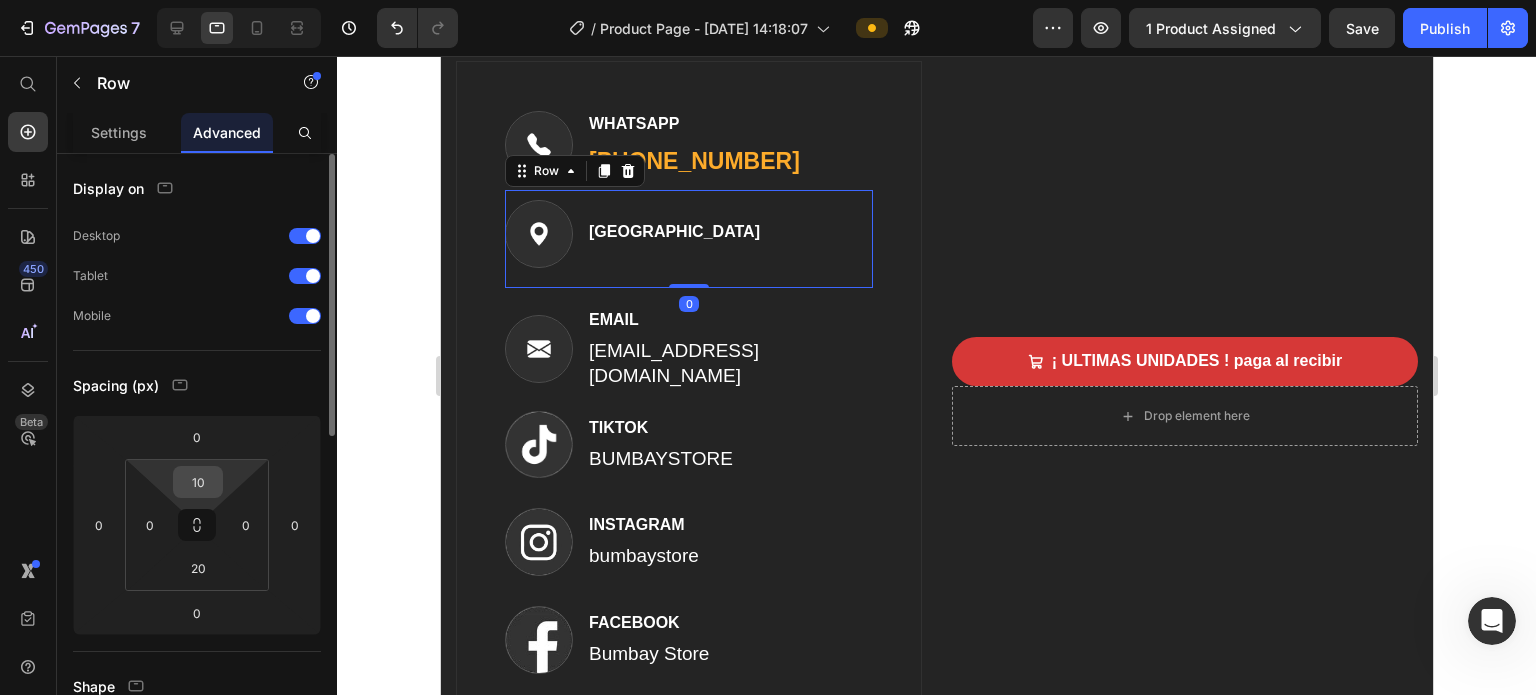 click on "10" at bounding box center [198, 482] 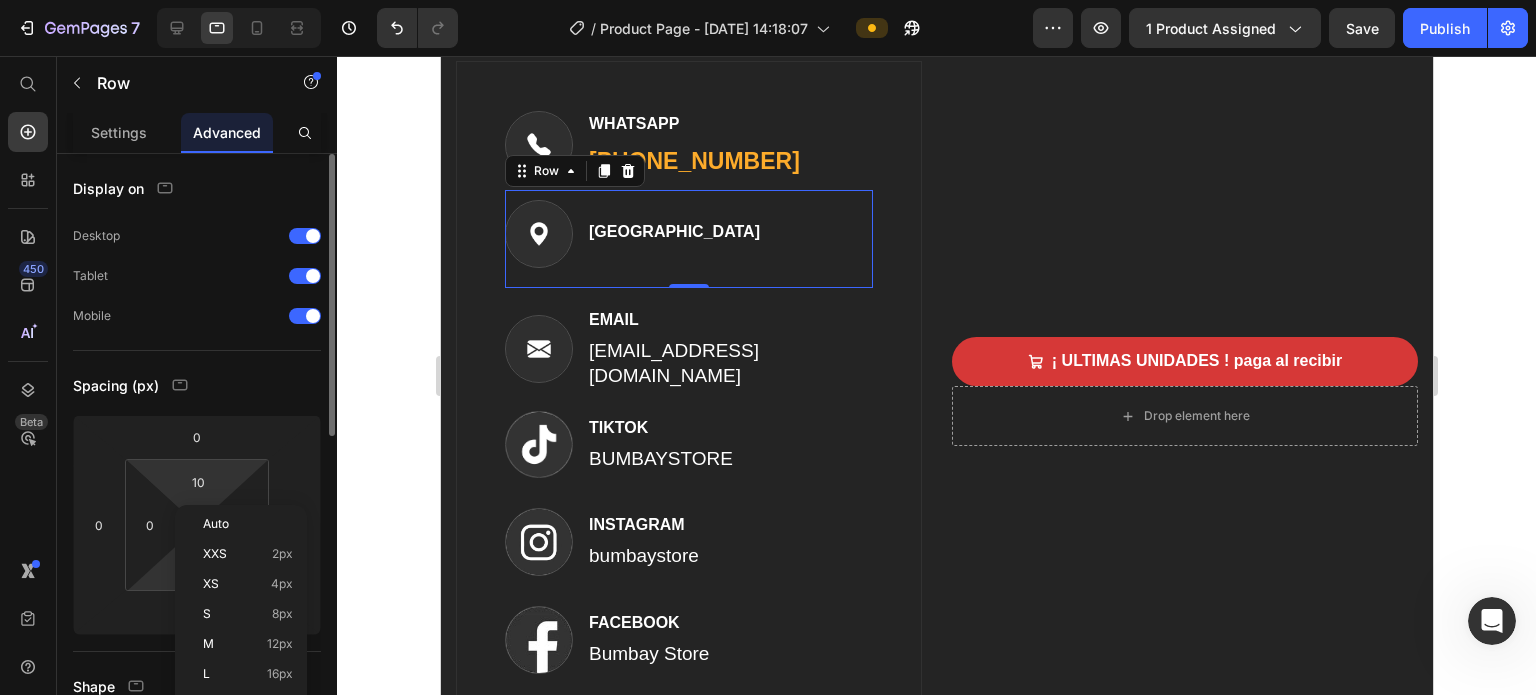 click on "7  Version history  /  Product Page - Jul 9, 14:18:07 Preview 1 product assigned  Save   Publish  450 Beta Start with Sections Elements Hero Section Product Detail Brands Trusted Badges Guarantee Product Breakdown How to use Testimonials Compare Bundle FAQs Social Proof Brand Story Product List Collection Blog List Contact Sticky Add to Cart Custom Footer Browse Library 450 Layout
Row
Row
Row
Row Text
Heading
Text Block Button
Button
Button
Sticky Back to top Media" at bounding box center [768, 0] 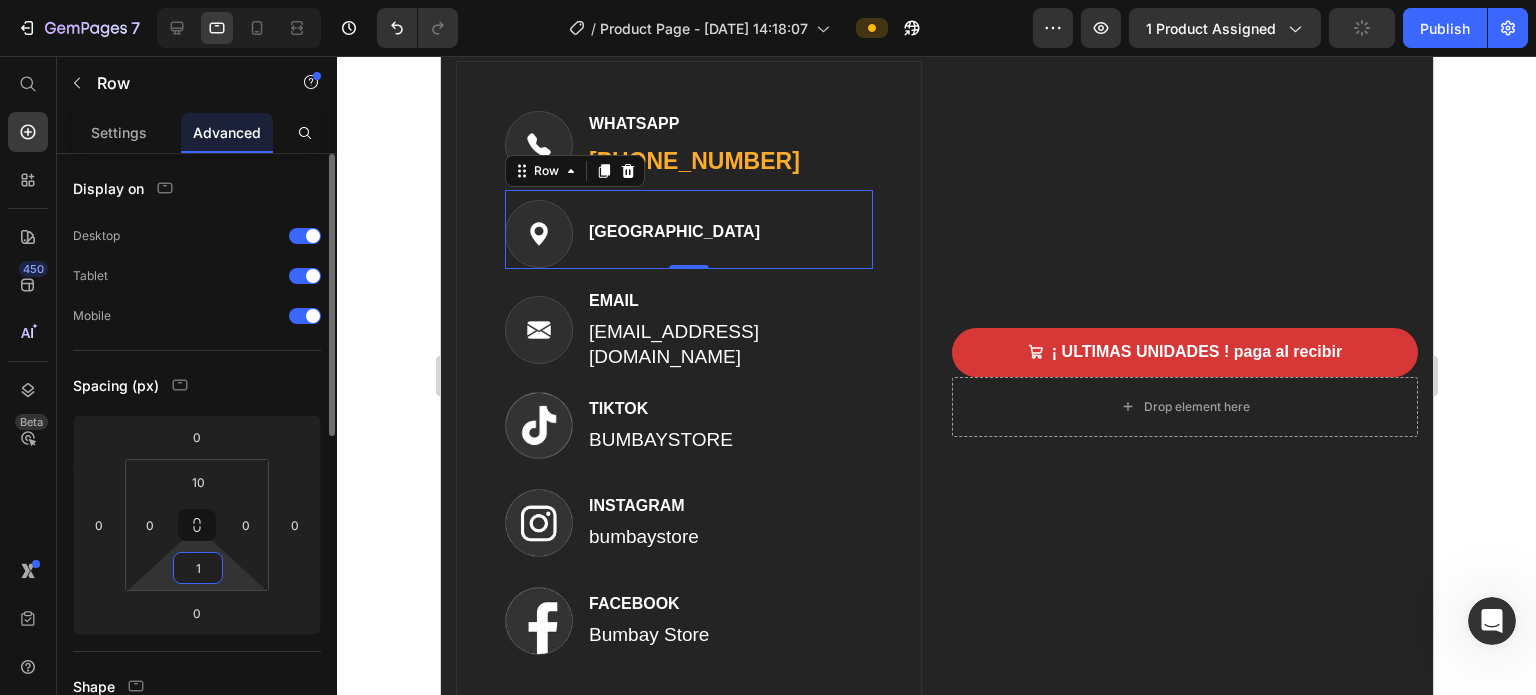 type on "10" 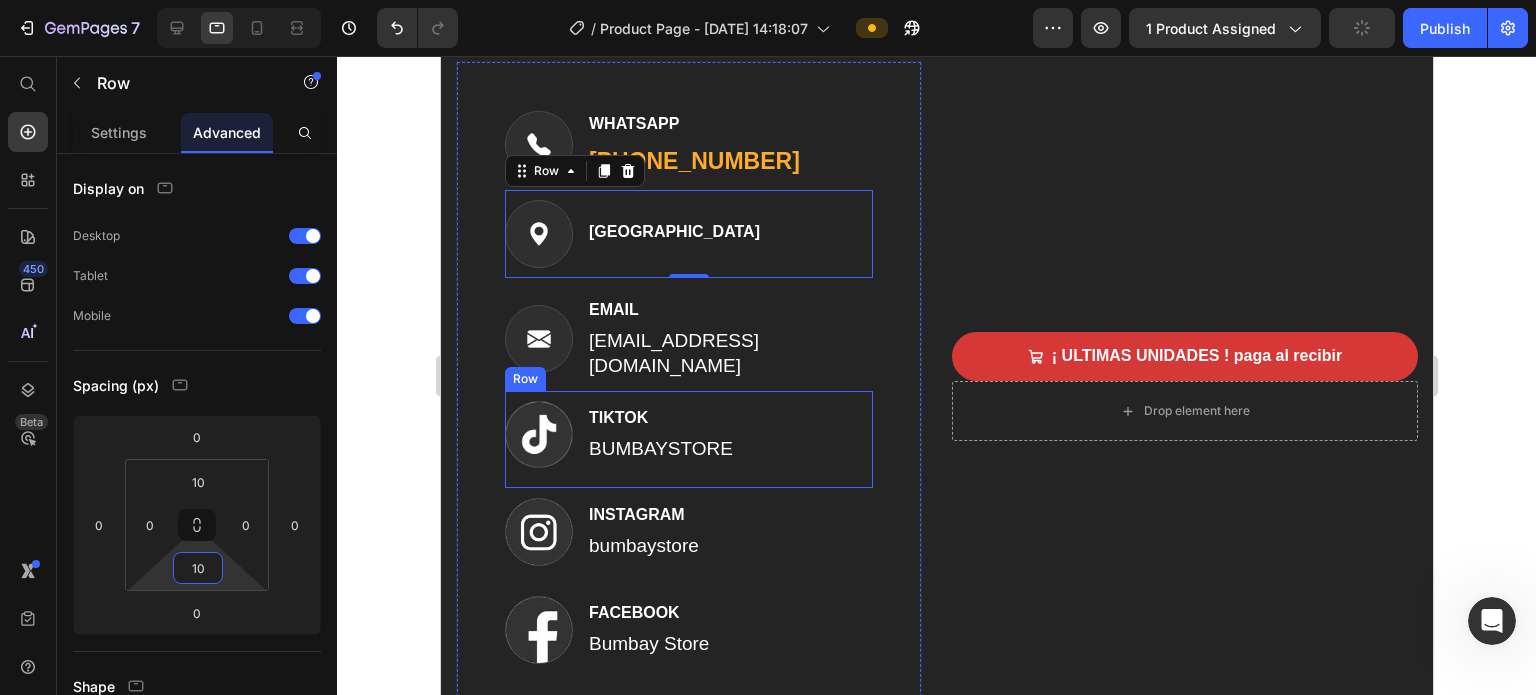click on "Image TIKTOK Text block BUMBAYSTORE Text block Row" at bounding box center (688, 440) 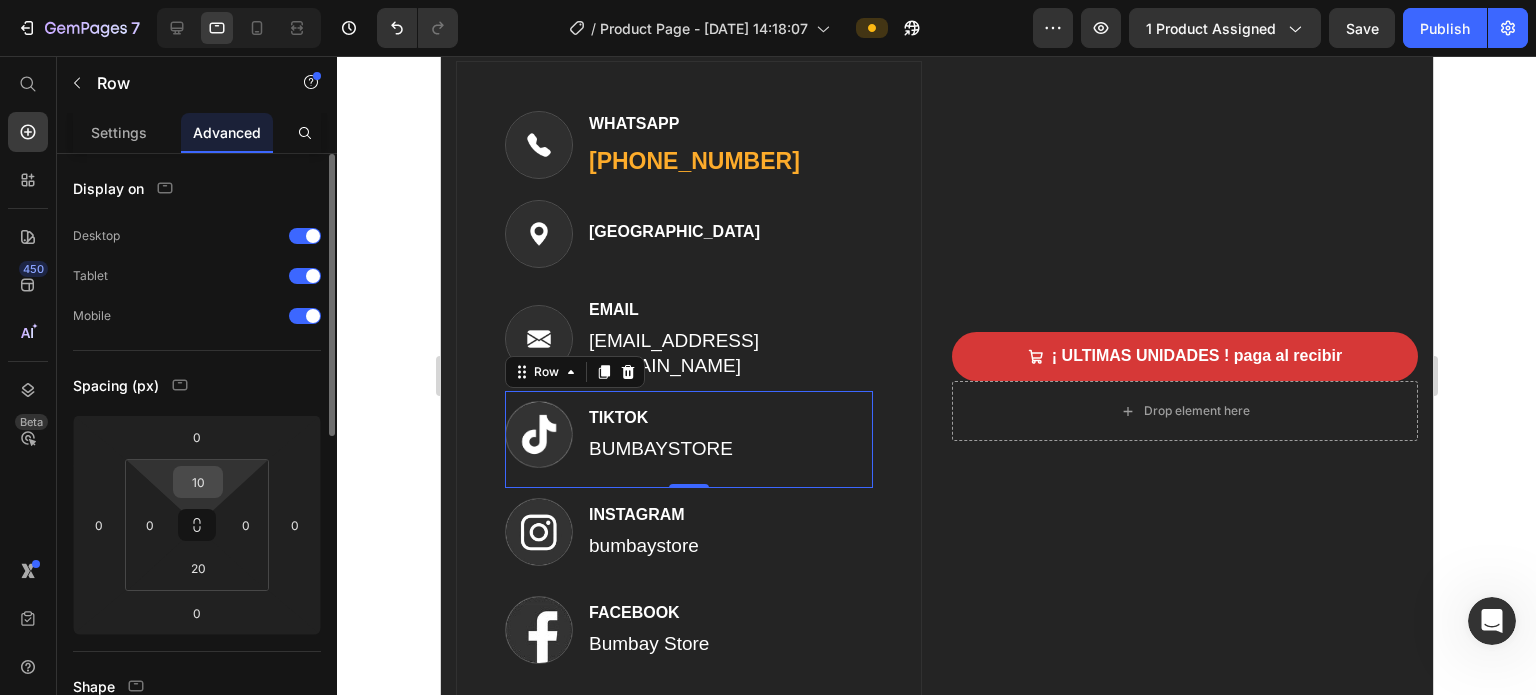 click on "10" at bounding box center [198, 482] 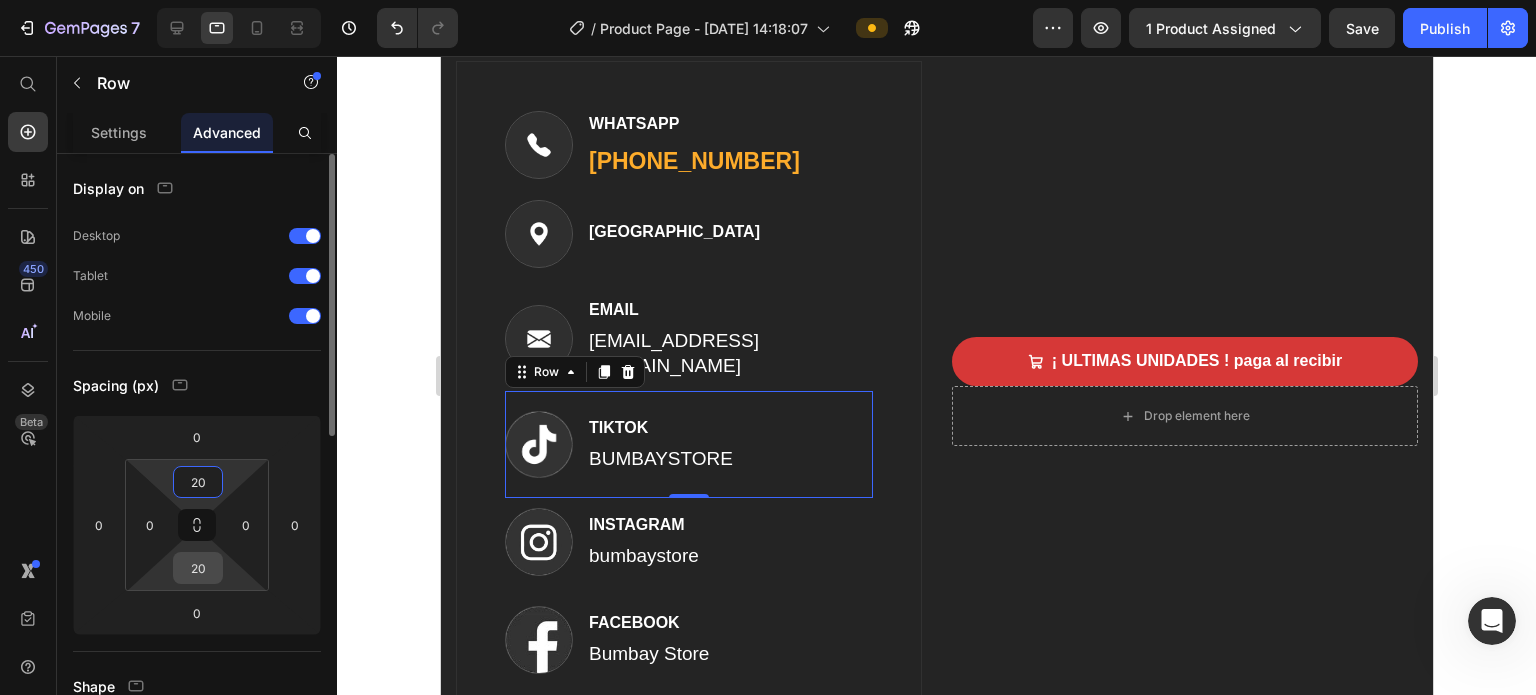 type on "20" 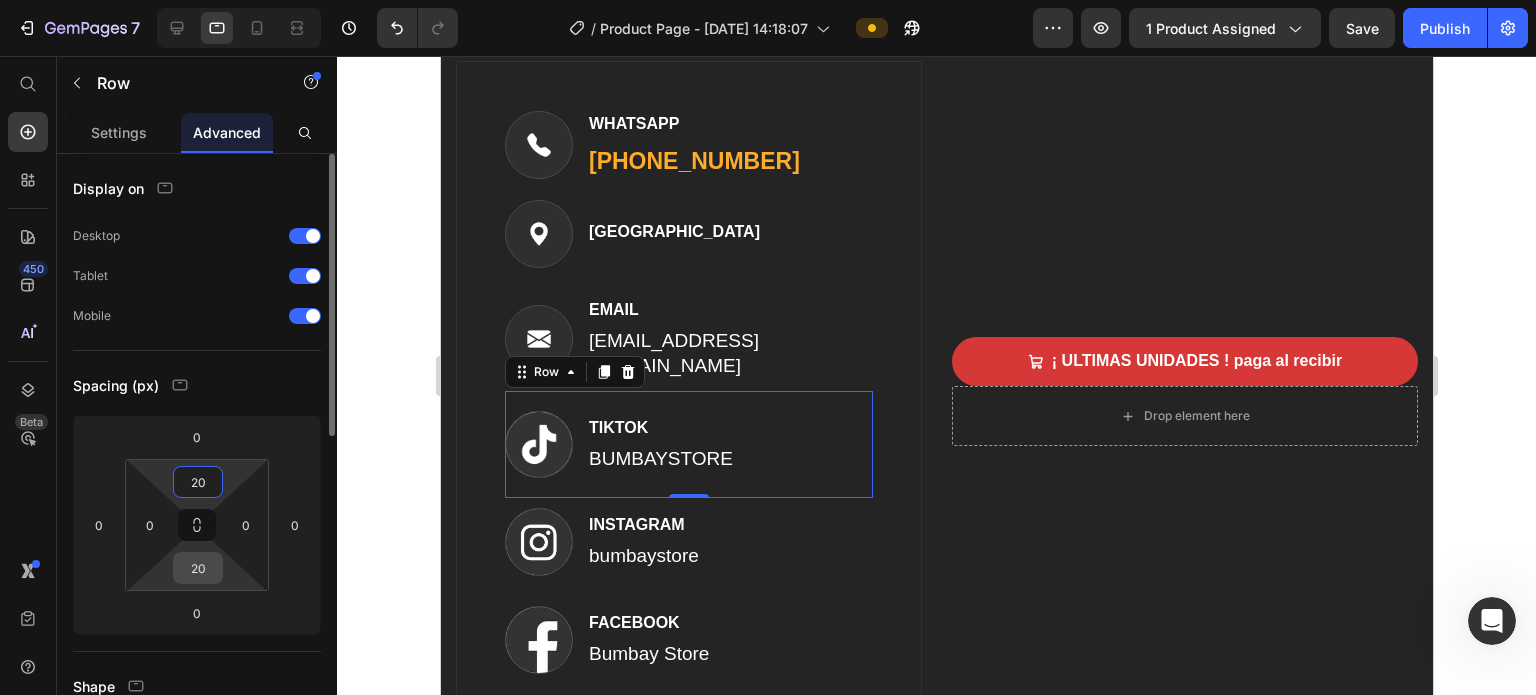 click on "20" at bounding box center [198, 568] 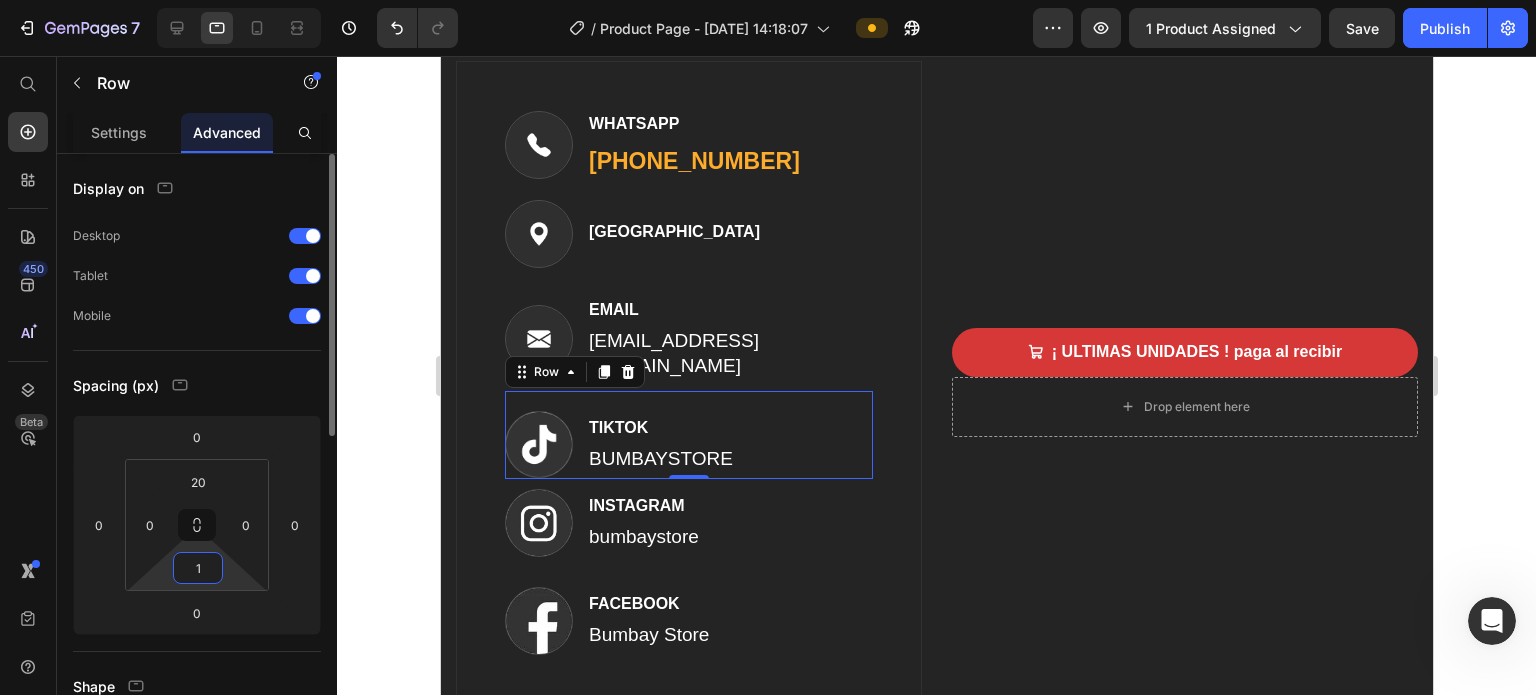 type on "10" 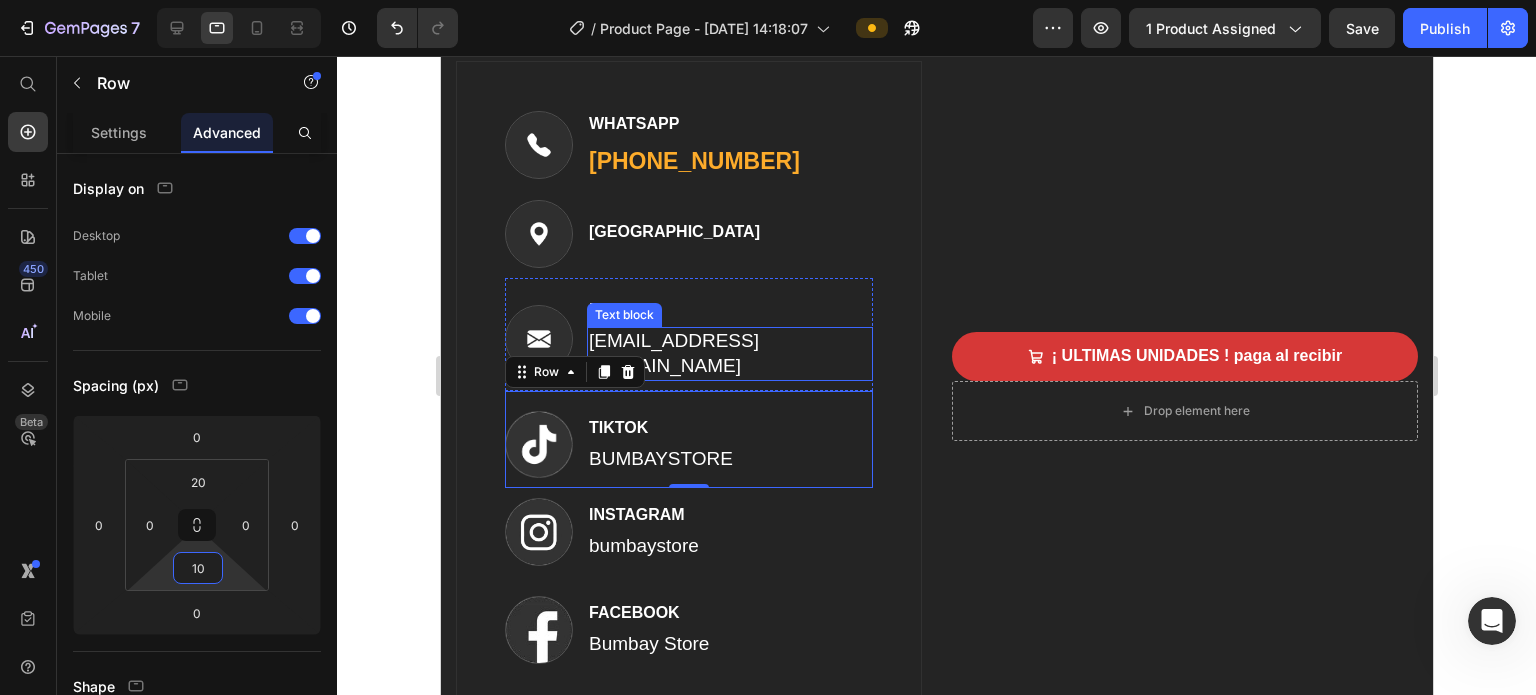 click on "[EMAIL_ADDRESS][DOMAIN_NAME]" at bounding box center [729, 353] 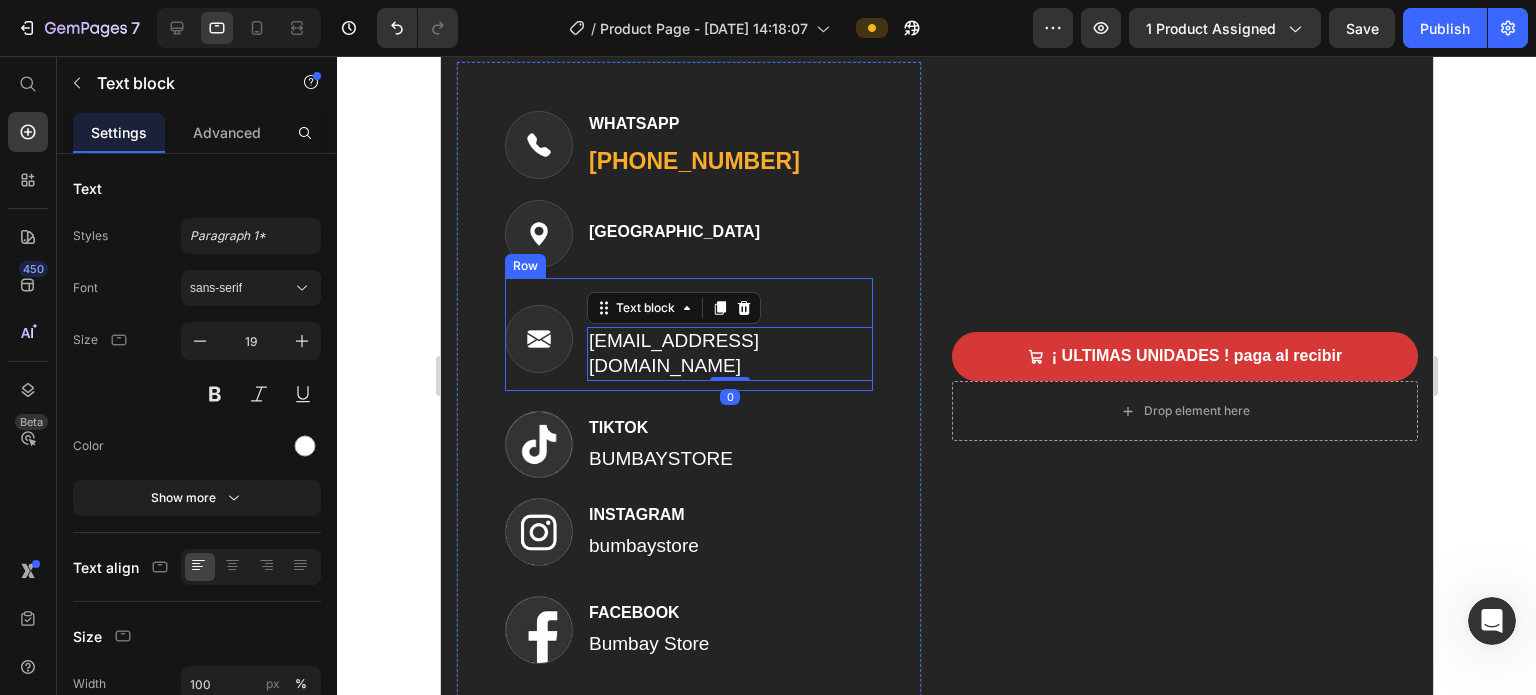 click on "Image EMAIL Text block [EMAIL_ADDRESS][DOMAIN_NAME] Text block   0 Row" at bounding box center (688, 334) 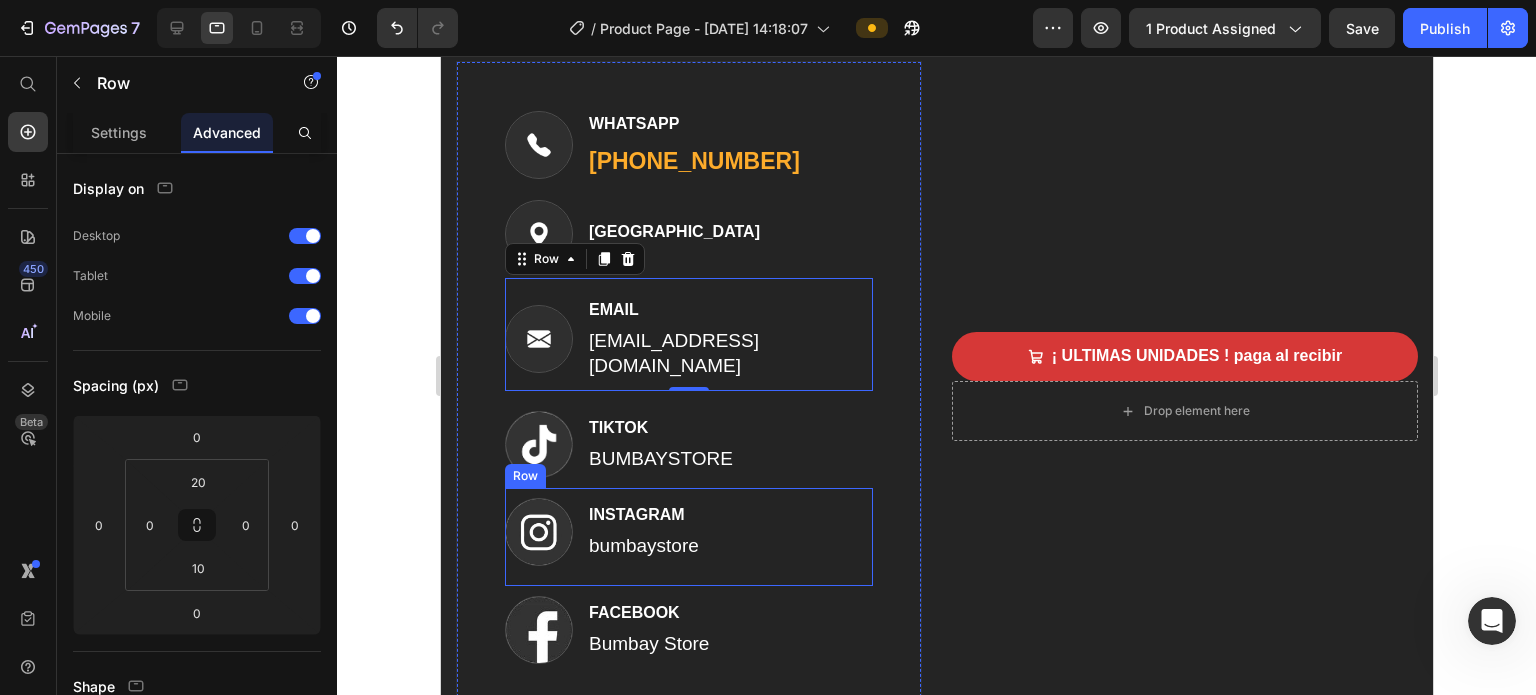 click on "Image INSTAGRAM Text block bumbaystore Text block Row" at bounding box center [688, 536] 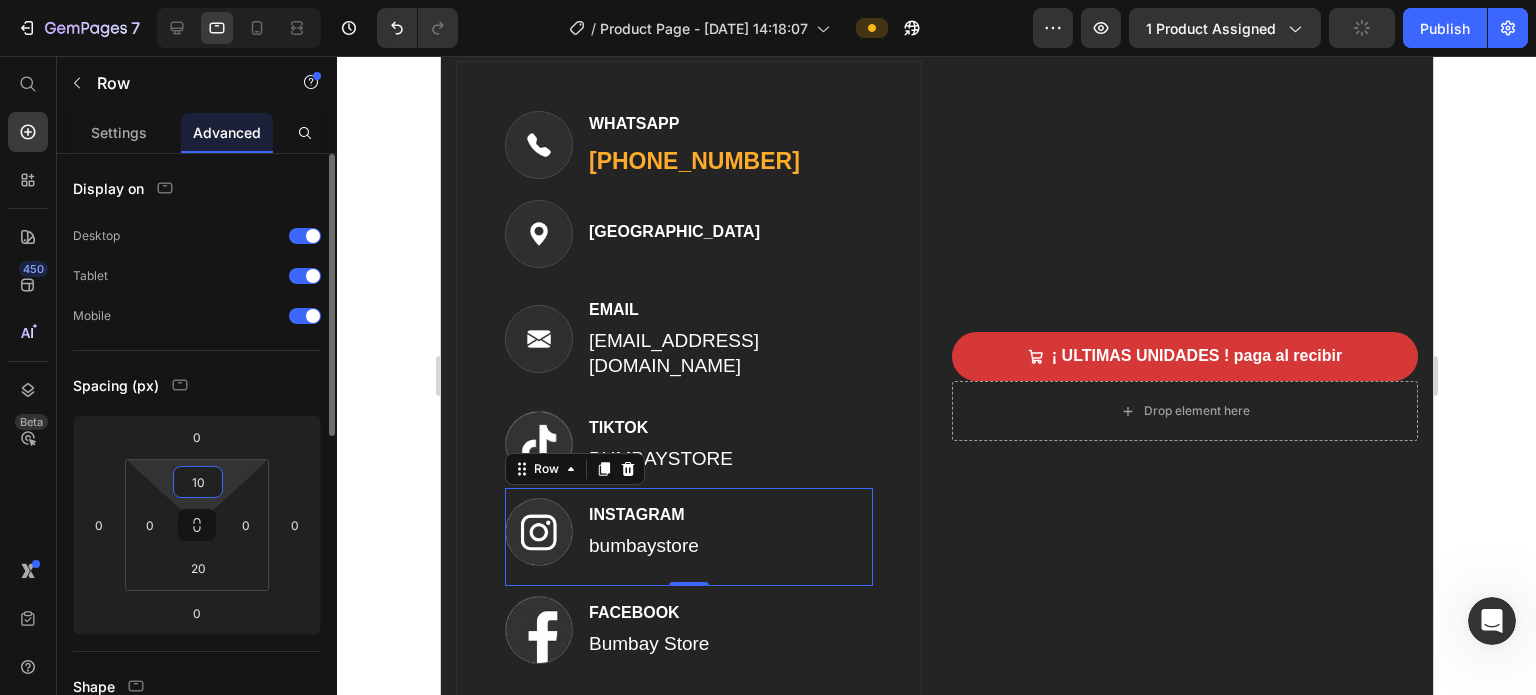 click on "10" at bounding box center (198, 482) 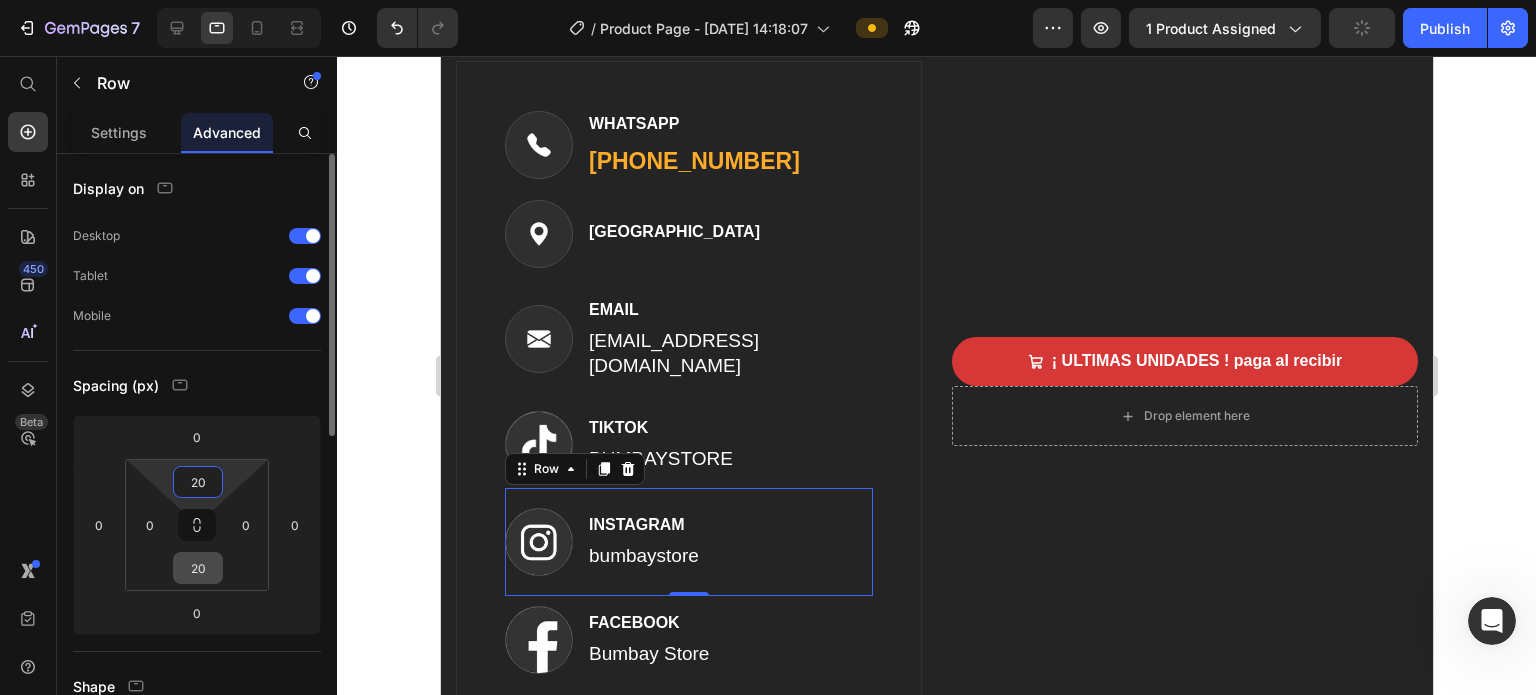 type on "20" 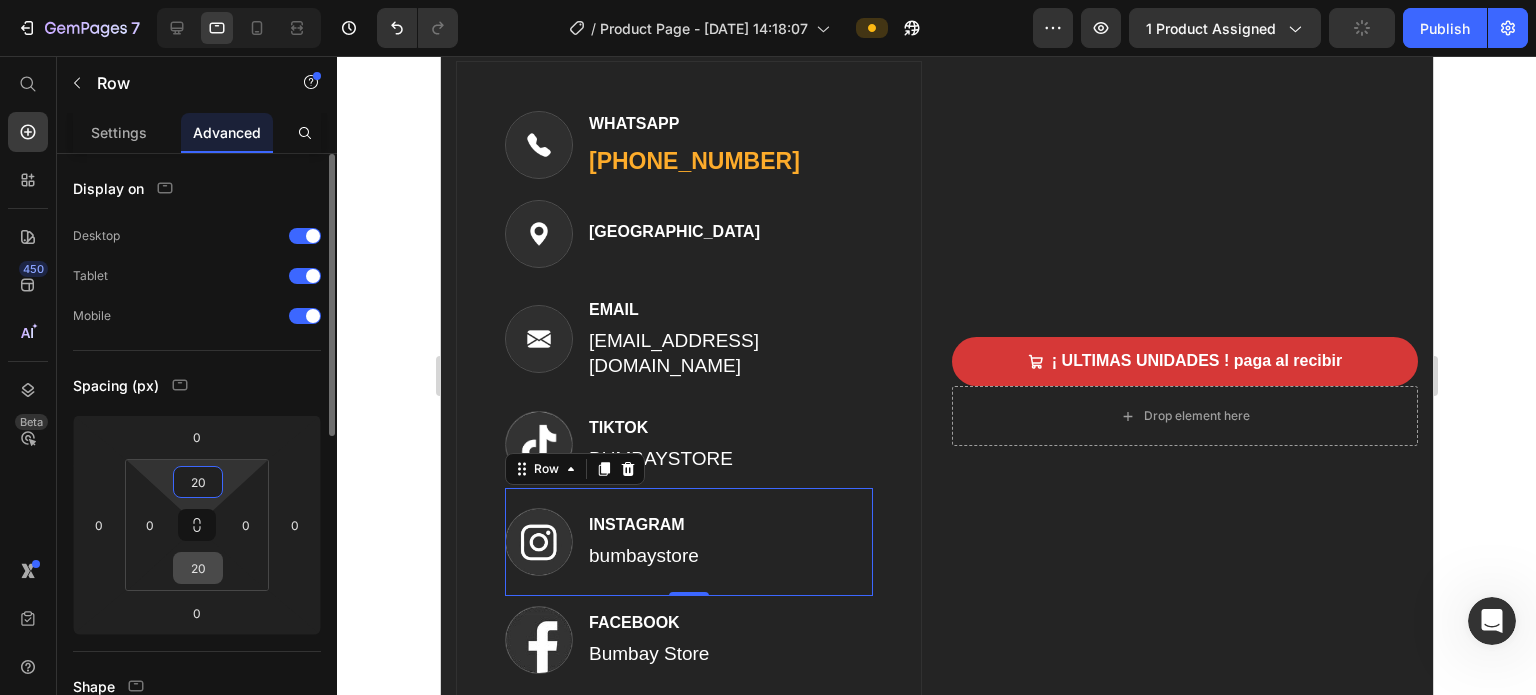 click on "20" at bounding box center (198, 568) 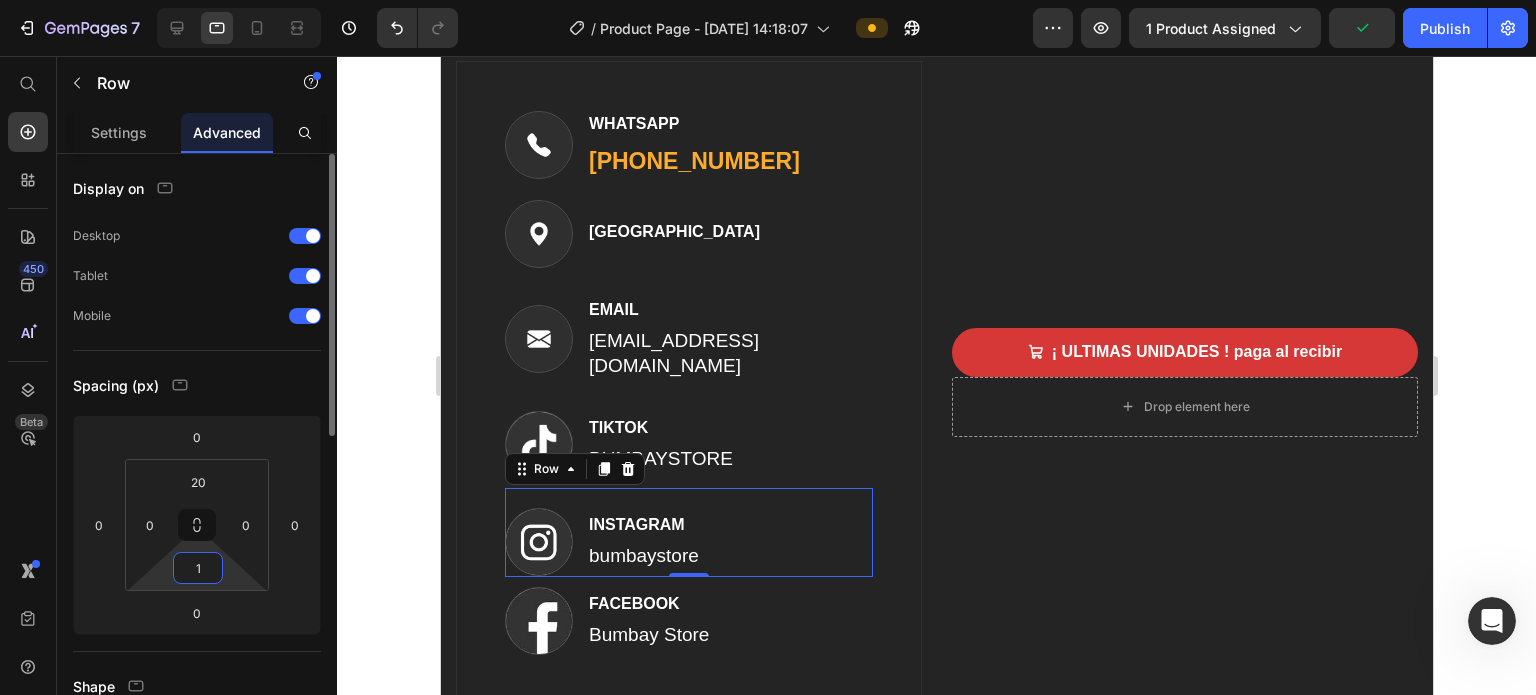 type on "10" 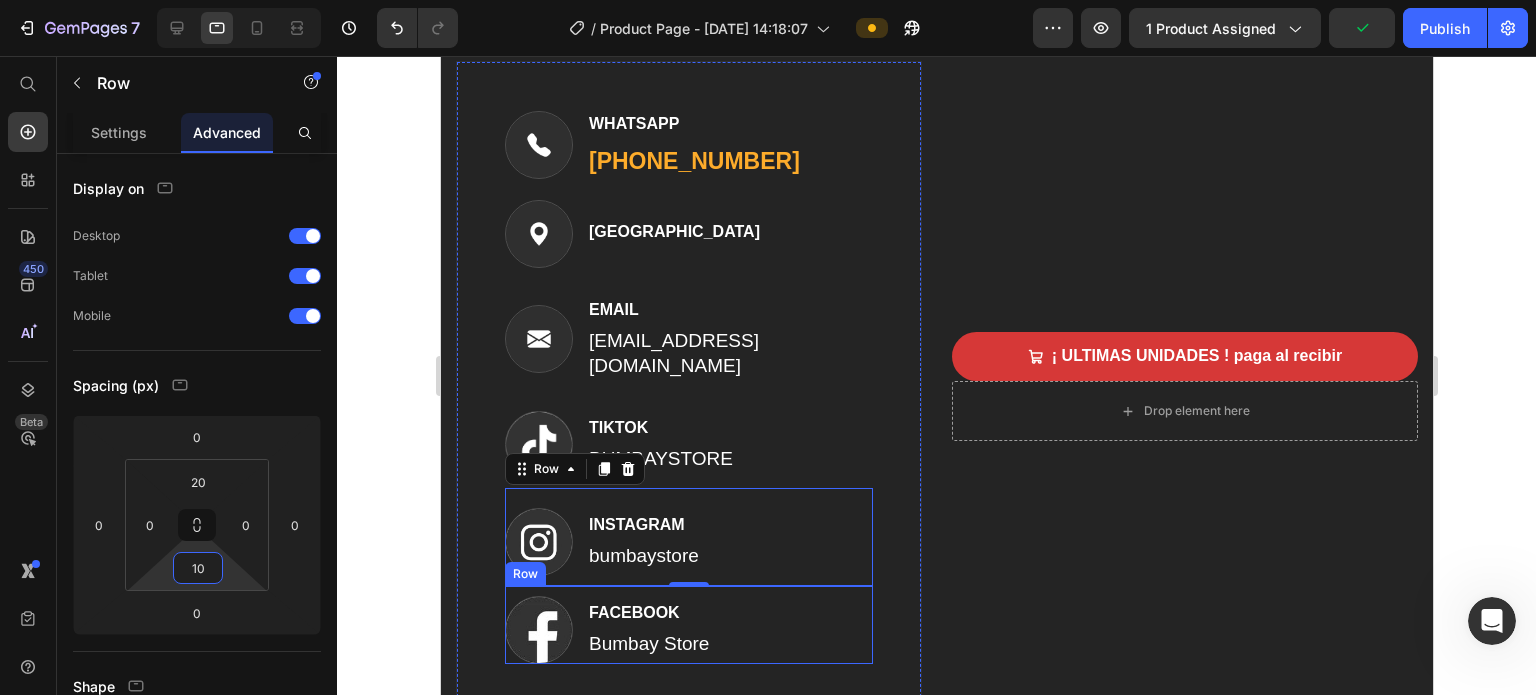 click on "Image FACEBOOK Text block Bumbay Store Text block Row" at bounding box center (688, 625) 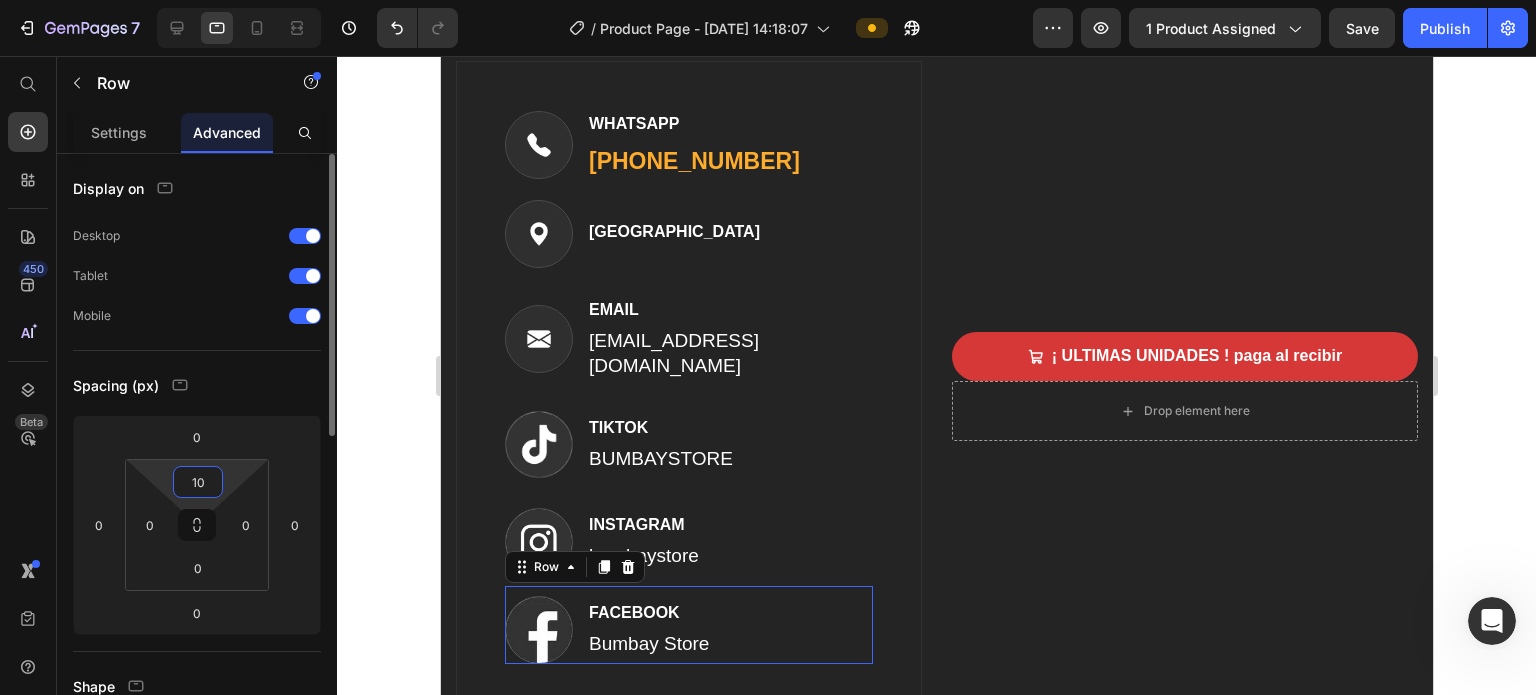 click on "10" at bounding box center [198, 482] 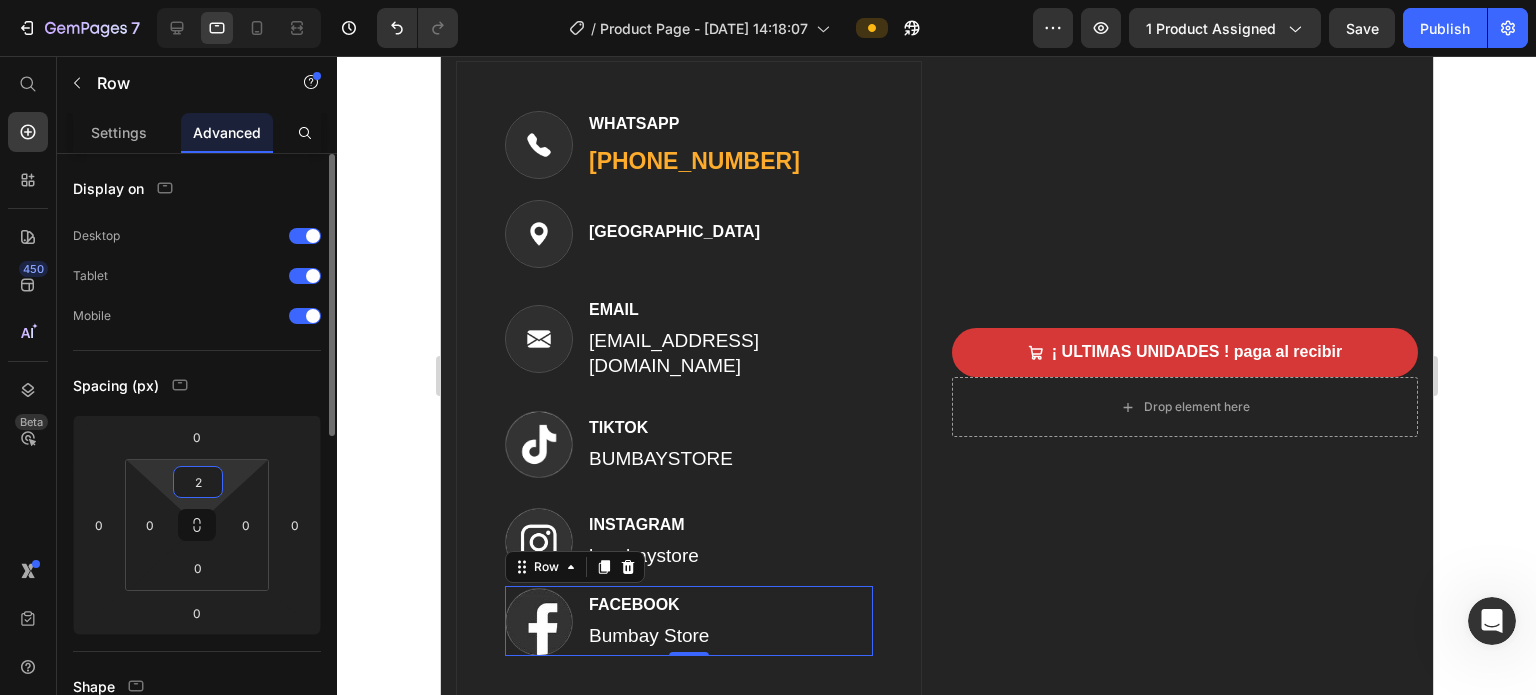 type on "20" 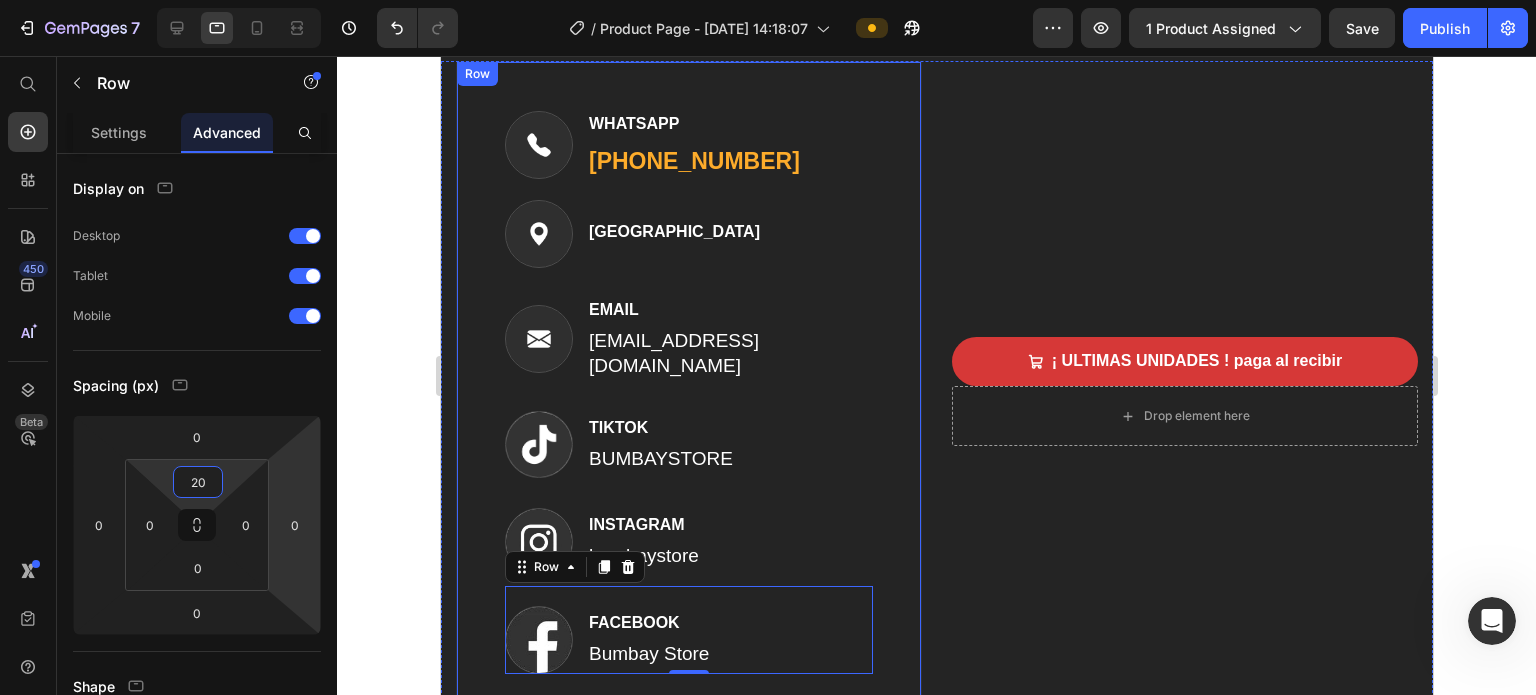 click on "Image WHATSAPP Text block (317) 445-2064 Text block Row Image COLOMBIA Text block Row Image EMAIL Text block bumbaycol@gmail.com Text block Row Image TIKTOK Text block BUMBAYSTORE Text block Row Image INSTAGRAM Text block bumbaystore Text block Row Image FACEBOOK Text block Bumbay Store Text block Row   0 Row" at bounding box center [688, 392] 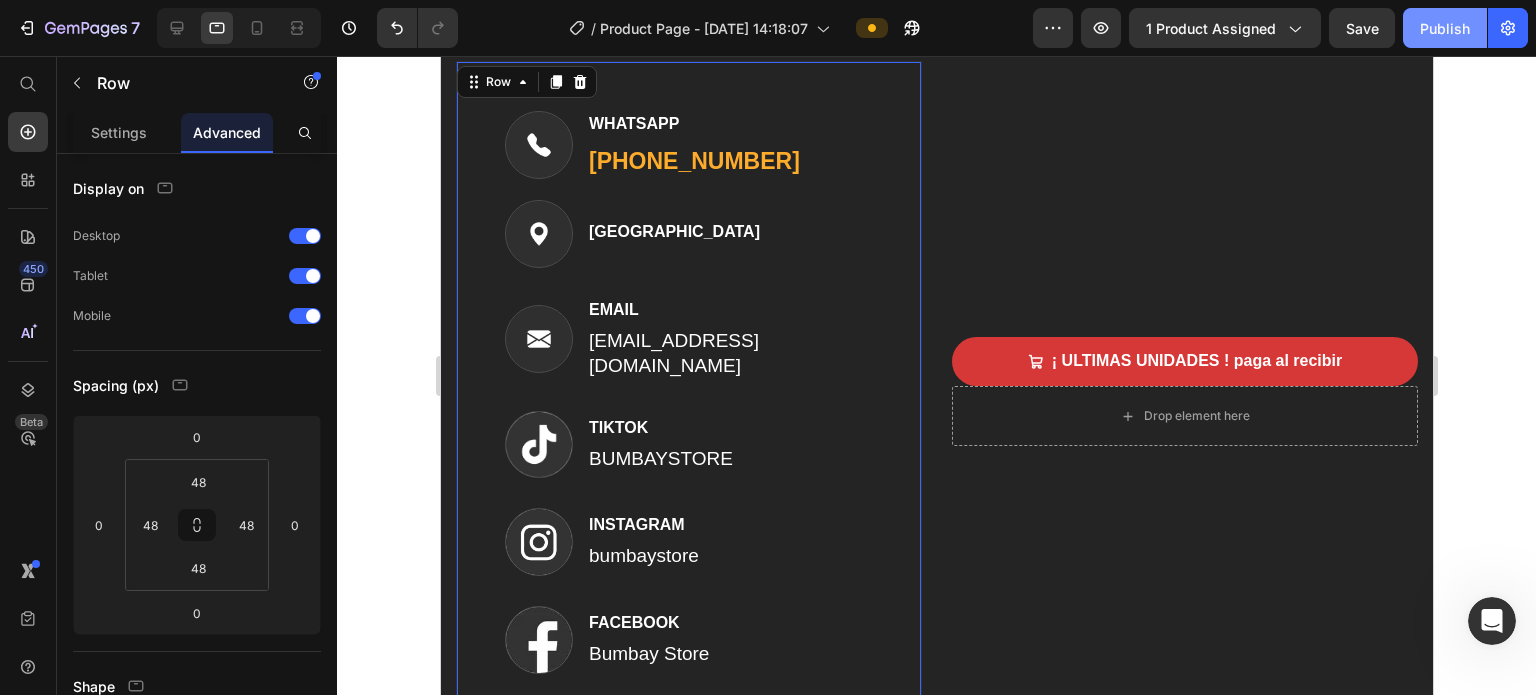 click on "Publish" at bounding box center (1445, 28) 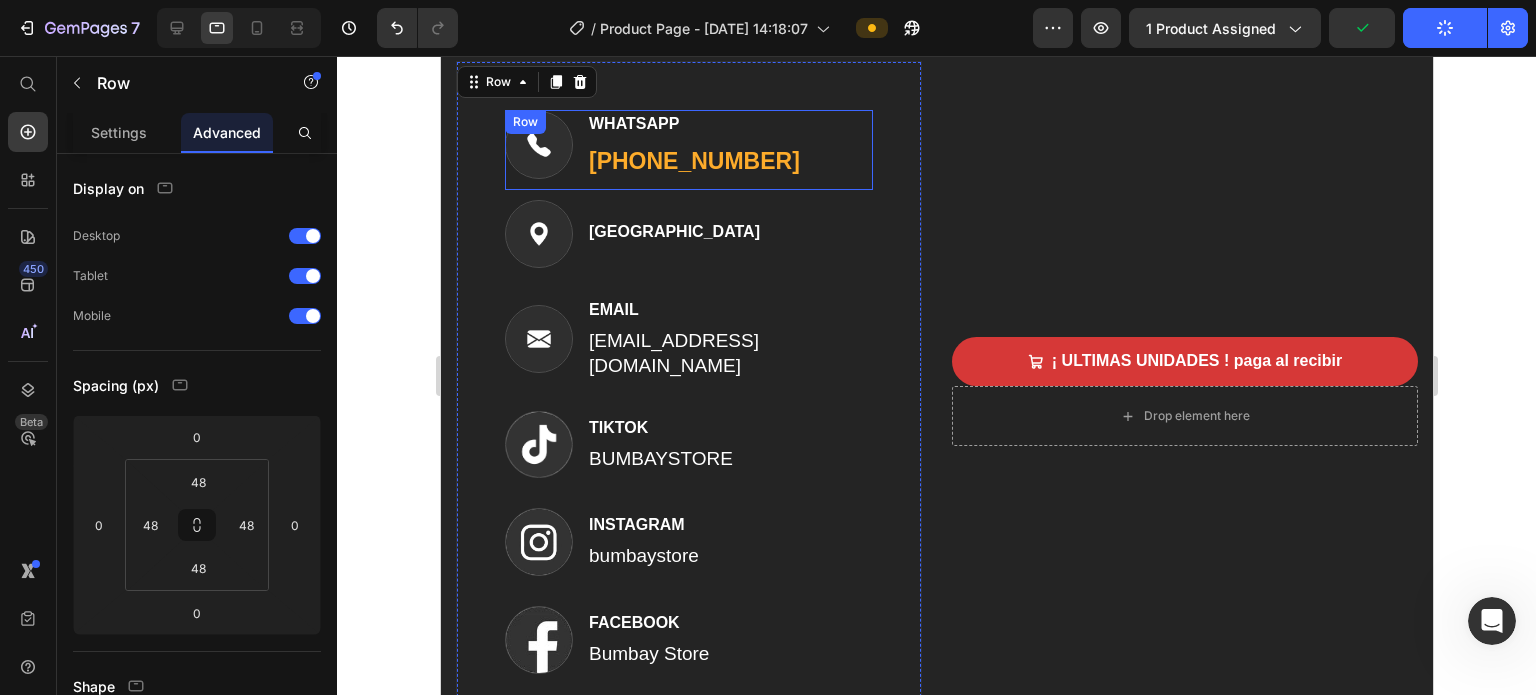 click on "Image WHATSAPP Text block (317) 445-2064 Text block Row" at bounding box center [688, 150] 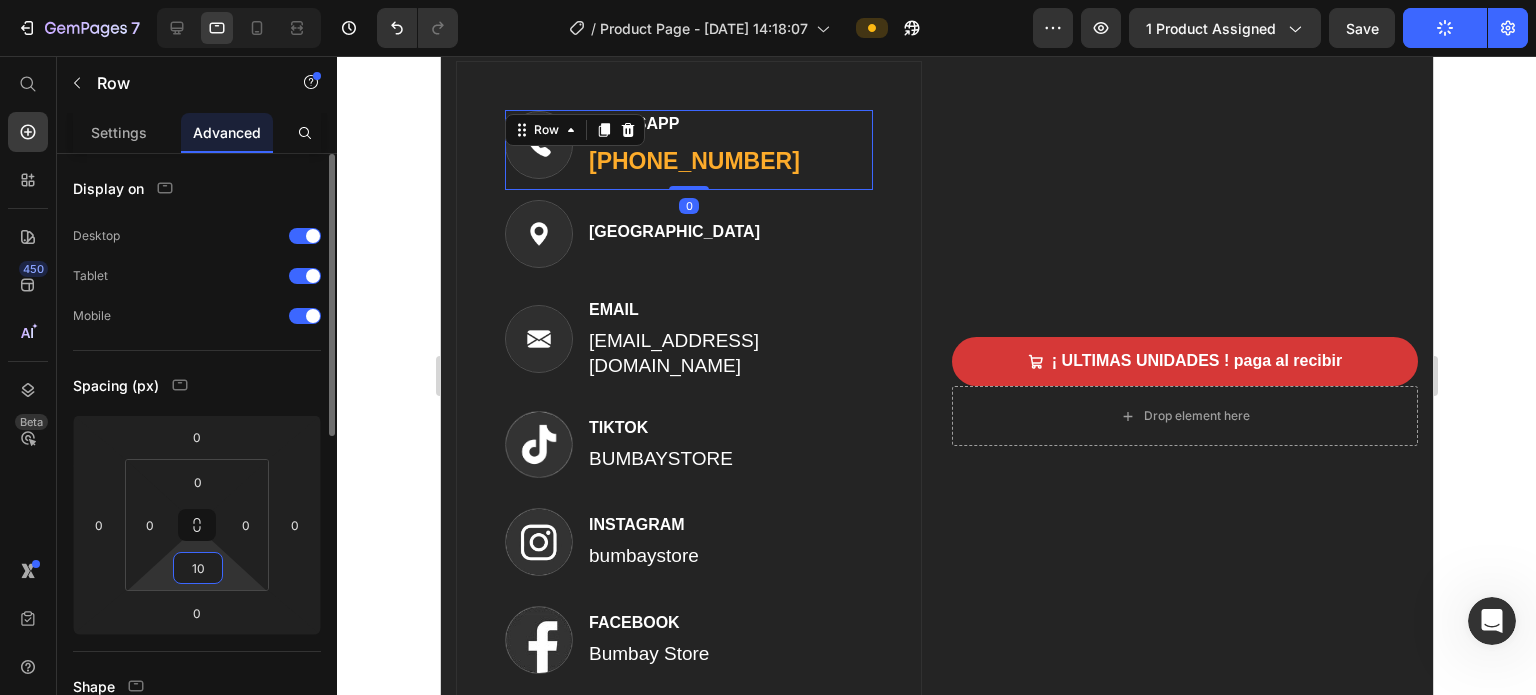 click on "10" at bounding box center (198, 568) 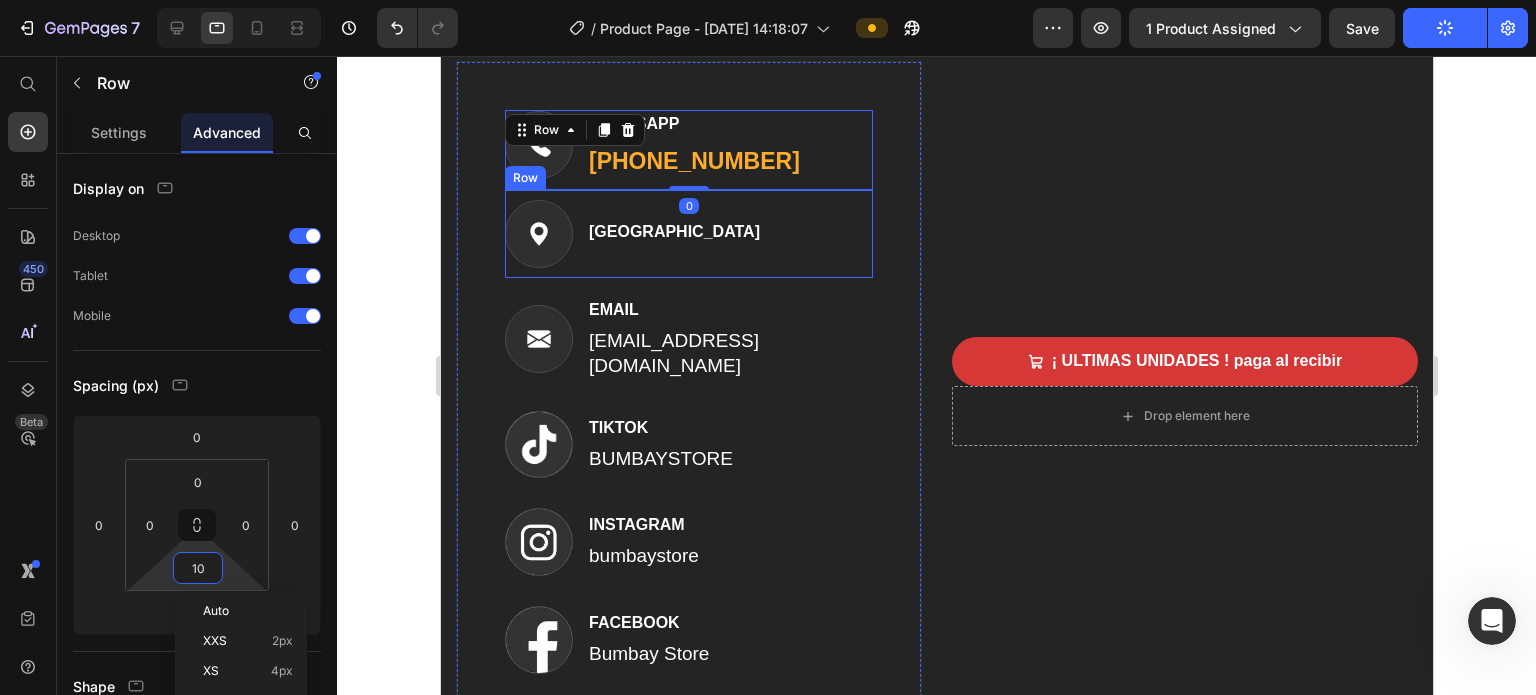 click on "Image COLOMBIA Text block Row" at bounding box center [688, 234] 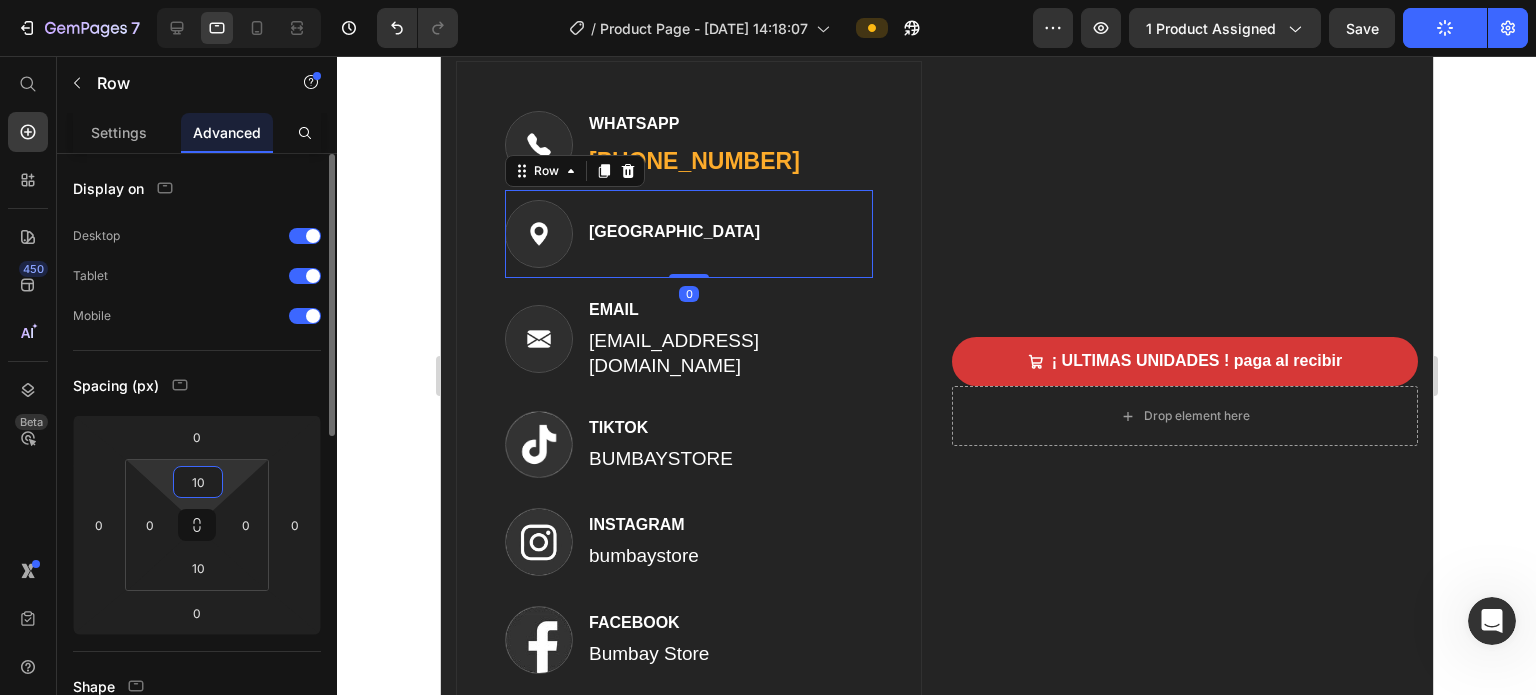 click on "10" at bounding box center [198, 482] 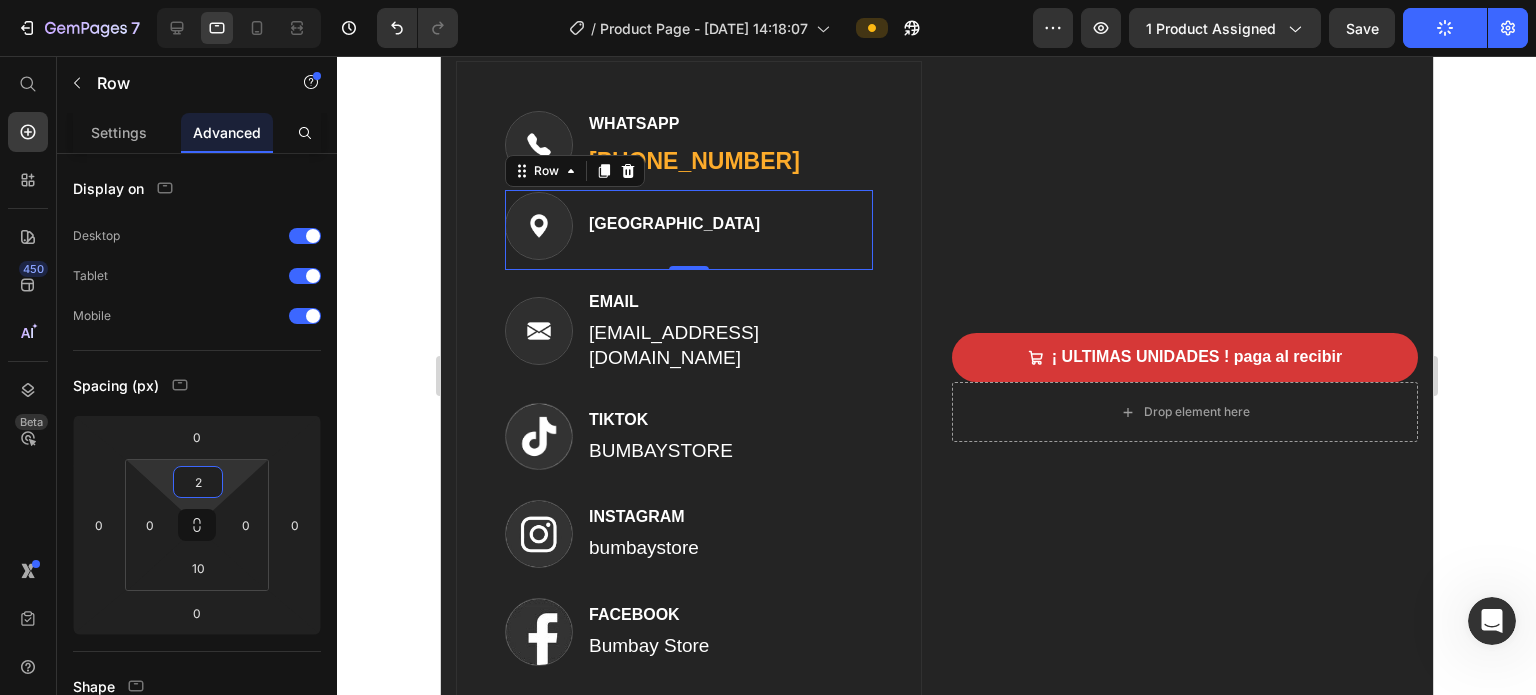type on "20" 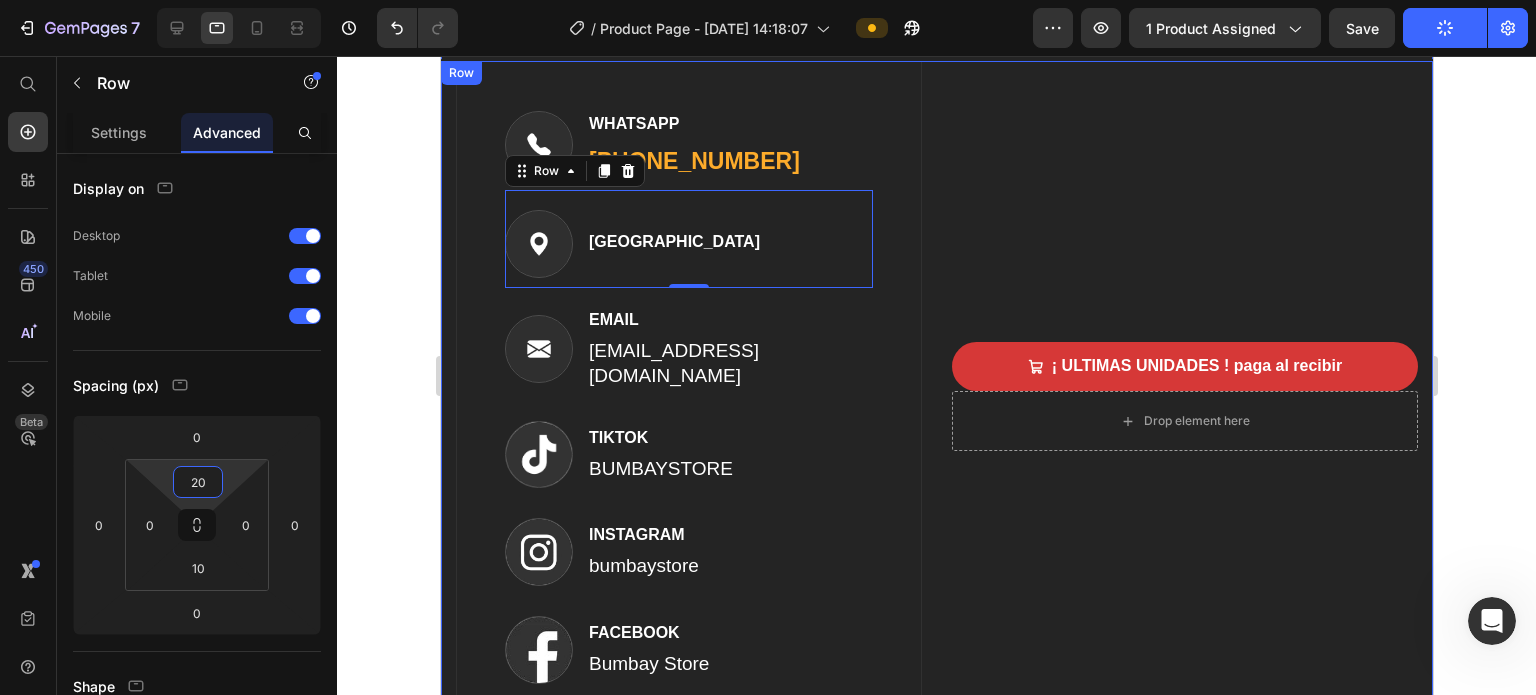 click on "¡ ULTIMAS UNIDADES ! paga al recibir Add to Cart
Drop element here Product" at bounding box center (1184, 397) 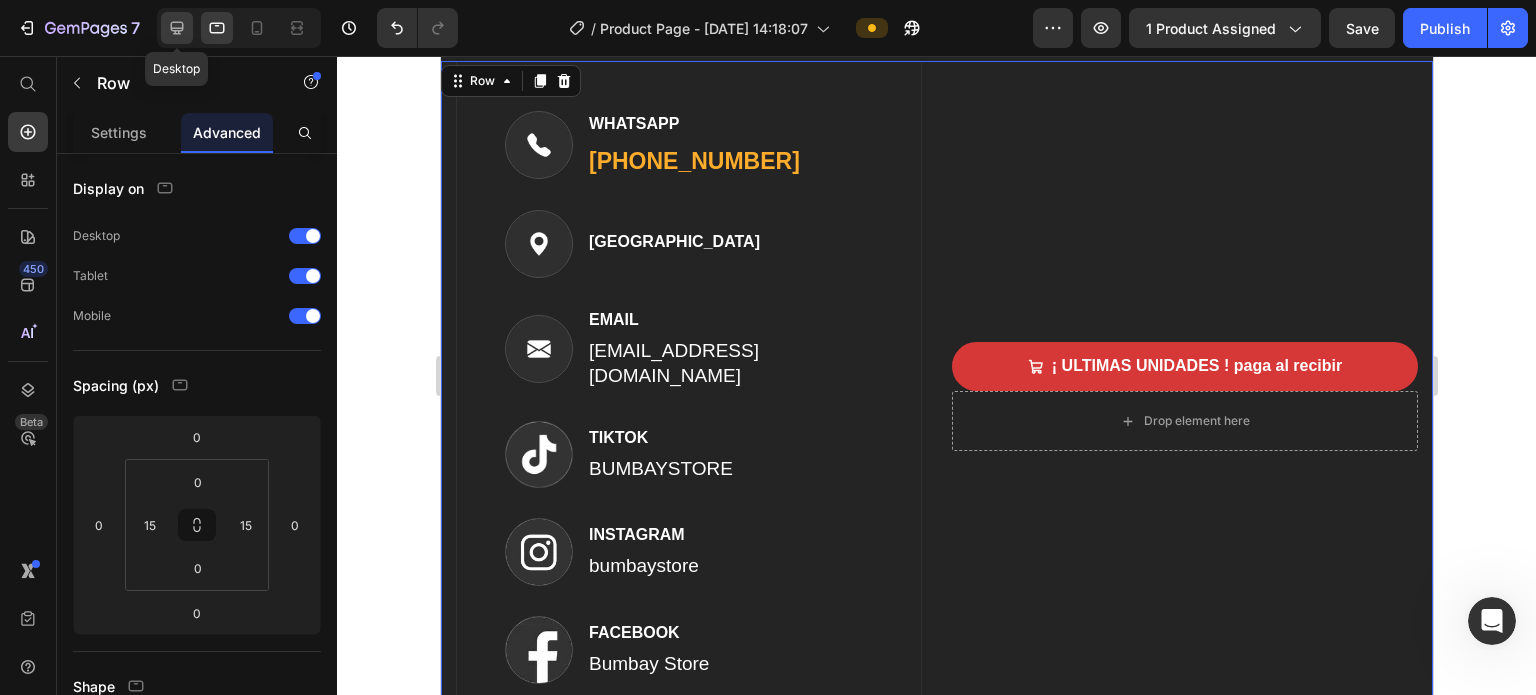 click 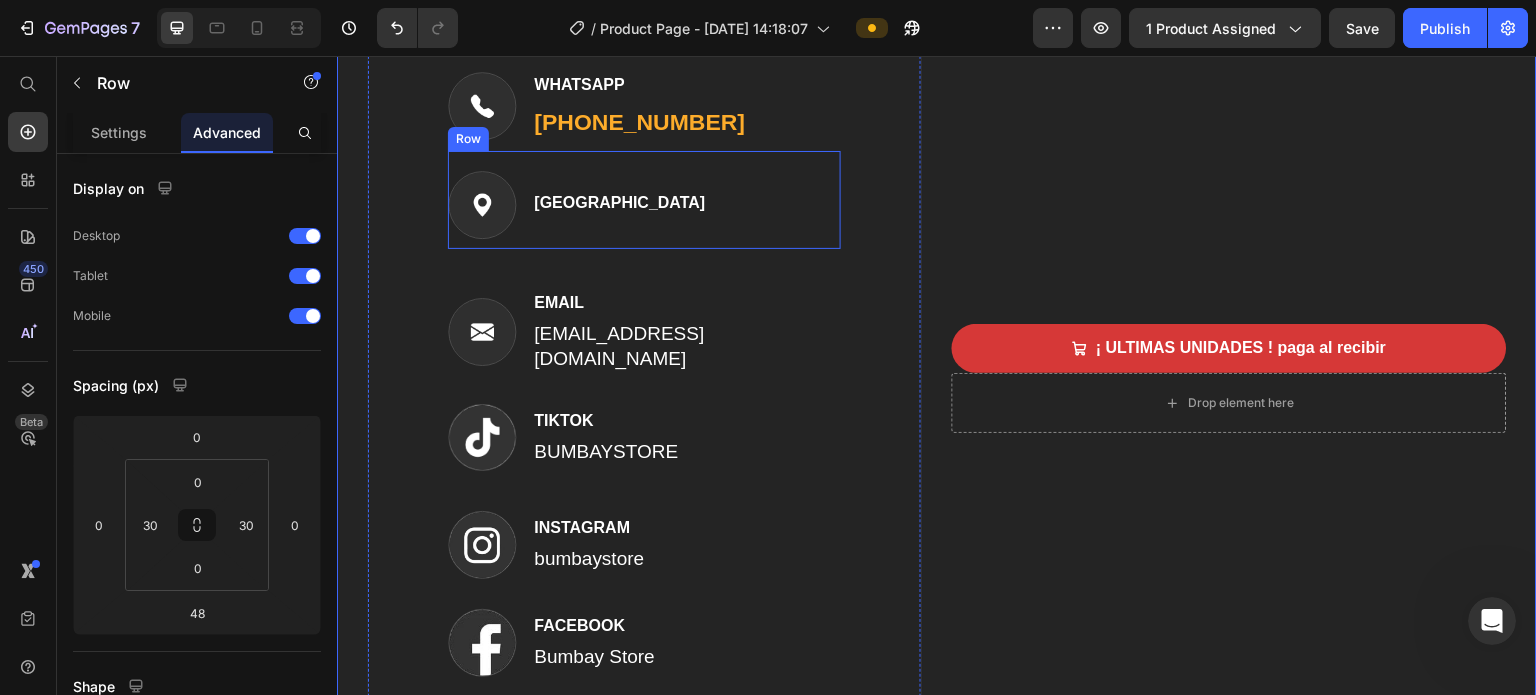 scroll, scrollTop: 8204, scrollLeft: 0, axis: vertical 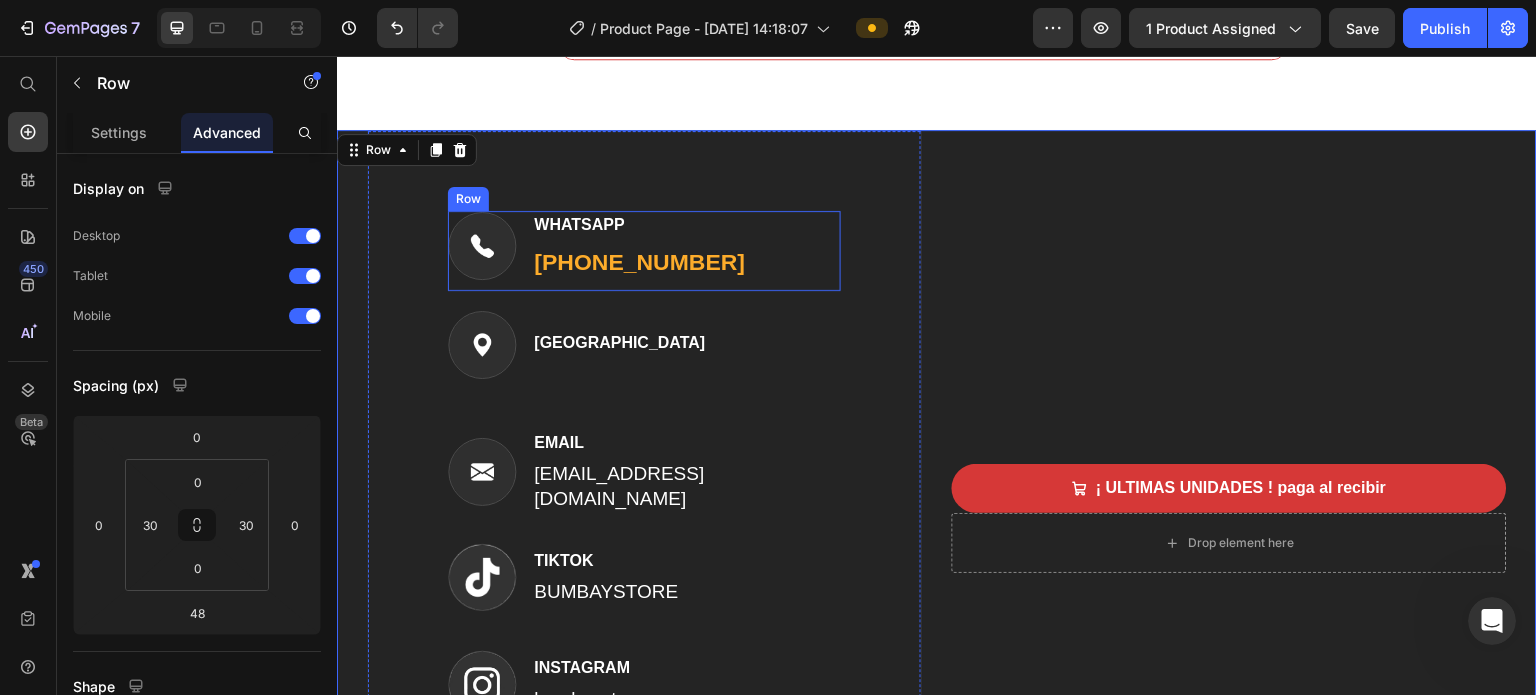 click on "Image WHATSAPP Text block (317) 445-2064 Text block Row" at bounding box center (644, 251) 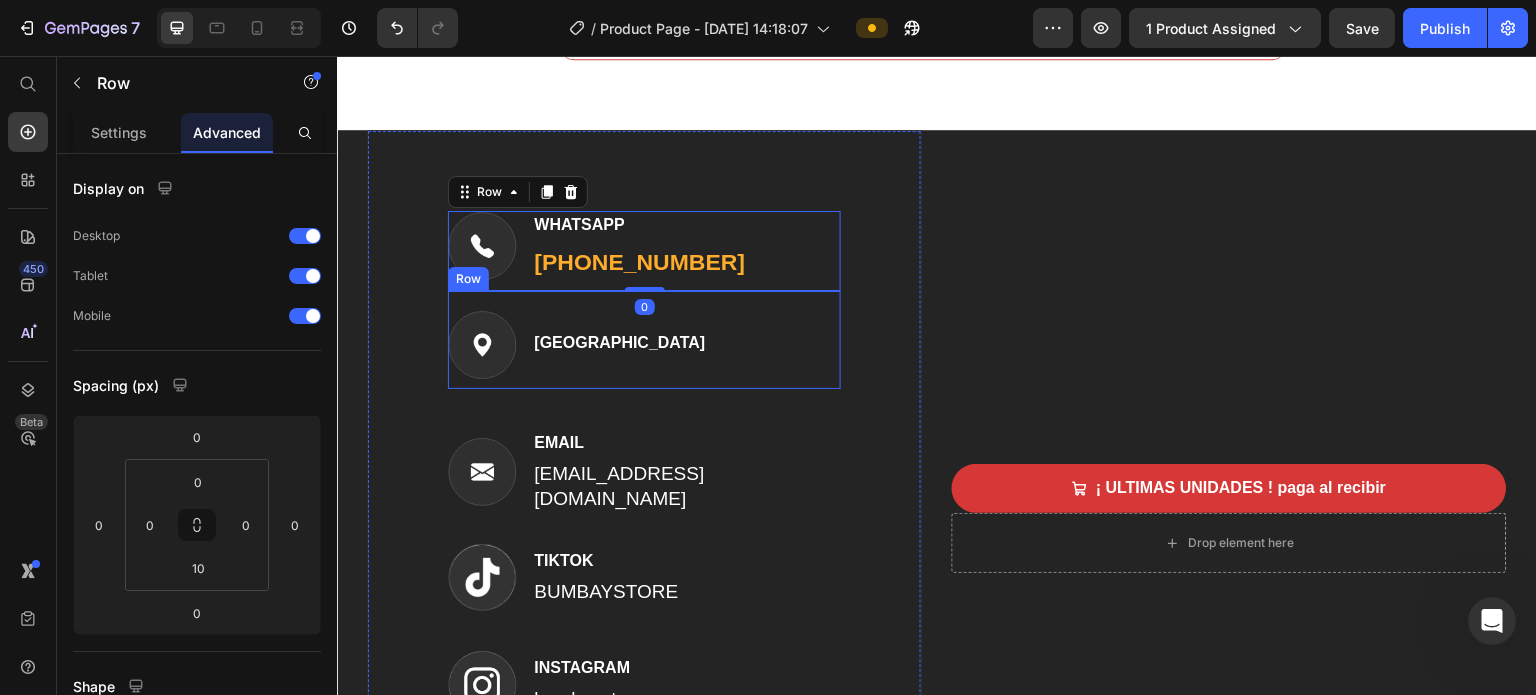 click on "Image COLOMBIA Text block Row" at bounding box center [644, 340] 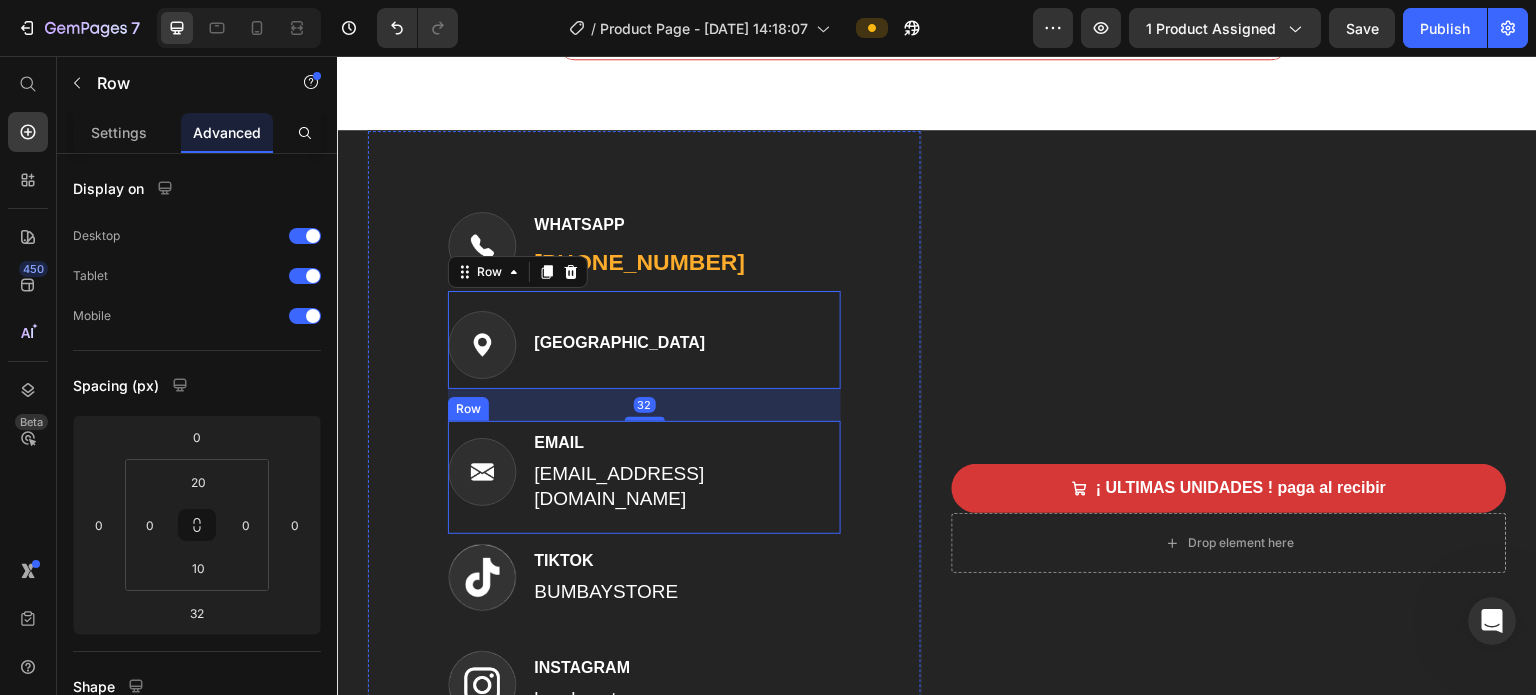 drag, startPoint x: 793, startPoint y: 469, endPoint x: 779, endPoint y: 427, distance: 44.27189 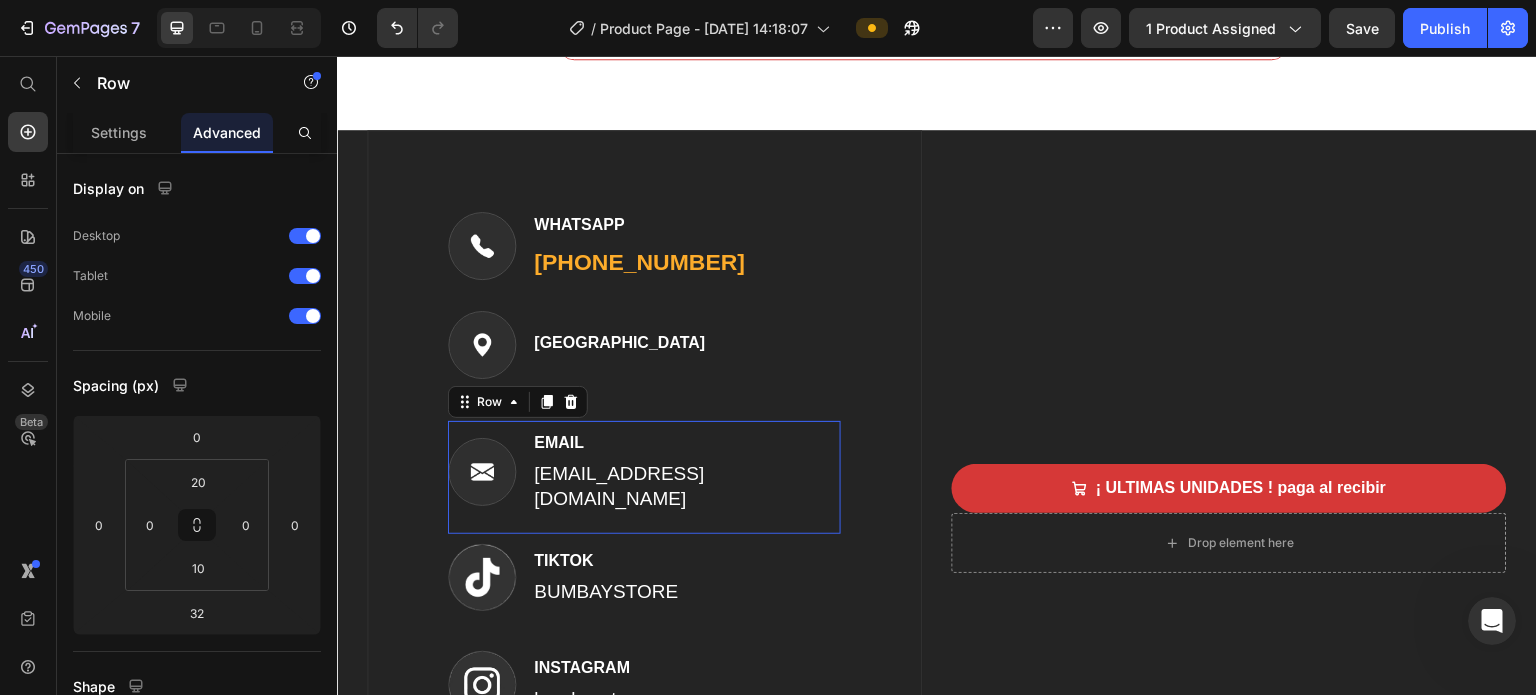 click on "Image COLOMBIA Text block Row" at bounding box center (644, 340) 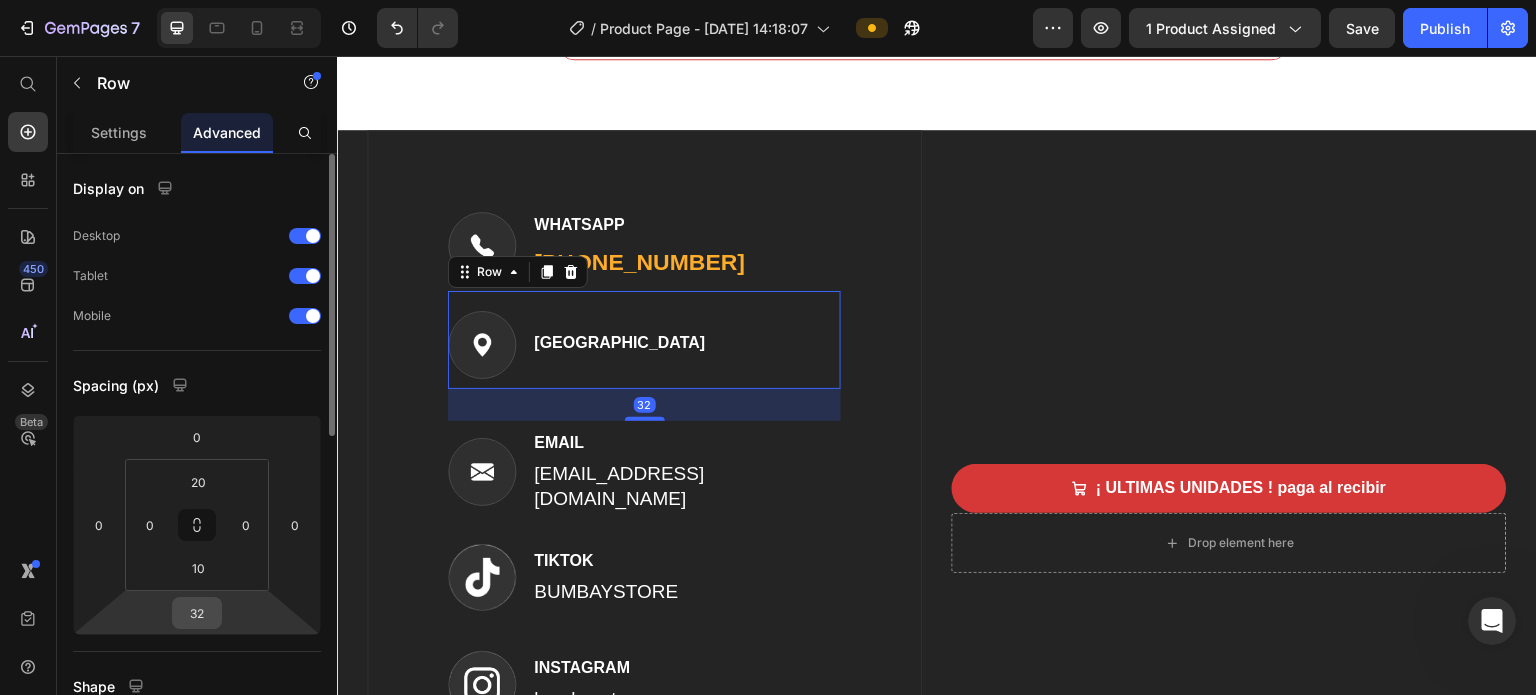 click on "32" at bounding box center [197, 613] 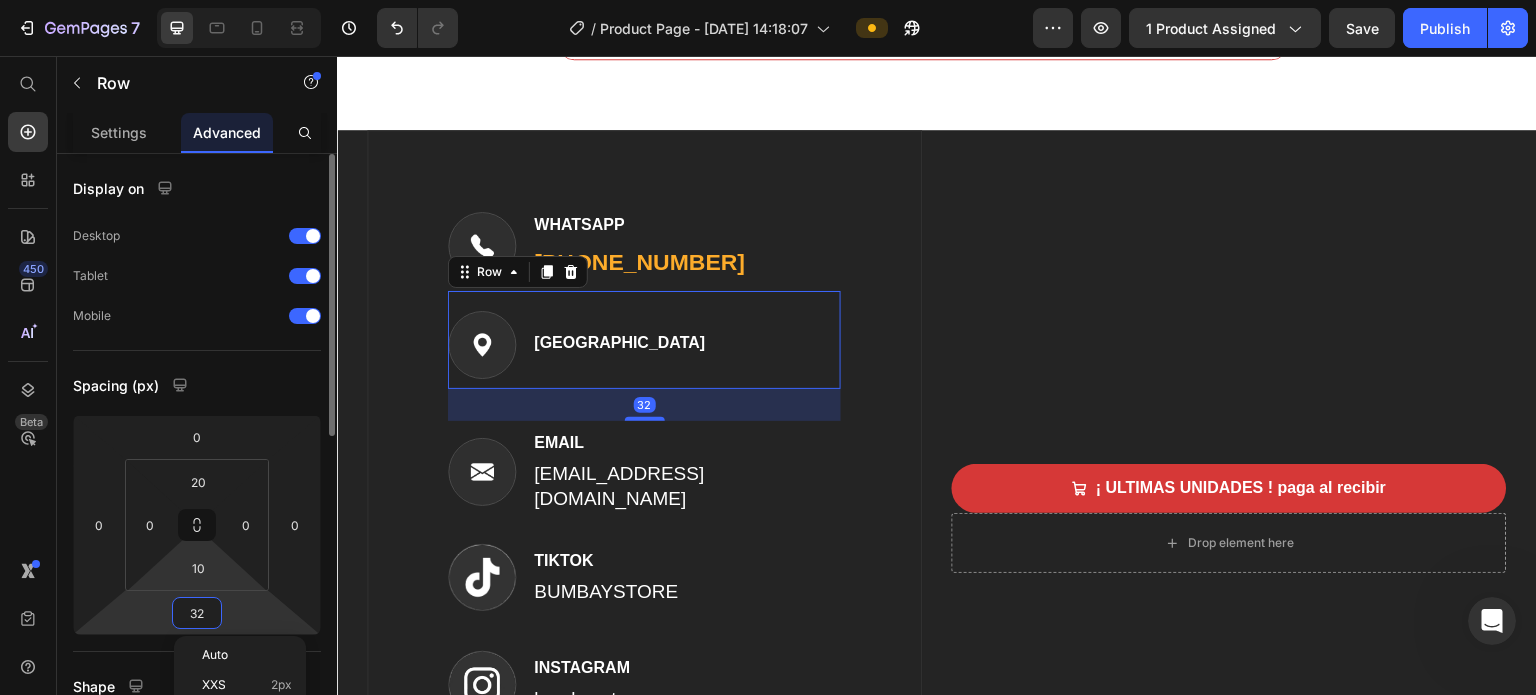 type 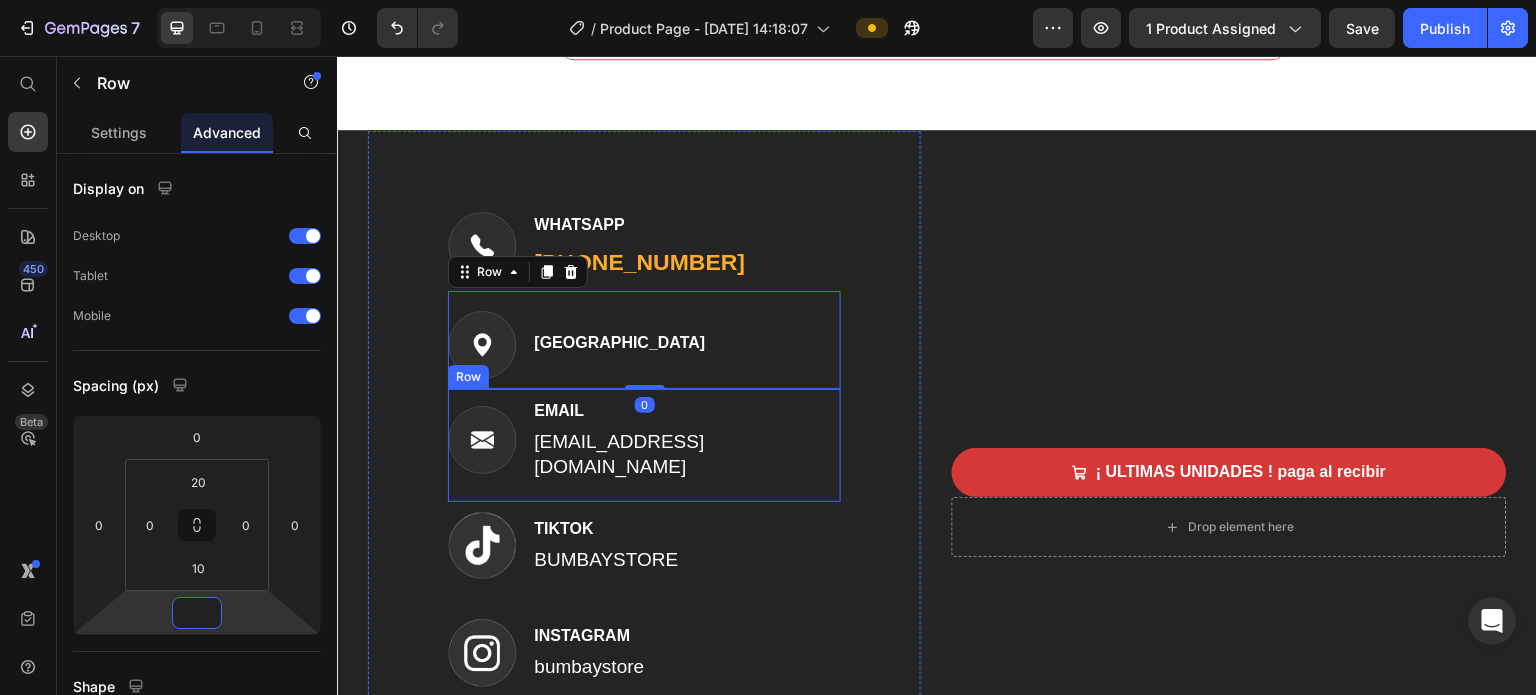 click on "Image EMAIL Text block [EMAIL_ADDRESS][DOMAIN_NAME] Text block Row" at bounding box center (644, 445) 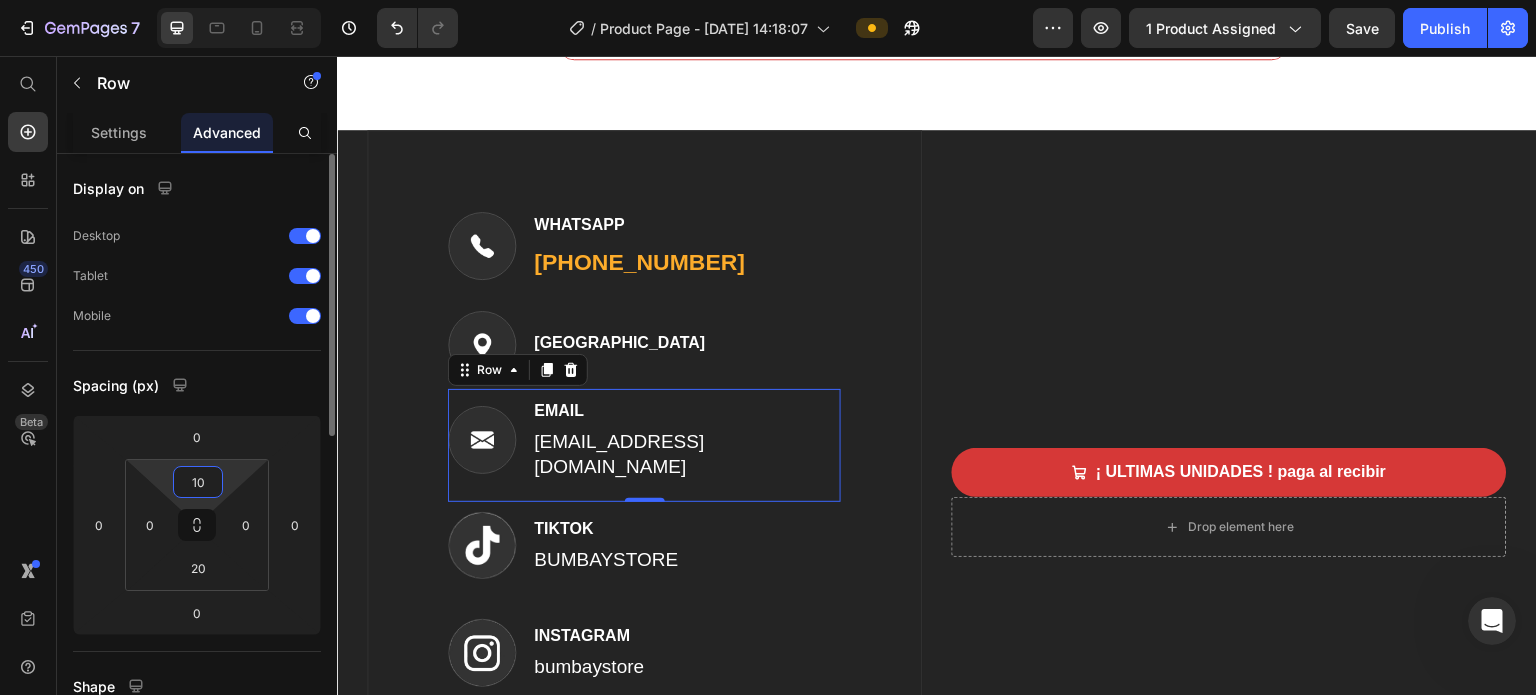 click on "10" at bounding box center (198, 482) 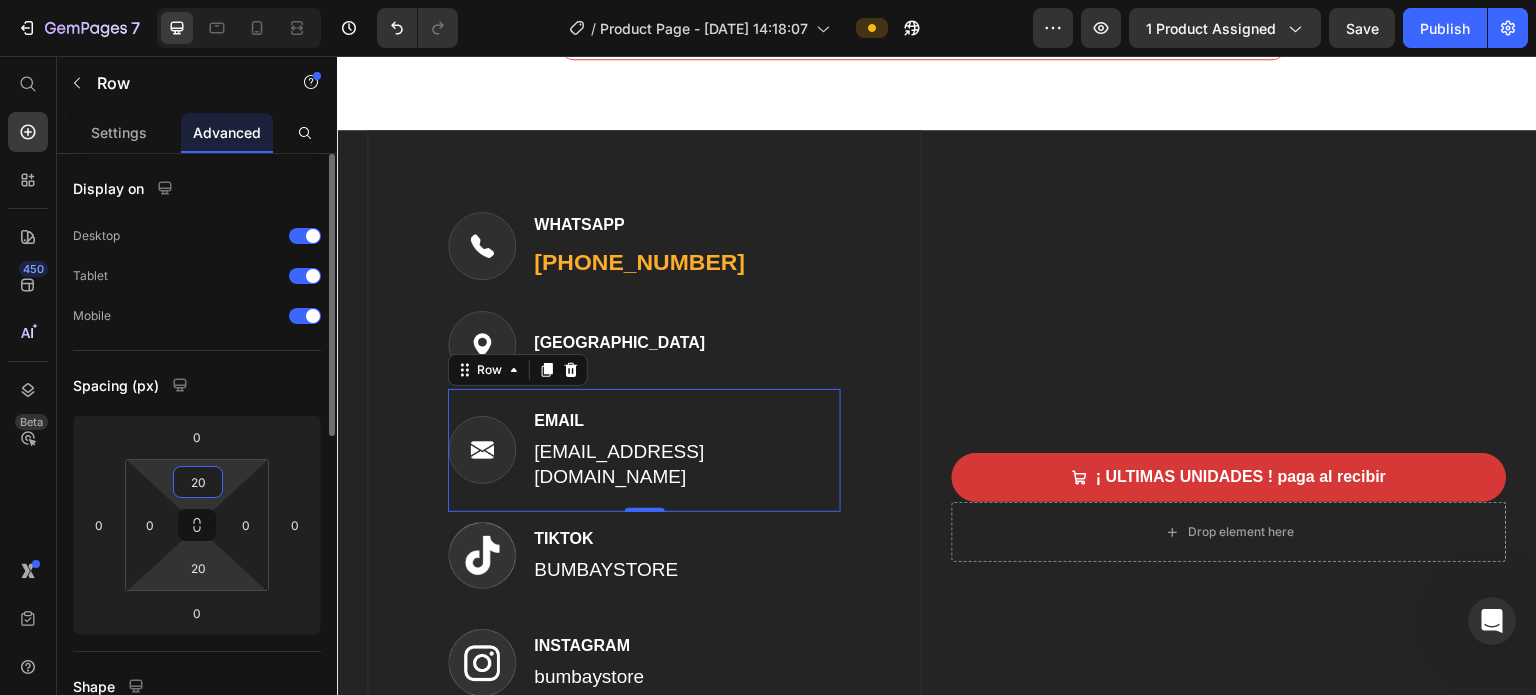 type on "20" 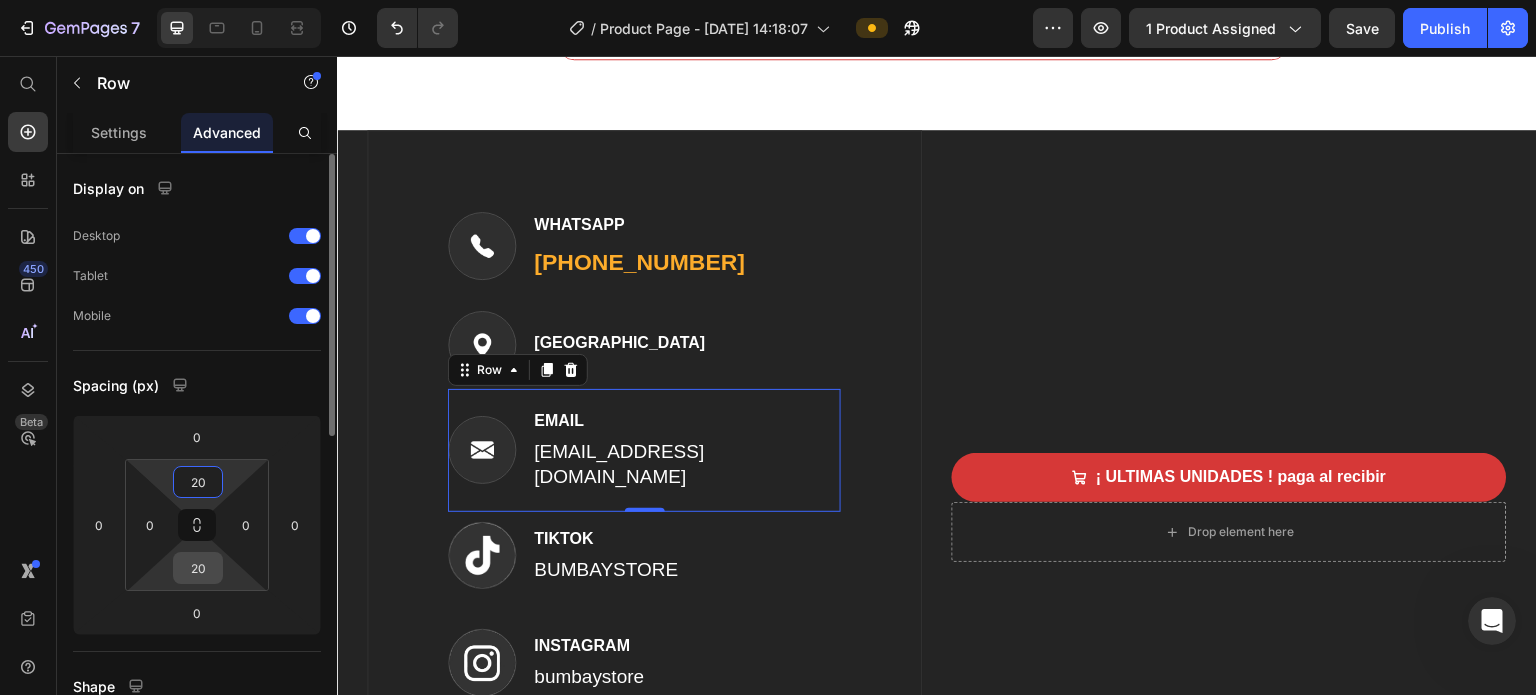 click on "20" at bounding box center [198, 568] 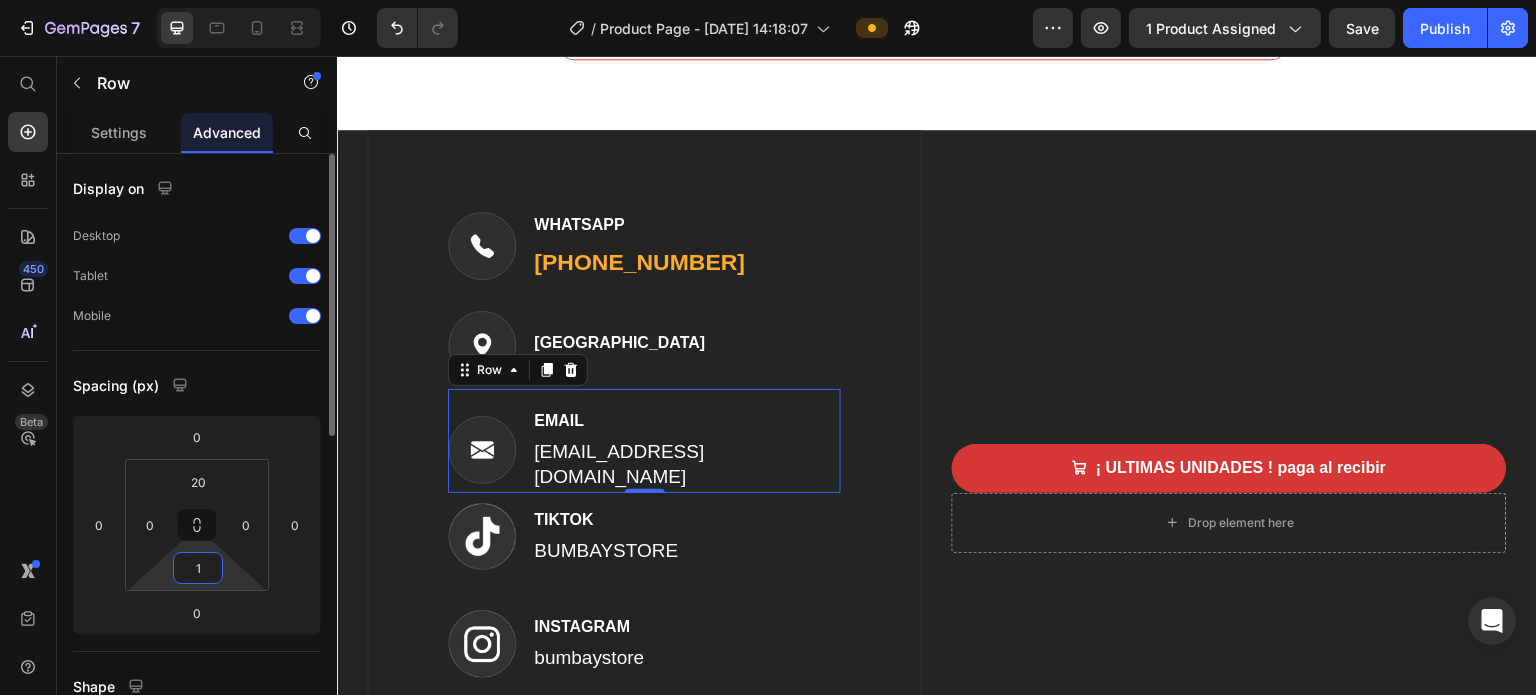 type on "10" 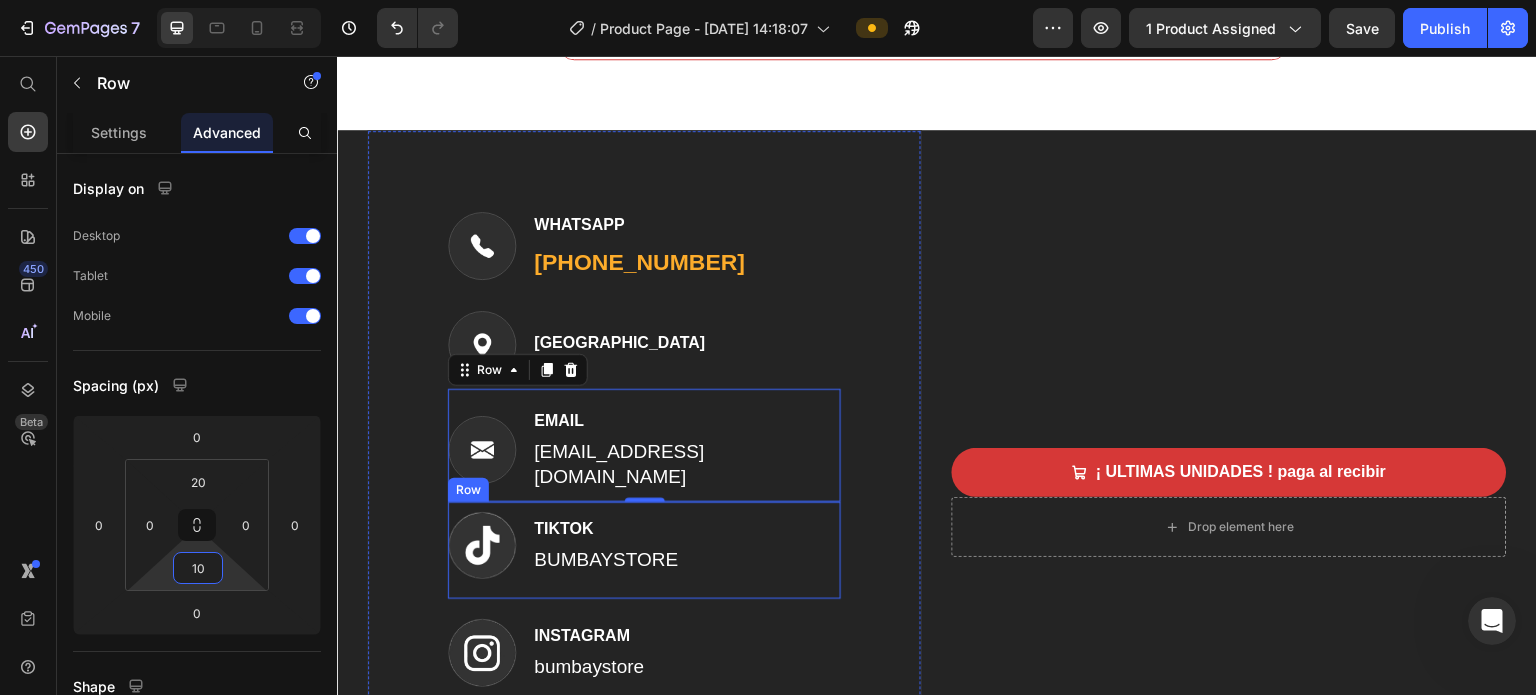 click on "Image TIKTOK Text block BUMBAYSTORE Text block Row" at bounding box center (644, 551) 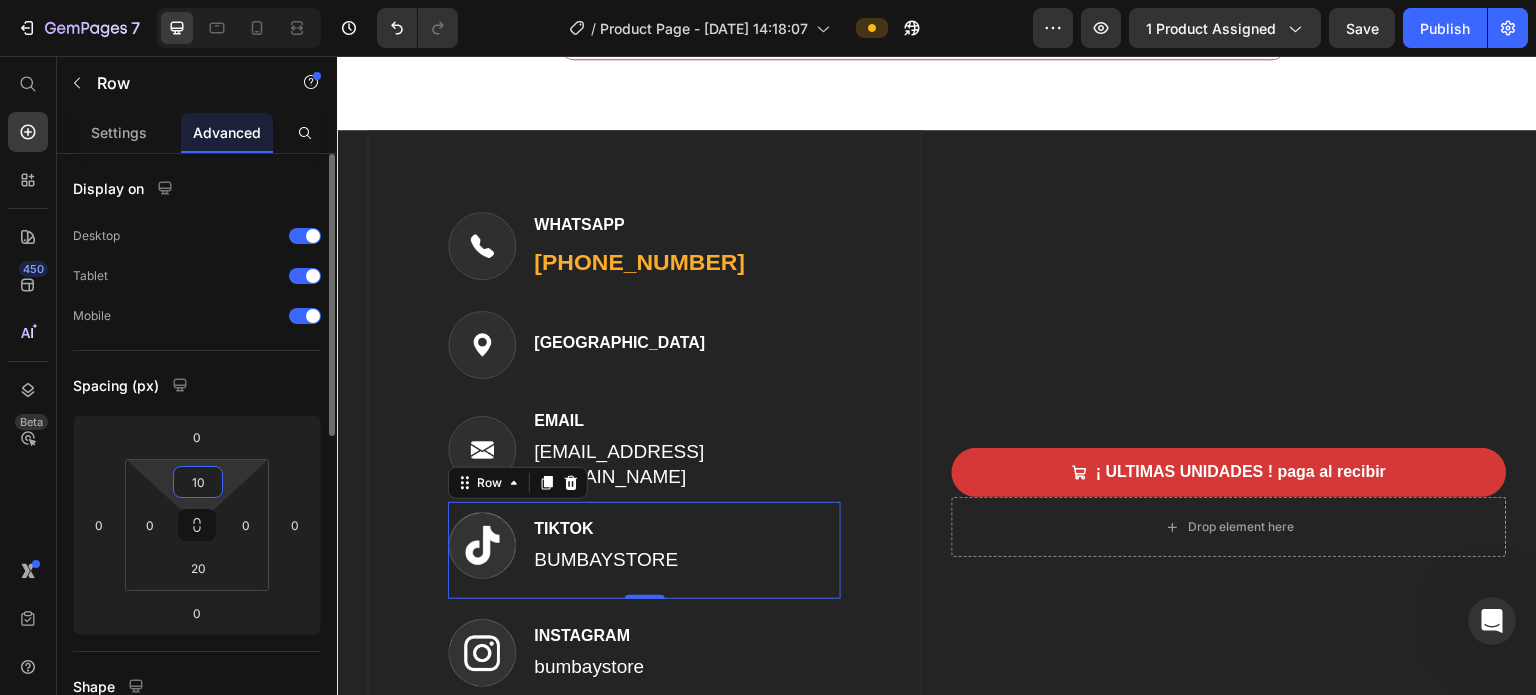 click on "10" at bounding box center (198, 482) 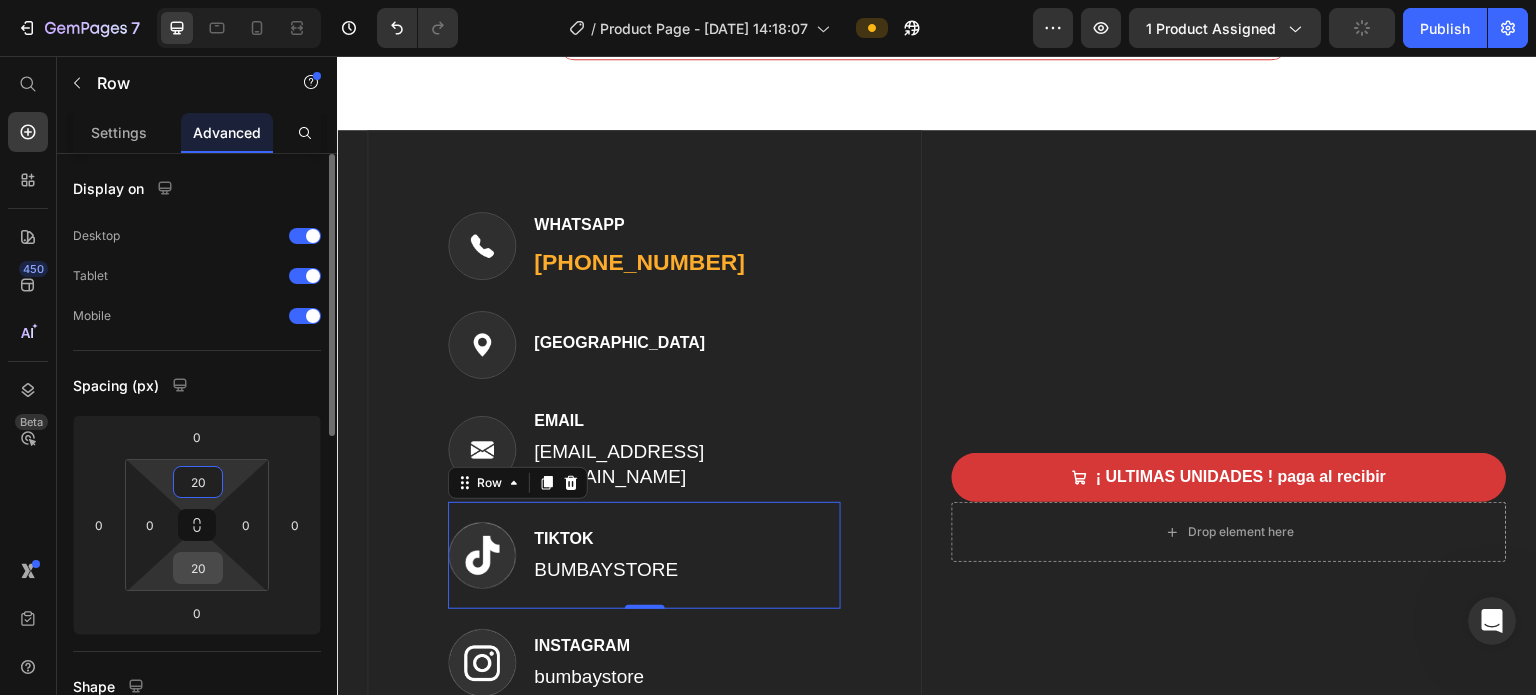 type on "20" 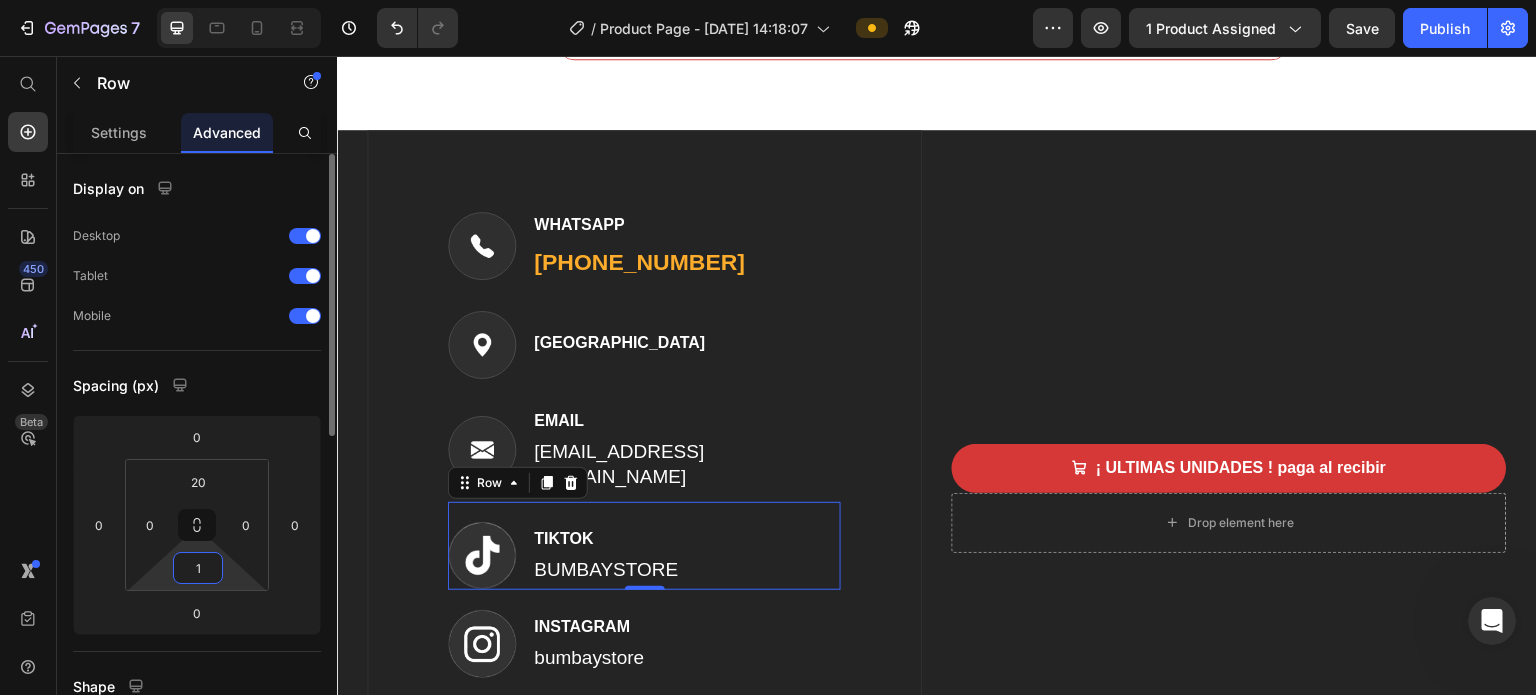type on "10" 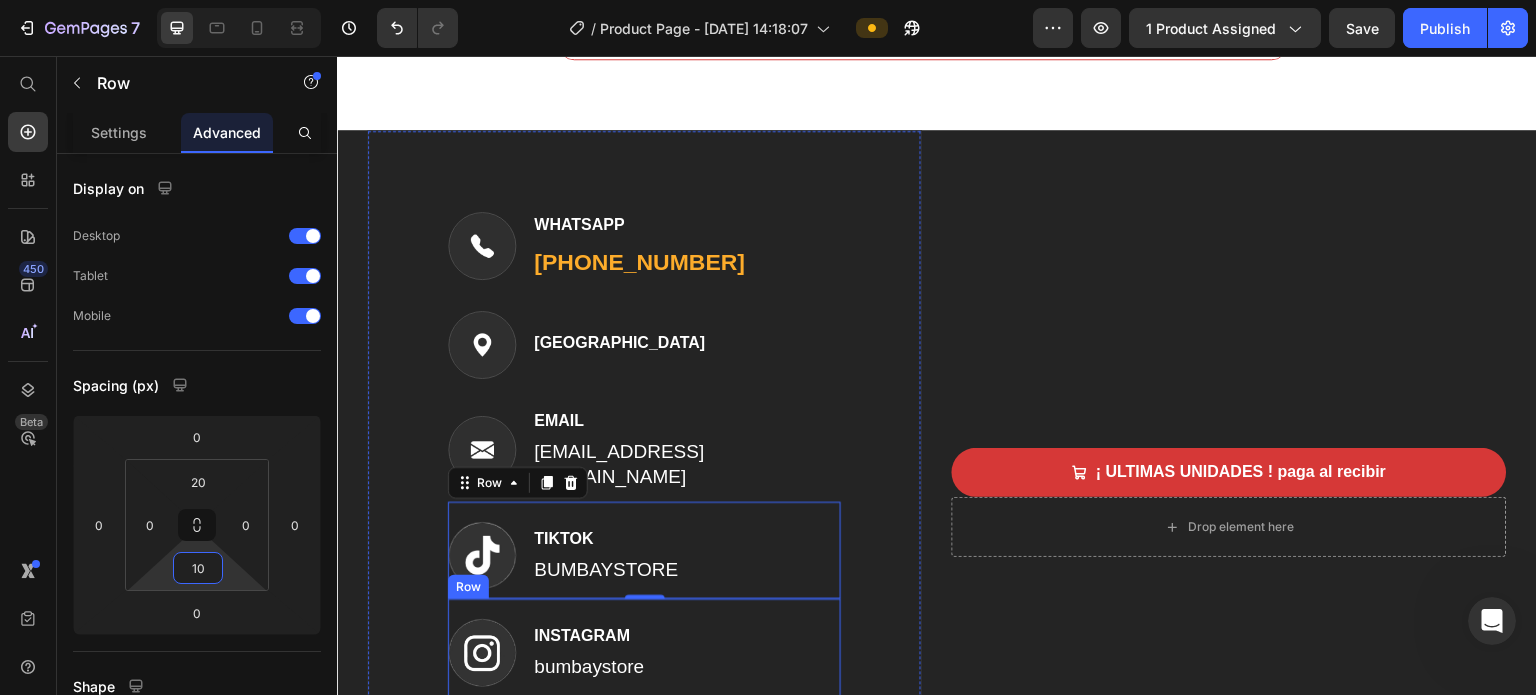 click on "Image INSTAGRAM Text block bumbaystore Text block Row" at bounding box center (644, 647) 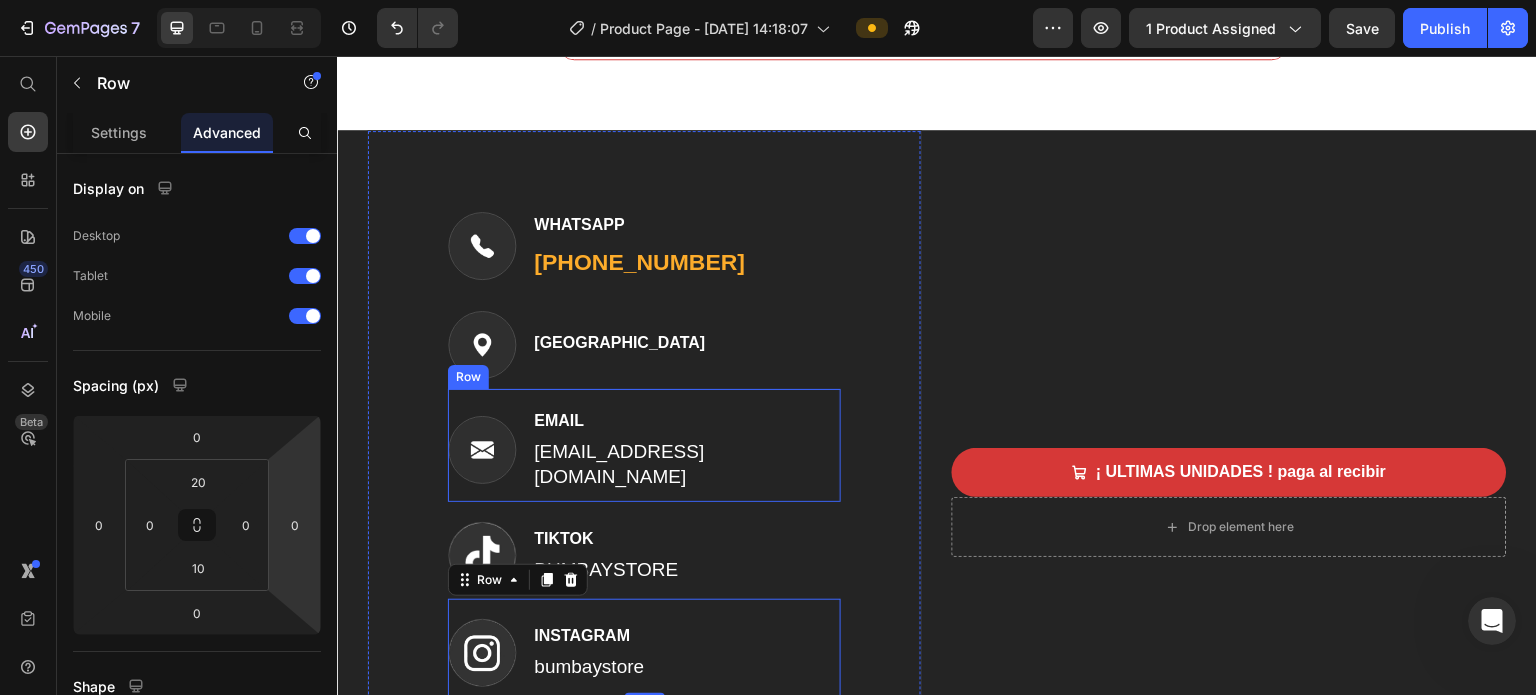 scroll, scrollTop: 8304, scrollLeft: 0, axis: vertical 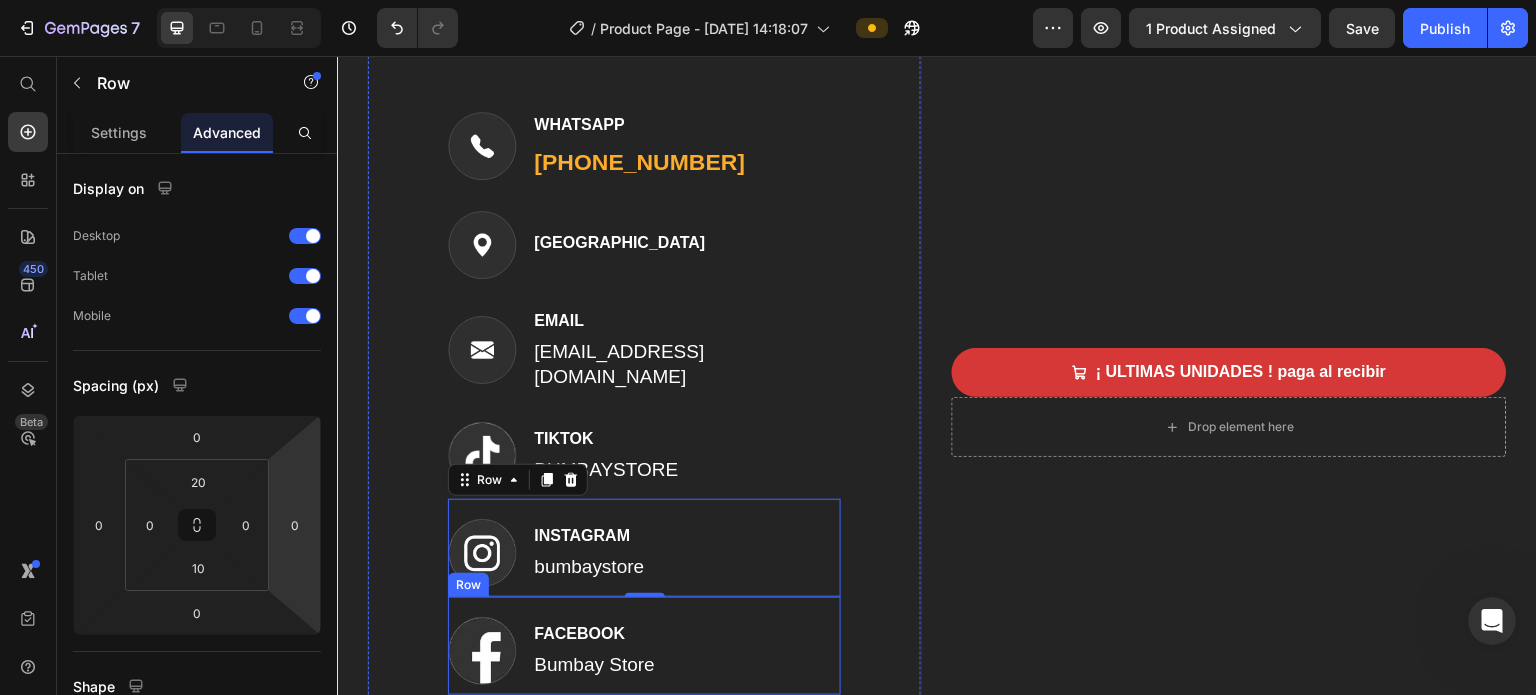 click on "Image FACEBOOK Text block Bumbay Store Text block Row" at bounding box center (644, 646) 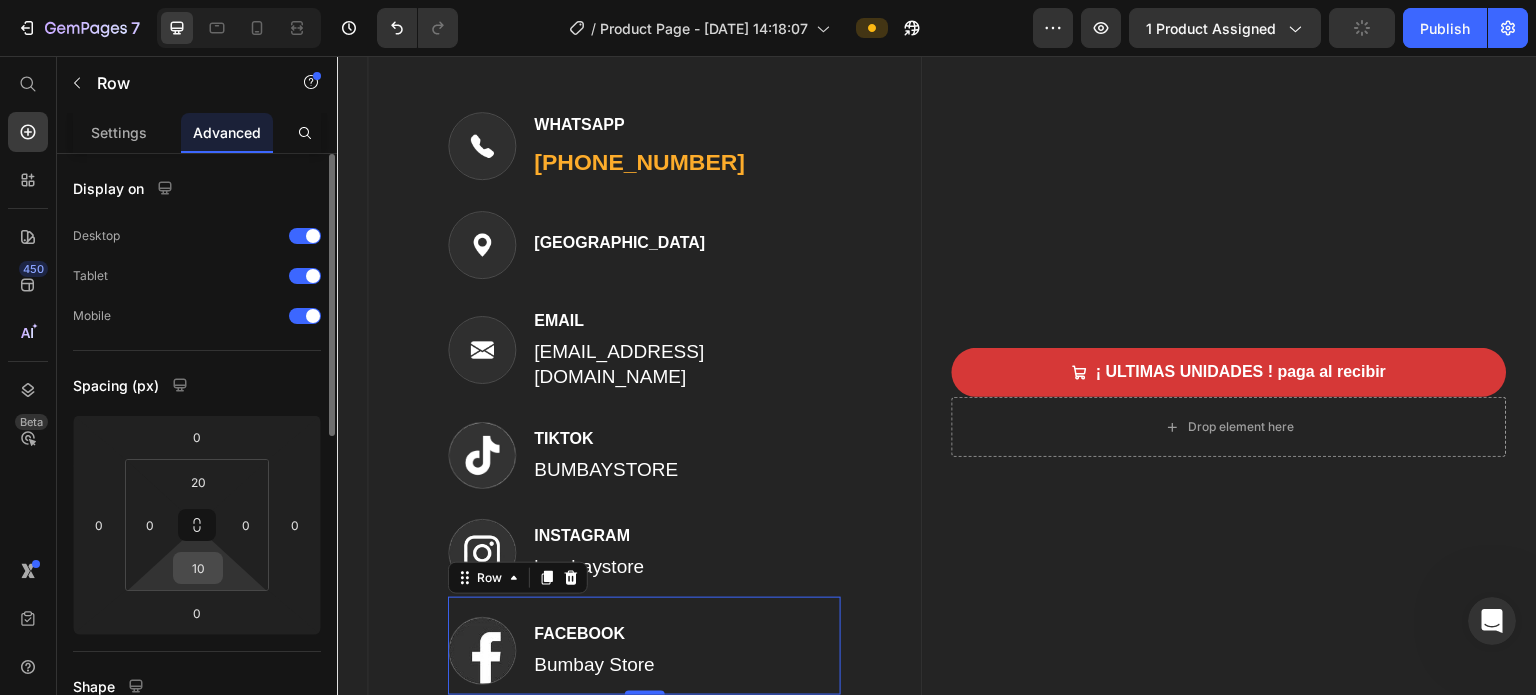 click on "10" at bounding box center [198, 568] 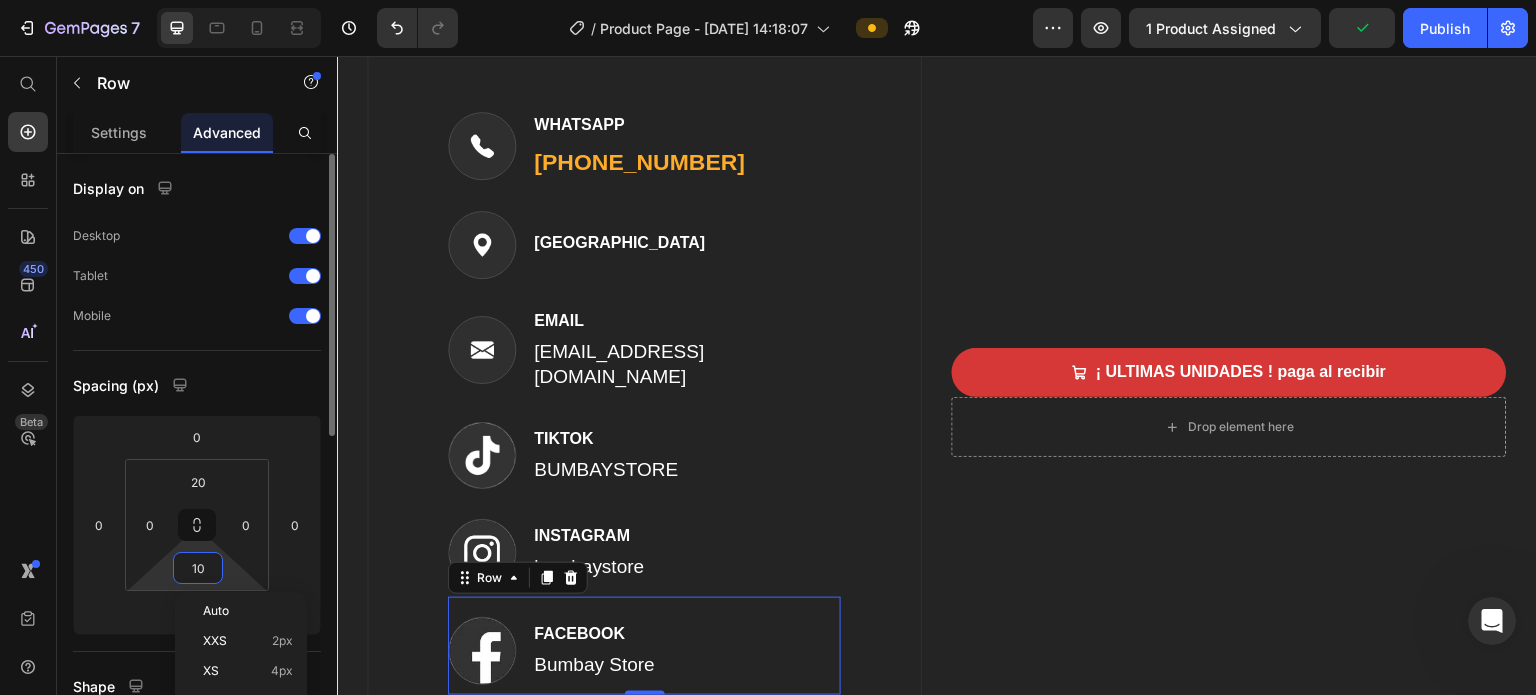 type 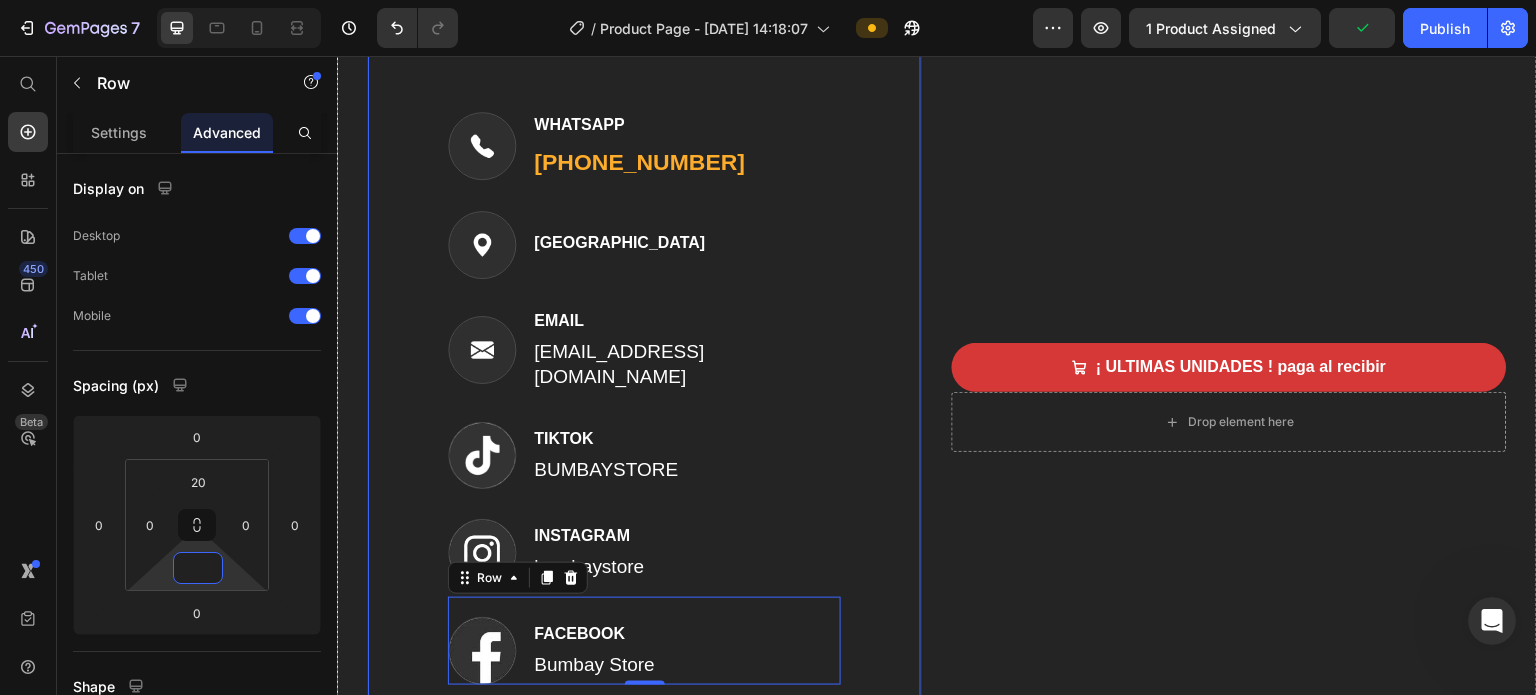 click on "Image WHATSAPP Text block (317) 445-2064 Text block Row Image COLOMBIA Text block Row Image EMAIL Text block bumbaycol@gmail.com Text block Row Image TIKTOK Text block BUMBAYSTORE Text block Row Image INSTAGRAM Text block bumbaystore Text block Row Image FACEBOOK Text block Bumbay Store Text block Row   0 Row" at bounding box center [644, 398] 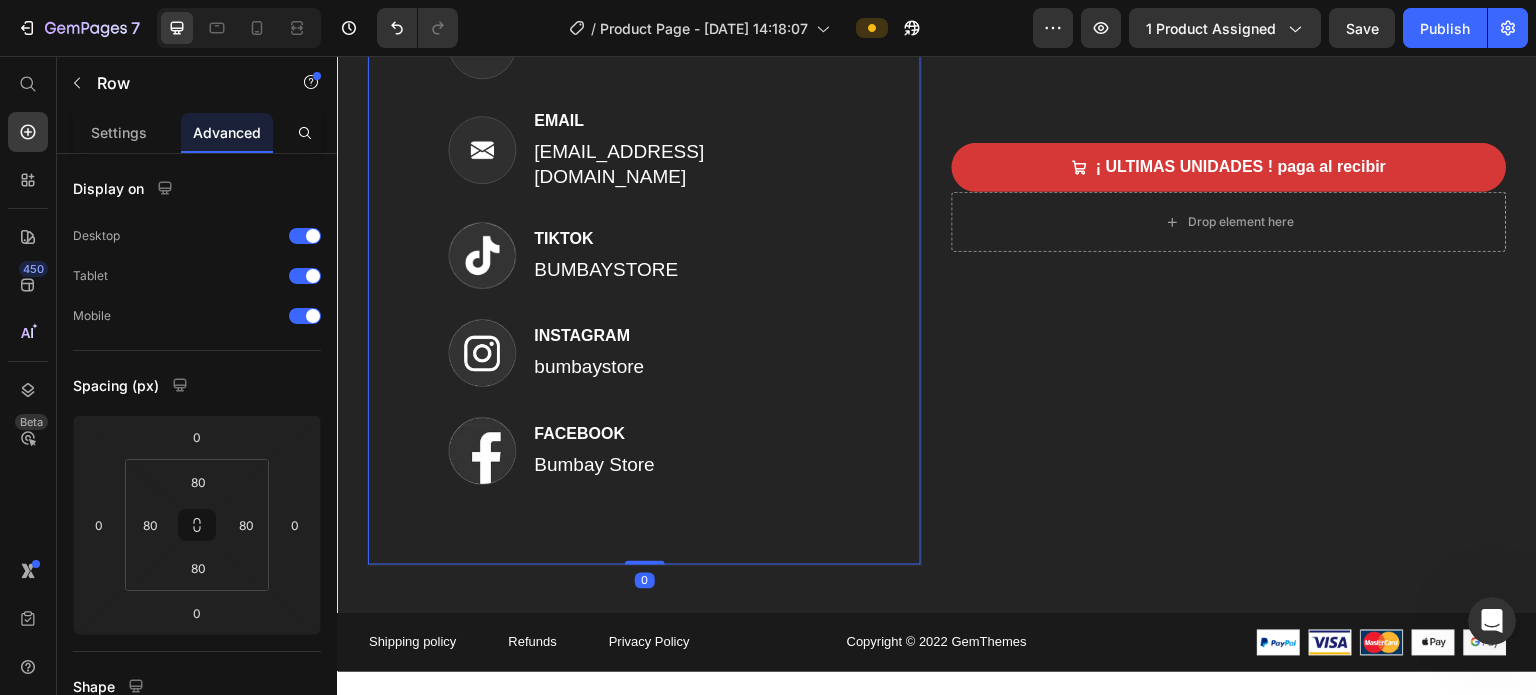 scroll, scrollTop: 8304, scrollLeft: 0, axis: vertical 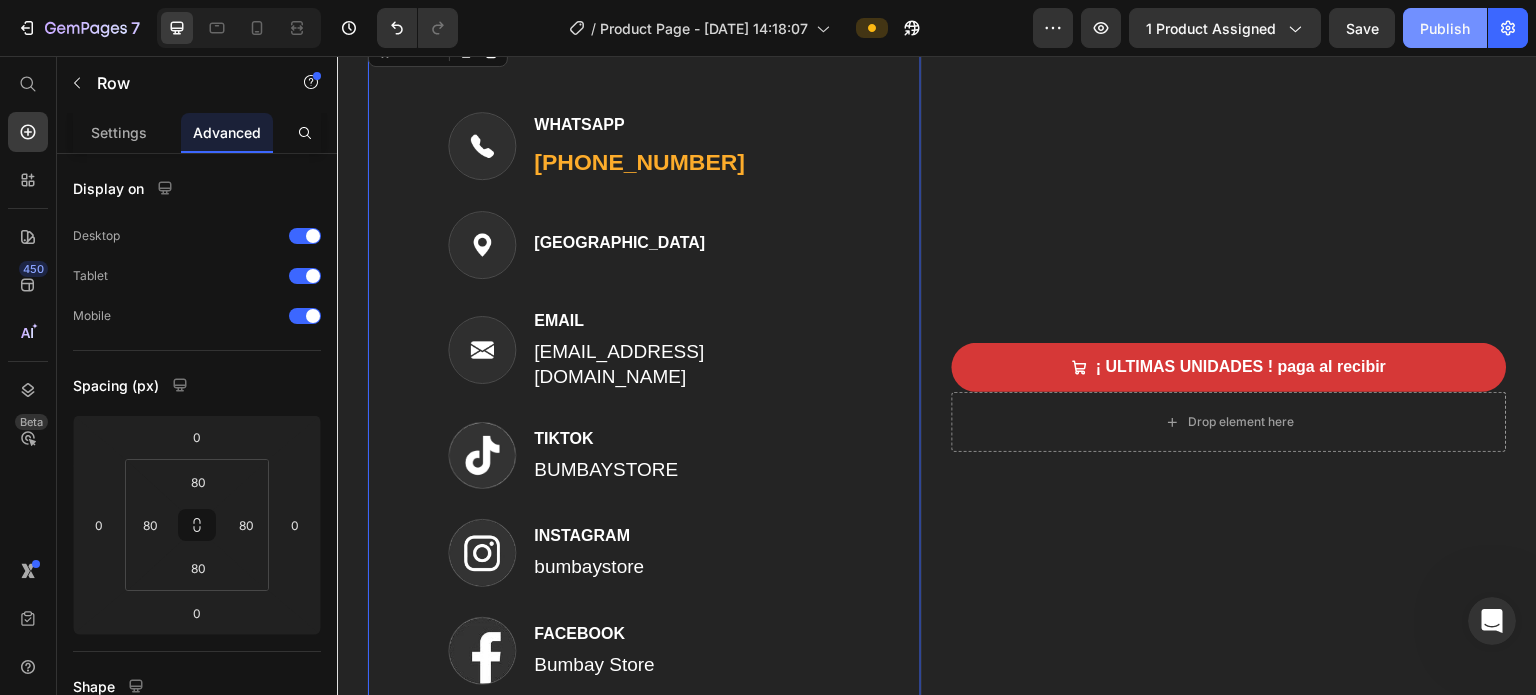 click on "Publish" at bounding box center (1445, 28) 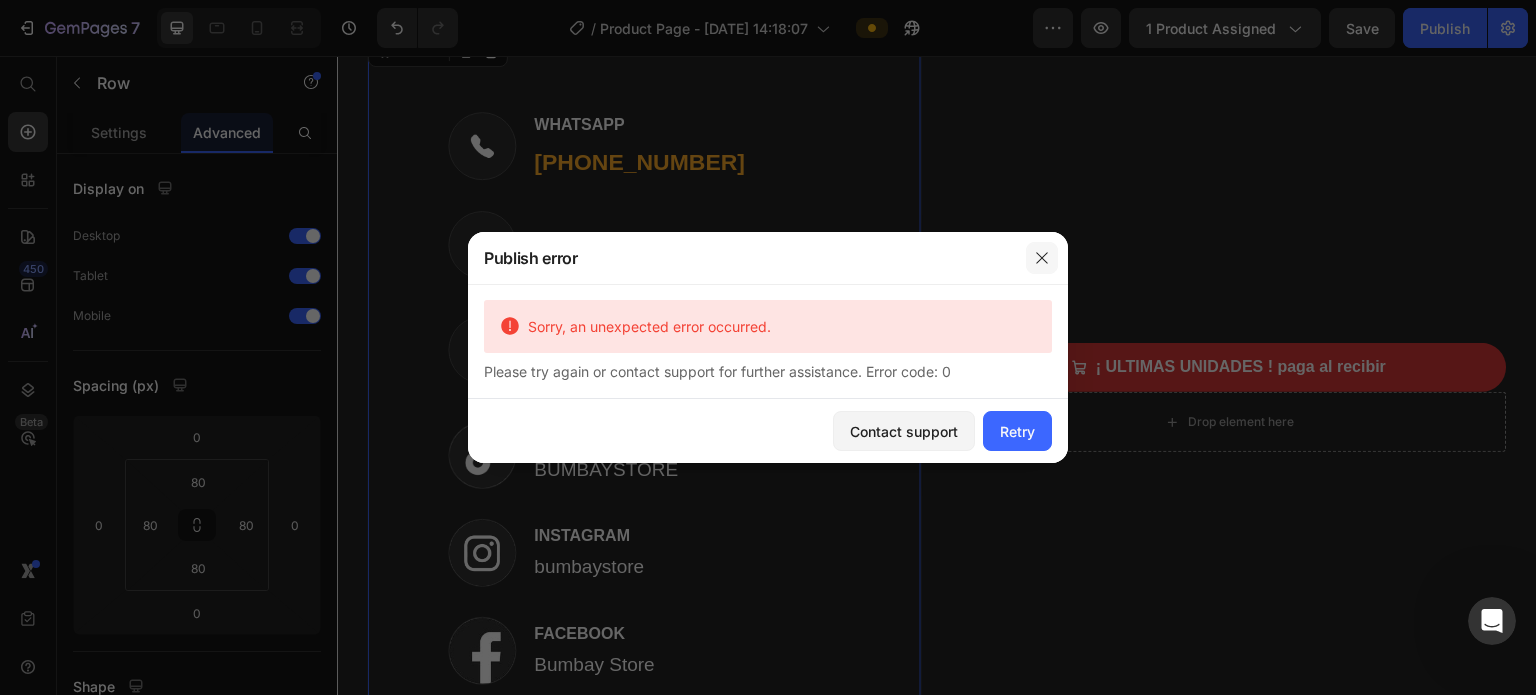 click 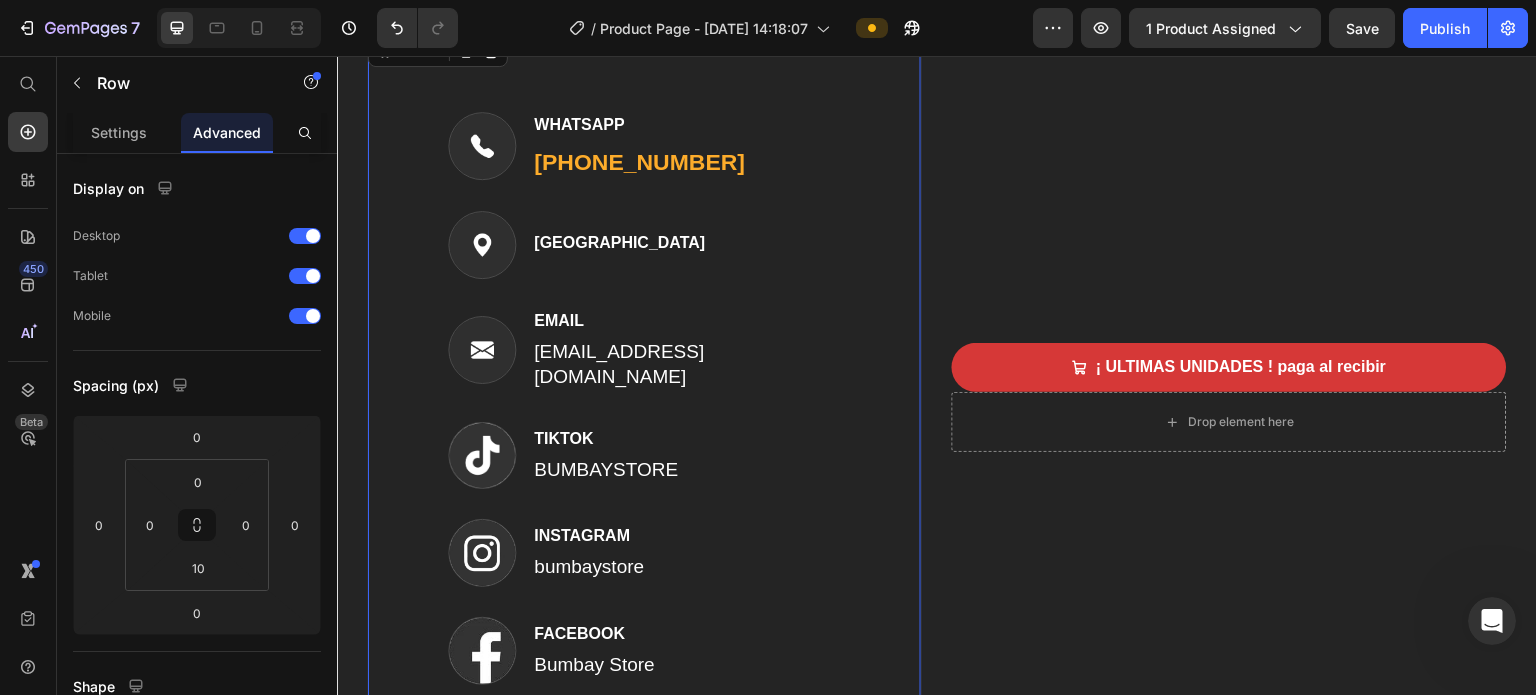 click on "Image WHATSAPP Text block (317) 445-2064 Text block Row" at bounding box center [644, 151] 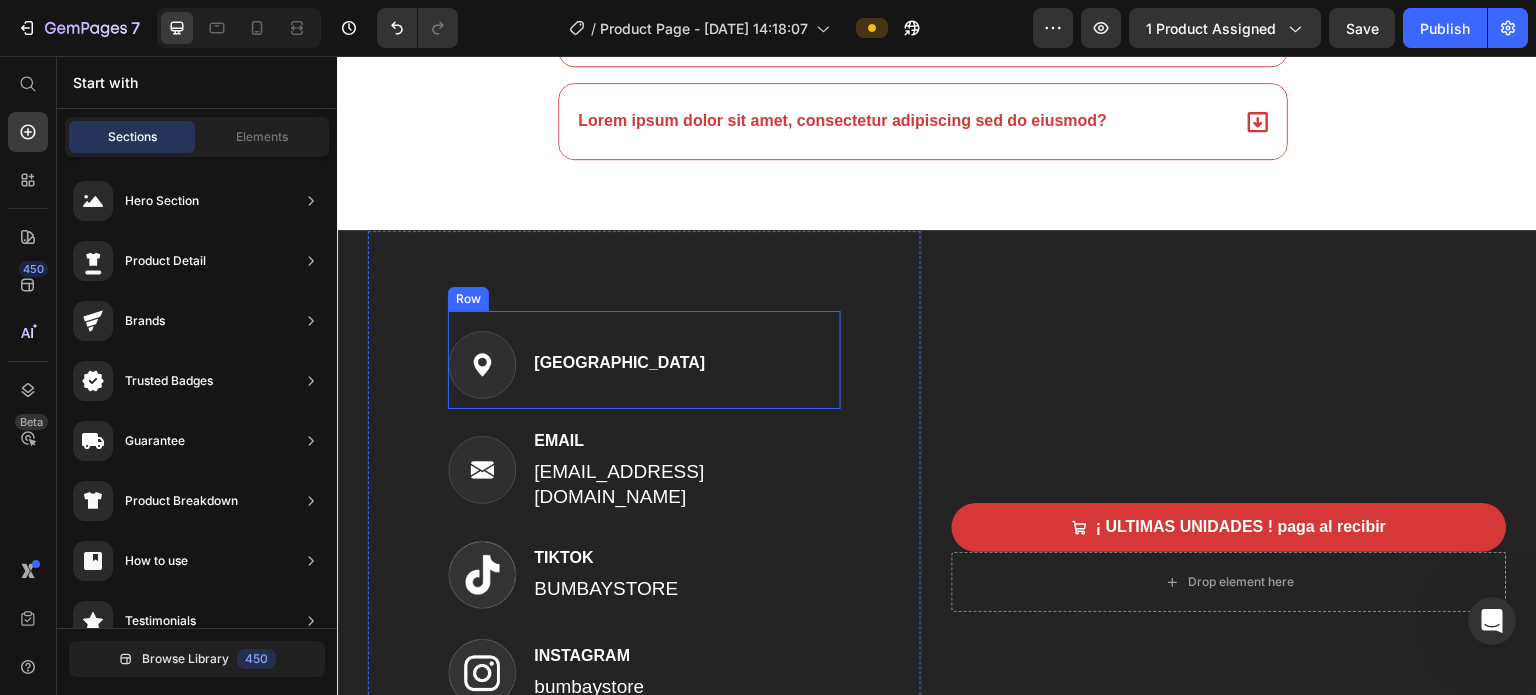 scroll, scrollTop: 8123, scrollLeft: 0, axis: vertical 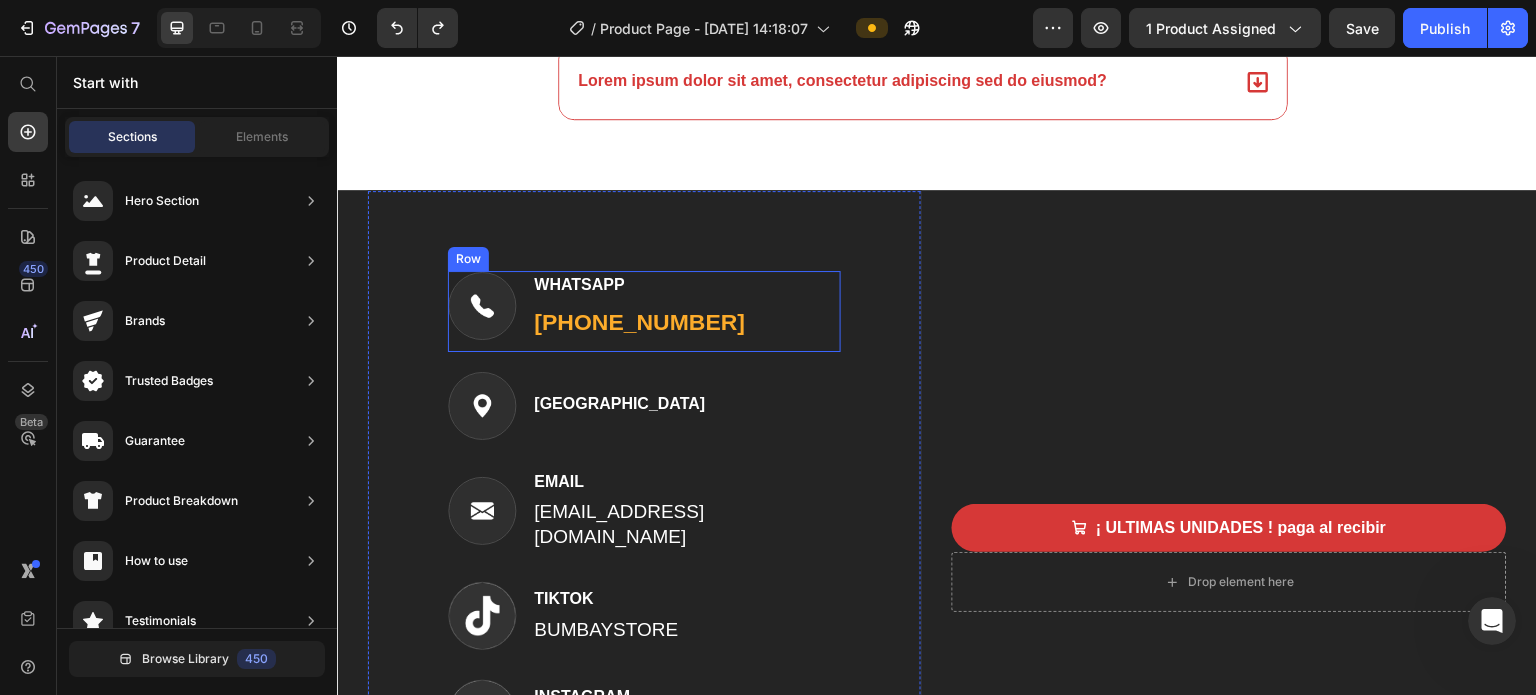 click on "Image WHATSAPP Text block (317) 445-2064 Text block Row" at bounding box center (644, 311) 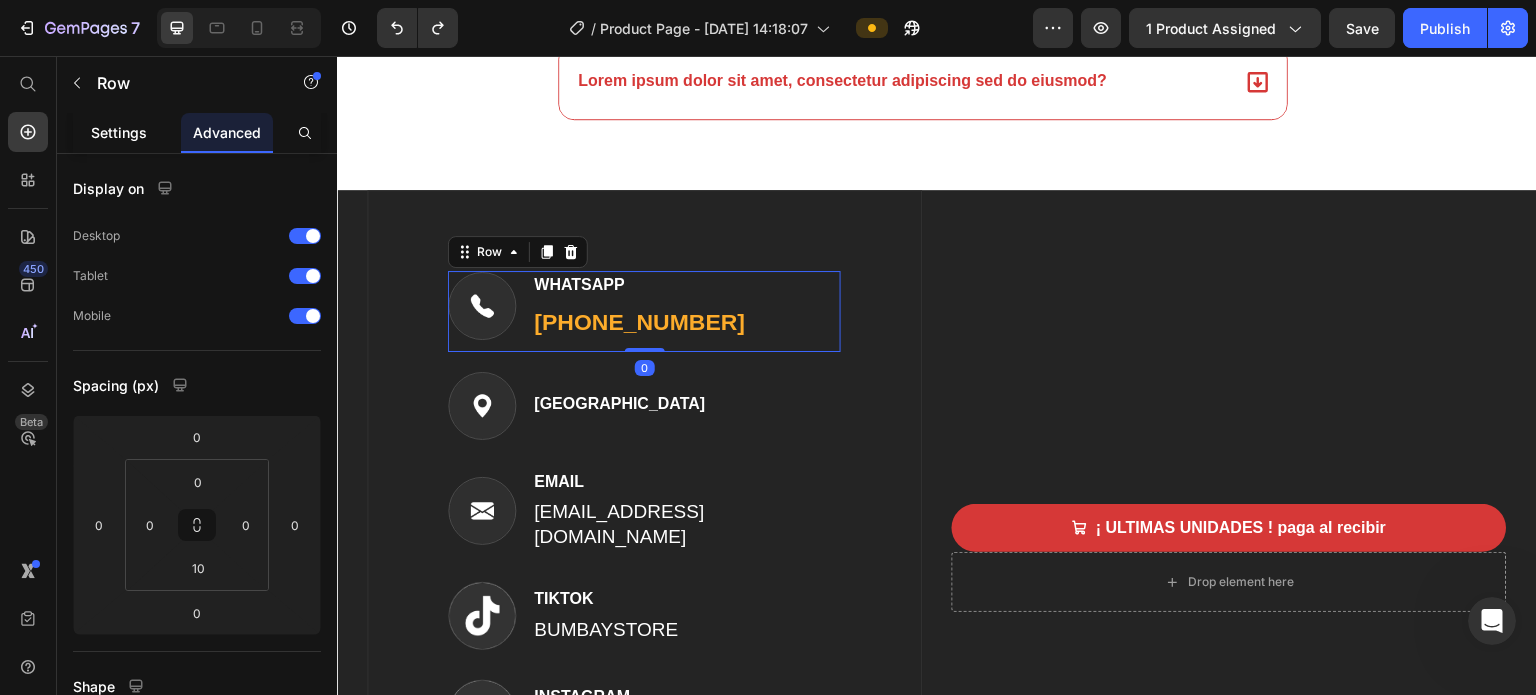 click on "Settings" at bounding box center (119, 132) 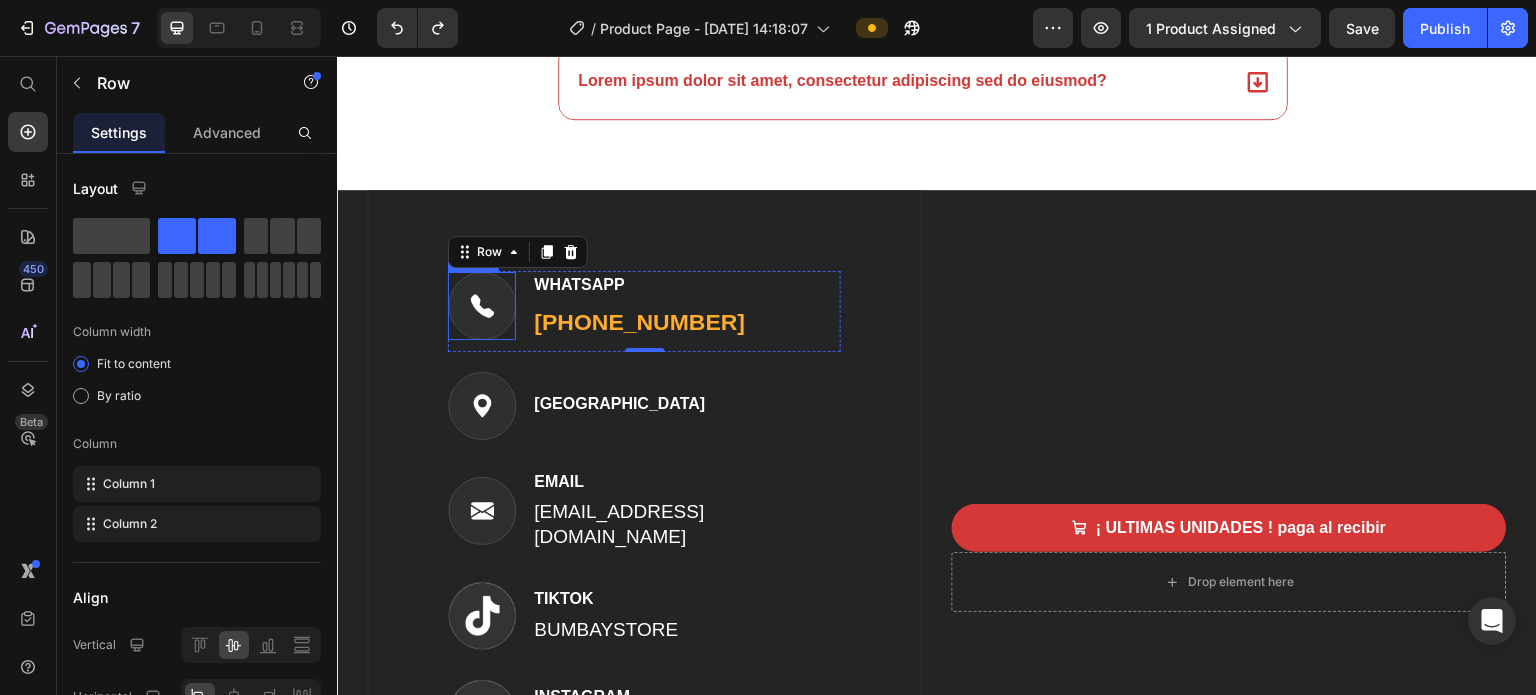 drag, startPoint x: 568, startPoint y: 489, endPoint x: 505, endPoint y: 357, distance: 146.26346 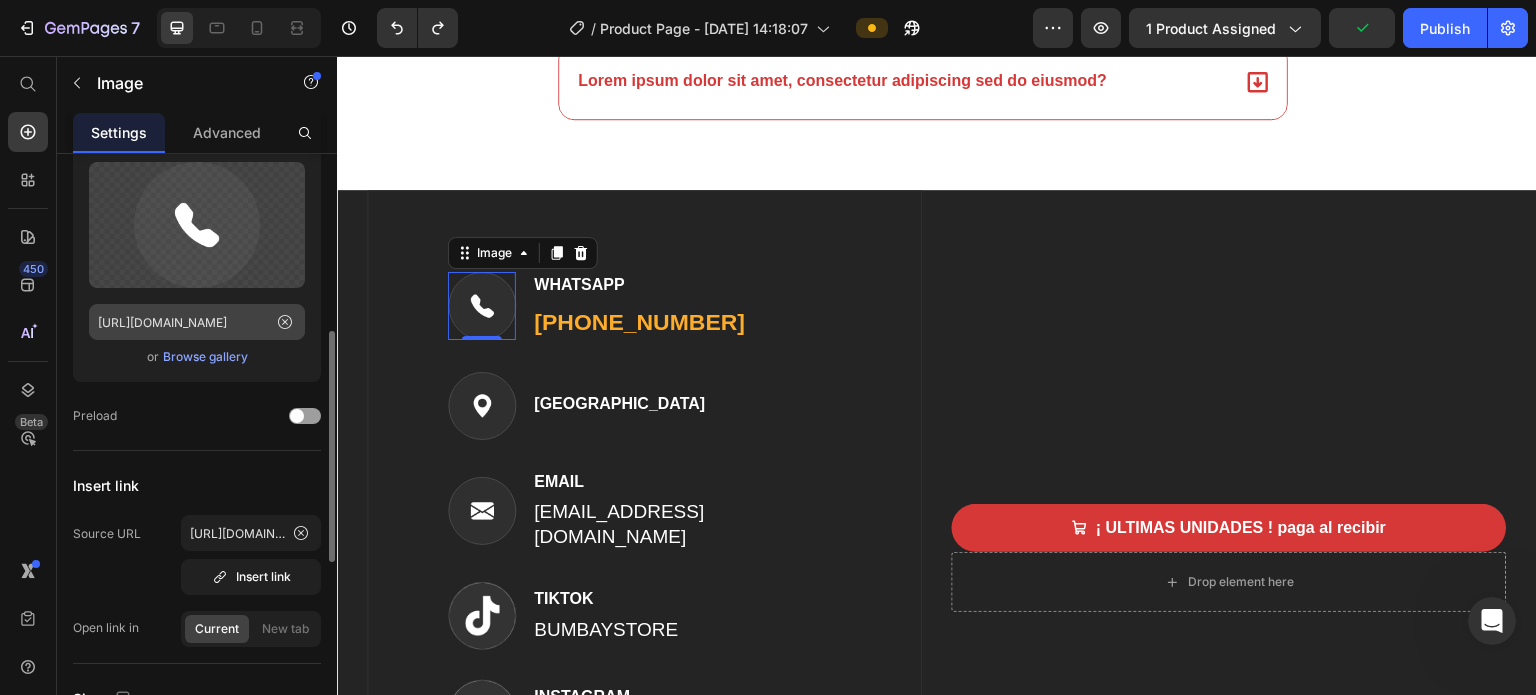 scroll, scrollTop: 200, scrollLeft: 0, axis: vertical 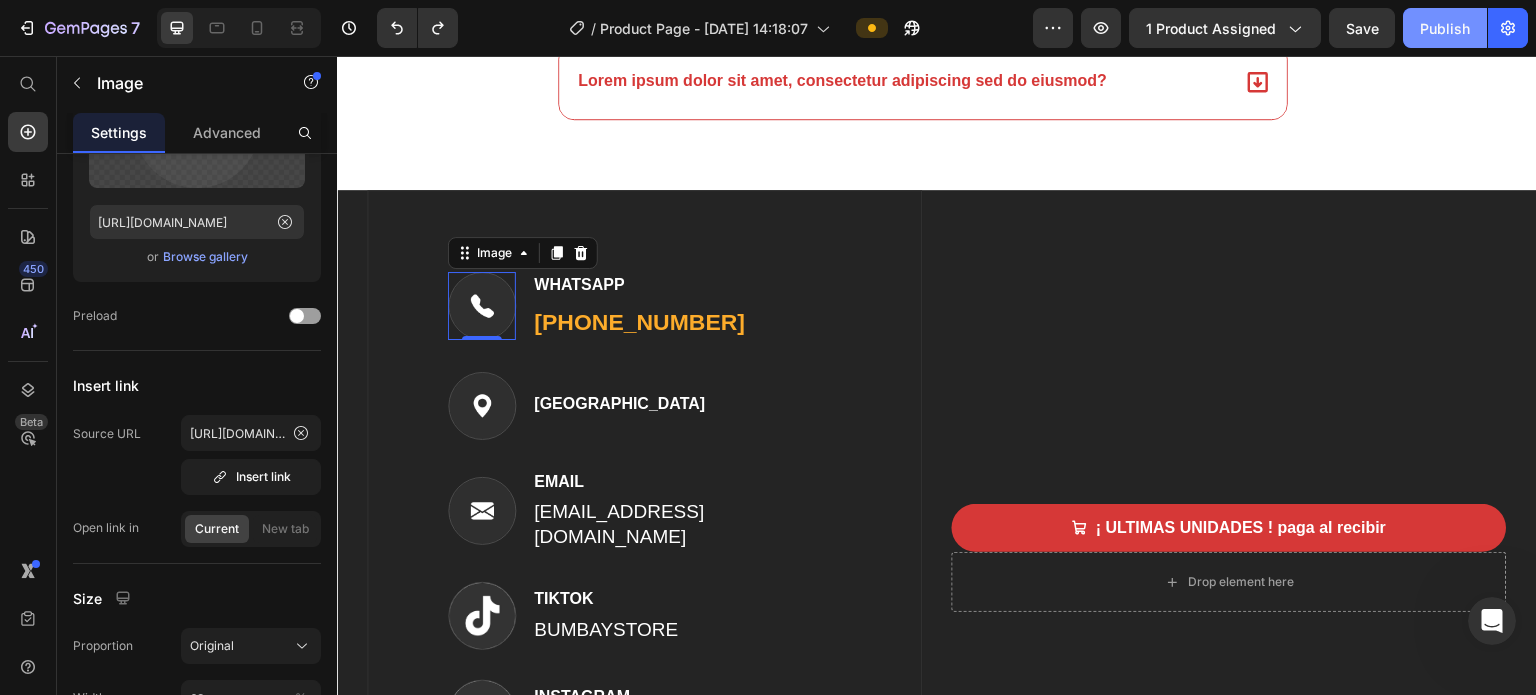 click on "Publish" at bounding box center [1445, 28] 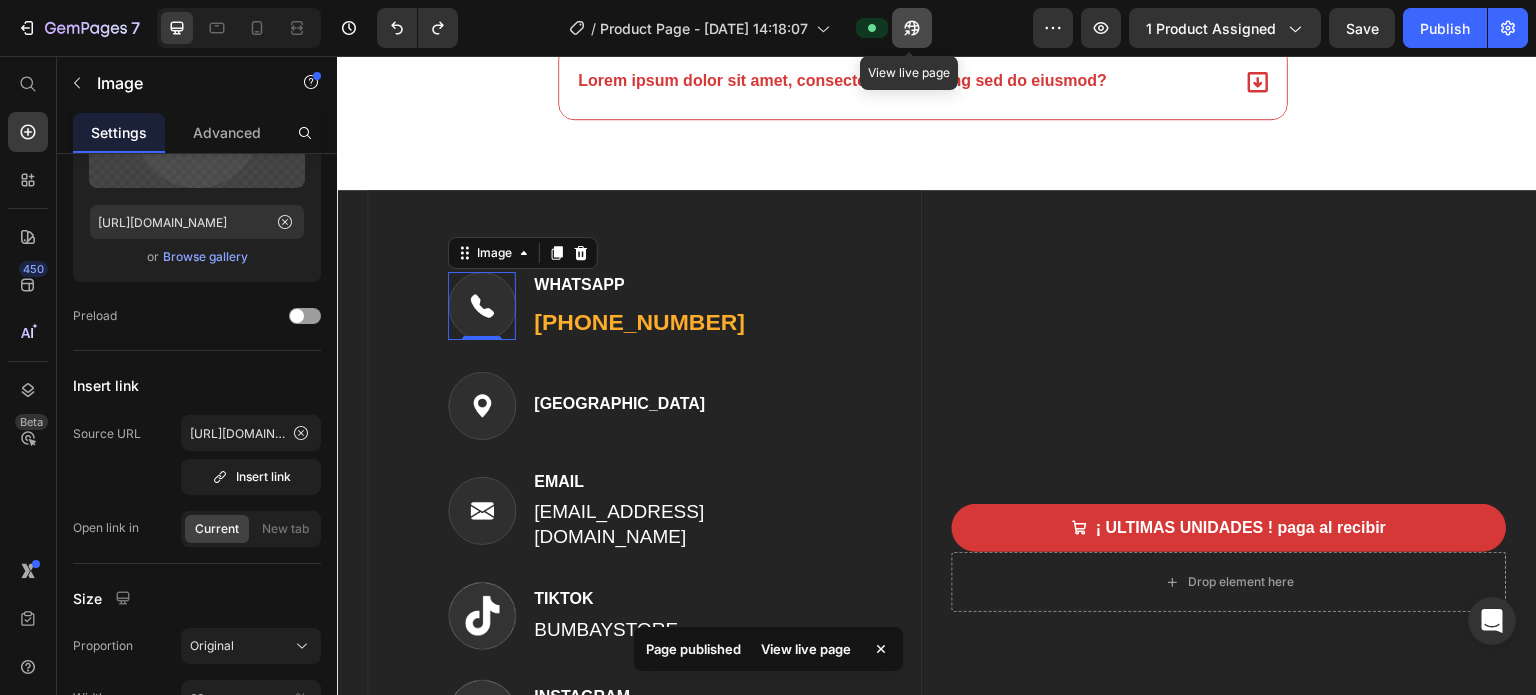 click 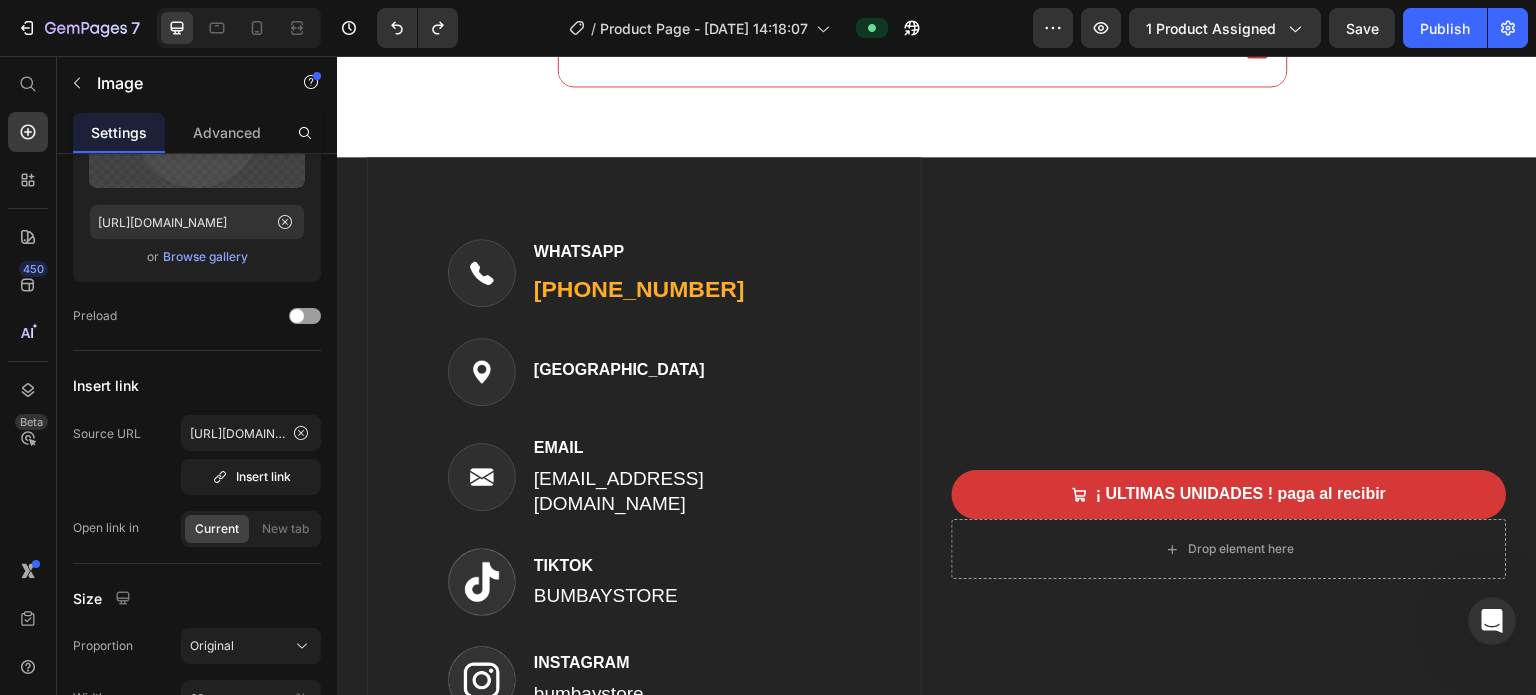 scroll, scrollTop: 6066, scrollLeft: 0, axis: vertical 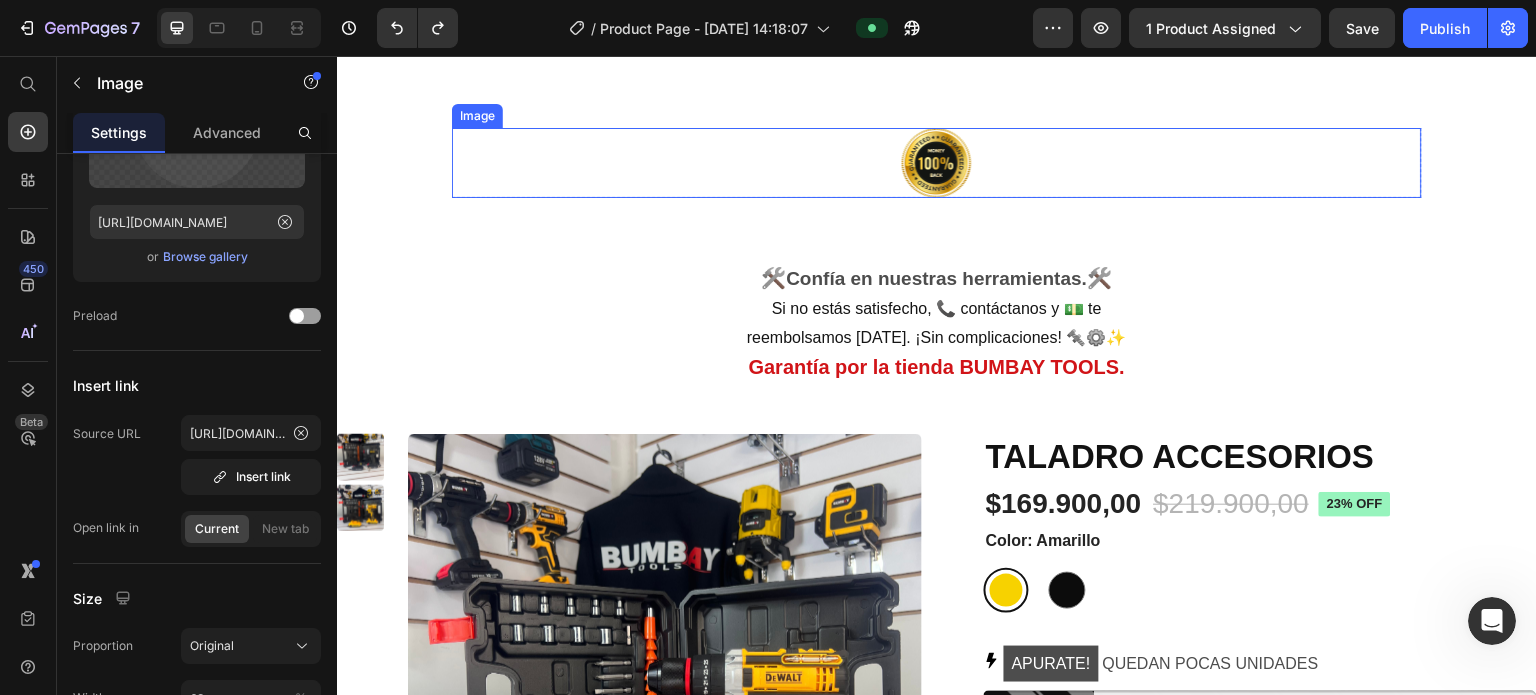 click at bounding box center (937, 163) 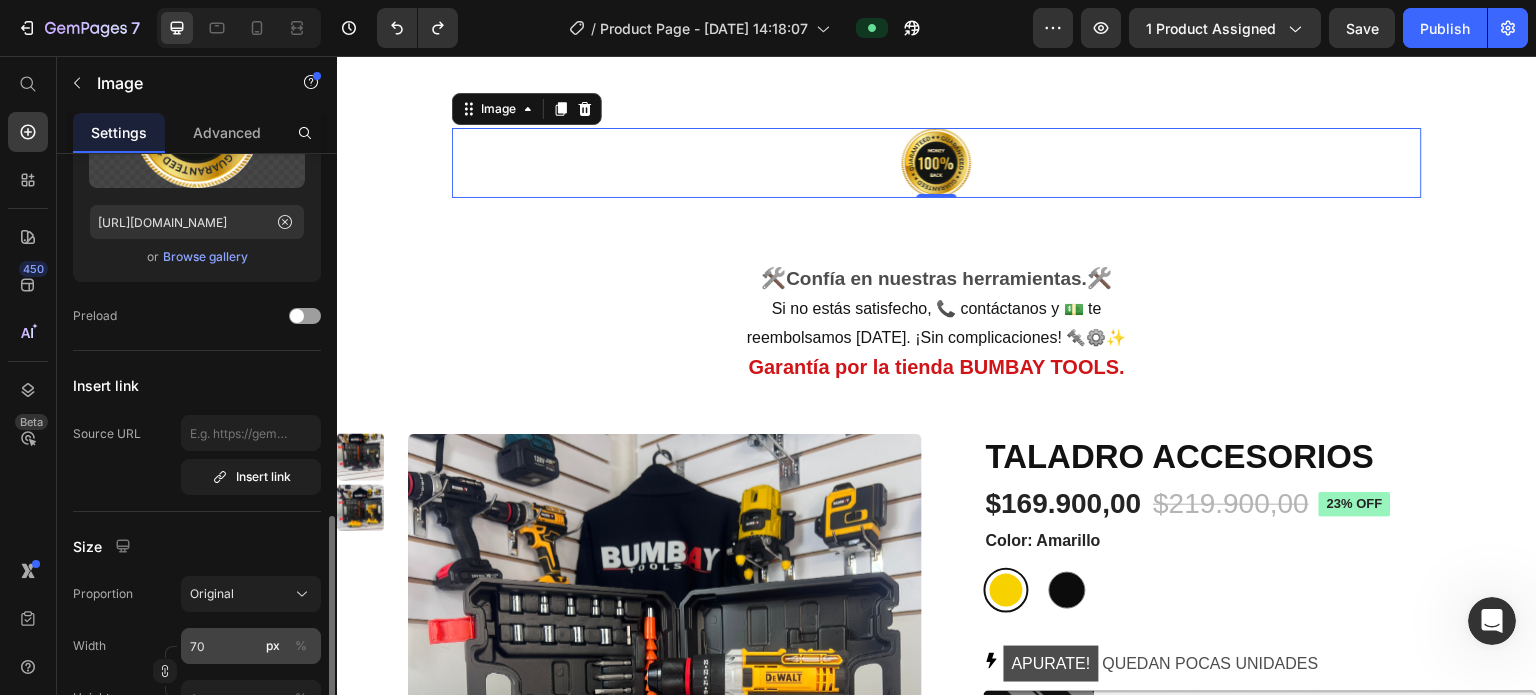 scroll, scrollTop: 400, scrollLeft: 0, axis: vertical 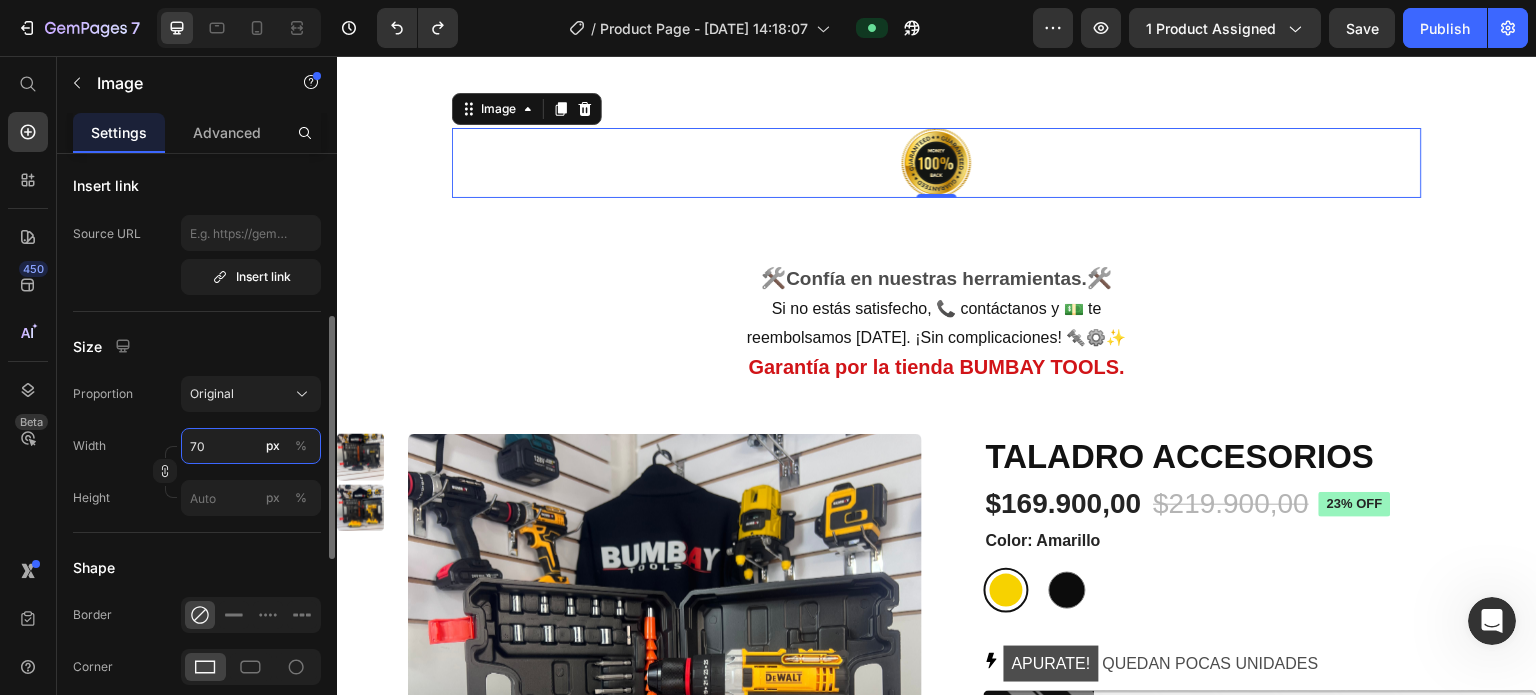 click on "70" at bounding box center (251, 446) 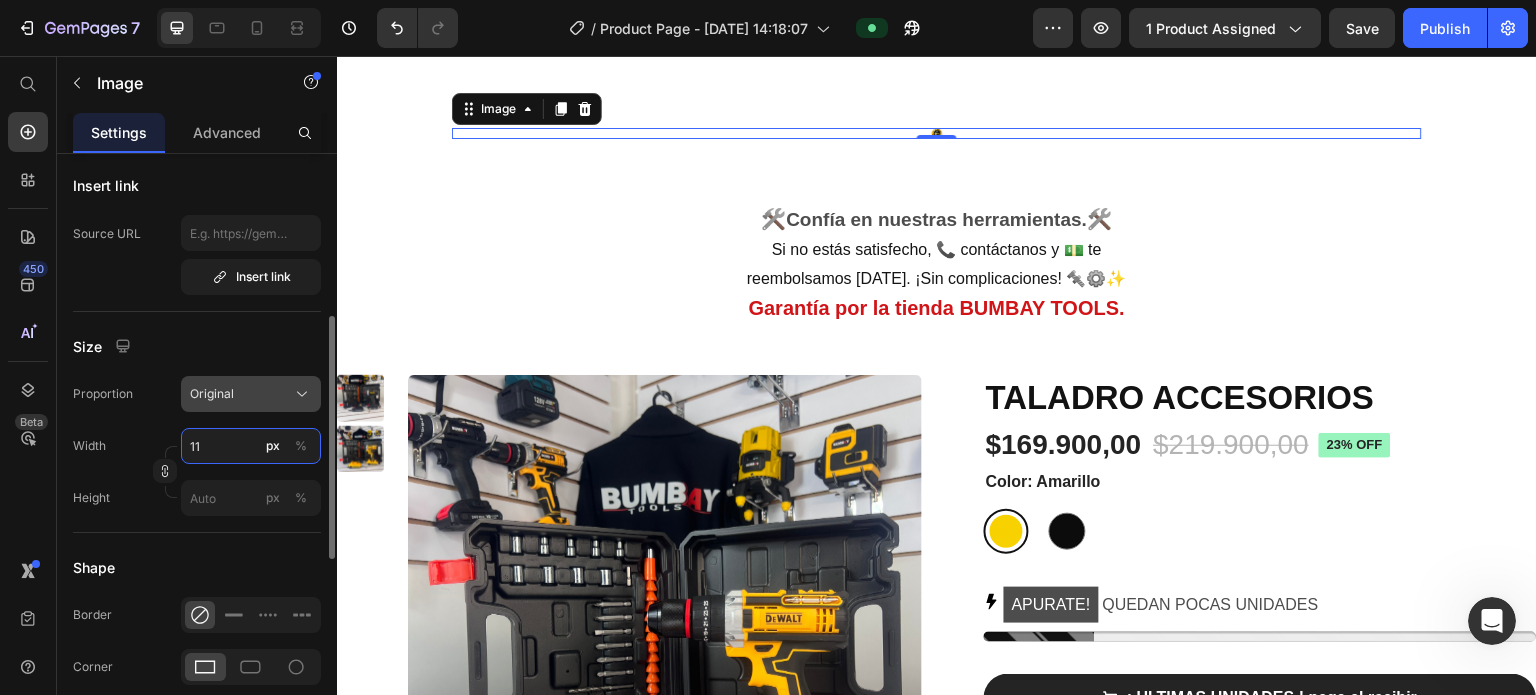 type on "1" 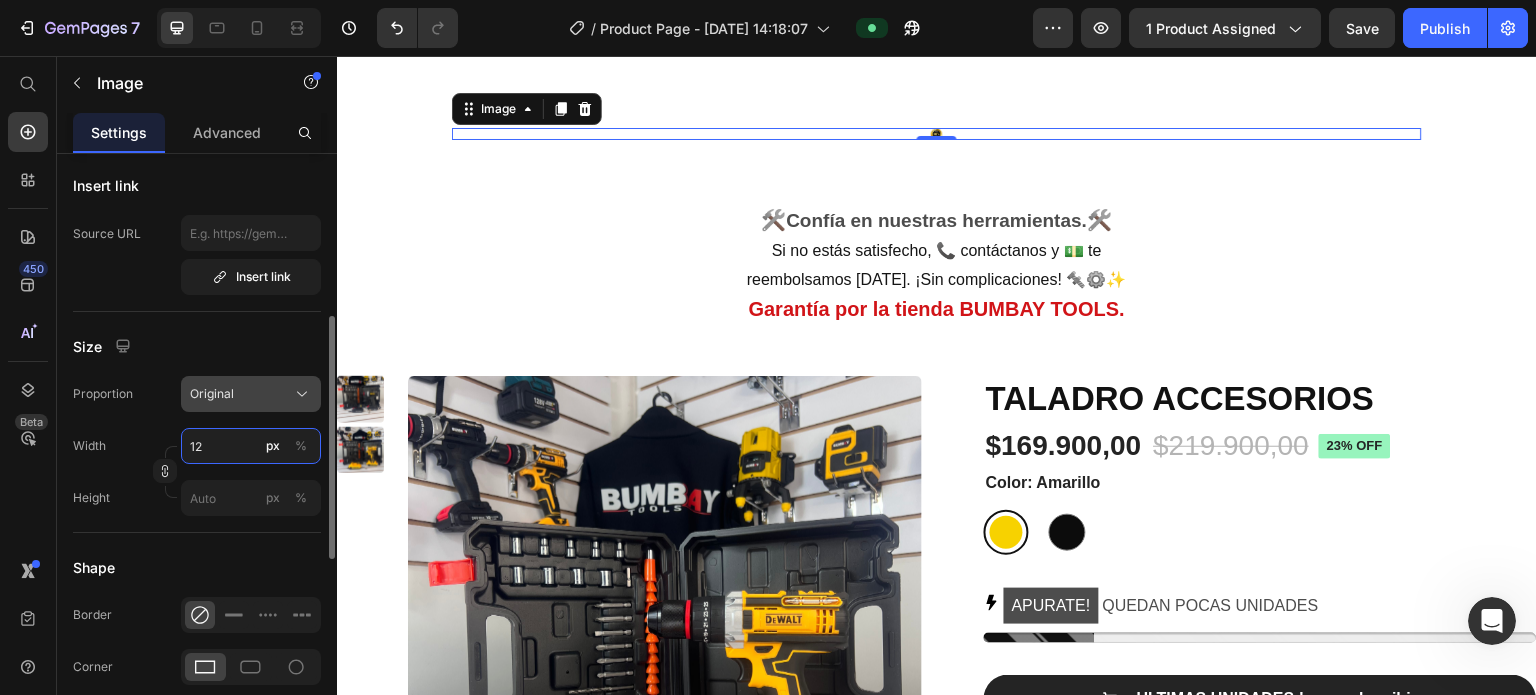 type on "1" 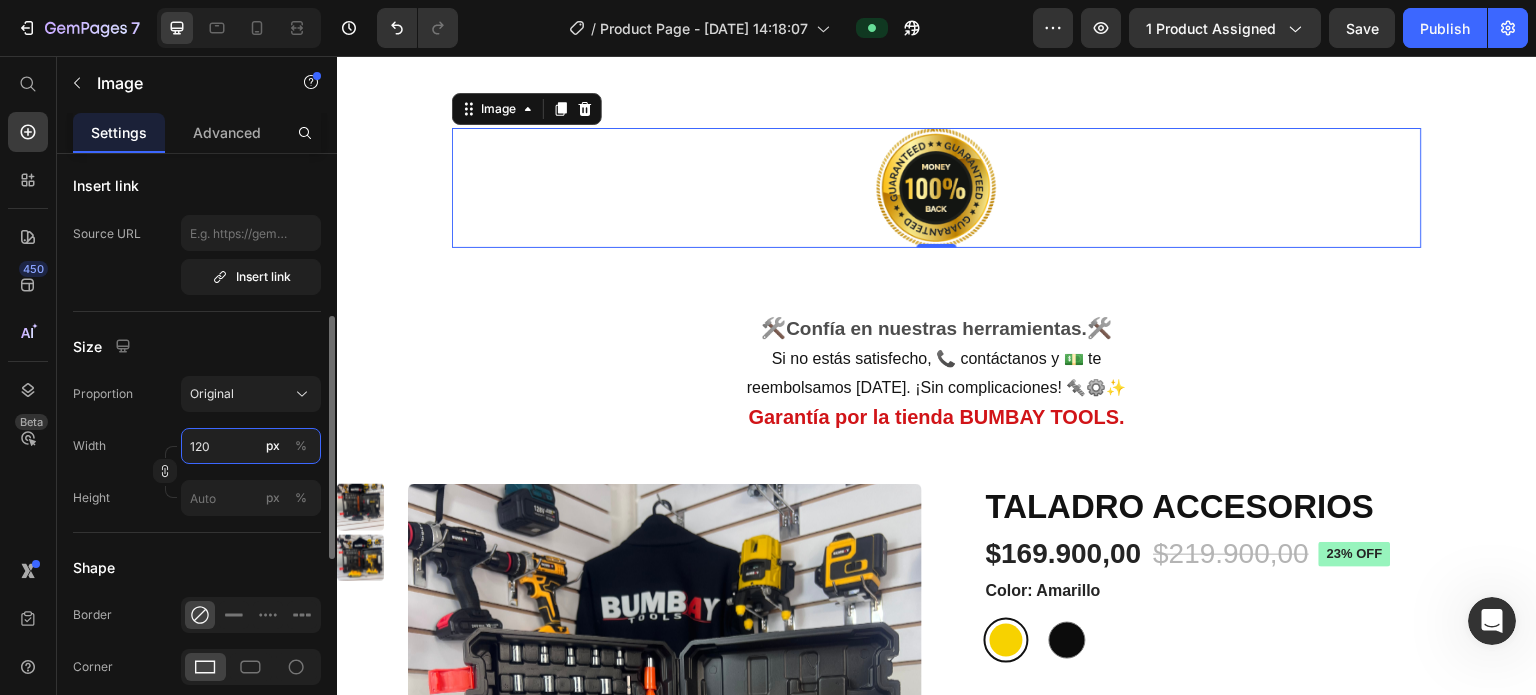 click on "120" at bounding box center [251, 446] 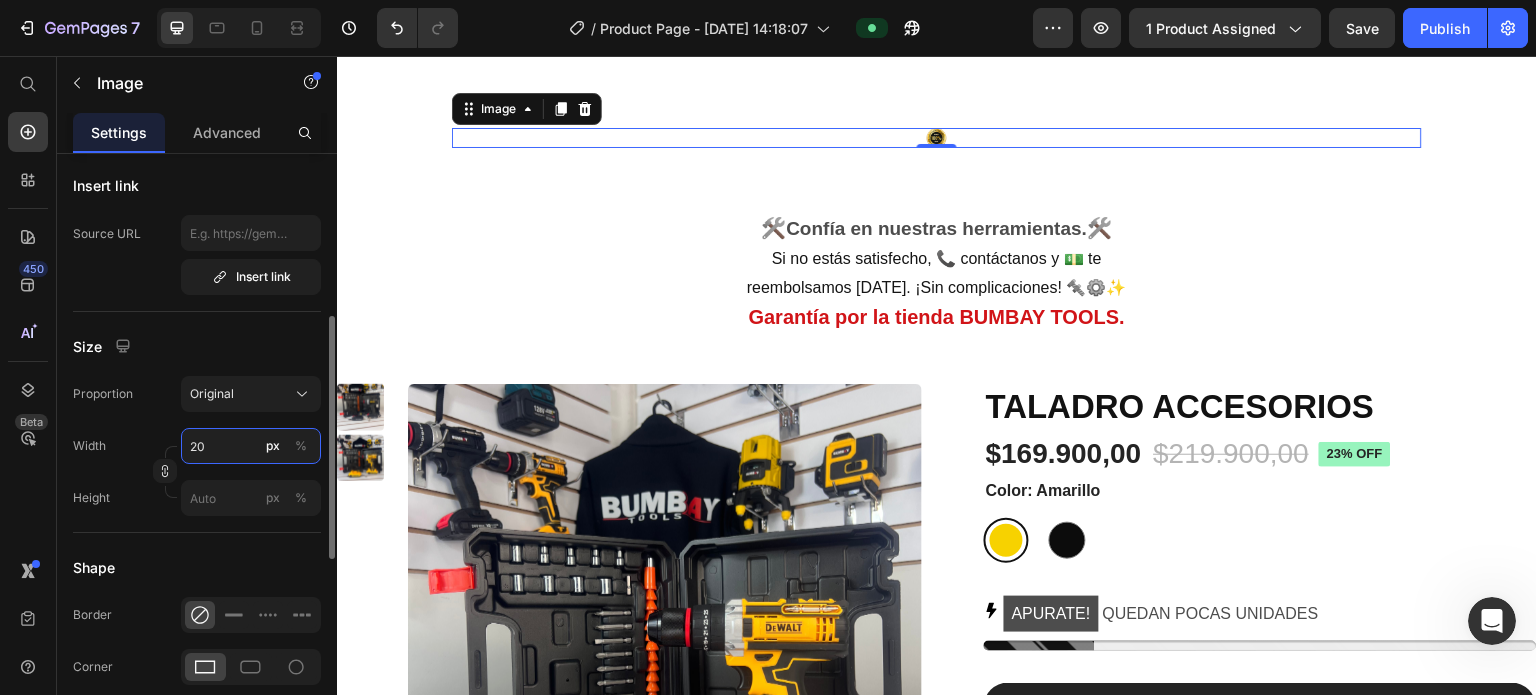 click on "20" at bounding box center [251, 446] 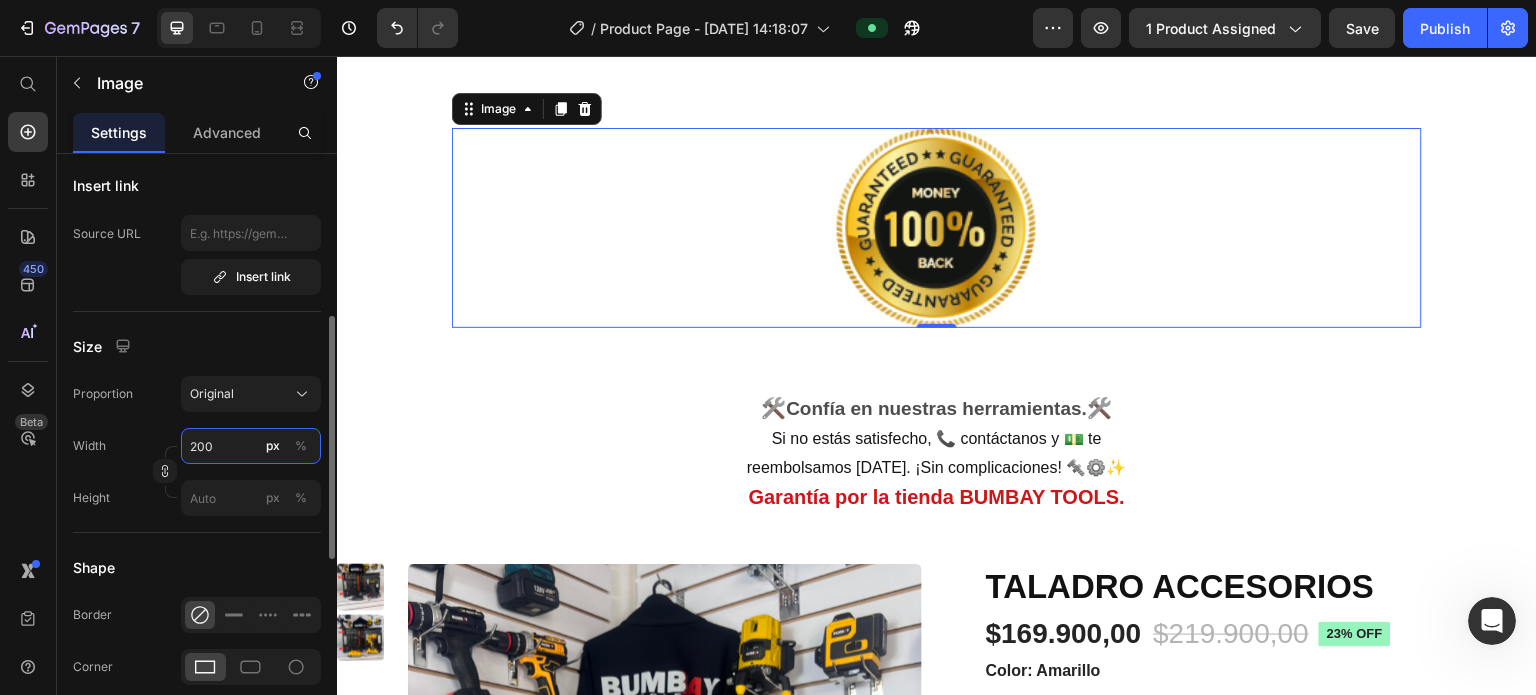 click on "200" at bounding box center (251, 446) 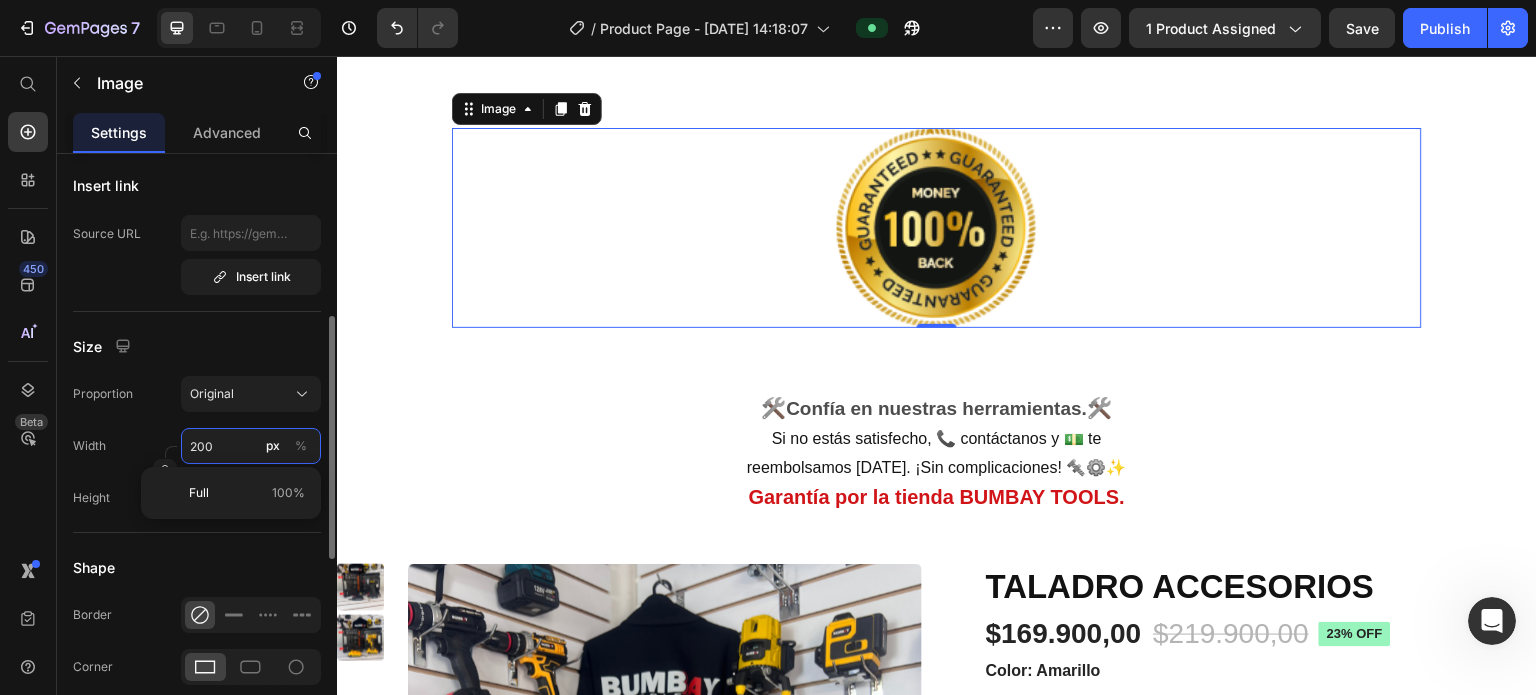 click on "200" at bounding box center [251, 446] 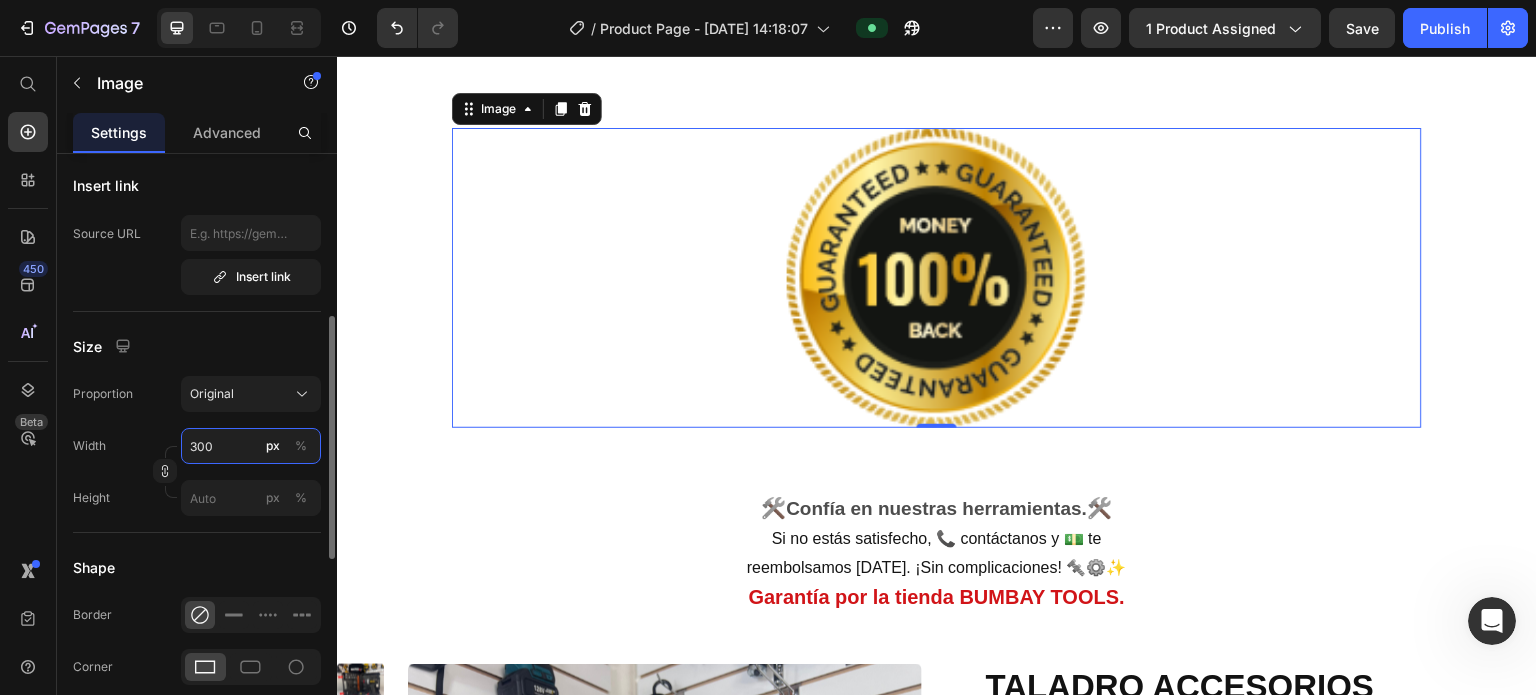 click on "300" at bounding box center [251, 446] 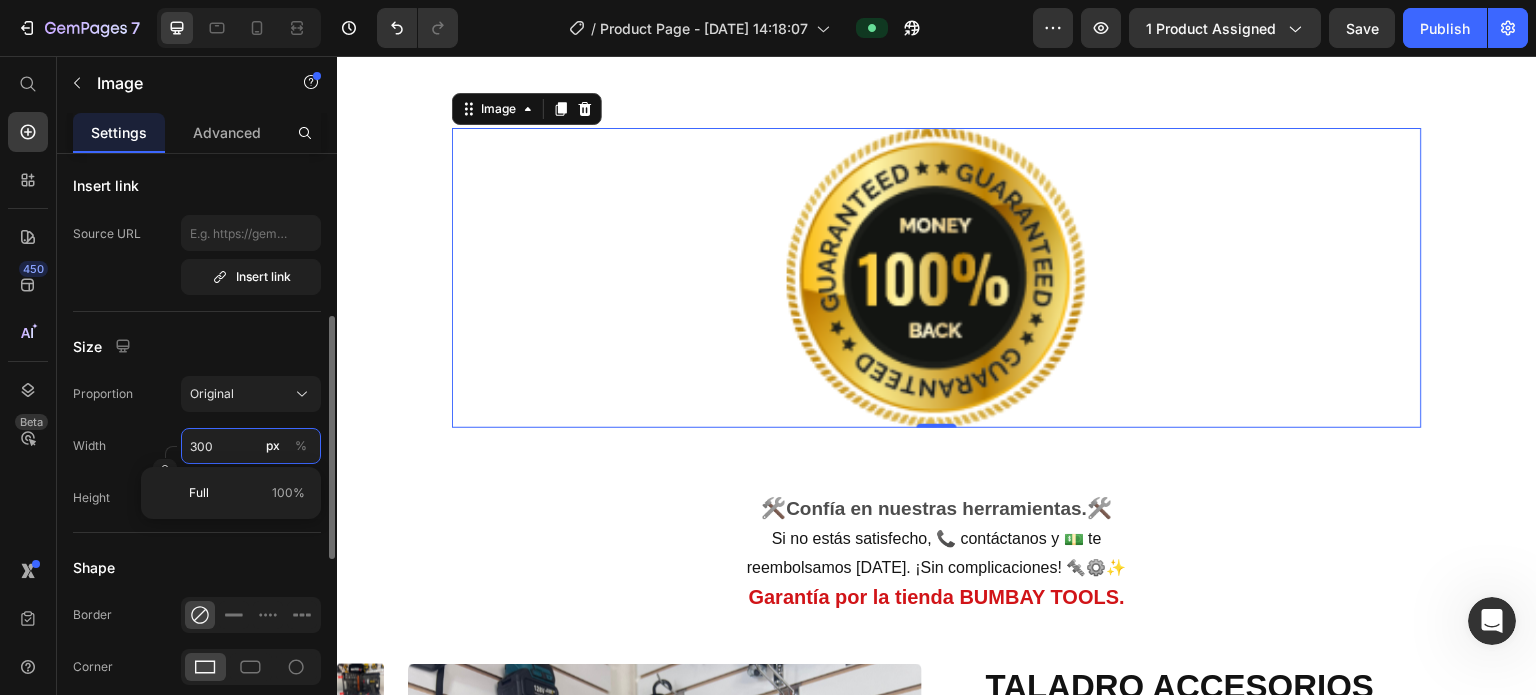 click on "300" at bounding box center [251, 446] 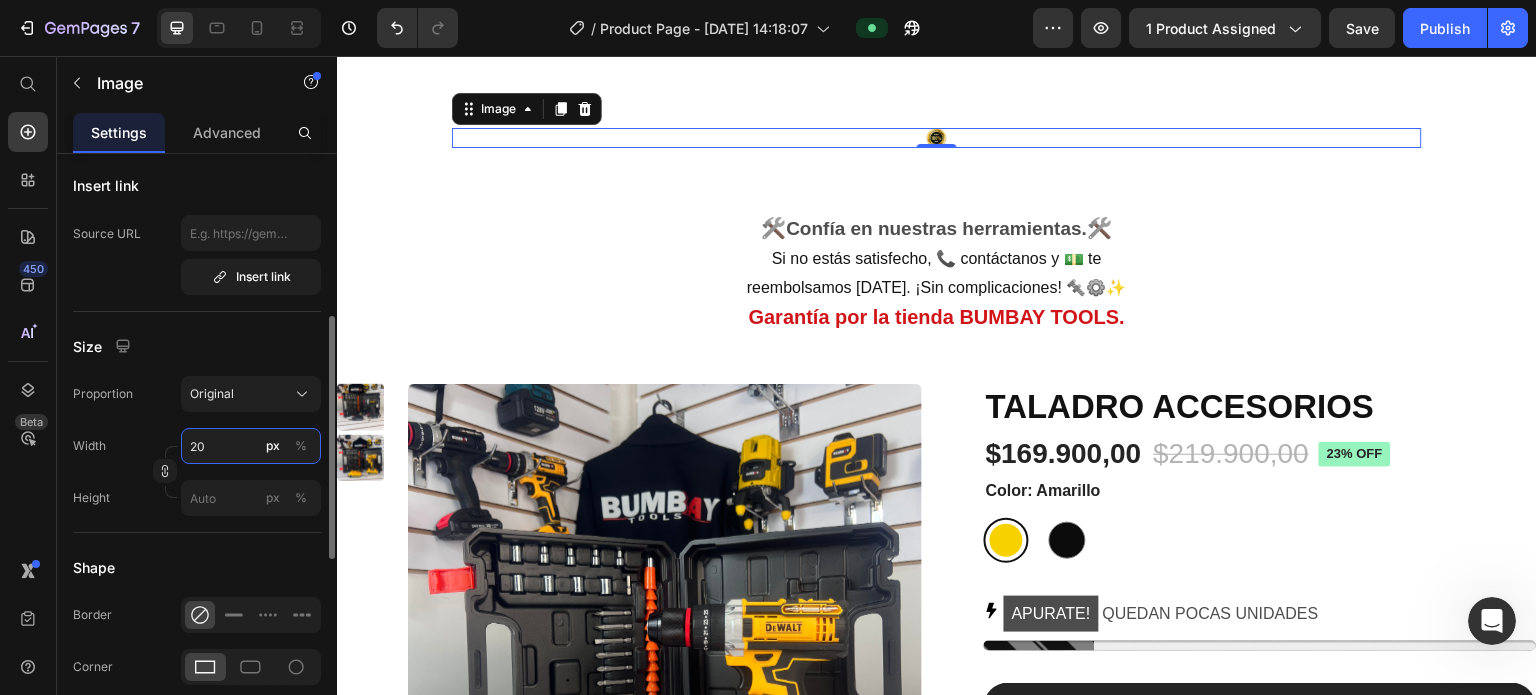 type on "200" 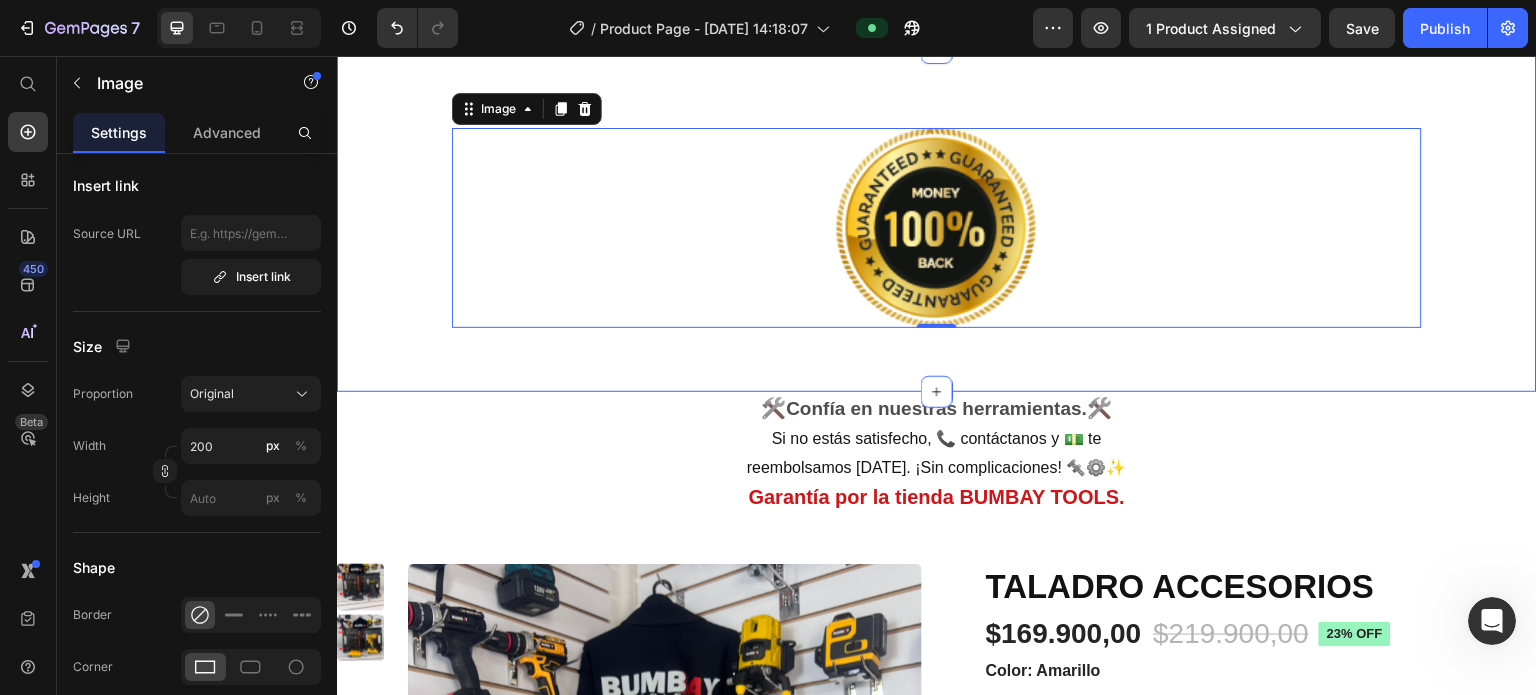 drag, startPoint x: 754, startPoint y: 299, endPoint x: 752, endPoint y: 309, distance: 10.198039 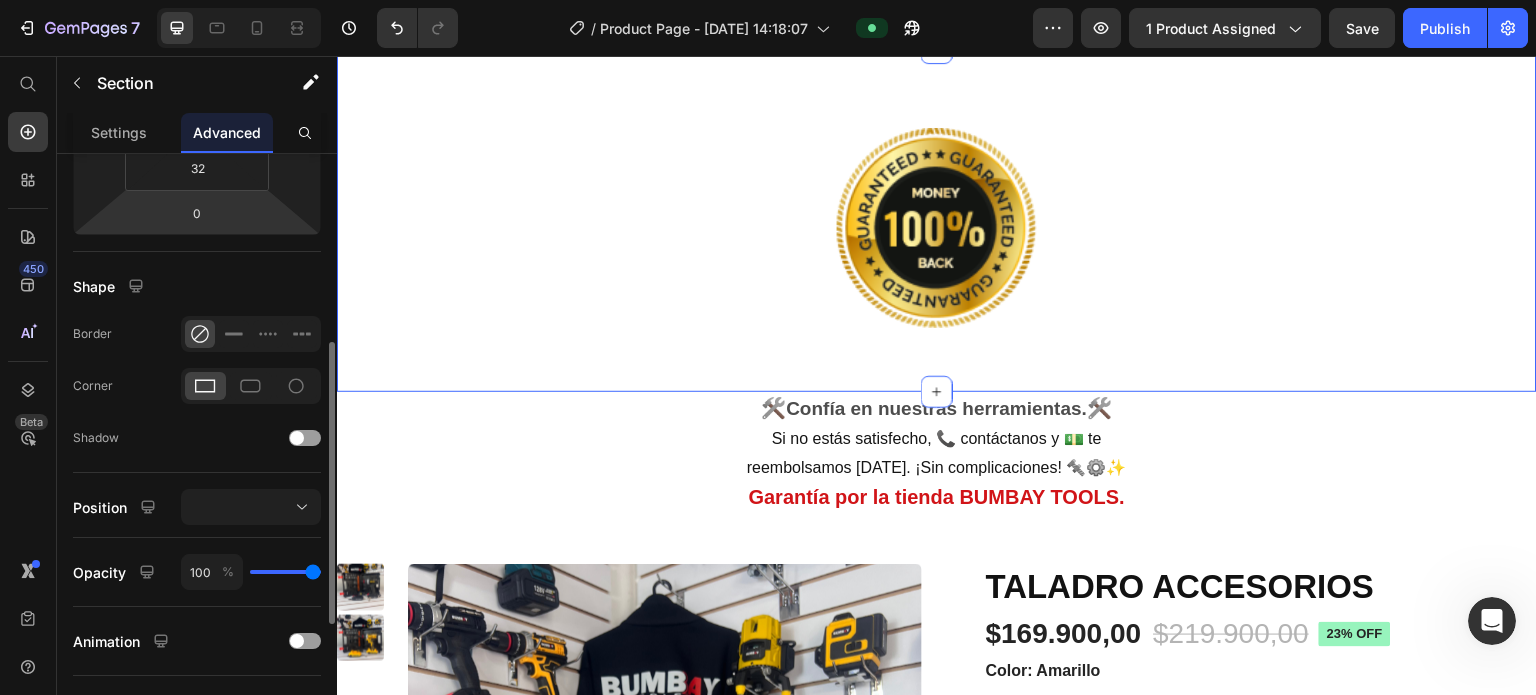 scroll, scrollTop: 0, scrollLeft: 0, axis: both 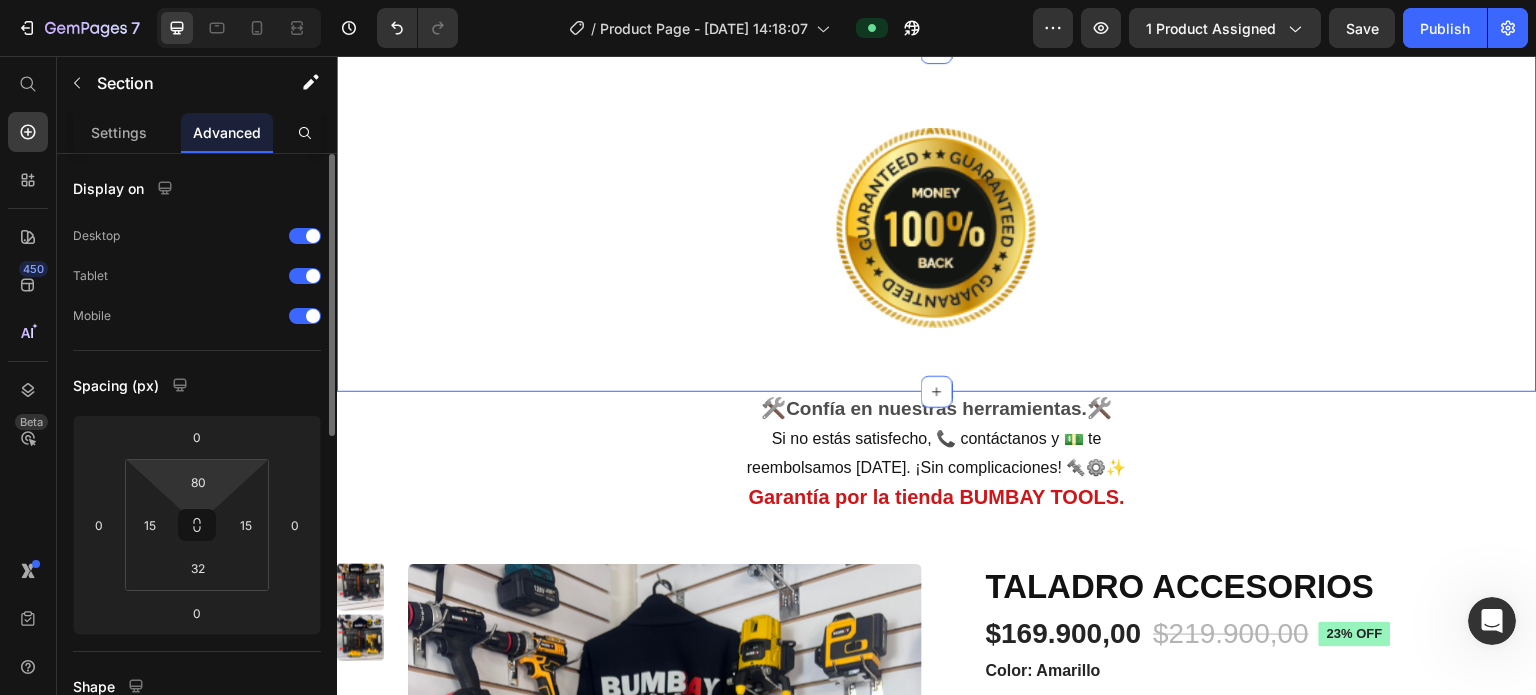 click on "7  Version history  /  Product Page - Jul 9, 14:18:07 Preview 1 product assigned  Save   Publish  450 Beta Start with Sections Elements Hero Section Product Detail Brands Trusted Badges Guarantee Product Breakdown How to use Testimonials Compare Bundle FAQs Social Proof Brand Story Product List Collection Blog List Contact Sticky Add to Cart Custom Footer Browse Library 450 Layout
Row
Row
Row
Row Text
Heading
Text Block Button
Button
Button
Sticky Back to top Media" at bounding box center [768, 0] 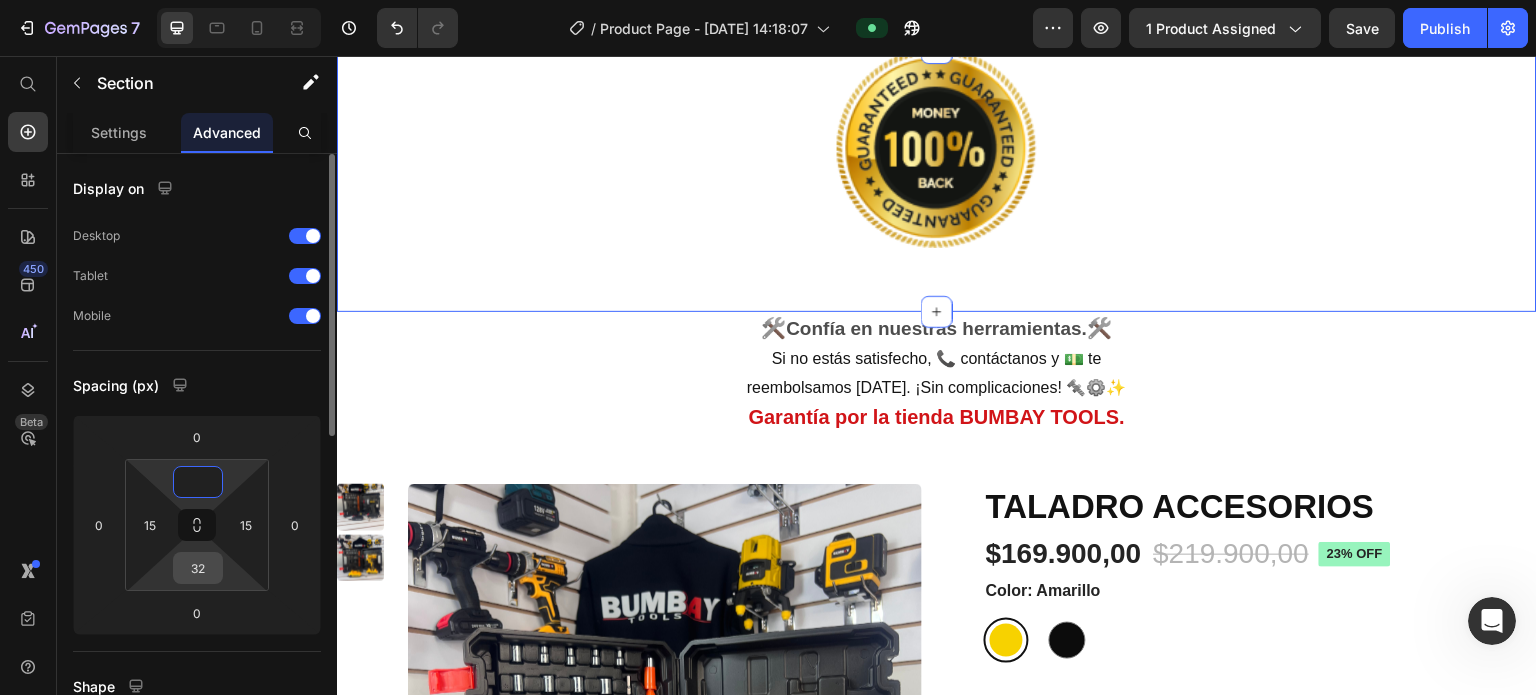 type on "0" 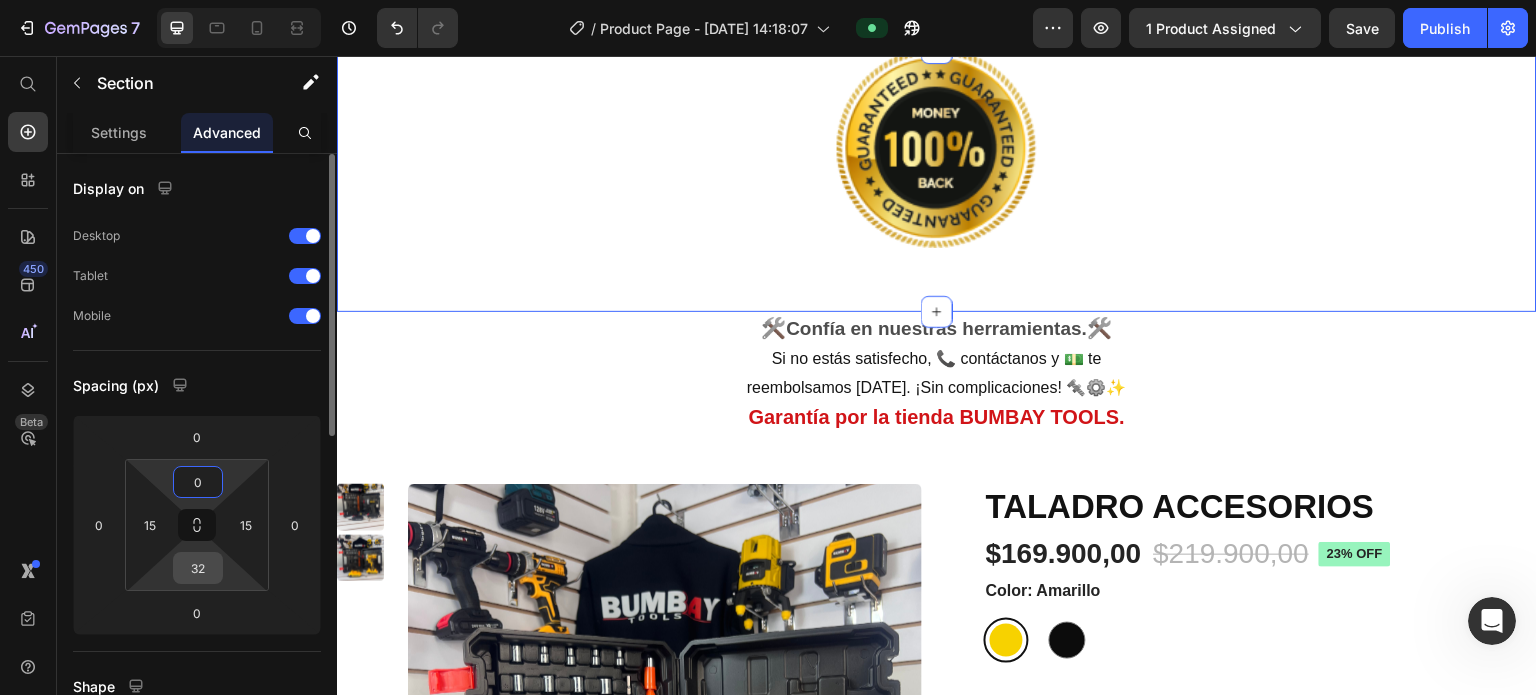 click on "32" at bounding box center (198, 568) 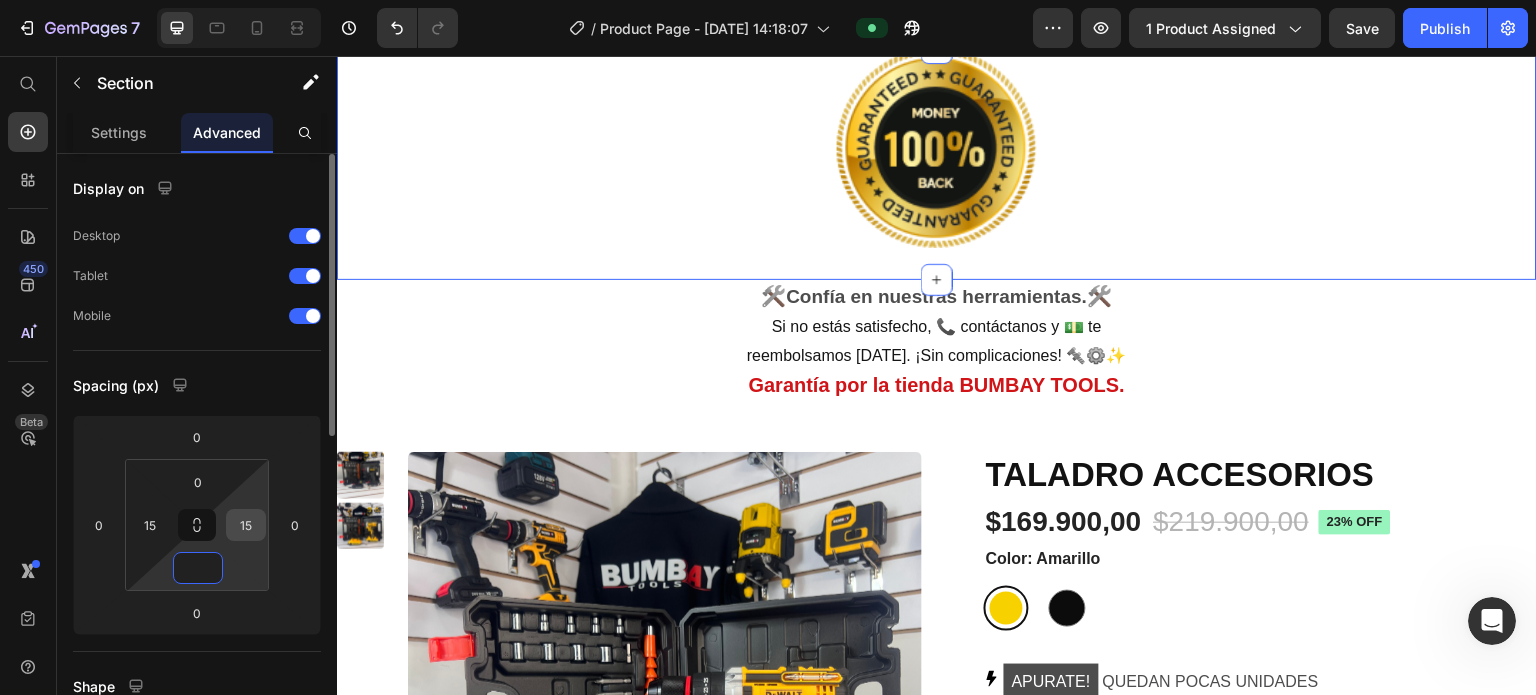 type on "0" 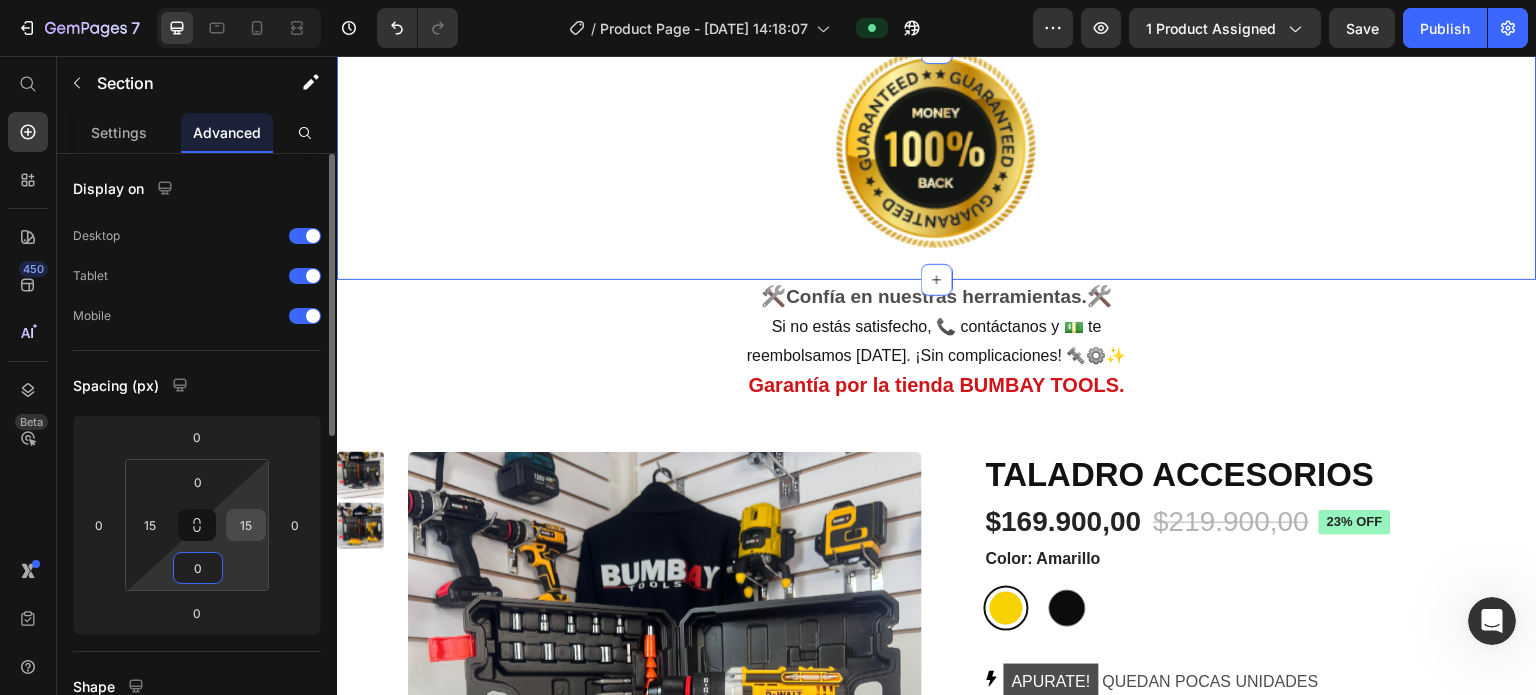 click on "15" at bounding box center [246, 525] 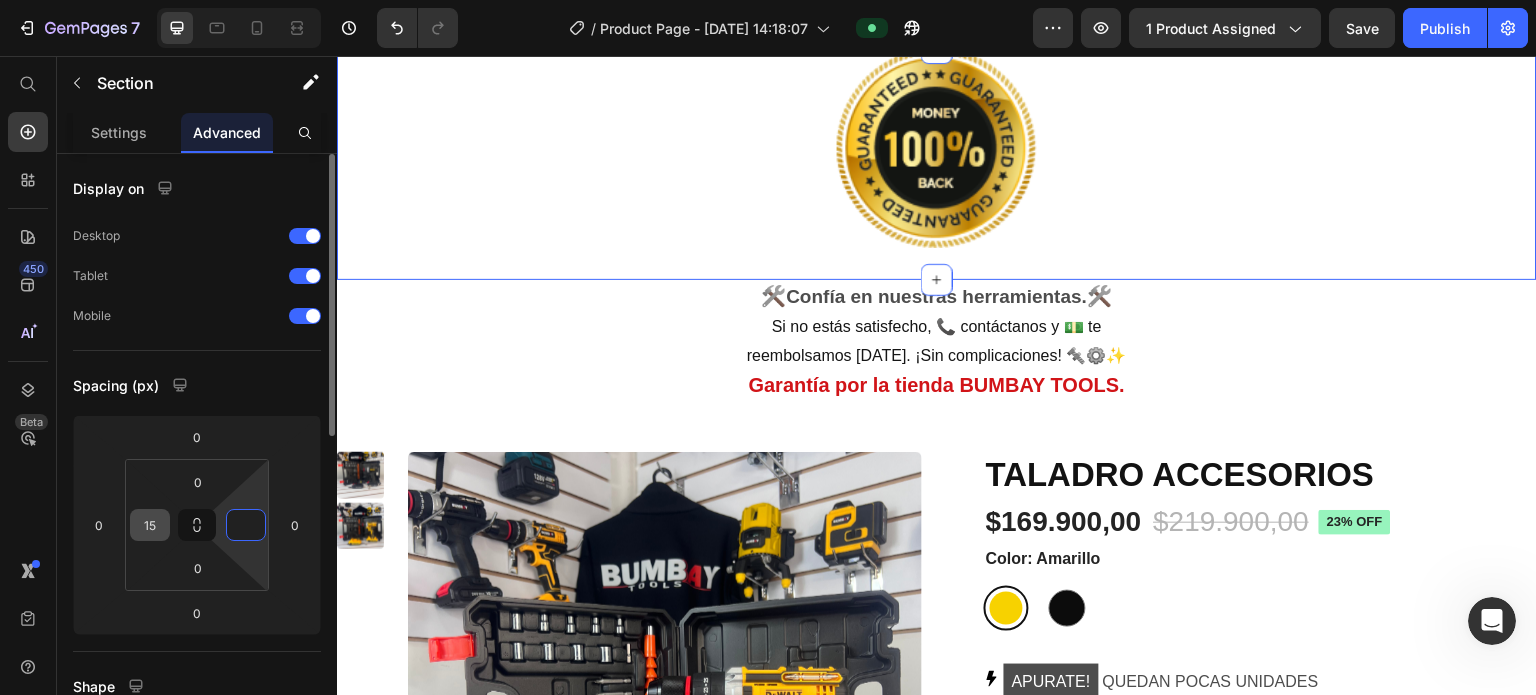 type on "0" 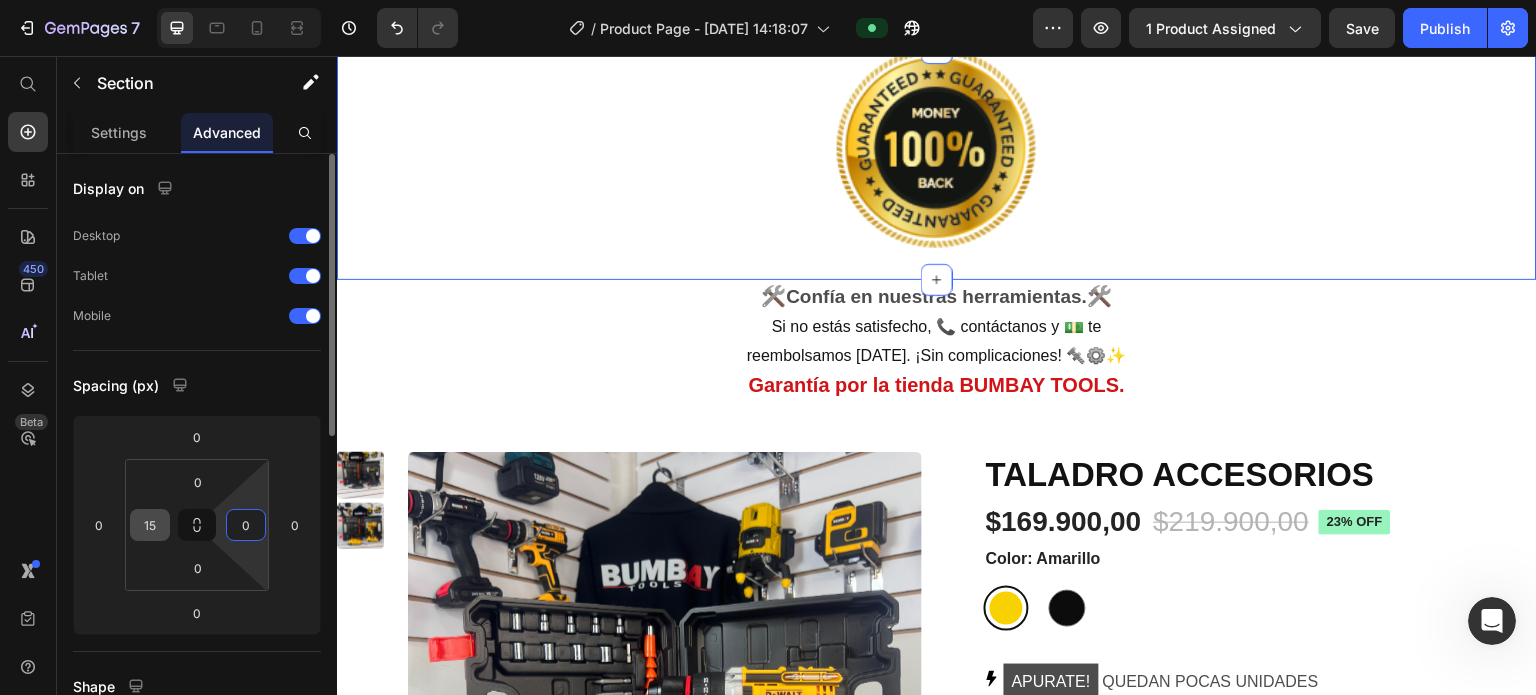 click on "15" at bounding box center (150, 525) 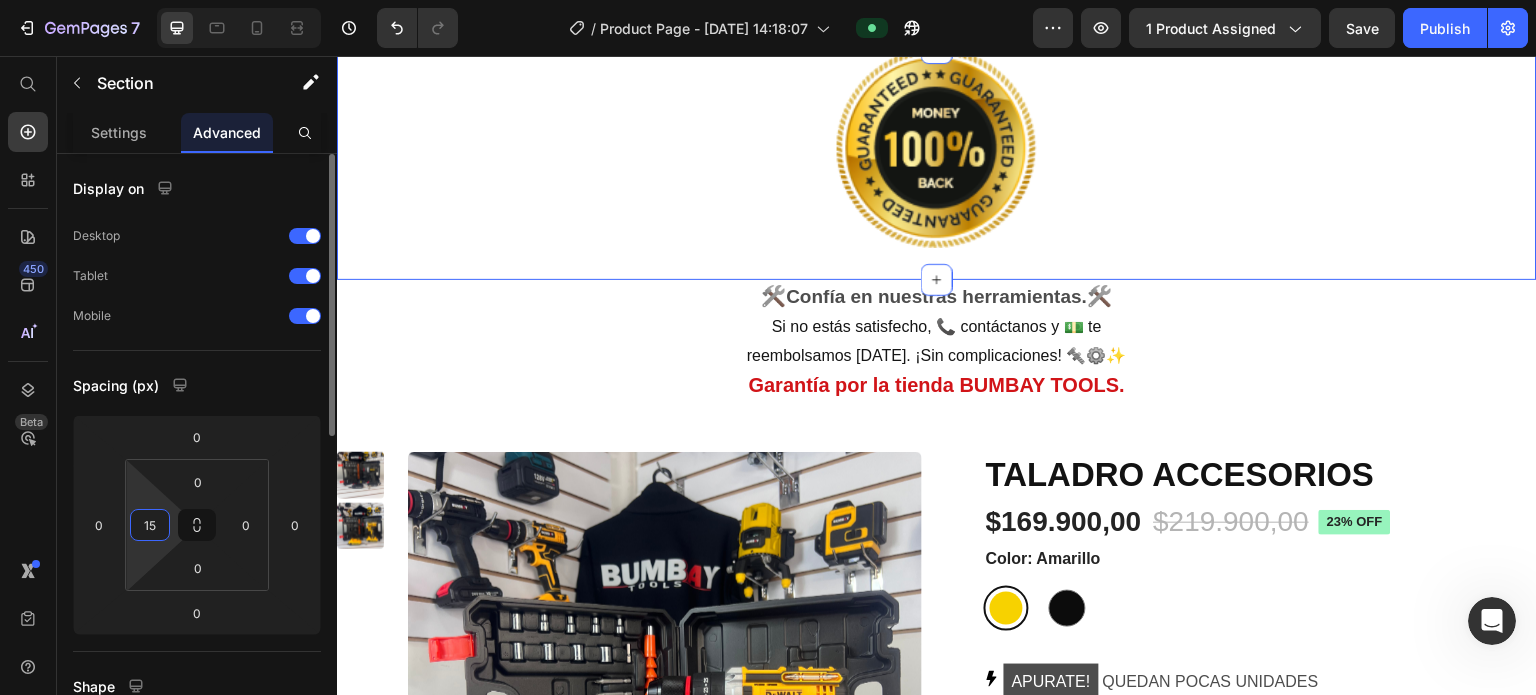 type on "1" 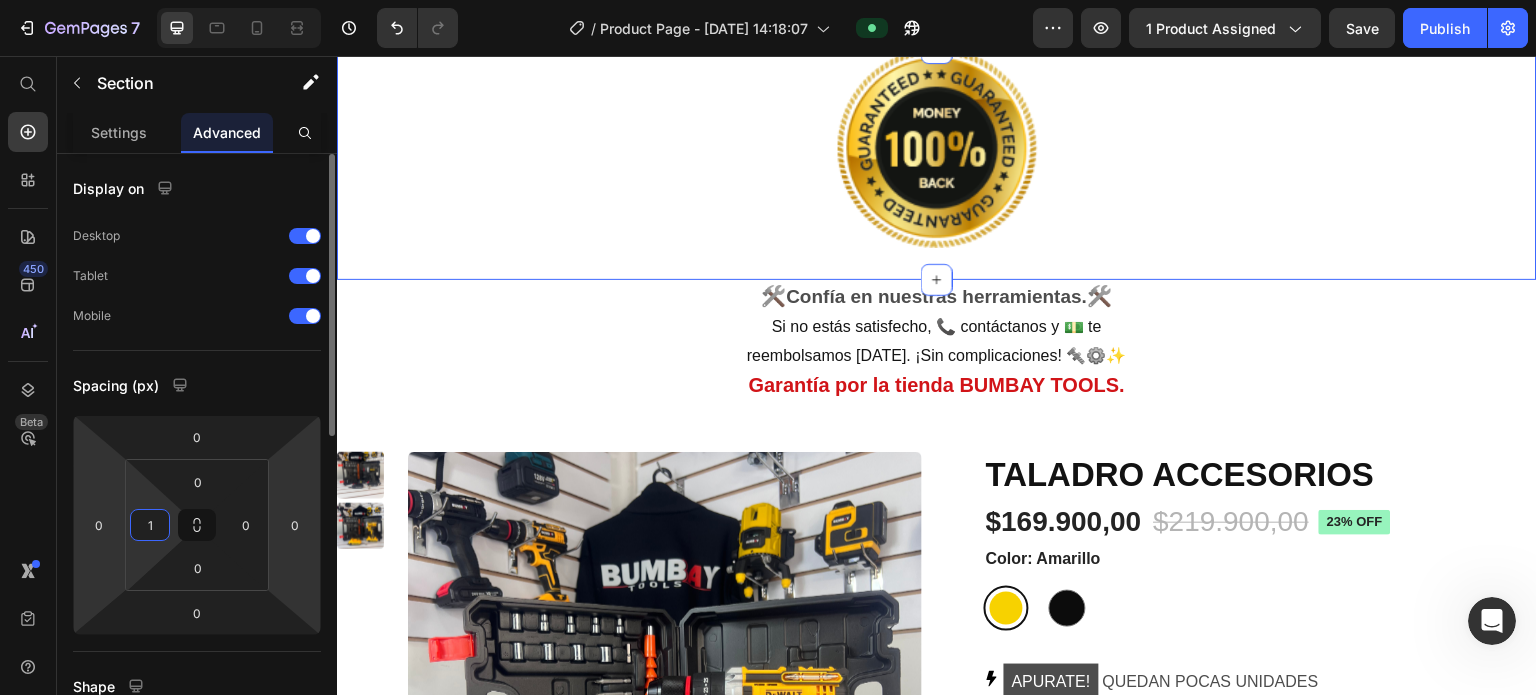 type 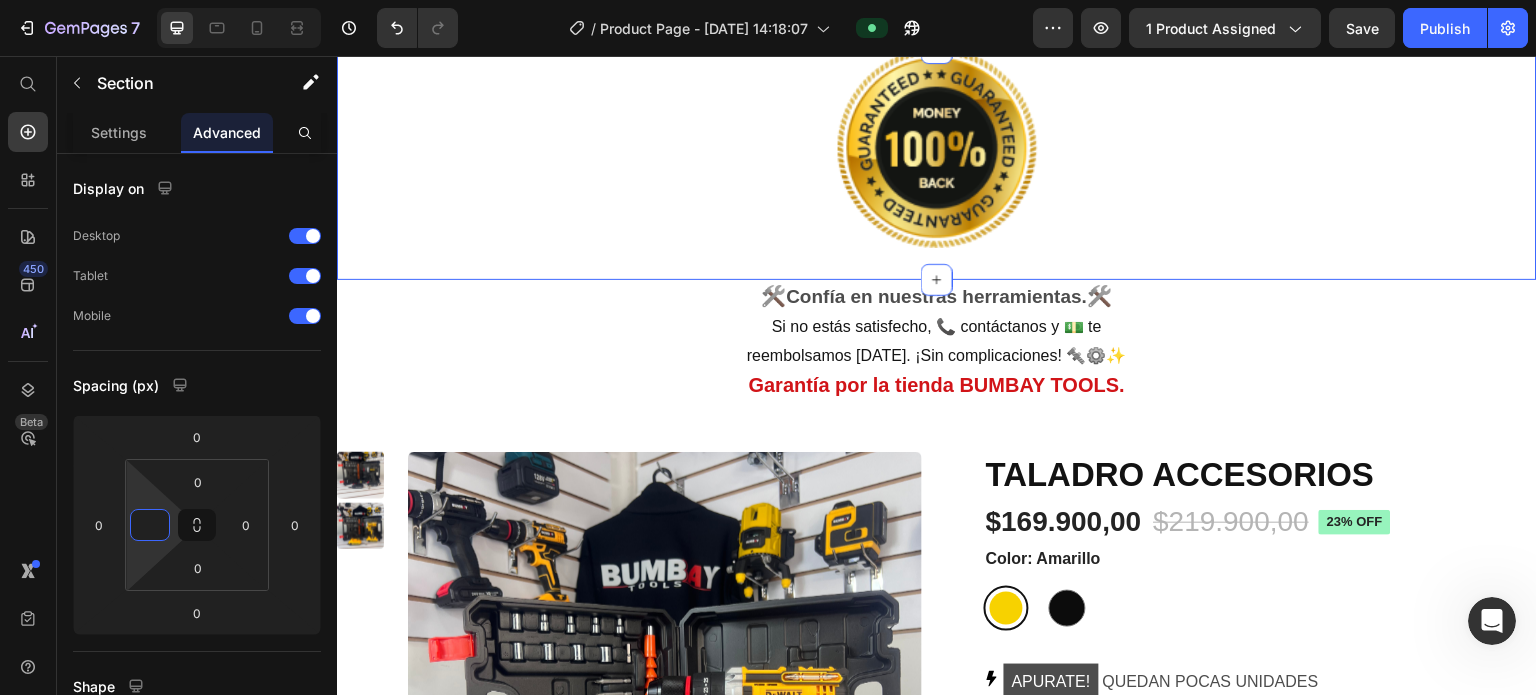 click on "🛠️  ¡Garantía Total con BUMBAY TOOLS!  🛠️" at bounding box center [937, 31] 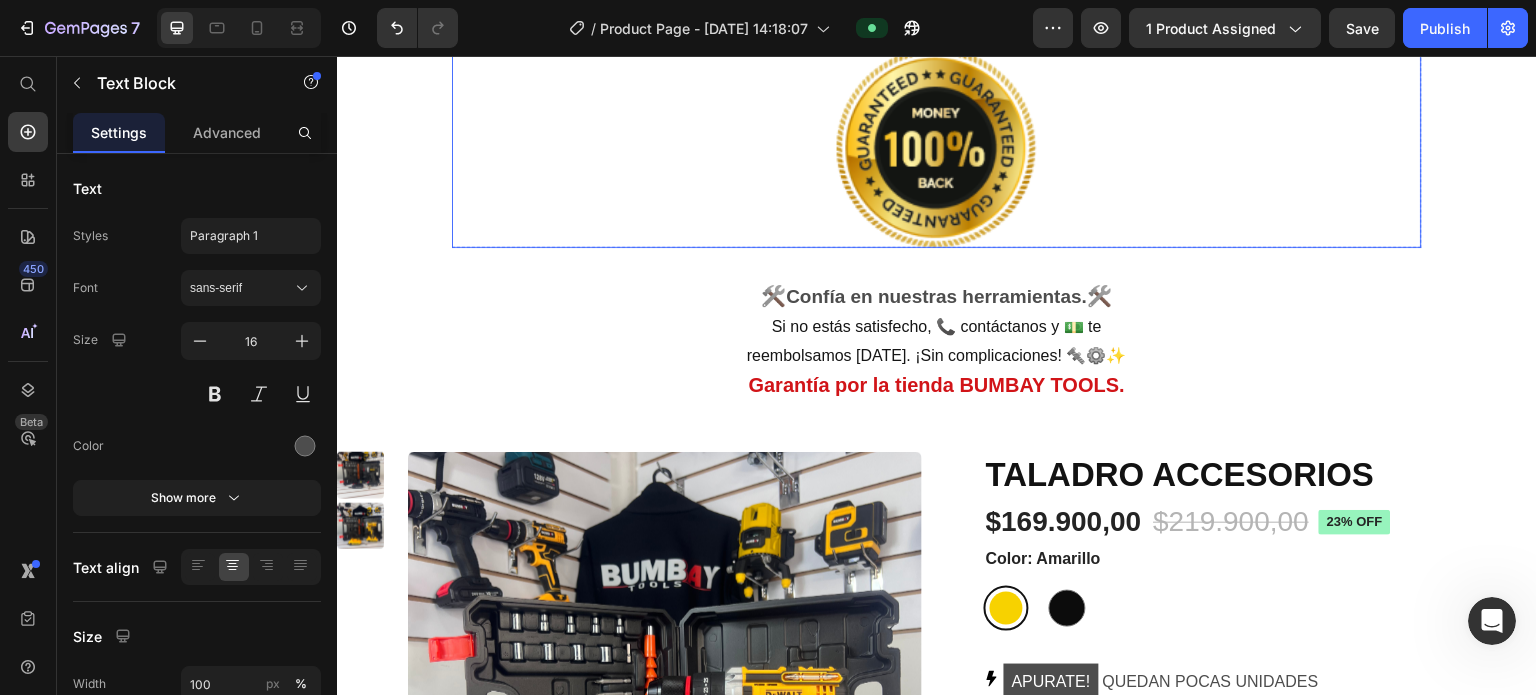 click at bounding box center (937, 148) 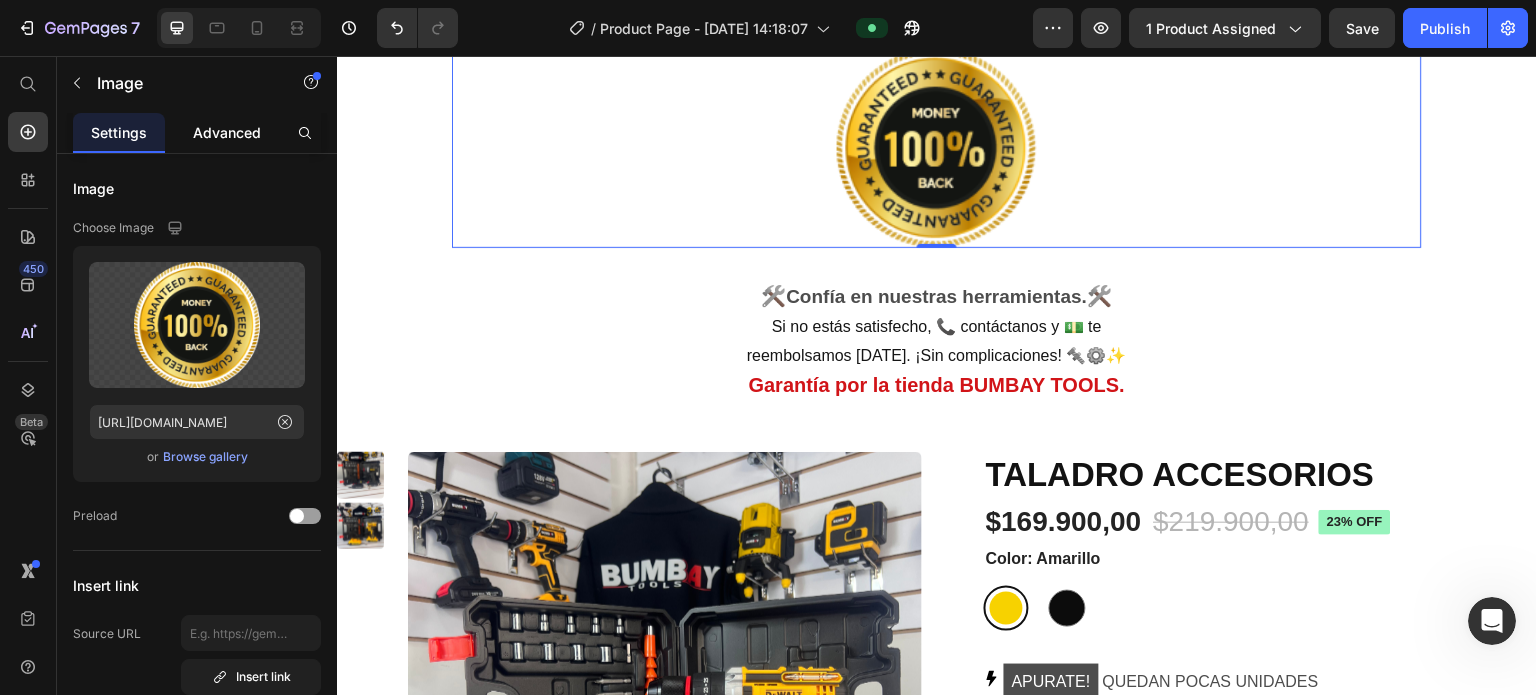click on "Advanced" at bounding box center [227, 132] 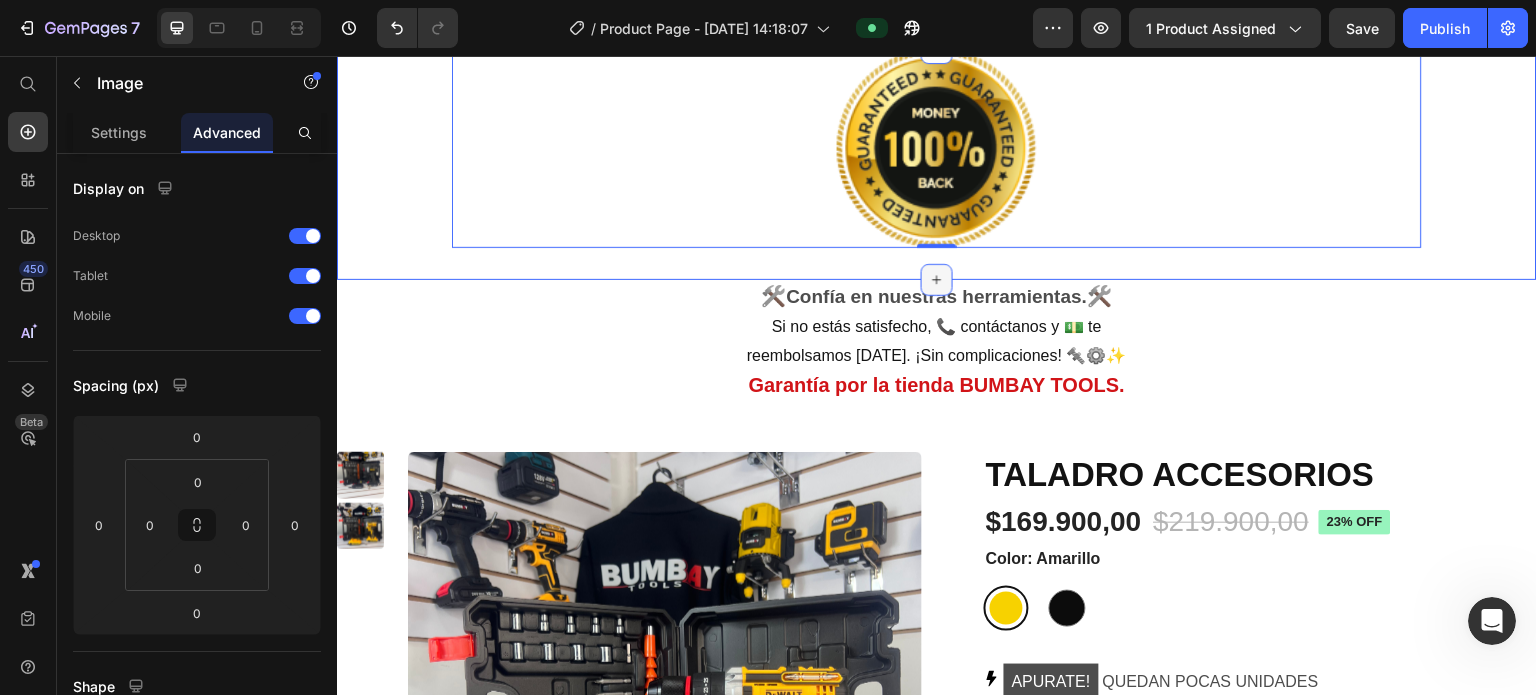 click at bounding box center [937, 280] 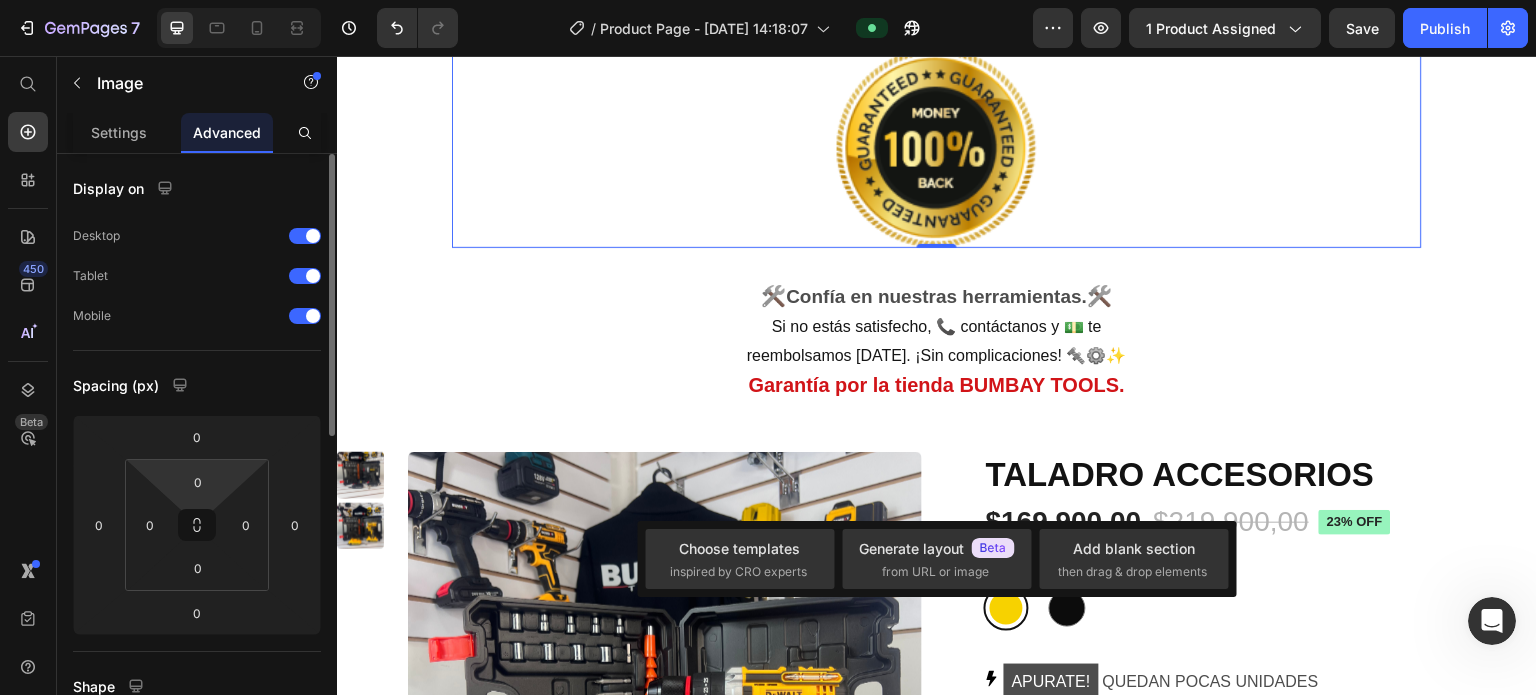 click on "7  Version history  /  Product Page - Jul 9, 14:18:07 Preview 1 product assigned  Save   Publish  450 Beta Start with Sections Elements Hero Section Product Detail Brands Trusted Badges Guarantee Product Breakdown How to use Testimonials Compare Bundle FAQs Social Proof Brand Story Product List Collection Blog List Contact Sticky Add to Cart Custom Footer Browse Library 450 Layout
Row
Row
Row
Row Text
Heading
Text Block Button
Button
Button
Sticky Back to top Media" at bounding box center (768, 0) 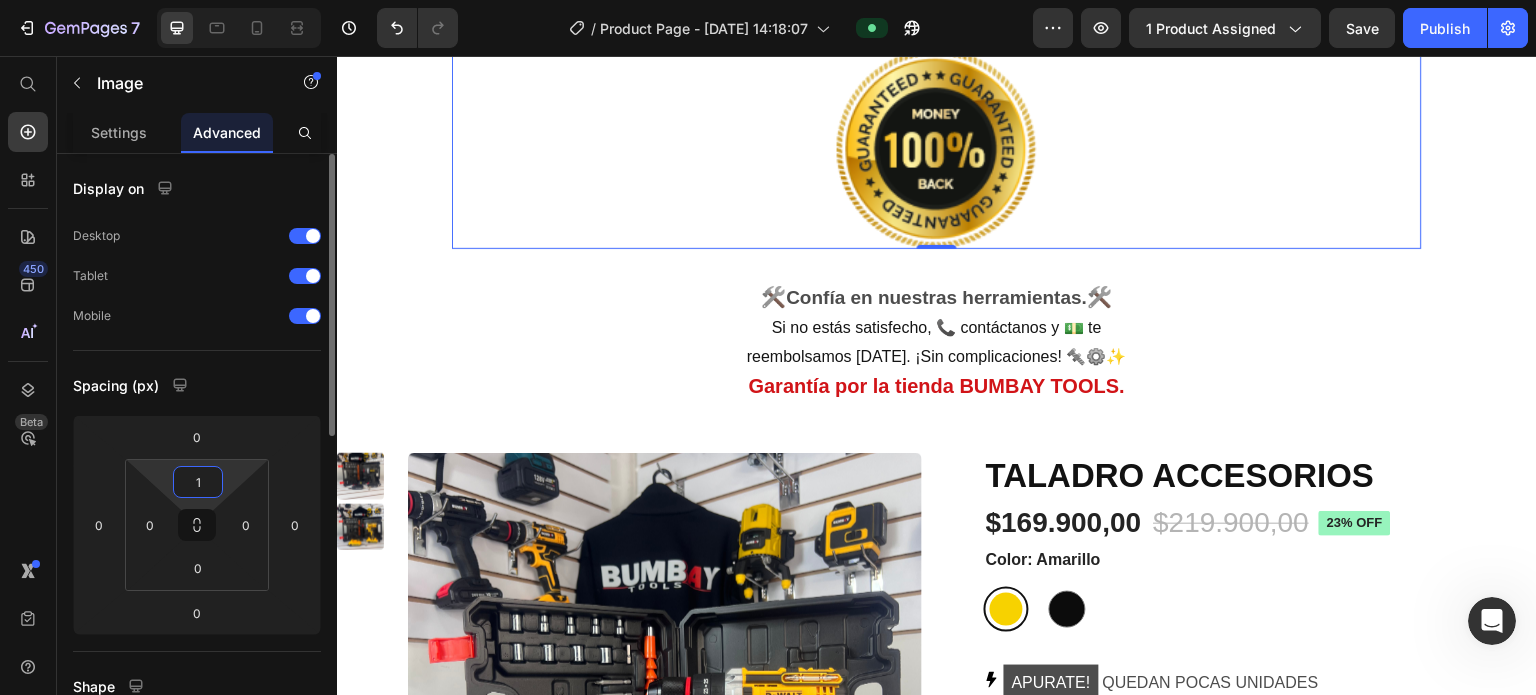 type on "10" 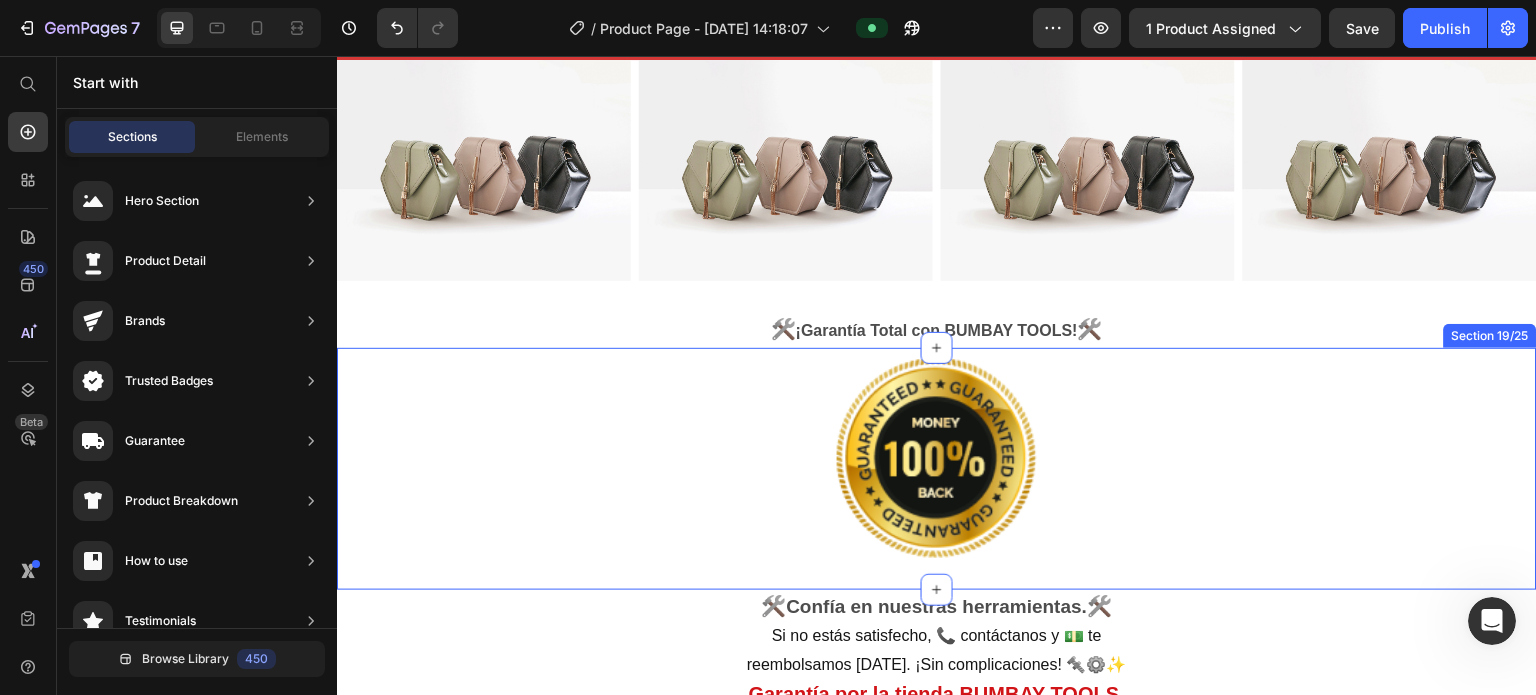 scroll, scrollTop: 4857, scrollLeft: 0, axis: vertical 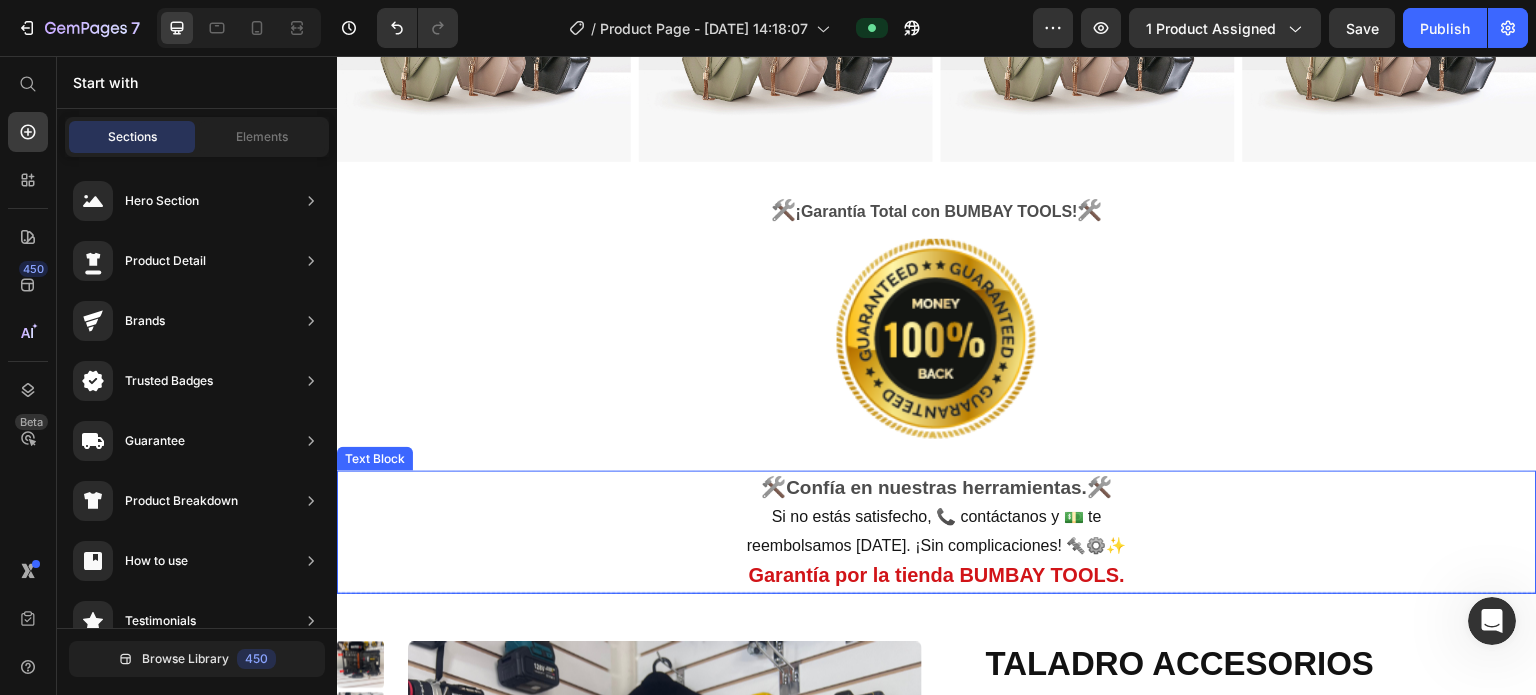 click on "Si no estás satisfecho, 📞 contáctanos y 💵 te" at bounding box center [937, 516] 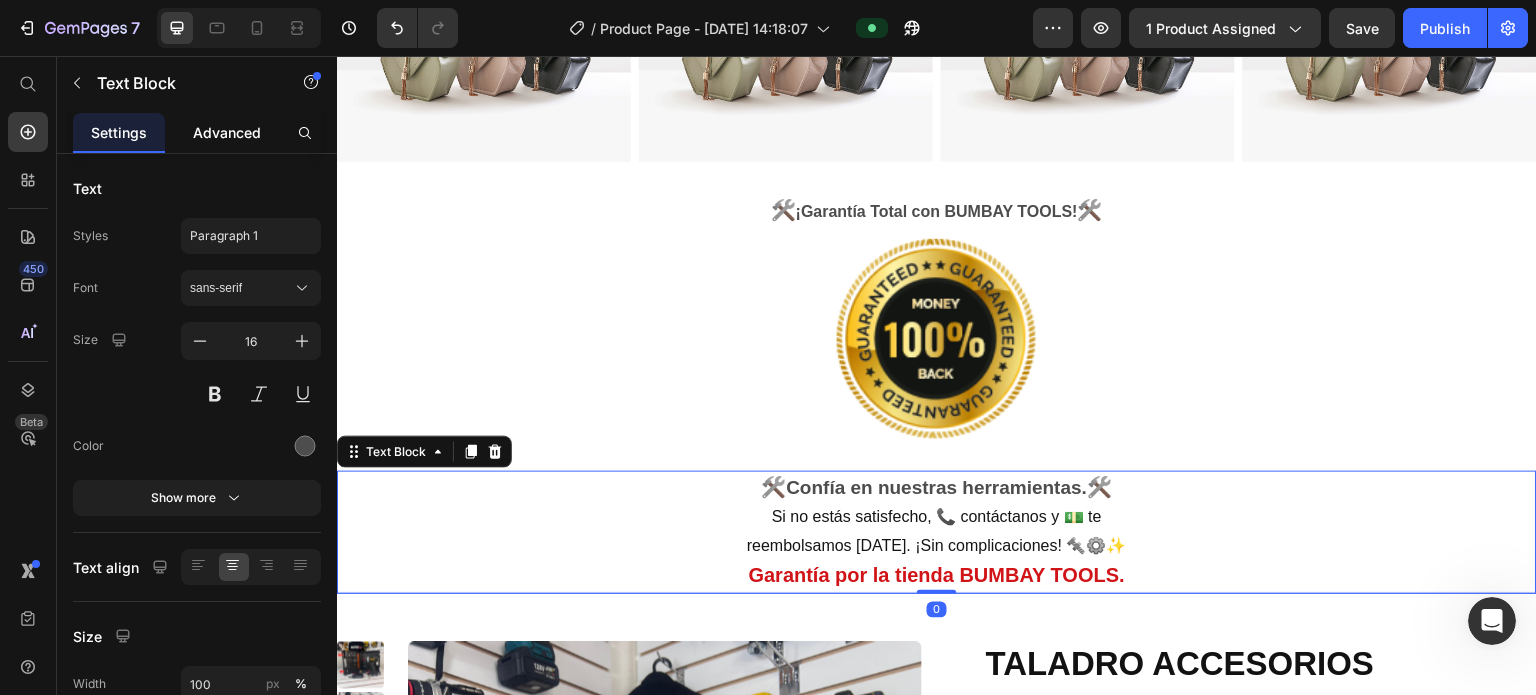 click on "Advanced" at bounding box center [227, 132] 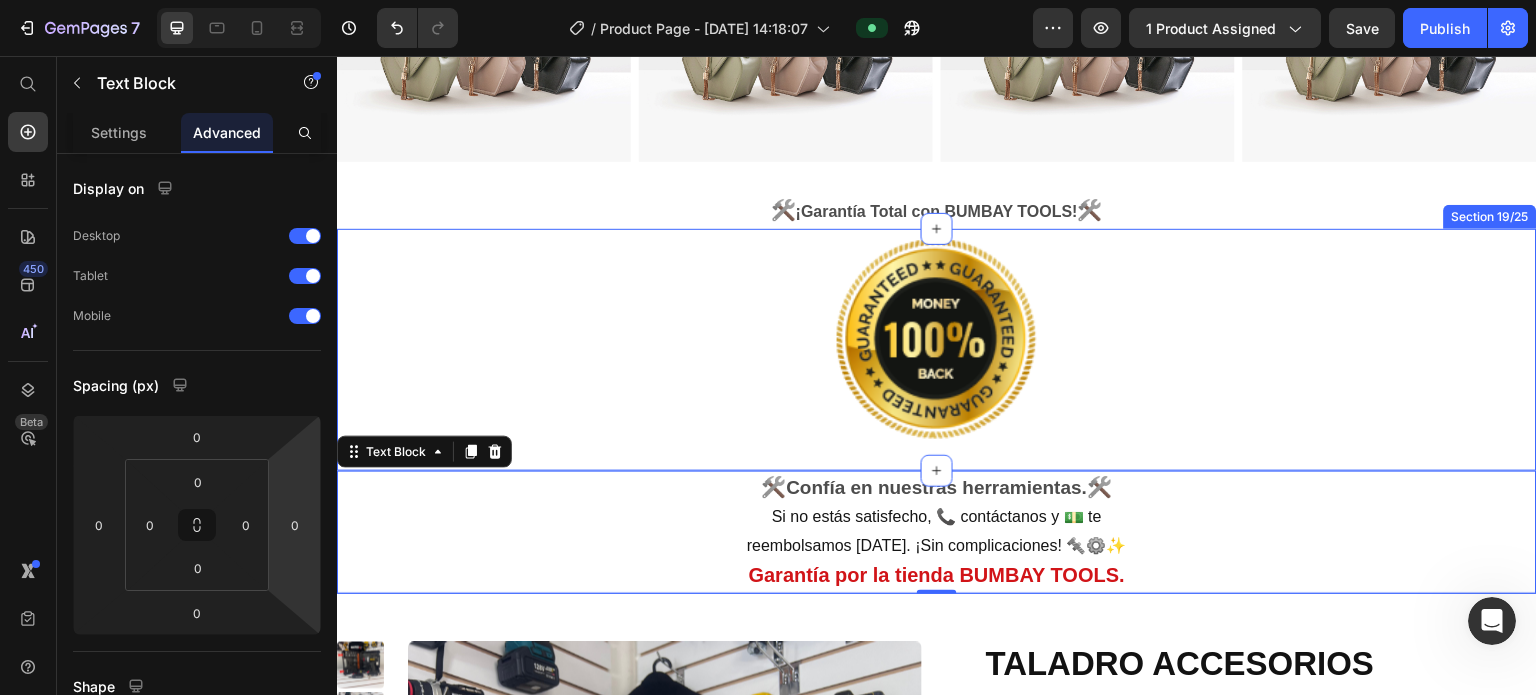 click on "Image Row" at bounding box center [937, 350] 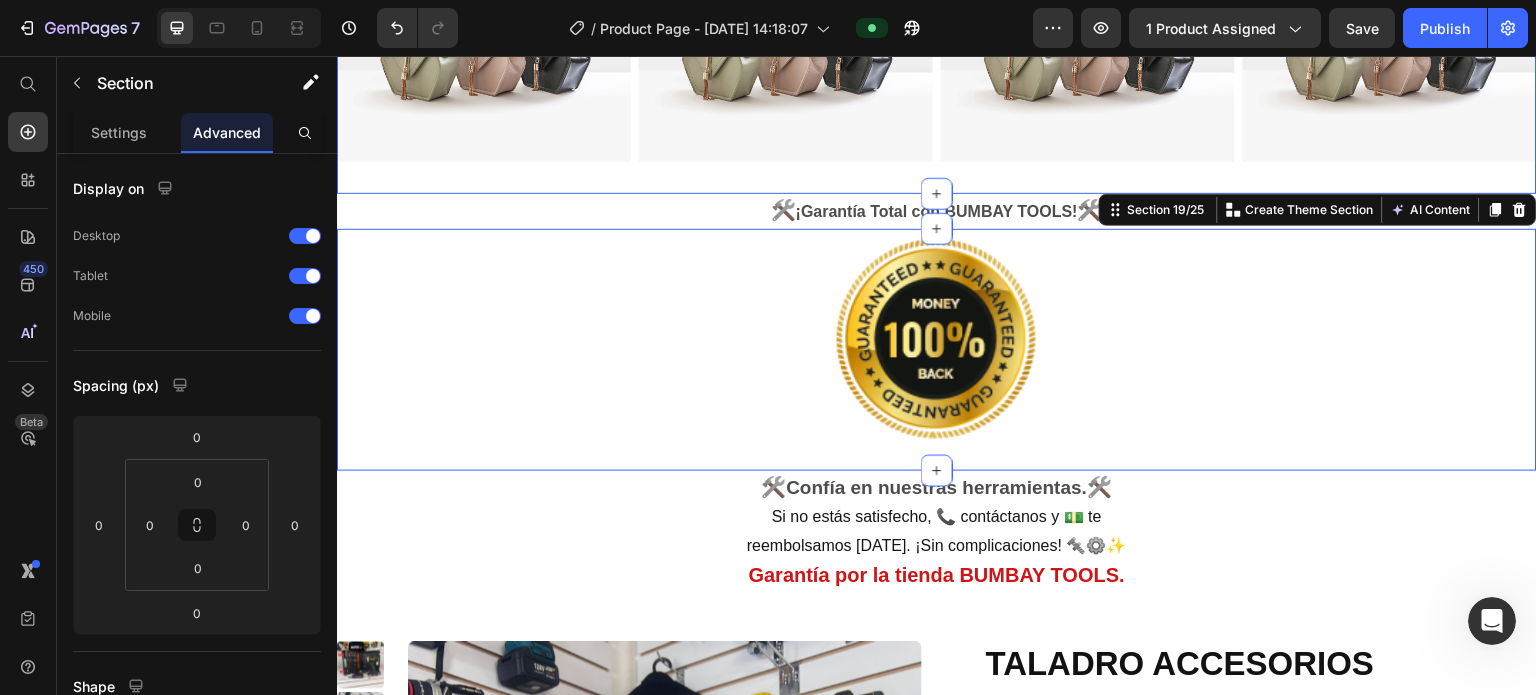 click on "Clientes felices con Bumbay Tools Text Block Image Image Image Image Row Section 17/25" at bounding box center [937, 34] 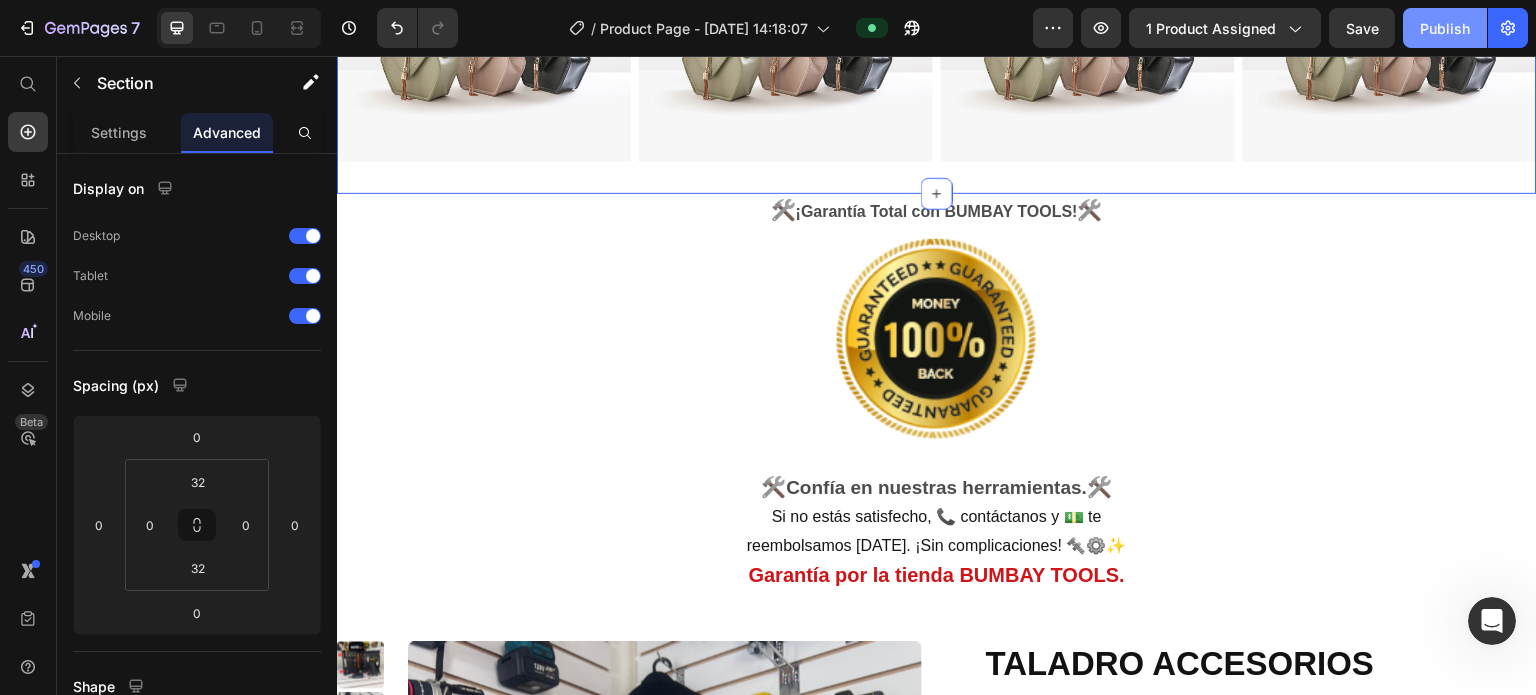 click on "Publish" 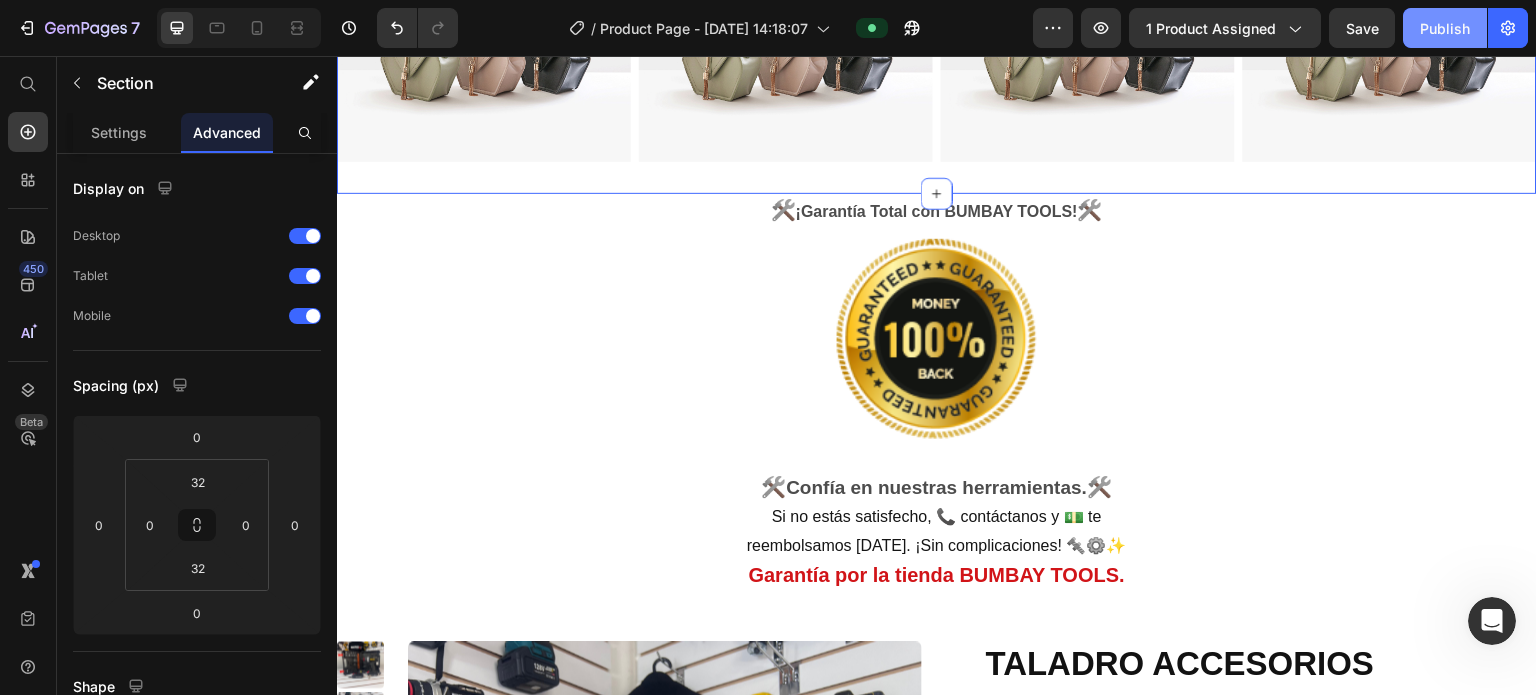 click on "Publish" at bounding box center [1445, 28] 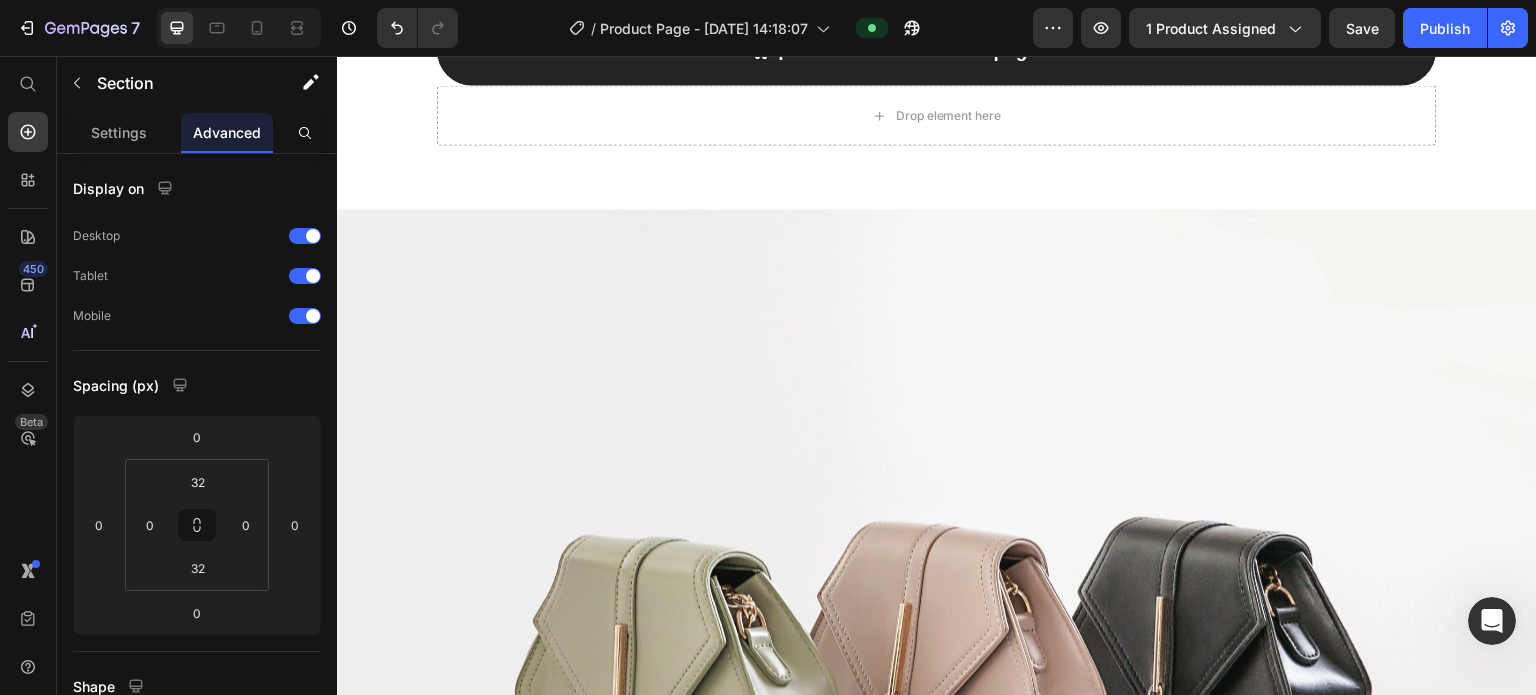 scroll, scrollTop: 0, scrollLeft: 0, axis: both 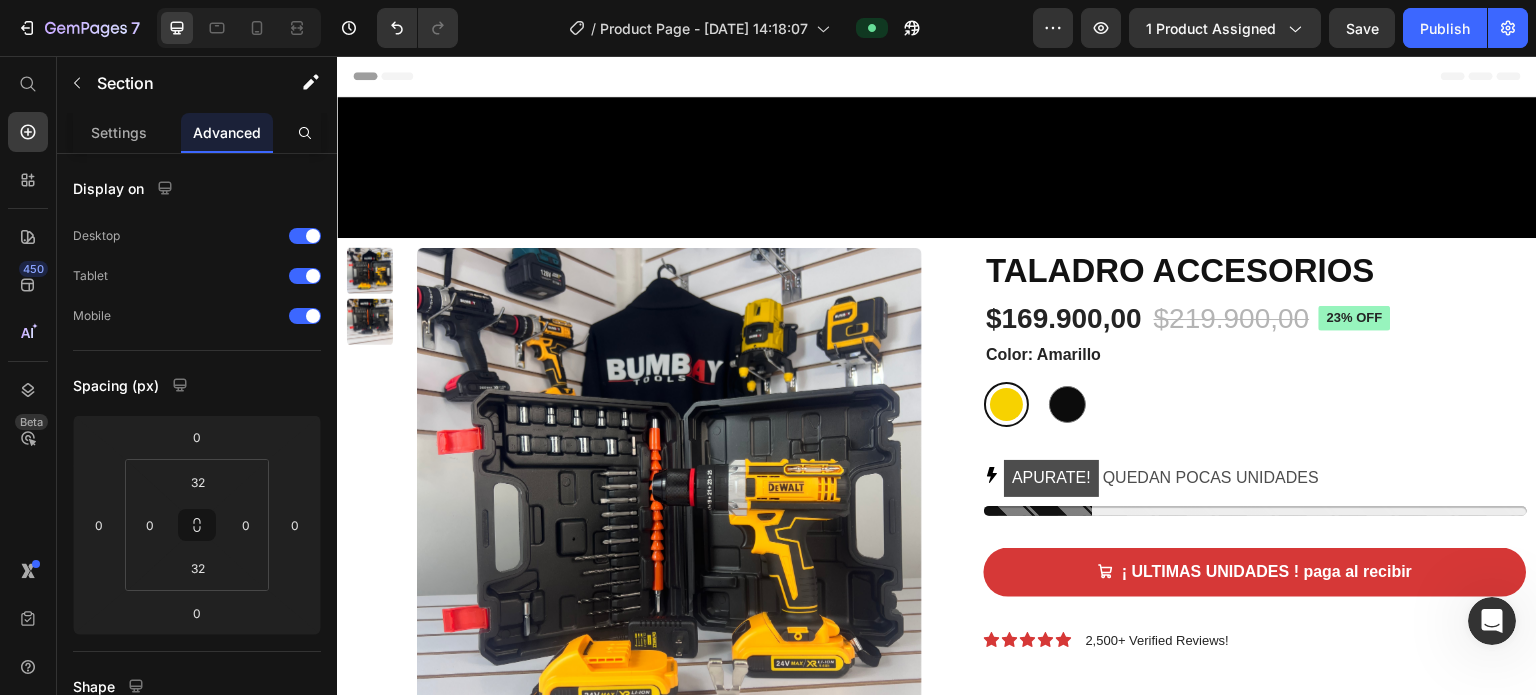 click at bounding box center [1106, 572] 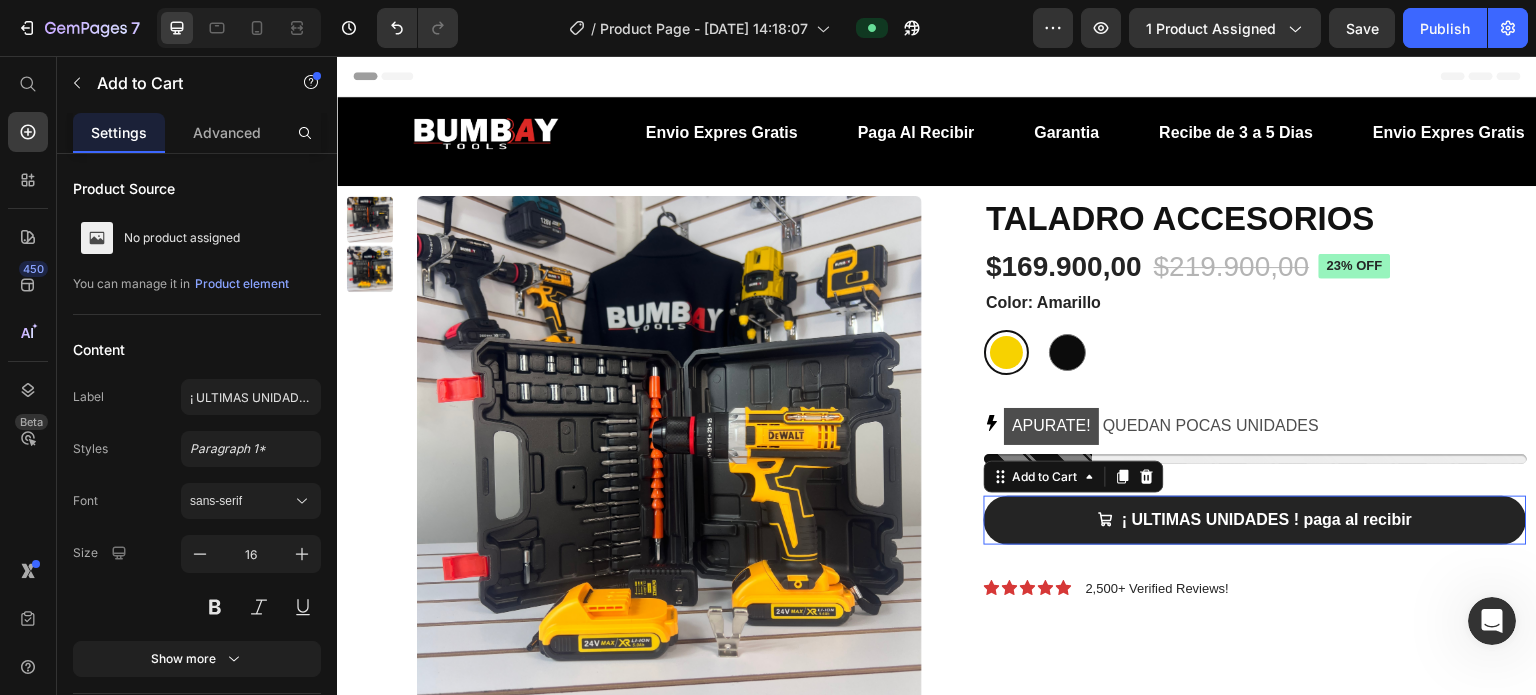 scroll, scrollTop: 231, scrollLeft: 0, axis: vertical 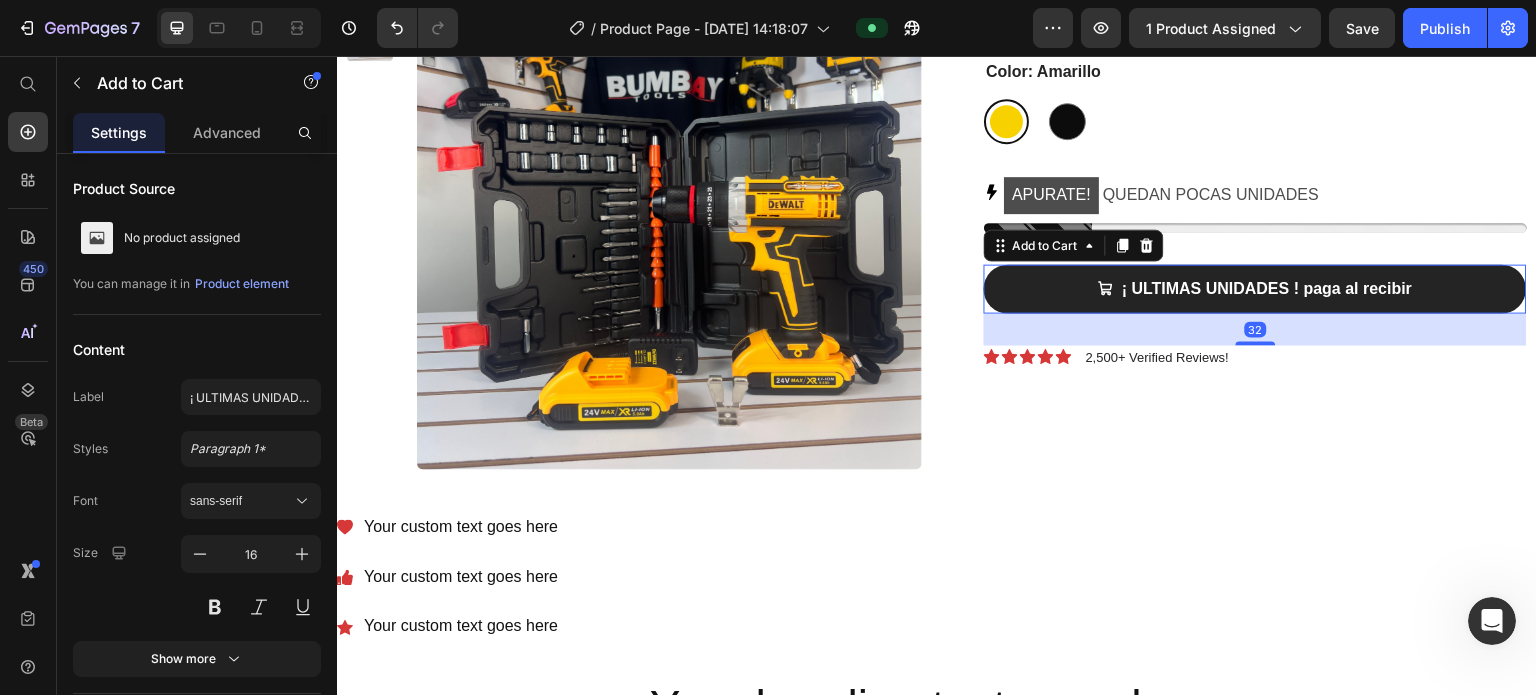click on "Add to Cart" at bounding box center (1074, 246) 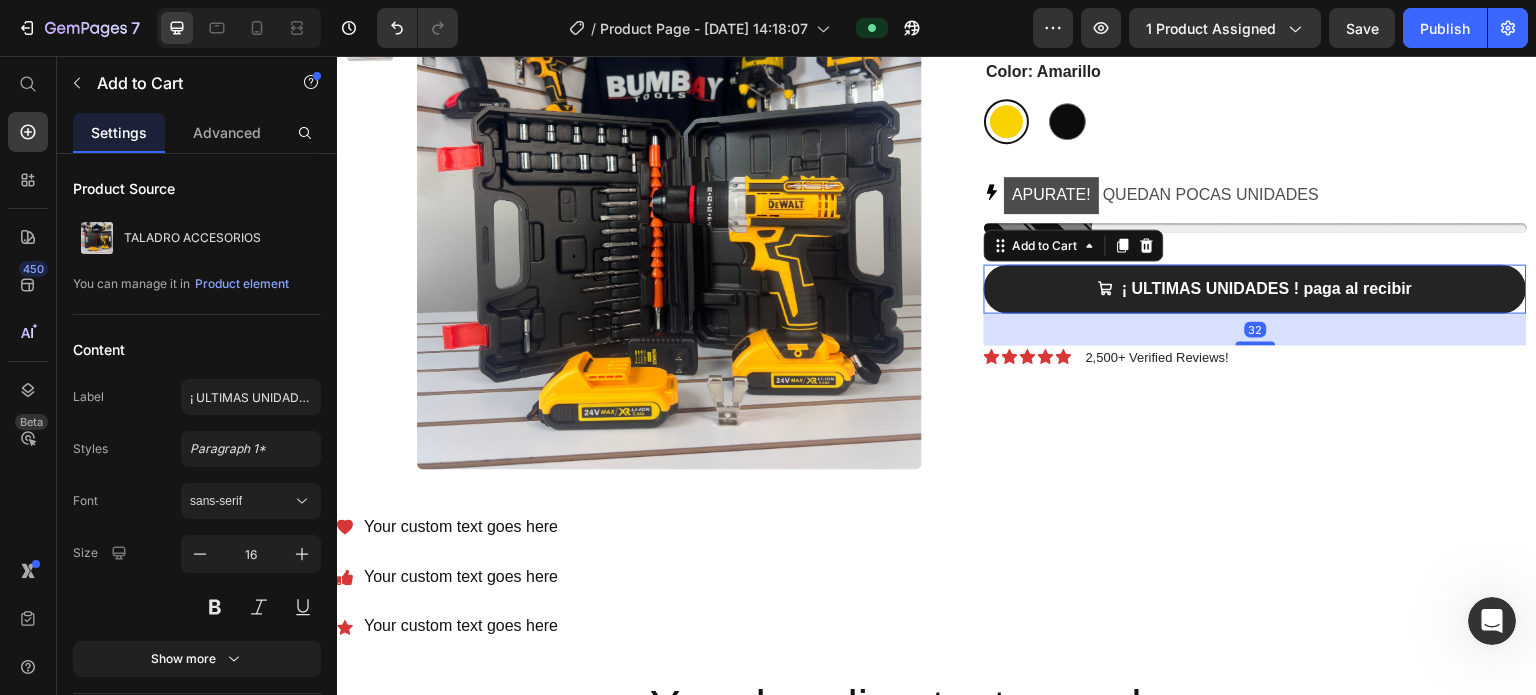click on "APURATE!  QUEDAN POCAS UNIDADES" at bounding box center [1255, 204] 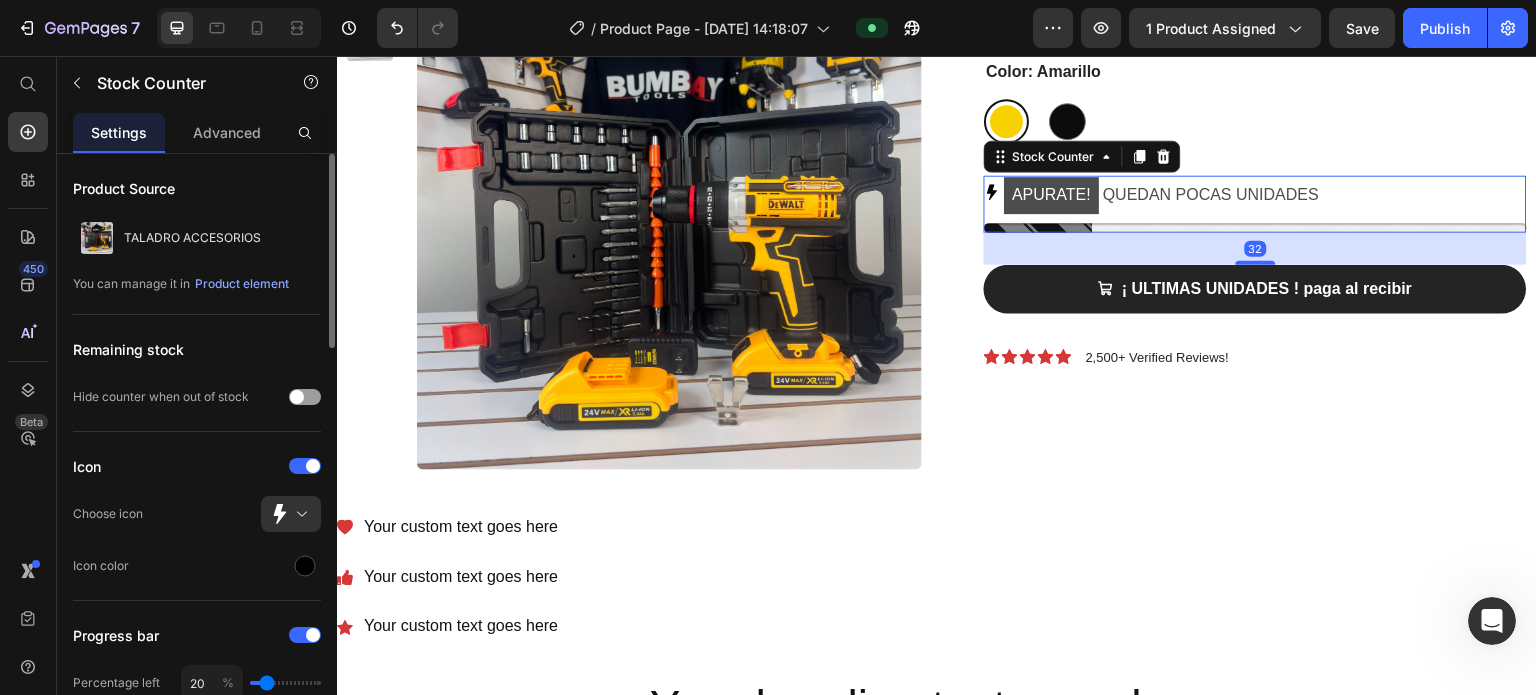scroll, scrollTop: 200, scrollLeft: 0, axis: vertical 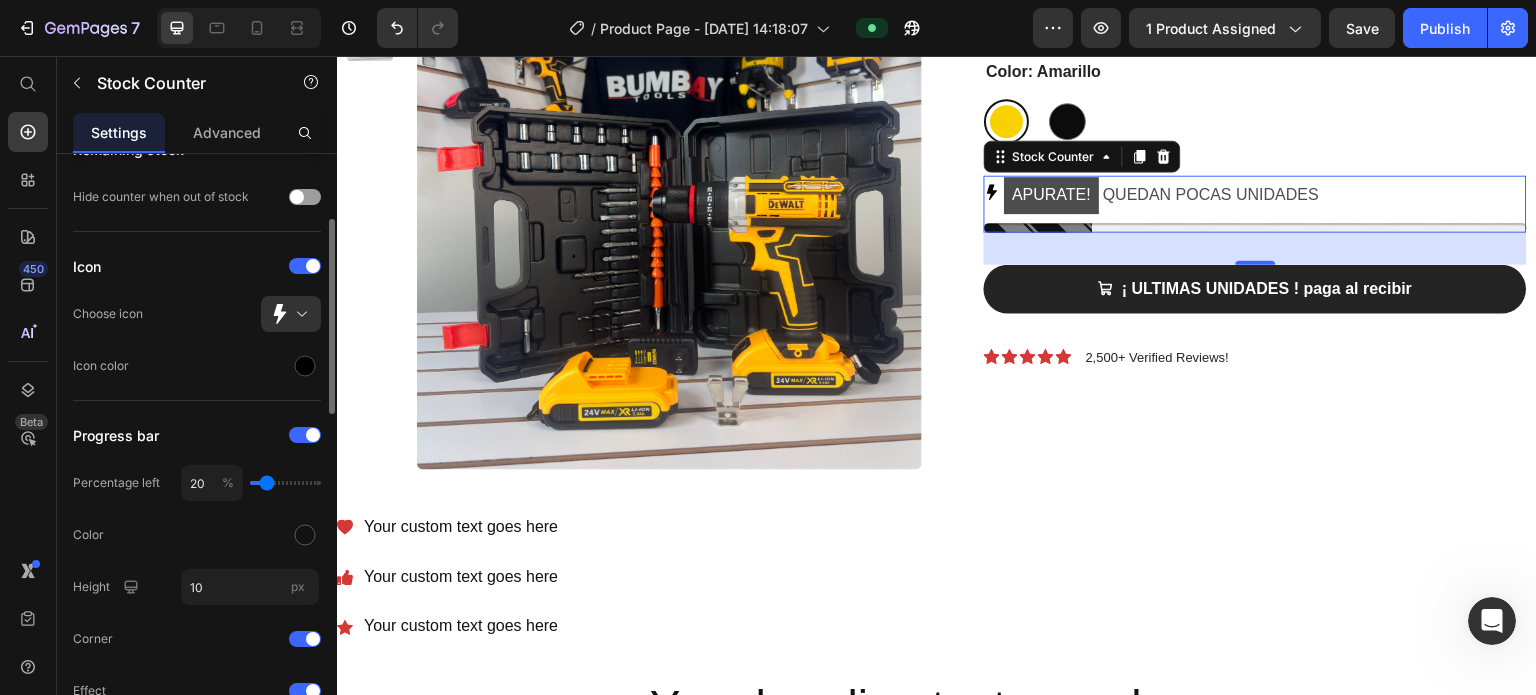 type on "64" 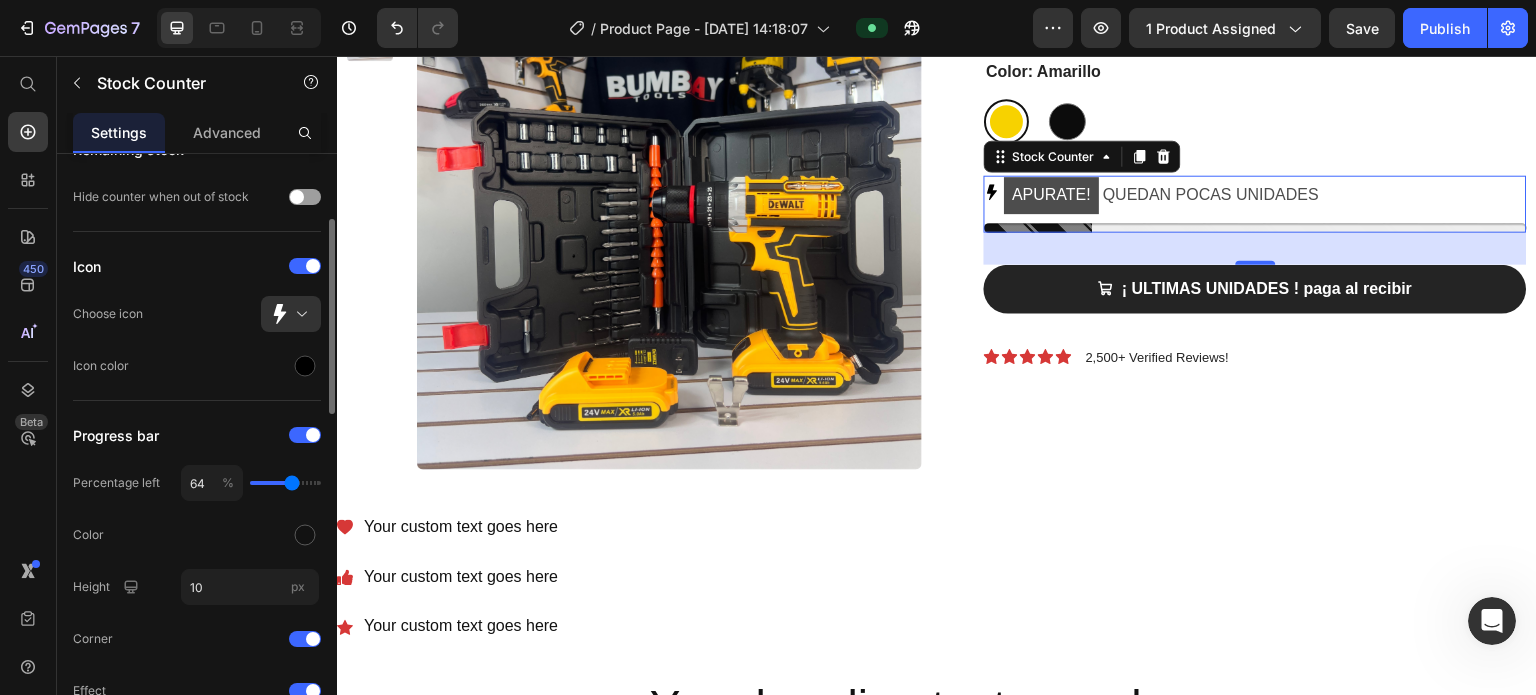 type on "64" 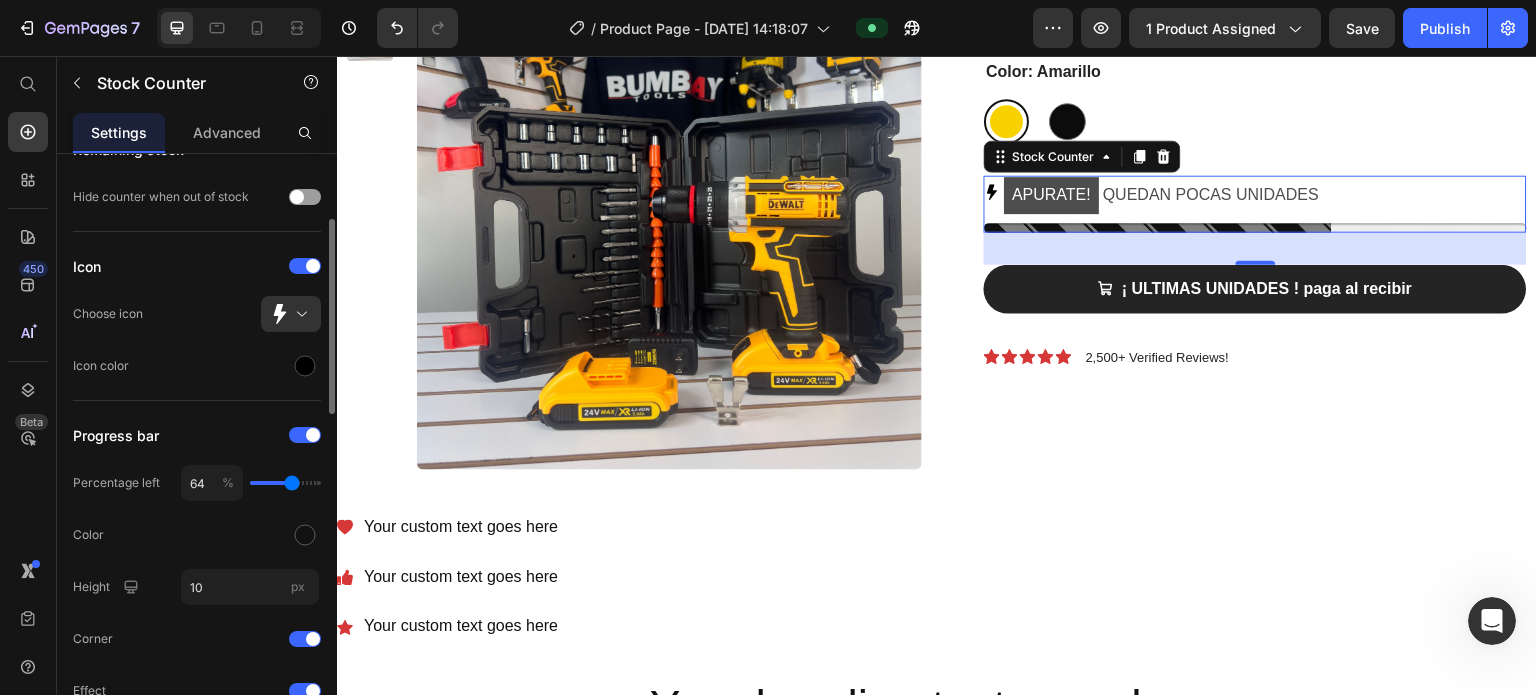 type on "91" 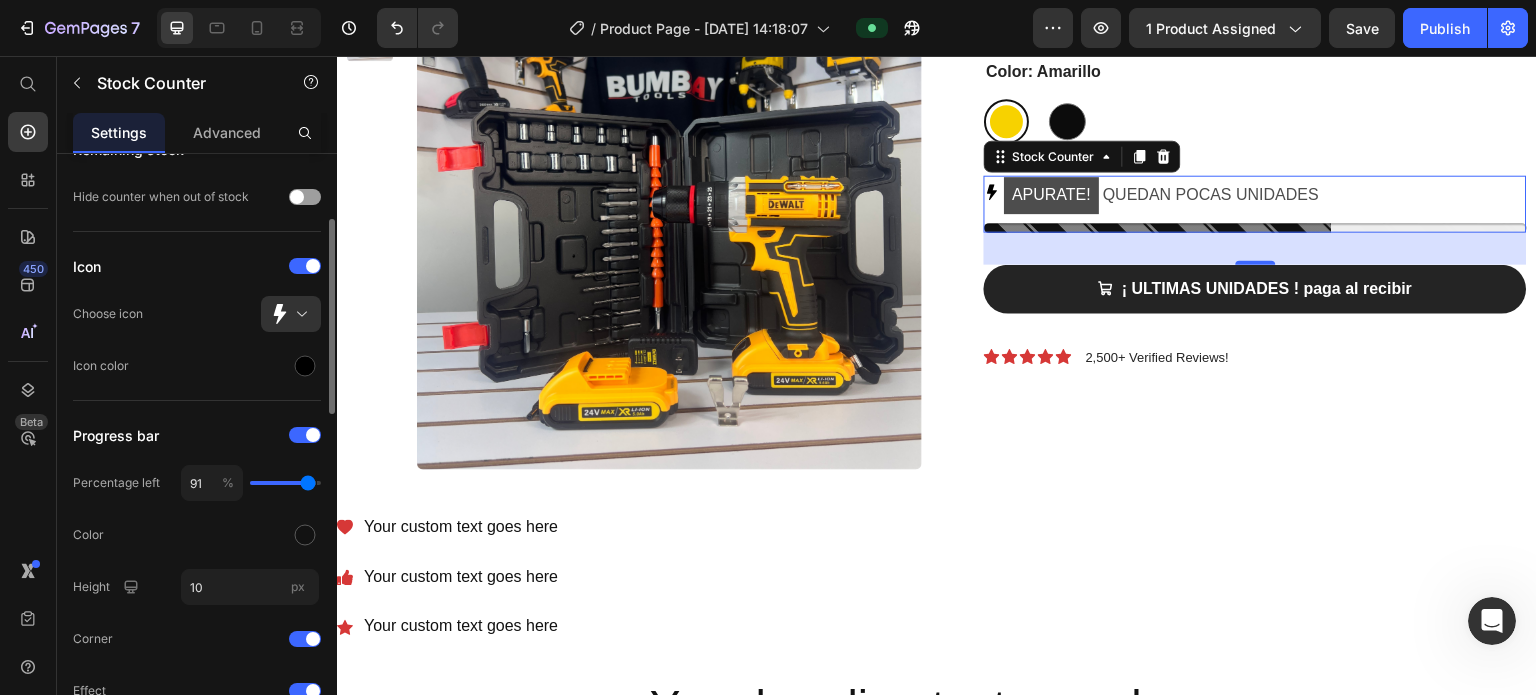 type on "91" 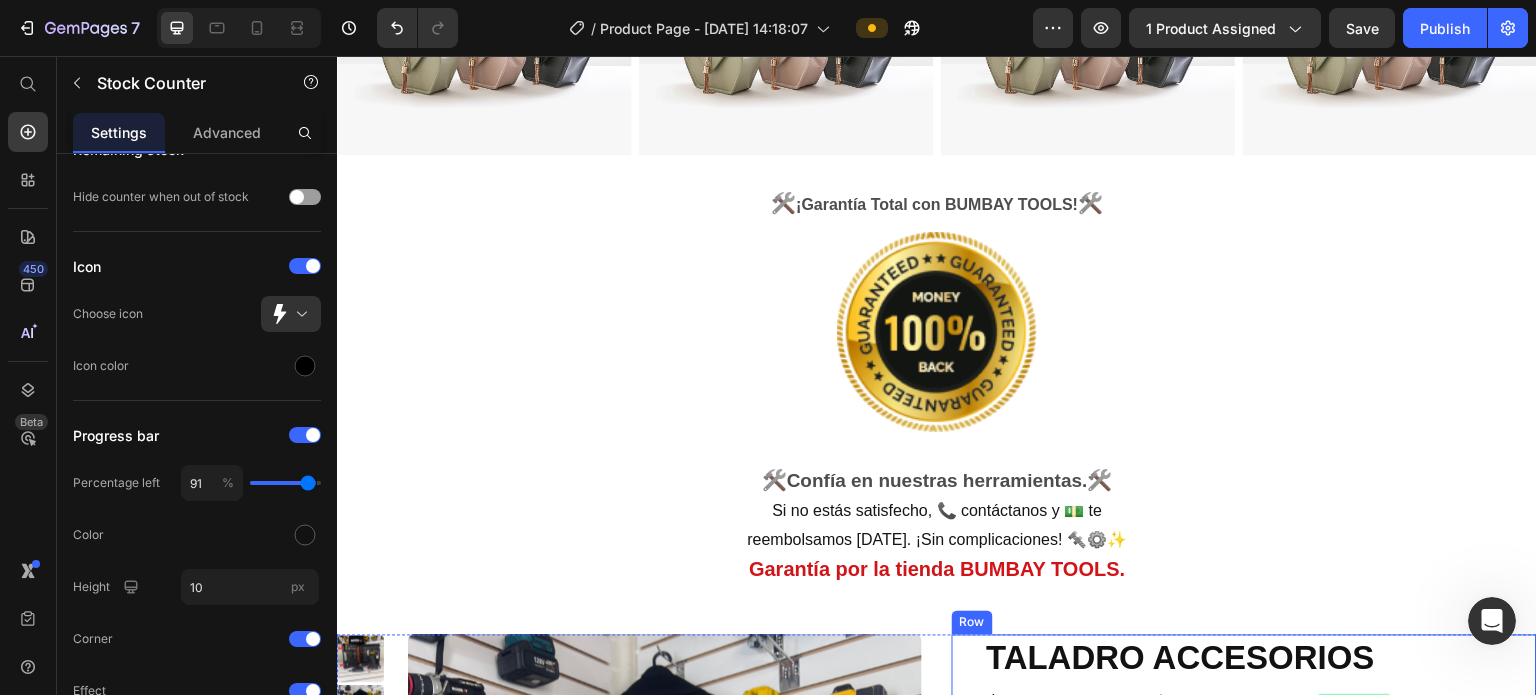 scroll, scrollTop: 6631, scrollLeft: 0, axis: vertical 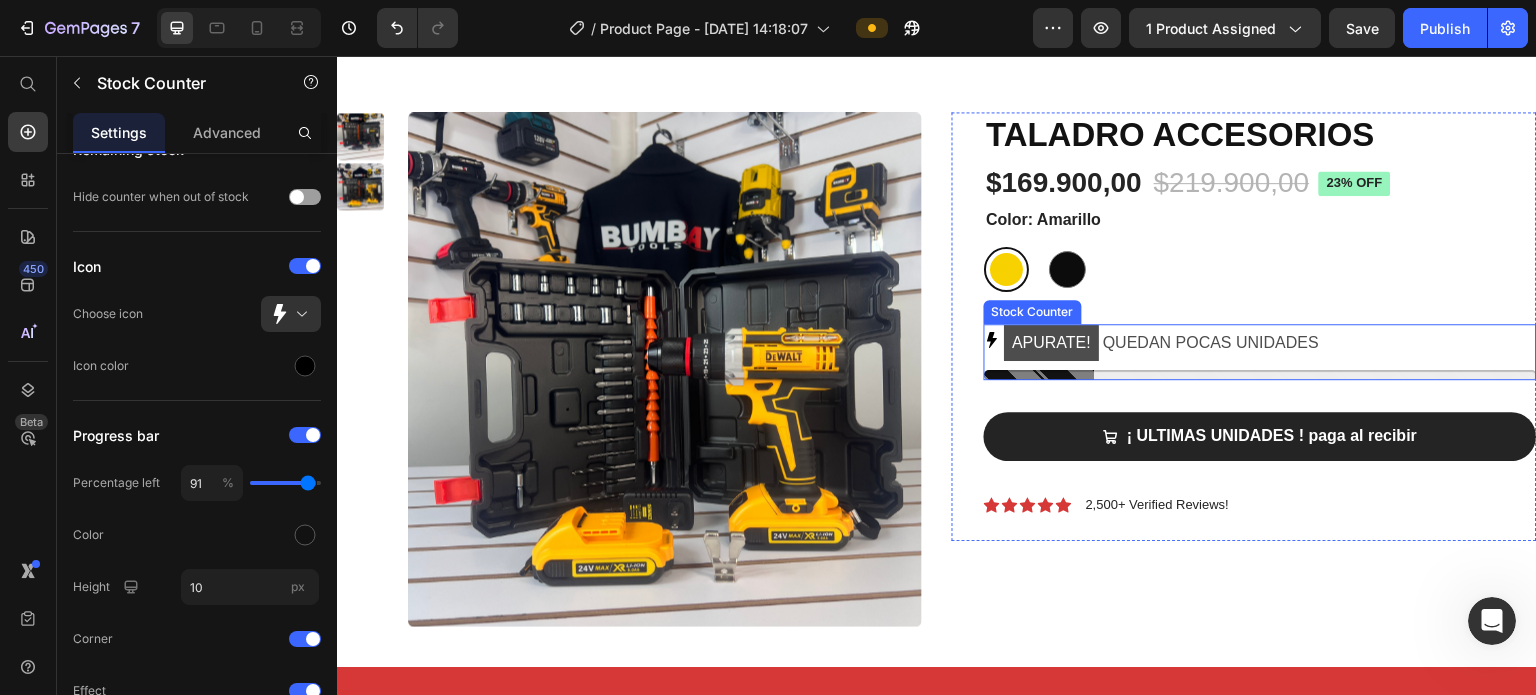 click at bounding box center [1260, 375] 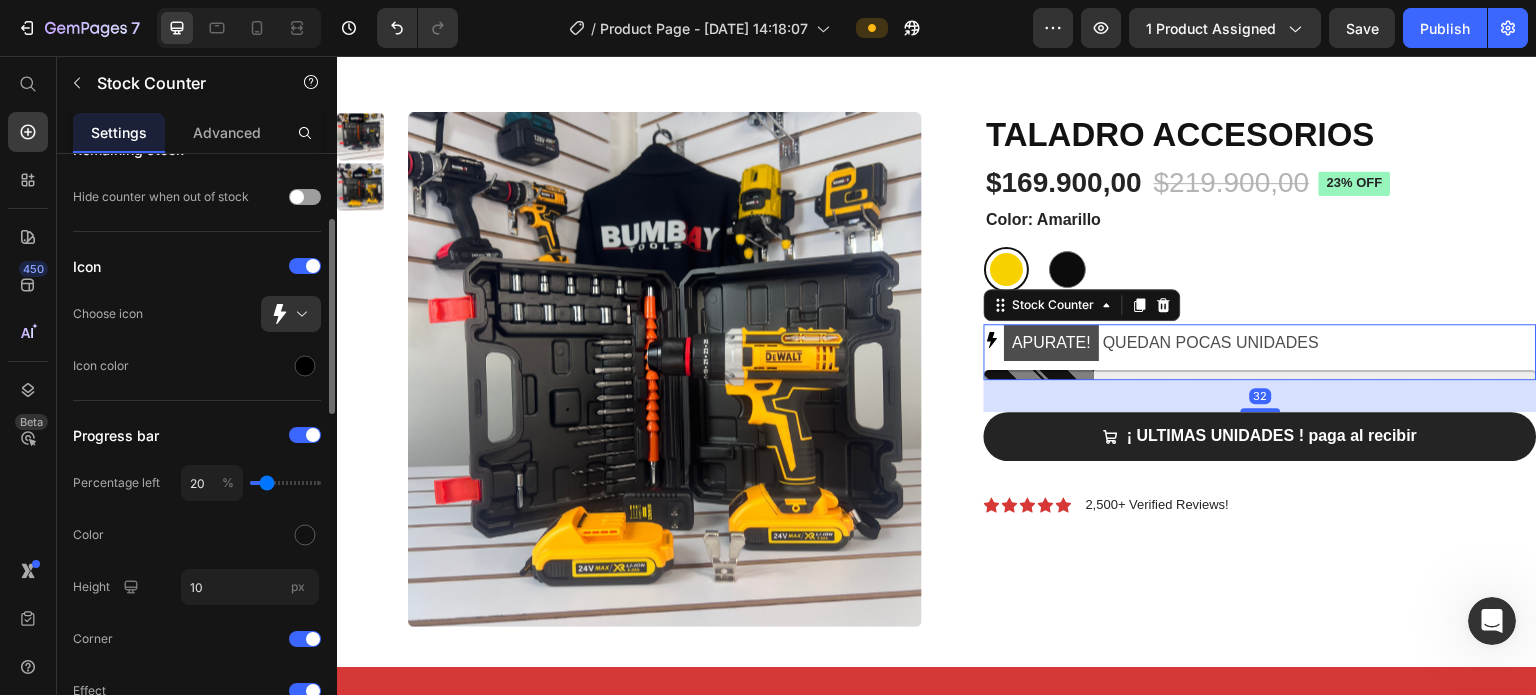 drag, startPoint x: 282, startPoint y: 485, endPoint x: 296, endPoint y: 483, distance: 14.142136 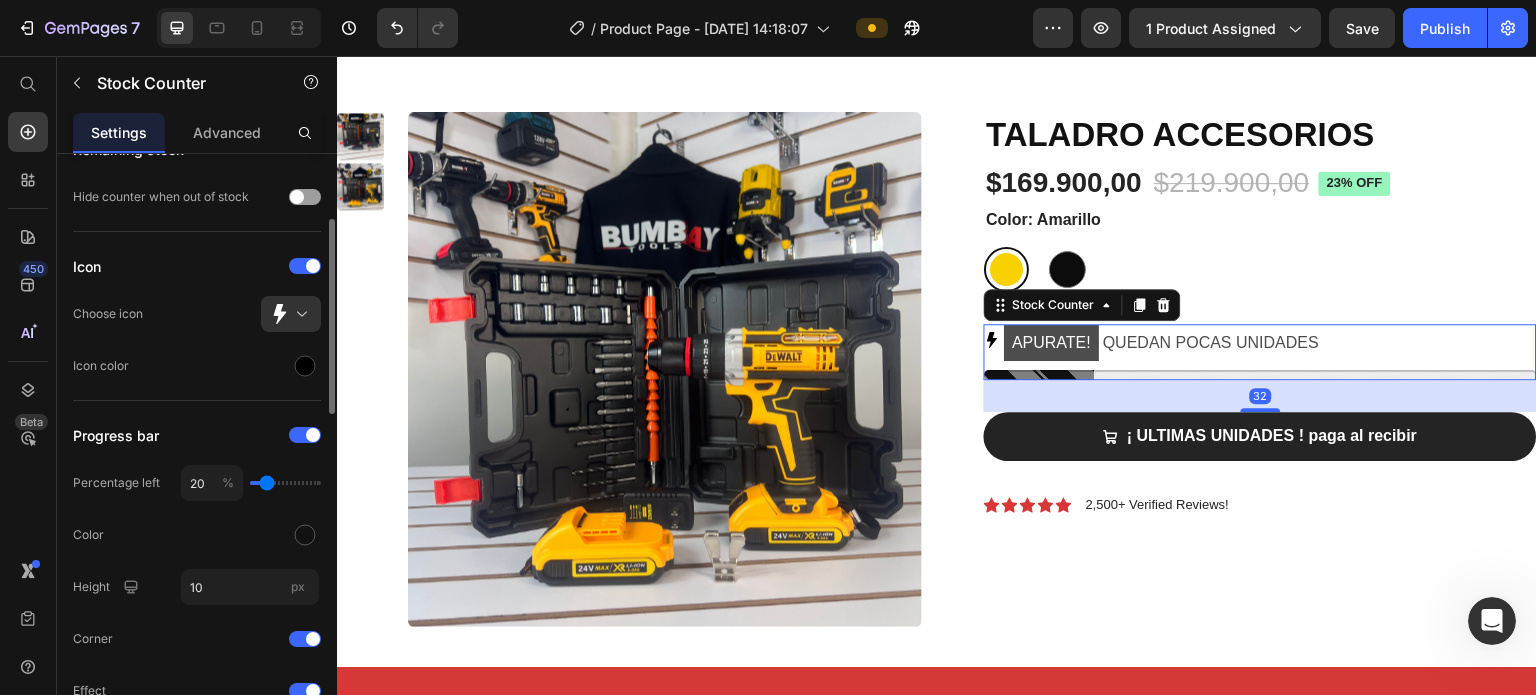 type on "72" 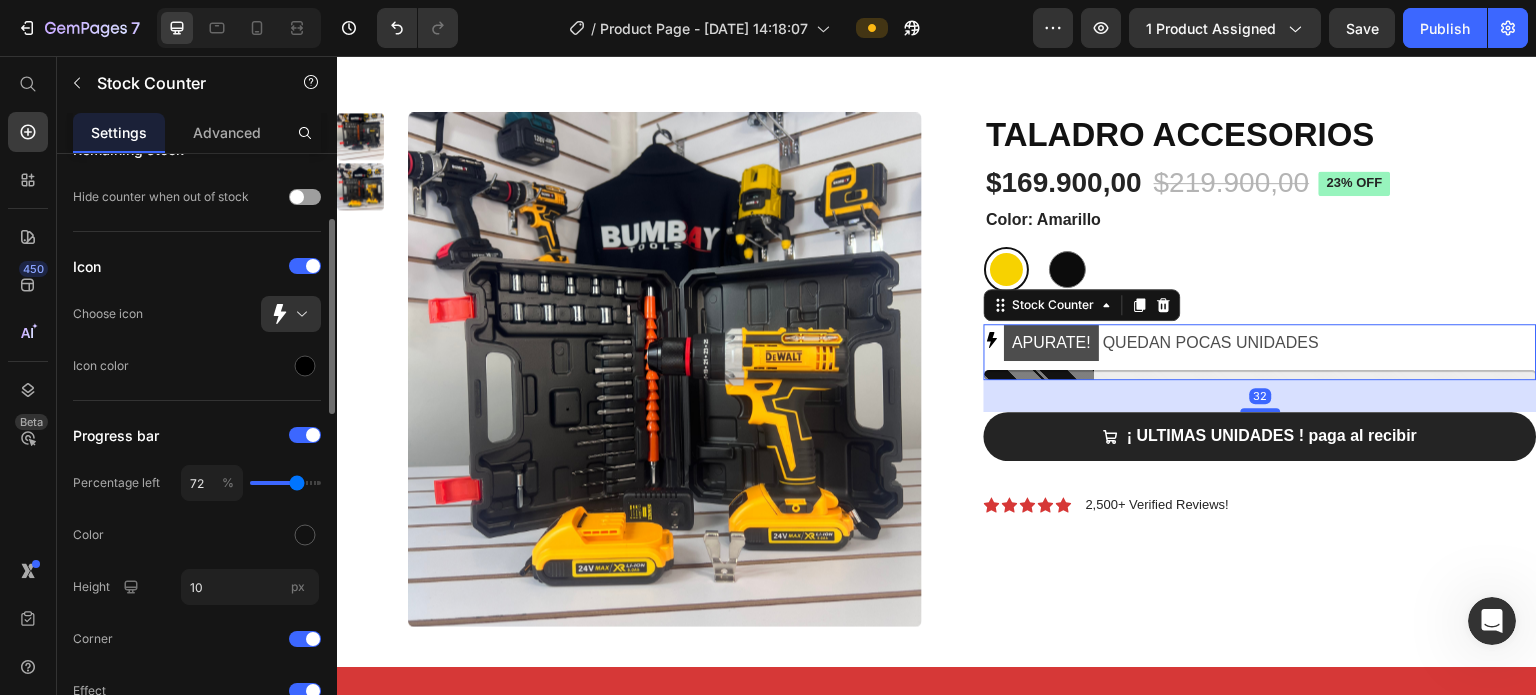 type on "72" 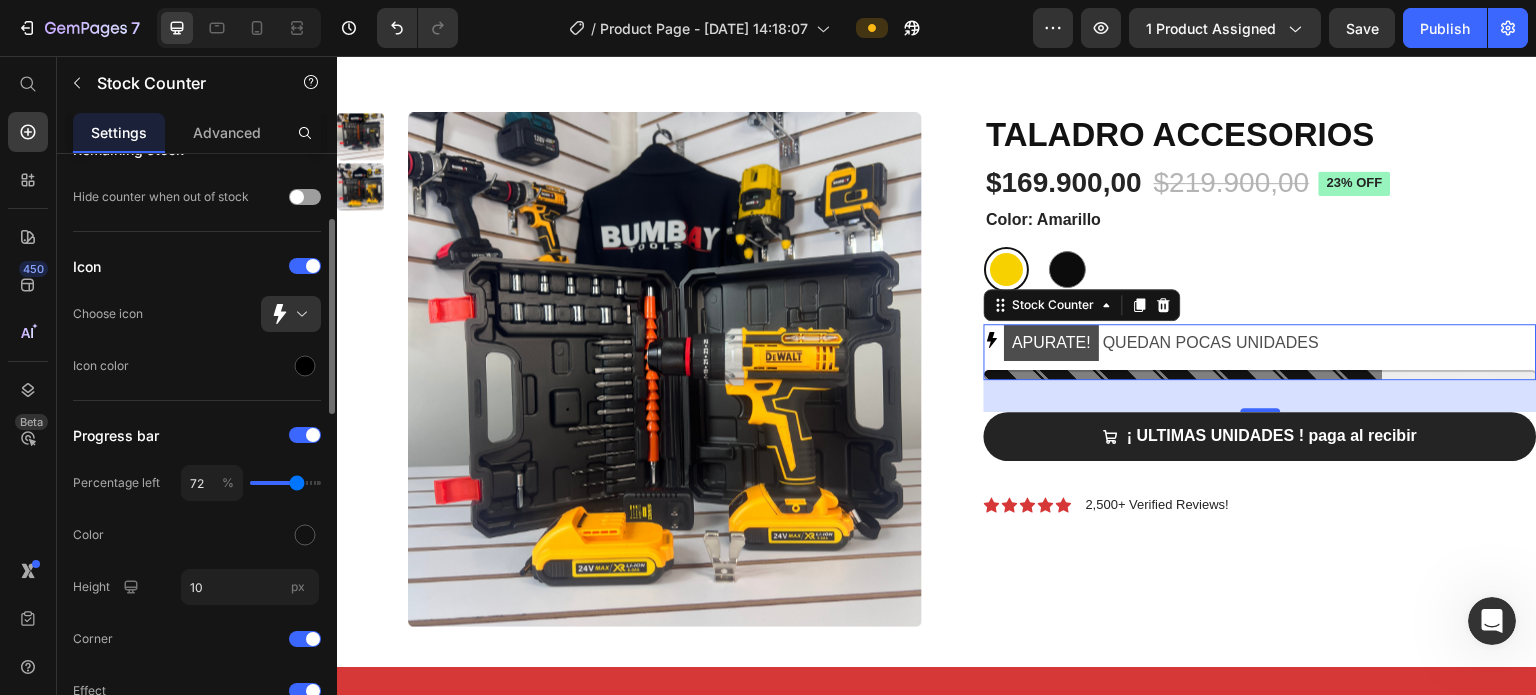 click on "72 %" 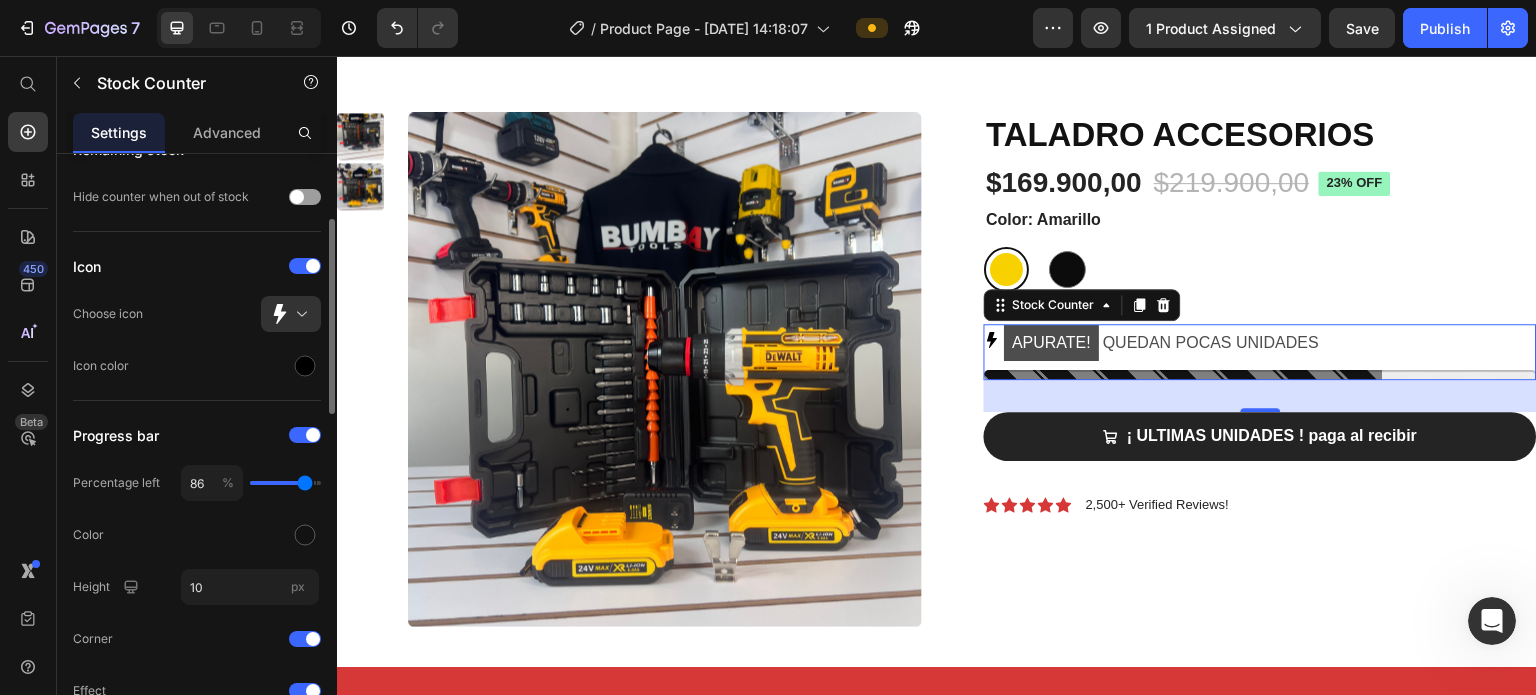 type on "87" 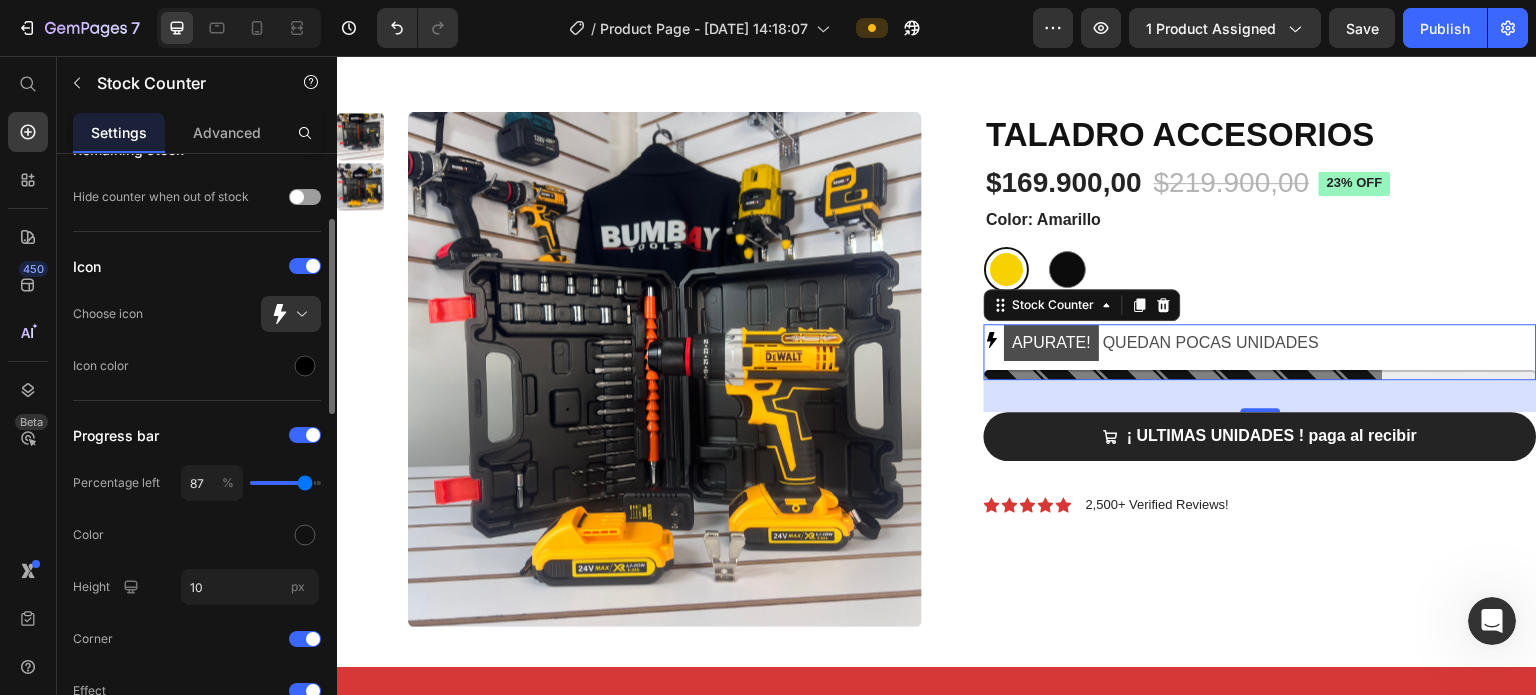 type on "89" 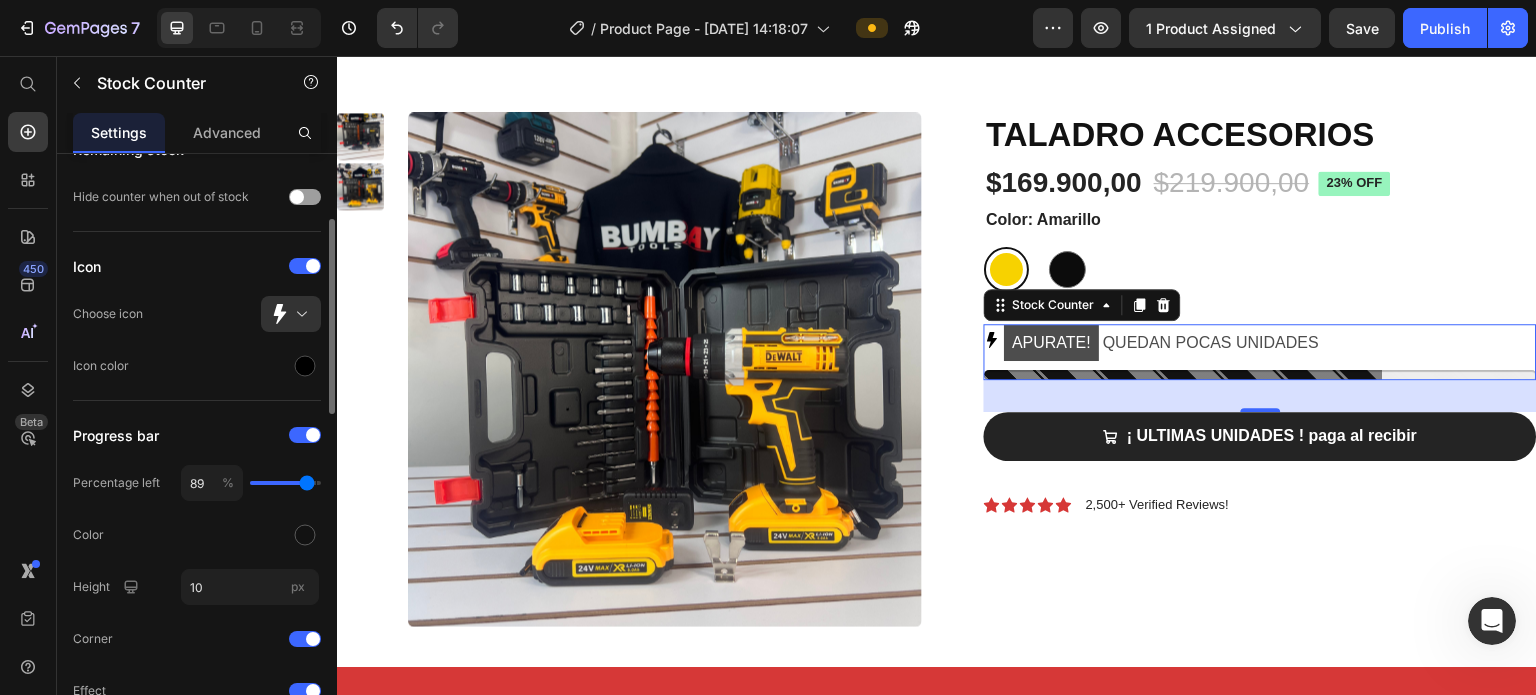 type on "90" 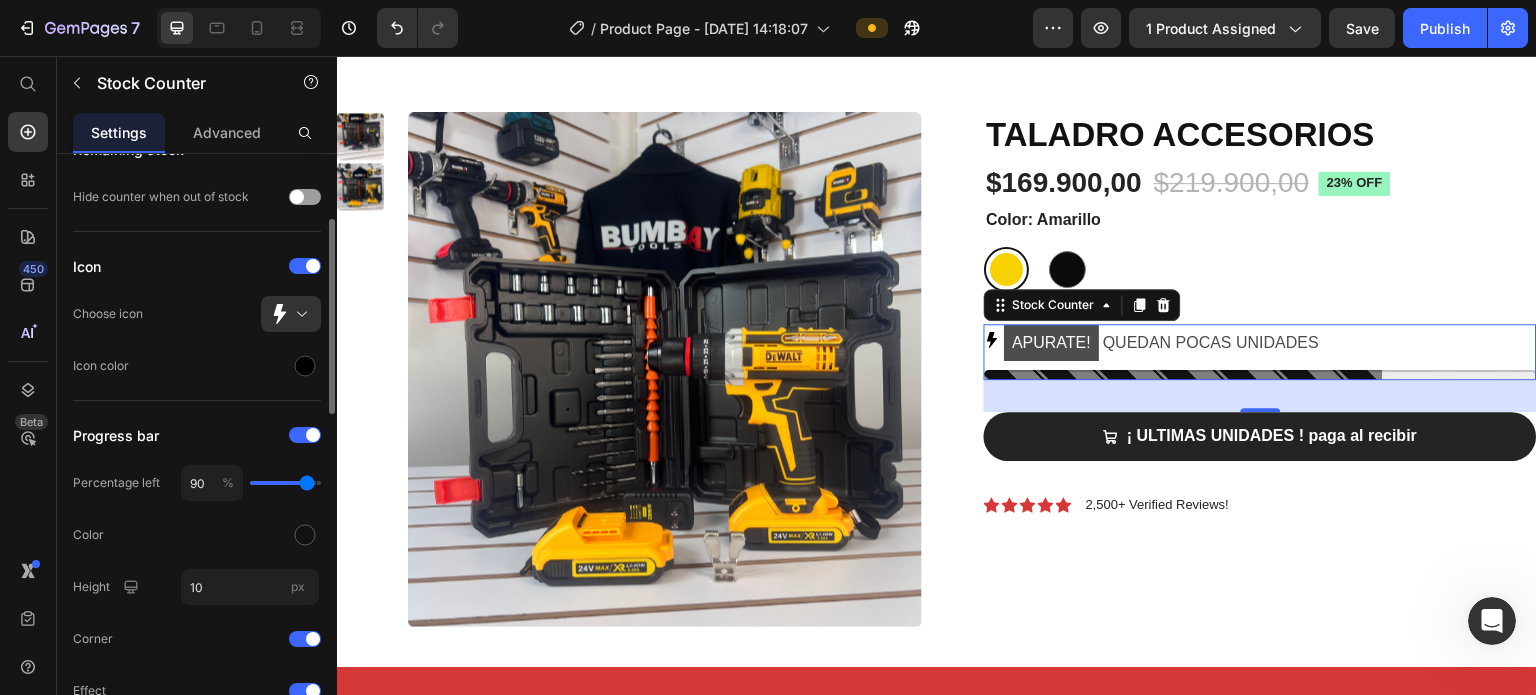 type on "93" 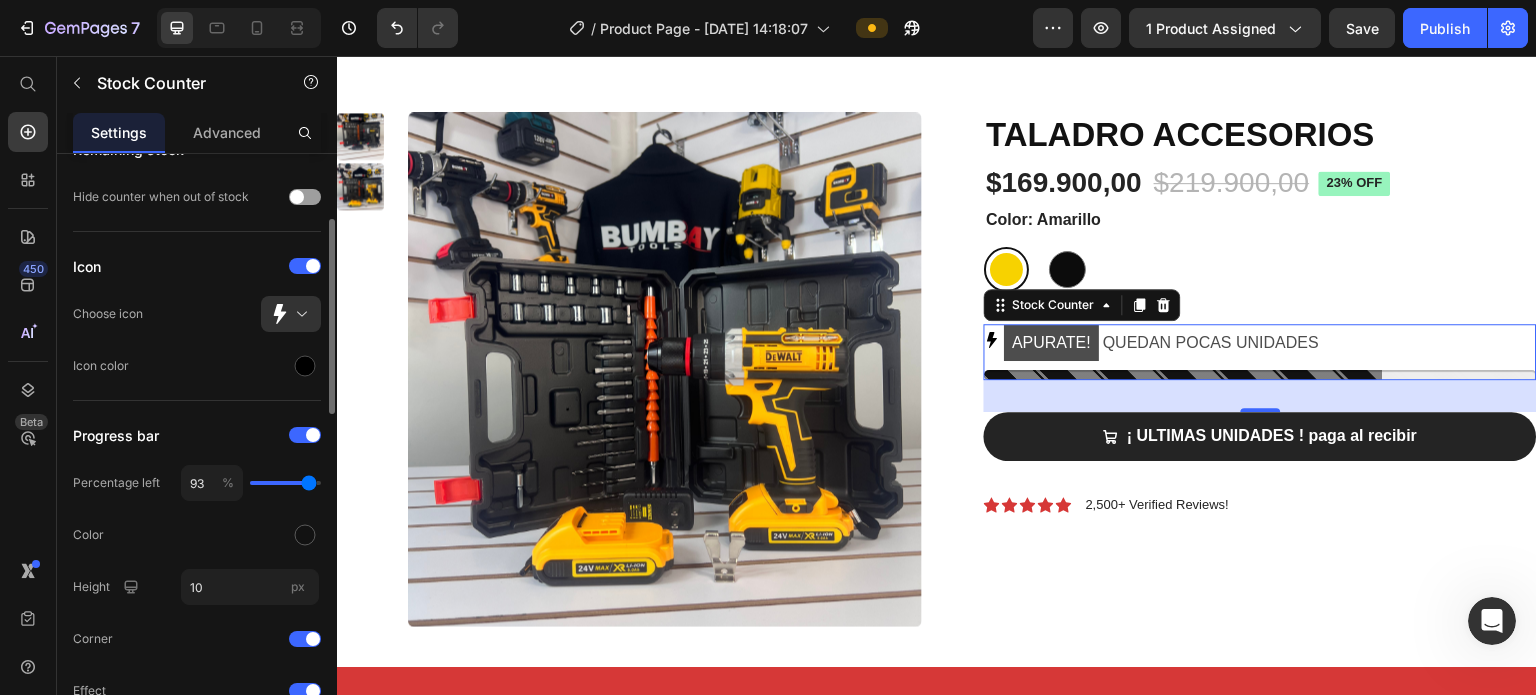 type on "91" 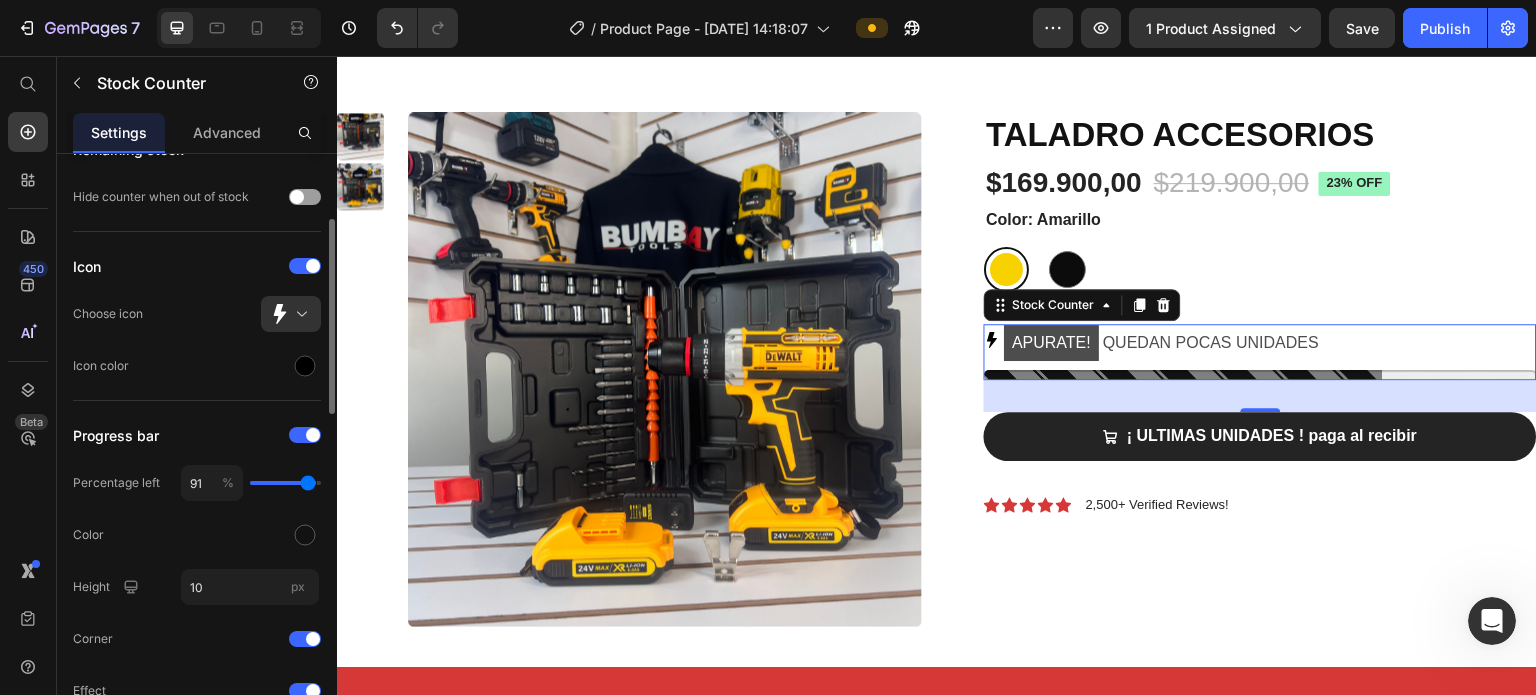 type on "87" 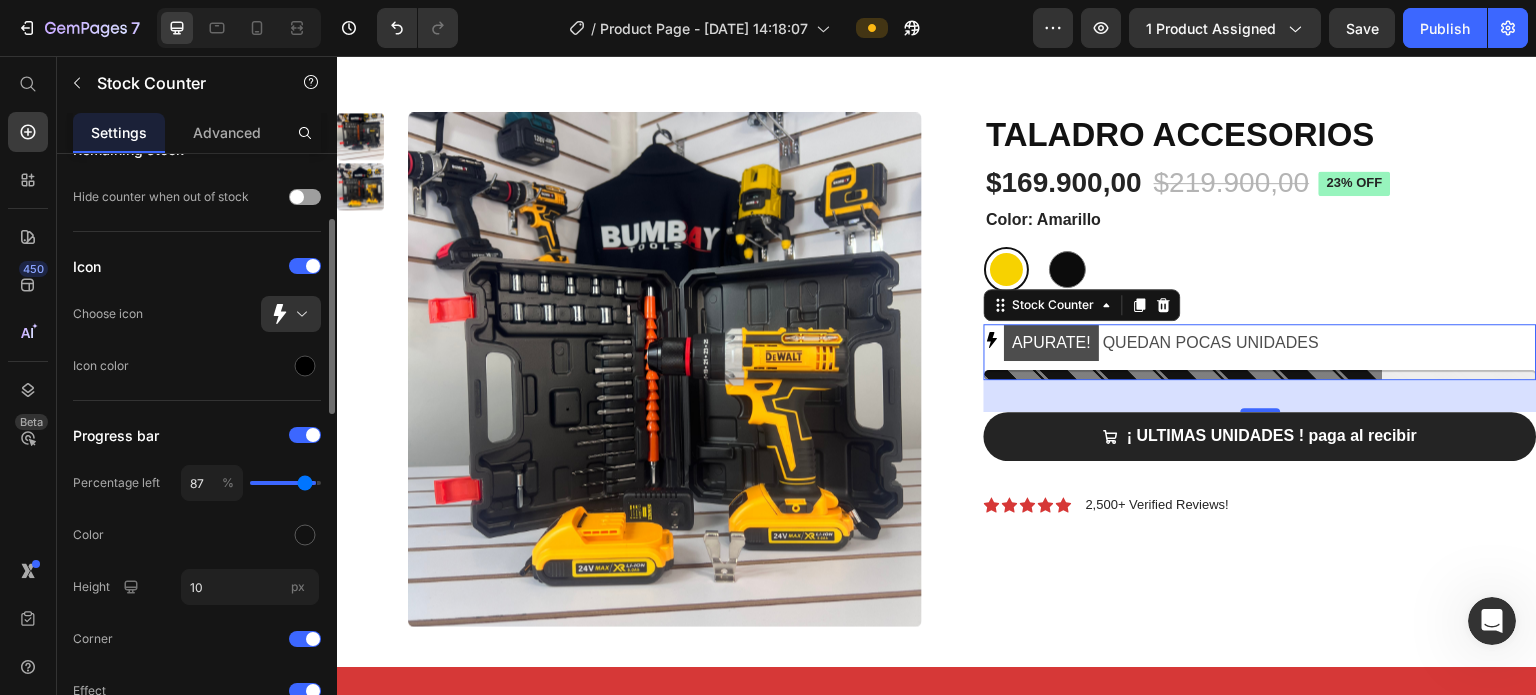 type on "86" 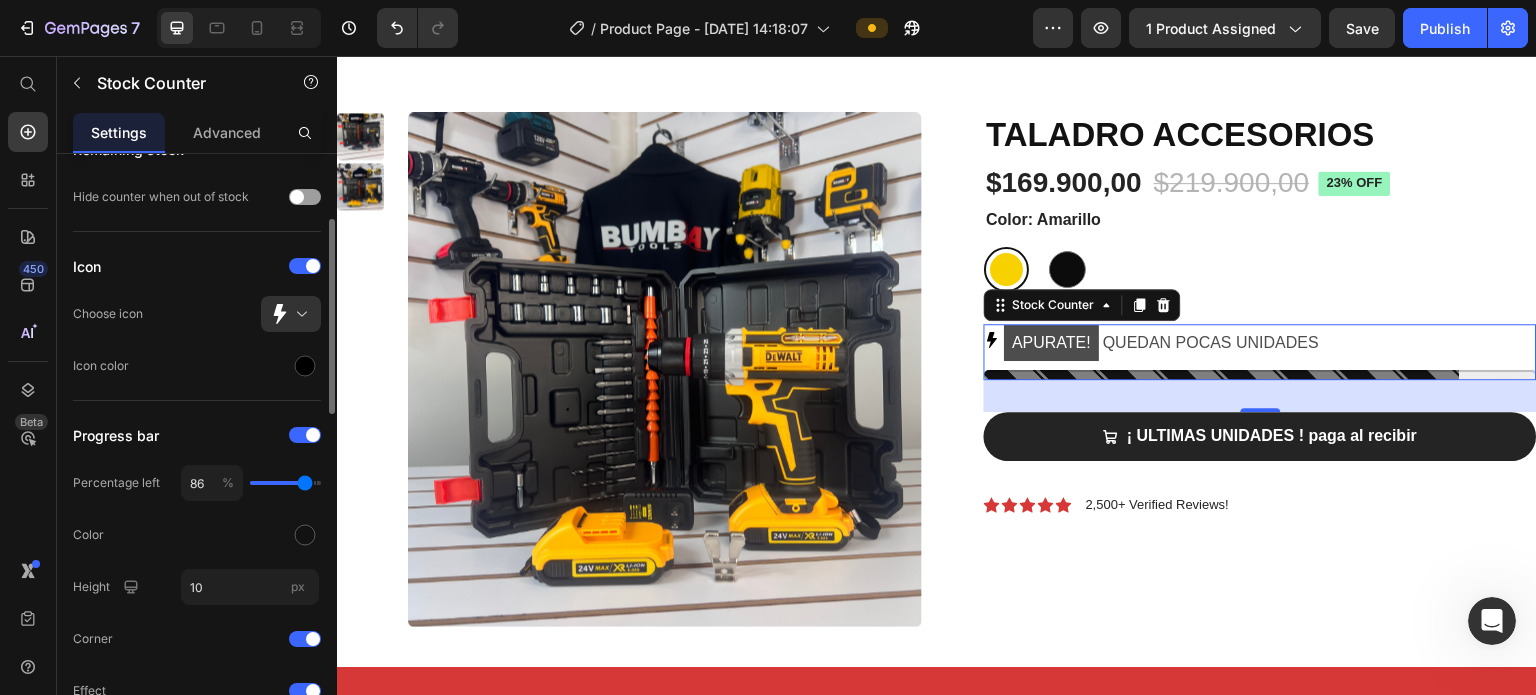 type on "87" 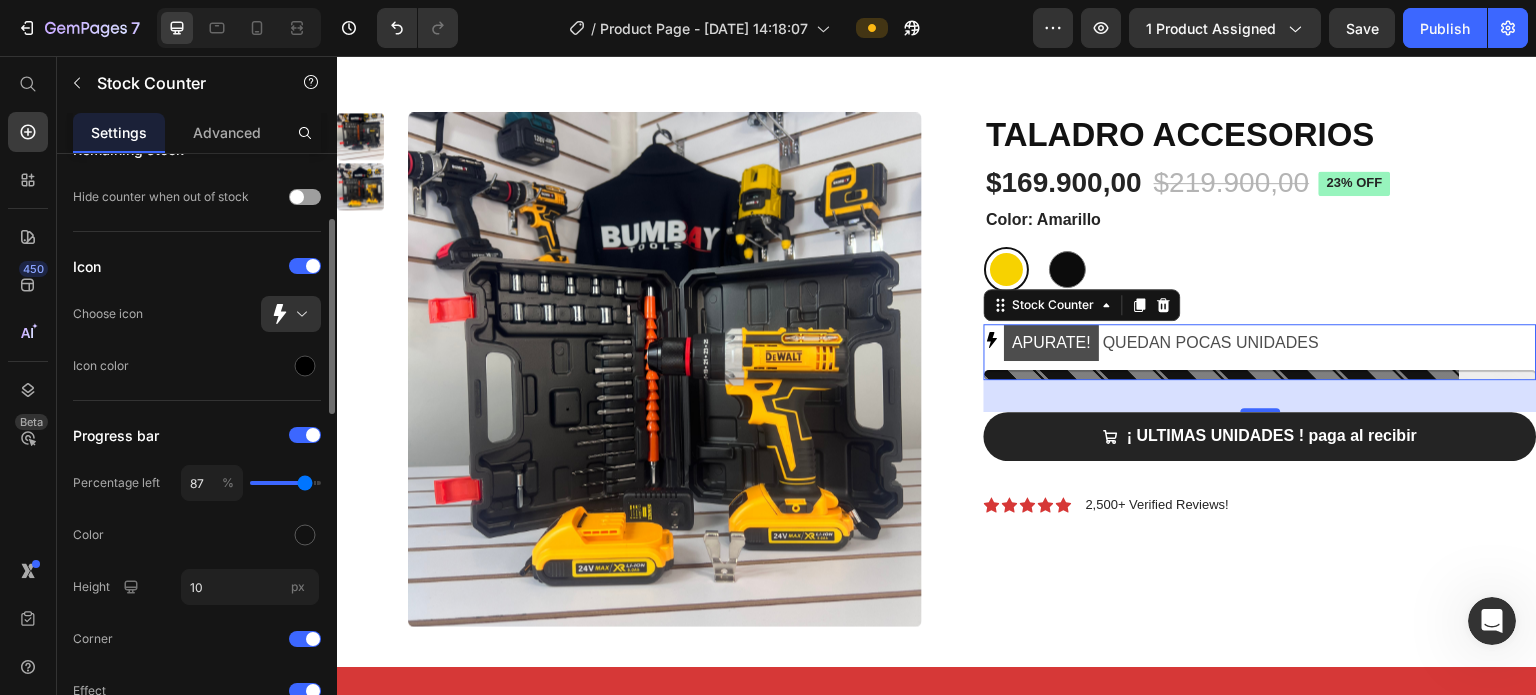 type on "89" 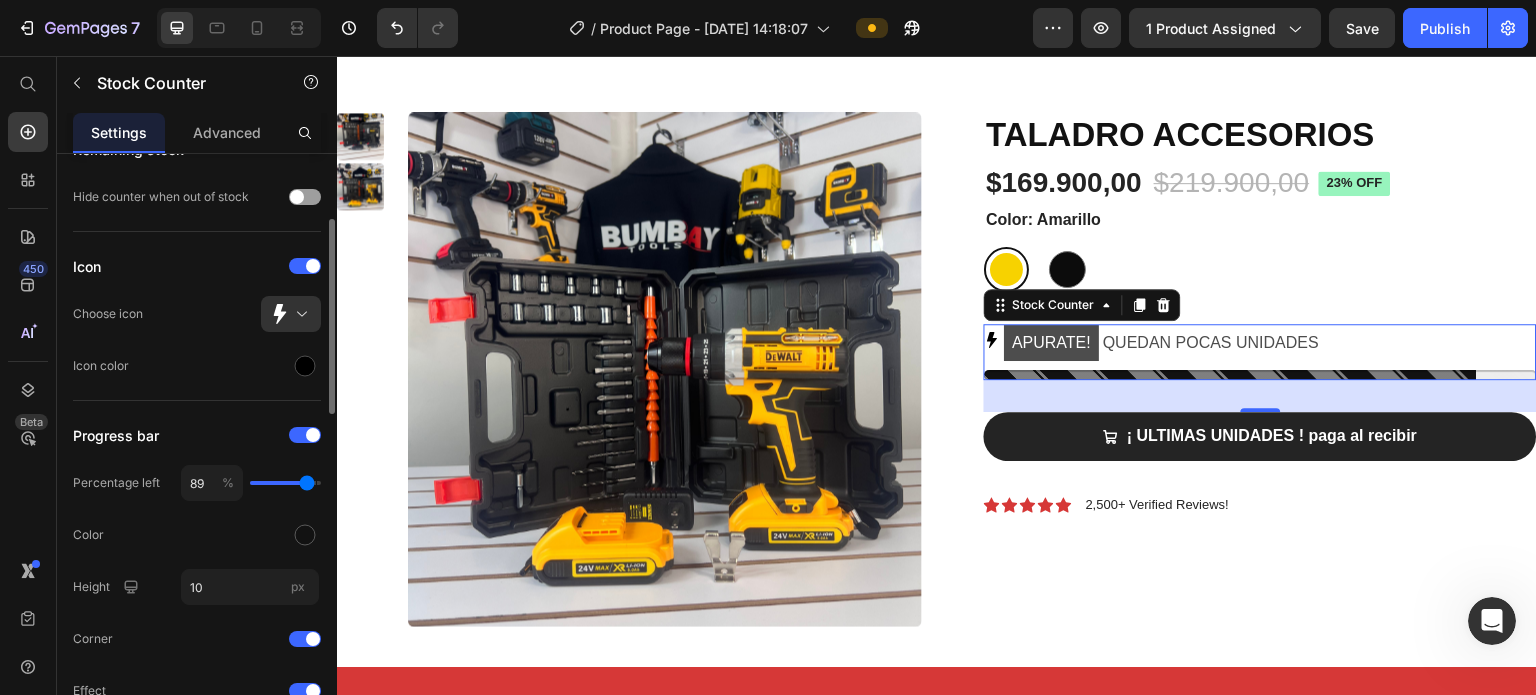 type on "91" 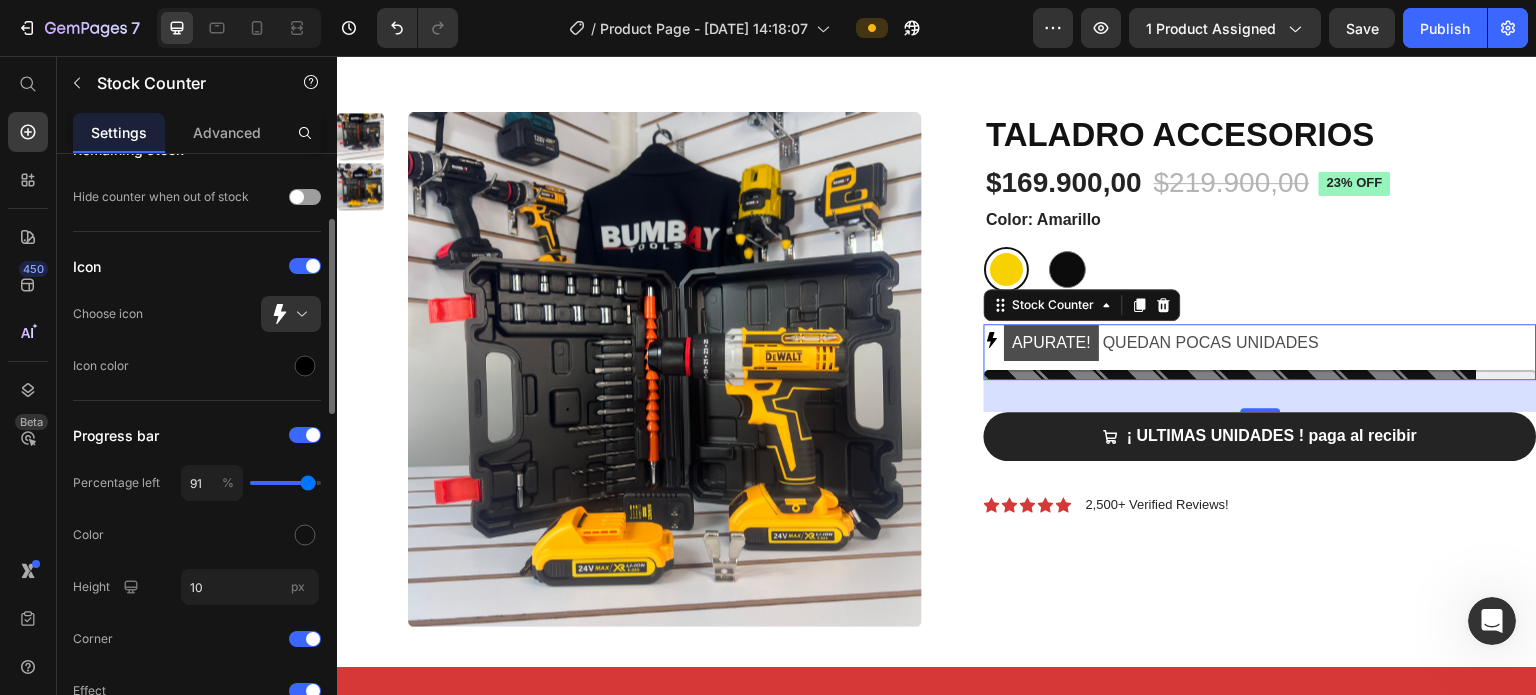 type on "100" 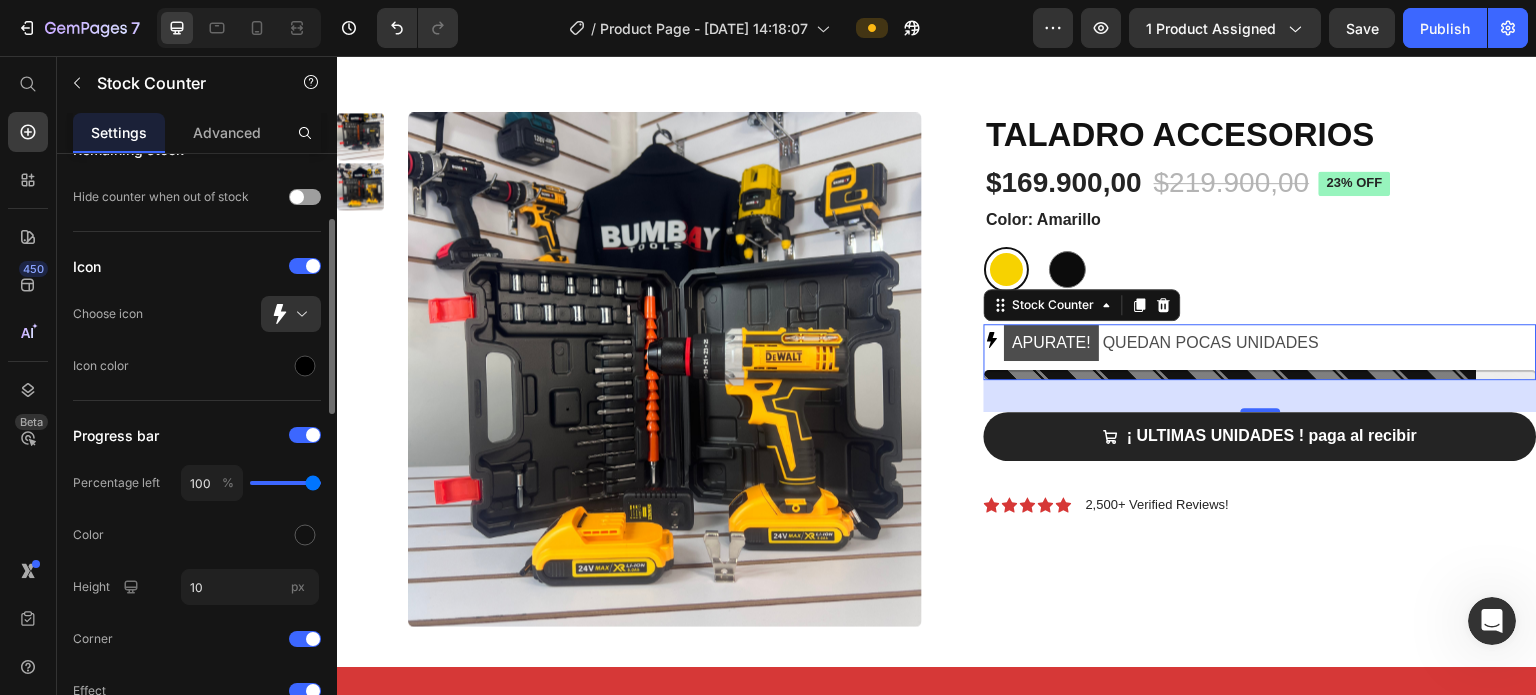 type on "82" 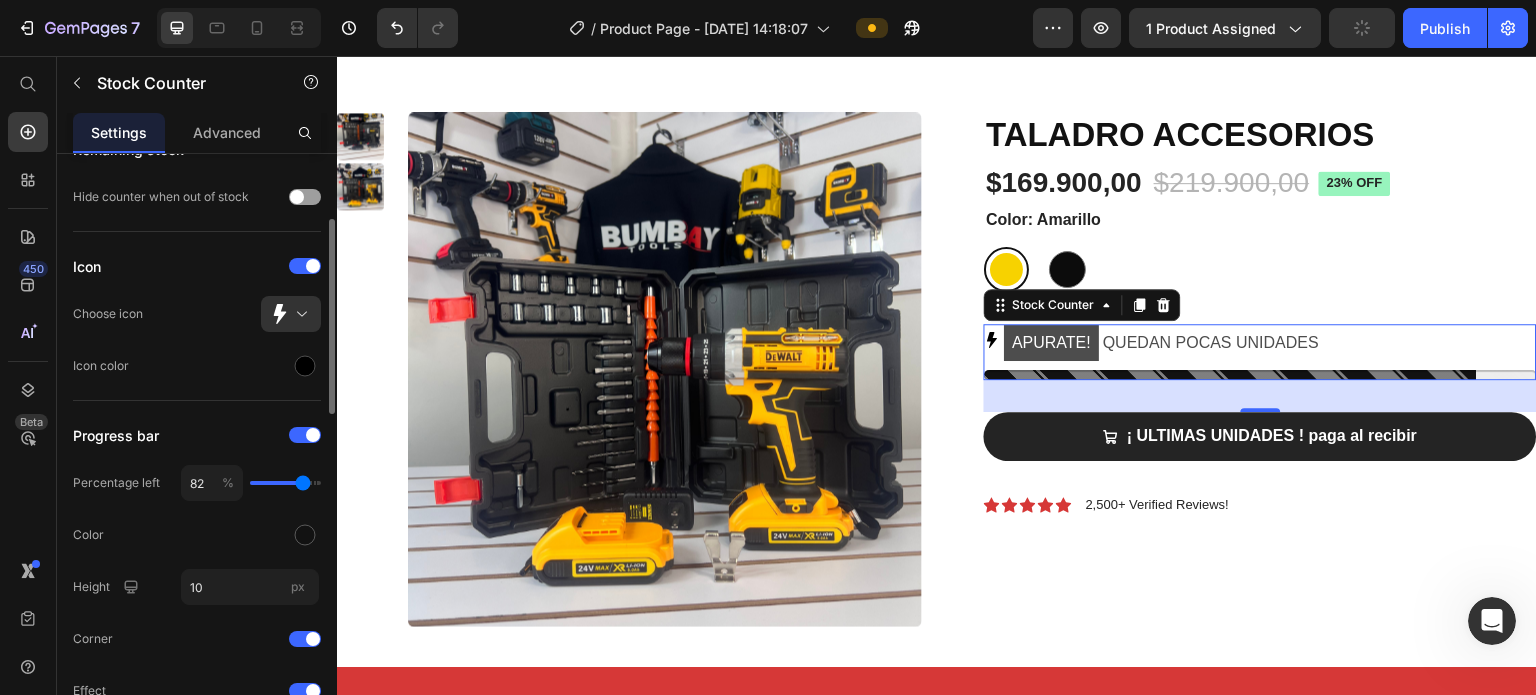 type on "83" 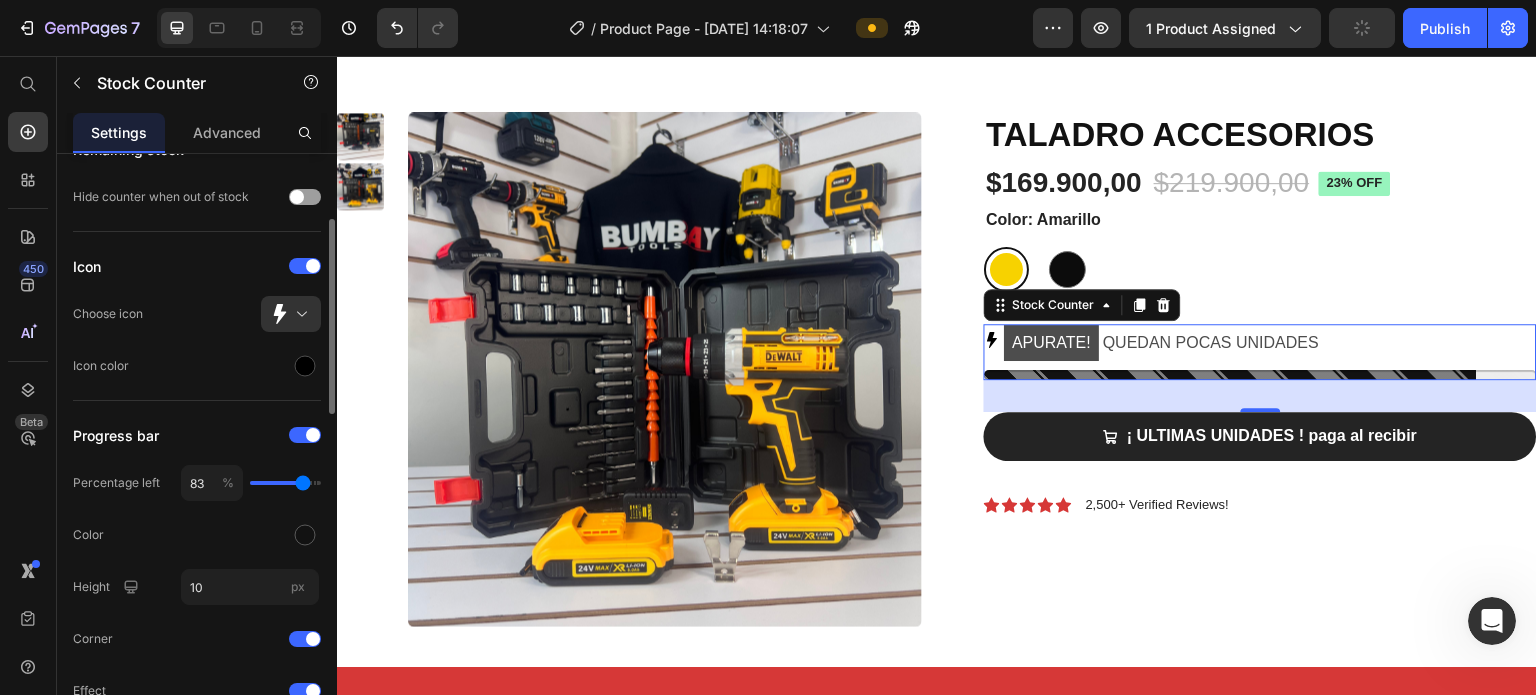 type on "86" 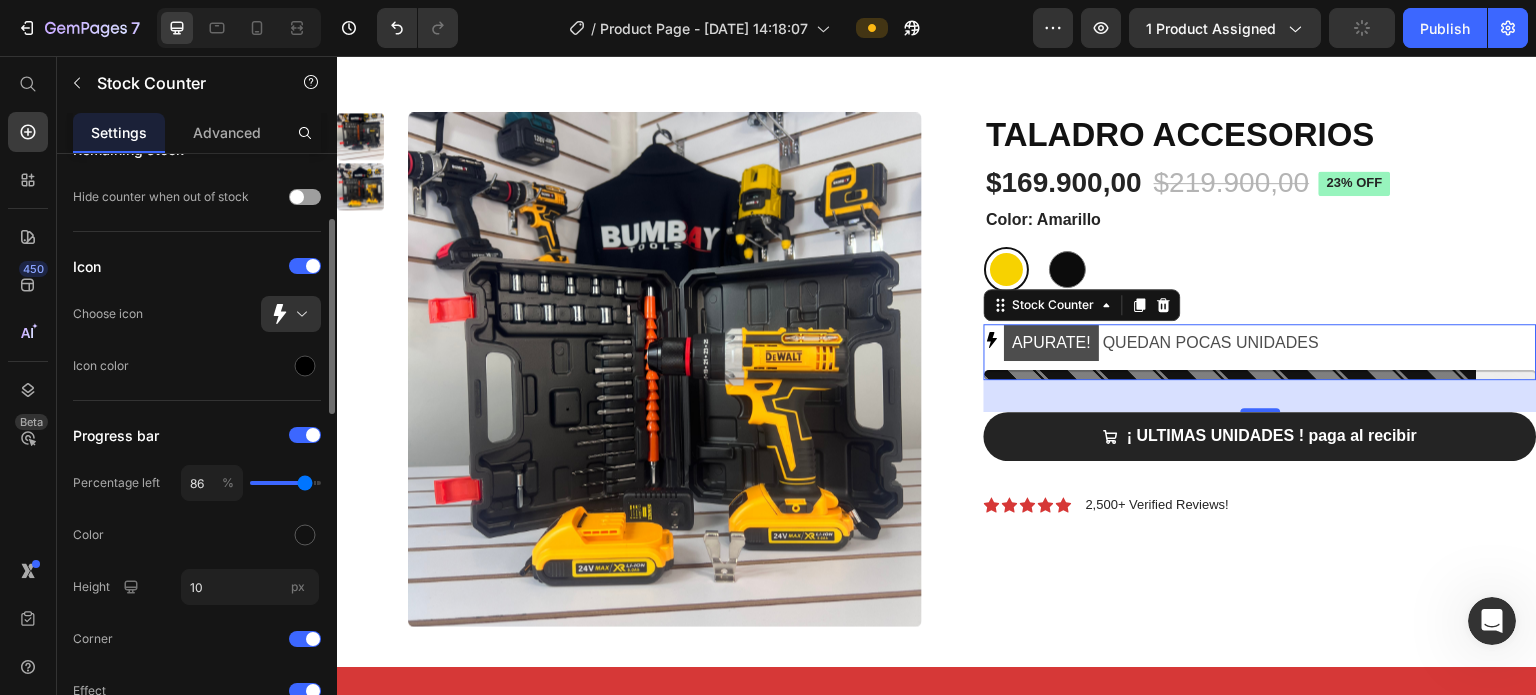 type on "87" 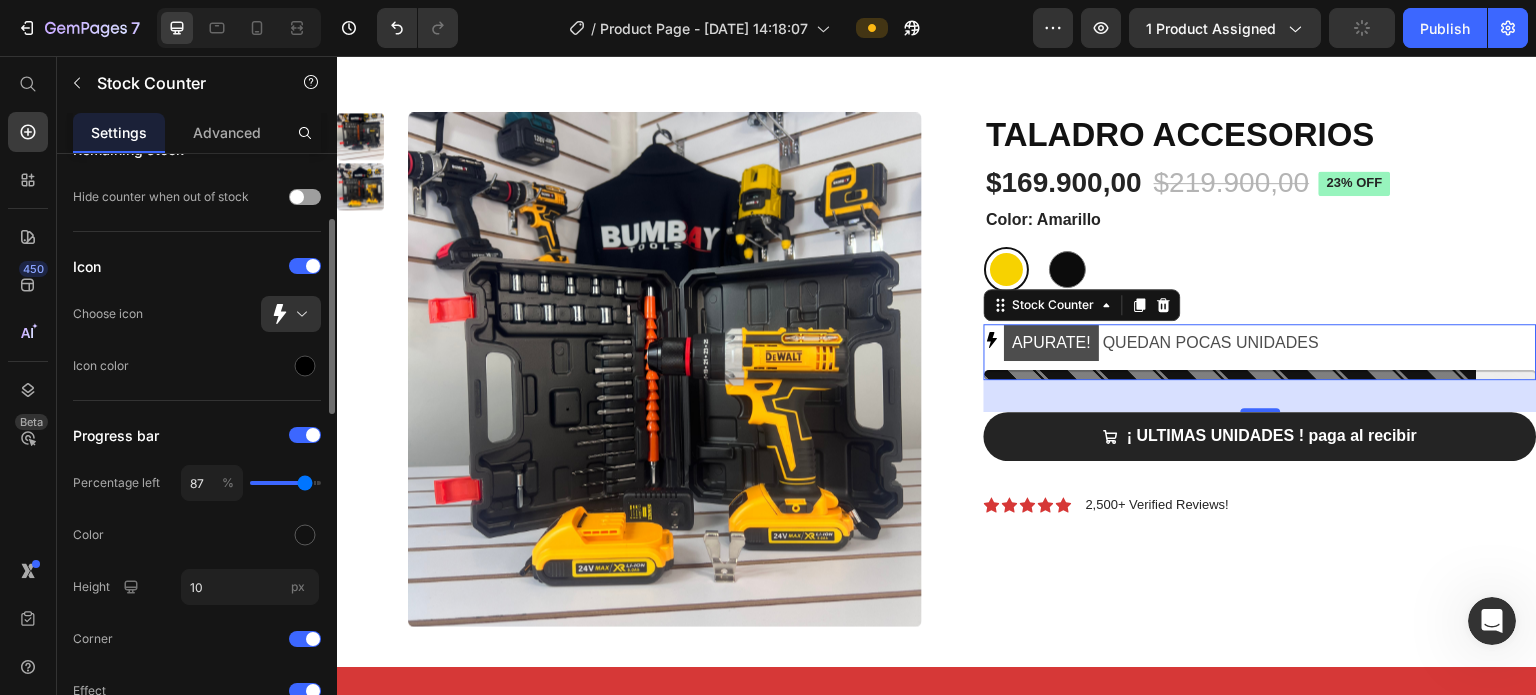 type on "91" 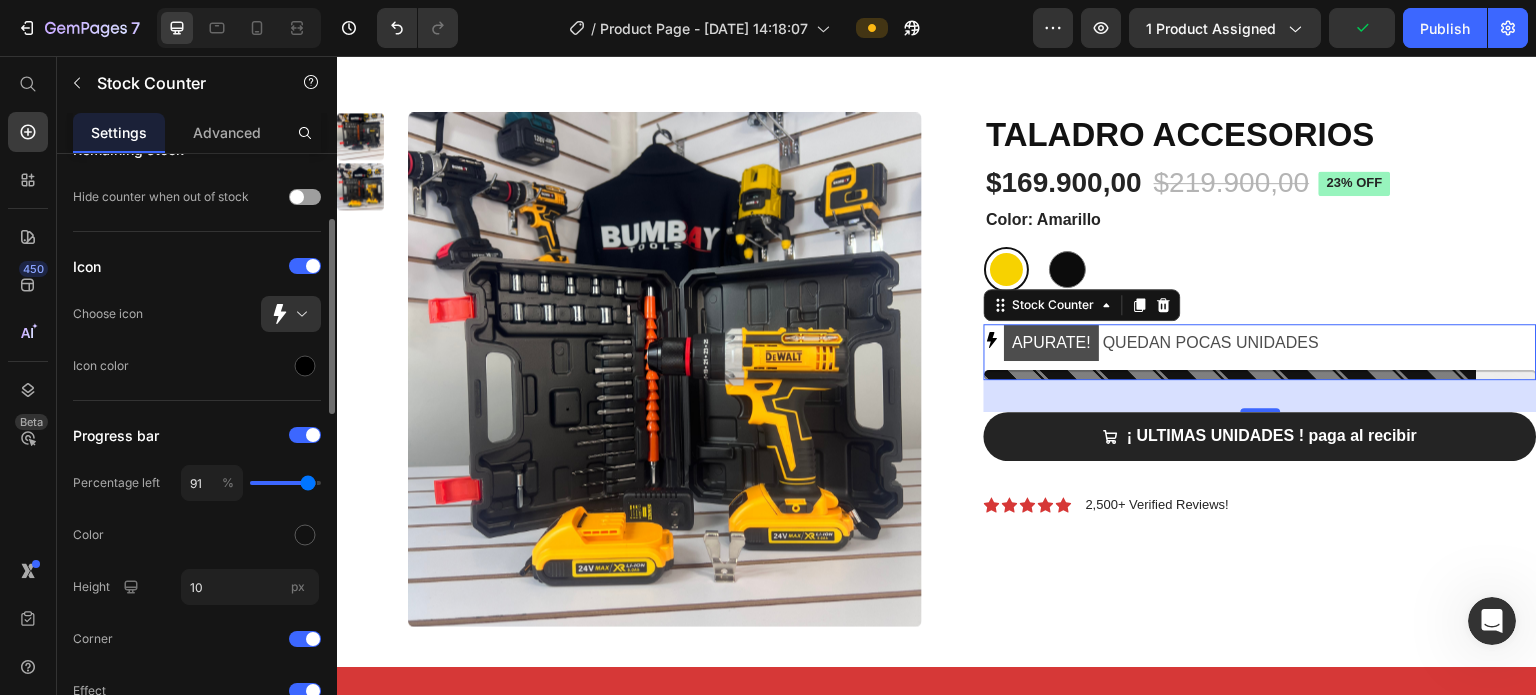 type on "91" 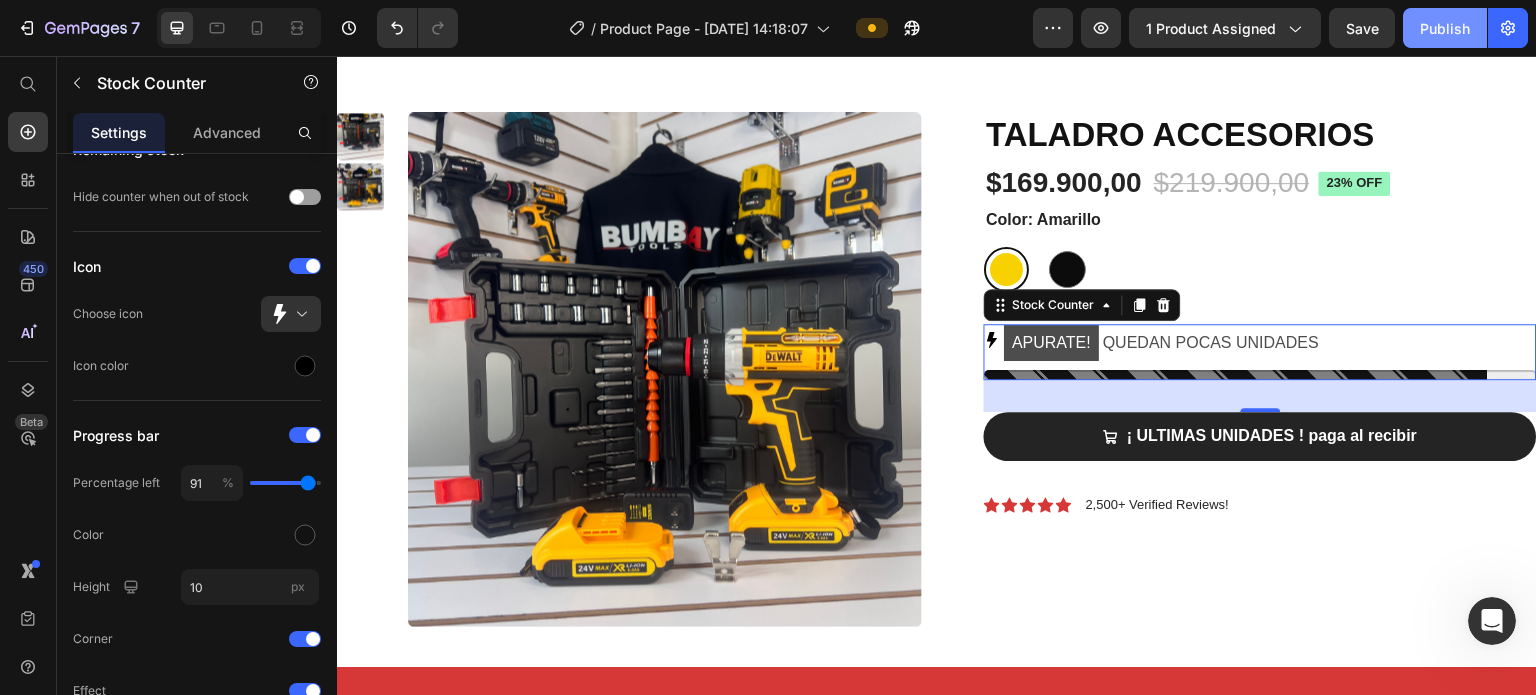 click on "Publish" at bounding box center [1445, 28] 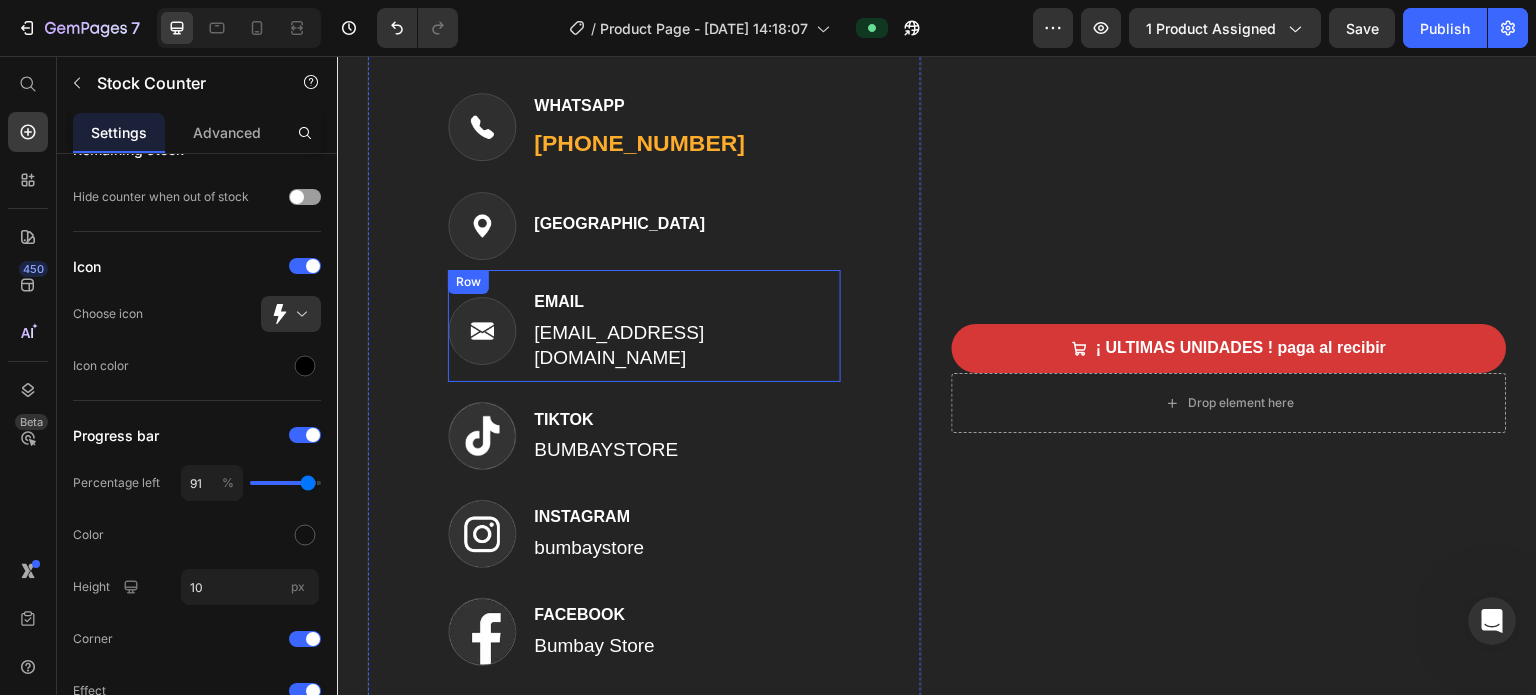 scroll, scrollTop: 8131, scrollLeft: 0, axis: vertical 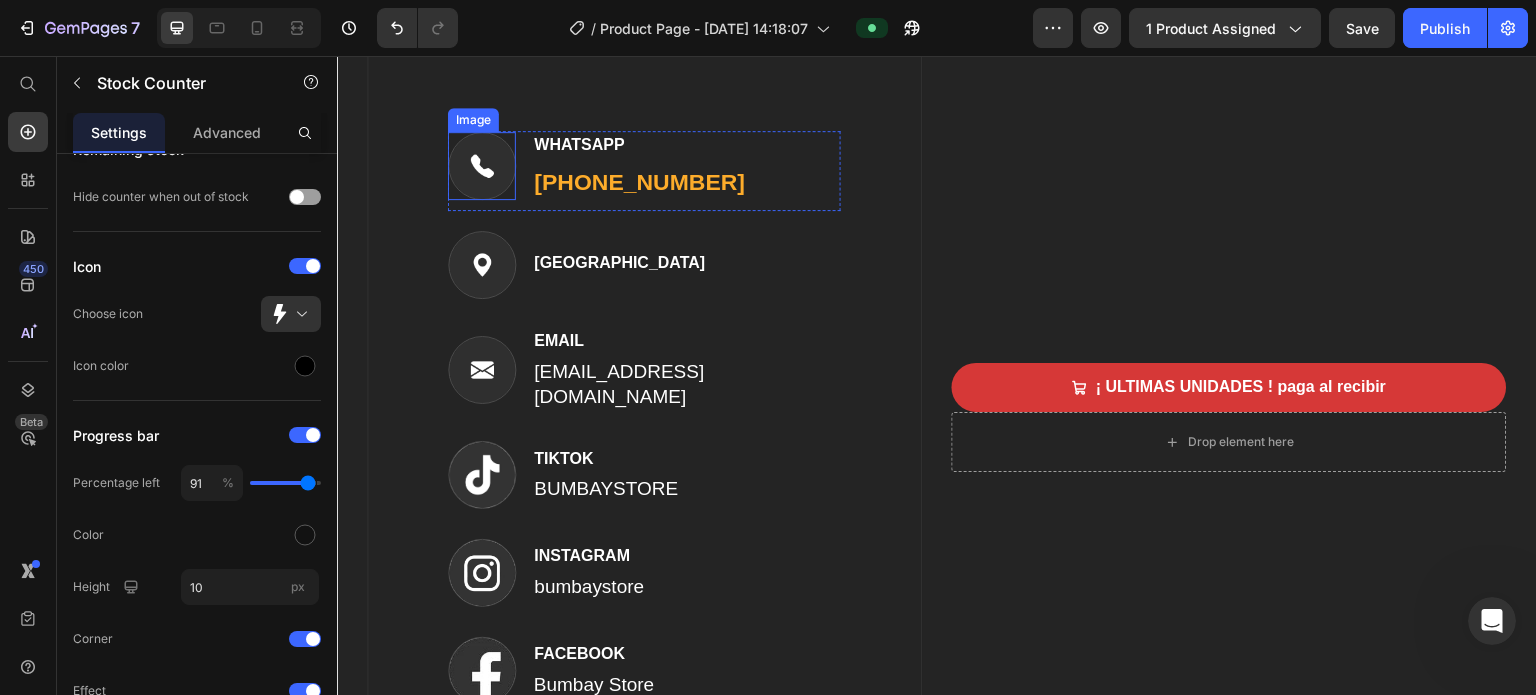 click at bounding box center (482, 166) 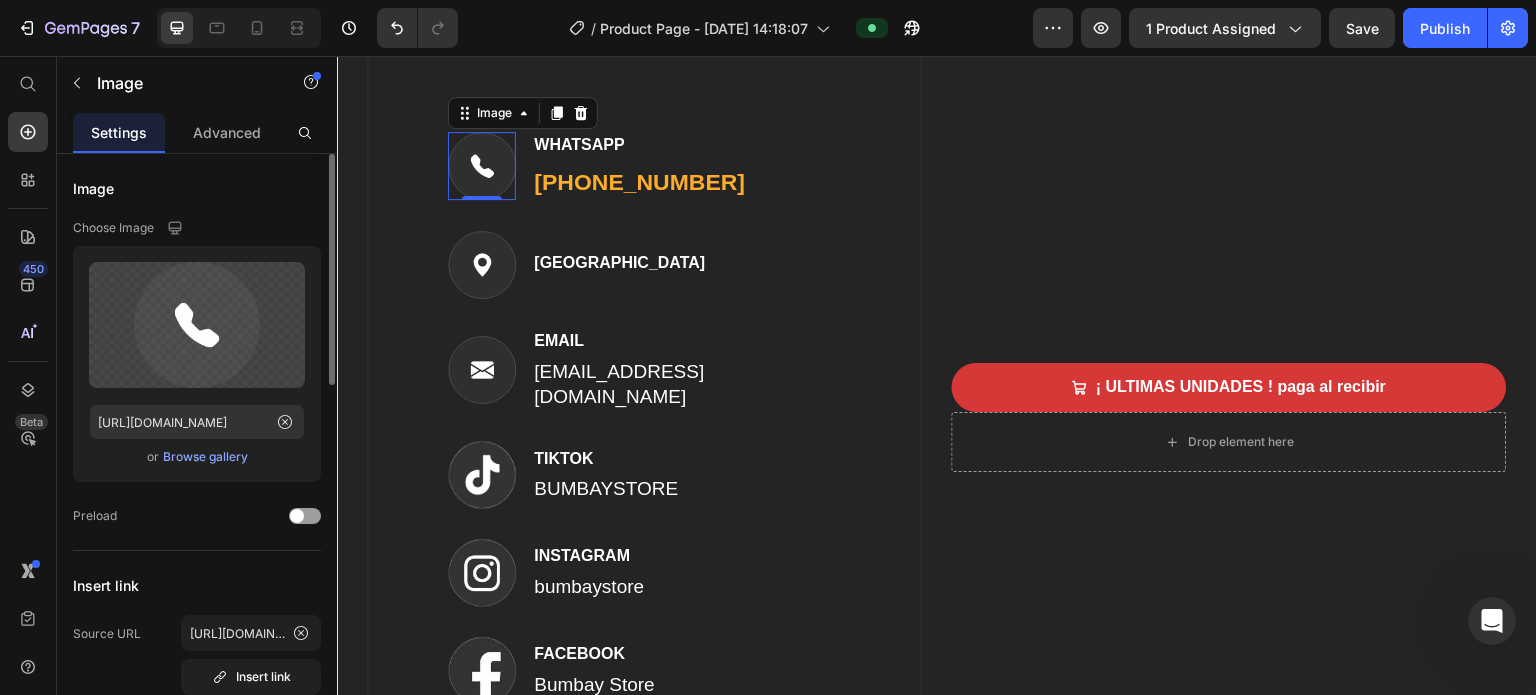 scroll, scrollTop: 100, scrollLeft: 0, axis: vertical 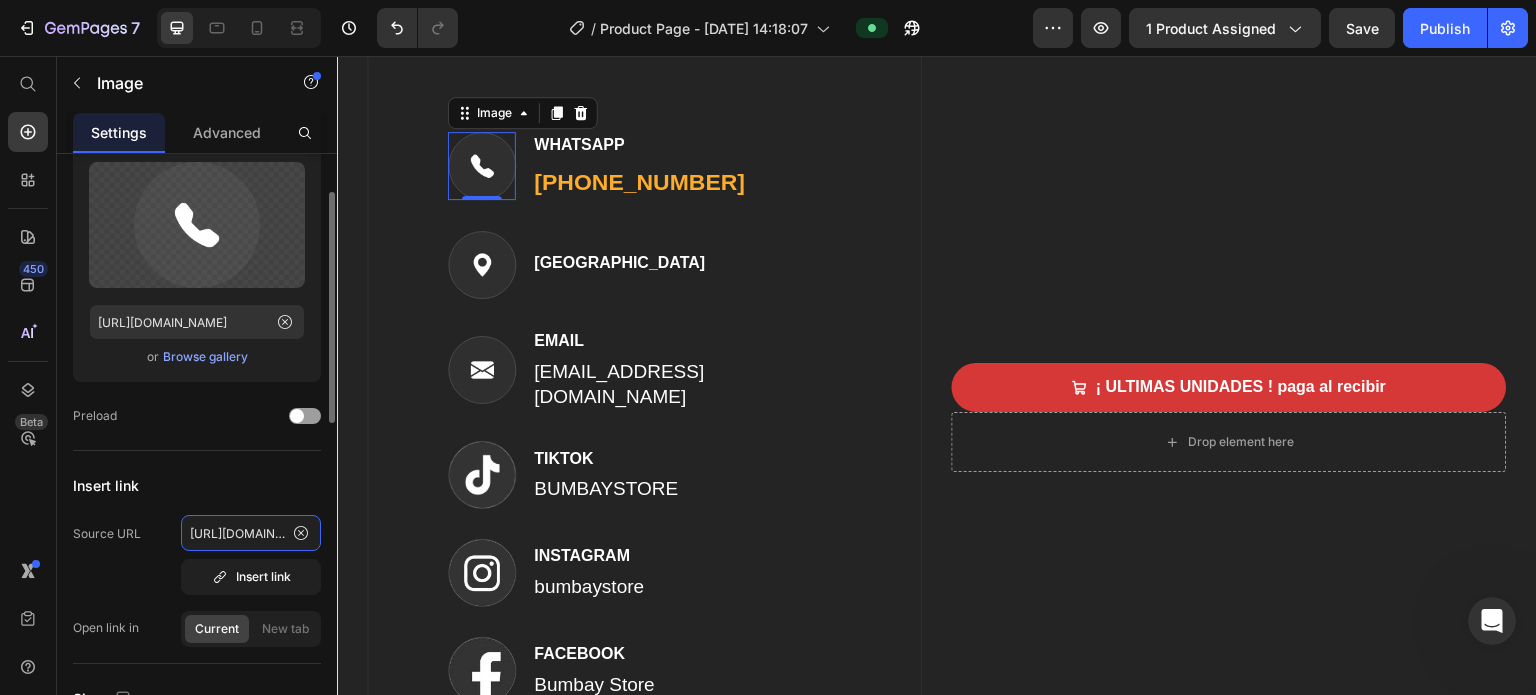 click on "[URL][DOMAIN_NAME]" 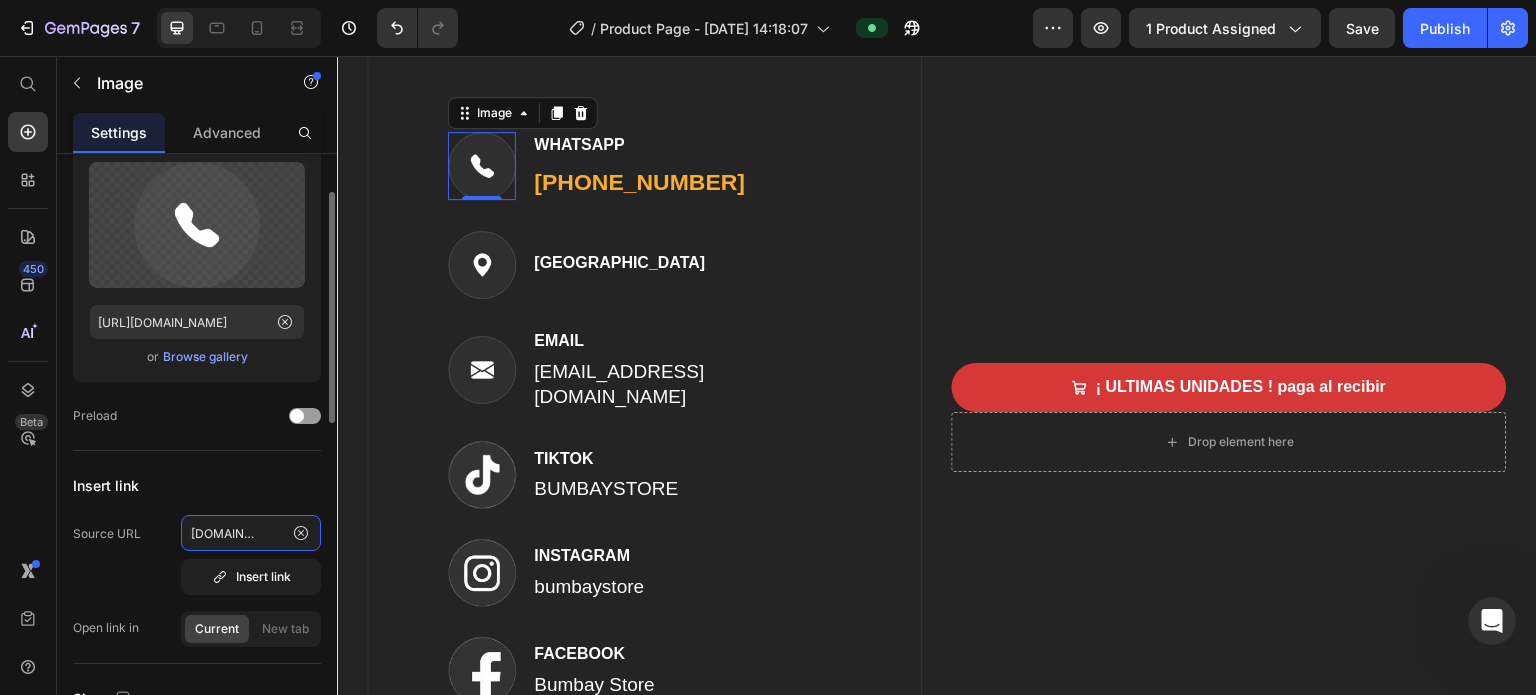 scroll, scrollTop: 0, scrollLeft: 55, axis: horizontal 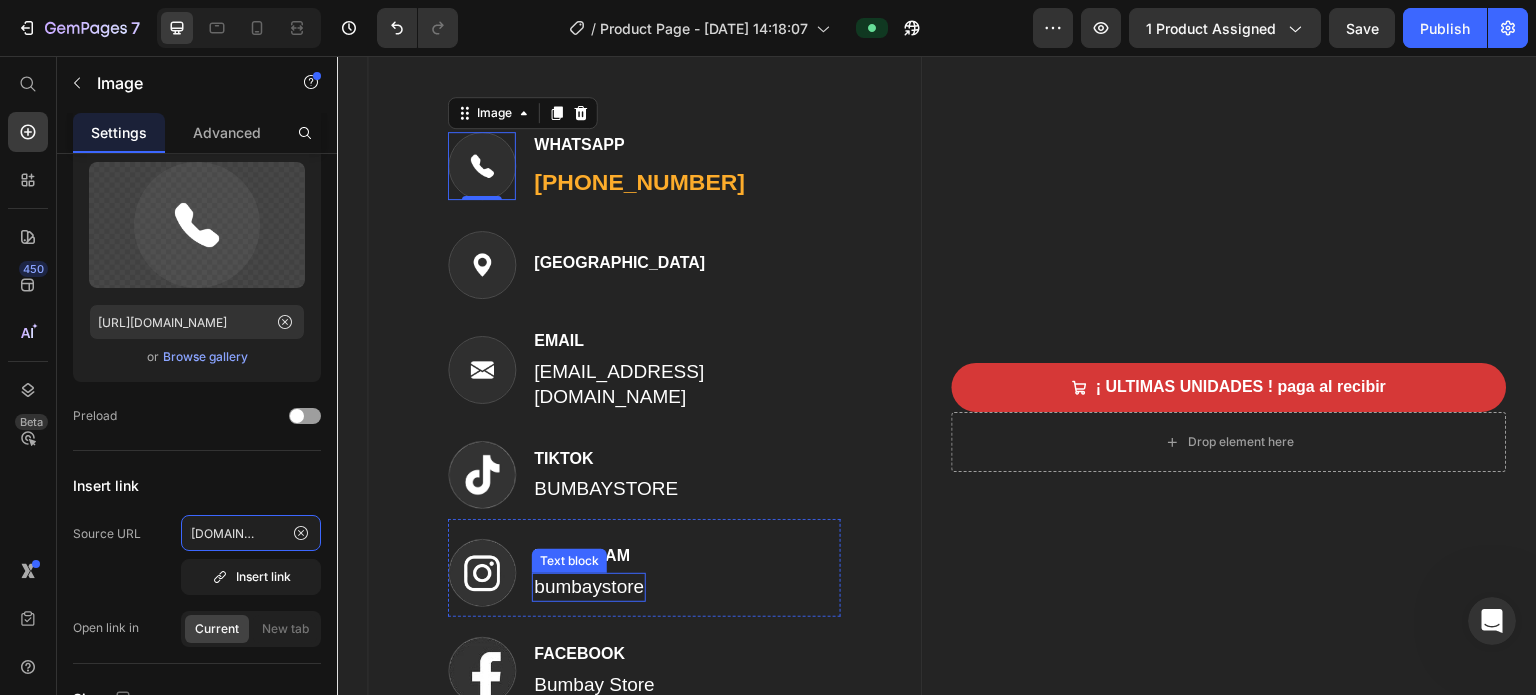 paste on "?text=Hola%2C%20quiero%20saber%20m%C3%A1s%20sobre%20tus%20servicios." 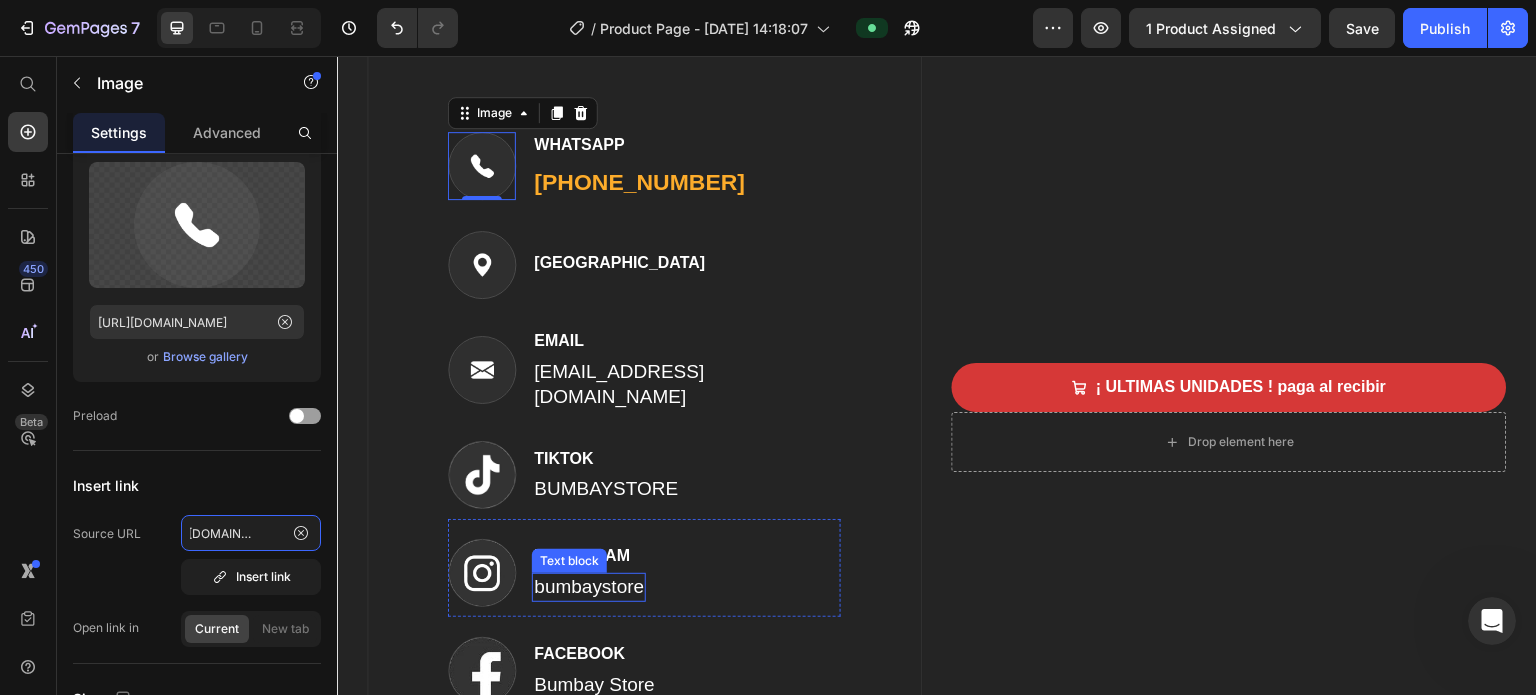 scroll, scrollTop: 0, scrollLeft: 545, axis: horizontal 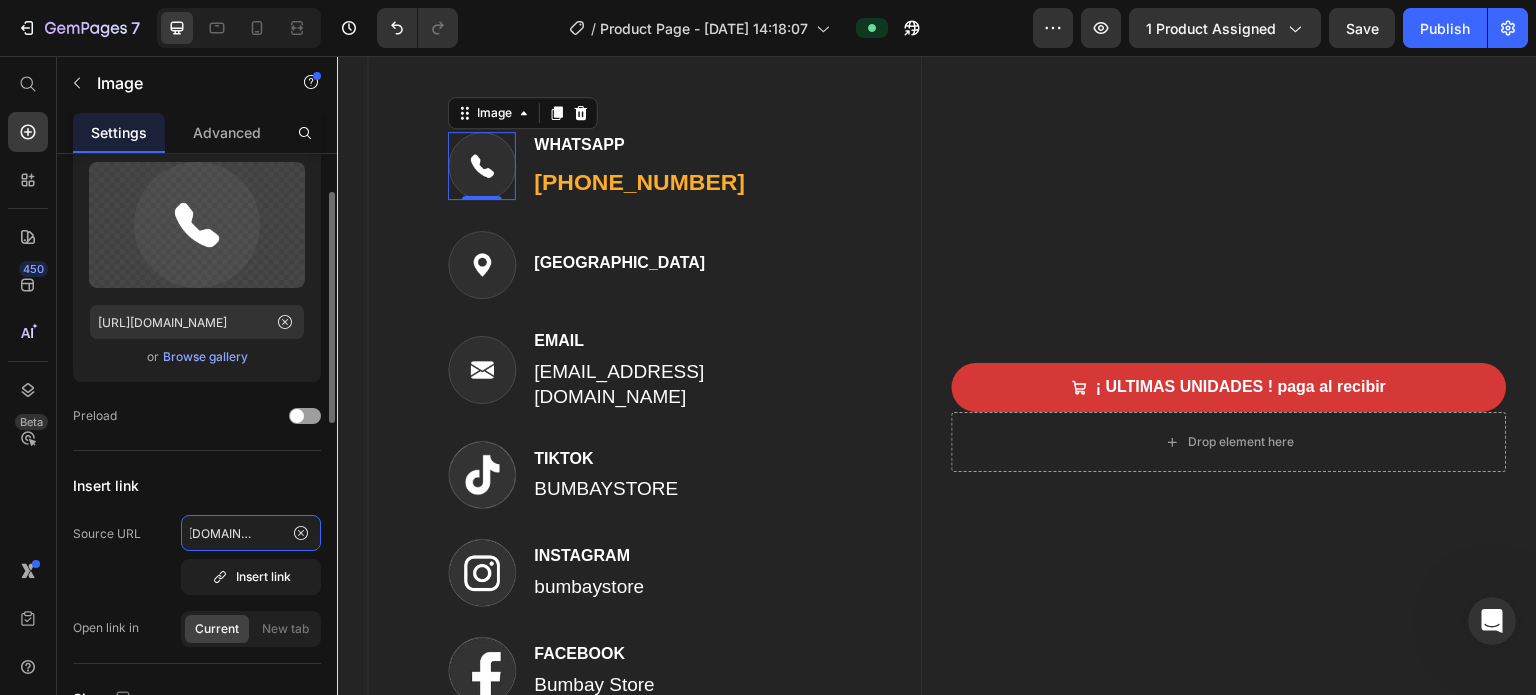 click on "https://wa.me/3174452064?text=Hola%2C%20quiero%20saber%20m%C3%A1s%20sobre%20tus%20servicios." 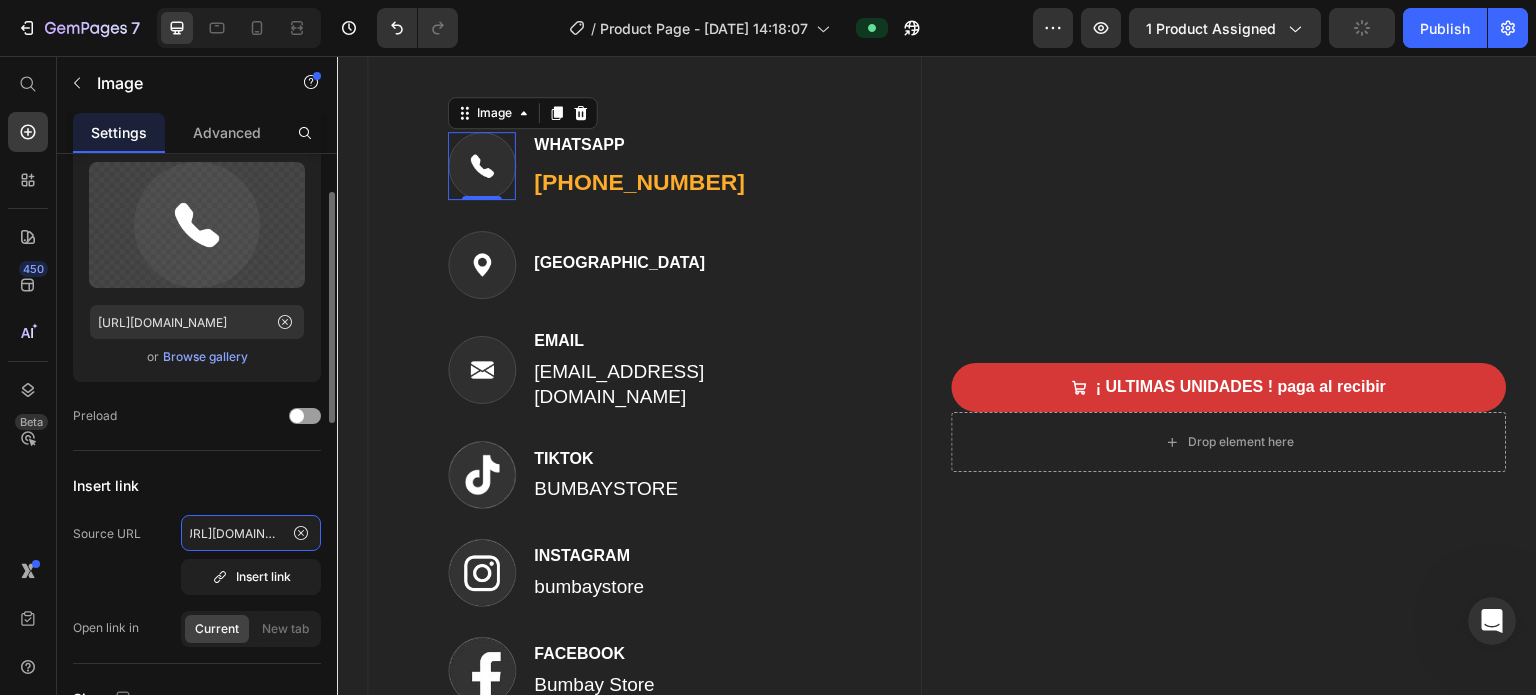 scroll, scrollTop: 0, scrollLeft: 0, axis: both 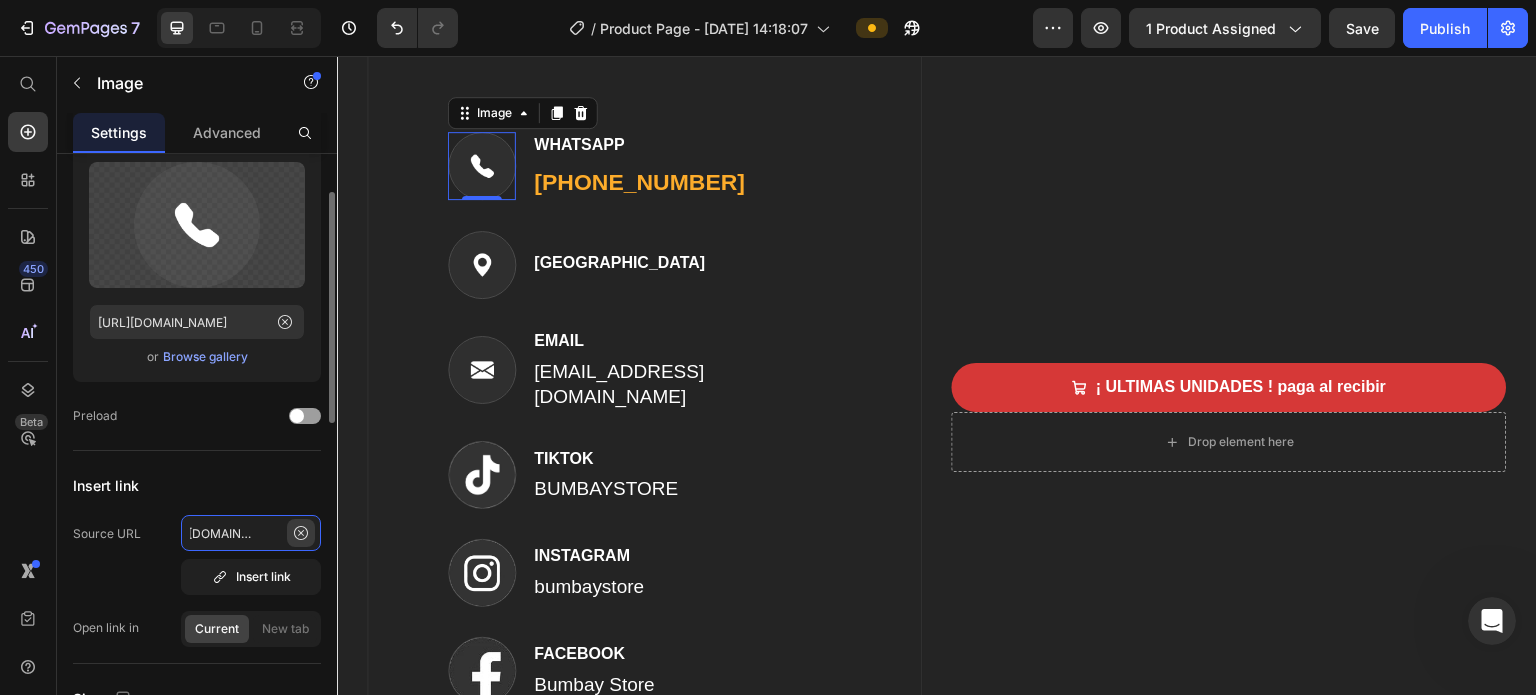 drag, startPoint x: 220, startPoint y: 535, endPoint x: 292, endPoint y: 542, distance: 72.33948 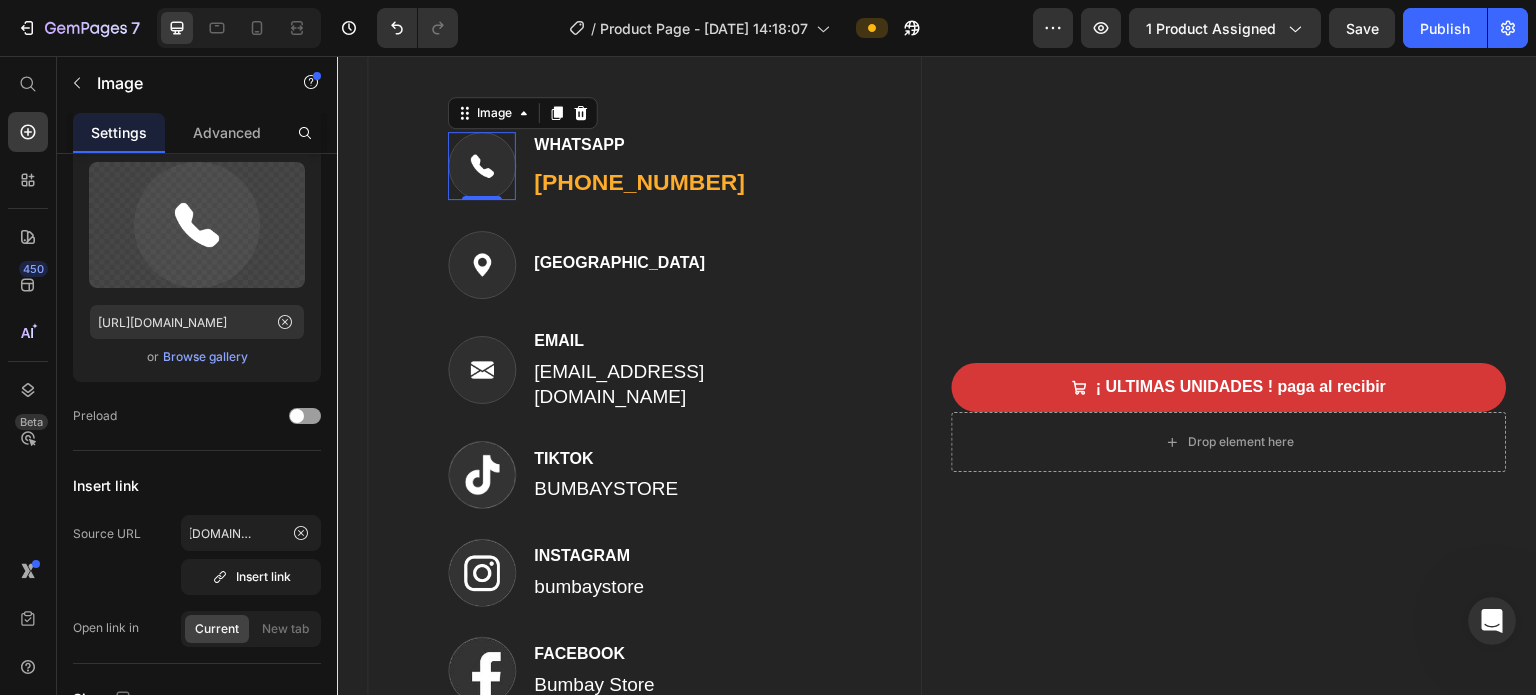 scroll, scrollTop: 0, scrollLeft: 0, axis: both 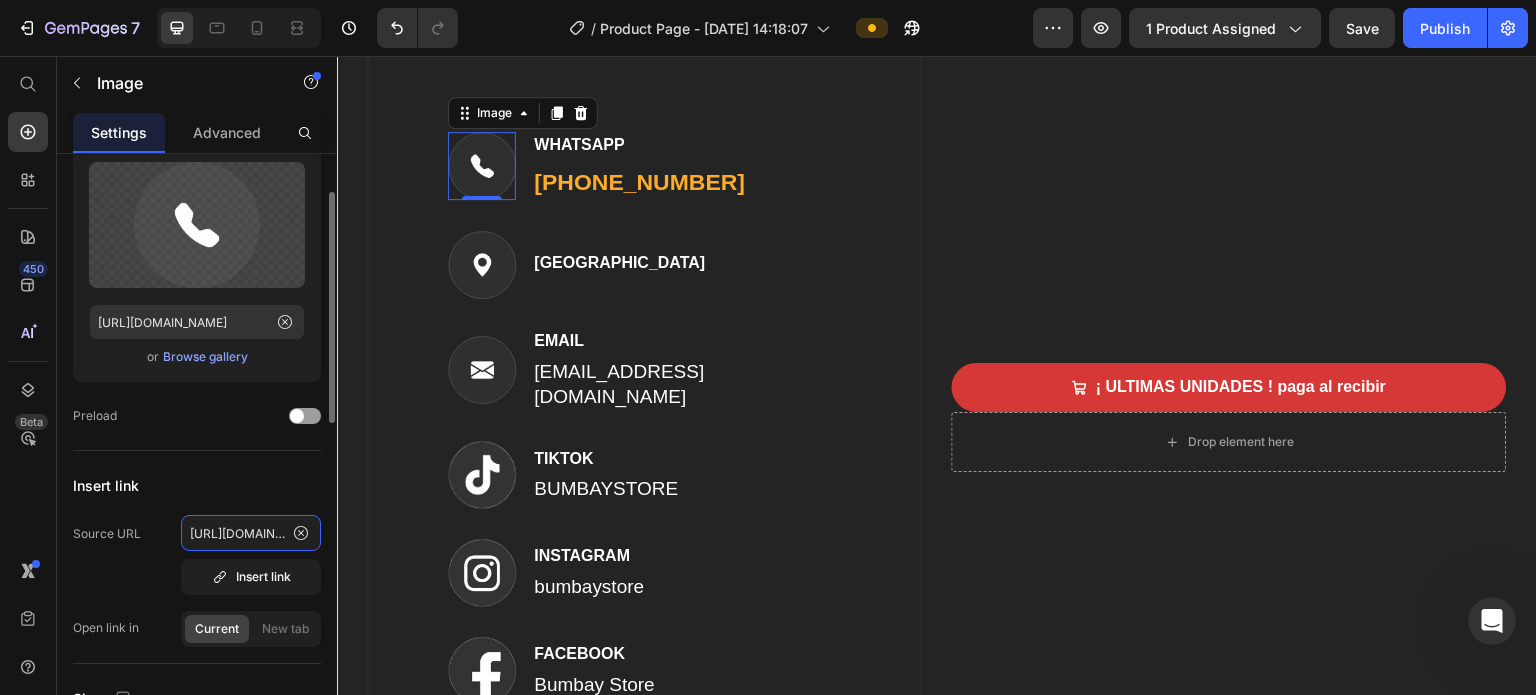 paste on ",%2C%20😁👋 %20mi%20nombre%C3%A1s%20e" 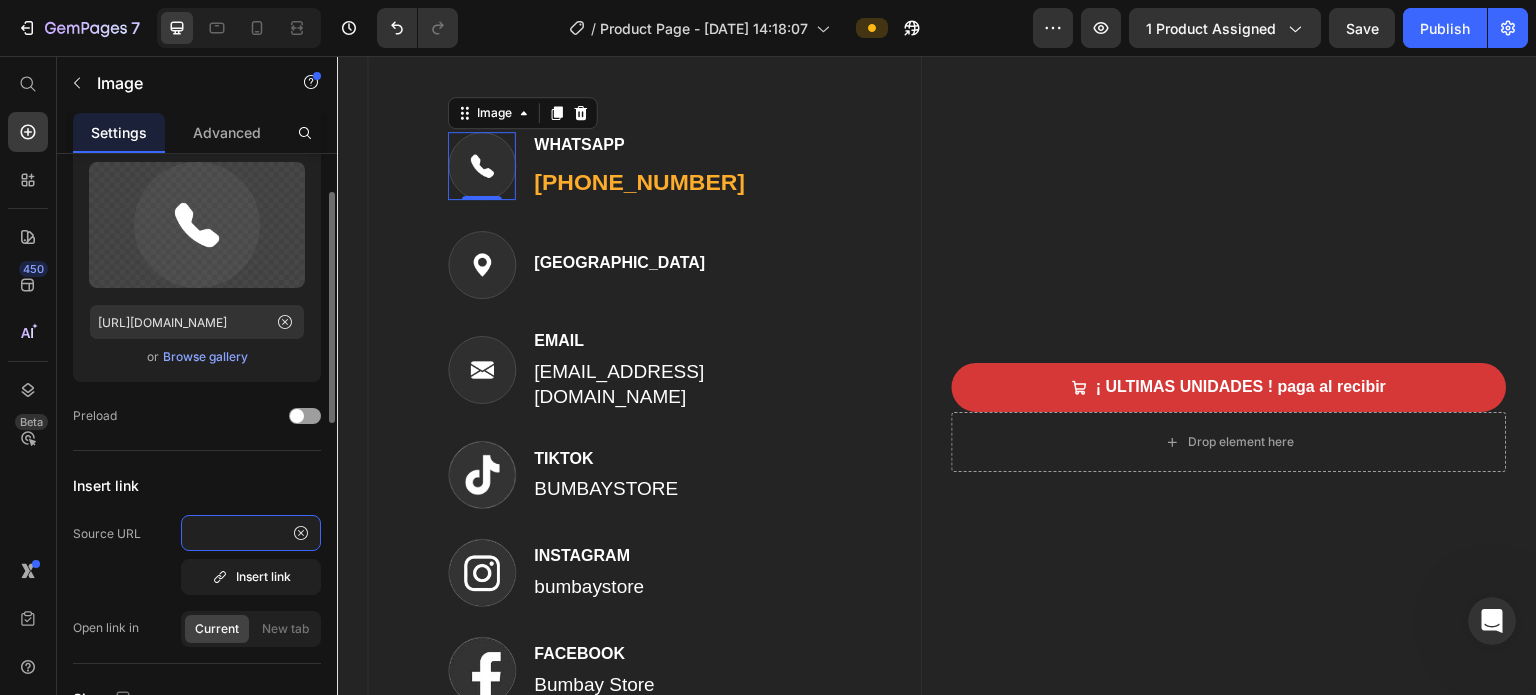 type on "https://wa.me/3174452064?text=Hola,%2C%20😁👋 %20mi%20nombre%C3%A1s%20es." 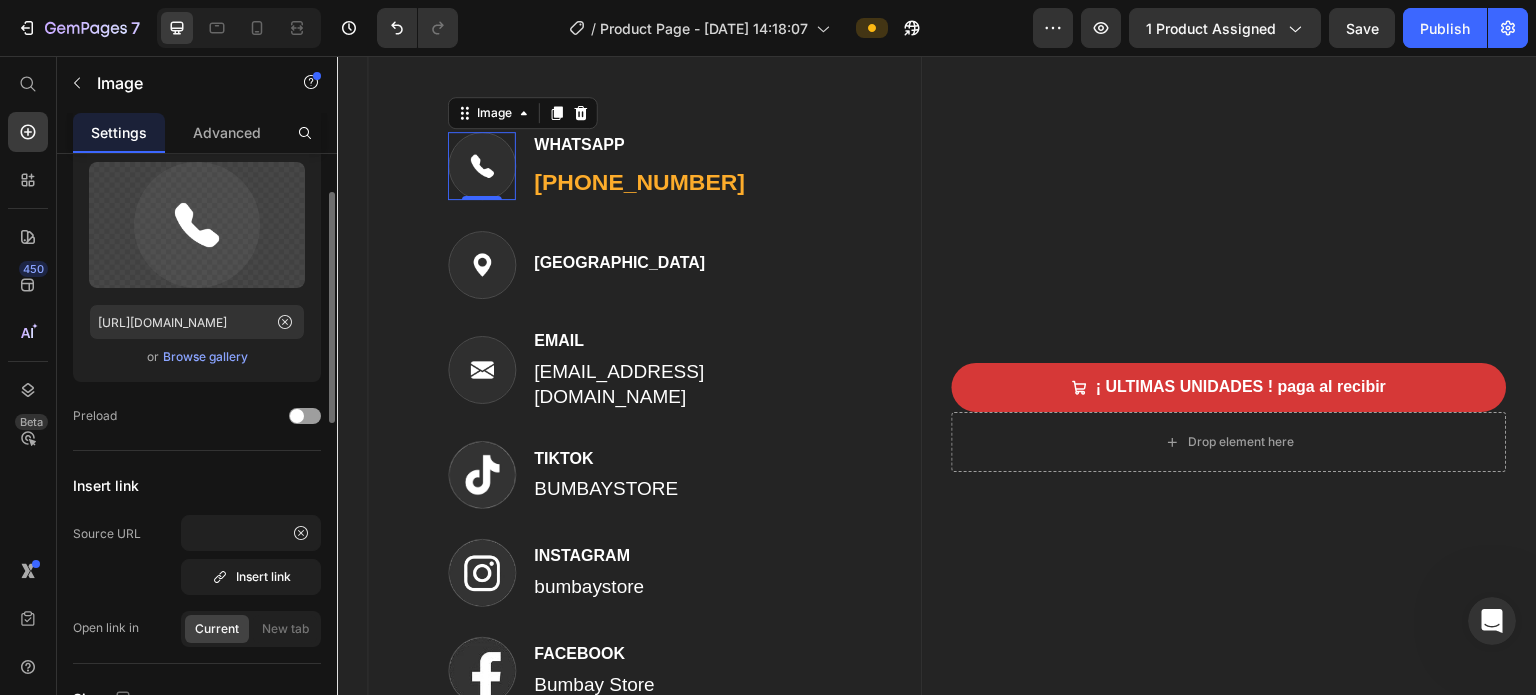 click on "Insert link" at bounding box center (197, 485) 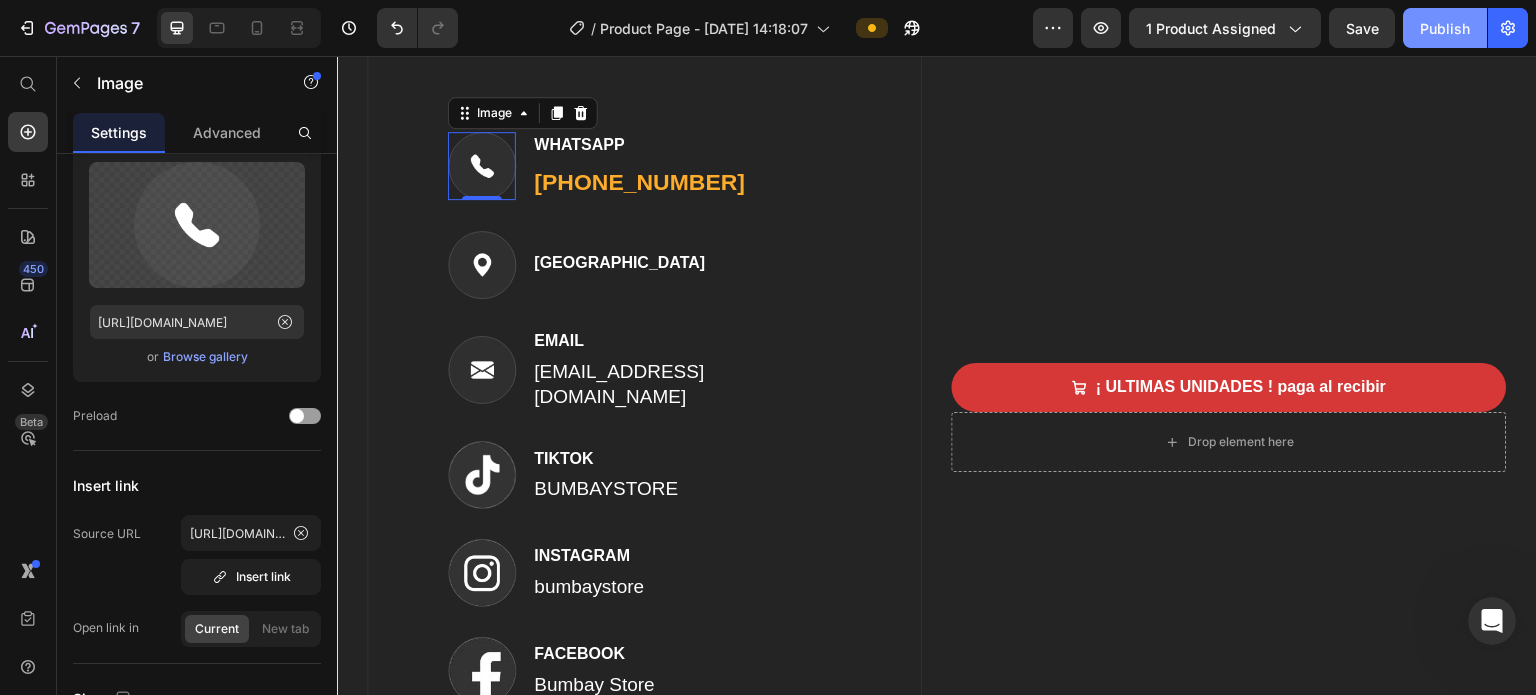 click on "Publish" 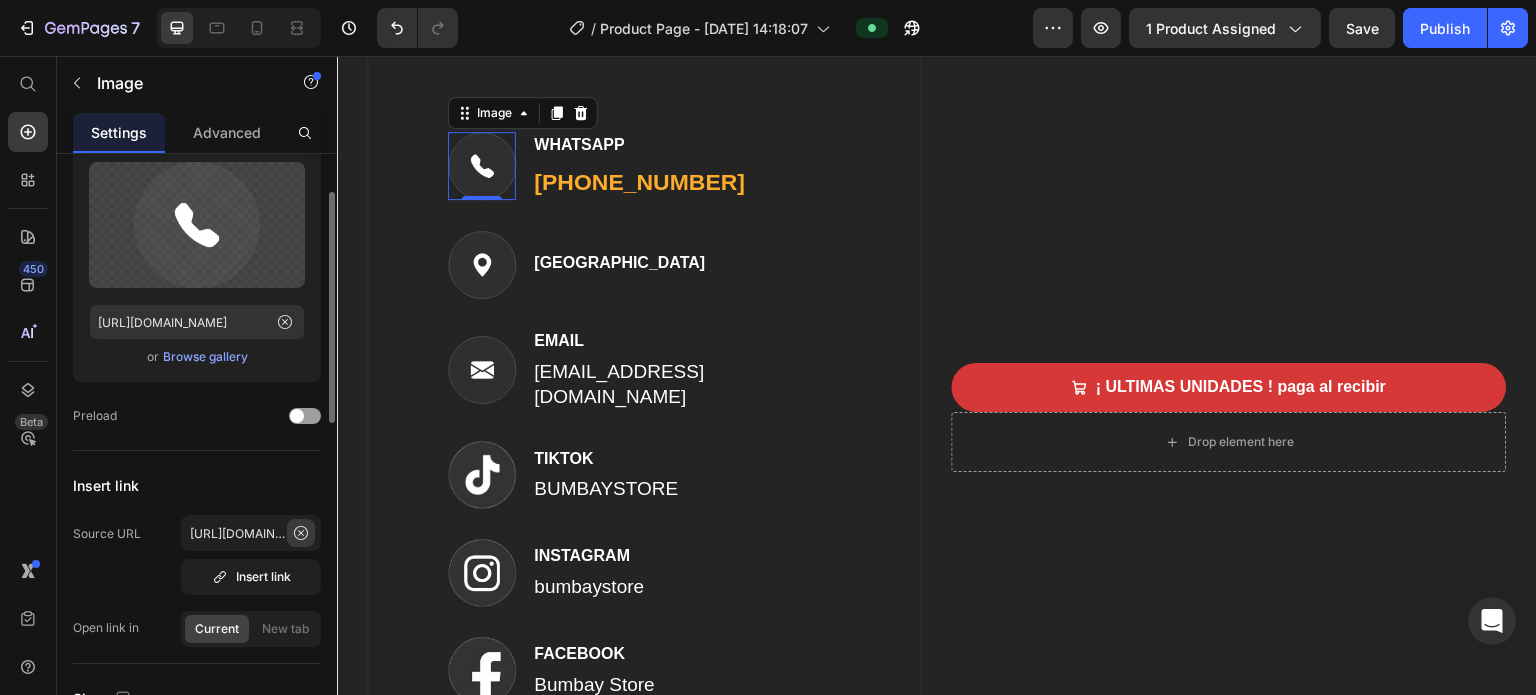 click 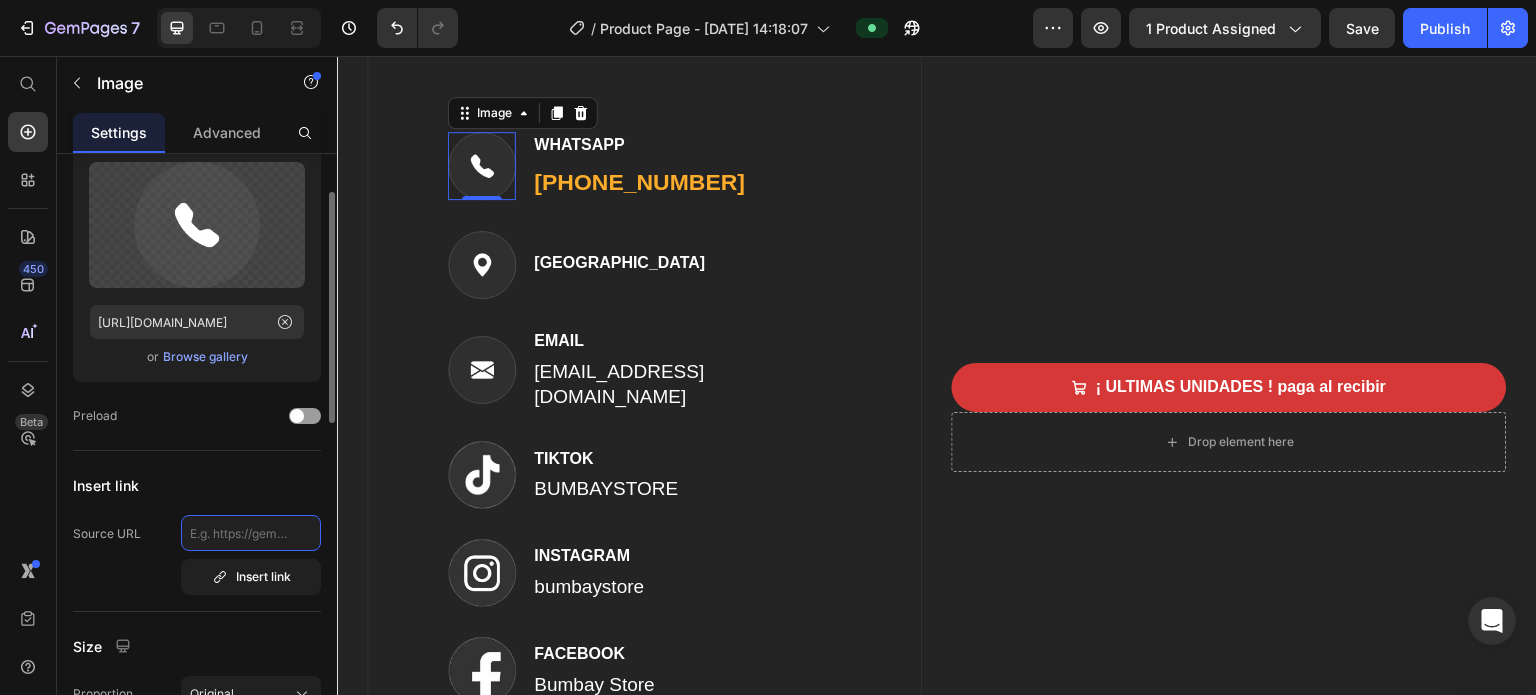 scroll, scrollTop: 0, scrollLeft: 0, axis: both 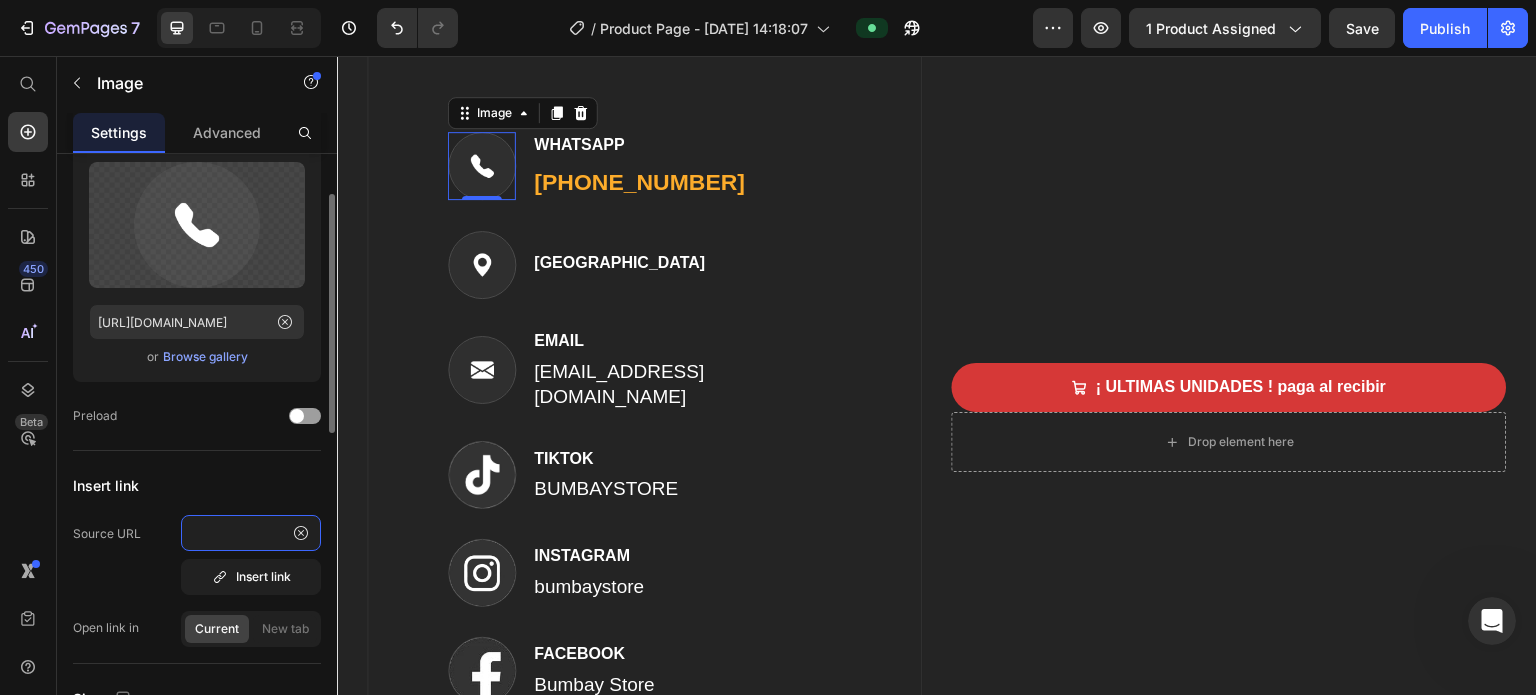 type on "https://wa.me/3174452064?text=Hola%2C%20😁👋 %20mi%20nombre%20es." 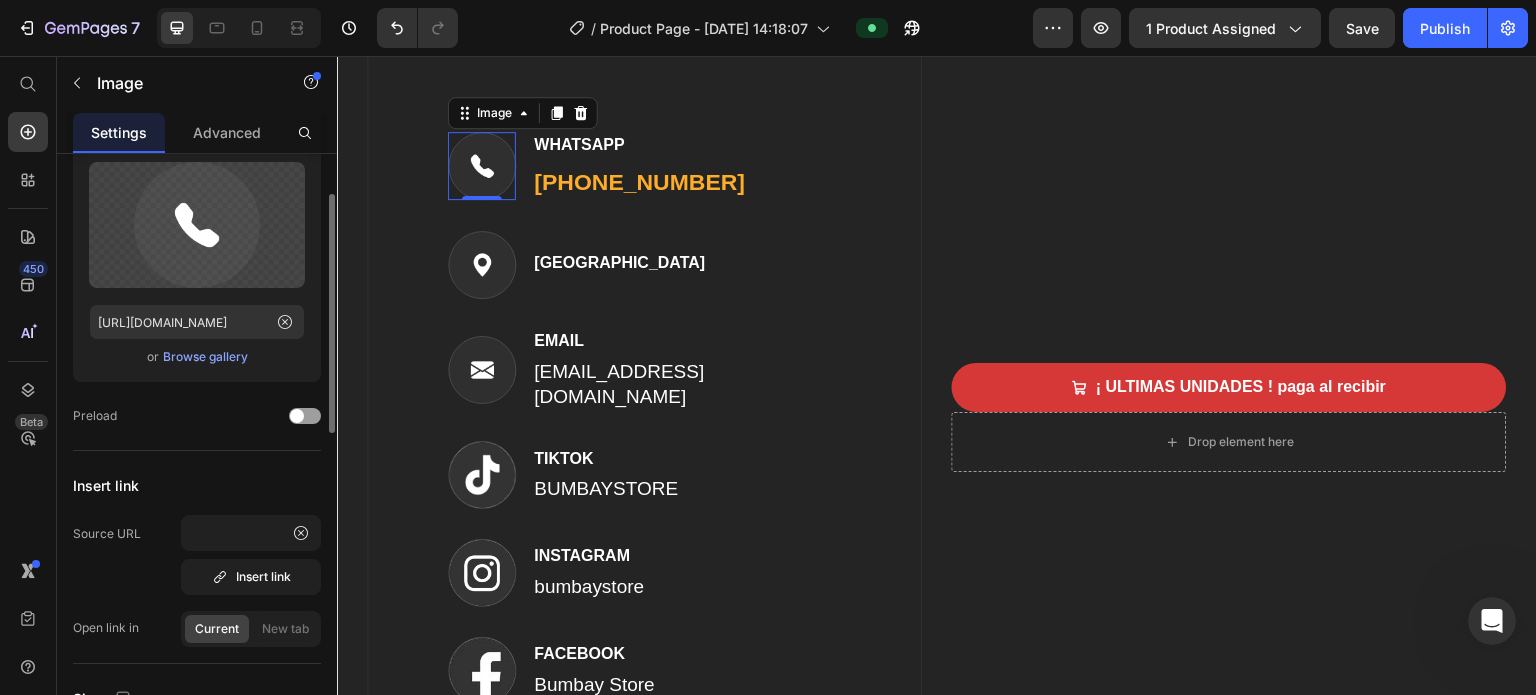 click on "Insert link" at bounding box center [197, 485] 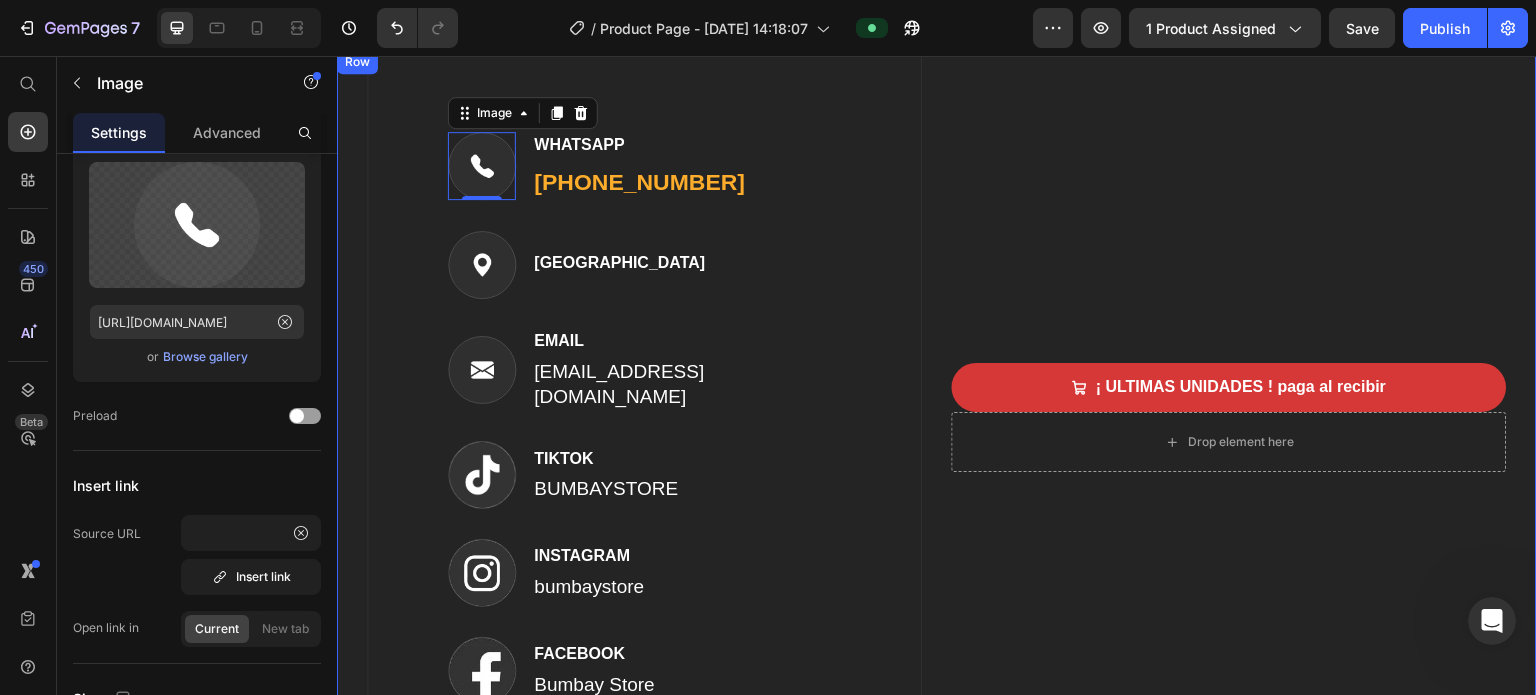 scroll, scrollTop: 0, scrollLeft: 0, axis: both 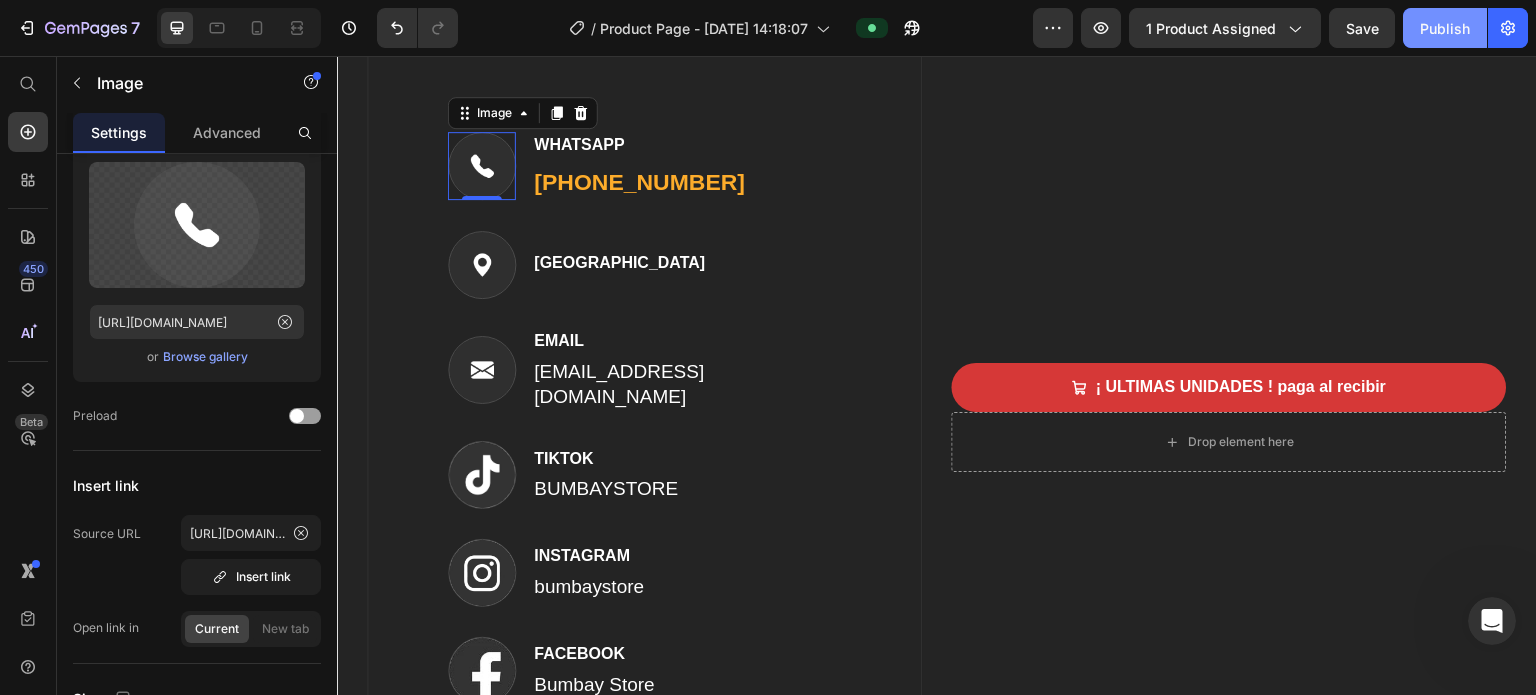 click on "Publish" at bounding box center (1445, 28) 